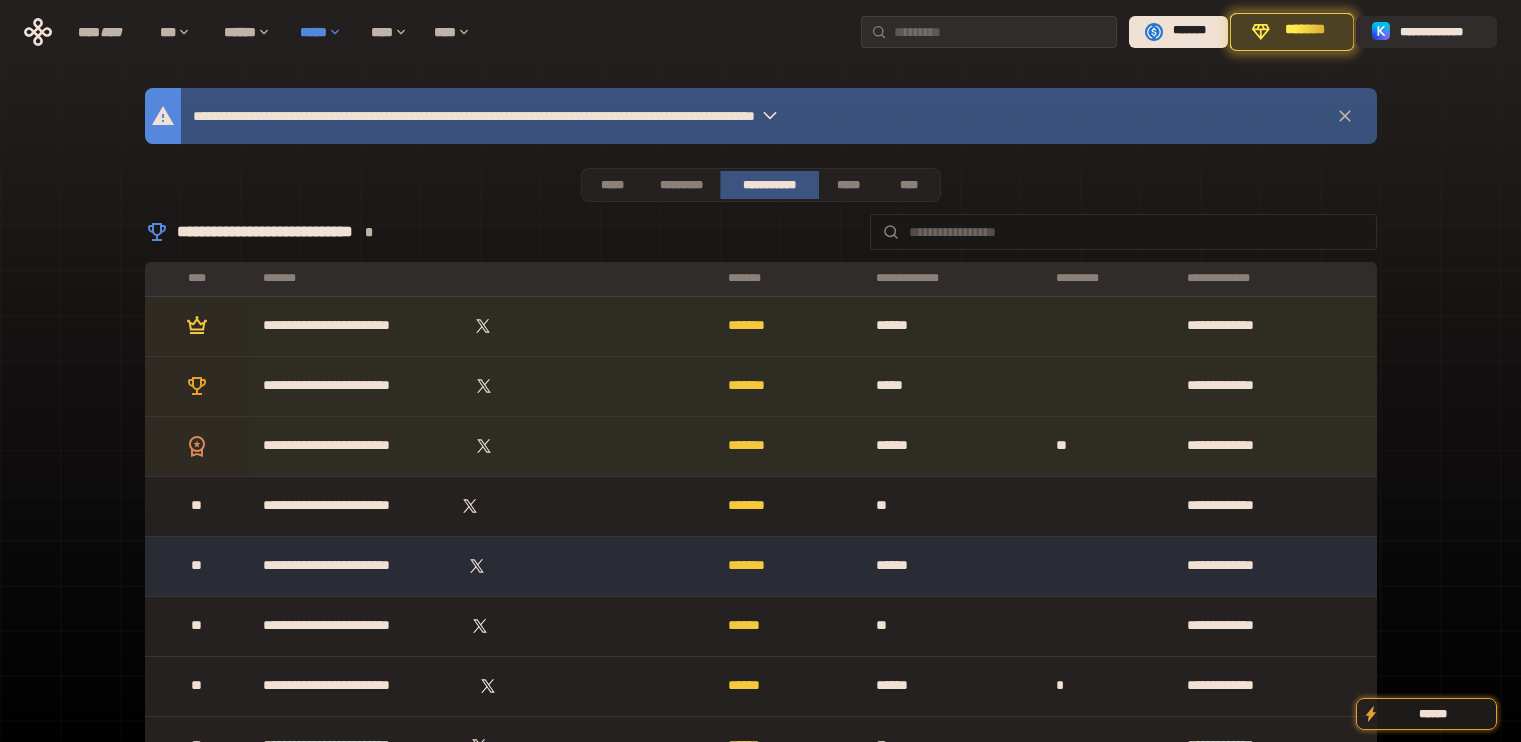 scroll, scrollTop: 0, scrollLeft: 0, axis: both 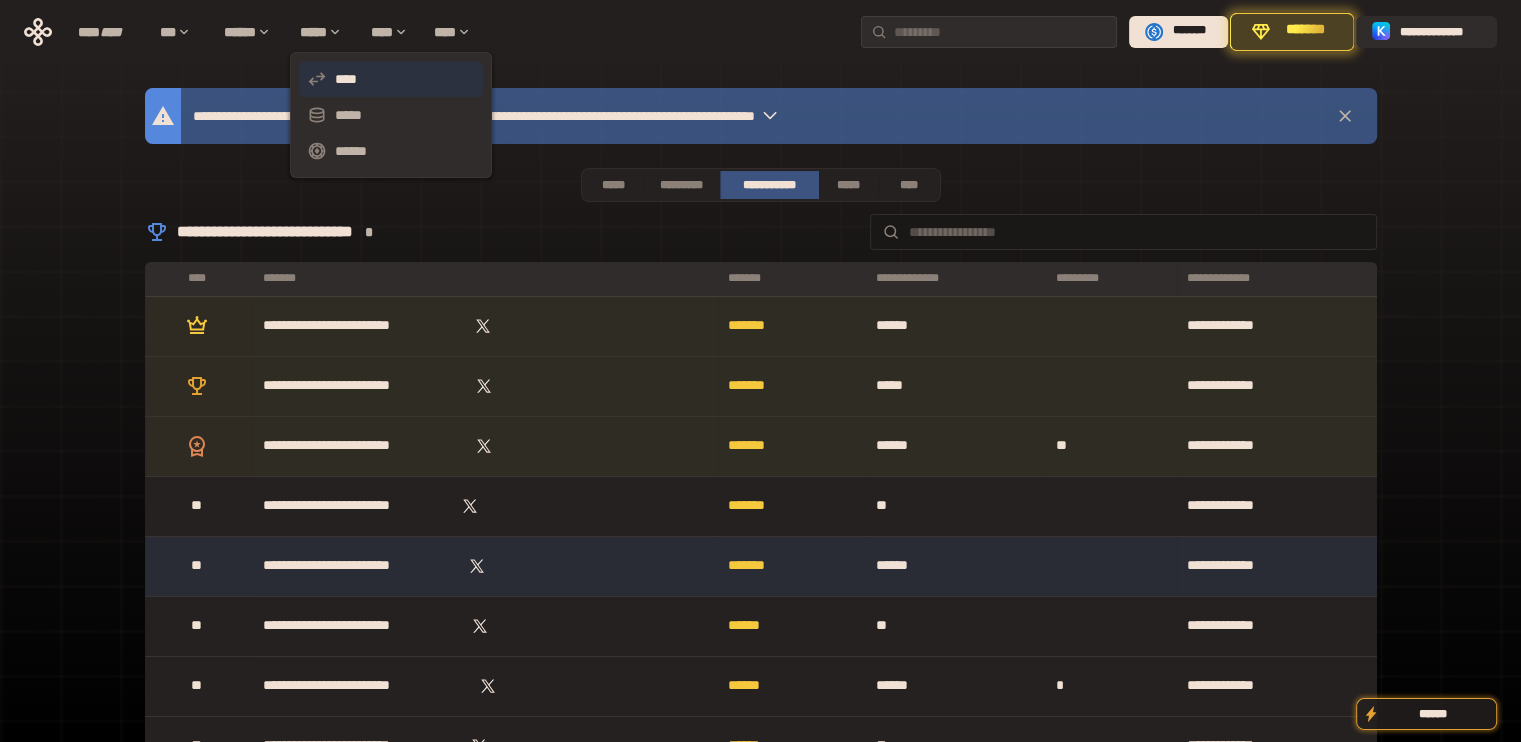click on "****" at bounding box center [391, 79] 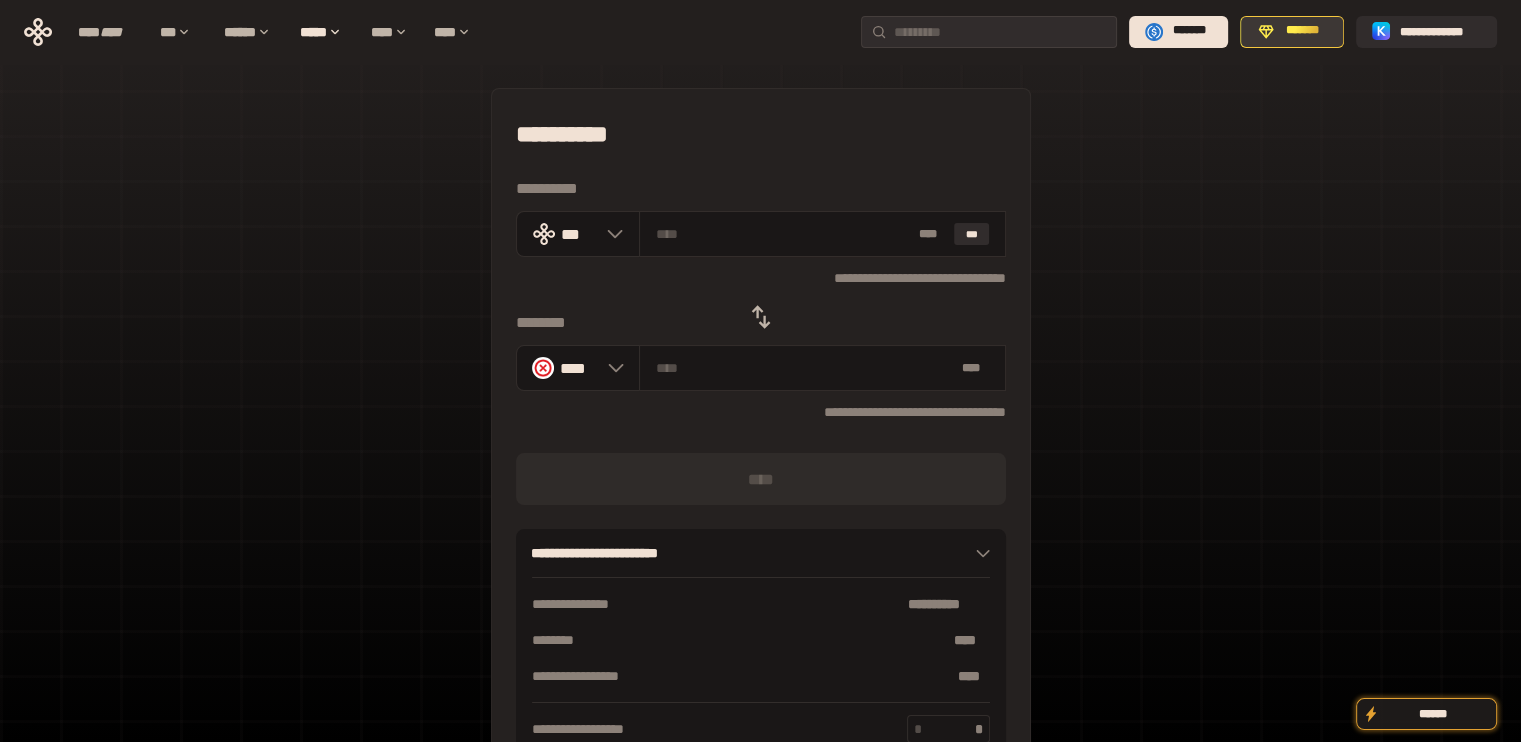 click on "*******" at bounding box center (1303, 31) 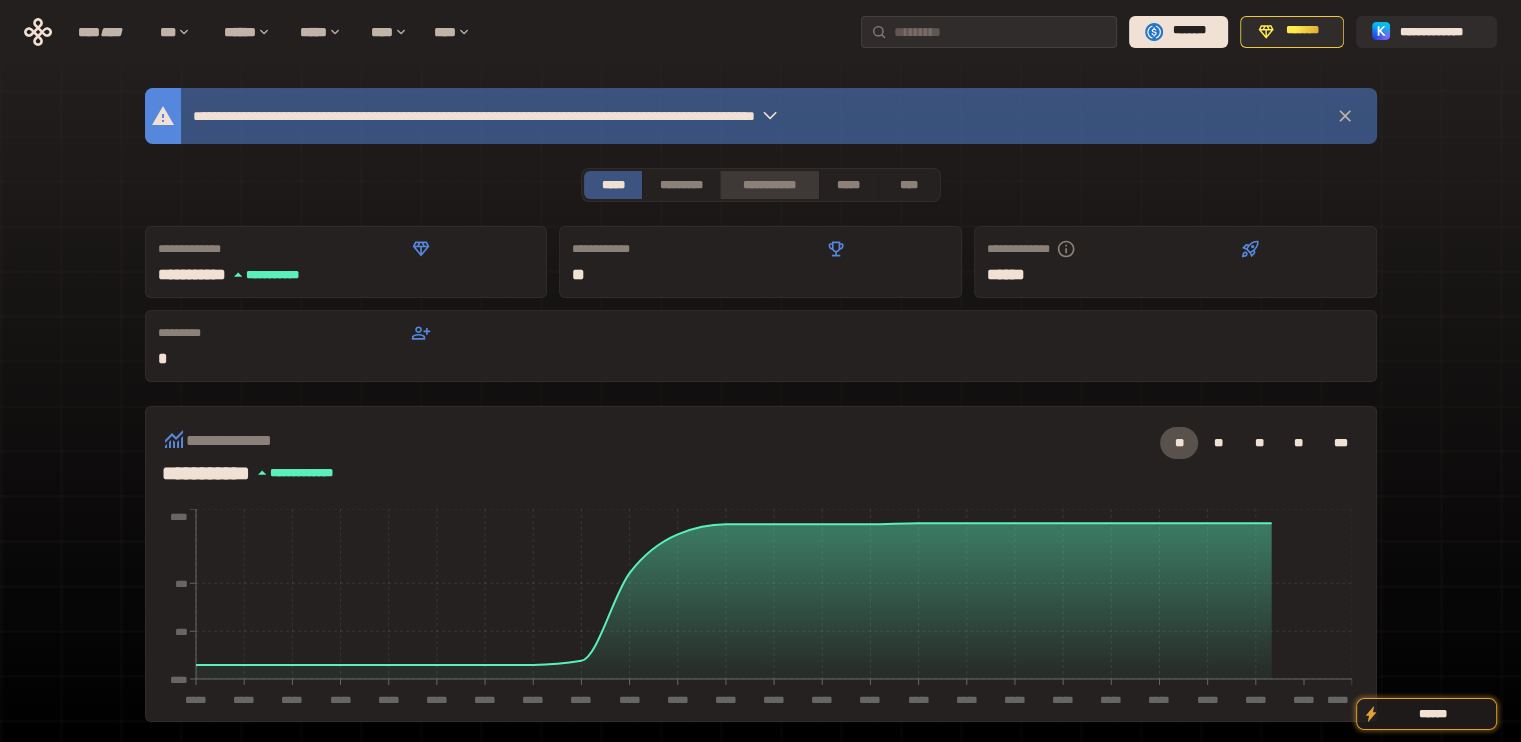click on "**********" at bounding box center (769, 185) 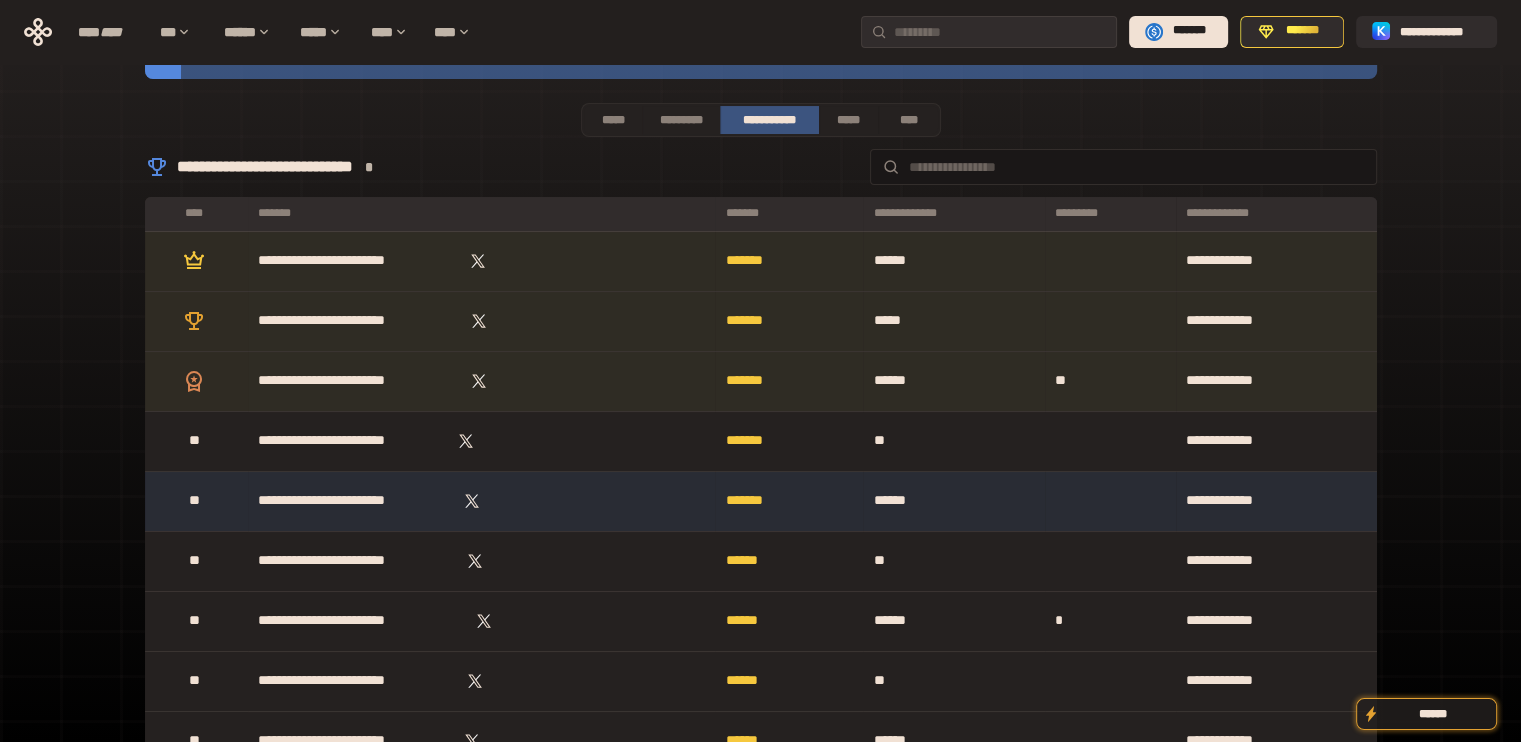 scroll, scrollTop: 100, scrollLeft: 0, axis: vertical 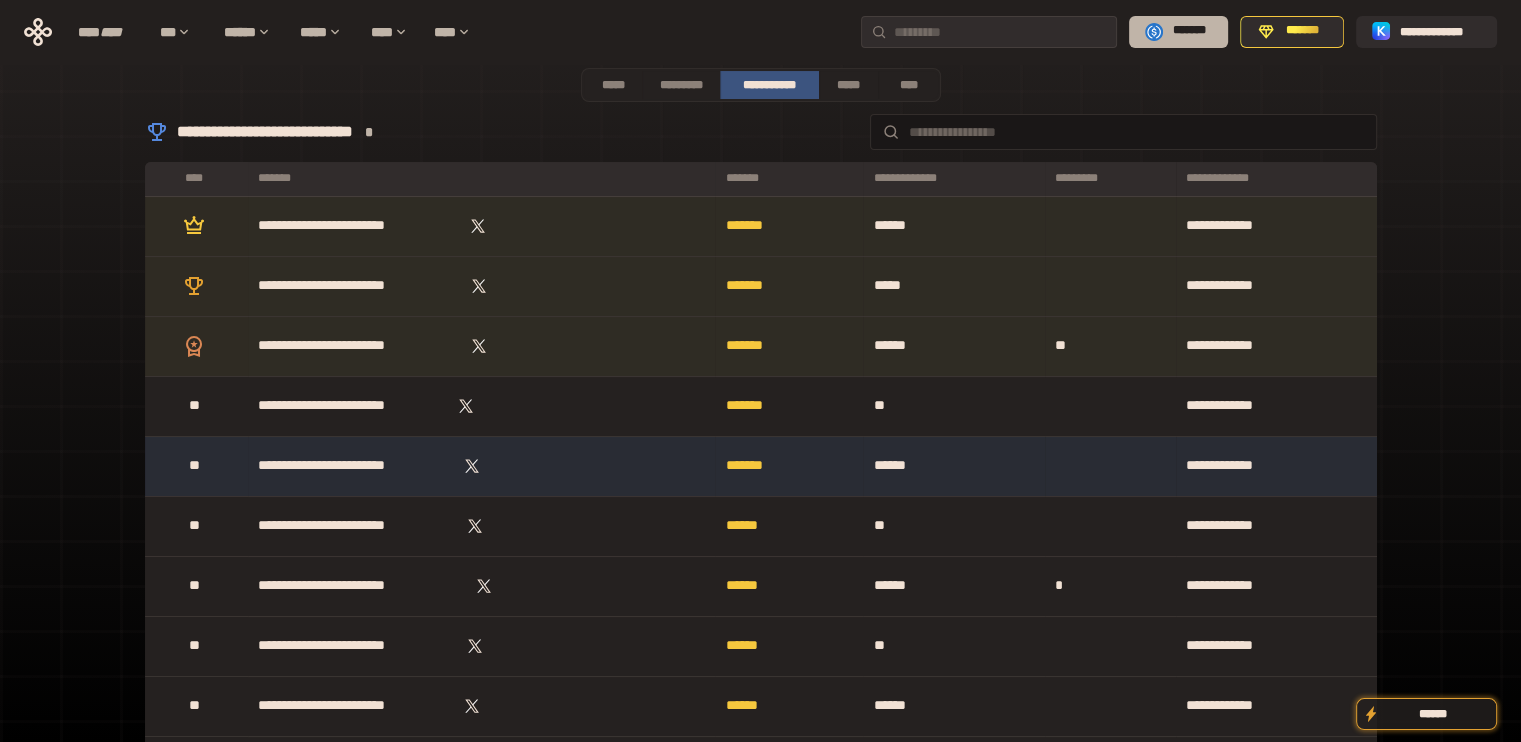 click on "*******" at bounding box center [1178, 32] 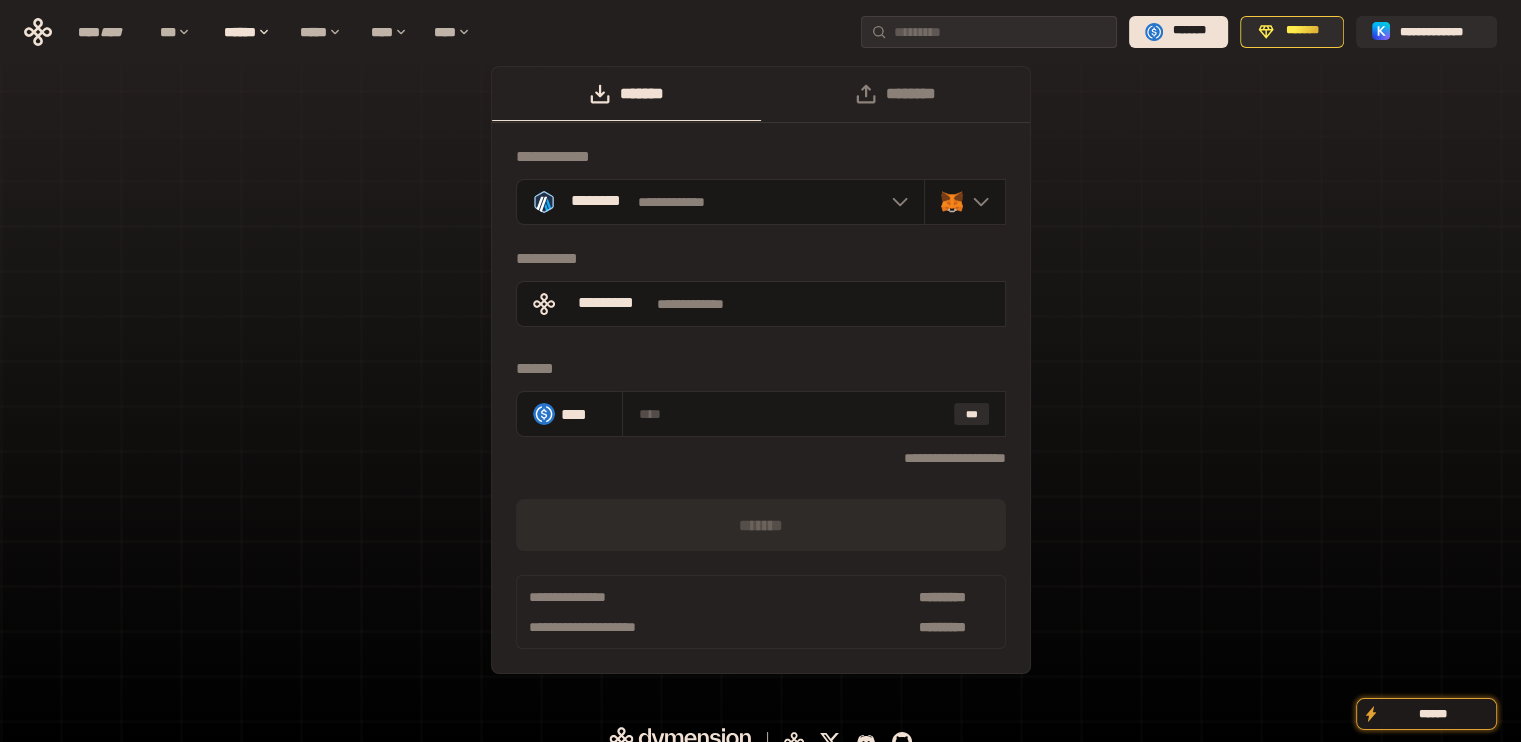 scroll, scrollTop: 0, scrollLeft: 0, axis: both 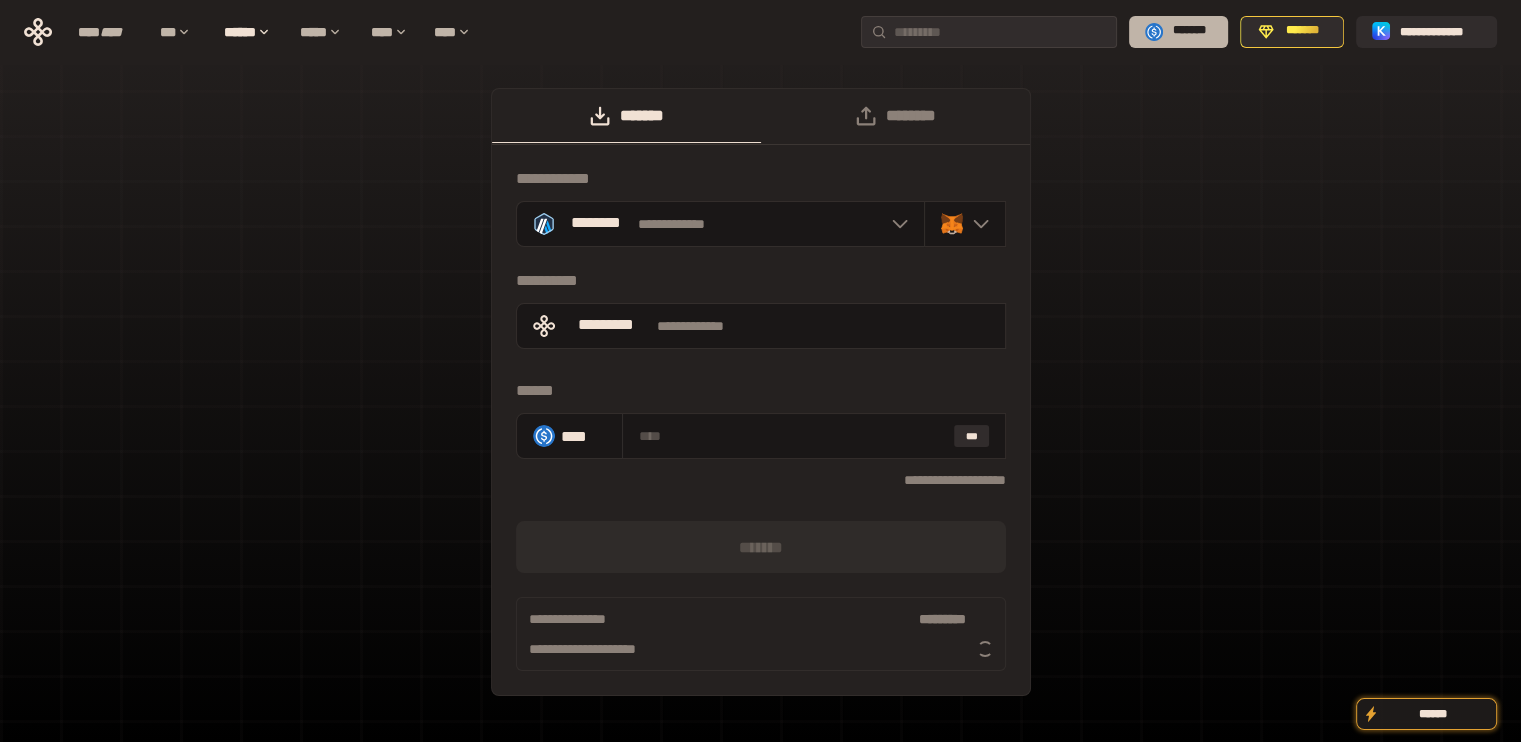 click on "*******" at bounding box center [1178, 32] 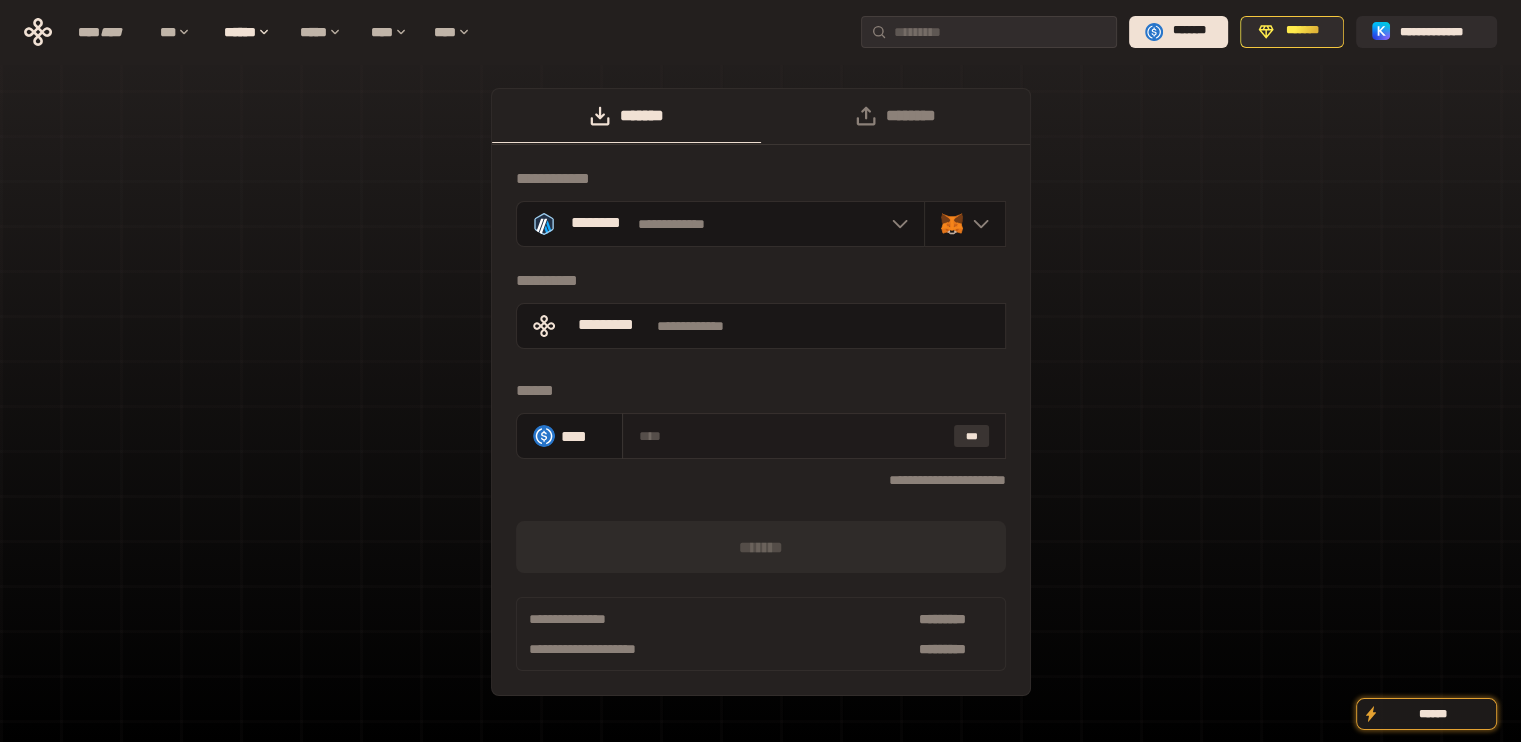 click on "***" at bounding box center [972, 436] 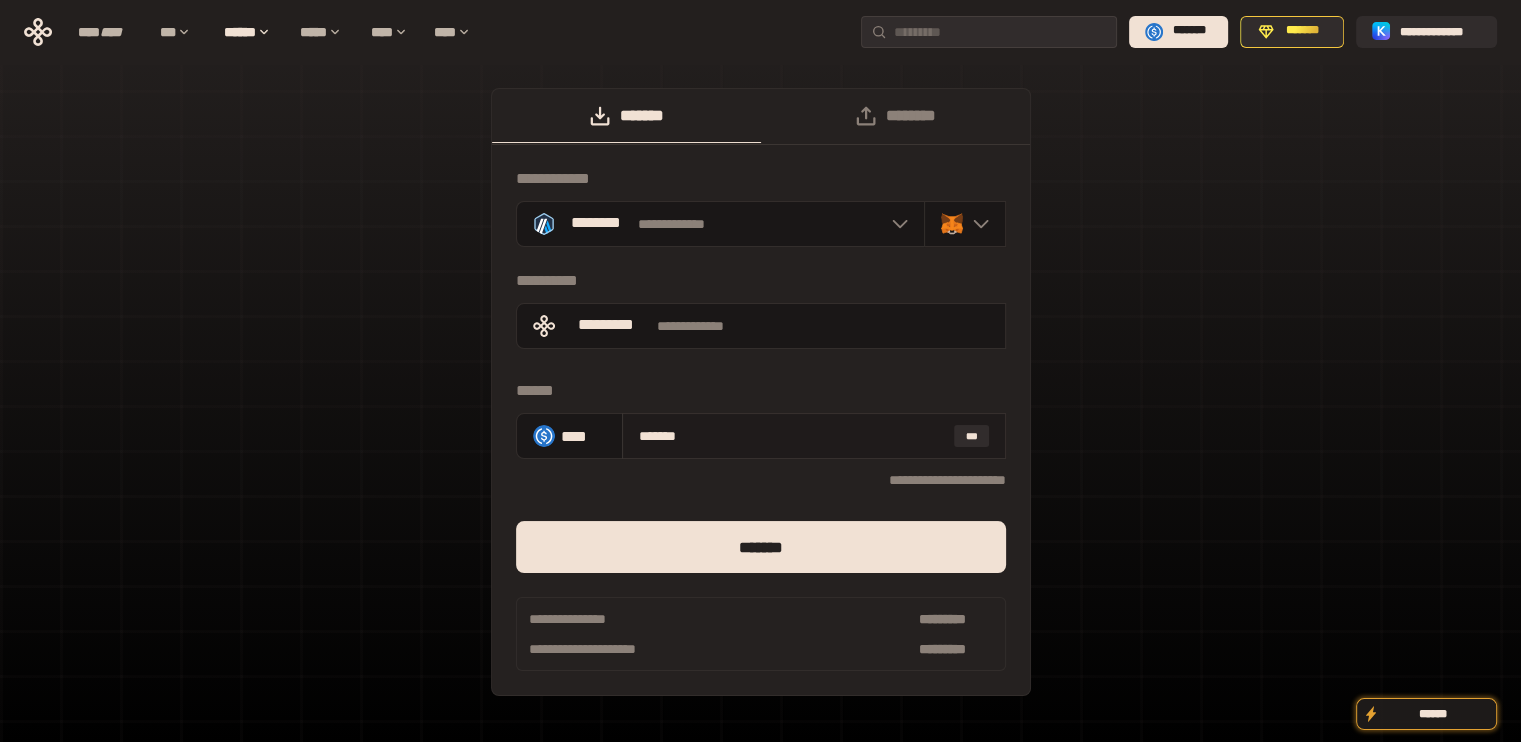 click on "*******" at bounding box center [792, 436] 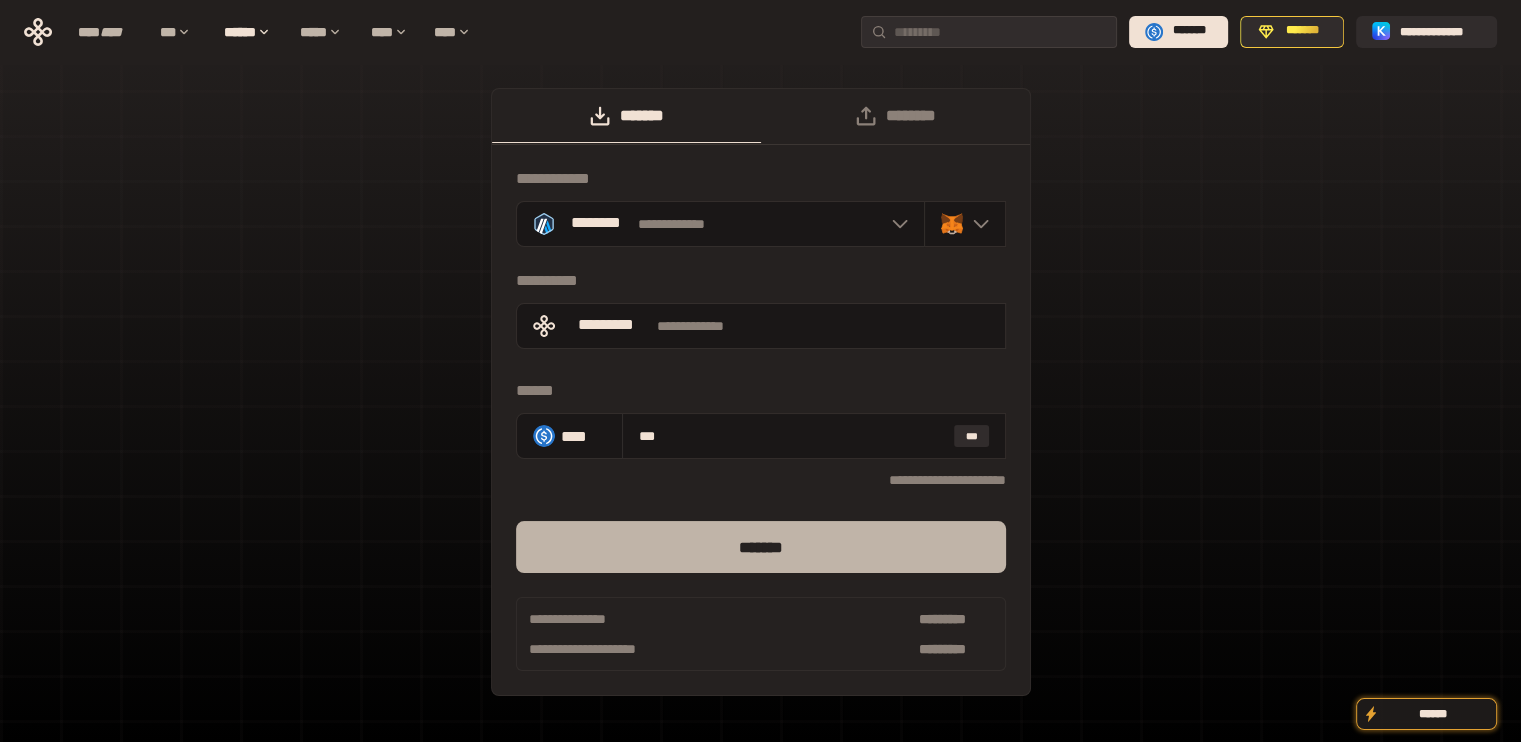 type on "***" 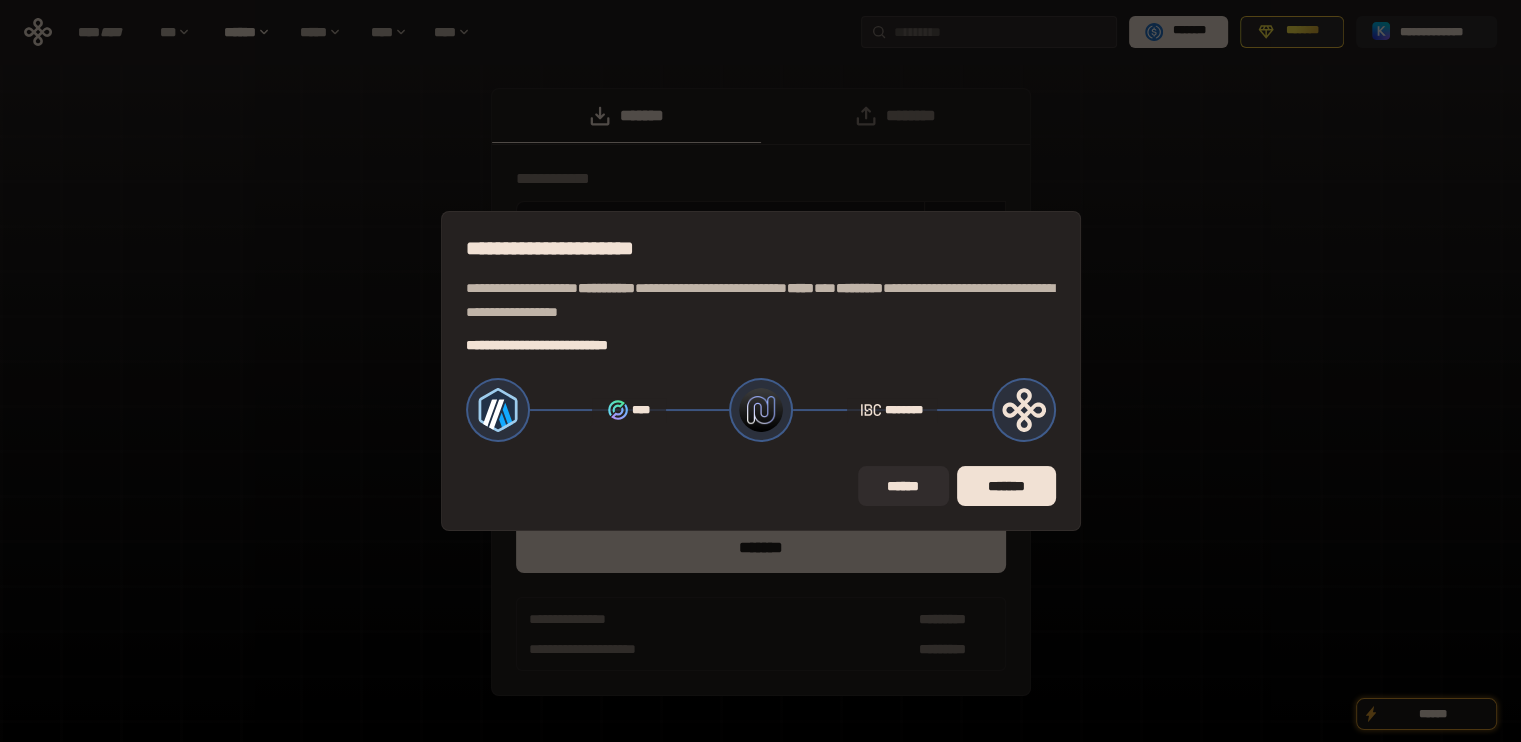 drag, startPoint x: 988, startPoint y: 487, endPoint x: 972, endPoint y: 554, distance: 68.88396 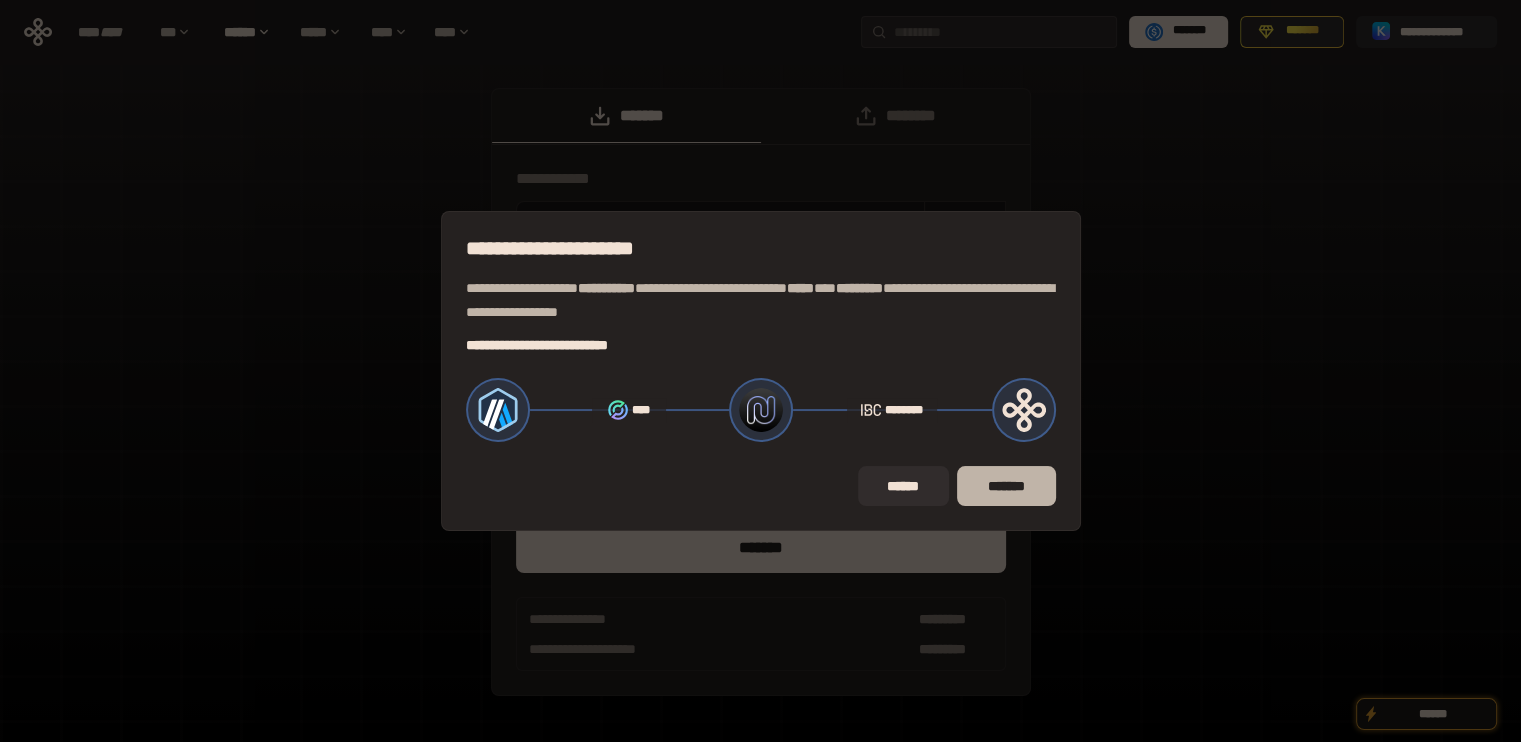 click on "*******" at bounding box center (1006, 486) 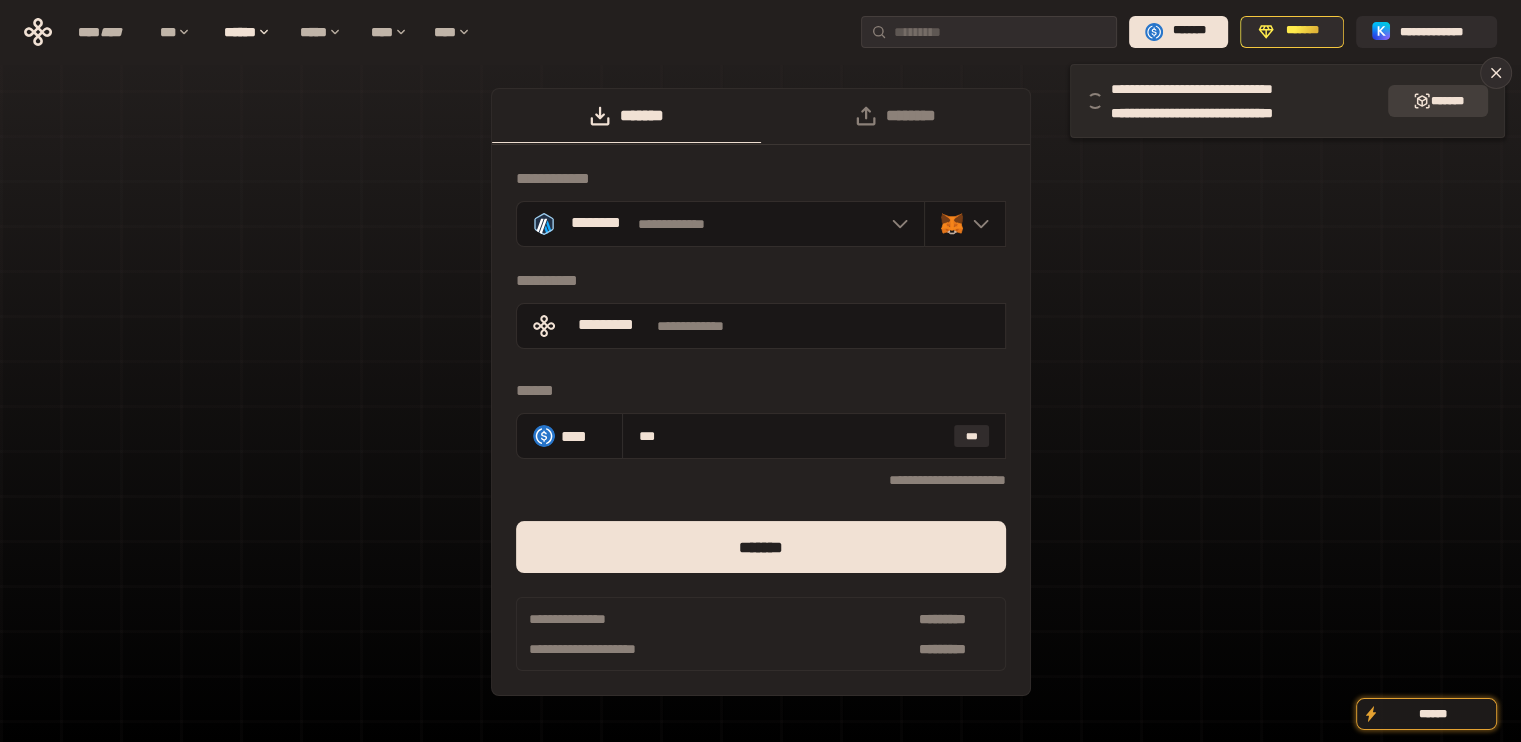 click on "*******" at bounding box center [1438, 101] 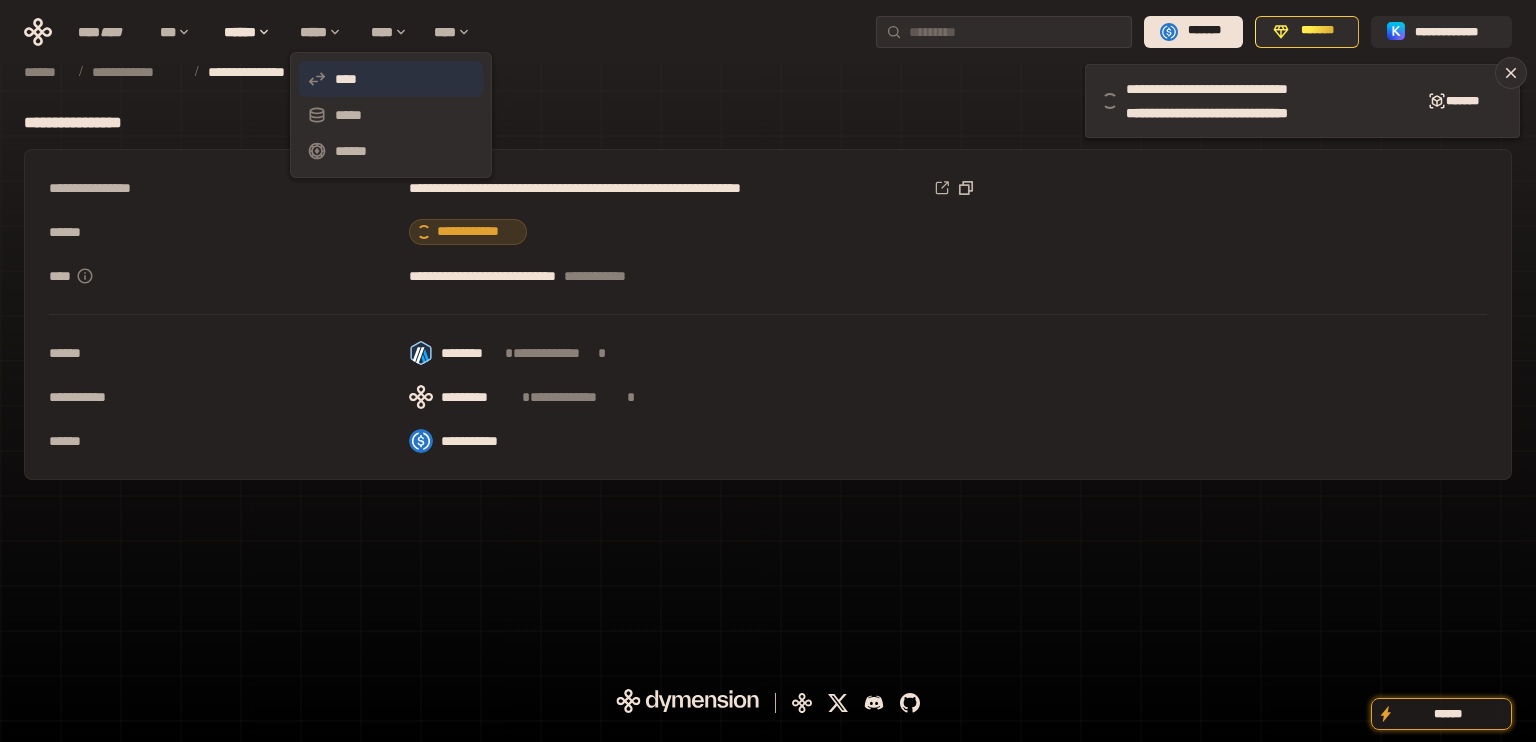 click on "****" at bounding box center [391, 79] 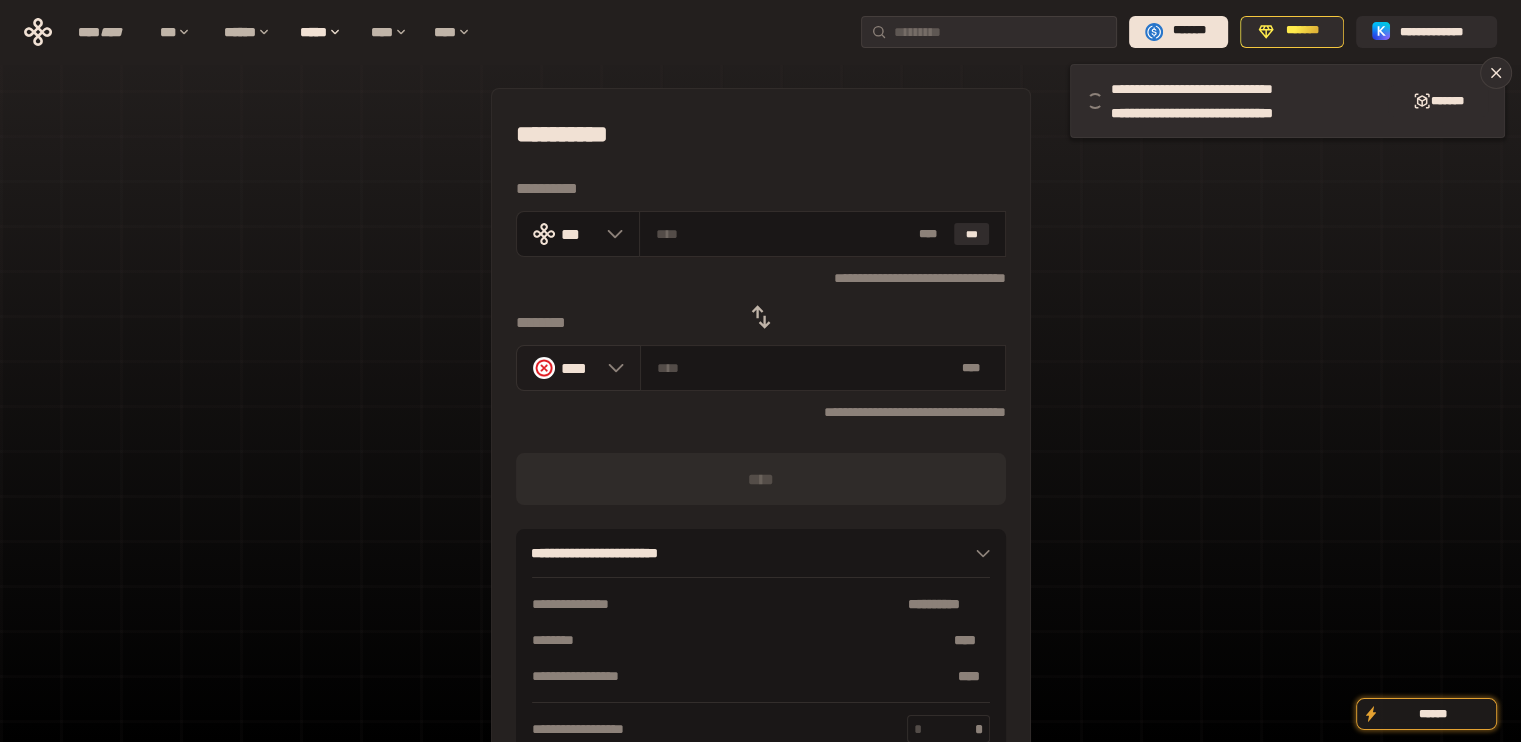 drag, startPoint x: 535, startPoint y: 353, endPoint x: 604, endPoint y: 377, distance: 73.05477 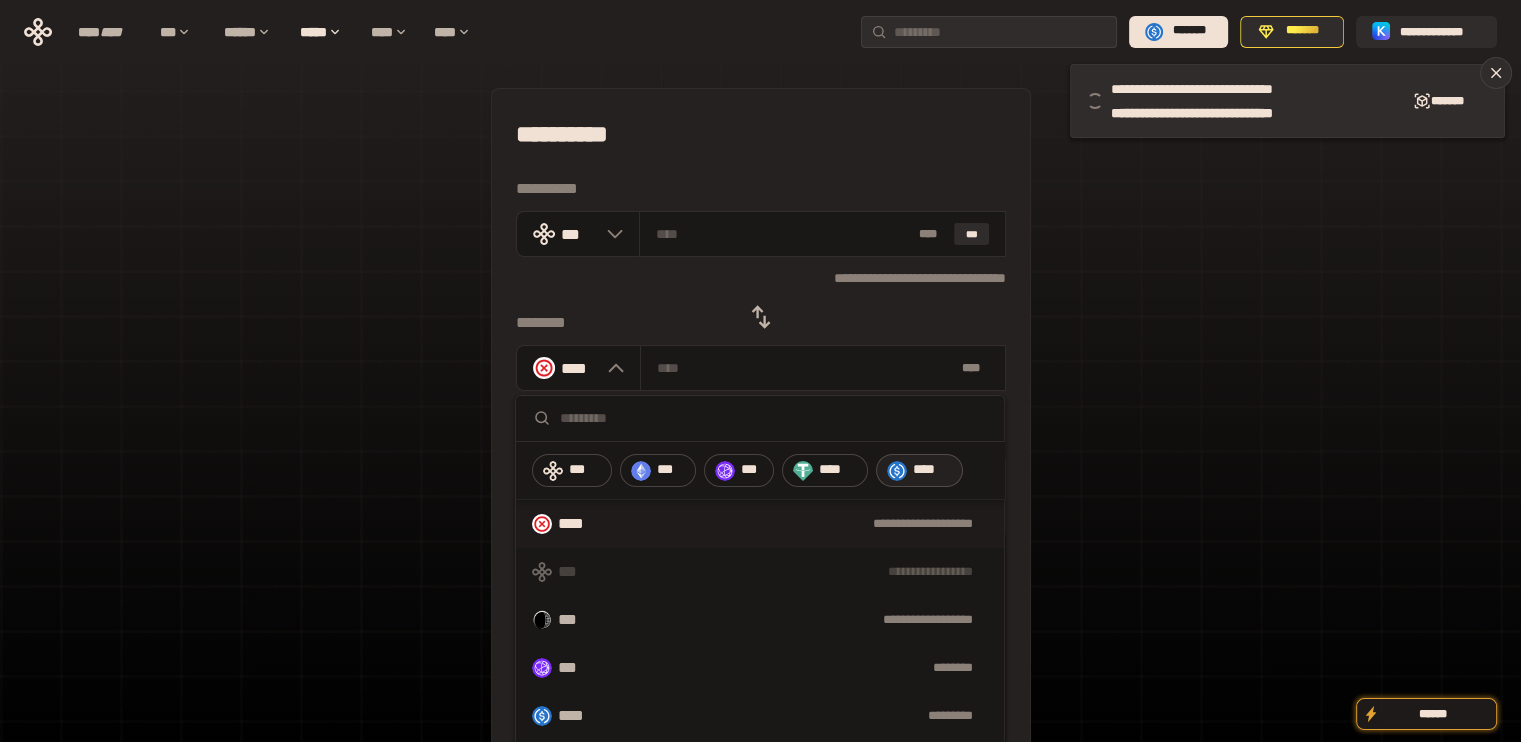 click at bounding box center (897, 471) 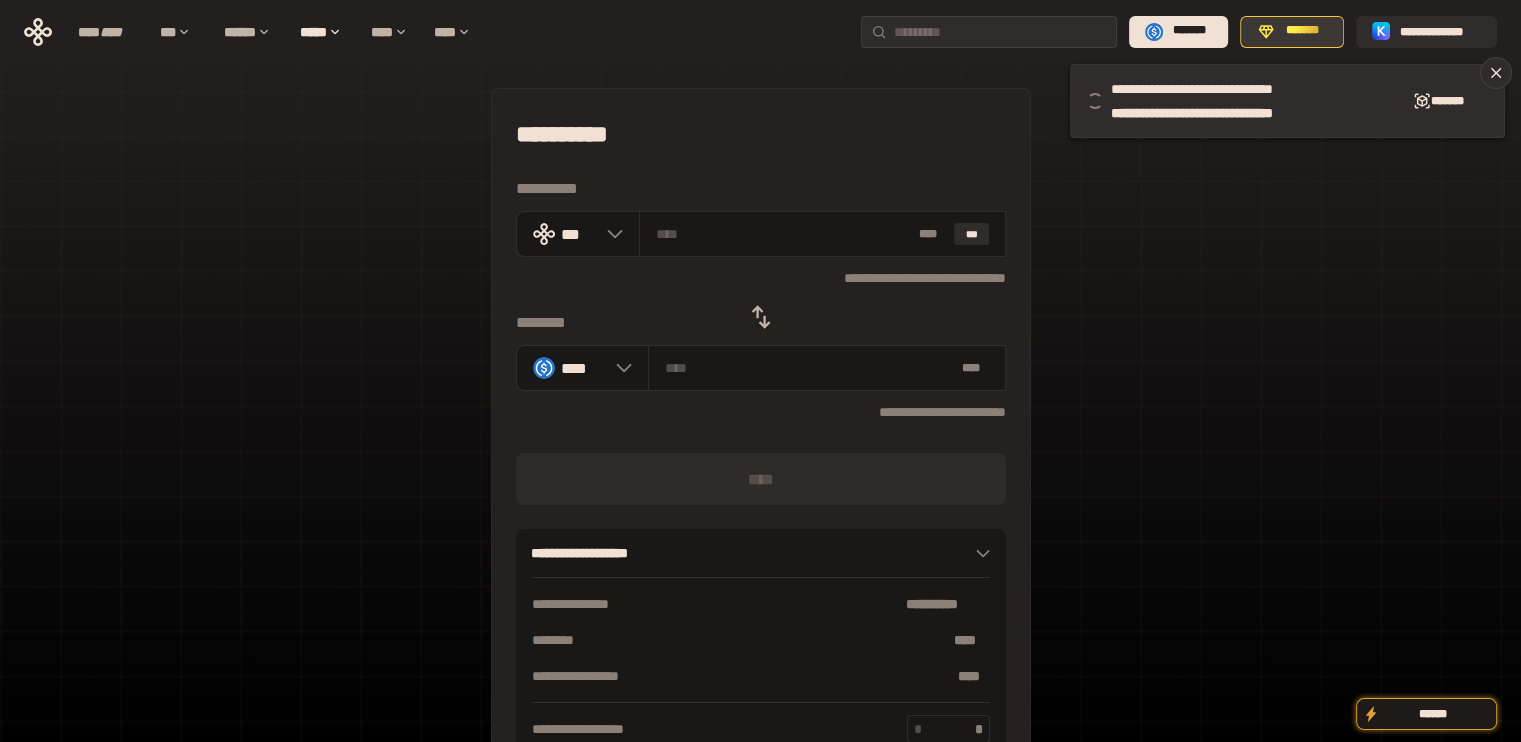 click 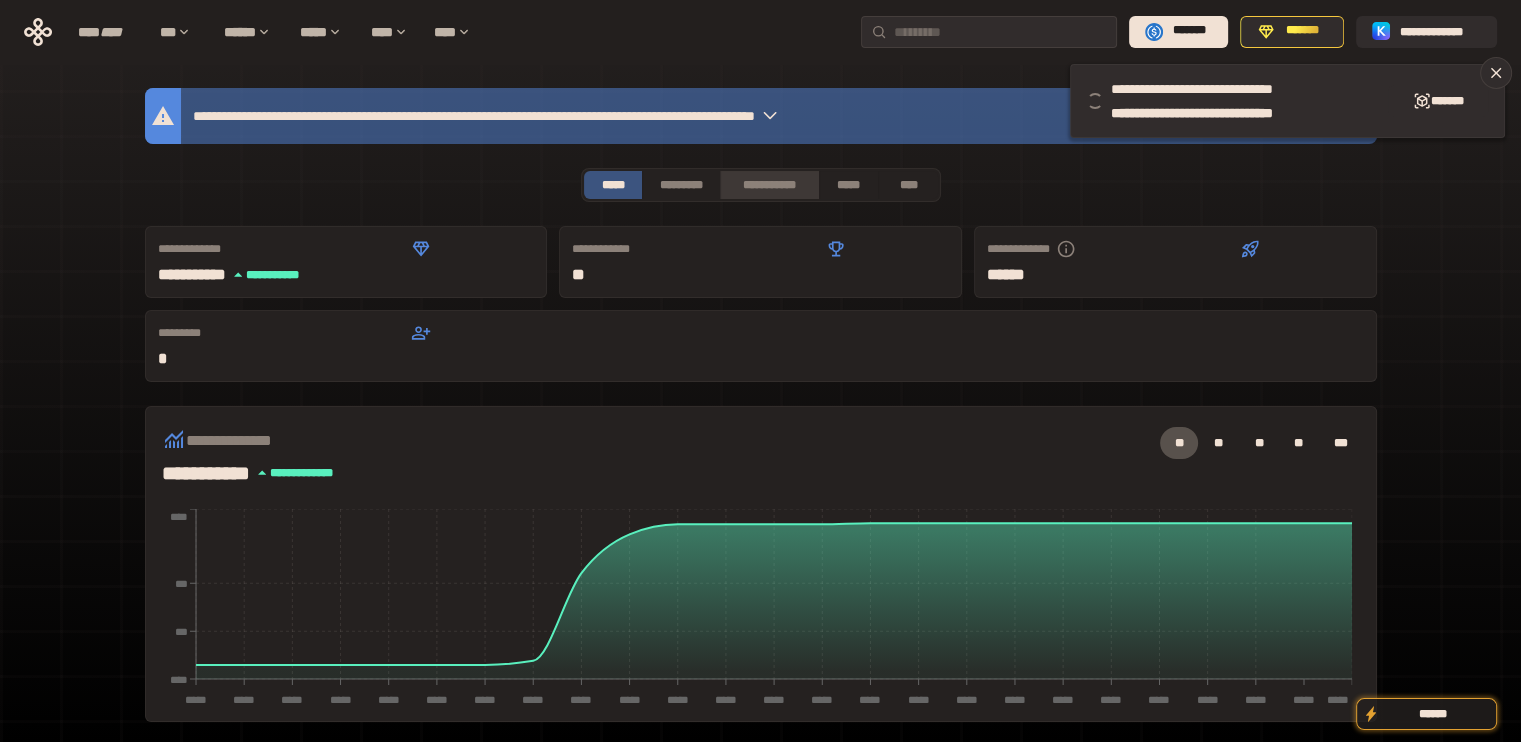 click on "**********" at bounding box center (769, 185) 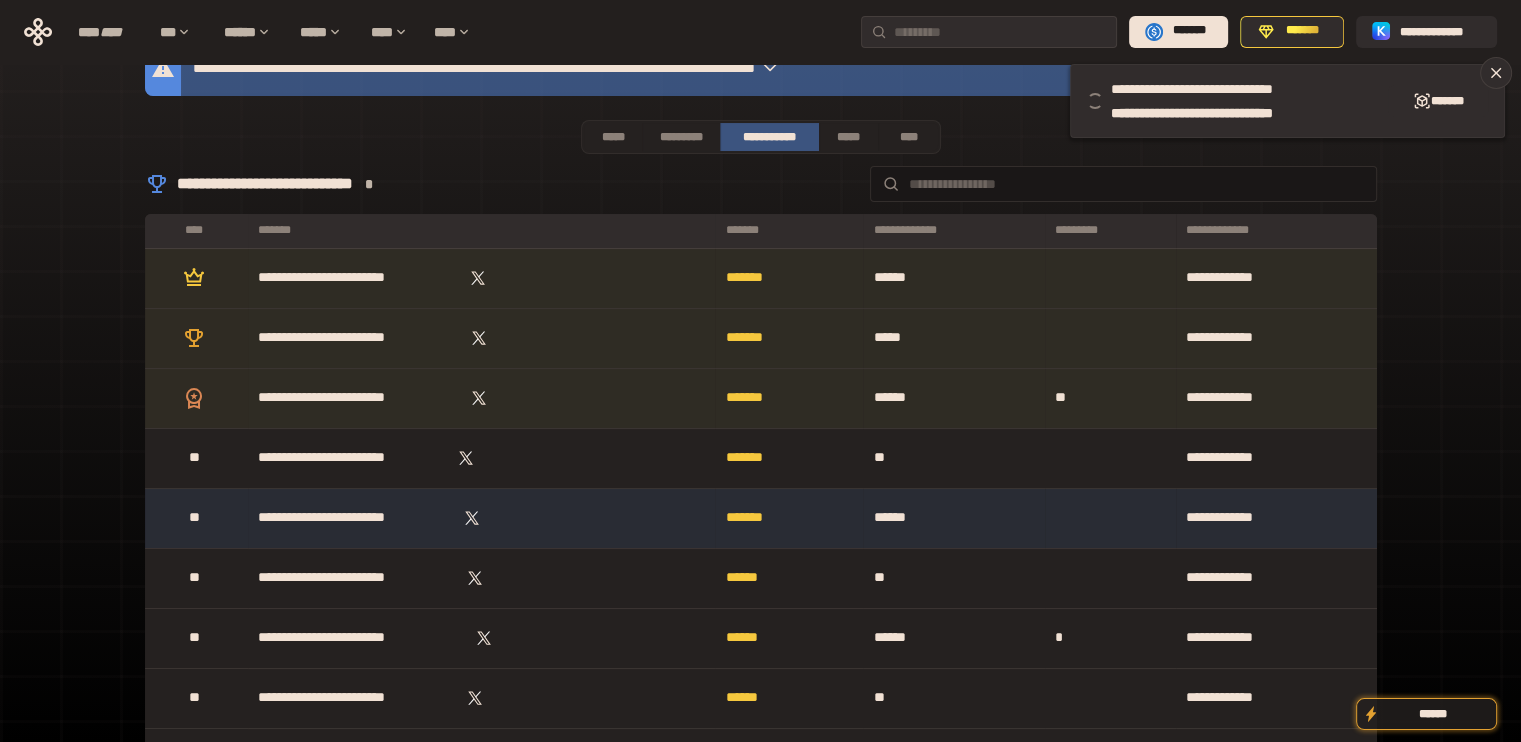 scroll, scrollTop: 0, scrollLeft: 0, axis: both 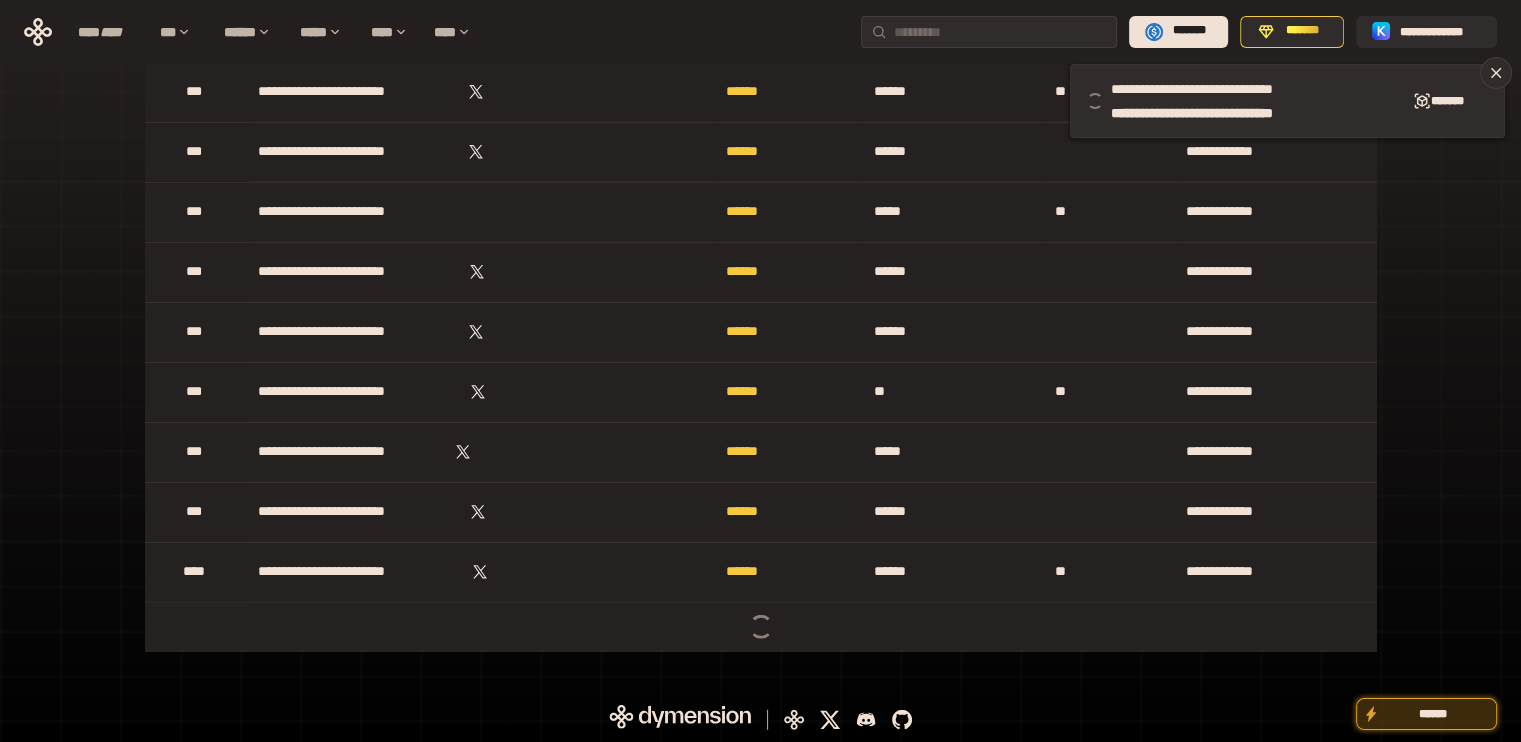 drag, startPoint x: 1437, startPoint y: 318, endPoint x: 1389, endPoint y: 706, distance: 390.9578 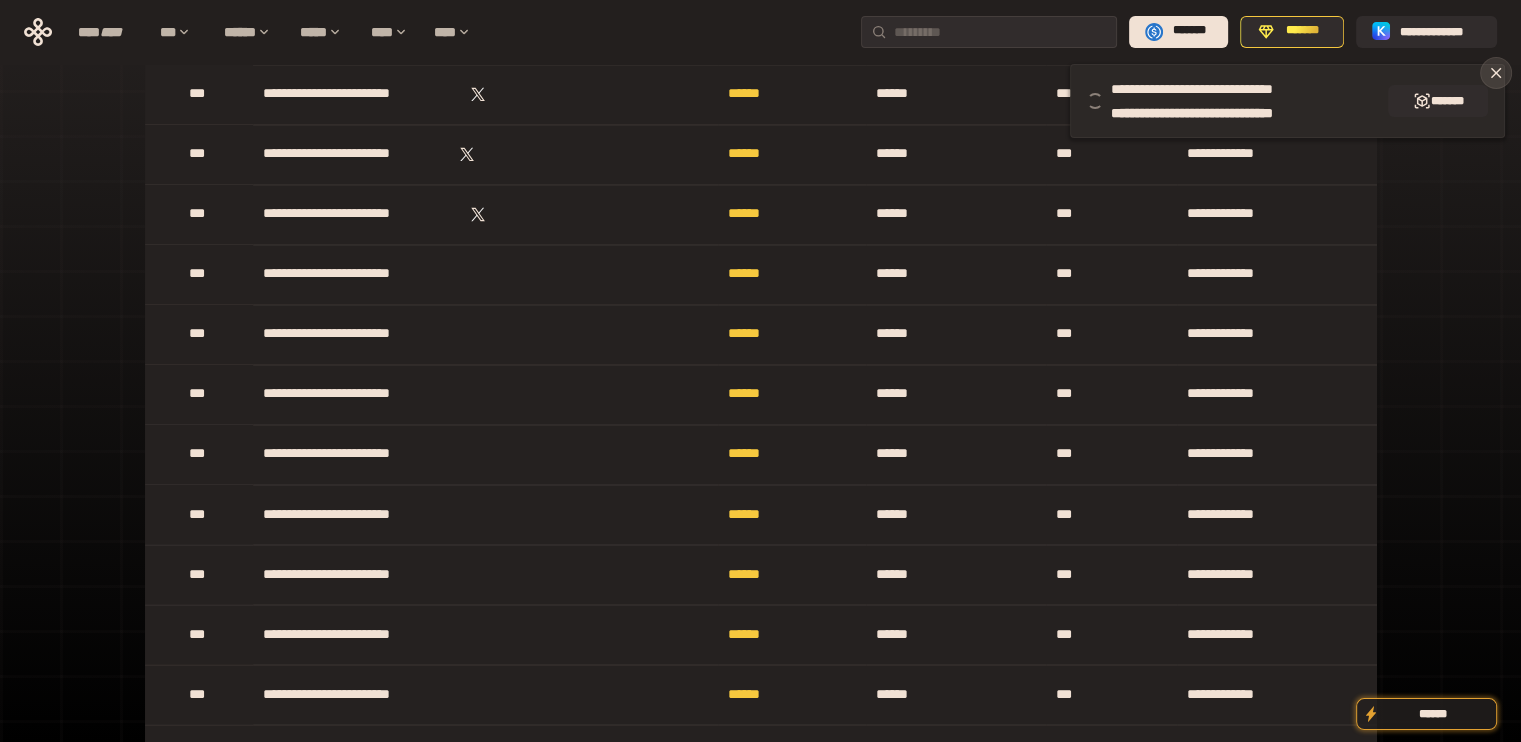 scroll, scrollTop: 0, scrollLeft: 0, axis: both 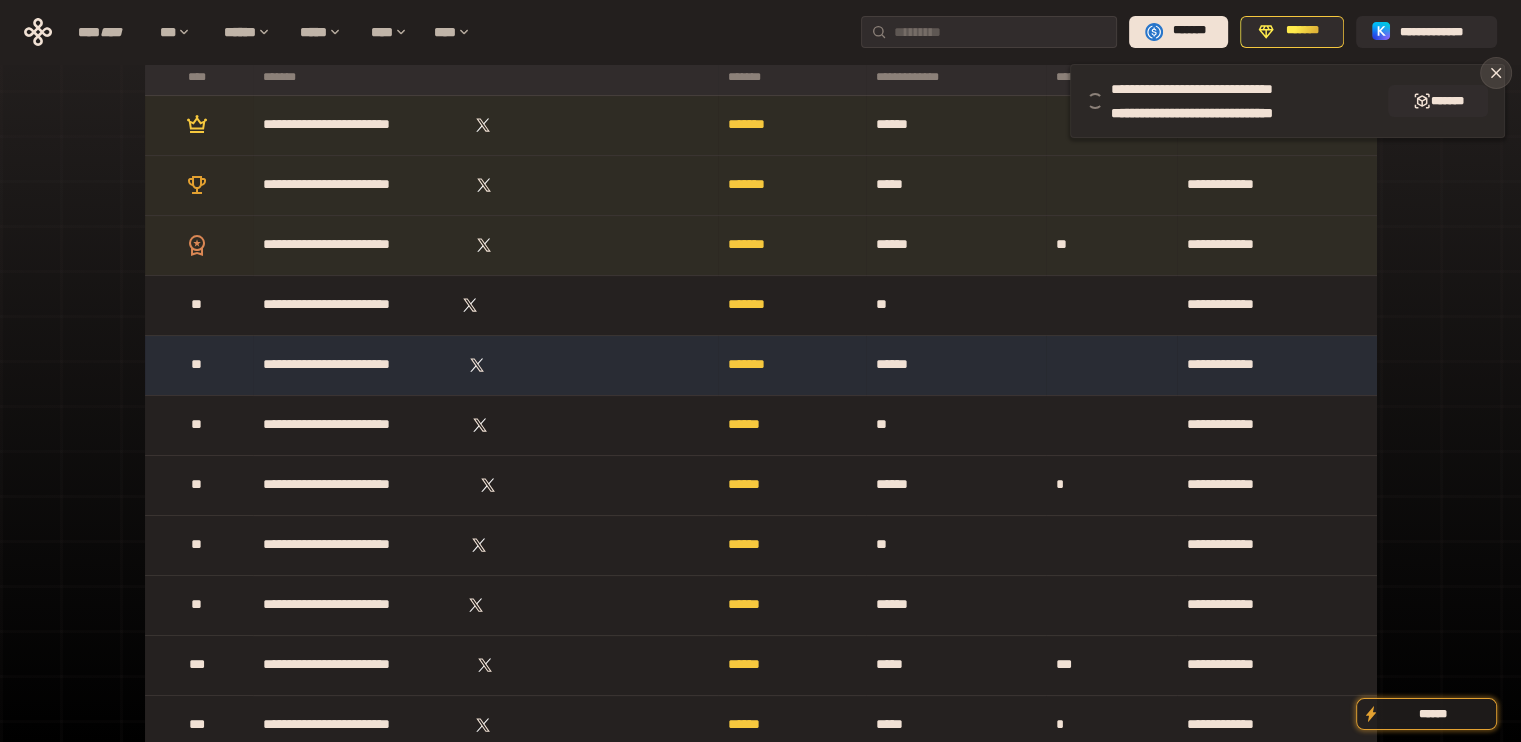 drag, startPoint x: 1480, startPoint y: 568, endPoint x: 1509, endPoint y: 74, distance: 494.8505 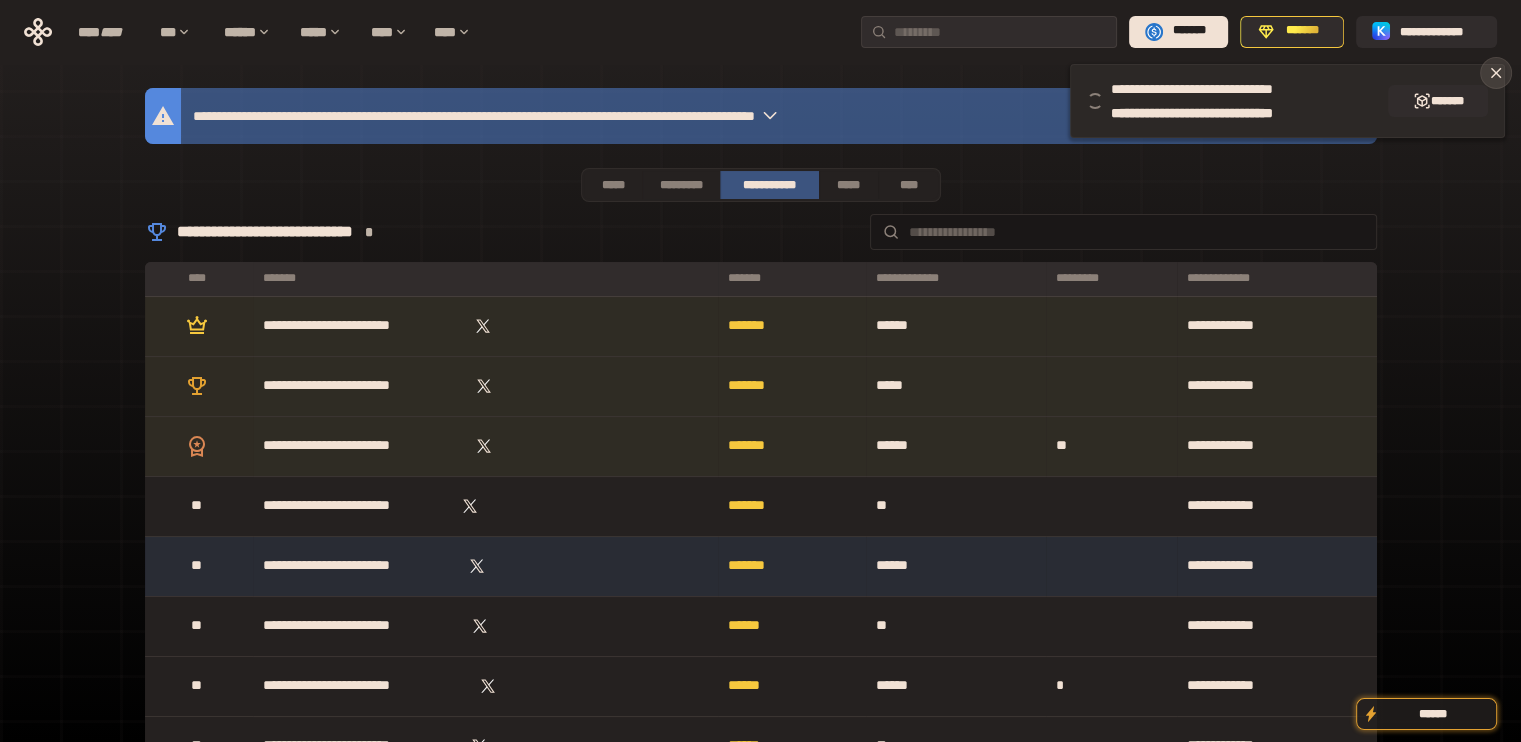 click 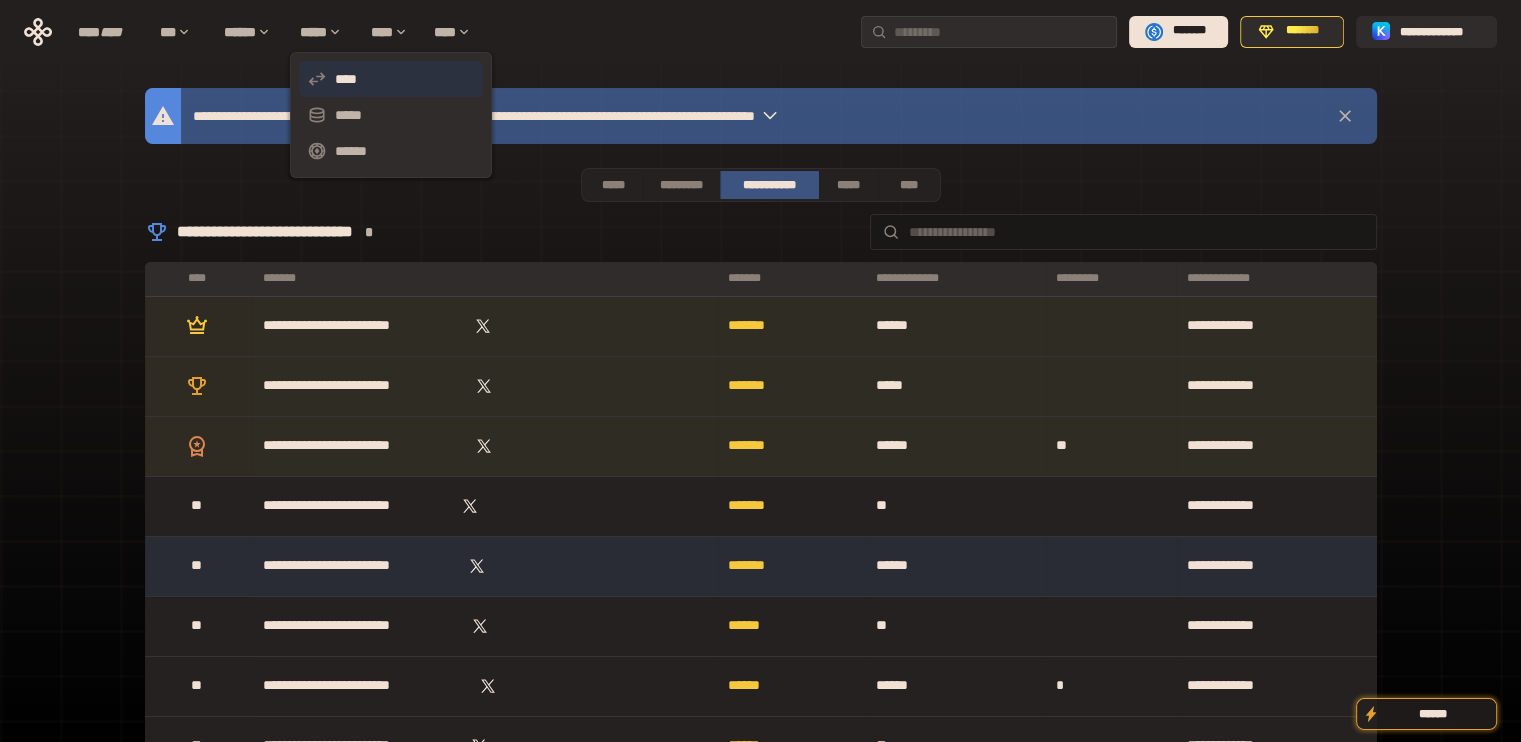 click on "****" at bounding box center (391, 79) 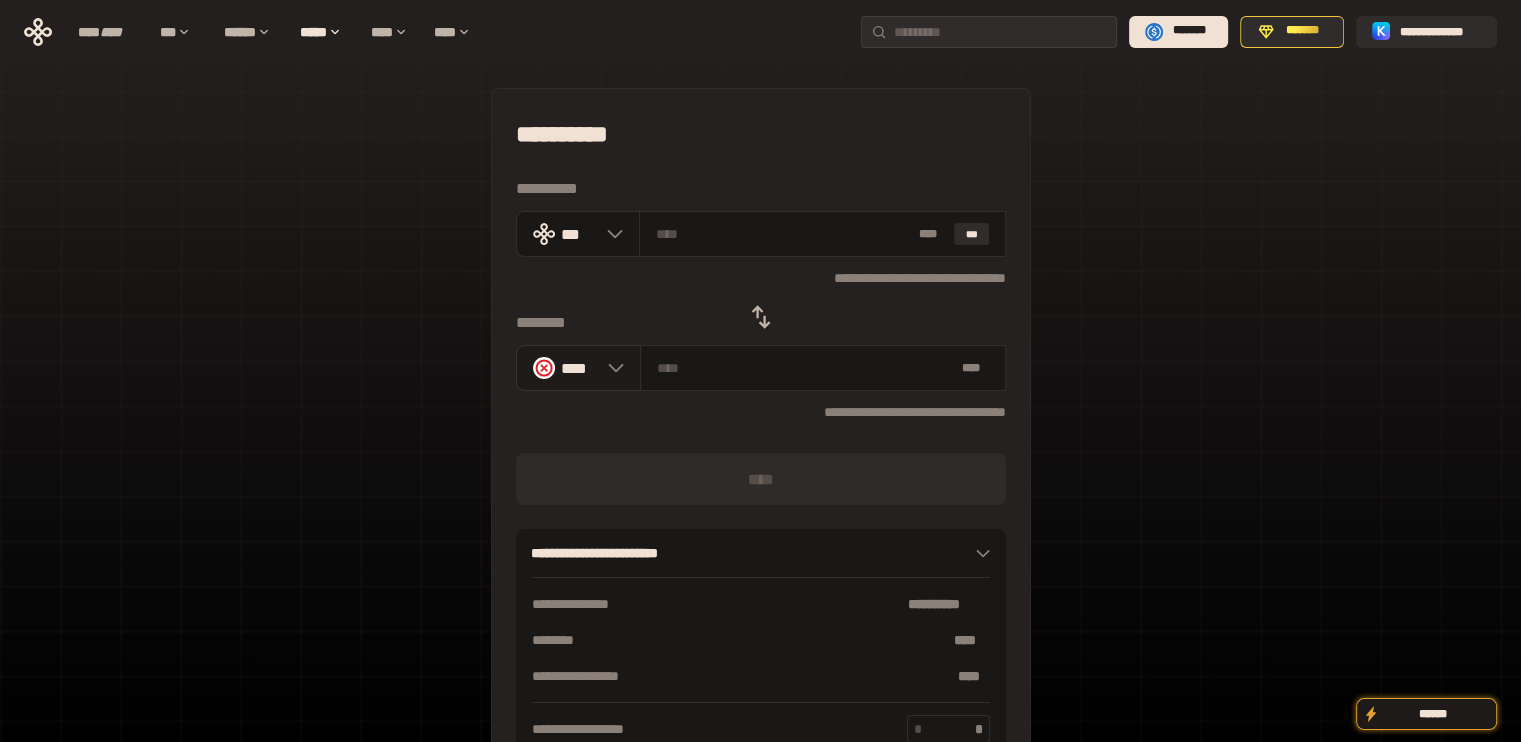 click on "****" at bounding box center (579, 367) 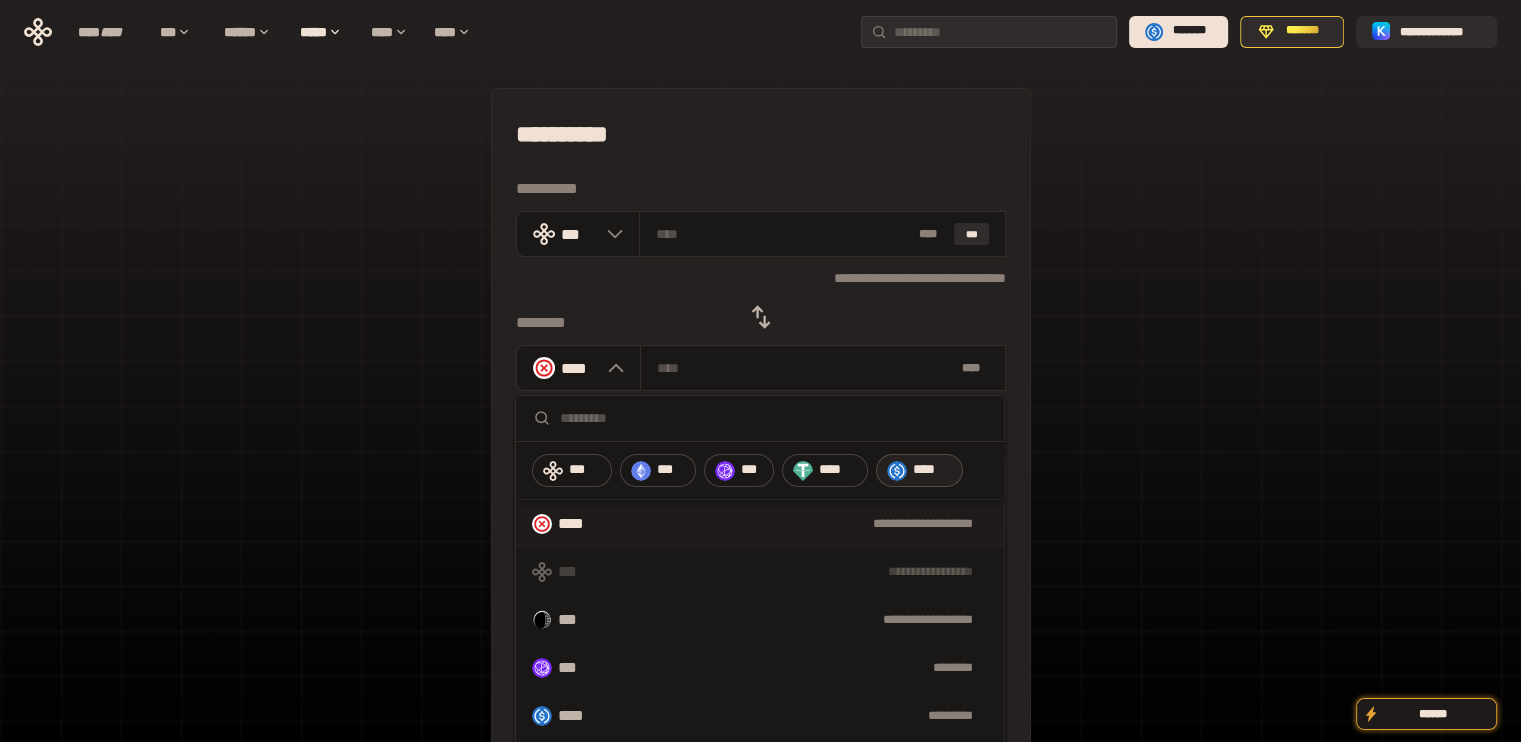 click on "****" at bounding box center [933, 470] 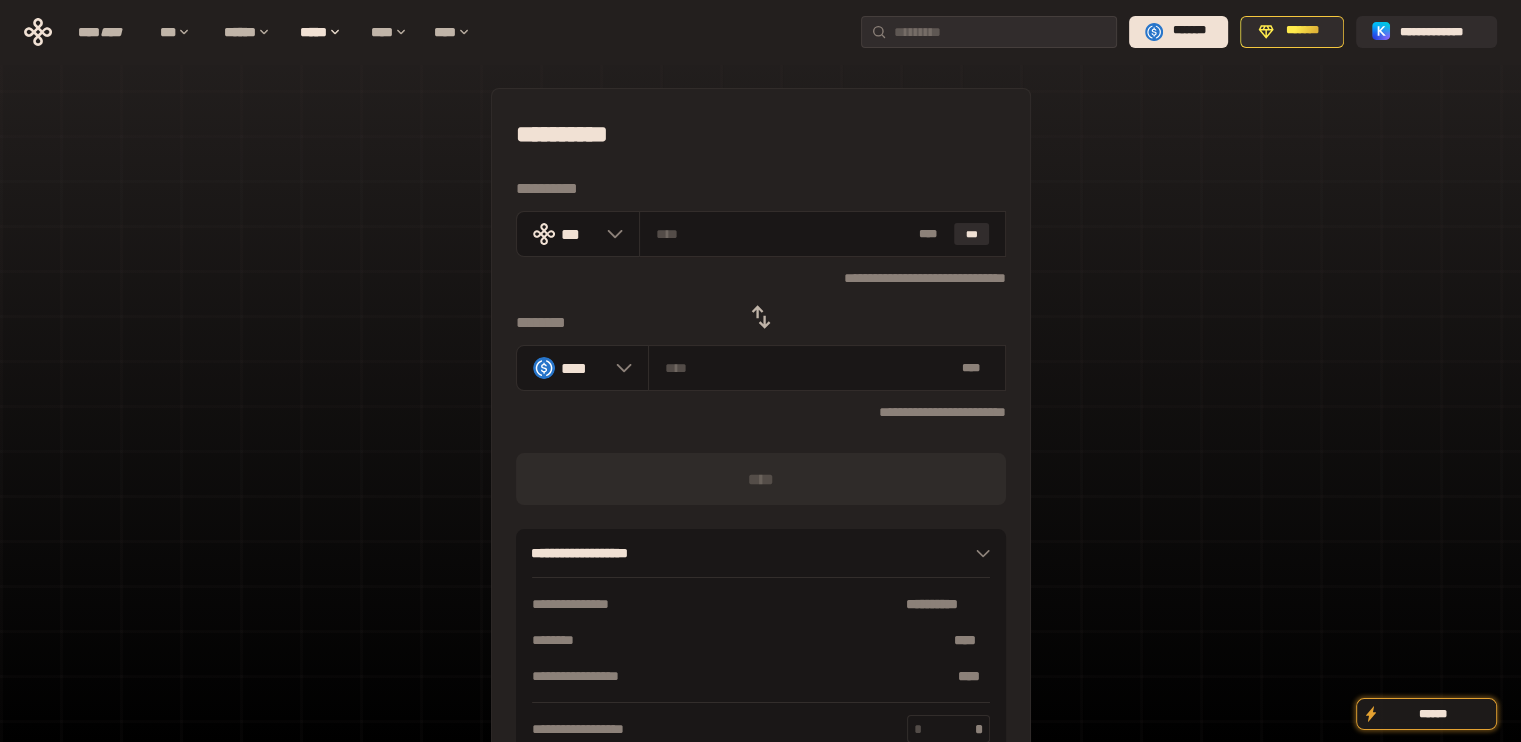 click 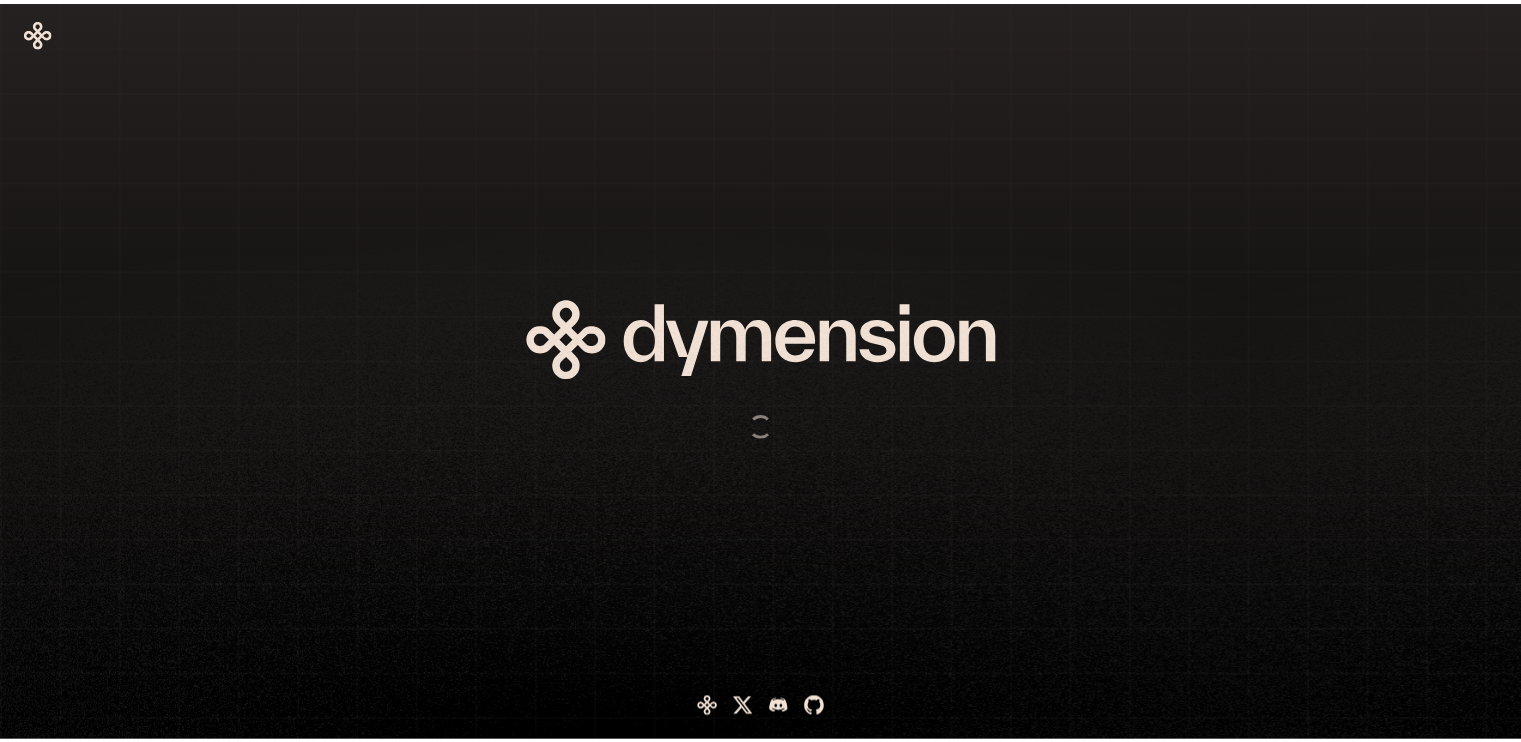 scroll, scrollTop: 0, scrollLeft: 0, axis: both 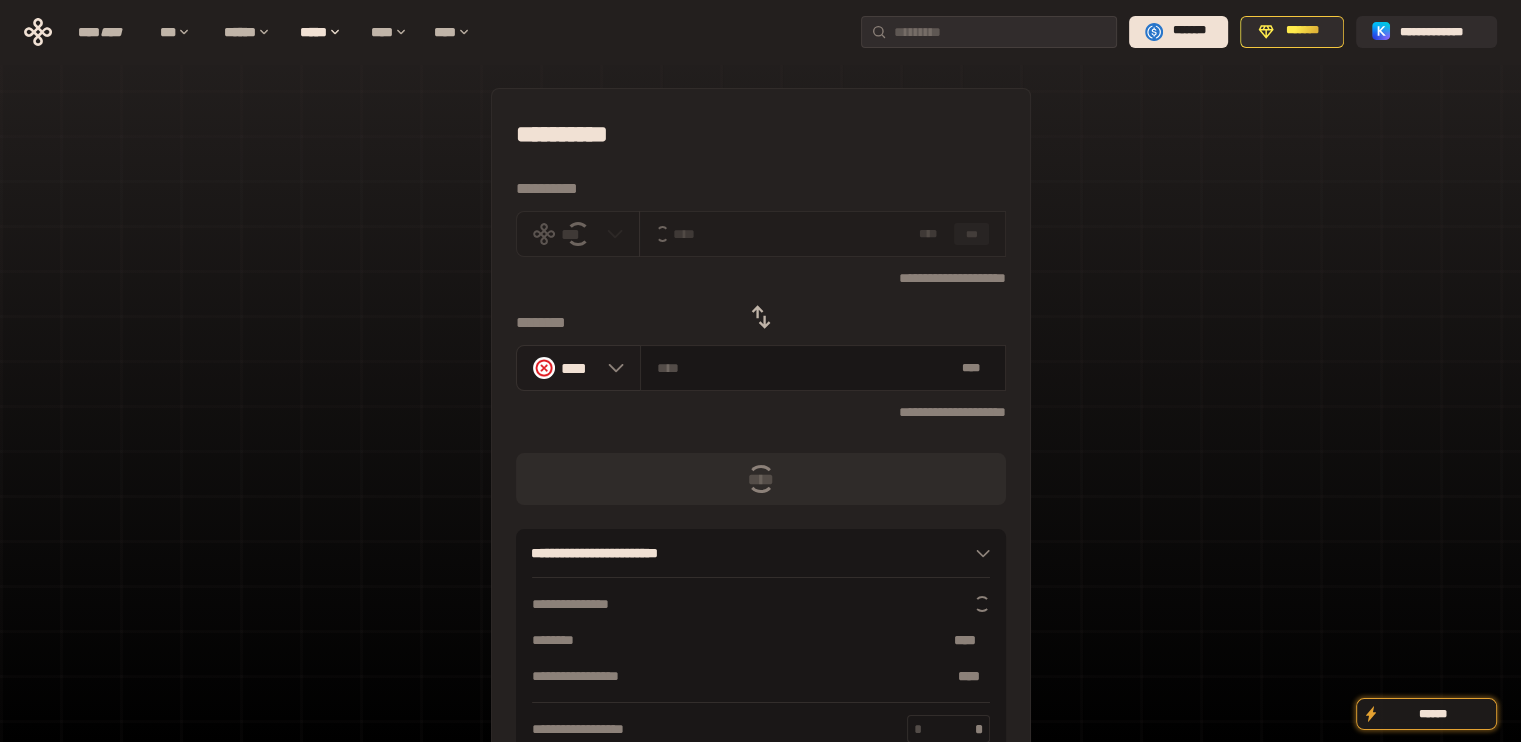 click on "****" at bounding box center (578, 368) 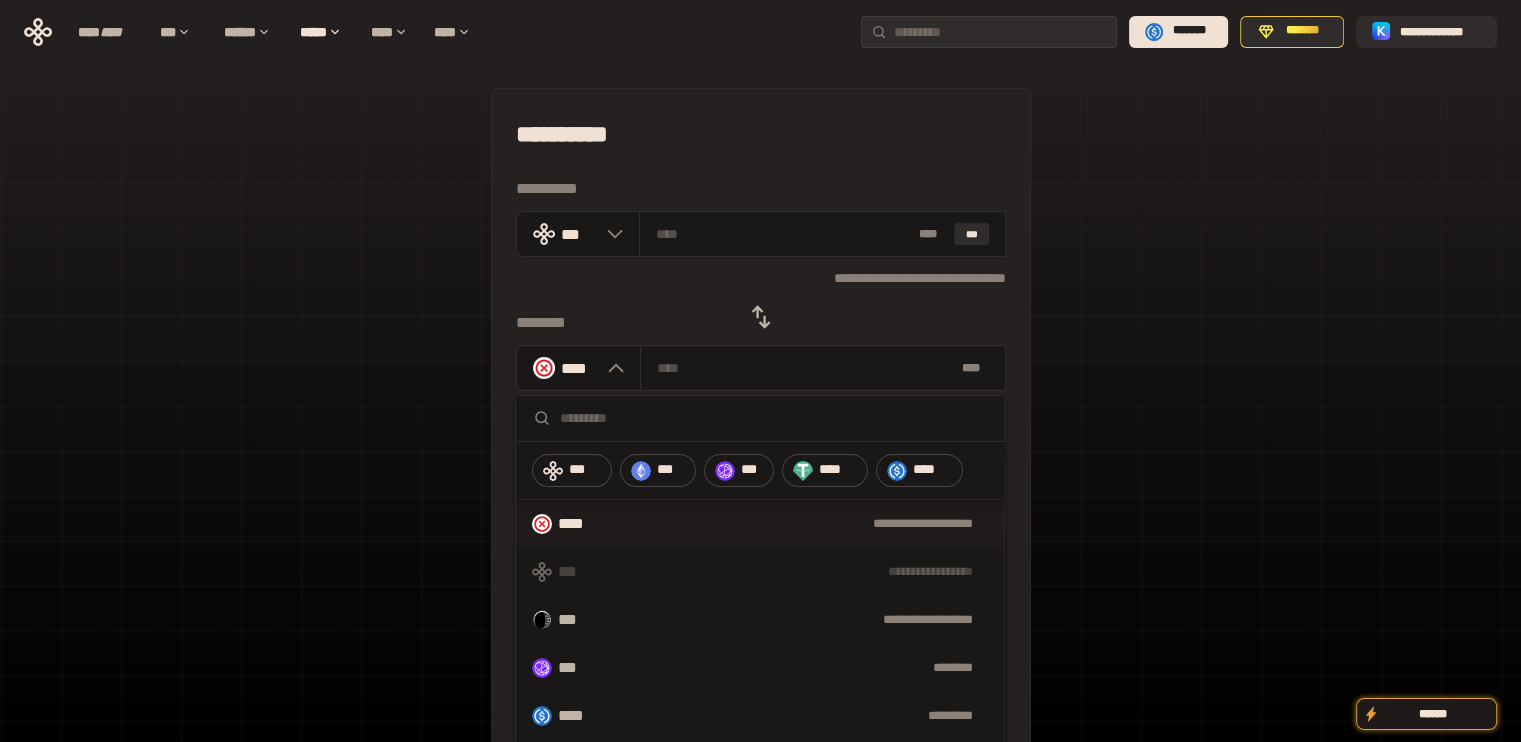 click on "****" at bounding box center (933, 470) 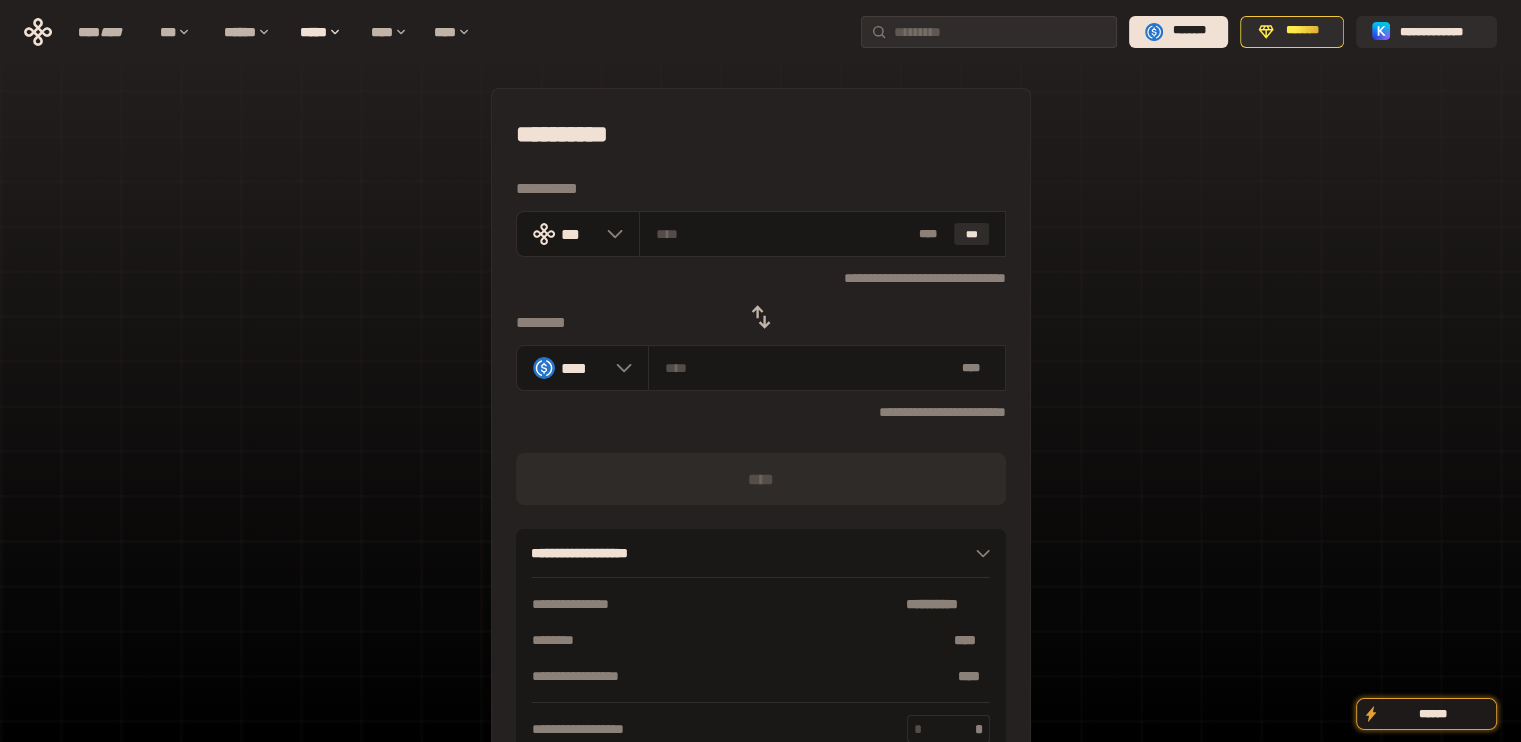 click 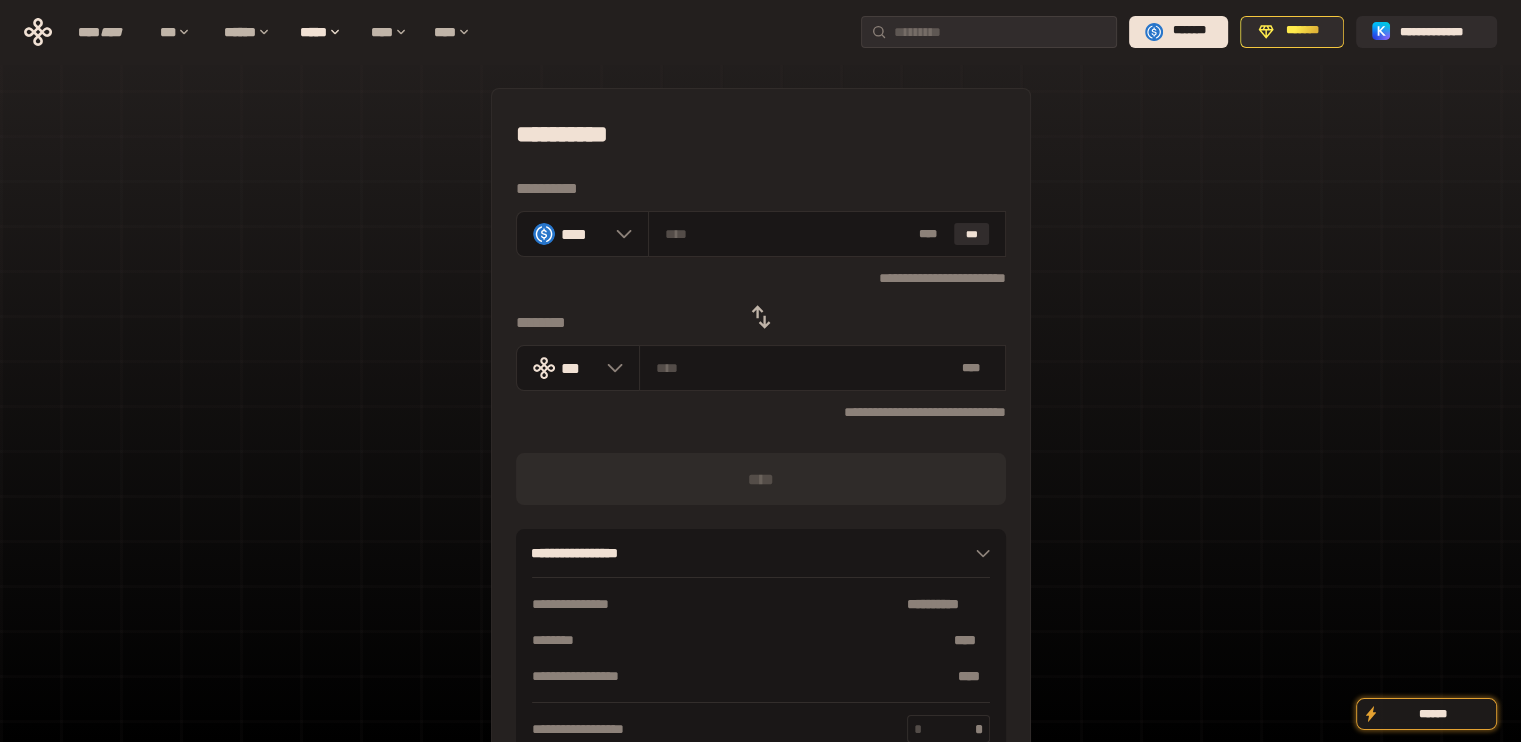 click on "**********" at bounding box center (760, 32) 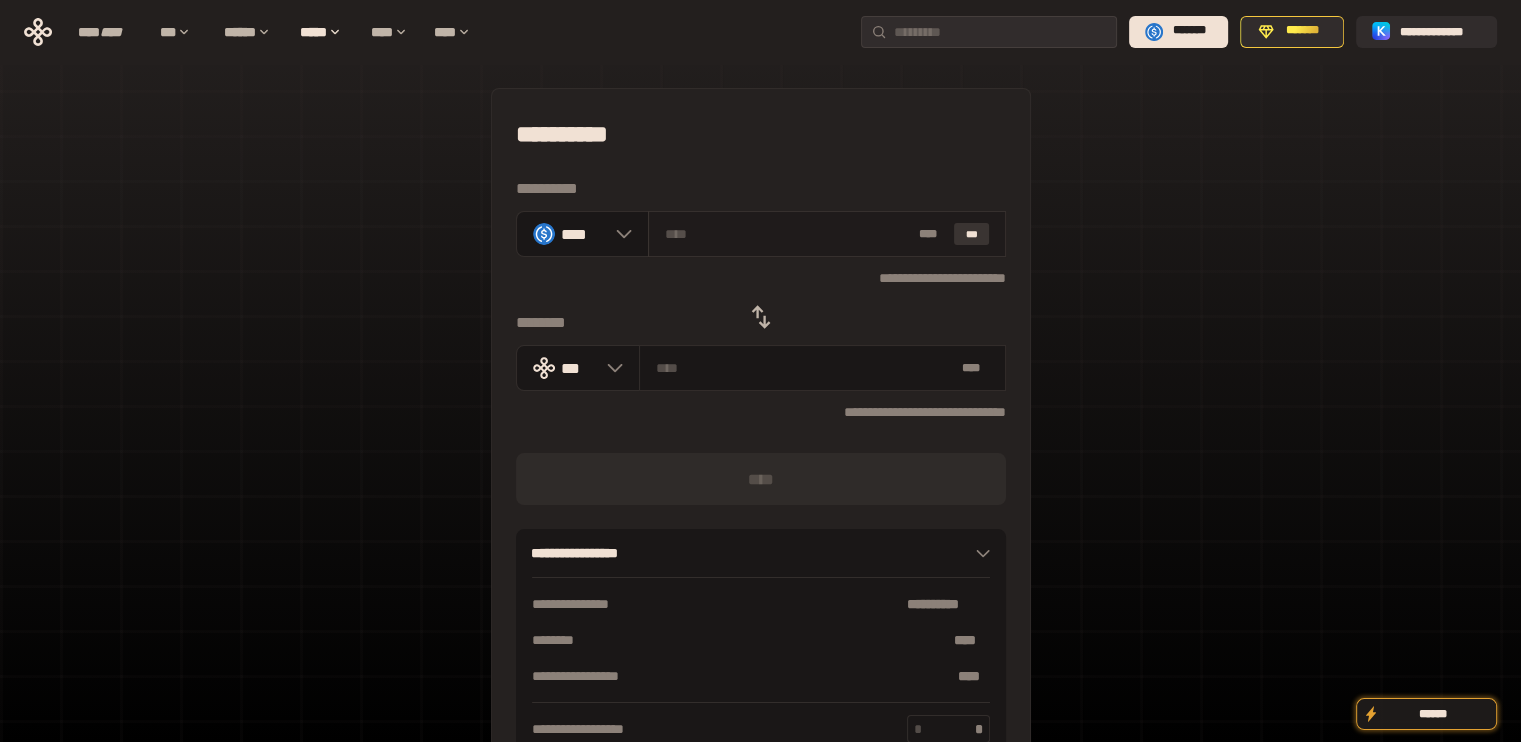 click on "***" at bounding box center [972, 234] 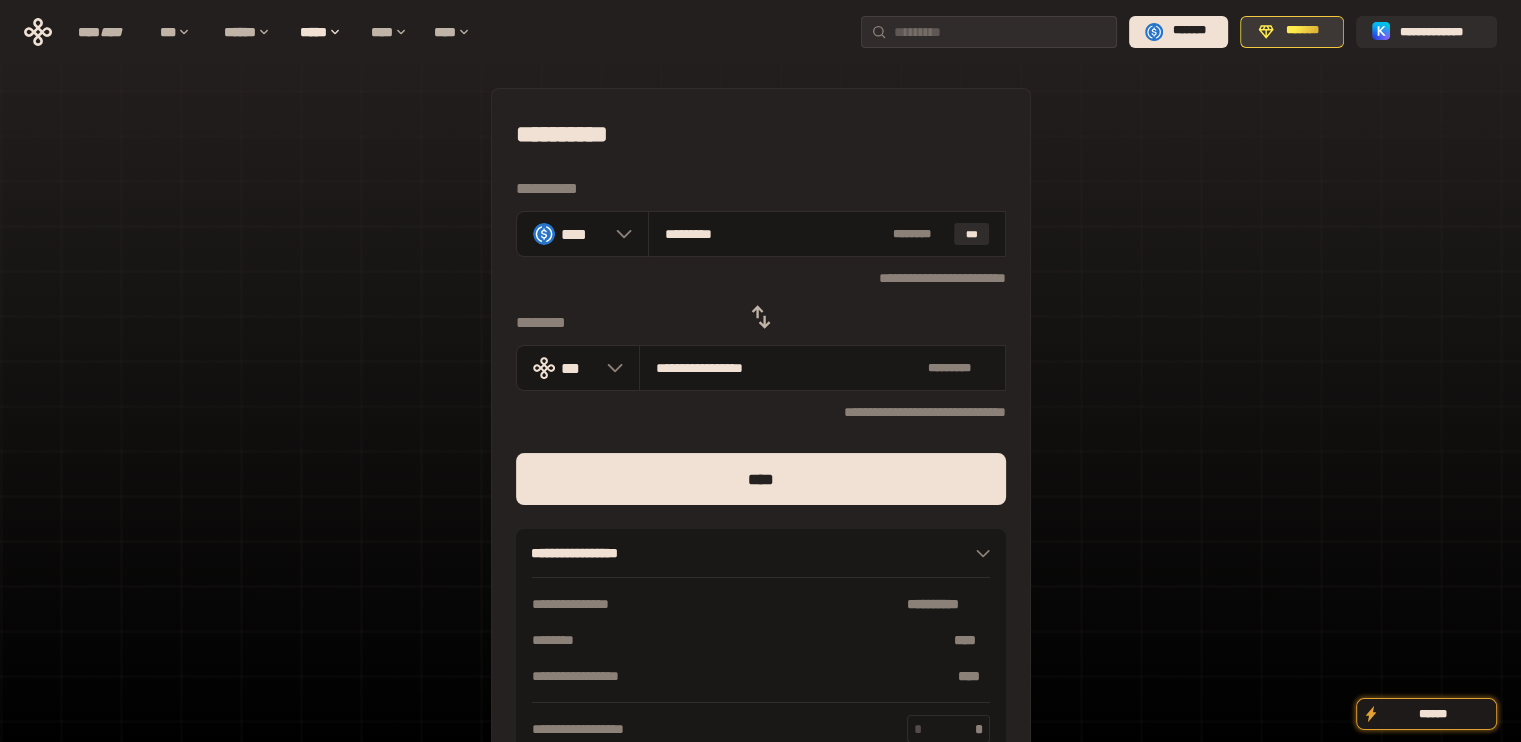 click on "*******" at bounding box center (1303, 31) 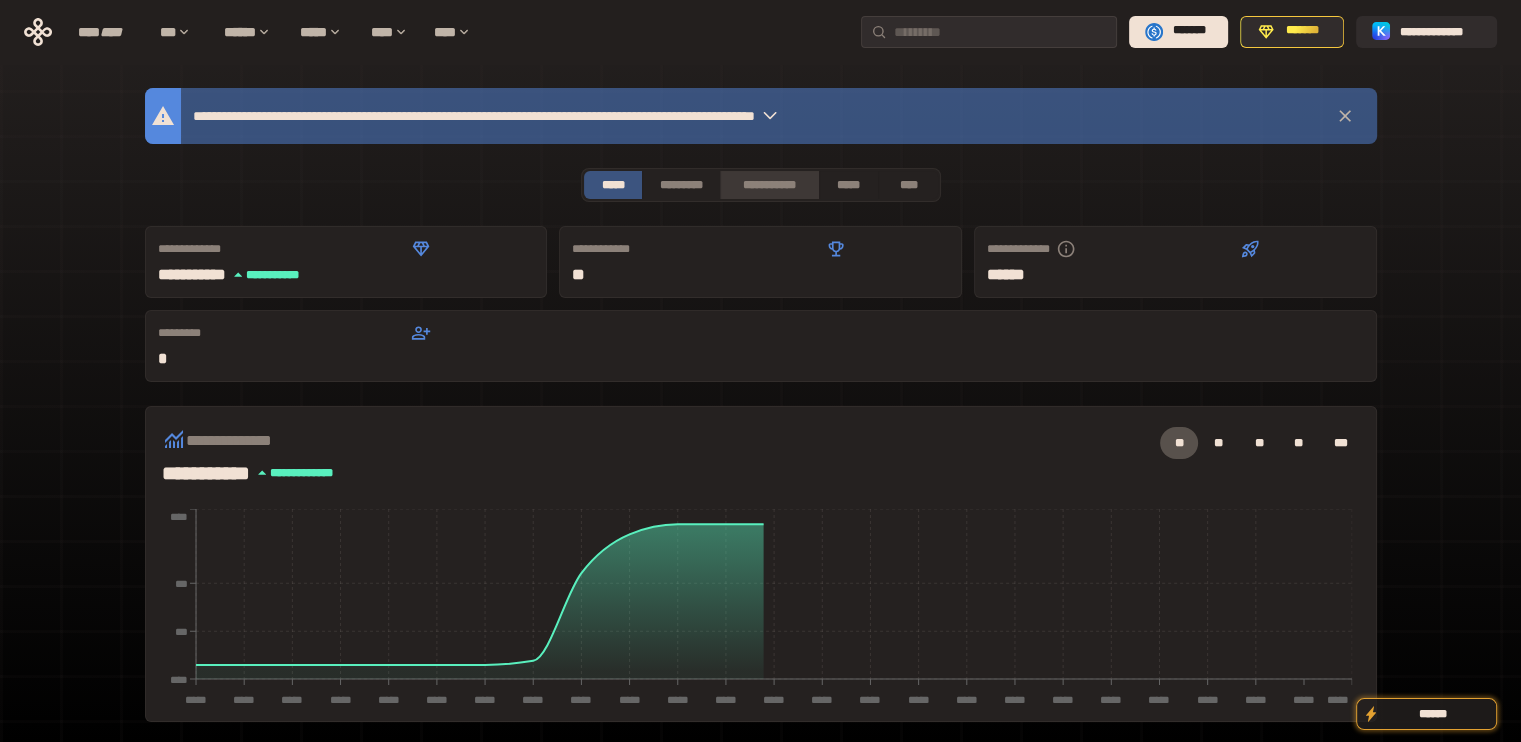 click on "**********" at bounding box center (769, 185) 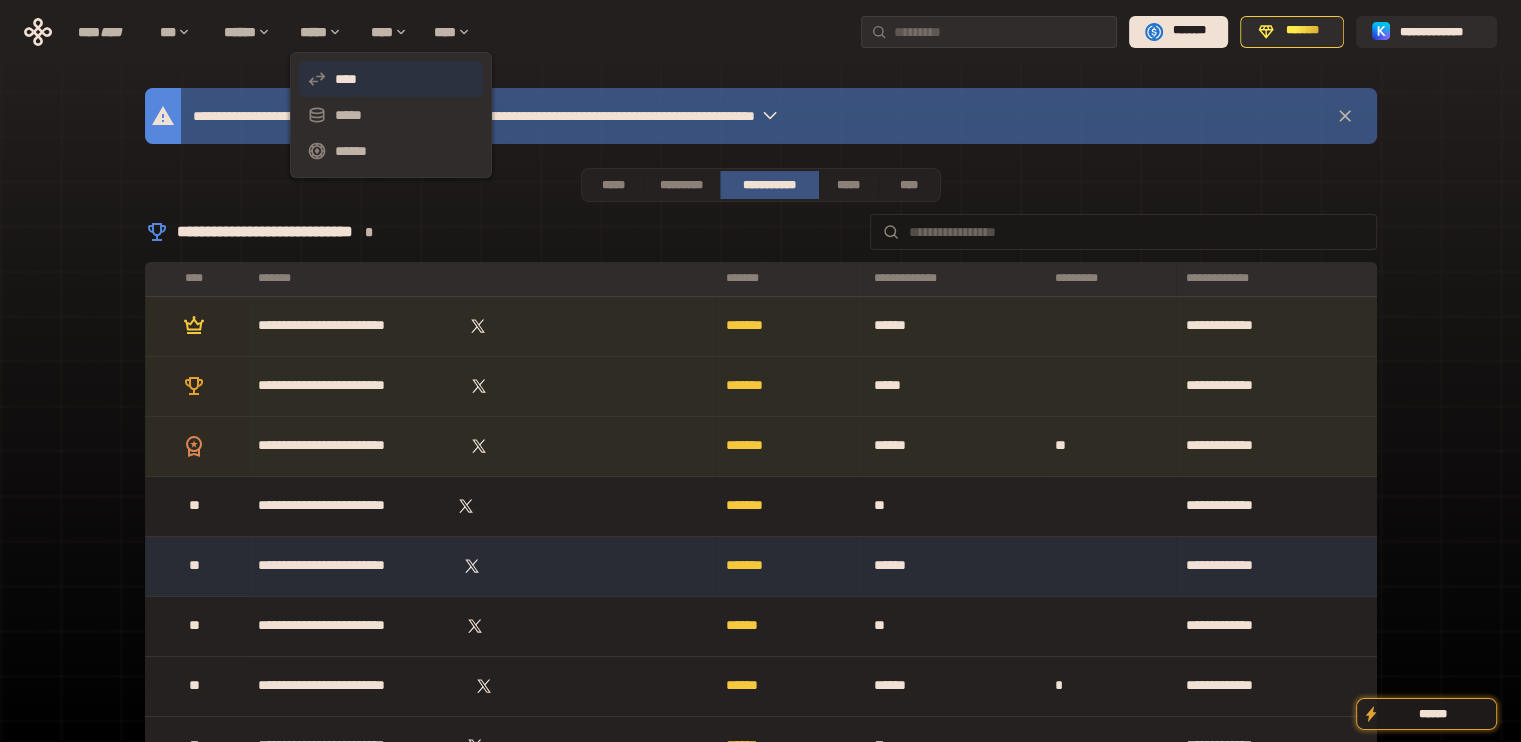 click on "****" at bounding box center [391, 79] 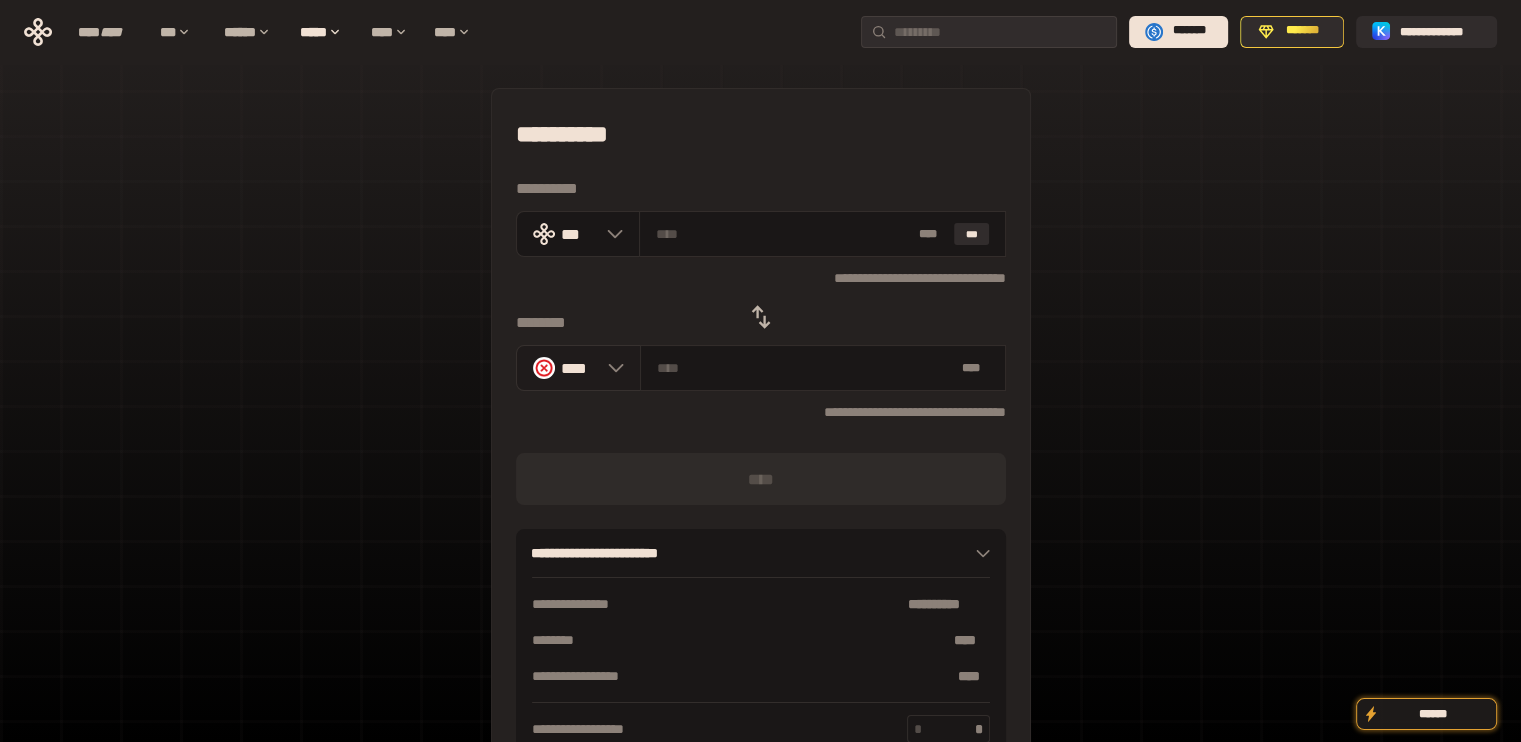 click at bounding box center [611, 368] 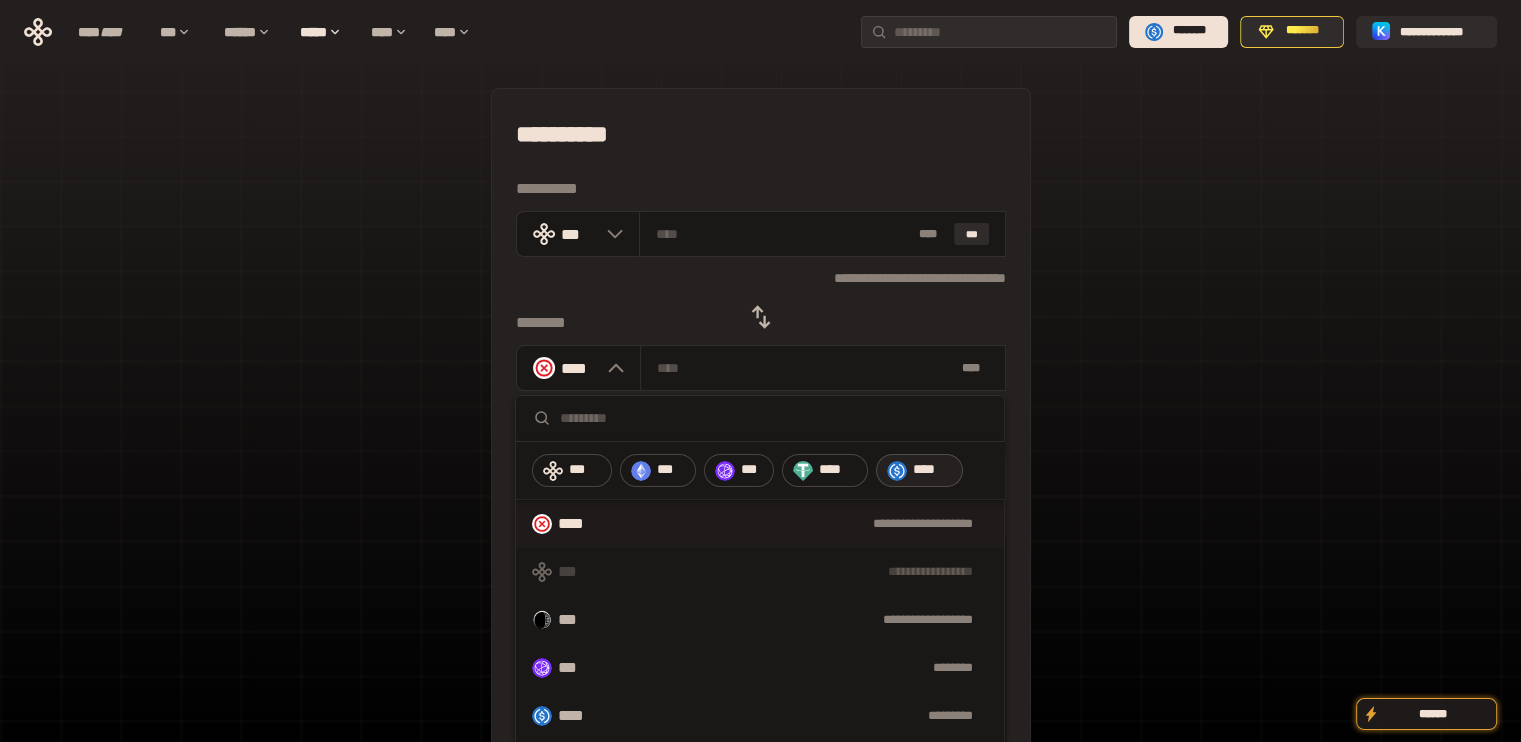 click on "****" at bounding box center [933, 470] 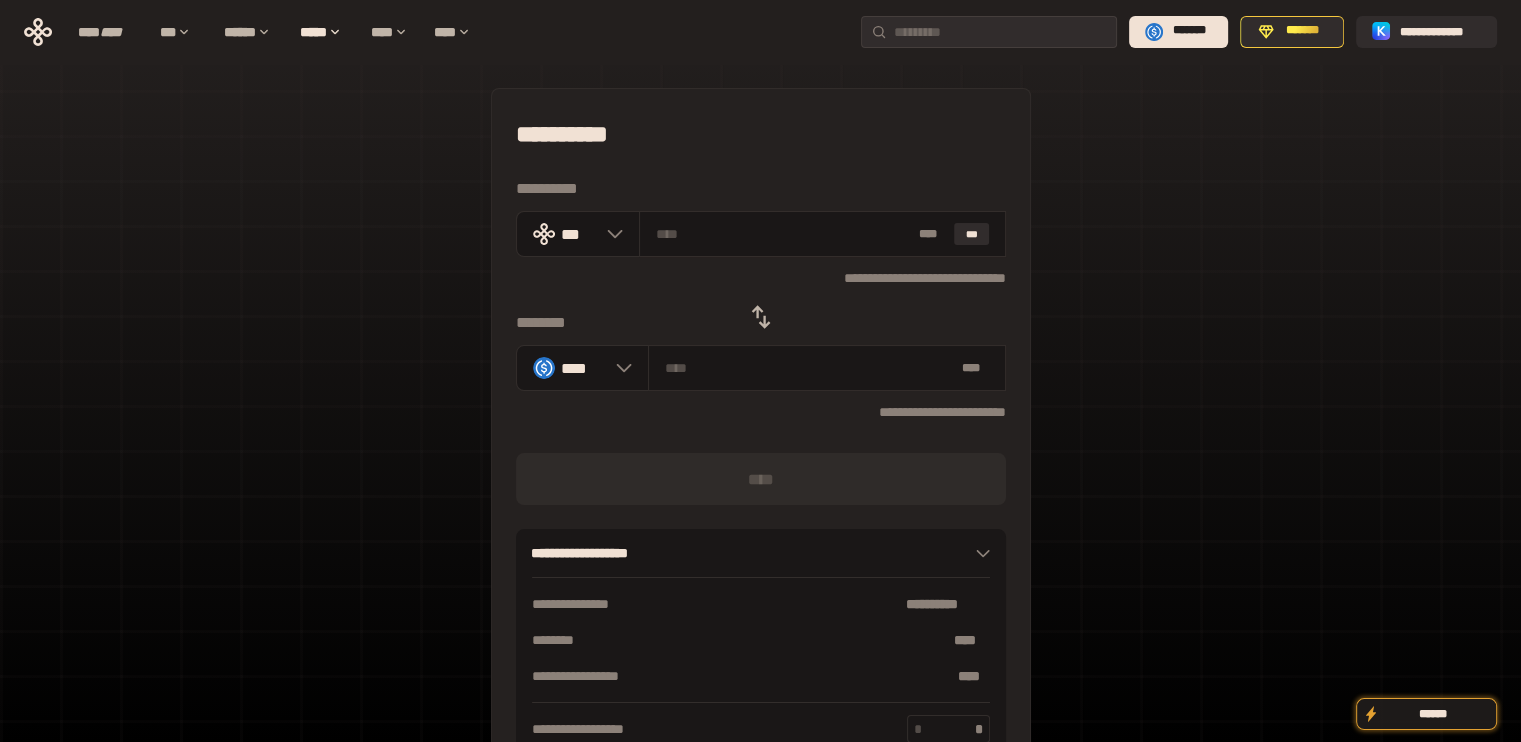 click at bounding box center (761, 317) 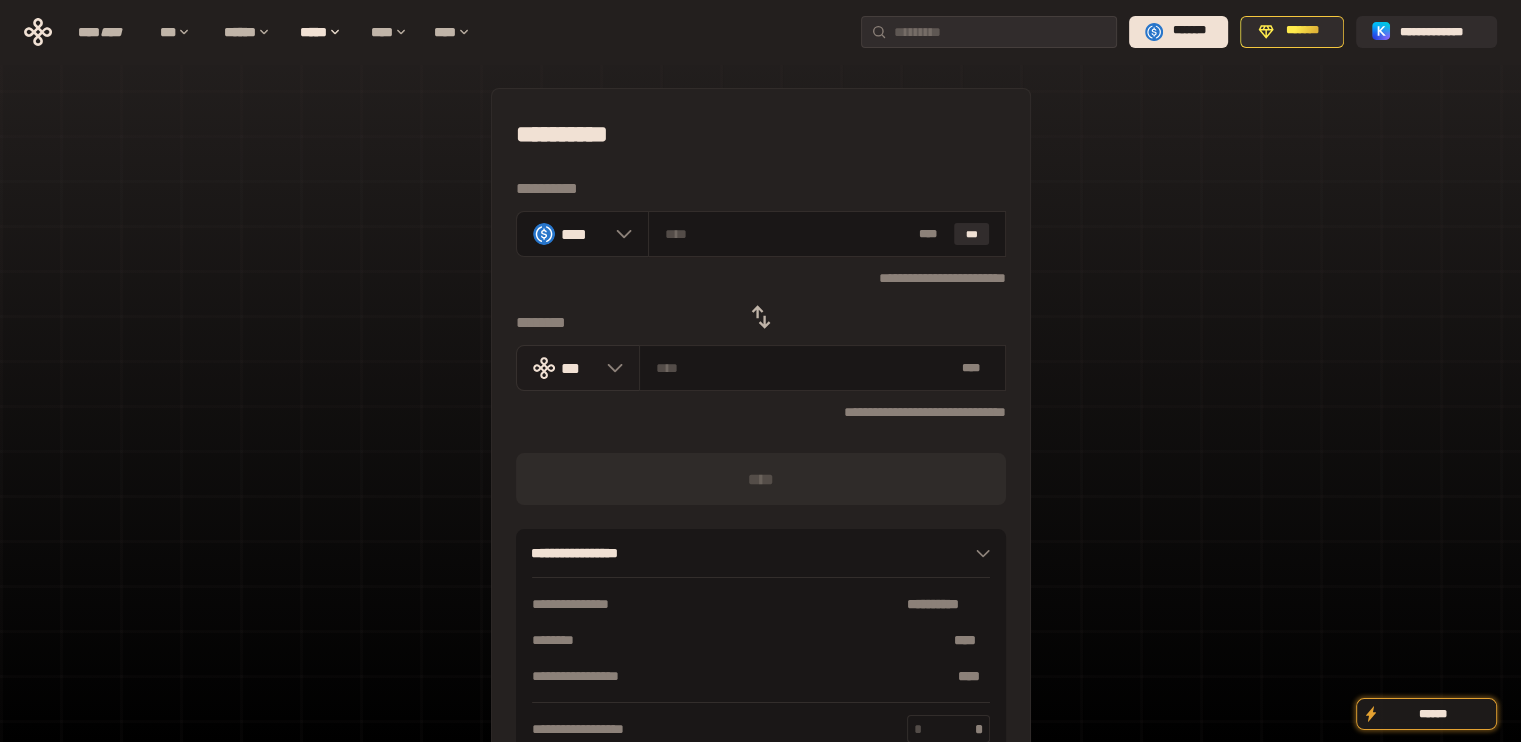 drag, startPoint x: 628, startPoint y: 383, endPoint x: 608, endPoint y: 375, distance: 21.540659 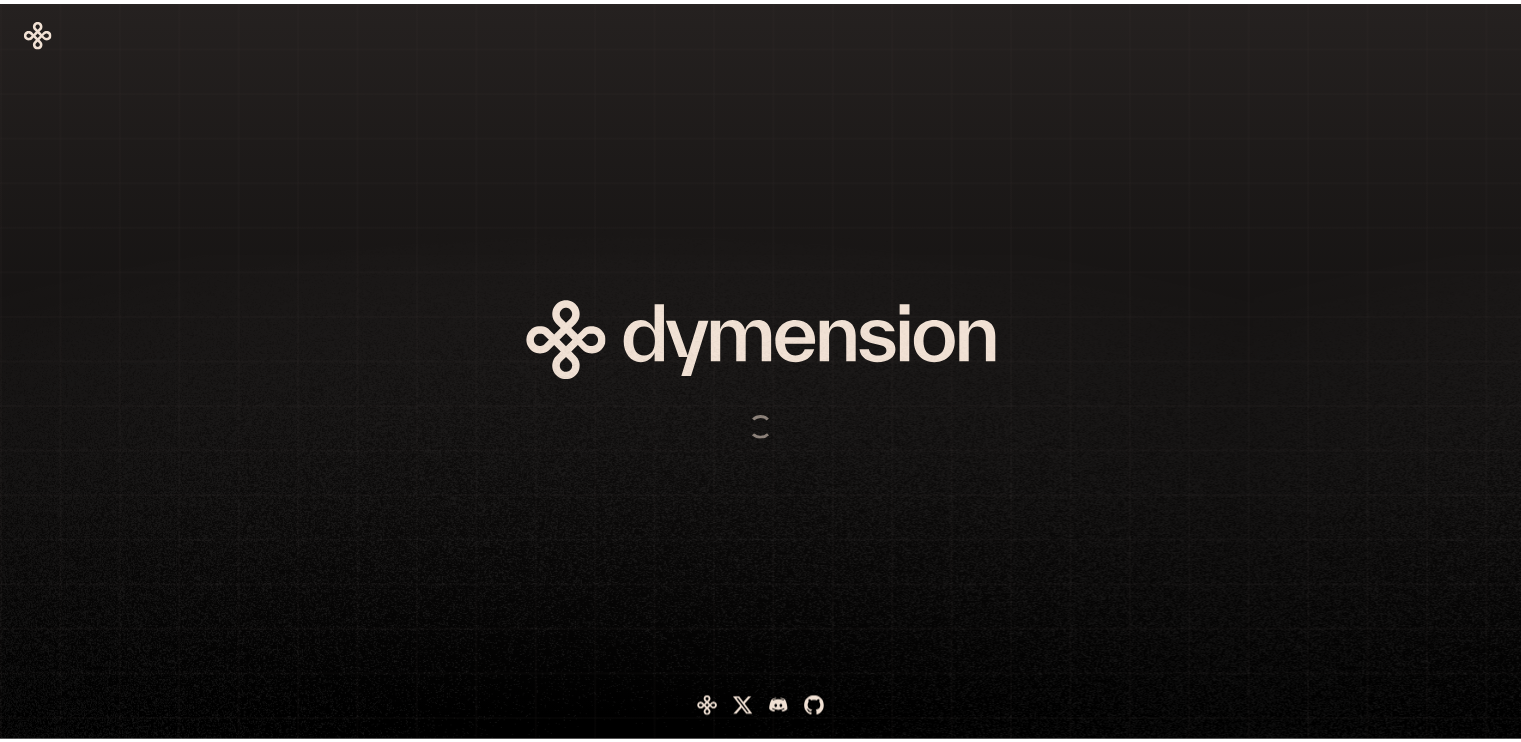 scroll, scrollTop: 0, scrollLeft: 0, axis: both 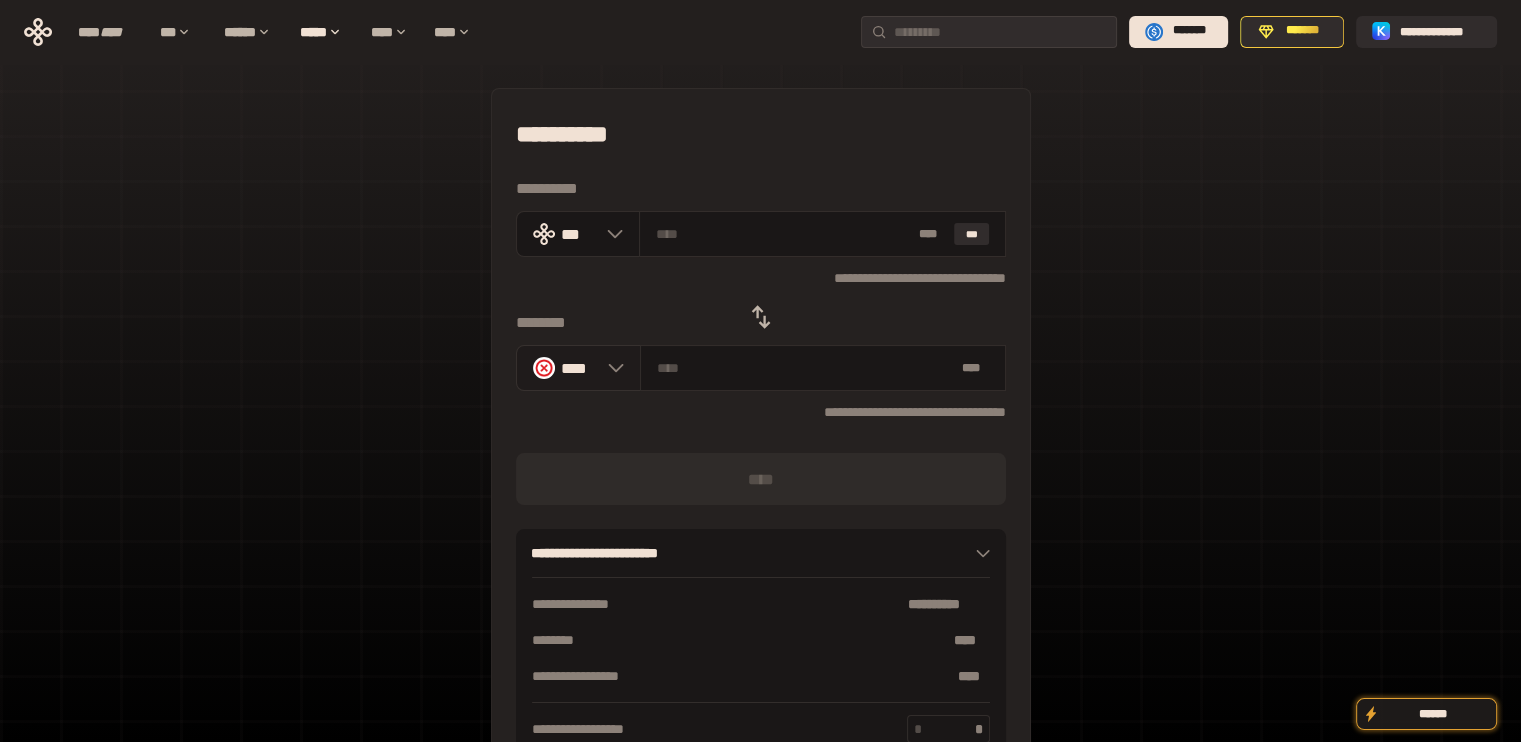 click on "****" at bounding box center (578, 368) 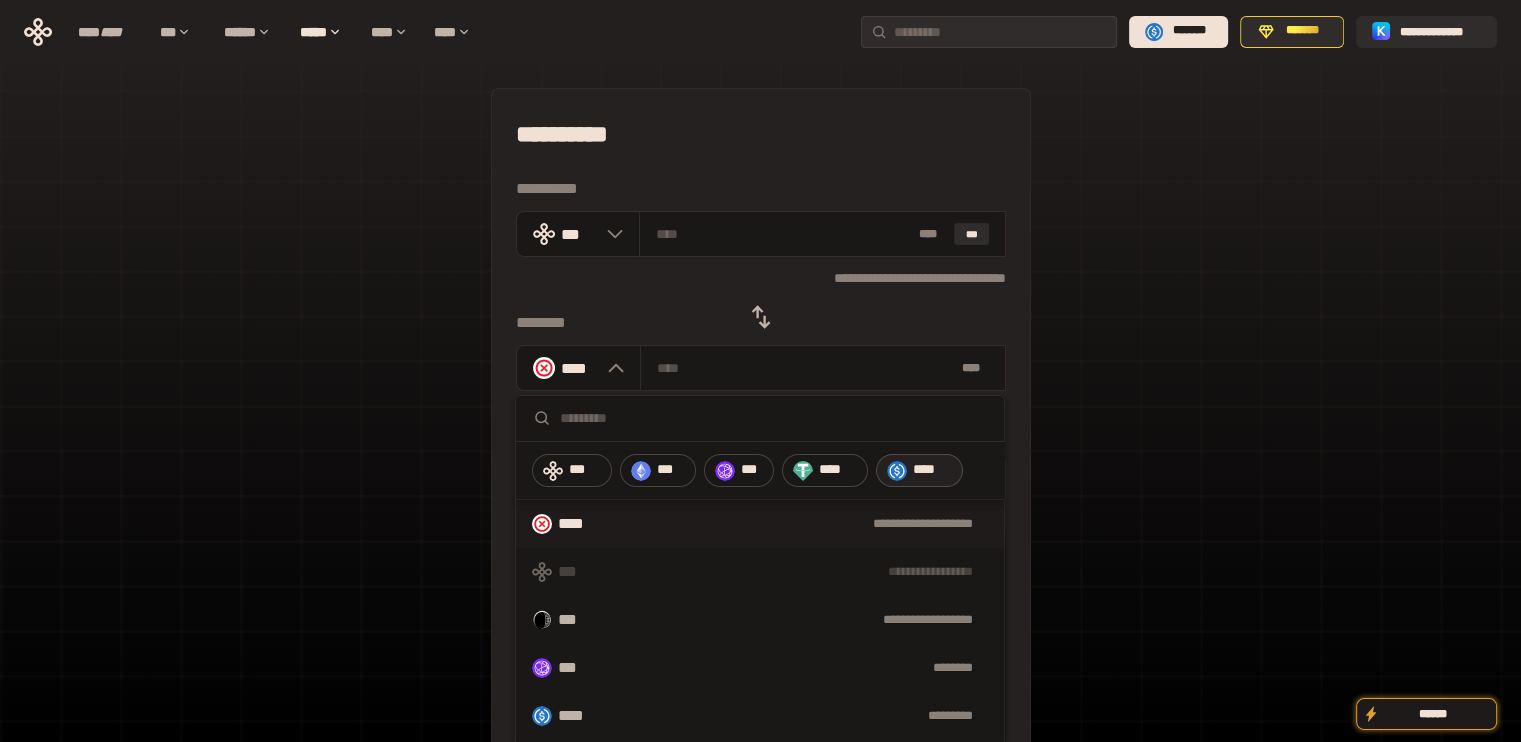 click on "****" at bounding box center [919, 471] 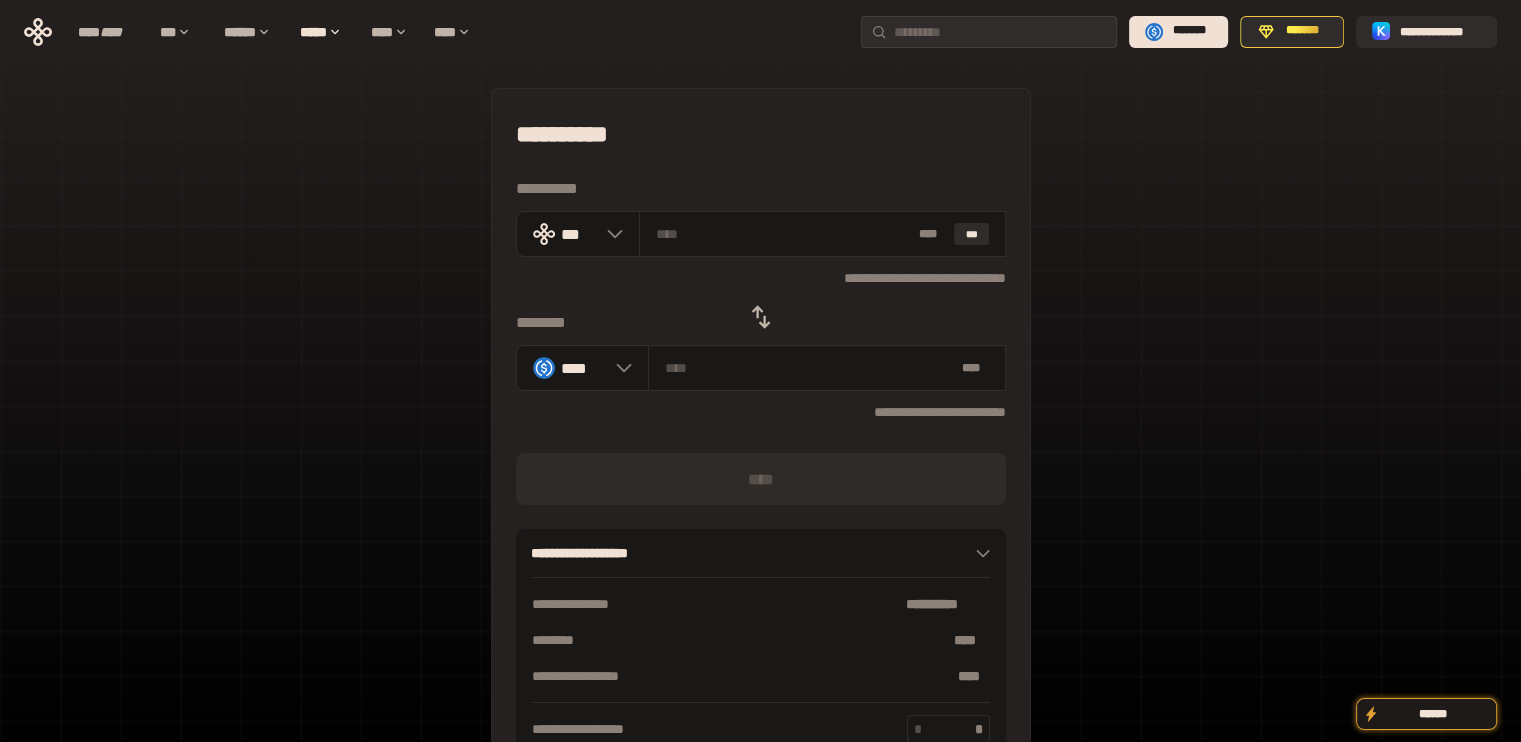 click 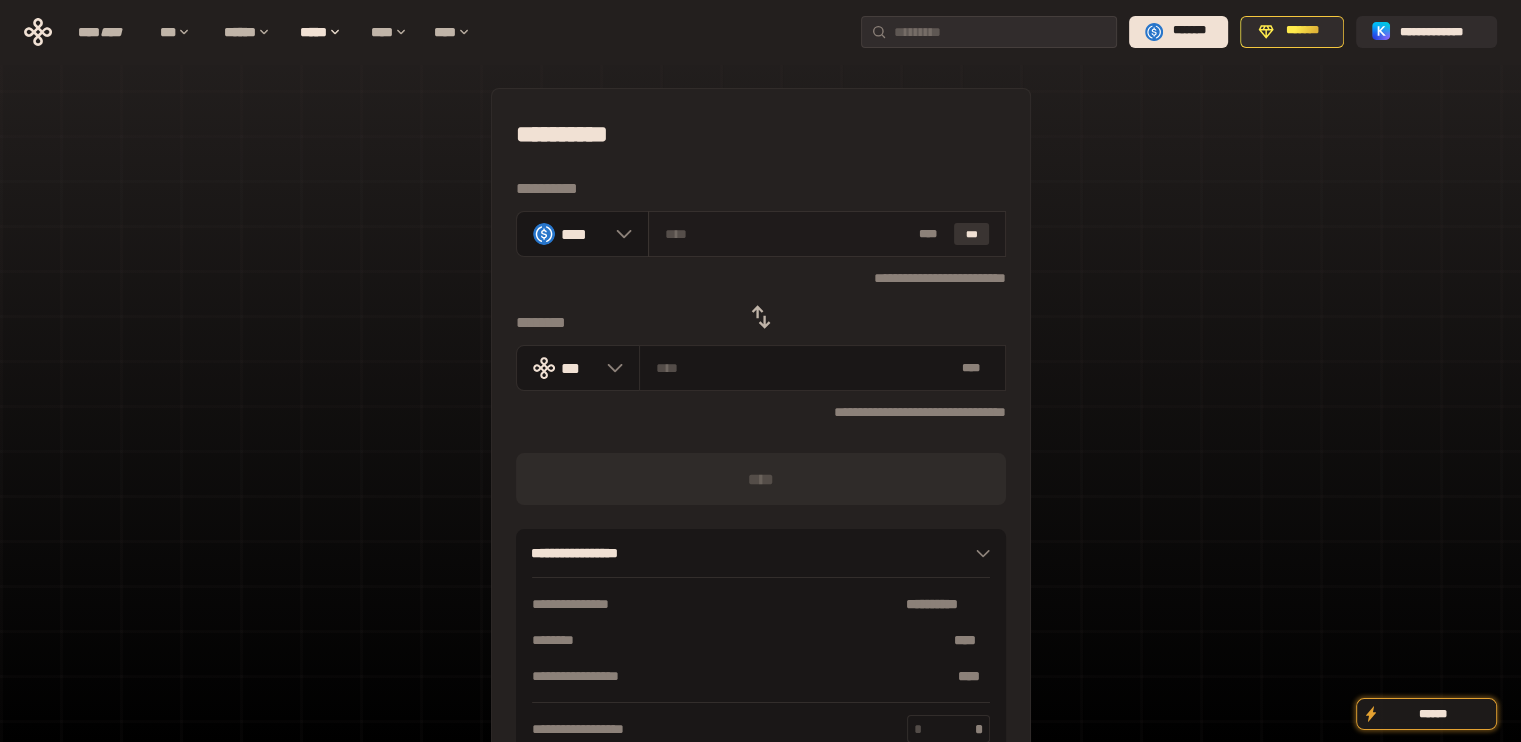 click on "***" at bounding box center (972, 234) 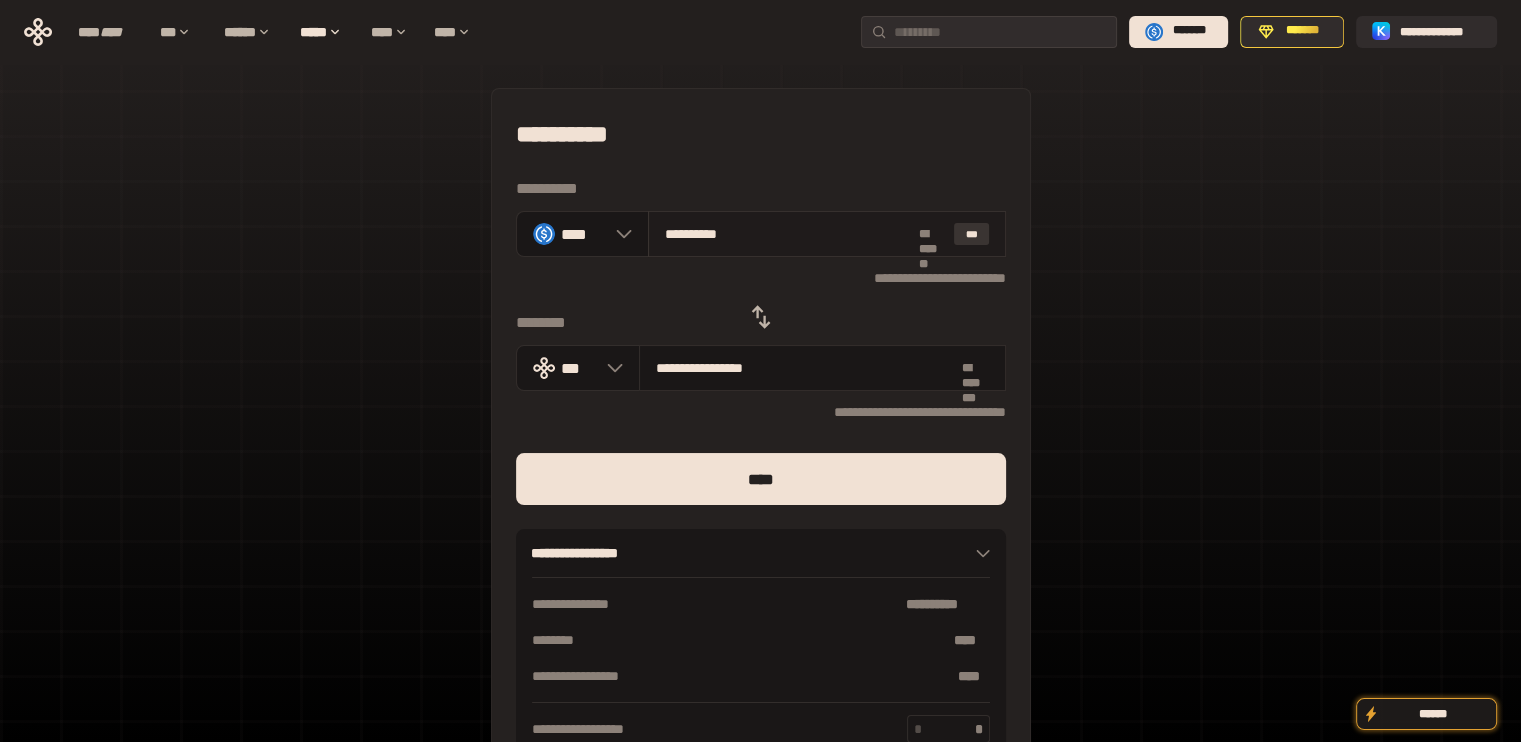 type on "**********" 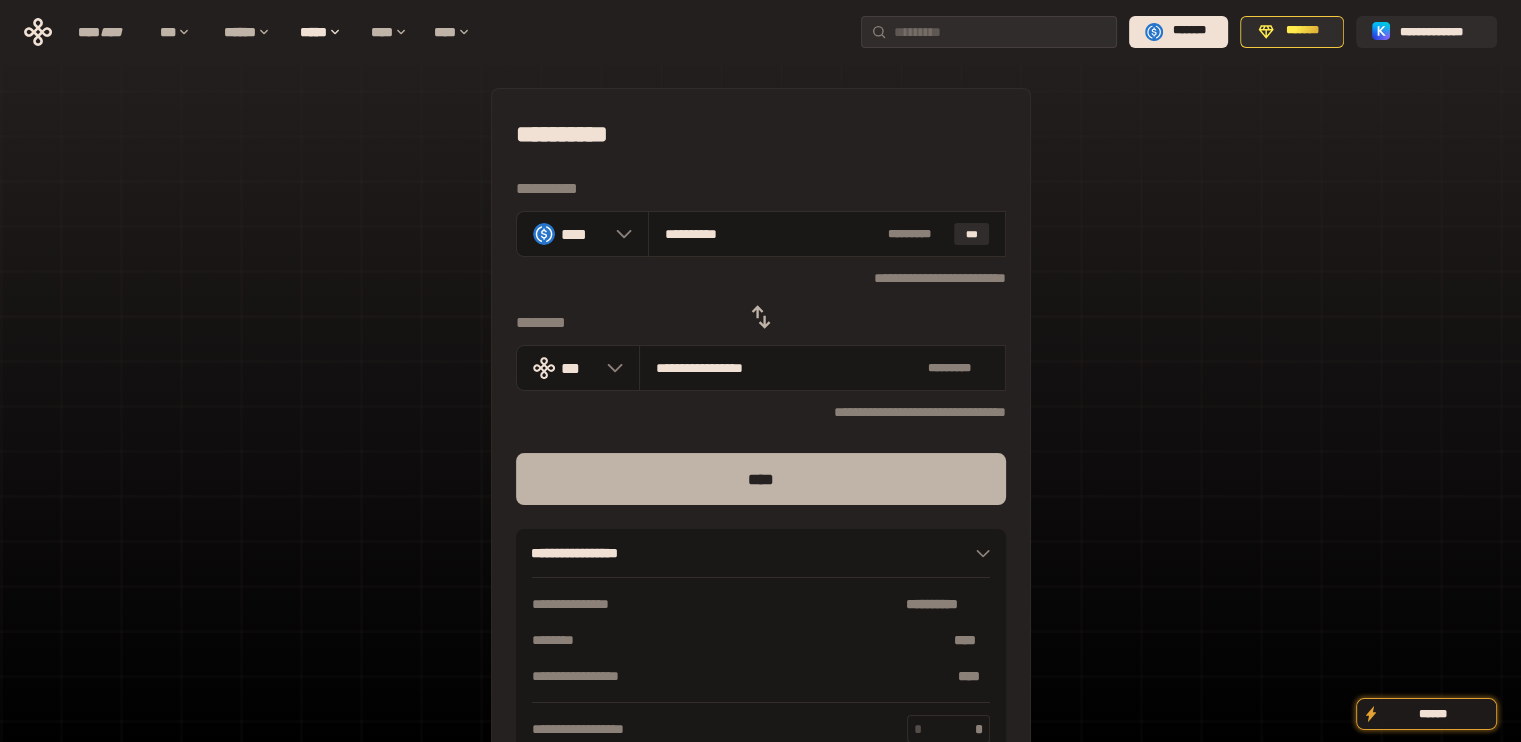 click on "****" at bounding box center [761, 479] 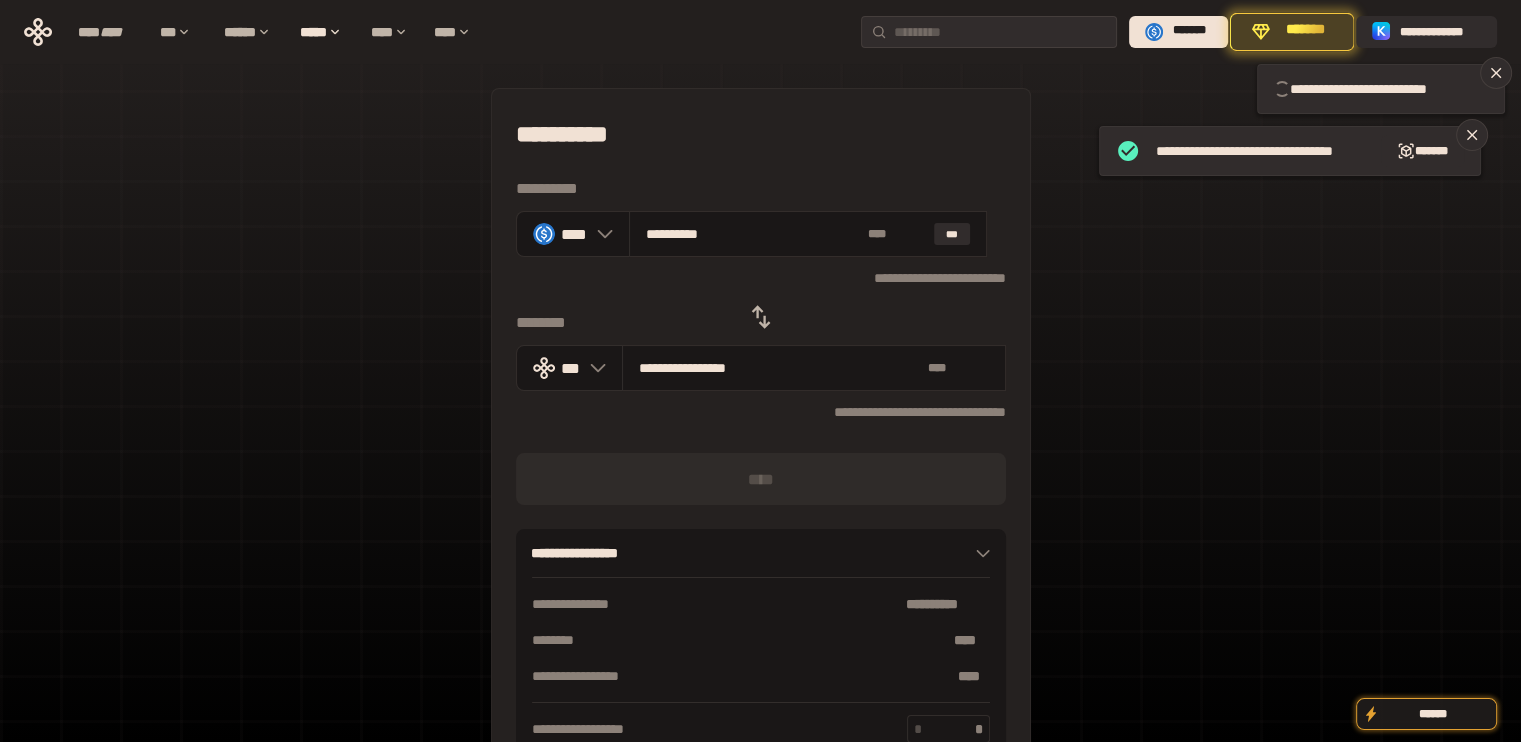 type 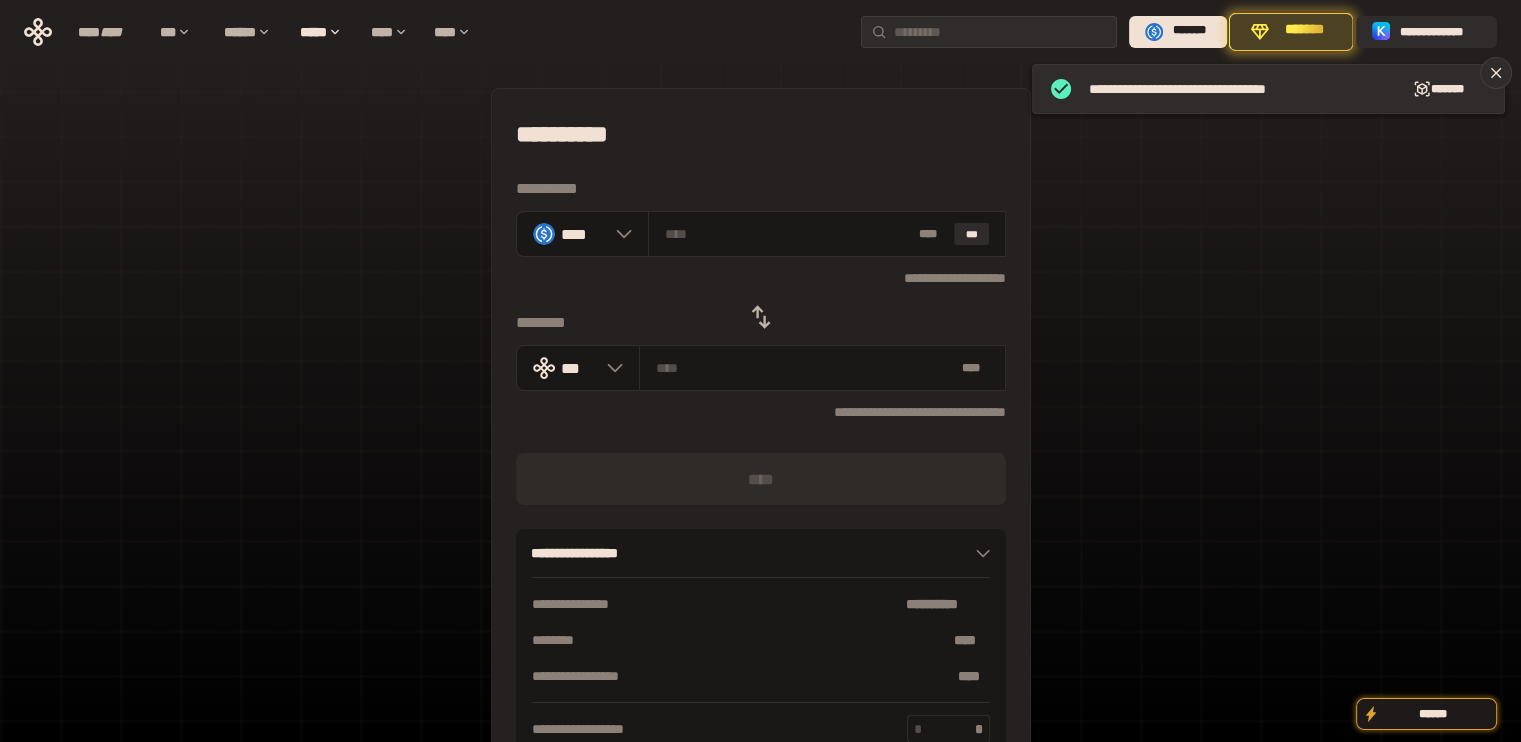 click 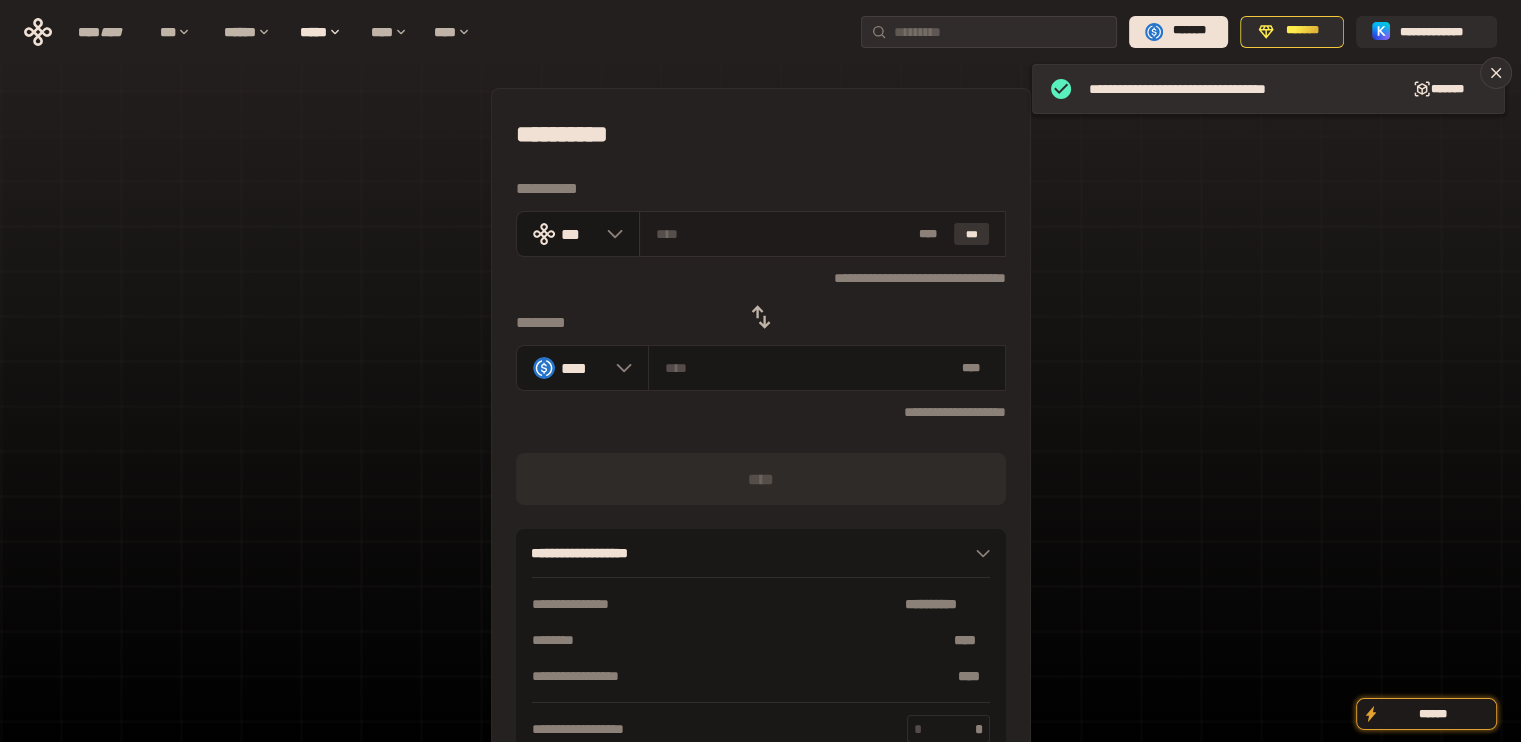 click on "***" at bounding box center (972, 234) 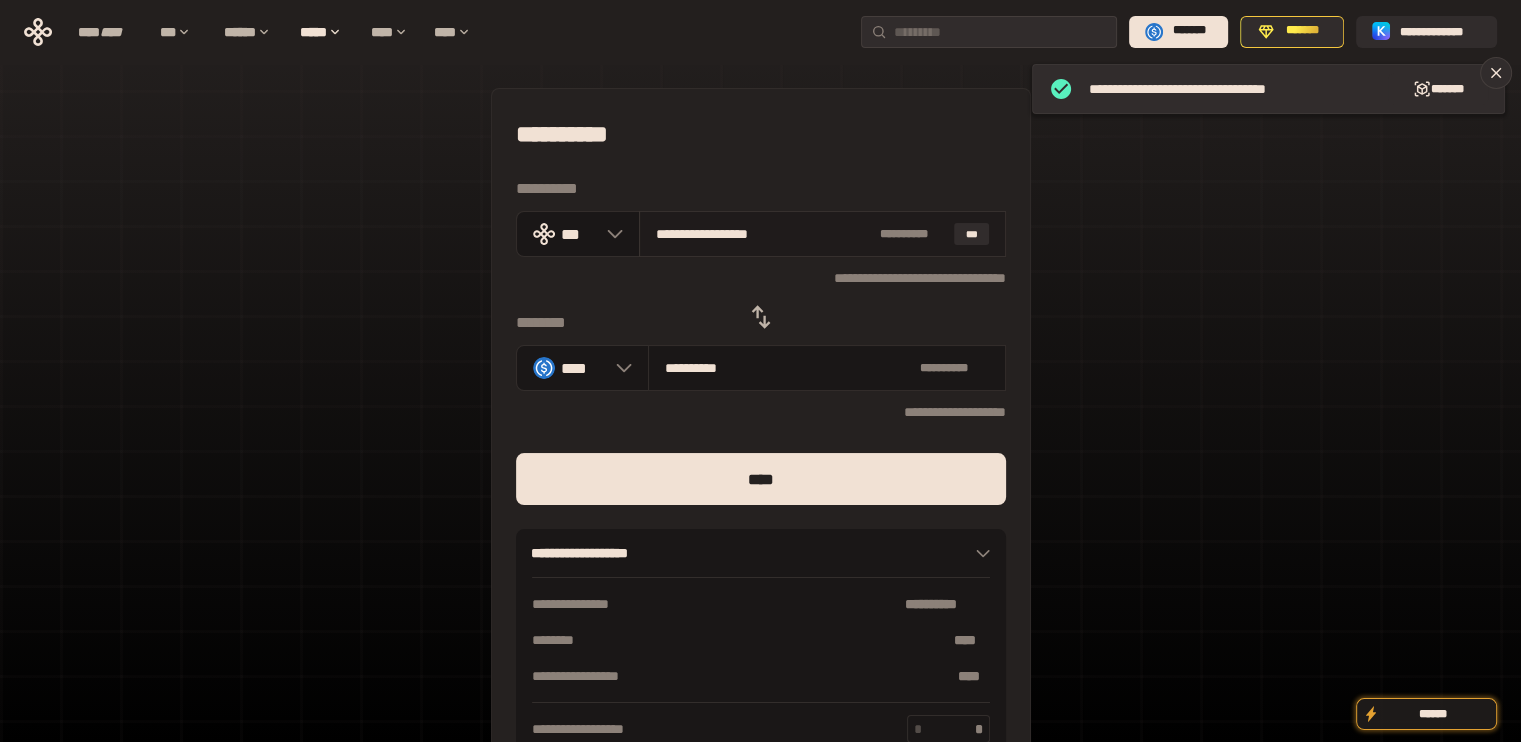 drag, startPoint x: 692, startPoint y: 235, endPoint x: 864, endPoint y: 235, distance: 172 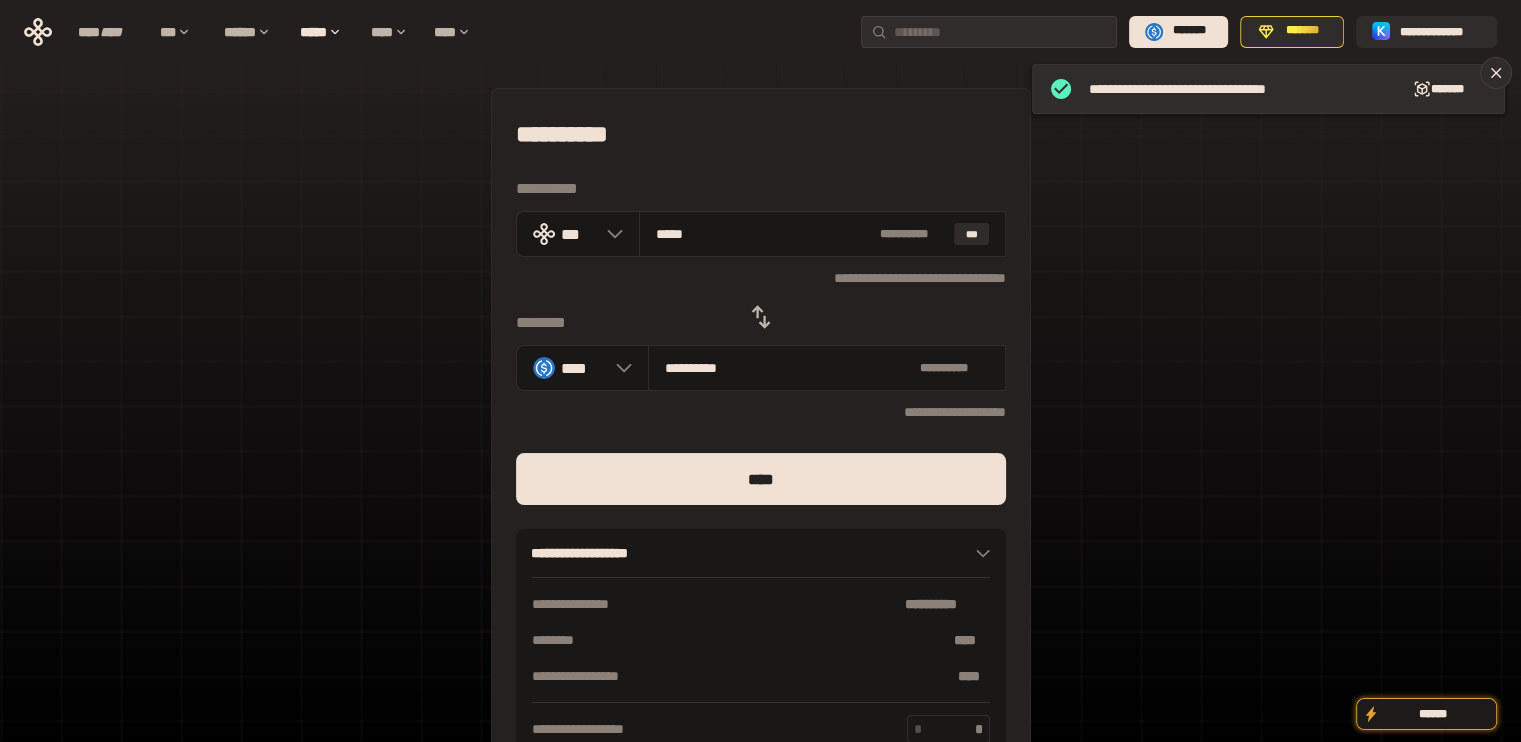 type on "****" 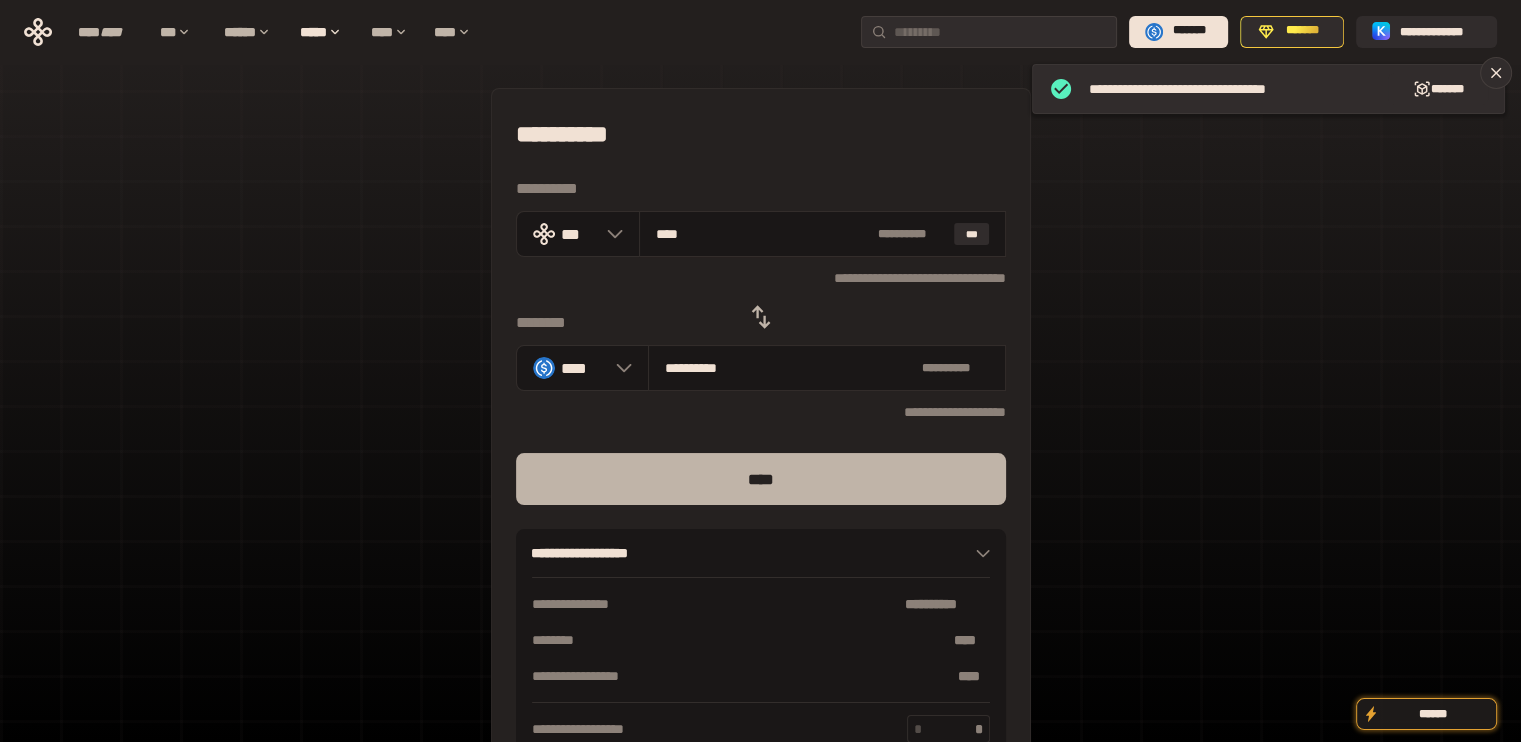 type on "****" 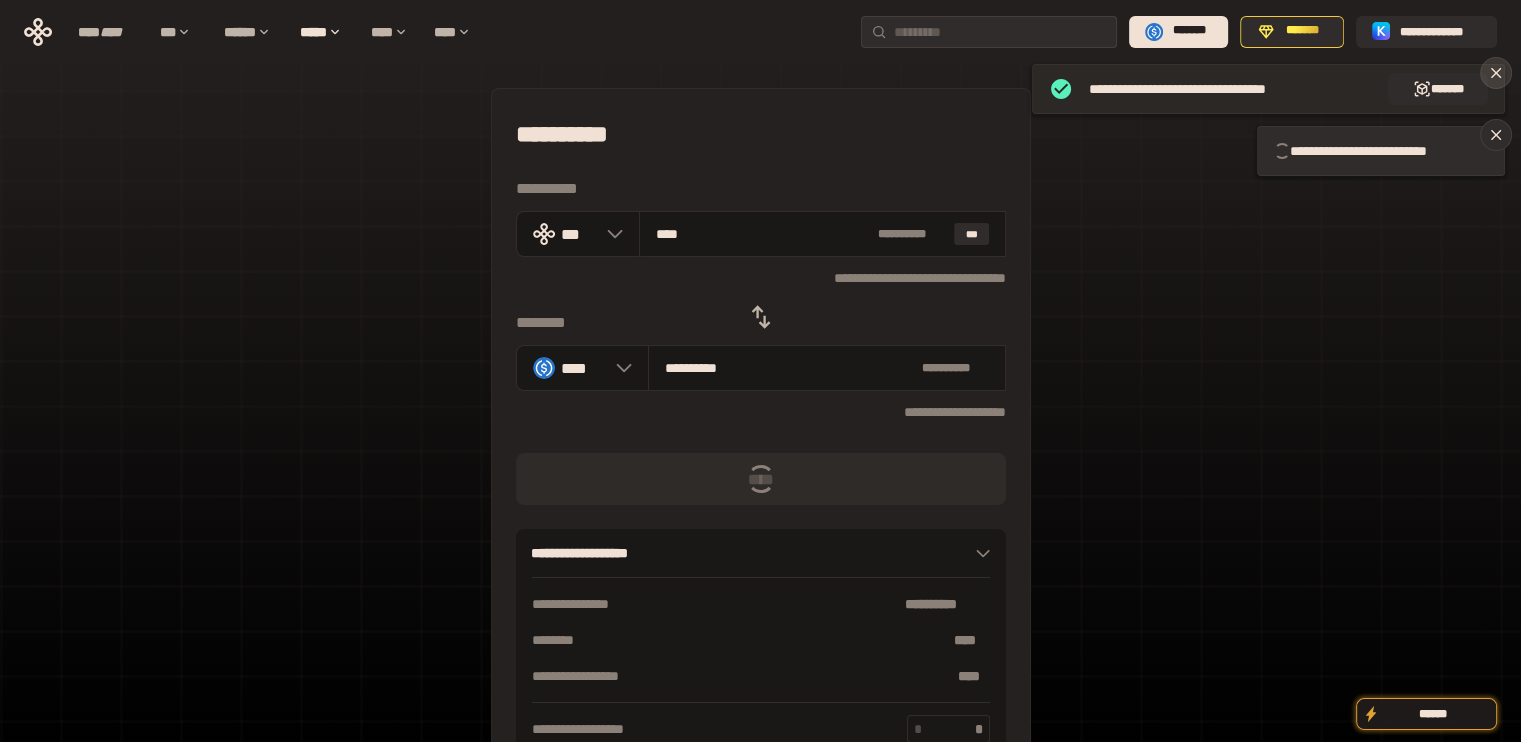 click 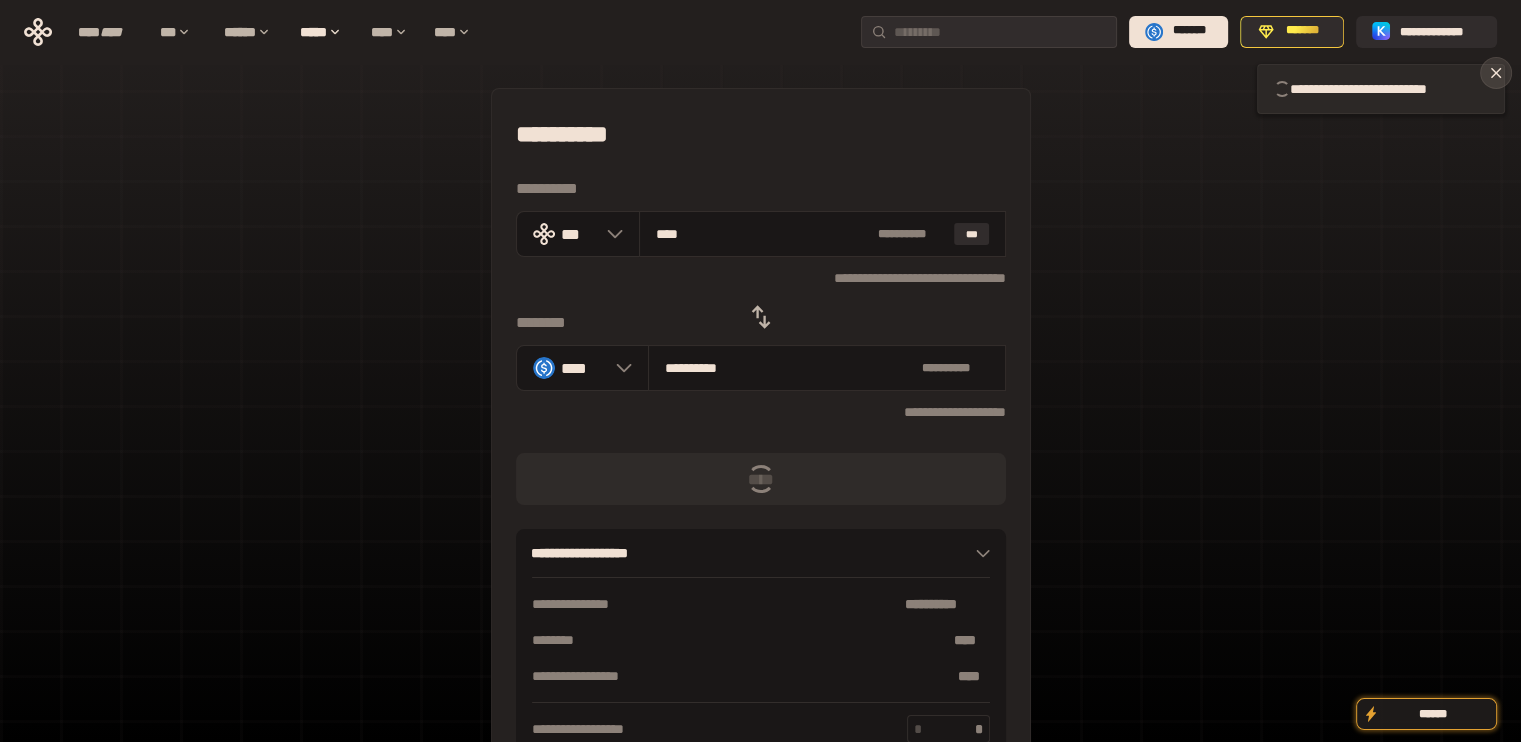 click 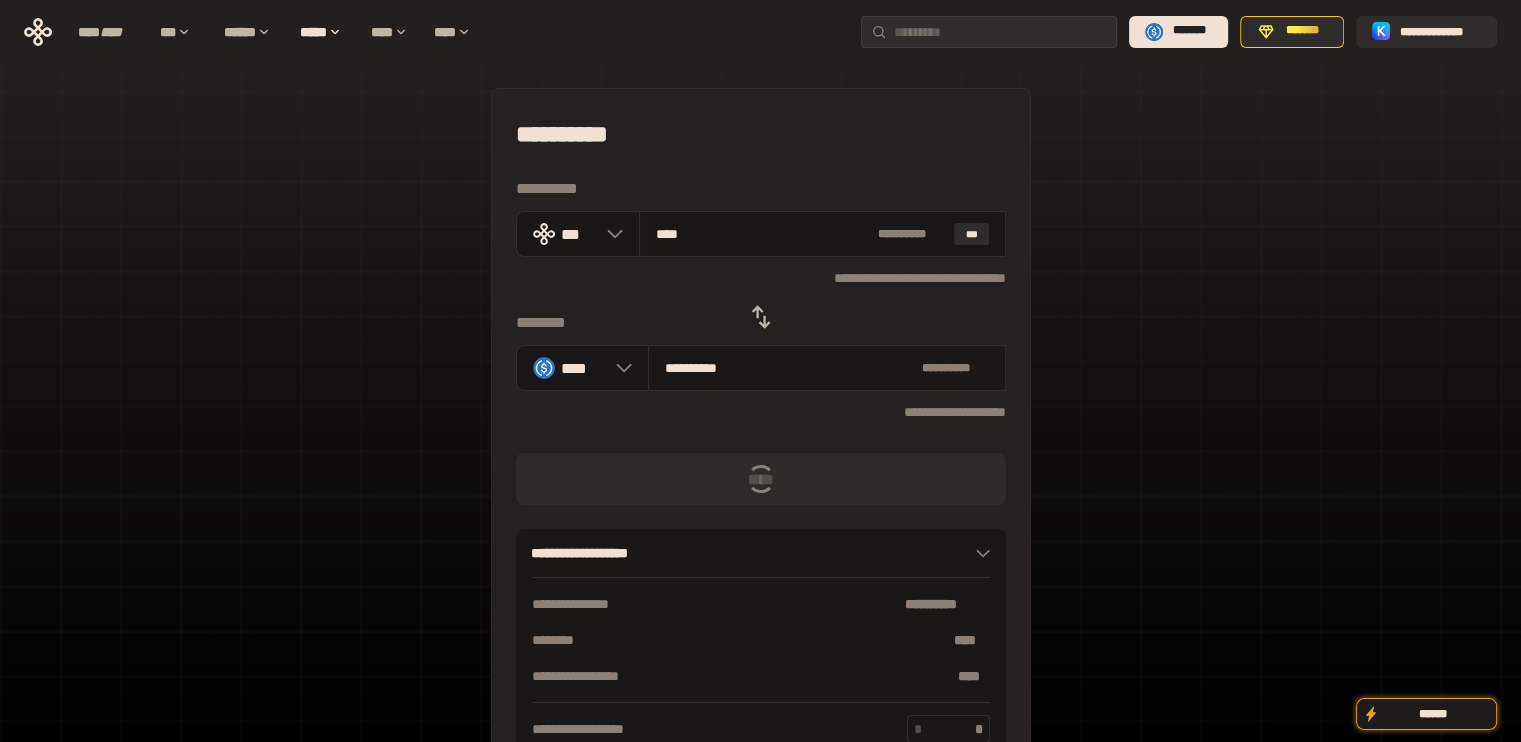 type 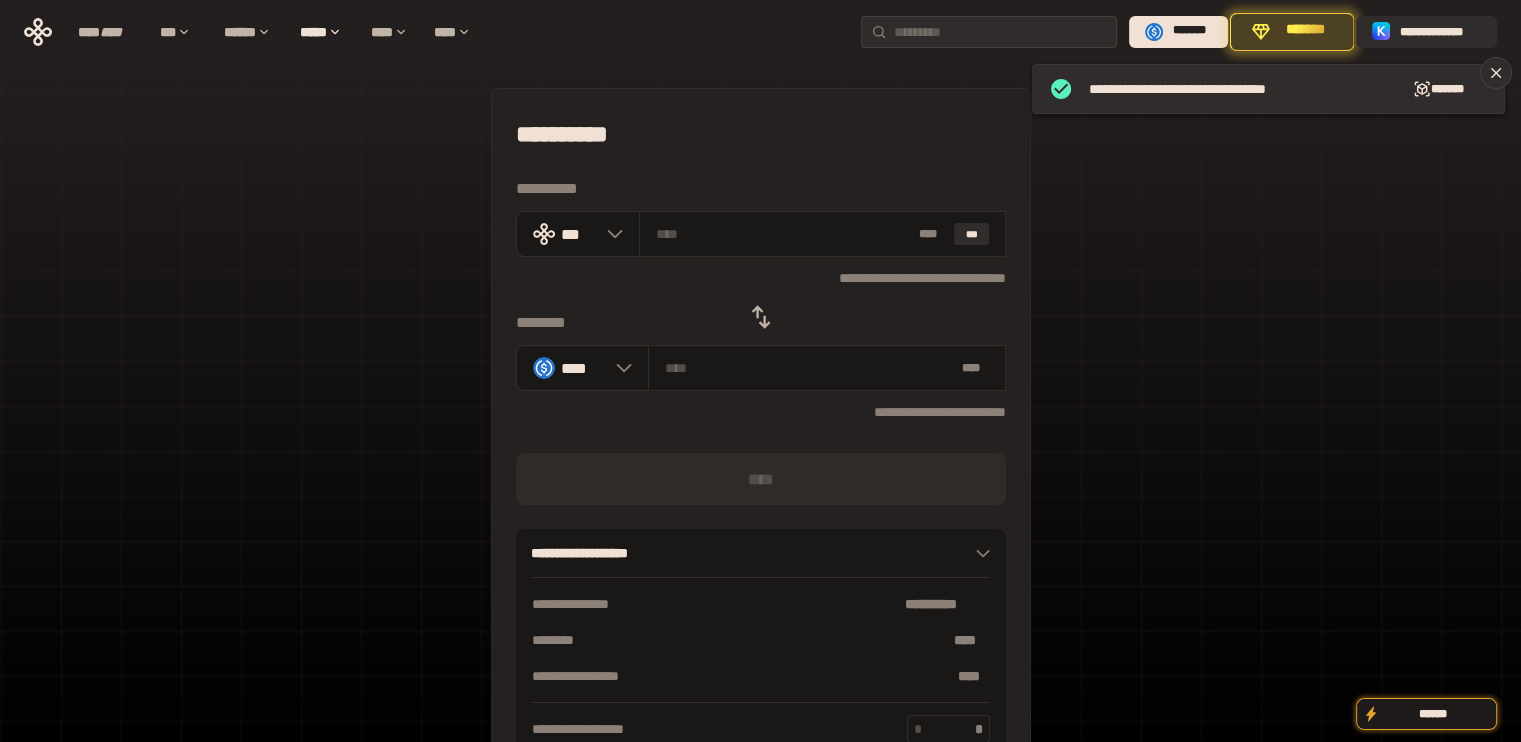 click 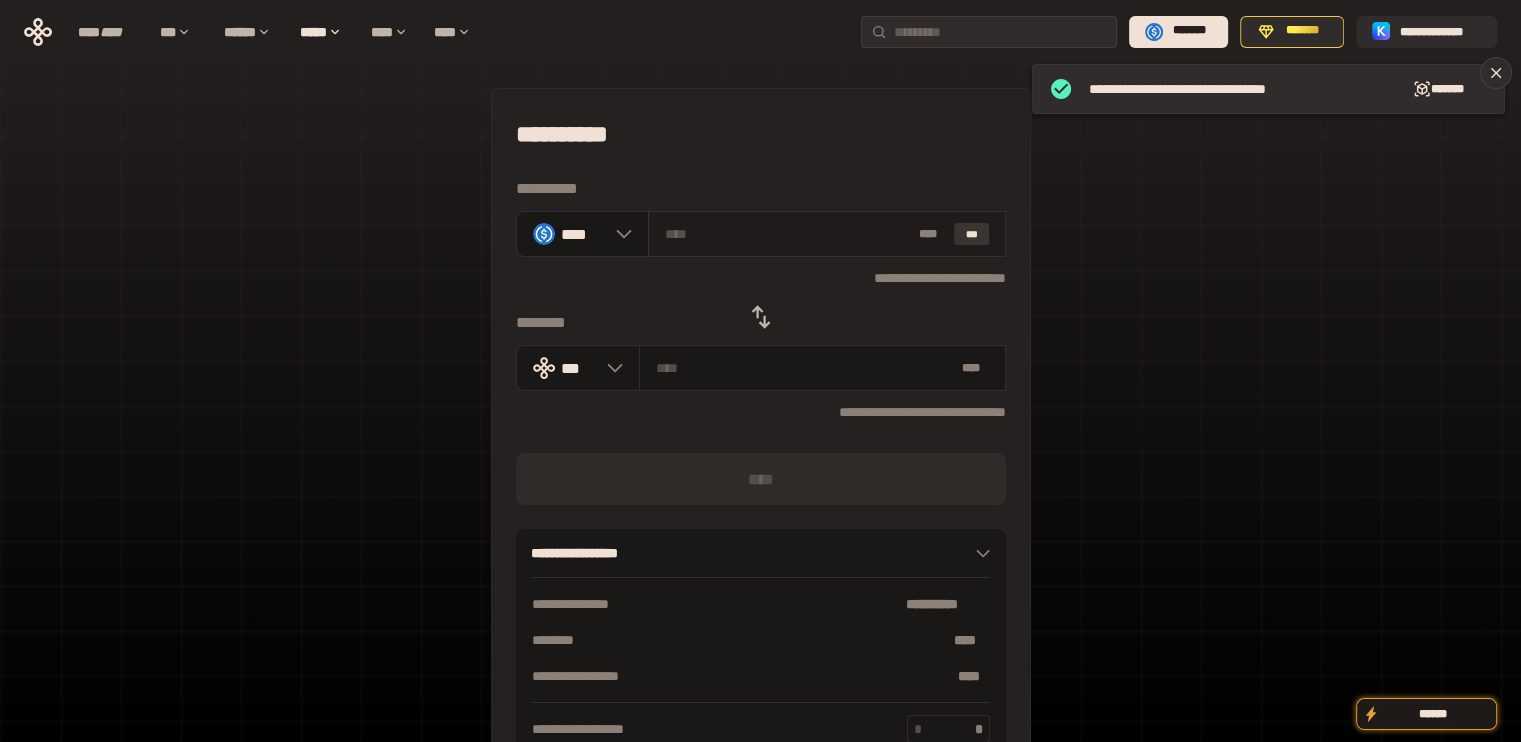 click on "***" at bounding box center (972, 234) 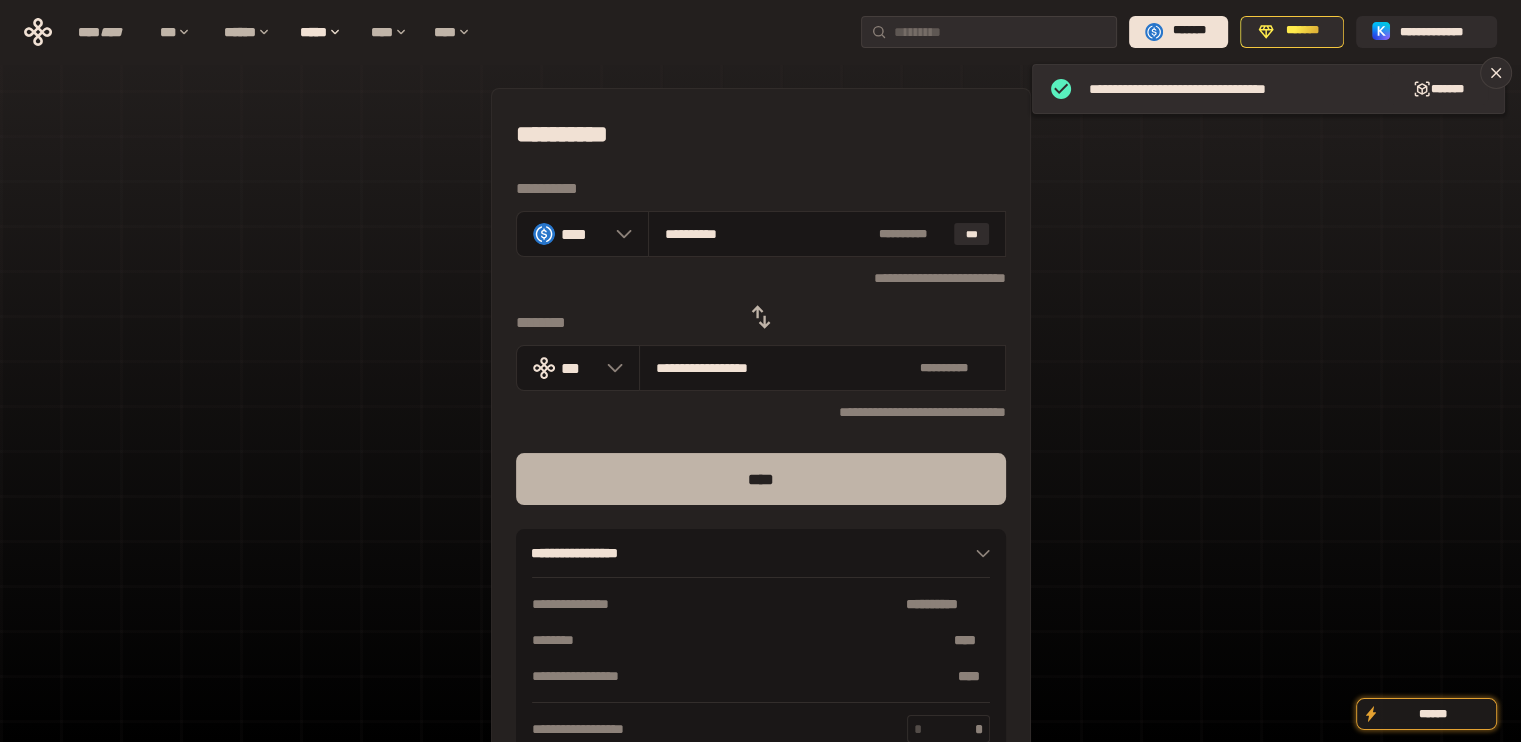 click on "****" at bounding box center (761, 479) 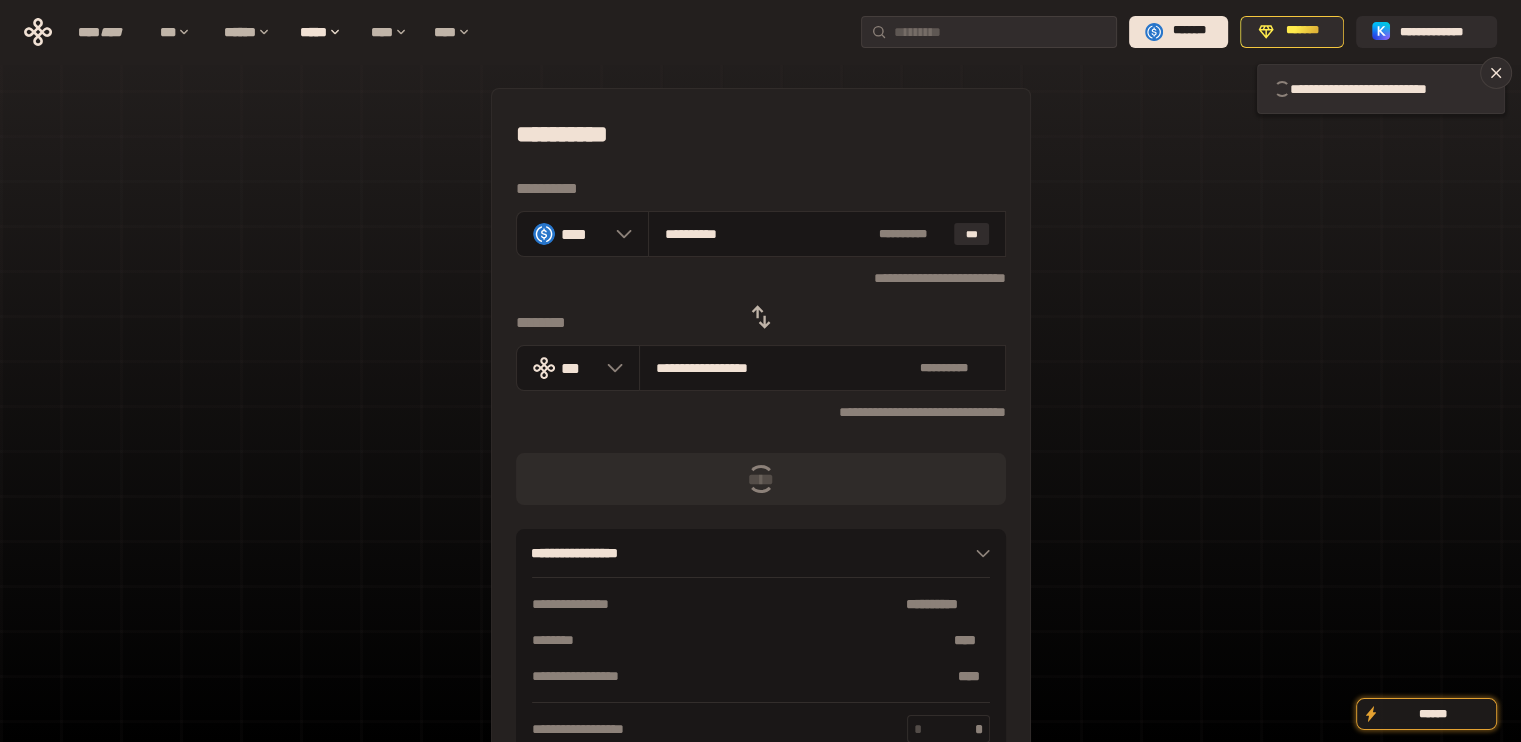 type 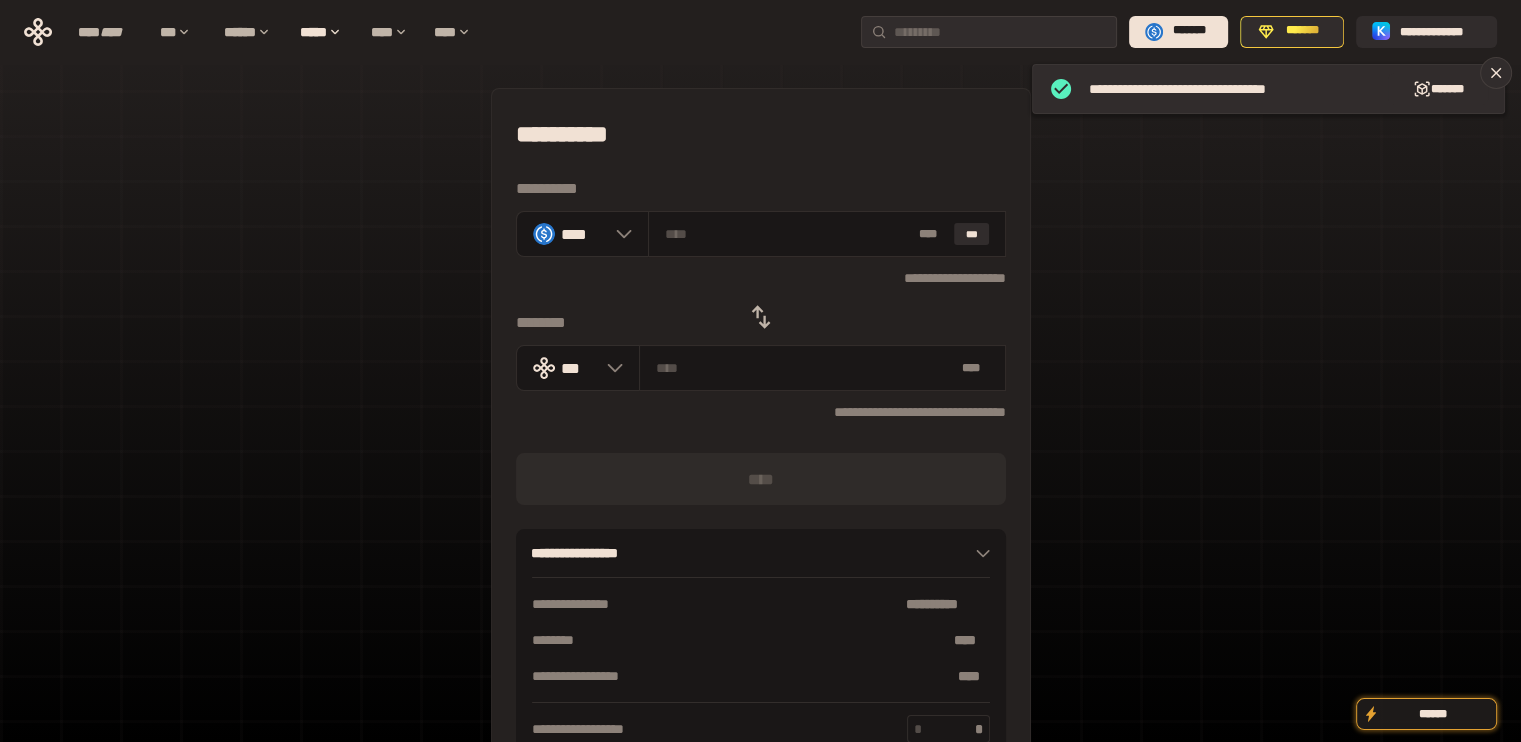 click 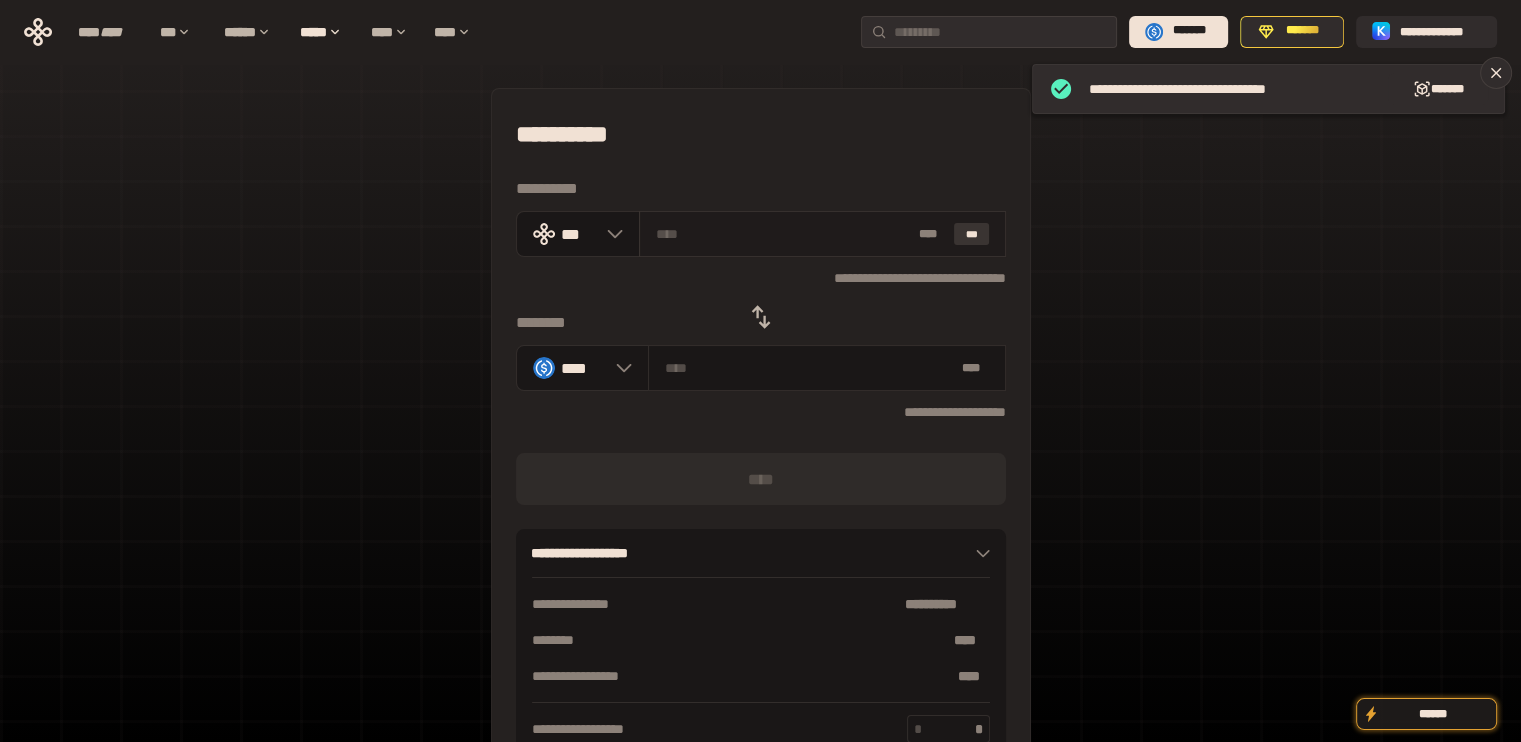 click on "***" at bounding box center [972, 234] 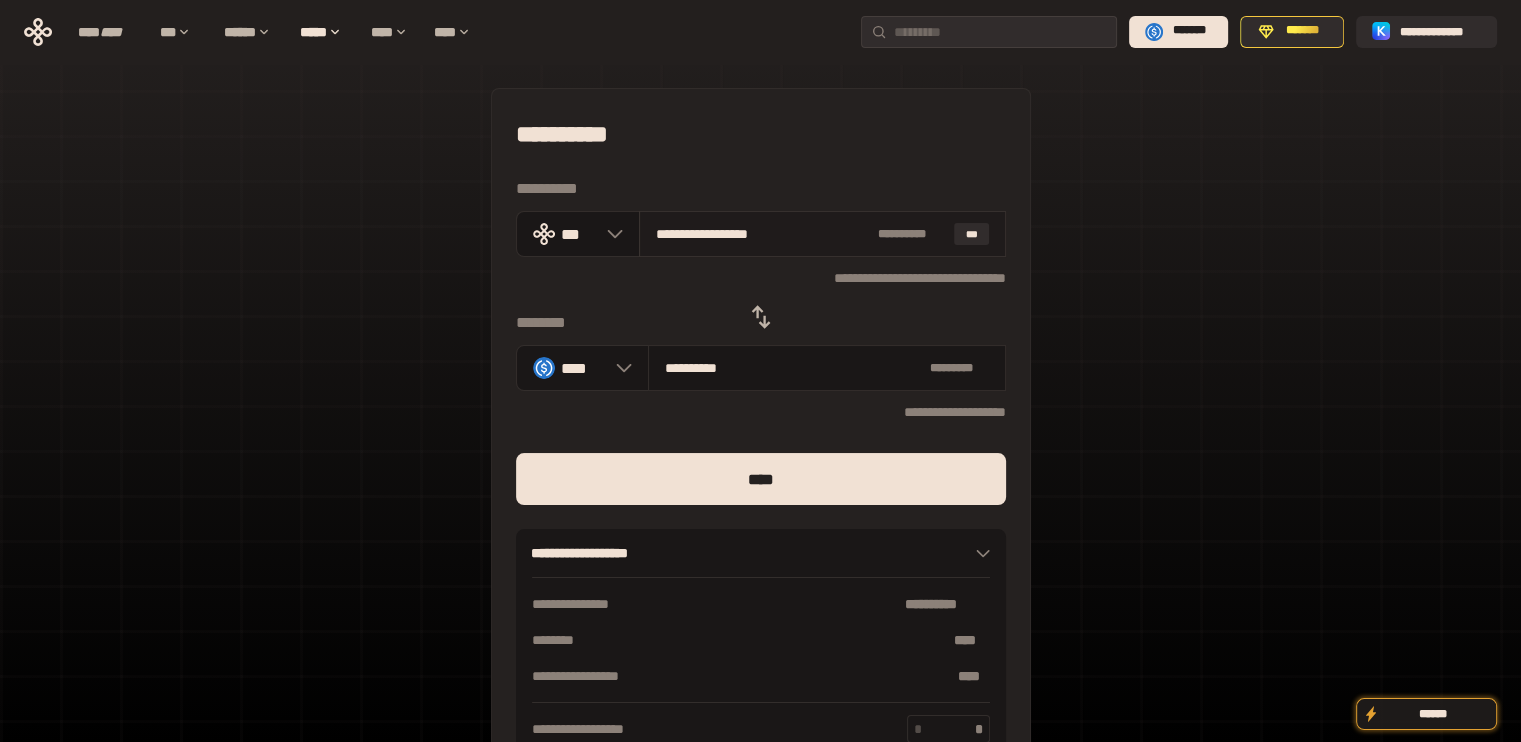drag, startPoint x: 689, startPoint y: 232, endPoint x: 928, endPoint y: 239, distance: 239.1025 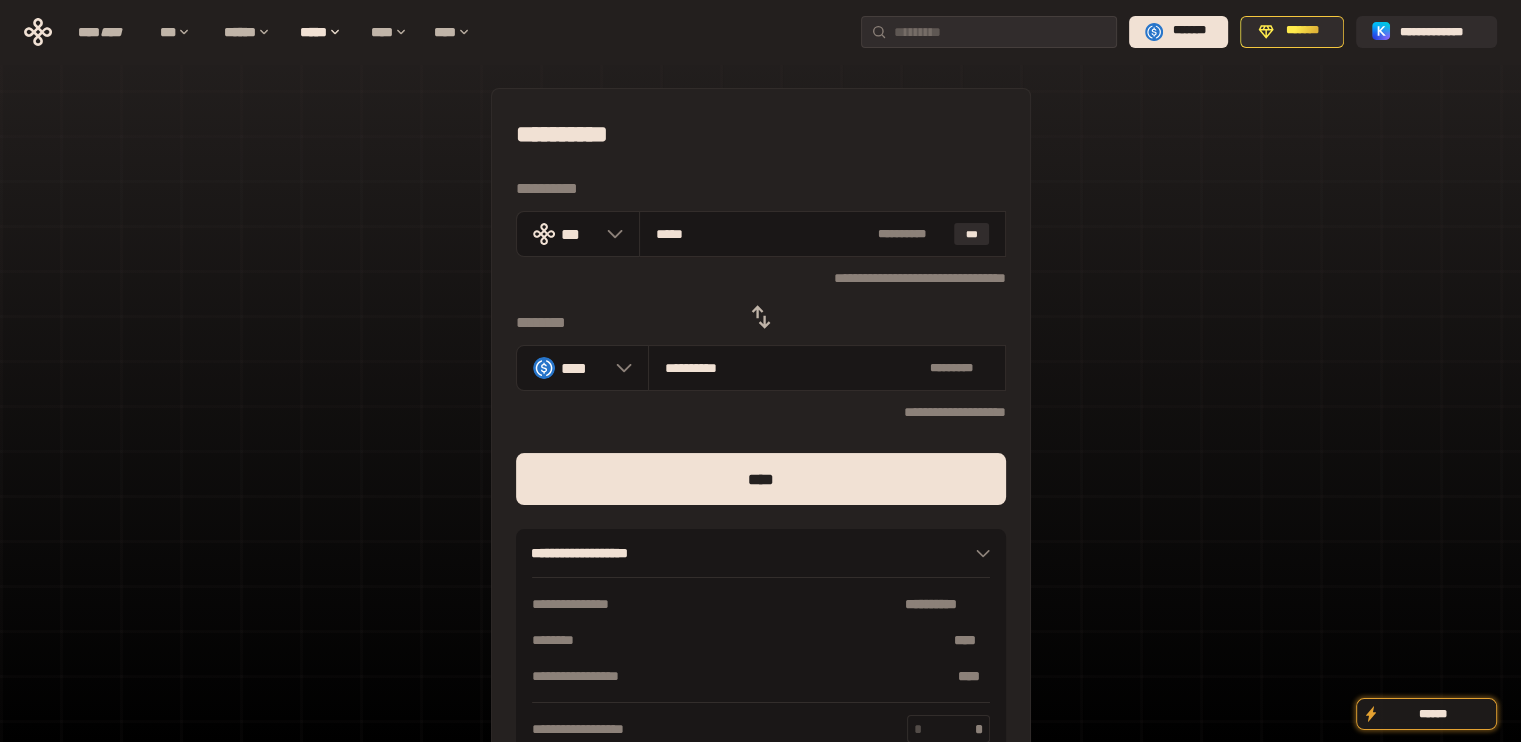 type on "****" 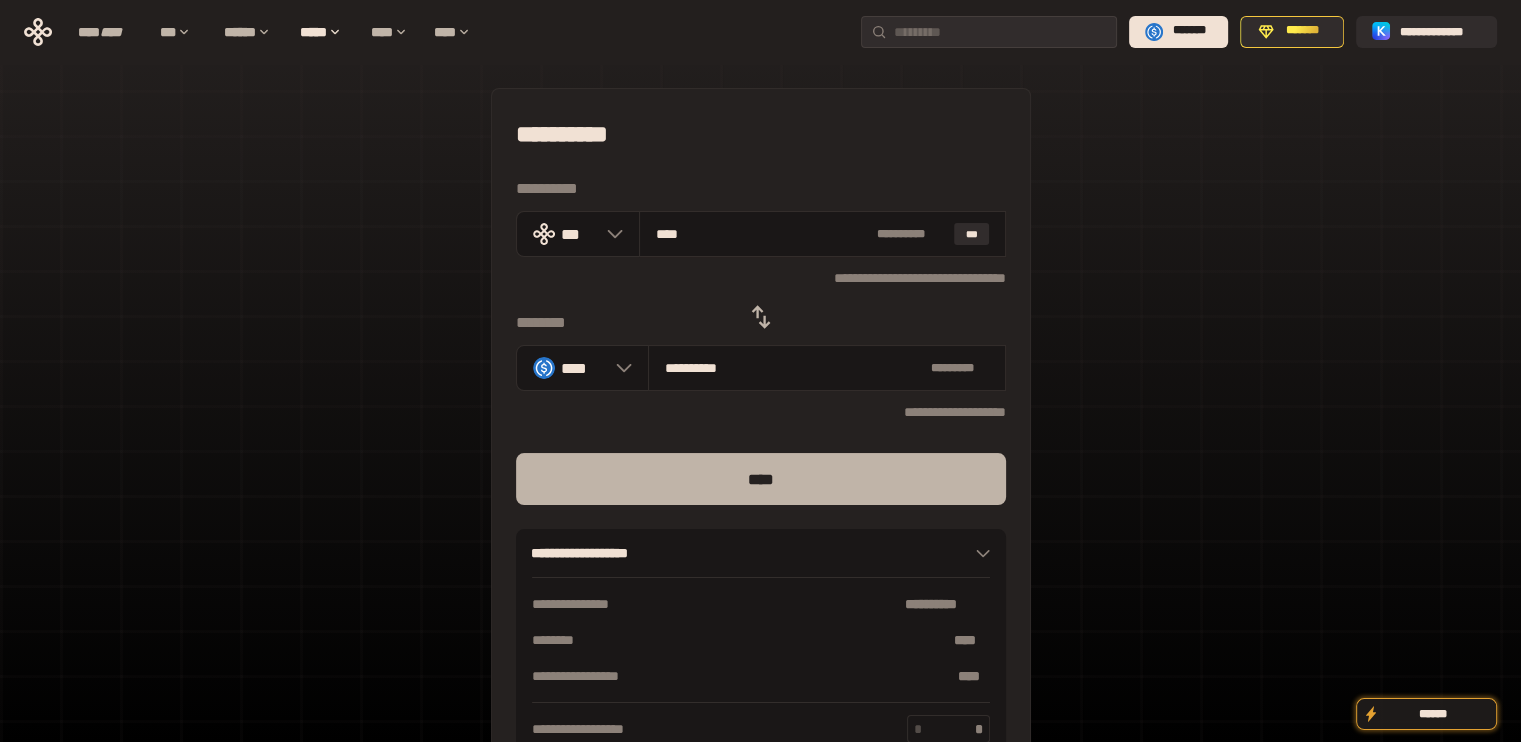 type on "****" 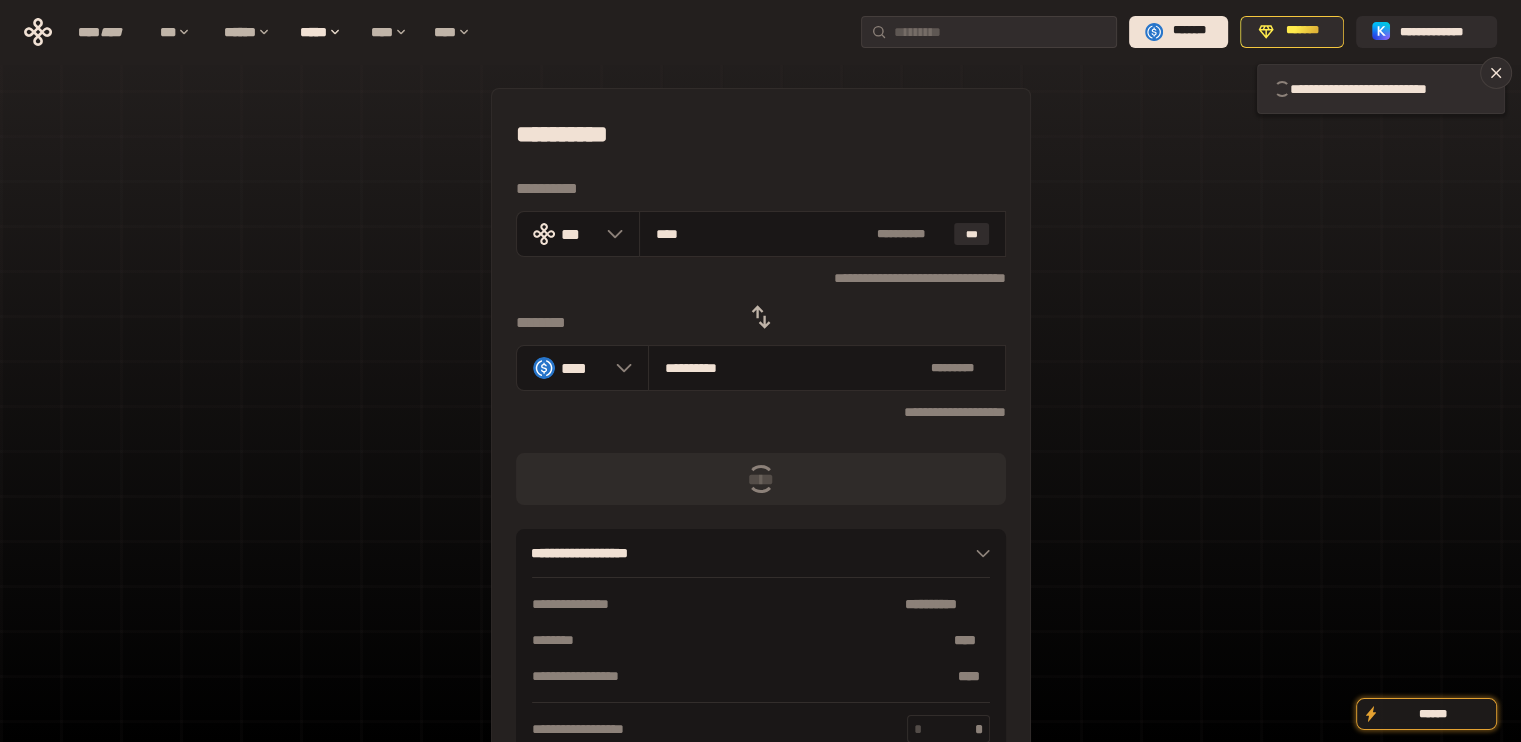 type 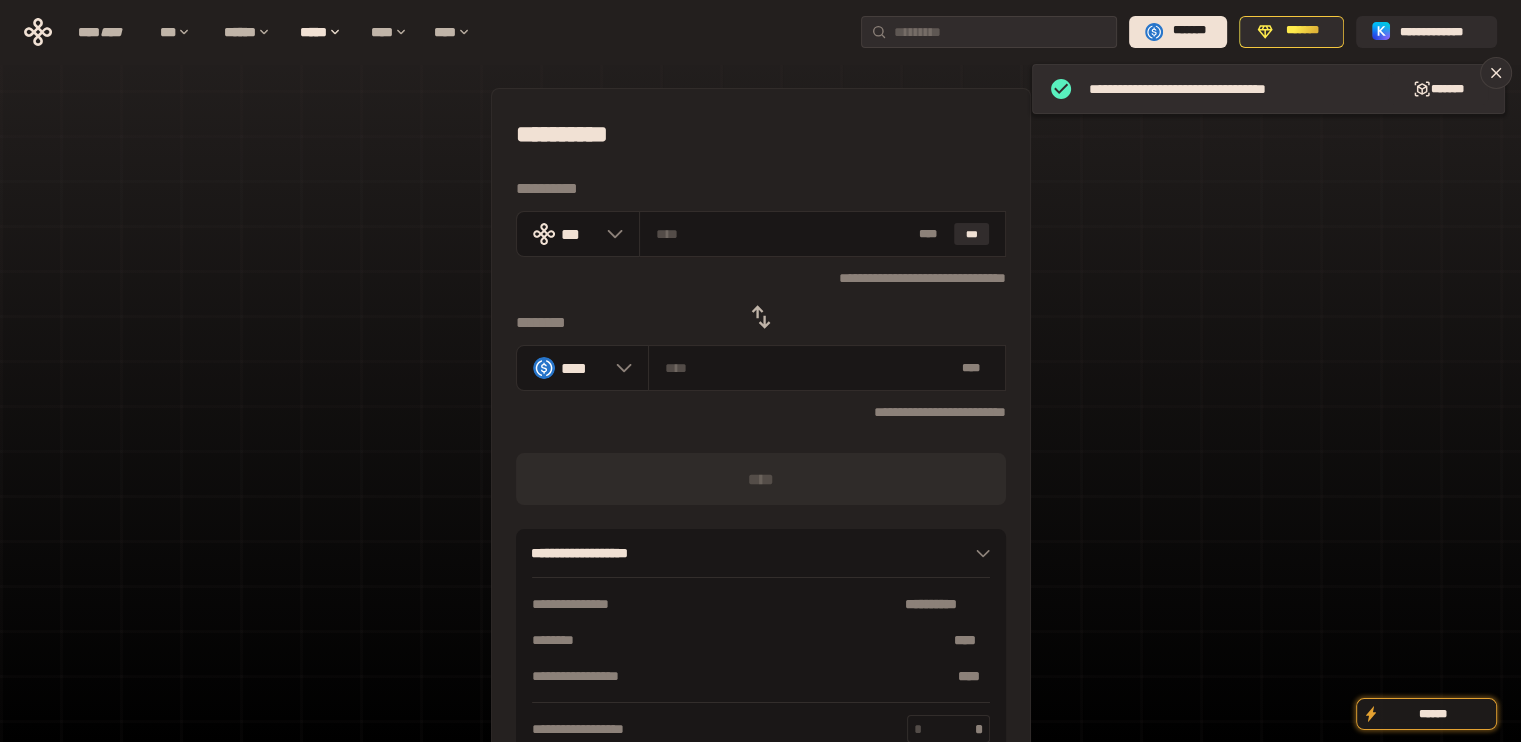 click 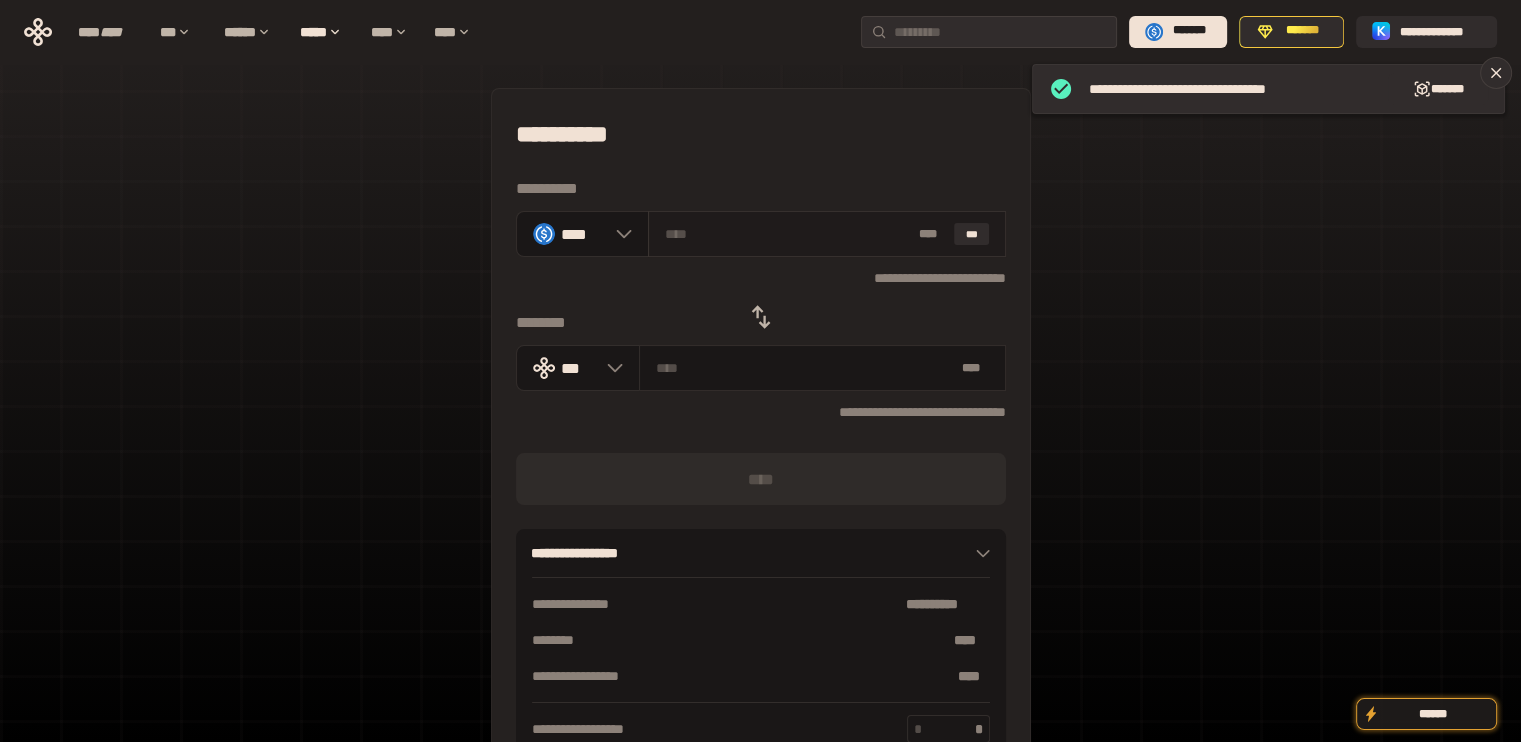 click on "* ** ***" at bounding box center (827, 234) 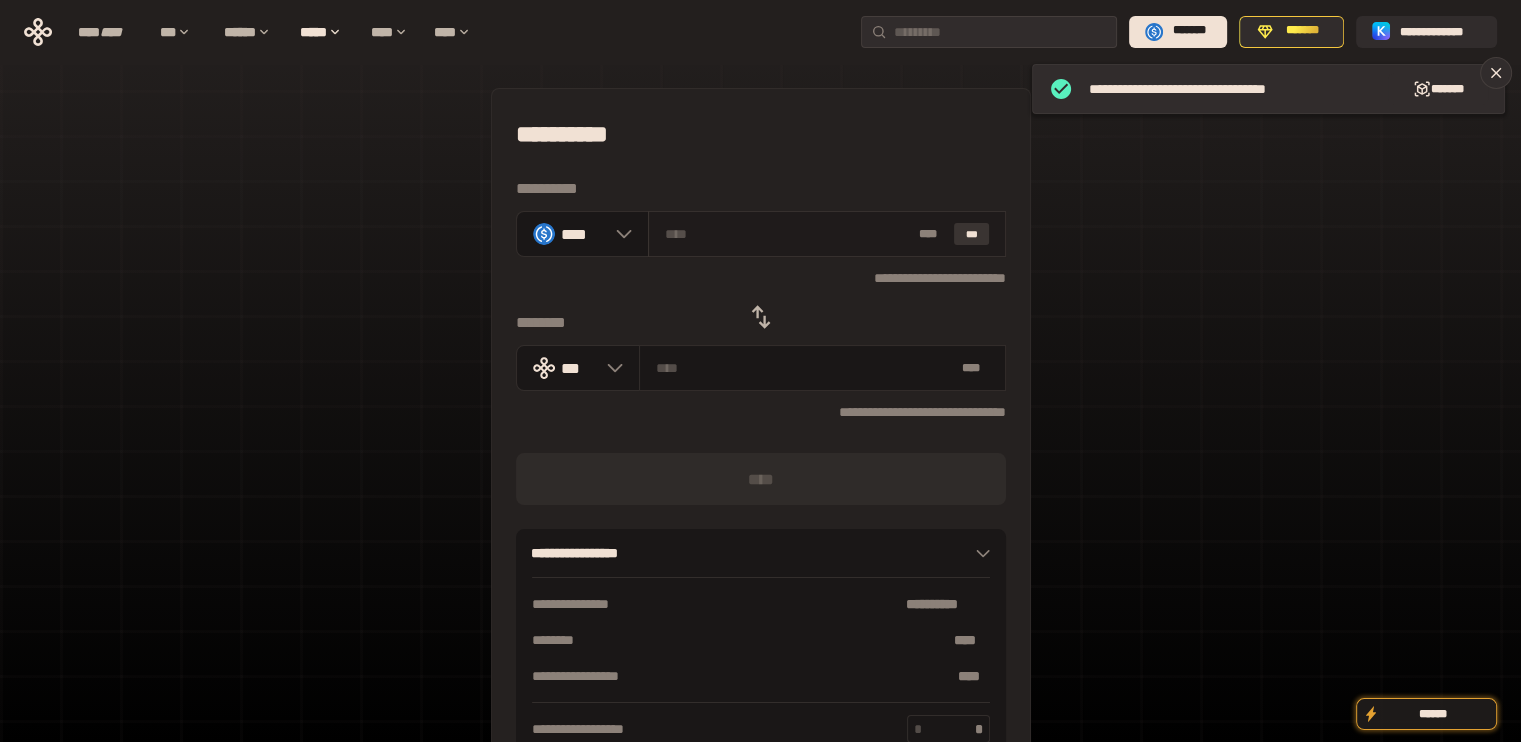 click on "***" at bounding box center [972, 234] 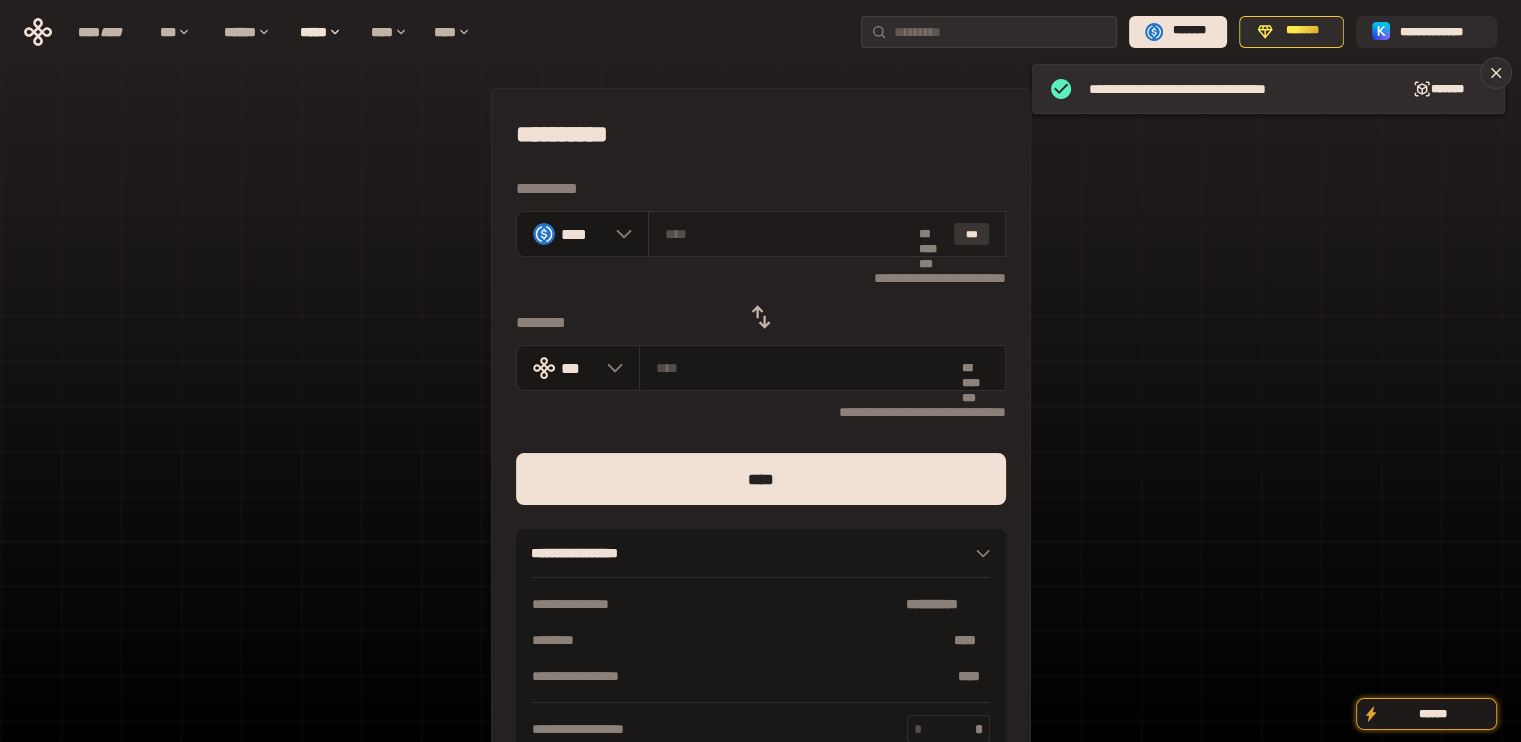 type on "**********" 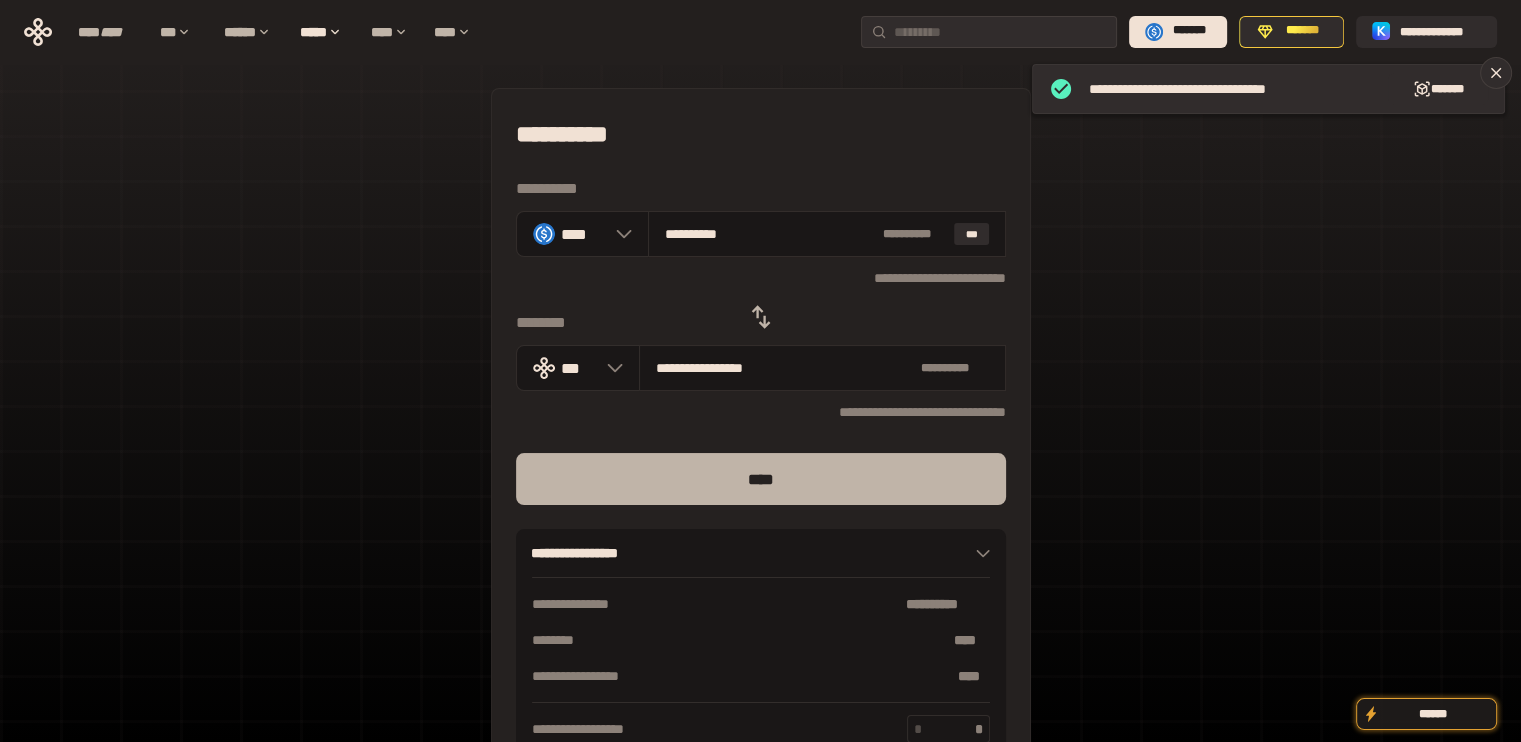 click on "****" at bounding box center [761, 479] 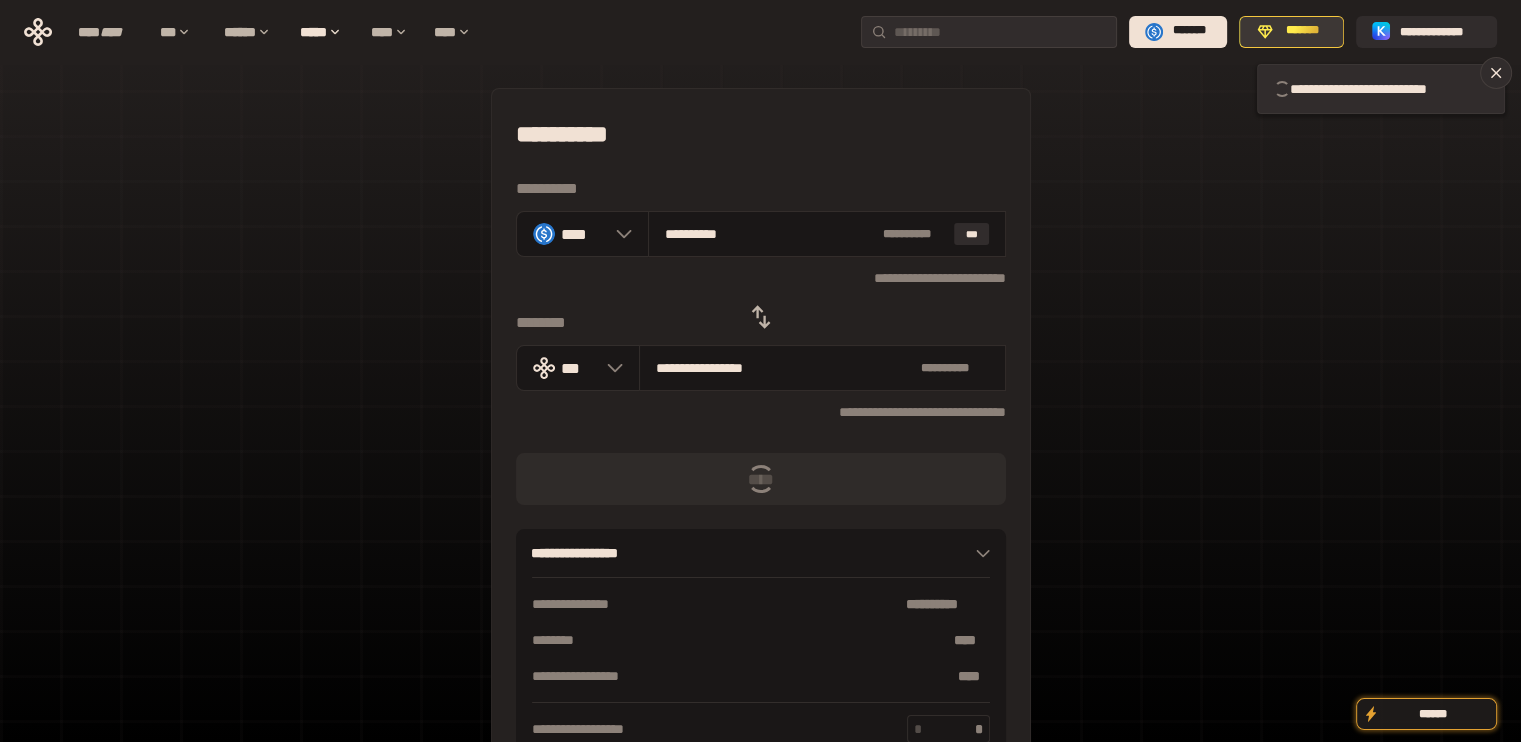 click on "*******" at bounding box center (1291, 32) 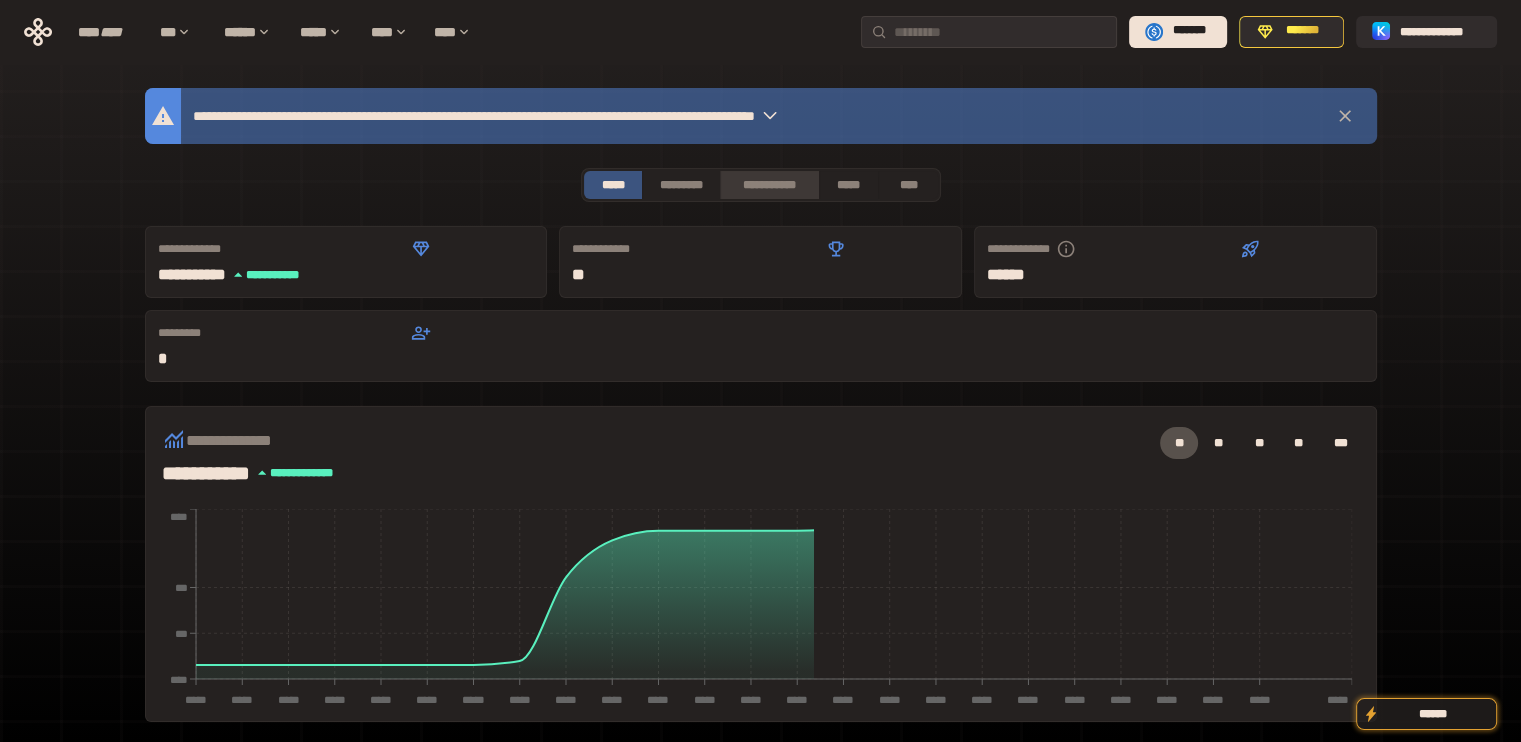 click on "**********" at bounding box center (769, 185) 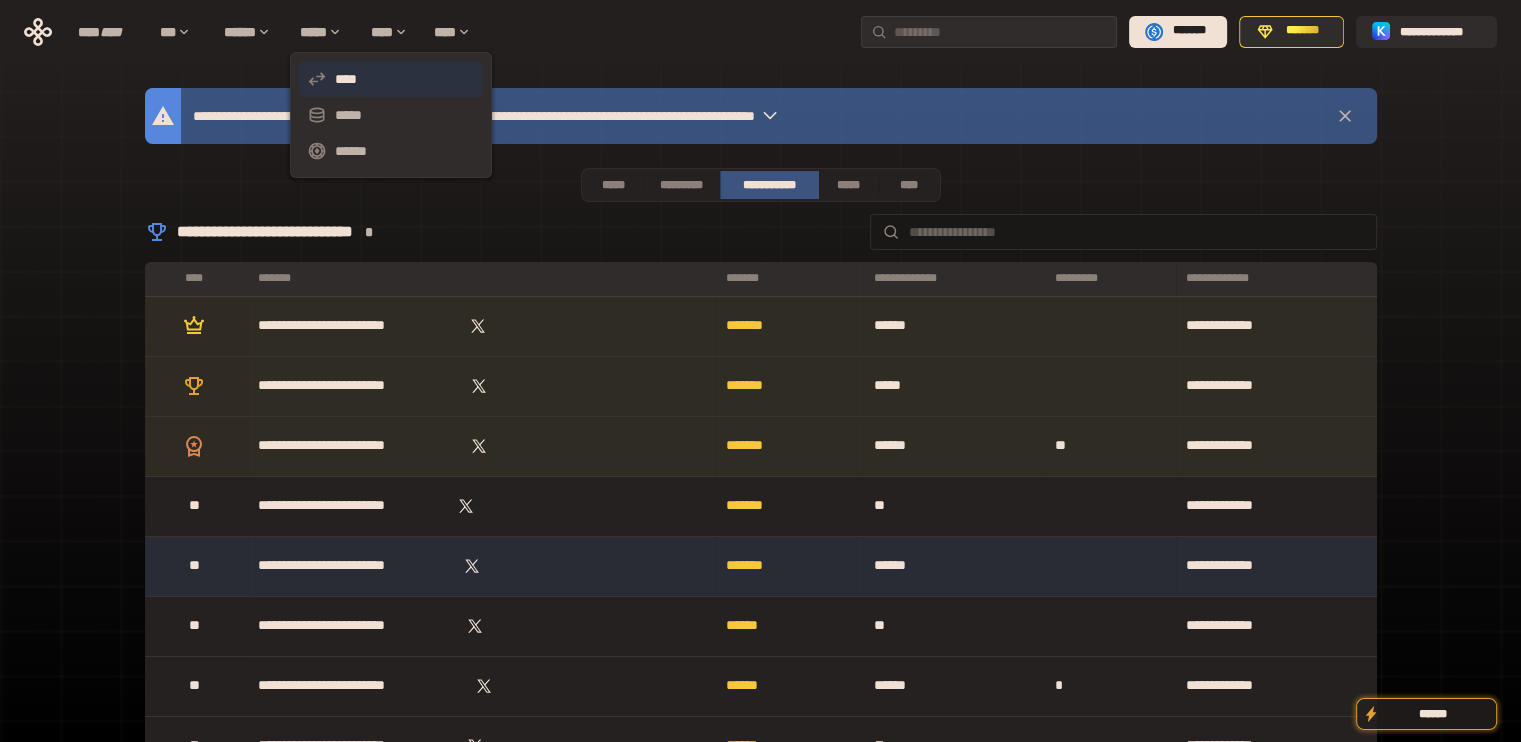 click on "****" at bounding box center [391, 79] 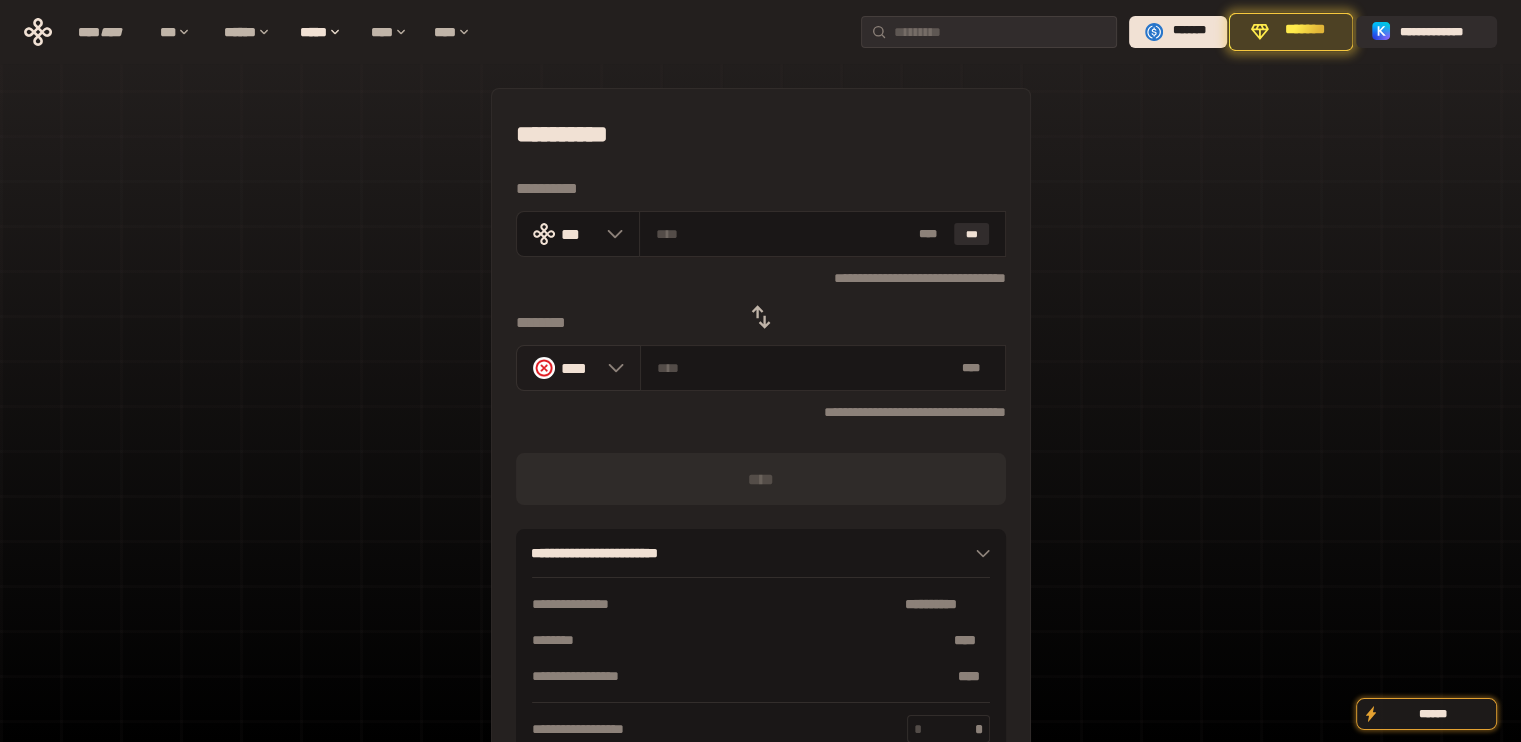 click on "****" at bounding box center (578, 368) 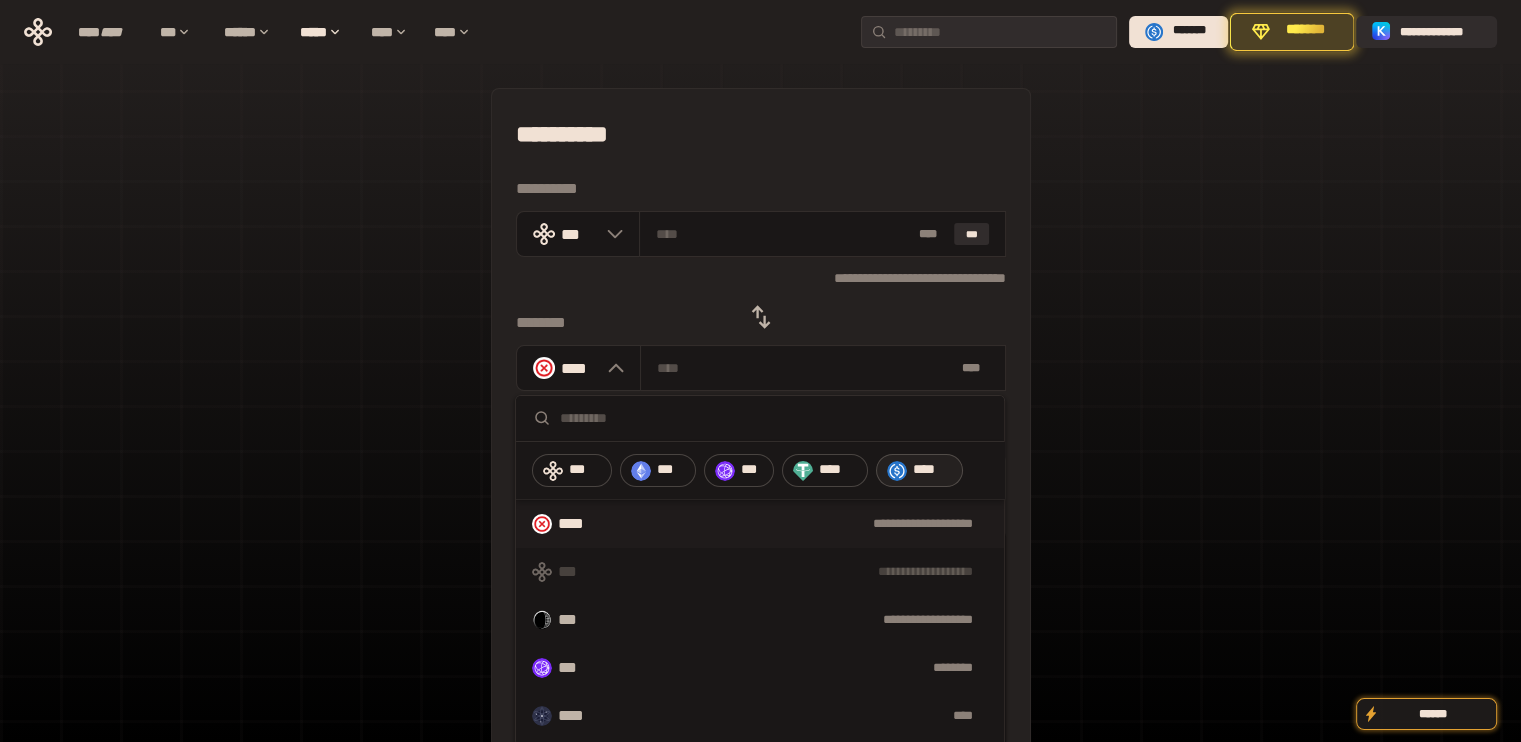 click on "****" at bounding box center (933, 470) 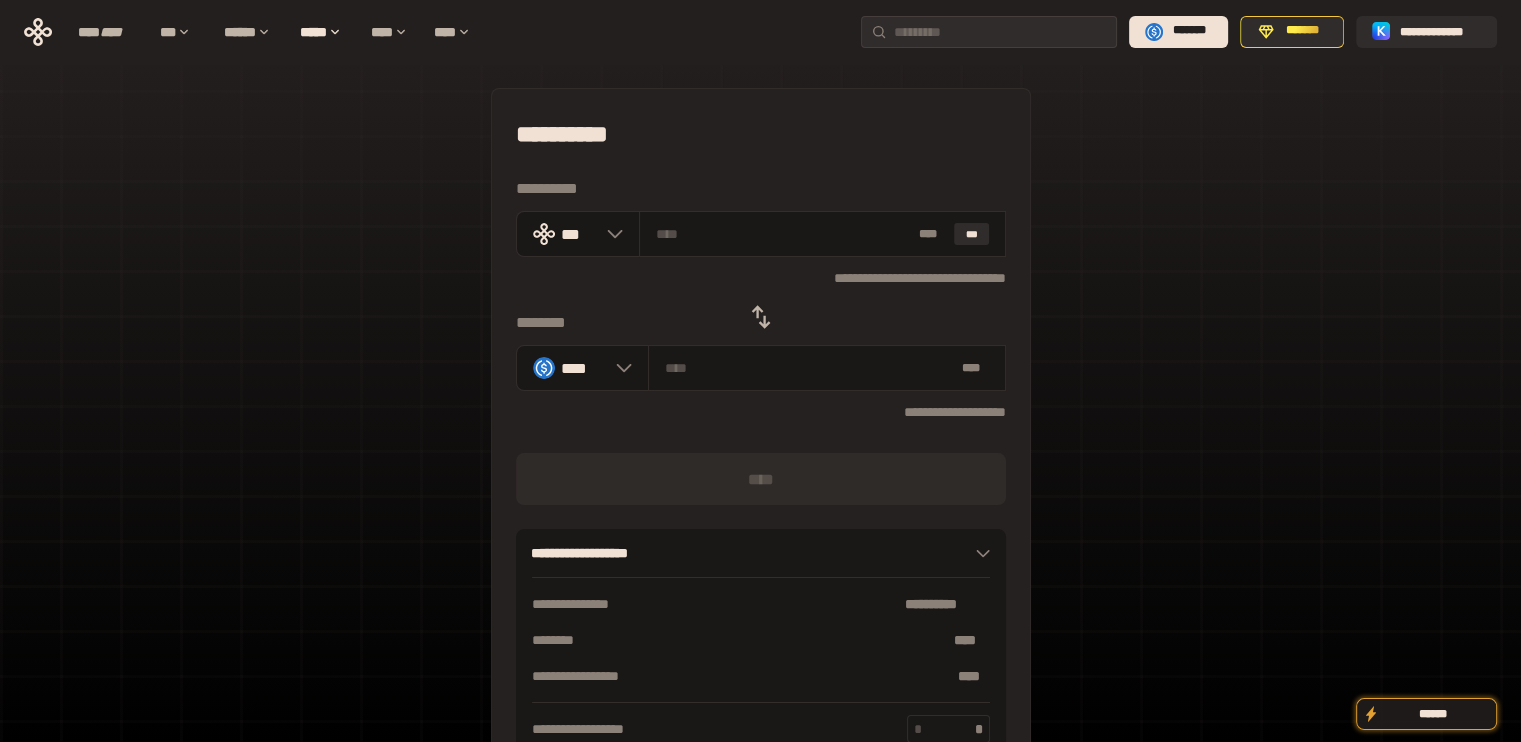 click 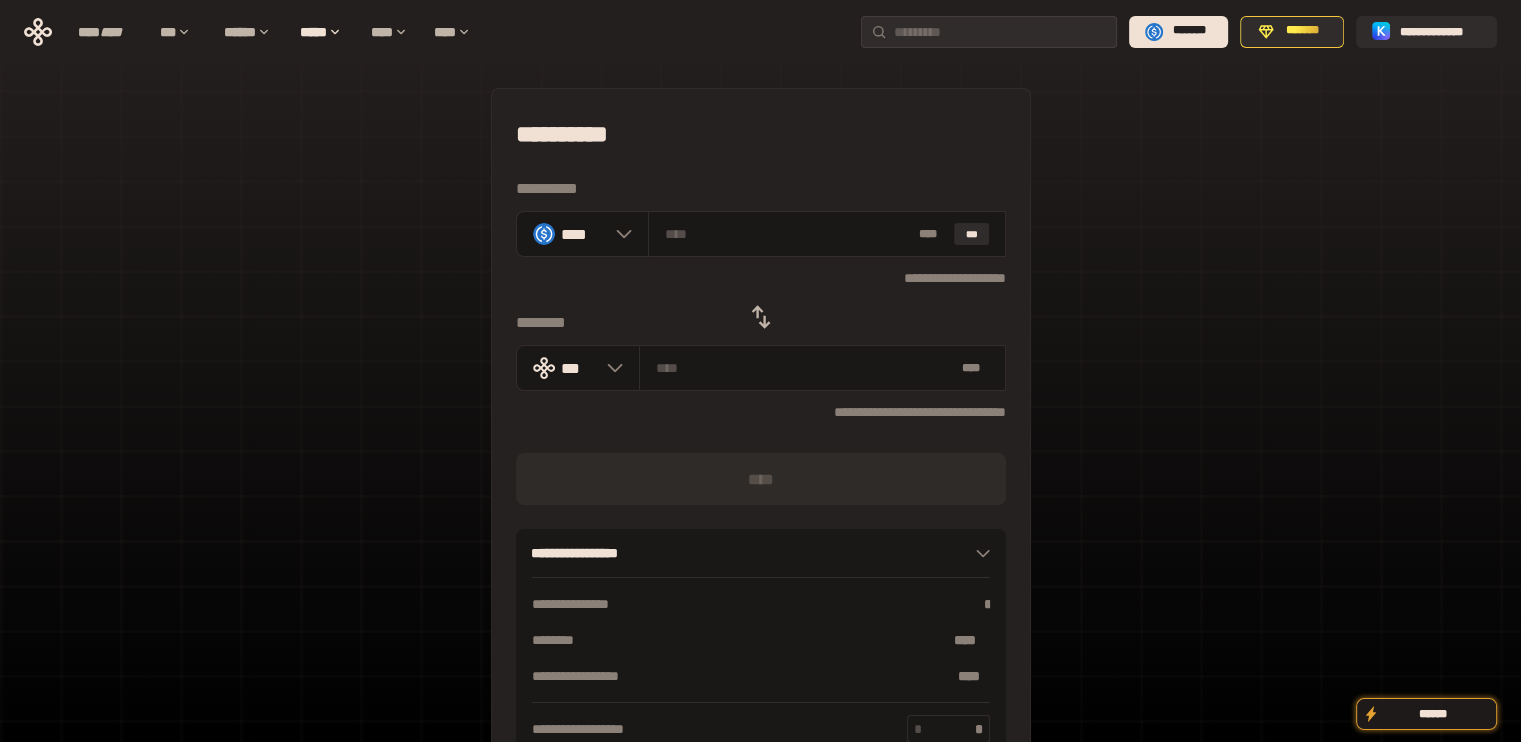 drag, startPoint x: 783, startPoint y: 313, endPoint x: 768, endPoint y: 311, distance: 15.132746 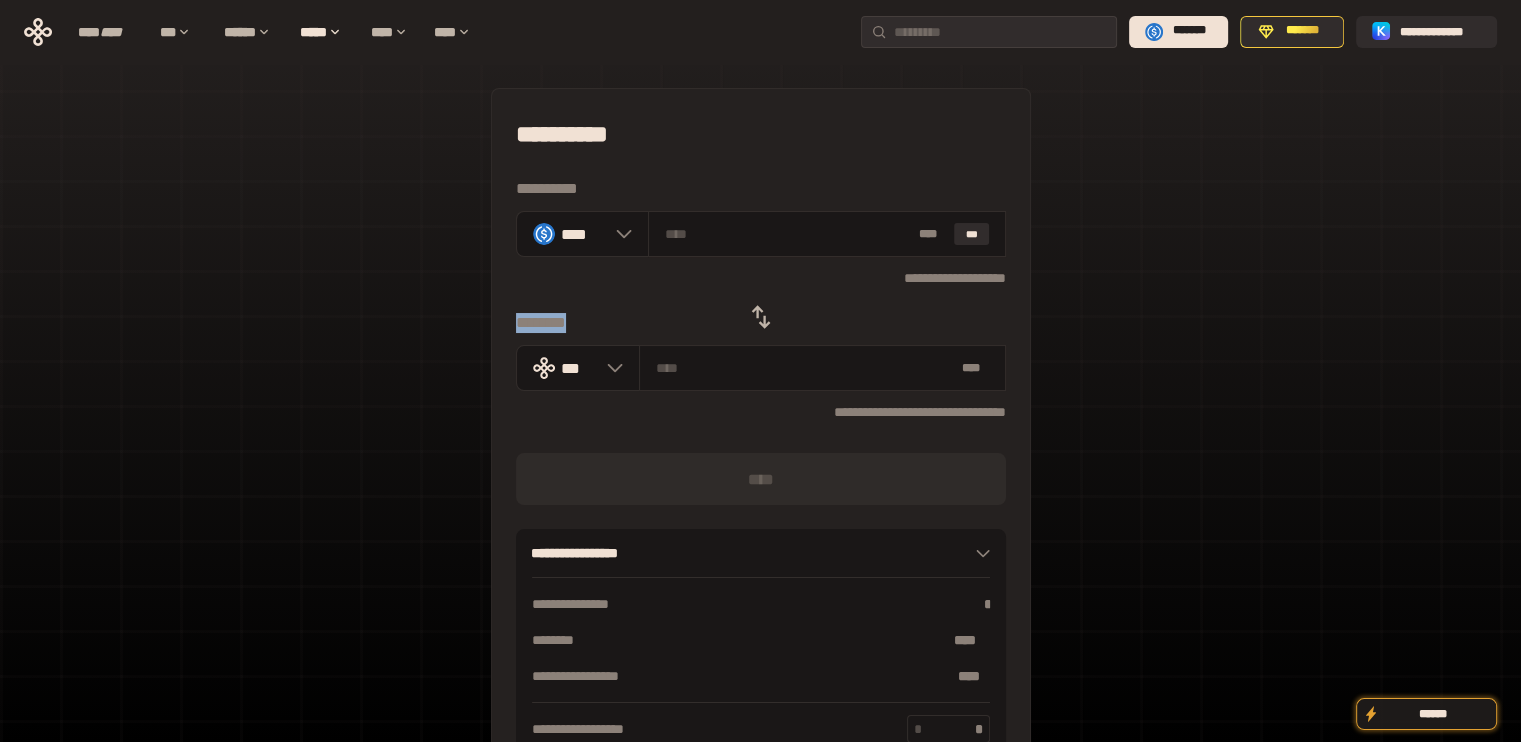click 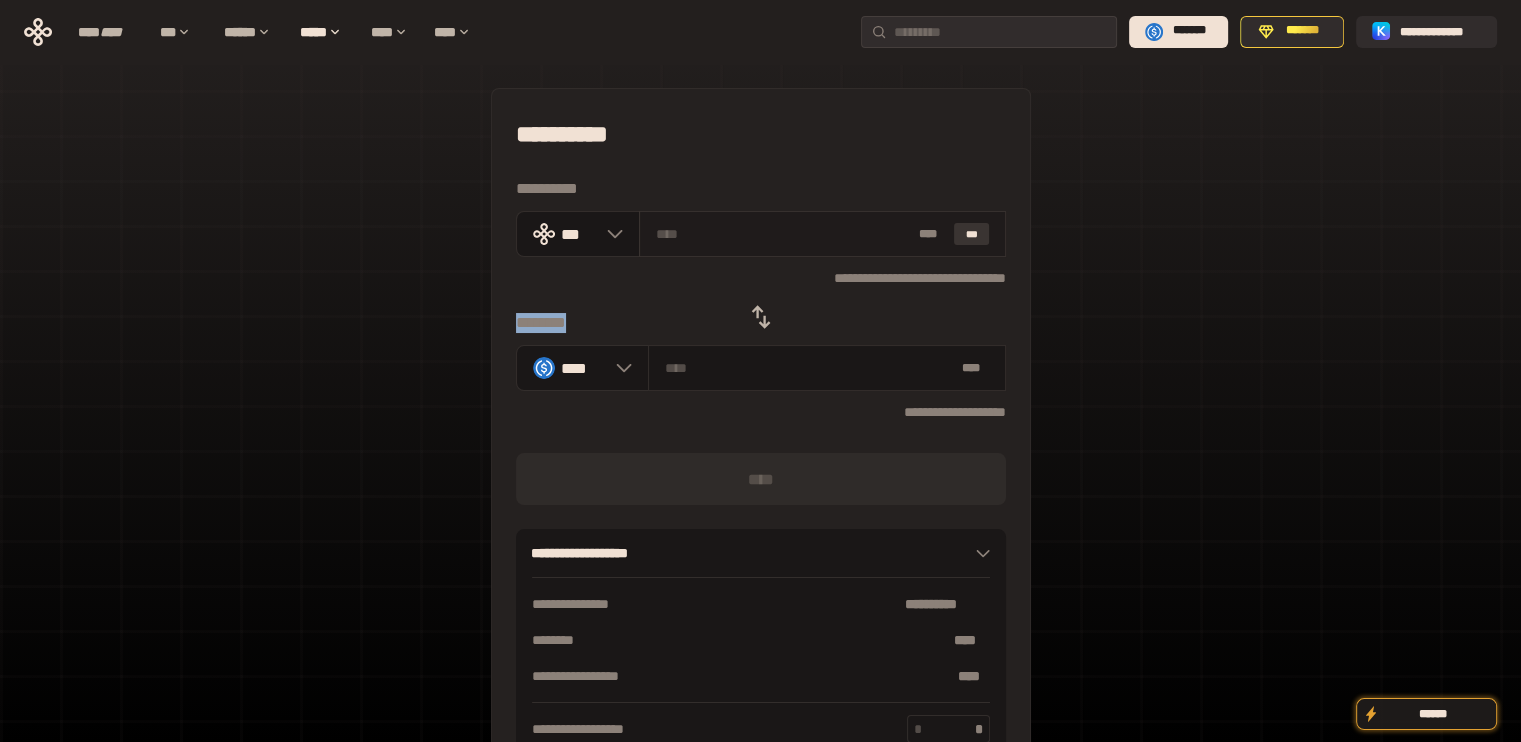 click on "***" at bounding box center [972, 234] 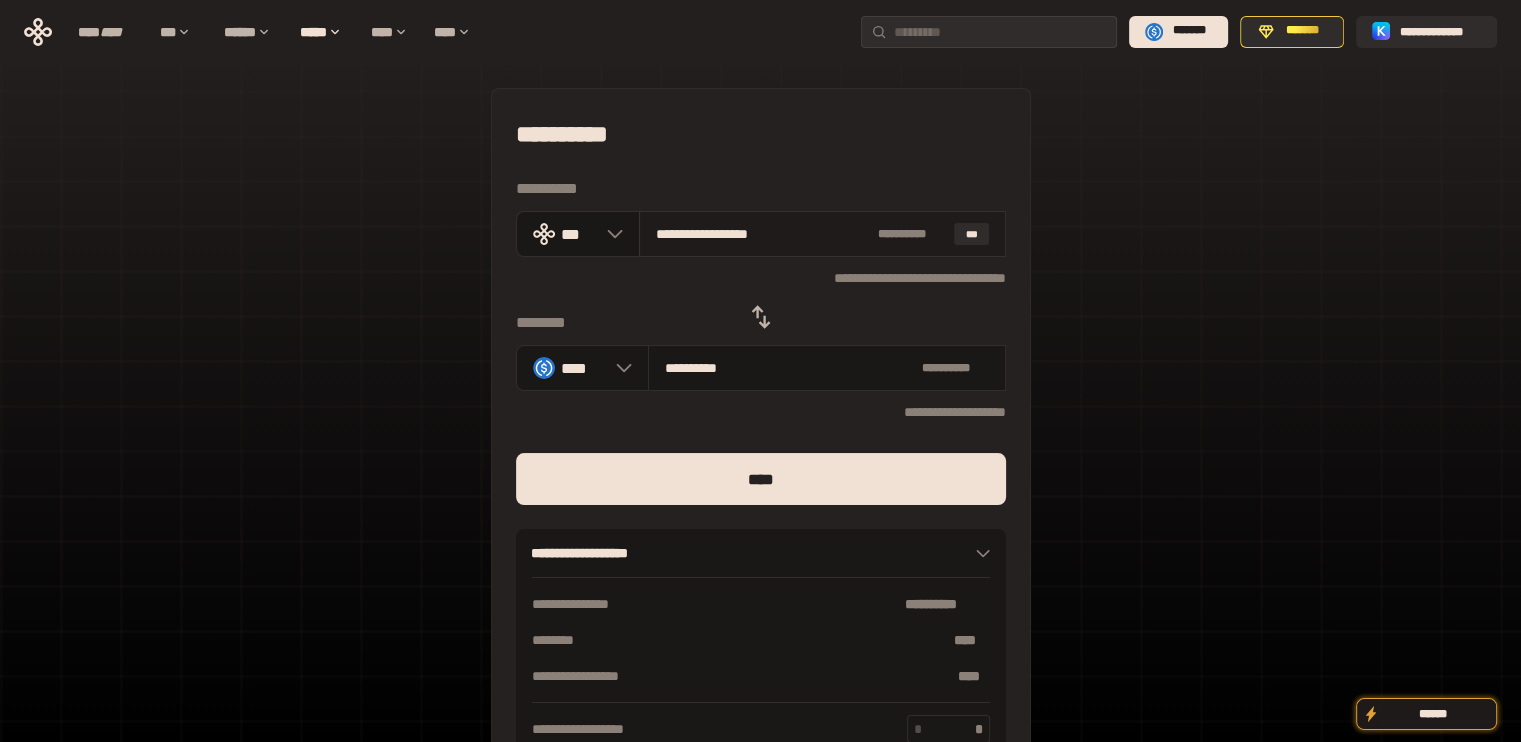 drag, startPoint x: 690, startPoint y: 232, endPoint x: 875, endPoint y: 255, distance: 186.42424 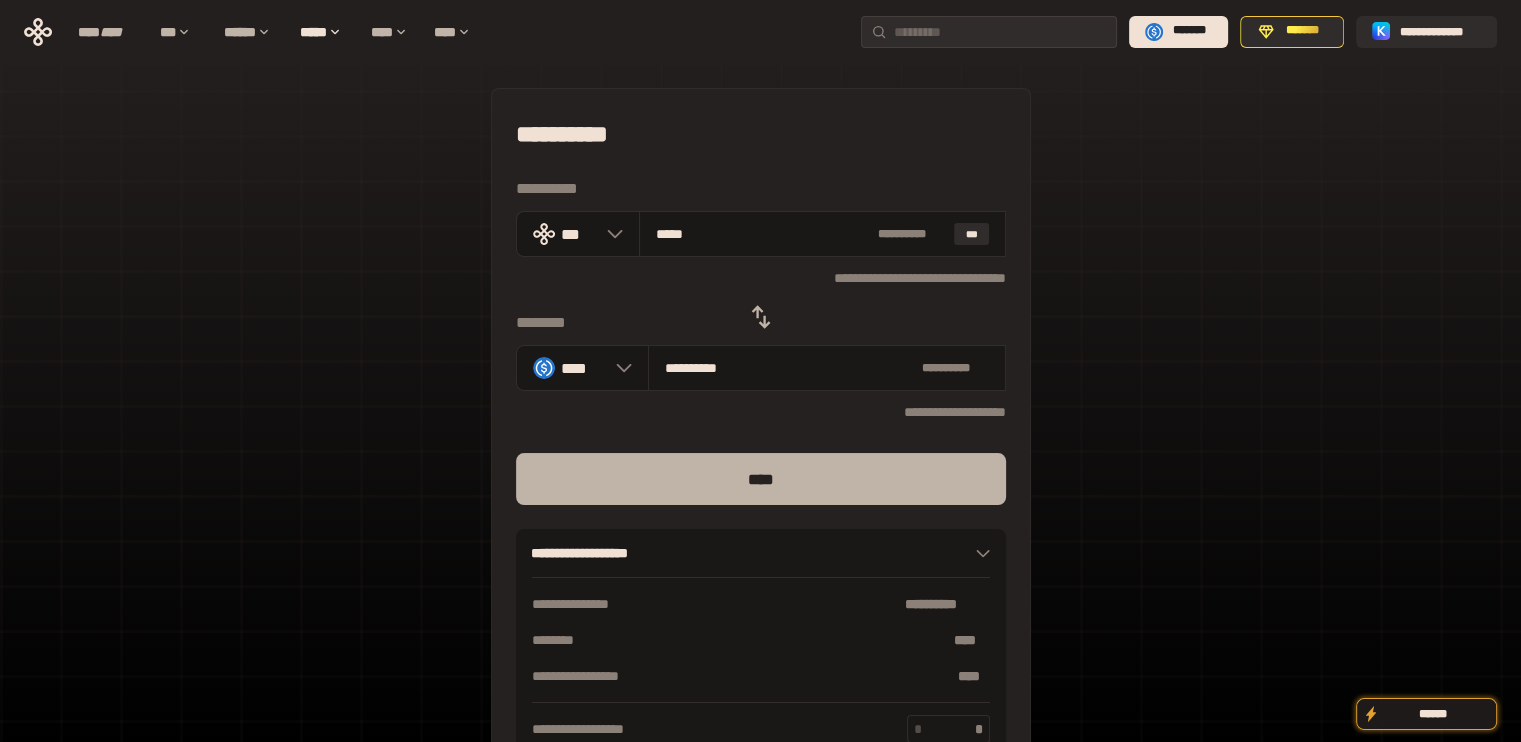 type on "****" 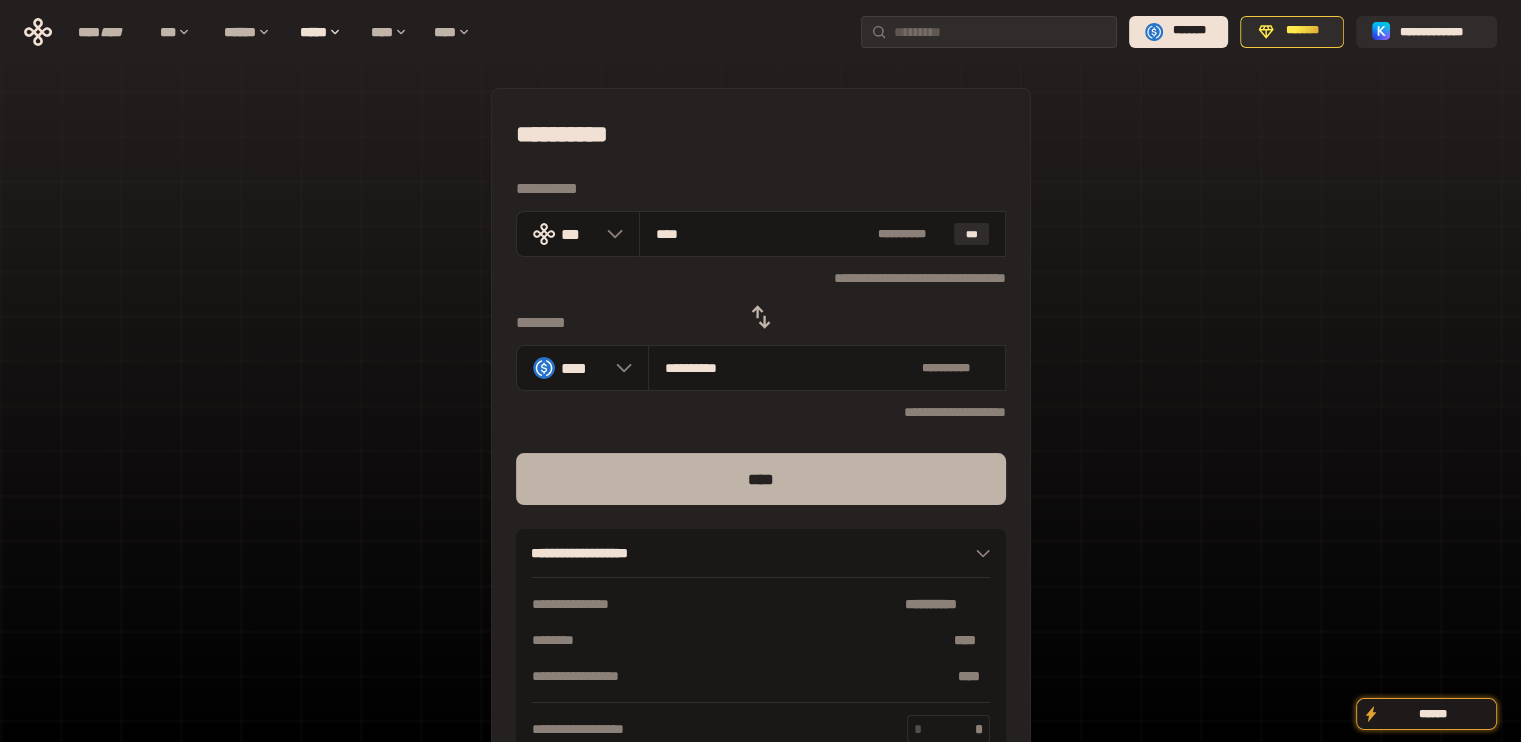 type on "****" 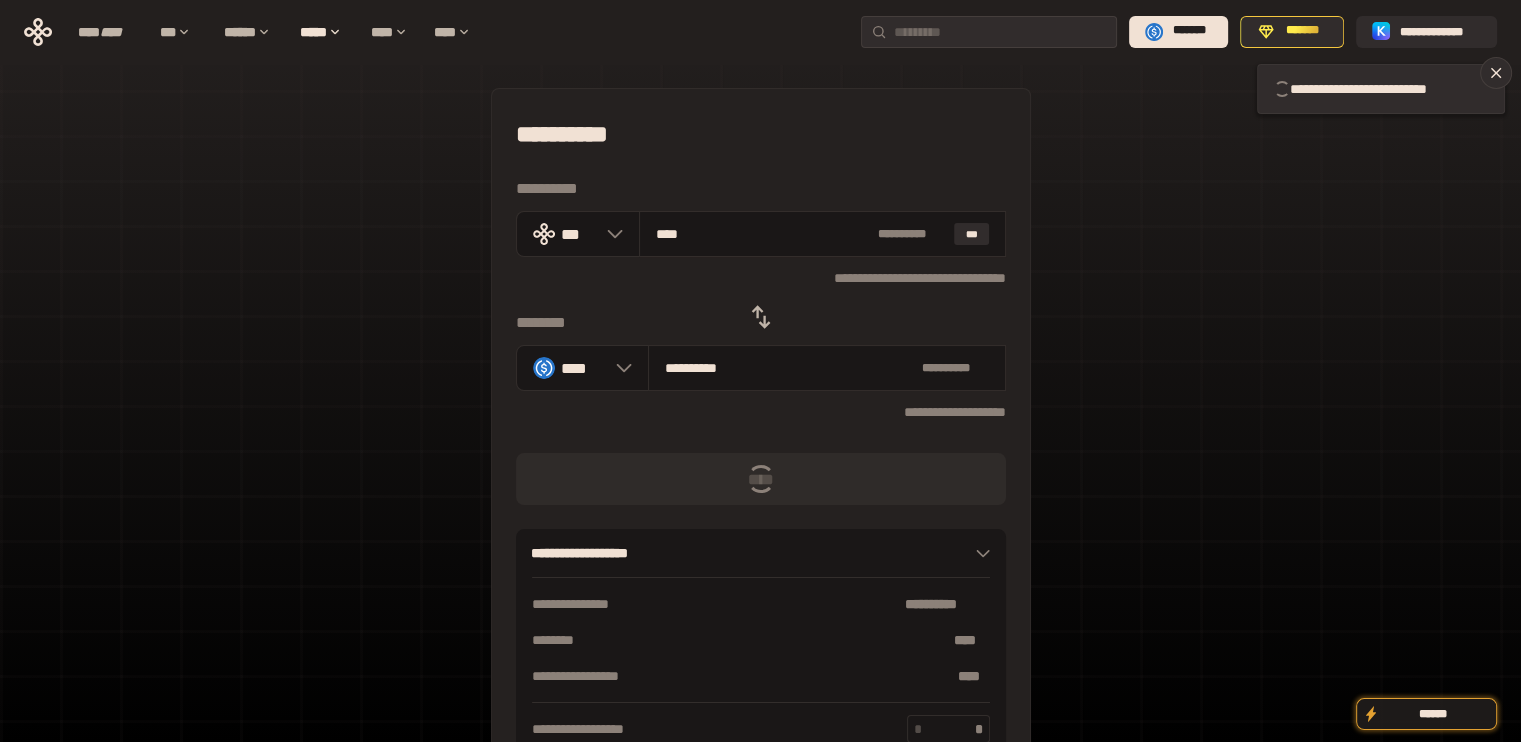 type 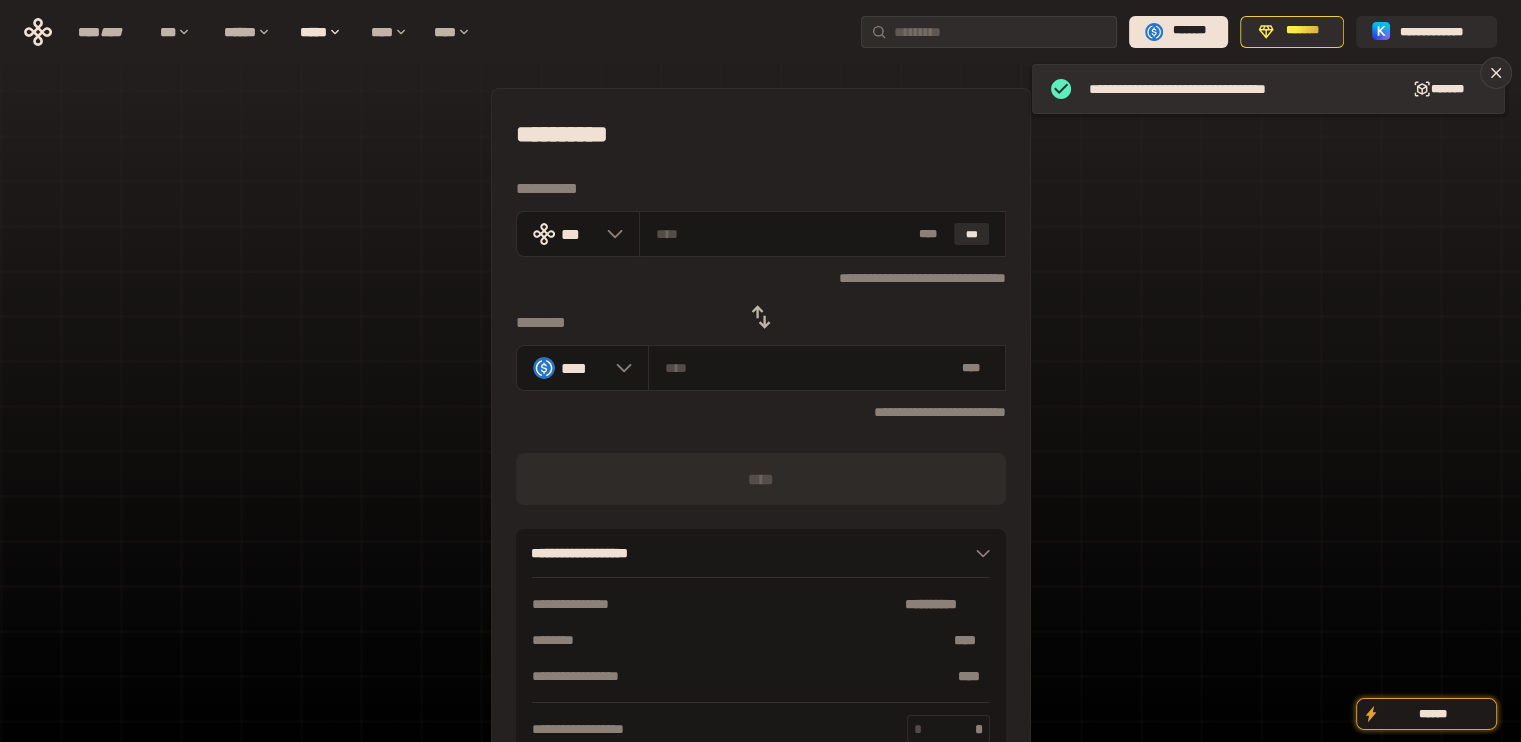 click 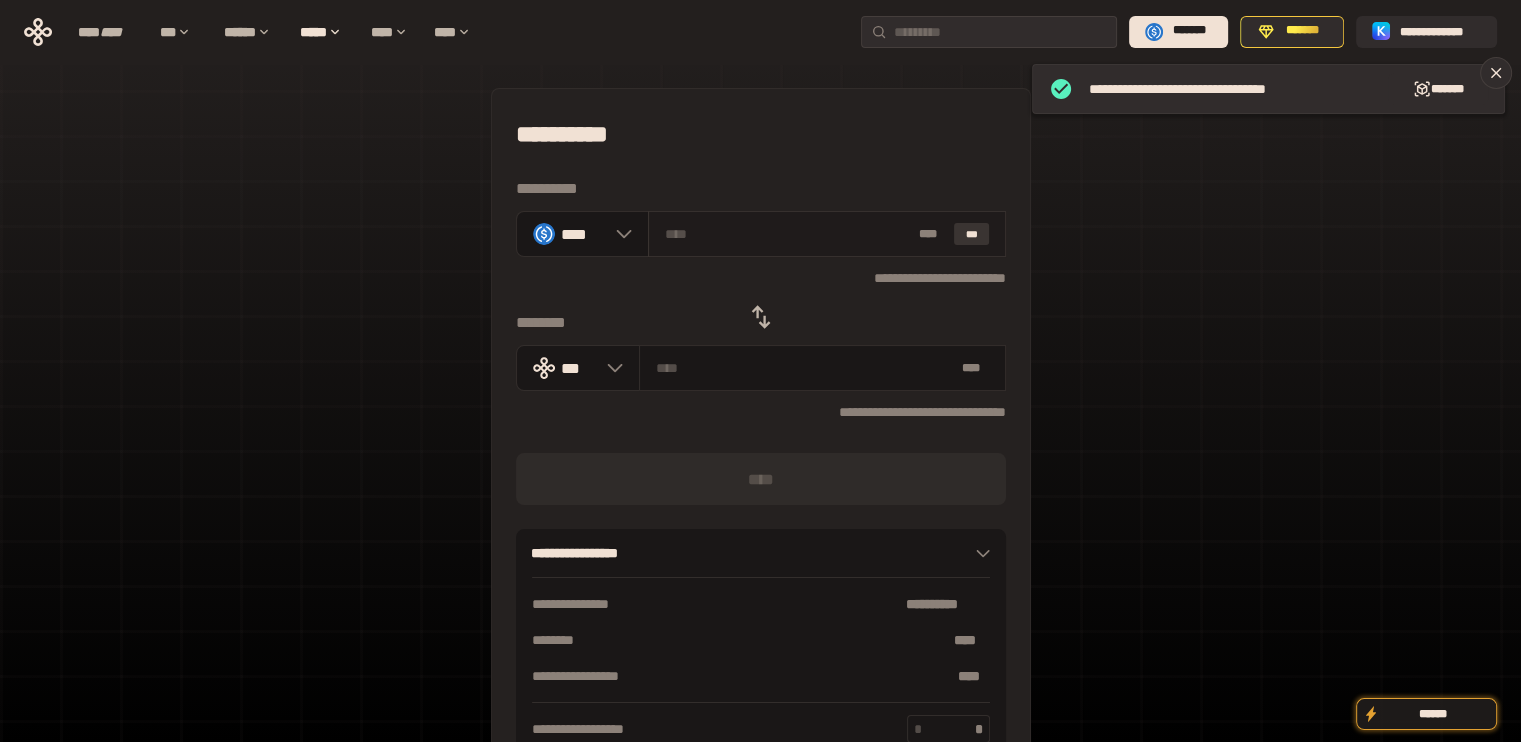 click on "***" at bounding box center (972, 234) 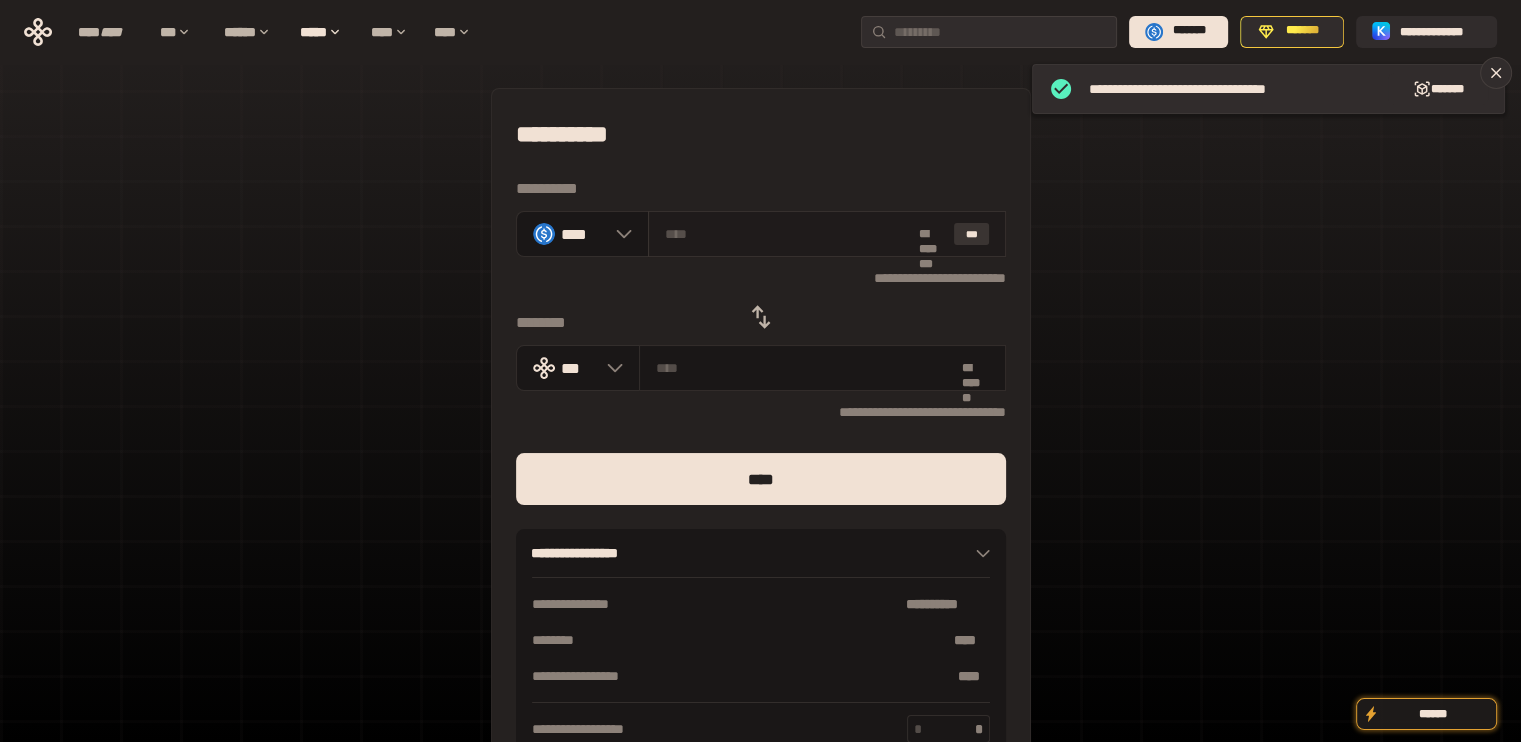 type on "**********" 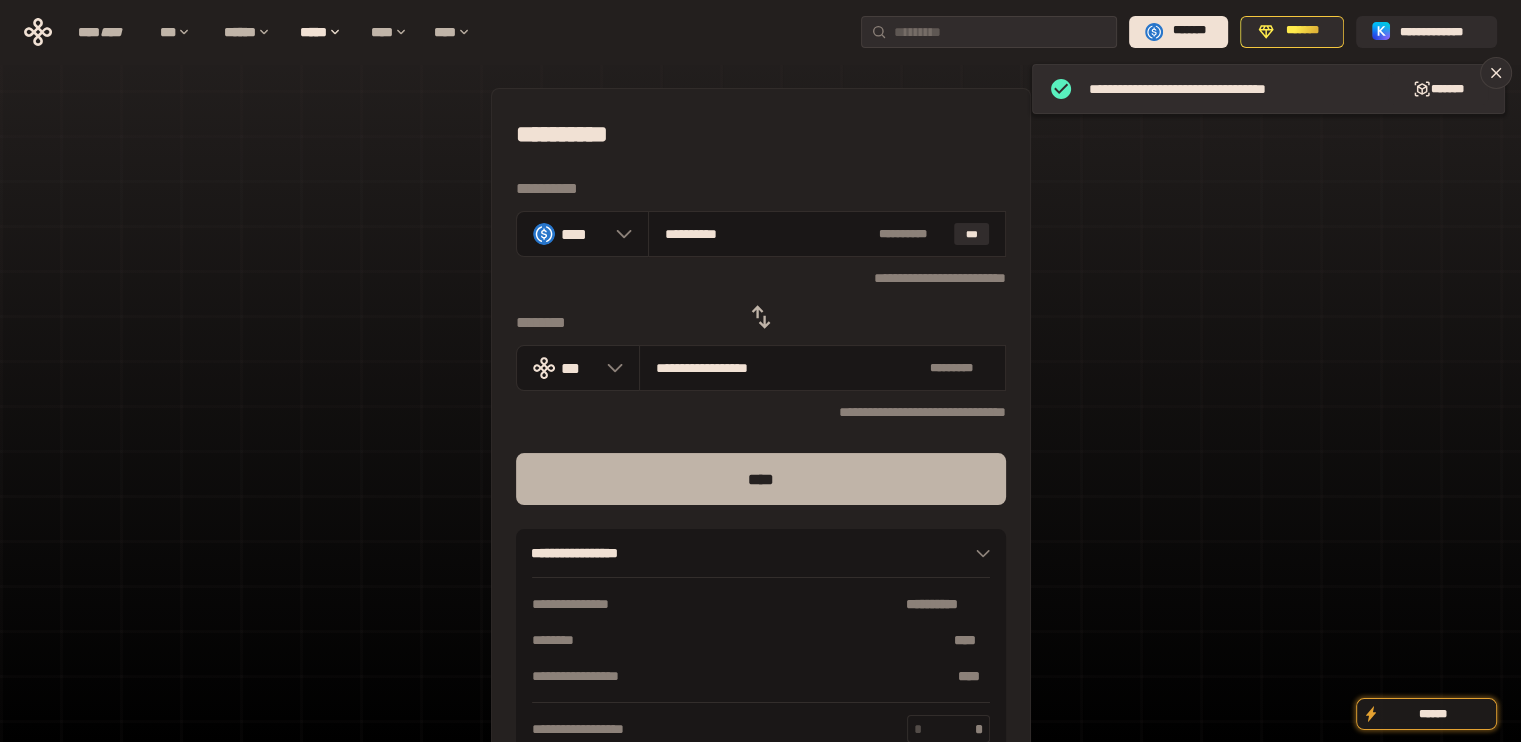 click on "****" at bounding box center (761, 479) 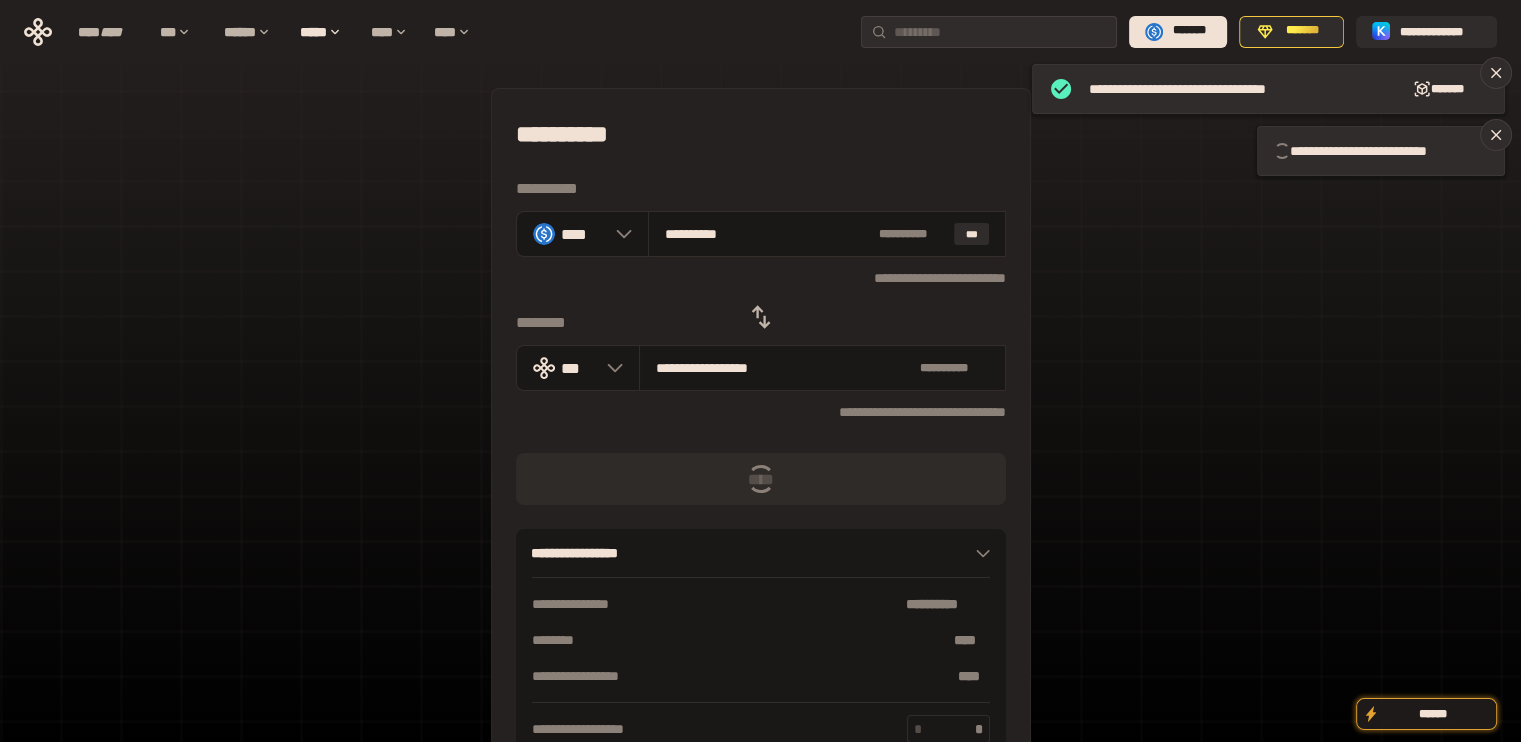 type 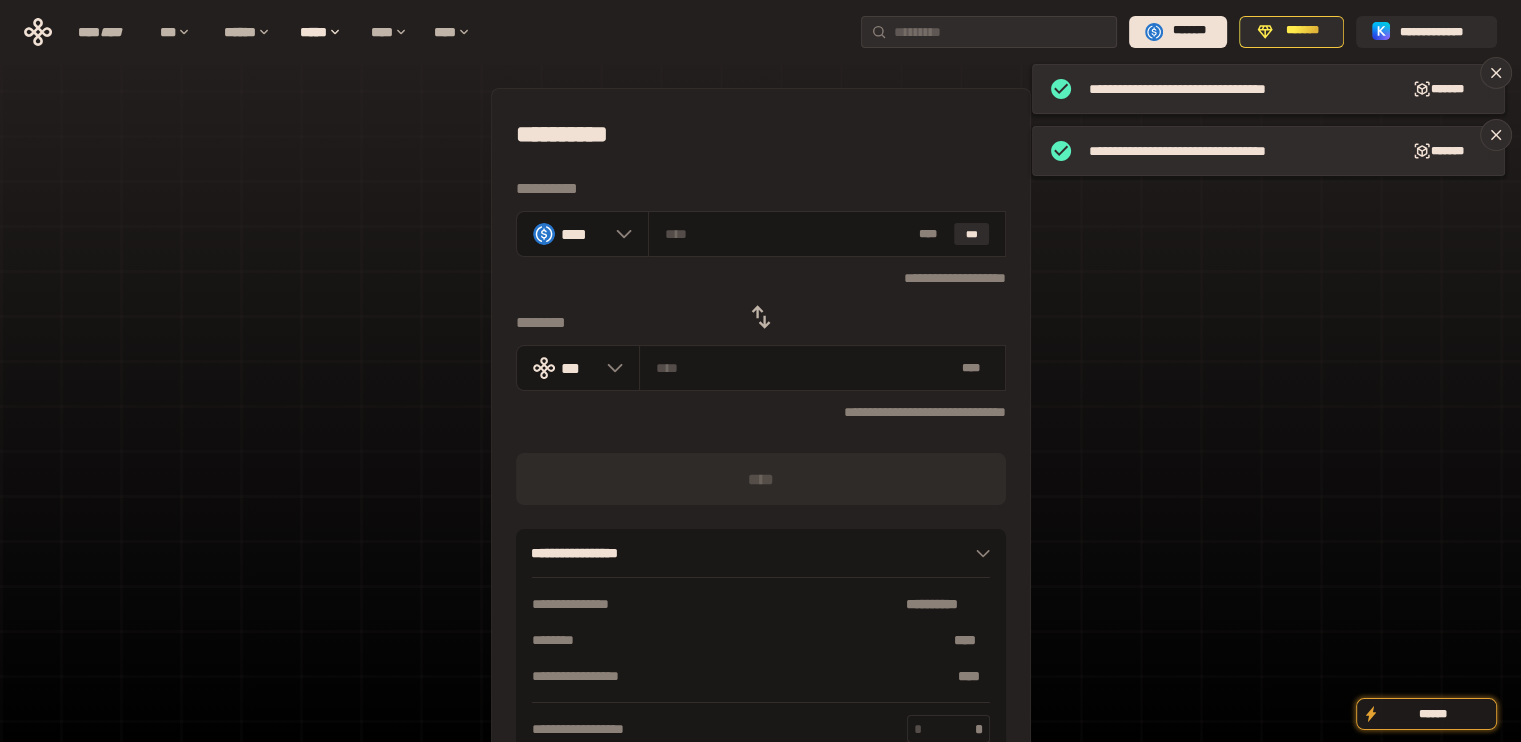 click 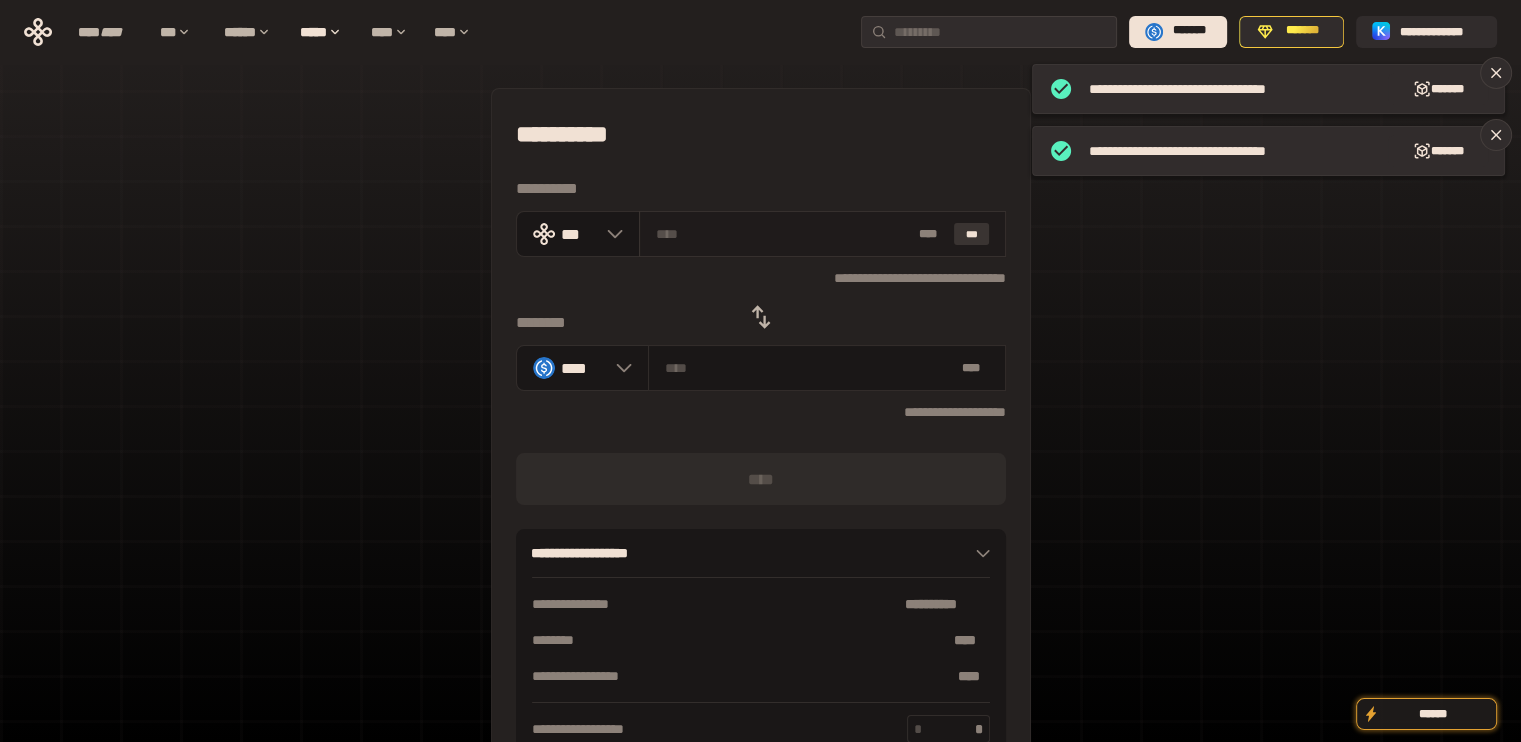 click on "***" at bounding box center [972, 234] 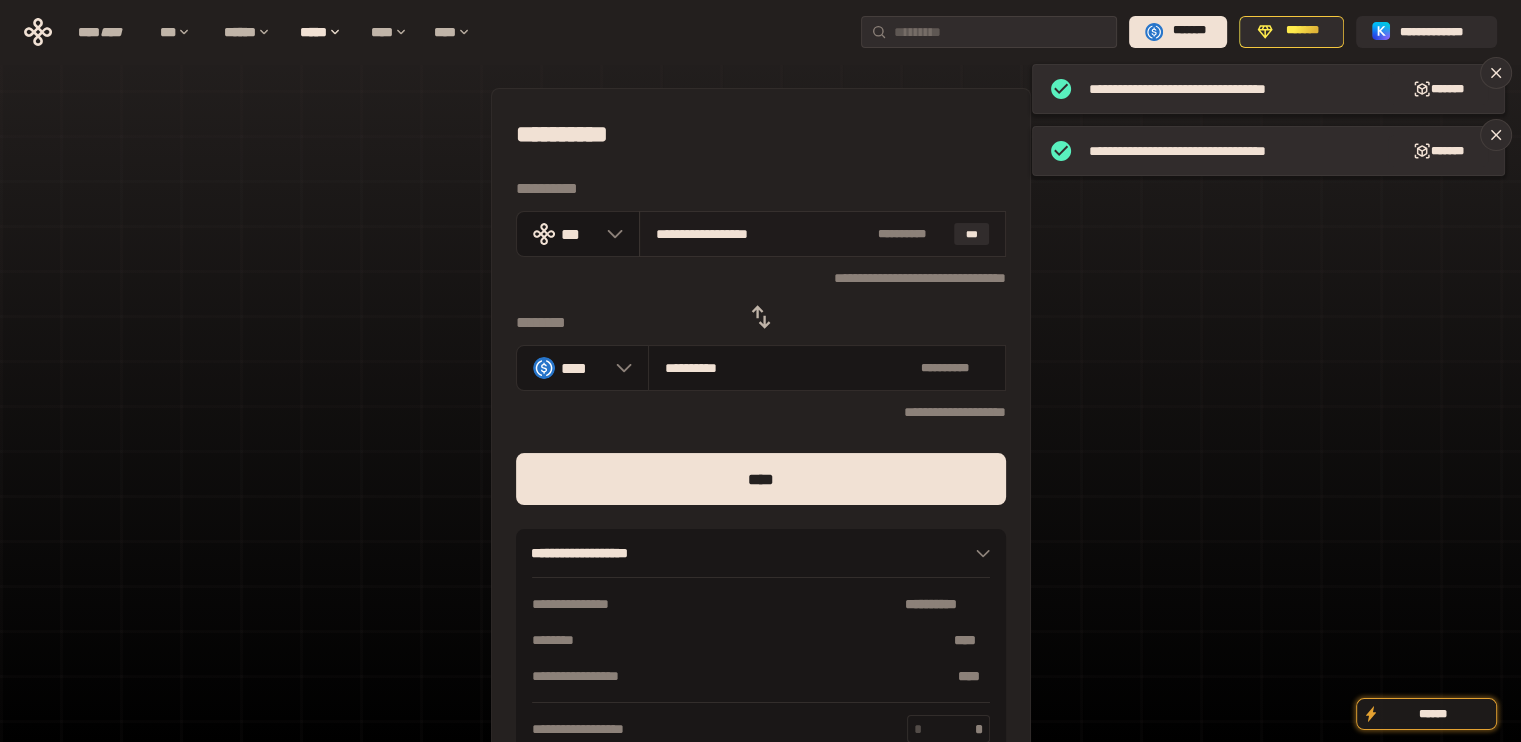 drag, startPoint x: 692, startPoint y: 227, endPoint x: 802, endPoint y: 234, distance: 110.2225 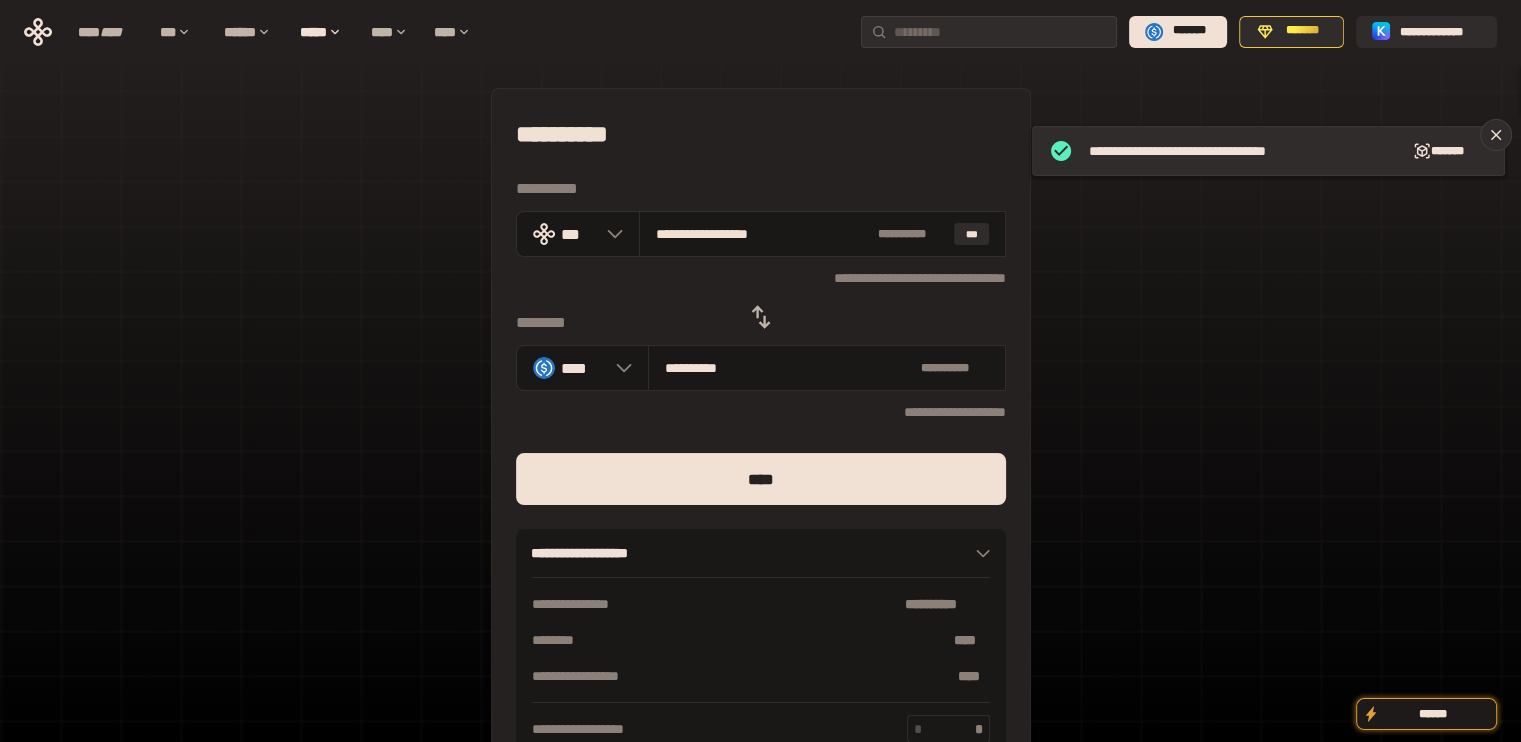 drag, startPoint x: 680, startPoint y: 238, endPoint x: 955, endPoint y: 268, distance: 276.63153 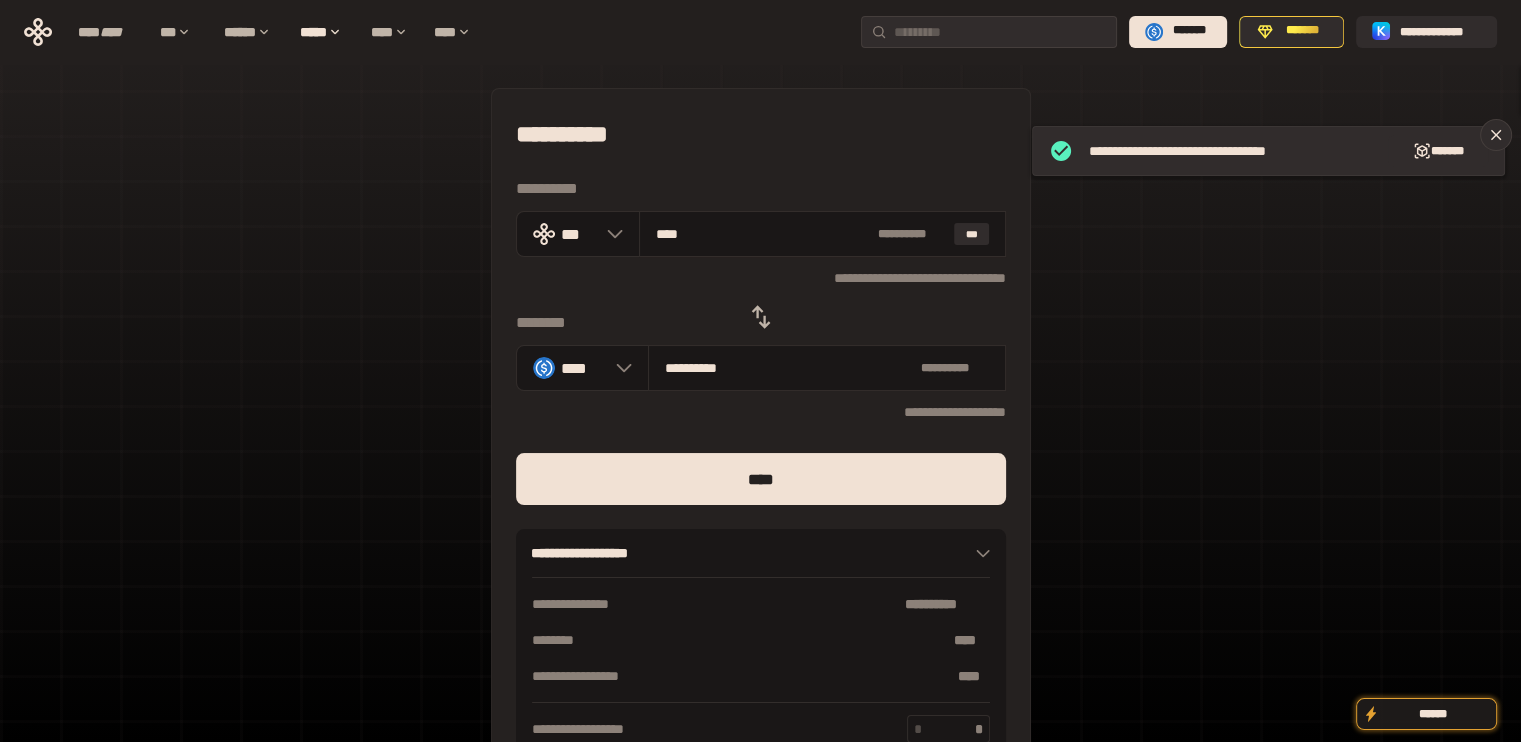 type on "**********" 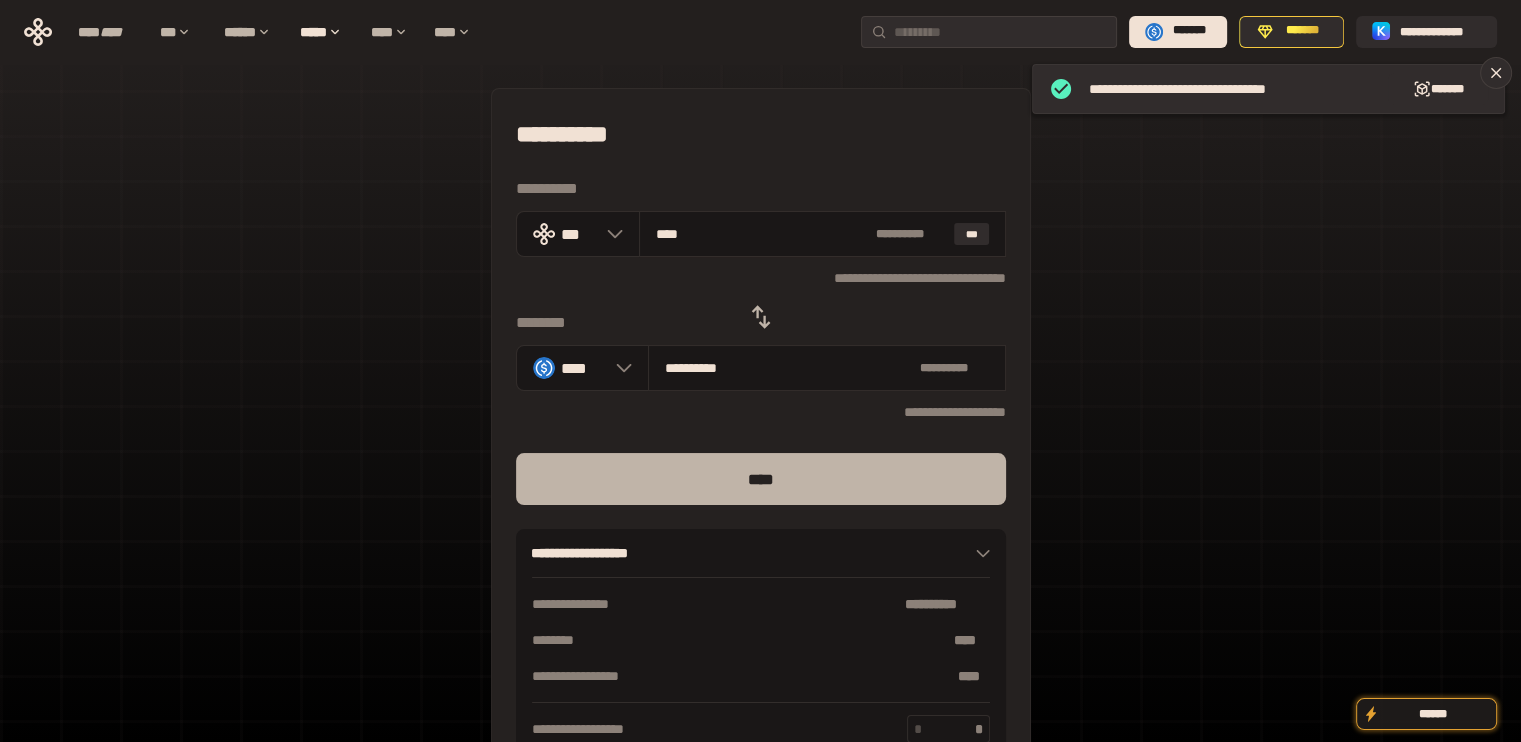 type on "****" 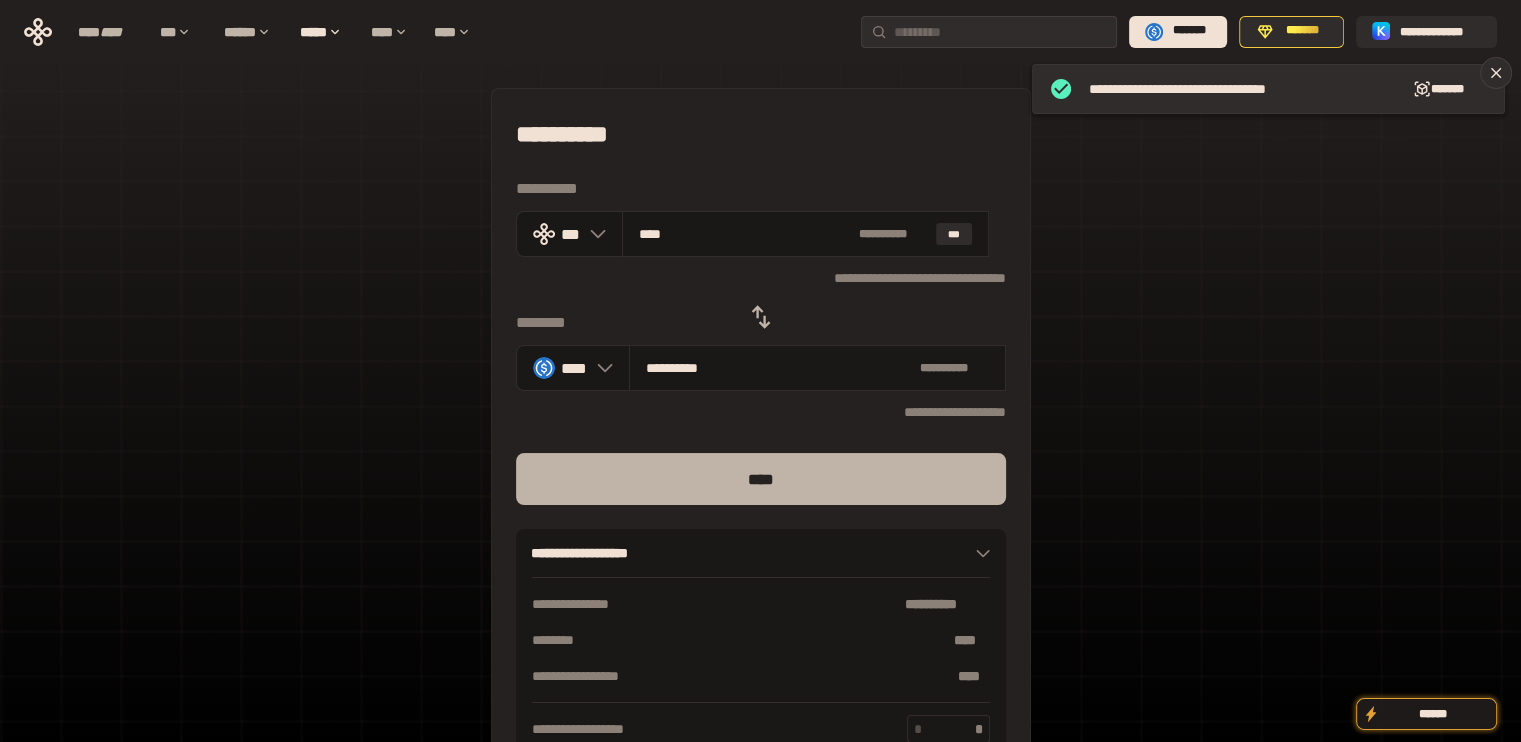 click on "****" at bounding box center (761, 479) 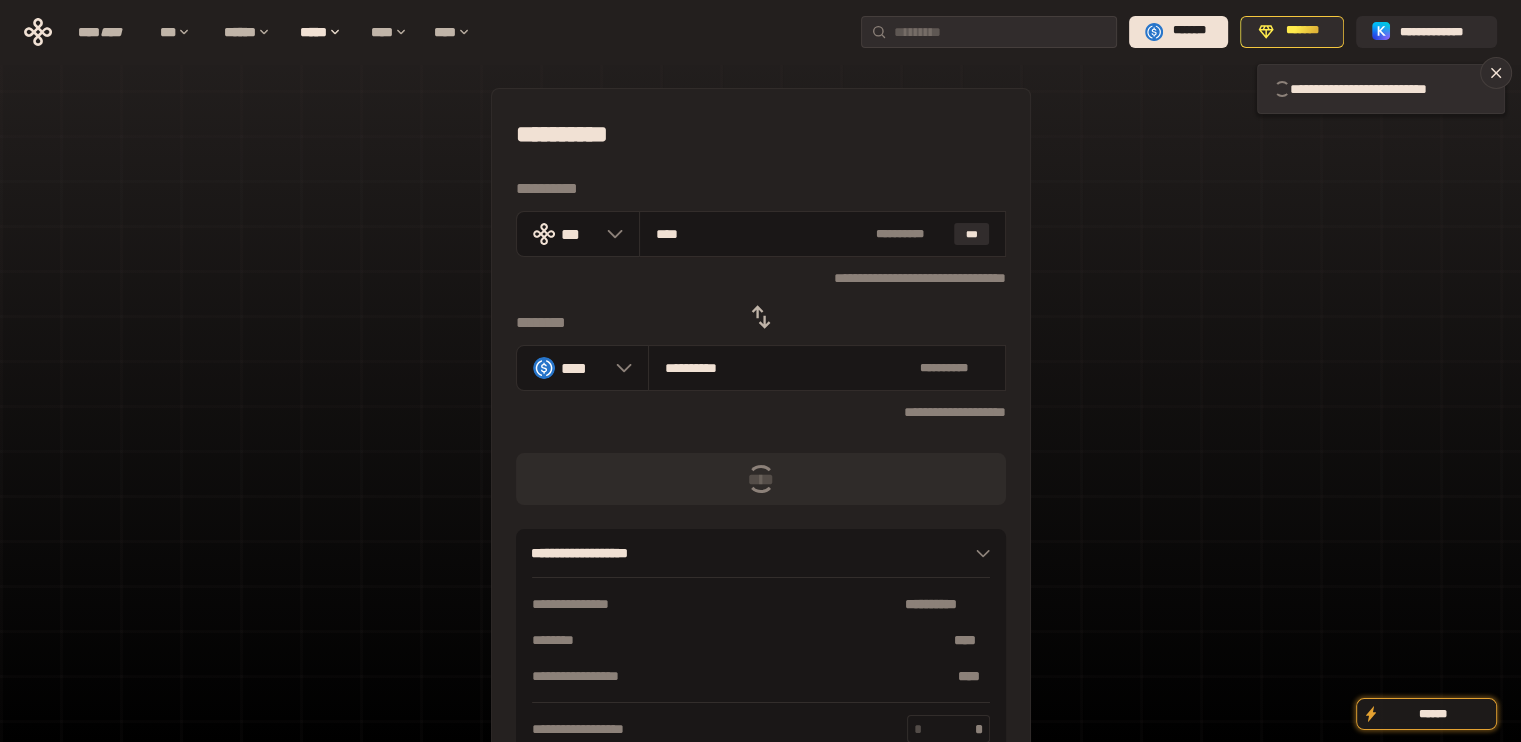 type 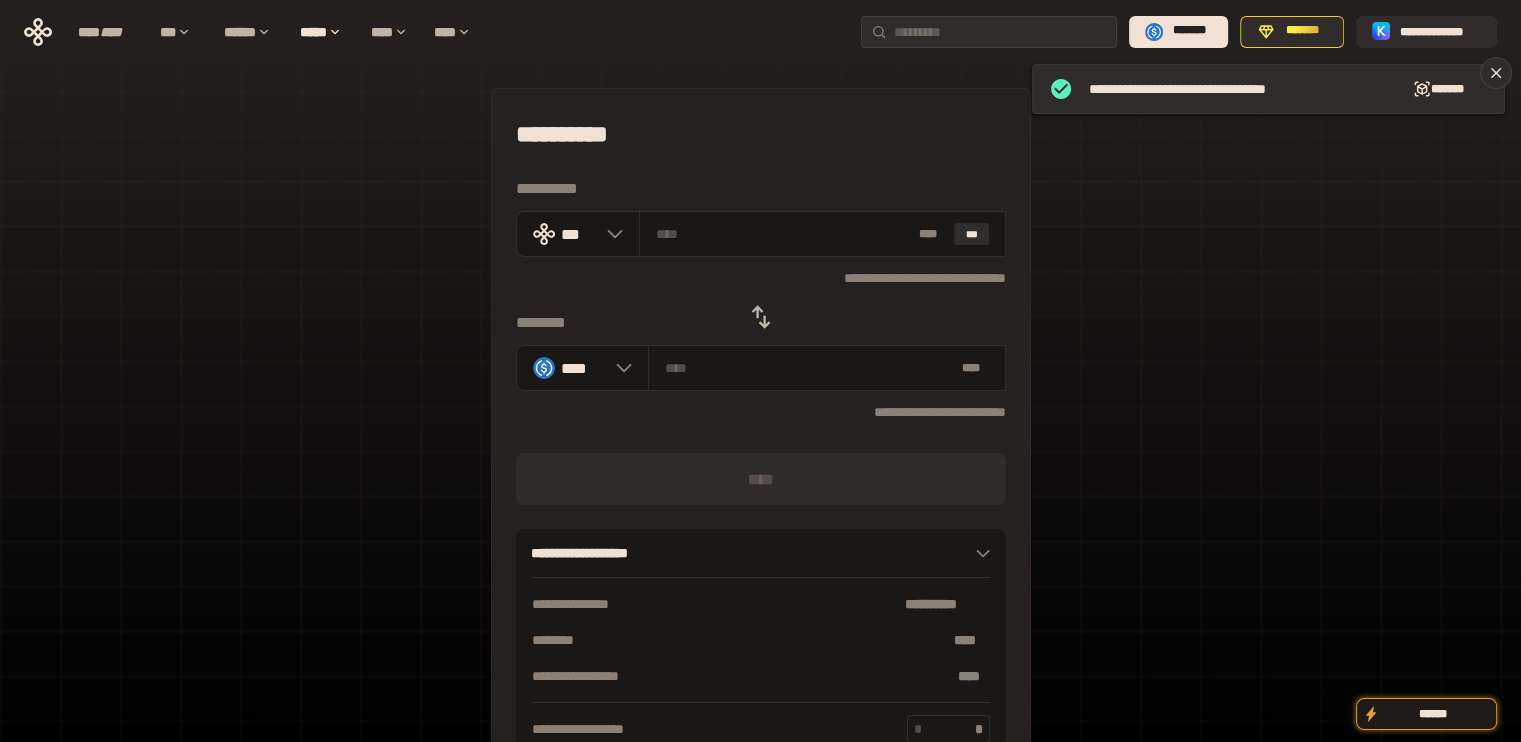 click 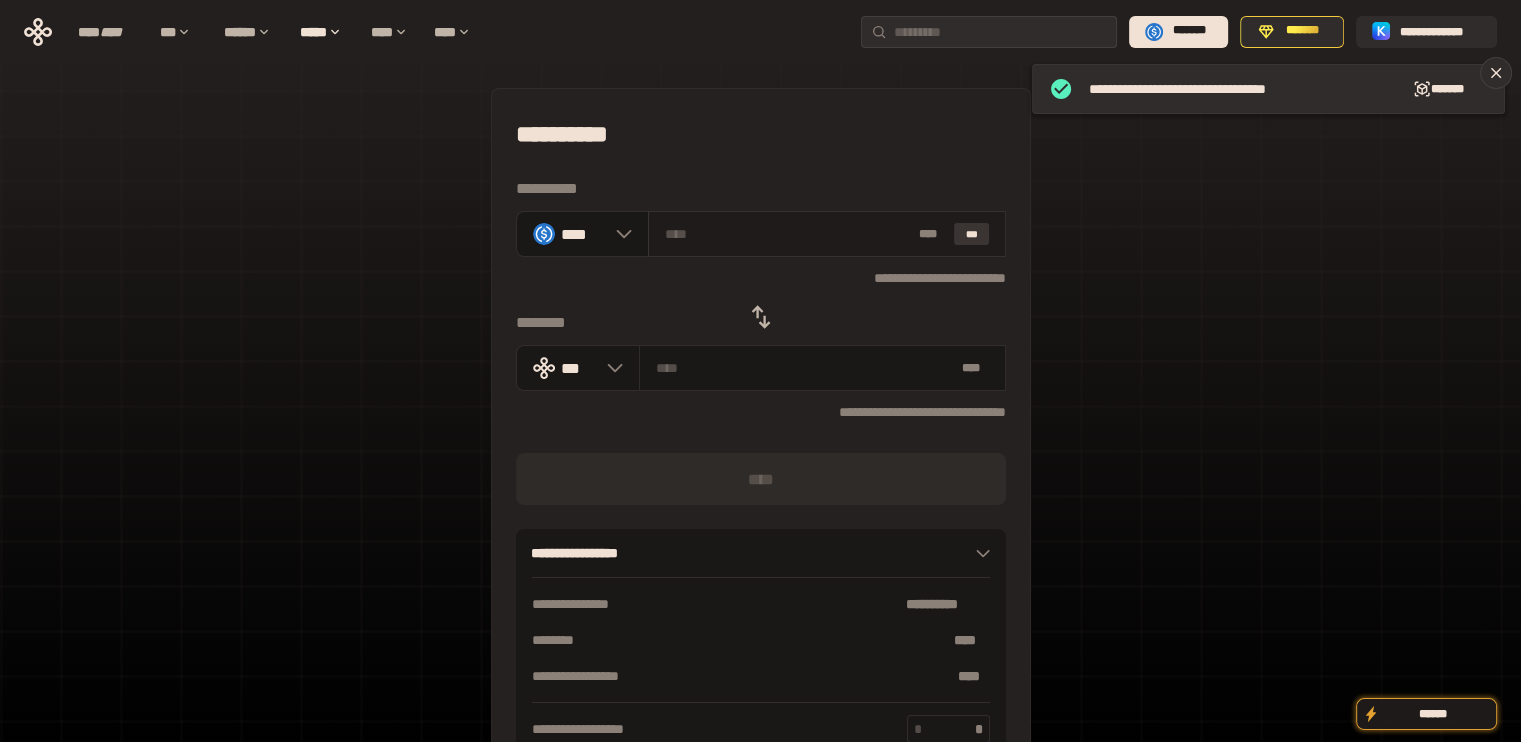 click on "***" at bounding box center (972, 234) 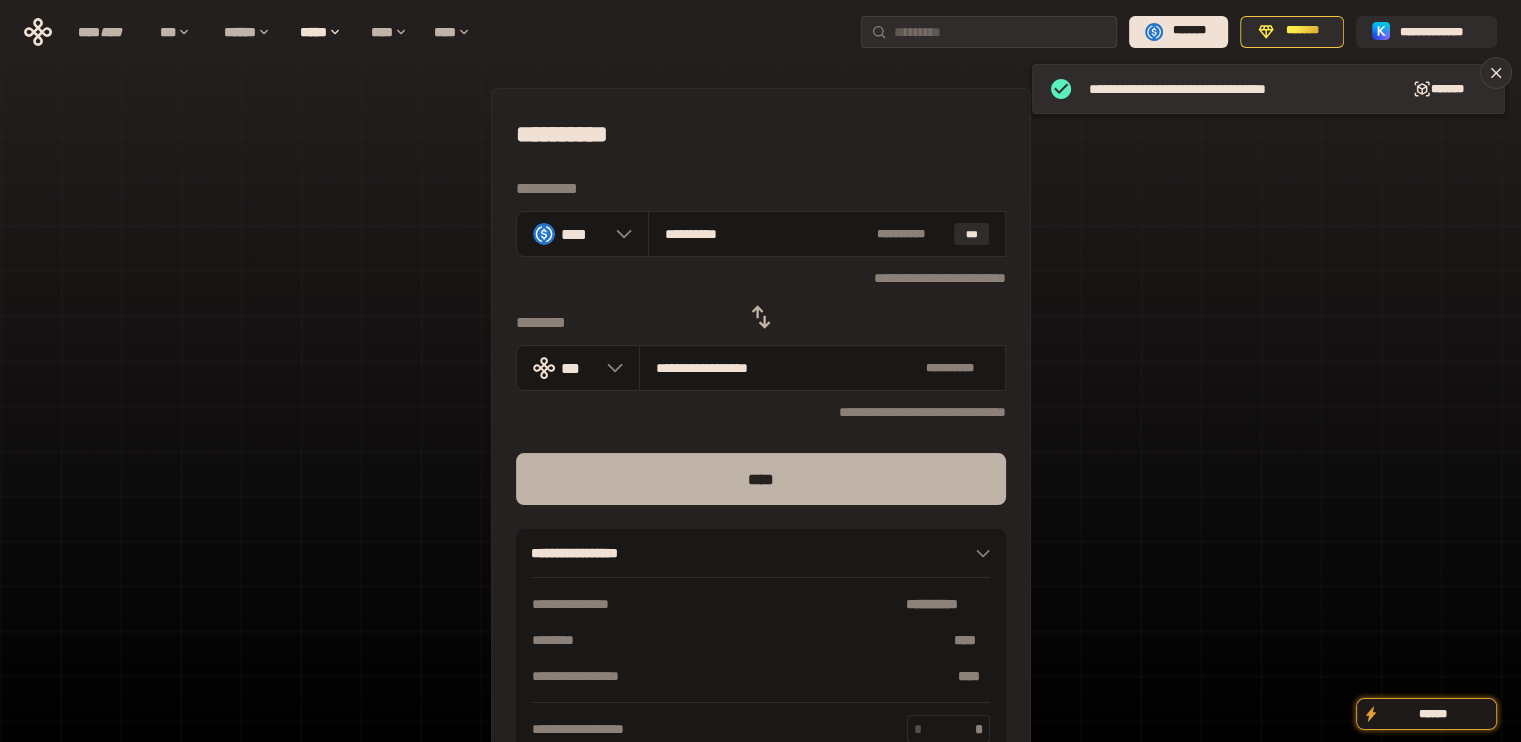 click on "****" at bounding box center (761, 479) 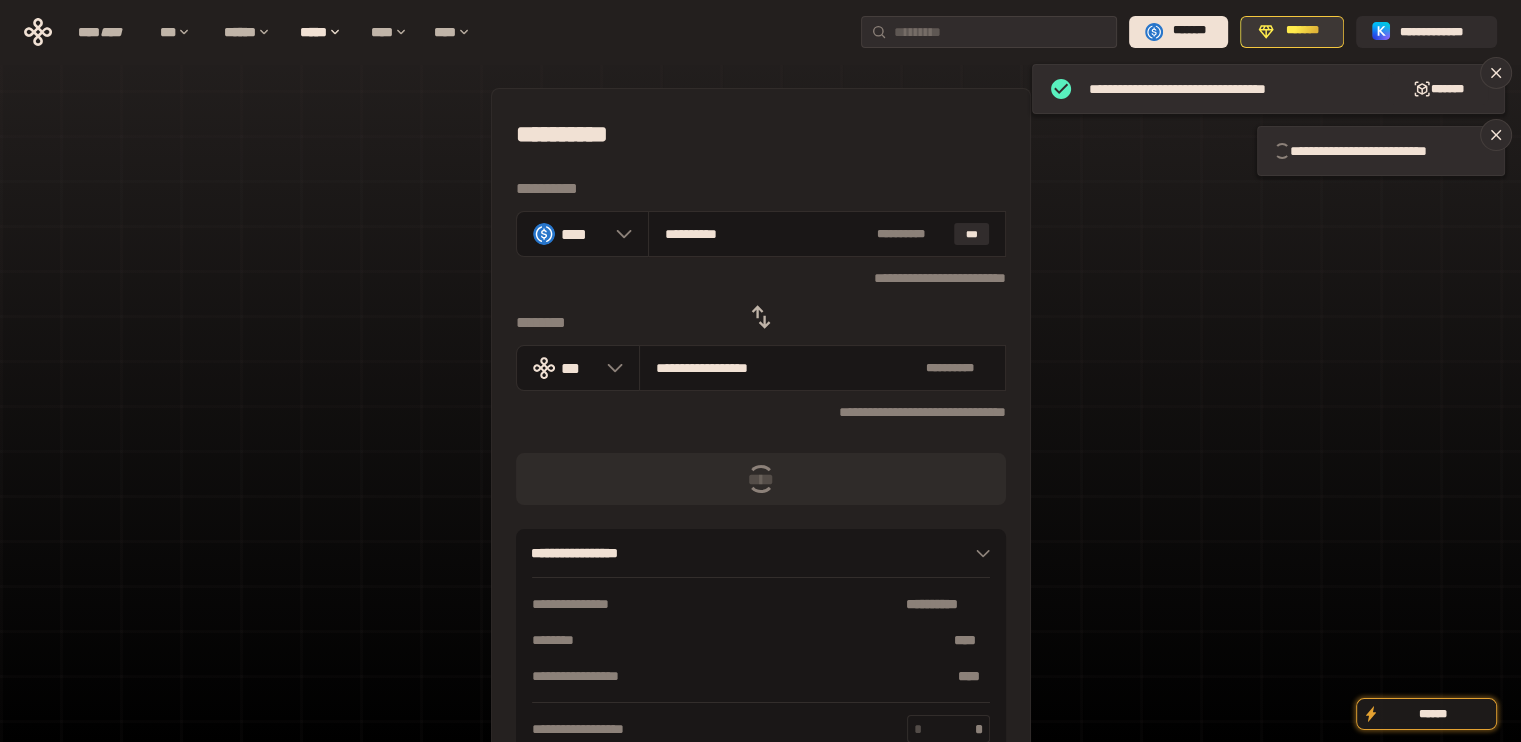click on "*******" at bounding box center (1303, 31) 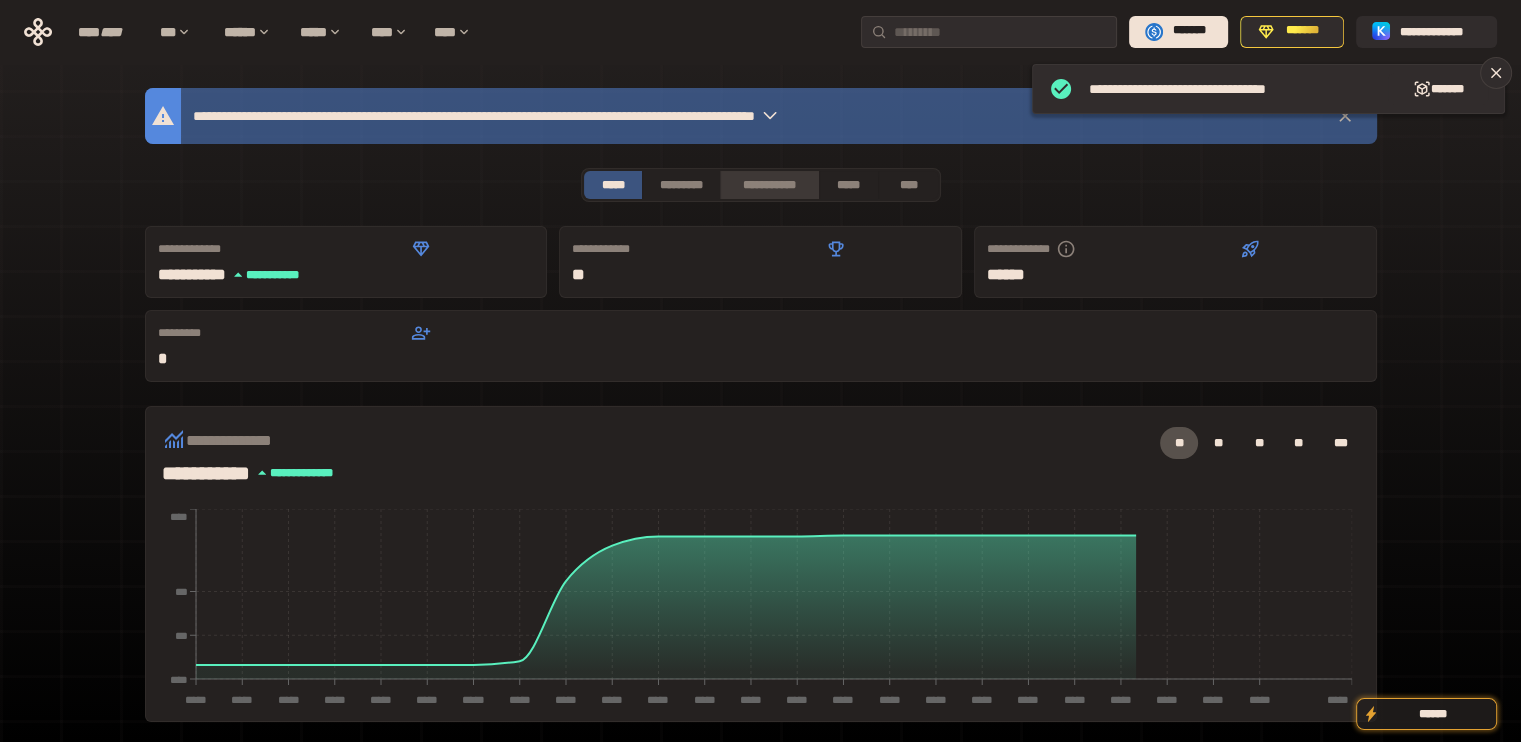 click on "**********" at bounding box center (769, 185) 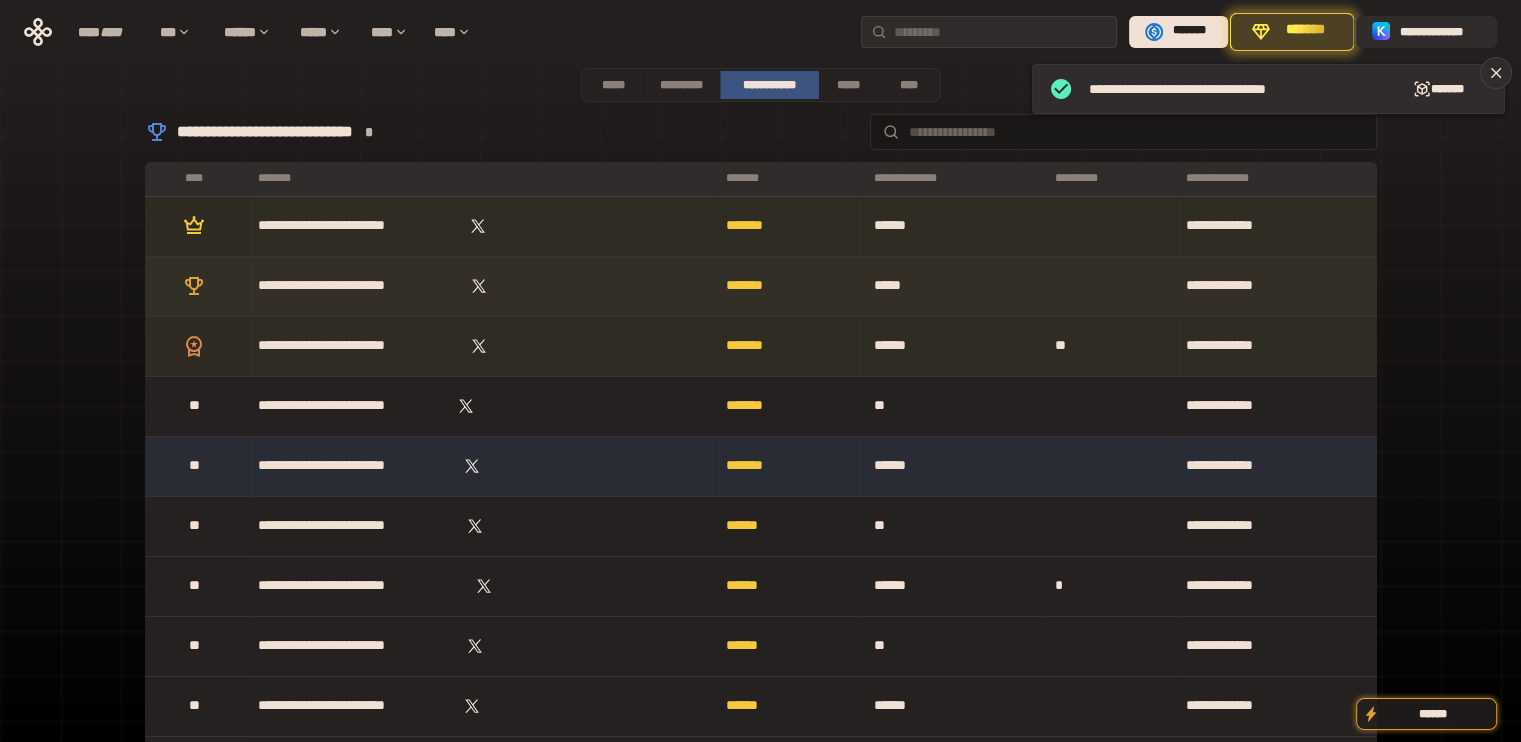 scroll, scrollTop: 0, scrollLeft: 0, axis: both 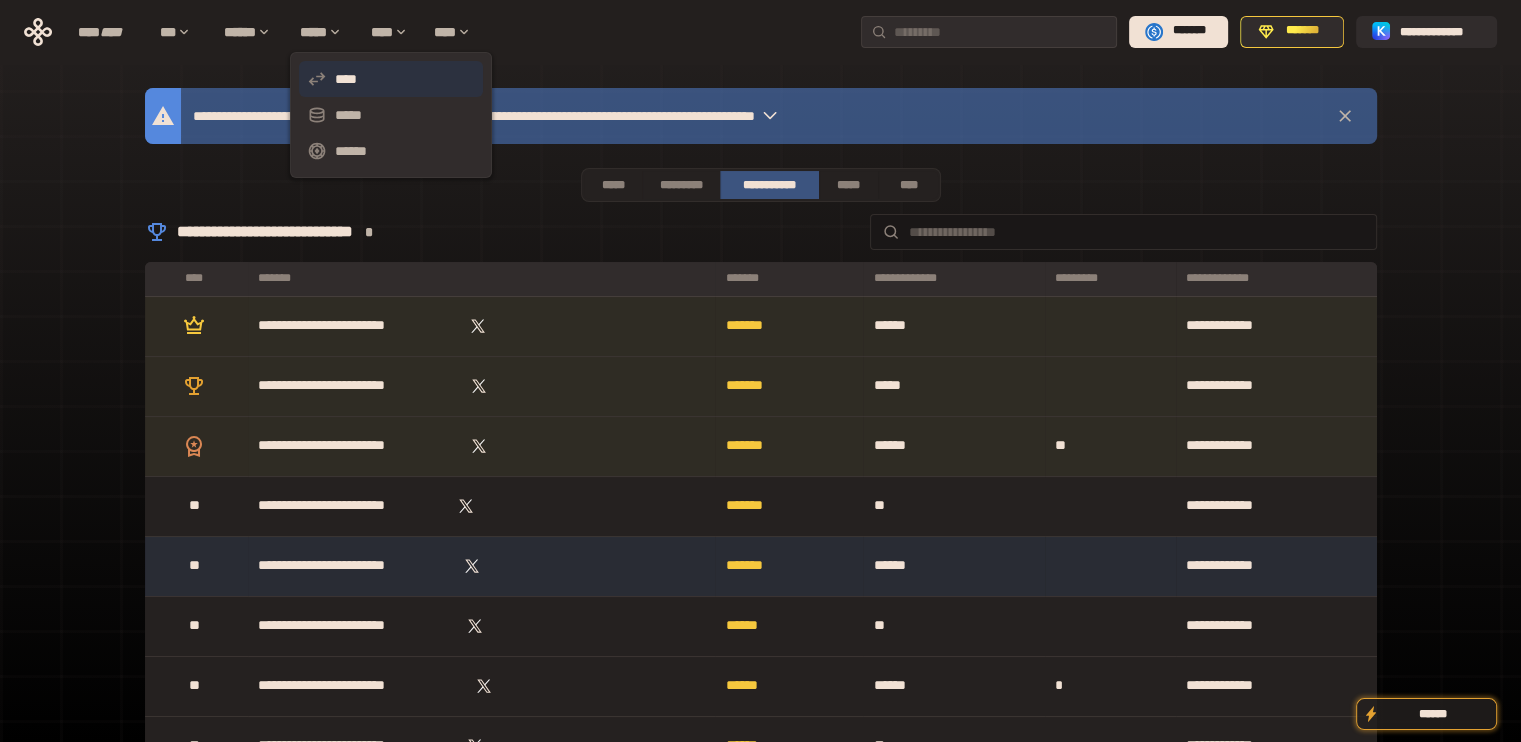 click on "****" at bounding box center (391, 79) 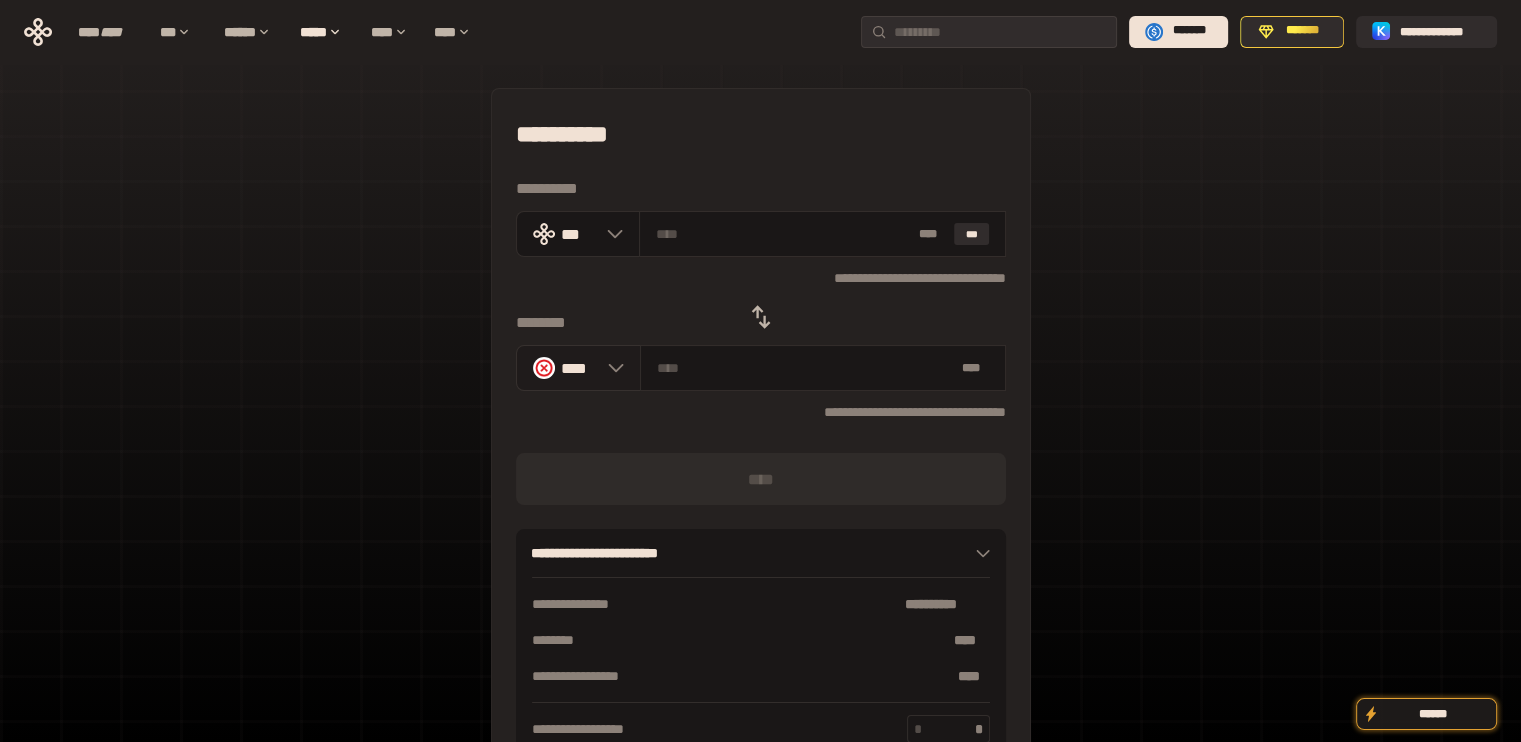 click on "****" at bounding box center (579, 367) 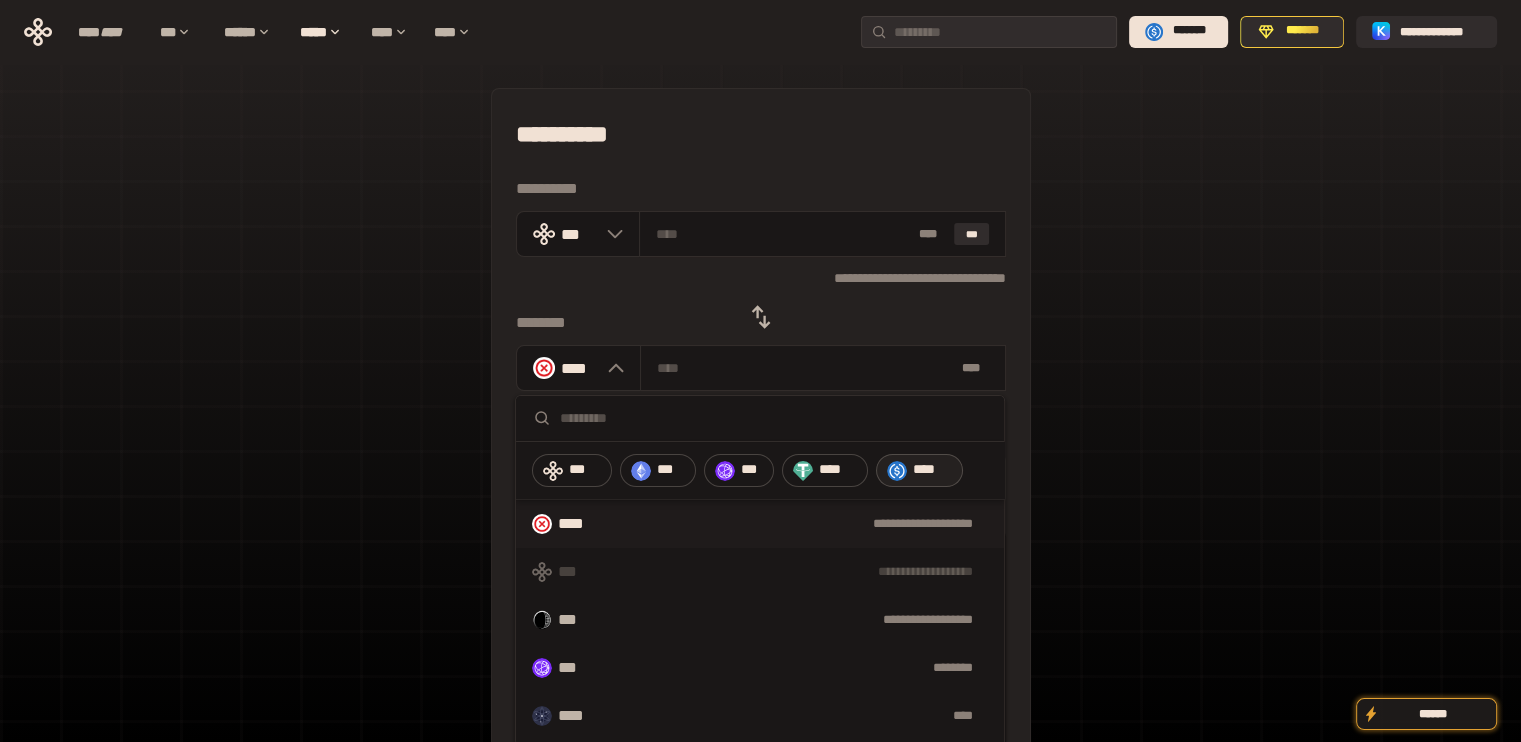 click on "****" at bounding box center [933, 470] 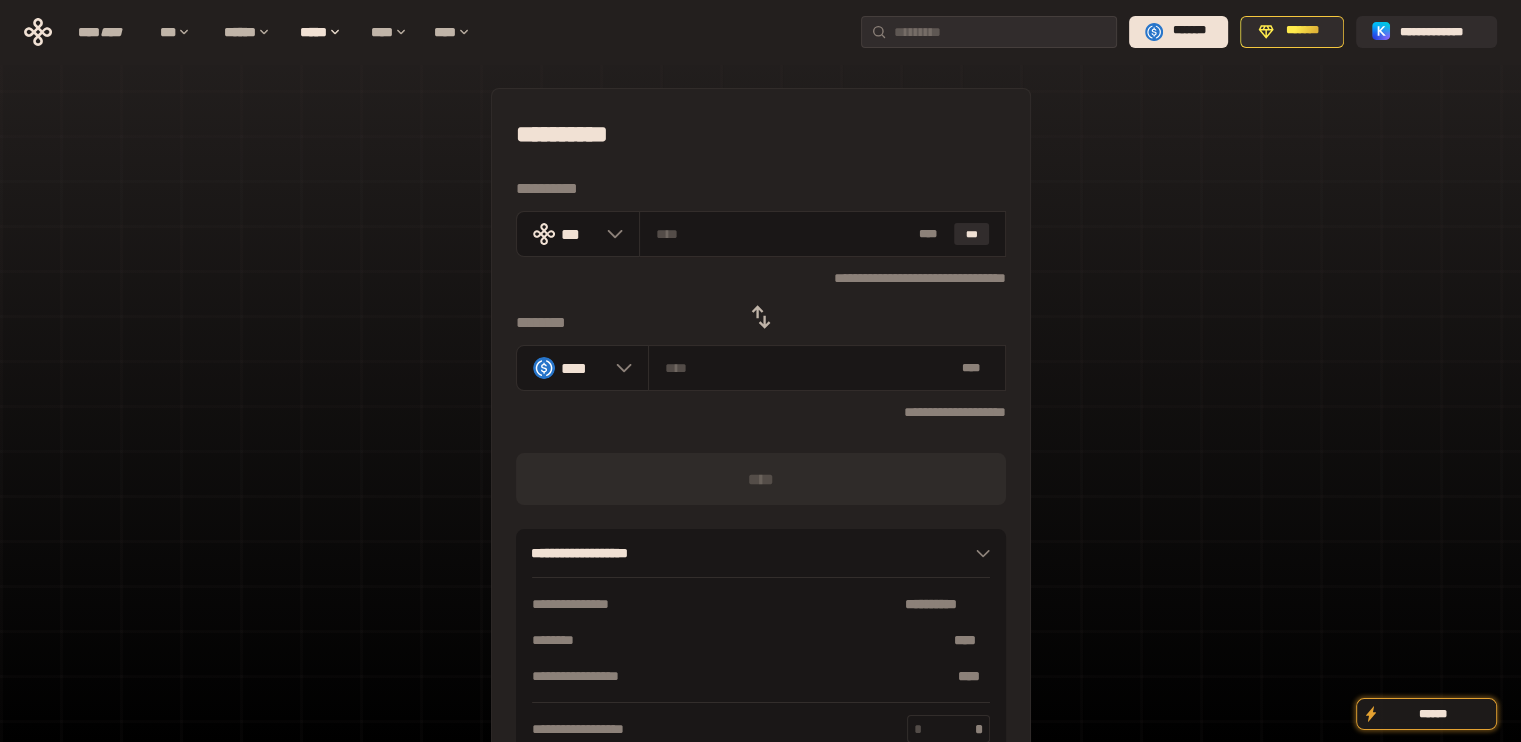 click at bounding box center [761, 317] 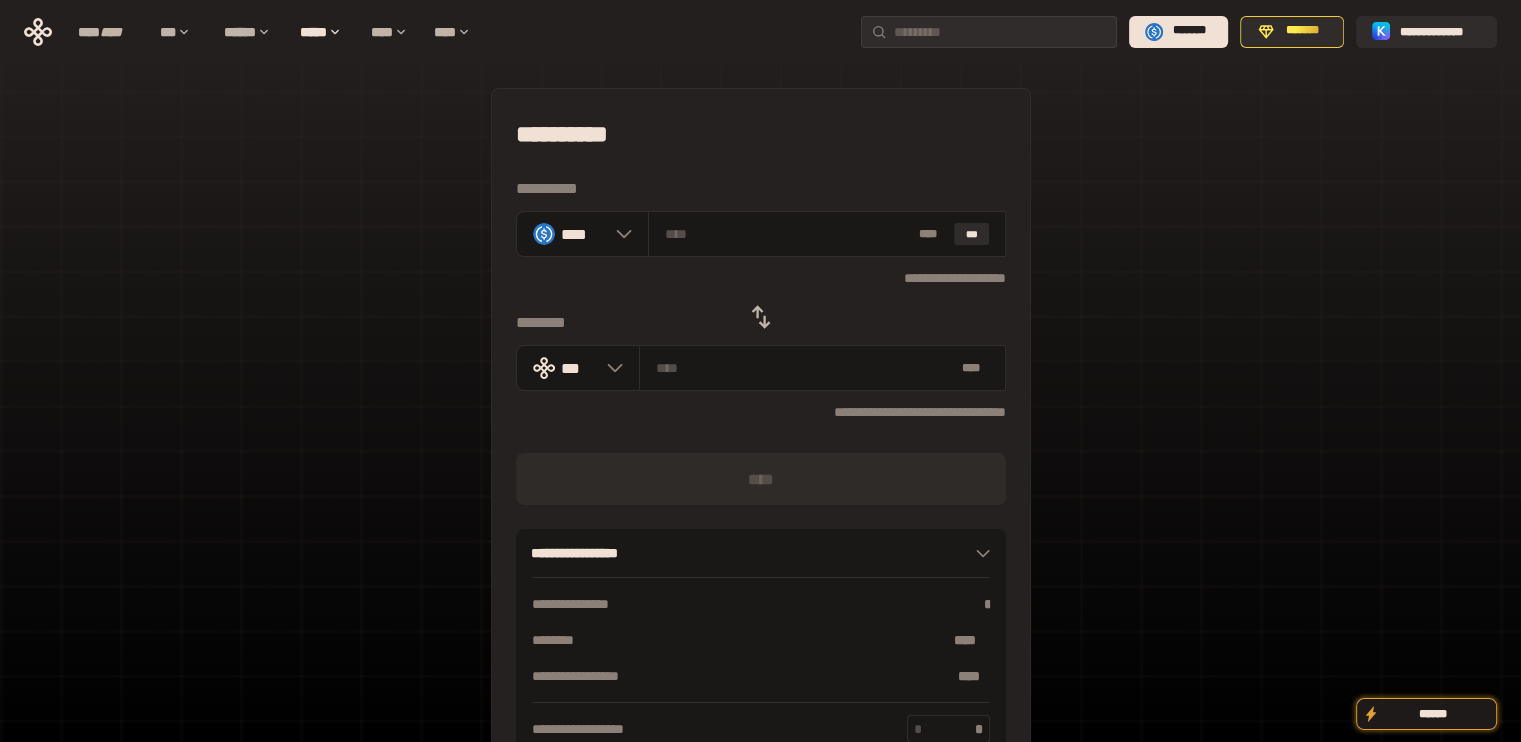 click at bounding box center (761, 317) 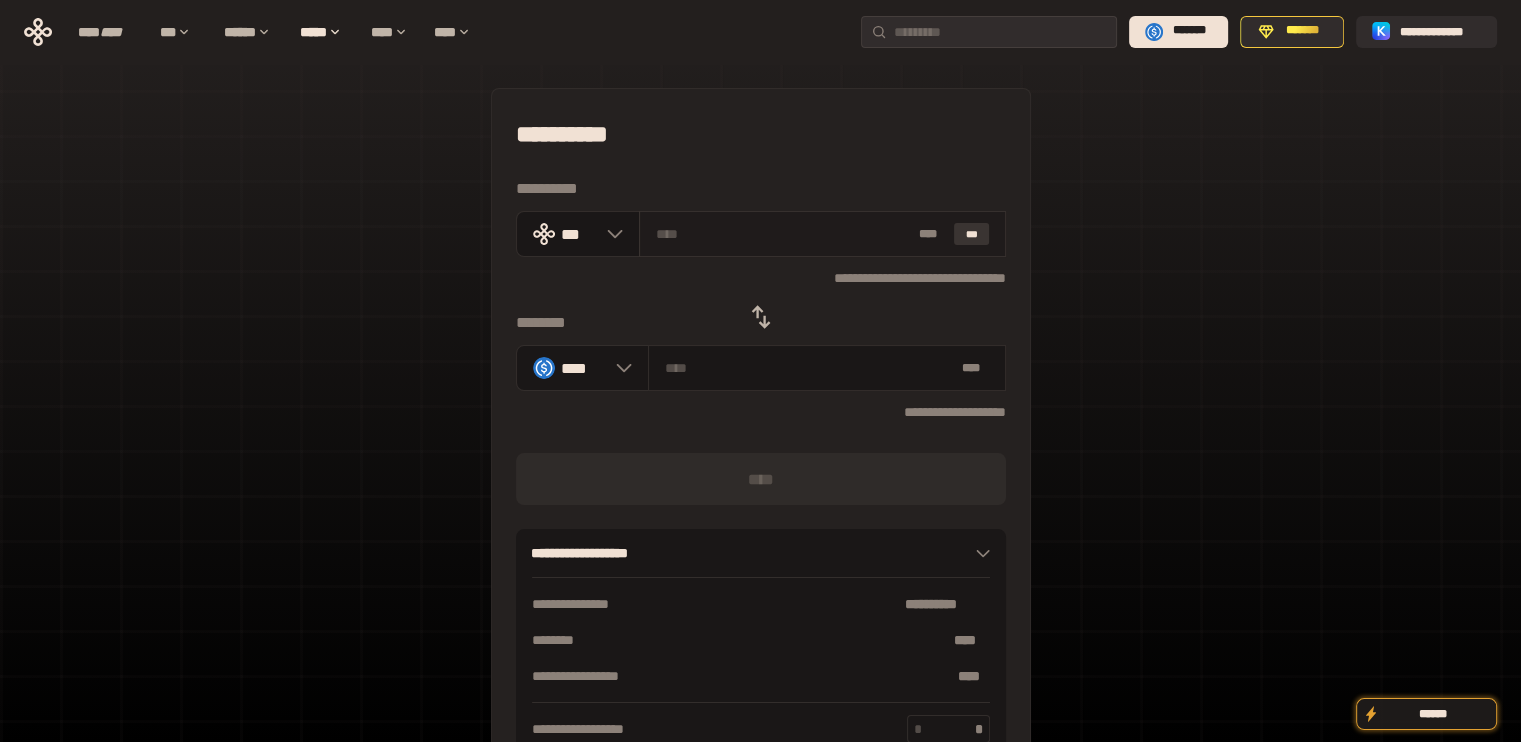 click on "***" at bounding box center [972, 234] 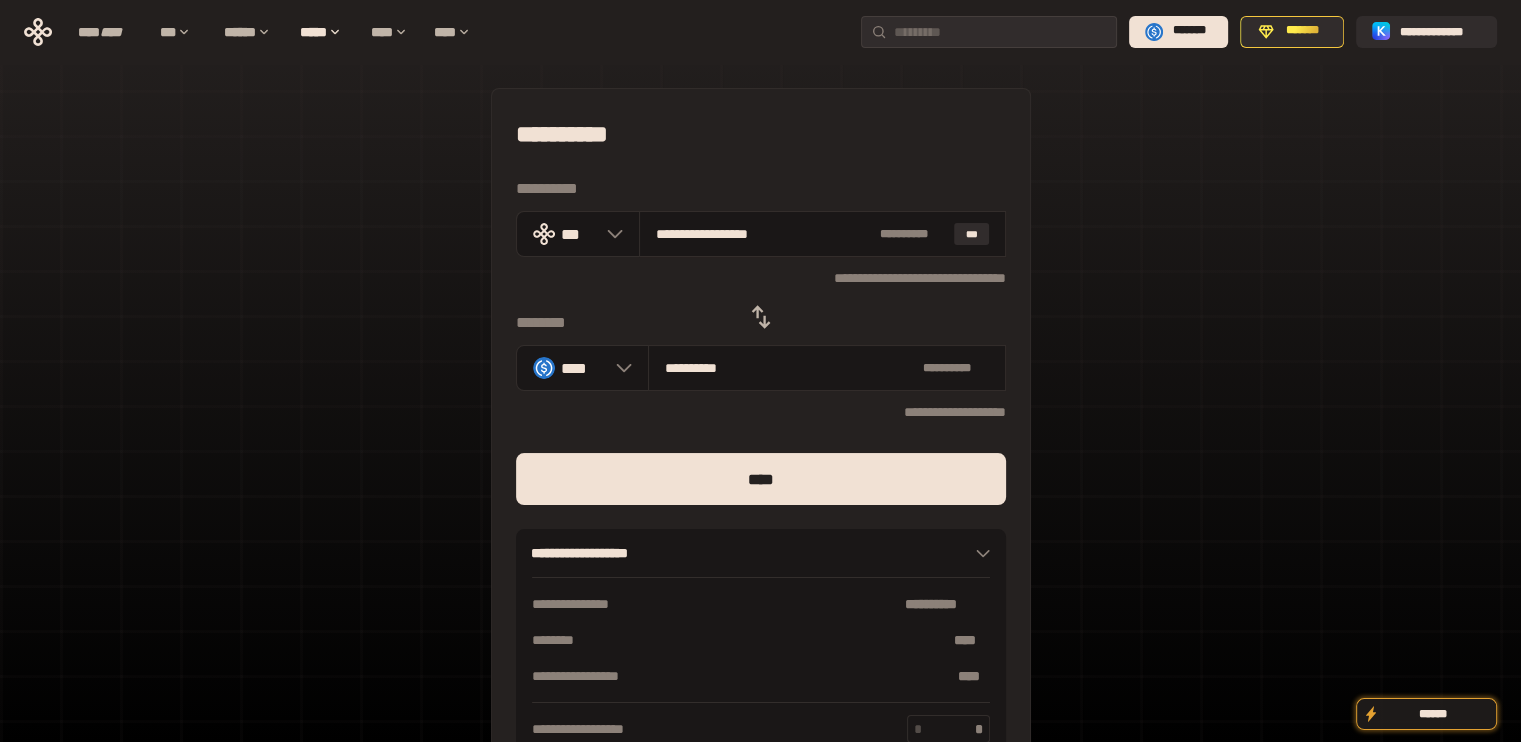 drag, startPoint x: 682, startPoint y: 235, endPoint x: 940, endPoint y: 285, distance: 262.8003 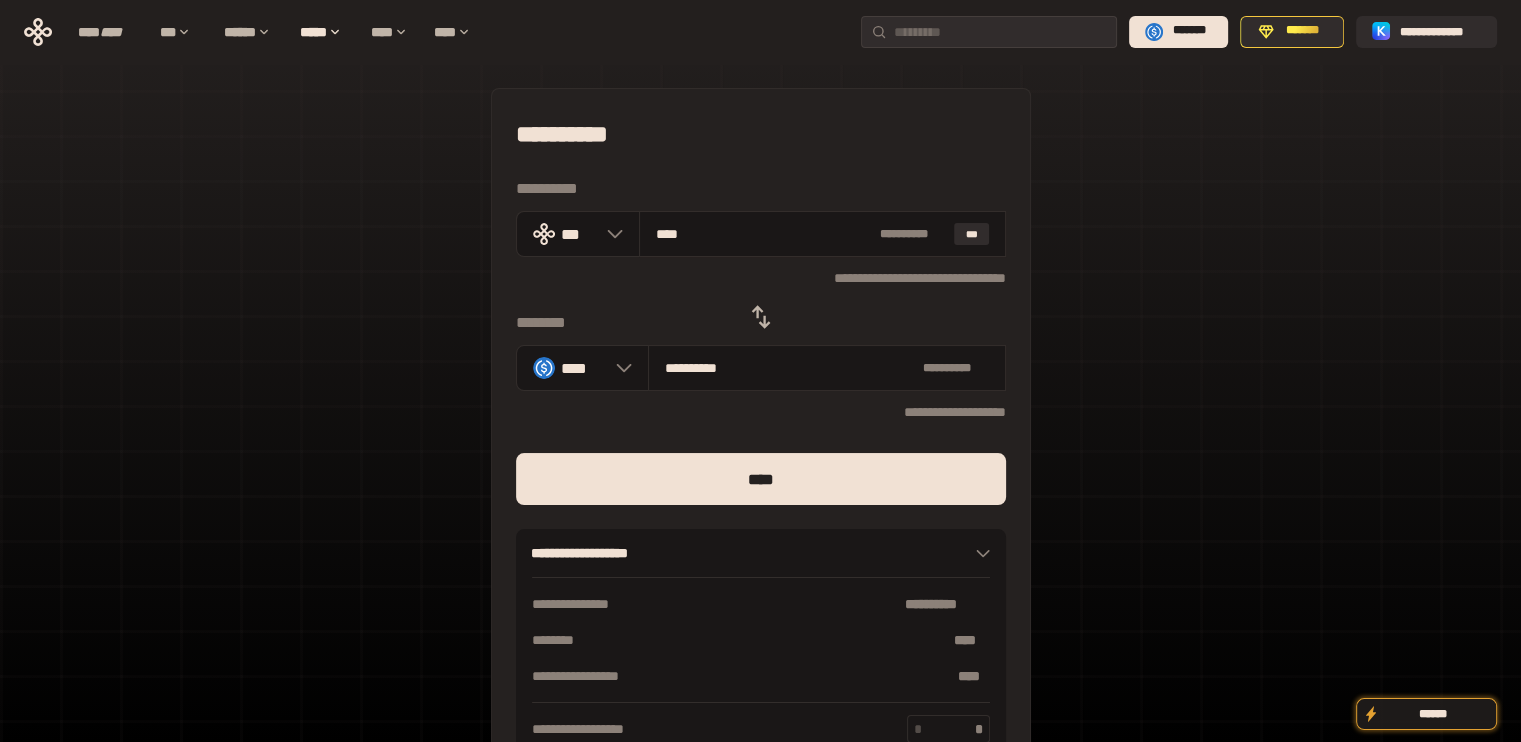 type on "**********" 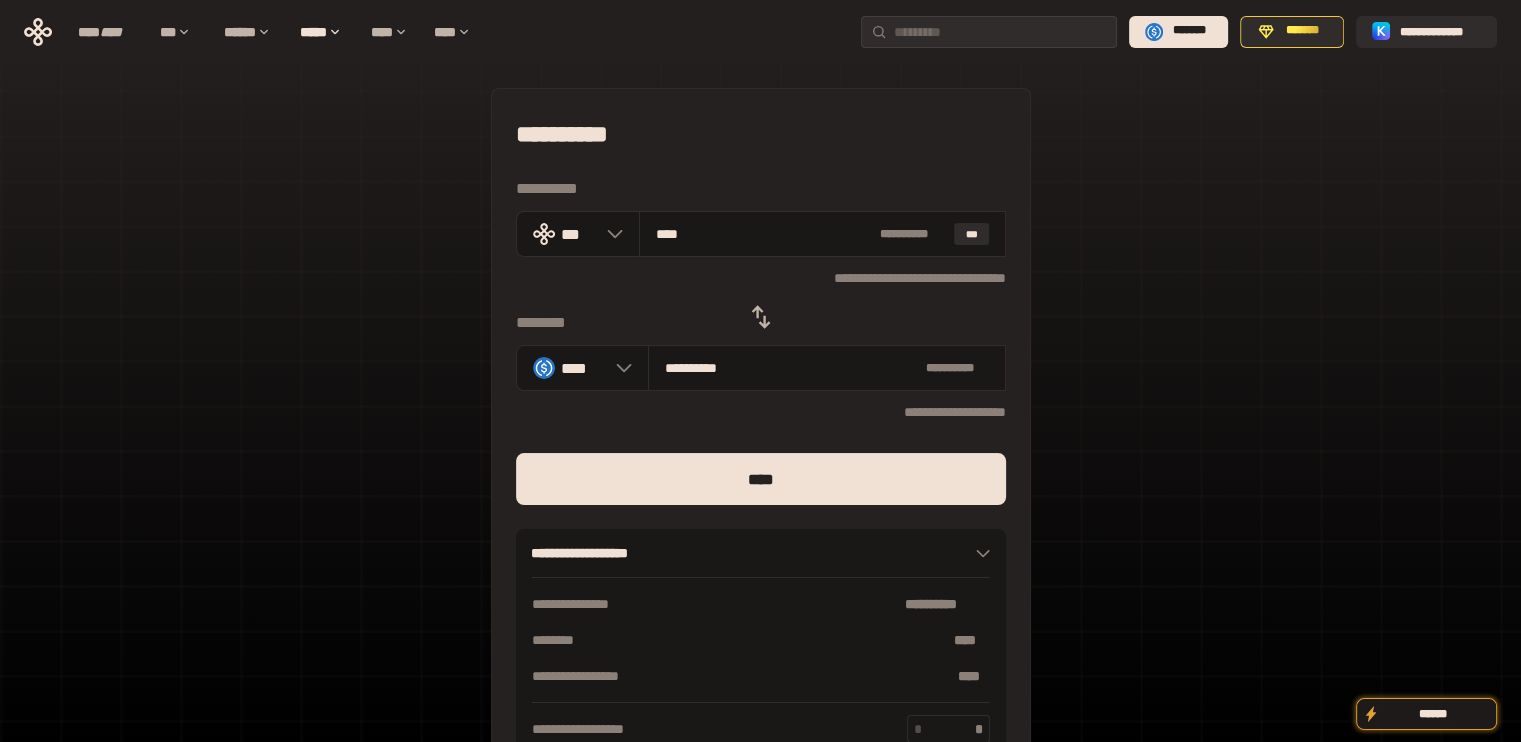 type on "****" 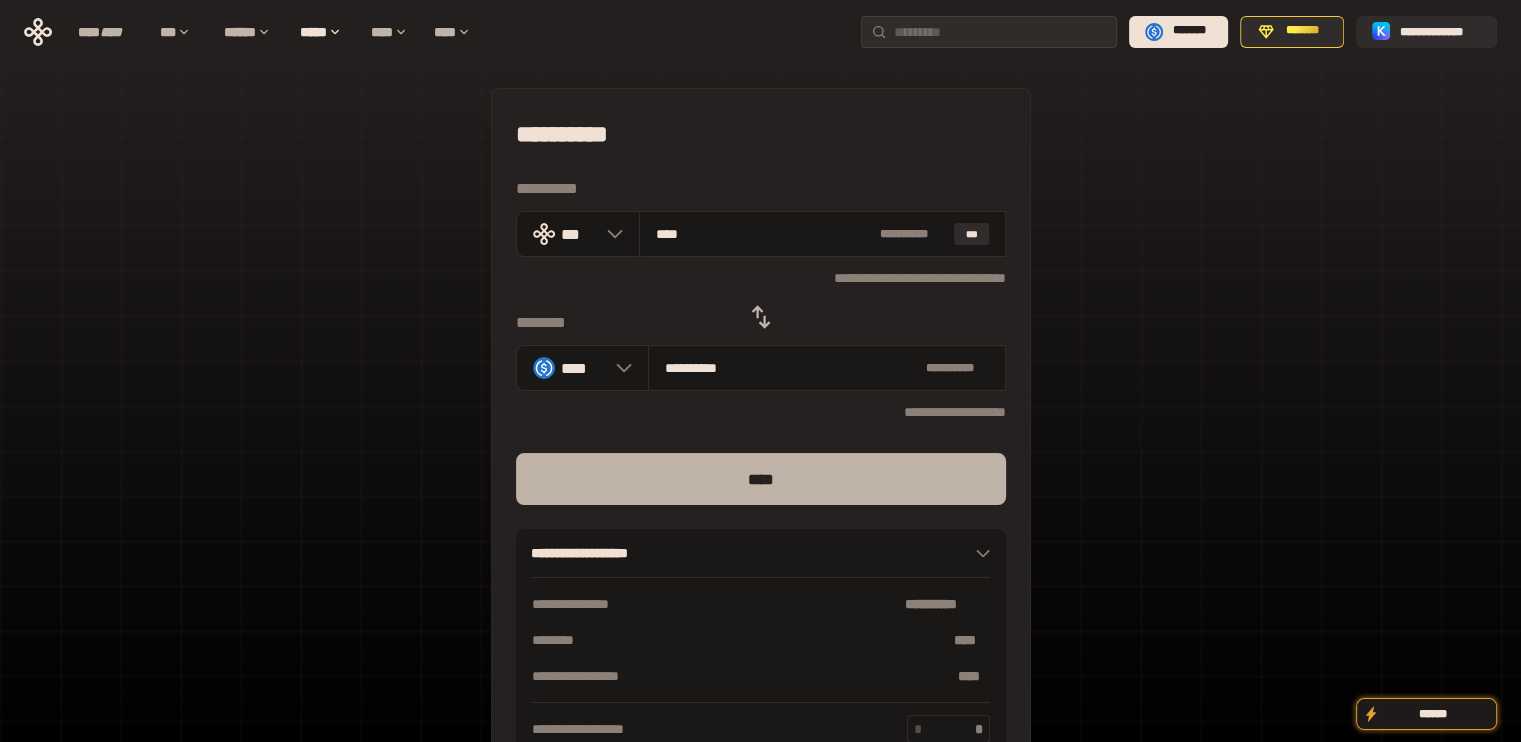 click on "****" at bounding box center (761, 479) 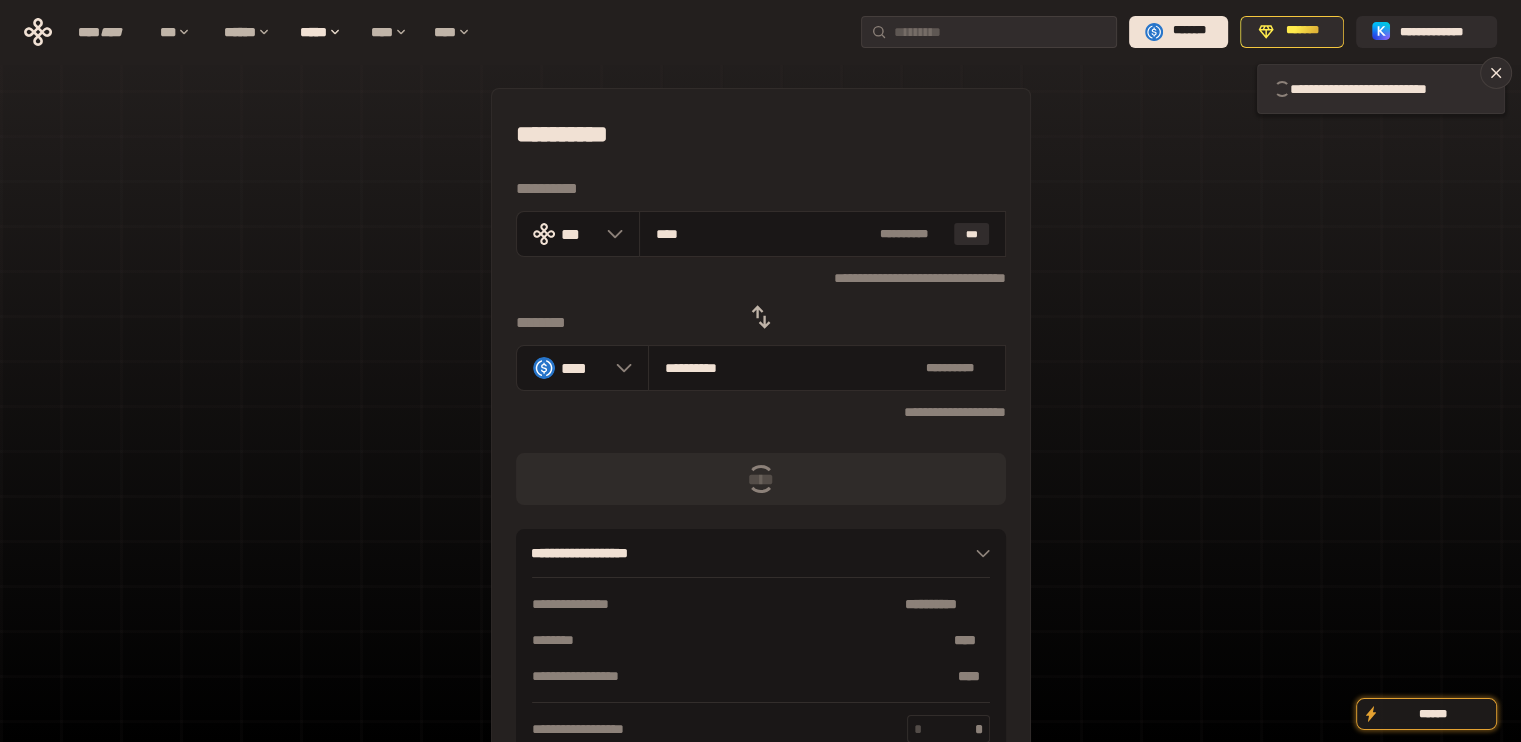 type 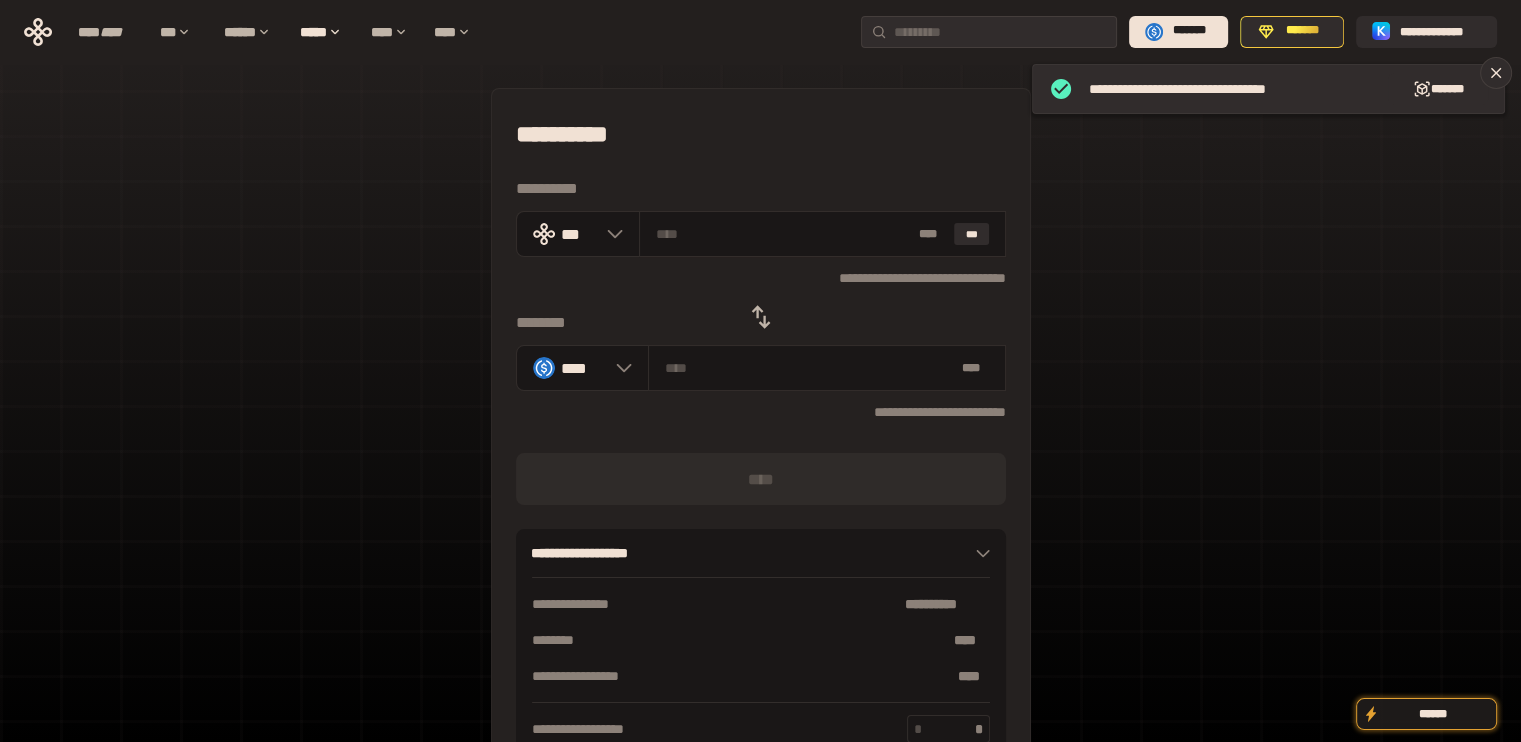 click 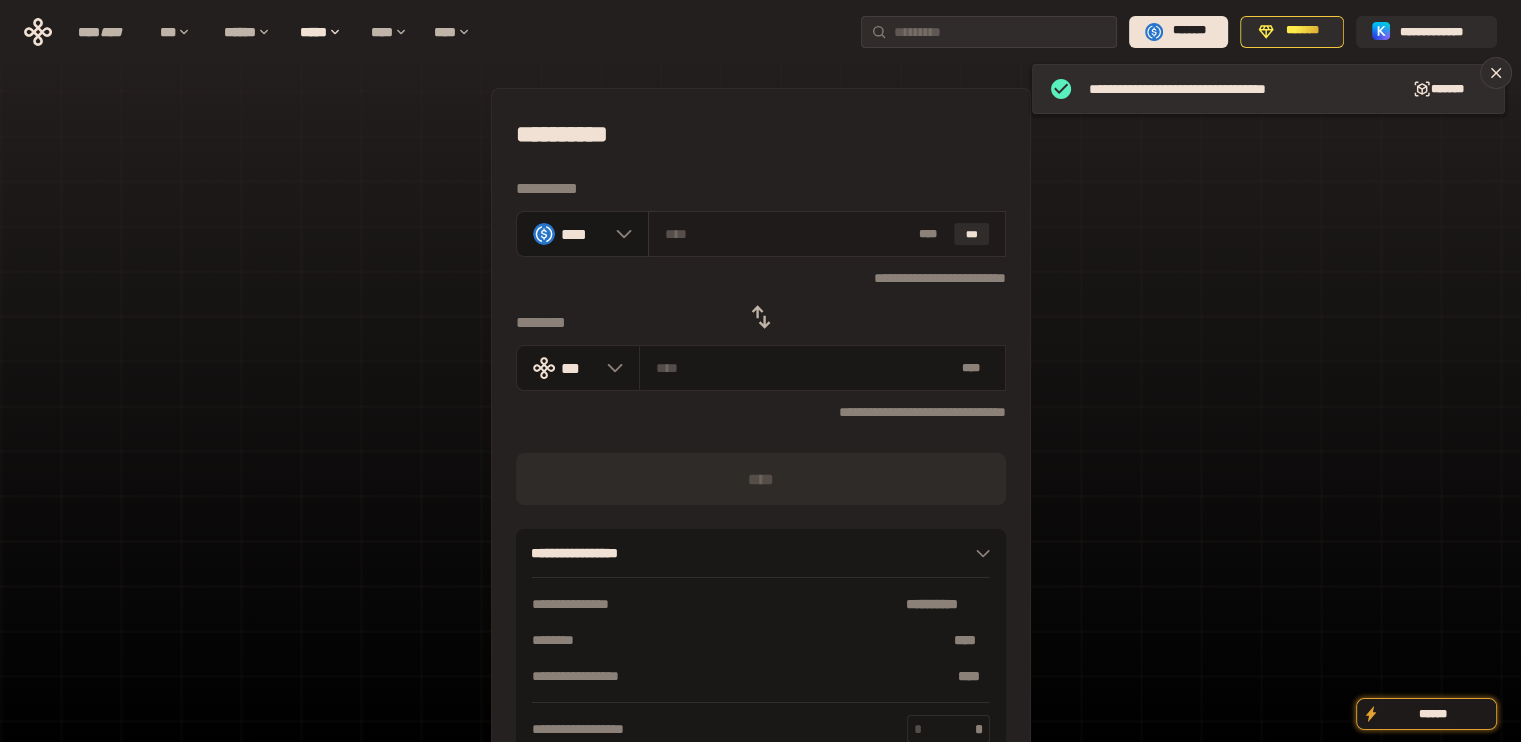 click on "* ** ***" at bounding box center [827, 234] 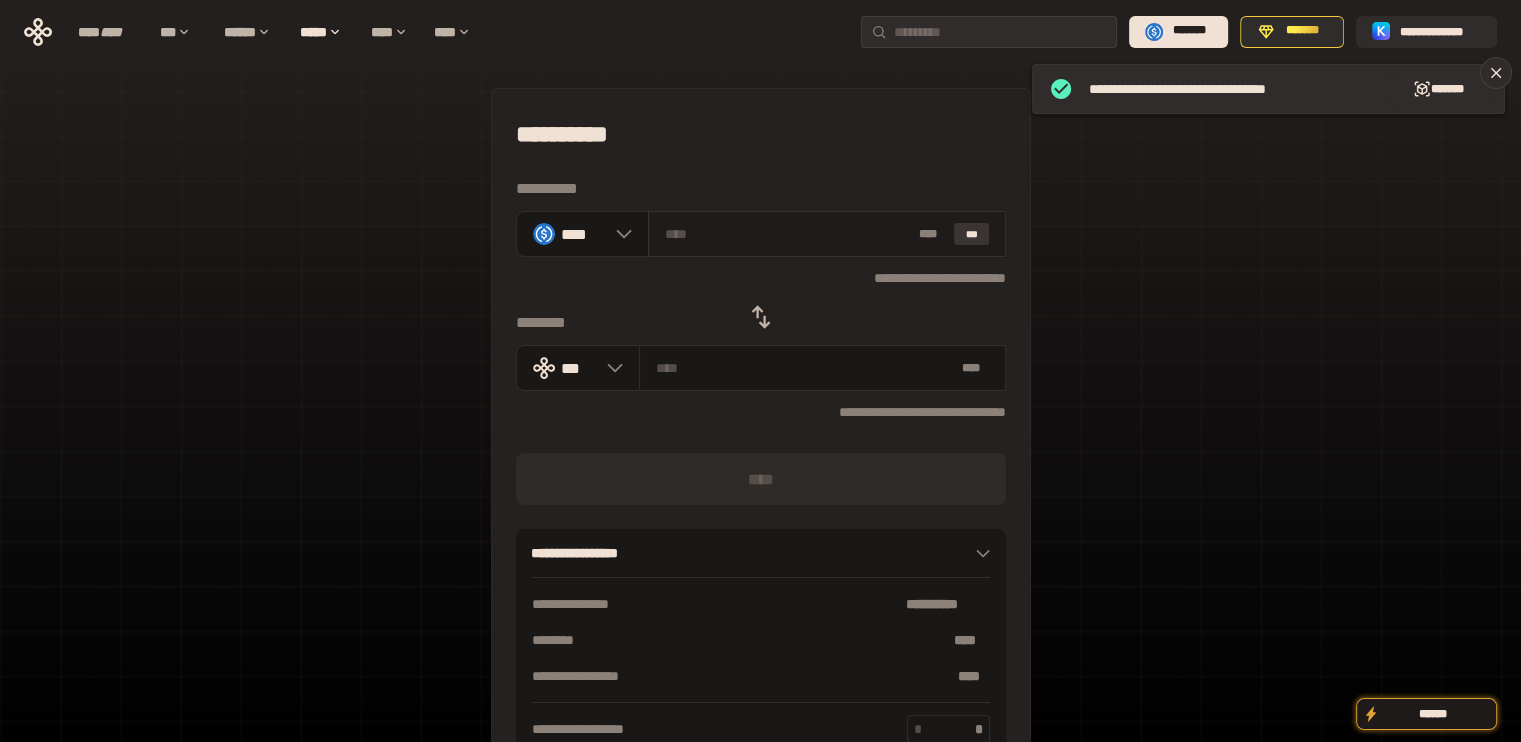 click on "***" at bounding box center (972, 234) 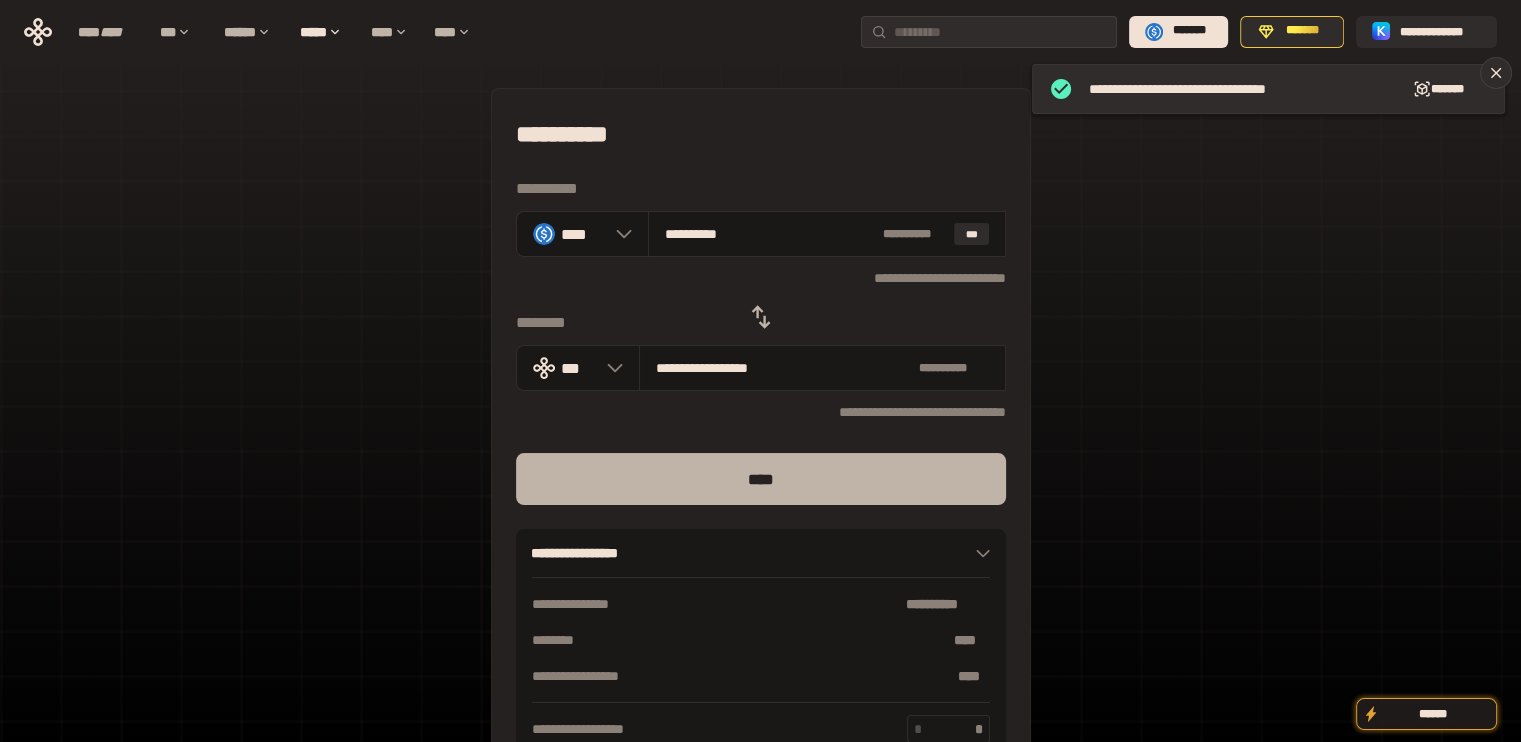 click on "****" at bounding box center [761, 479] 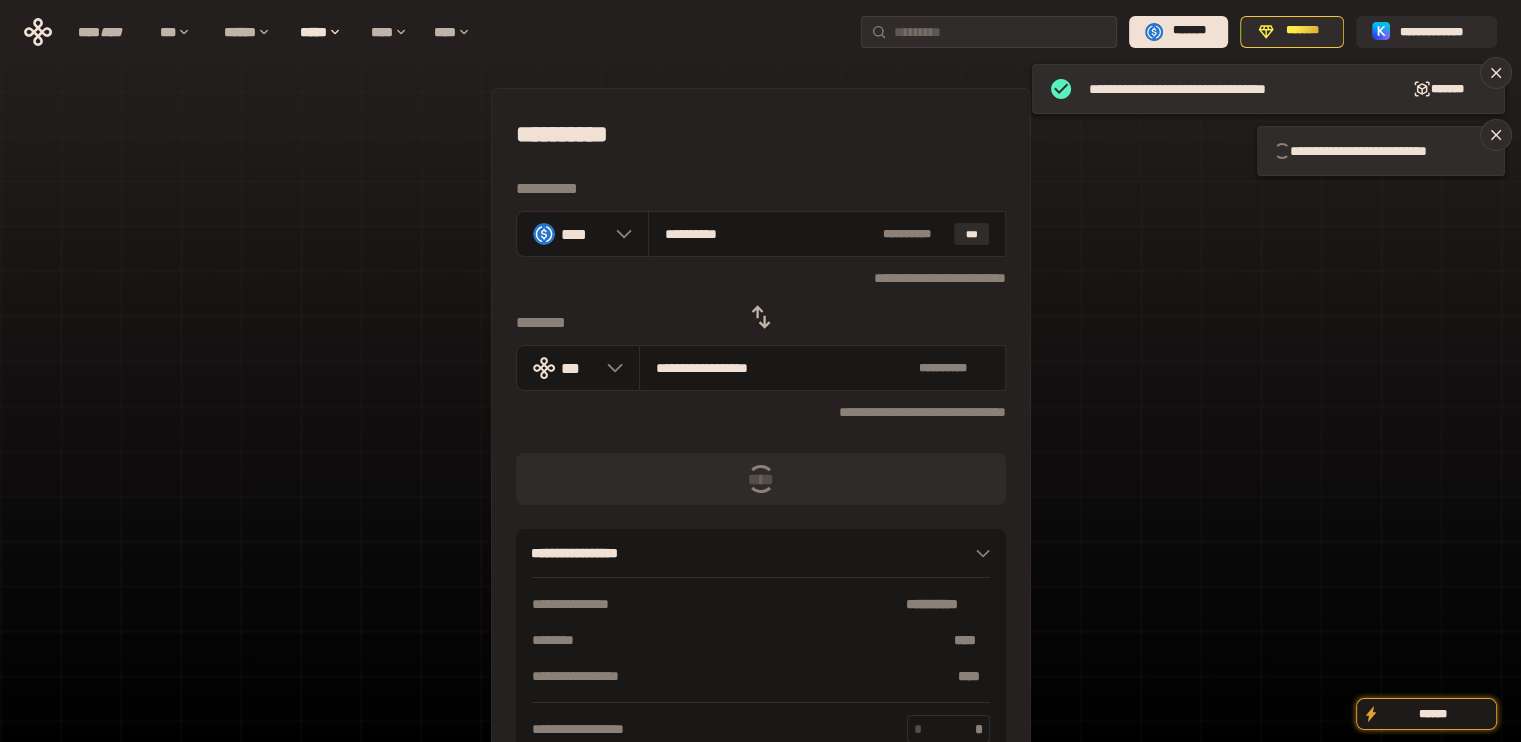 type 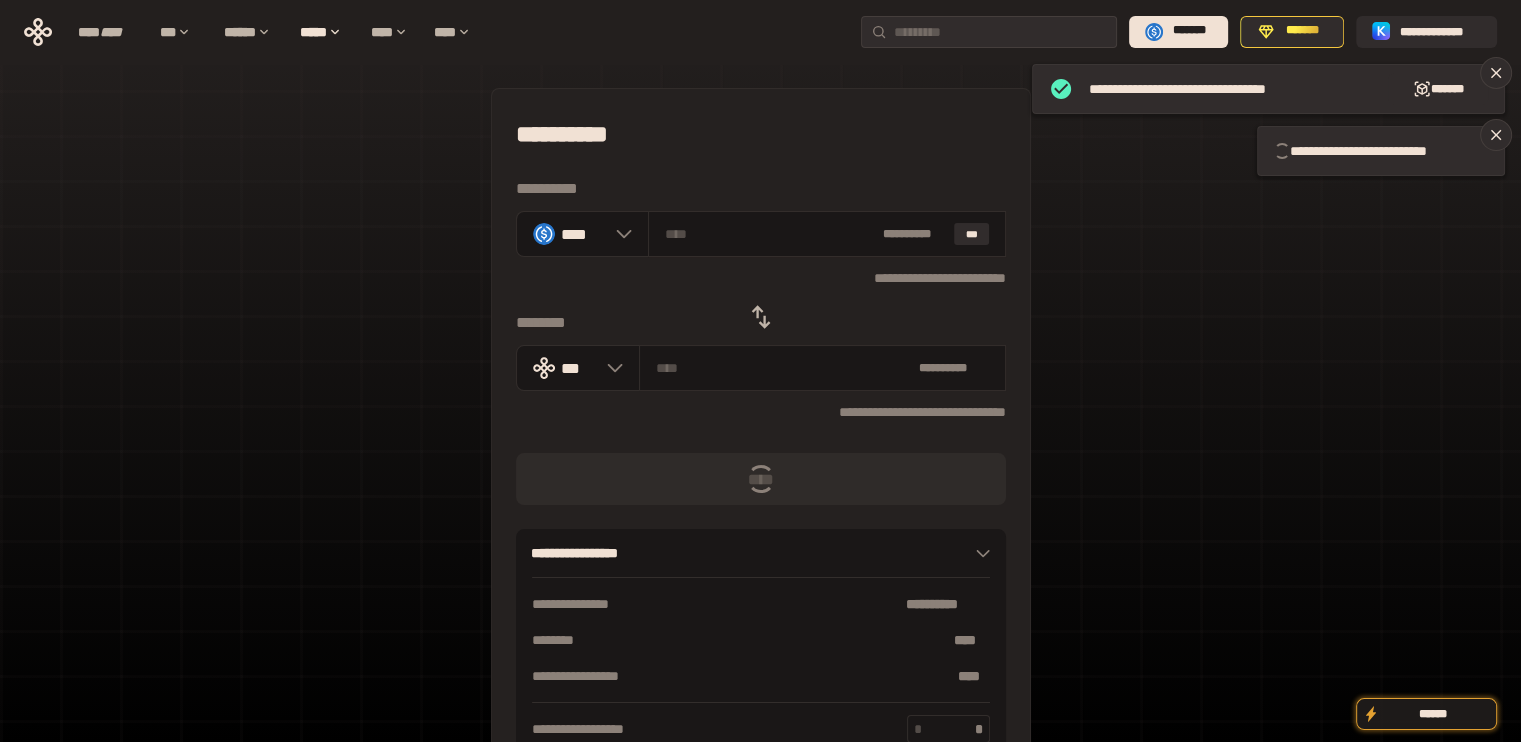 click 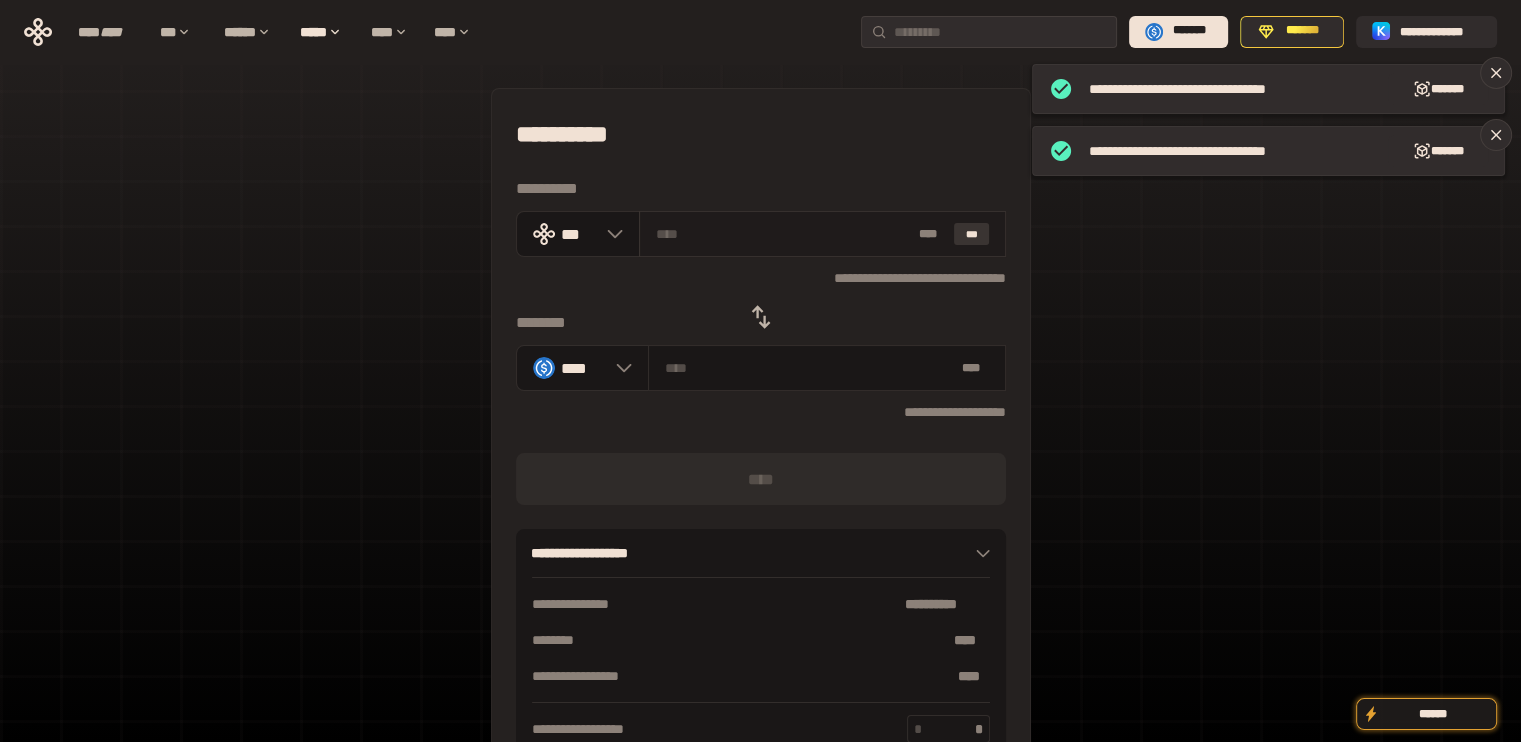 click on "***" at bounding box center (972, 234) 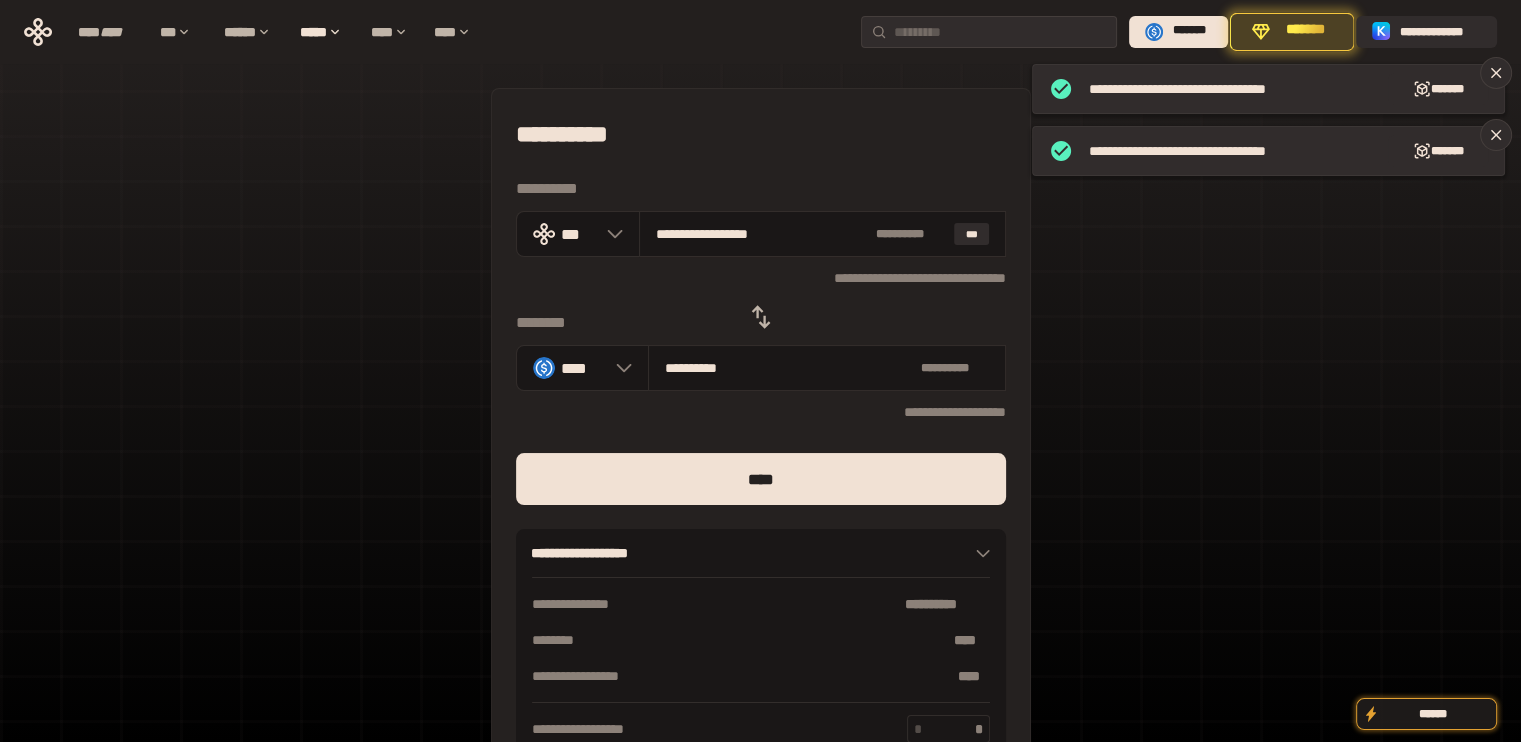 drag, startPoint x: 754, startPoint y: 235, endPoint x: 1050, endPoint y: 315, distance: 306.6203 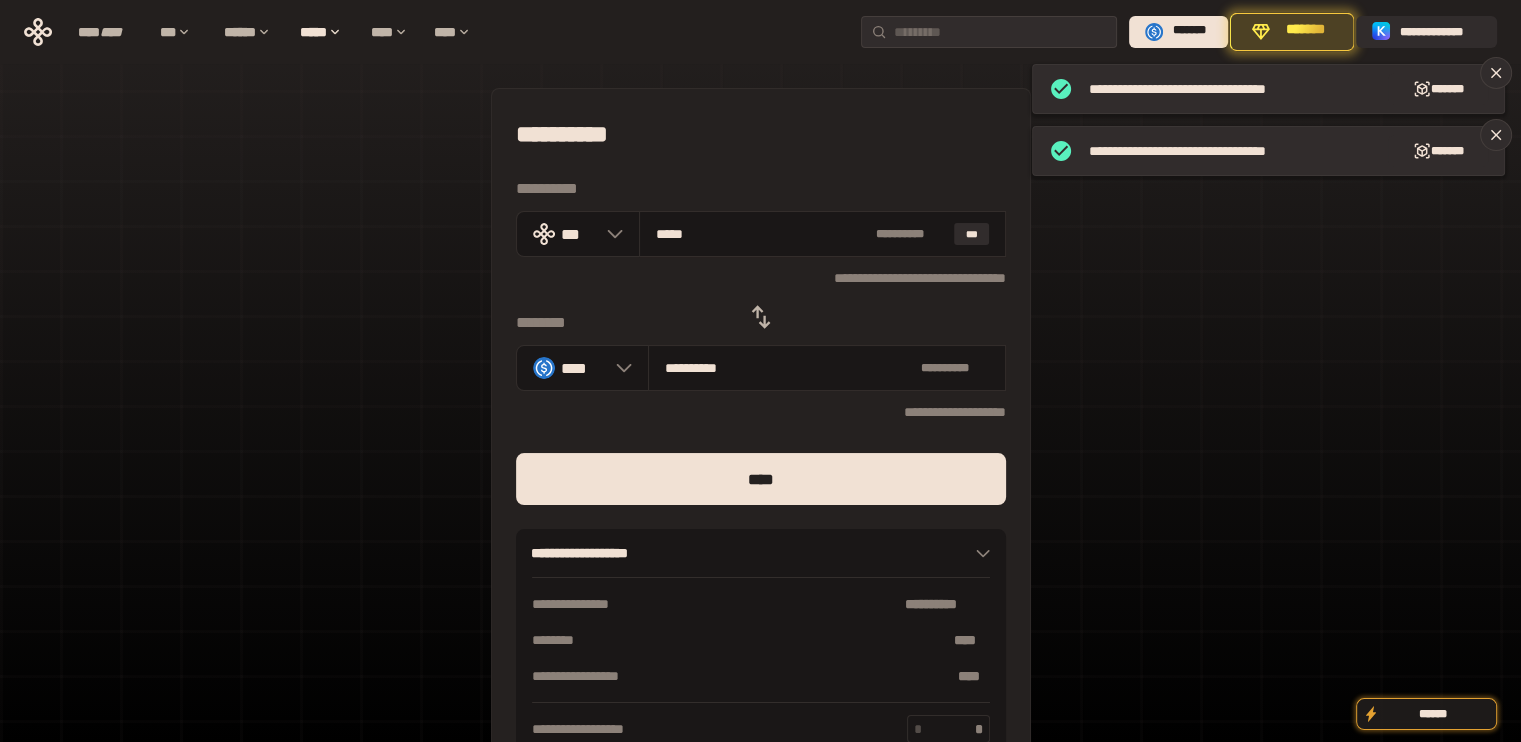 type on "****" 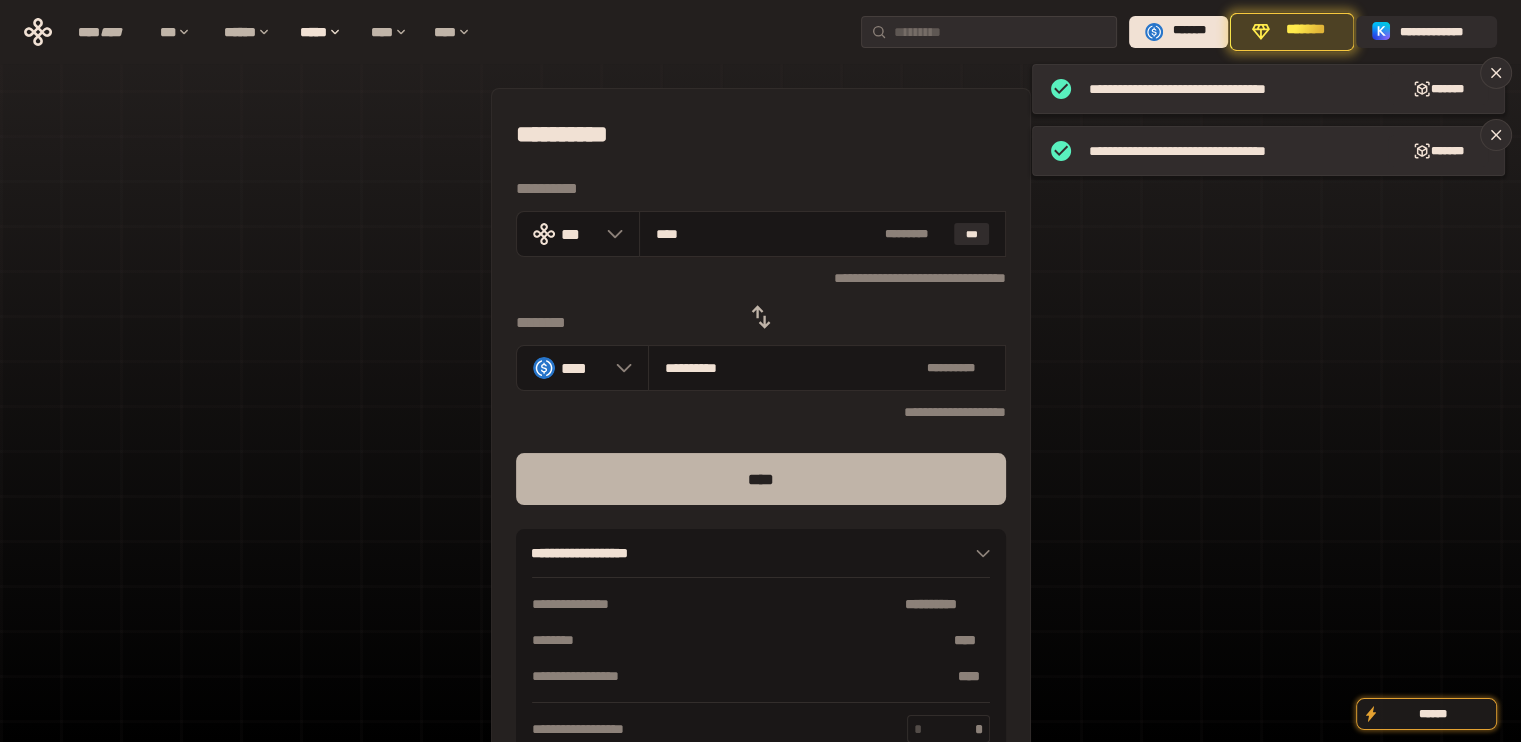 type on "****" 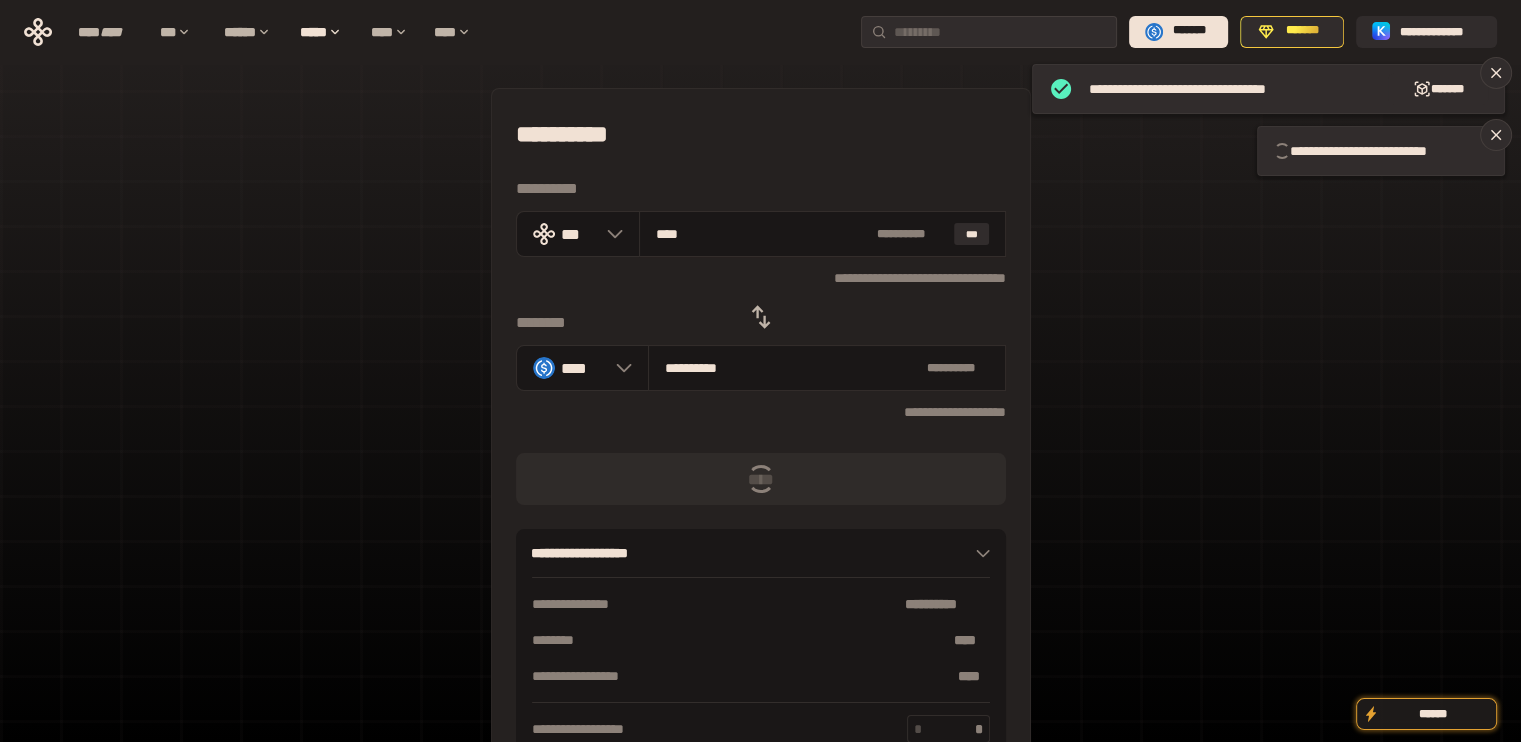 type 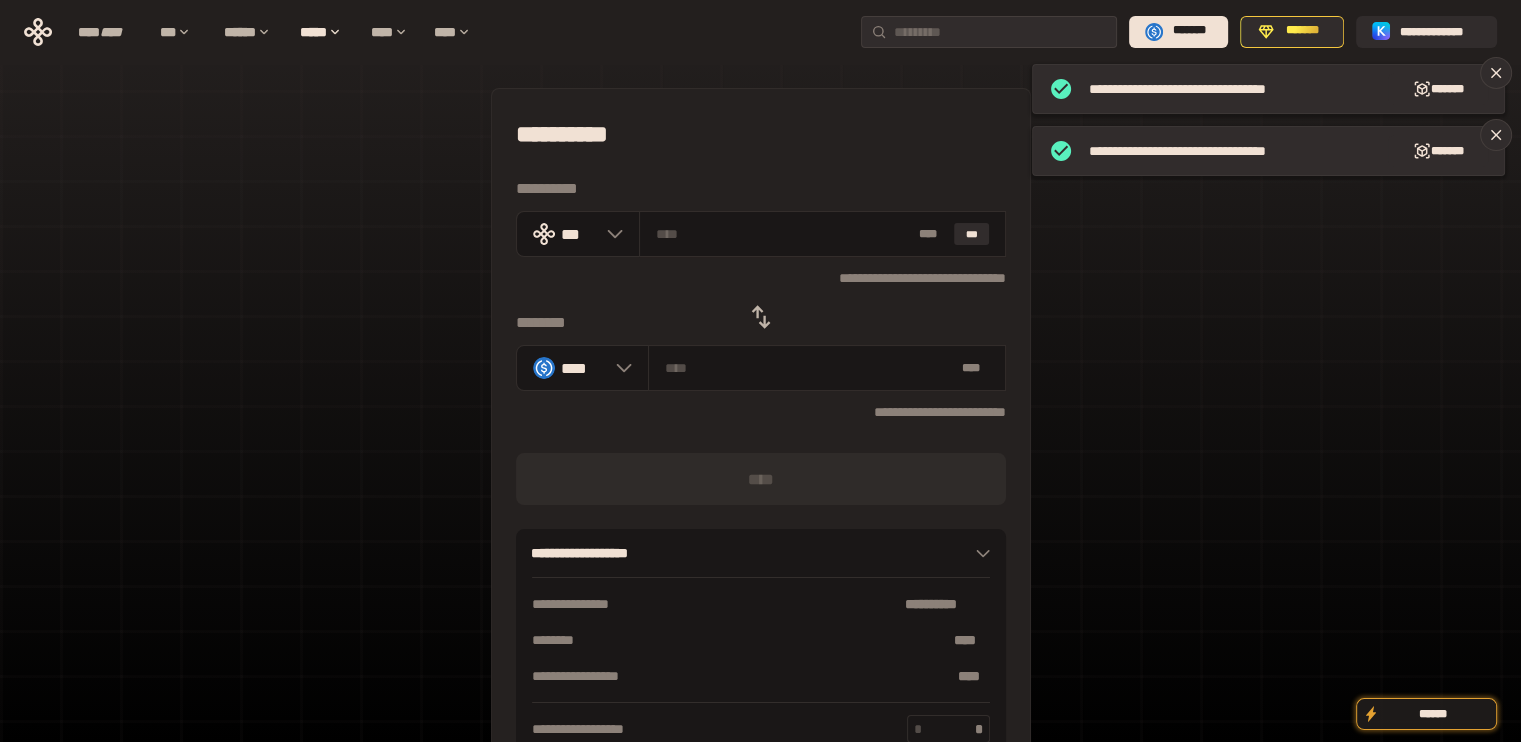 click at bounding box center [761, 317] 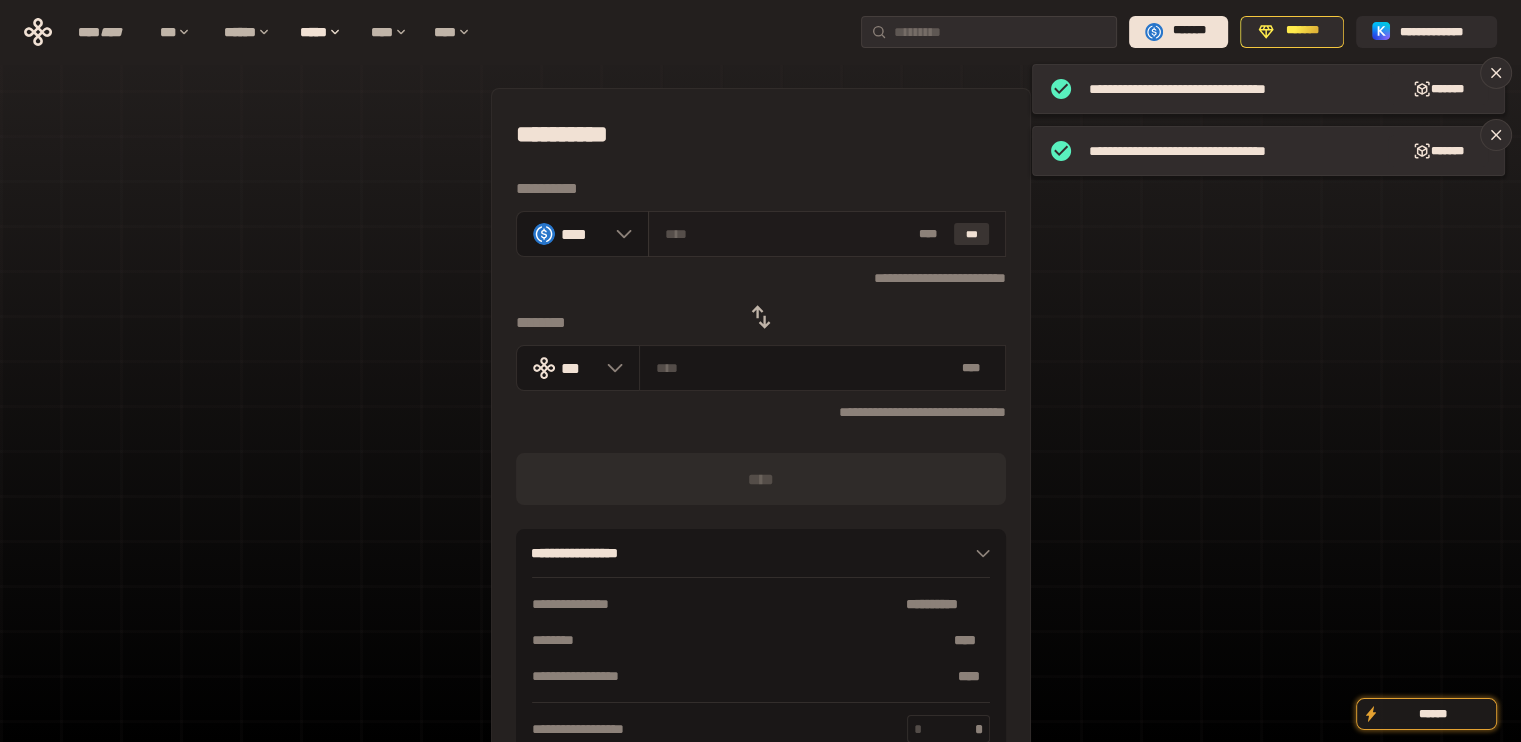 click on "***" at bounding box center [972, 234] 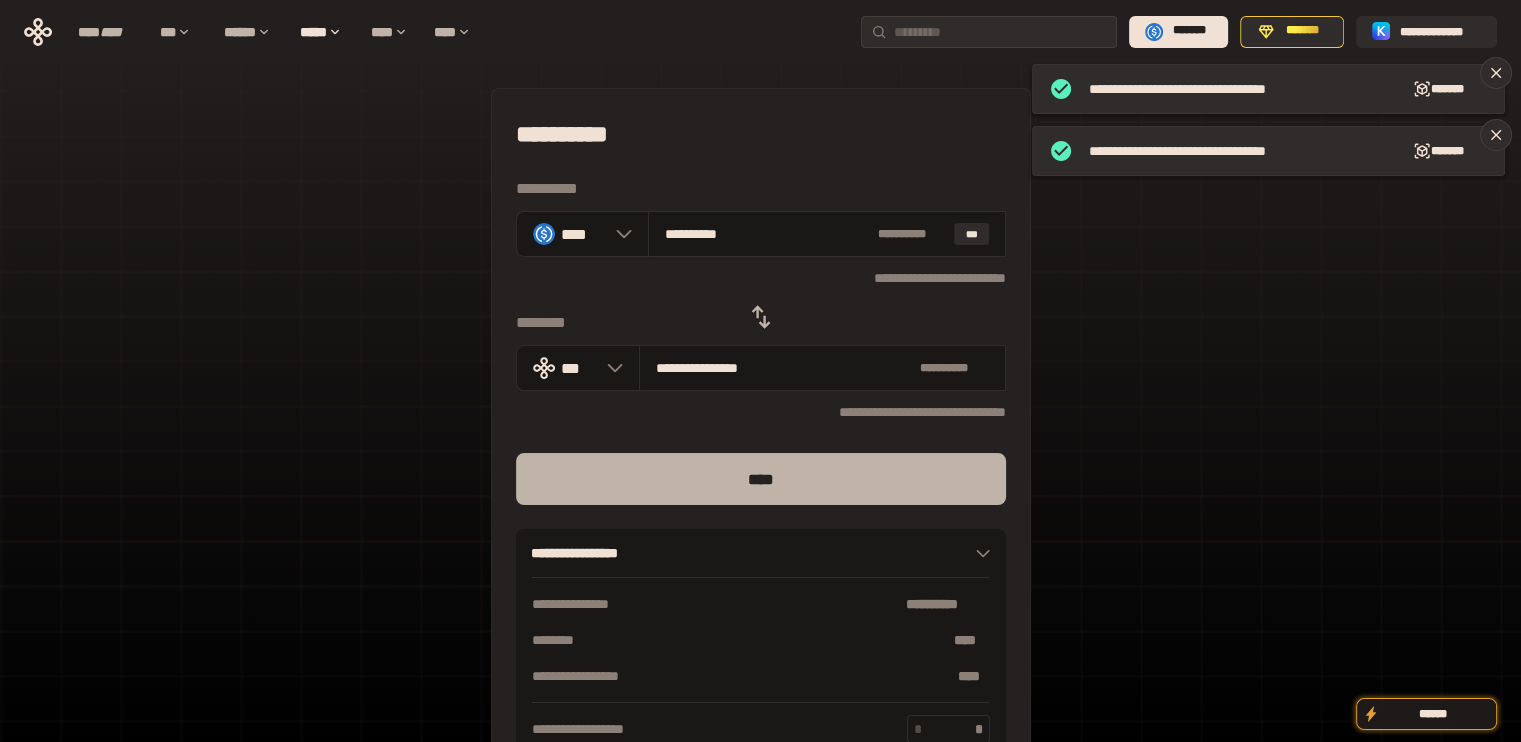 click on "****" at bounding box center [761, 479] 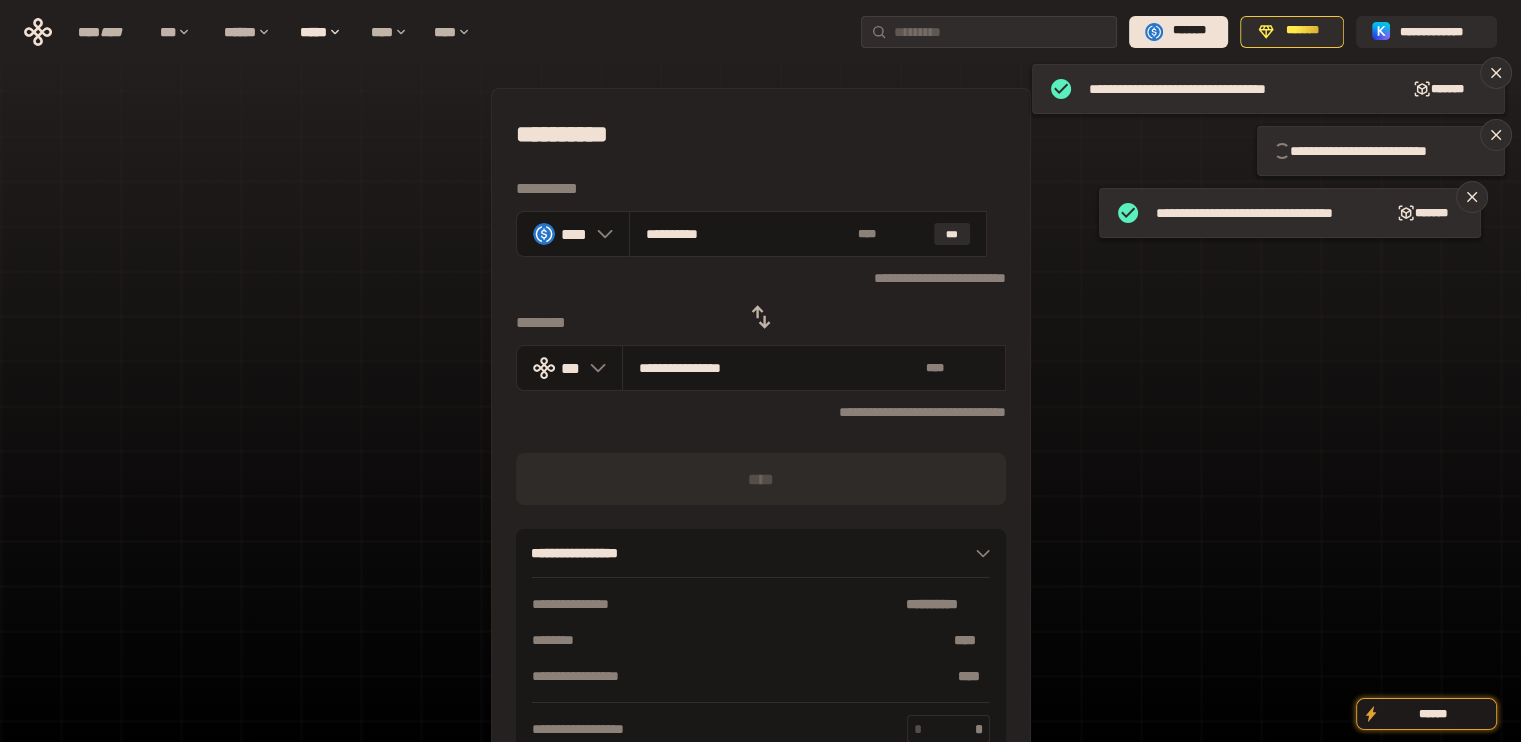 type 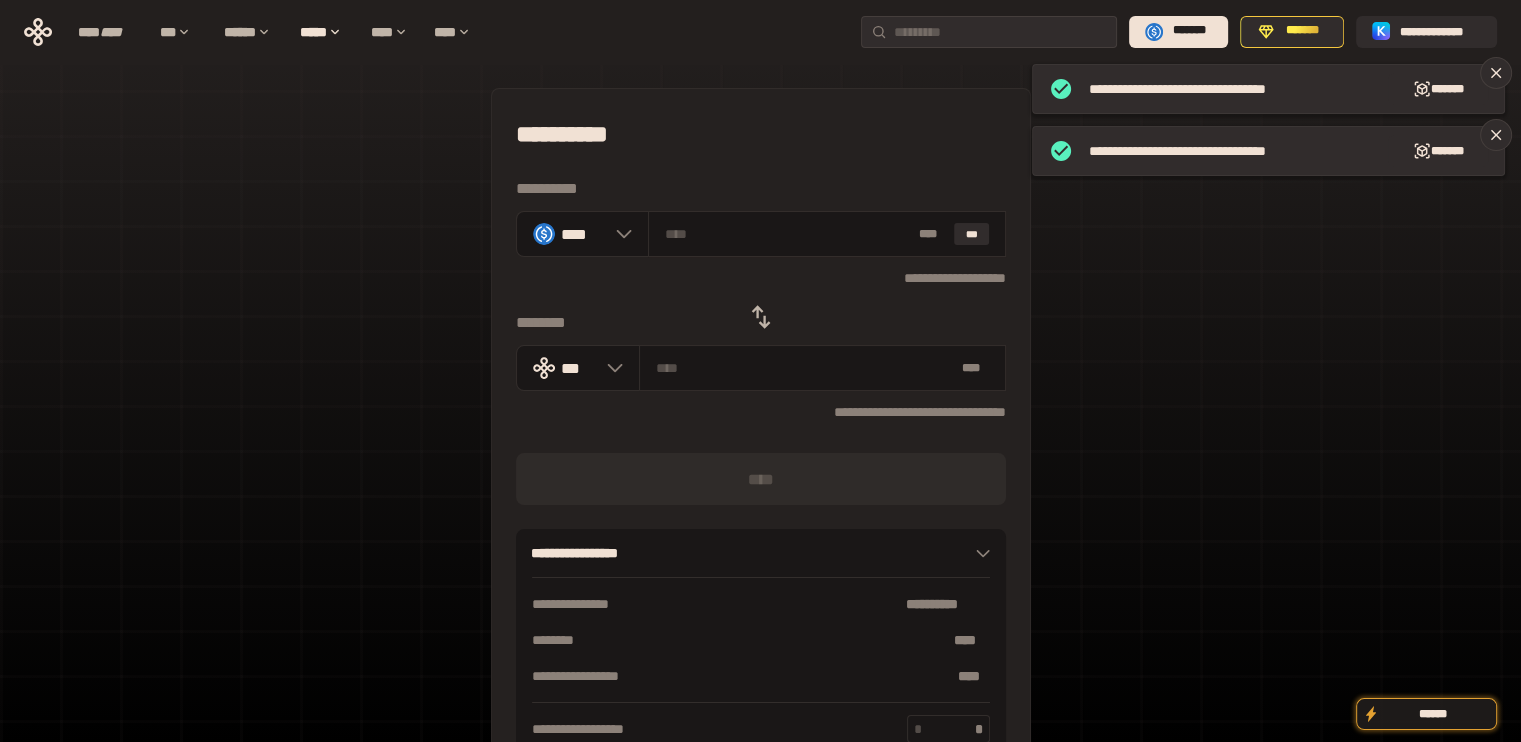 click 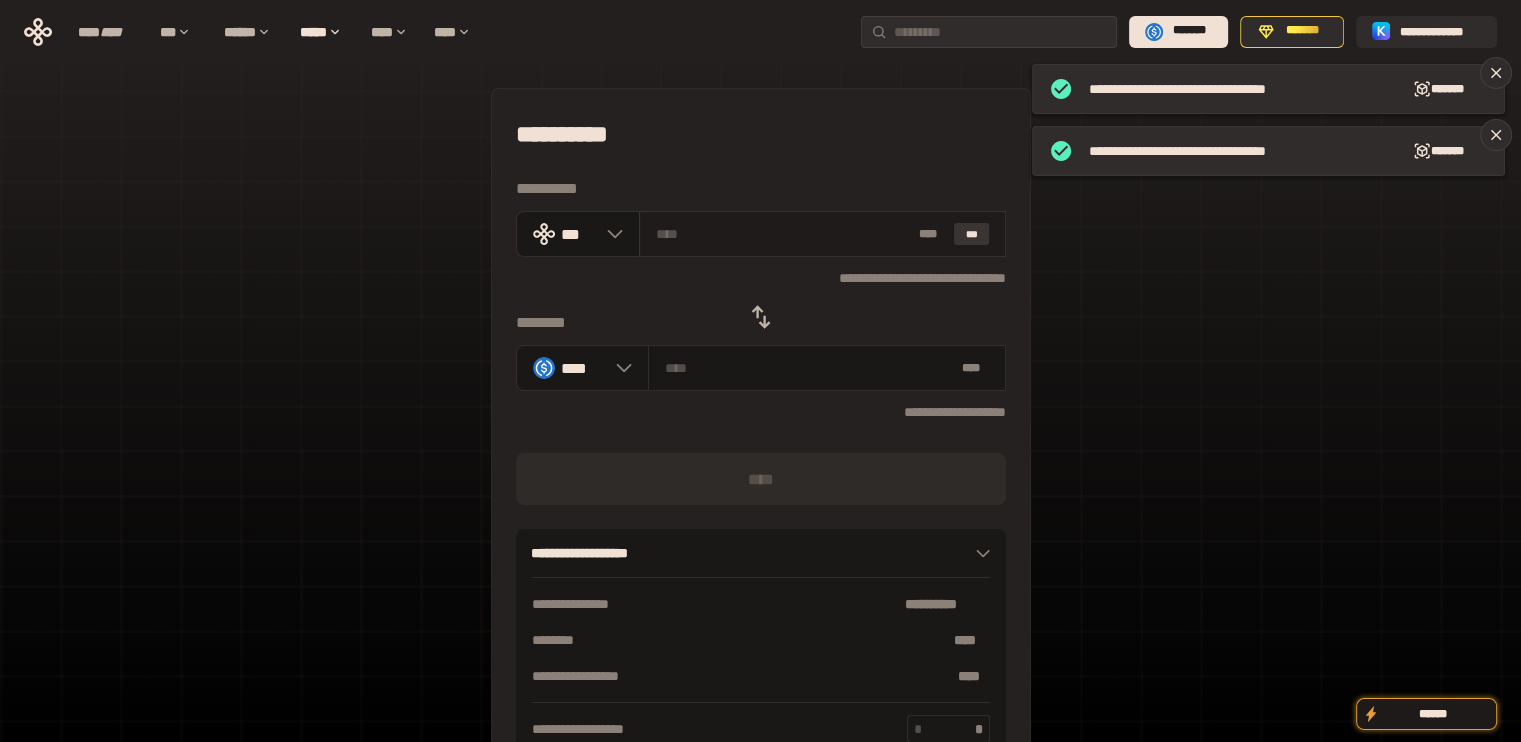 click on "***" at bounding box center (972, 234) 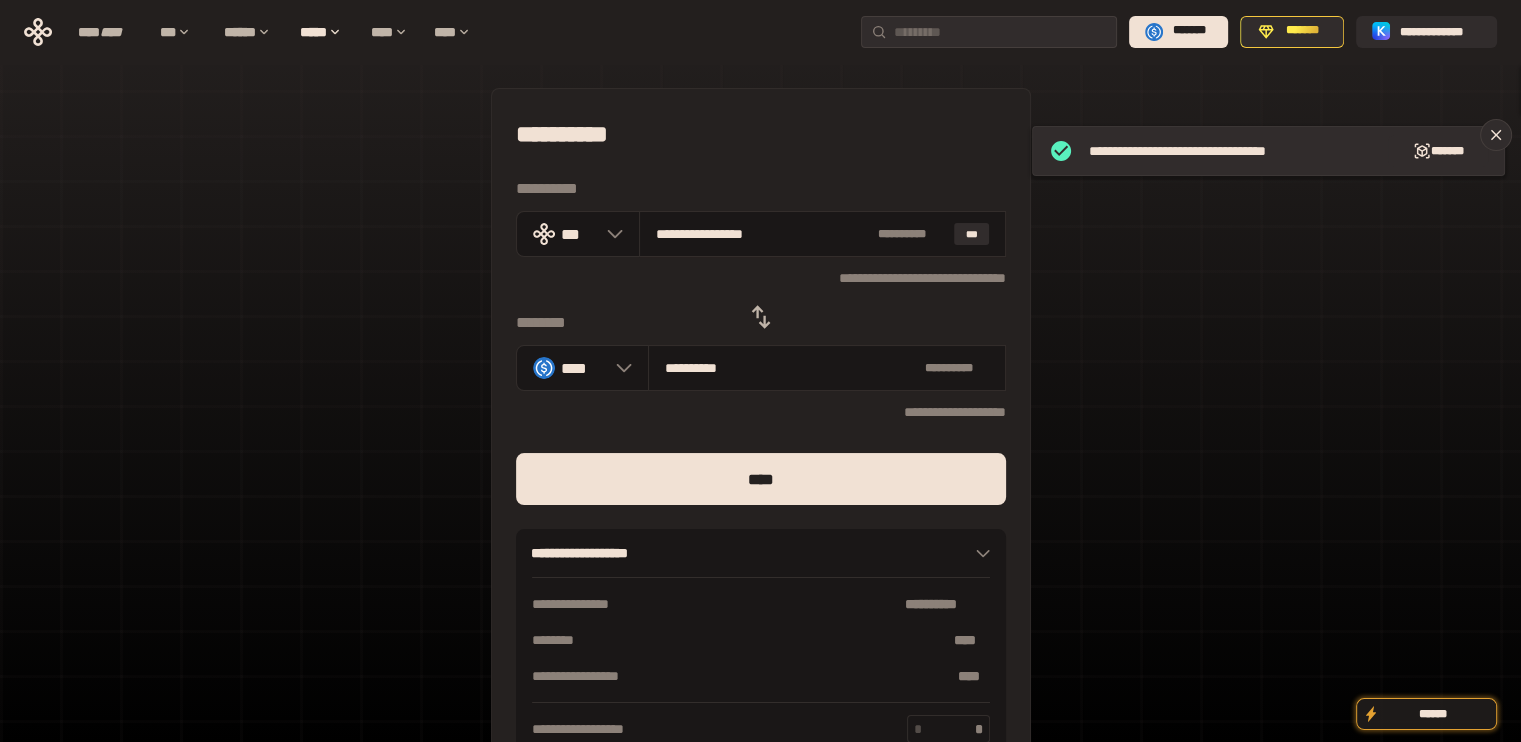 drag, startPoint x: 679, startPoint y: 236, endPoint x: 1054, endPoint y: 290, distance: 378.86804 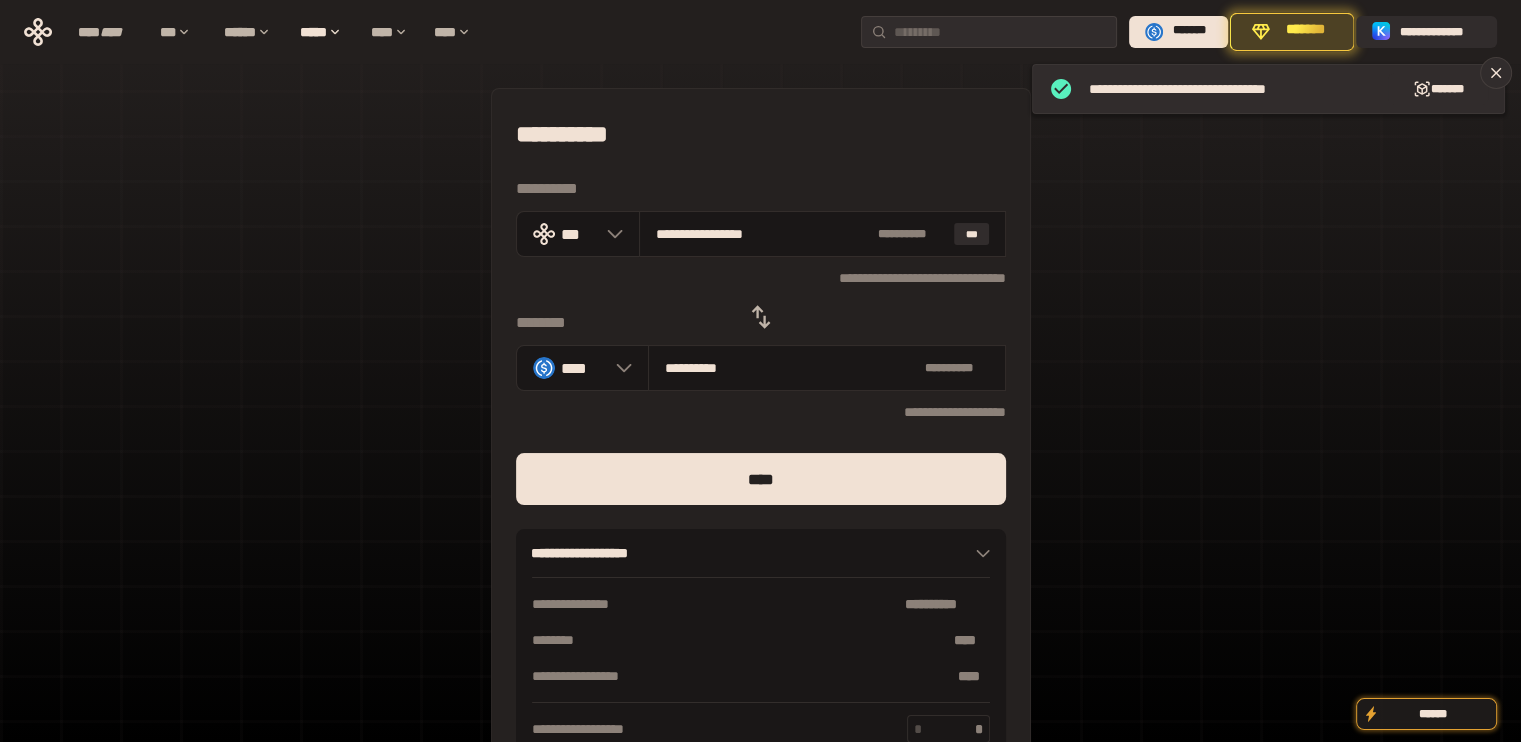 type on "****" 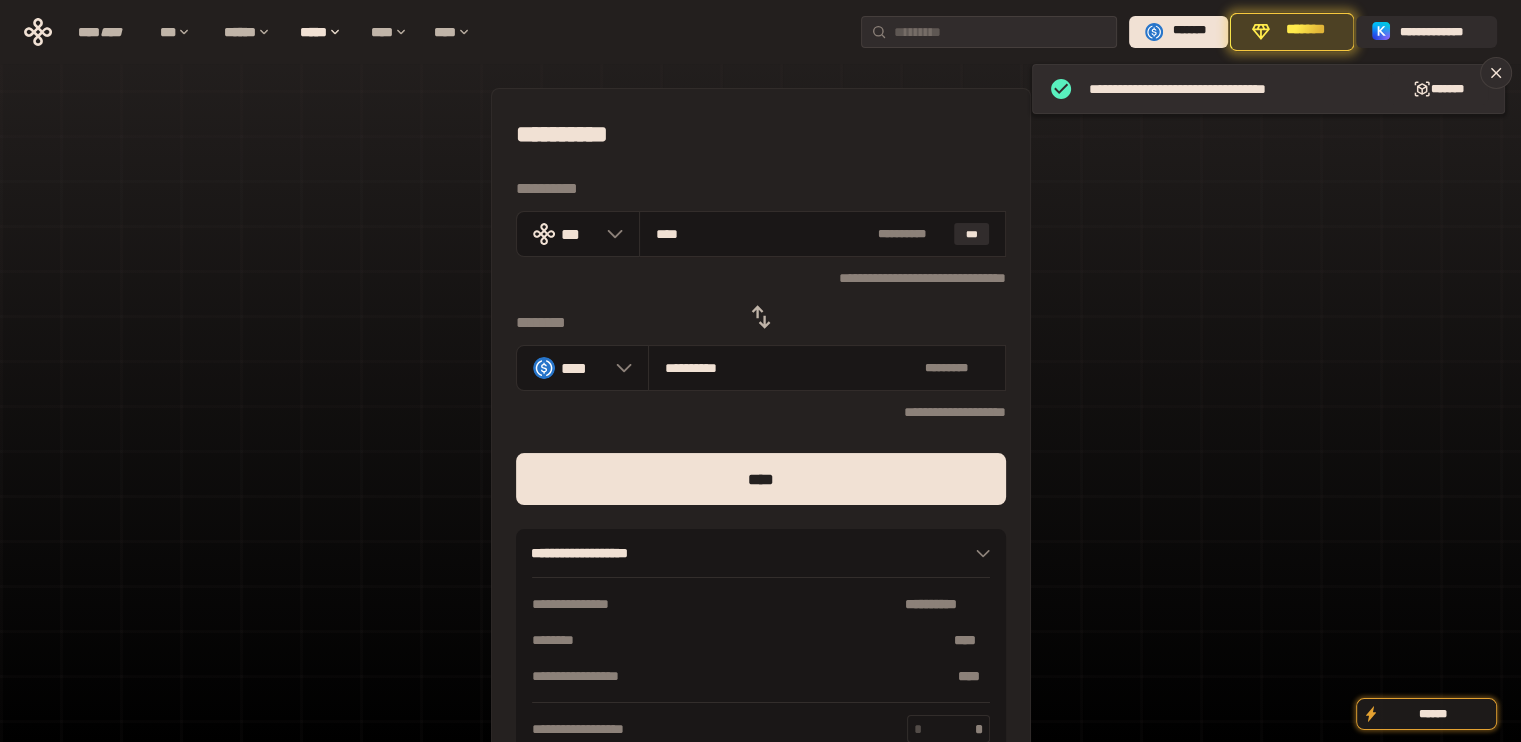 type on "**********" 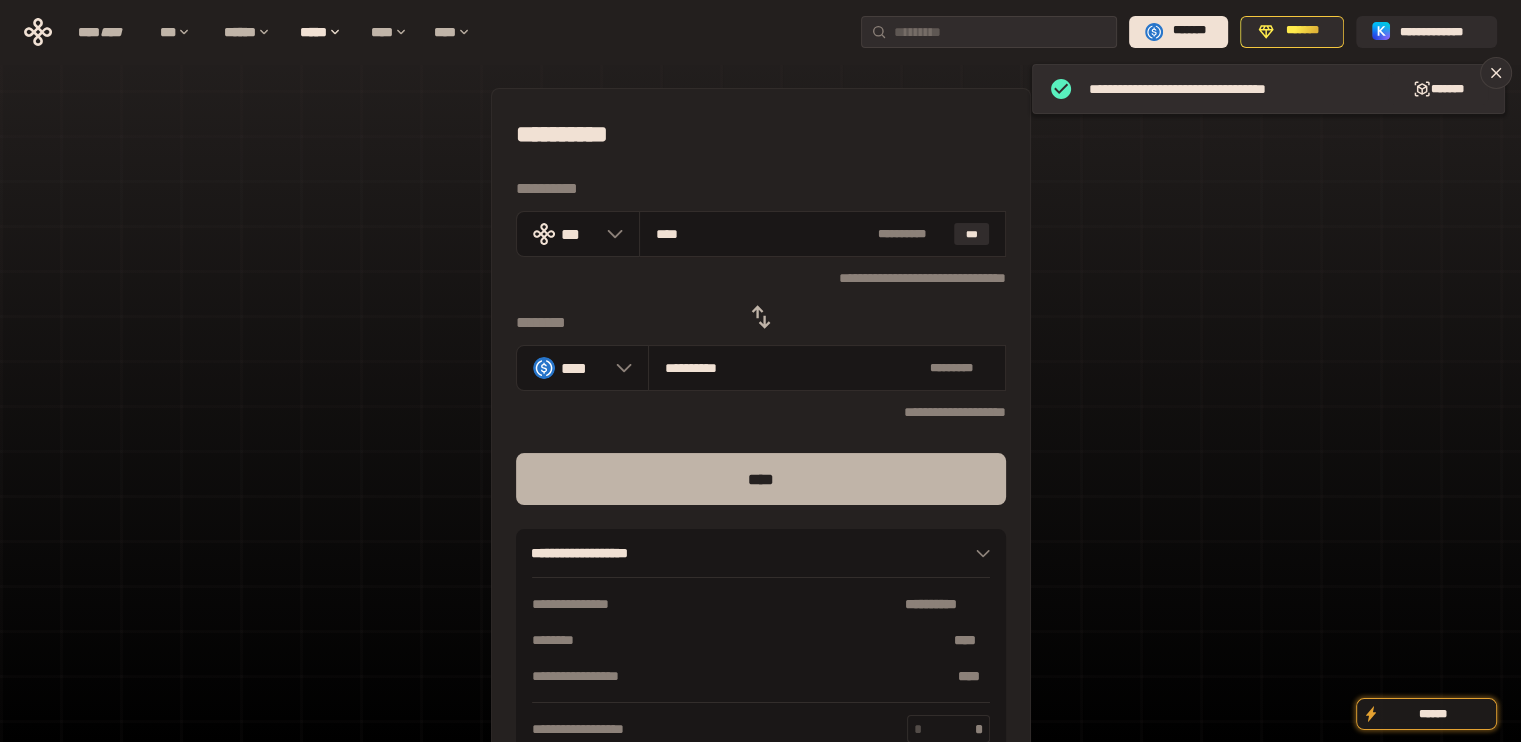 type on "****" 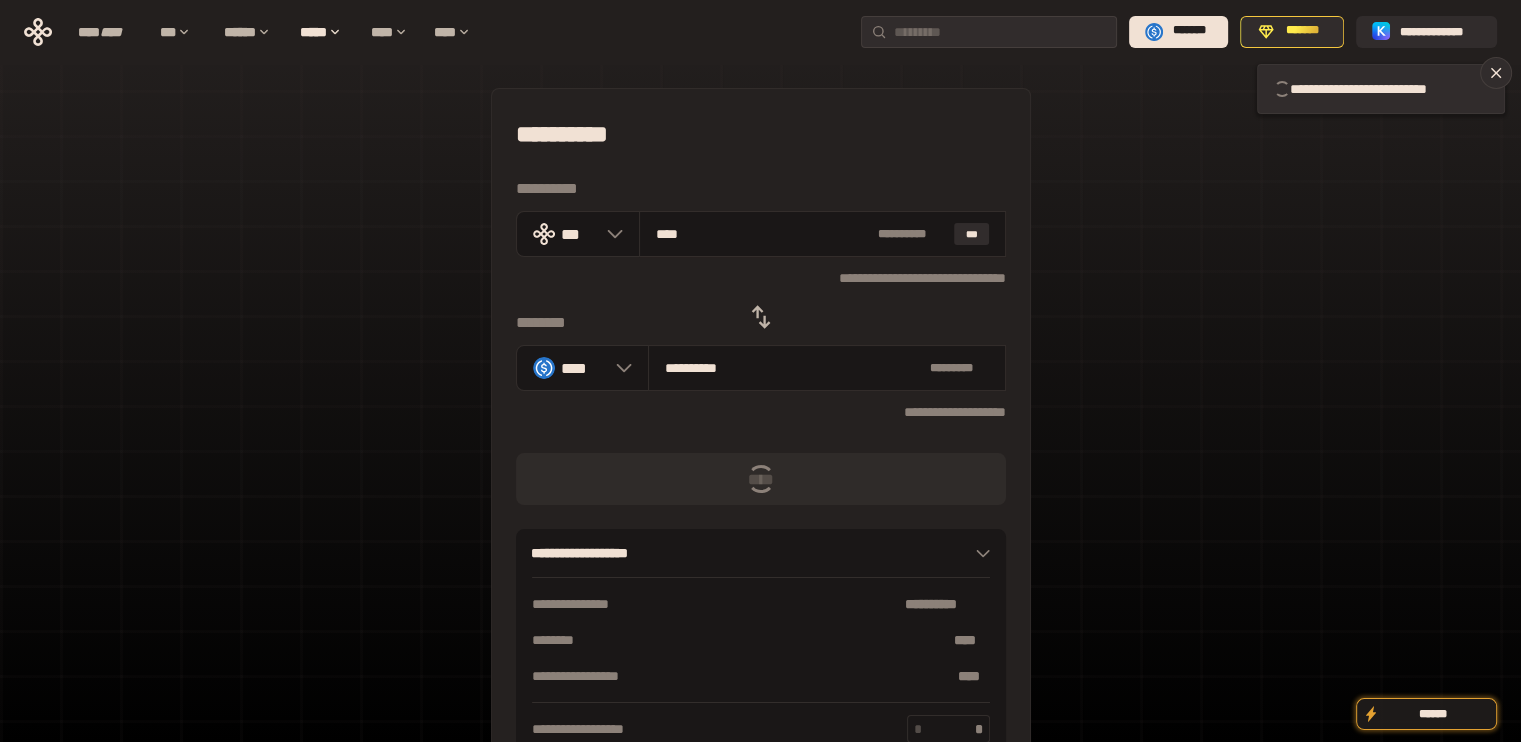 type 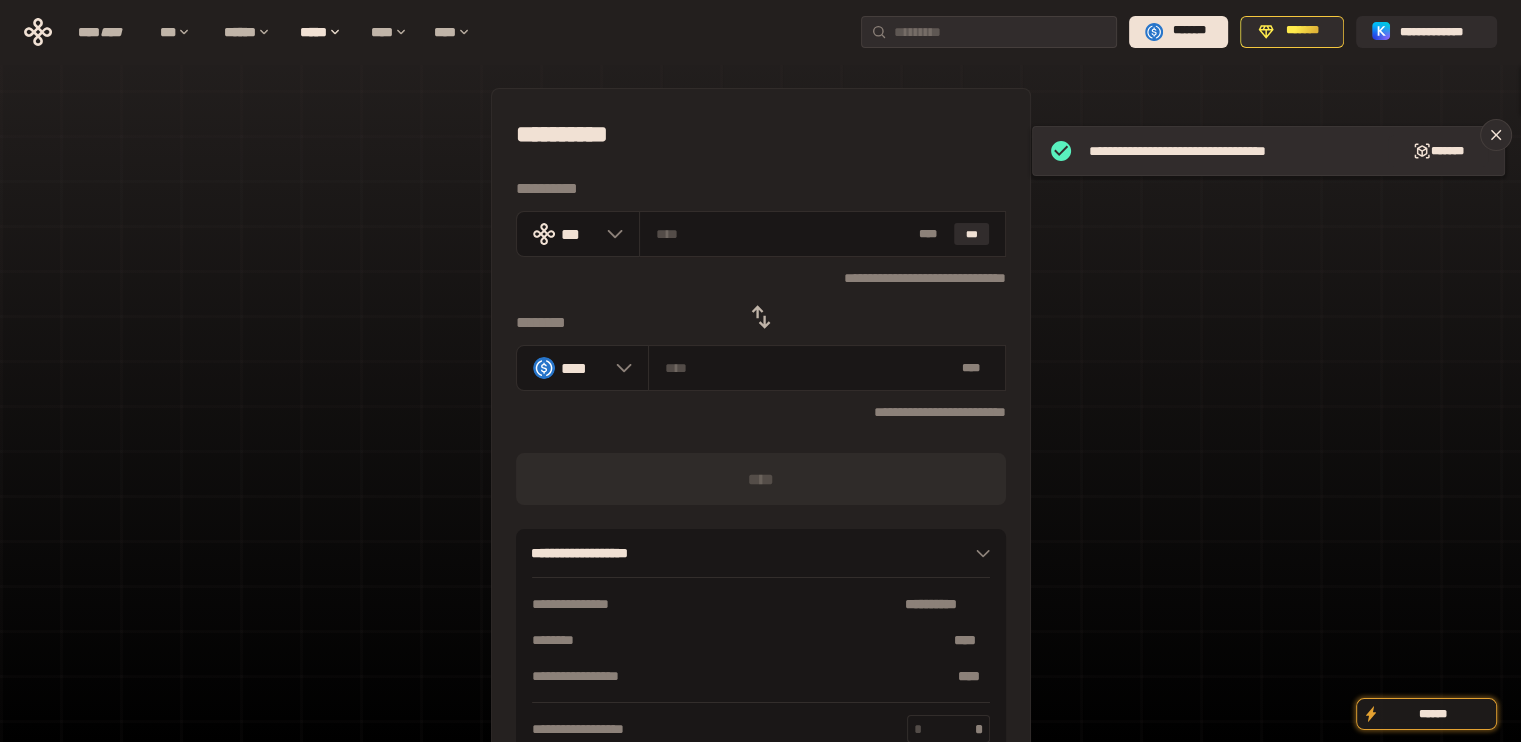 click 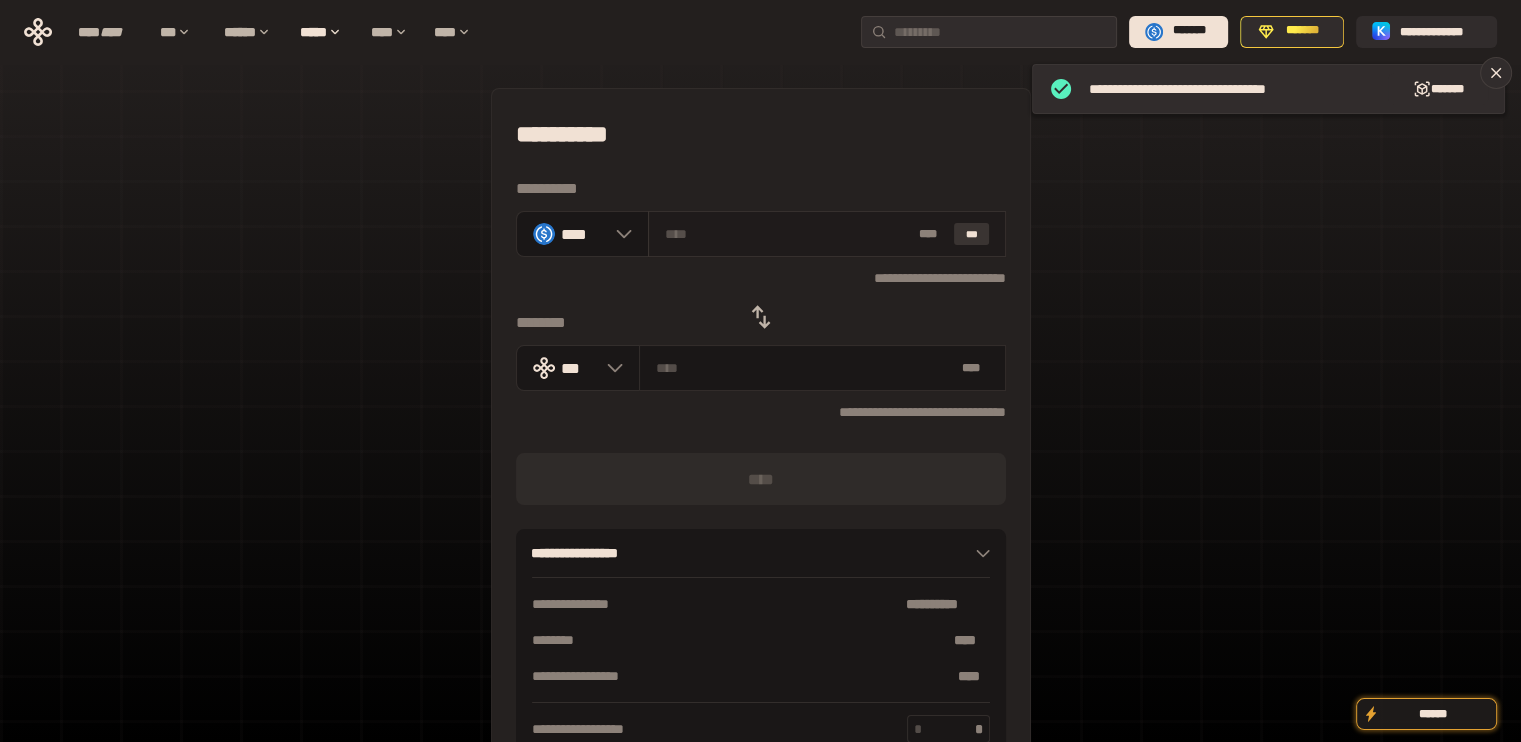 click on "***" at bounding box center (972, 234) 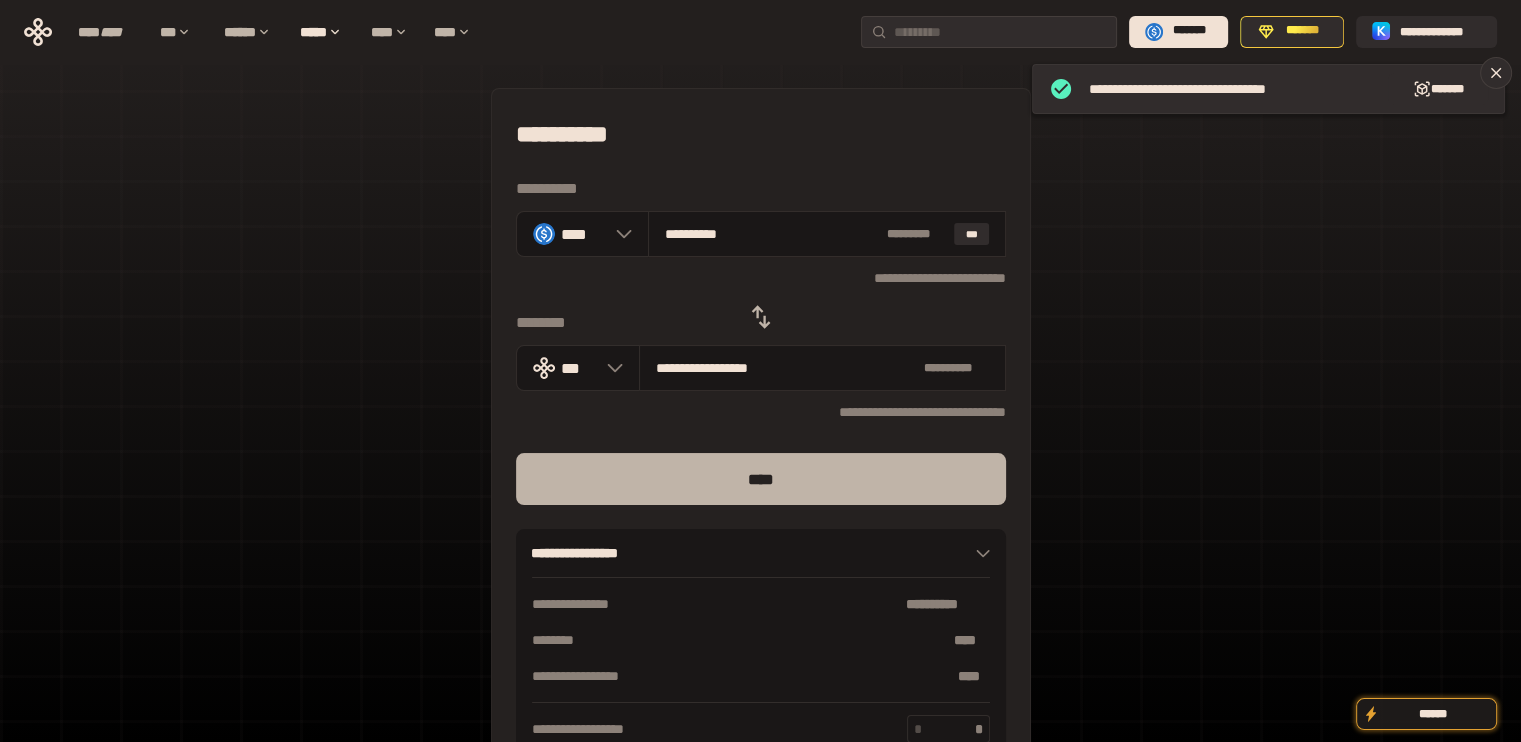 click on "****" at bounding box center (761, 479) 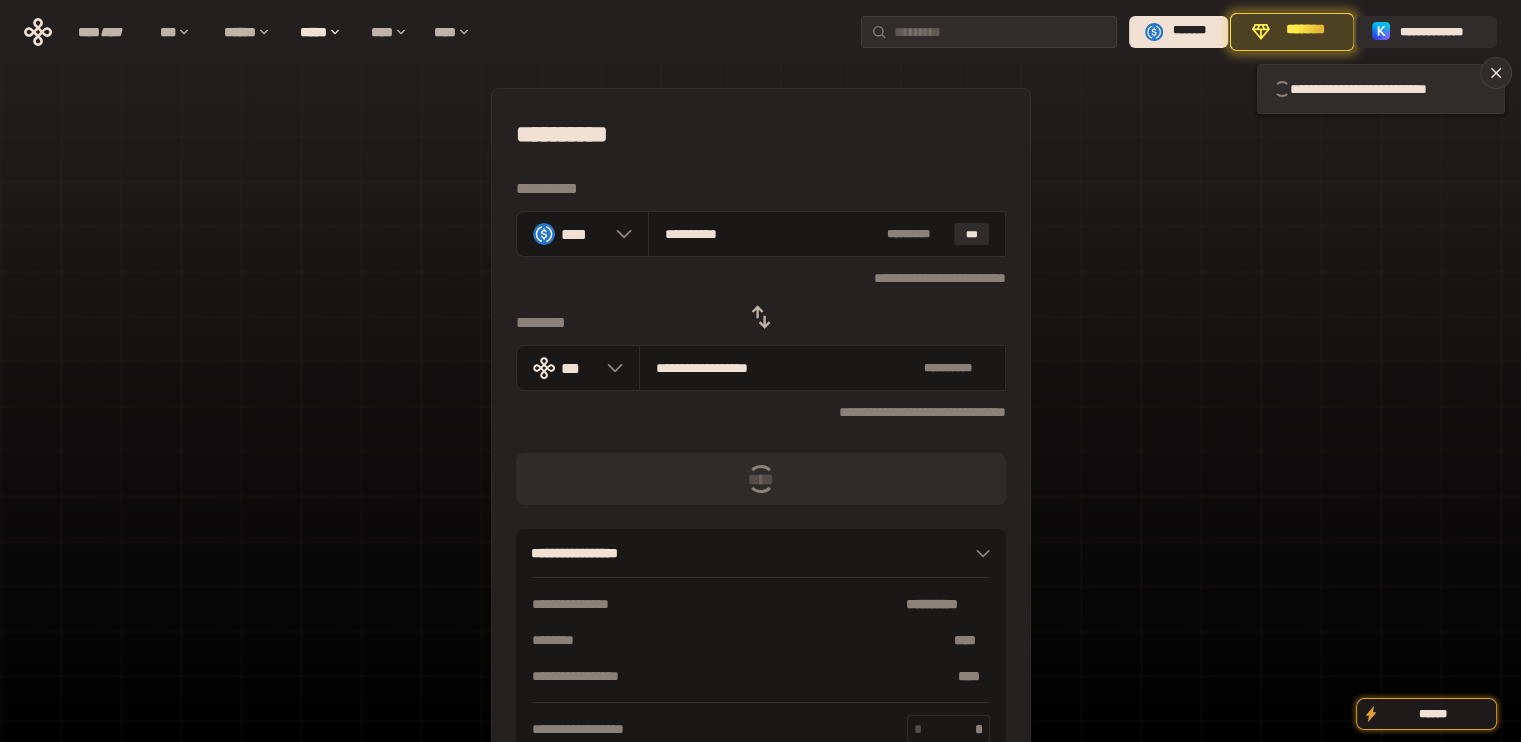 type 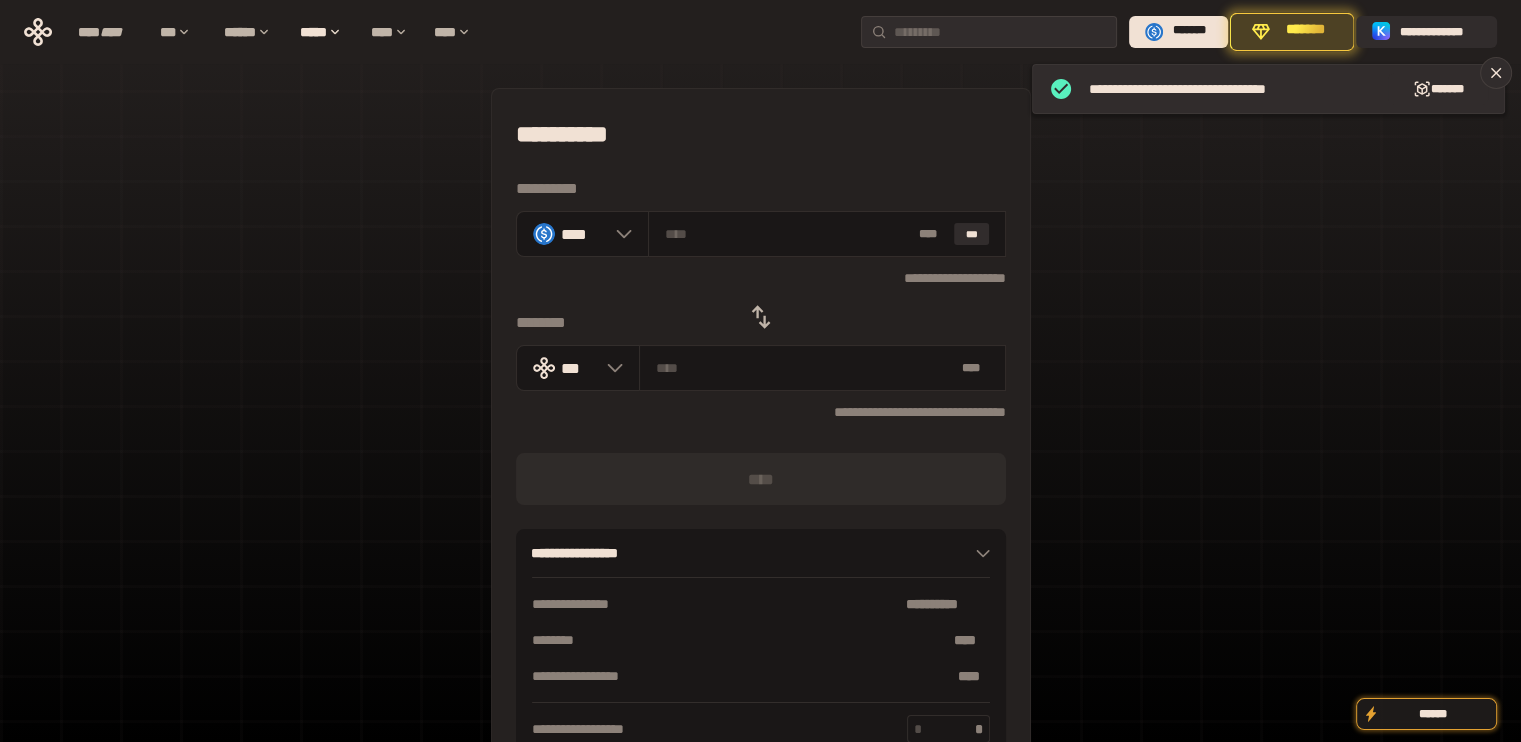click 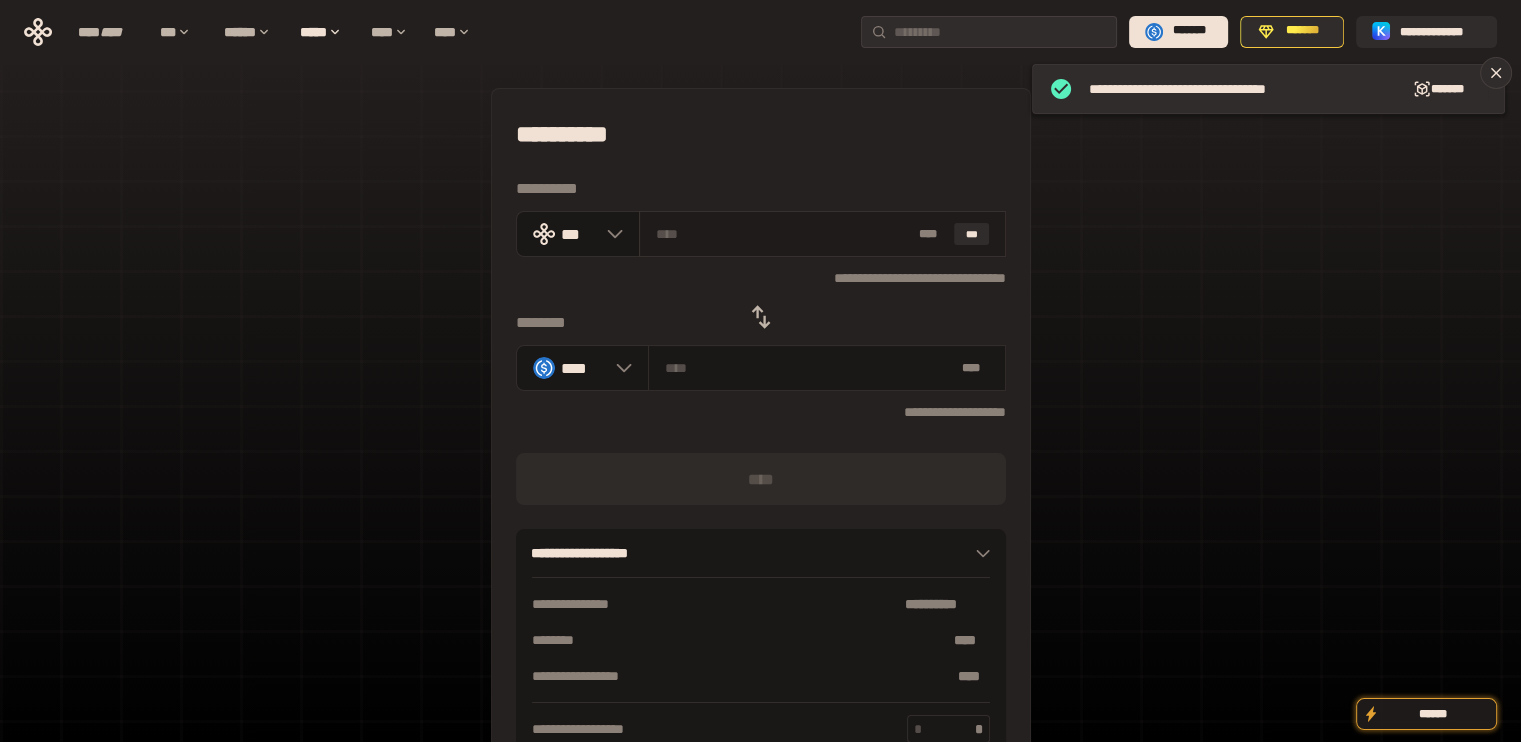 click on "* ** ***" at bounding box center (822, 234) 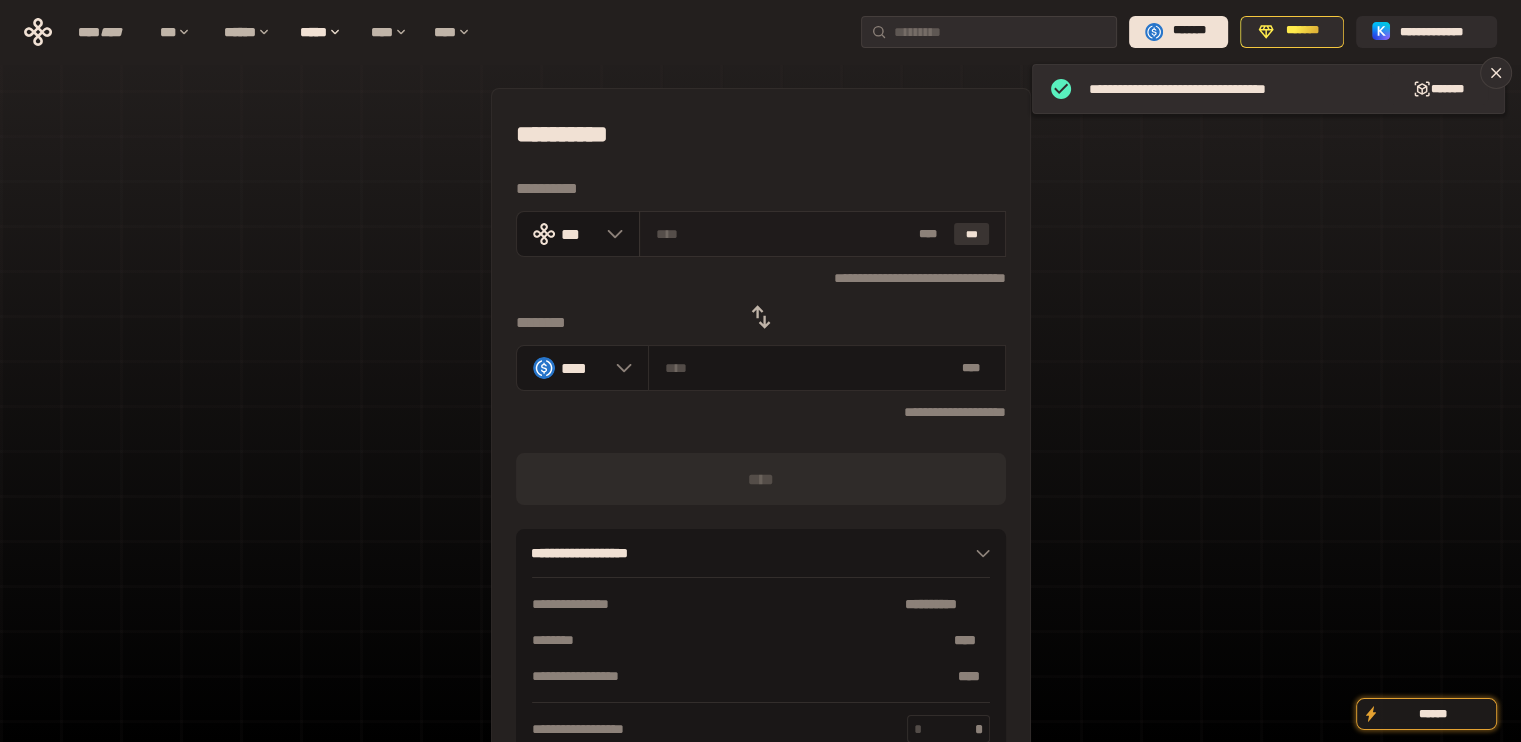 click on "***" at bounding box center (972, 234) 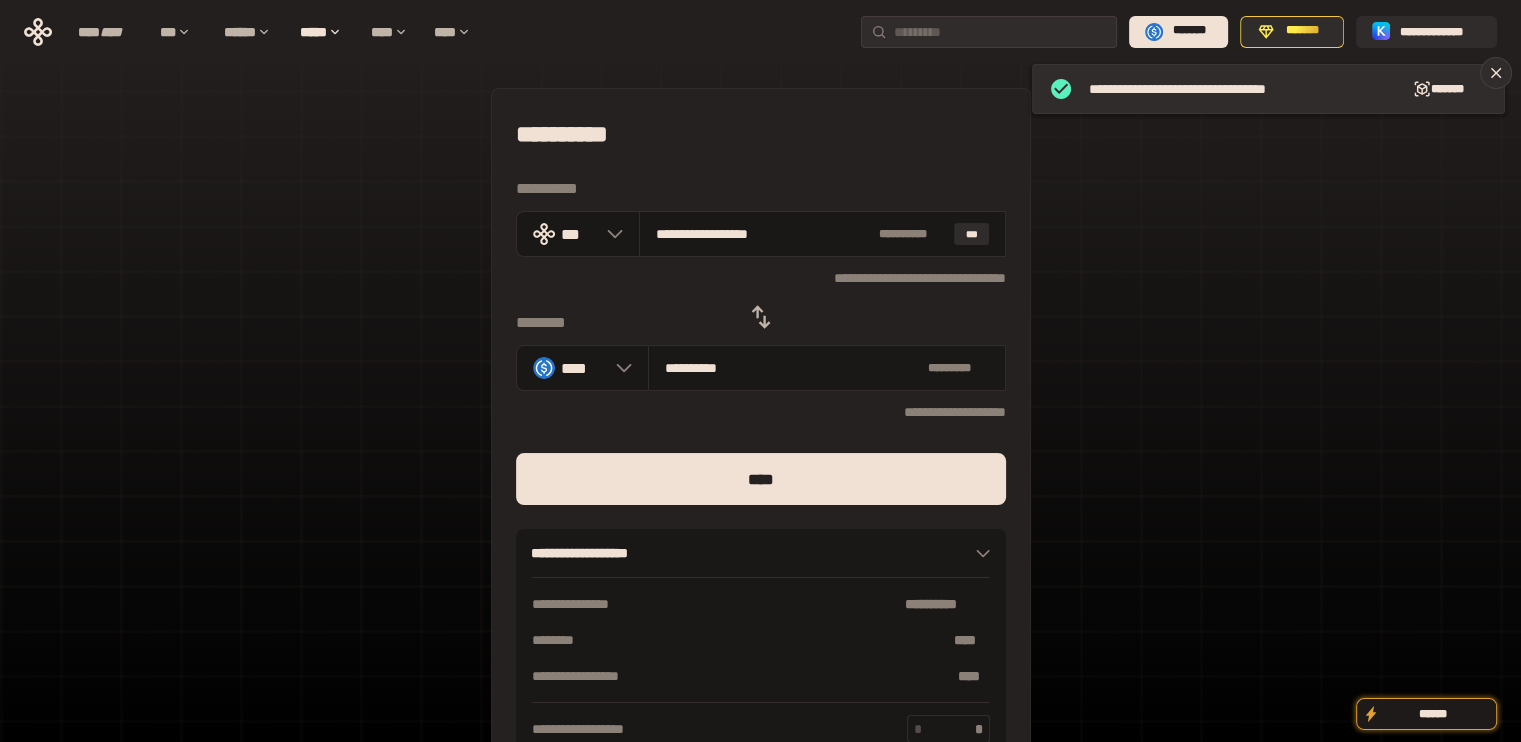 drag, startPoint x: 688, startPoint y: 236, endPoint x: 971, endPoint y: 291, distance: 288.29498 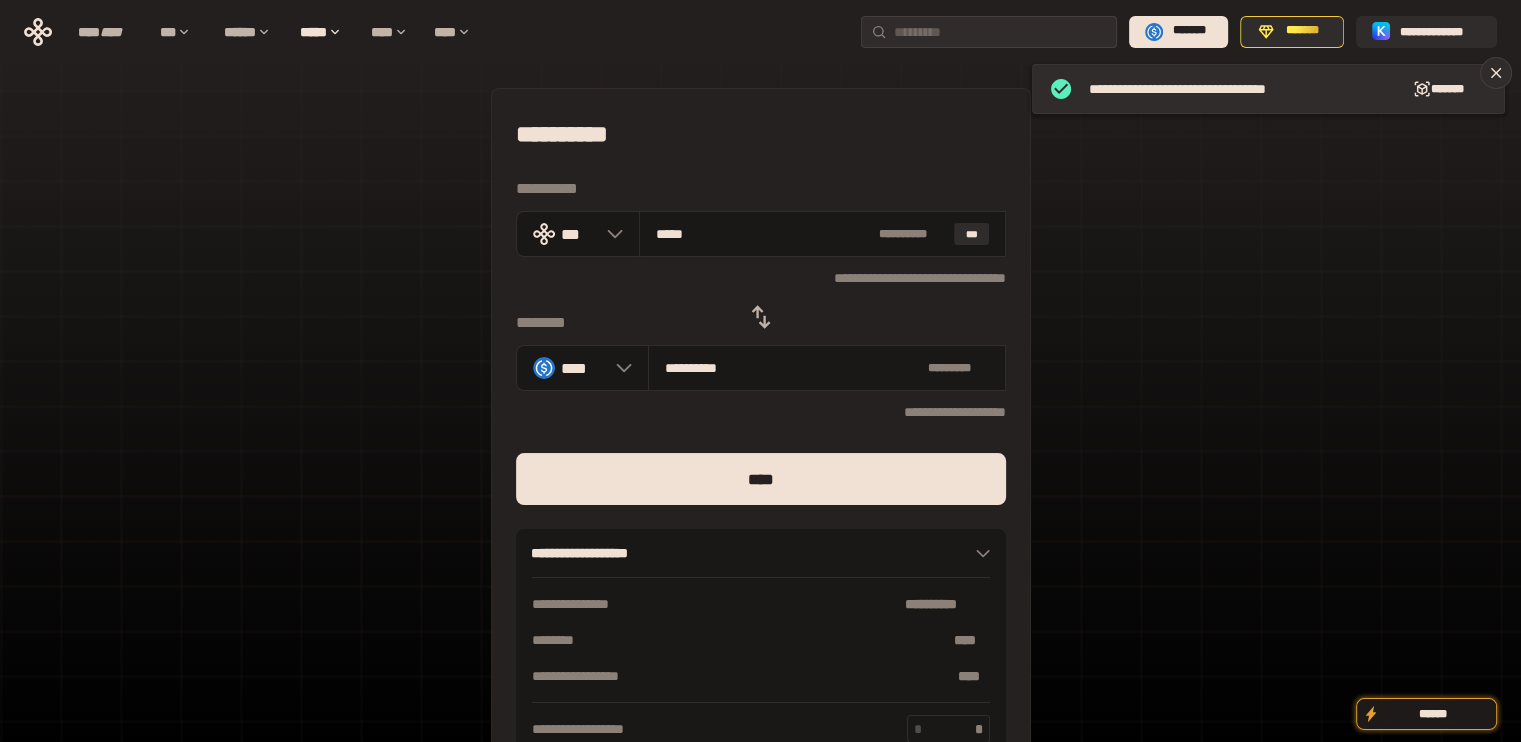 type on "****" 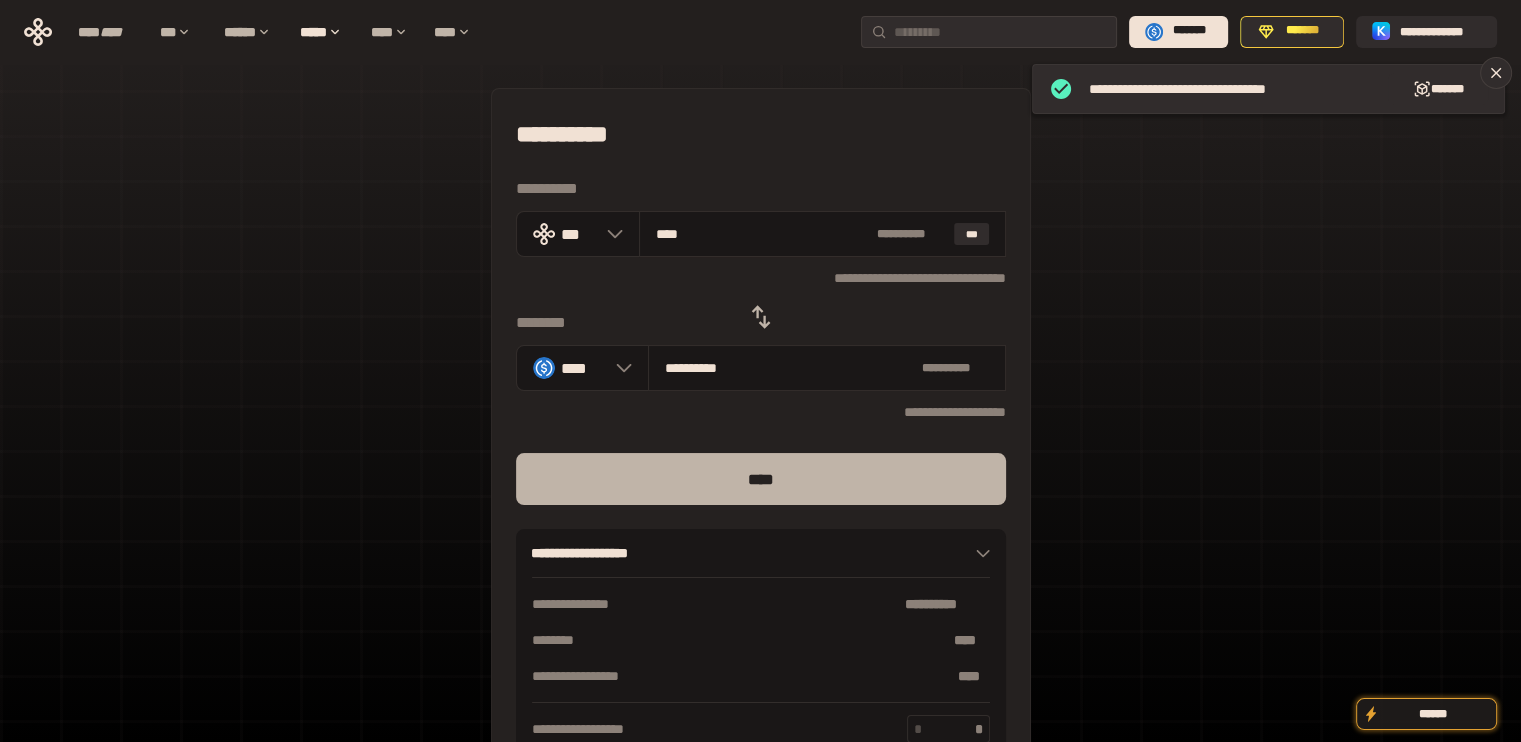 type on "****" 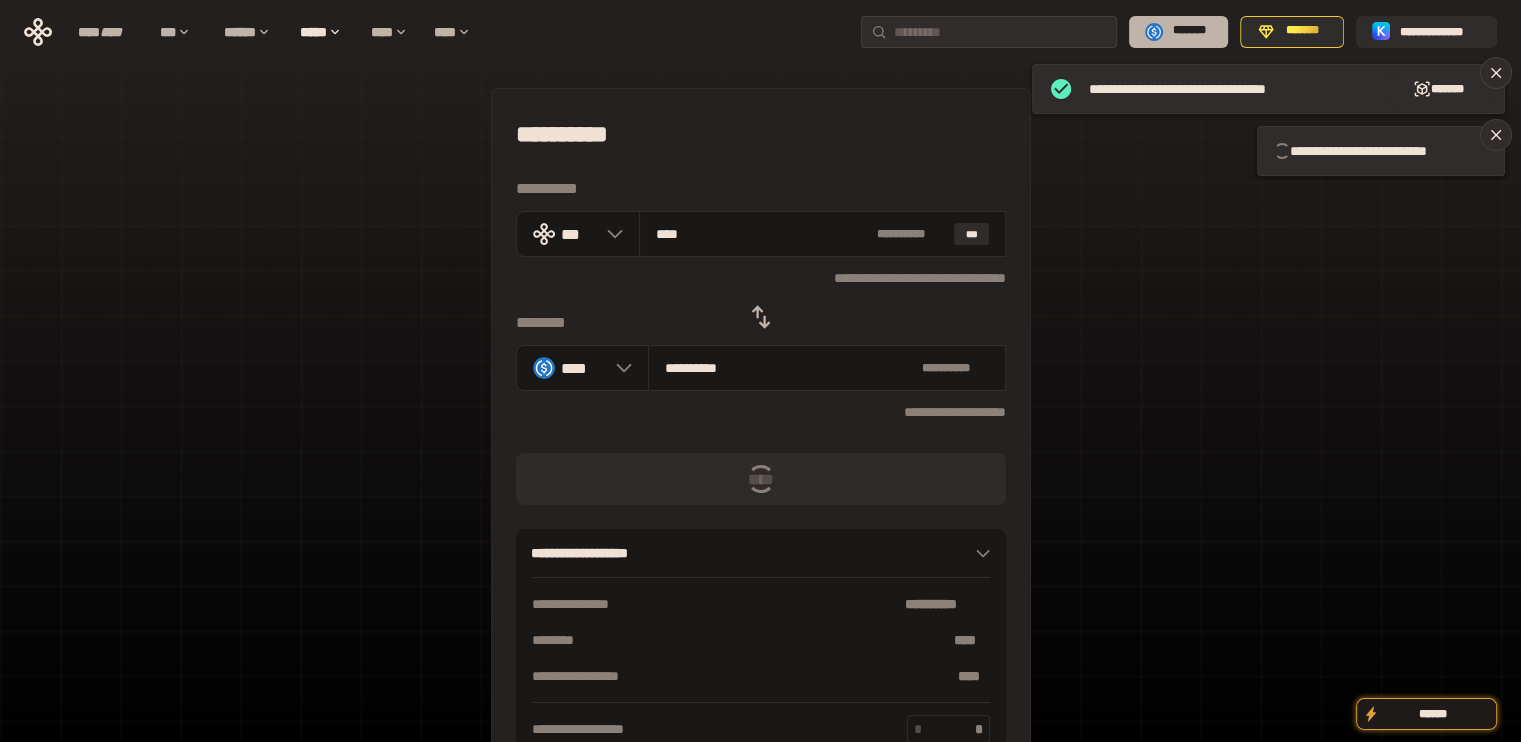 click on "*******" at bounding box center [1189, 31] 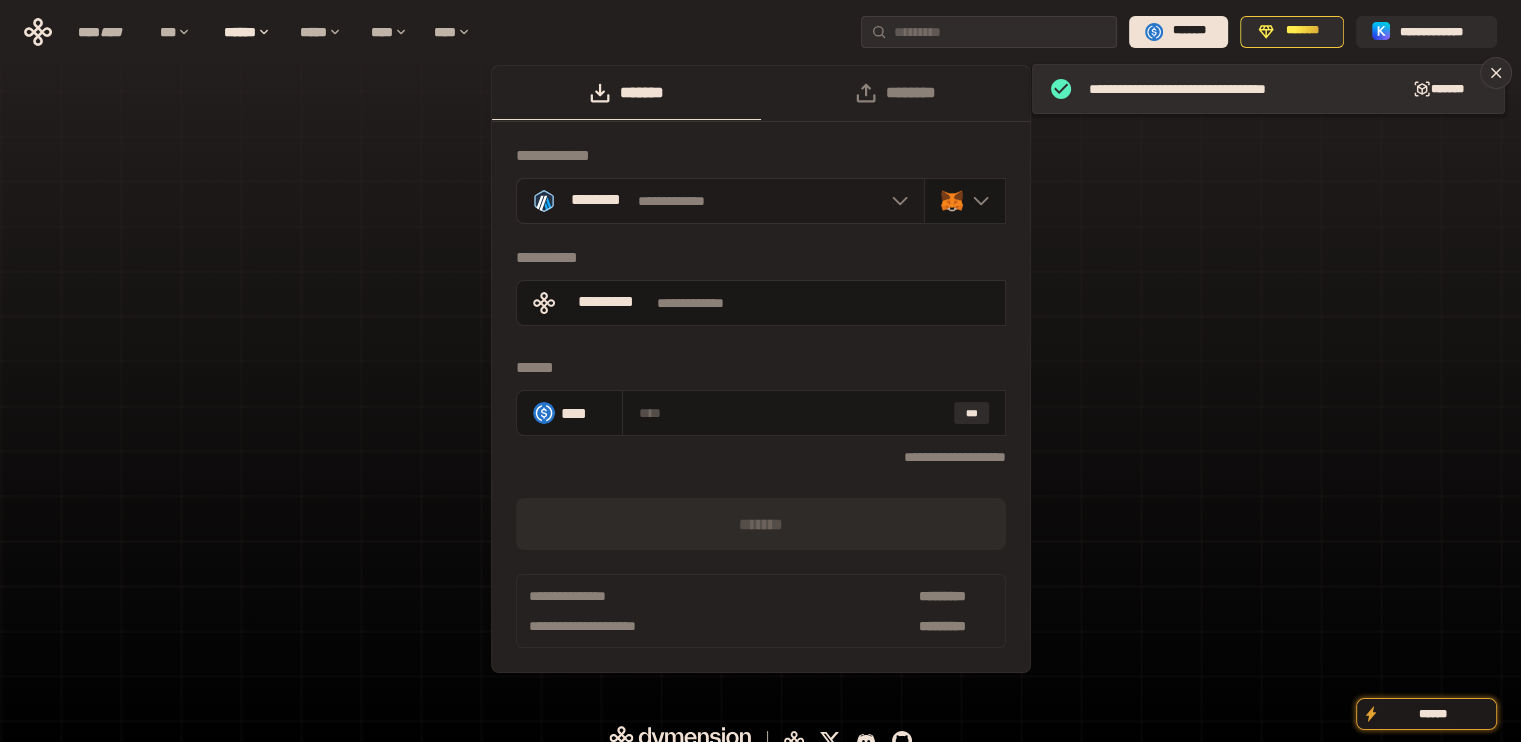 scroll, scrollTop: 44, scrollLeft: 0, axis: vertical 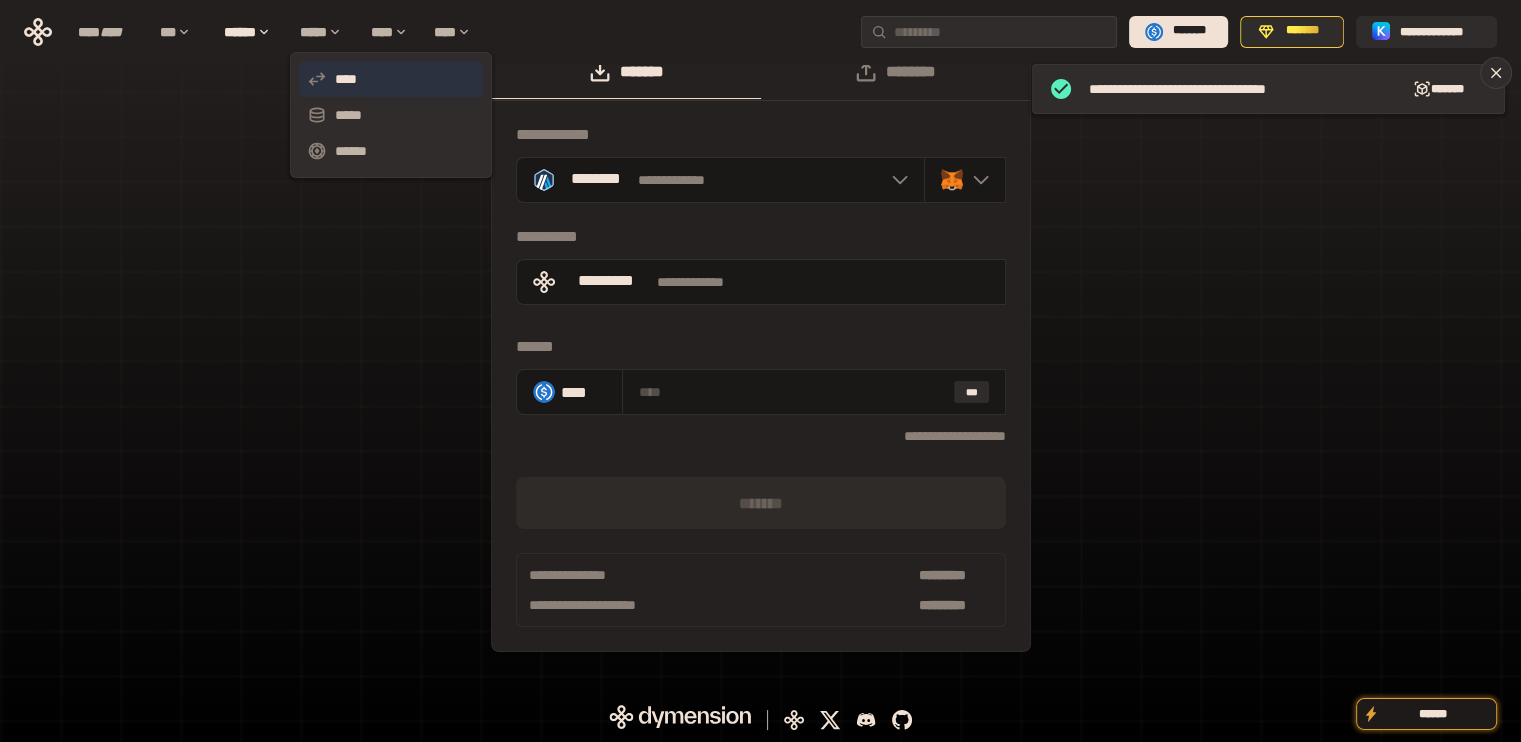 click on "****" at bounding box center (391, 79) 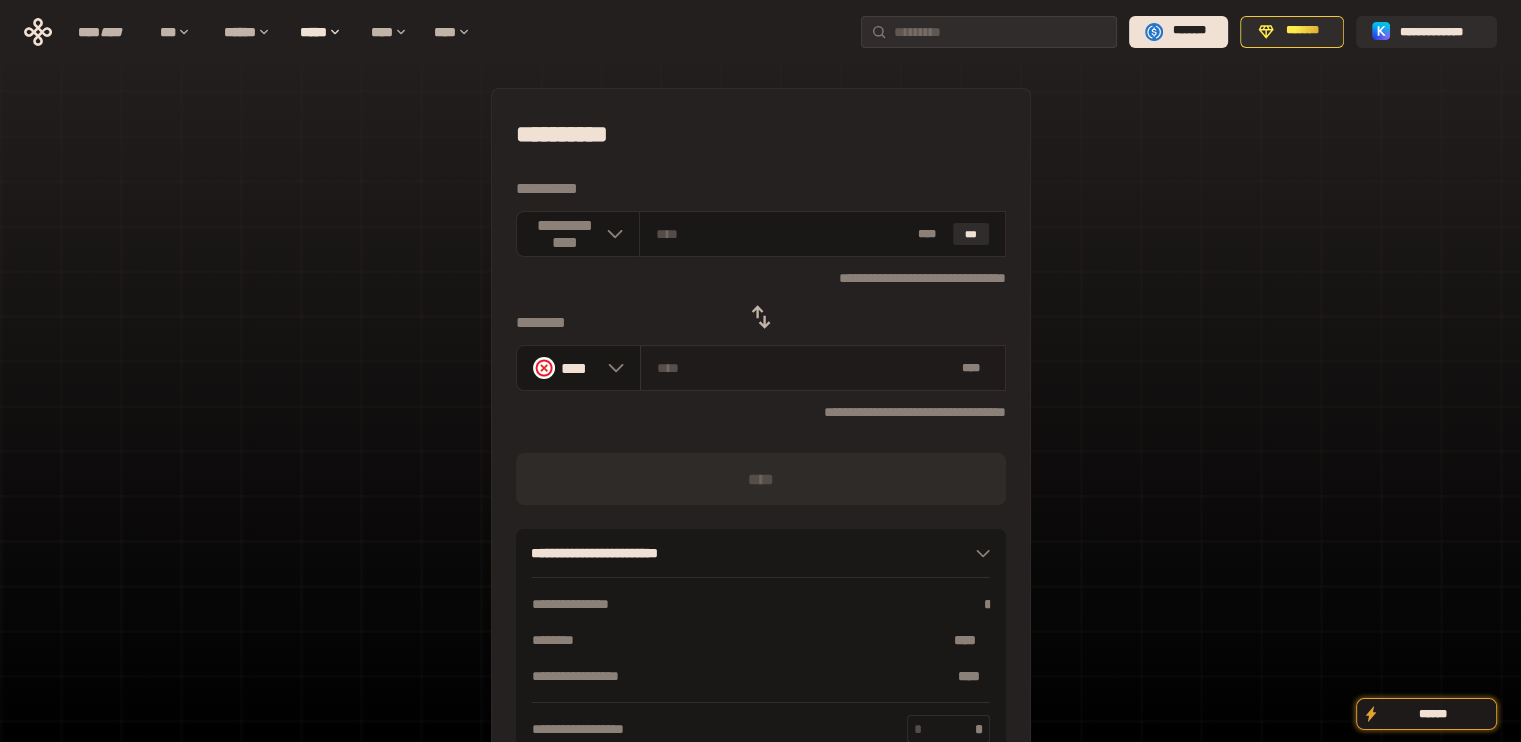 scroll, scrollTop: 100, scrollLeft: 0, axis: vertical 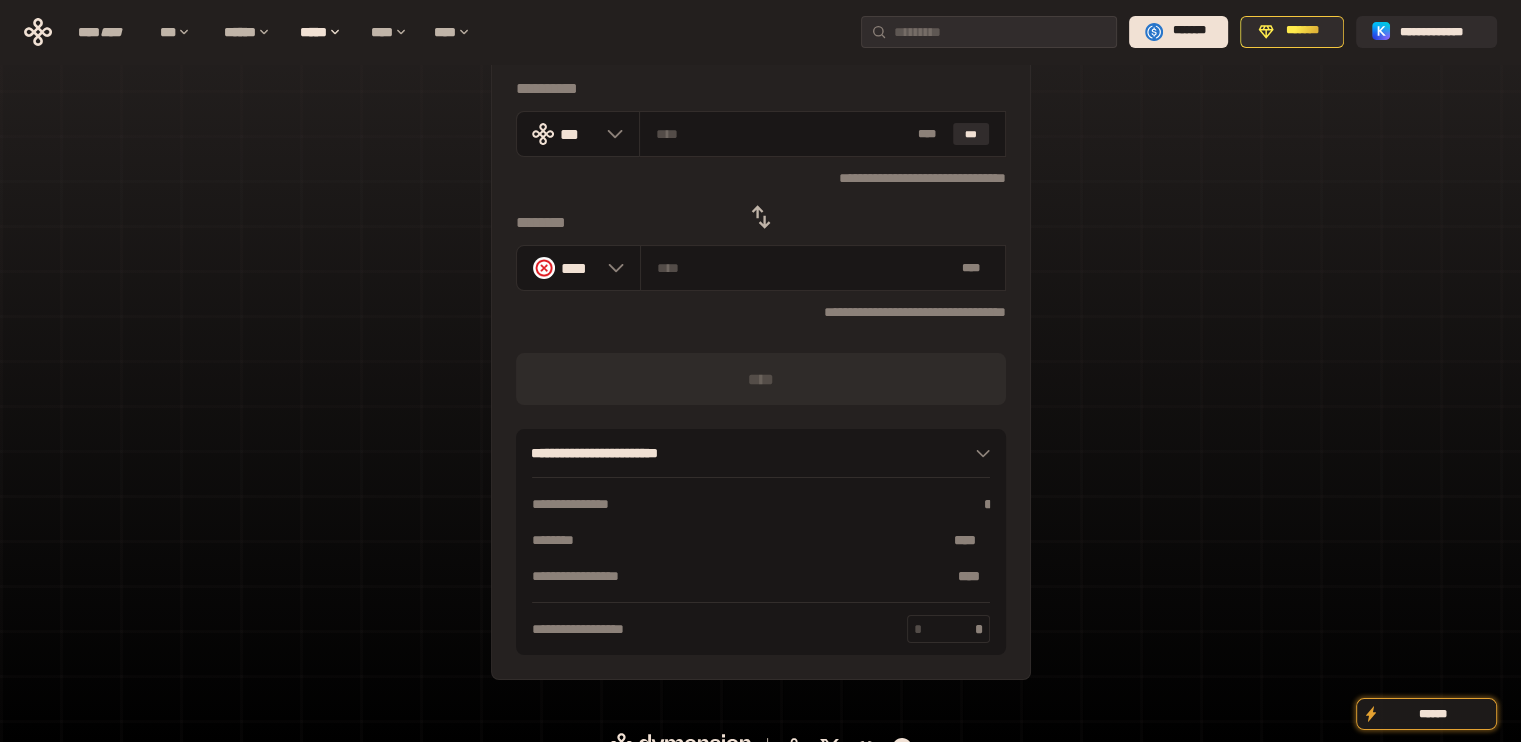 click at bounding box center (761, 217) 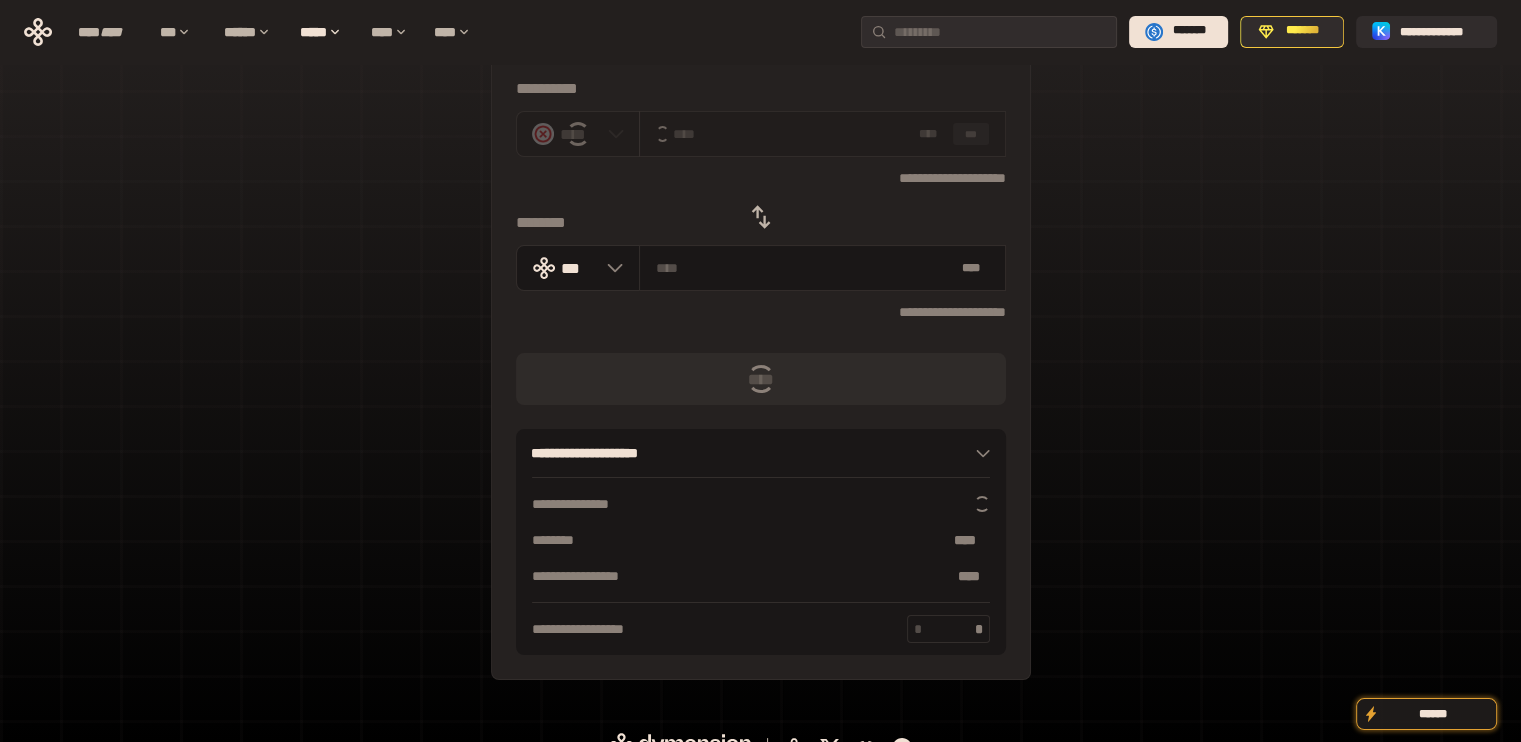 click on "* ** ***" at bounding box center [822, 134] 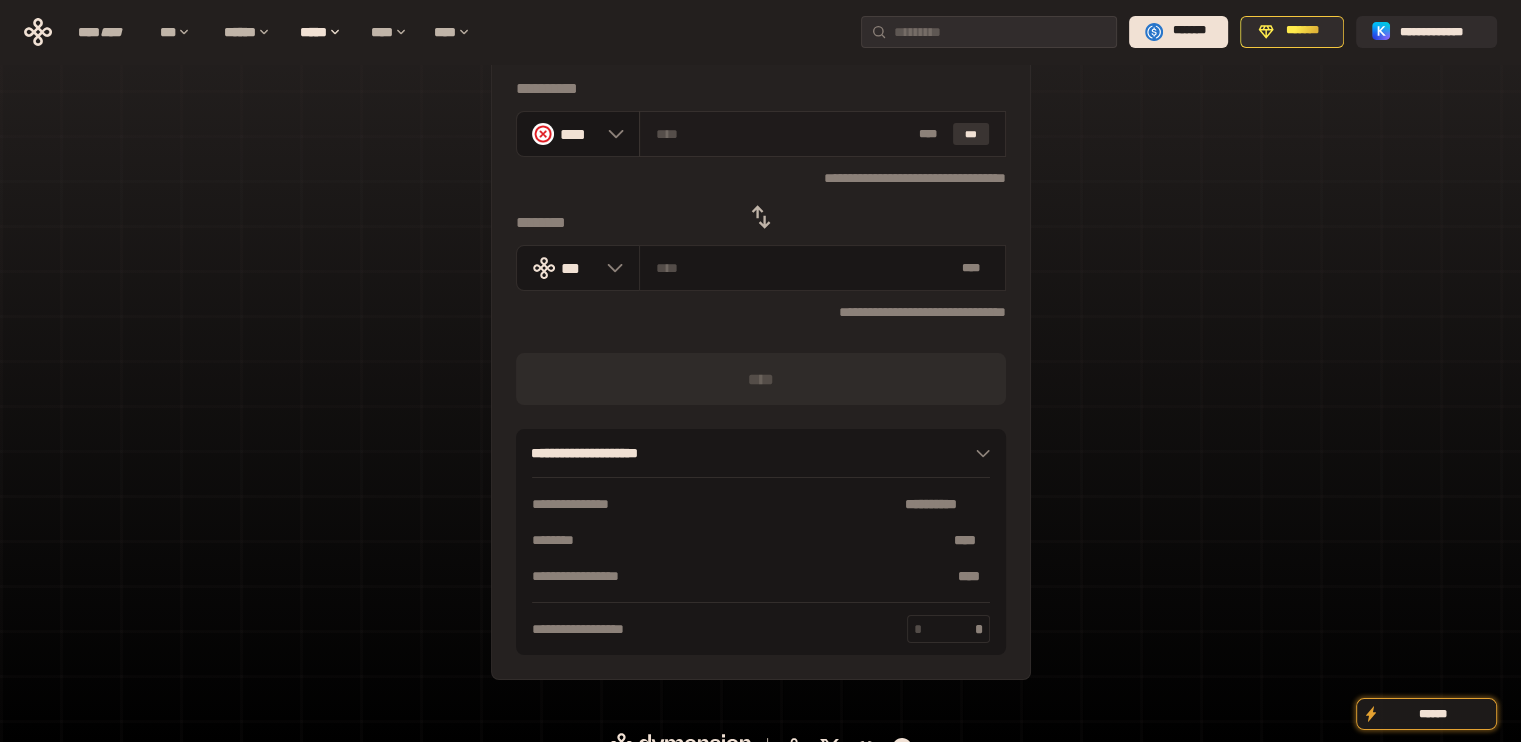 click on "***" at bounding box center (971, 134) 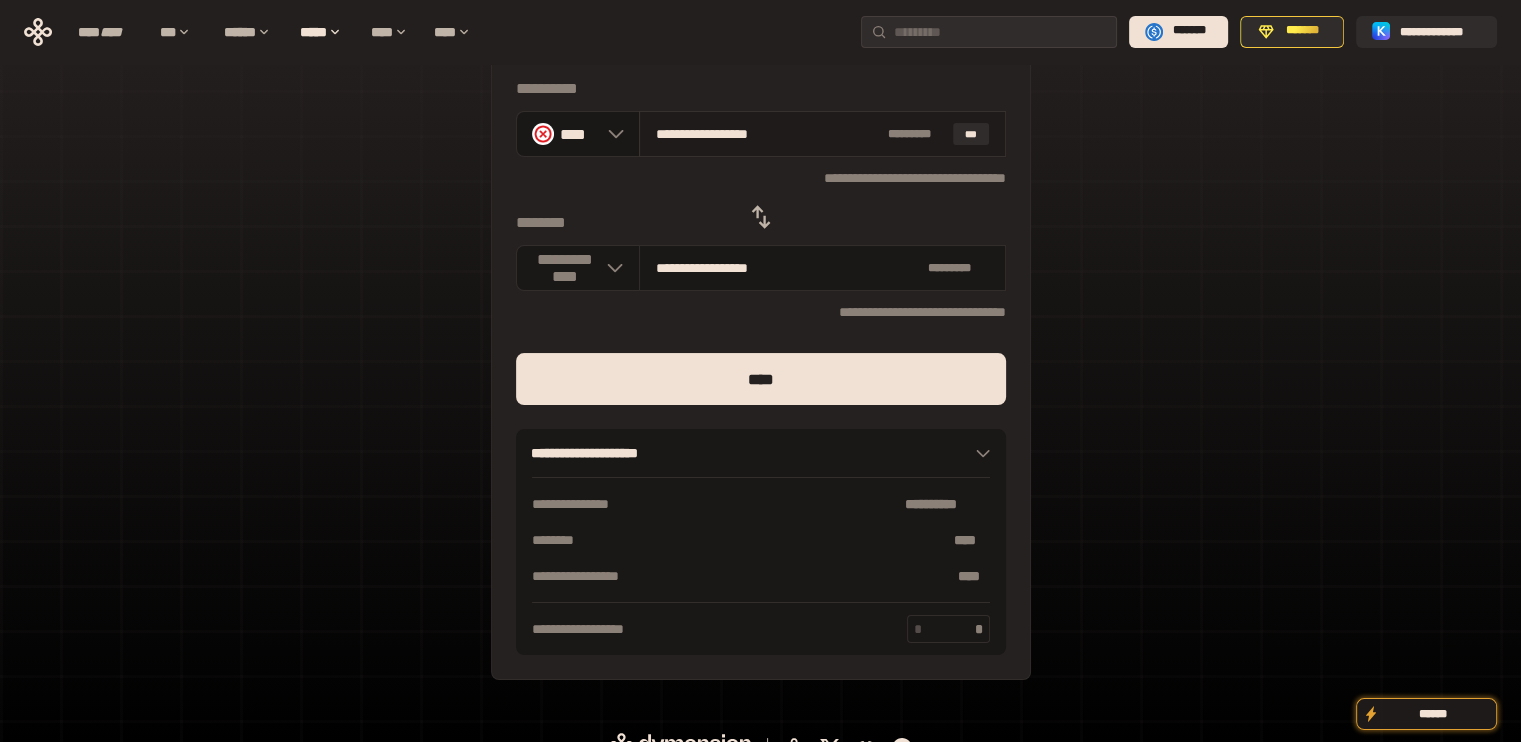 click on "**********" at bounding box center (822, 134) 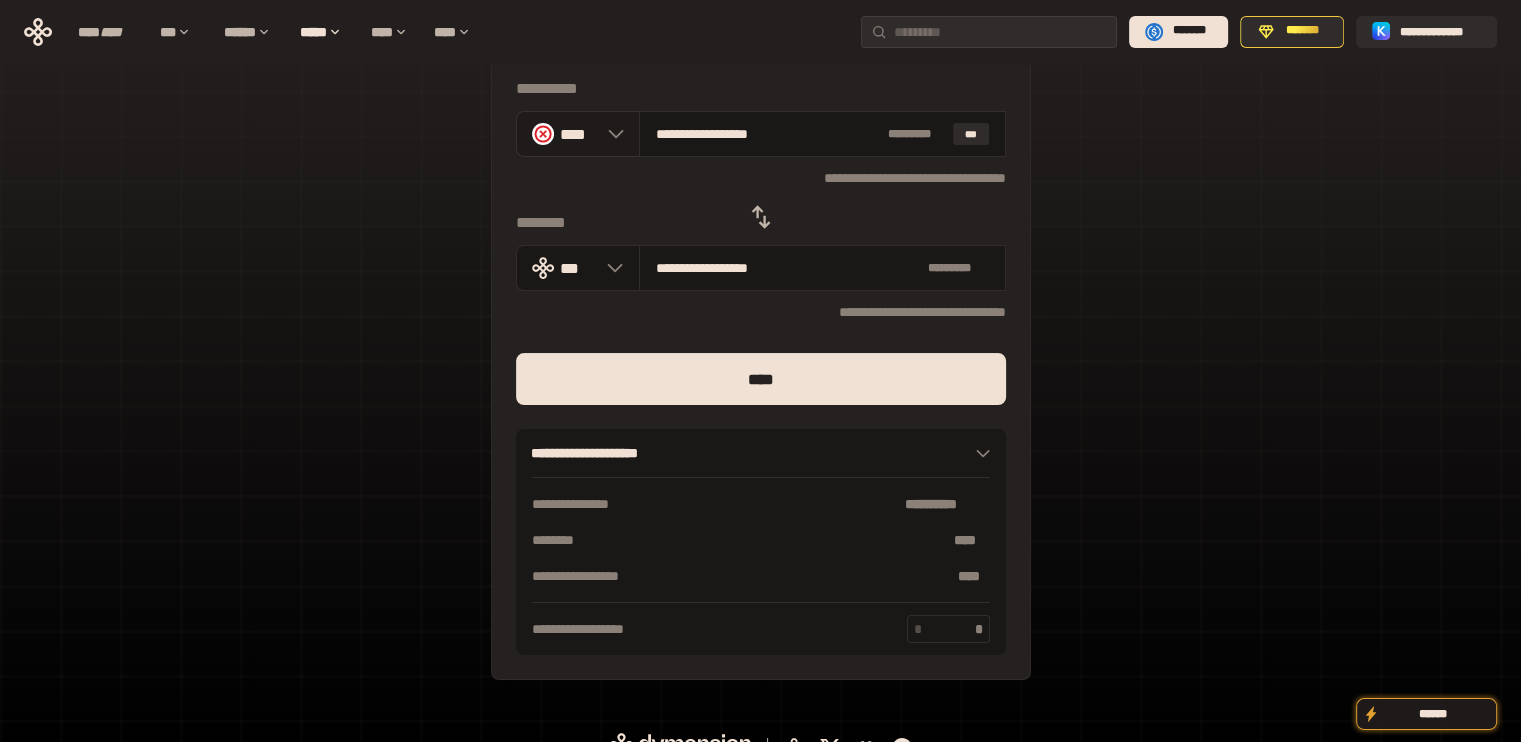 click on "****" at bounding box center [578, 134] 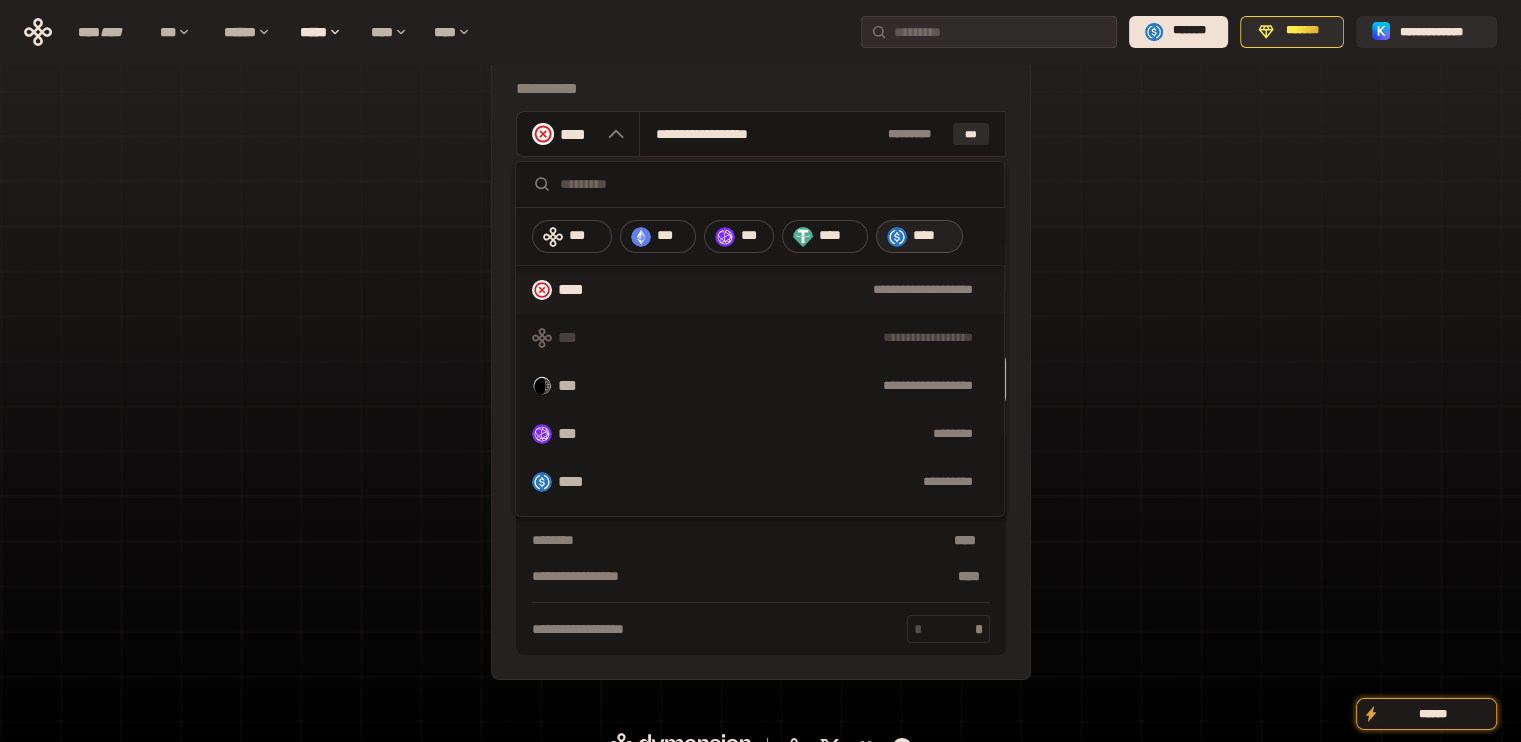 click on "****" at bounding box center [919, 237] 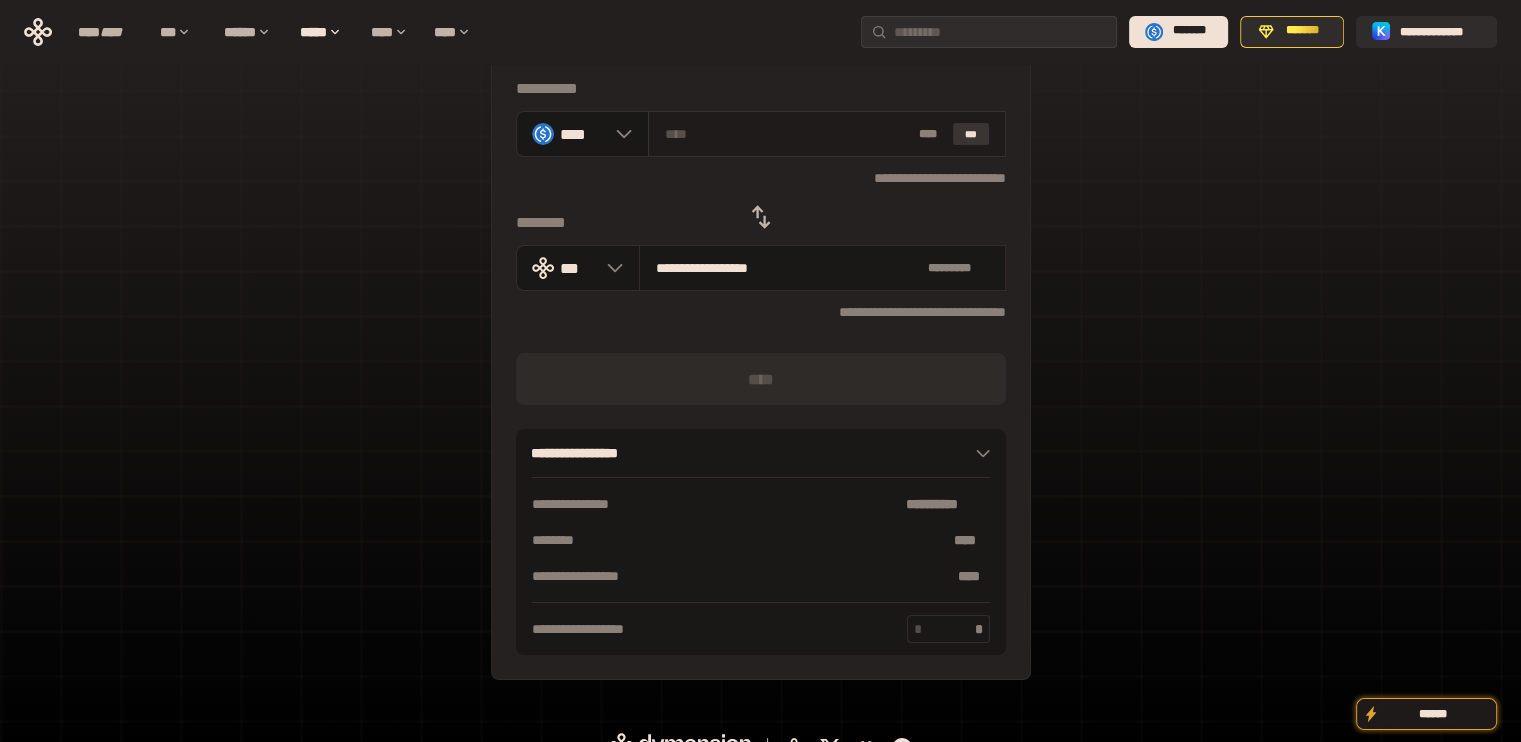 click on "***" at bounding box center [971, 134] 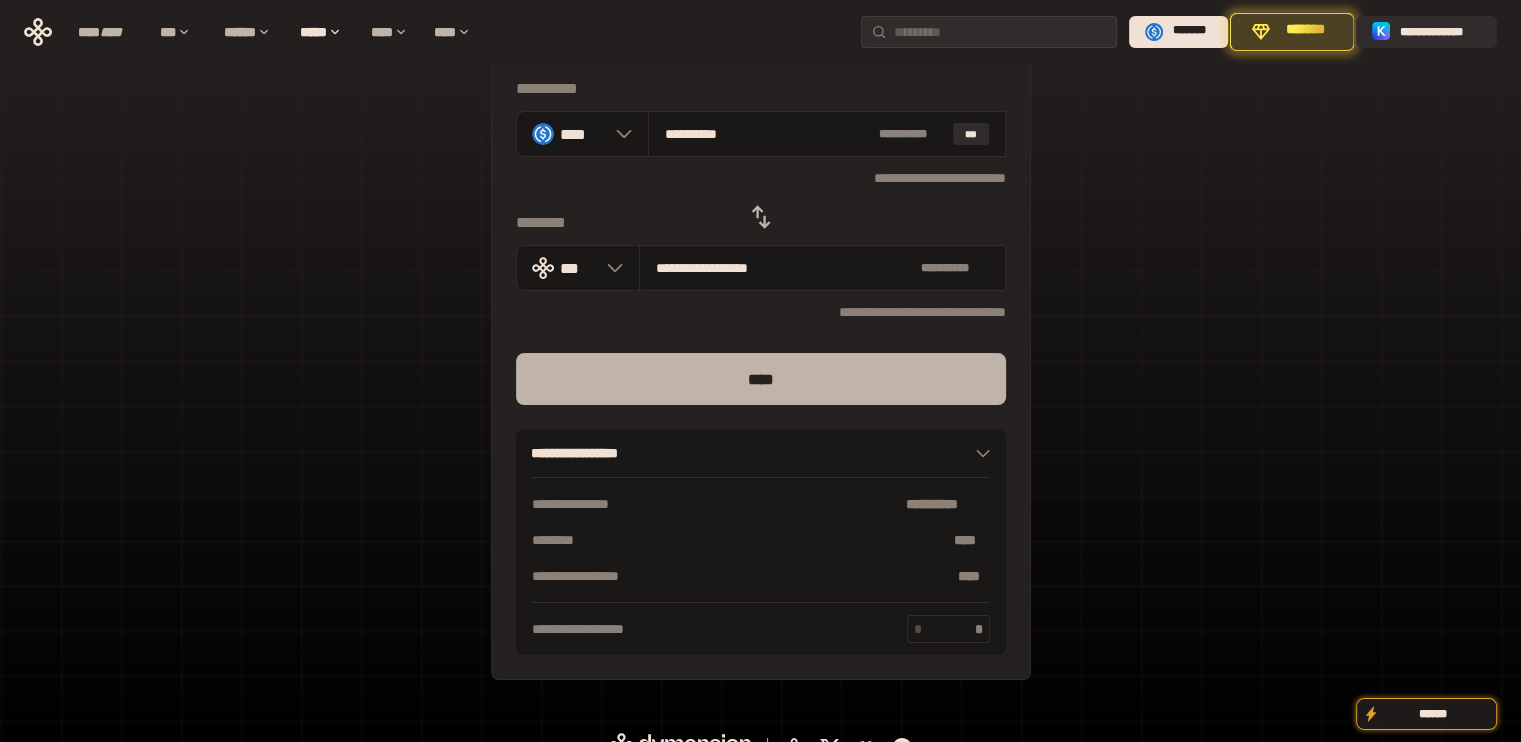 click on "****" at bounding box center [761, 379] 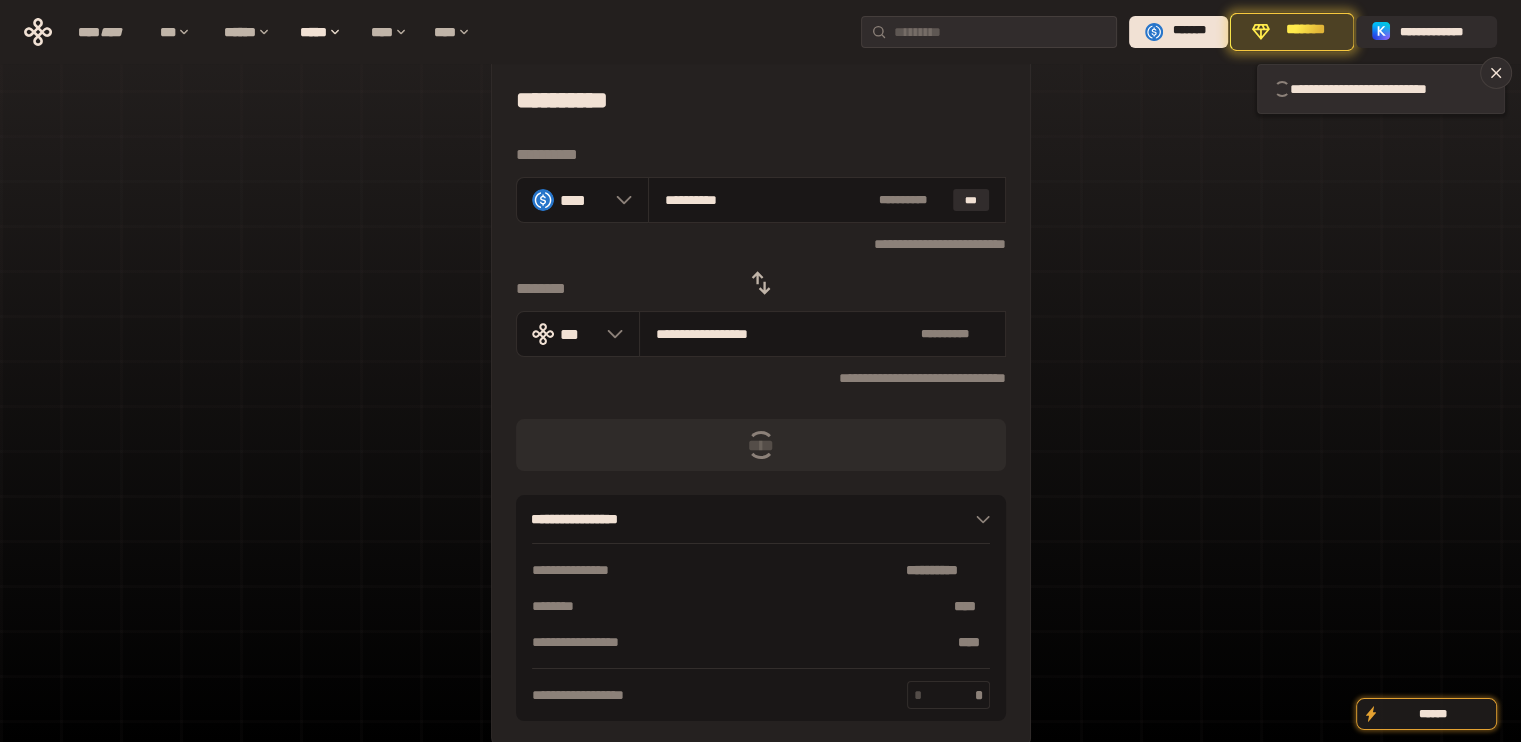 scroll, scrollTop: 0, scrollLeft: 0, axis: both 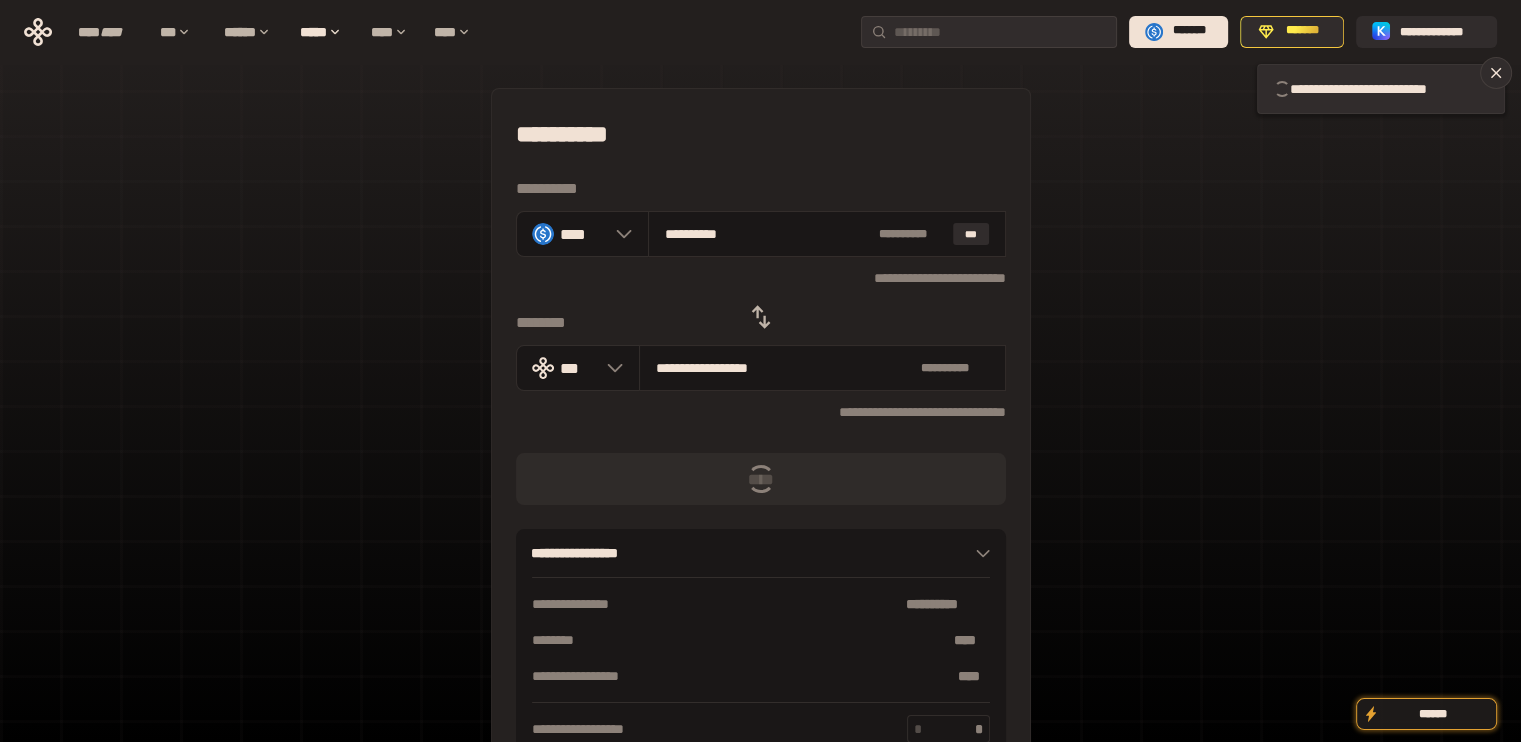type 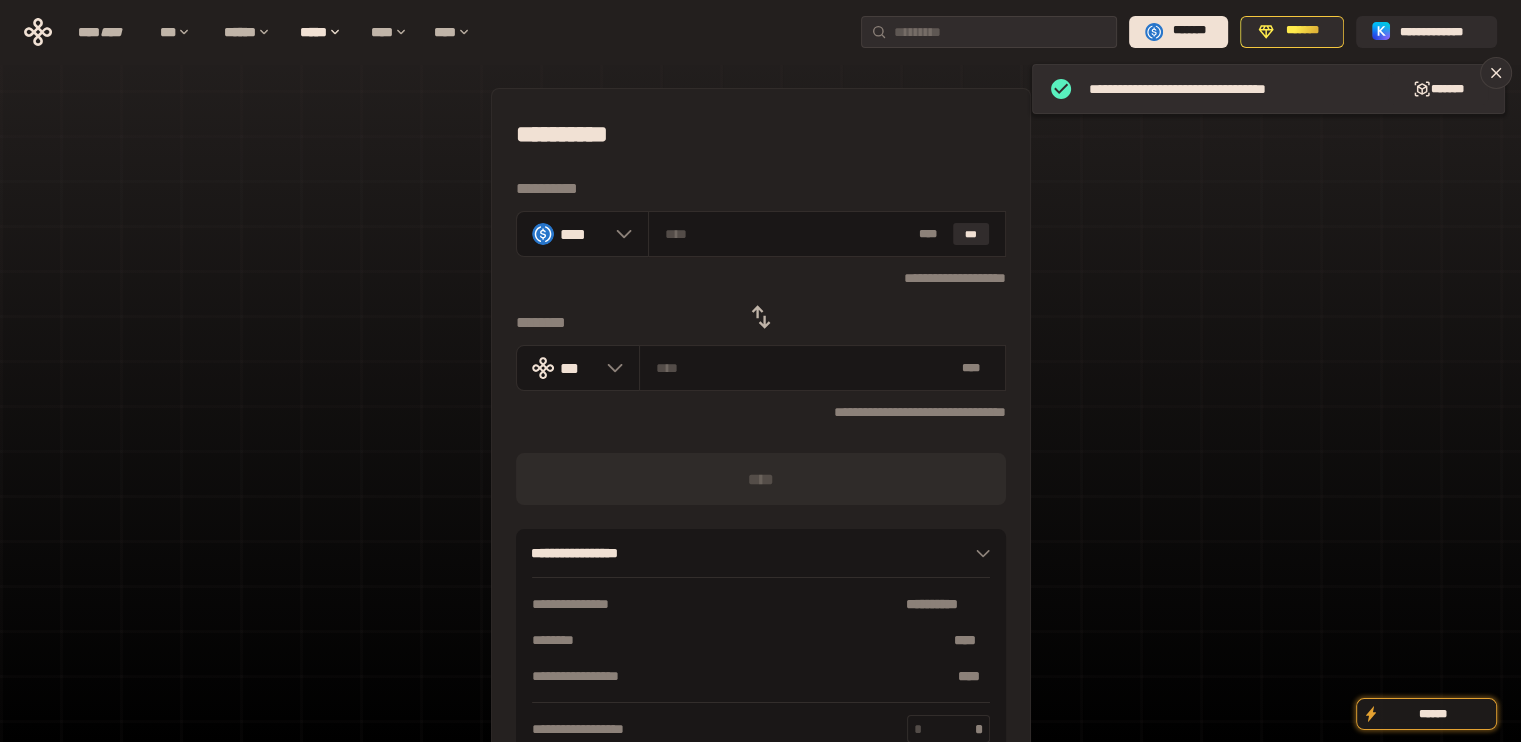 click 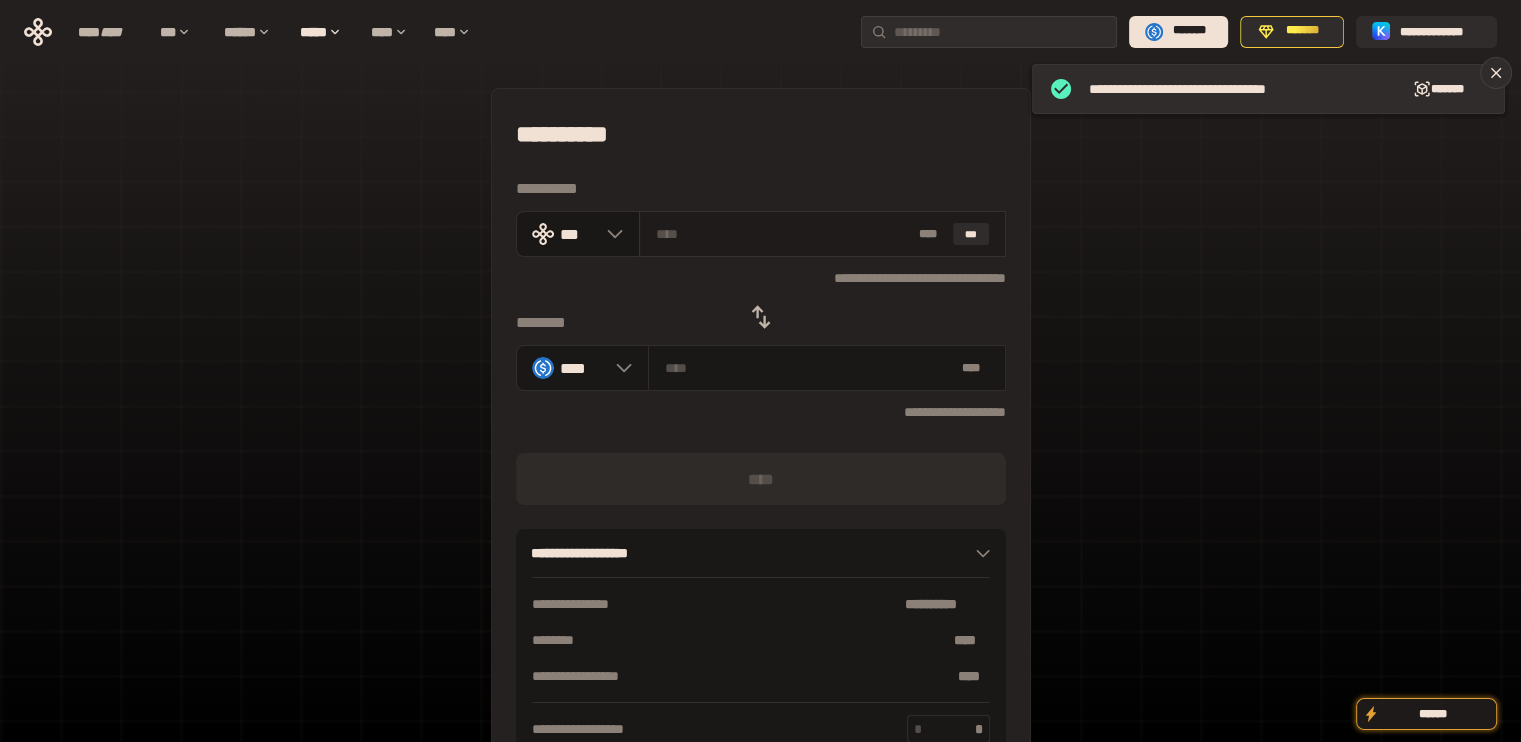 click on "* ** ***" at bounding box center [822, 234] 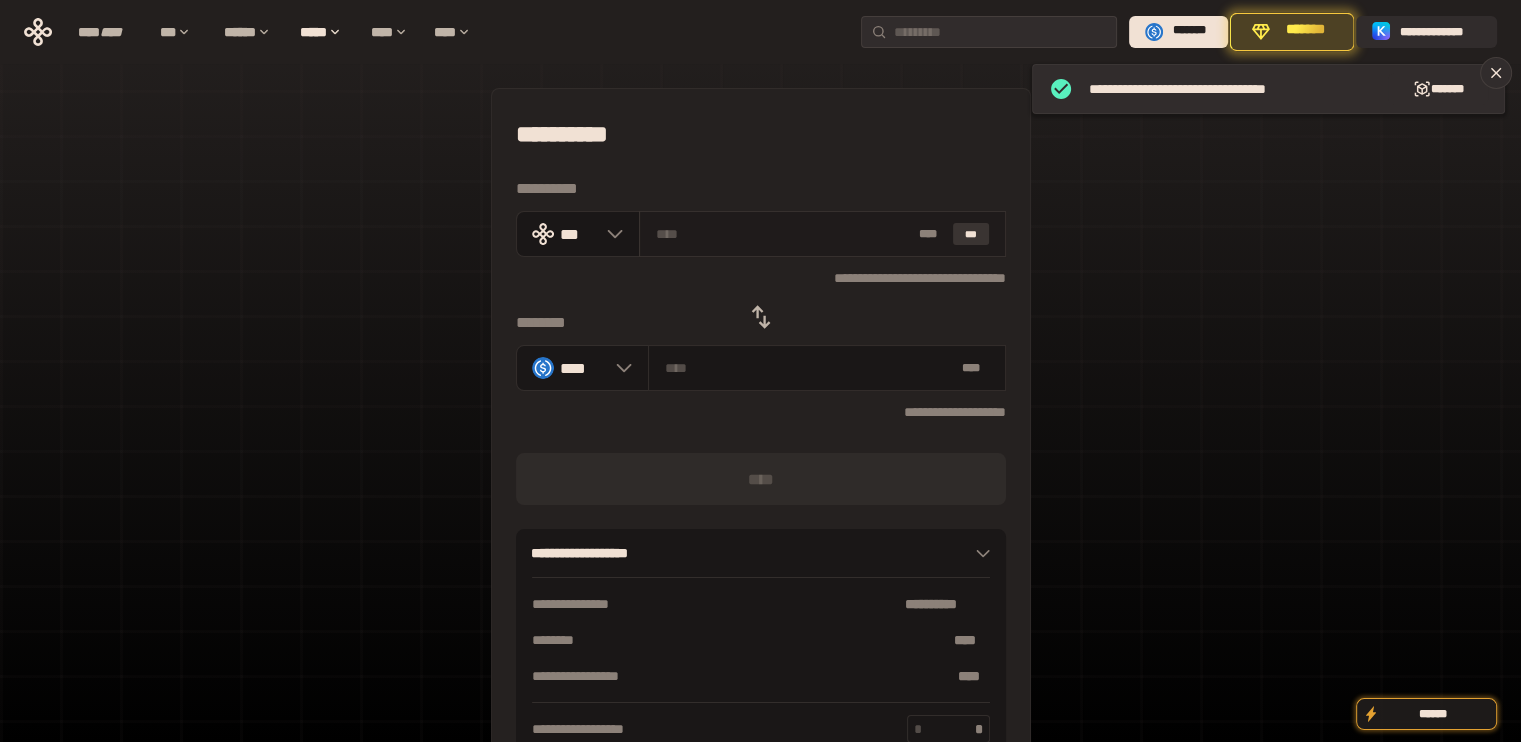 click on "***" at bounding box center [971, 234] 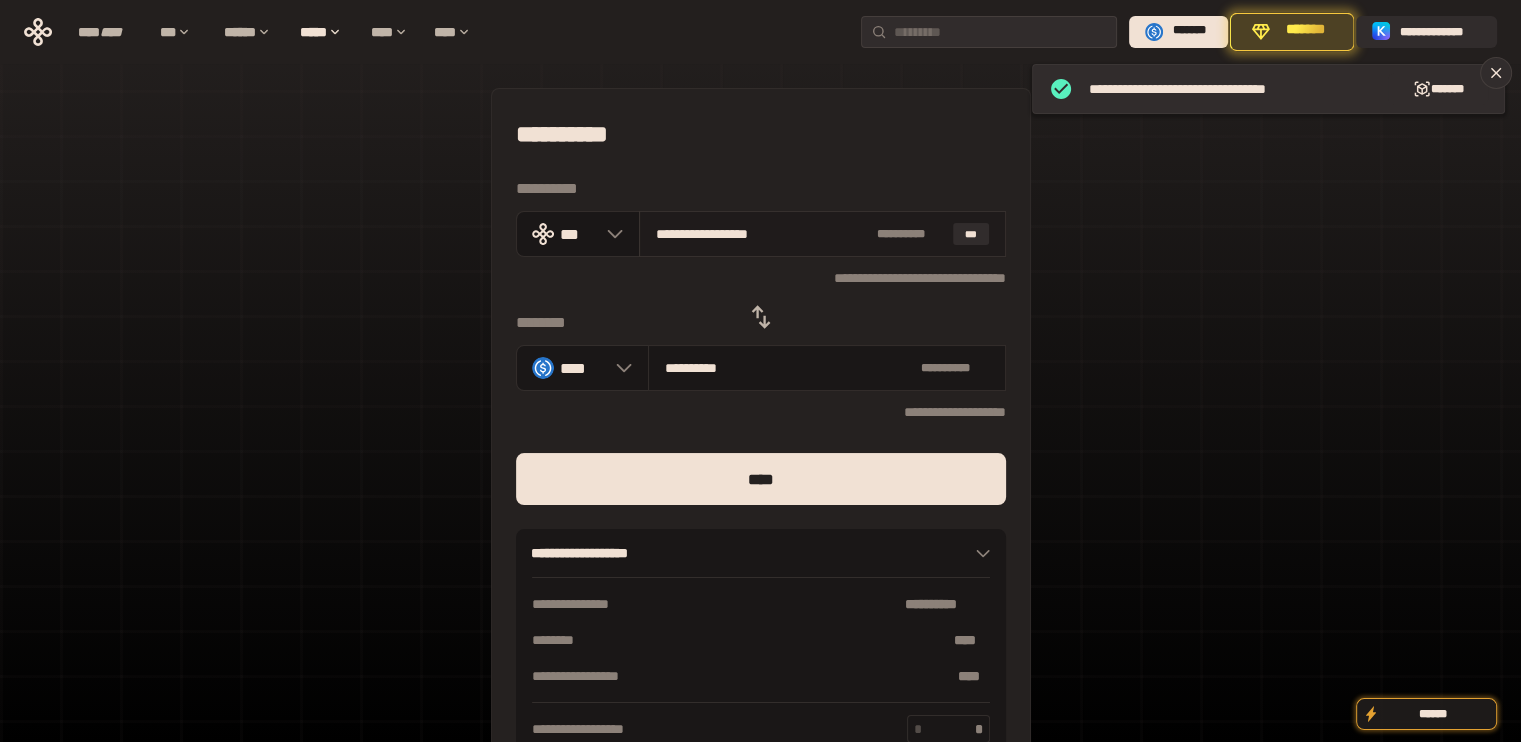 drag, startPoint x: 692, startPoint y: 233, endPoint x: 911, endPoint y: 255, distance: 220.10225 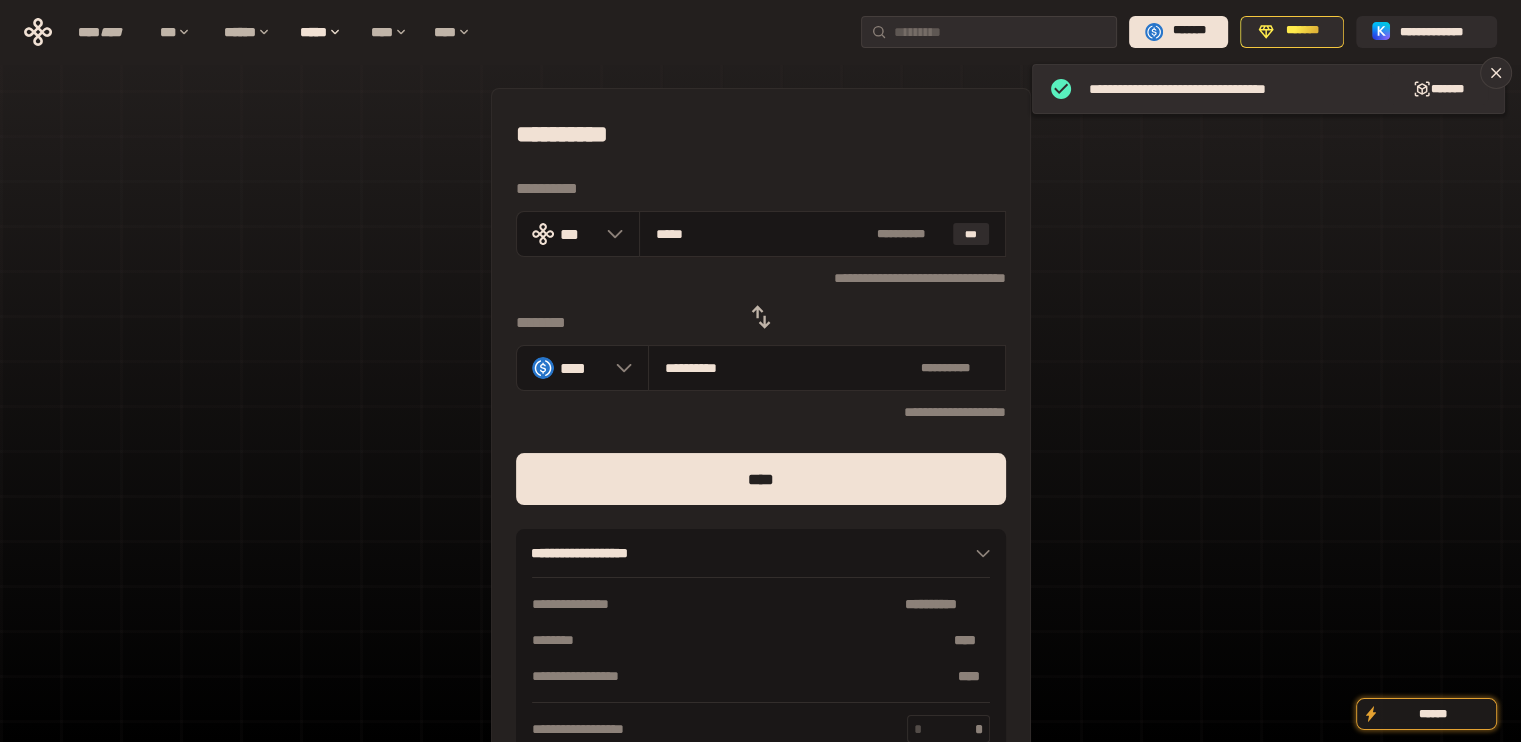 type on "****" 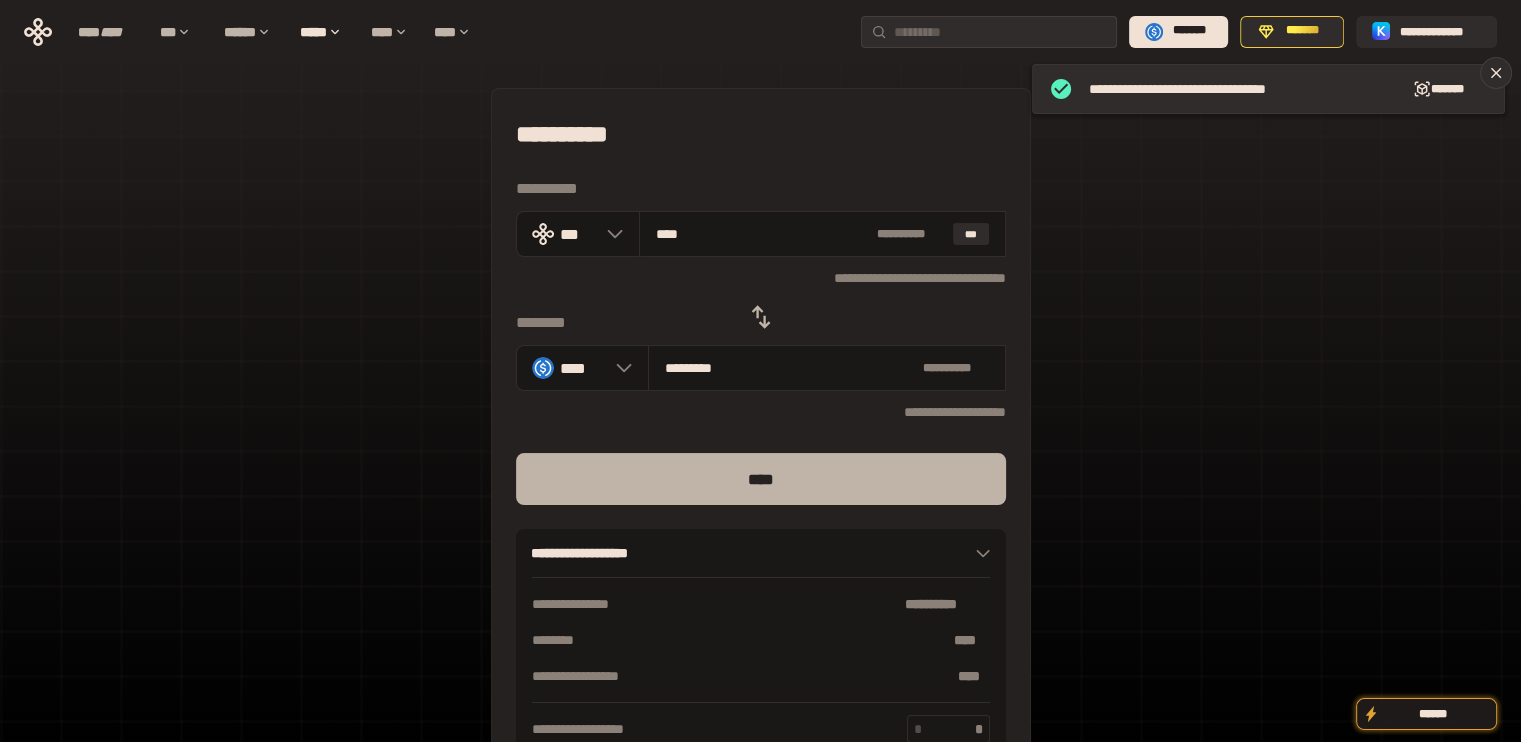 type on "****" 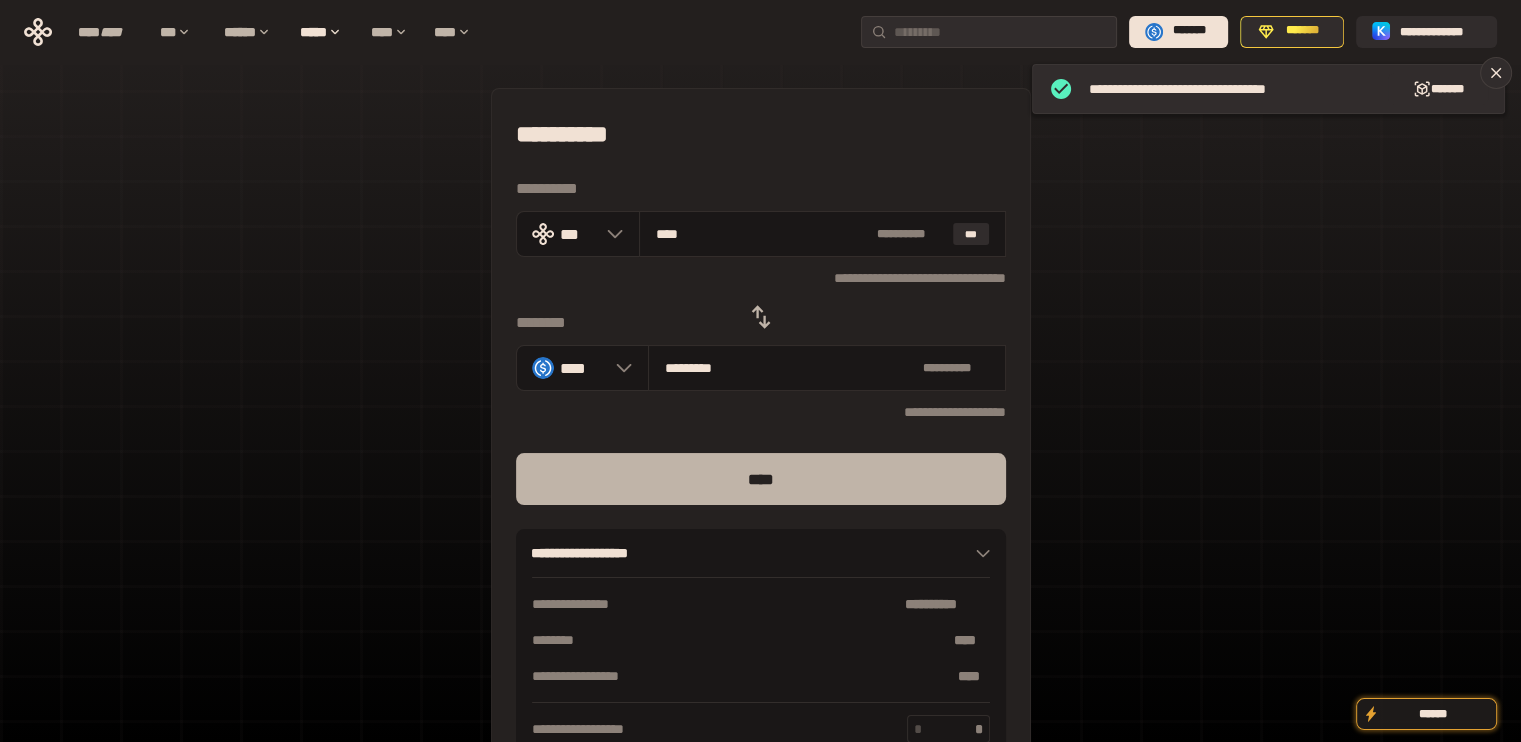 click on "****" at bounding box center [761, 479] 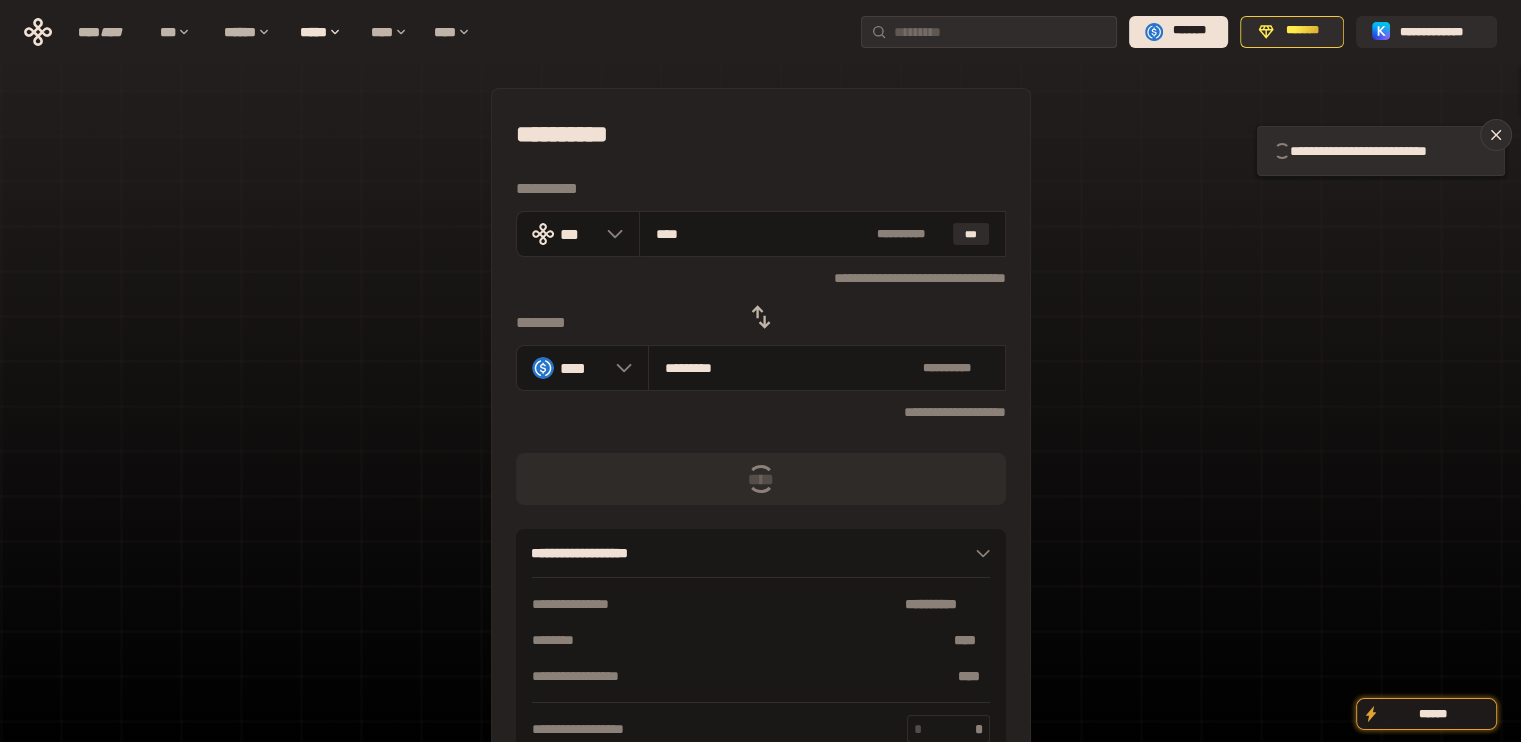 type 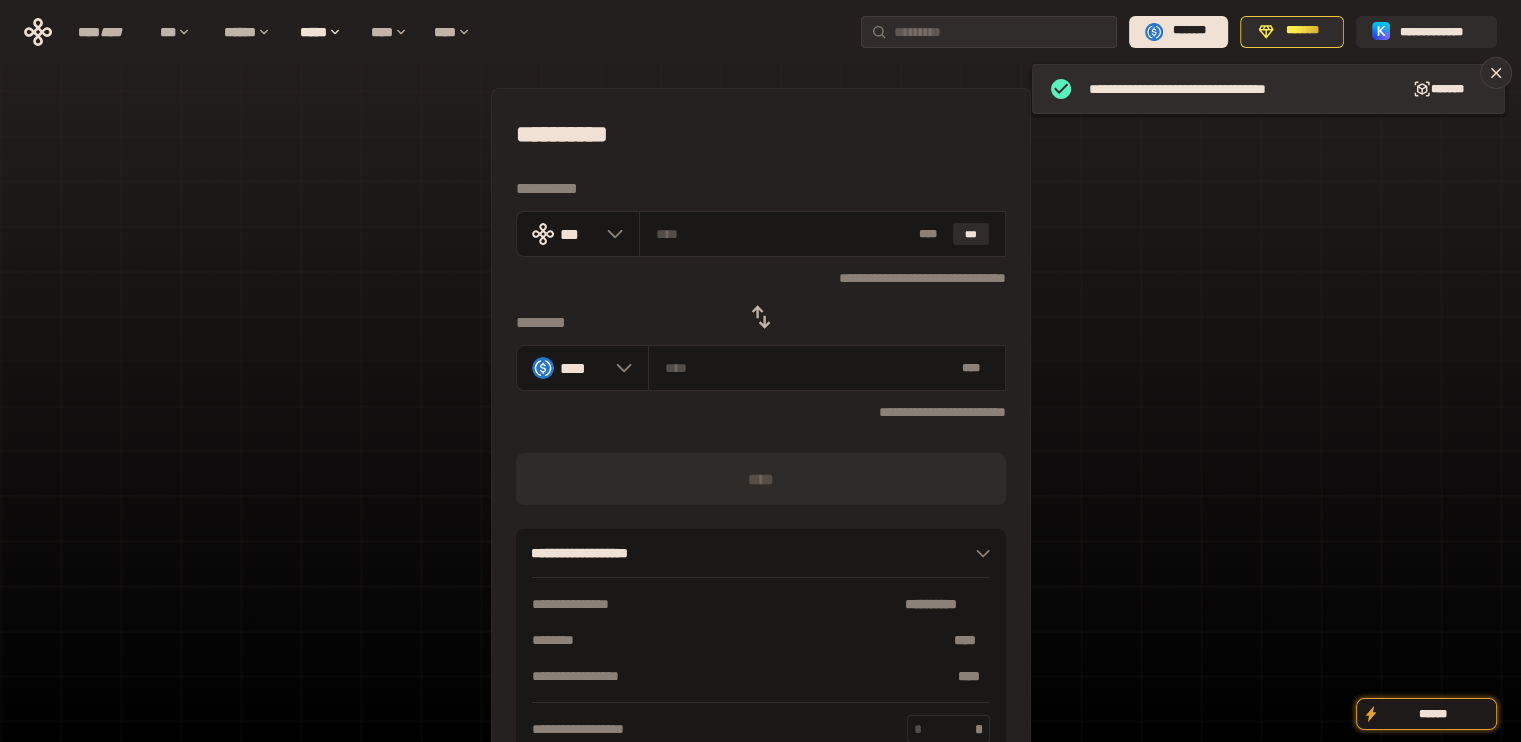 click 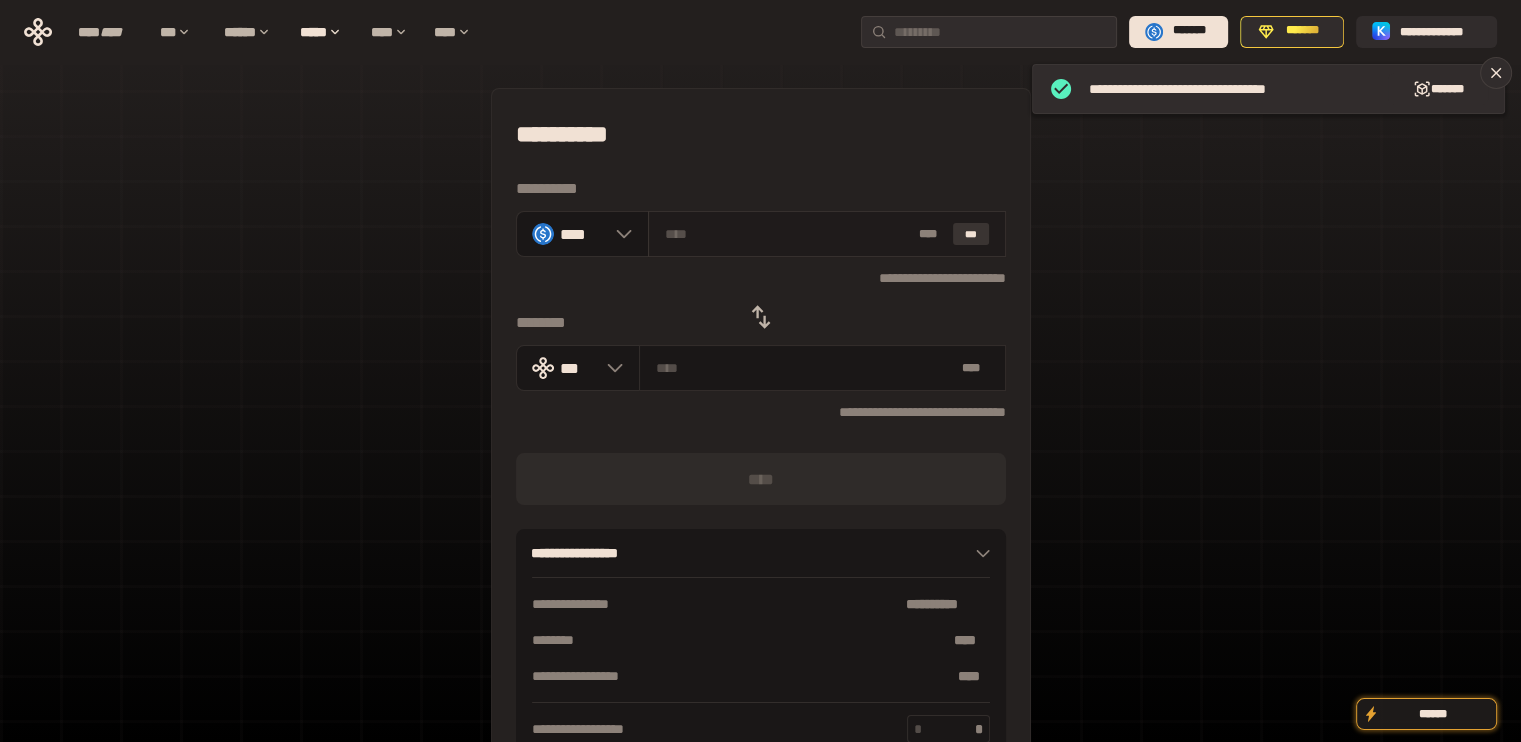 click on "***" at bounding box center [971, 234] 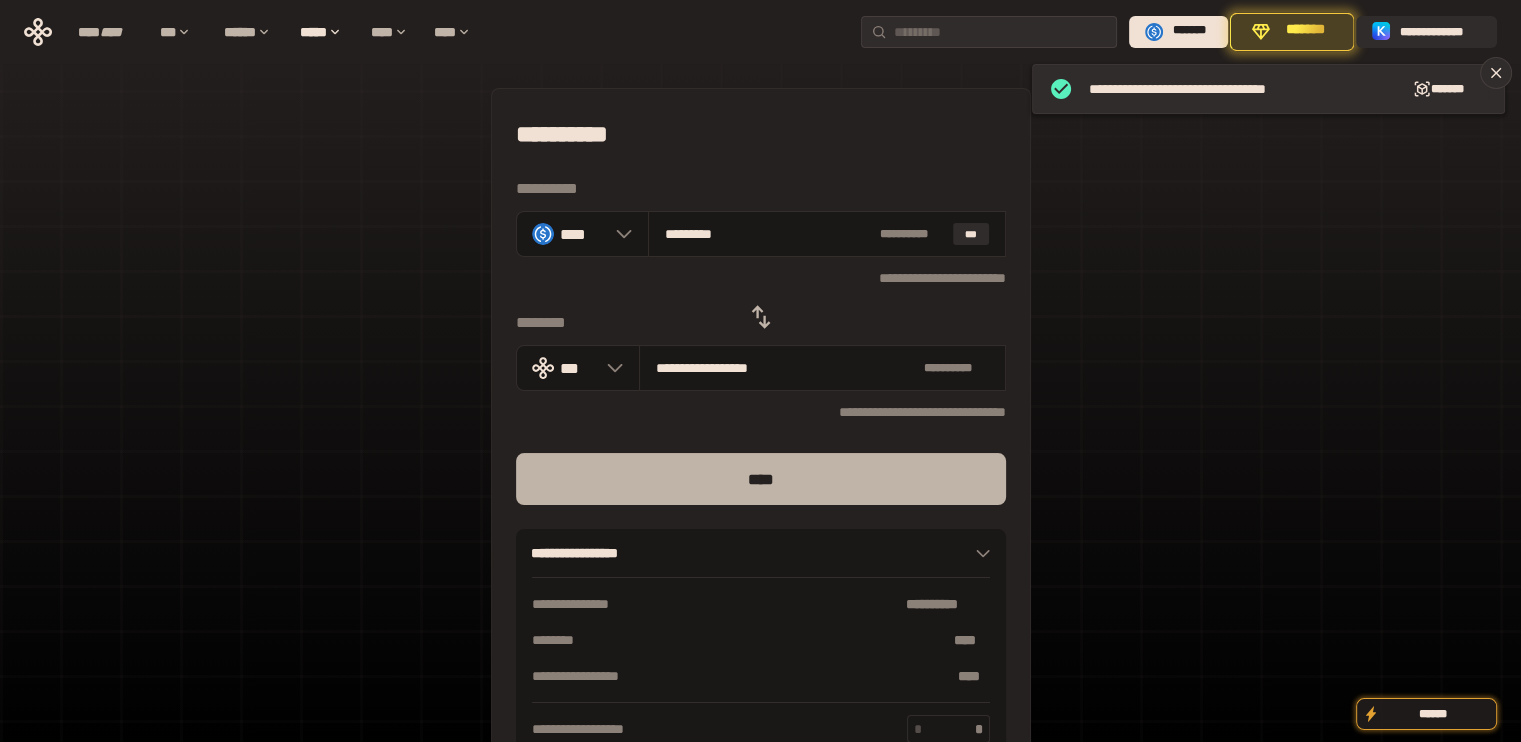click on "****" at bounding box center [761, 479] 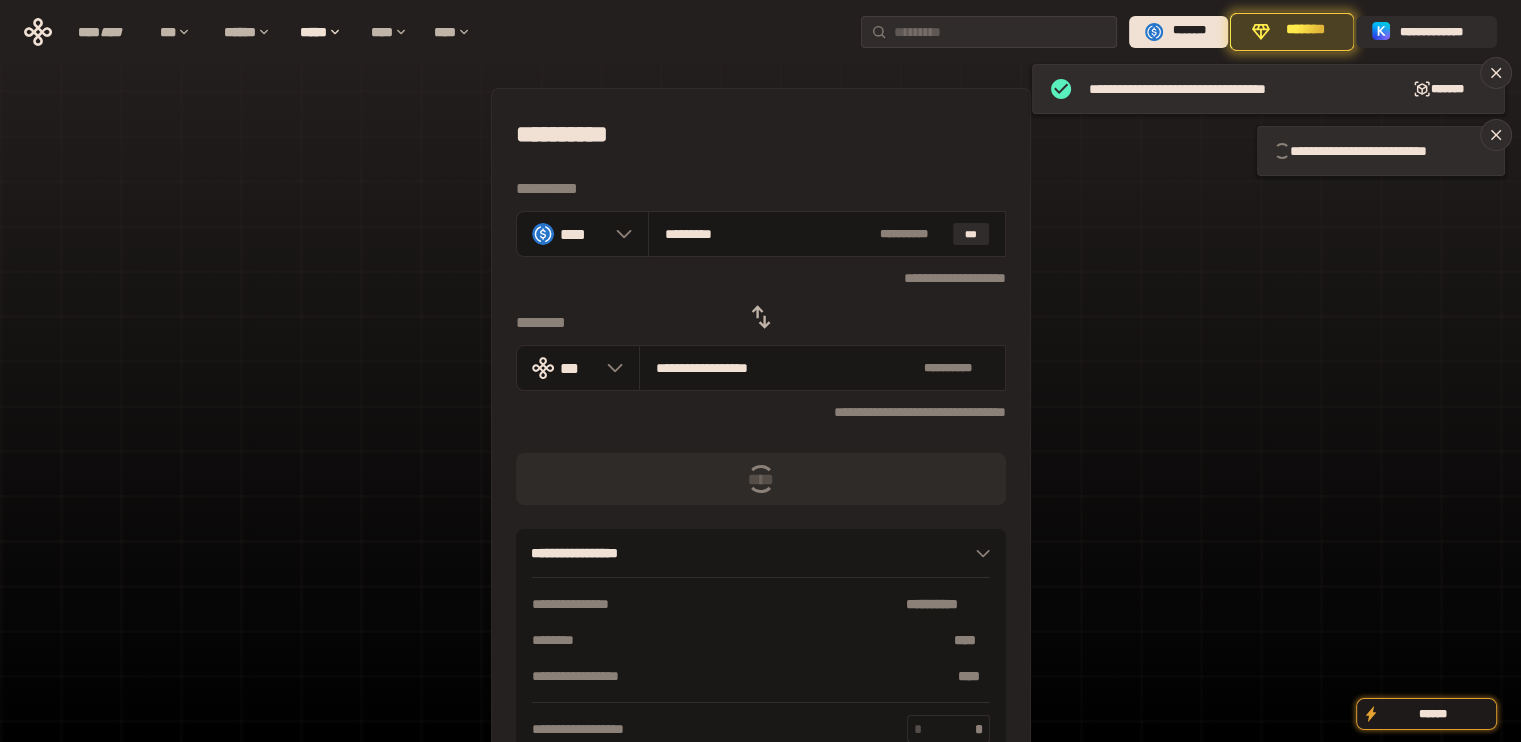 type 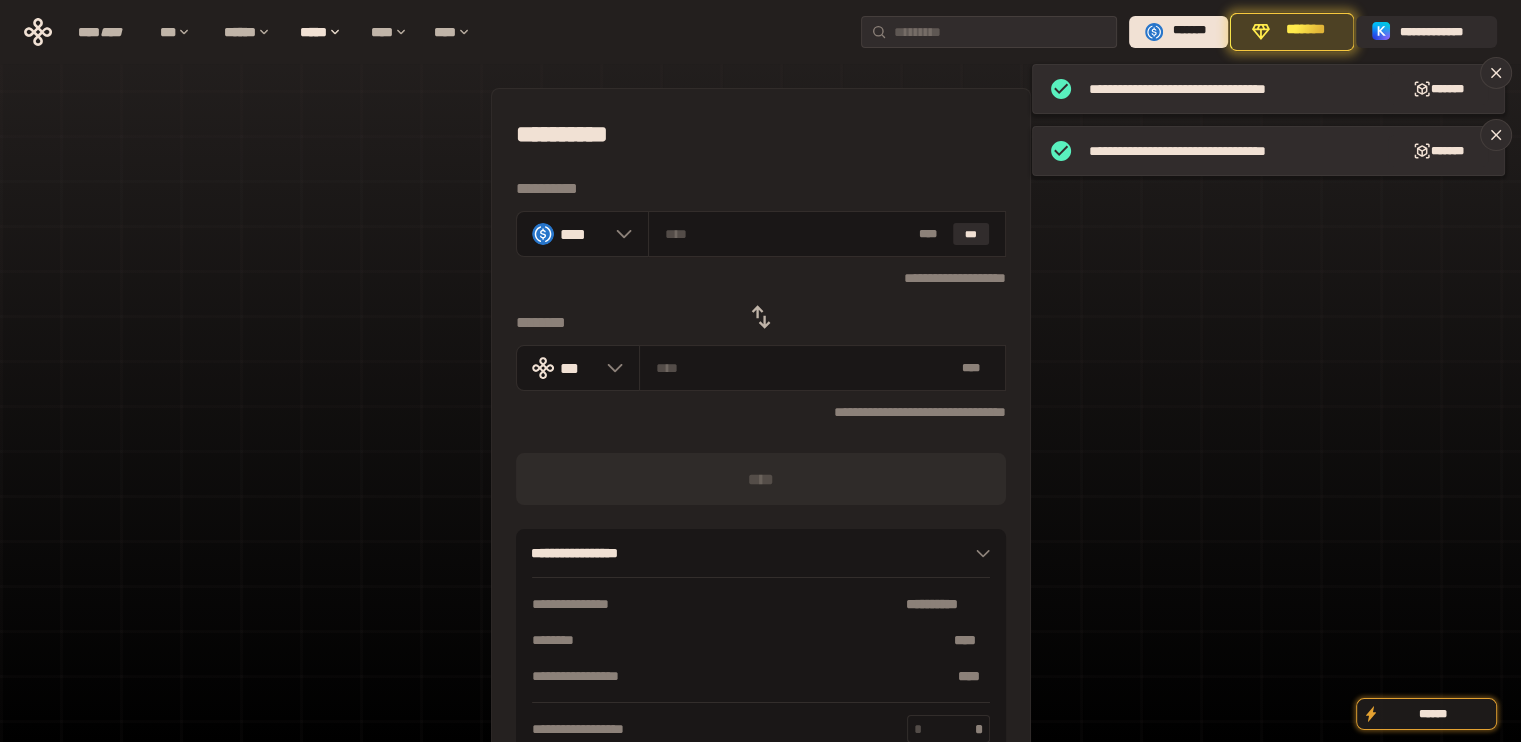 click 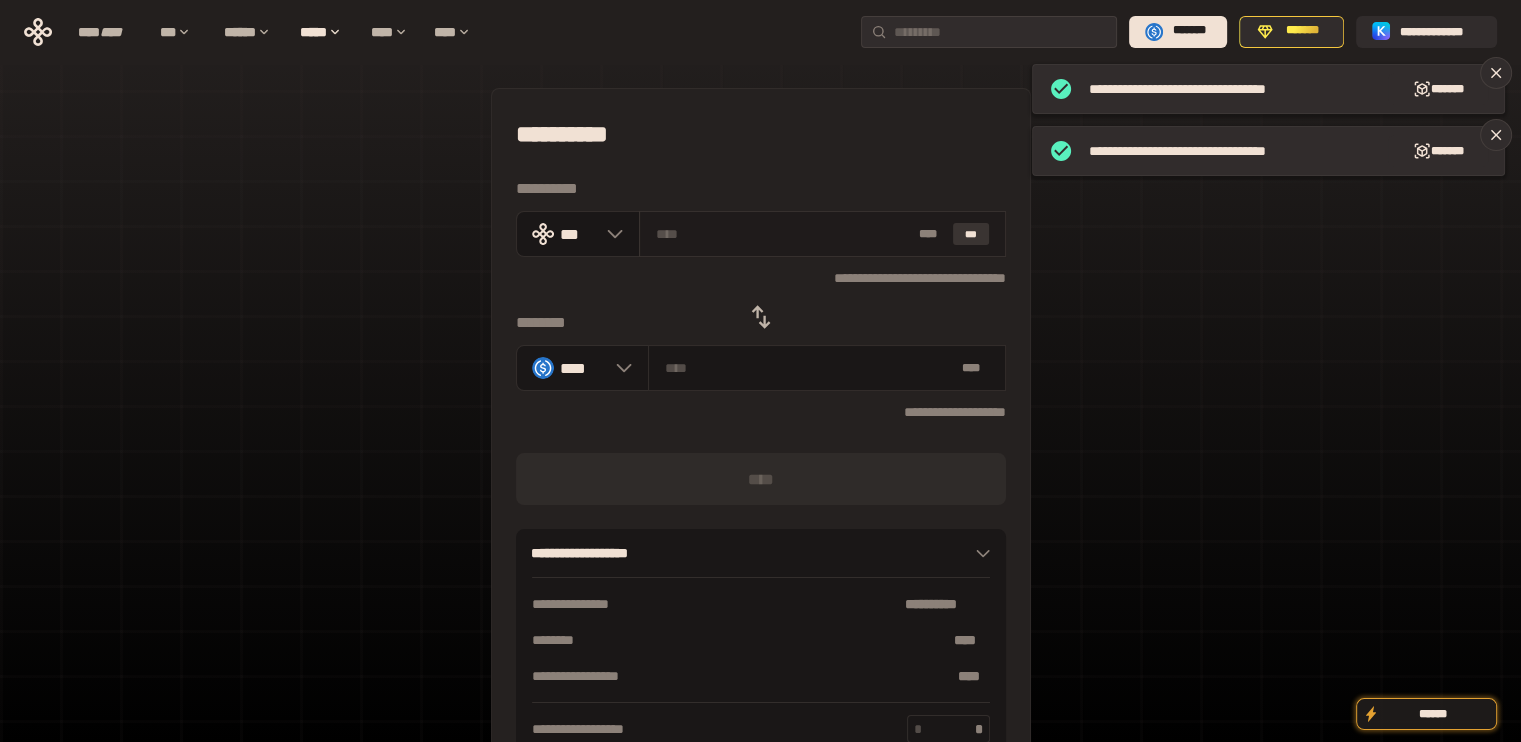 click on "***" at bounding box center (971, 234) 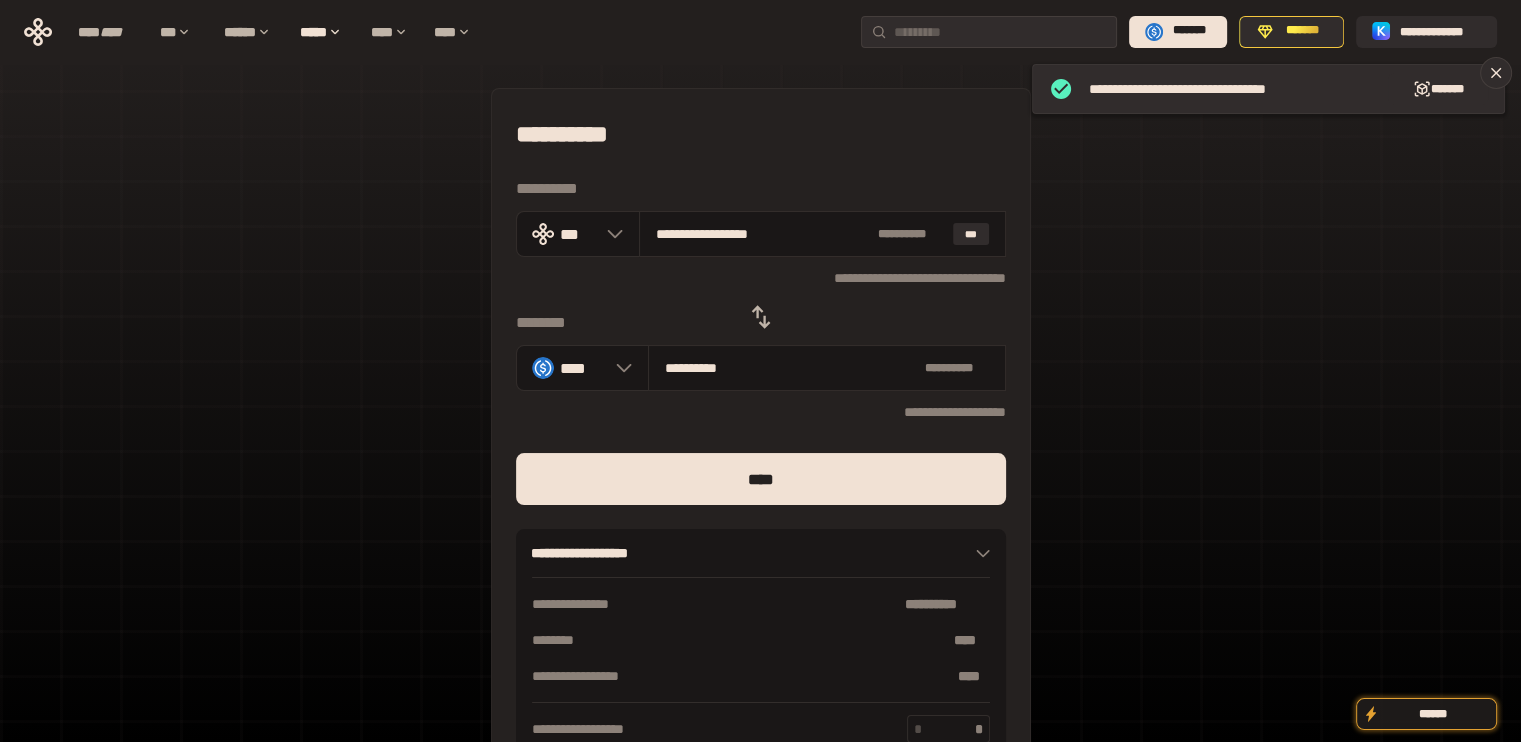 drag, startPoint x: 693, startPoint y: 230, endPoint x: 934, endPoint y: 269, distance: 244.13521 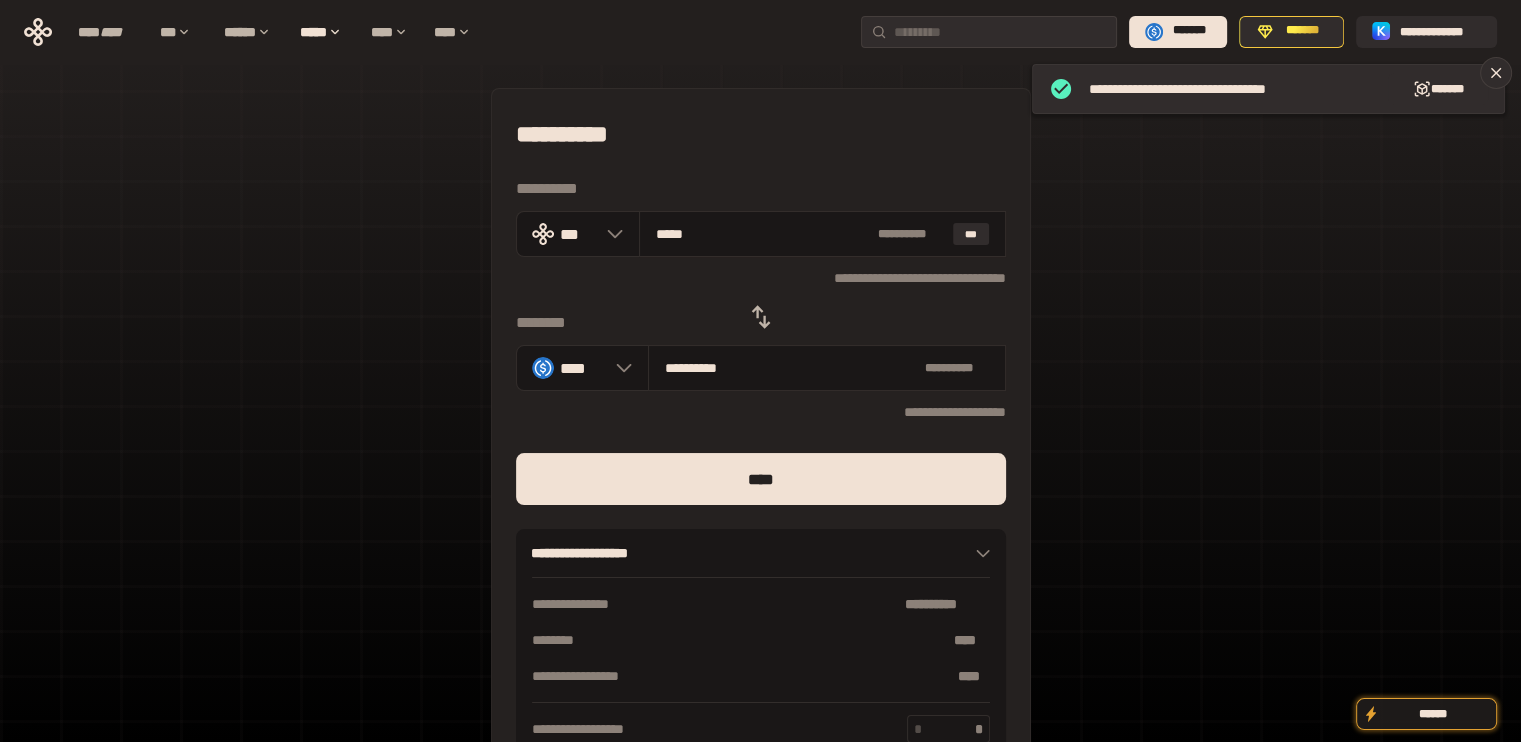 type on "****" 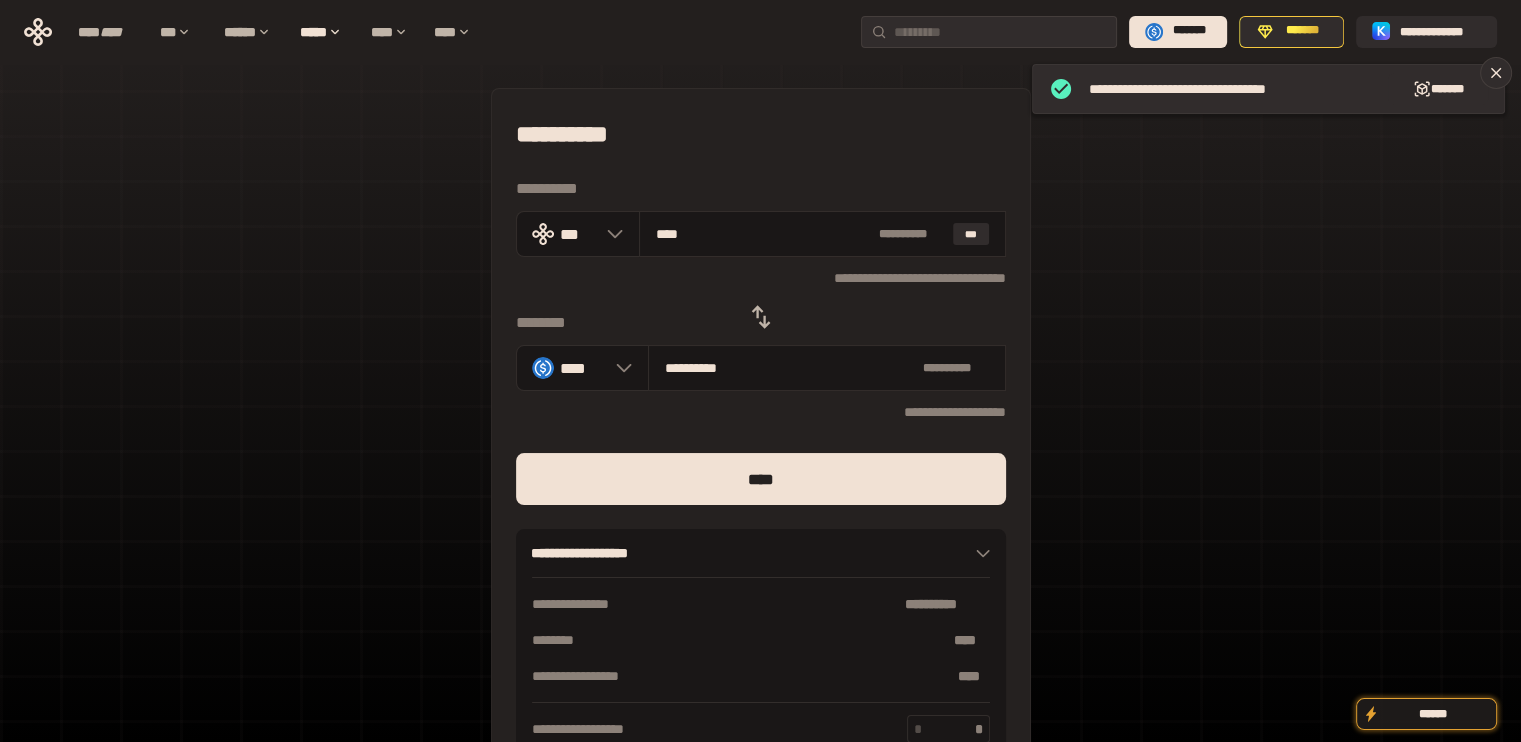 type on "****" 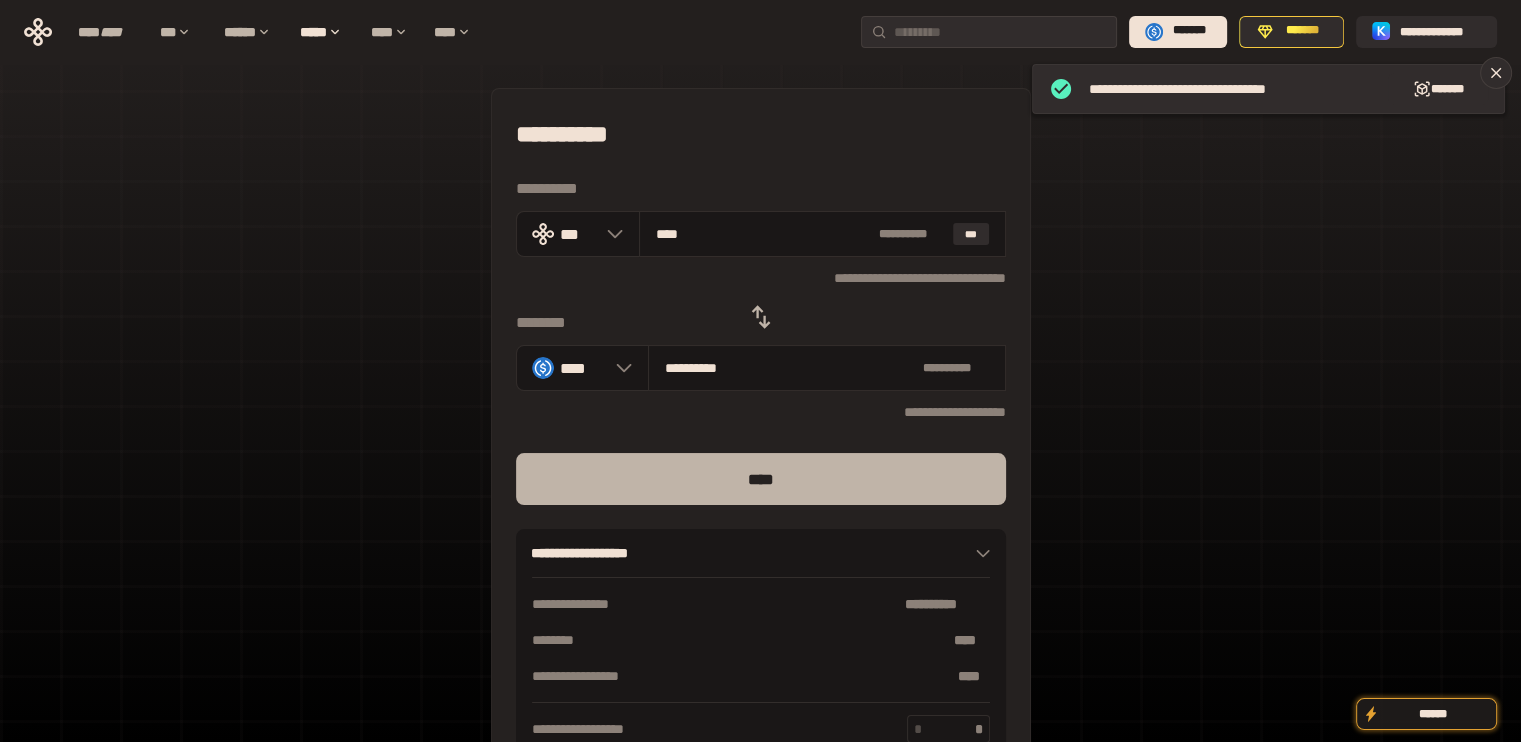 click on "****" at bounding box center (761, 479) 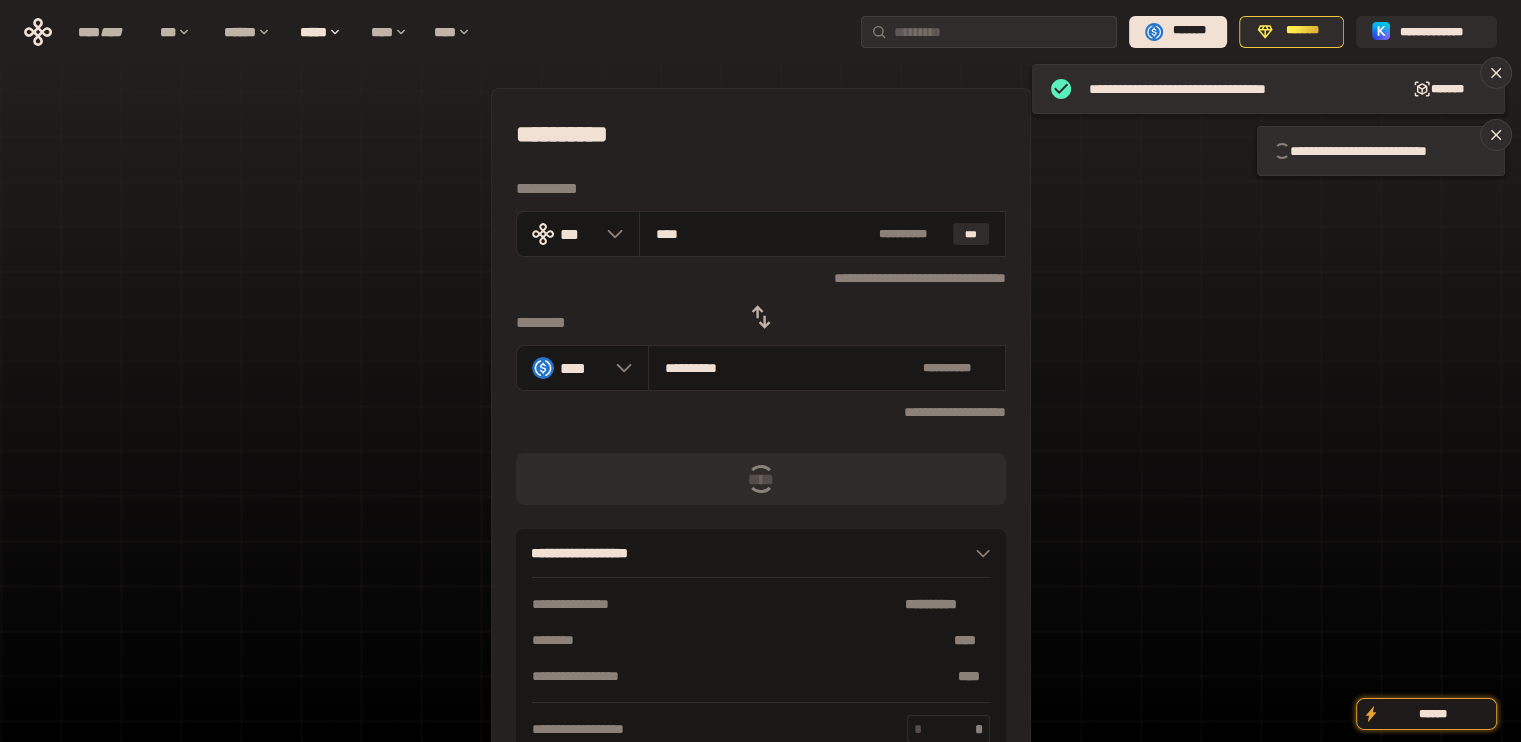 type 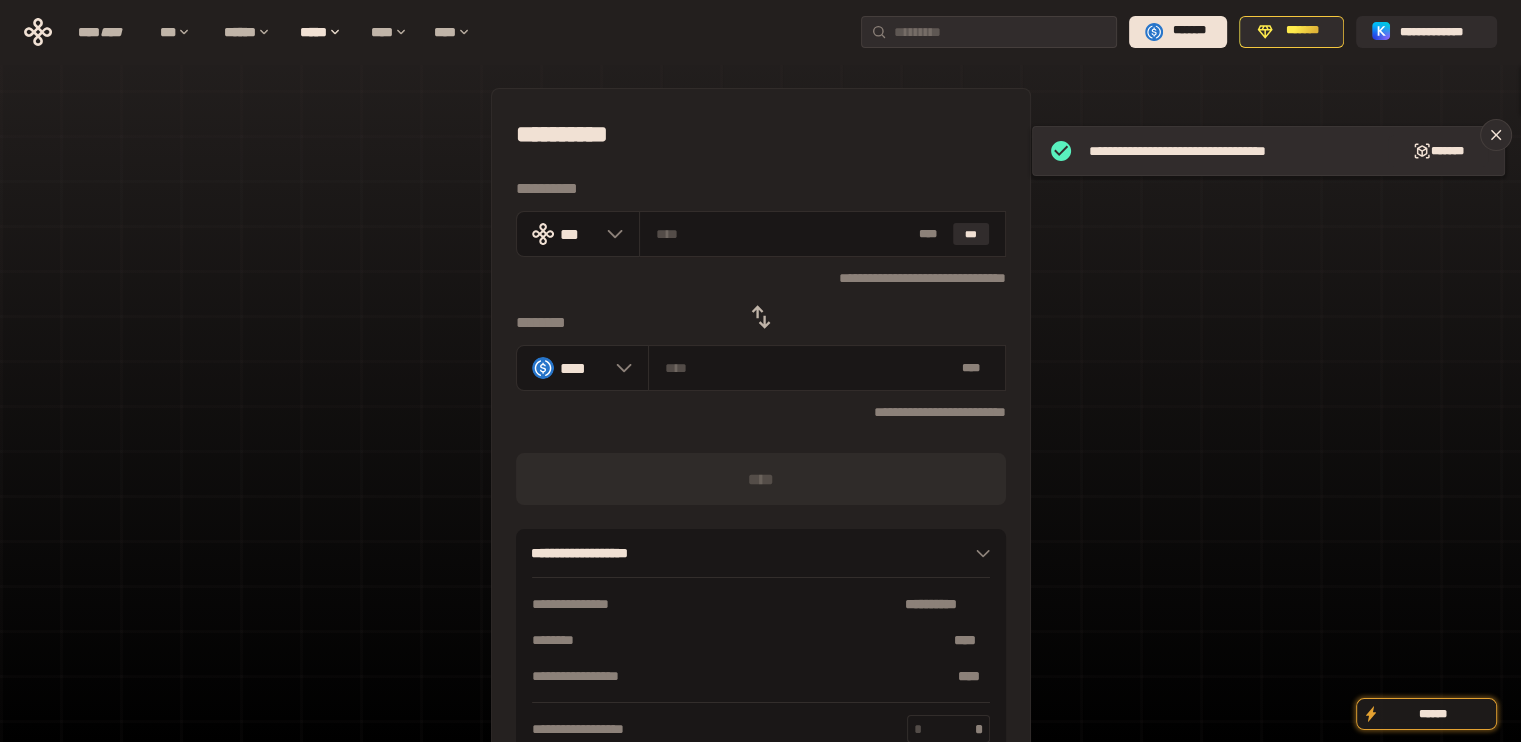 click 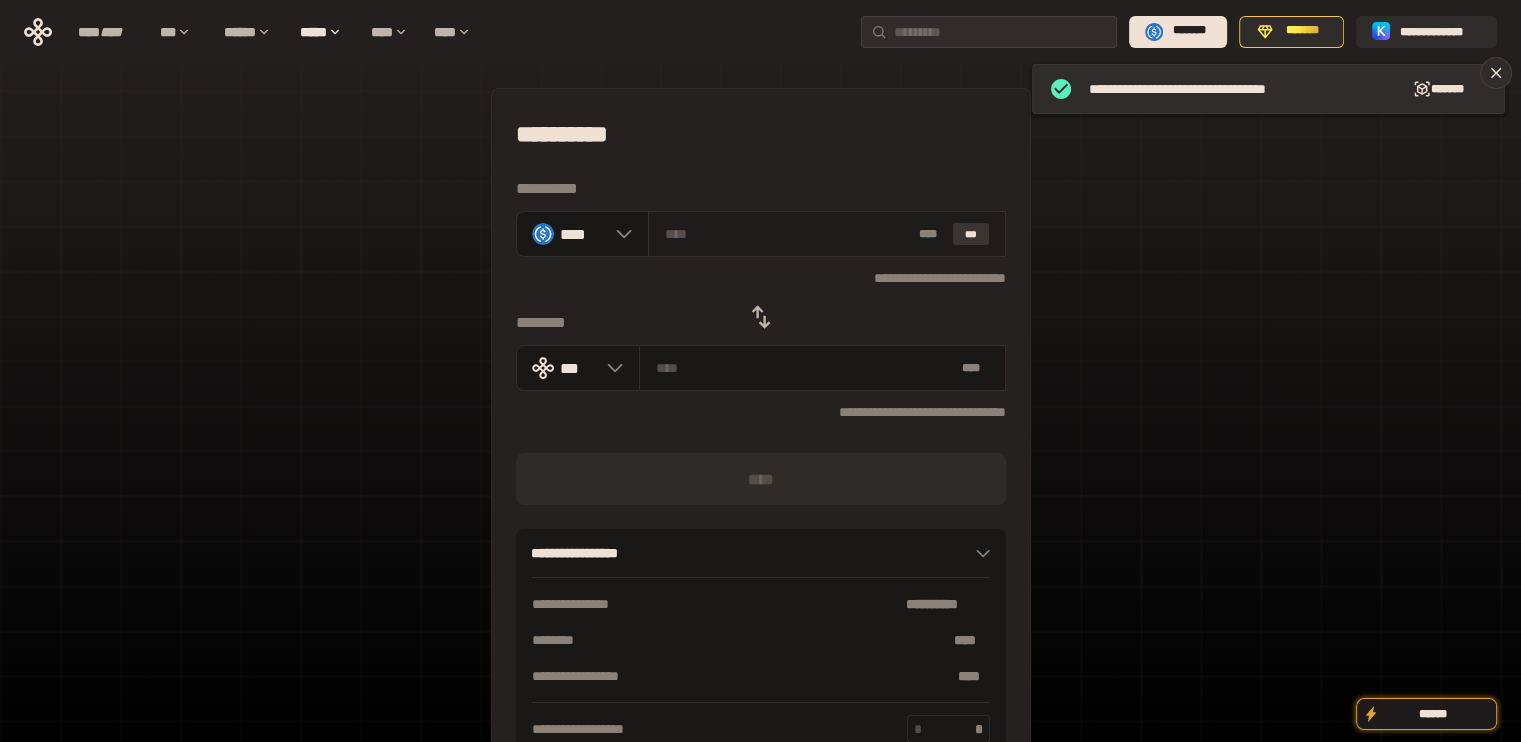 click on "***" at bounding box center [971, 234] 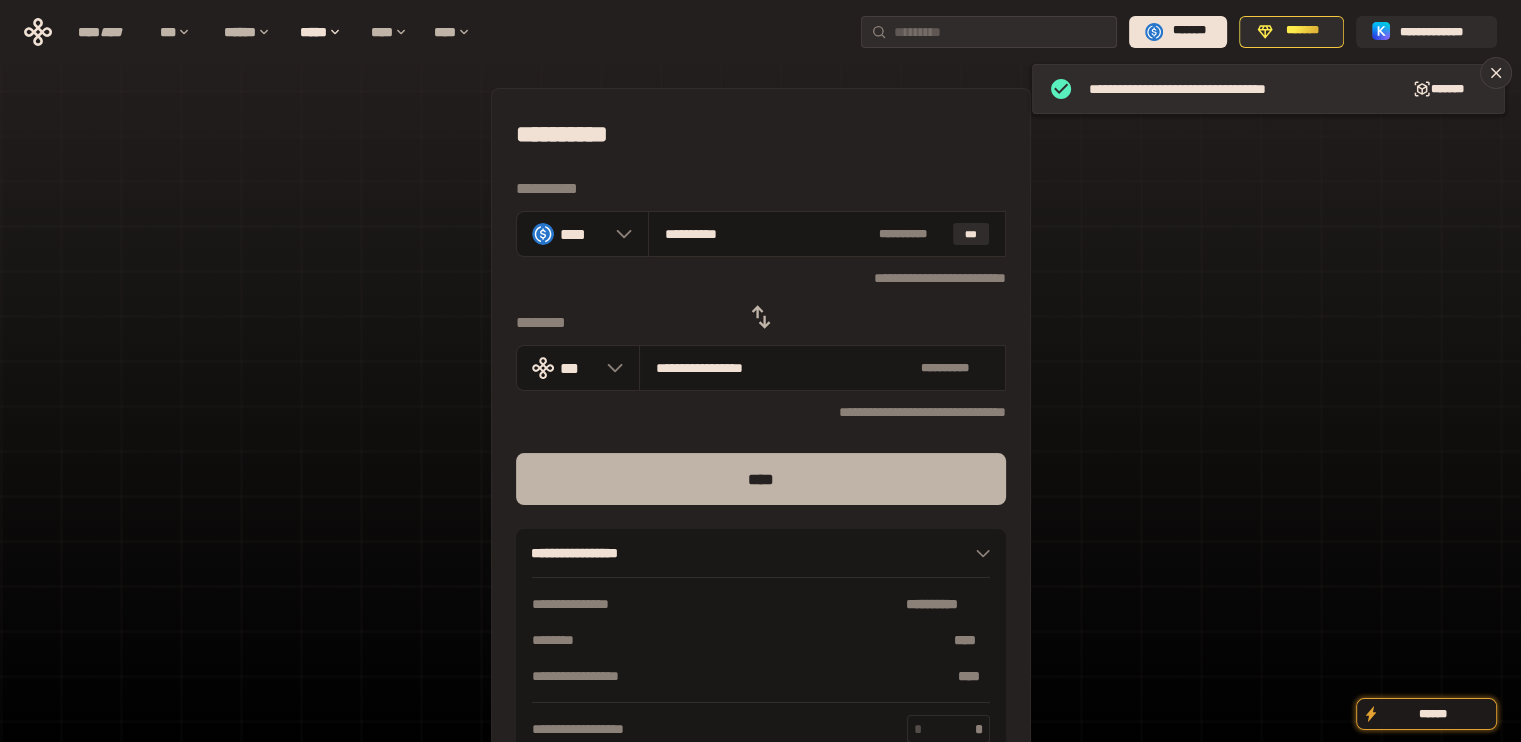 click on "****" at bounding box center (761, 479) 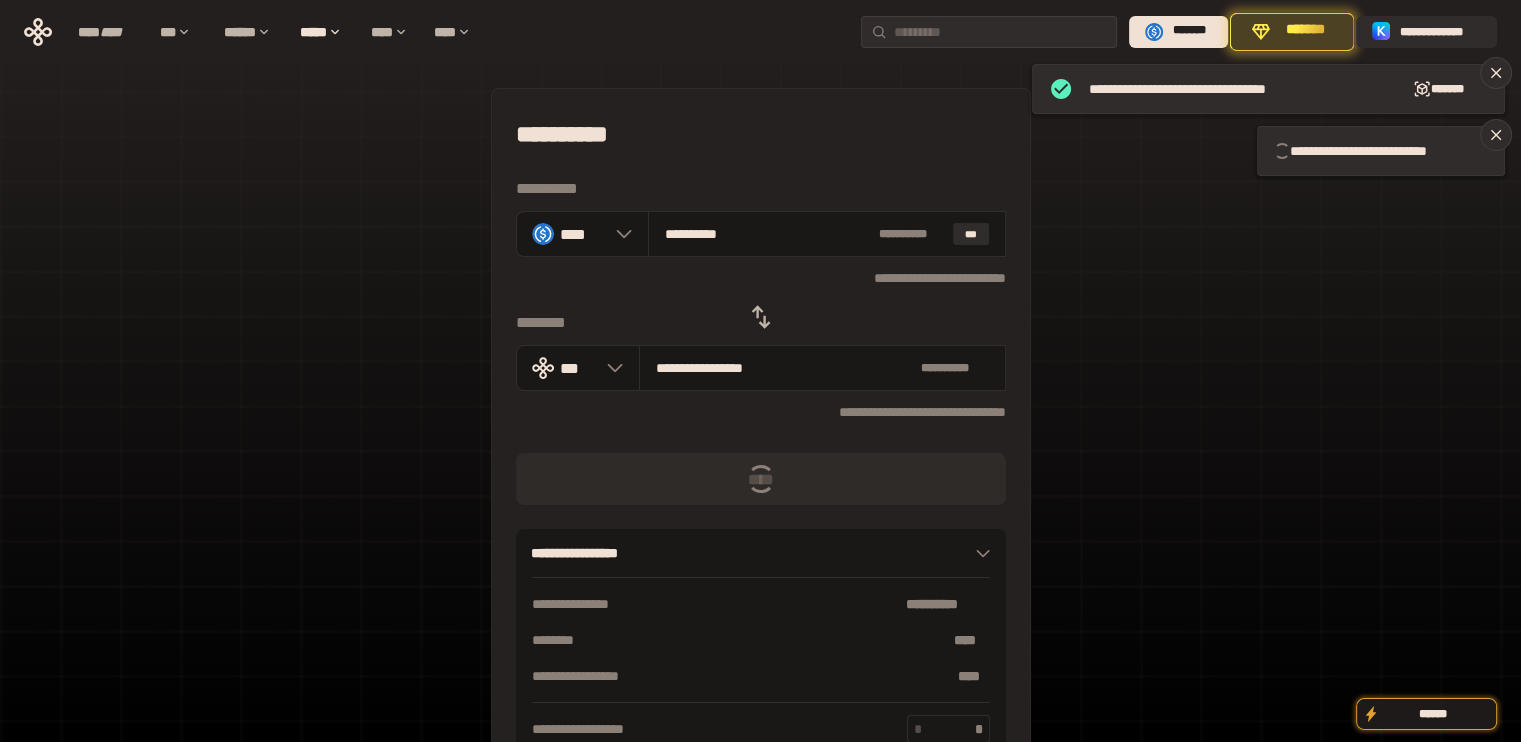 type 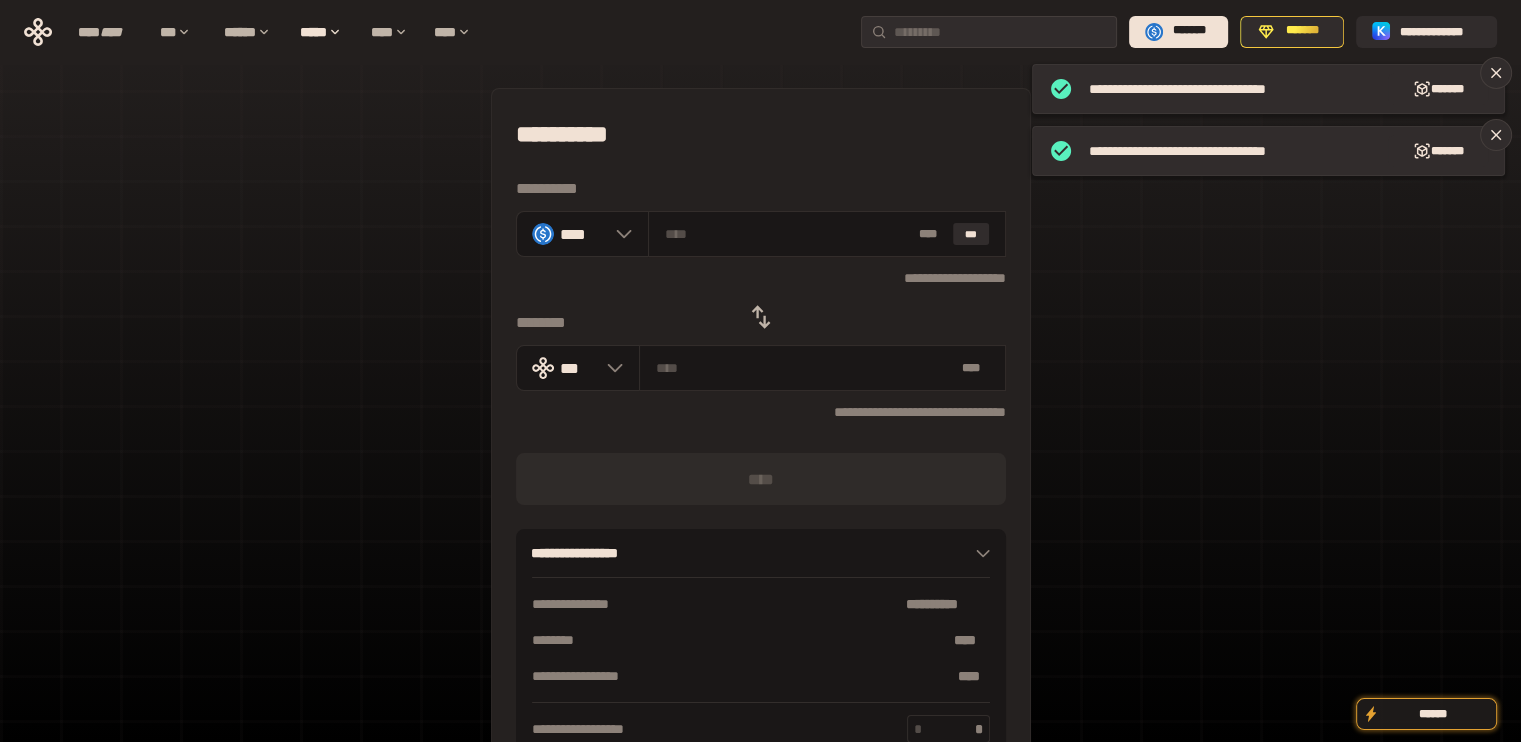 click on "********" at bounding box center (761, 323) 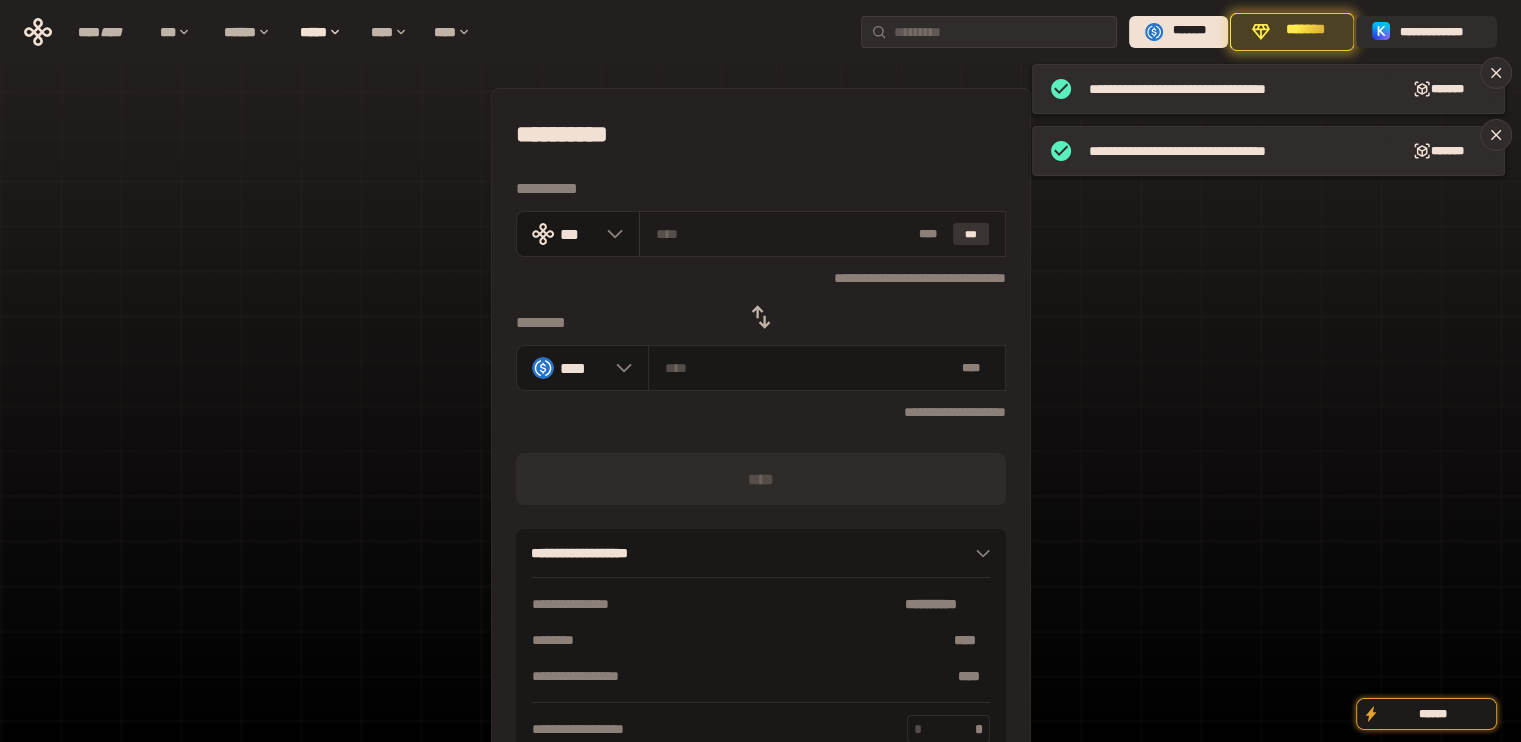 click on "***" at bounding box center (971, 234) 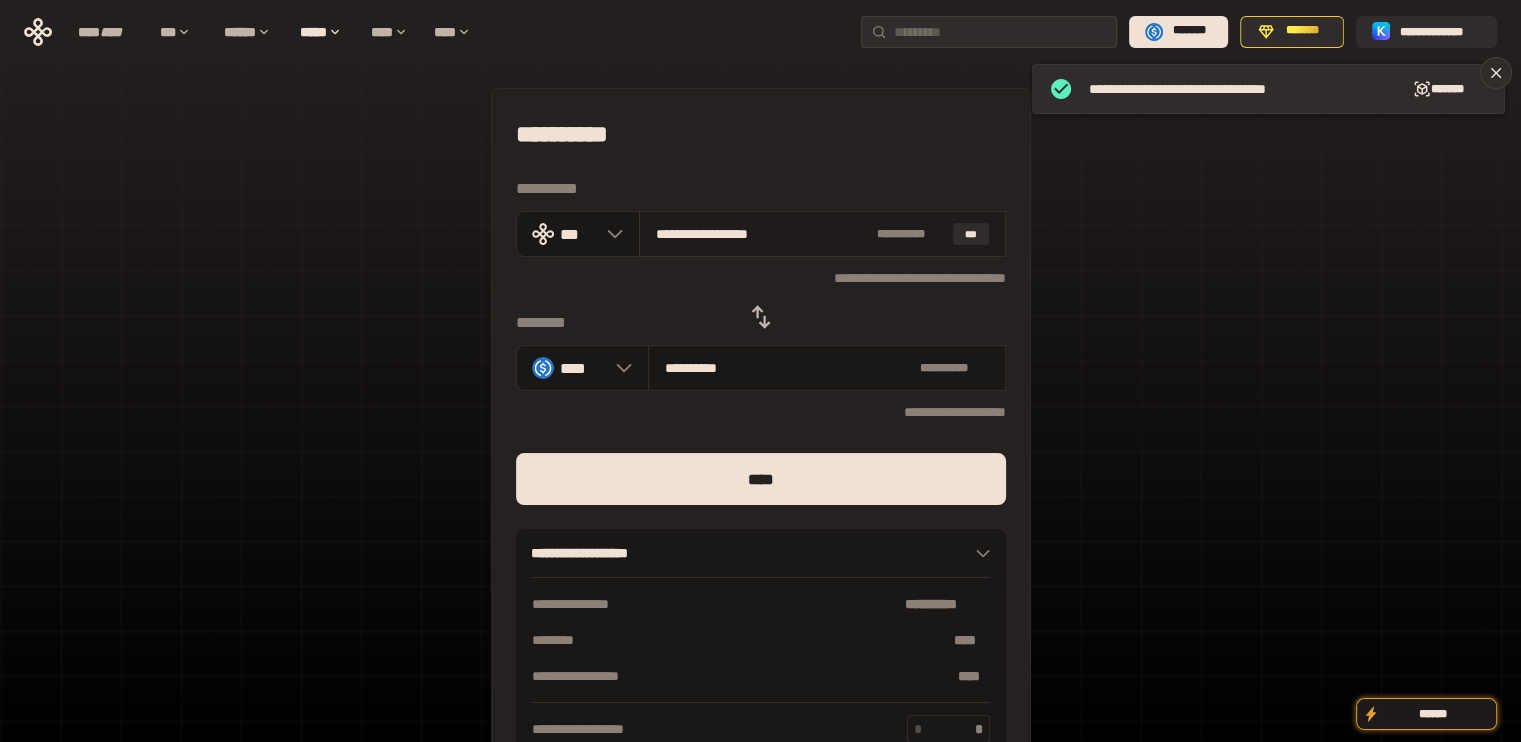 drag, startPoint x: 696, startPoint y: 228, endPoint x: 856, endPoint y: 237, distance: 160.25293 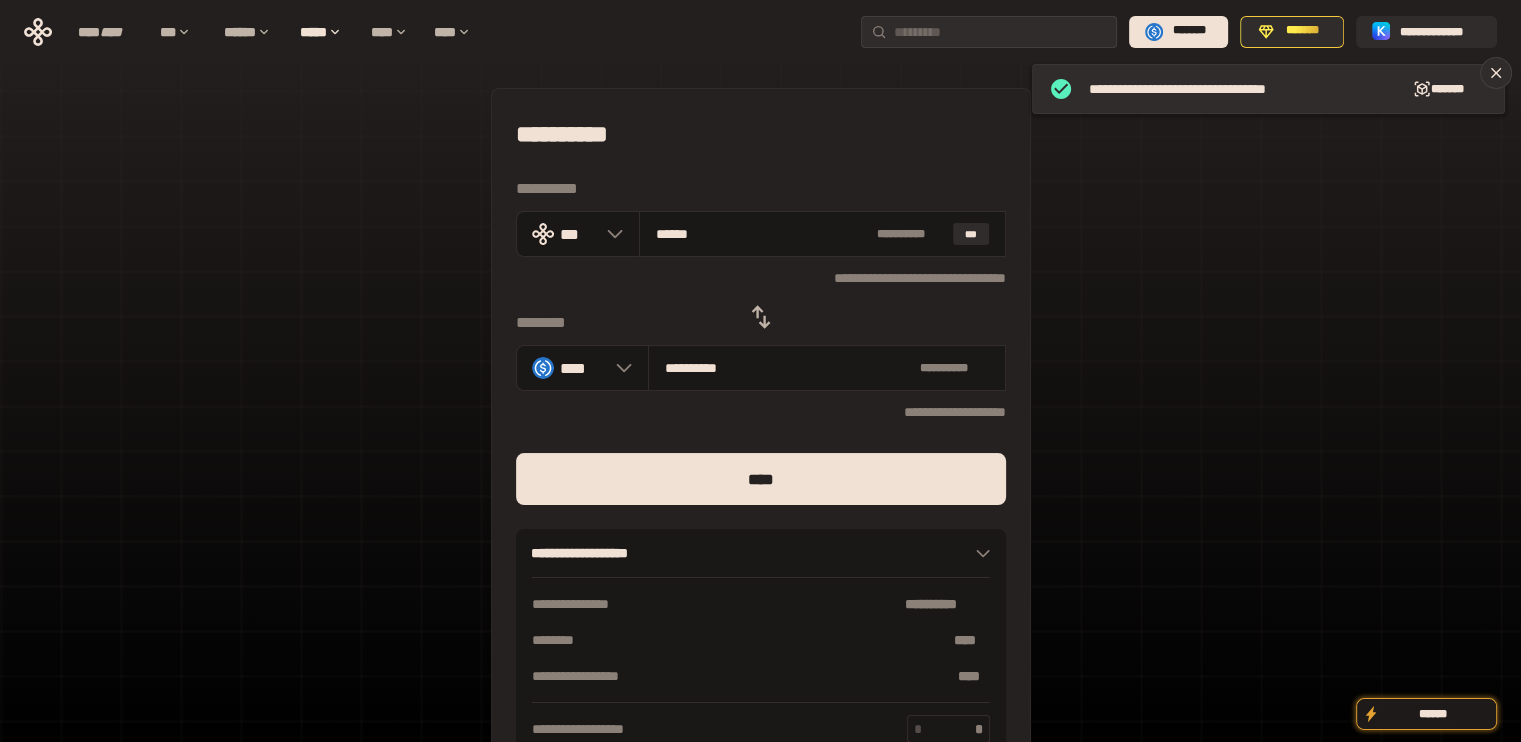 type on "****" 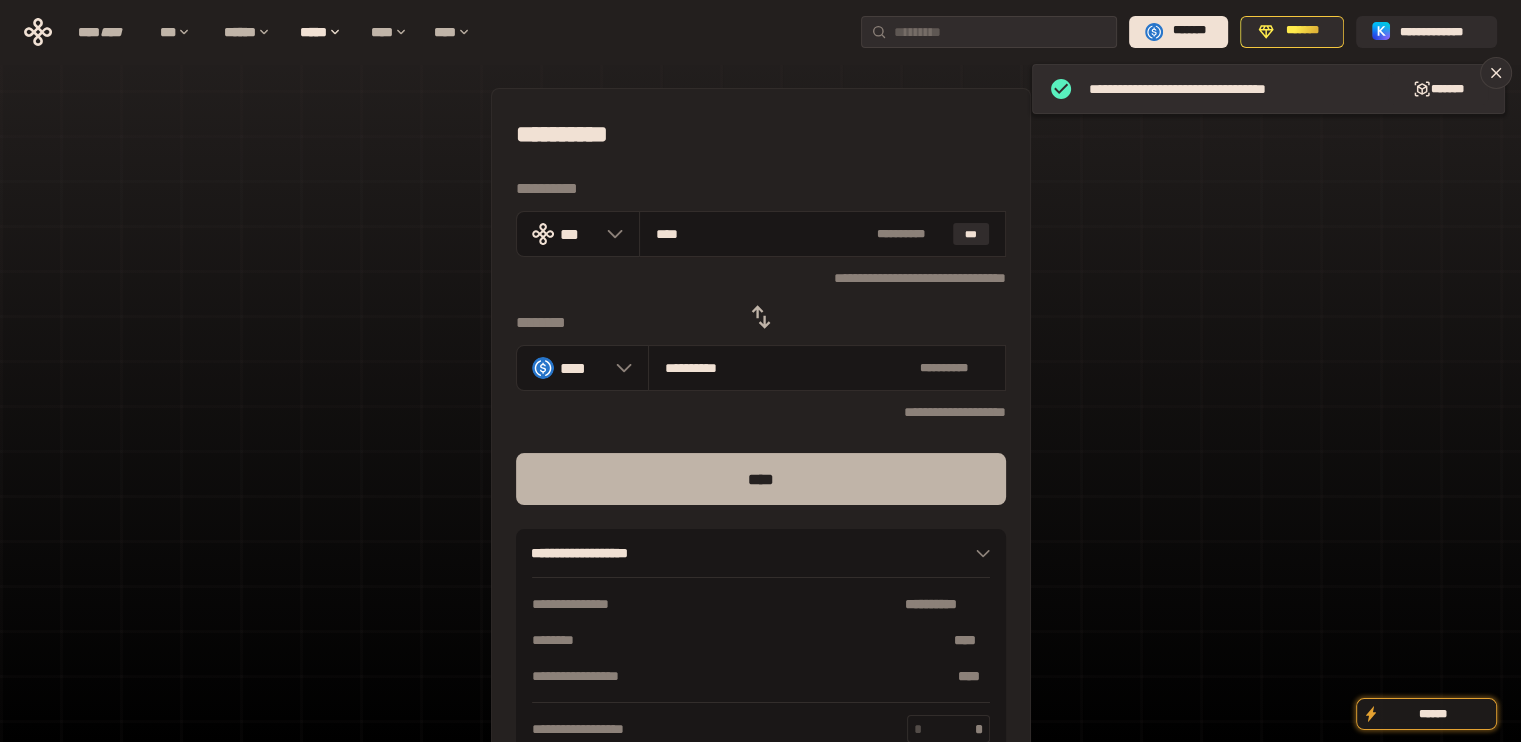 type on "****" 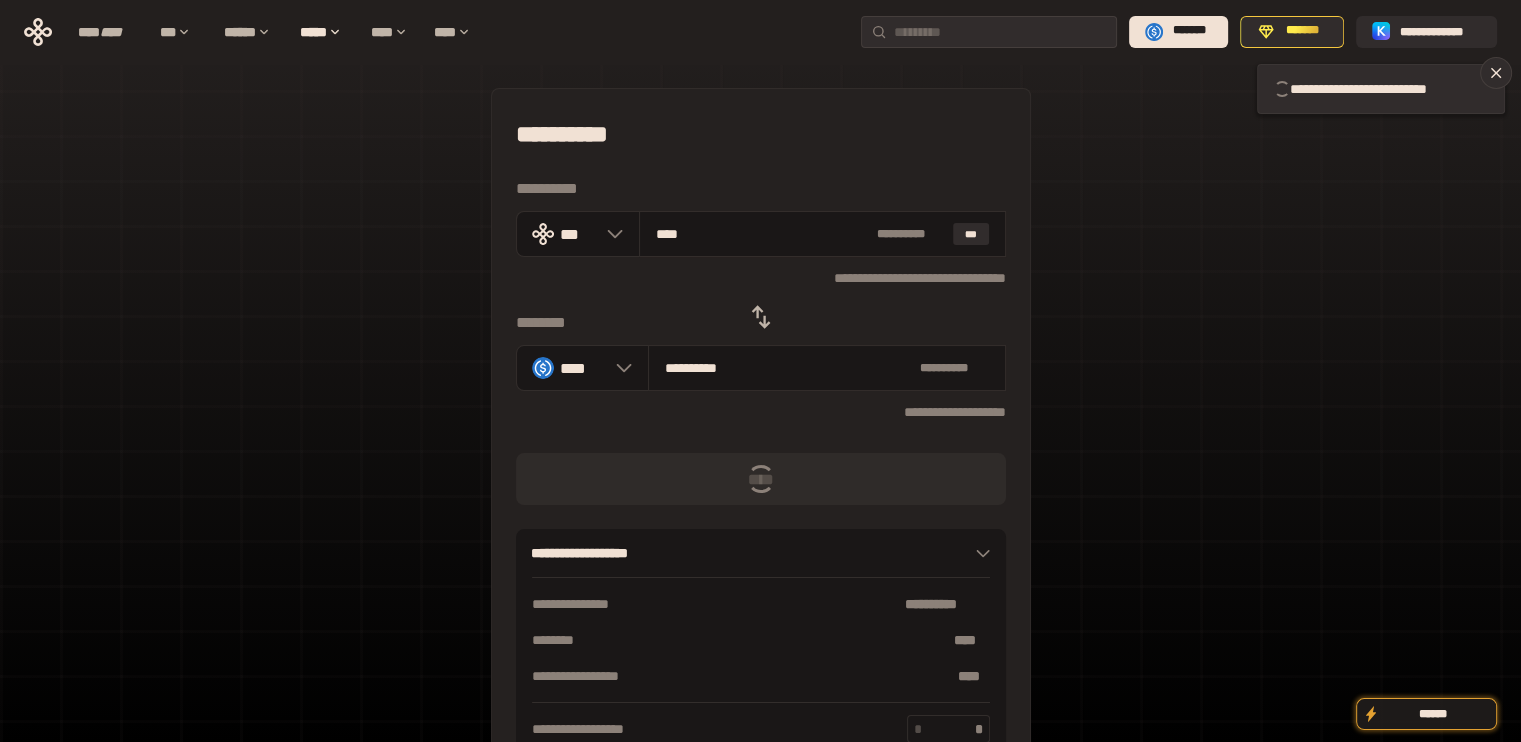 type 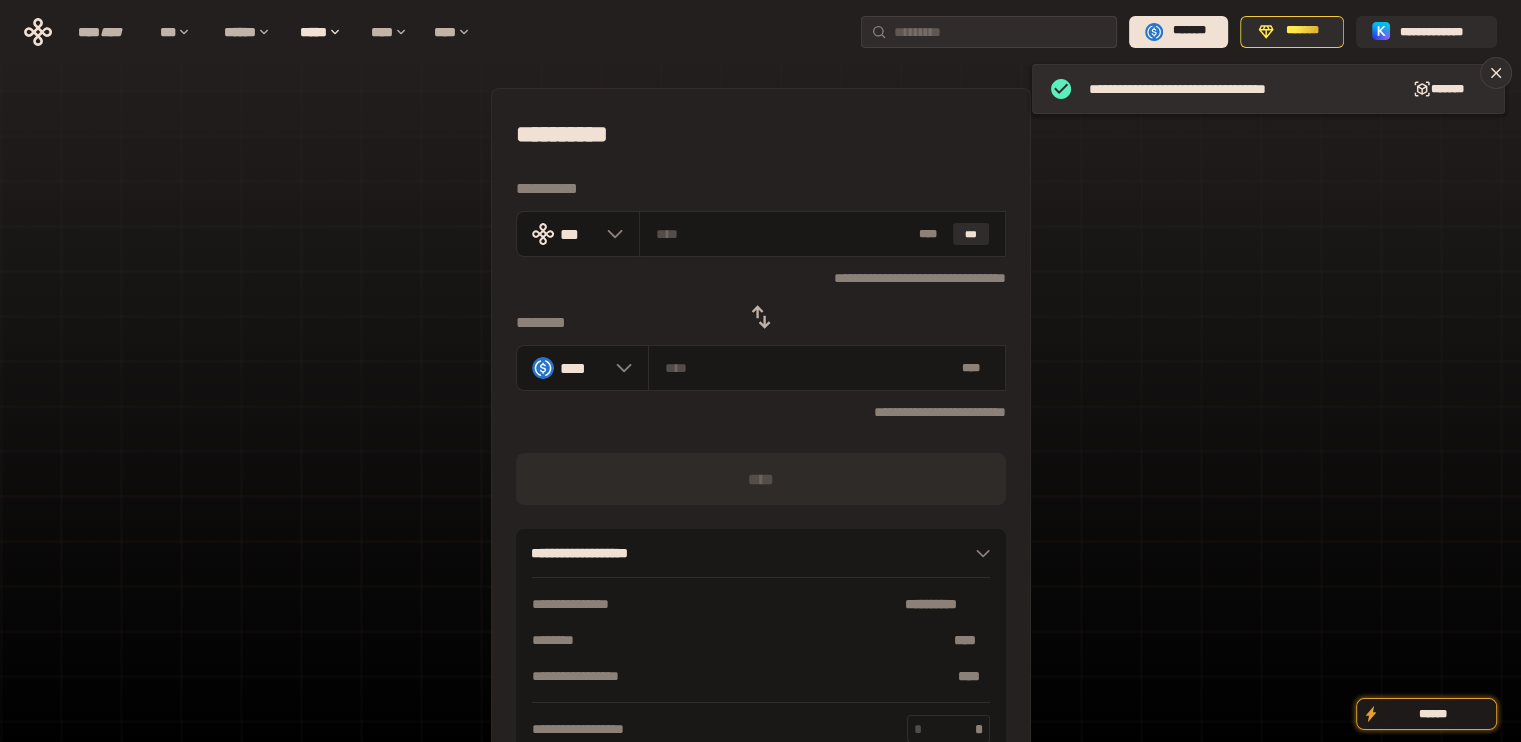 click 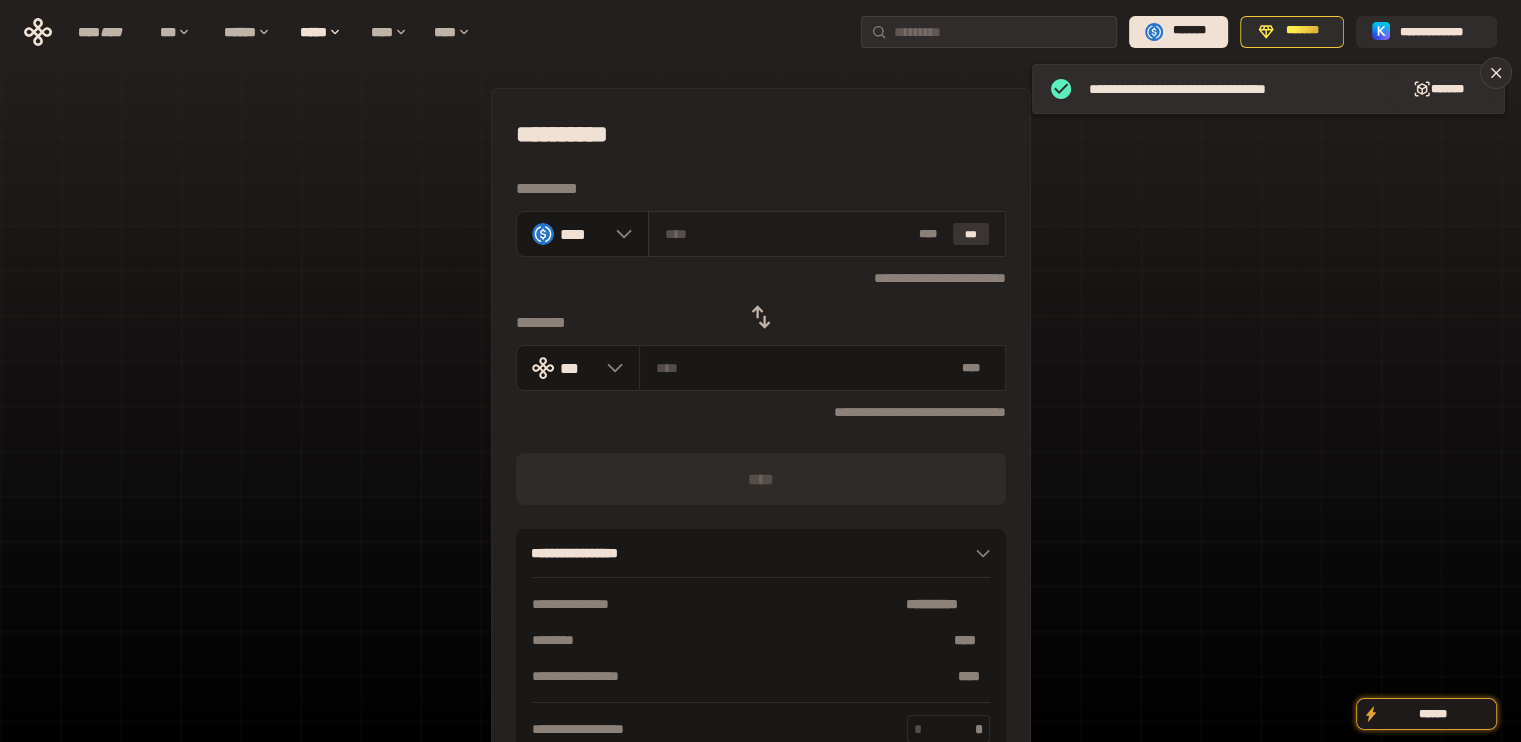 click on "***" at bounding box center [971, 234] 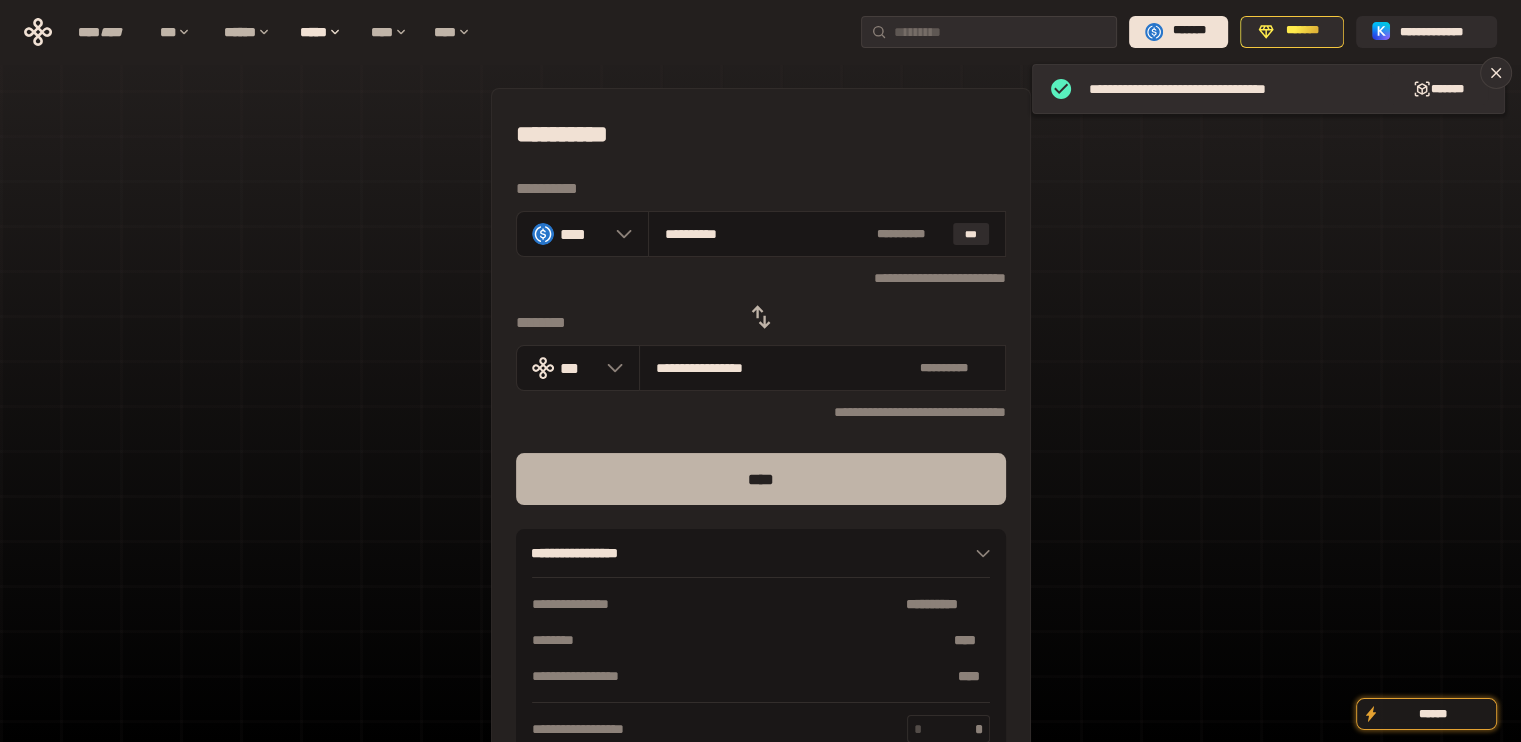 click on "****" at bounding box center (761, 479) 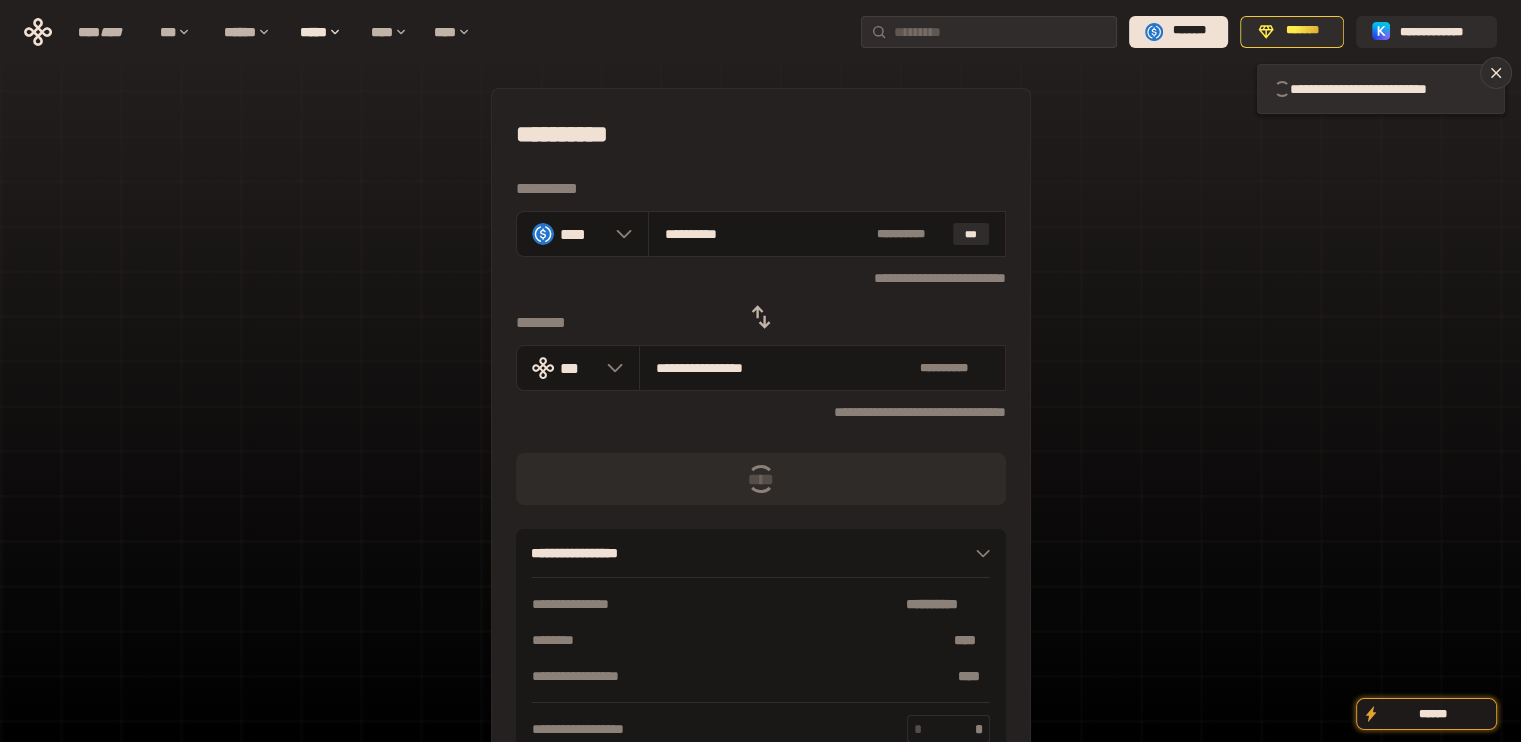 type 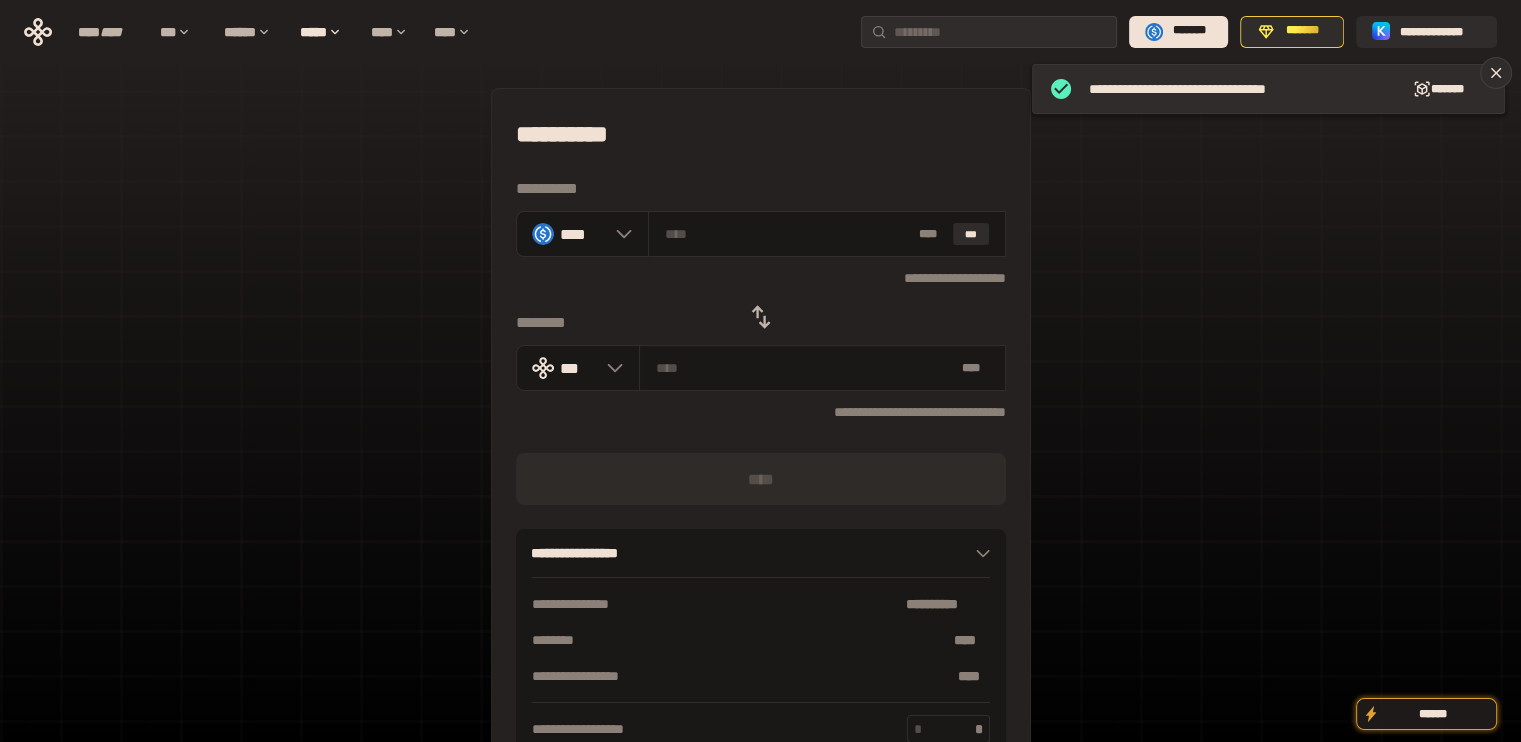 click 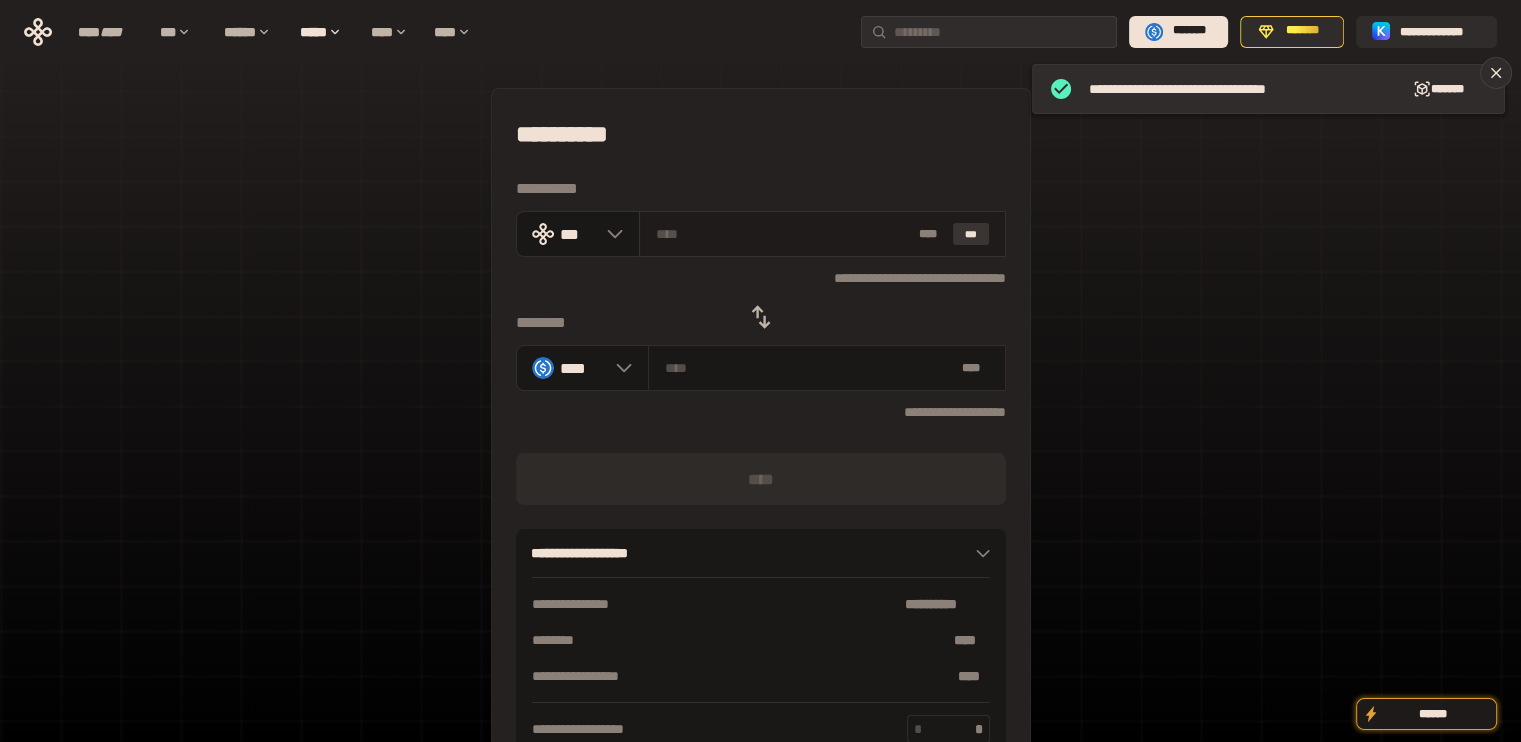 click on "***" at bounding box center (971, 234) 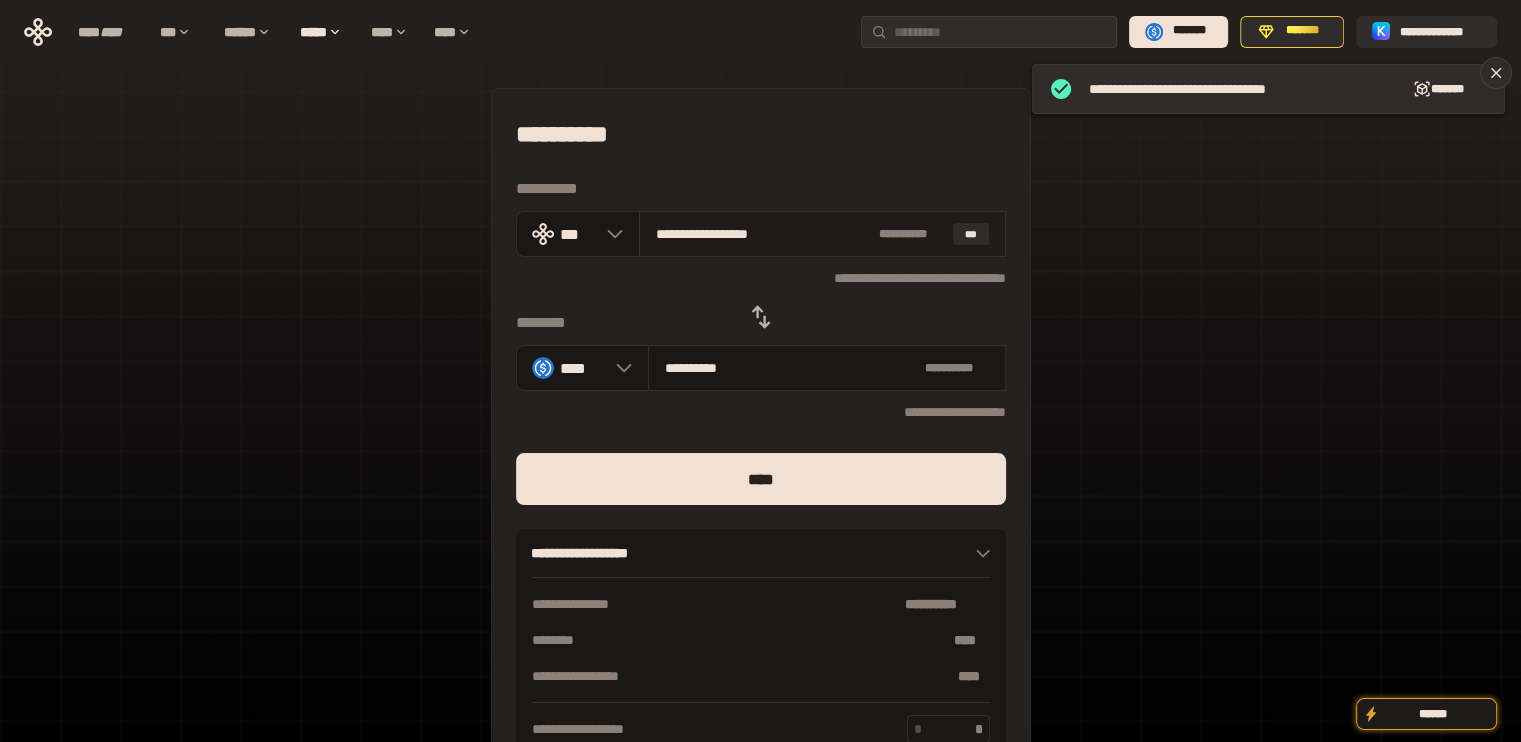 drag, startPoint x: 684, startPoint y: 235, endPoint x: 844, endPoint y: 235, distance: 160 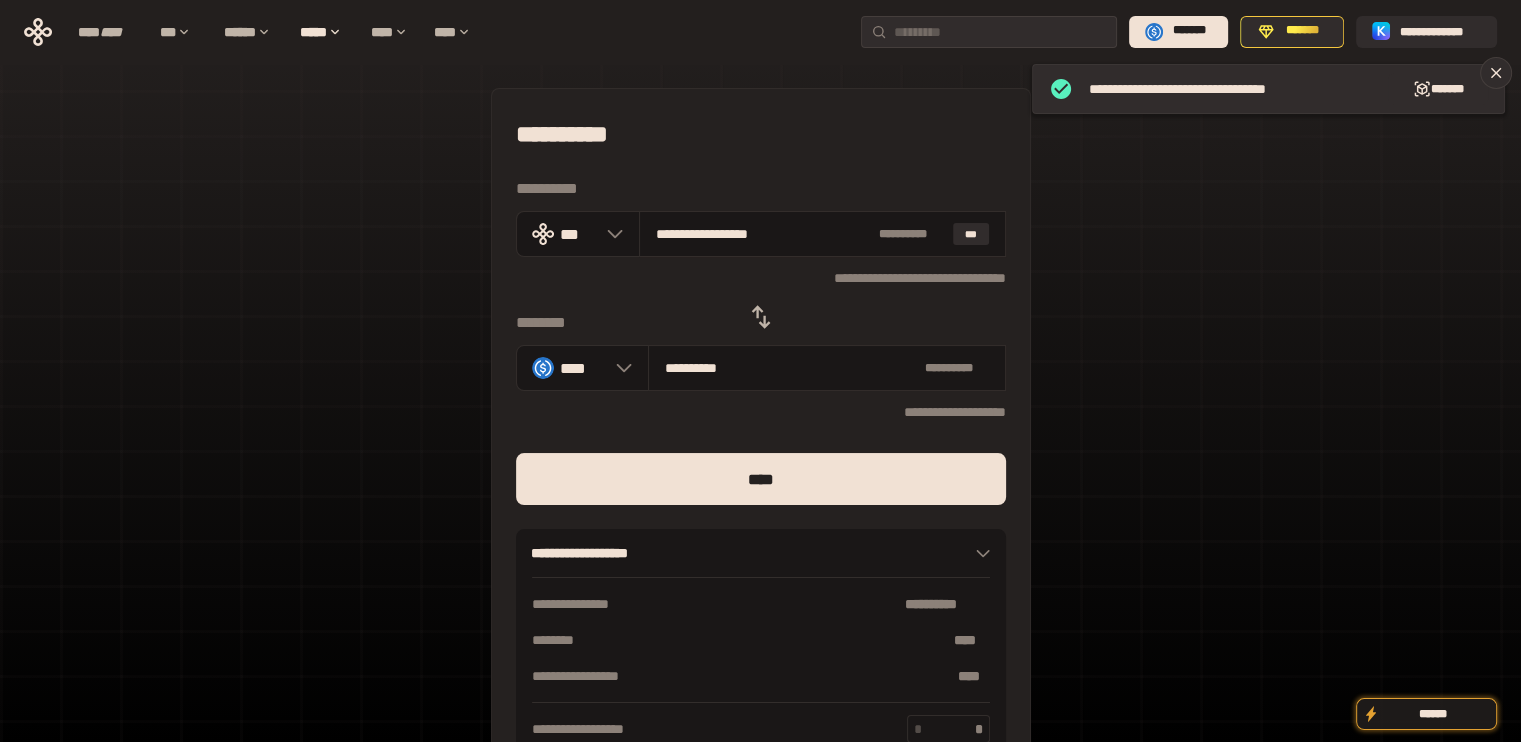 type on "****" 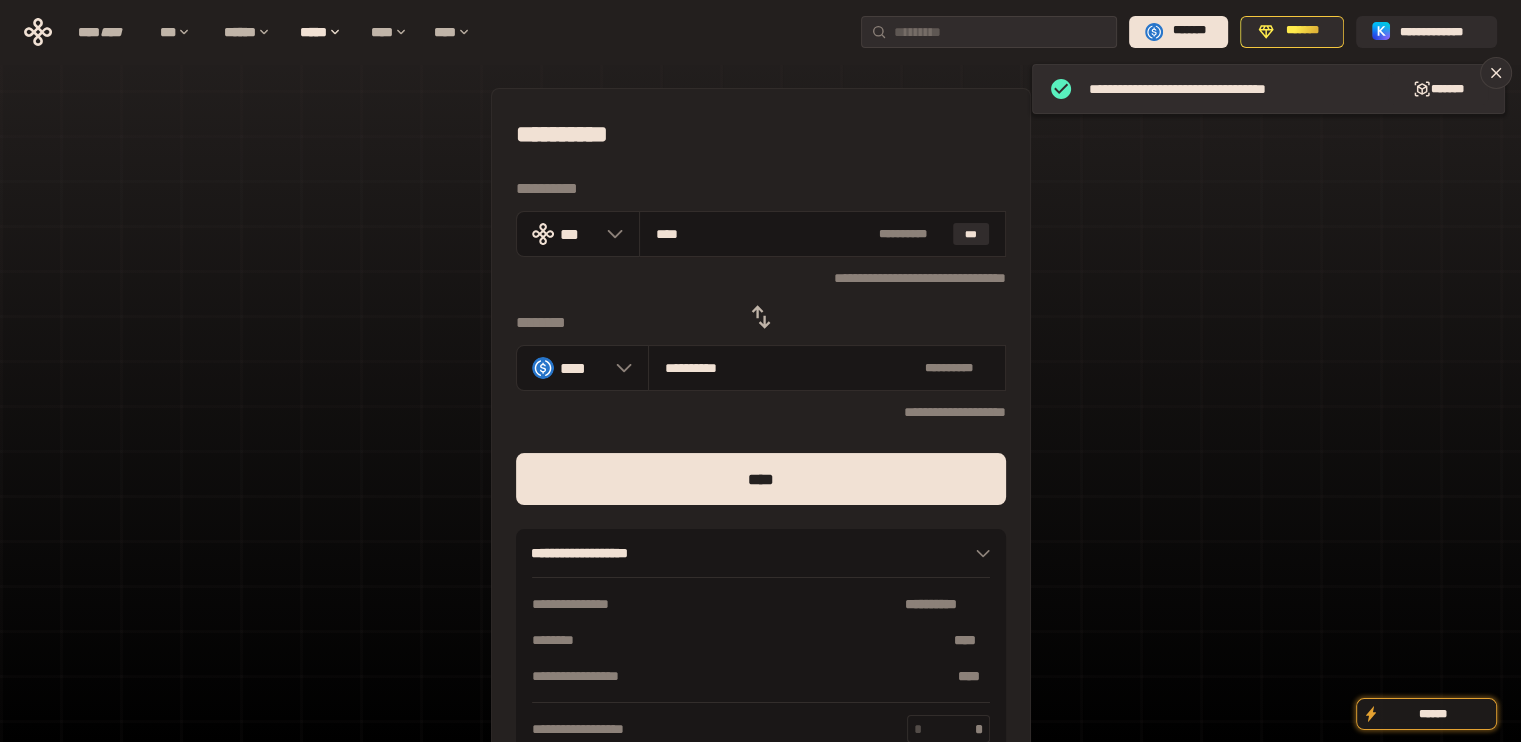 type on "**********" 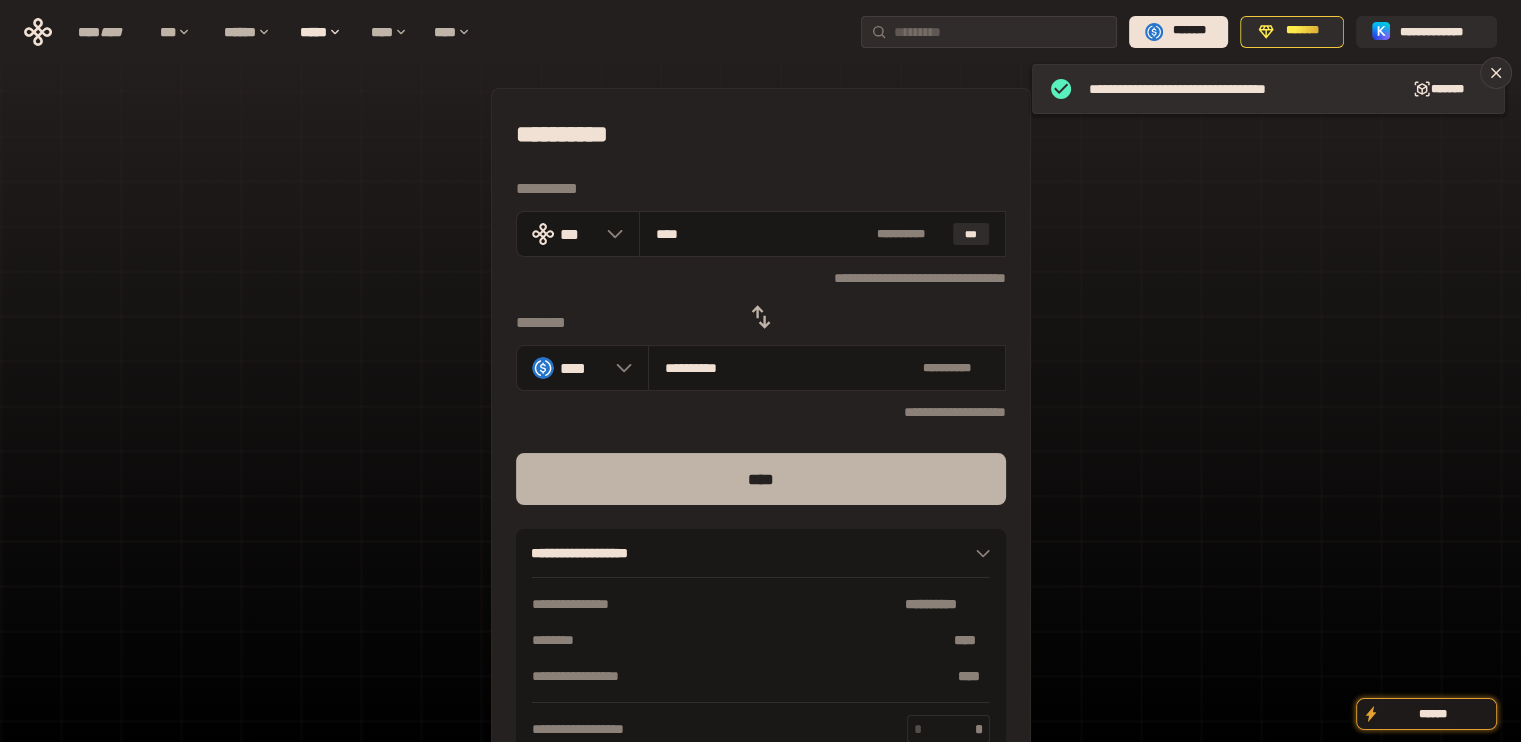 type on "****" 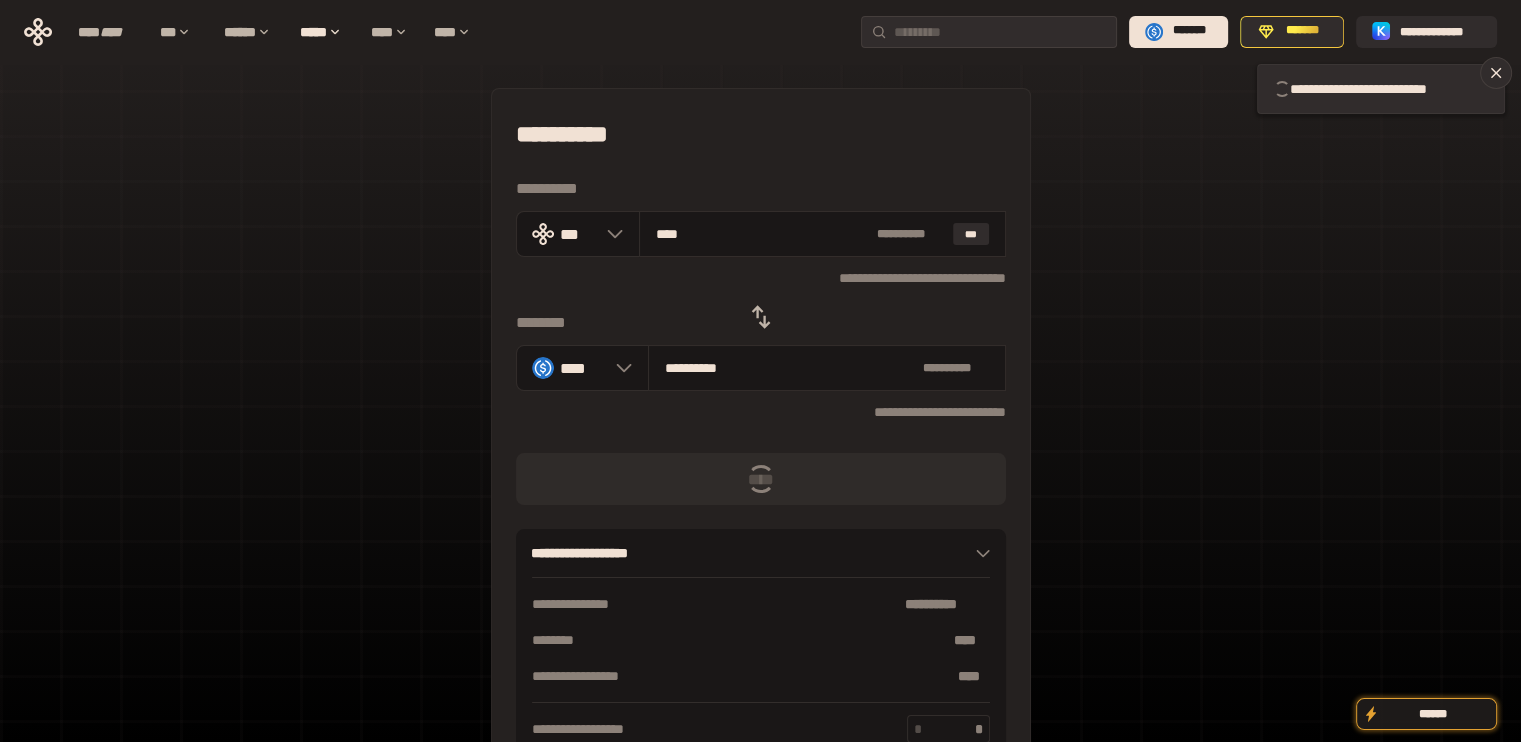 click 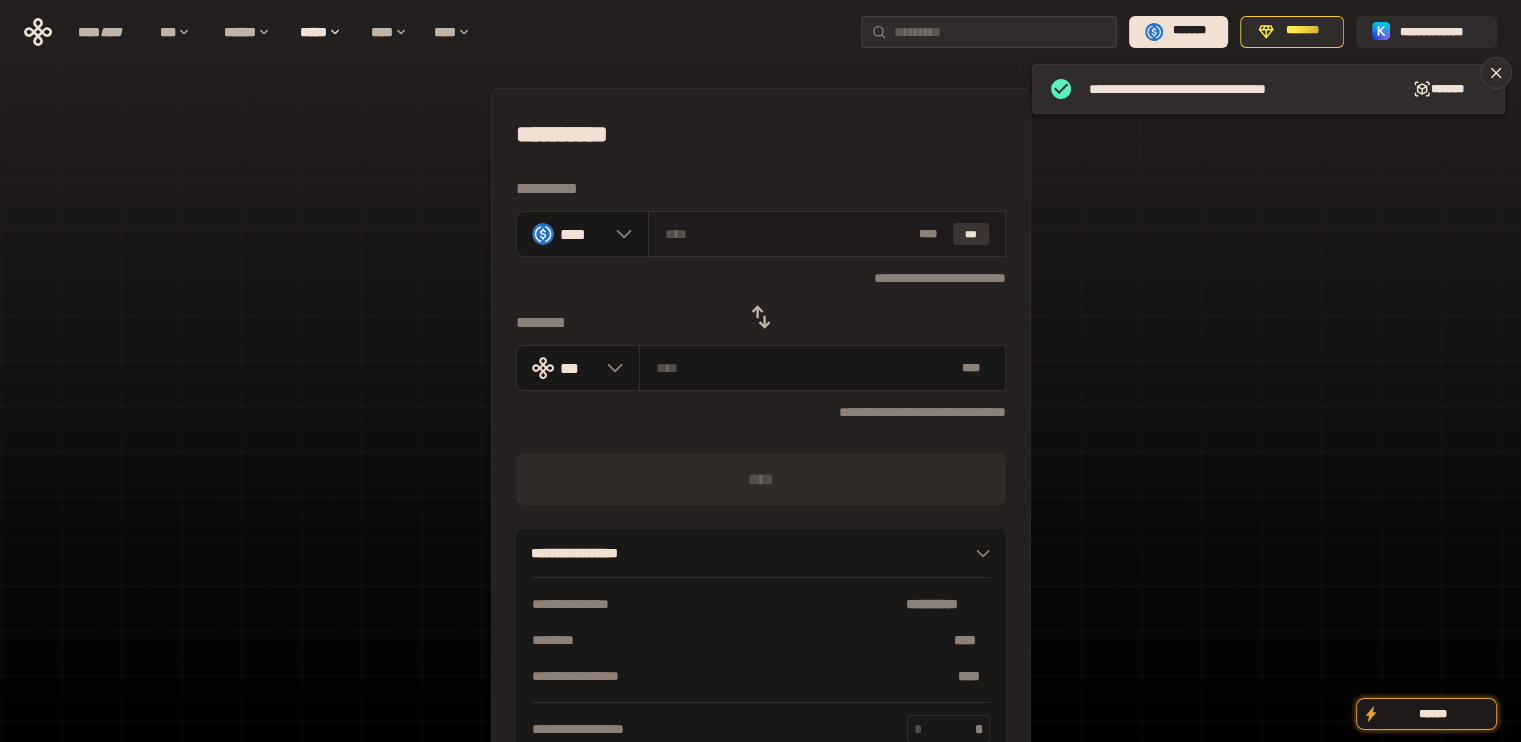 click on "***" at bounding box center (971, 234) 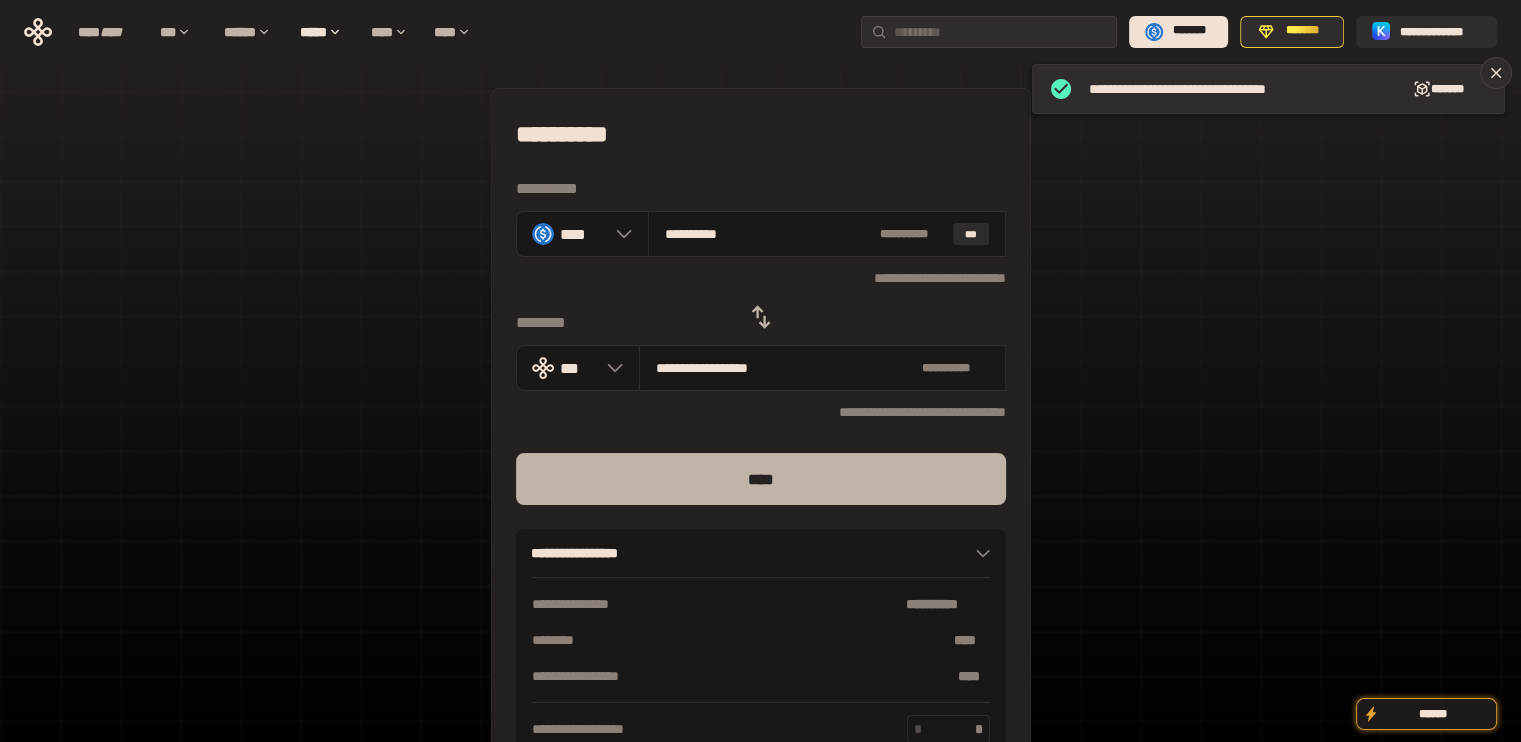click on "****" at bounding box center [761, 479] 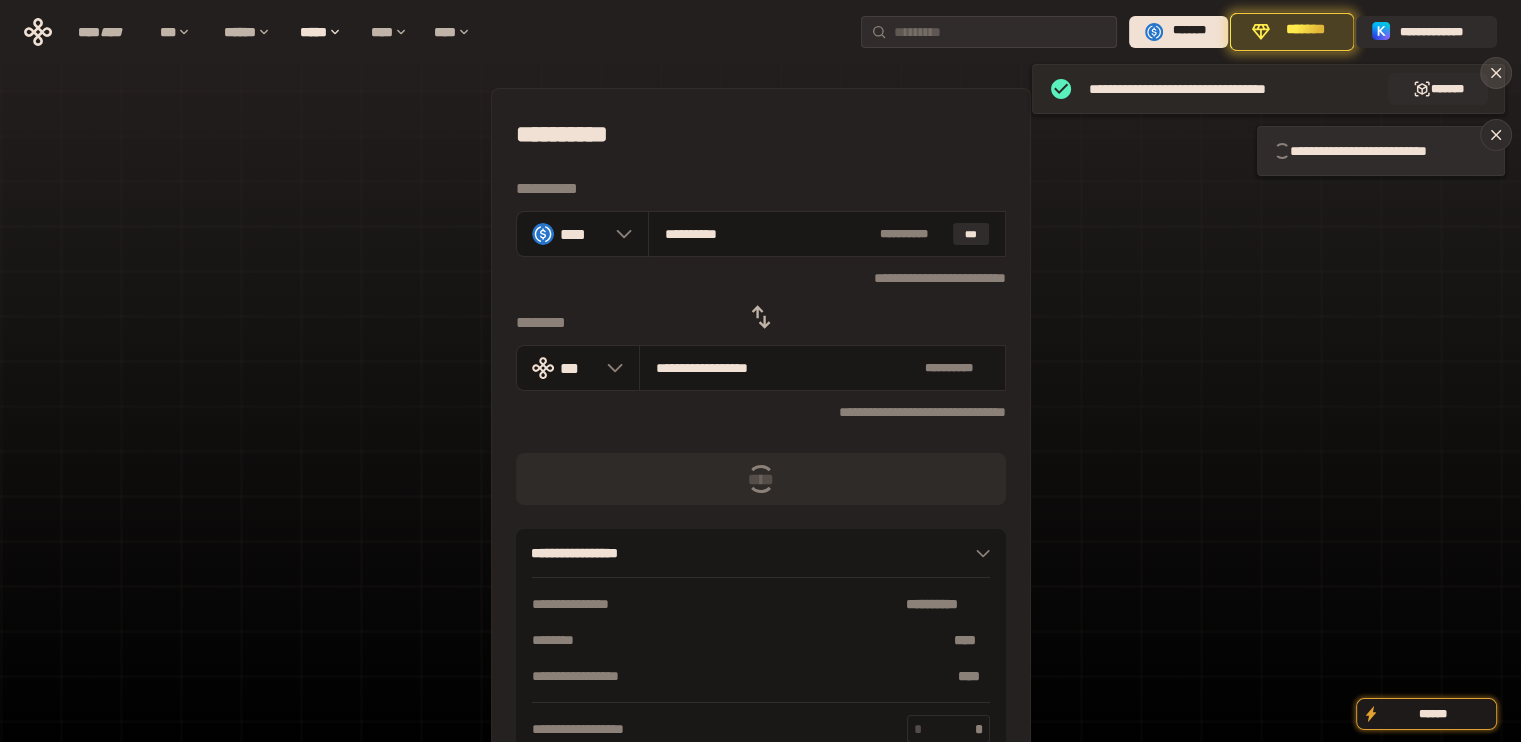 click 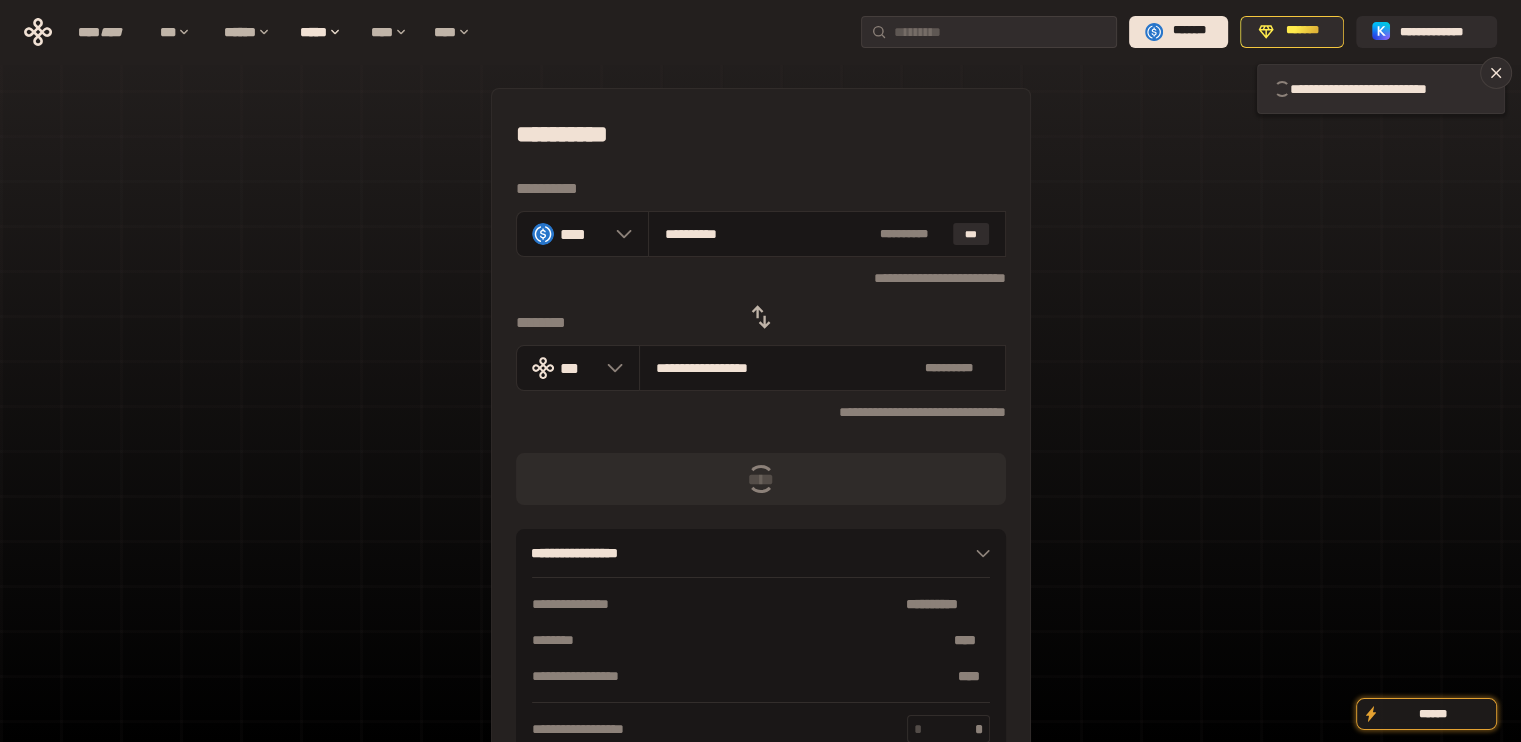 type 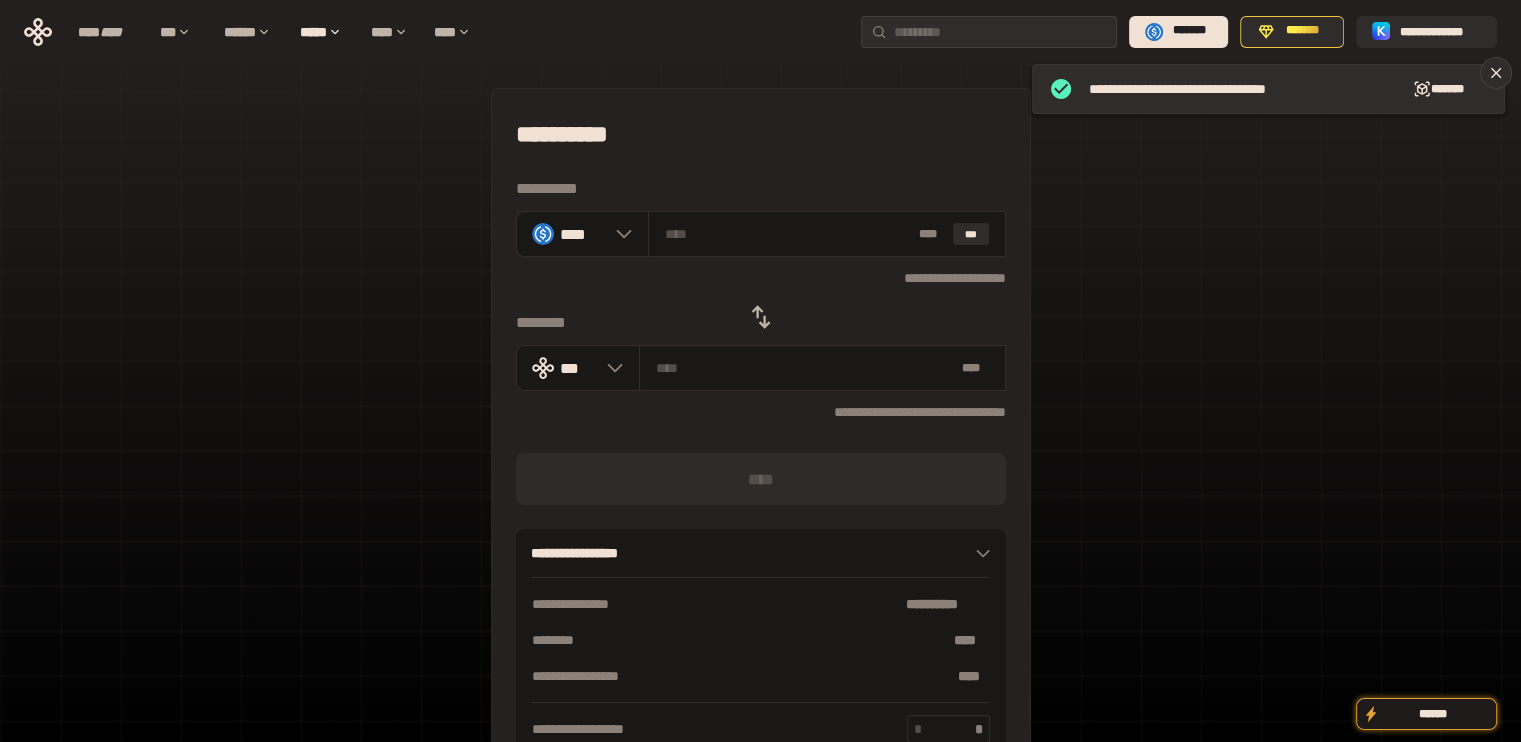 click 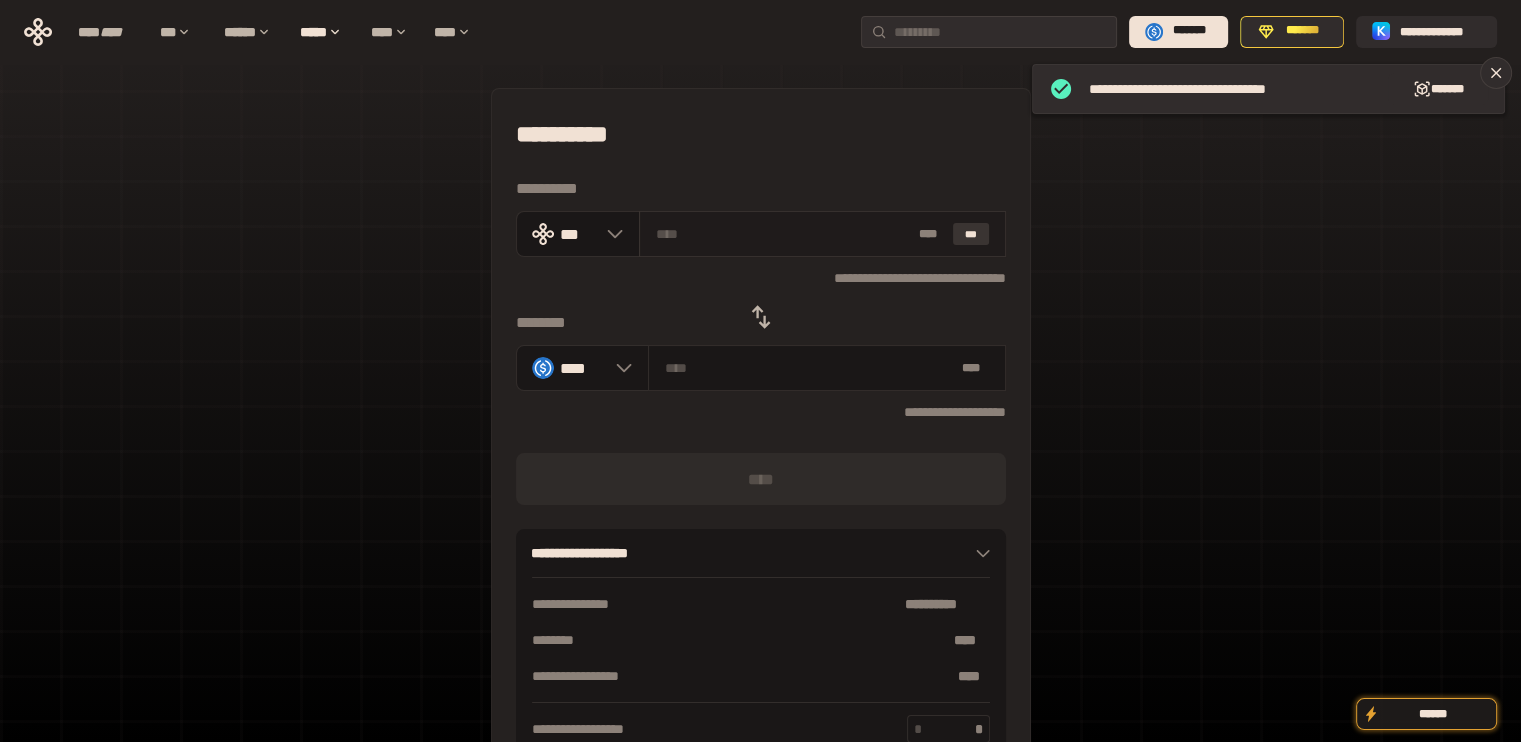 click on "***" at bounding box center [971, 234] 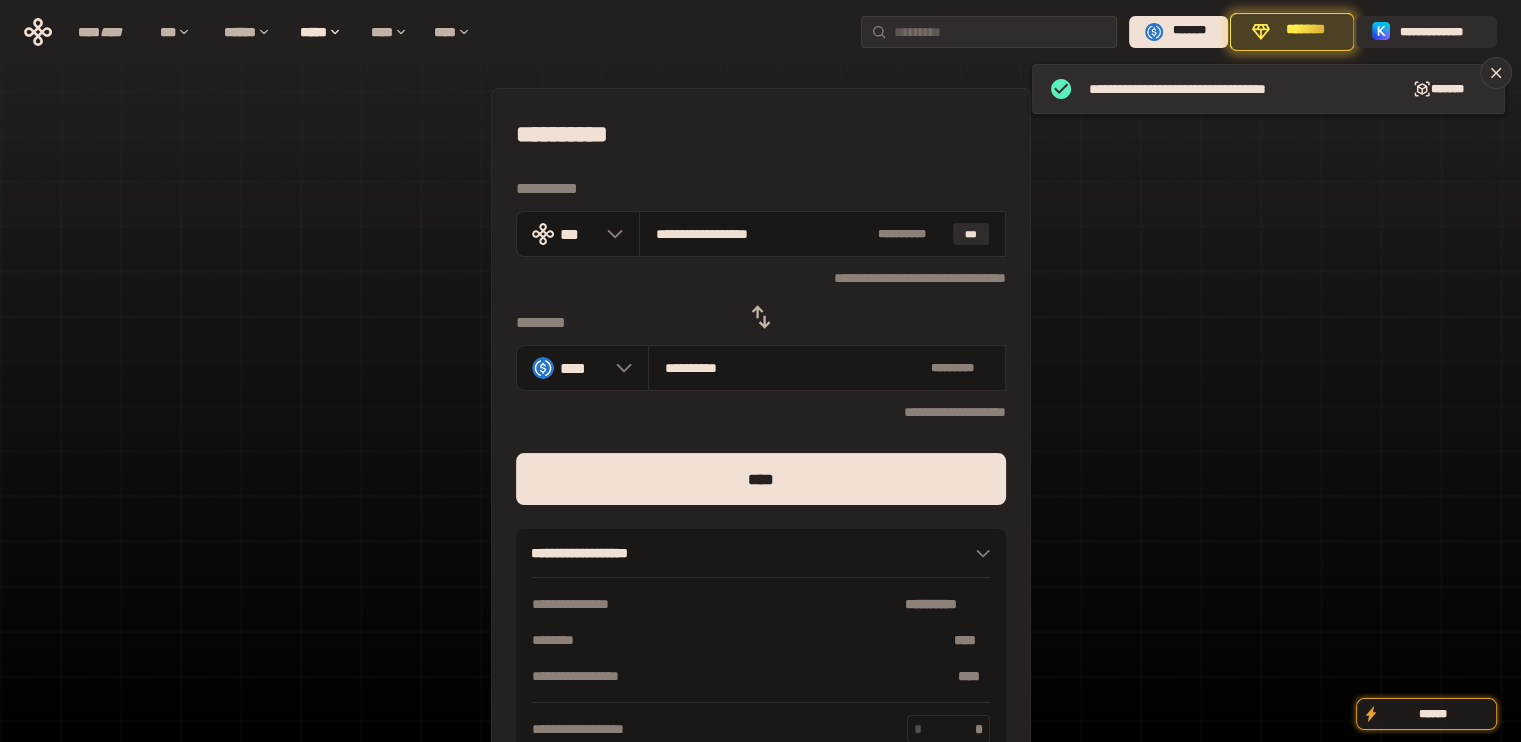drag, startPoint x: 686, startPoint y: 235, endPoint x: 1076, endPoint y: 283, distance: 392.94275 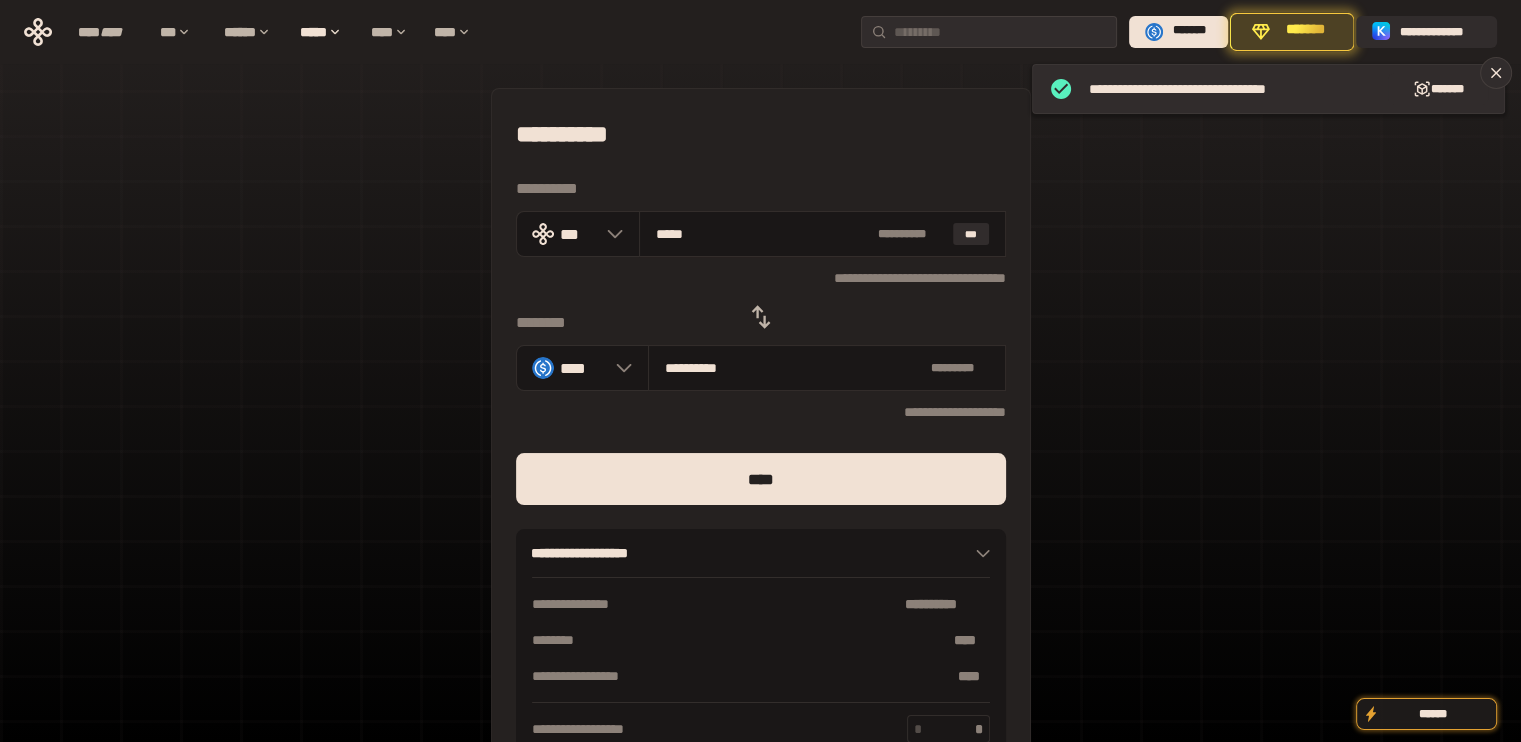 type on "****" 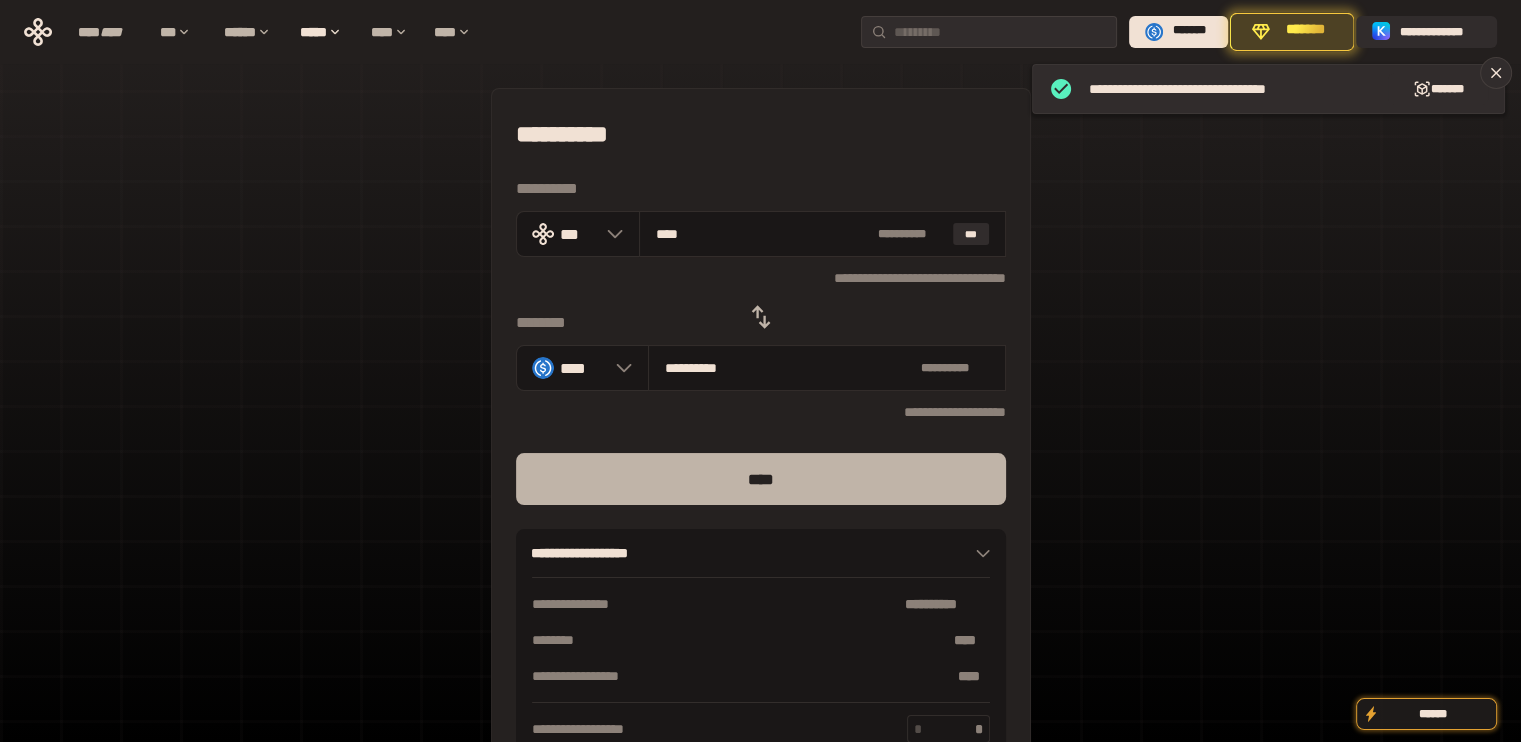 type on "****" 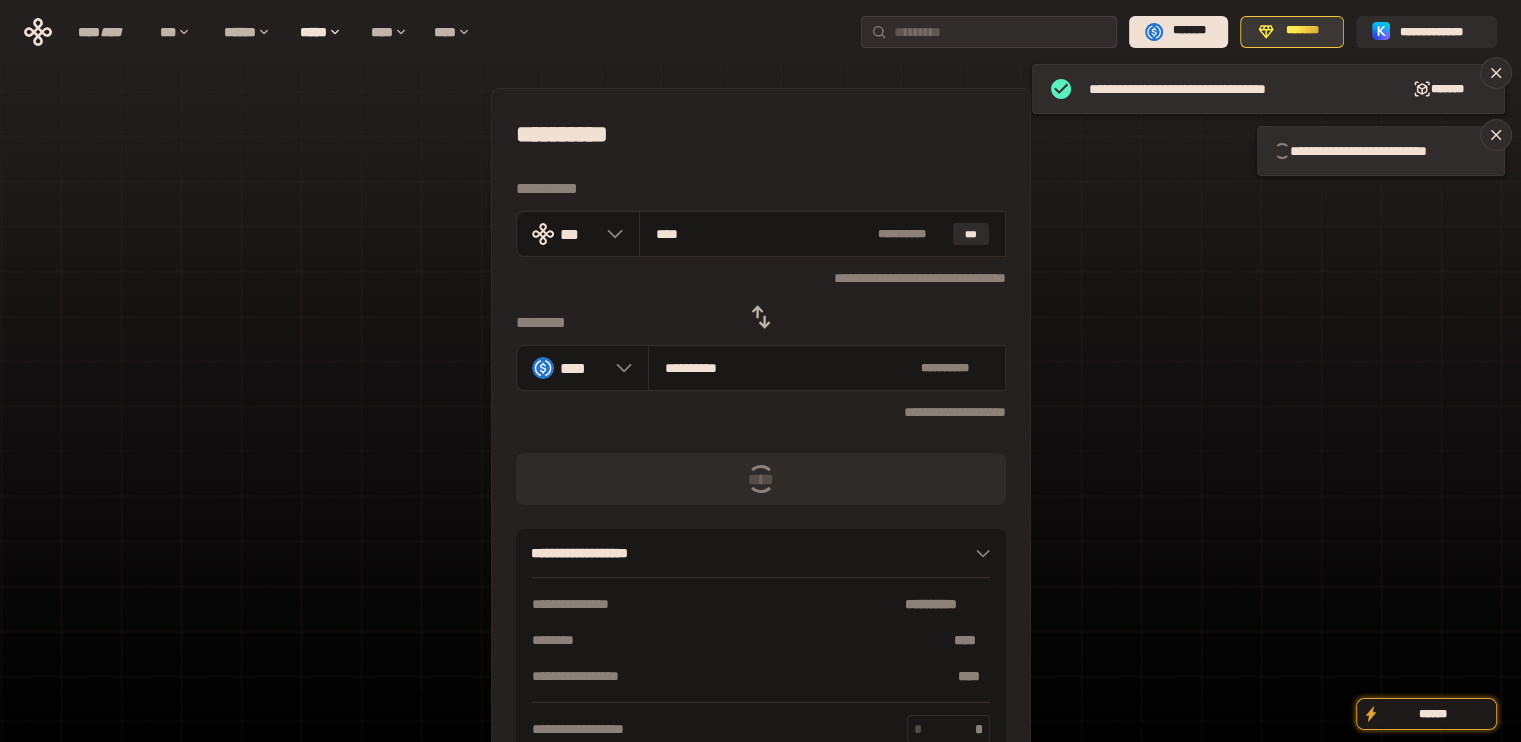 click on "*******" at bounding box center [1303, 31] 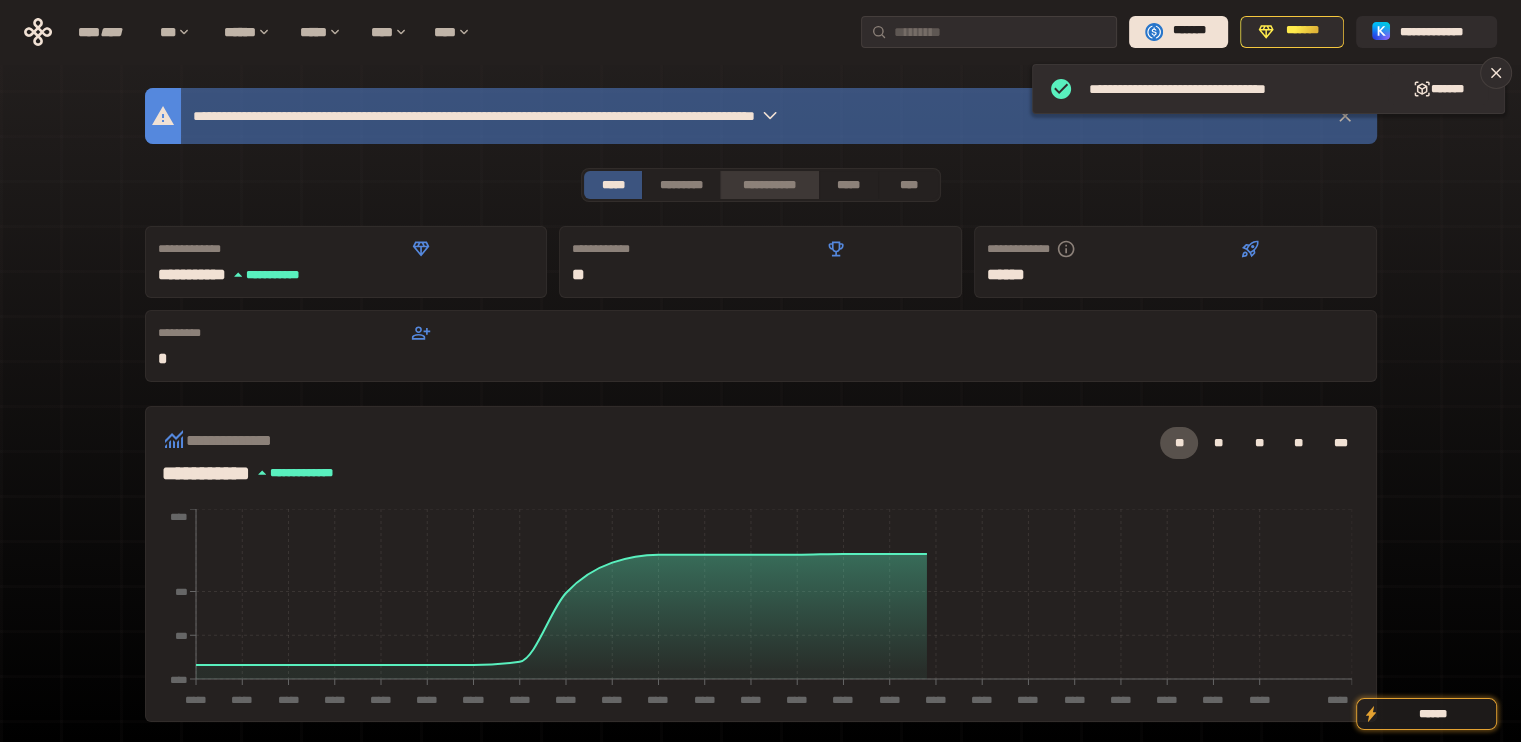 click on "**********" at bounding box center (769, 185) 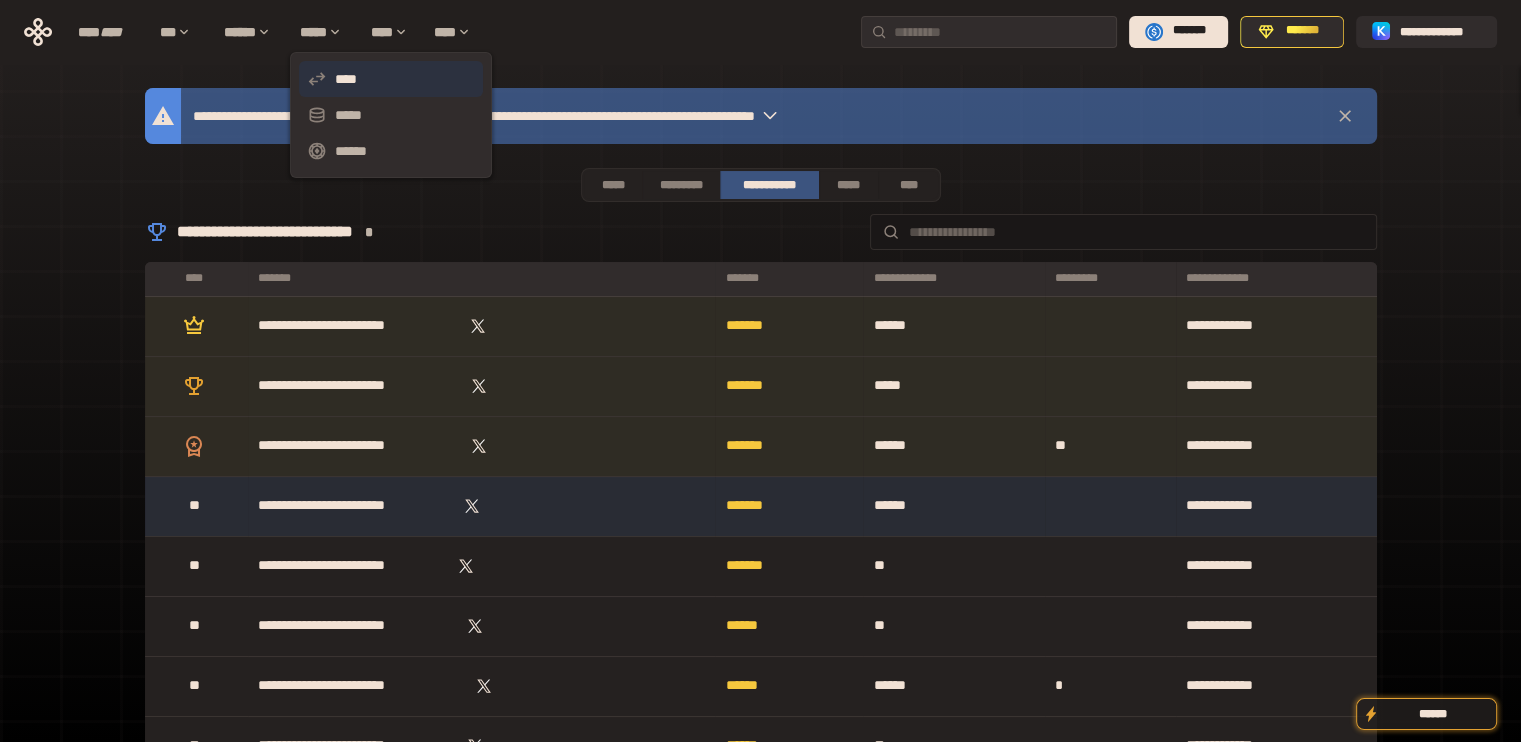 click on "****" at bounding box center [391, 79] 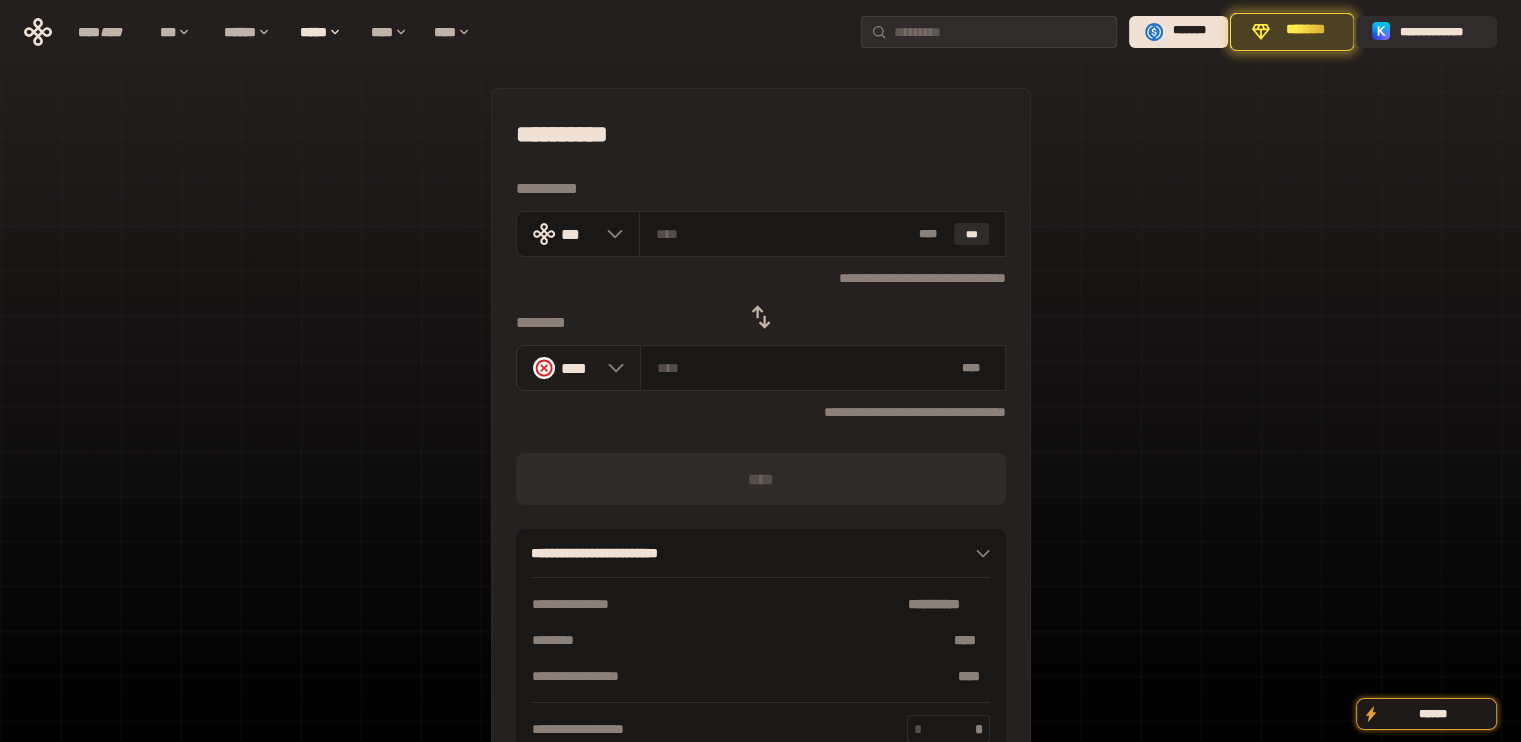 click at bounding box center [611, 368] 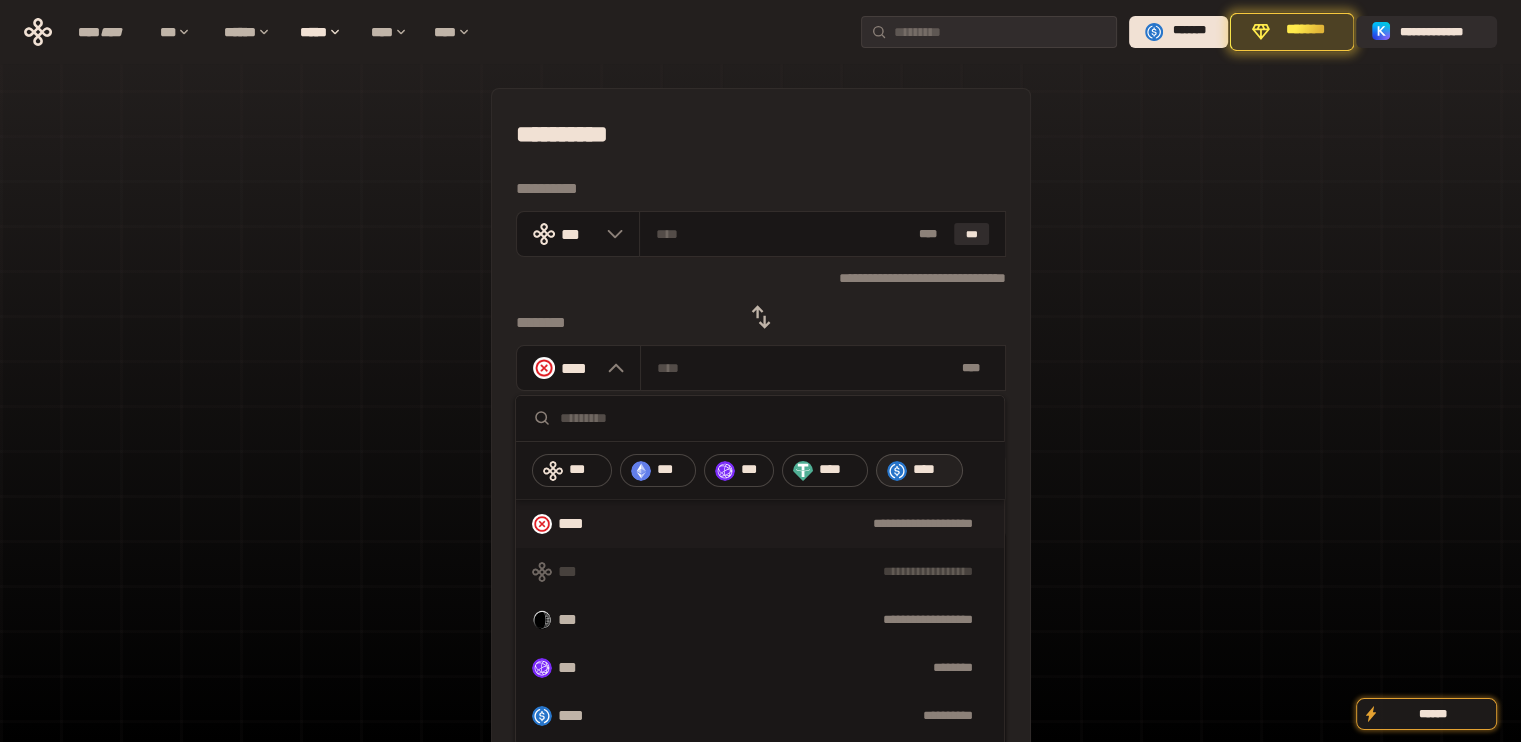 click on "****" at bounding box center (933, 470) 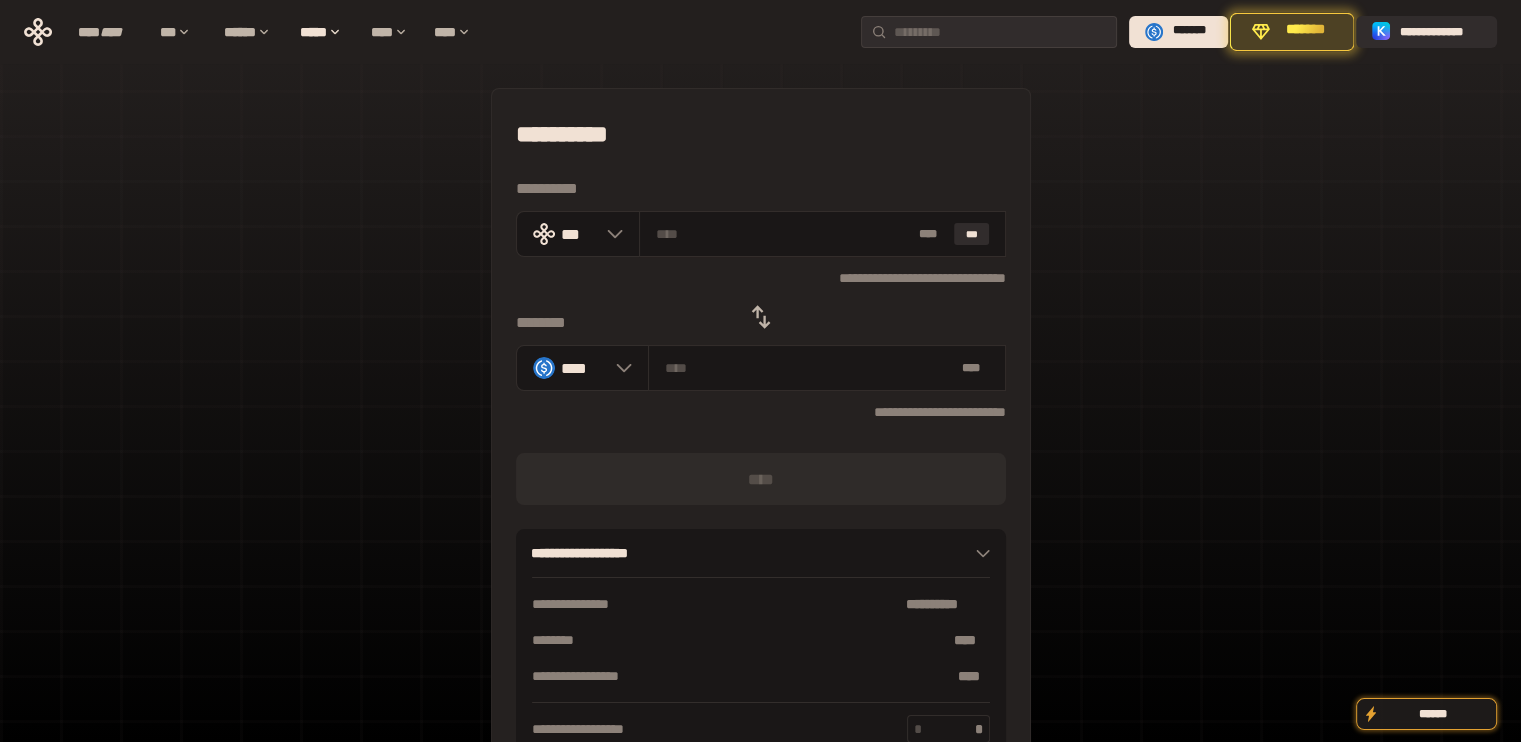 click 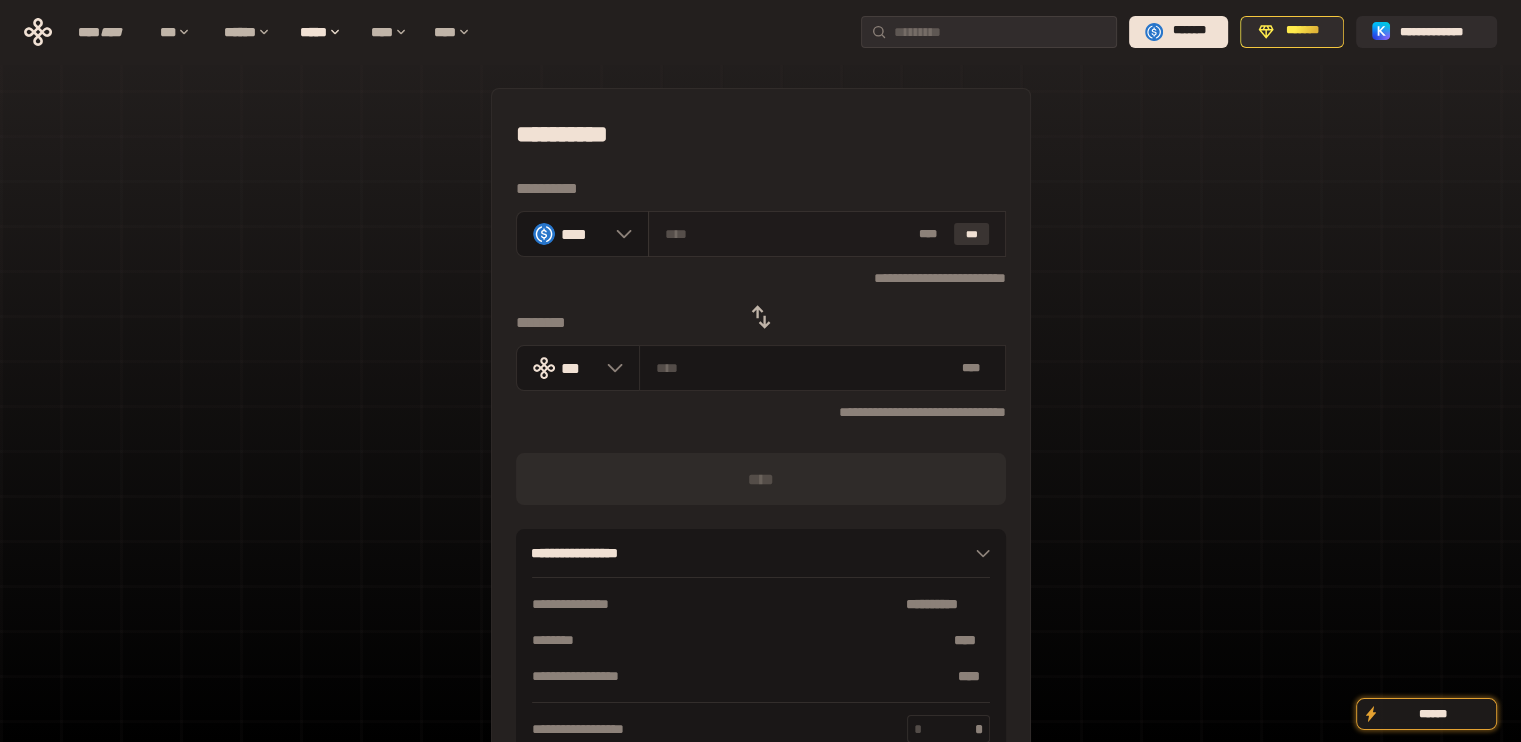 click on "***" at bounding box center [972, 234] 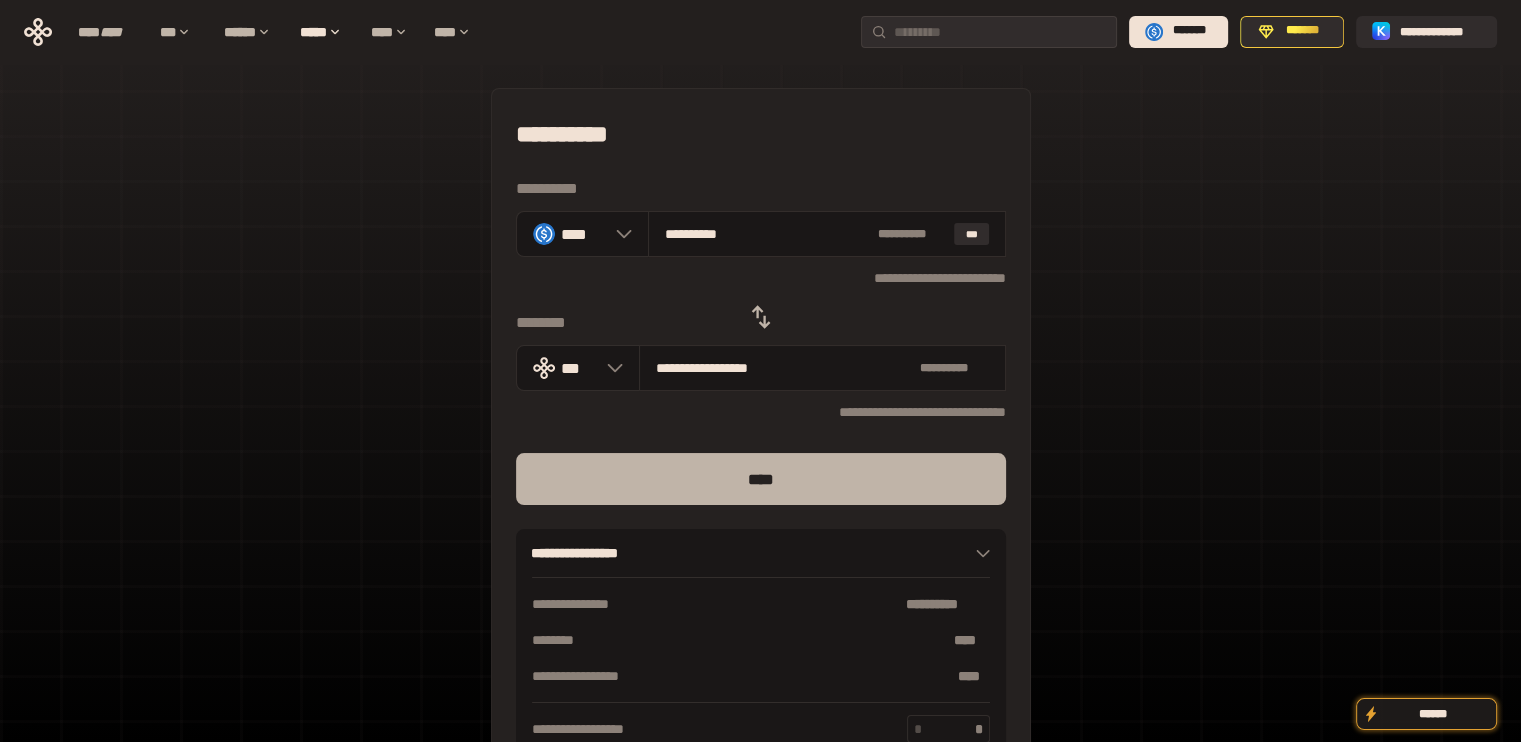 click on "****" at bounding box center (761, 479) 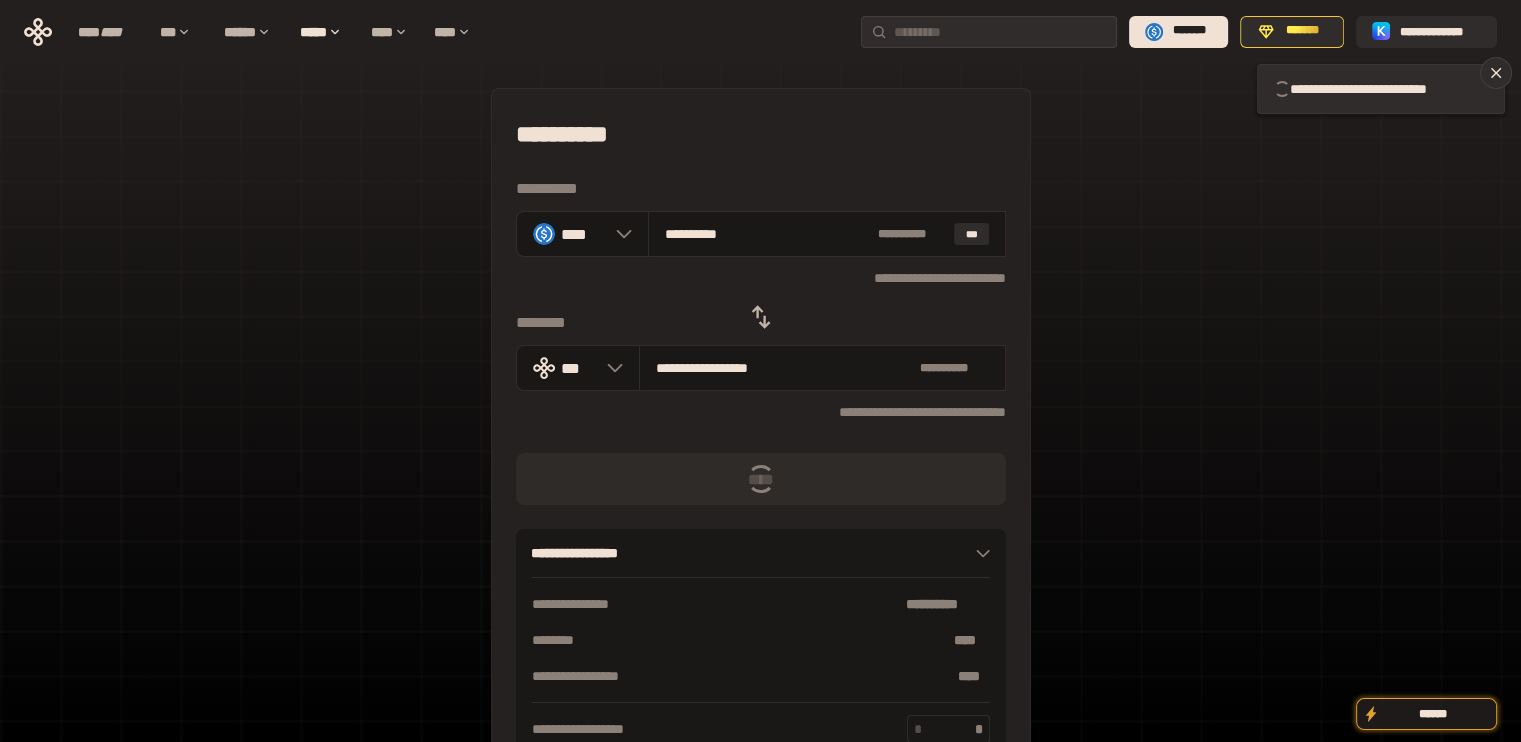 type 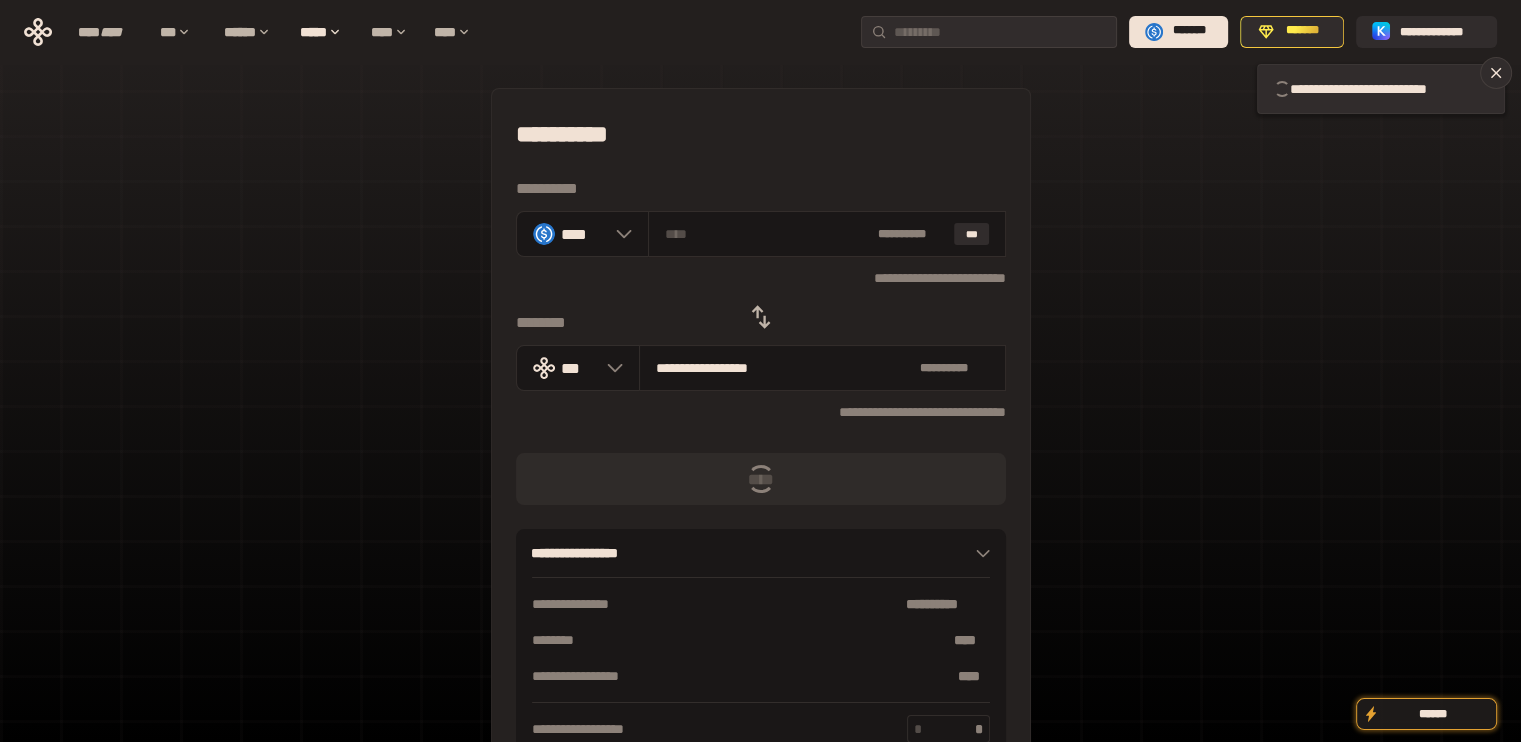 type 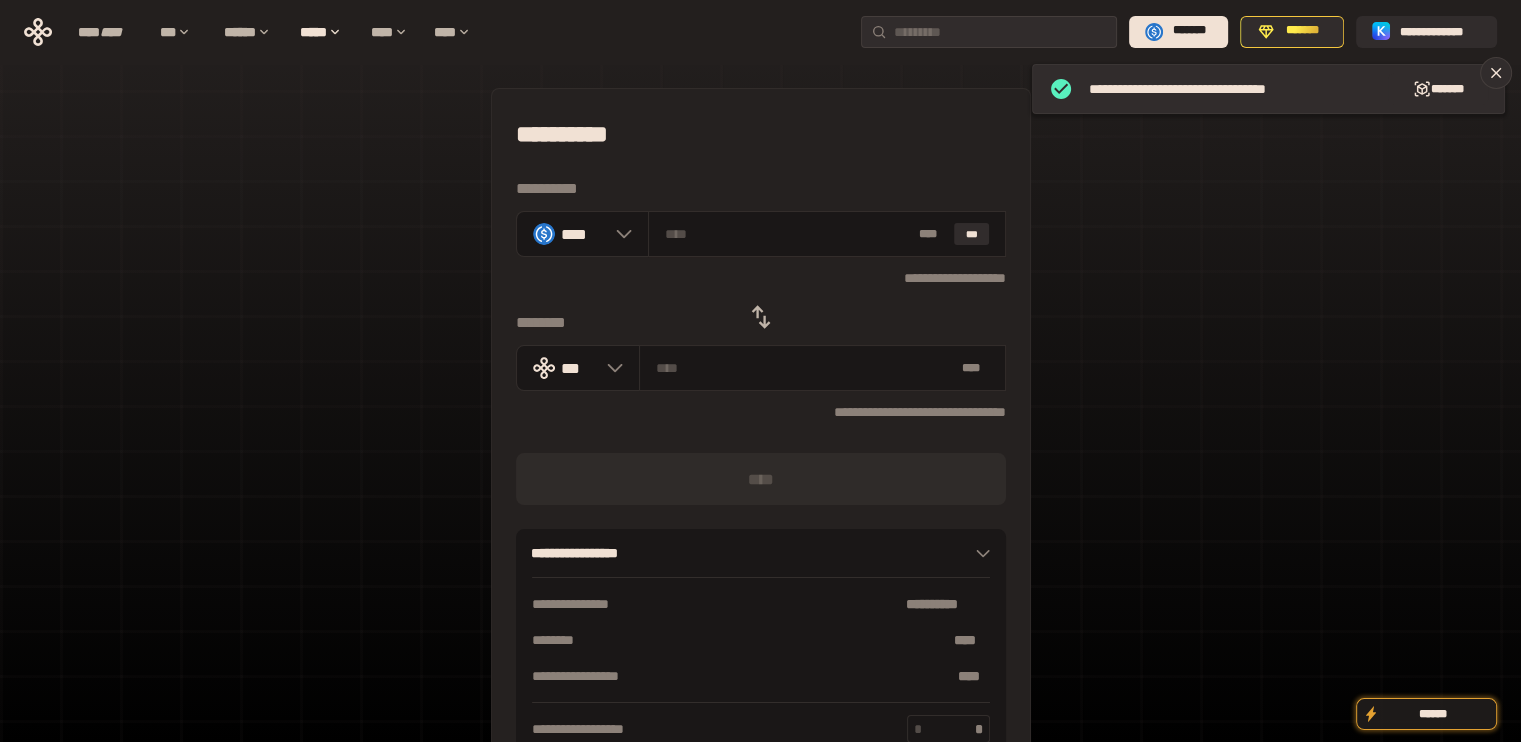 click 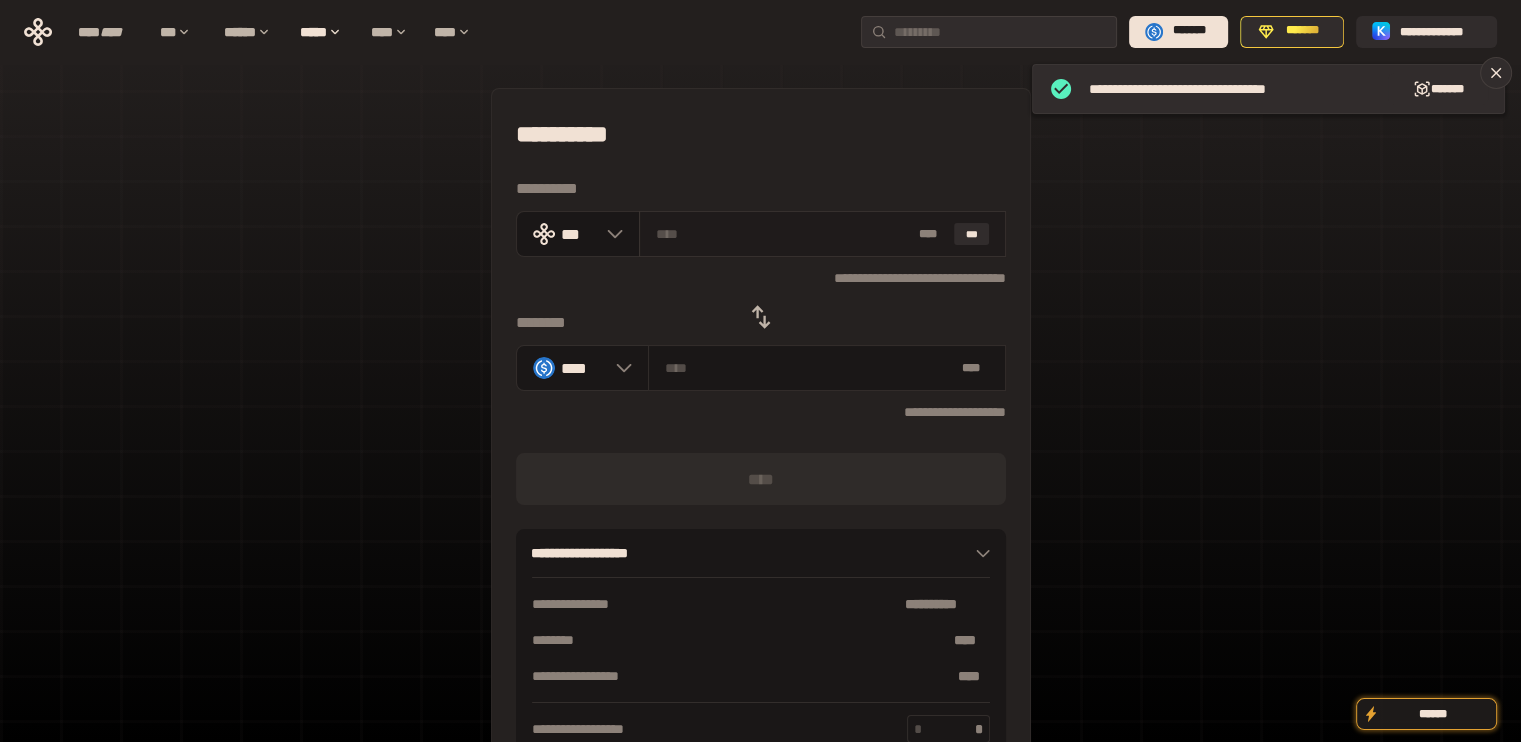click on "* ** ***" at bounding box center (822, 234) 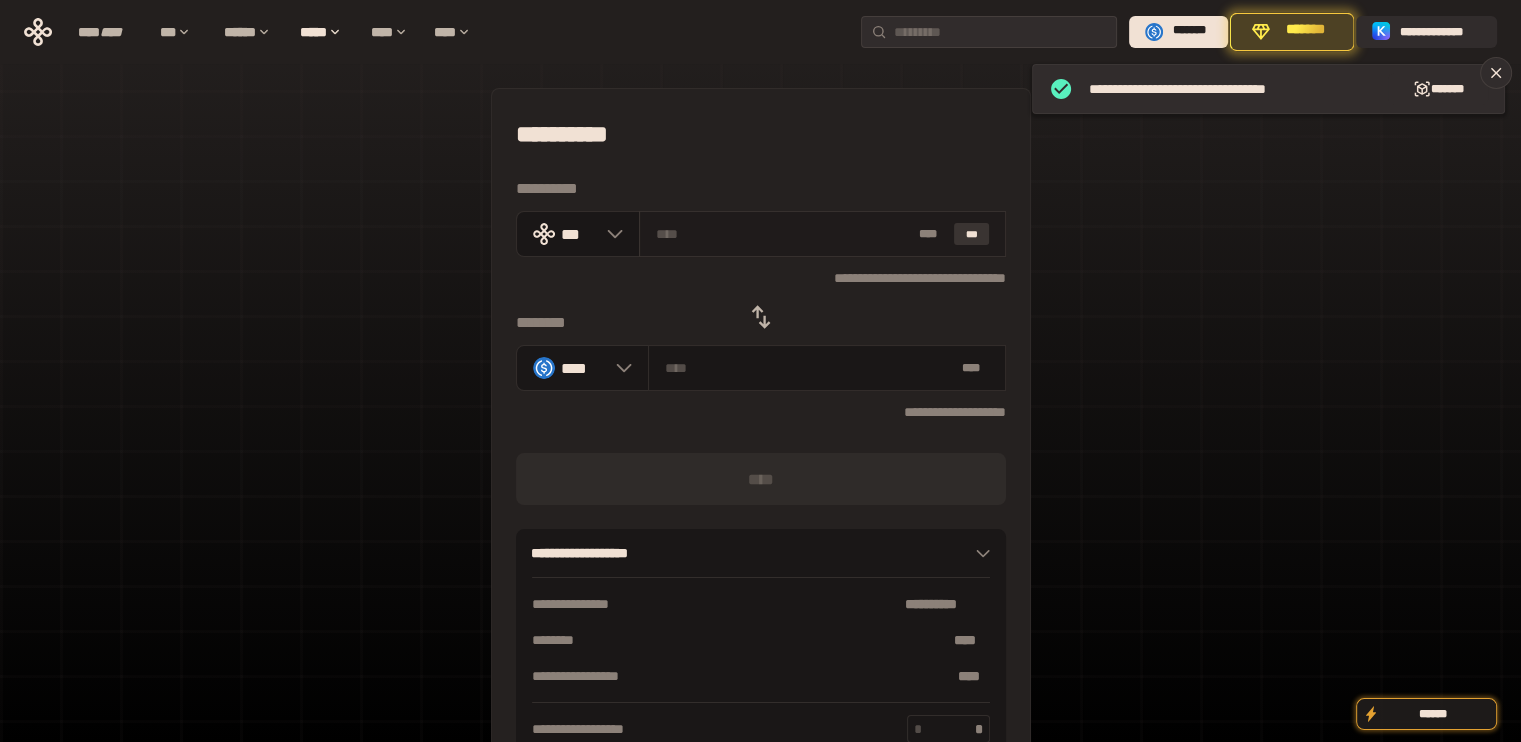 click on "***" at bounding box center [972, 234] 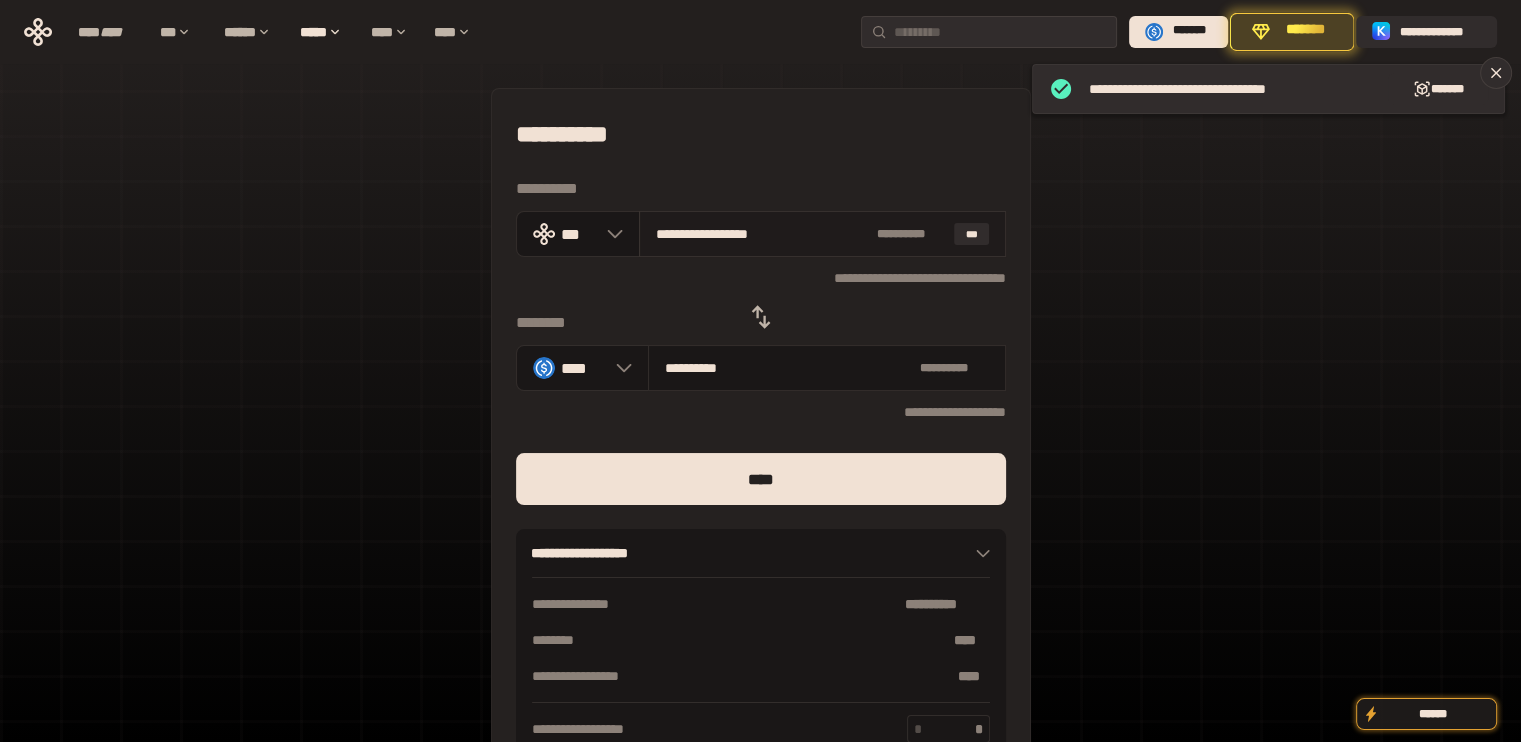 drag, startPoint x: 682, startPoint y: 231, endPoint x: 880, endPoint y: 240, distance: 198.20444 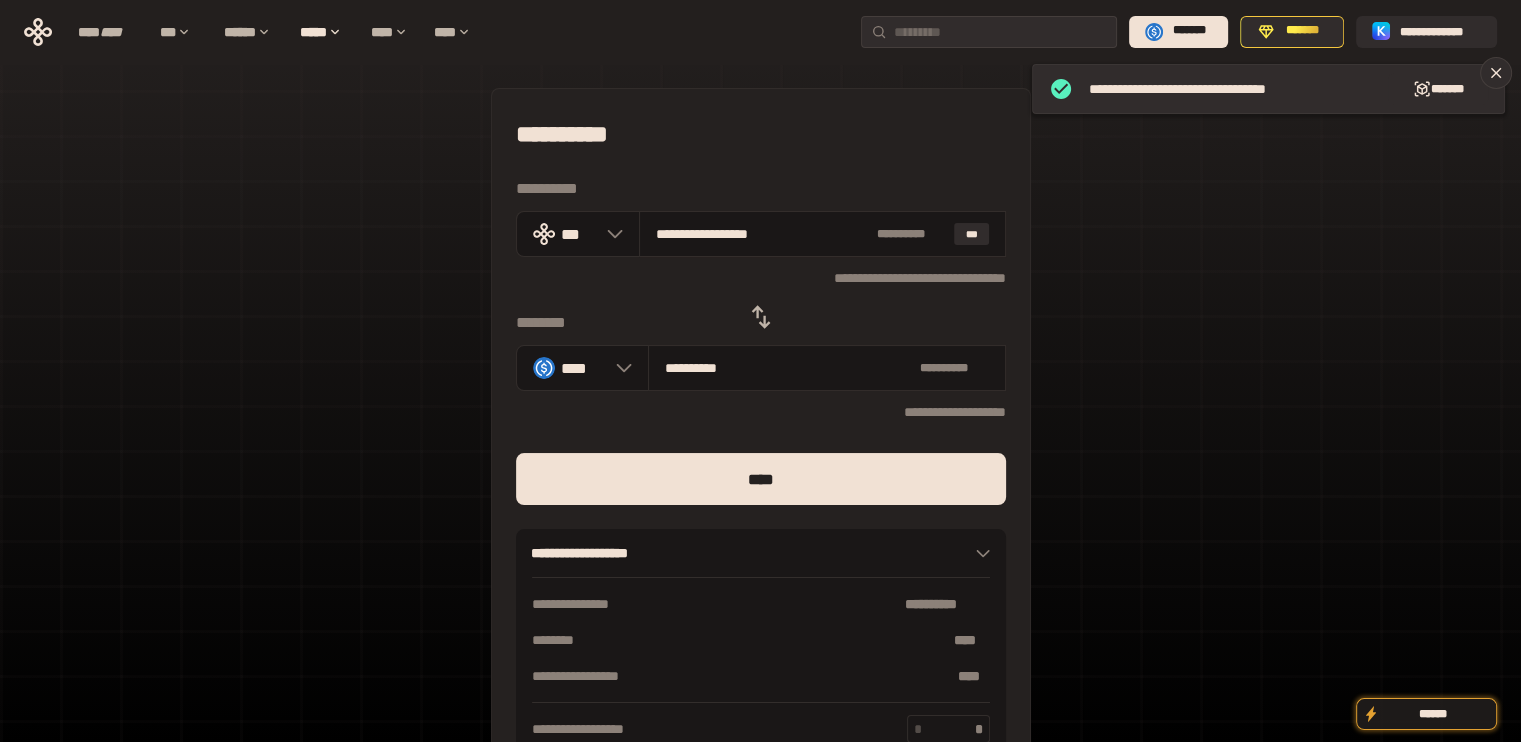 type on "****" 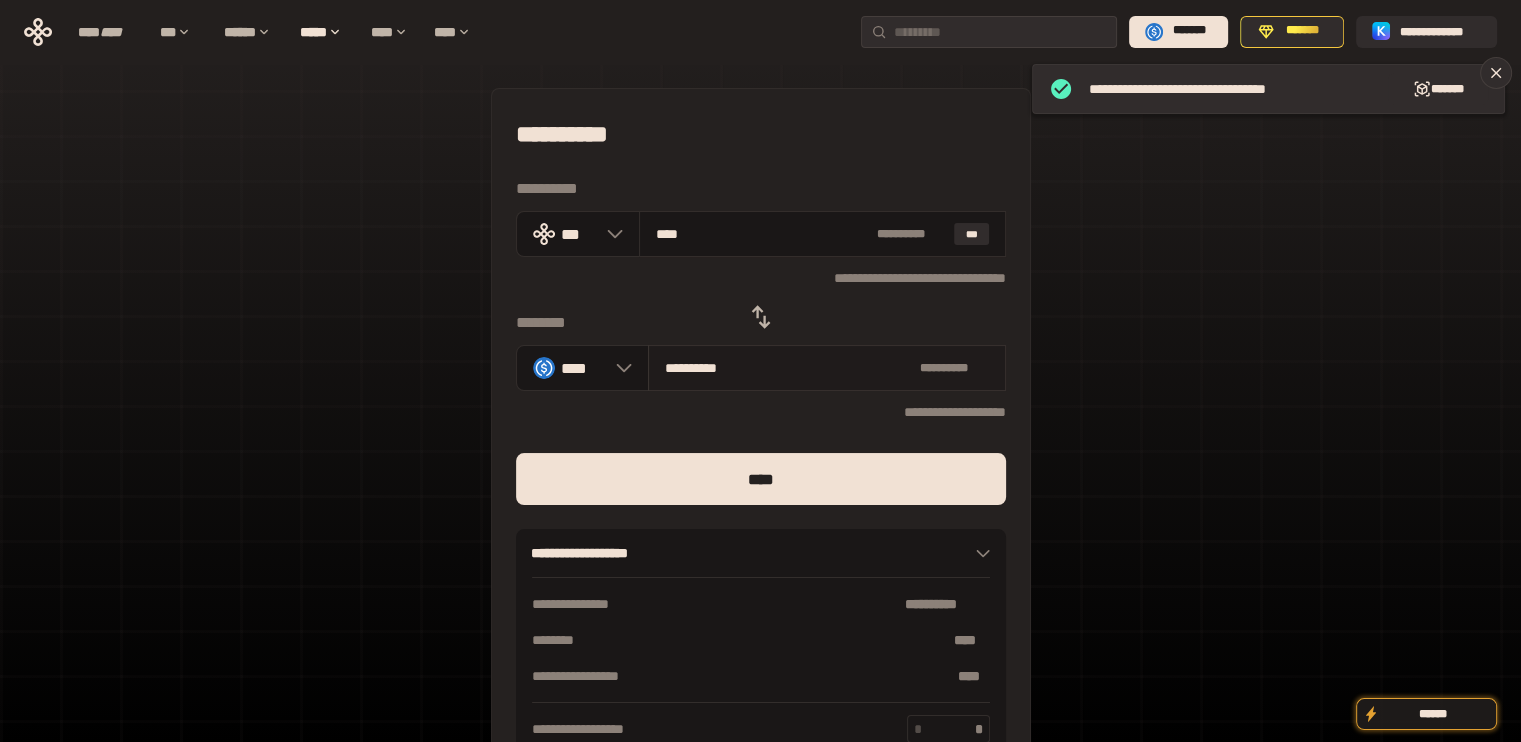 type on "**********" 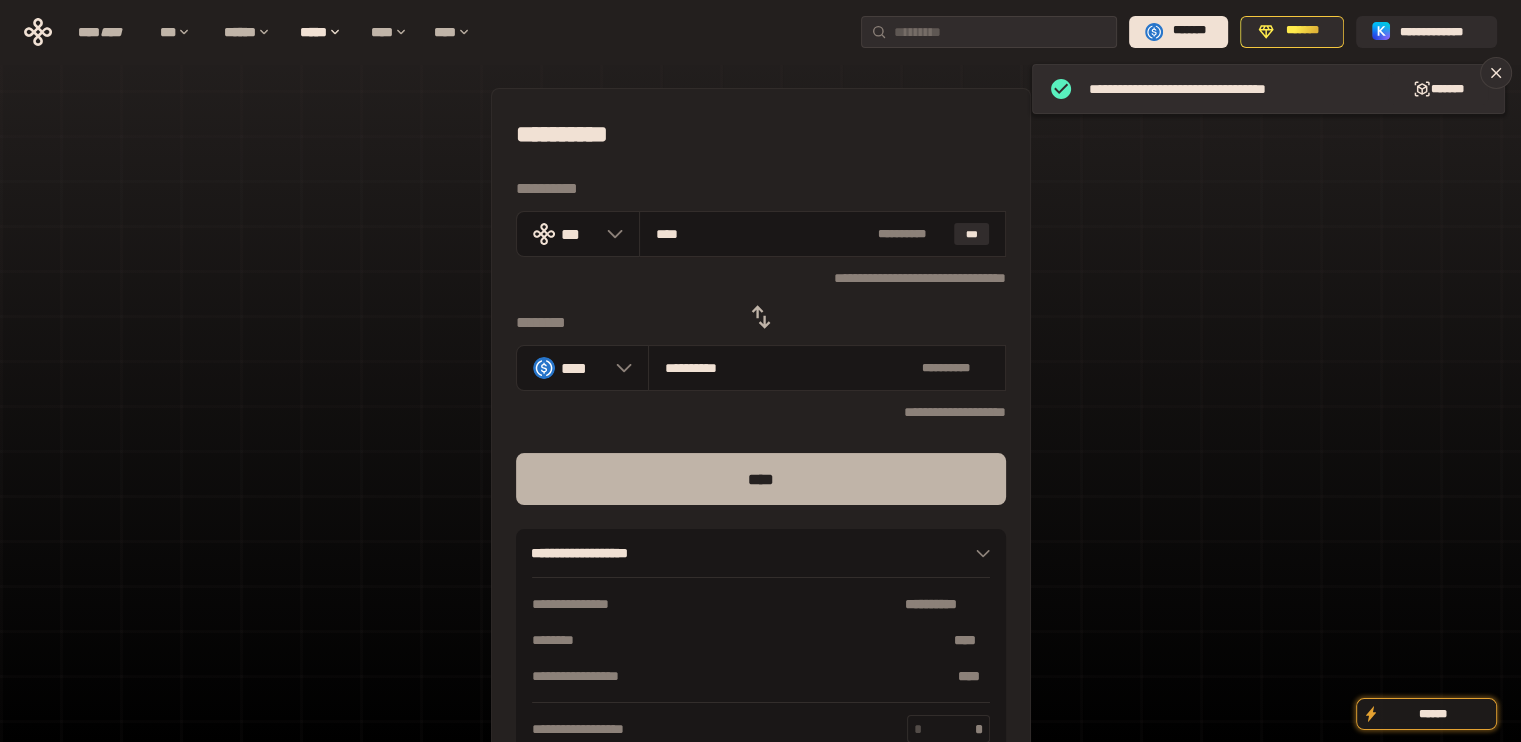 type on "****" 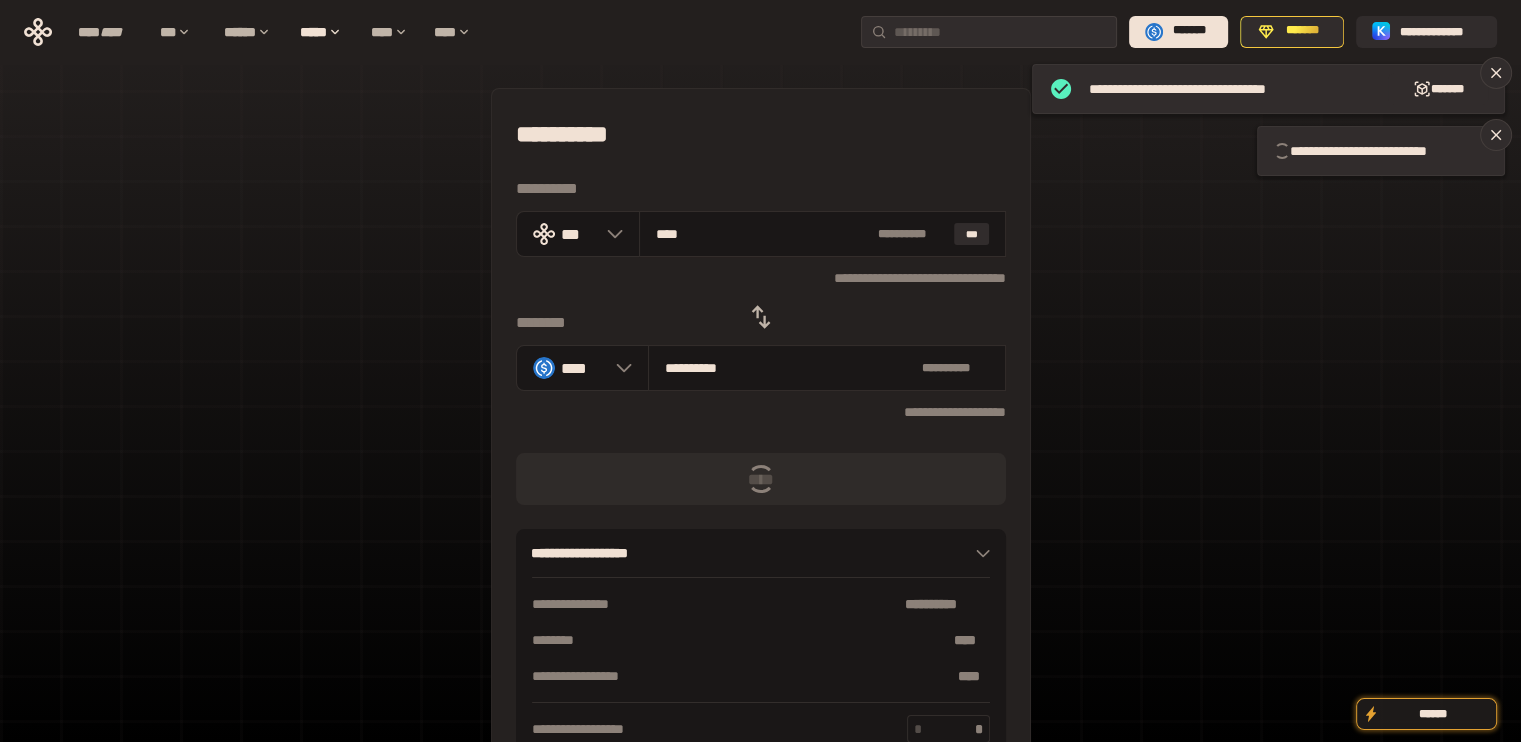 type 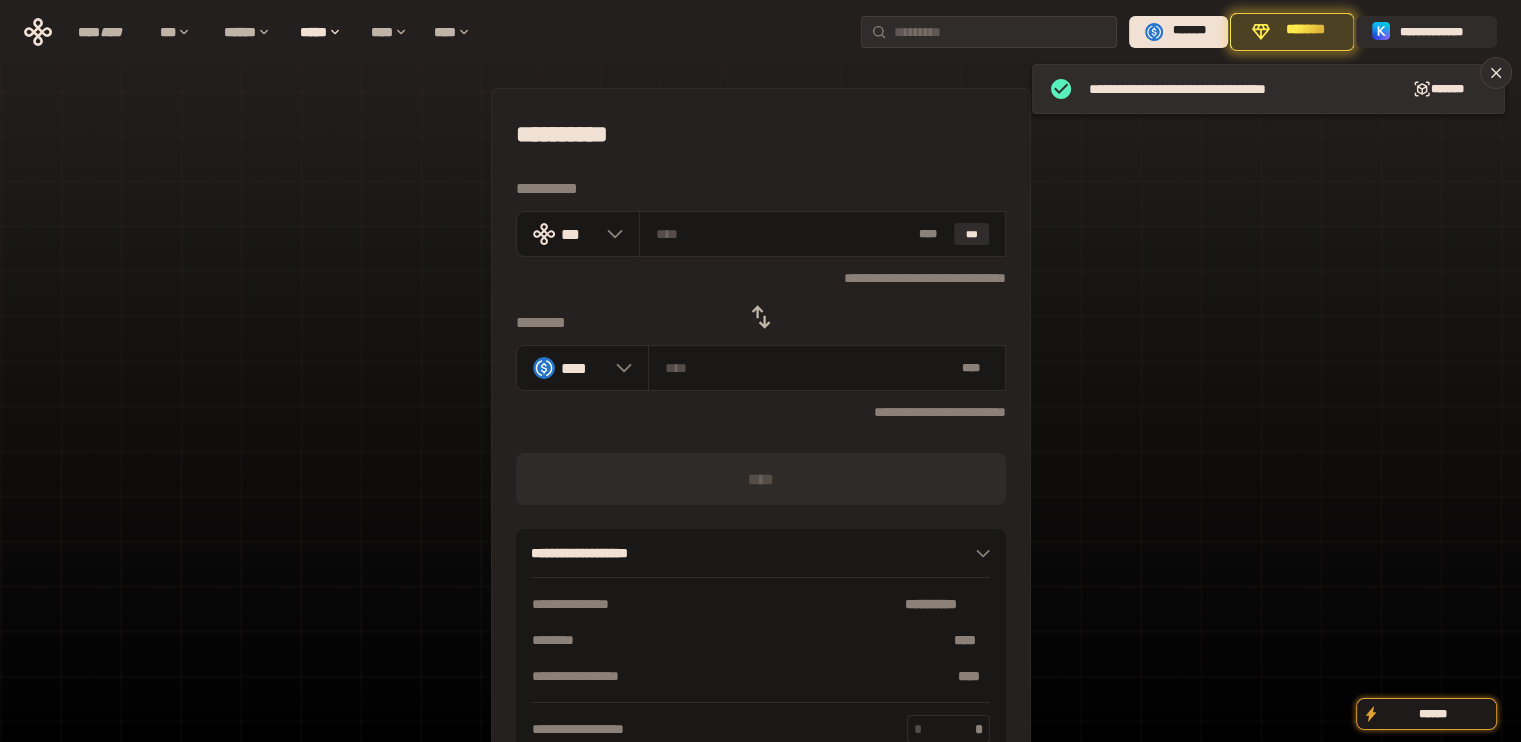 click 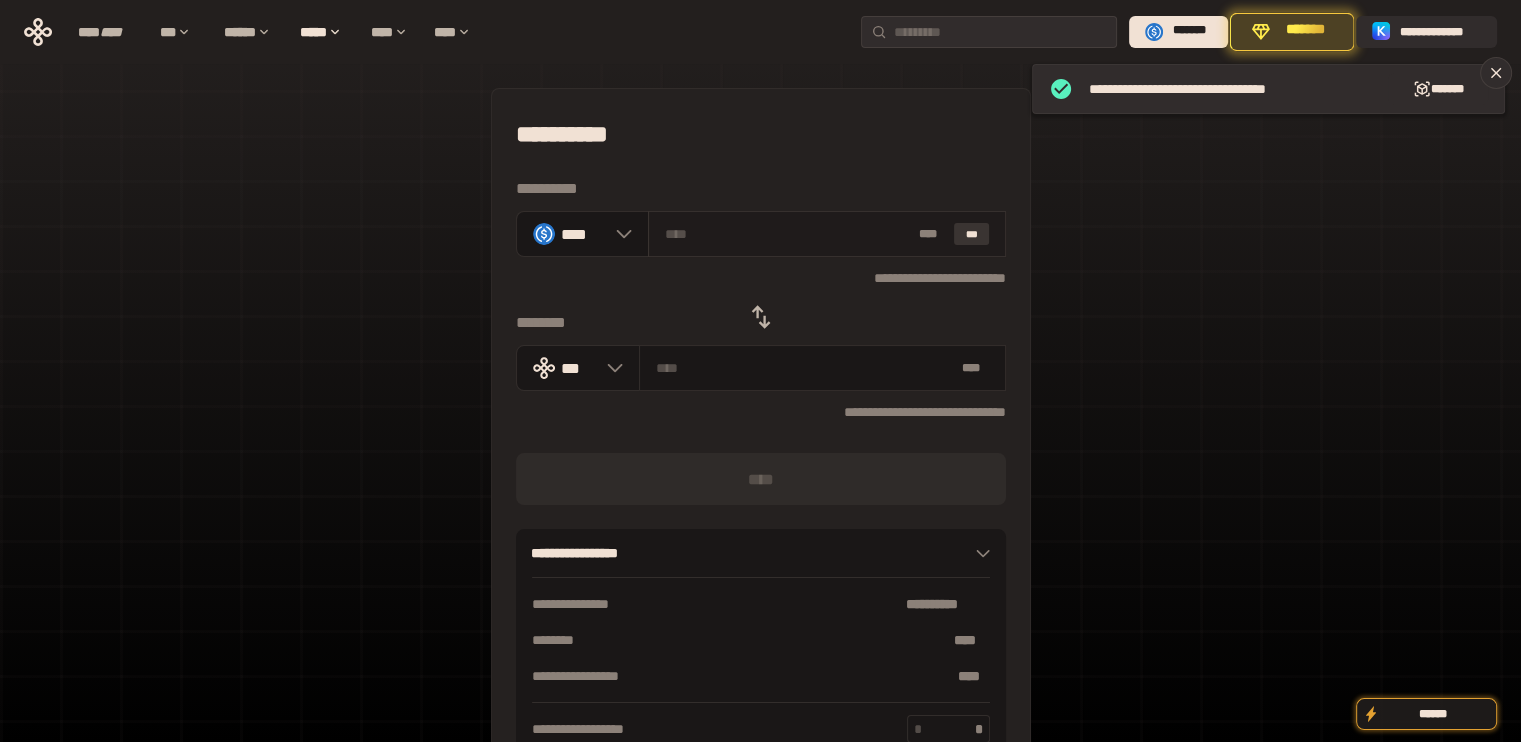 click on "***" at bounding box center [972, 234] 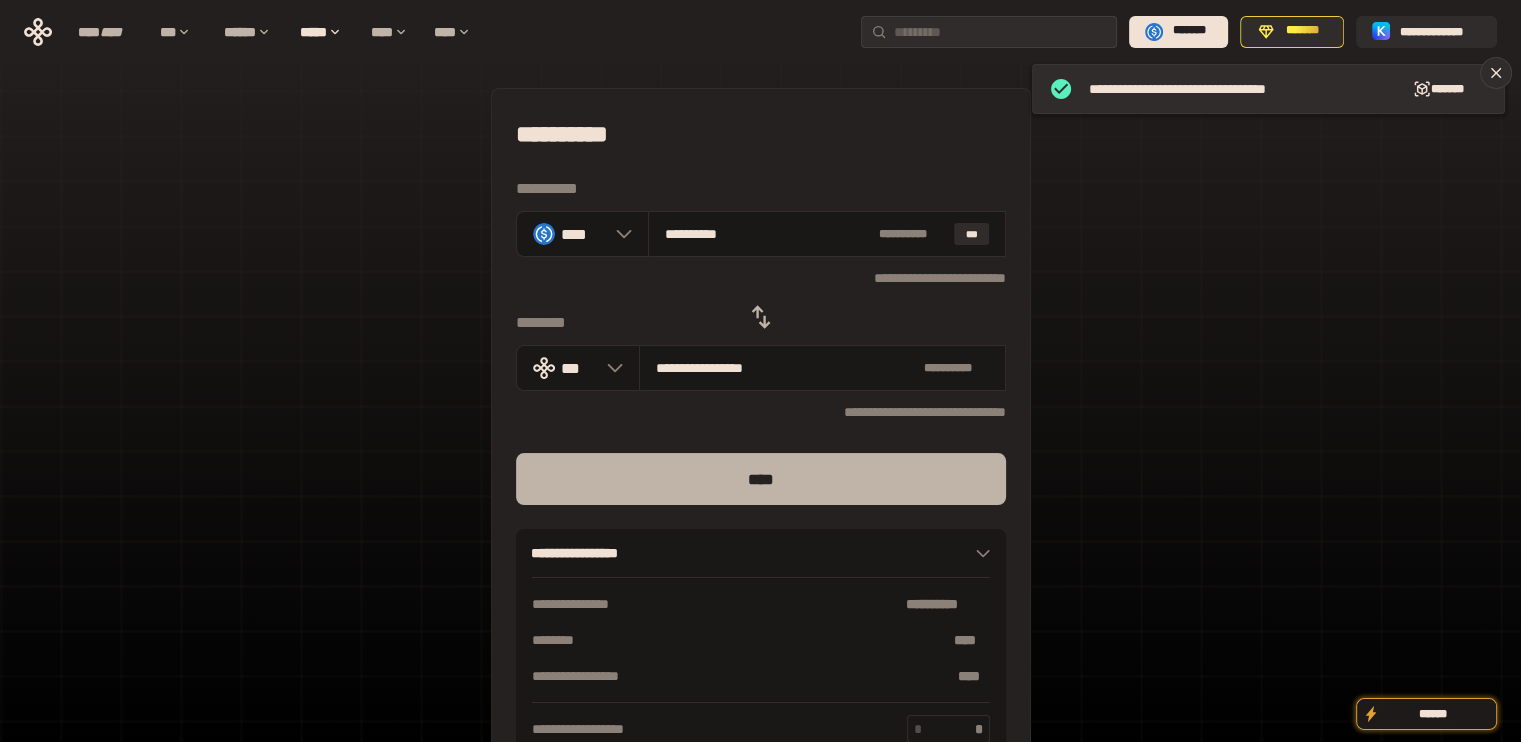 click on "****" at bounding box center [761, 479] 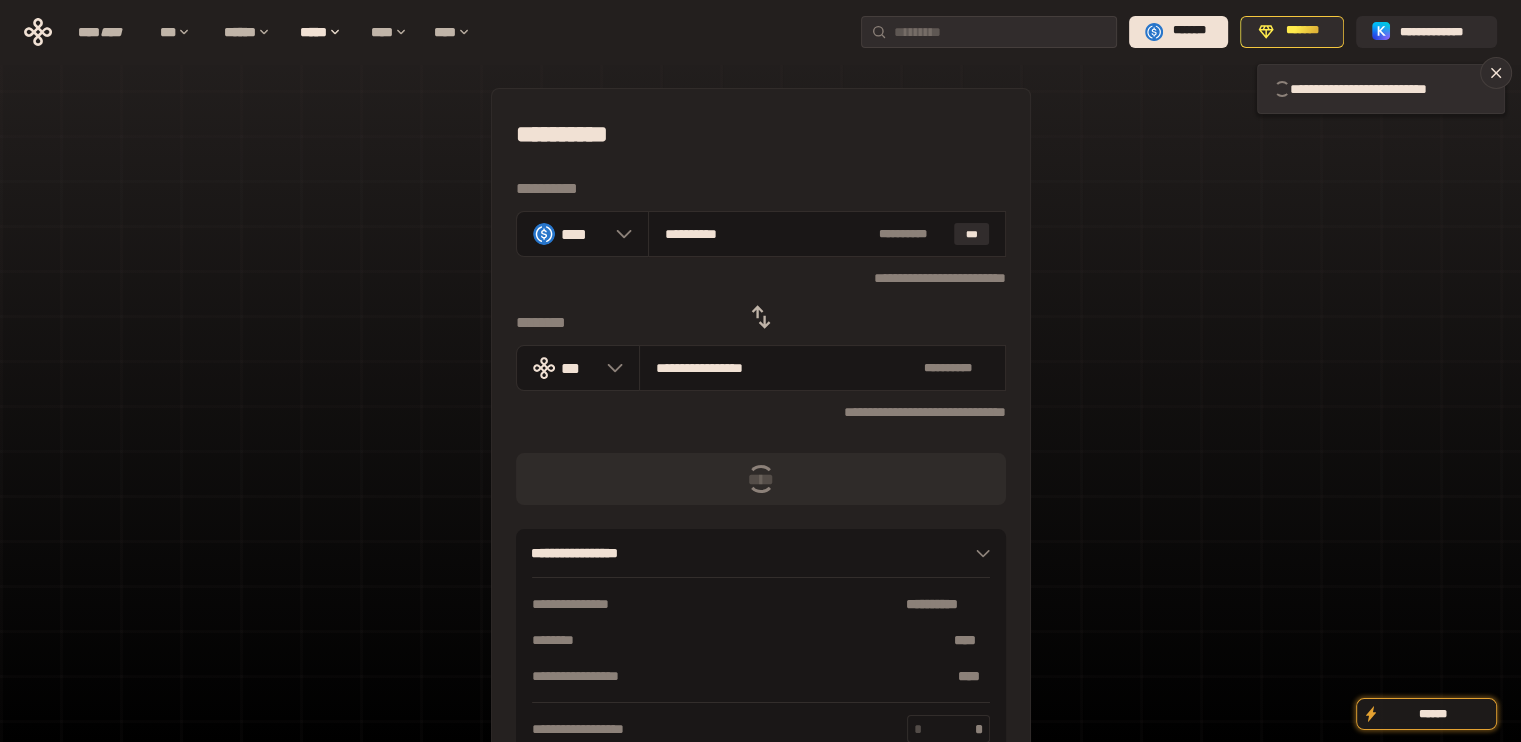 type 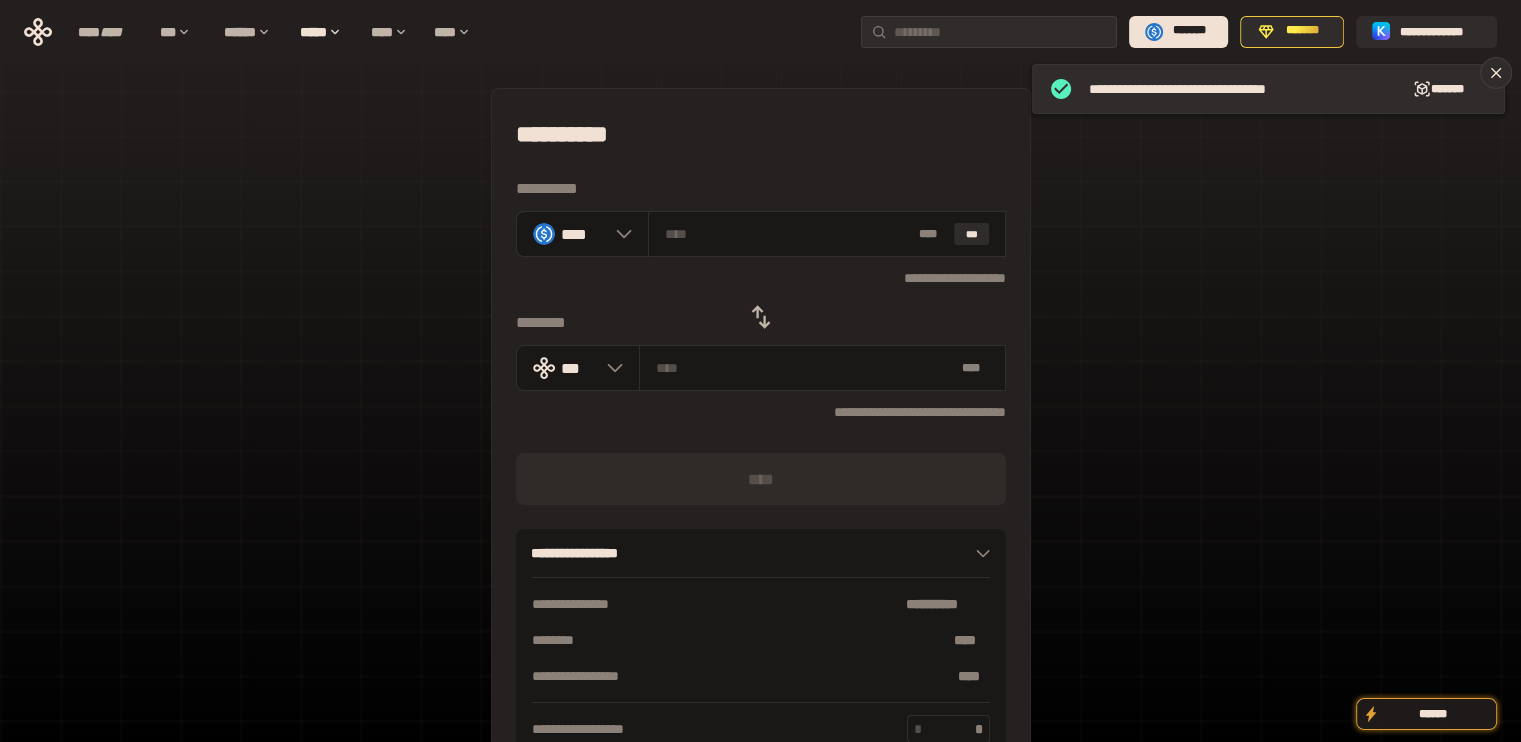 click 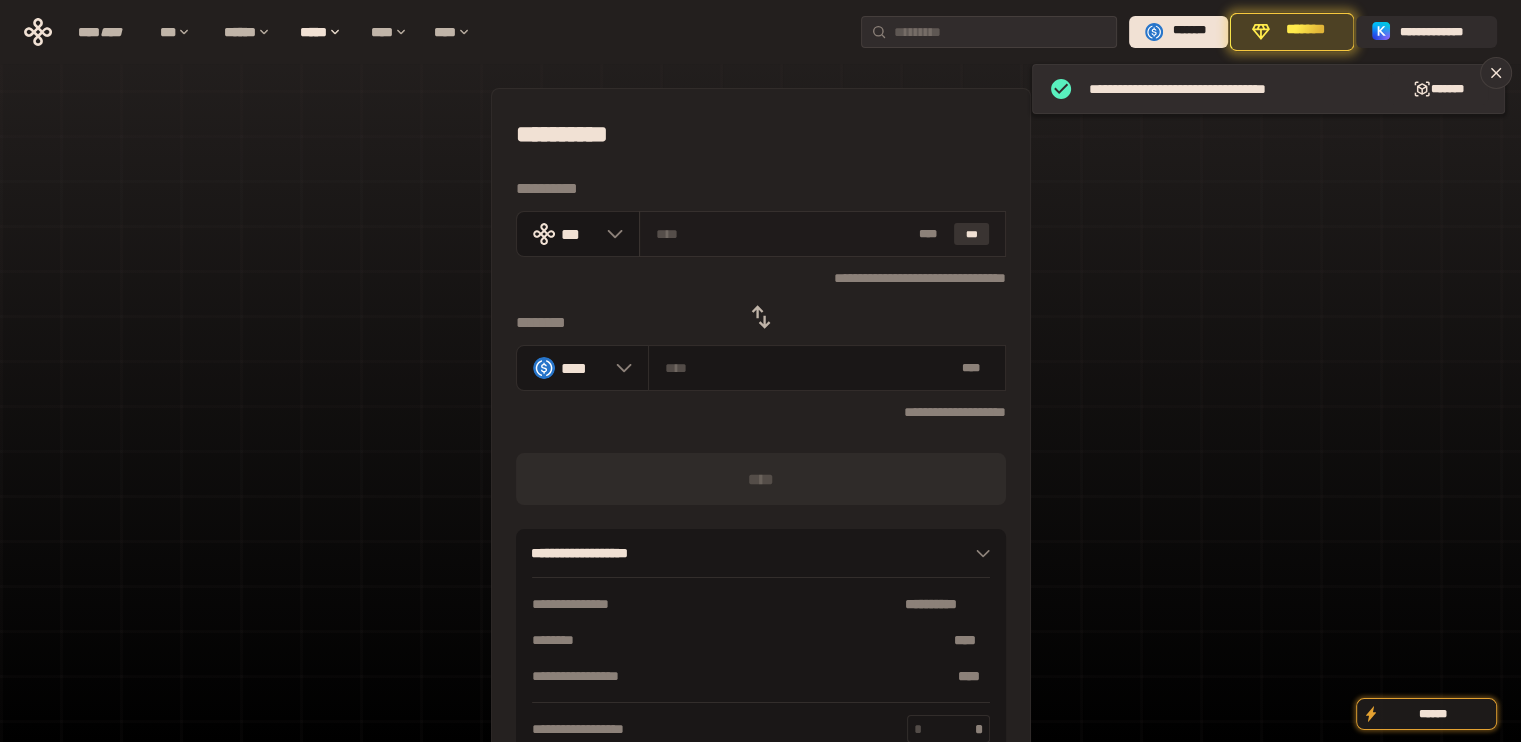 click on "***" at bounding box center (972, 234) 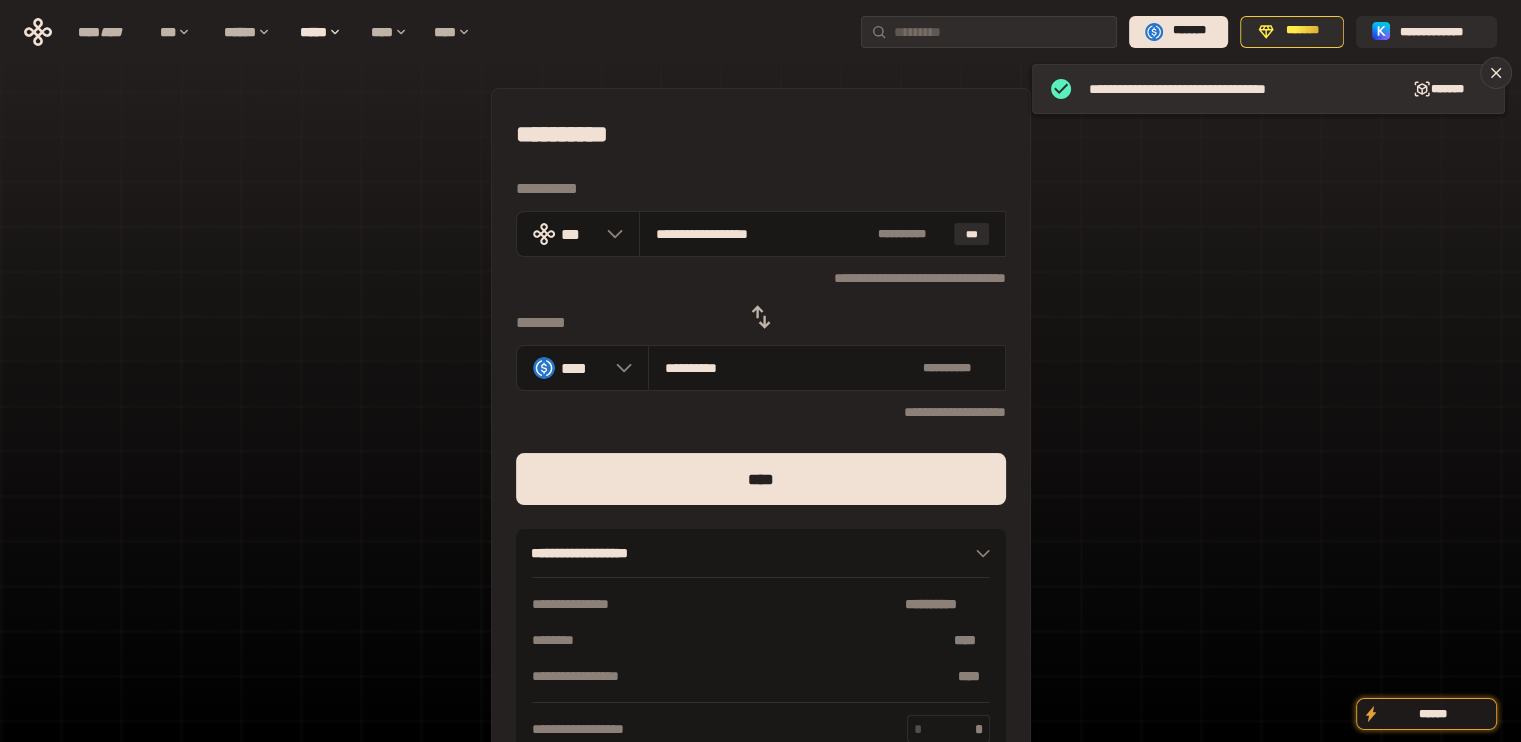 drag, startPoint x: 686, startPoint y: 232, endPoint x: 1103, endPoint y: 287, distance: 420.61145 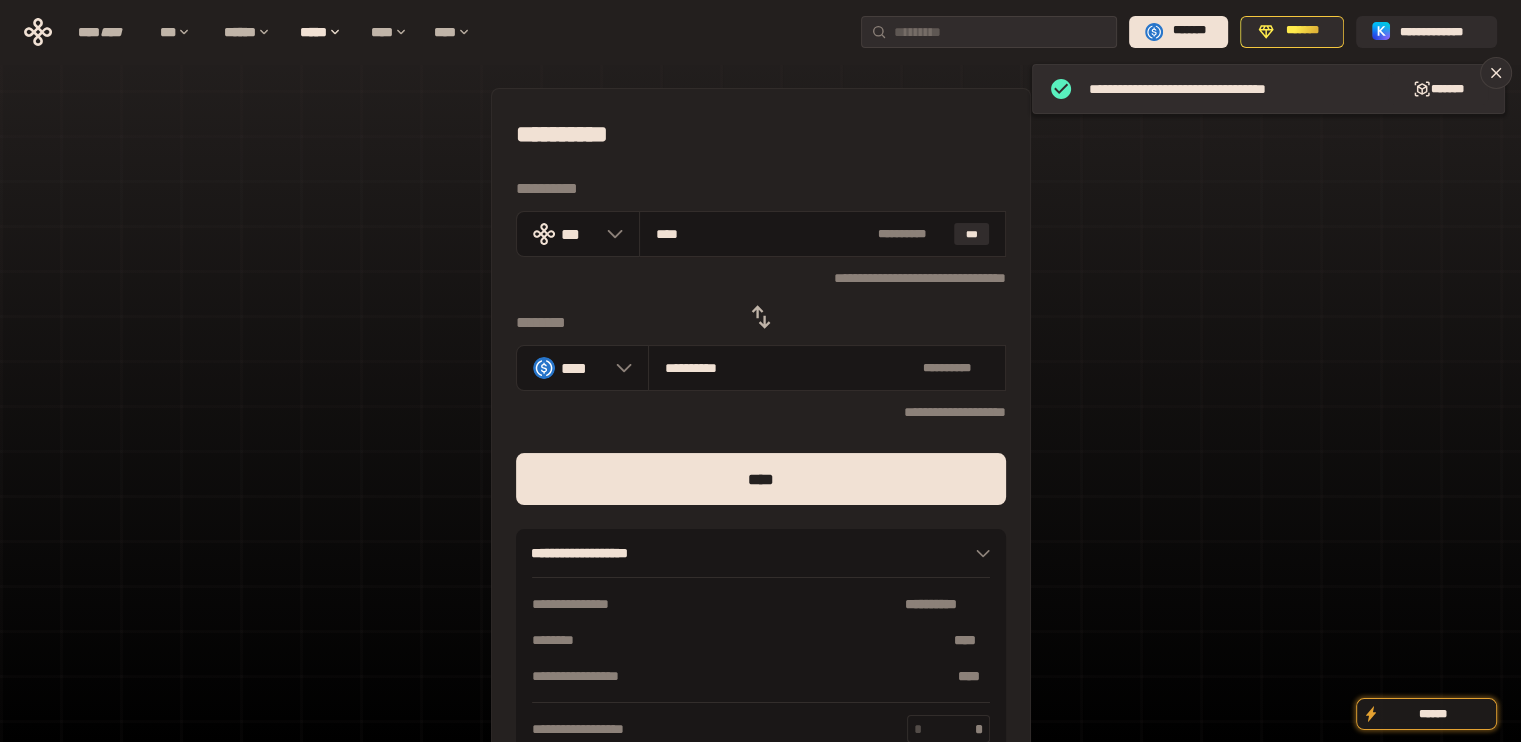 type on "**********" 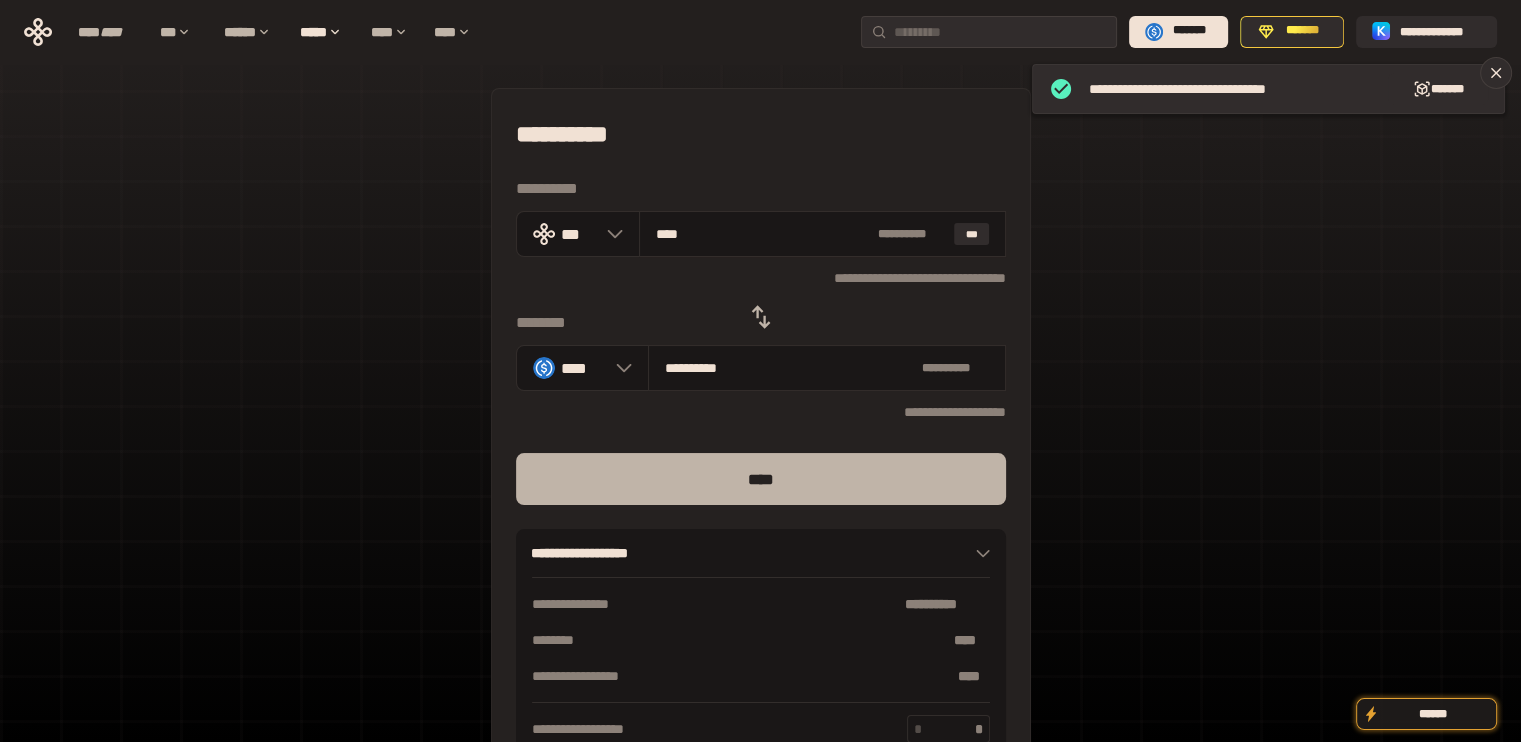 type on "****" 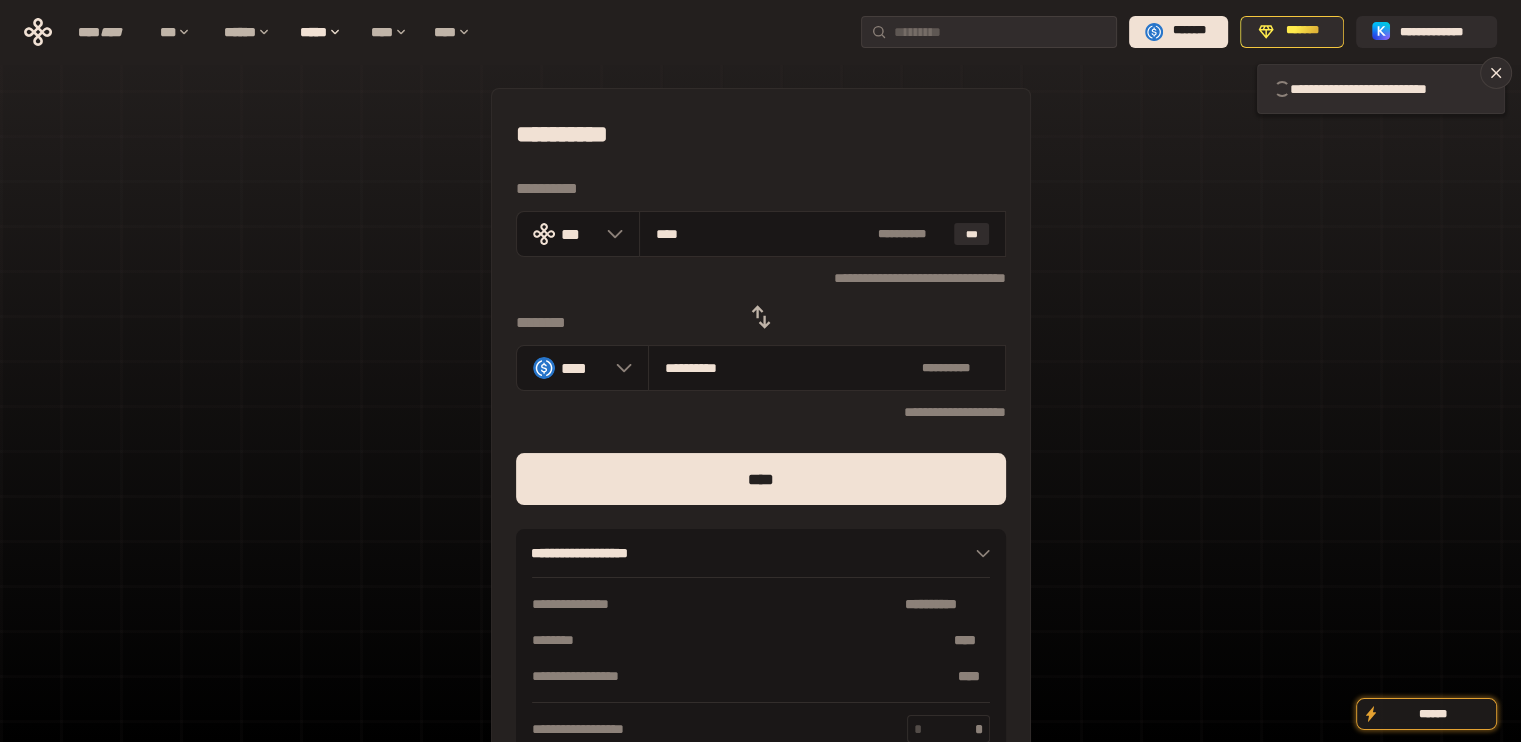 type 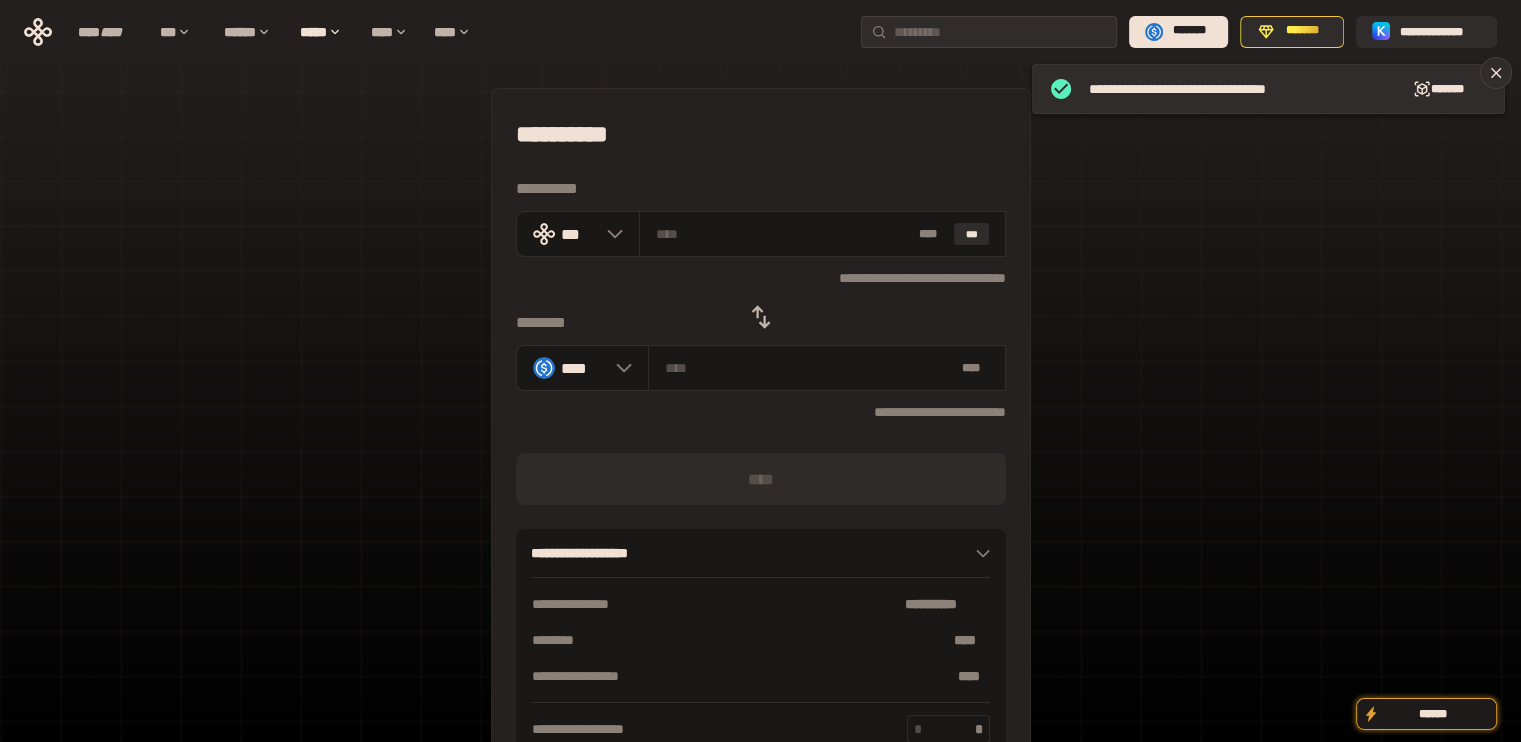 click 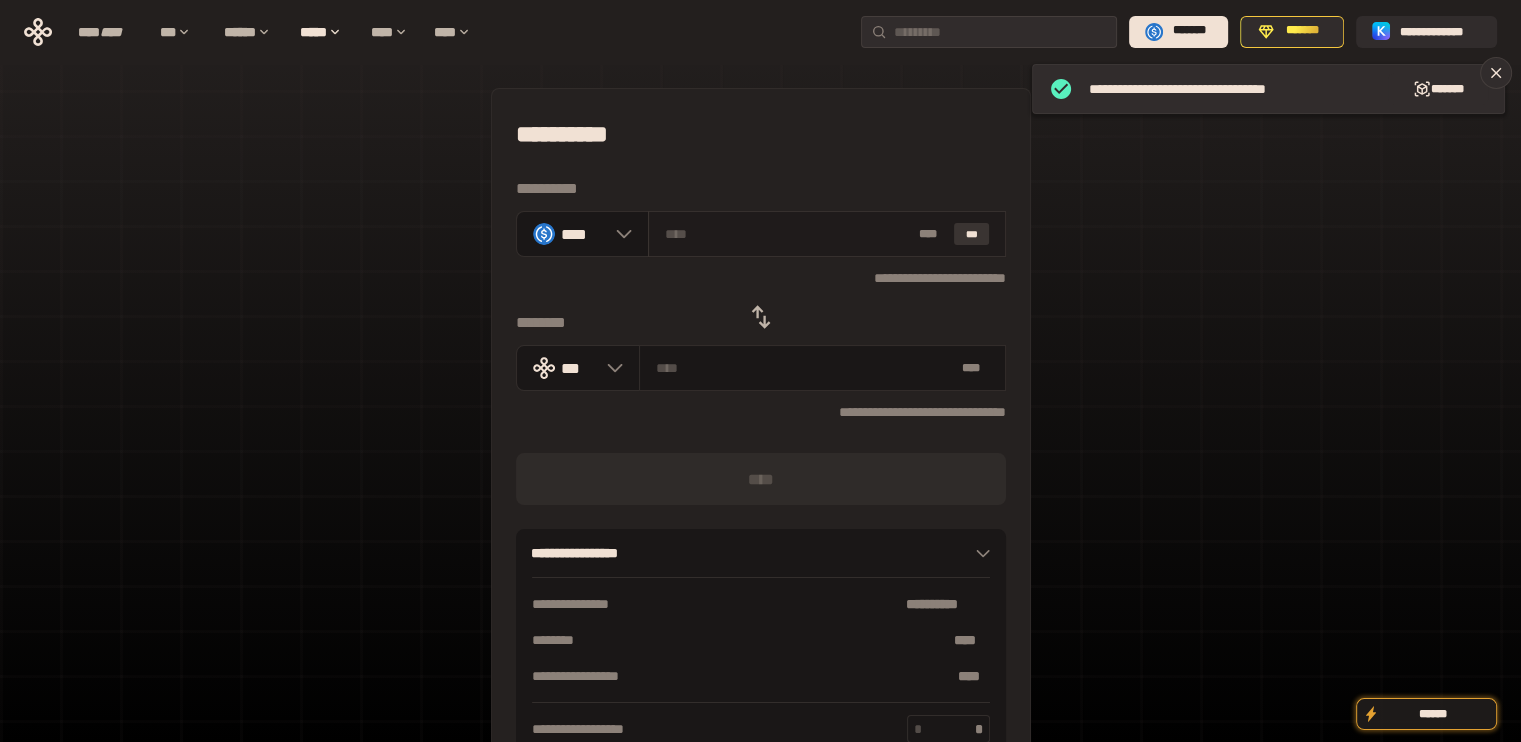 click on "***" at bounding box center [972, 234] 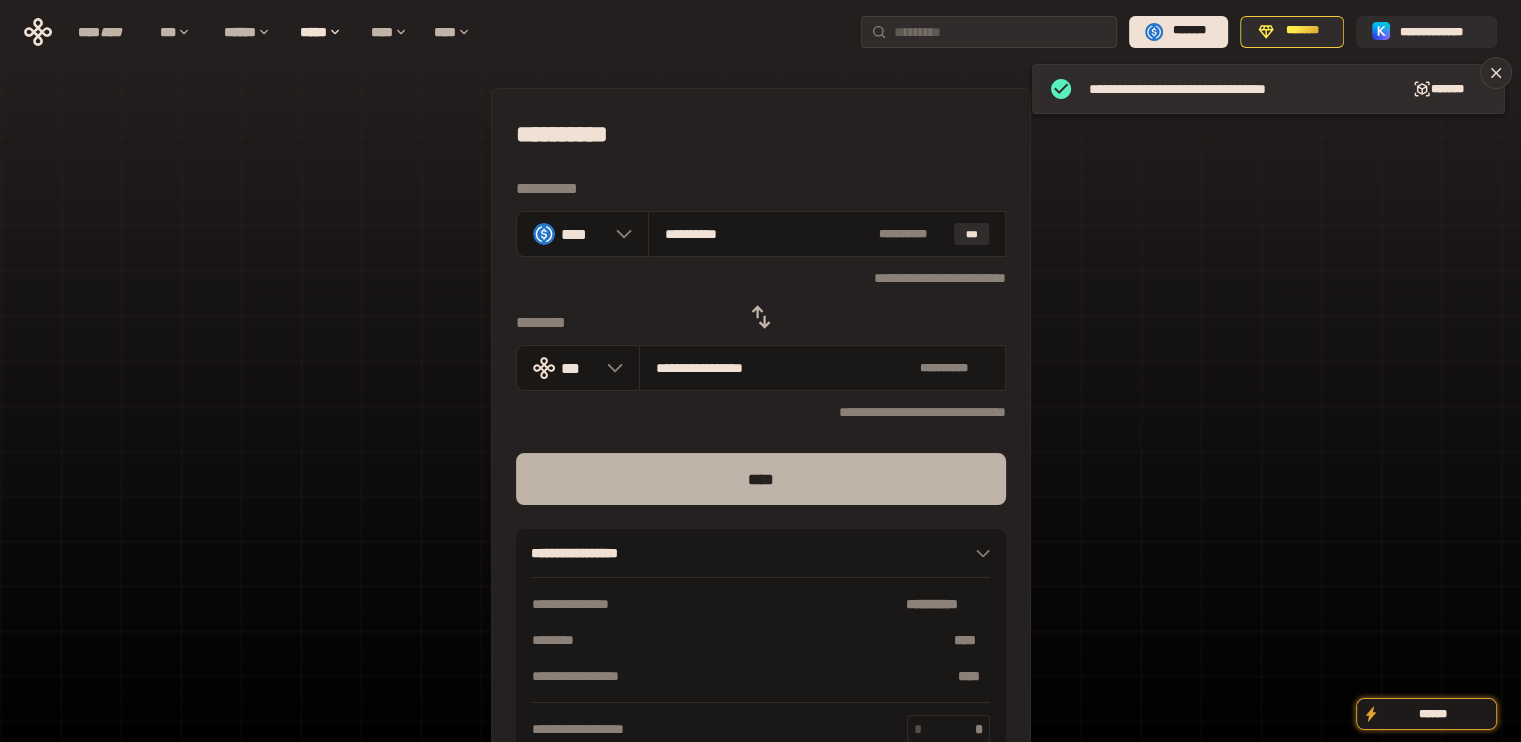 click on "****" at bounding box center [761, 479] 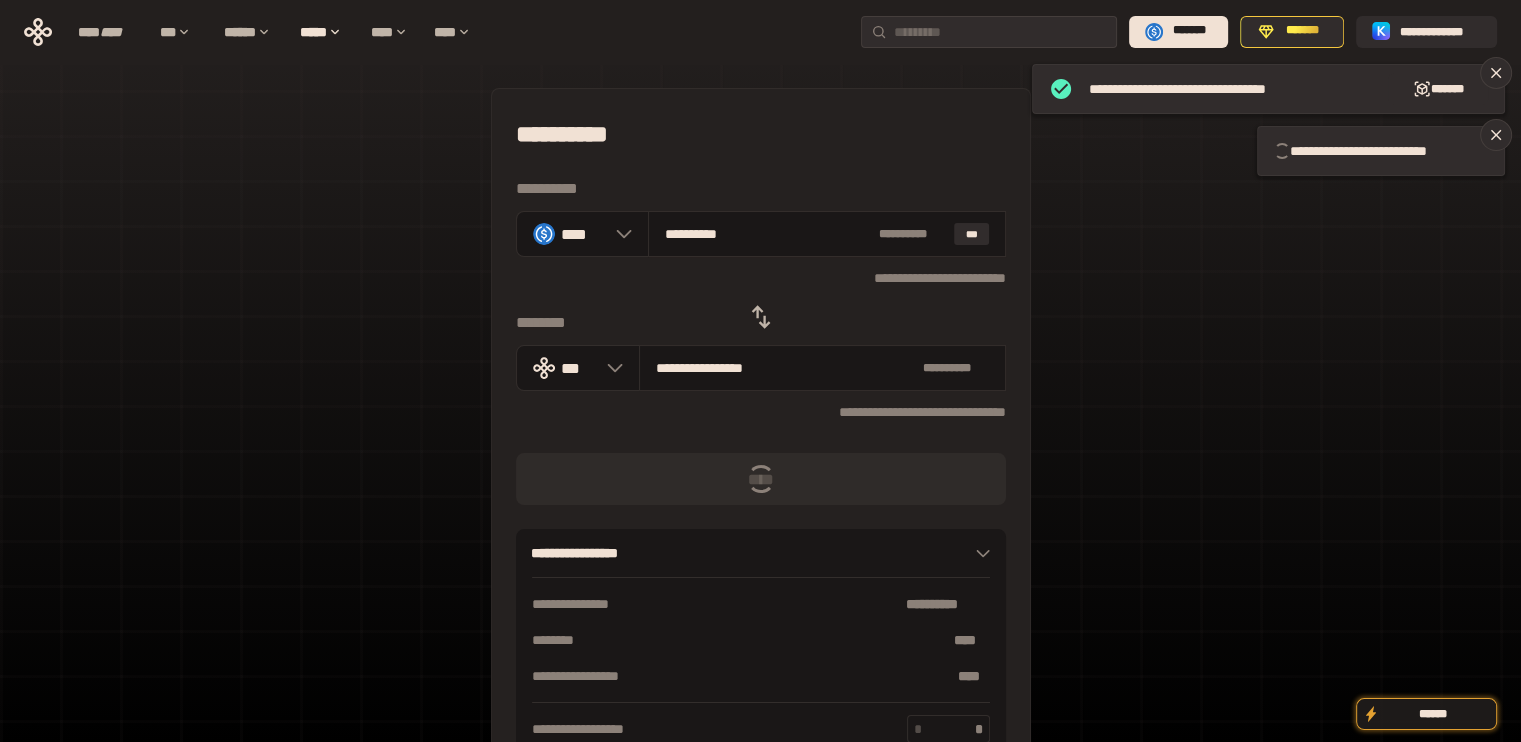 type 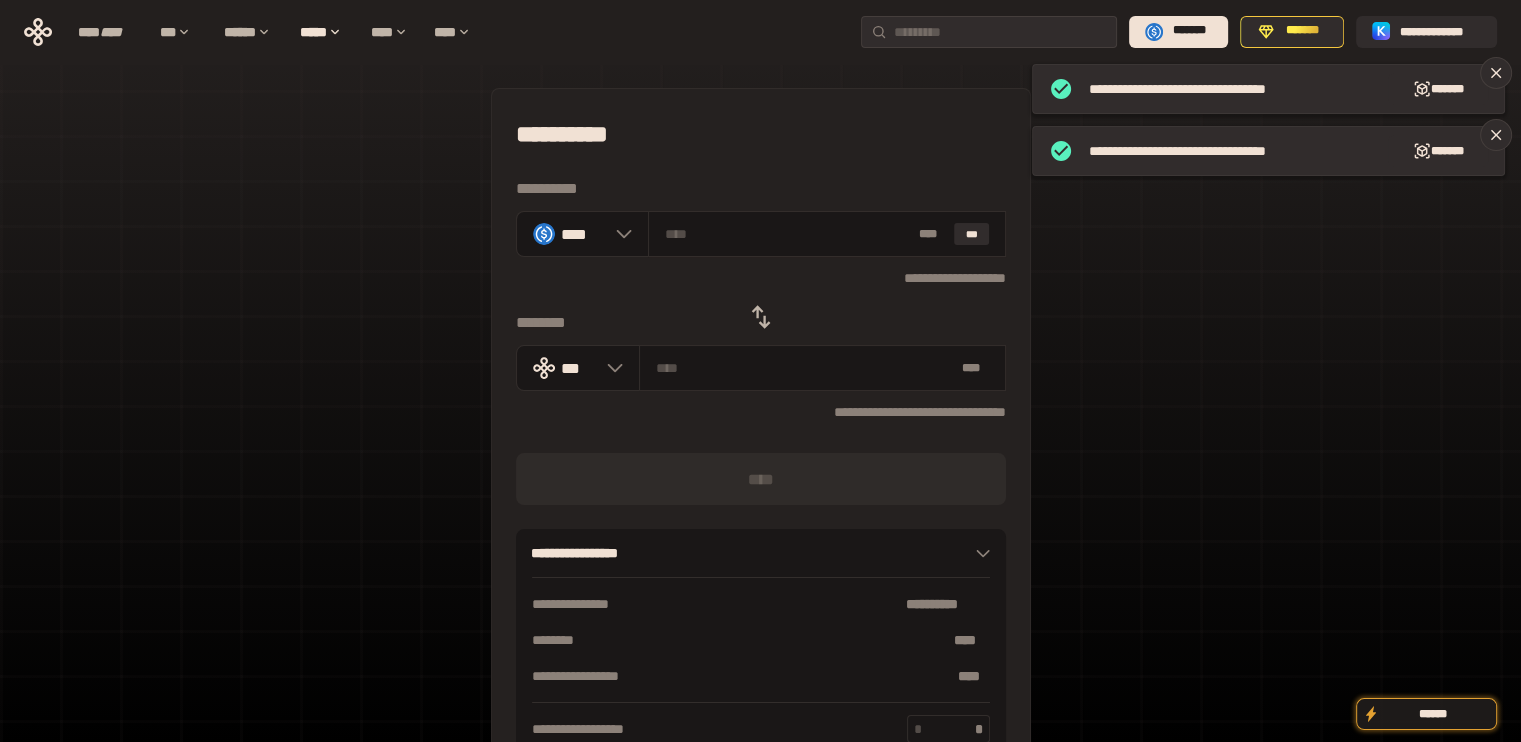 click at bounding box center (761, 317) 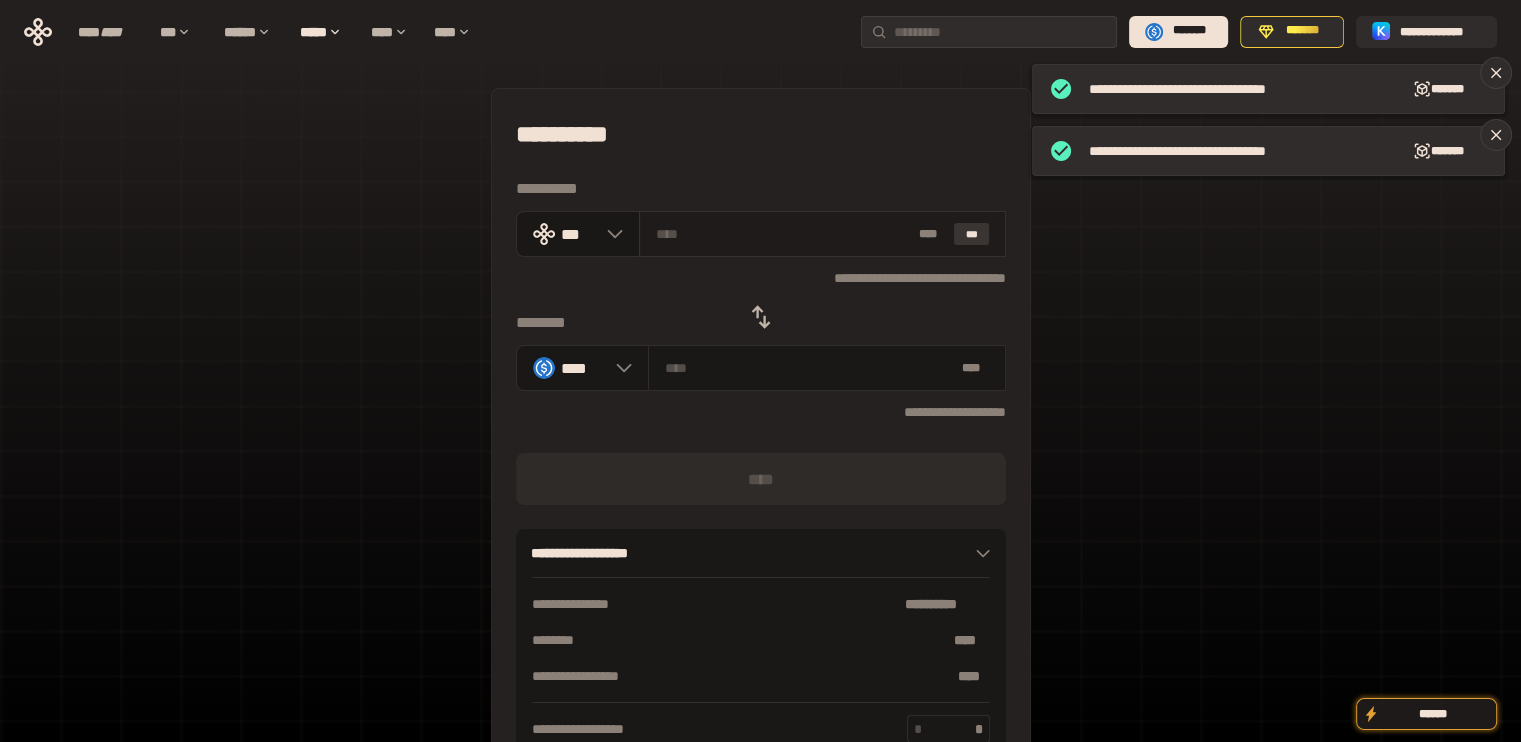 click on "***" at bounding box center [972, 234] 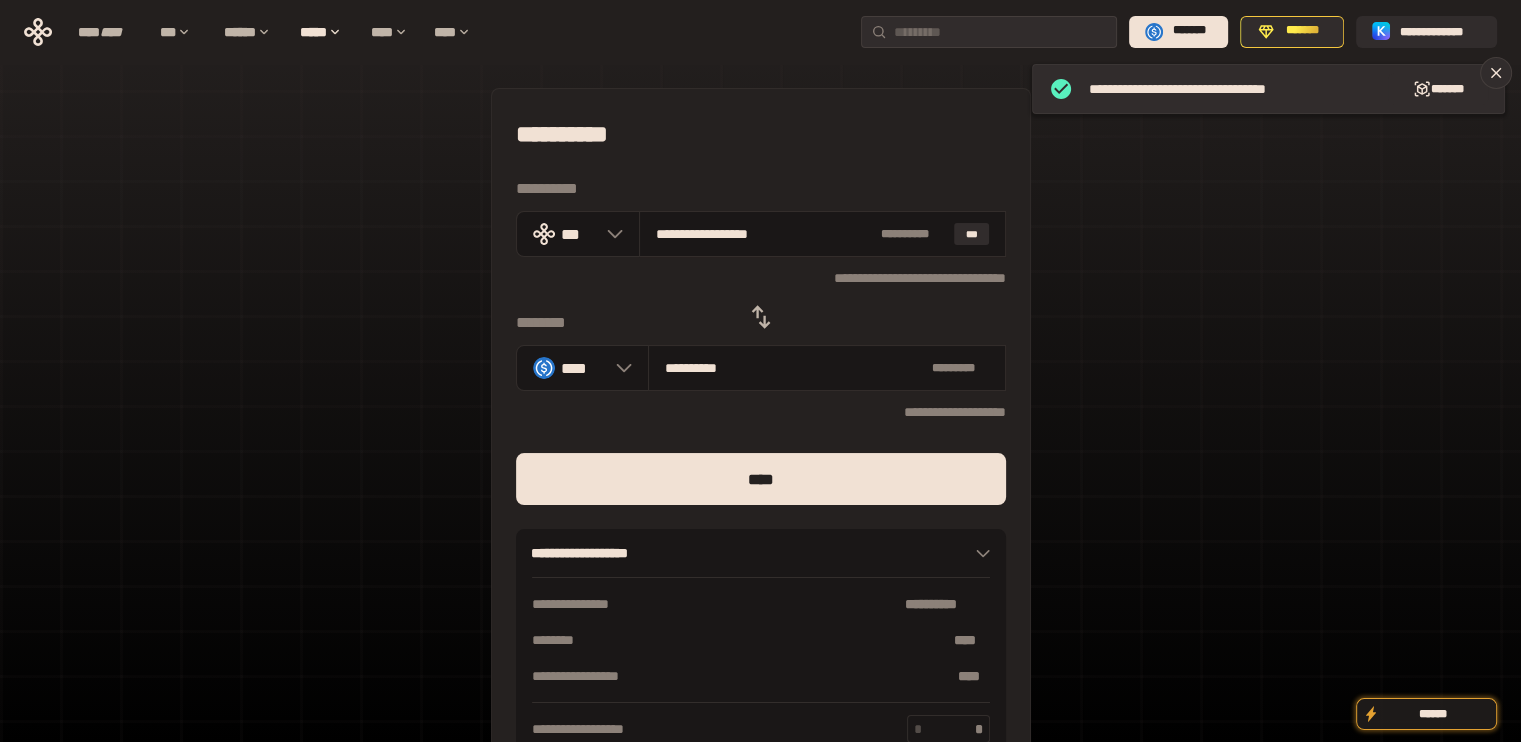 drag, startPoint x: 691, startPoint y: 231, endPoint x: 1008, endPoint y: 264, distance: 318.71304 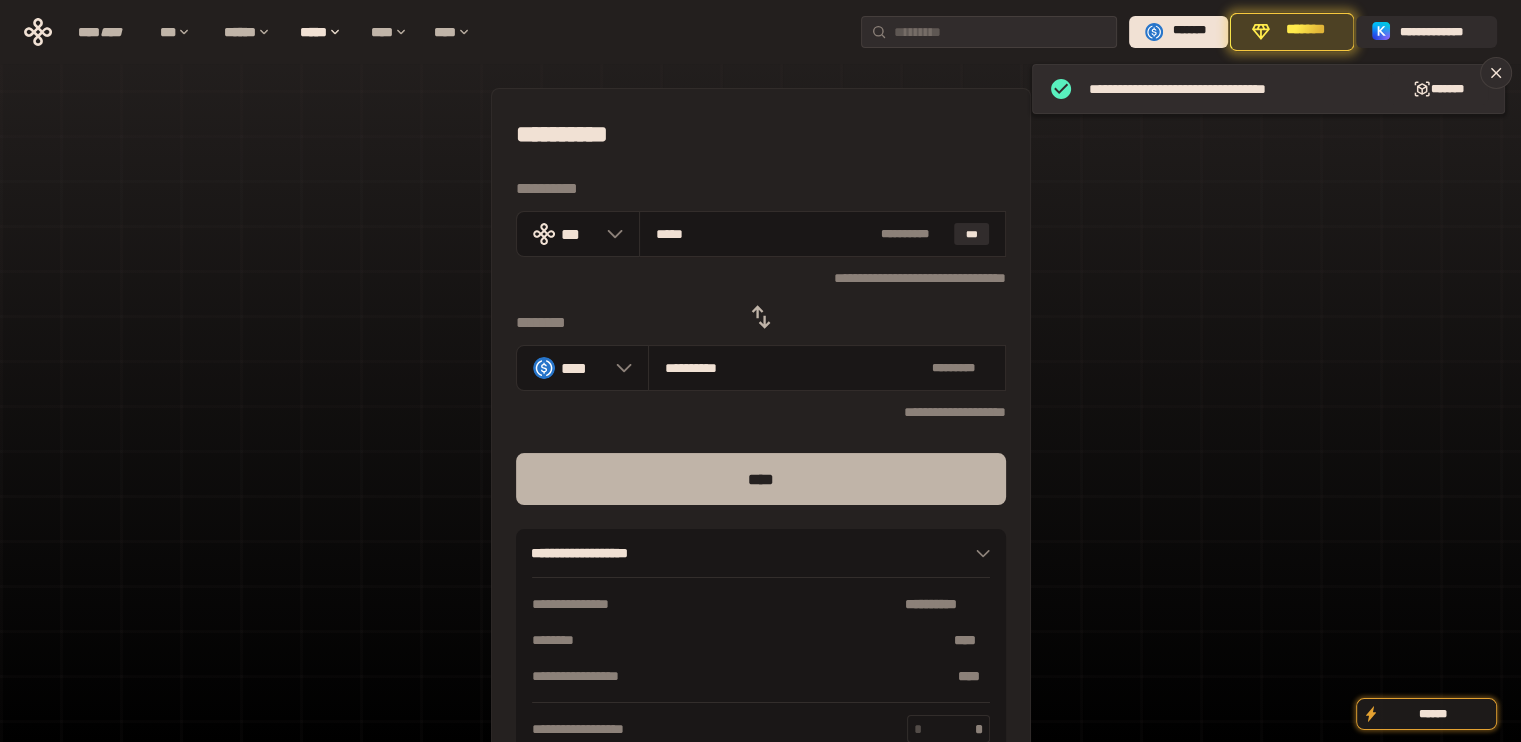 type on "****" 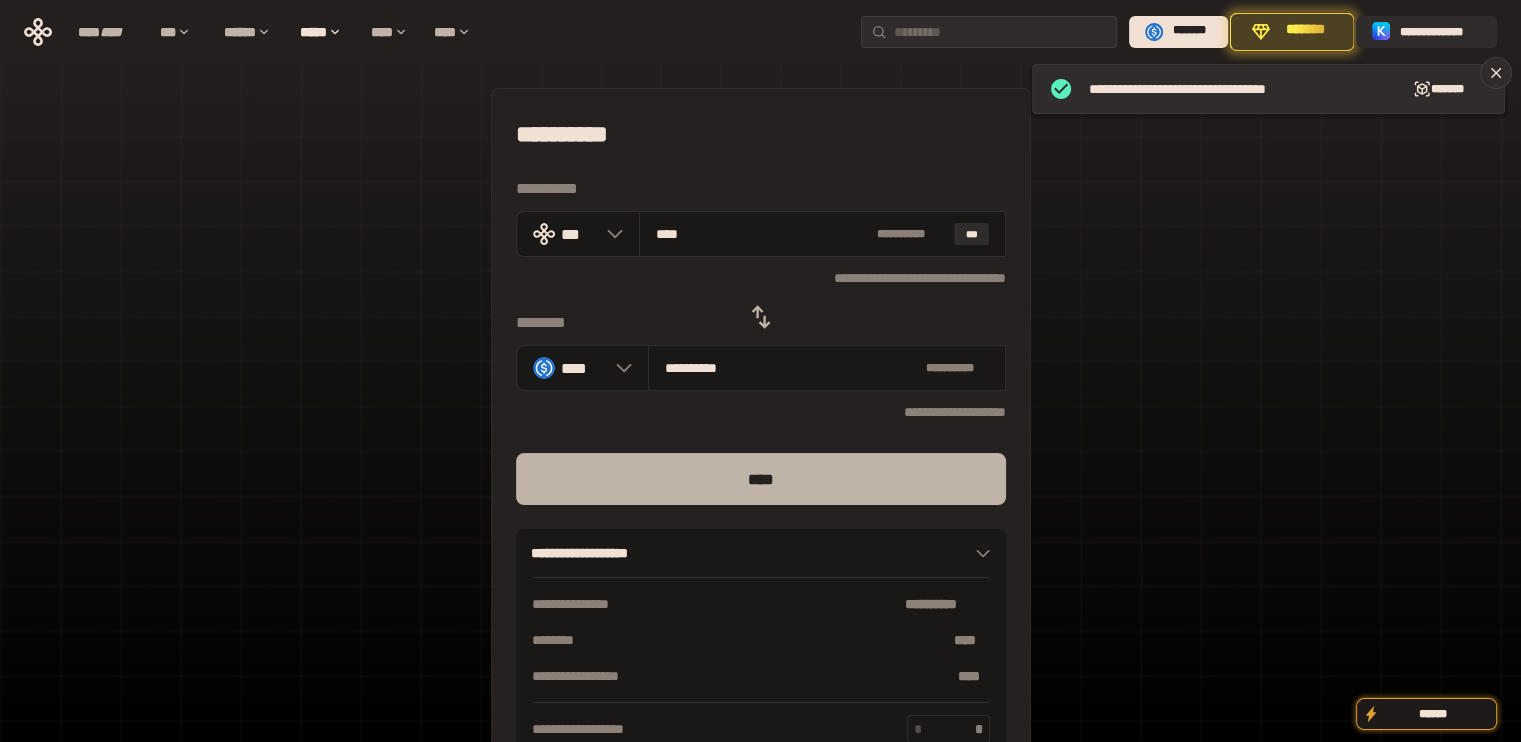type on "****" 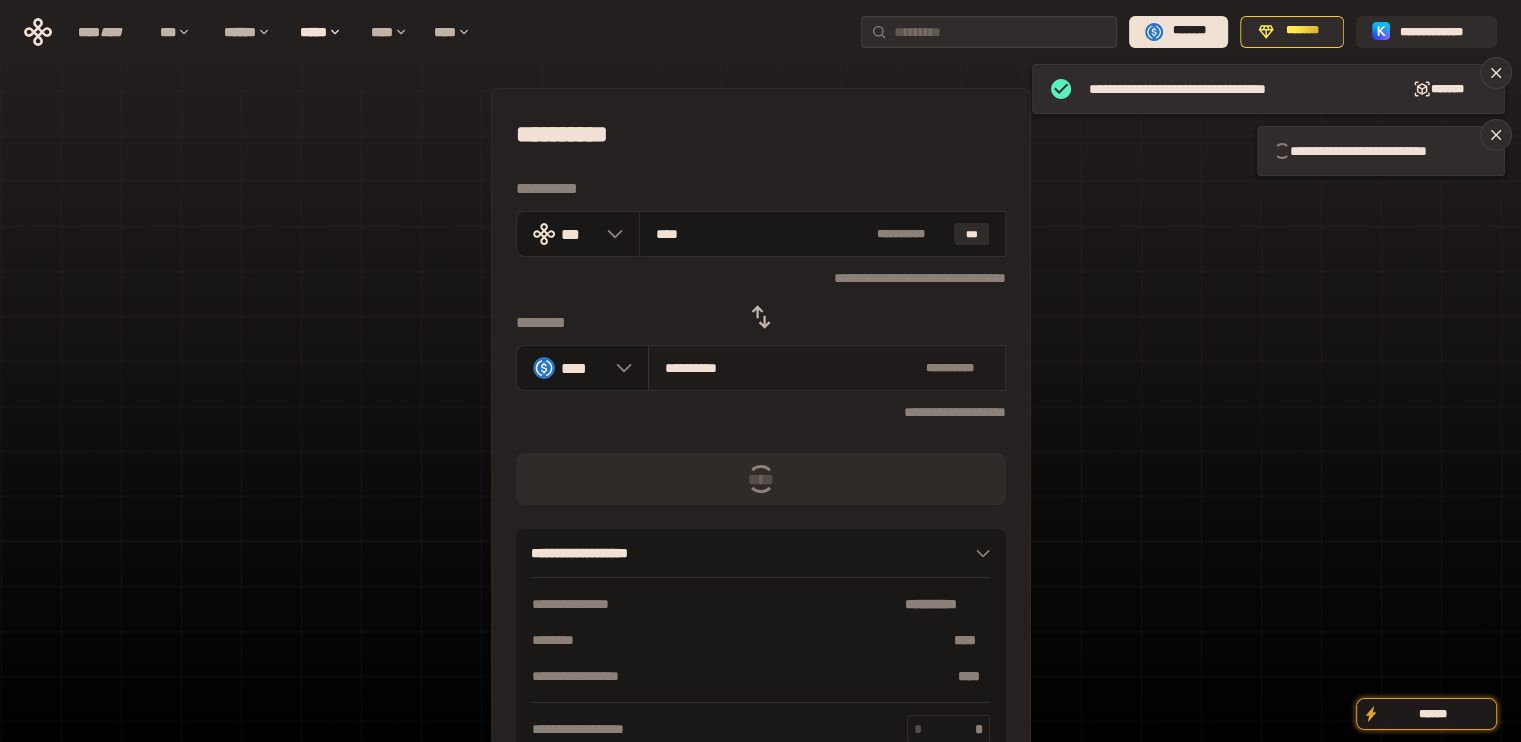 type 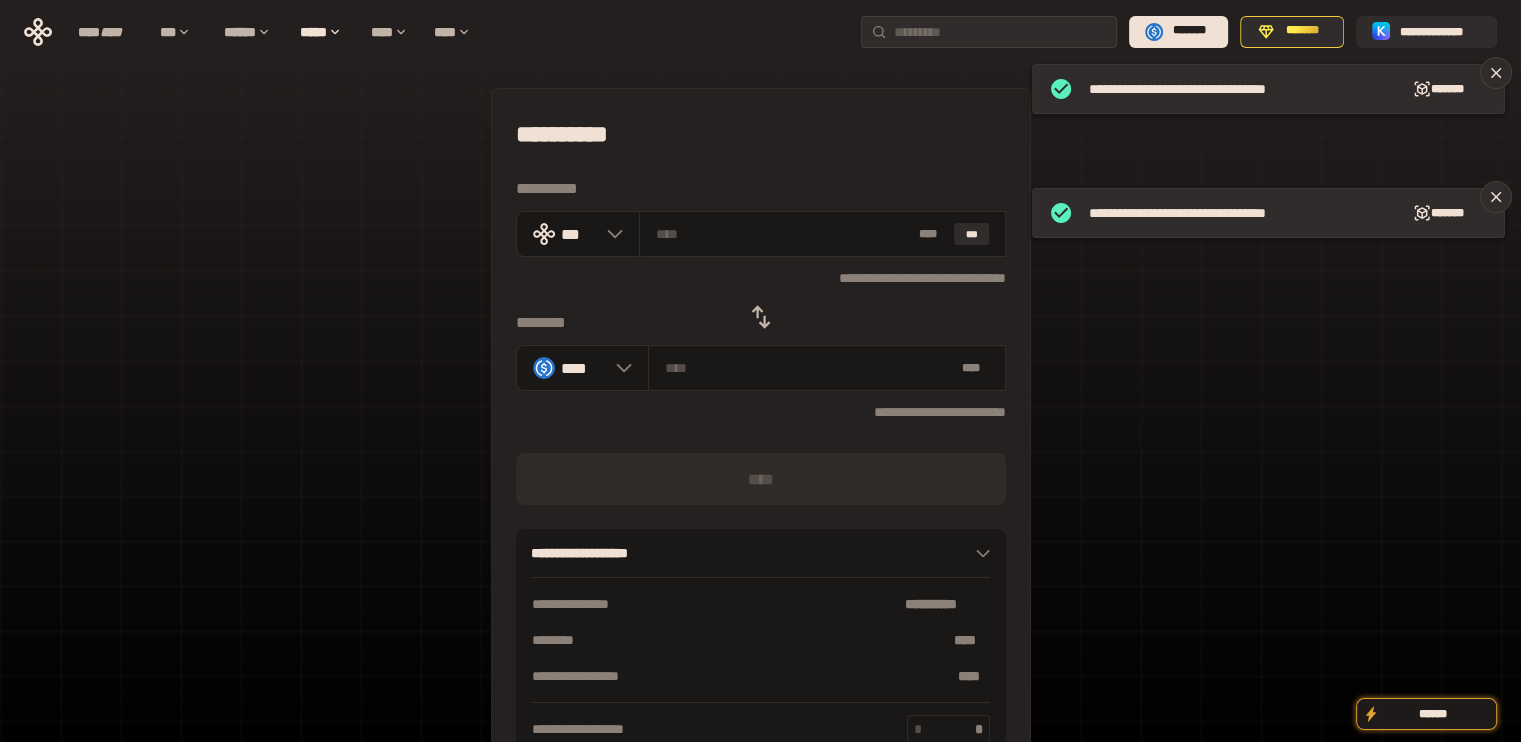 click 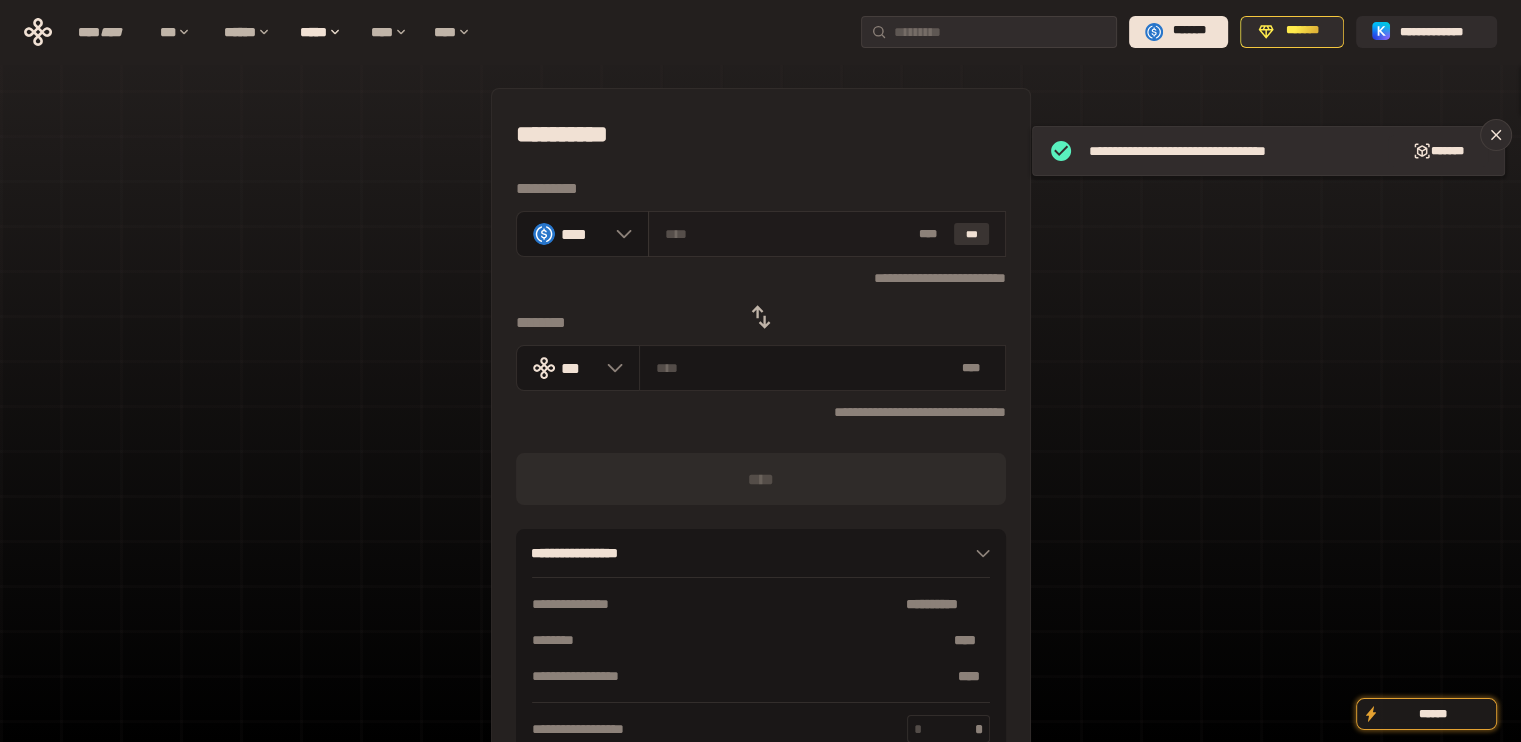 click on "***" at bounding box center (972, 234) 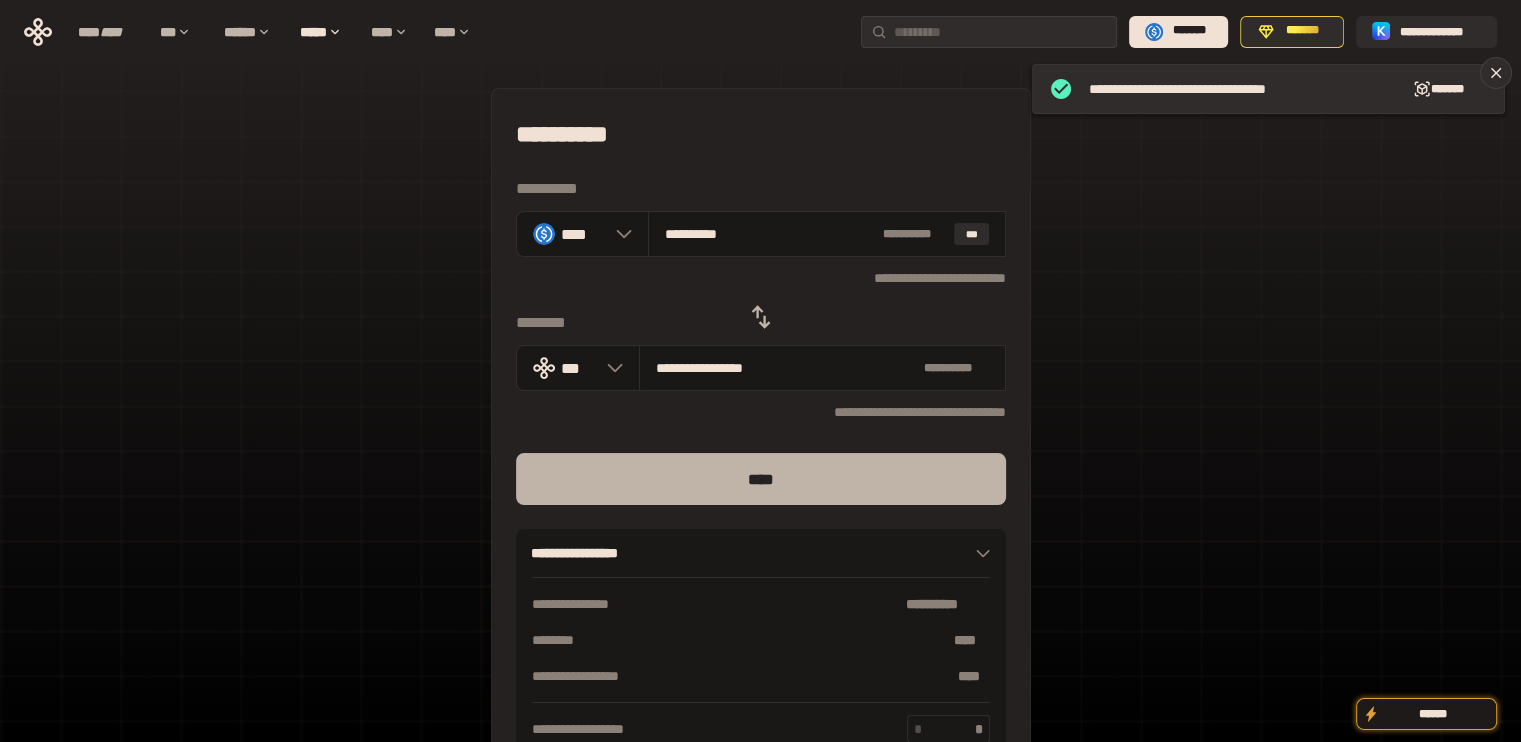 click on "****" at bounding box center [761, 479] 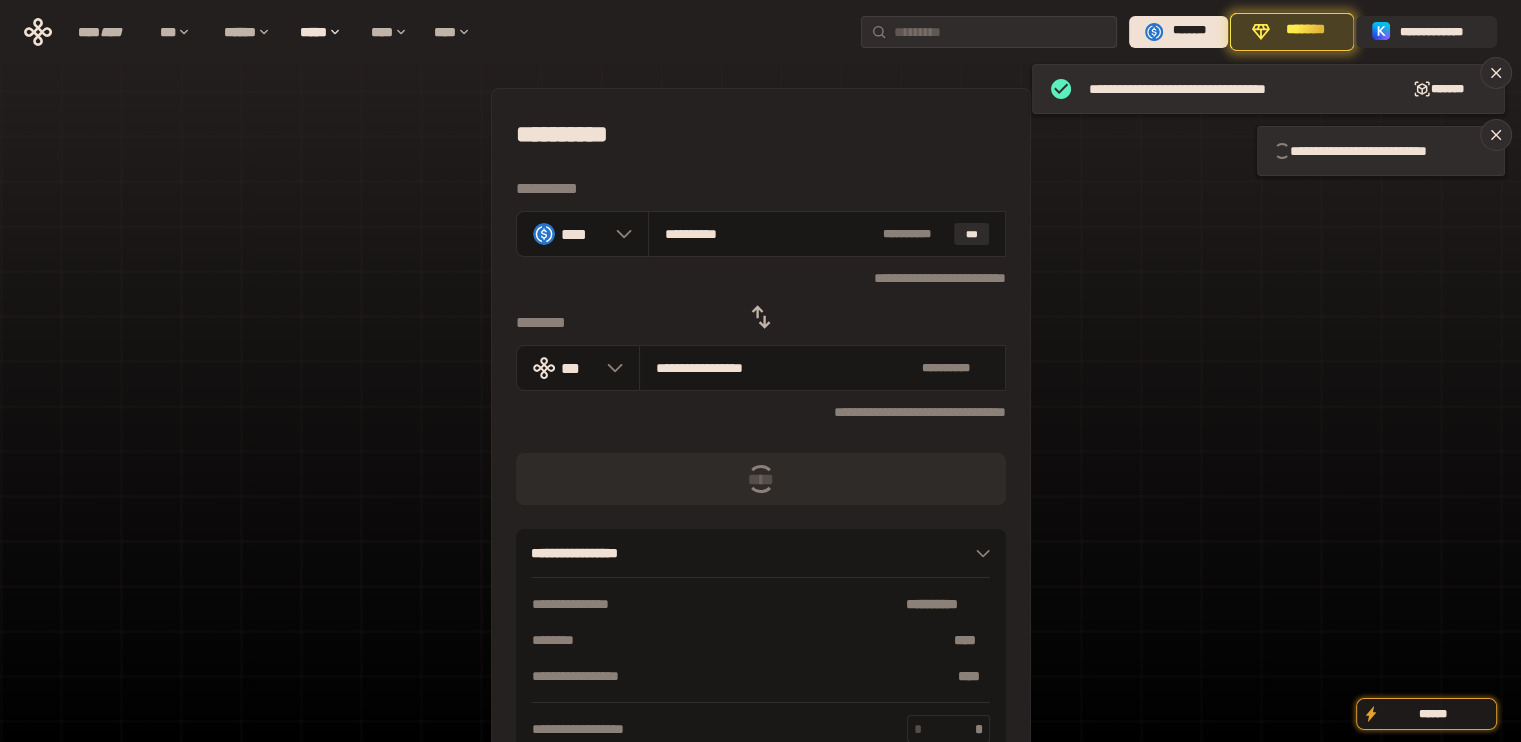click on "*******" at bounding box center [1305, 32] 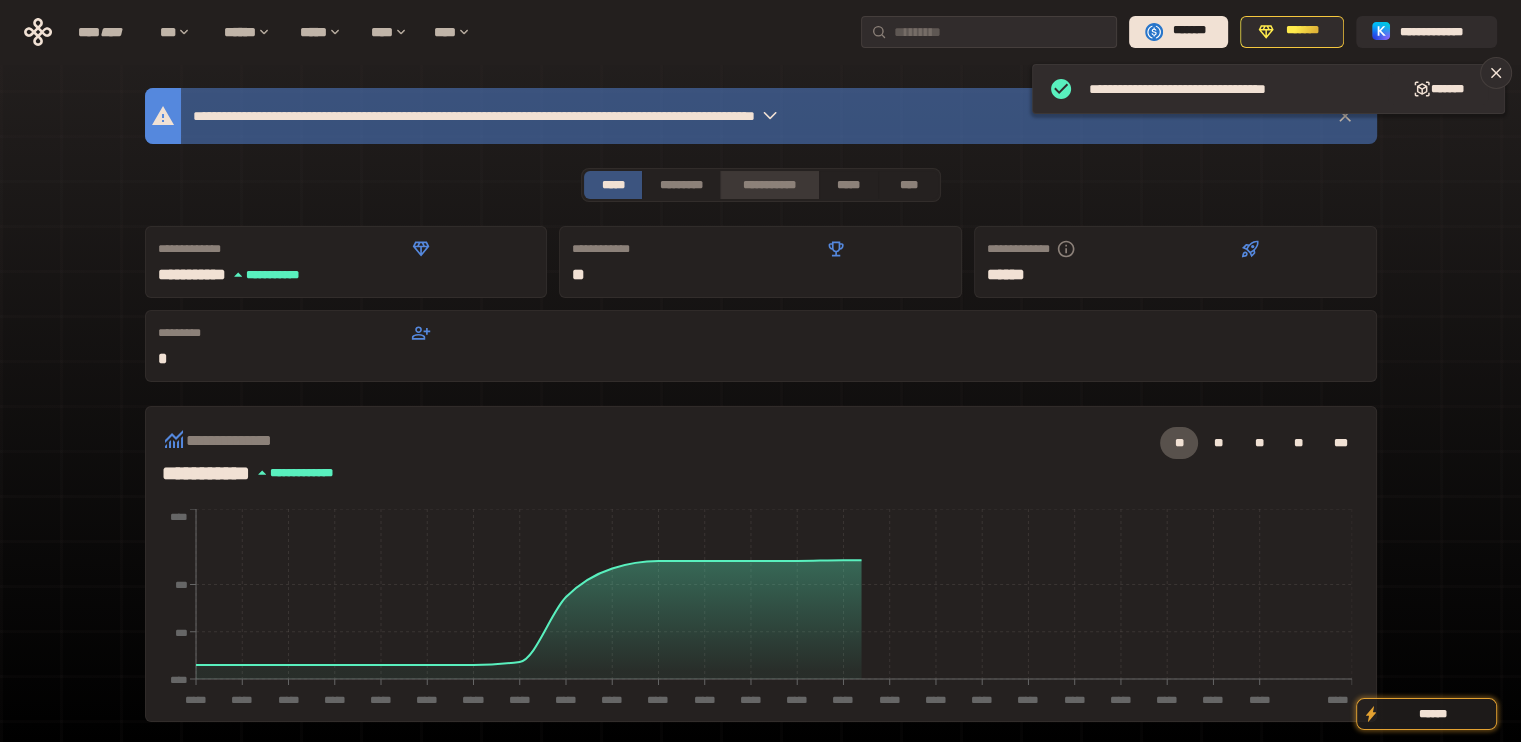 click on "**********" at bounding box center [769, 185] 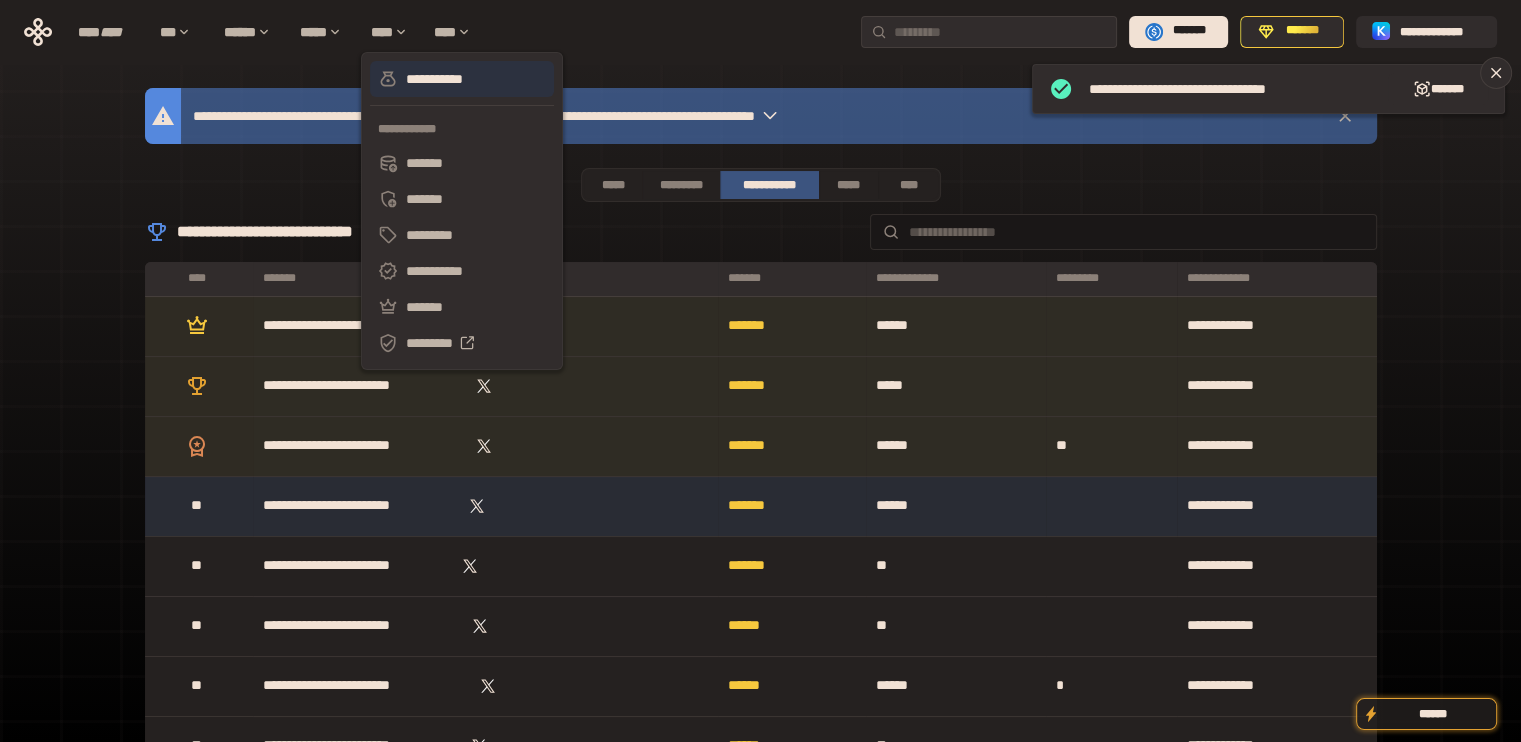 click on "**********" at bounding box center [462, 79] 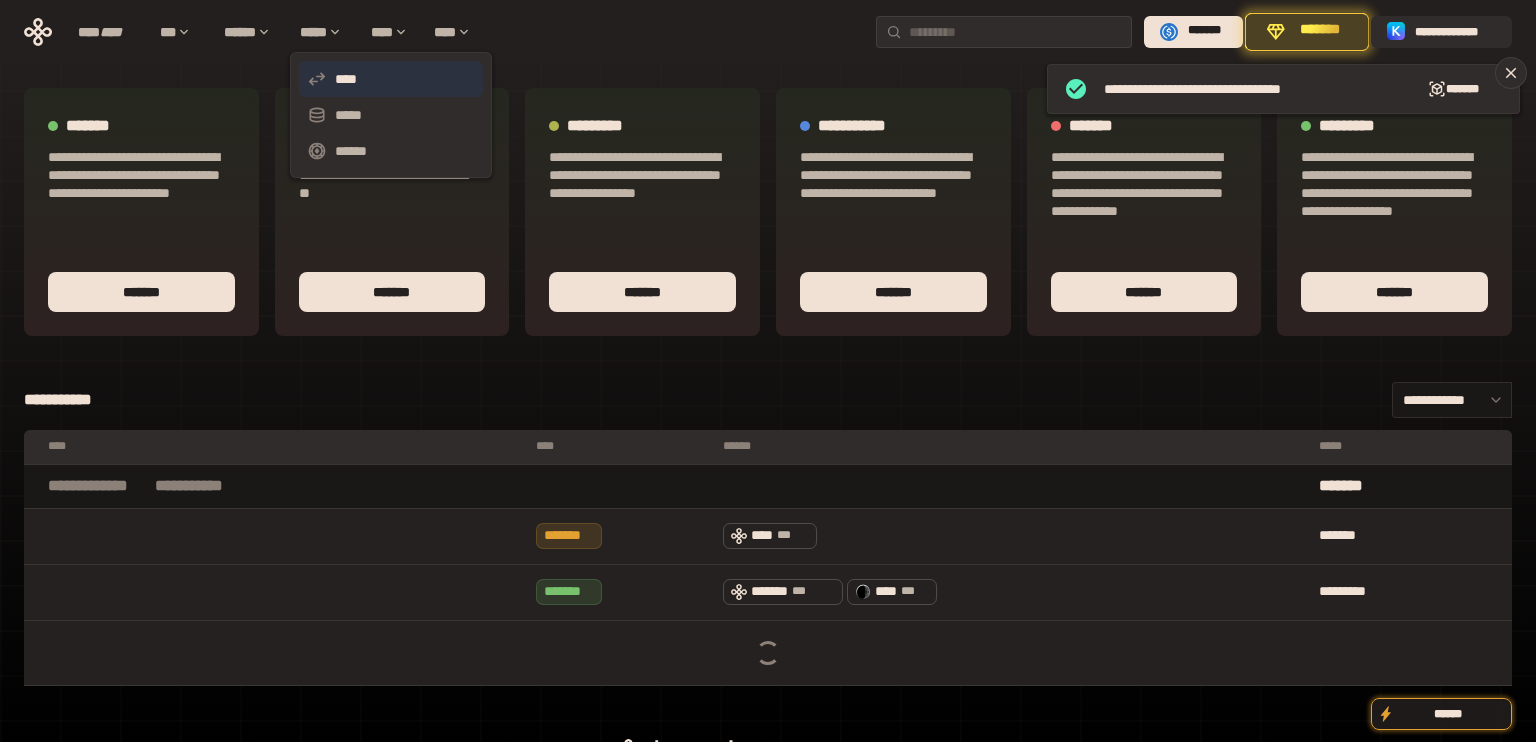 click on "****" at bounding box center [391, 79] 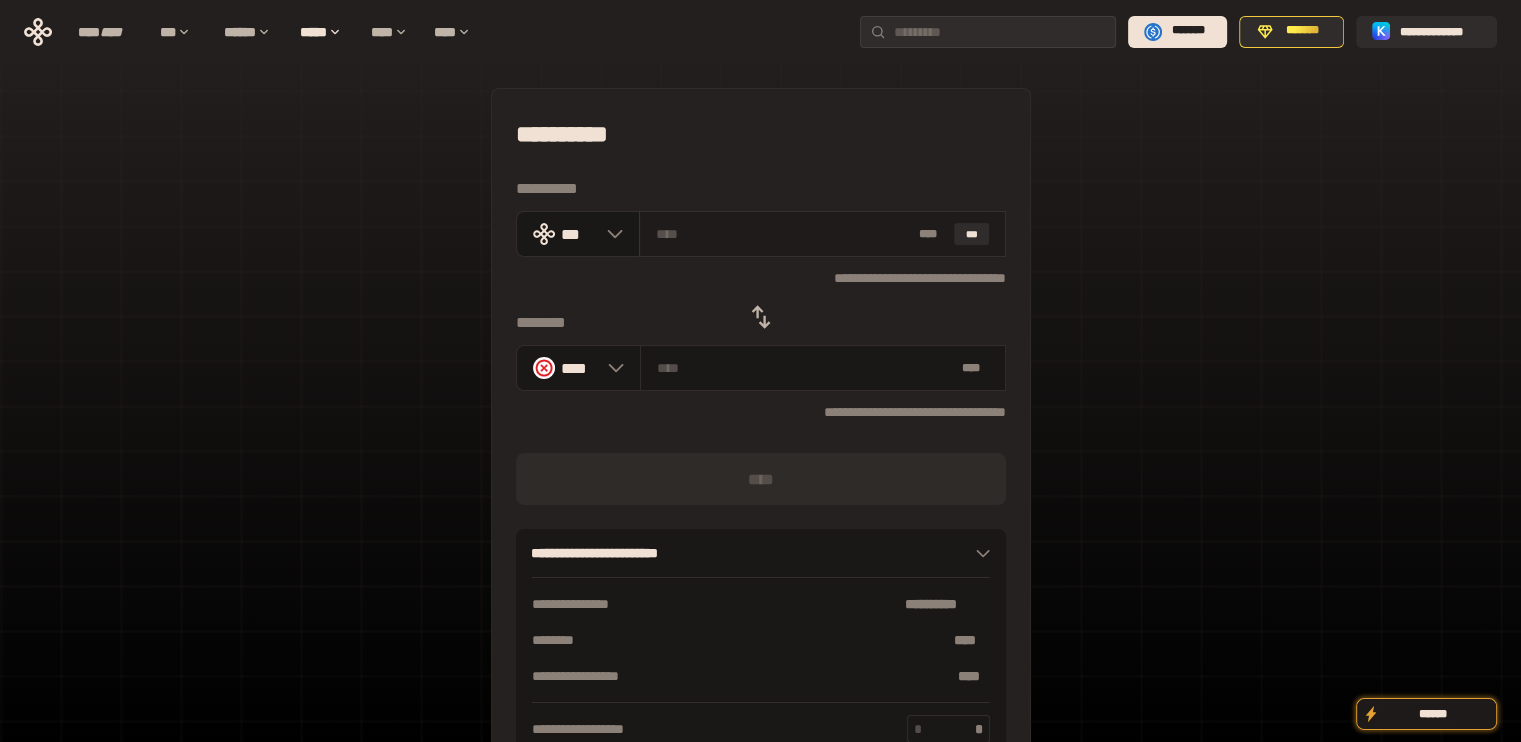 click on "* ** ***" at bounding box center (822, 234) 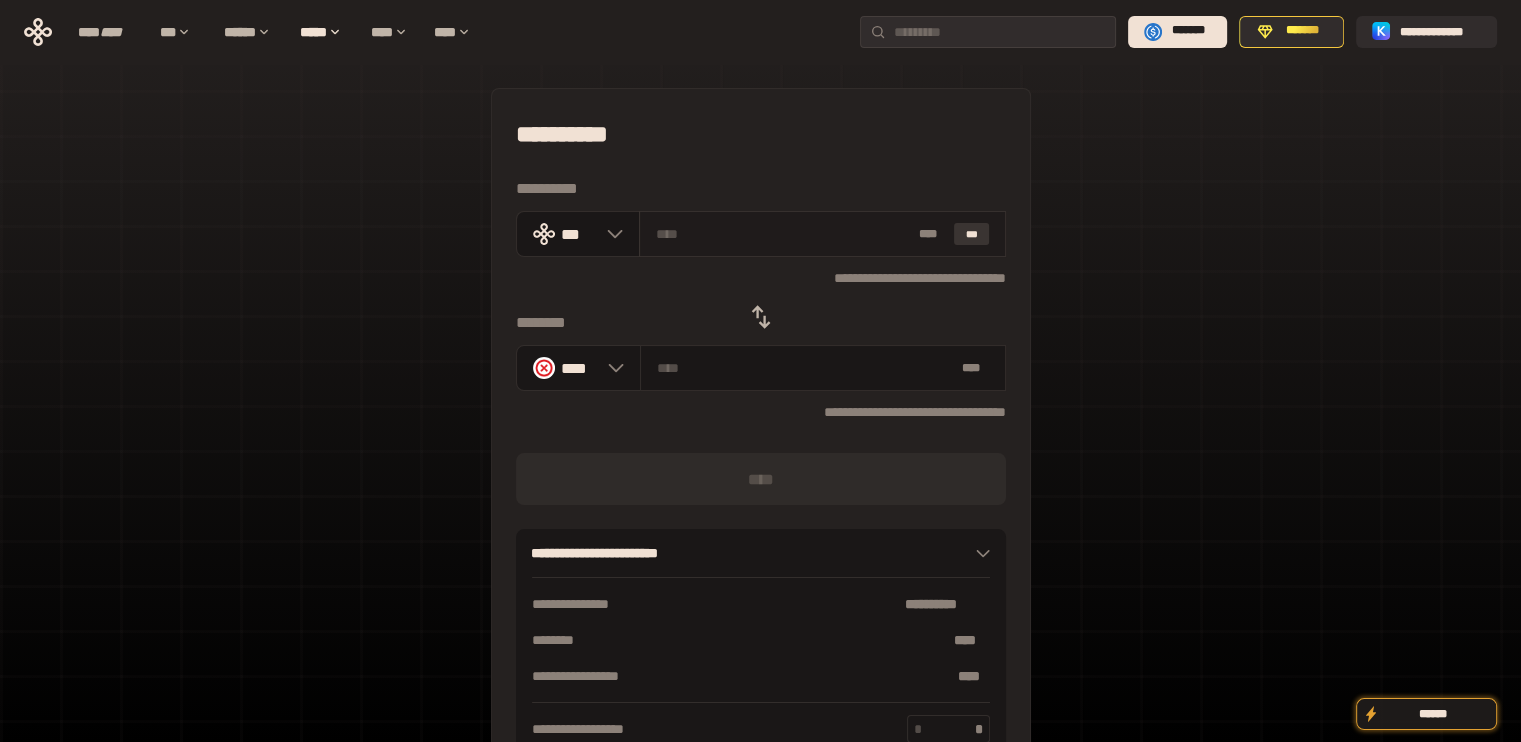 drag, startPoint x: 980, startPoint y: 243, endPoint x: 955, endPoint y: 243, distance: 25 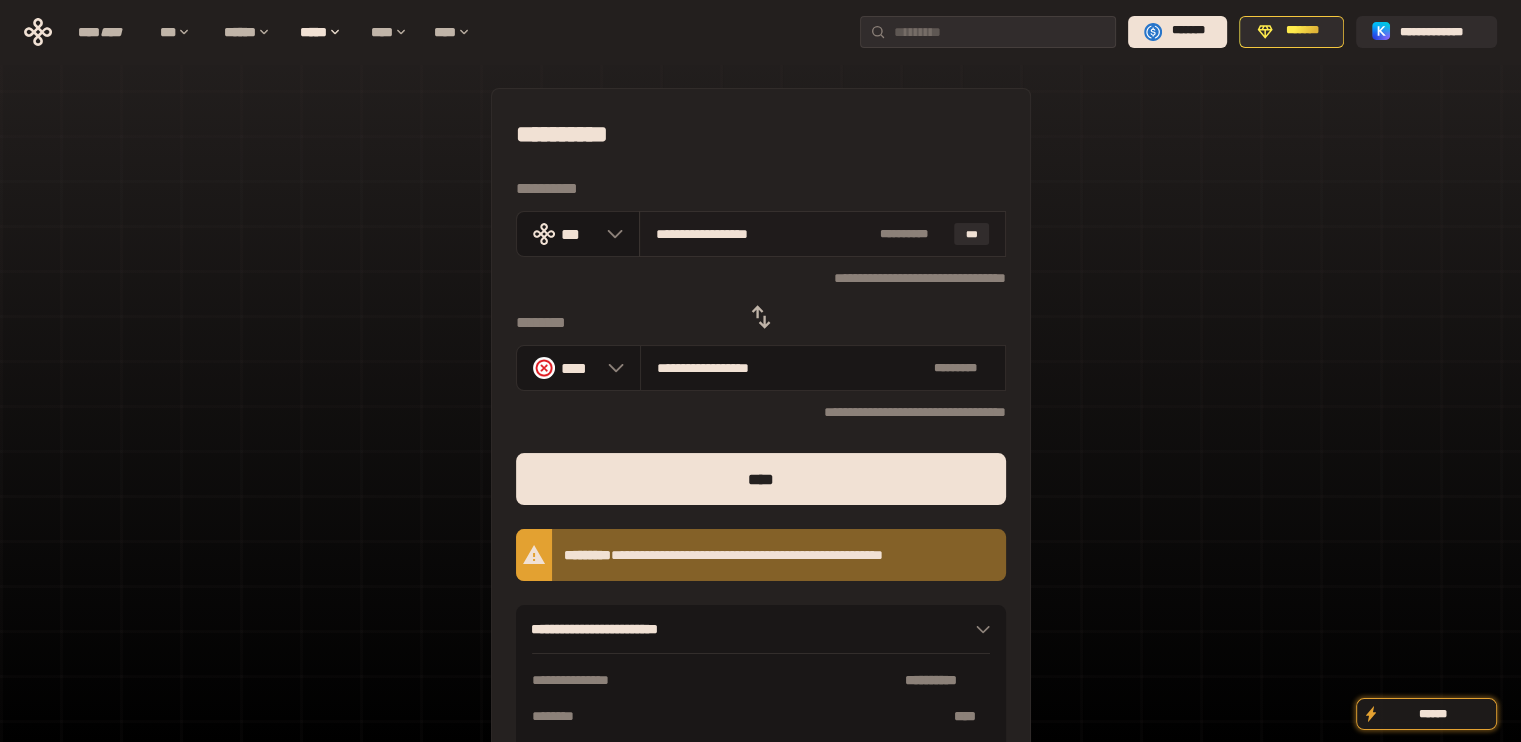 drag, startPoint x: 689, startPoint y: 233, endPoint x: 908, endPoint y: 236, distance: 219.02055 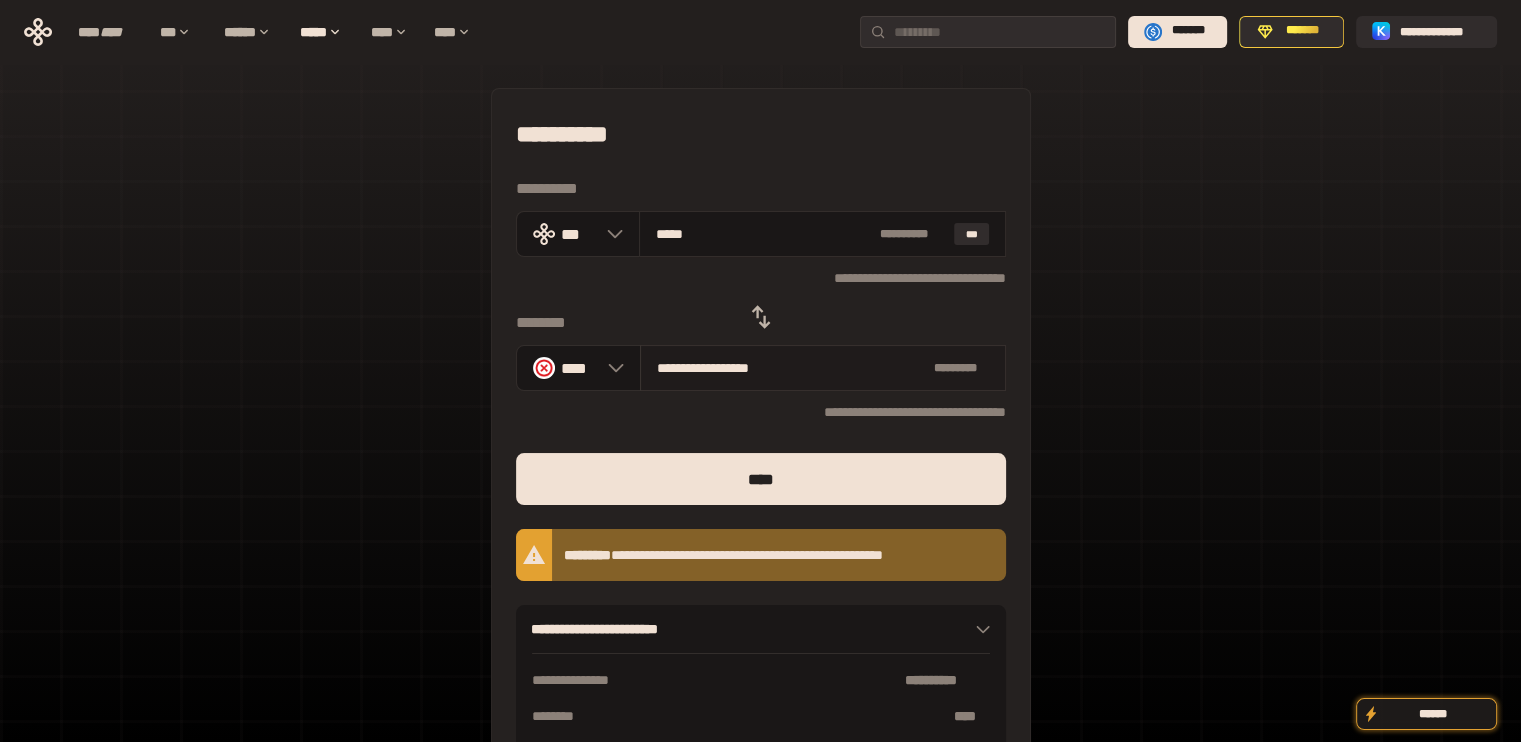 type on "****" 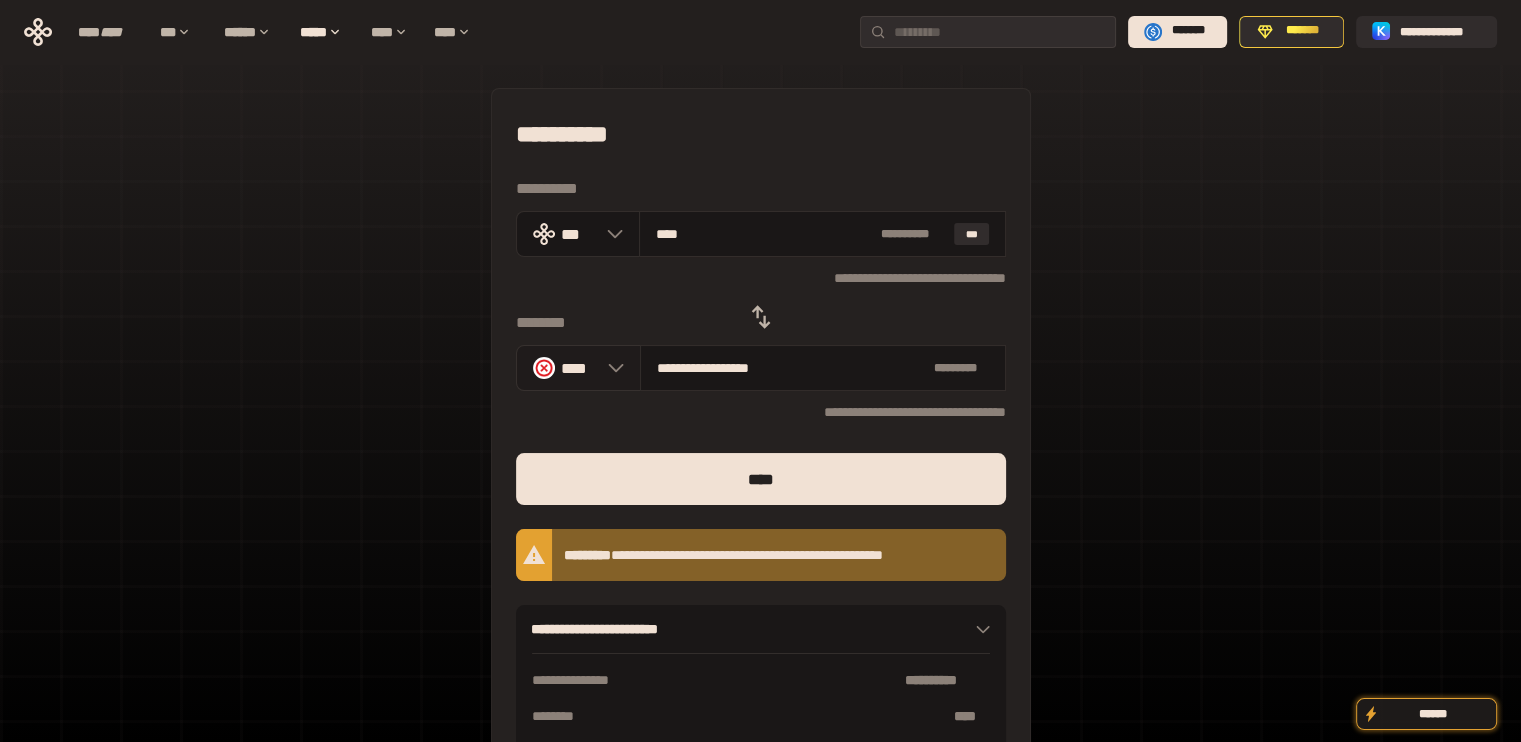 type on "****" 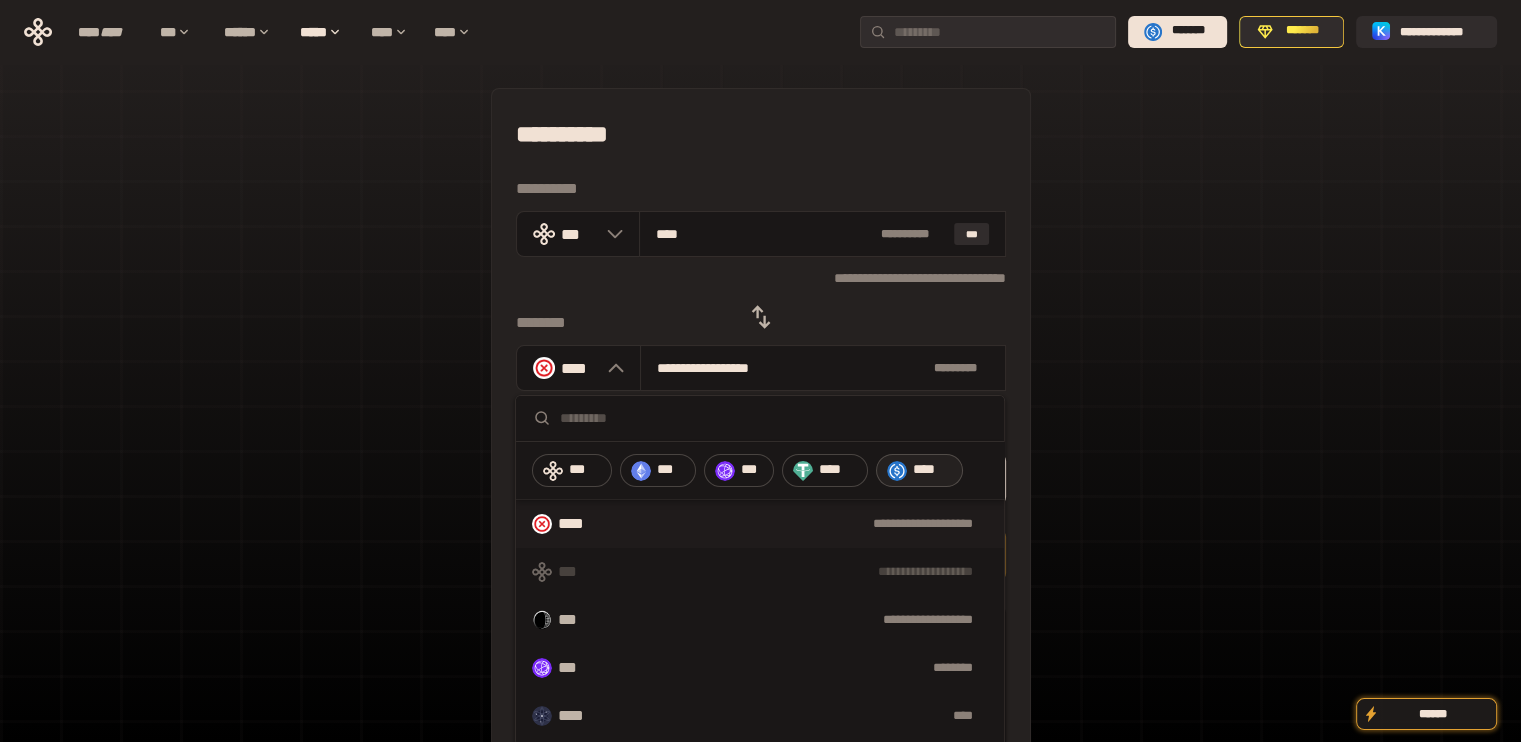 click on "****" at bounding box center (933, 470) 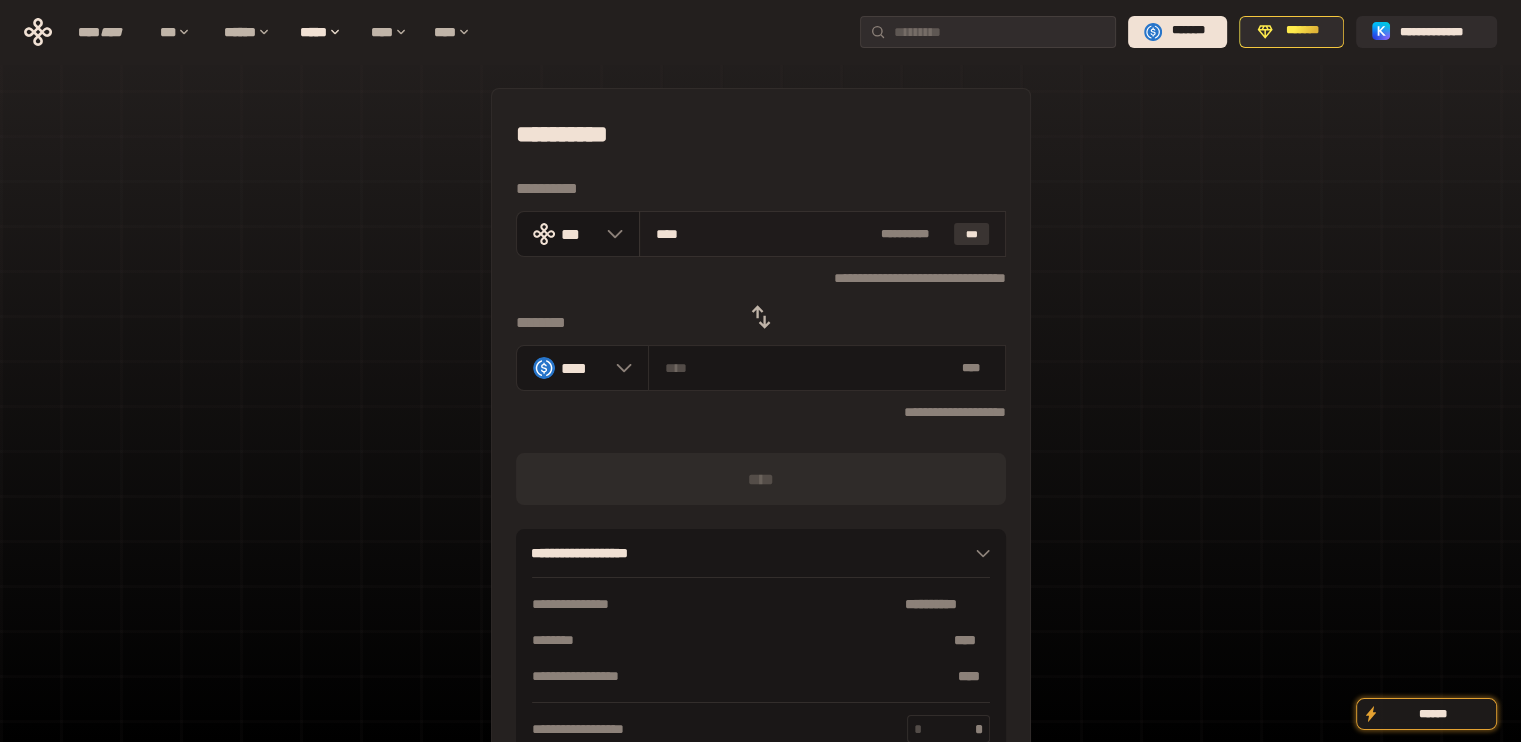 click on "***" at bounding box center (972, 234) 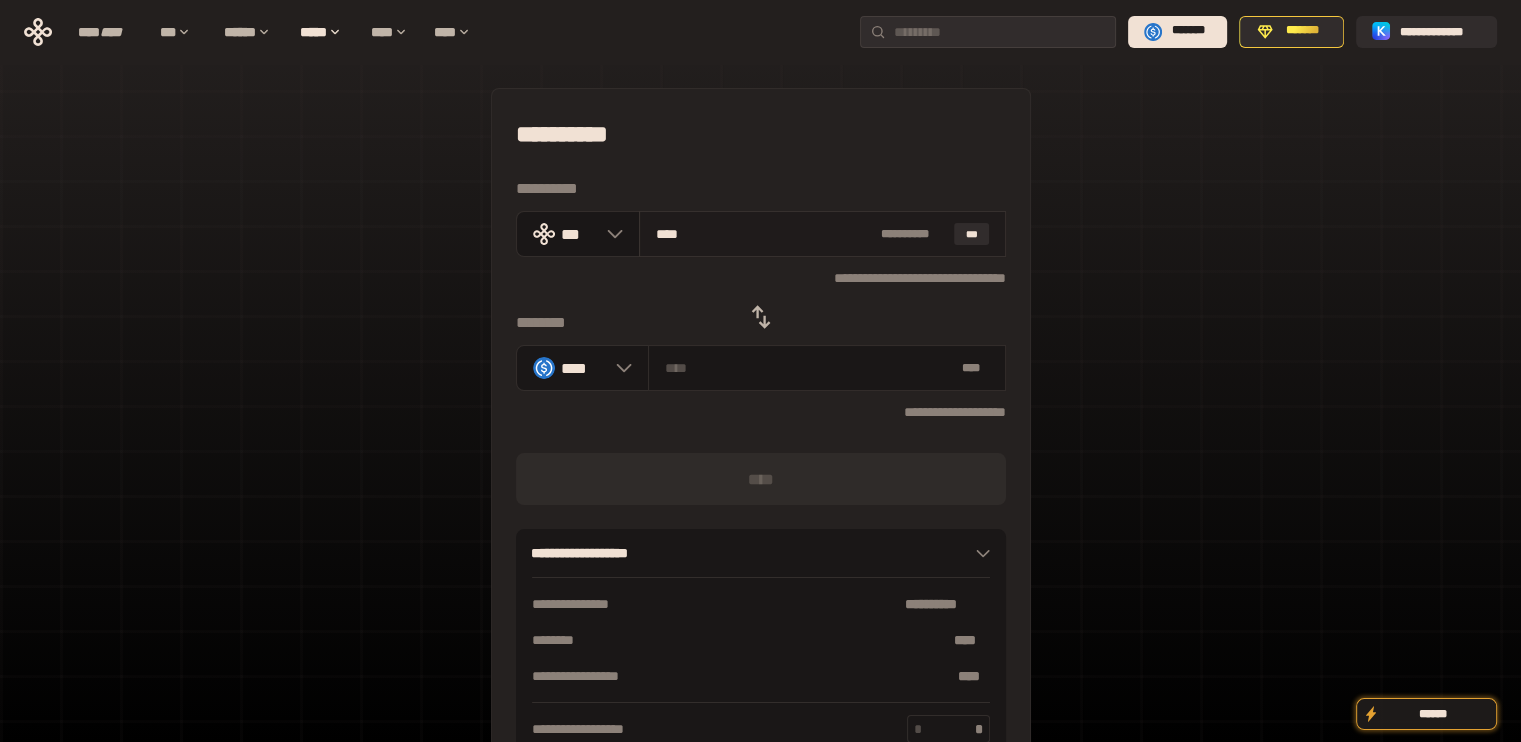 type on "**********" 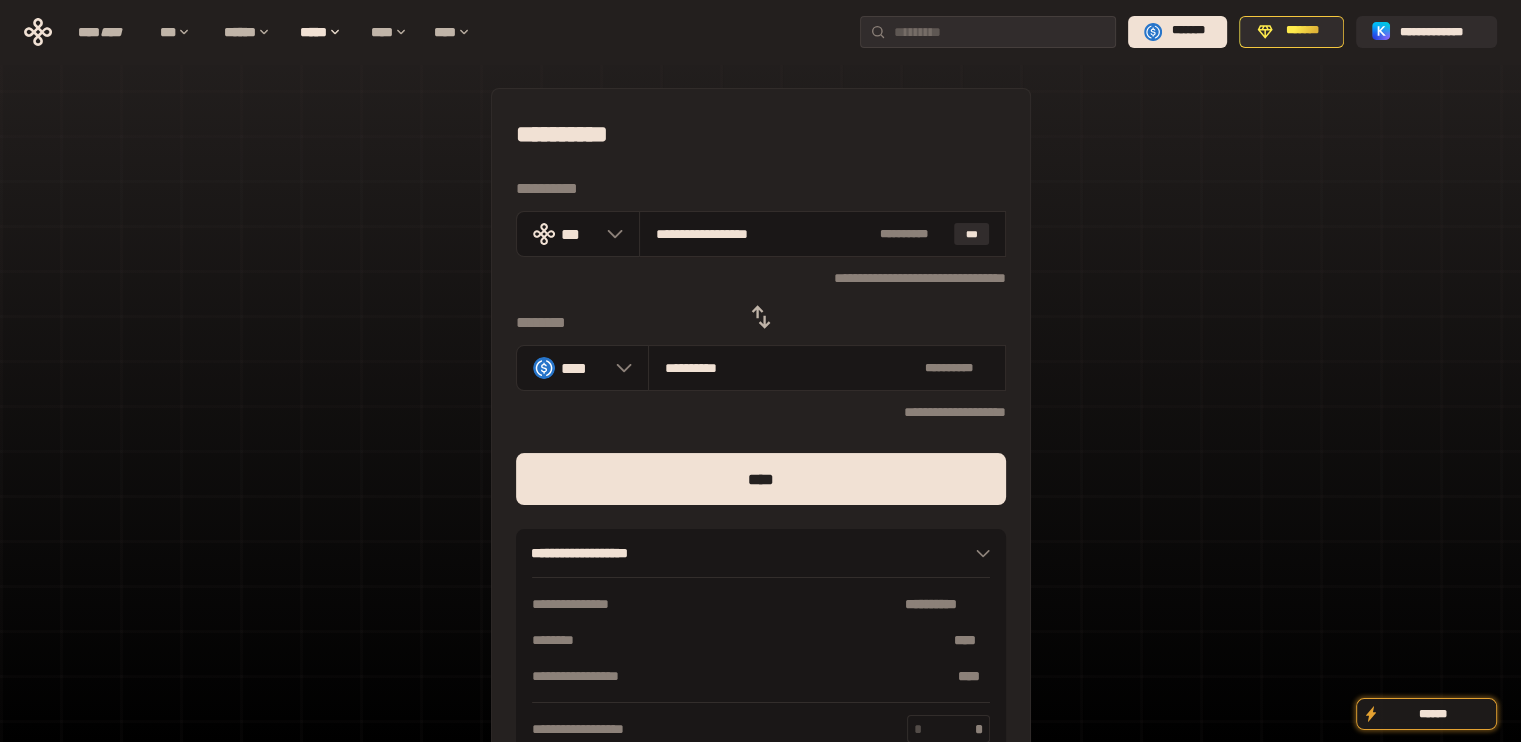 drag, startPoint x: 679, startPoint y: 229, endPoint x: 1004, endPoint y: 322, distance: 338.04437 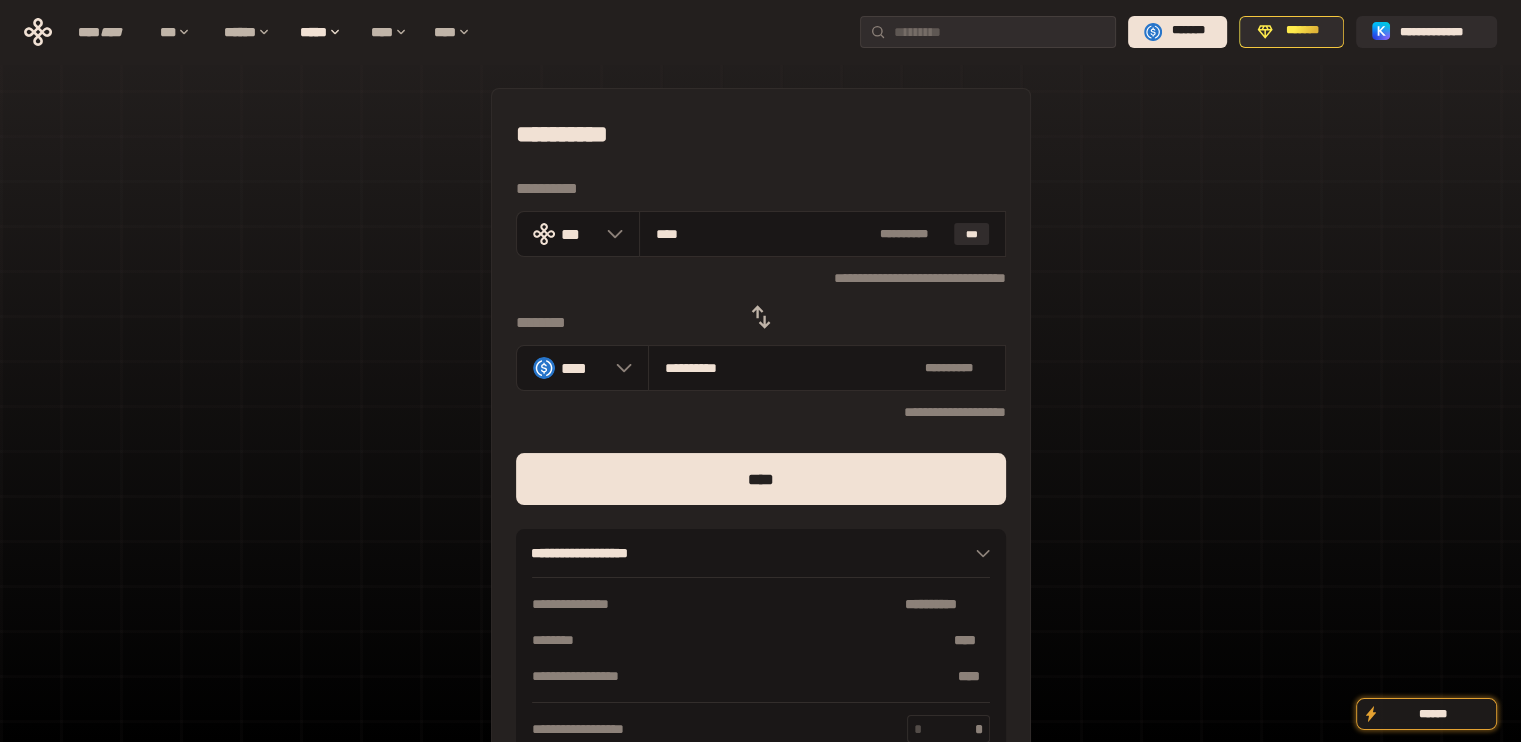 type on "**********" 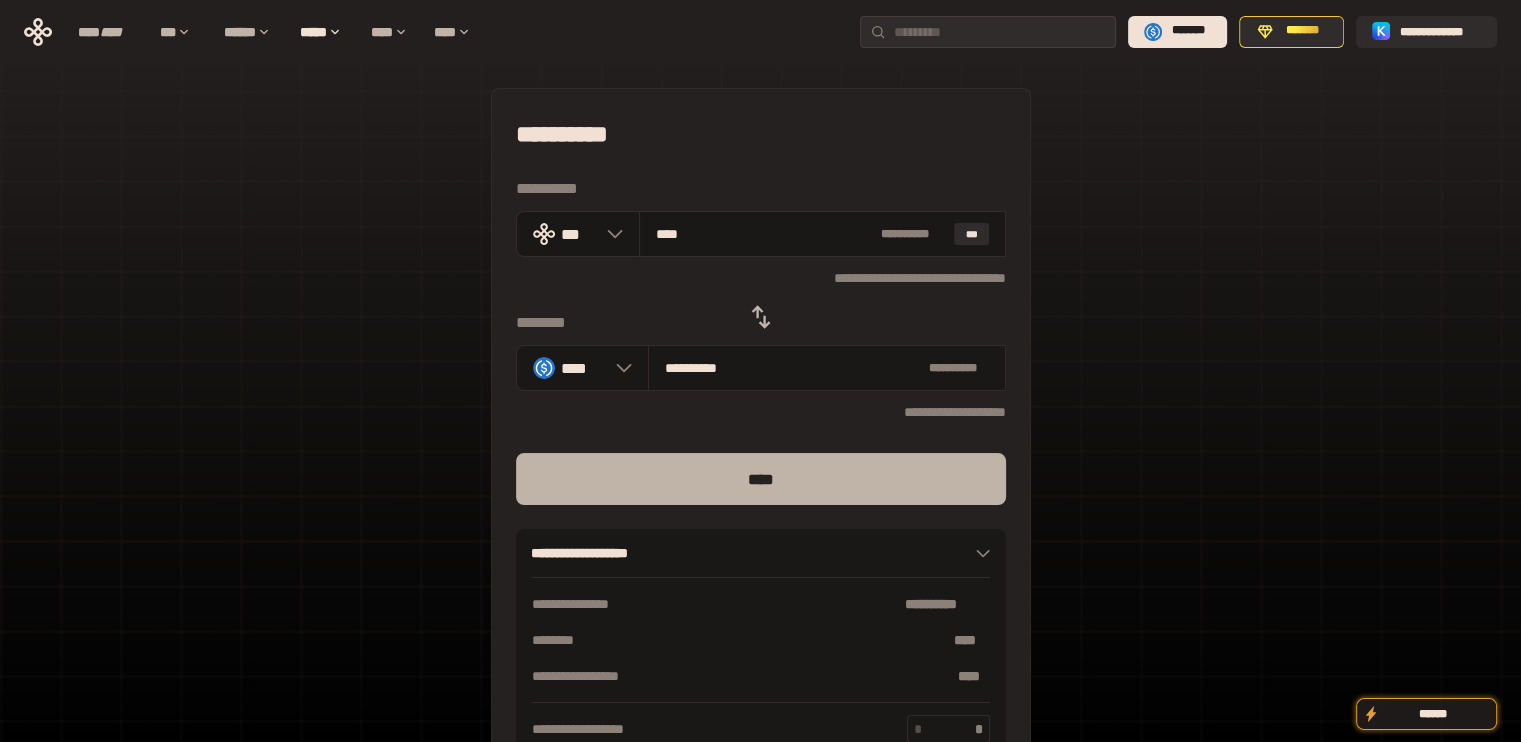 type on "****" 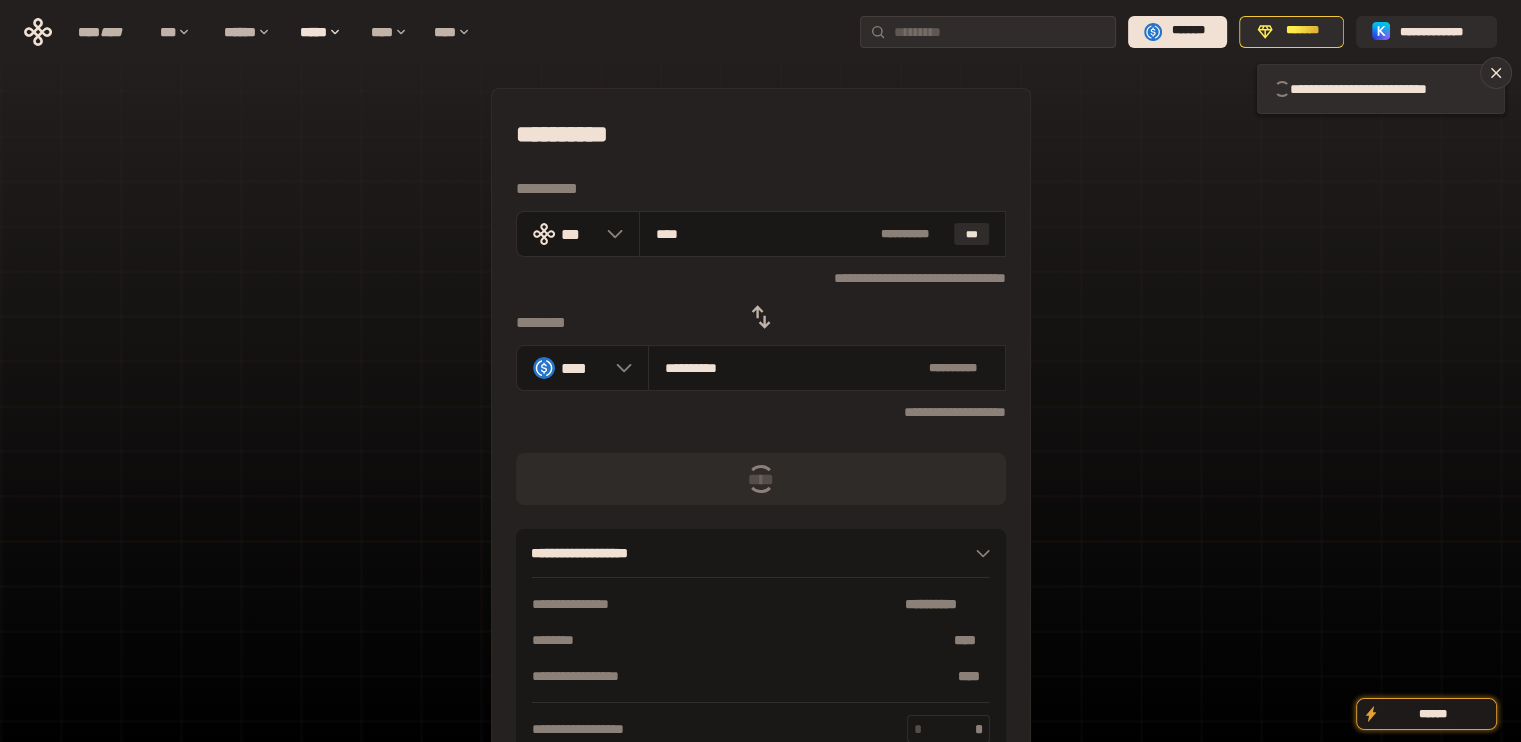type 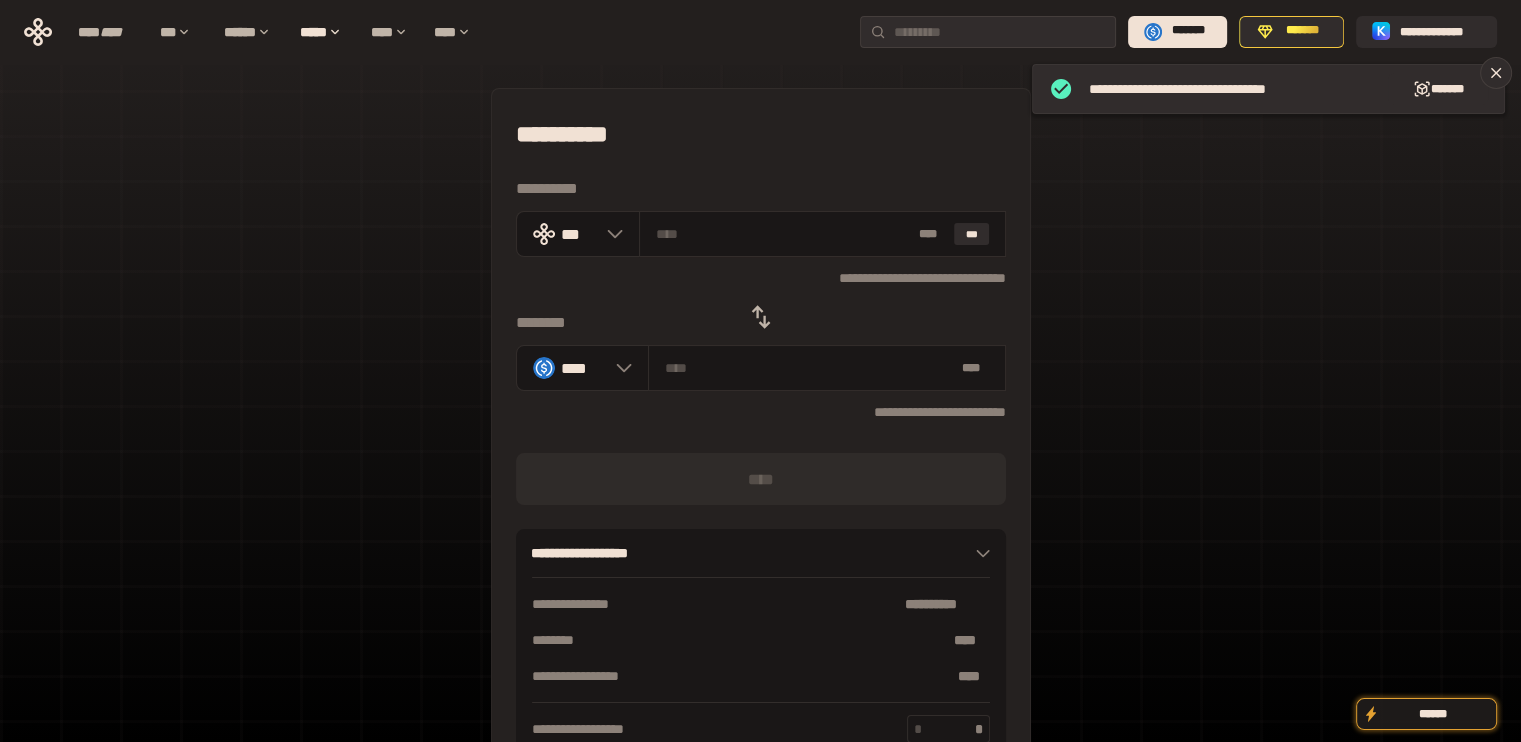 click 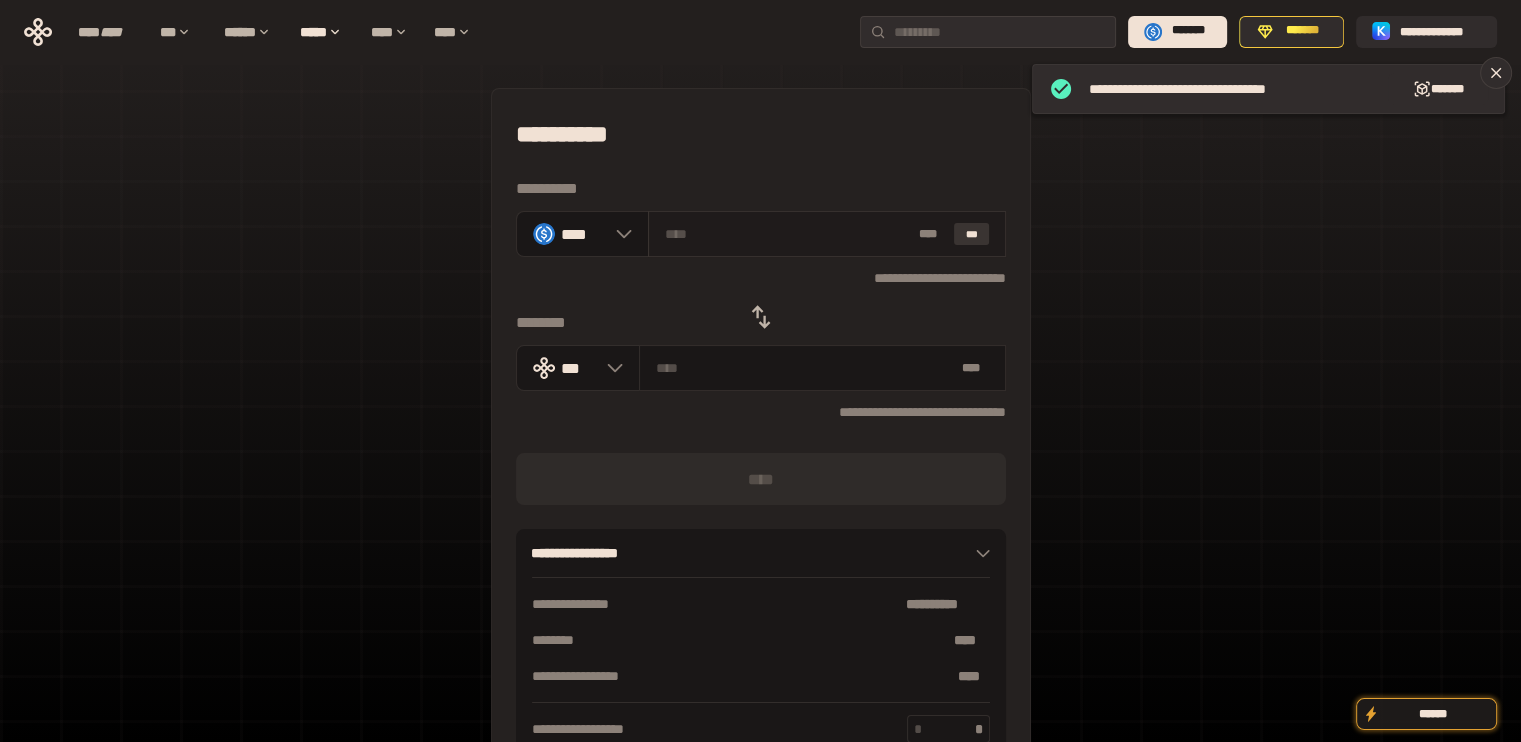click on "***" at bounding box center [972, 234] 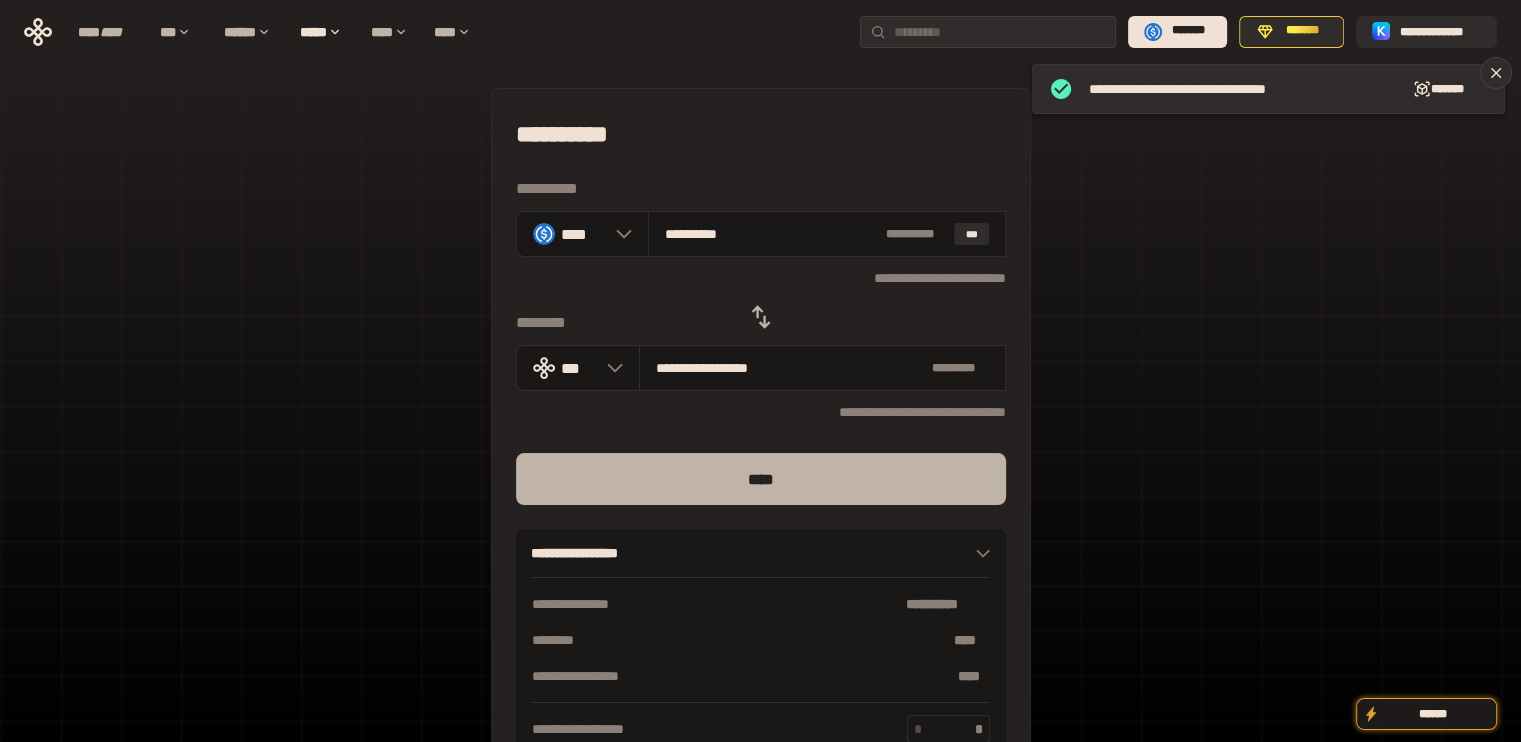 click on "****" at bounding box center [761, 479] 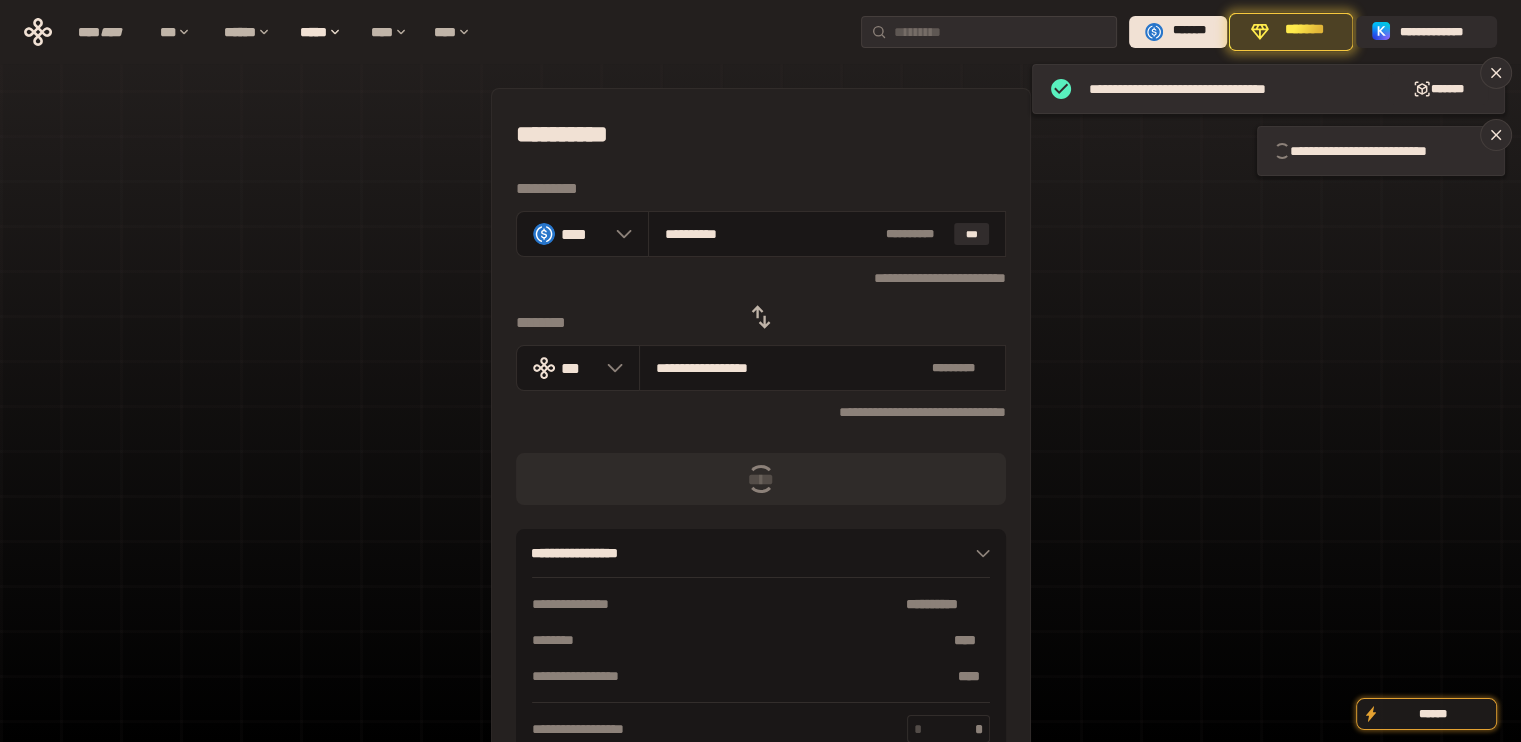 type 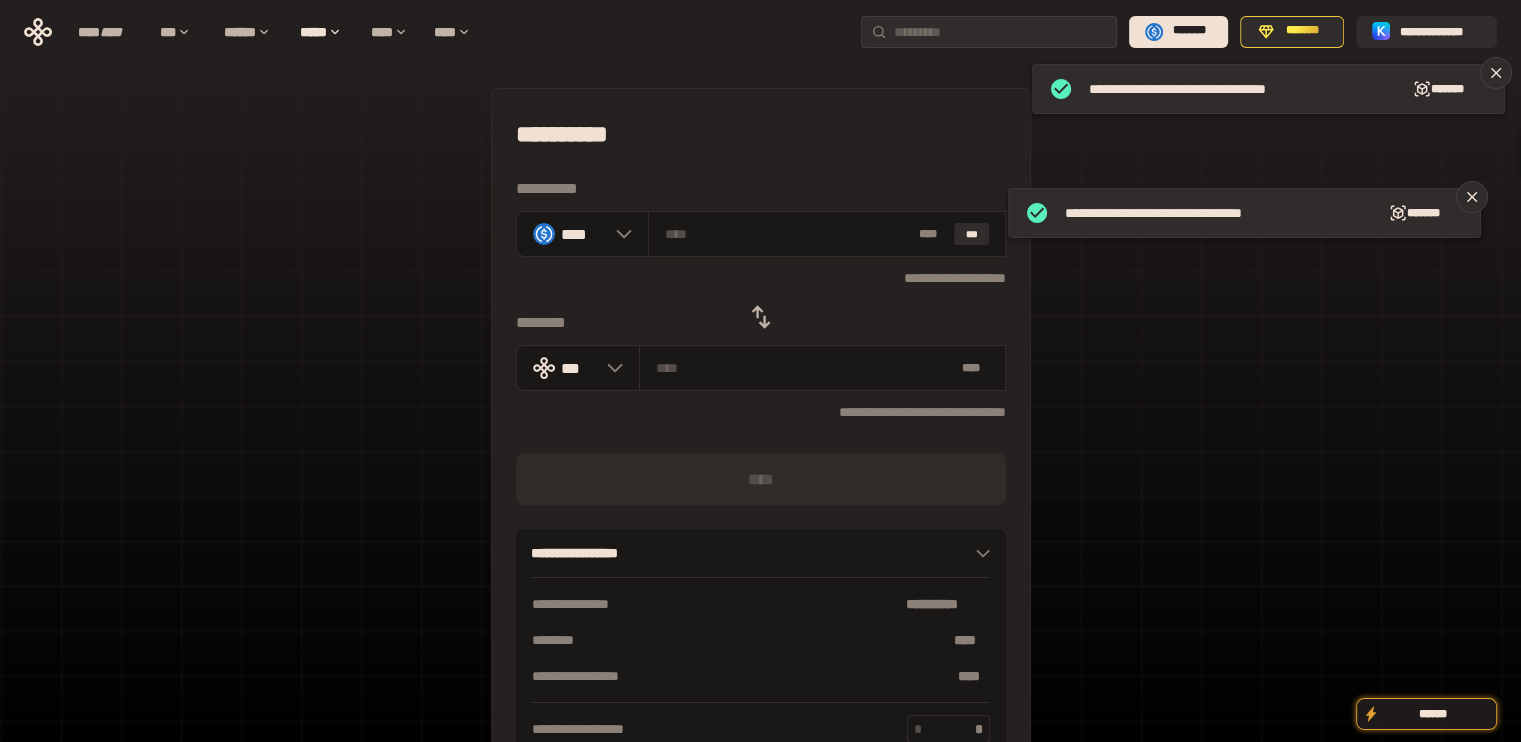 click 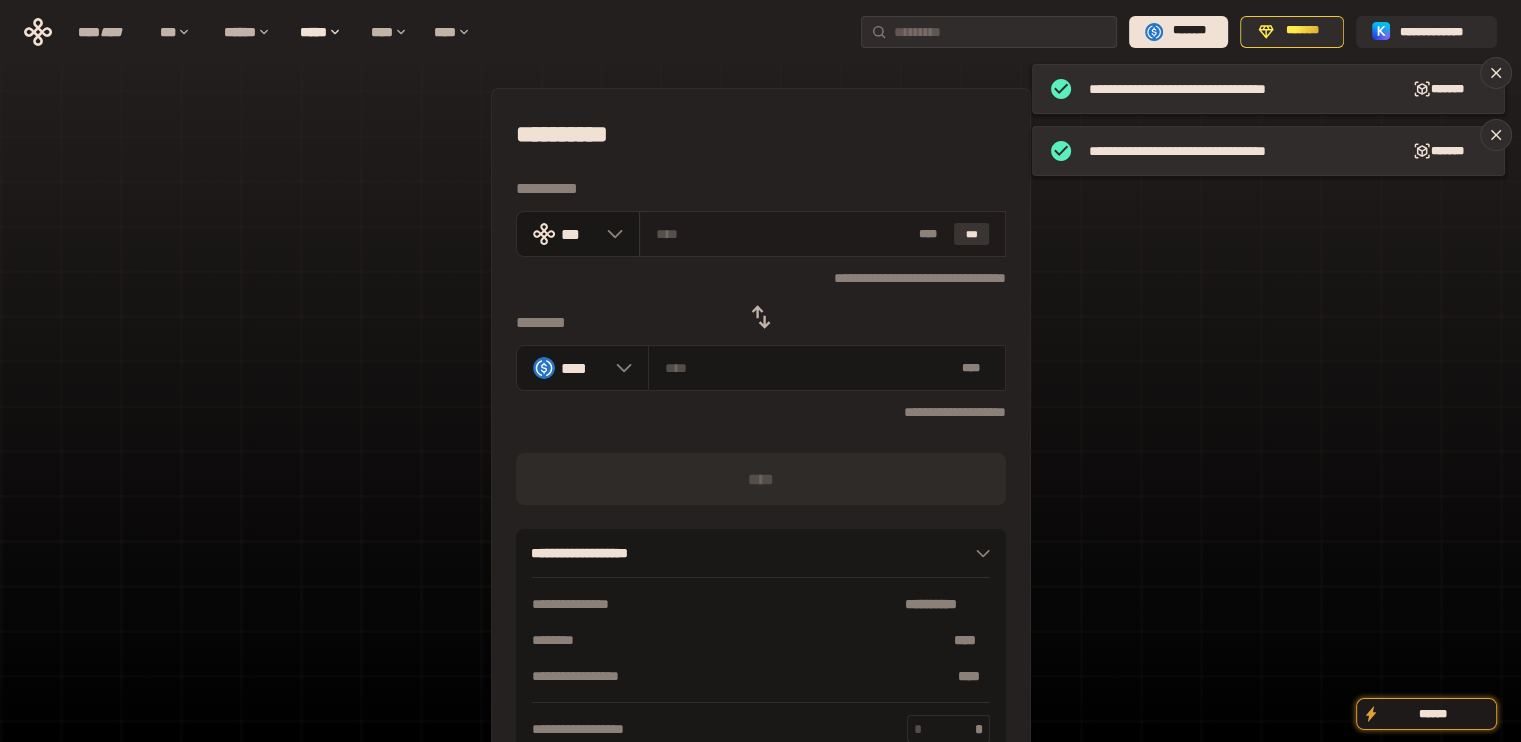 click on "***" at bounding box center (972, 234) 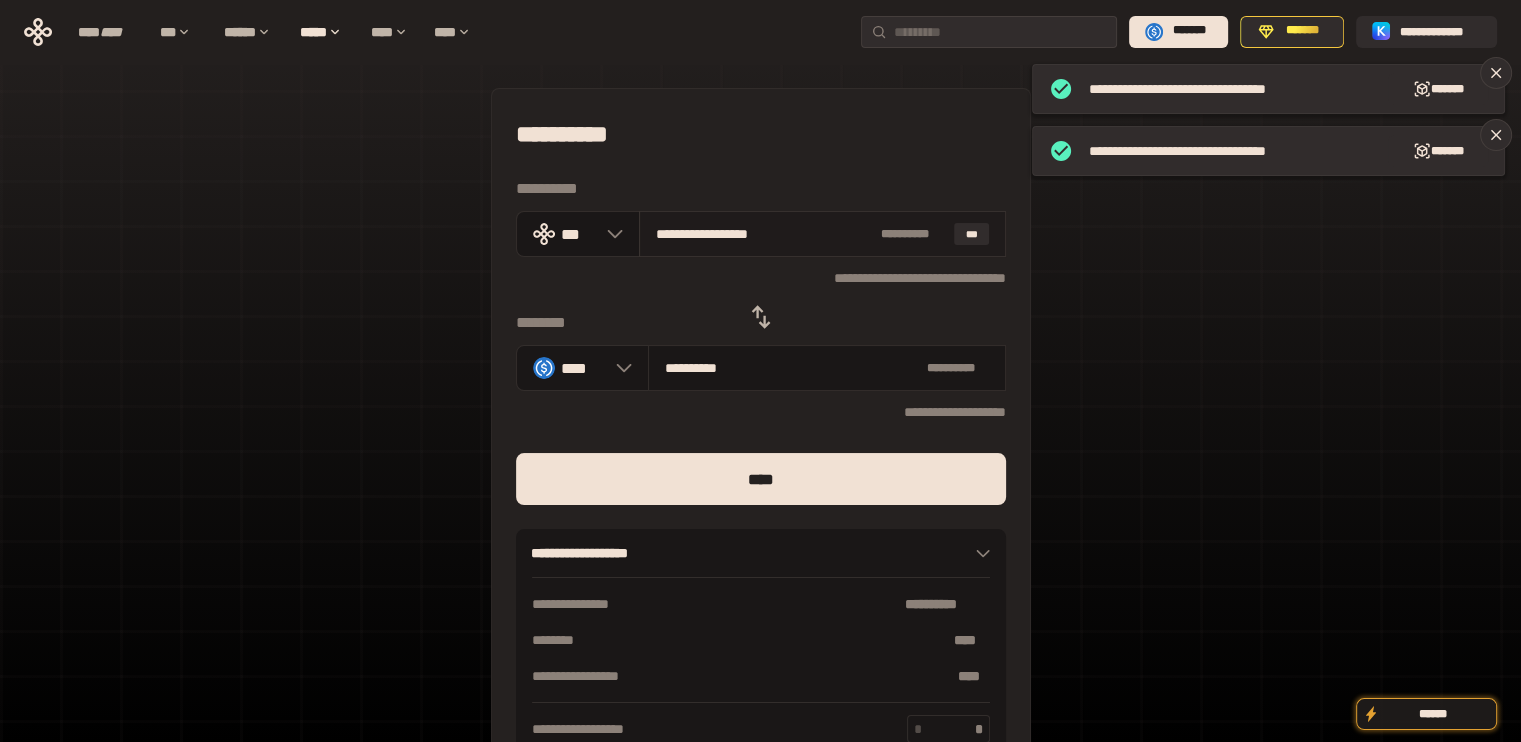 click on "**********" at bounding box center [764, 234] 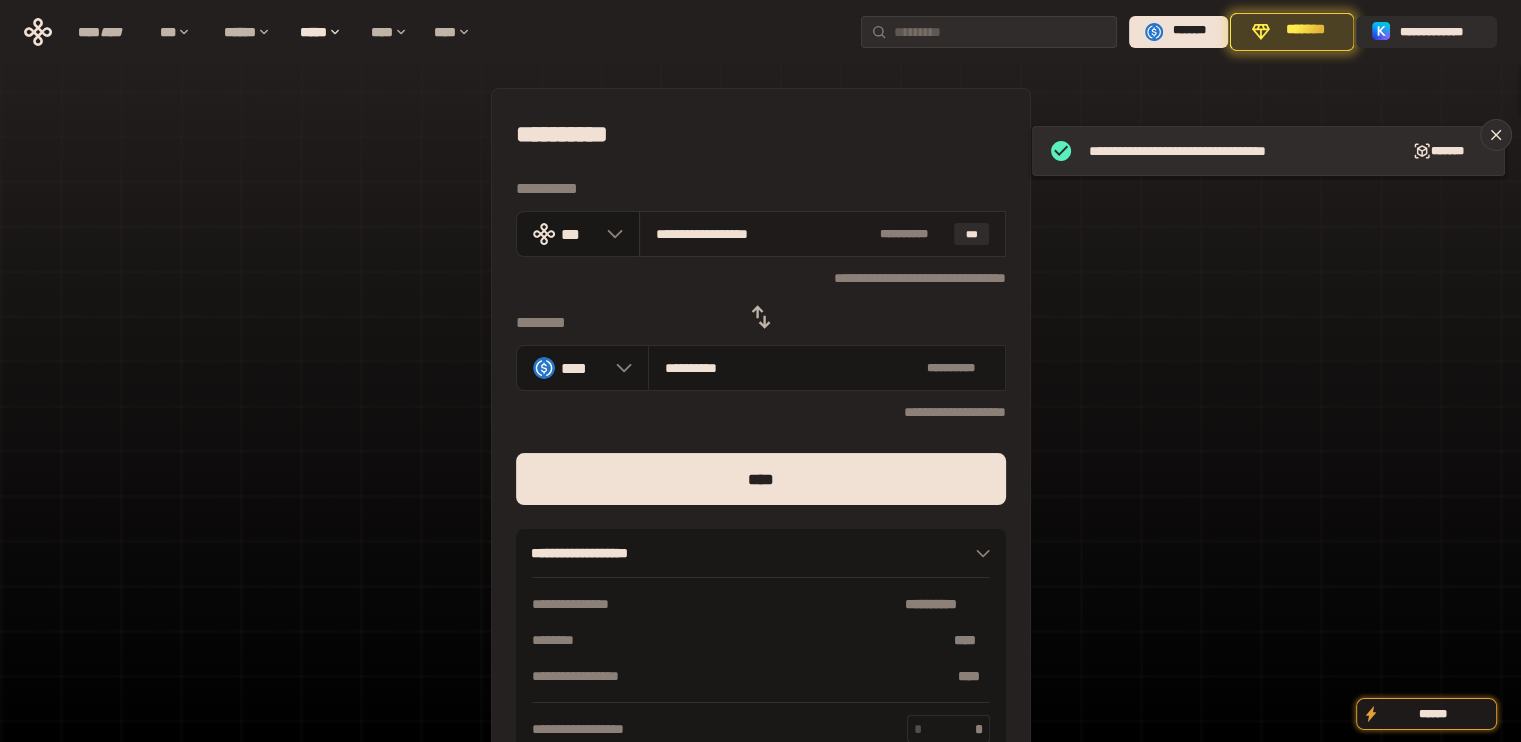 drag, startPoint x: 687, startPoint y: 232, endPoint x: 870, endPoint y: 243, distance: 183.3303 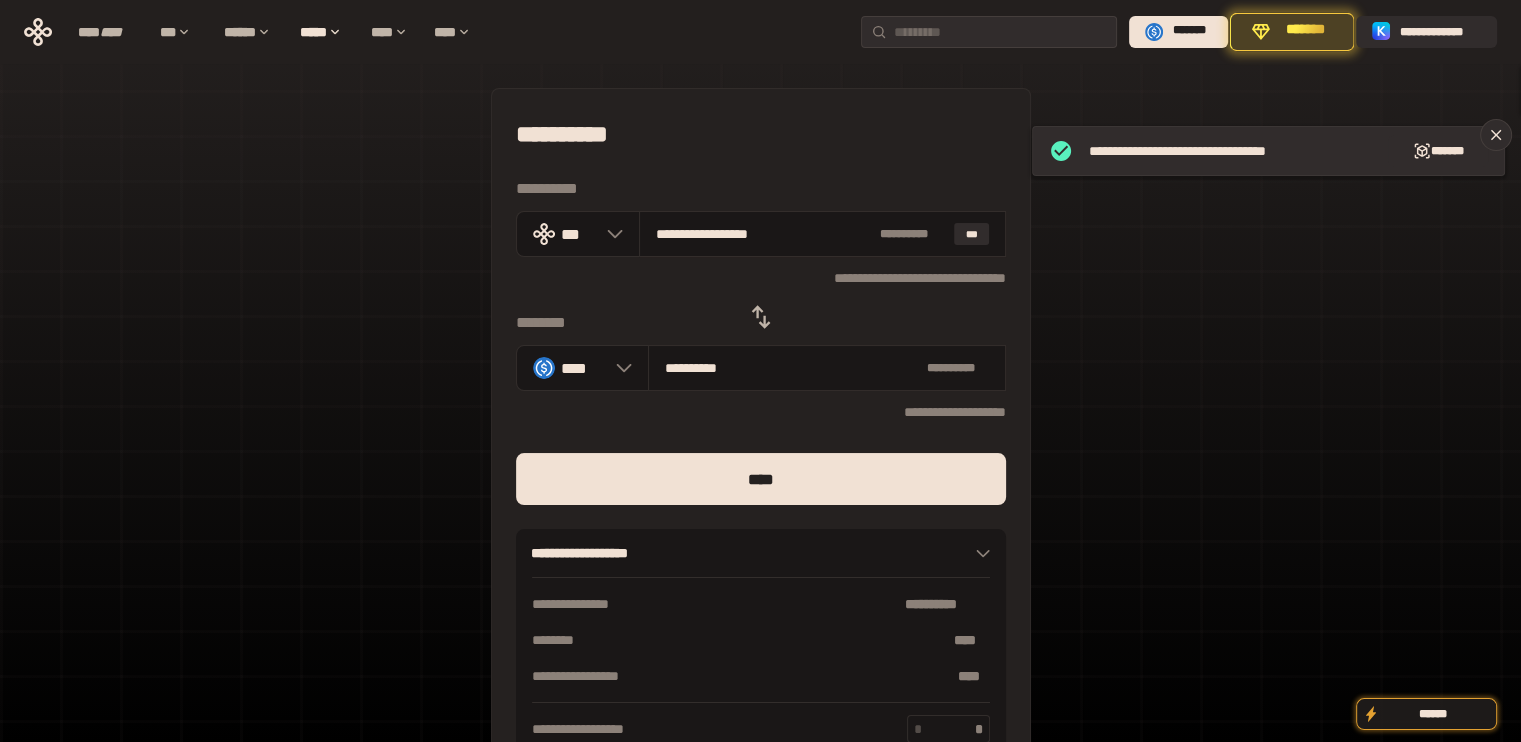 type on "****" 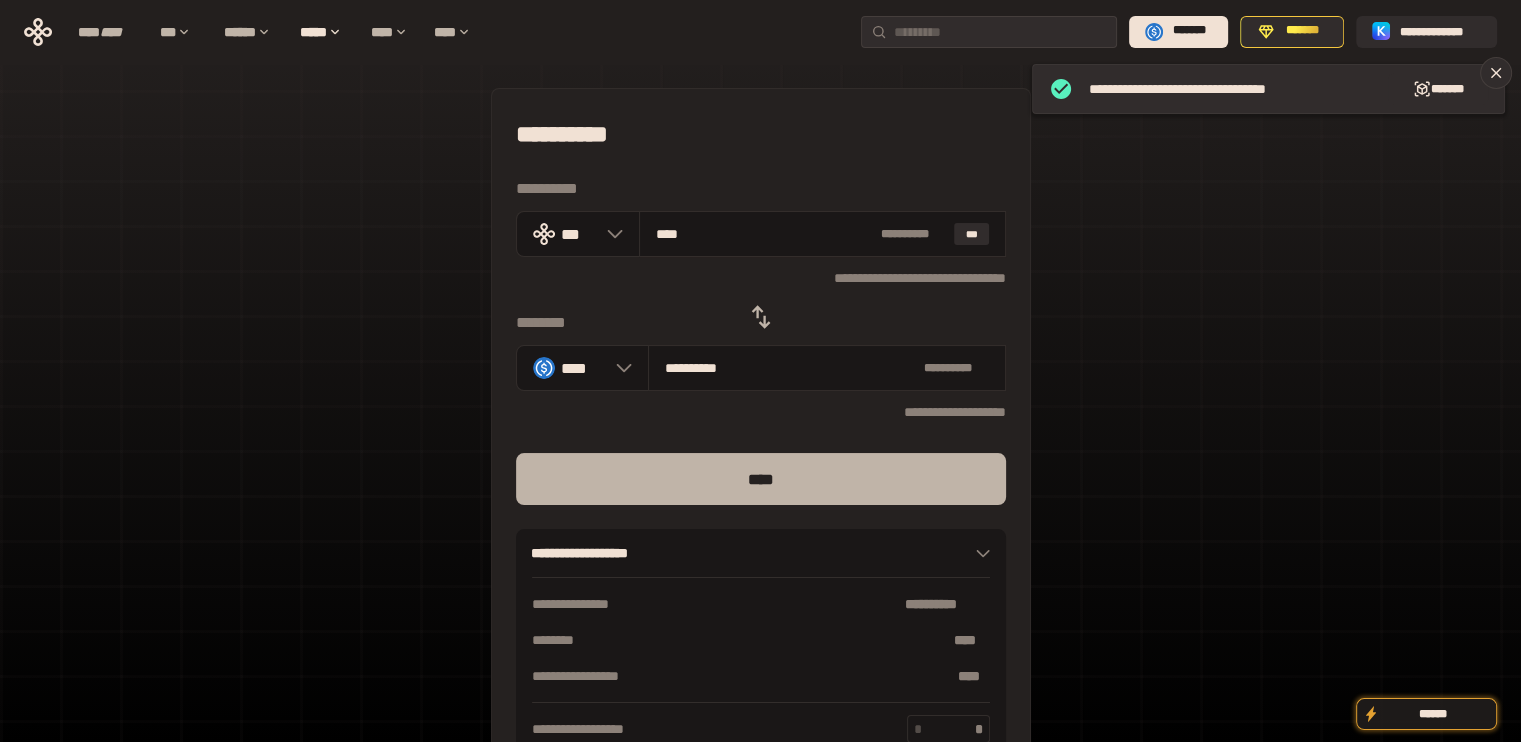type on "****" 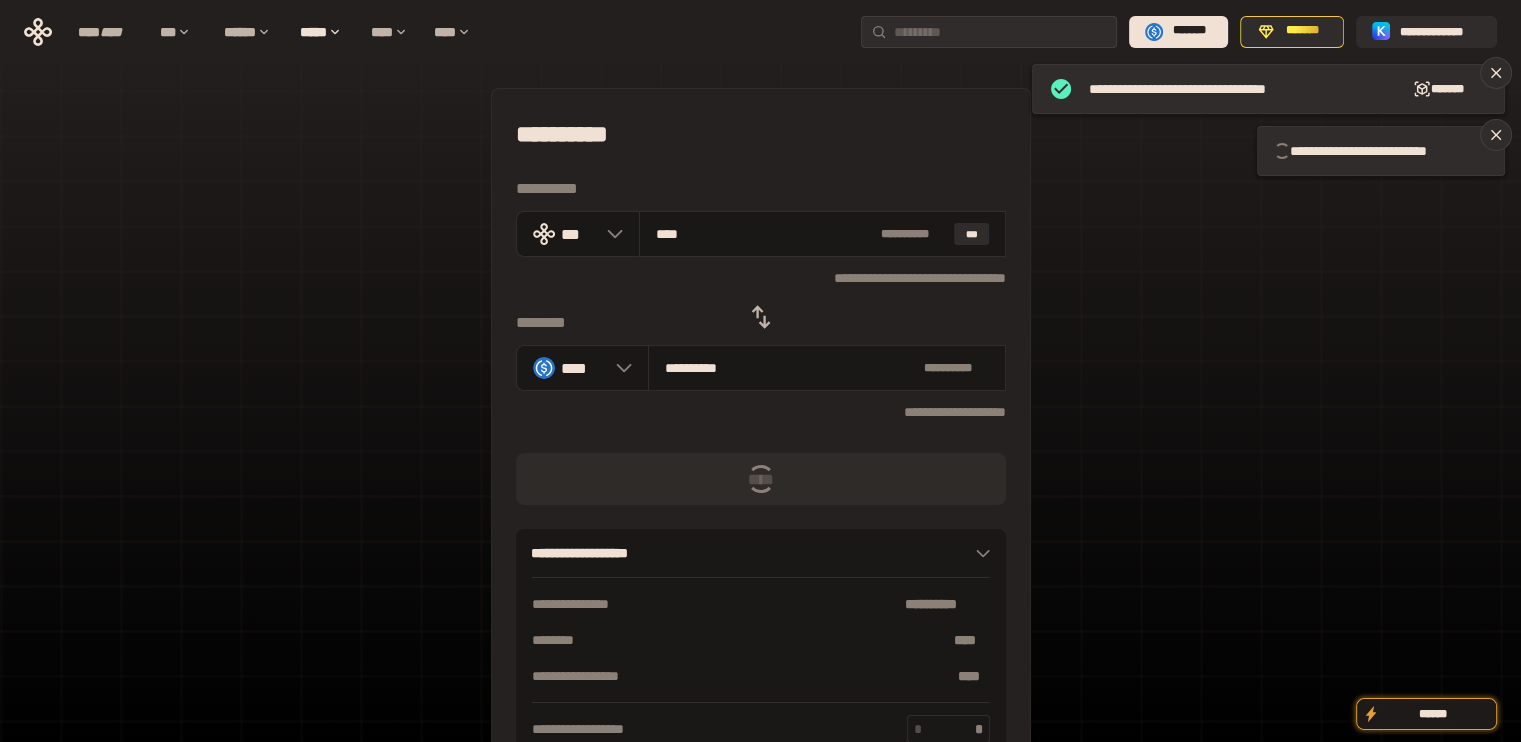 type 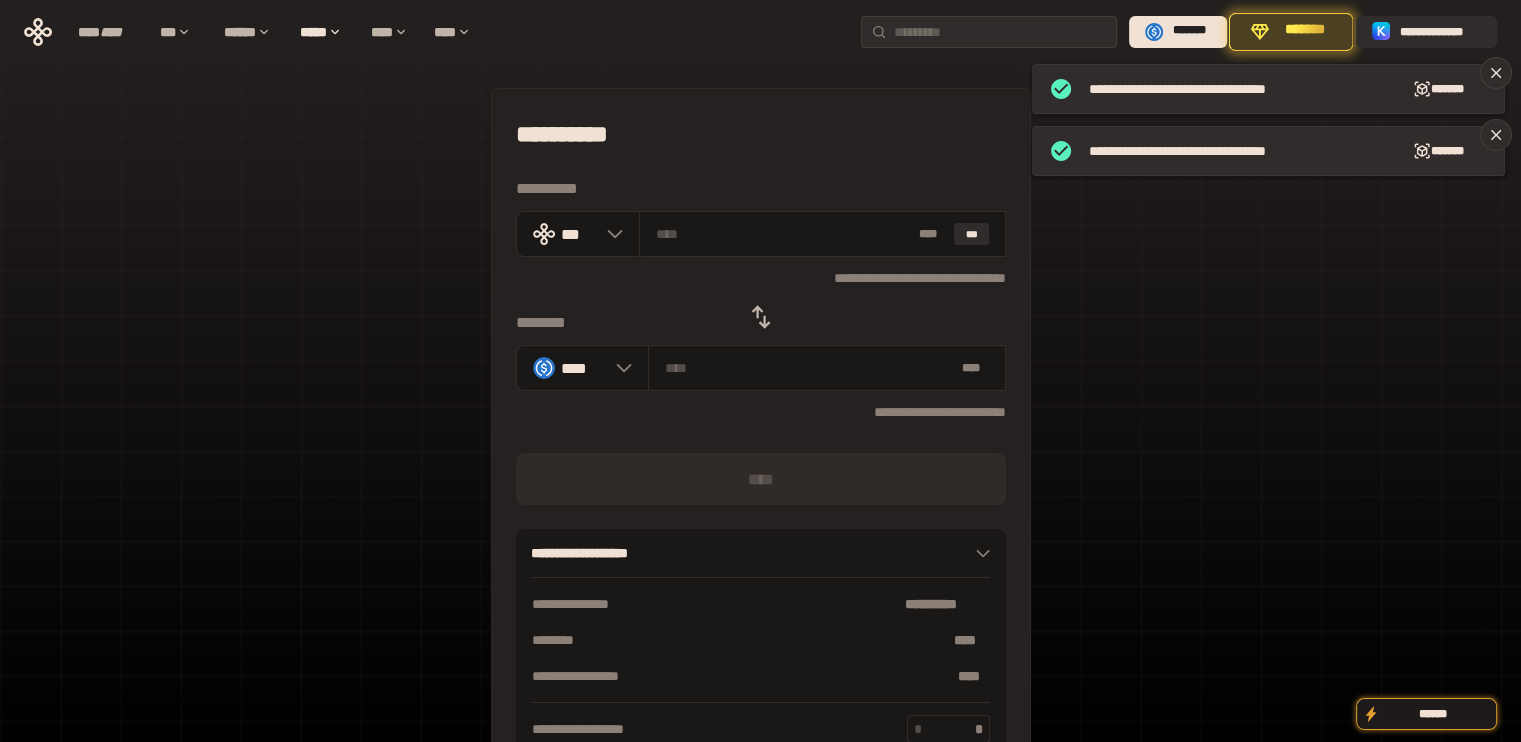 click 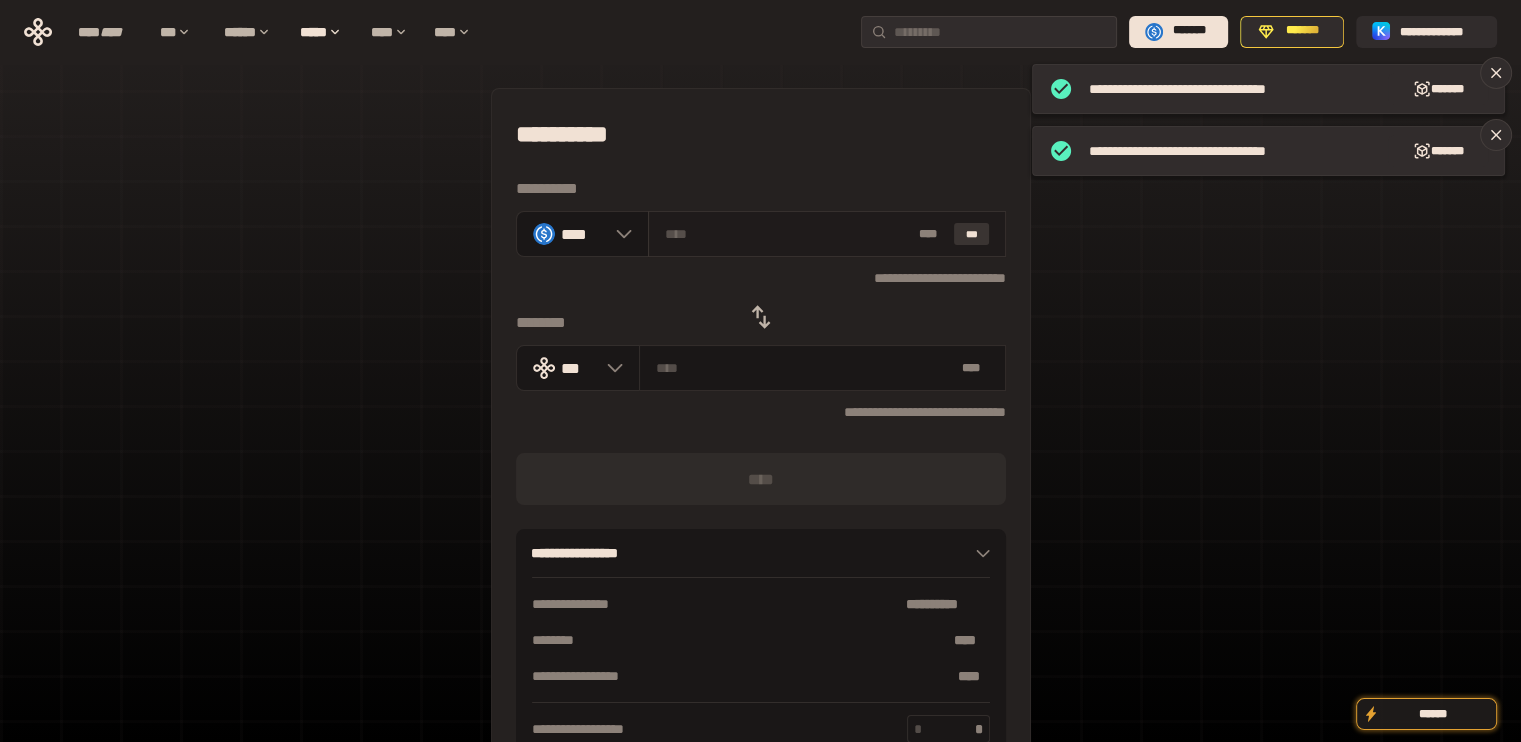 click on "***" at bounding box center [972, 234] 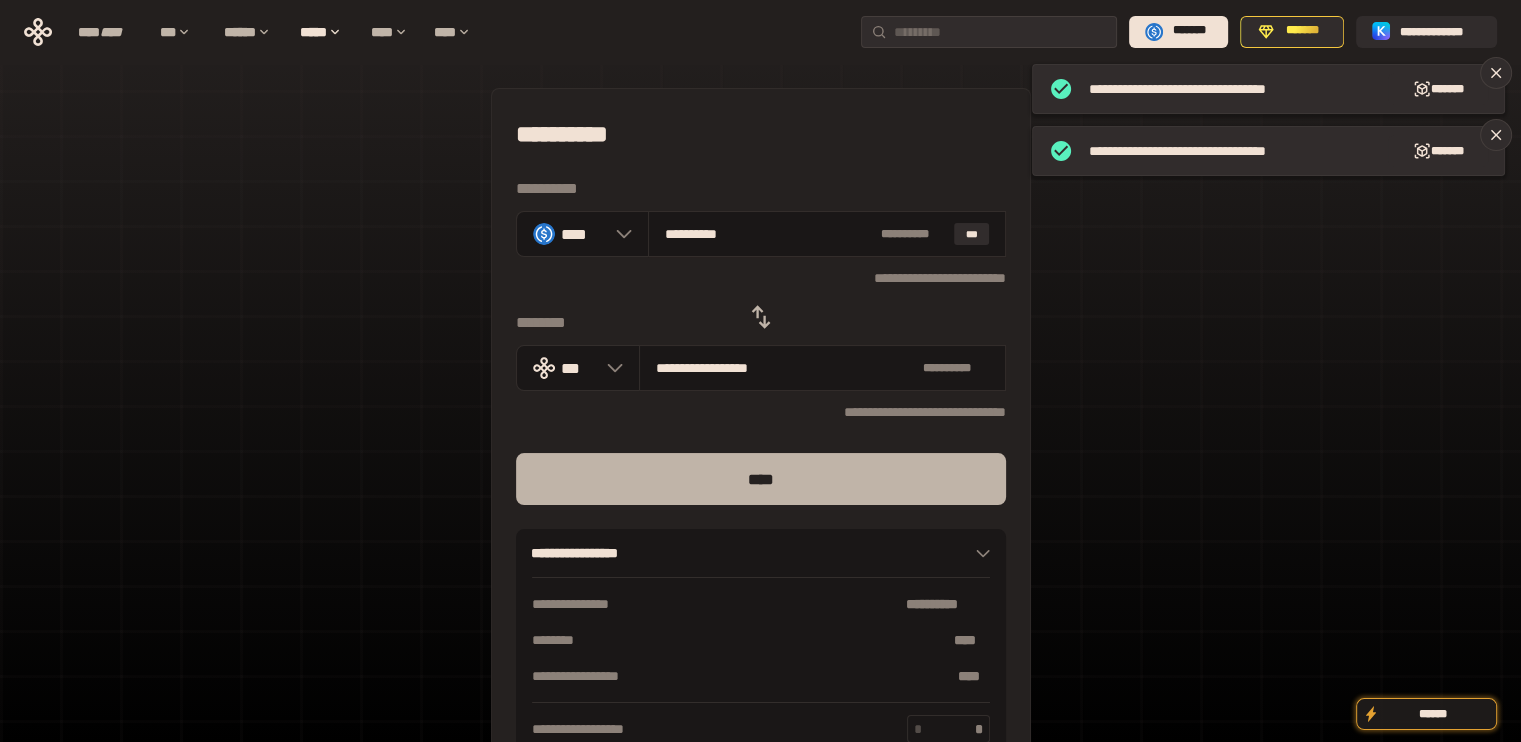 click on "****" at bounding box center [761, 479] 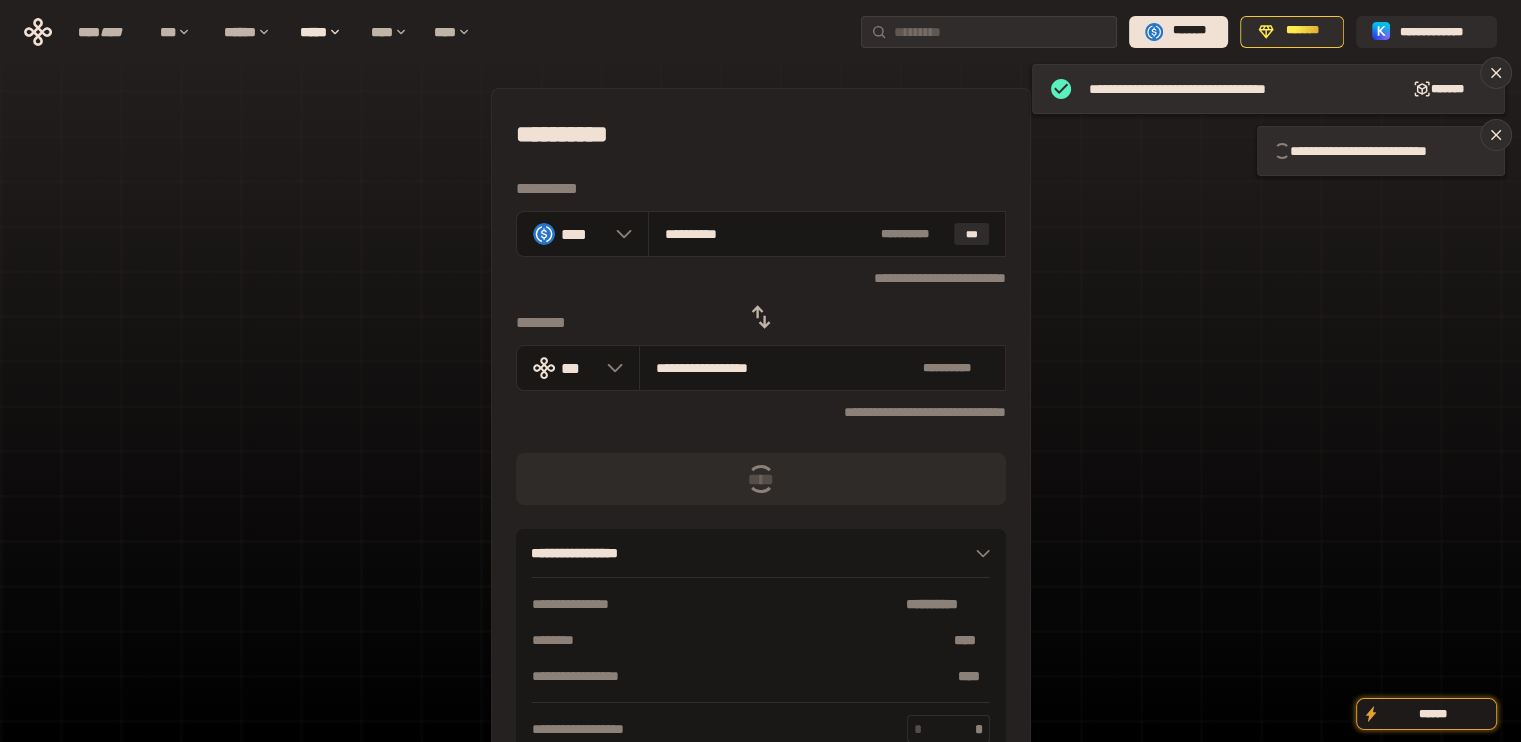 type 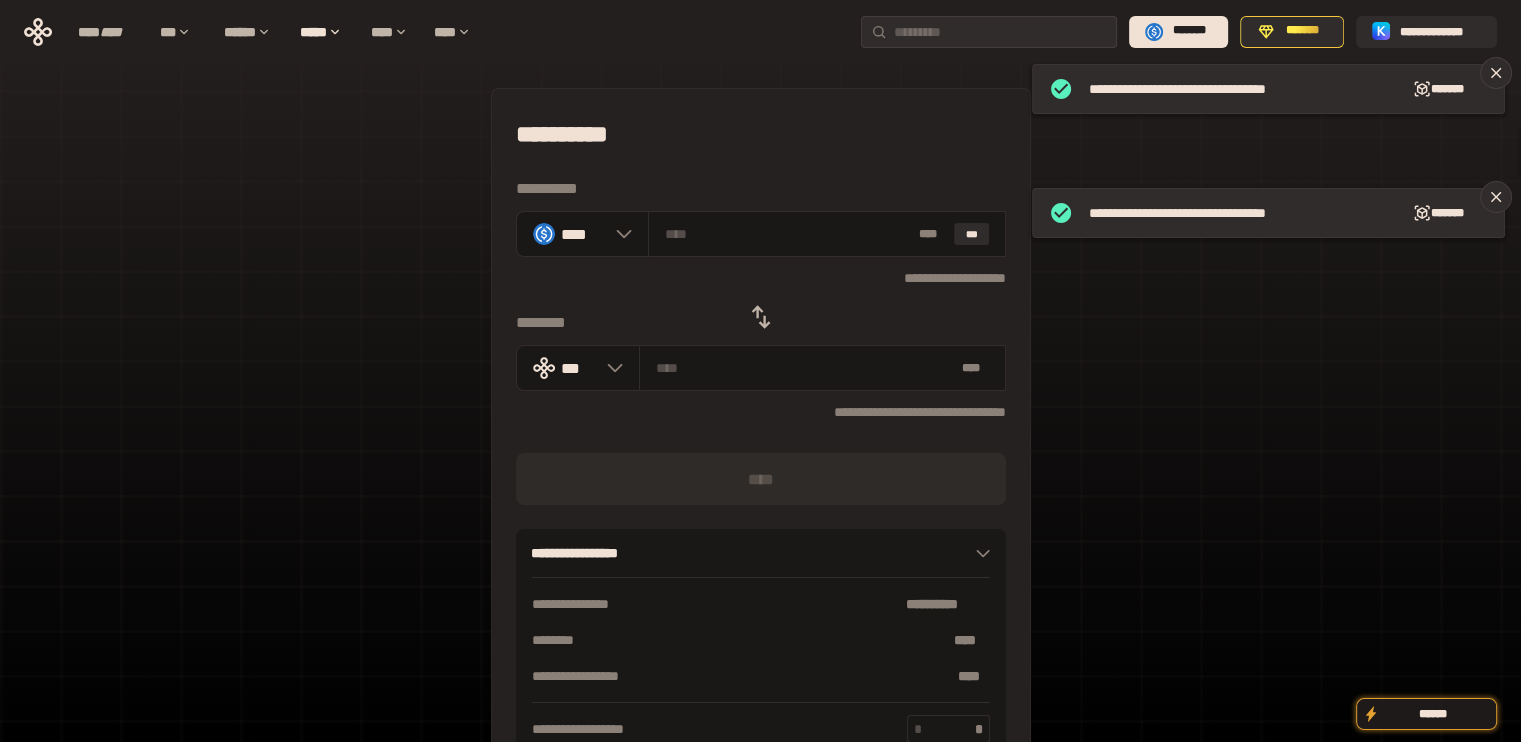 click 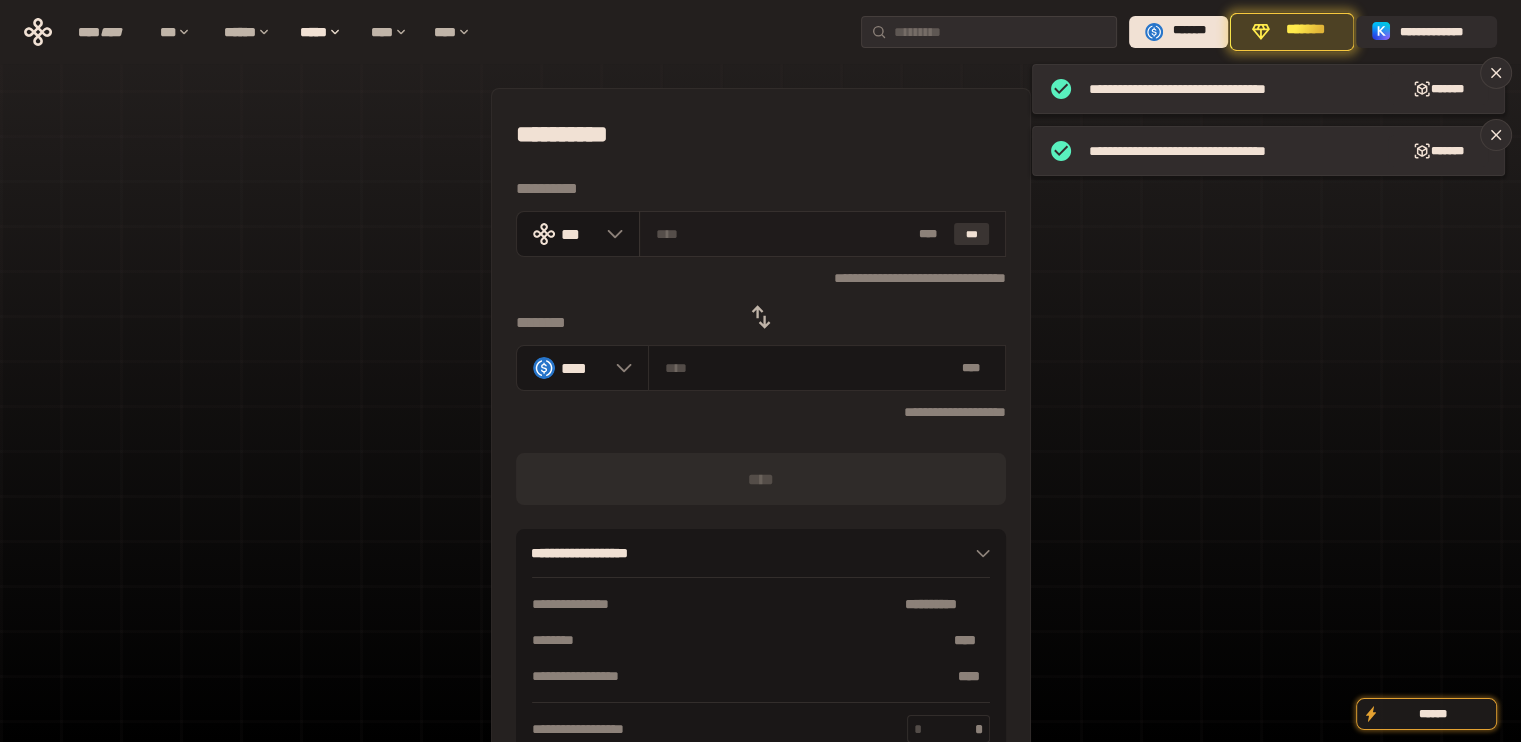 click on "***" at bounding box center (972, 234) 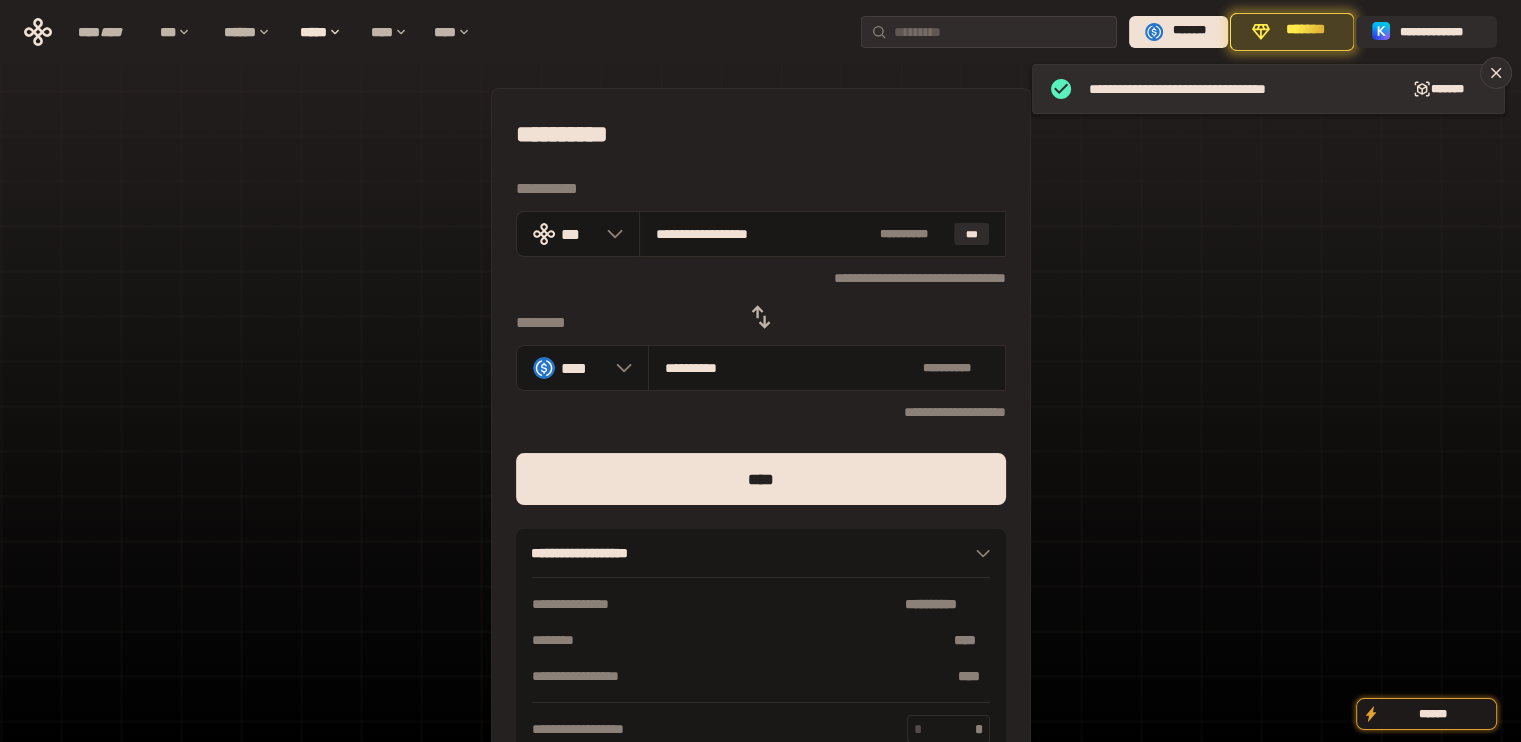 drag, startPoint x: 684, startPoint y: 237, endPoint x: 1000, endPoint y: 291, distance: 320.58072 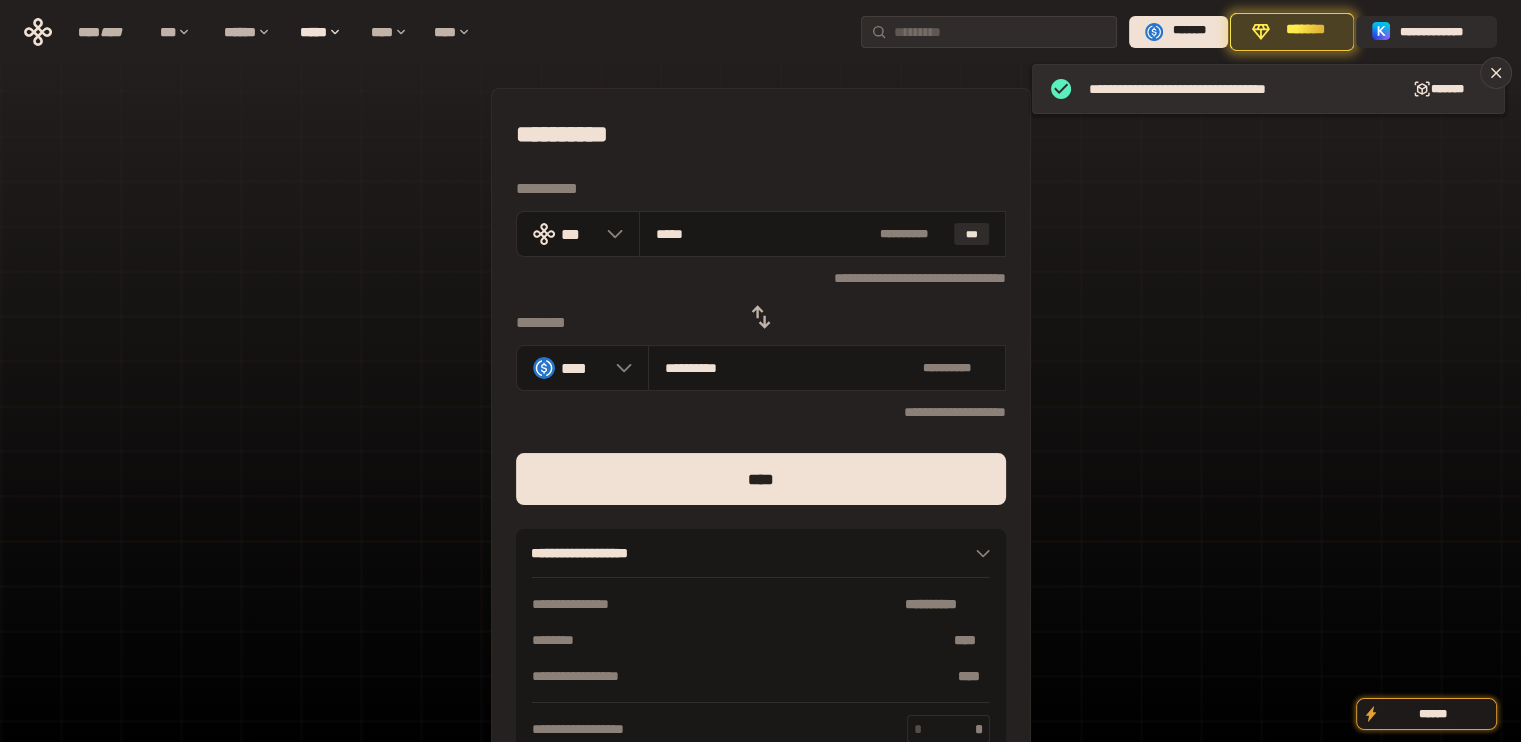 type on "****" 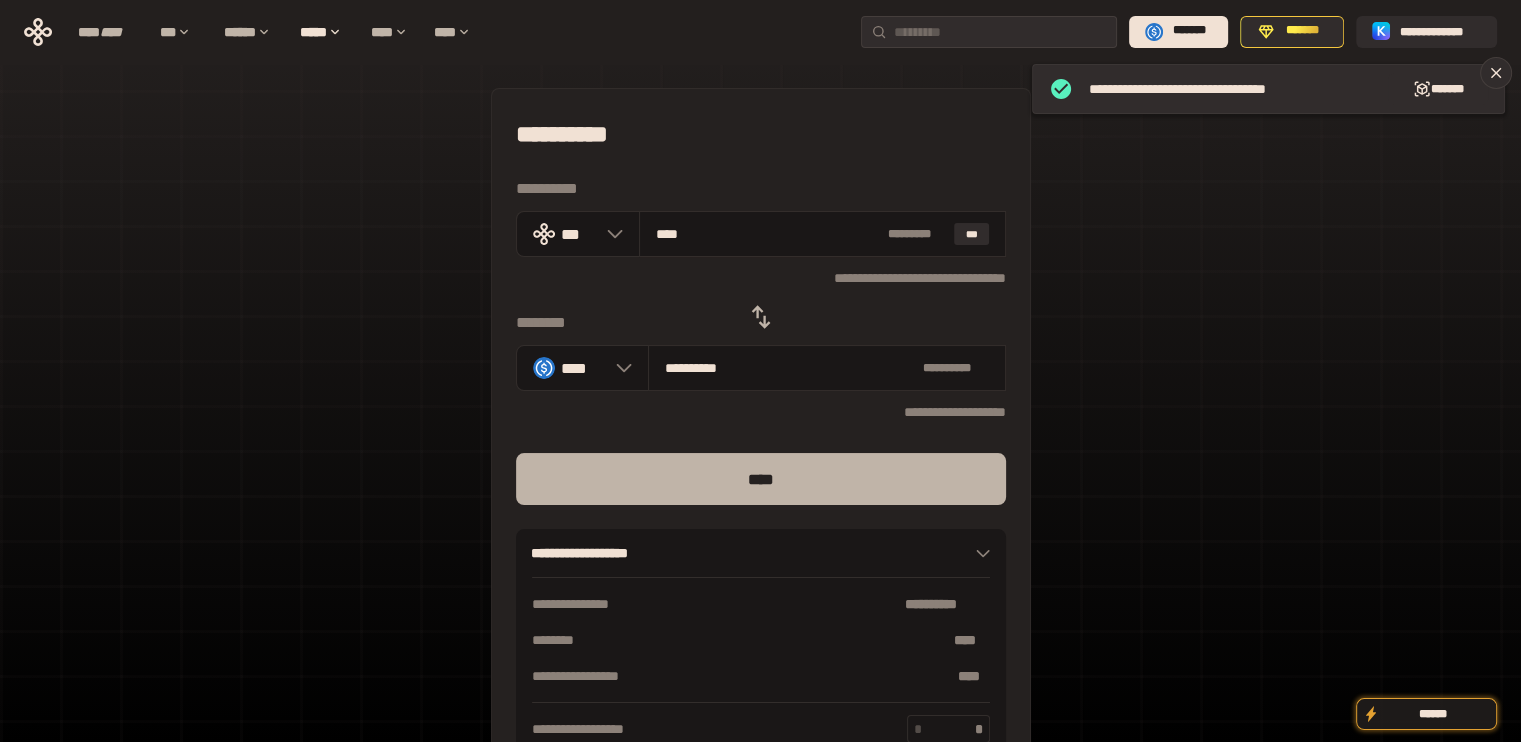 type on "****" 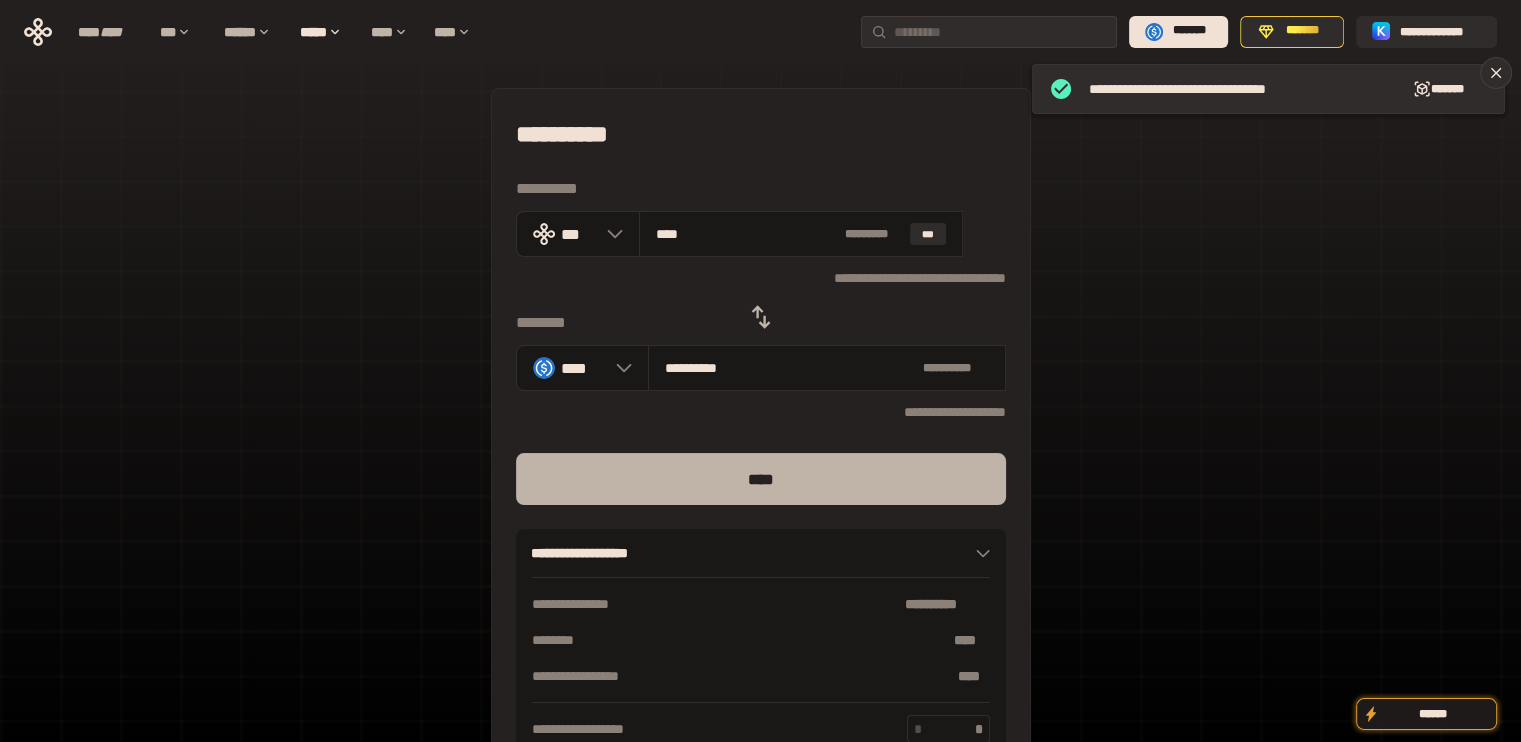 click on "****" at bounding box center [761, 479] 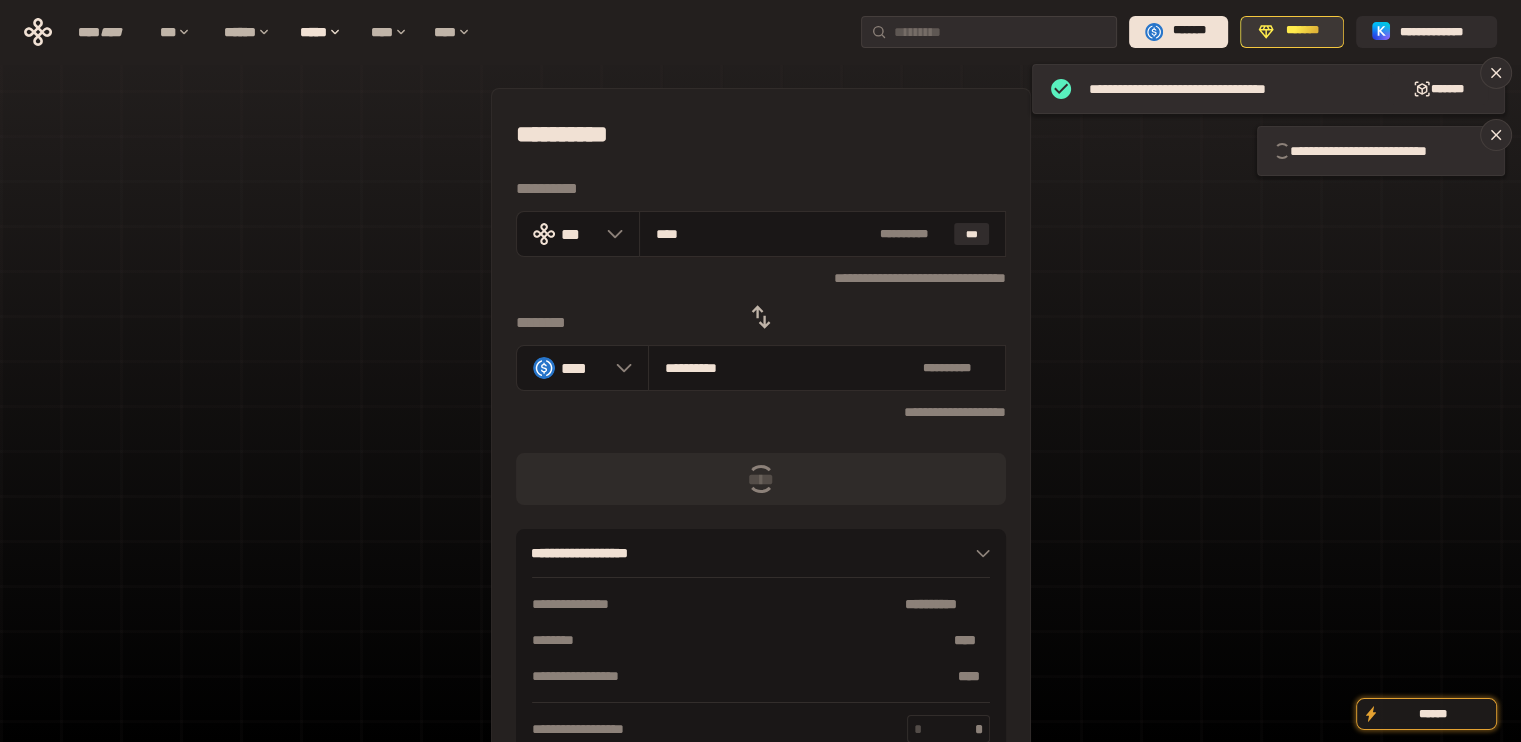 type 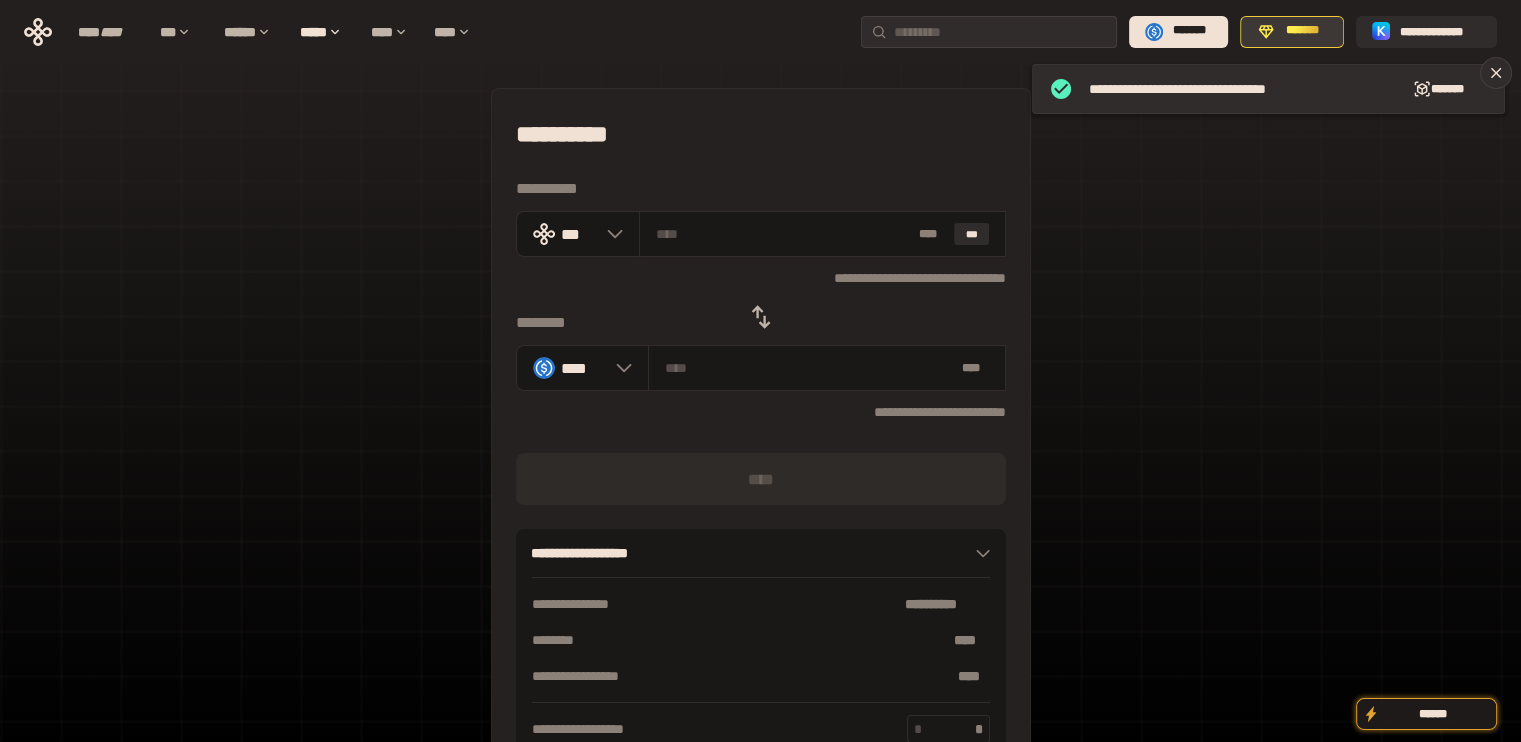 click on "*******" at bounding box center (1303, 31) 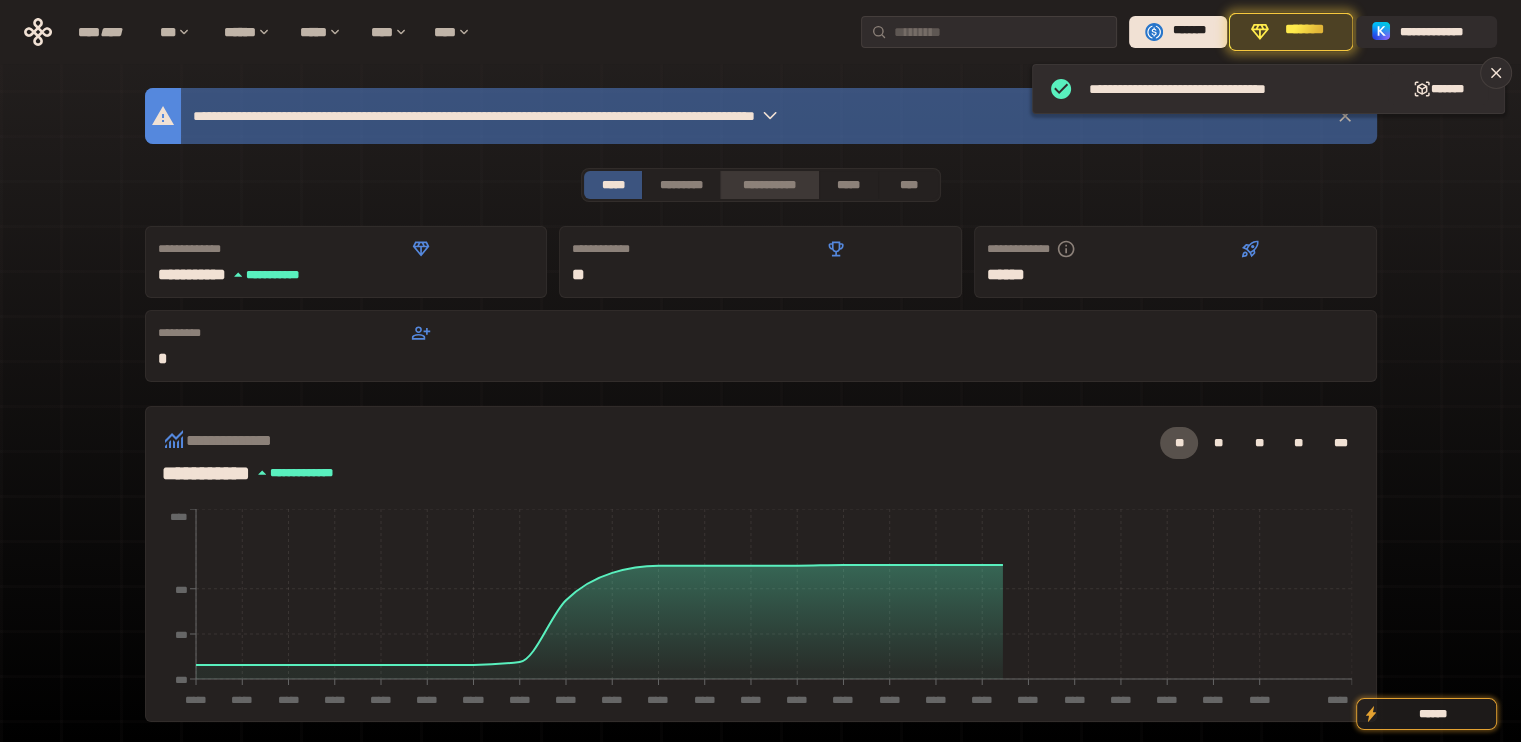 click on "**********" at bounding box center (769, 185) 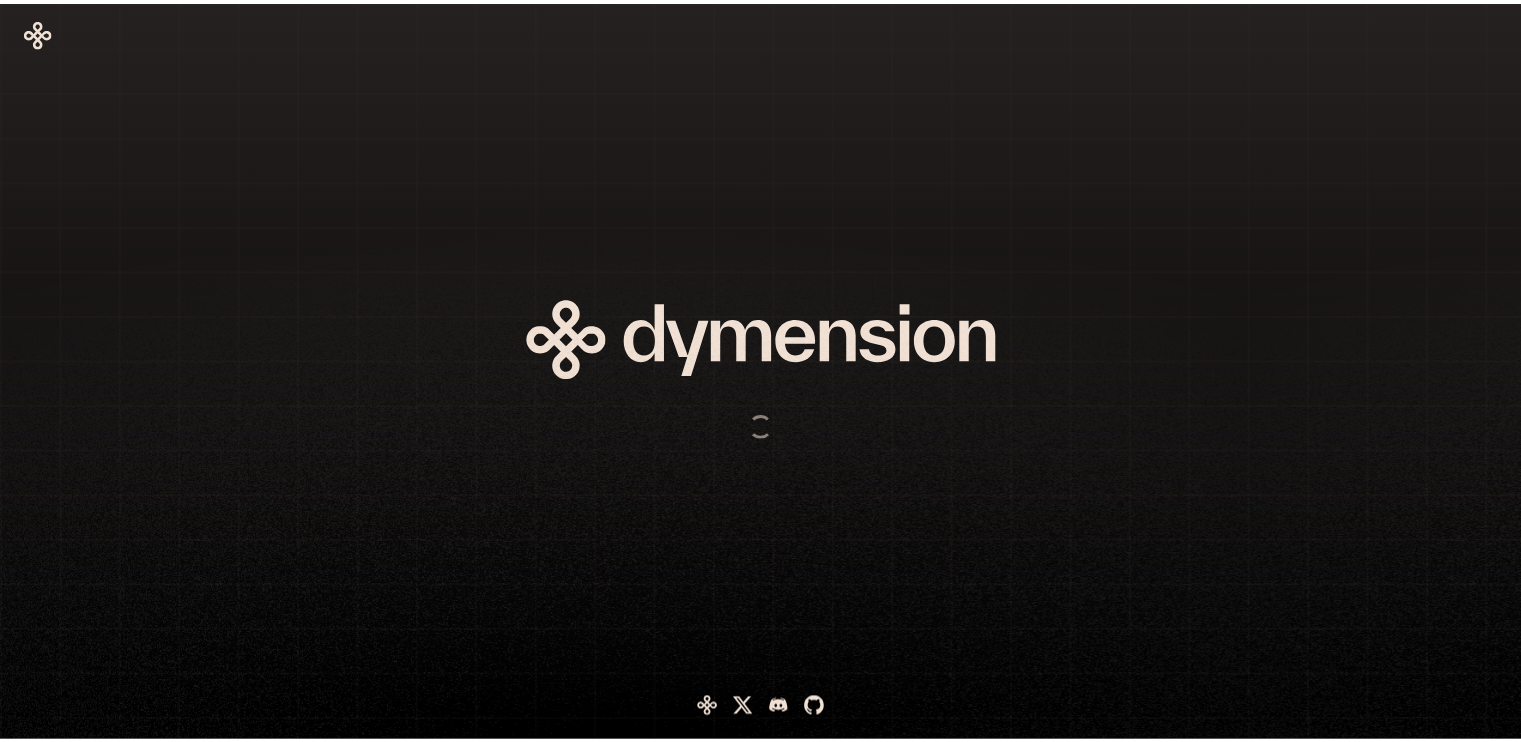 scroll, scrollTop: 0, scrollLeft: 0, axis: both 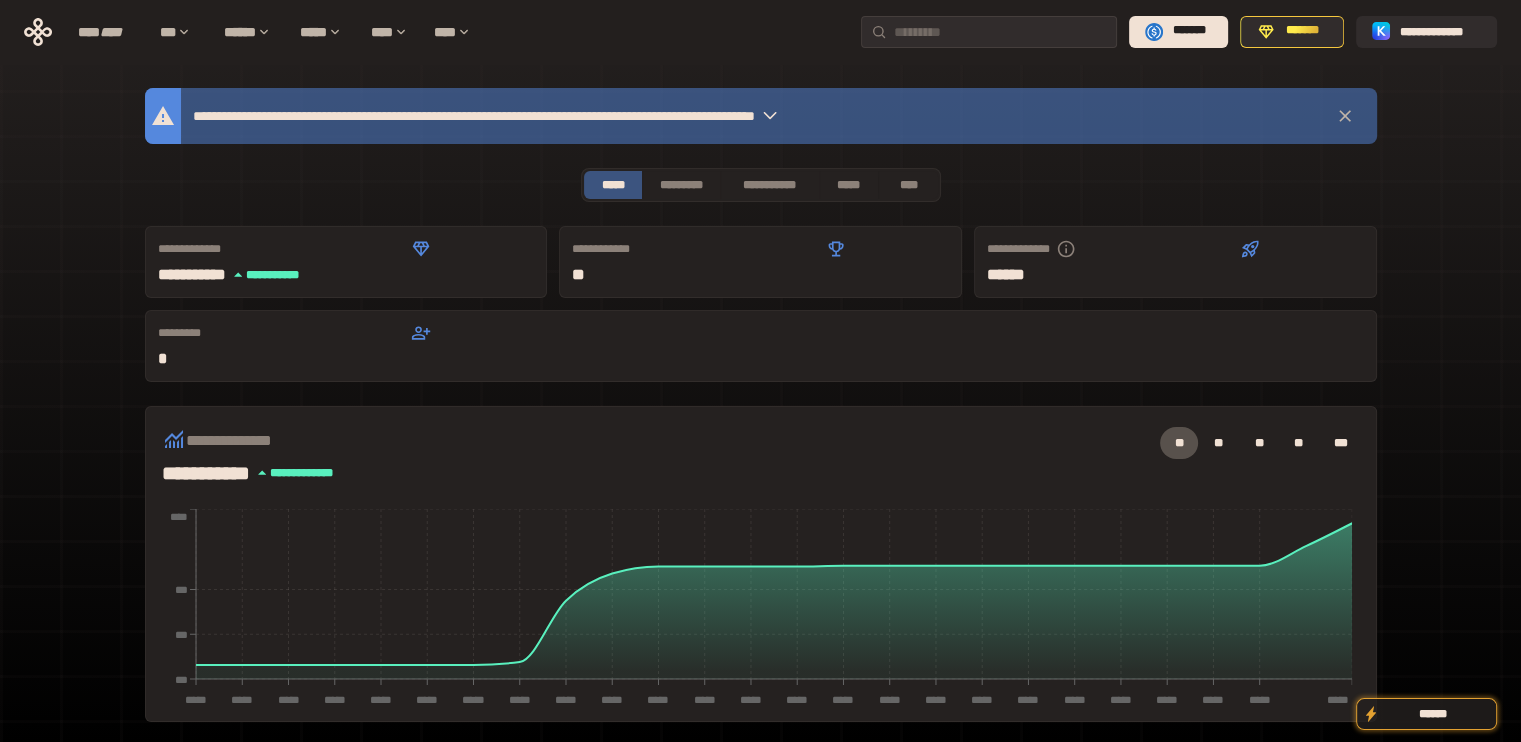 click on "**********" at bounding box center (761, 185) 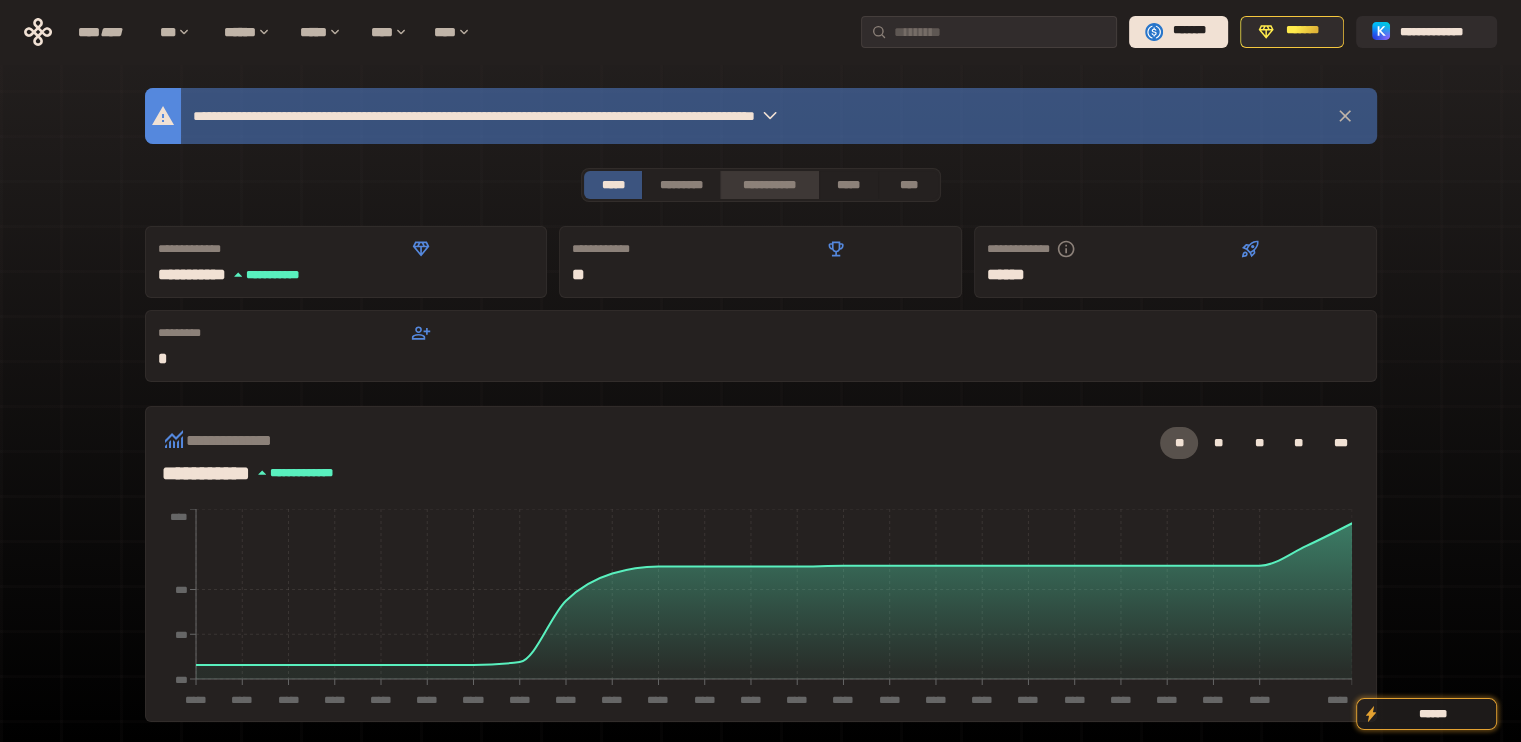 click on "**********" at bounding box center [769, 185] 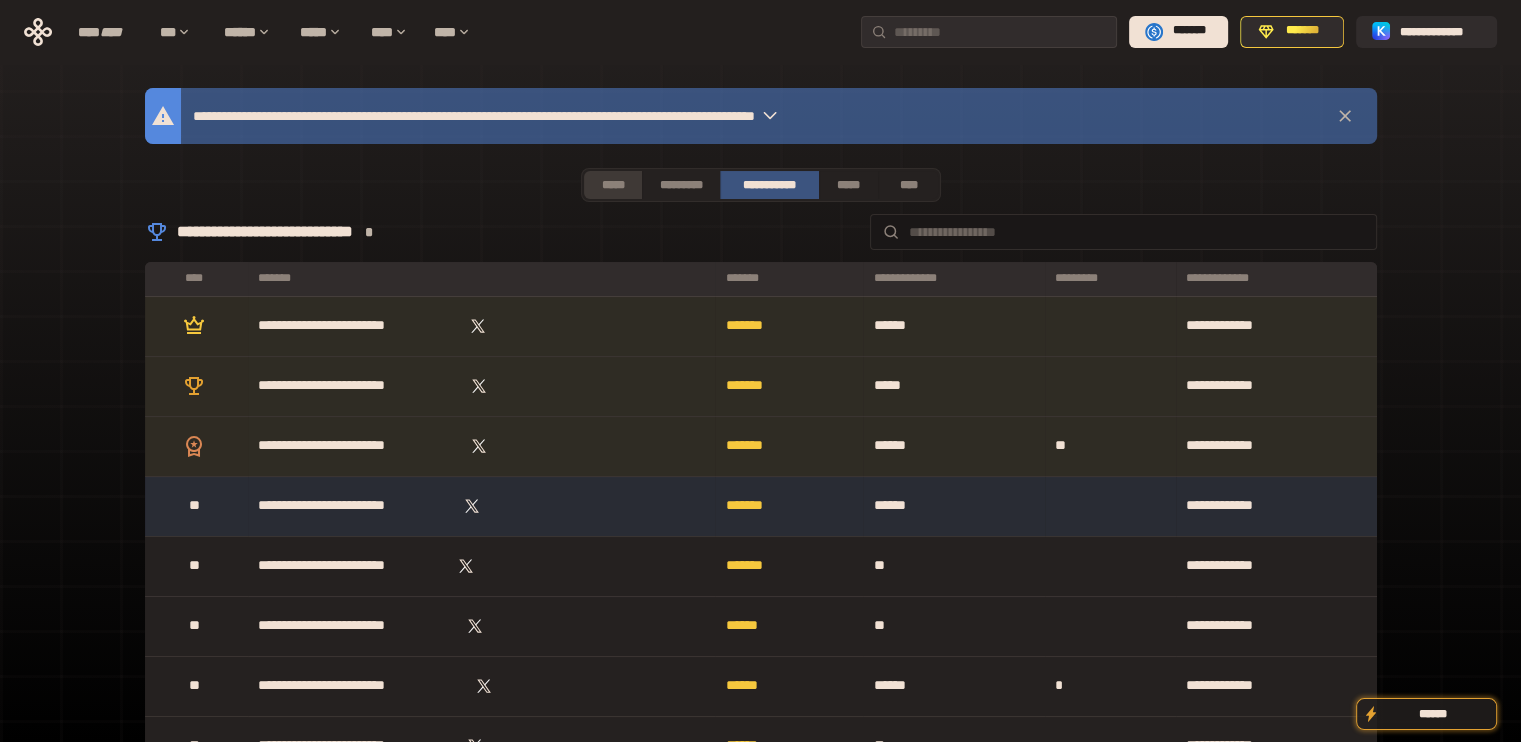 click on "*****" at bounding box center [613, 185] 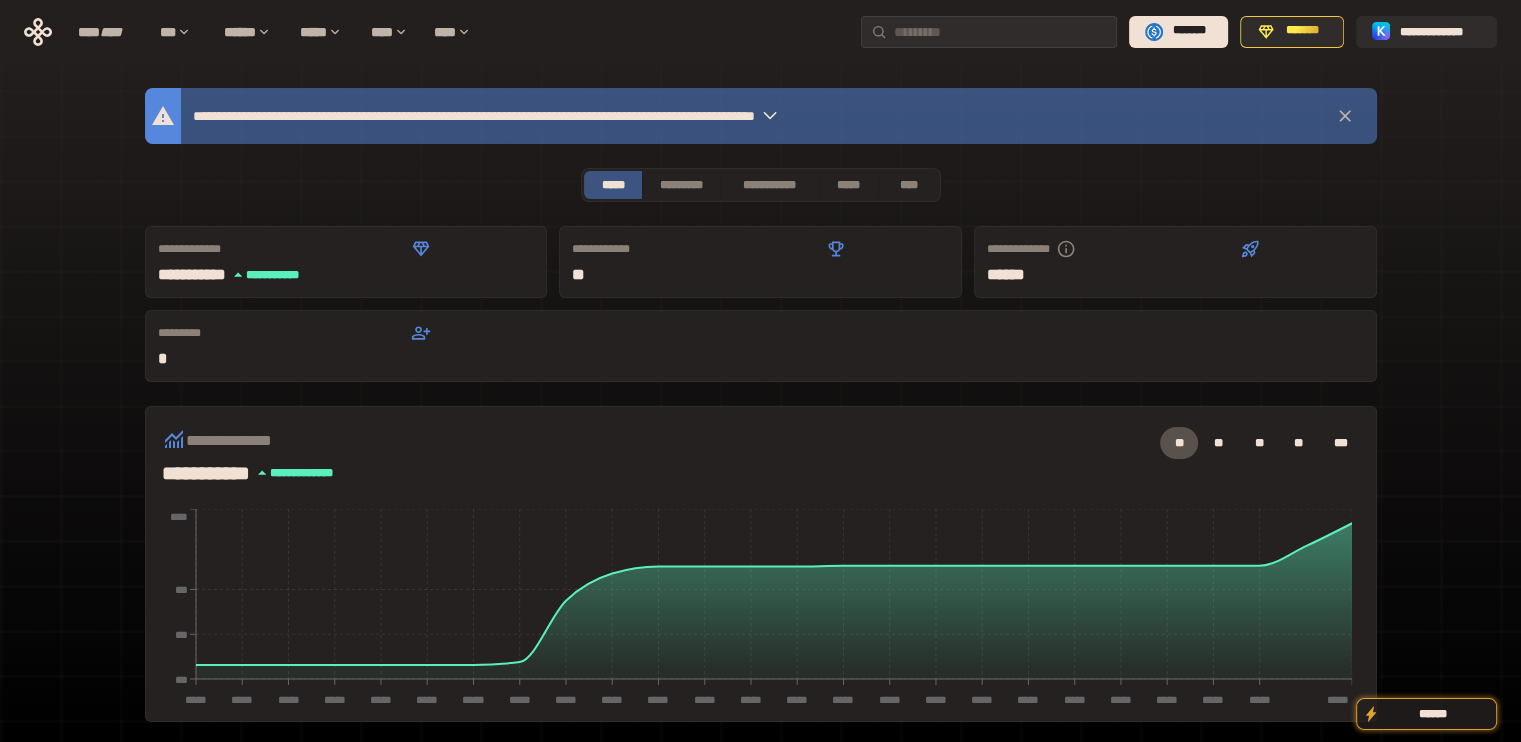 click on "**********" at bounding box center [761, 694] 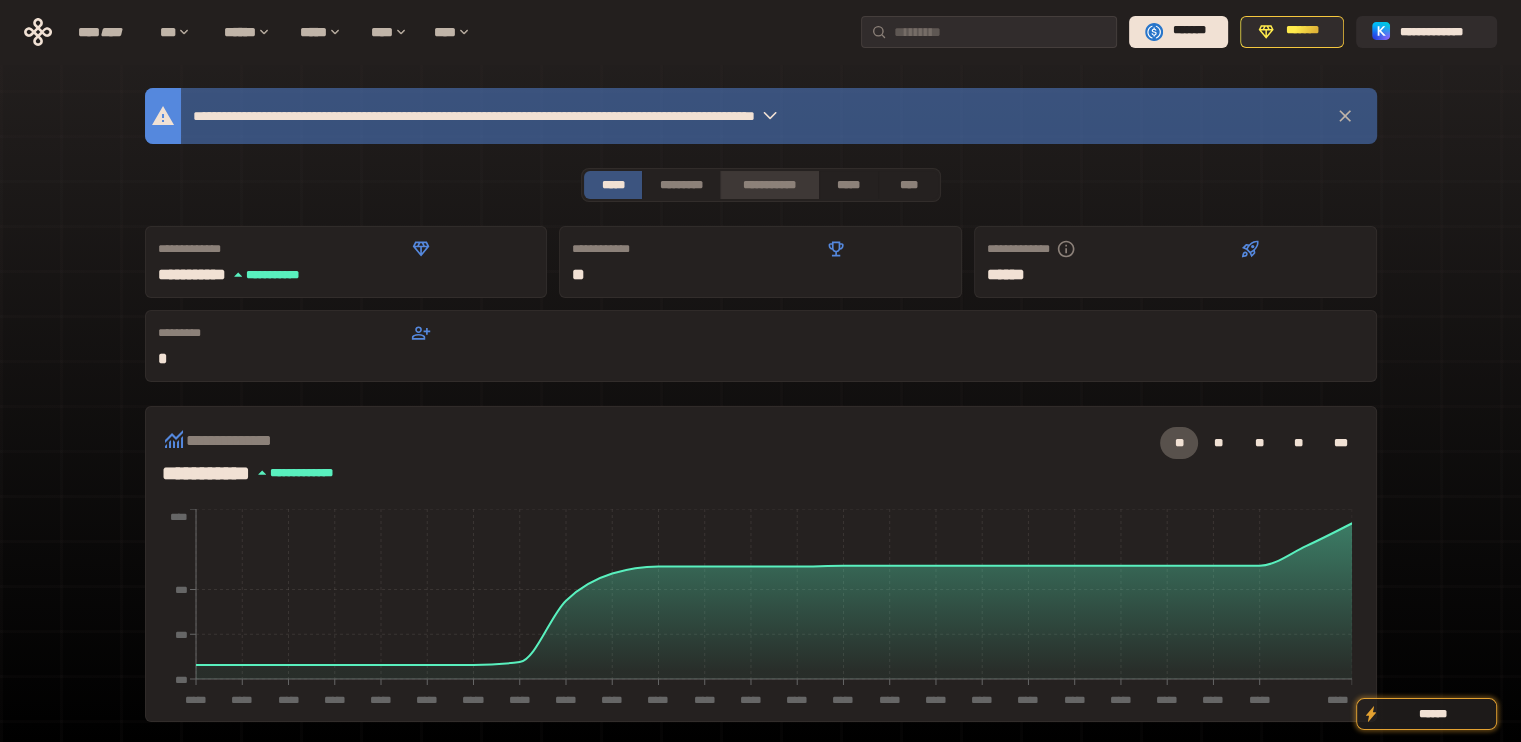 click on "**********" at bounding box center [769, 185] 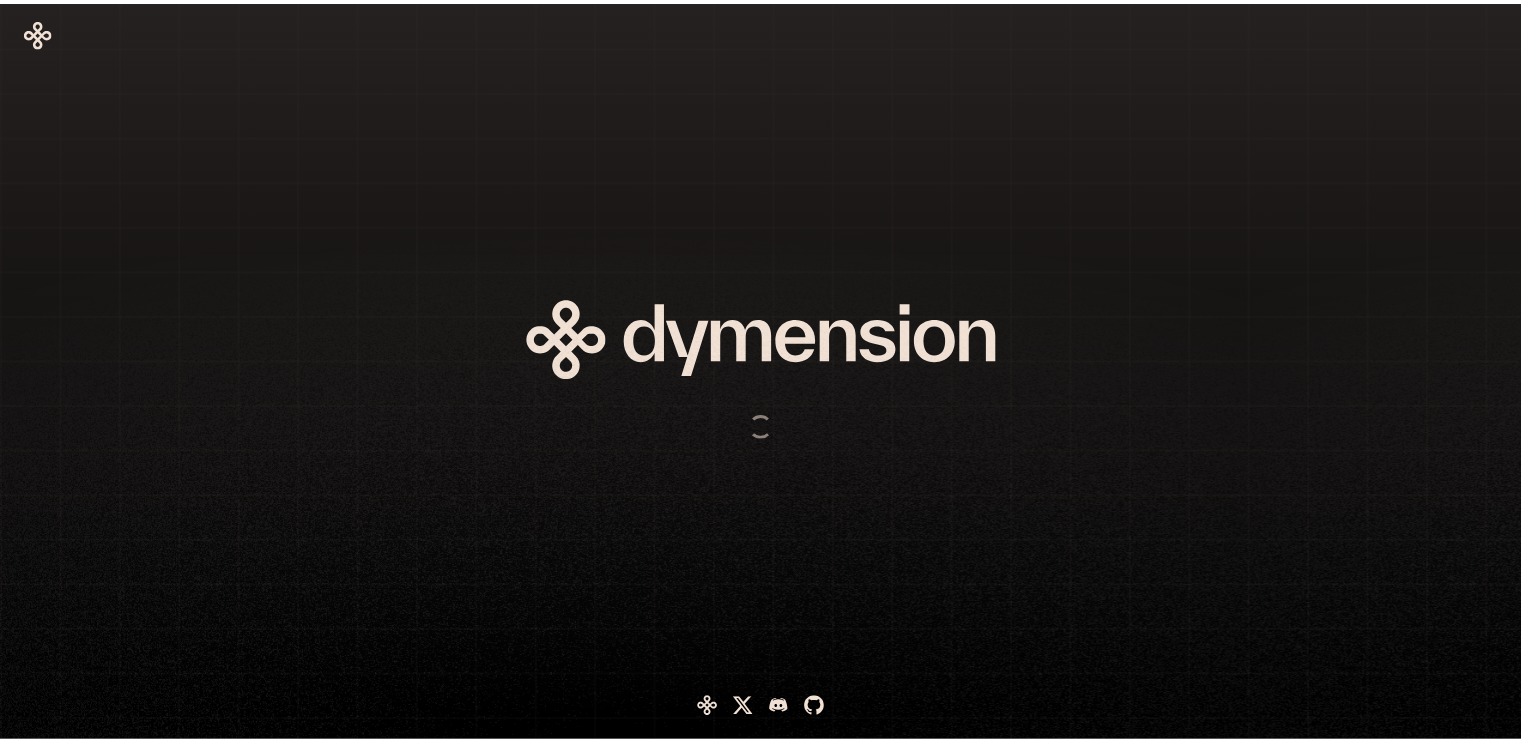 scroll, scrollTop: 0, scrollLeft: 0, axis: both 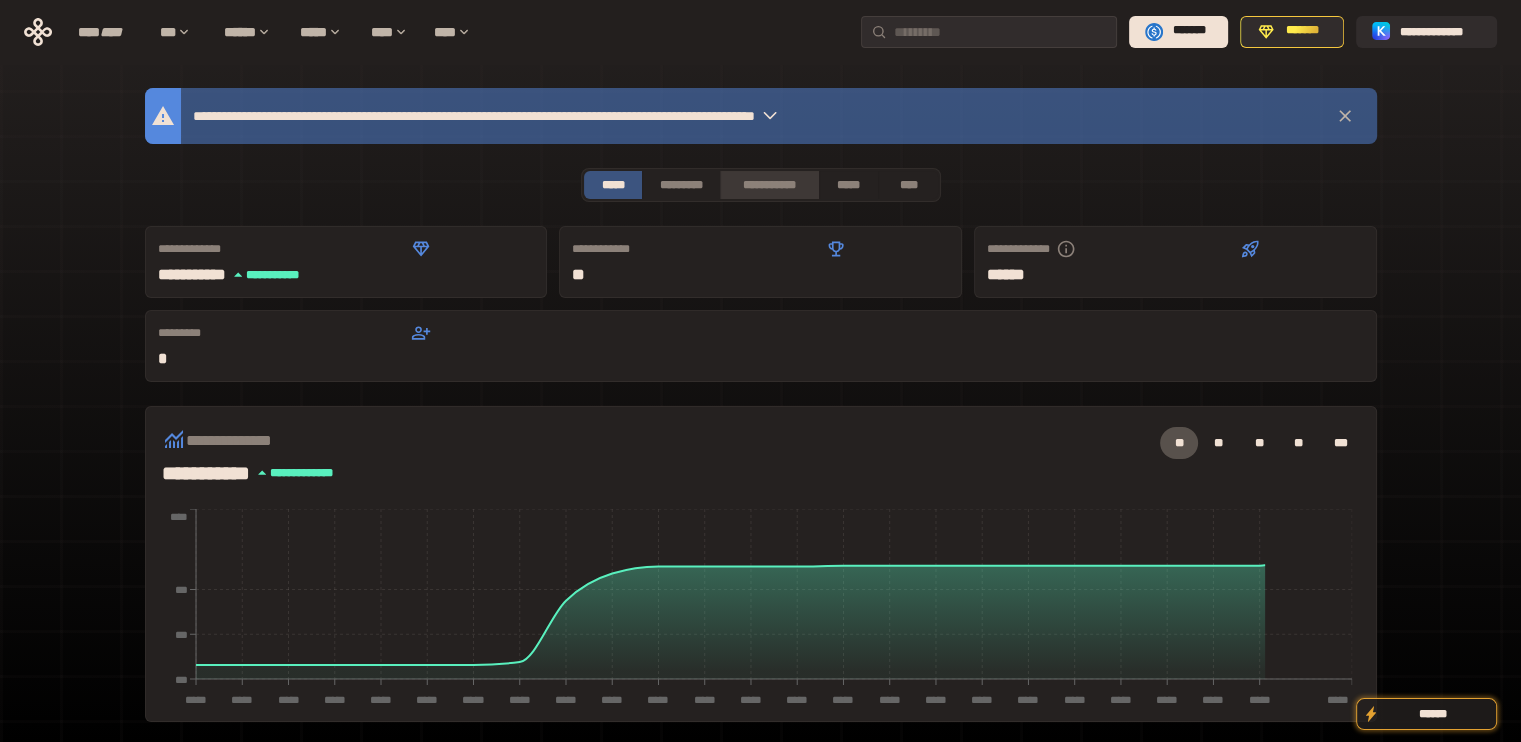 click on "**********" at bounding box center [769, 185] 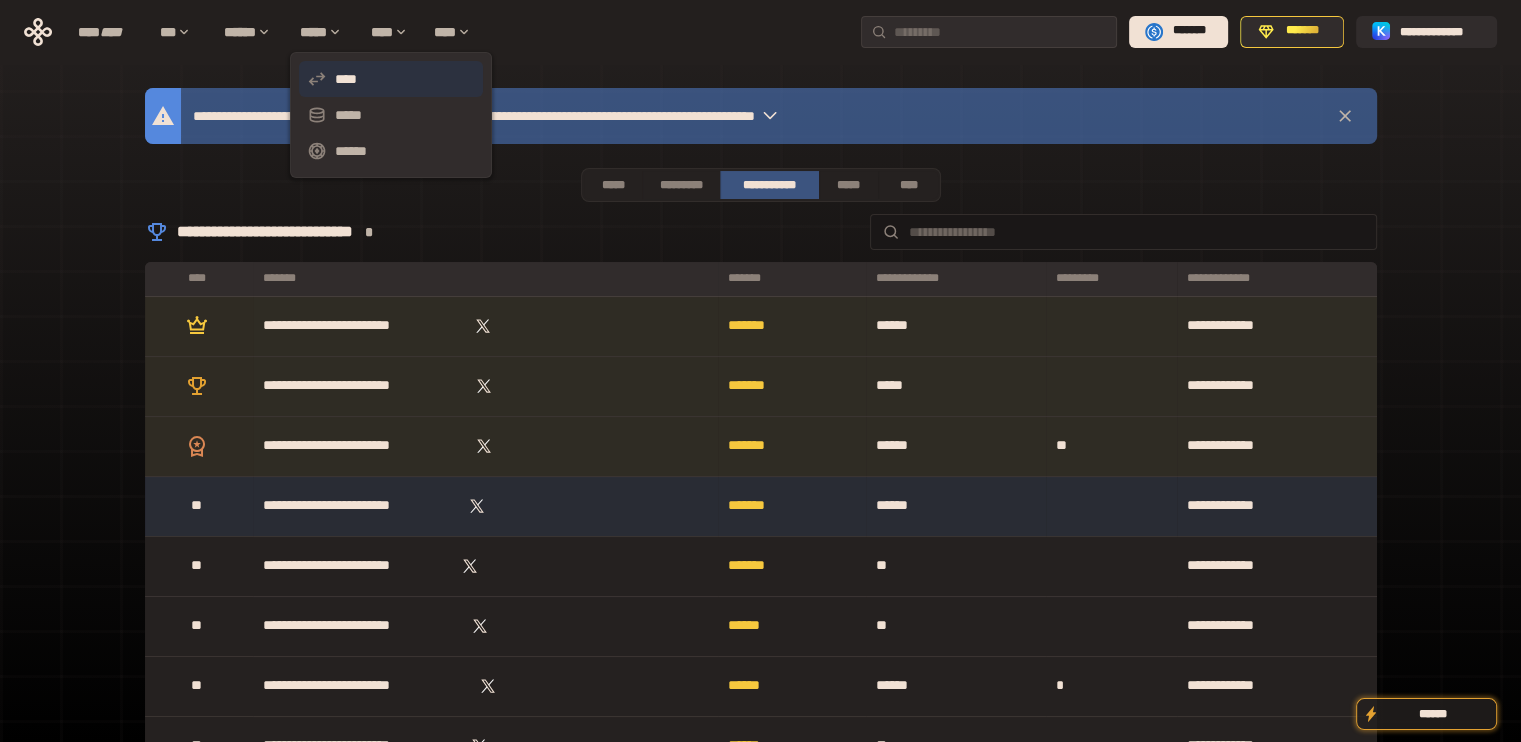 click on "****" at bounding box center [391, 79] 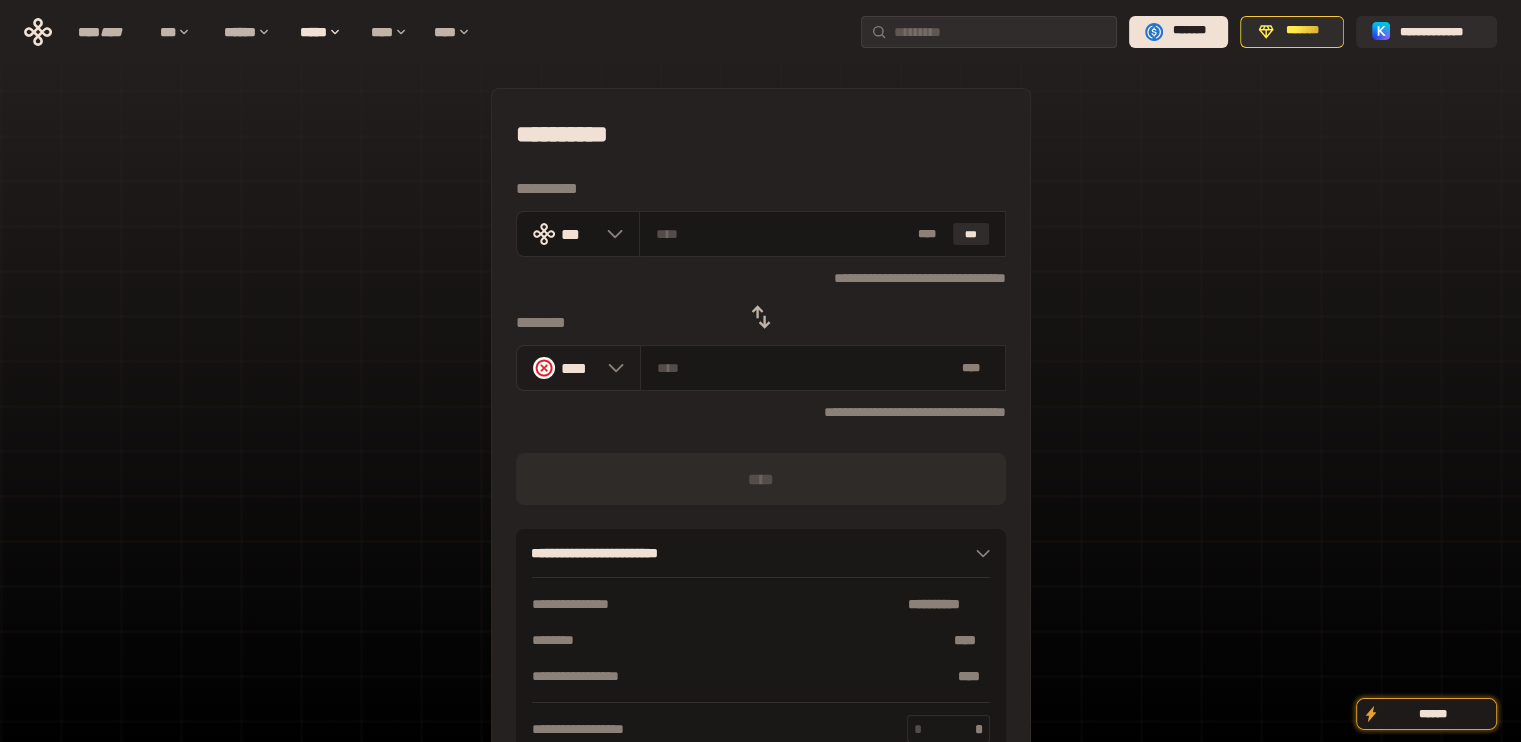 click on "****" at bounding box center [578, 368] 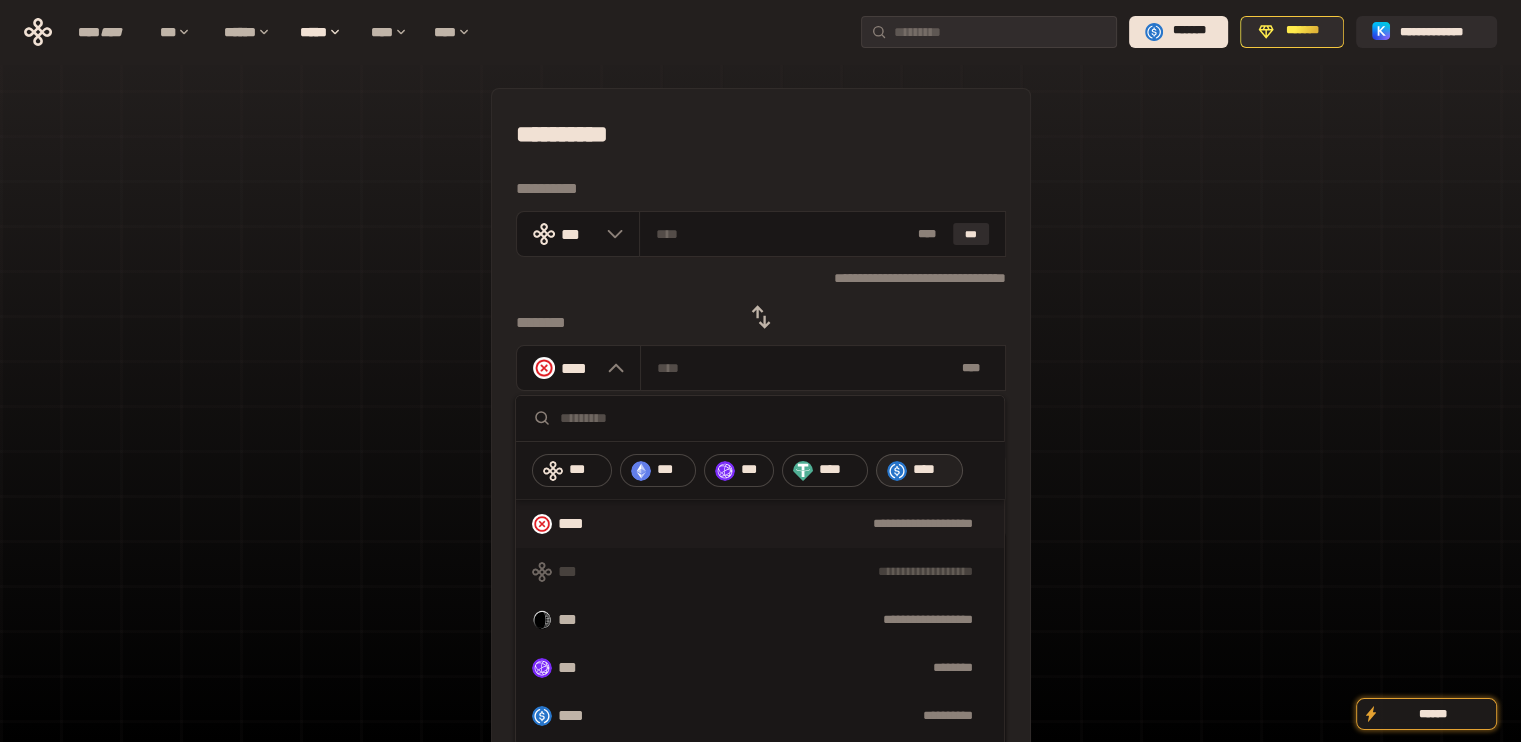 click on "****" at bounding box center [933, 470] 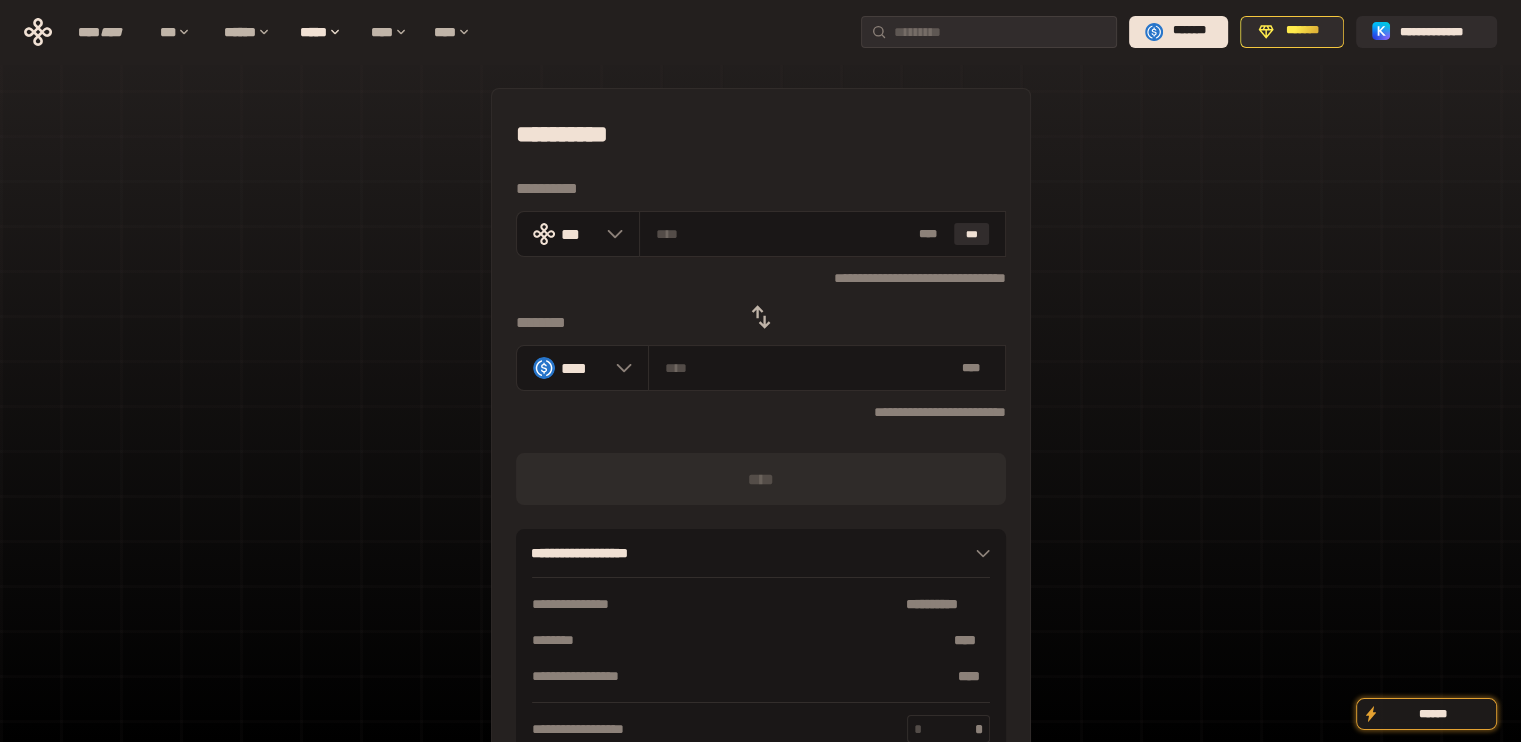click 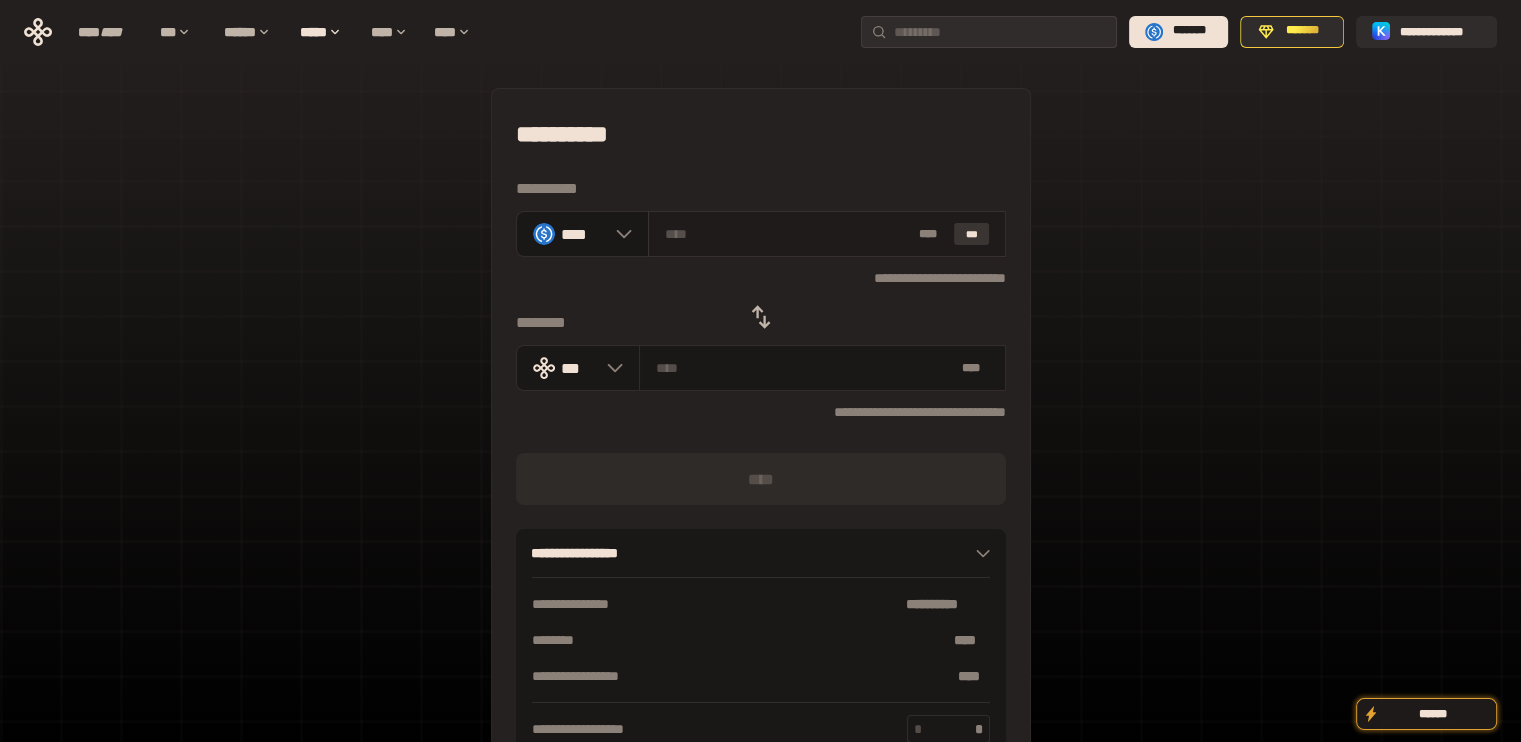 click on "***" at bounding box center (972, 234) 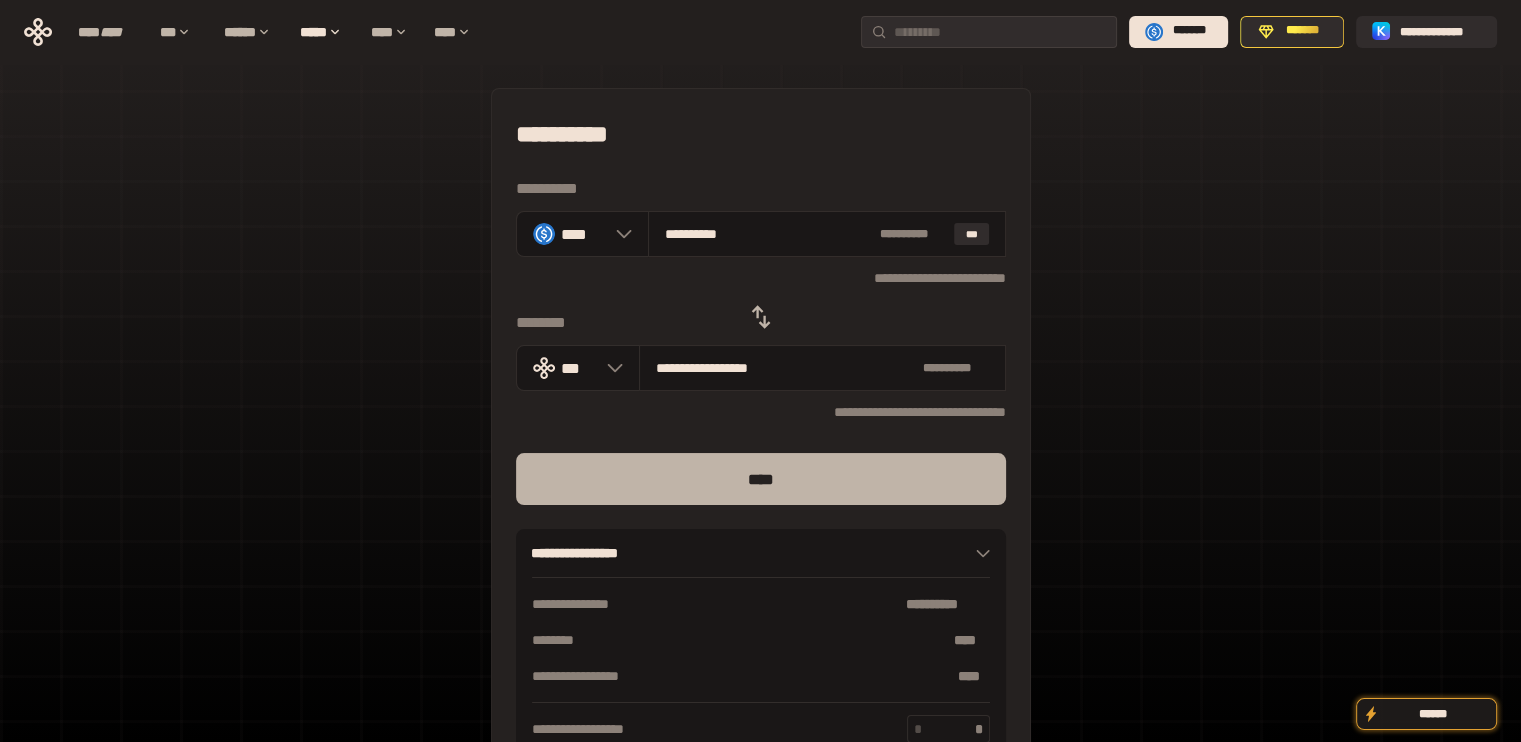 click on "****" at bounding box center [761, 479] 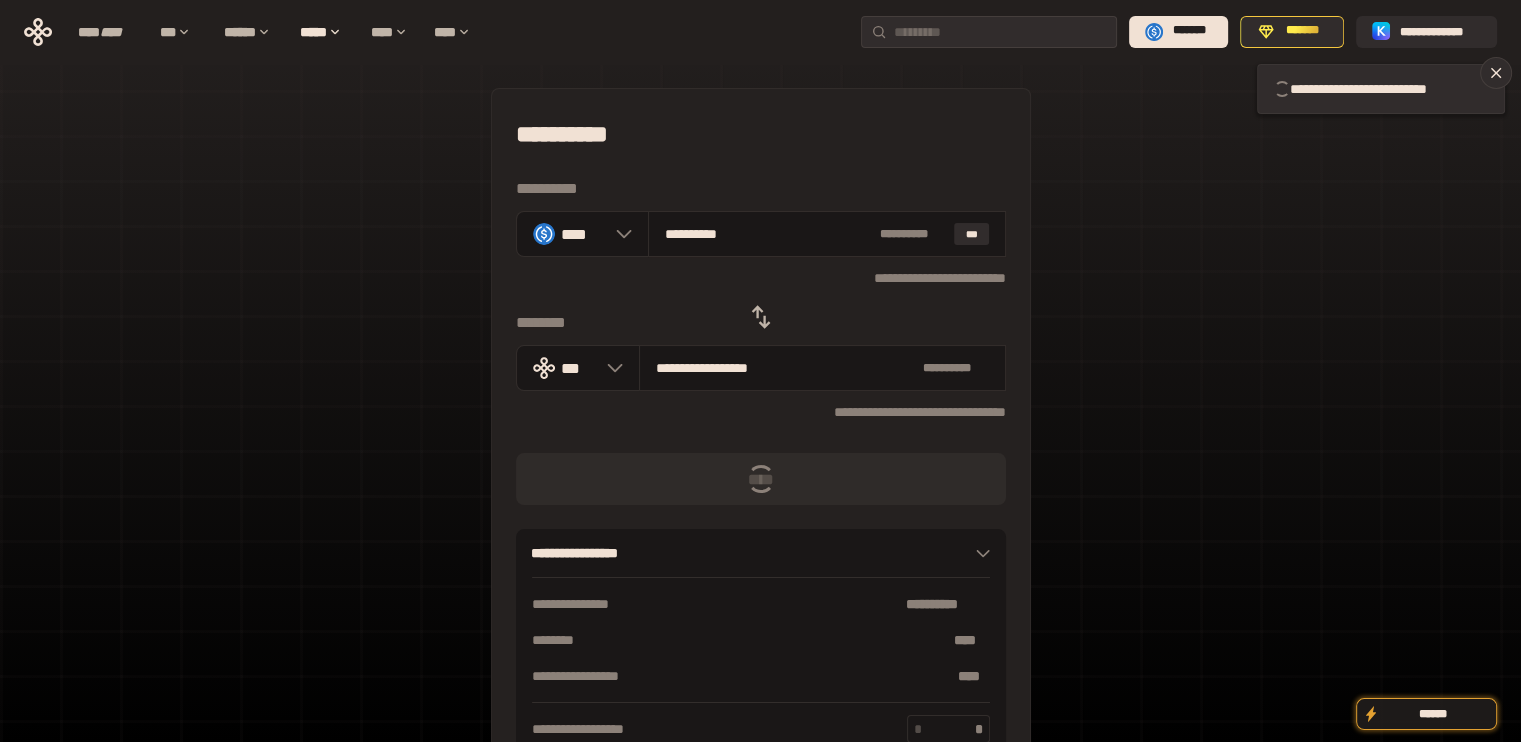 type 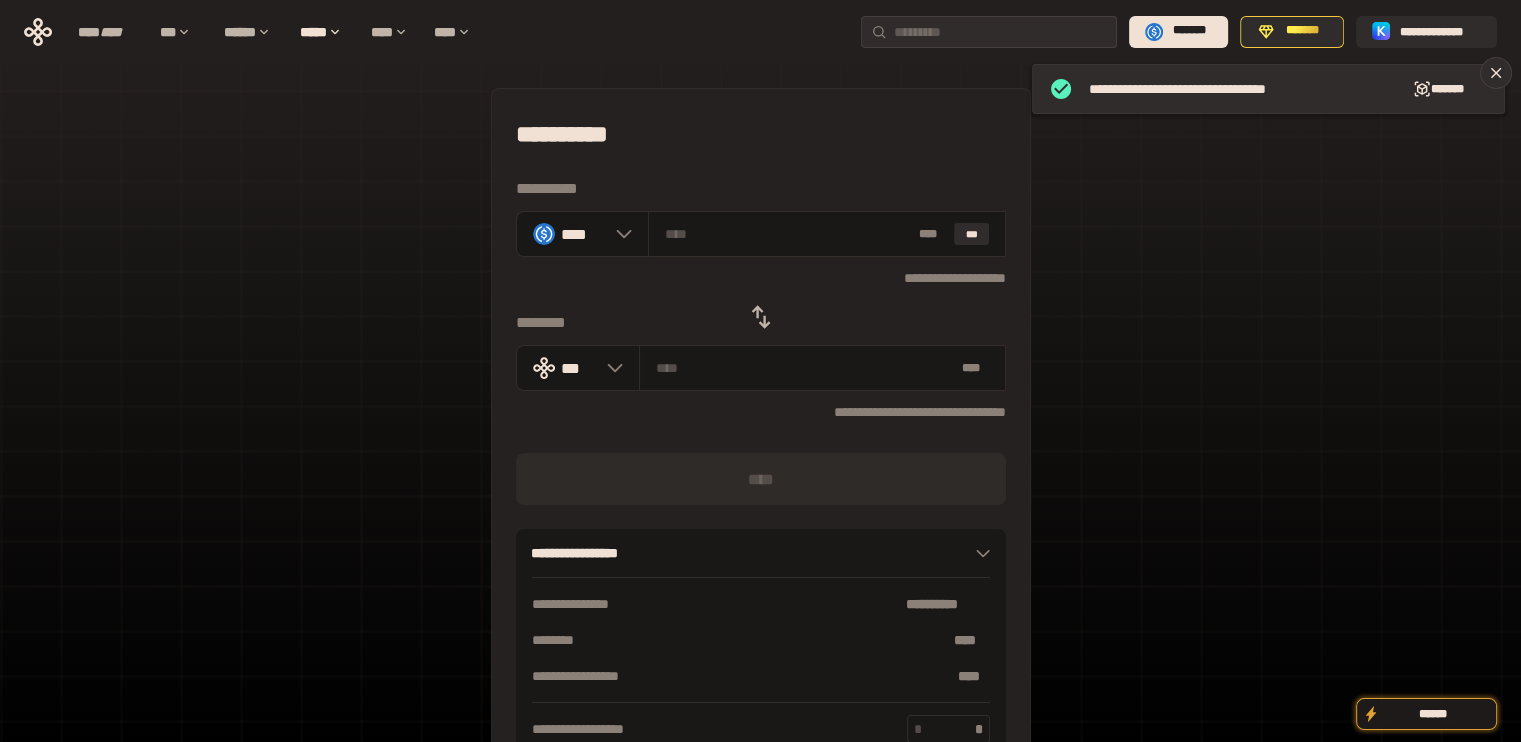 click 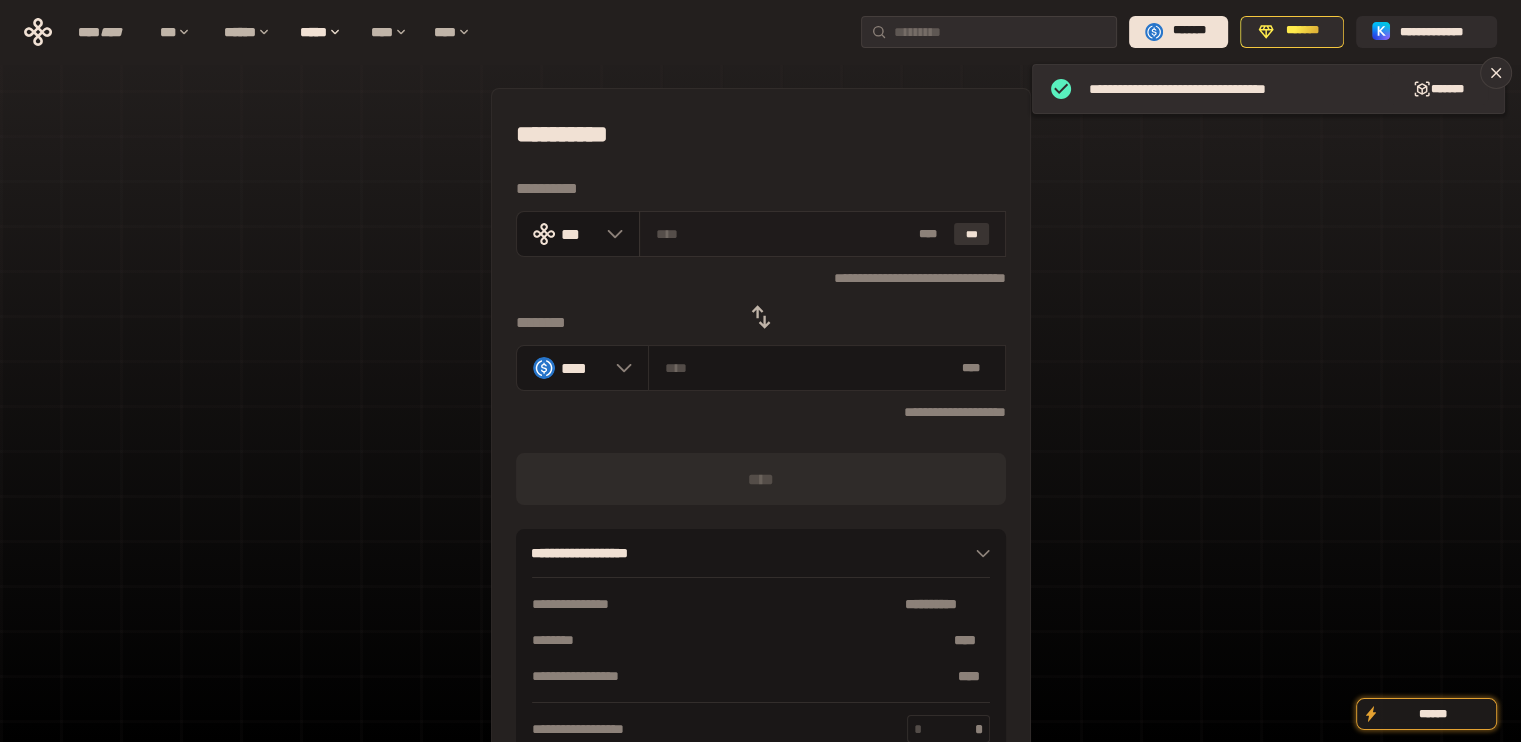 click on "***" at bounding box center (972, 234) 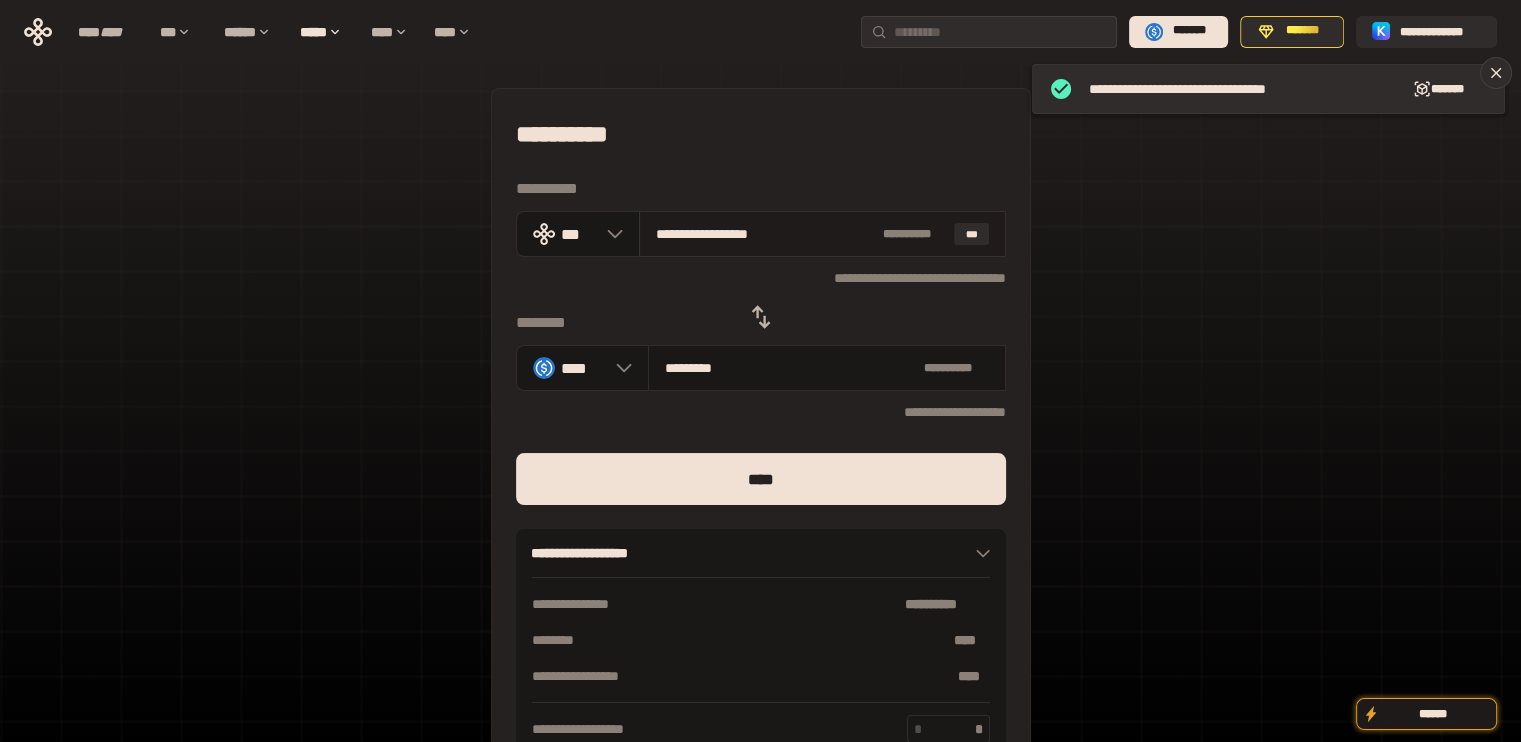 drag, startPoint x: 681, startPoint y: 232, endPoint x: 888, endPoint y: 239, distance: 207.11832 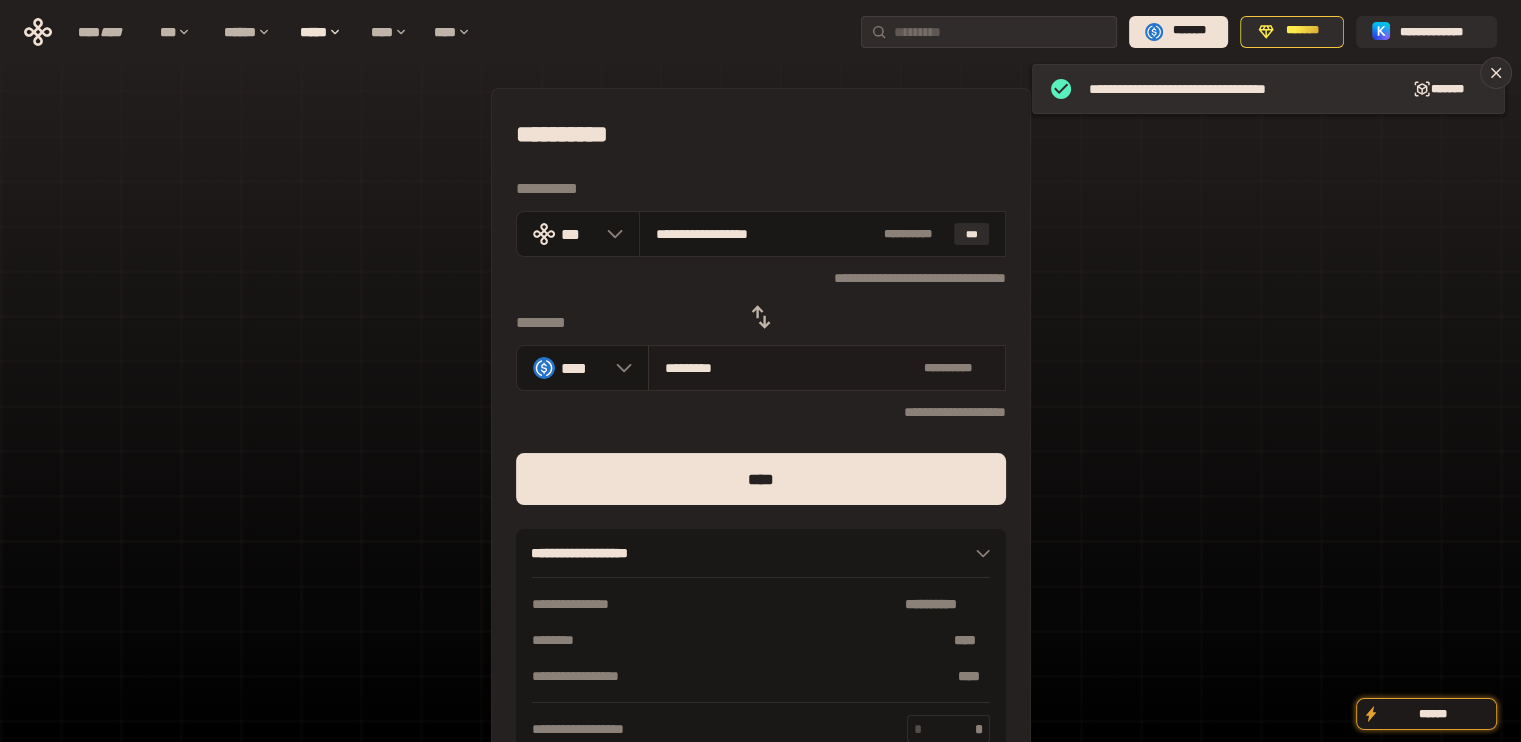 type on "****" 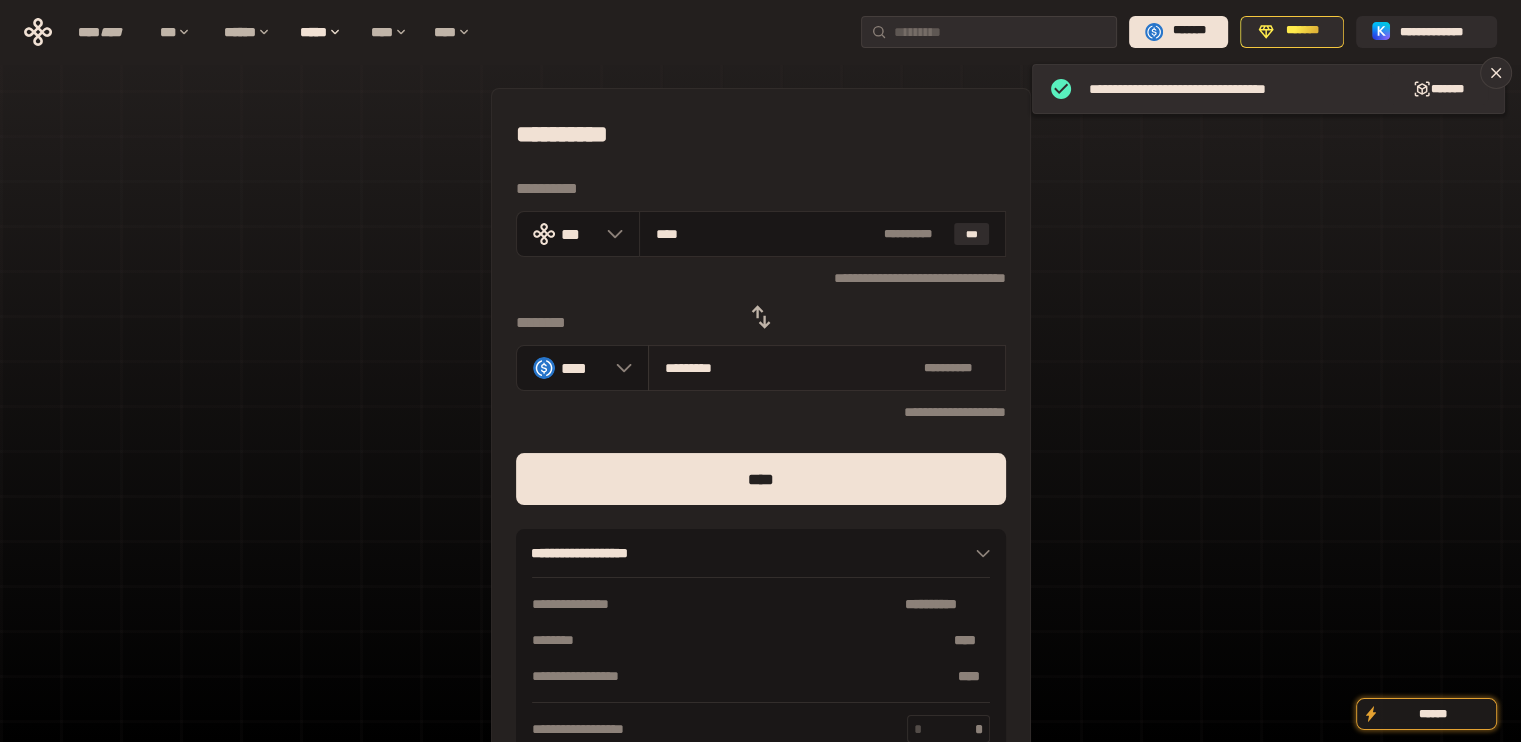 type on "**********" 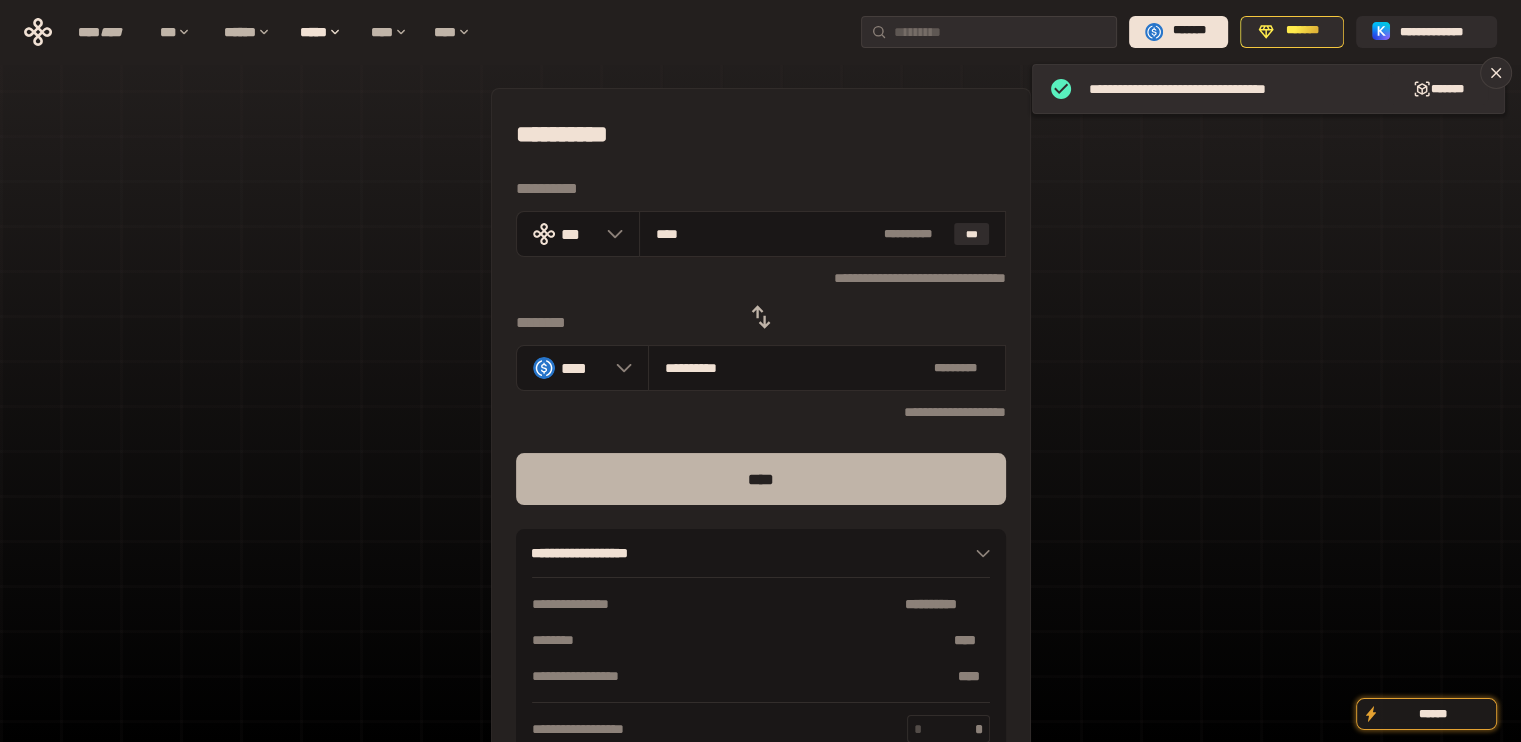 type on "****" 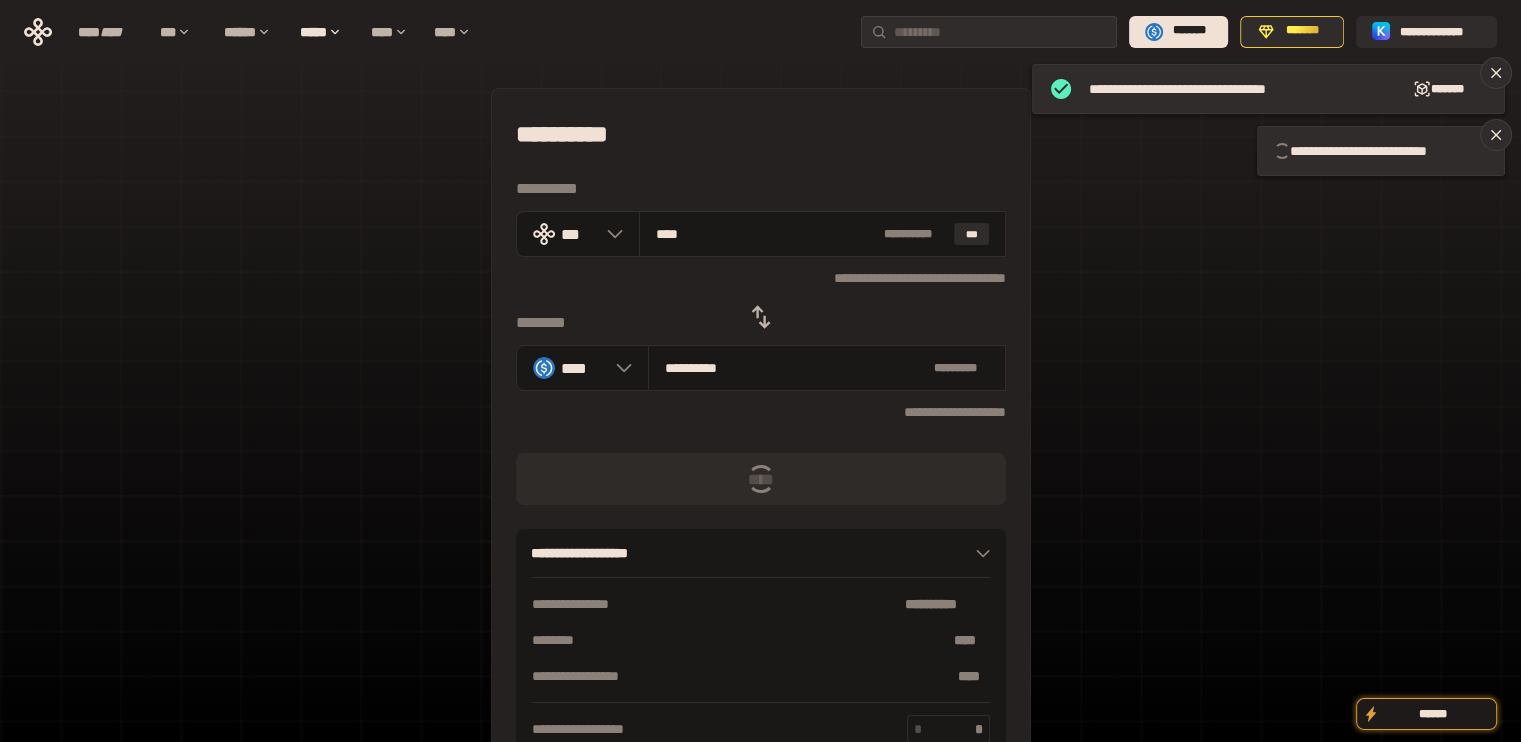 type 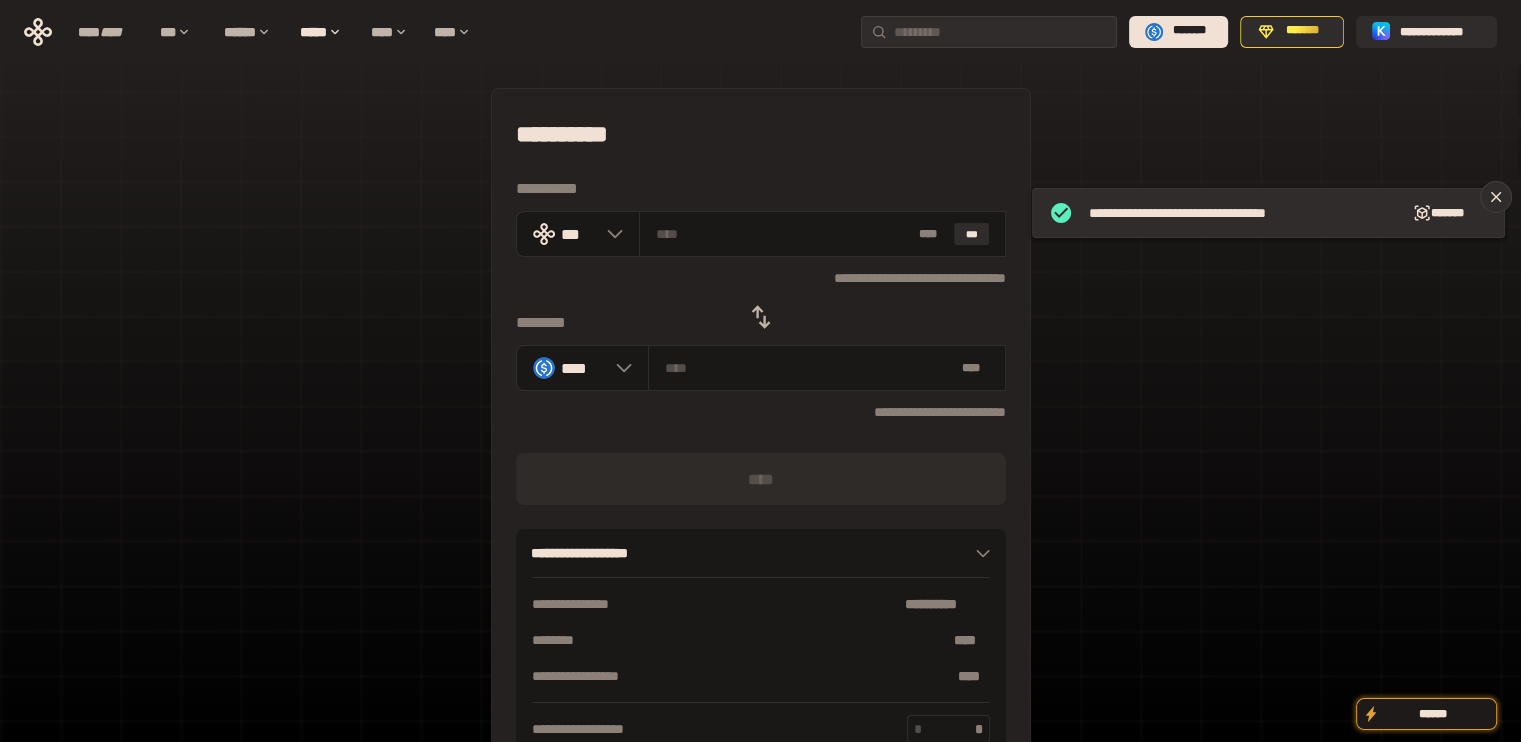 click 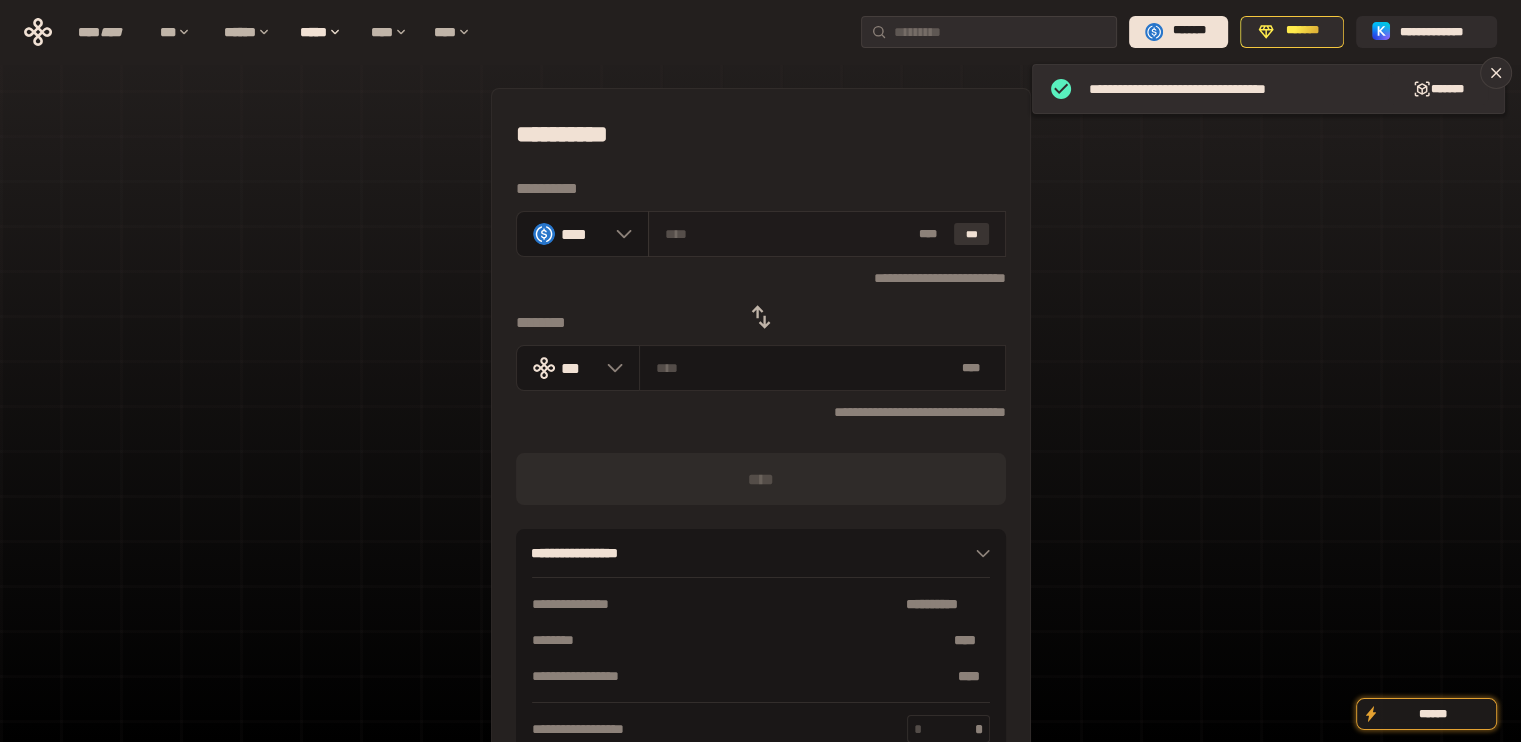 click on "***" at bounding box center (972, 234) 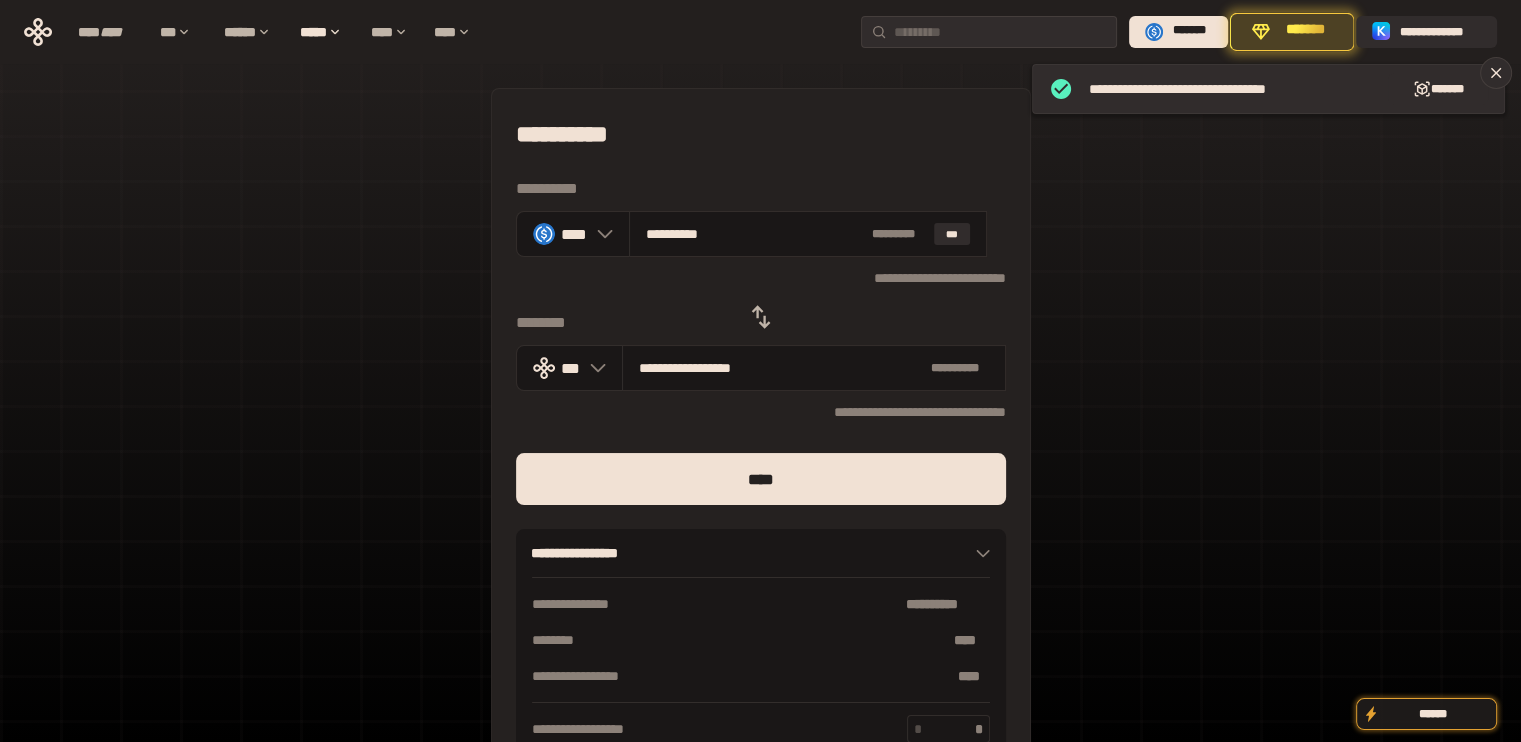 click at bounding box center [761, 517] 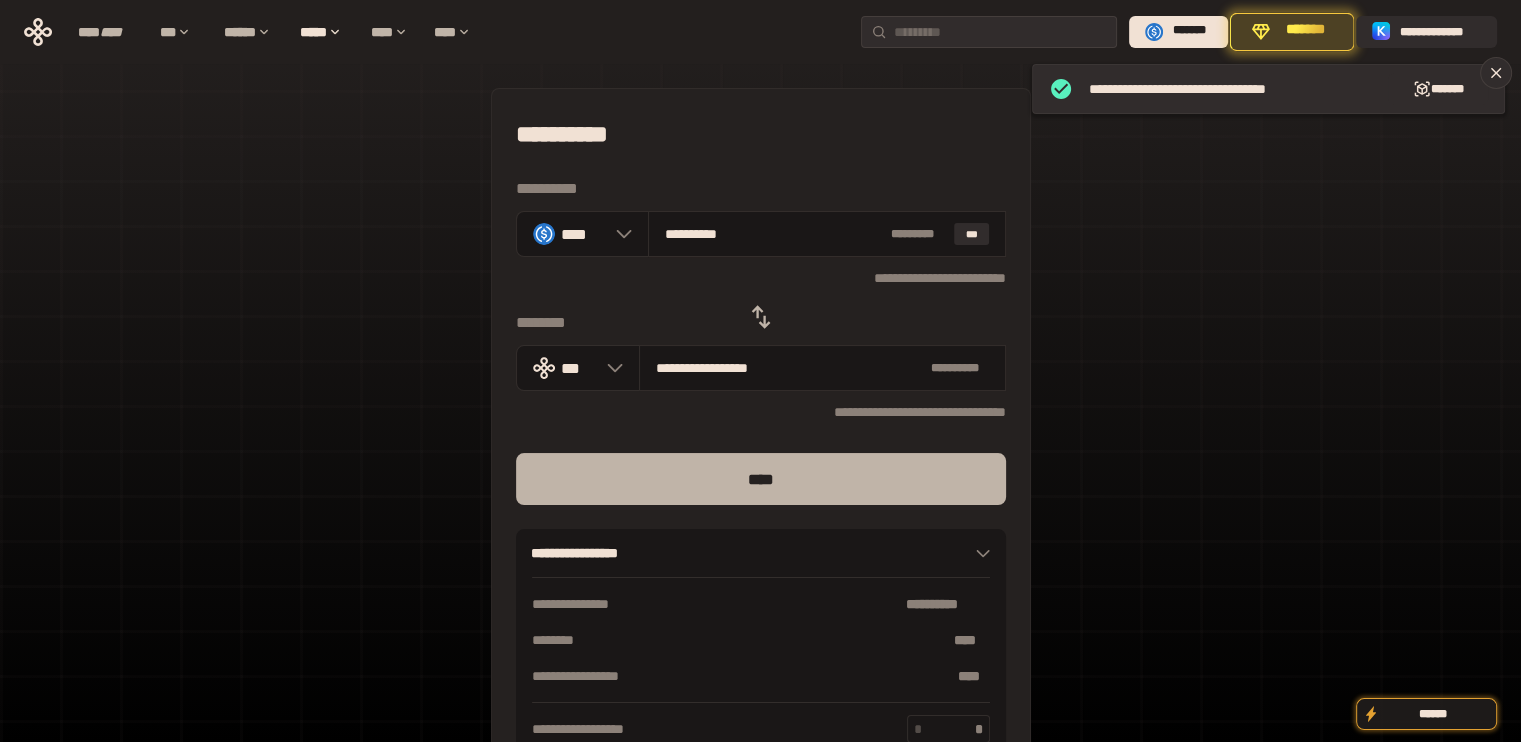 click on "****" at bounding box center [761, 479] 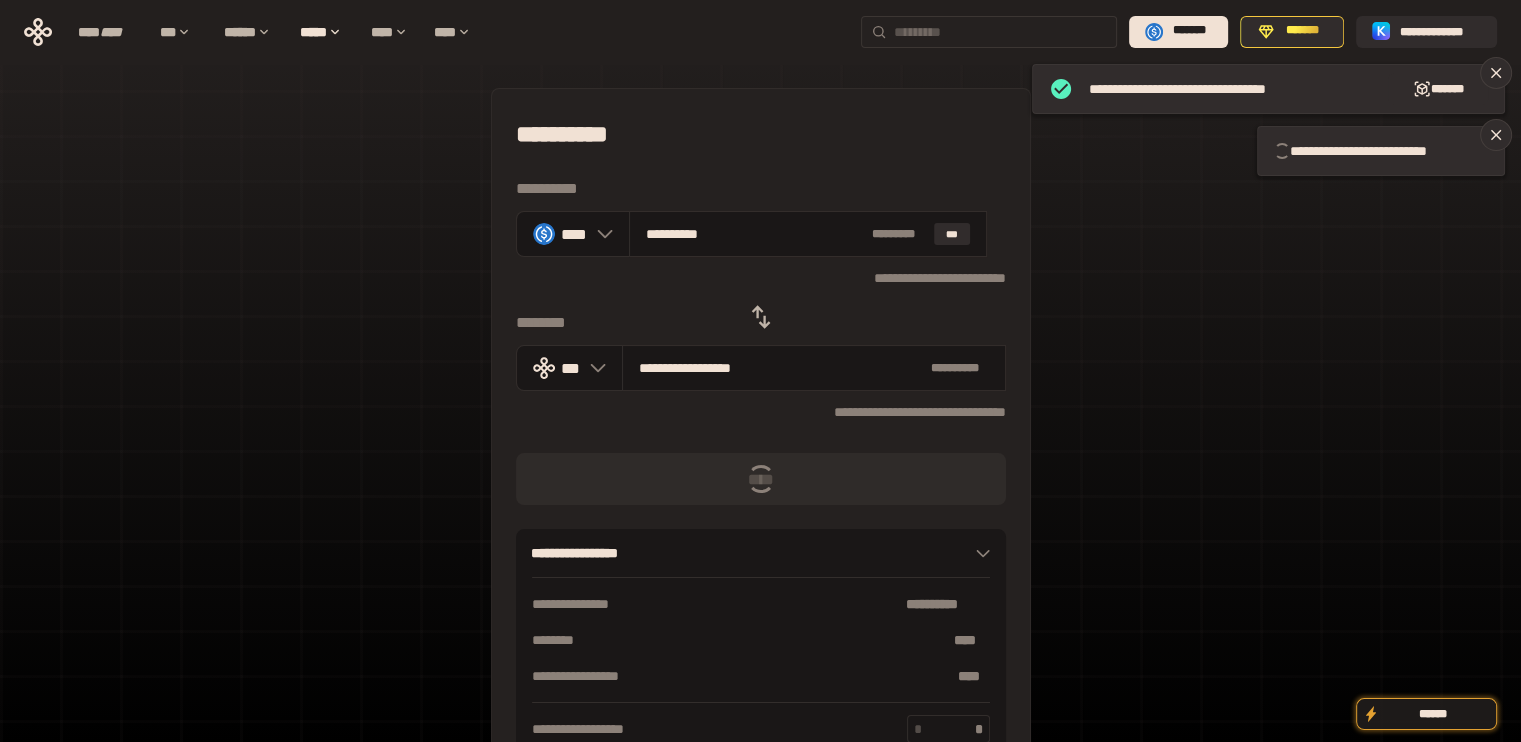 type 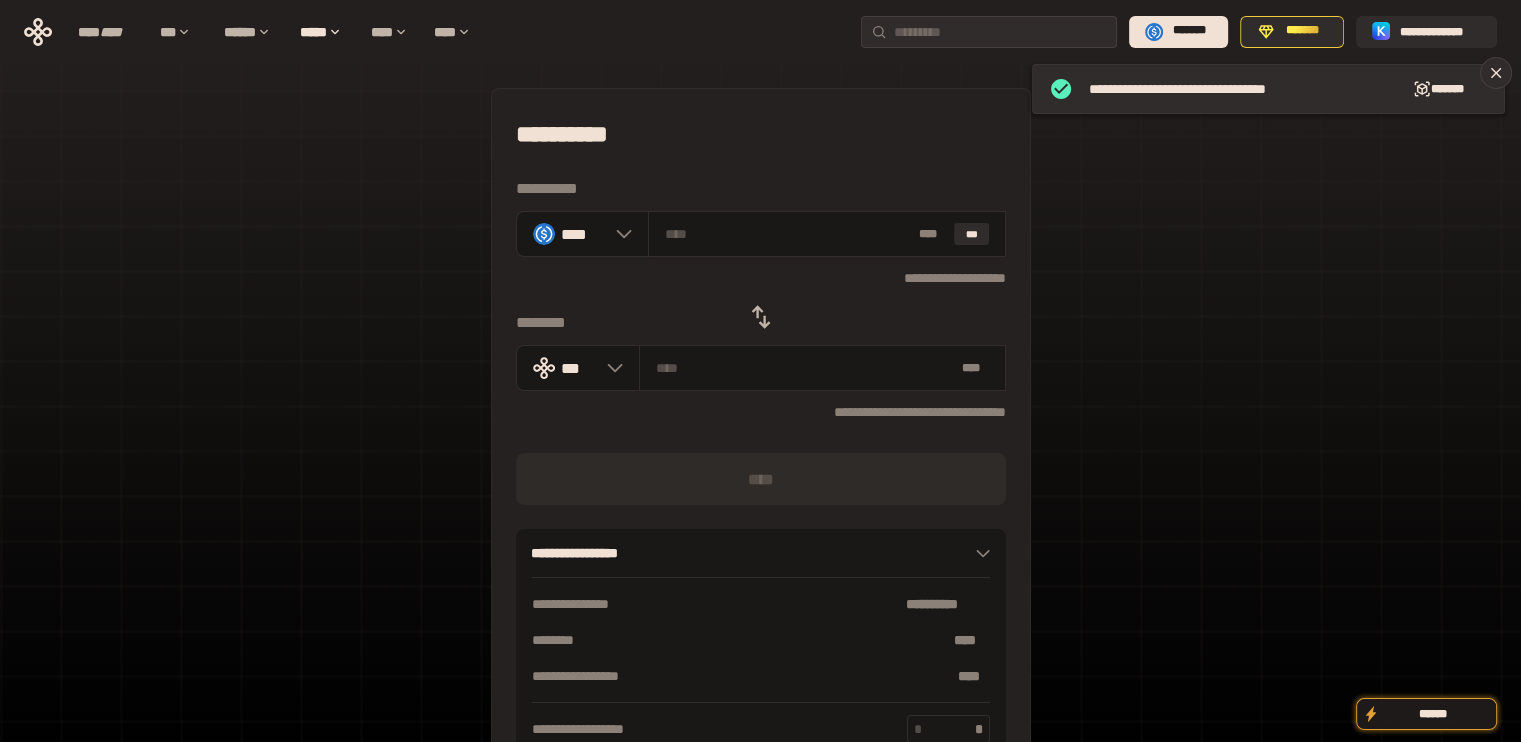 click at bounding box center (761, 317) 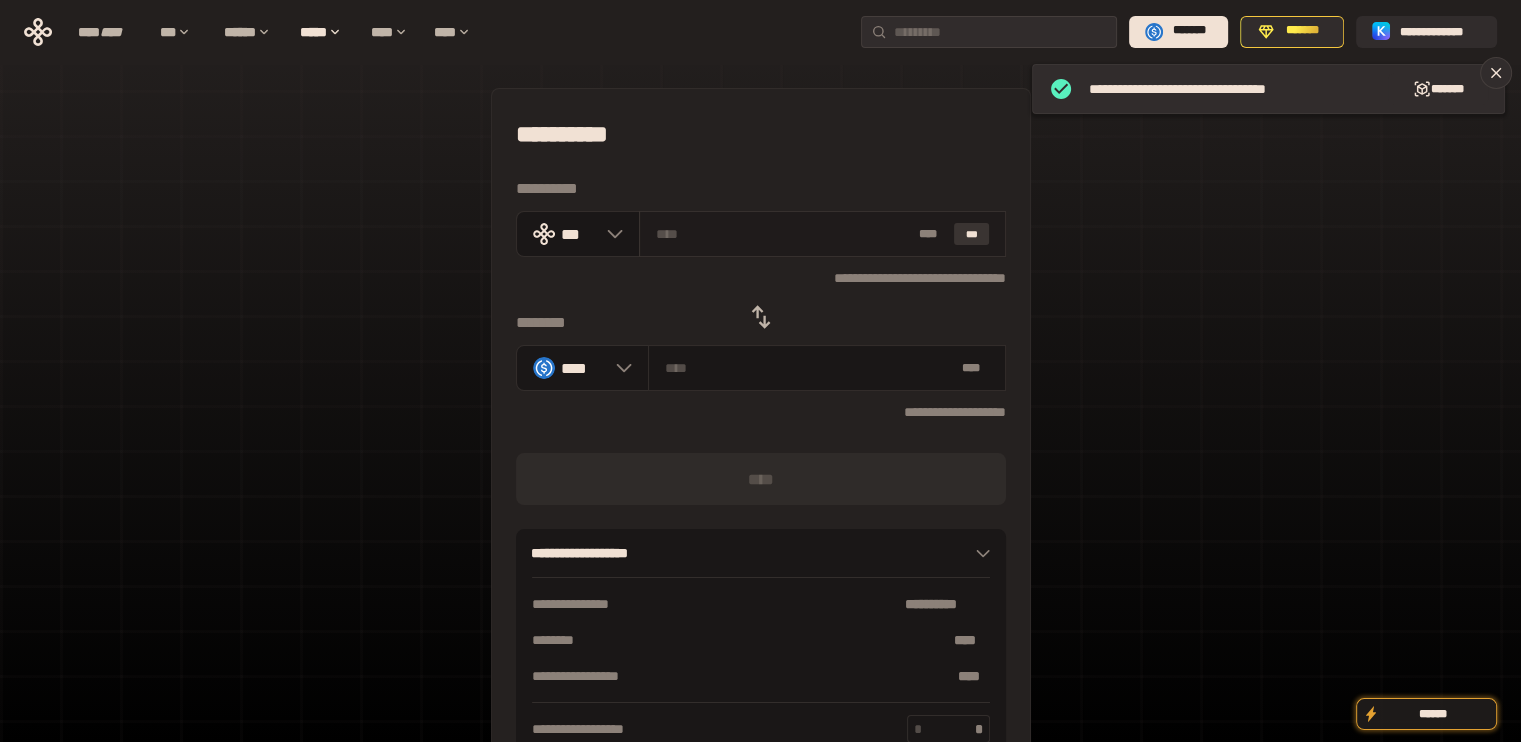 click on "***" at bounding box center [972, 234] 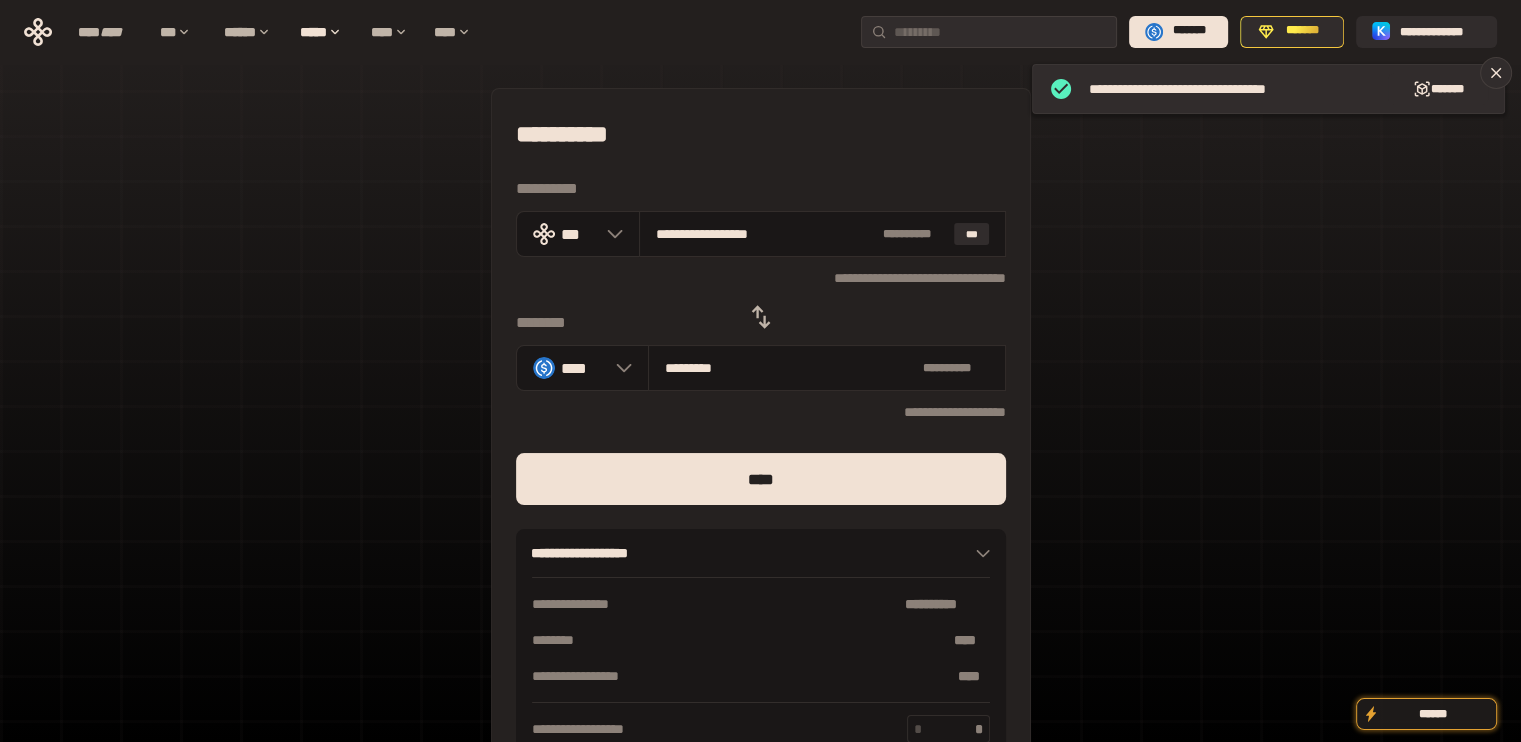drag, startPoint x: 690, startPoint y: 230, endPoint x: 960, endPoint y: 448, distance: 347.0216 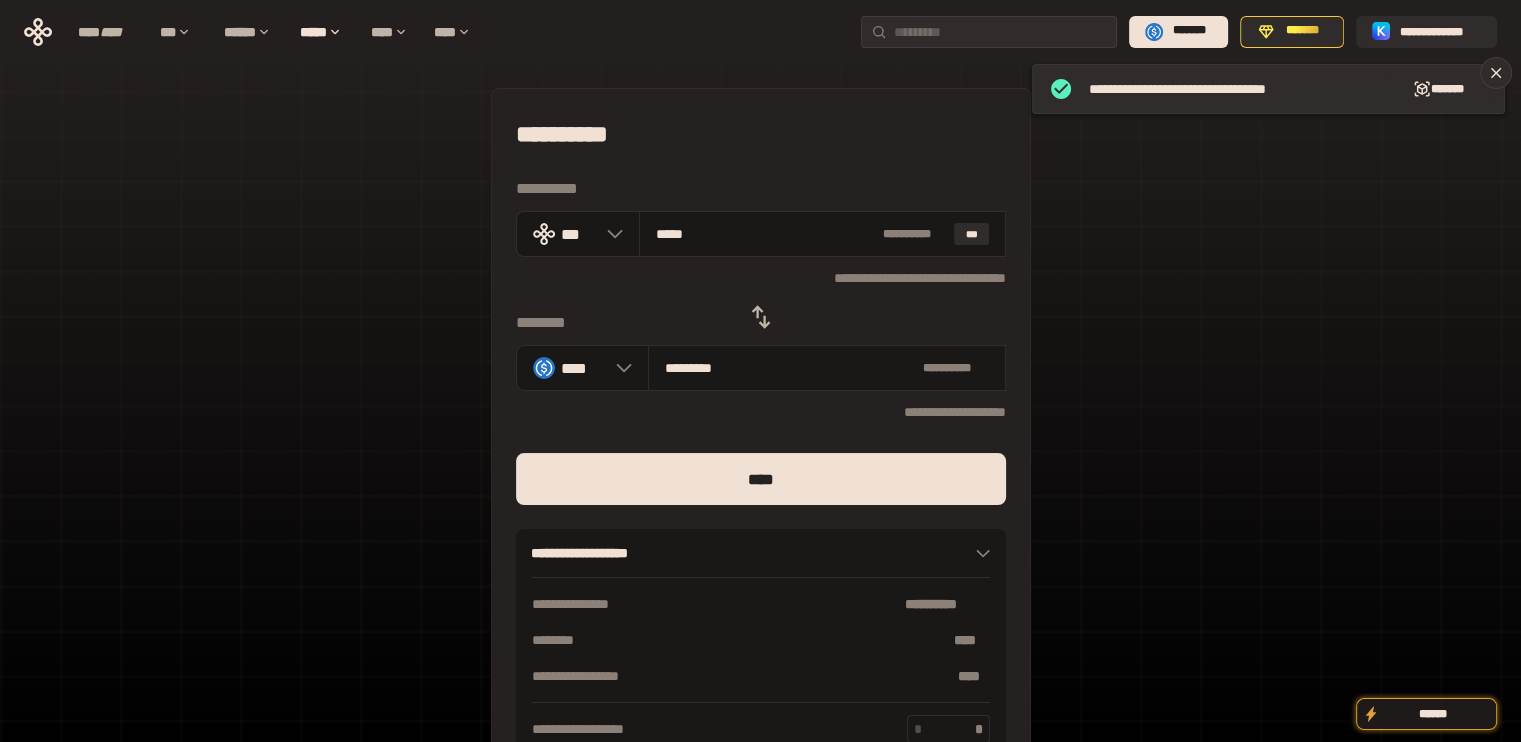 type on "****" 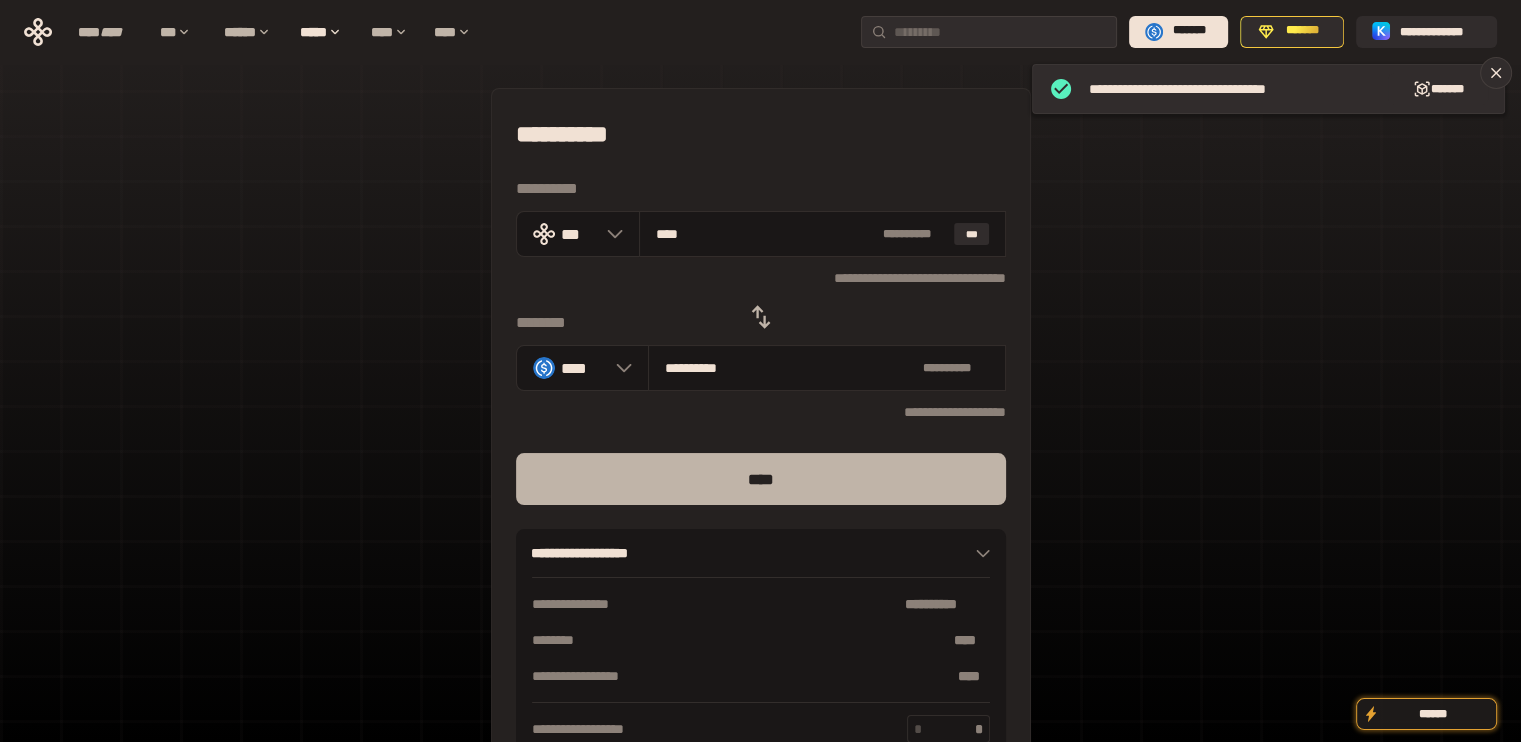 type on "****" 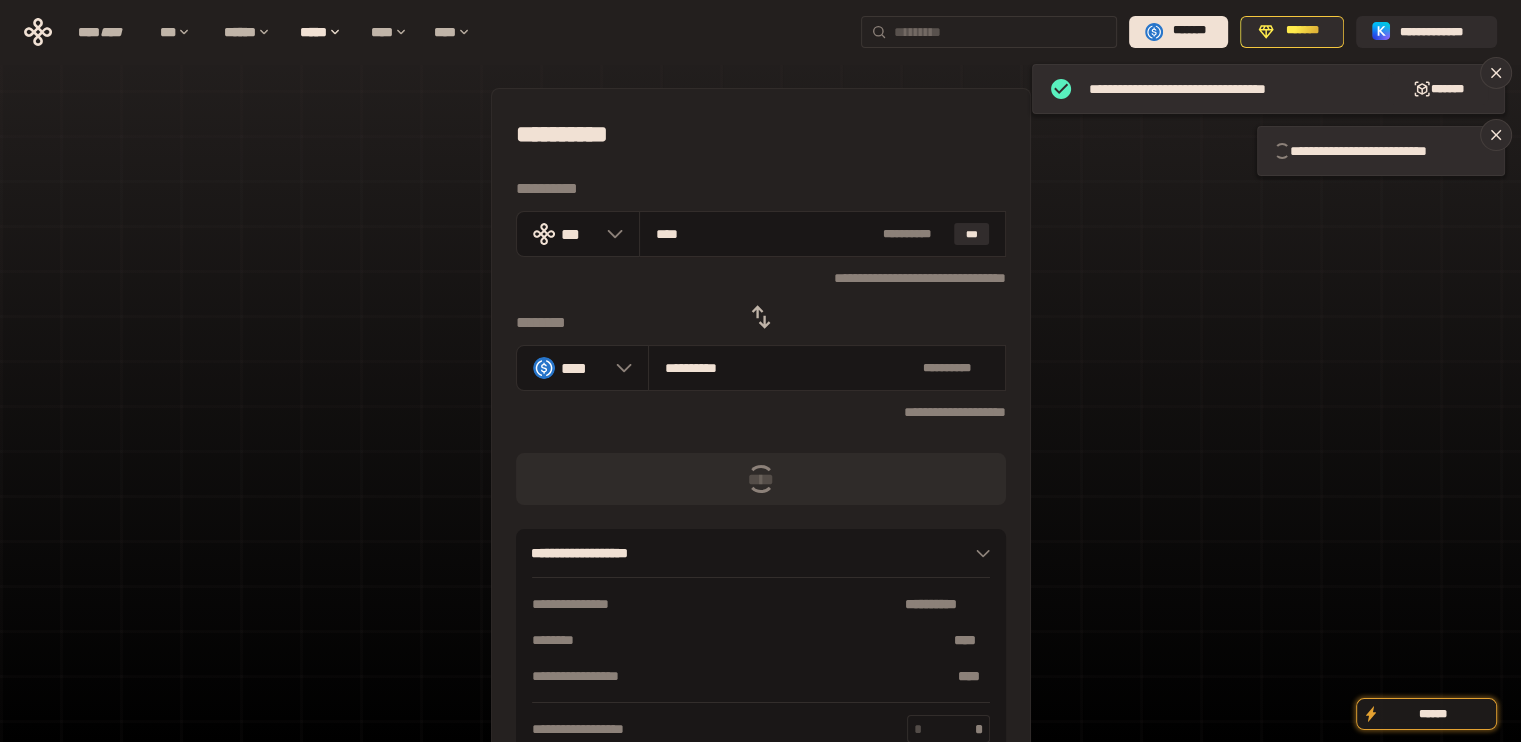type 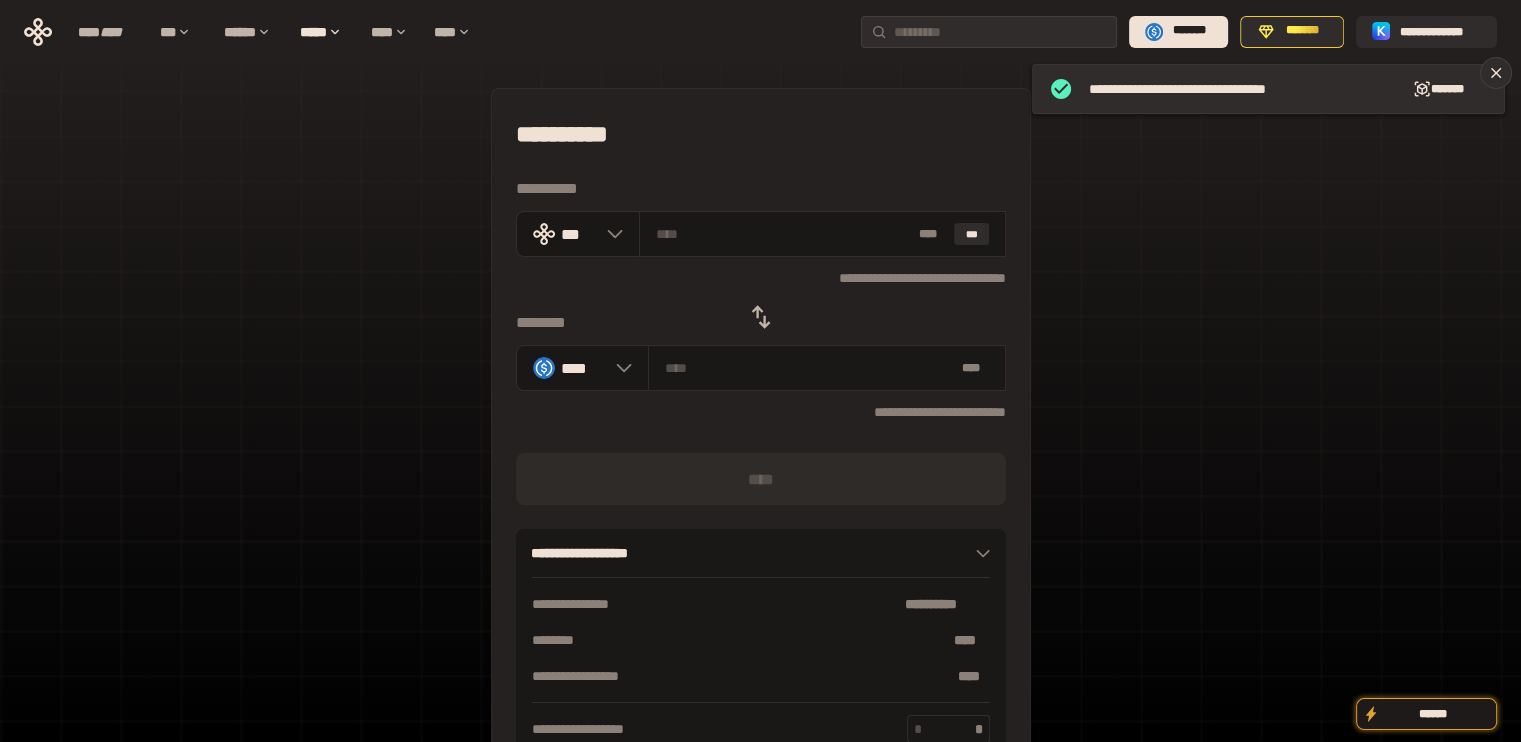 click 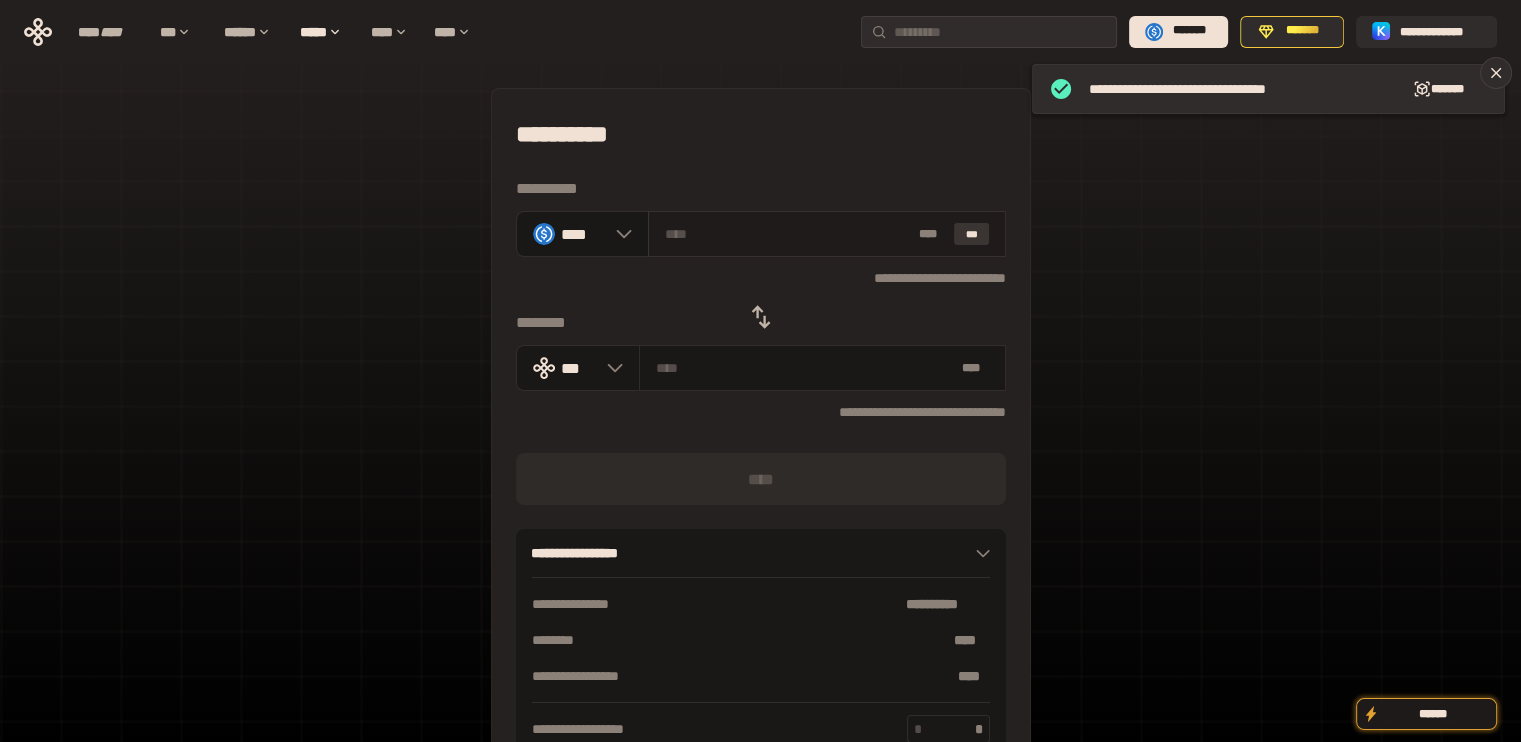 click on "***" at bounding box center [972, 234] 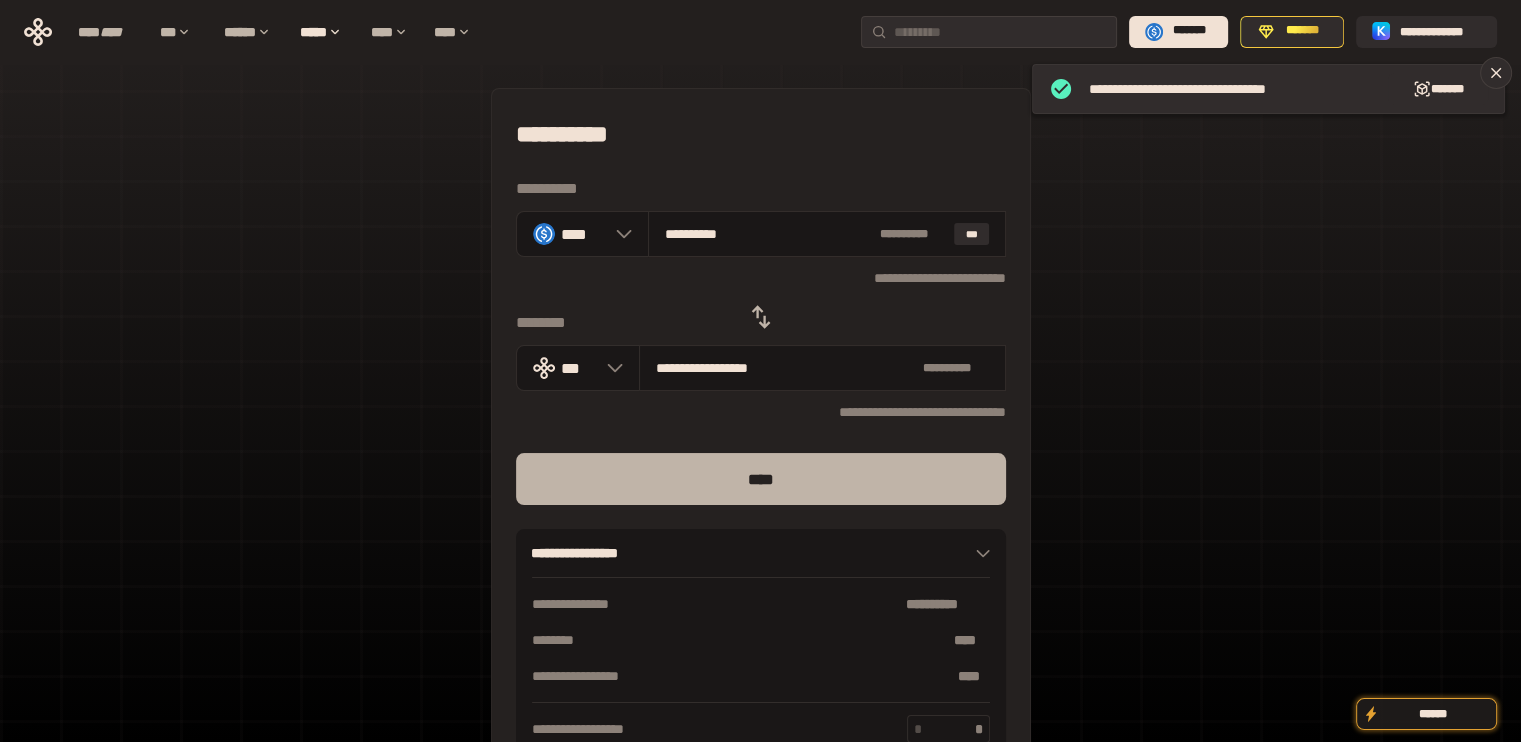 click on "****" at bounding box center (761, 479) 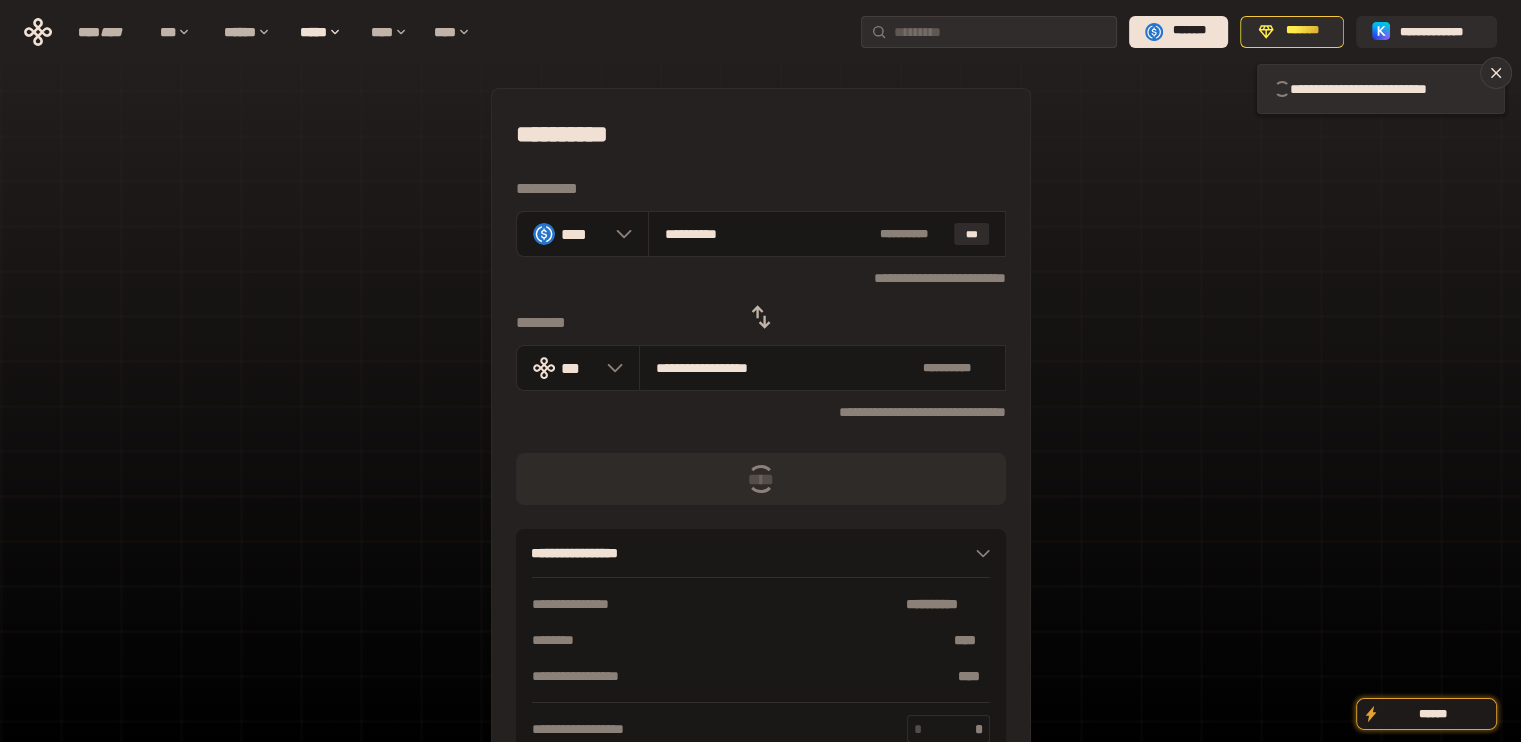 type 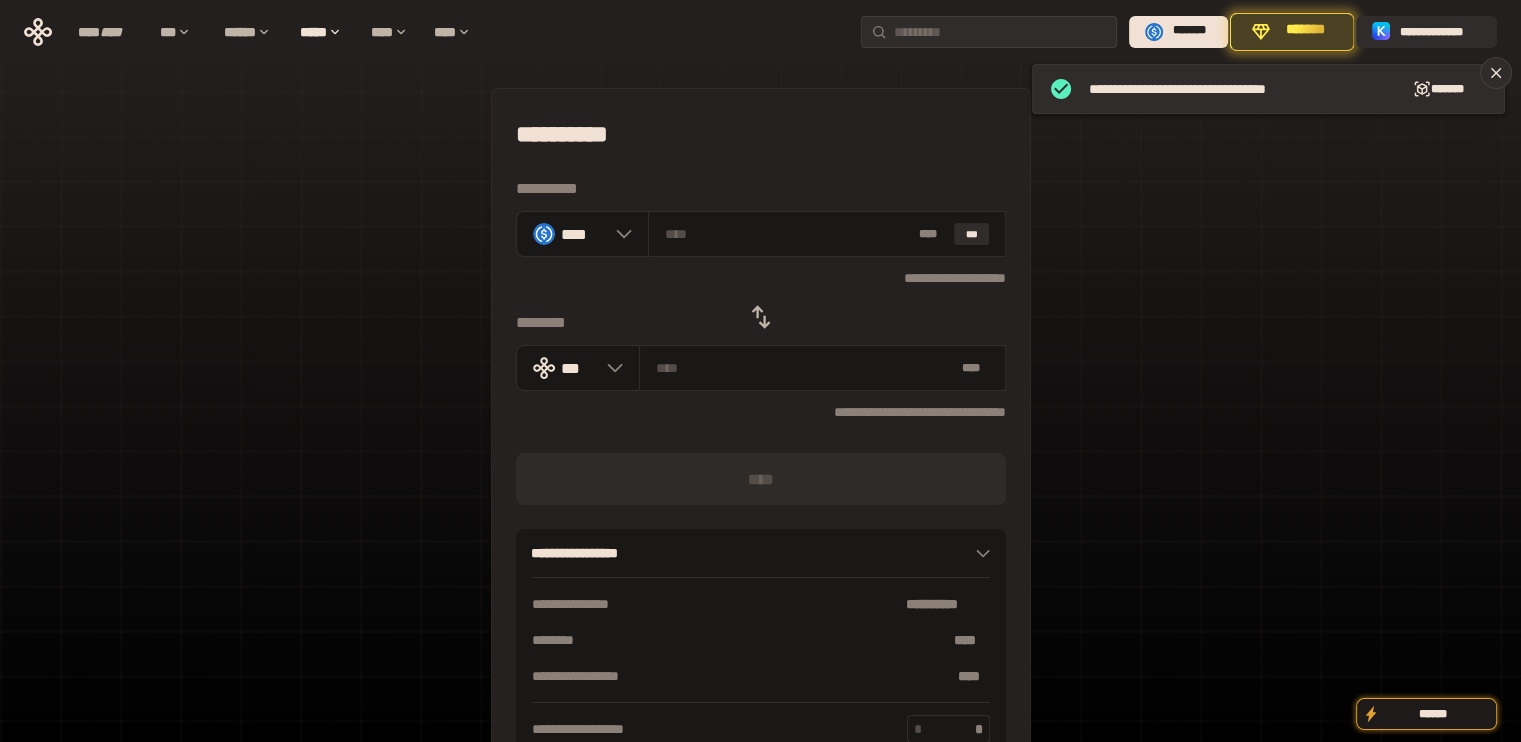 click 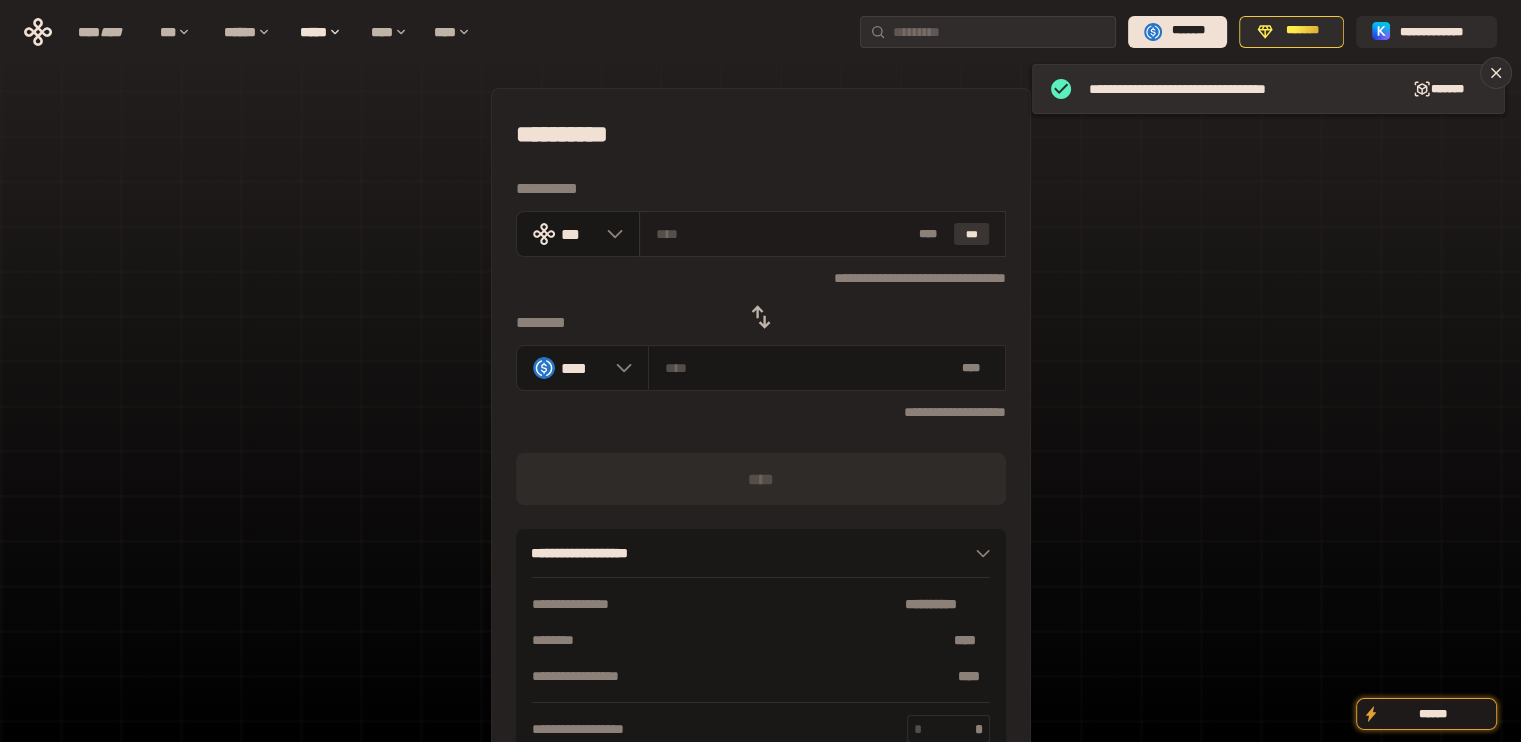 click on "***" at bounding box center (972, 234) 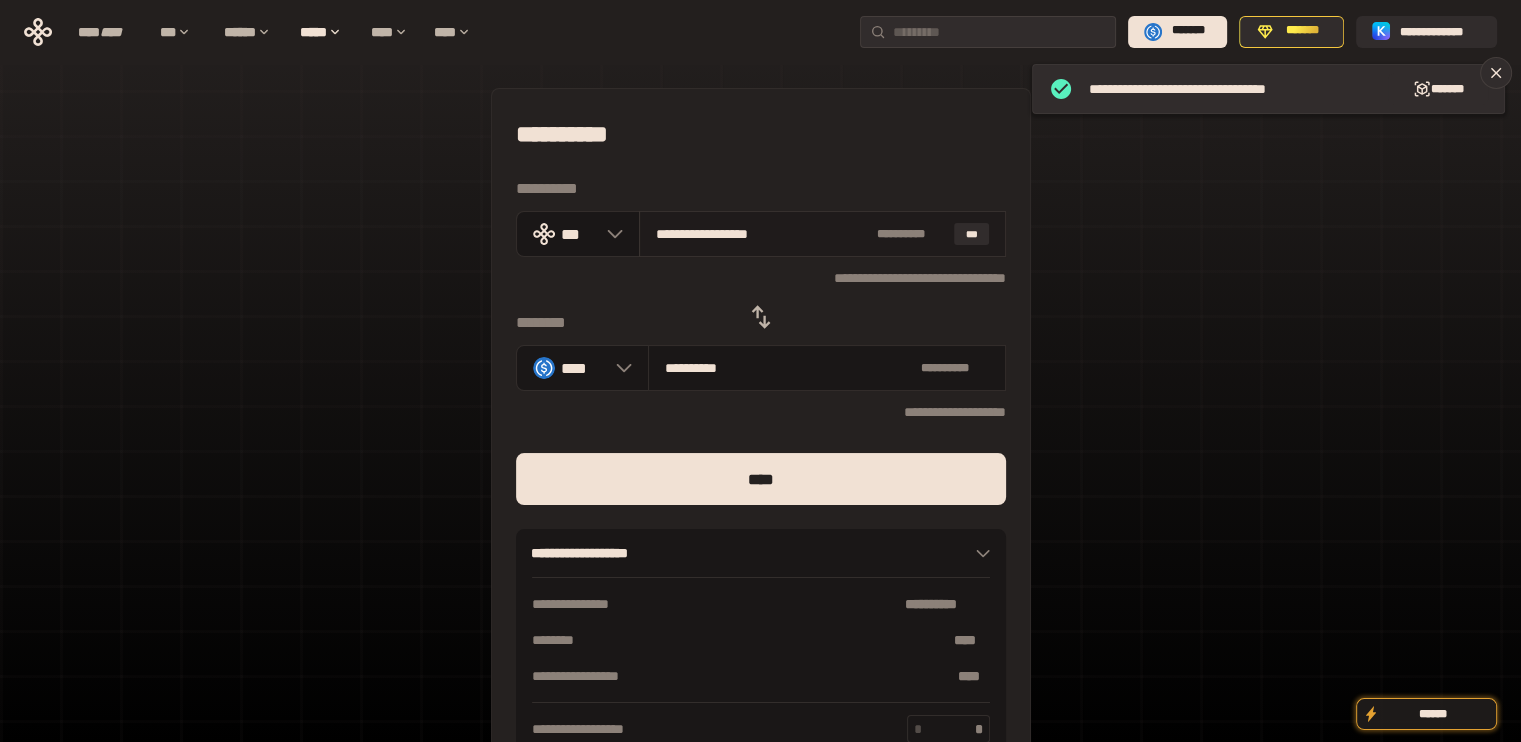 drag, startPoint x: 687, startPoint y: 236, endPoint x: 953, endPoint y: 251, distance: 266.4226 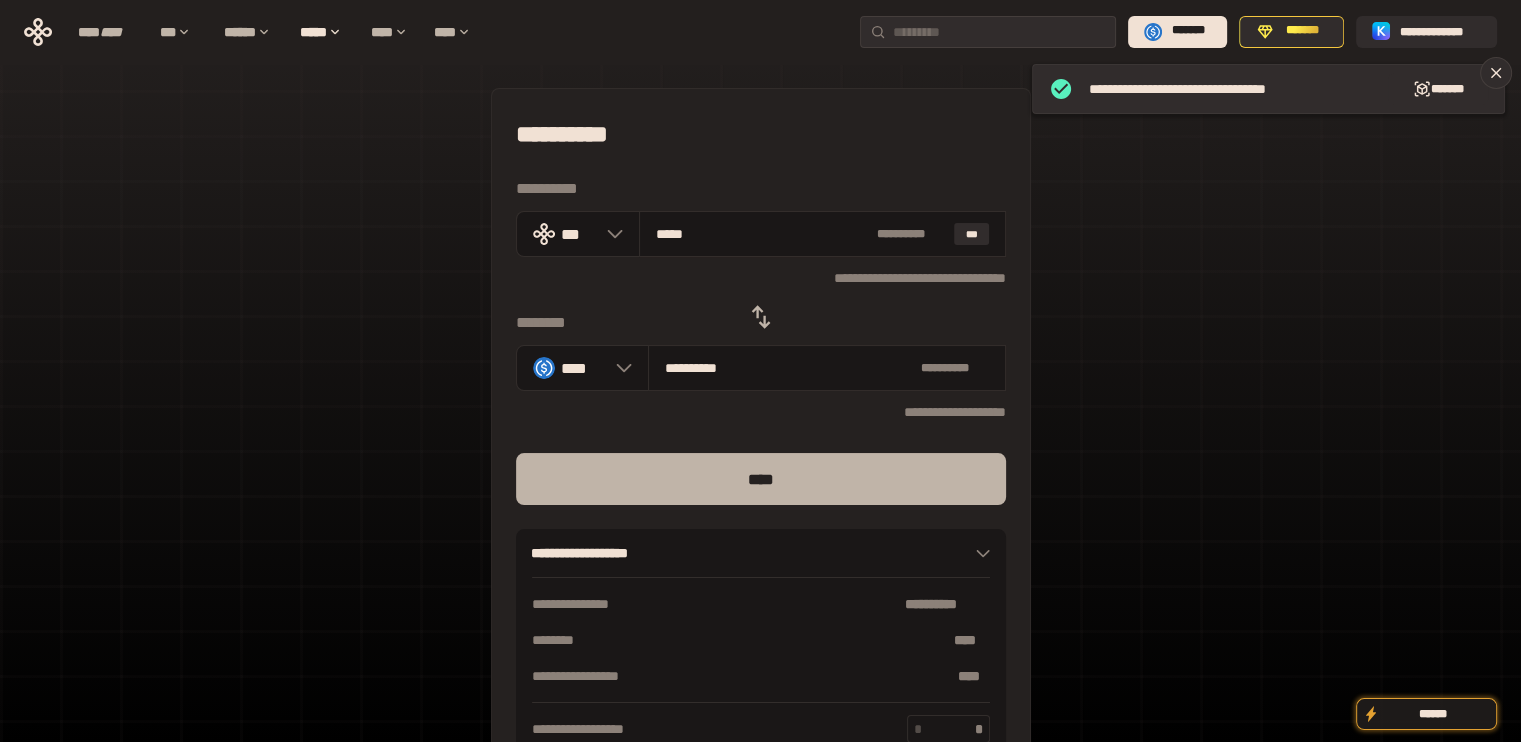 type on "****" 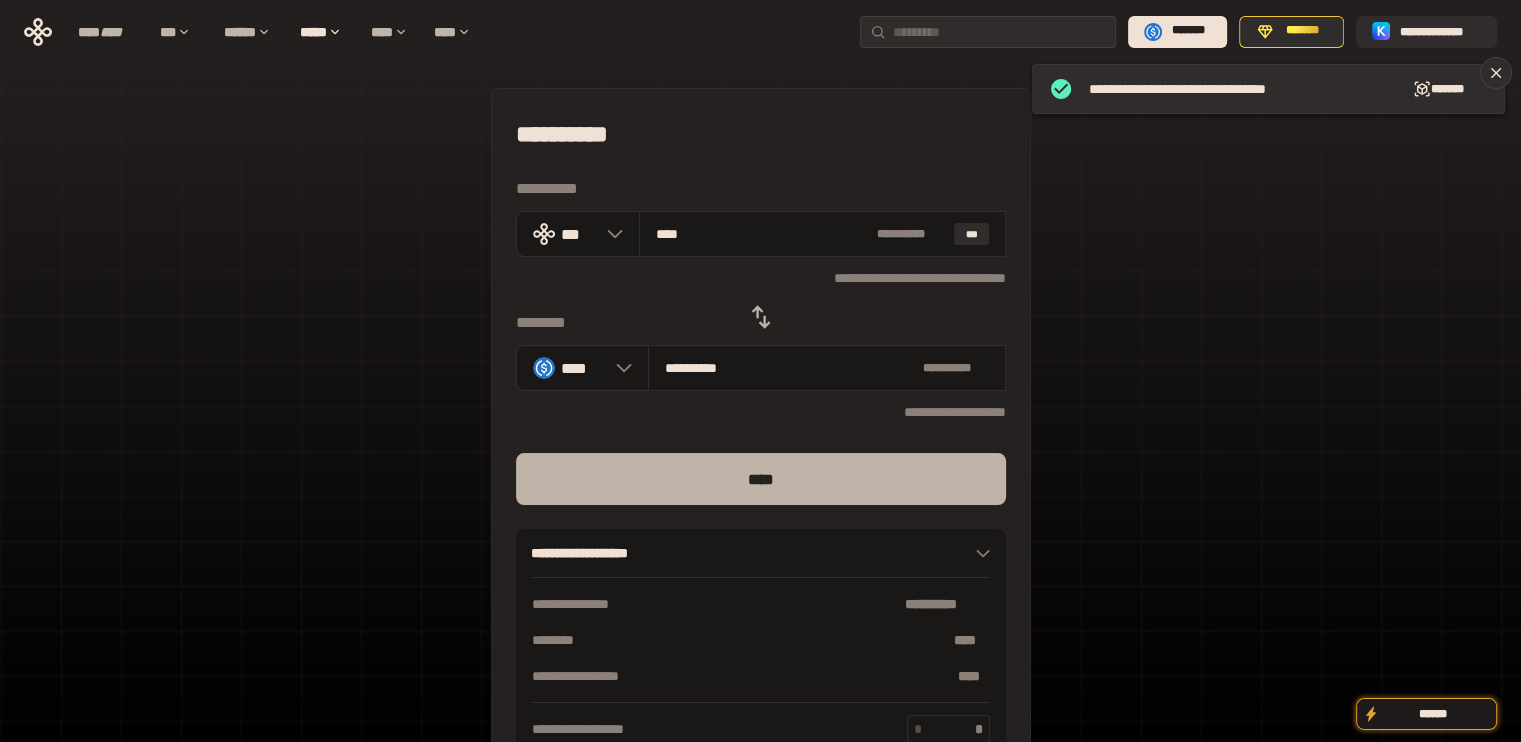 type on "****" 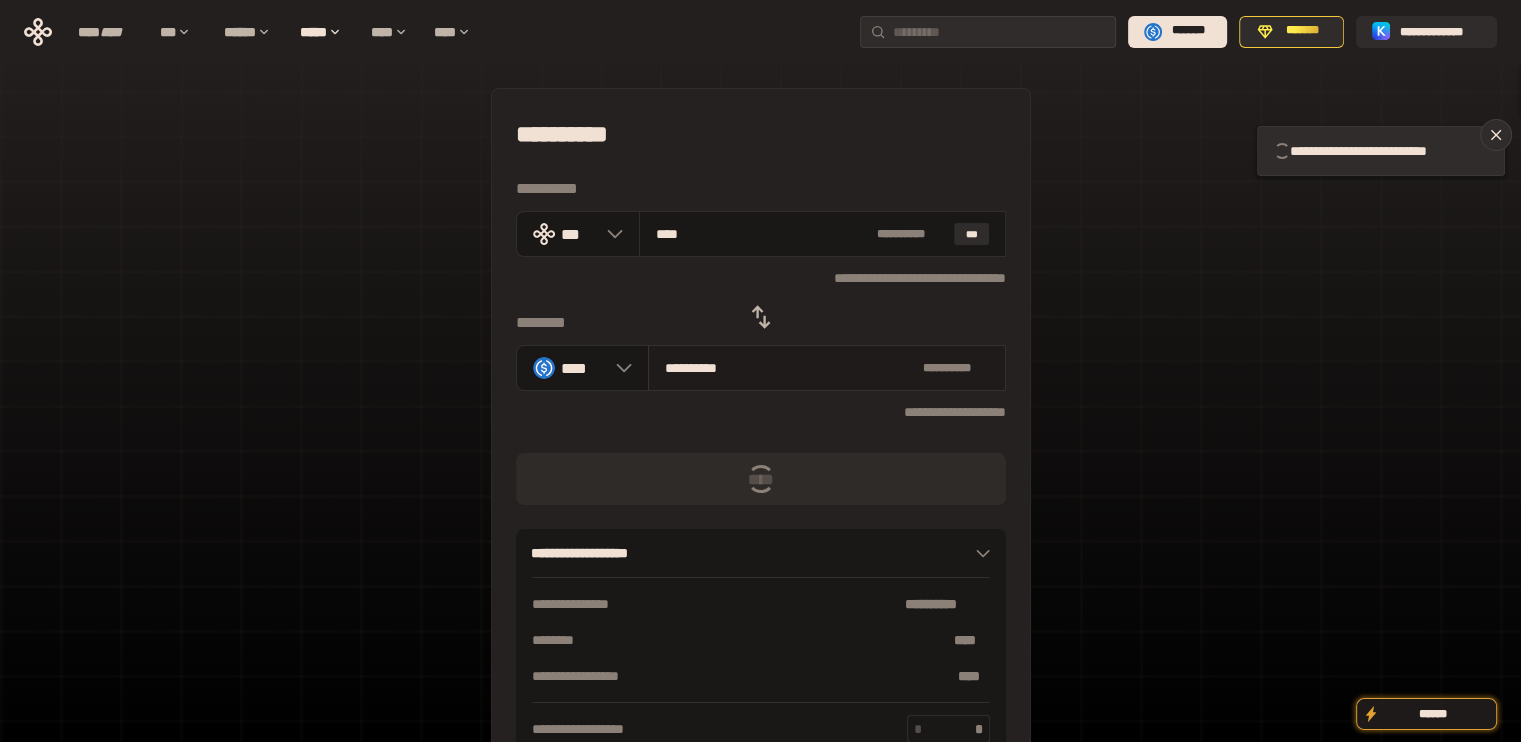 type 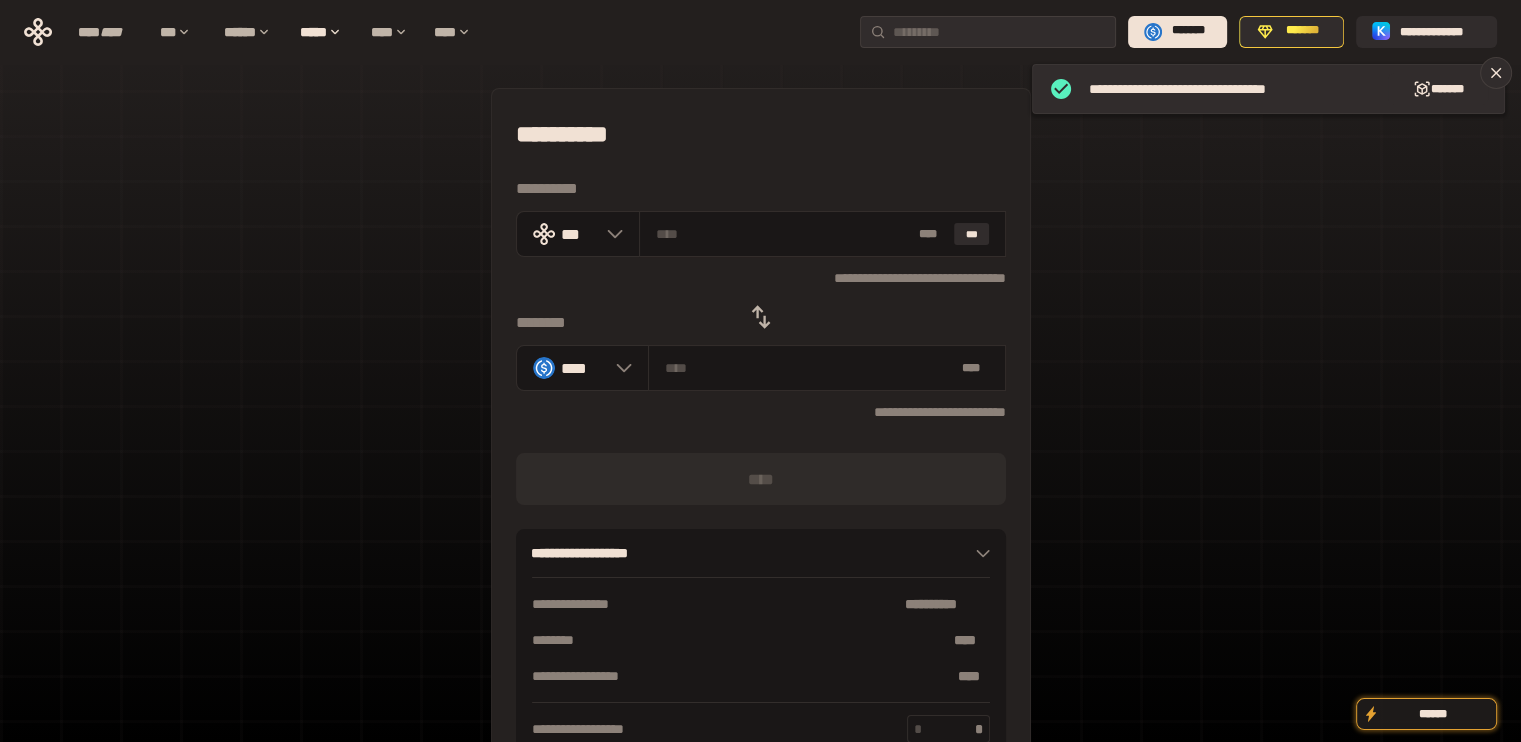 click 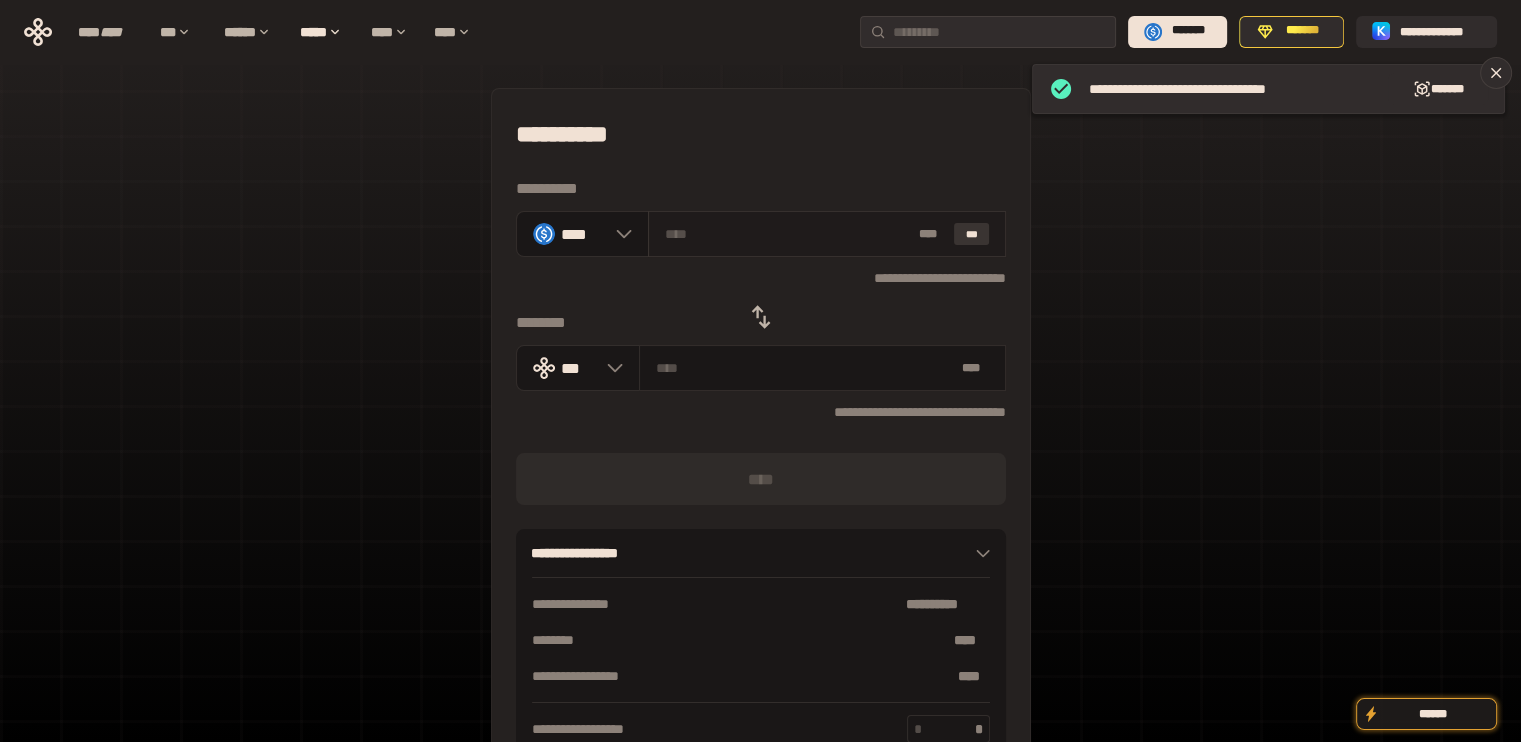 click on "***" at bounding box center [972, 234] 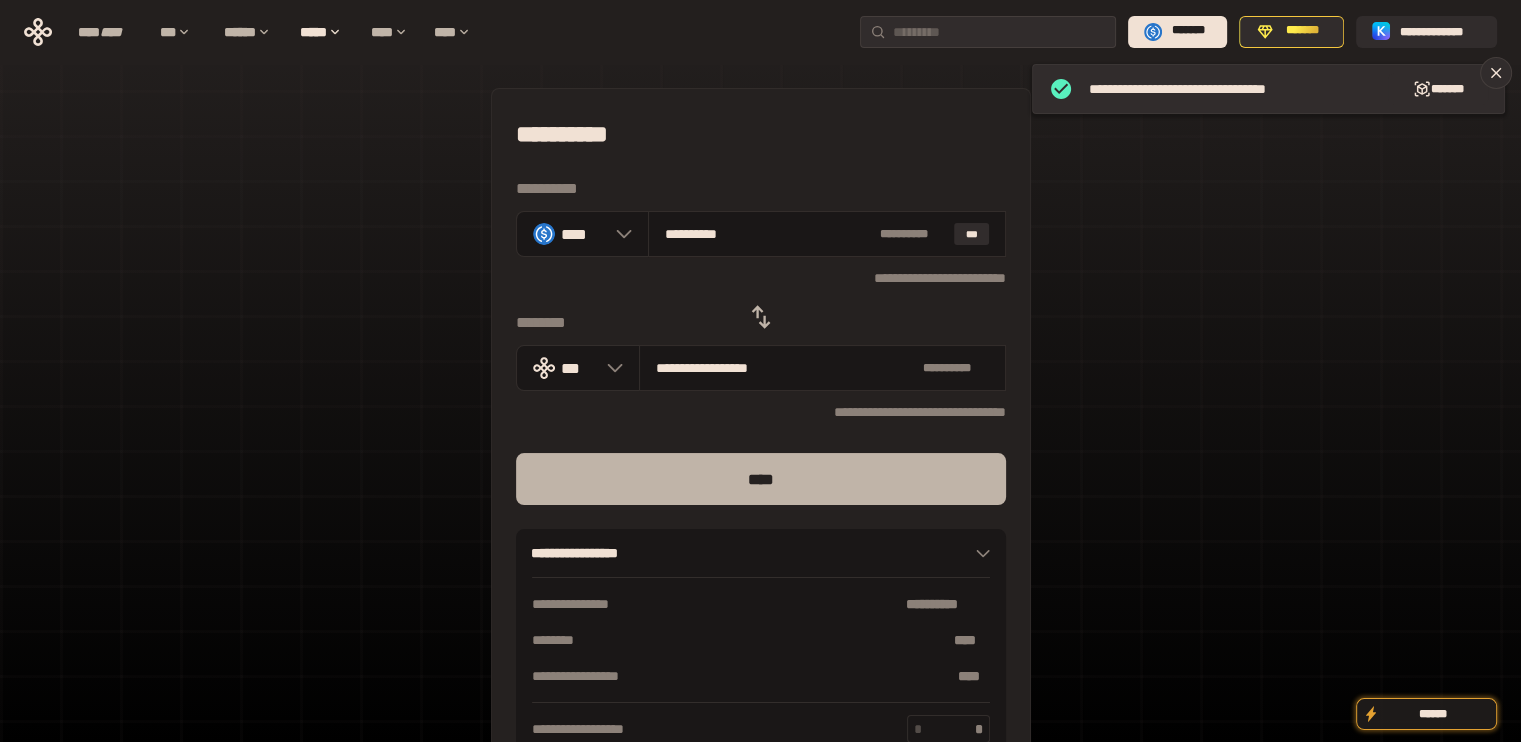 click on "****" at bounding box center (761, 479) 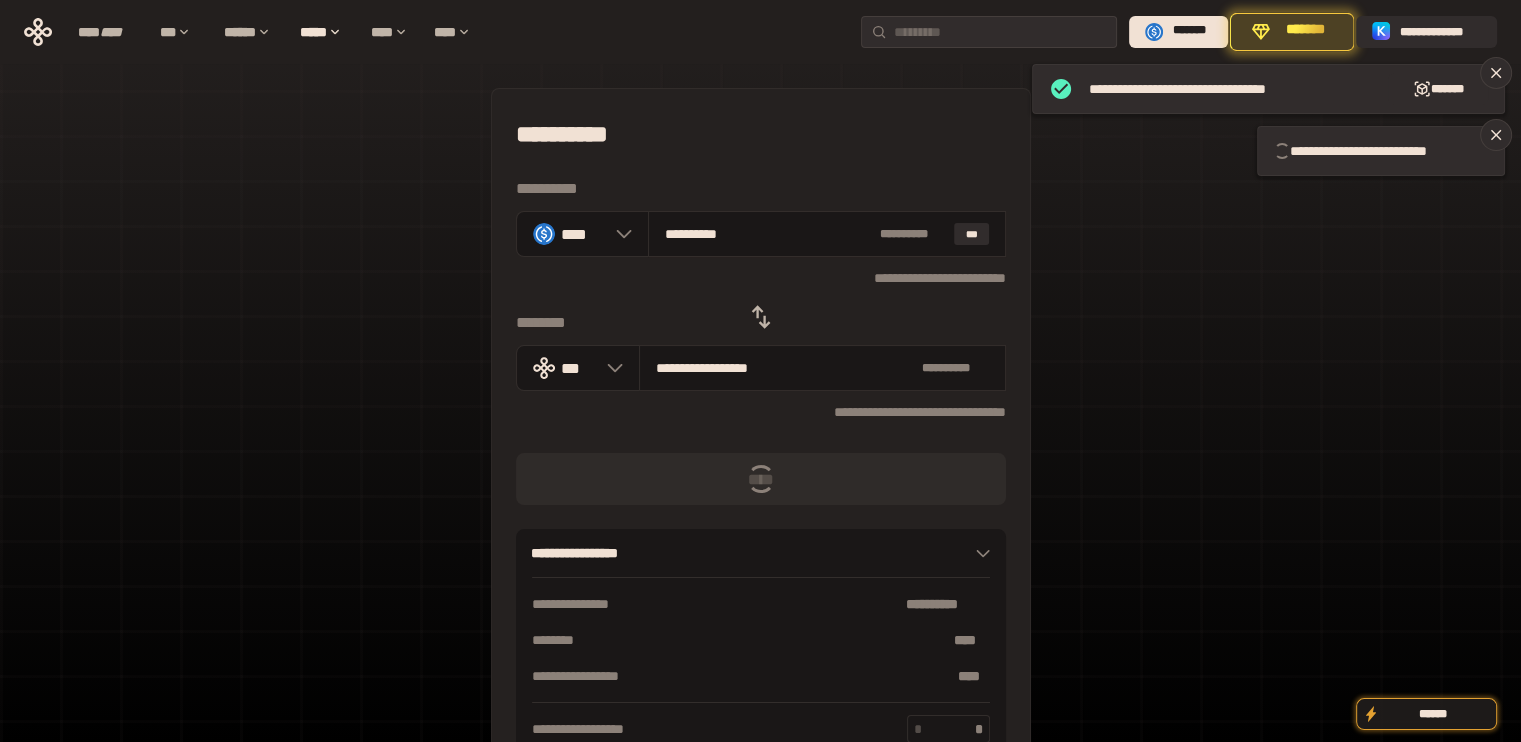 type 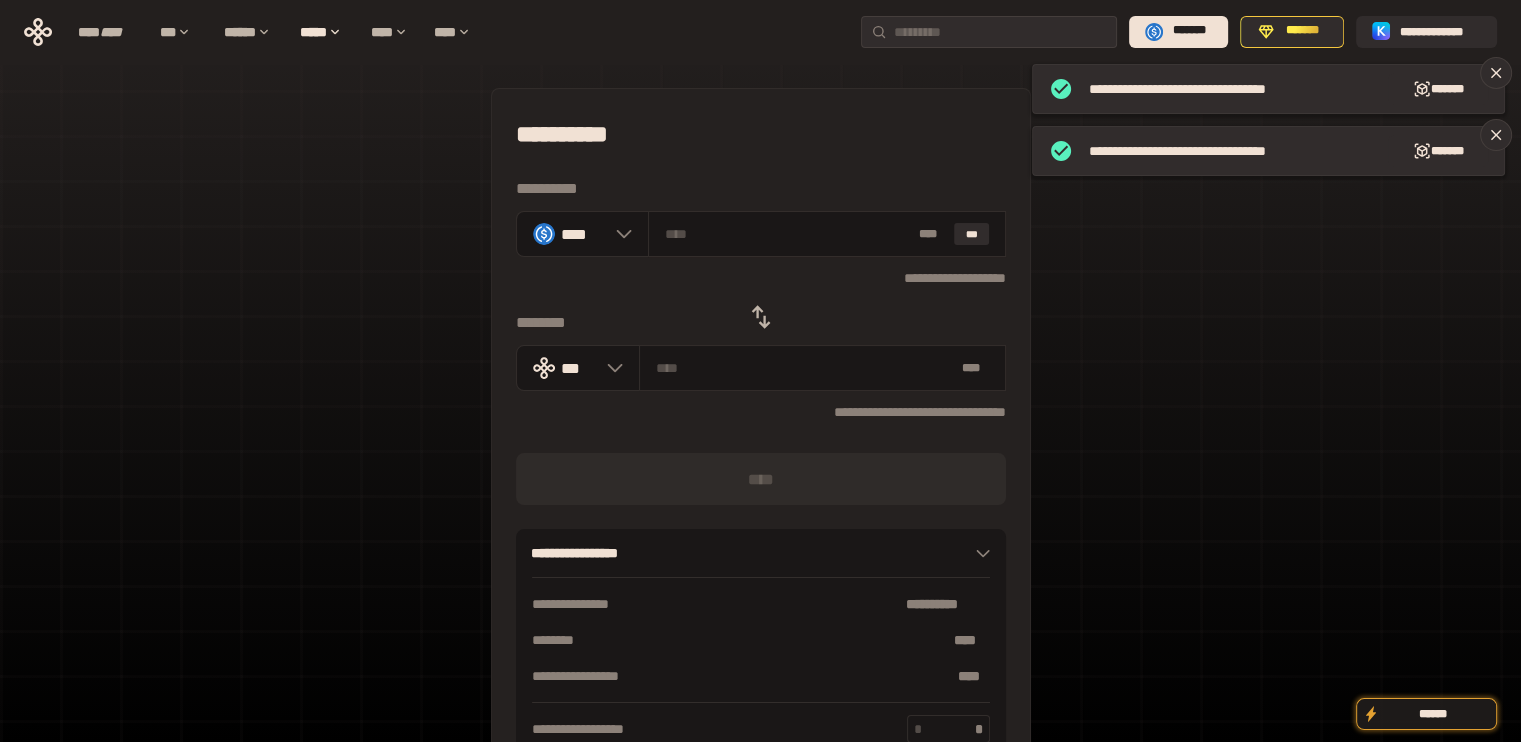 click 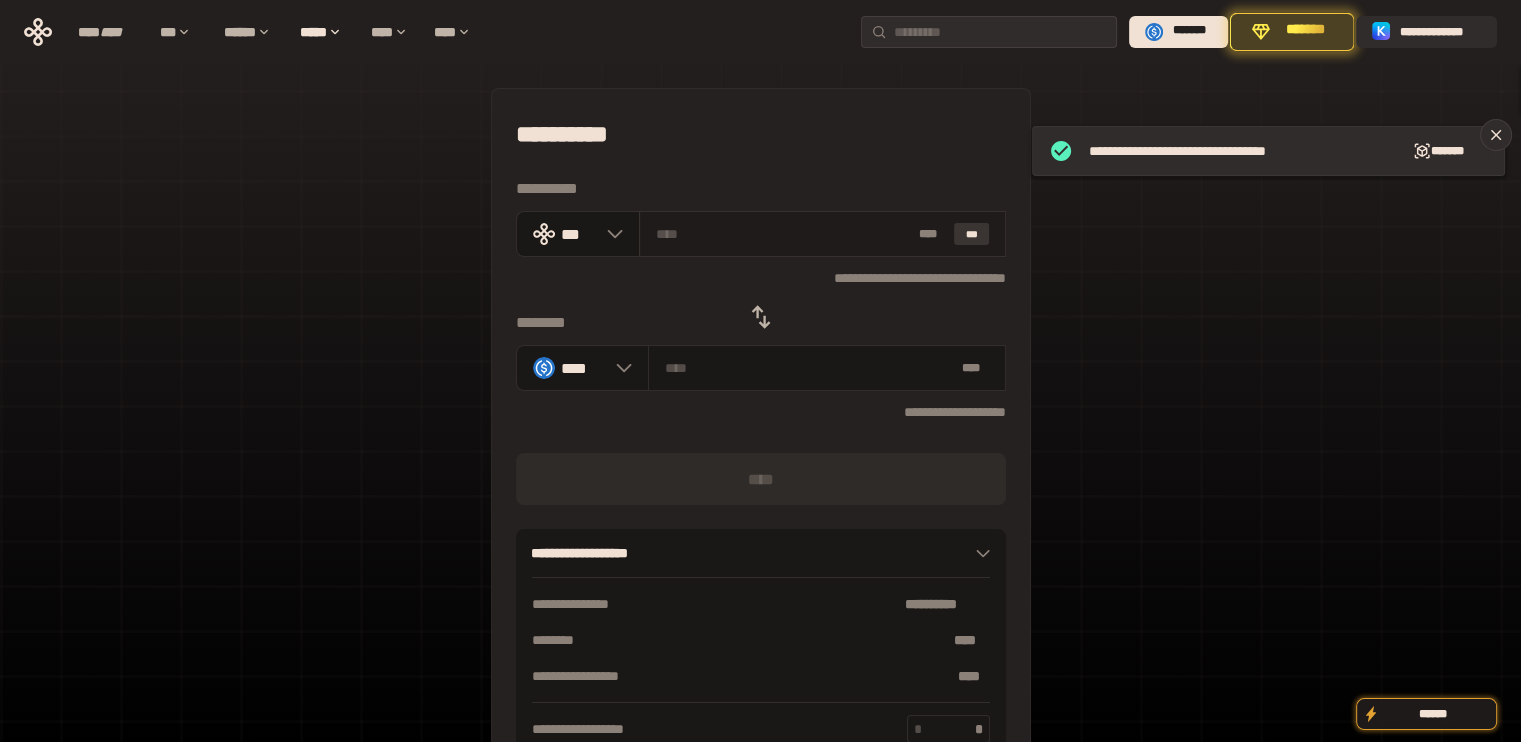 click on "***" at bounding box center [972, 234] 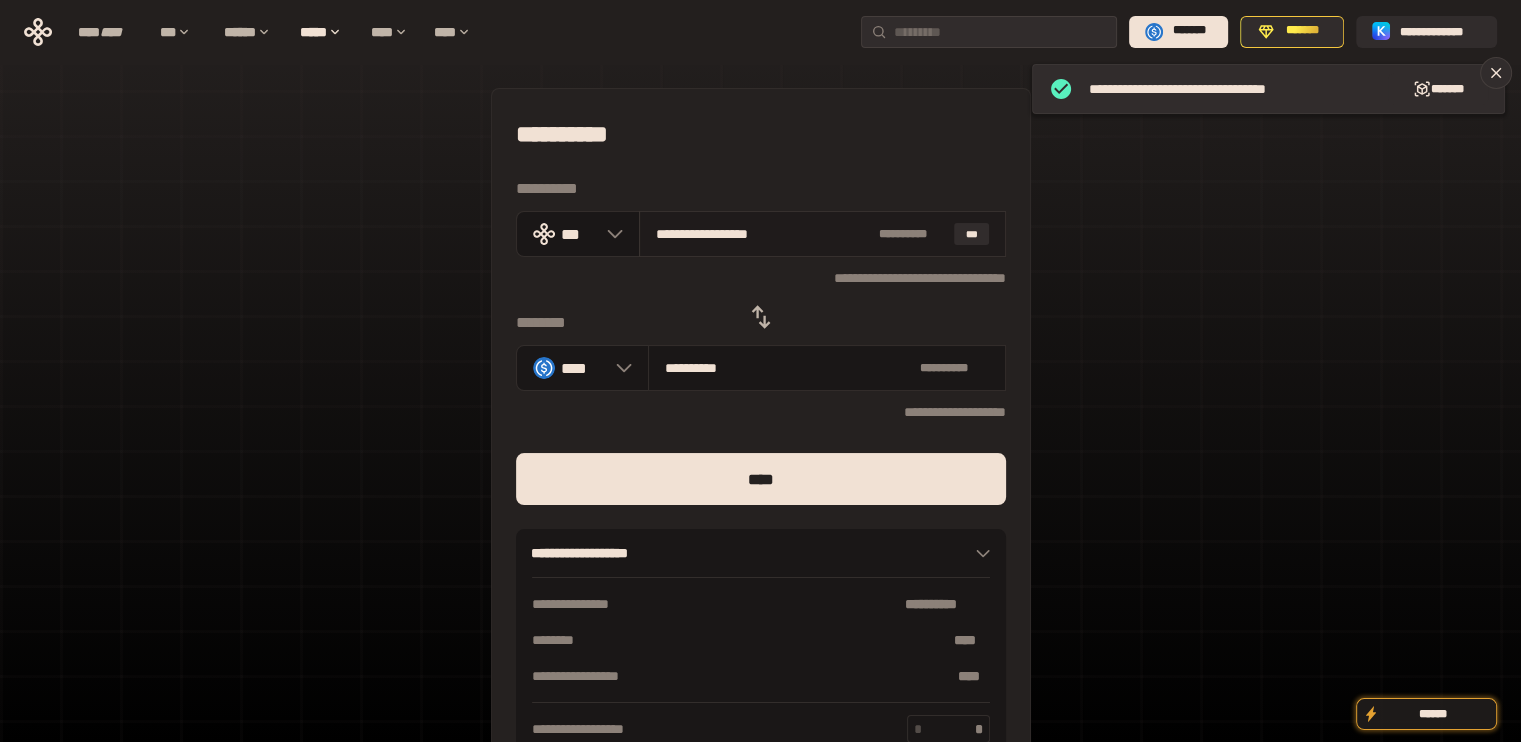 drag, startPoint x: 688, startPoint y: 232, endPoint x: 873, endPoint y: 245, distance: 185.45619 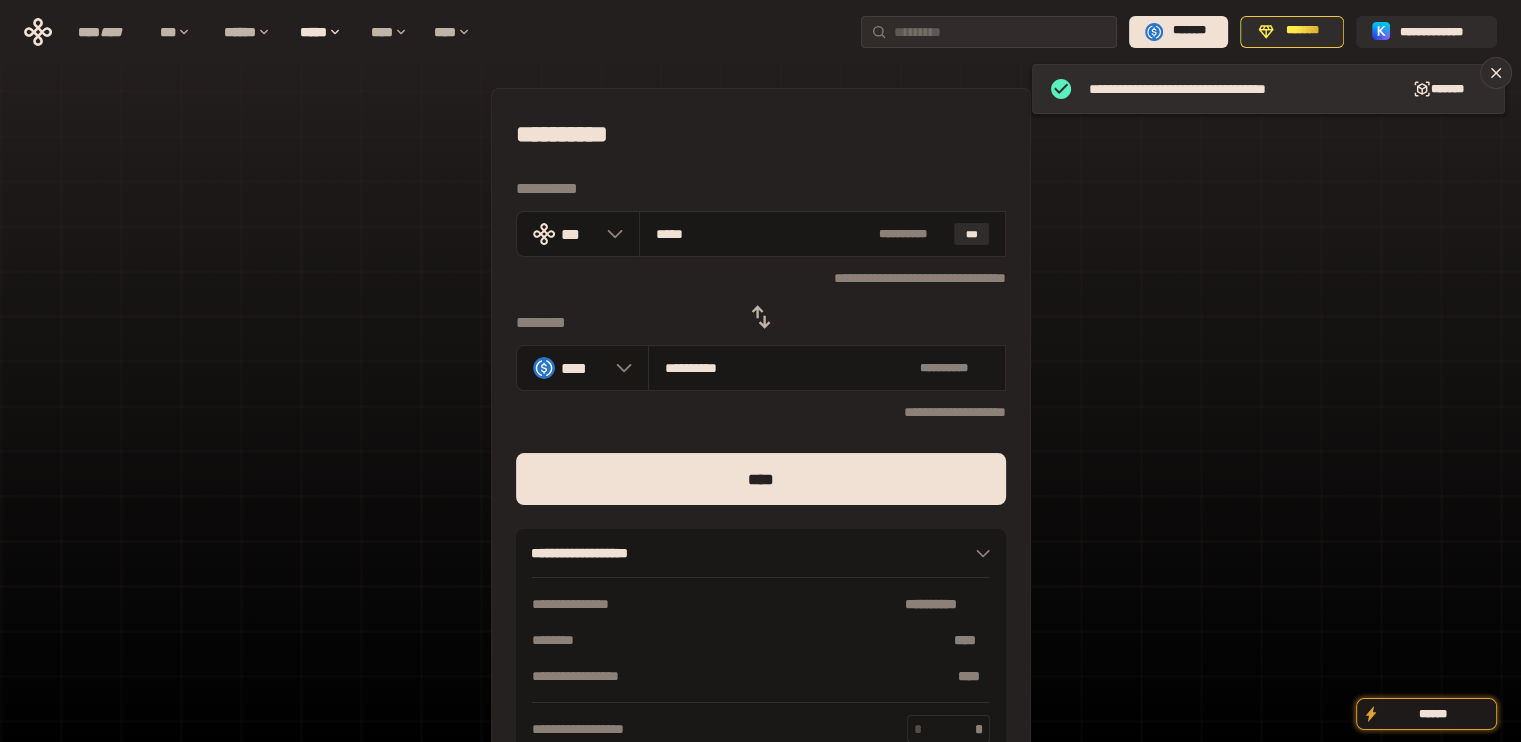 type on "****" 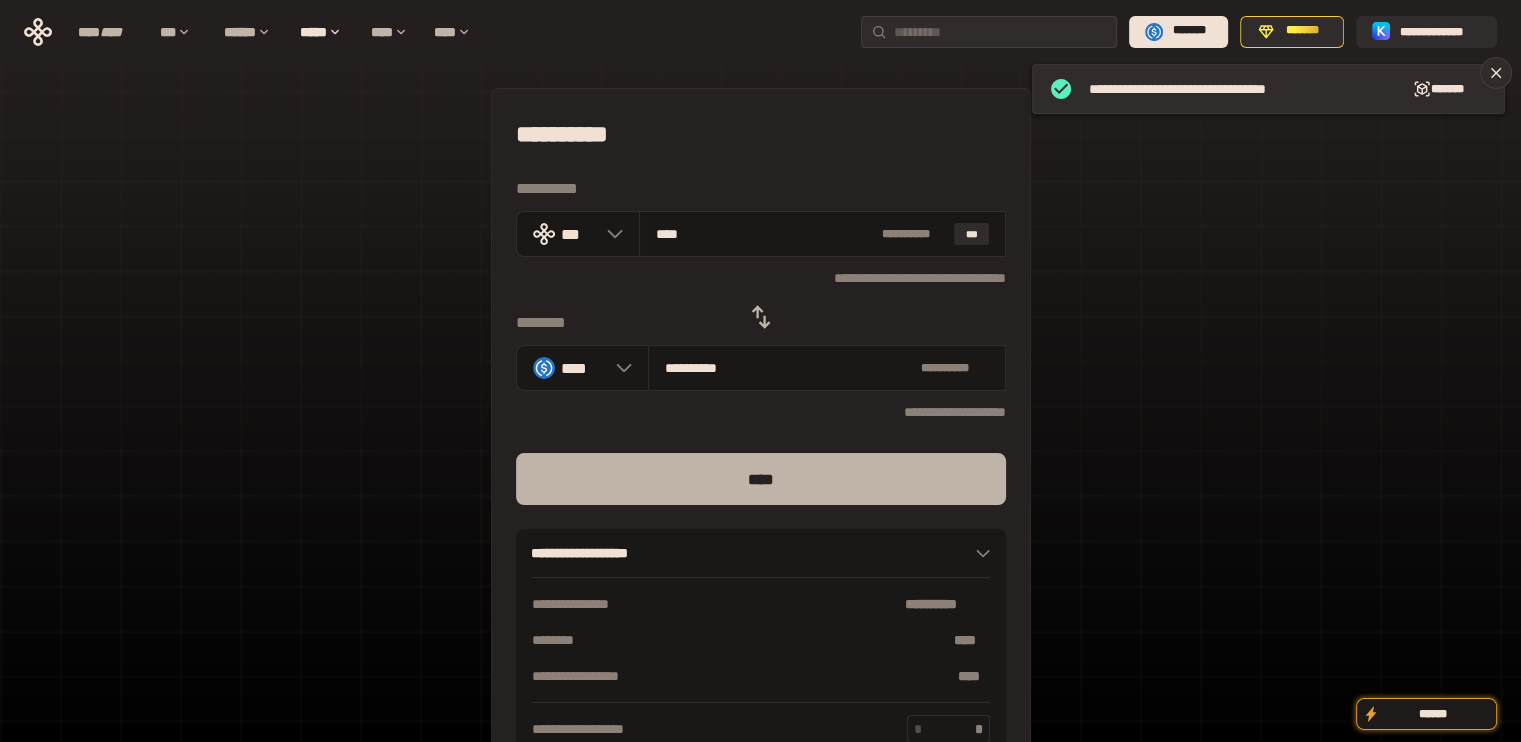 type on "****" 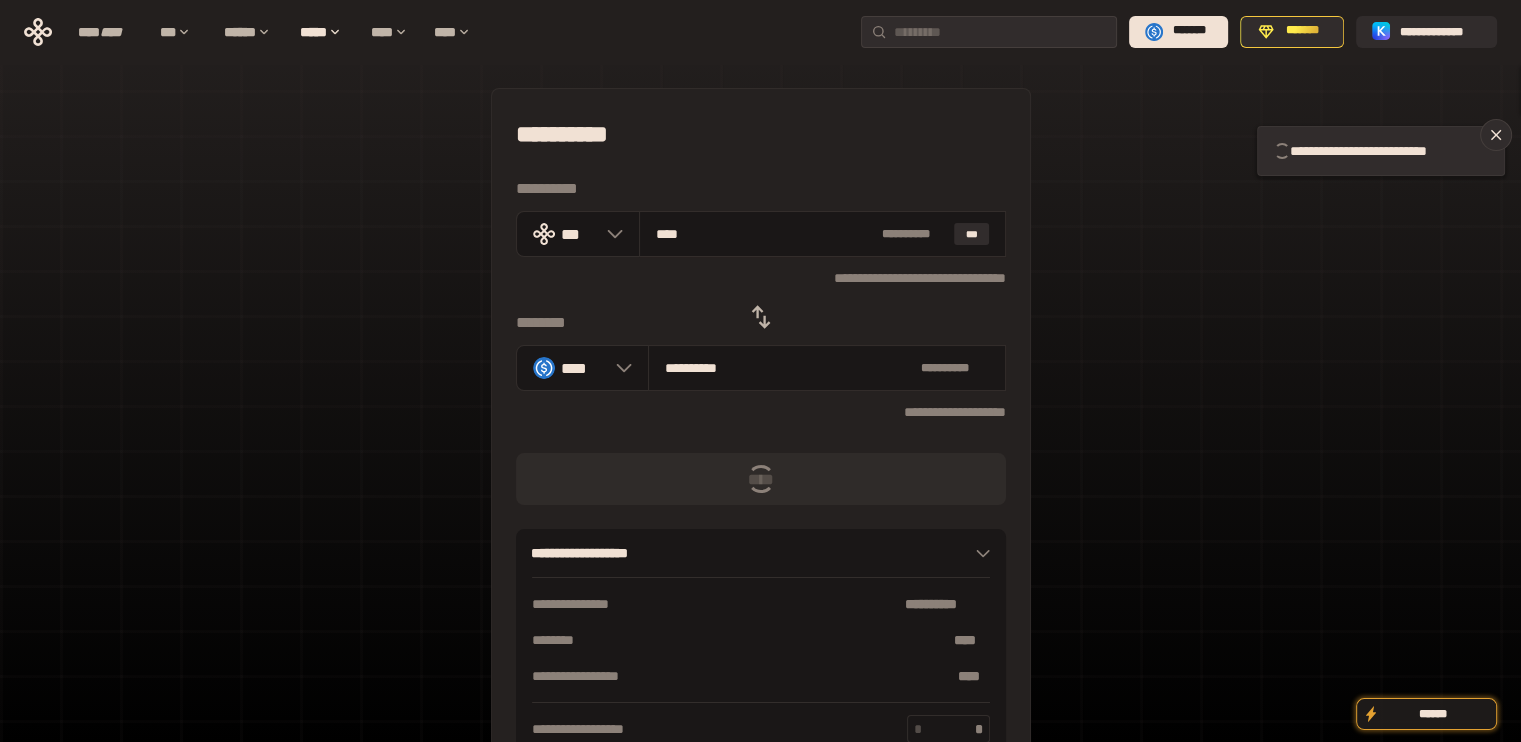 type 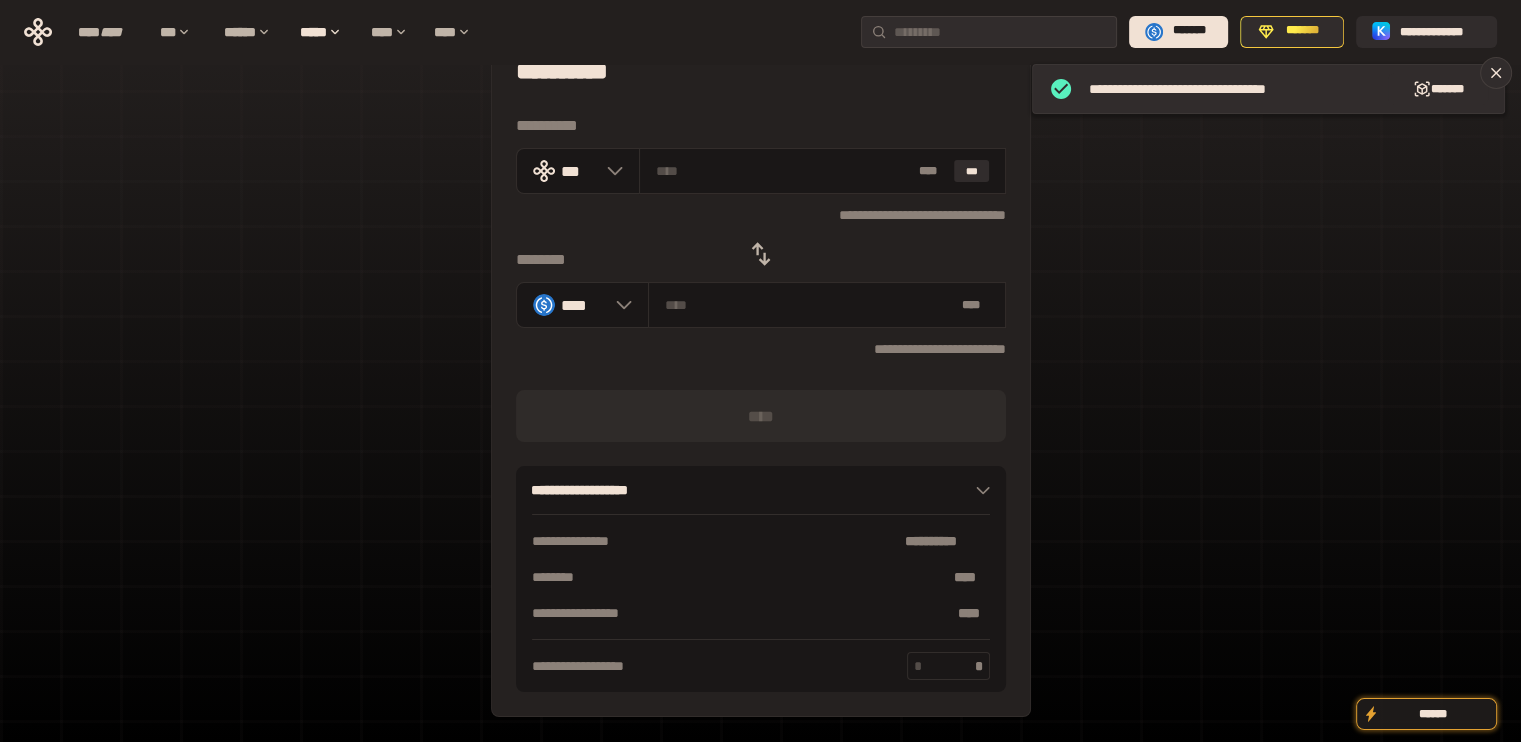 scroll, scrollTop: 0, scrollLeft: 0, axis: both 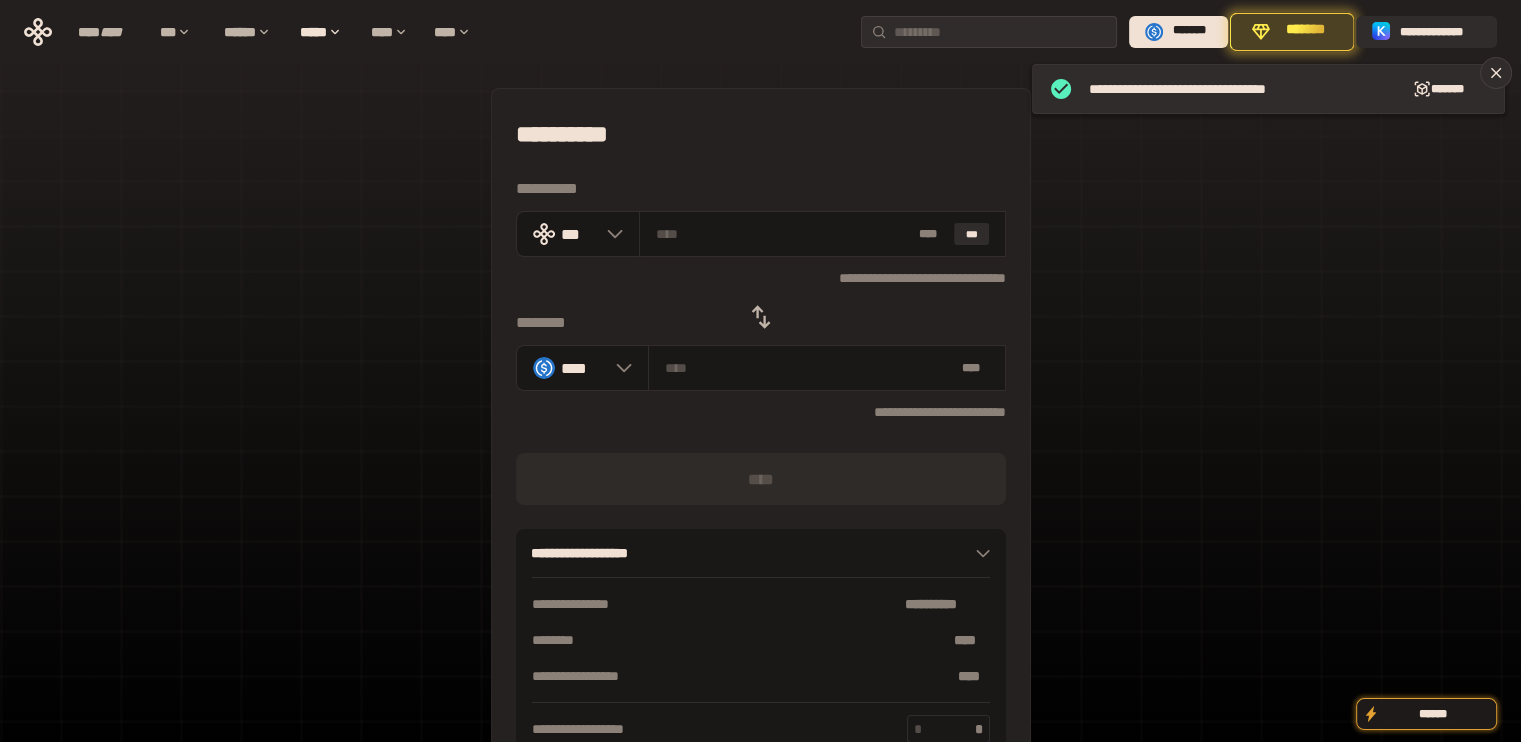 click at bounding box center (761, 317) 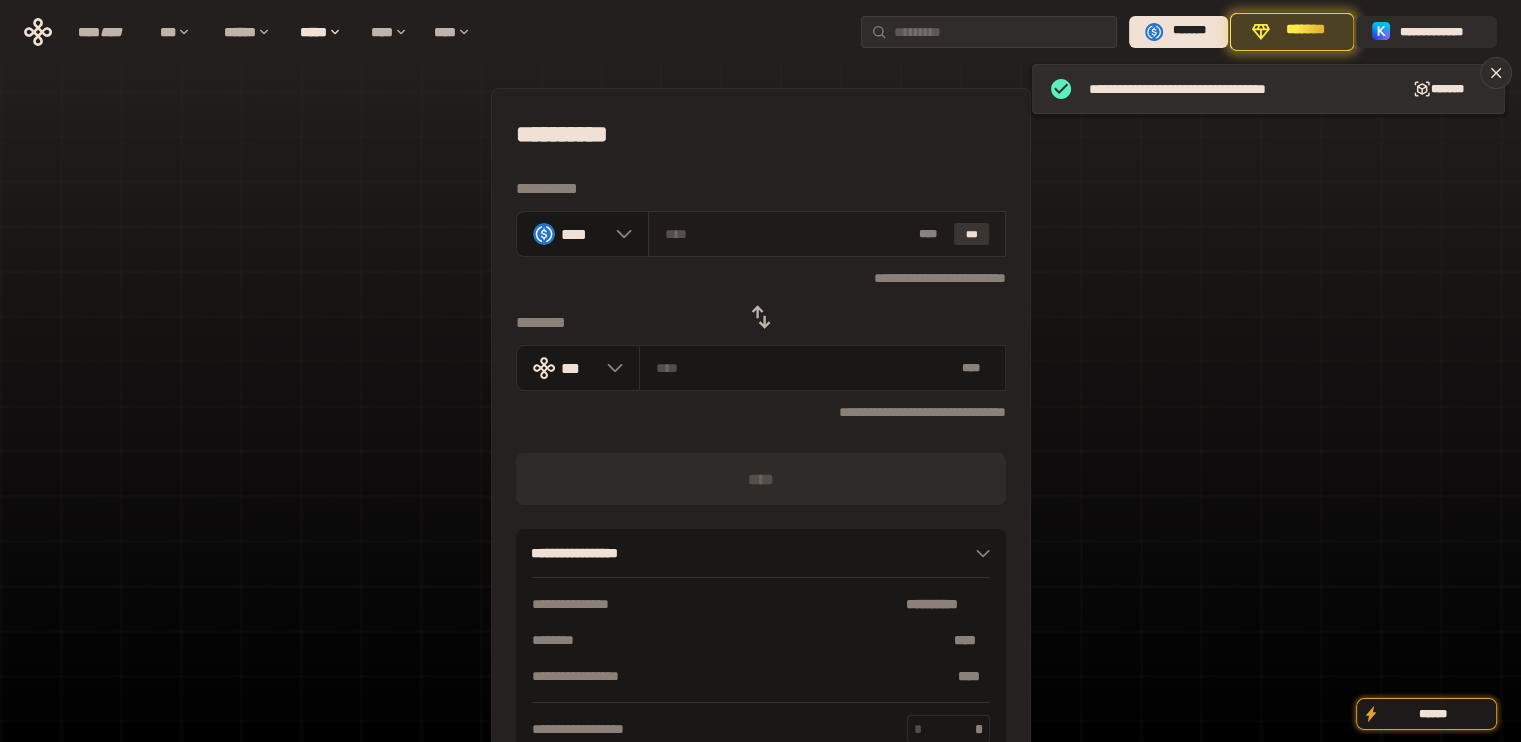 click on "***" at bounding box center (972, 234) 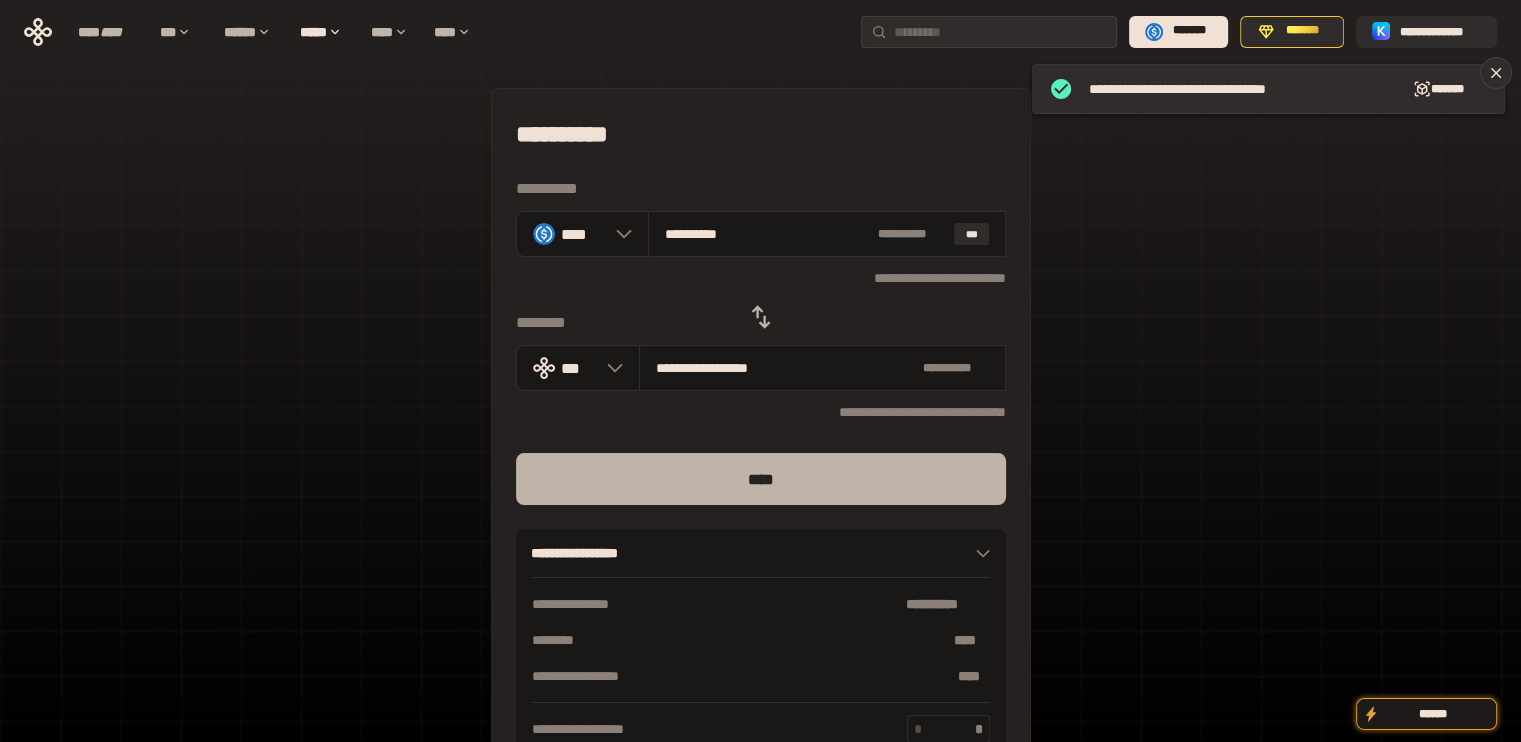 click on "****" at bounding box center (761, 479) 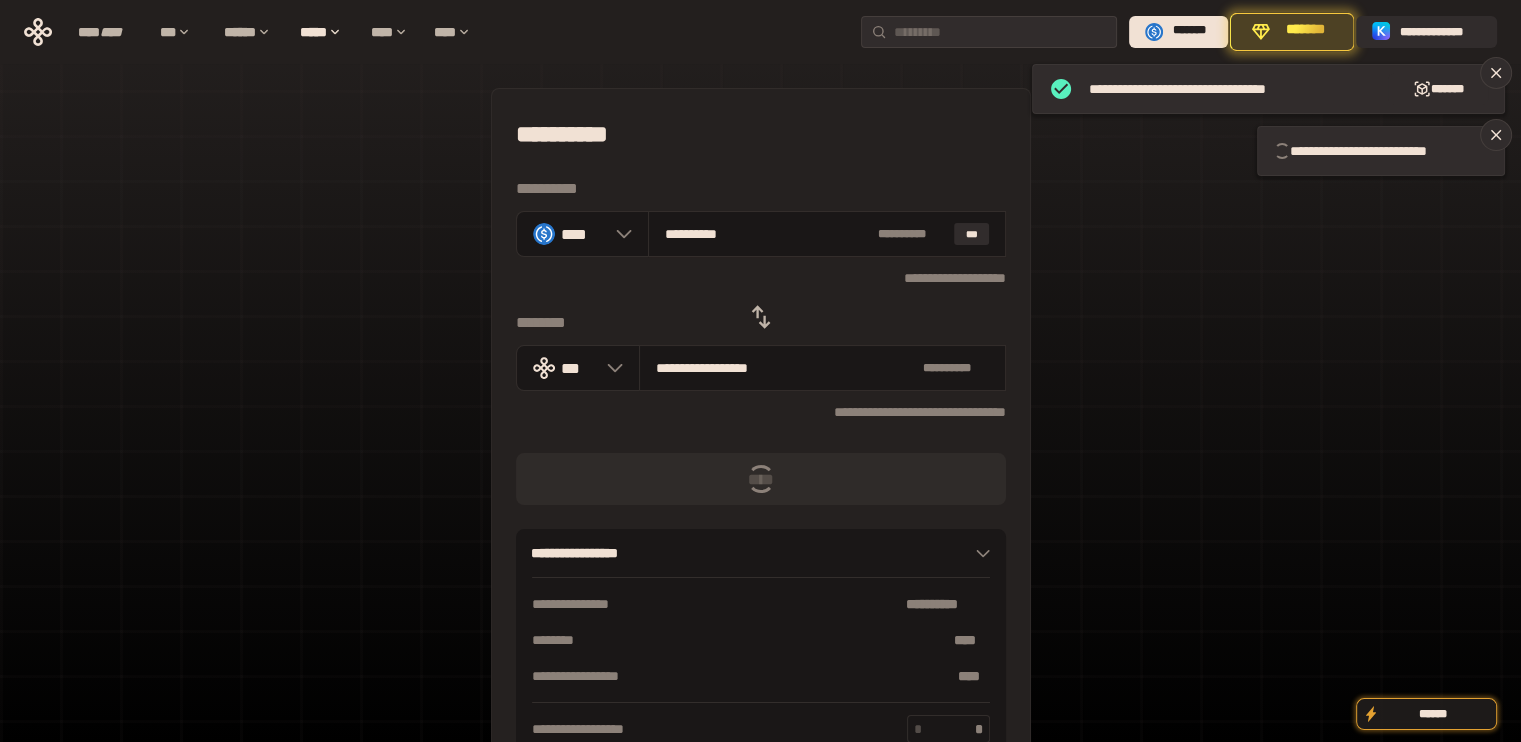type 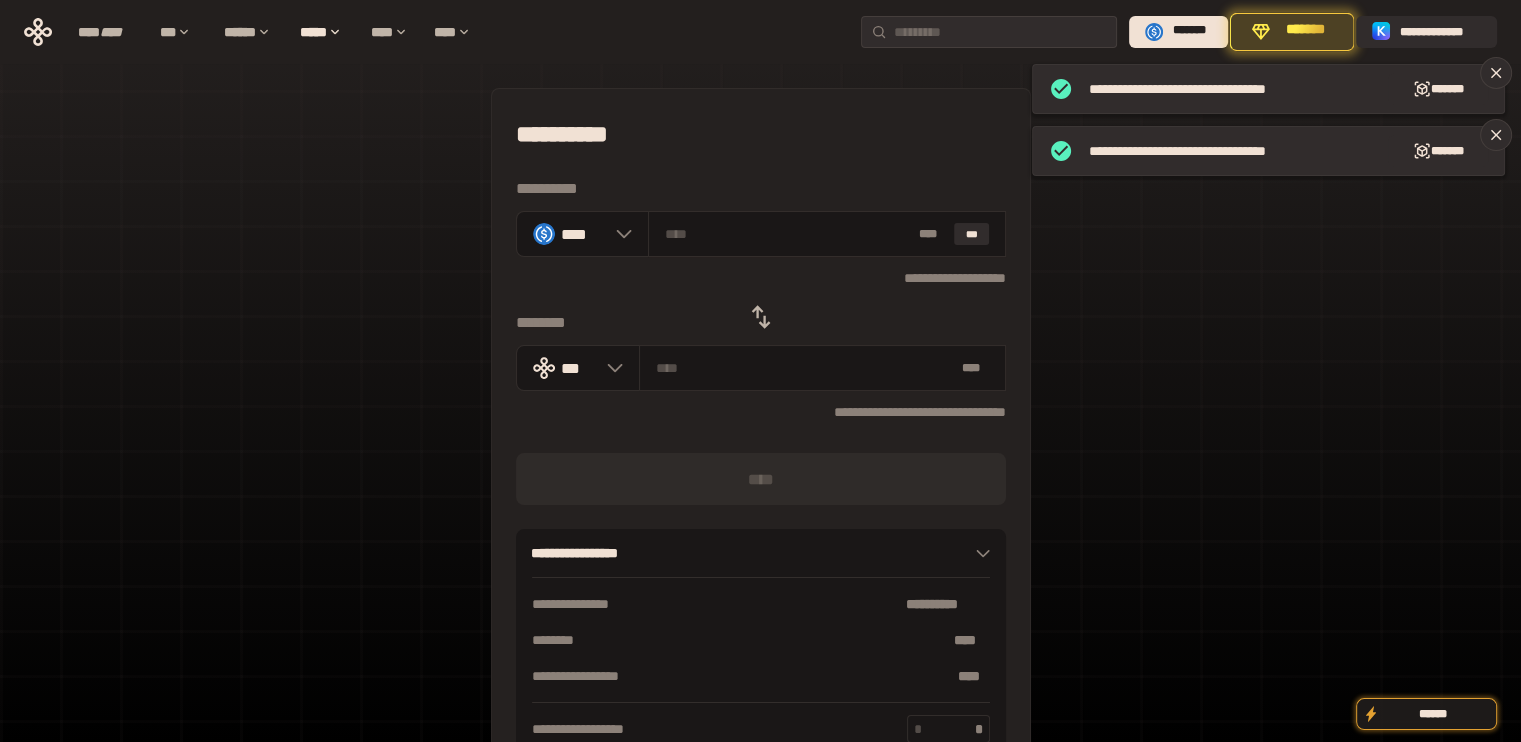 click 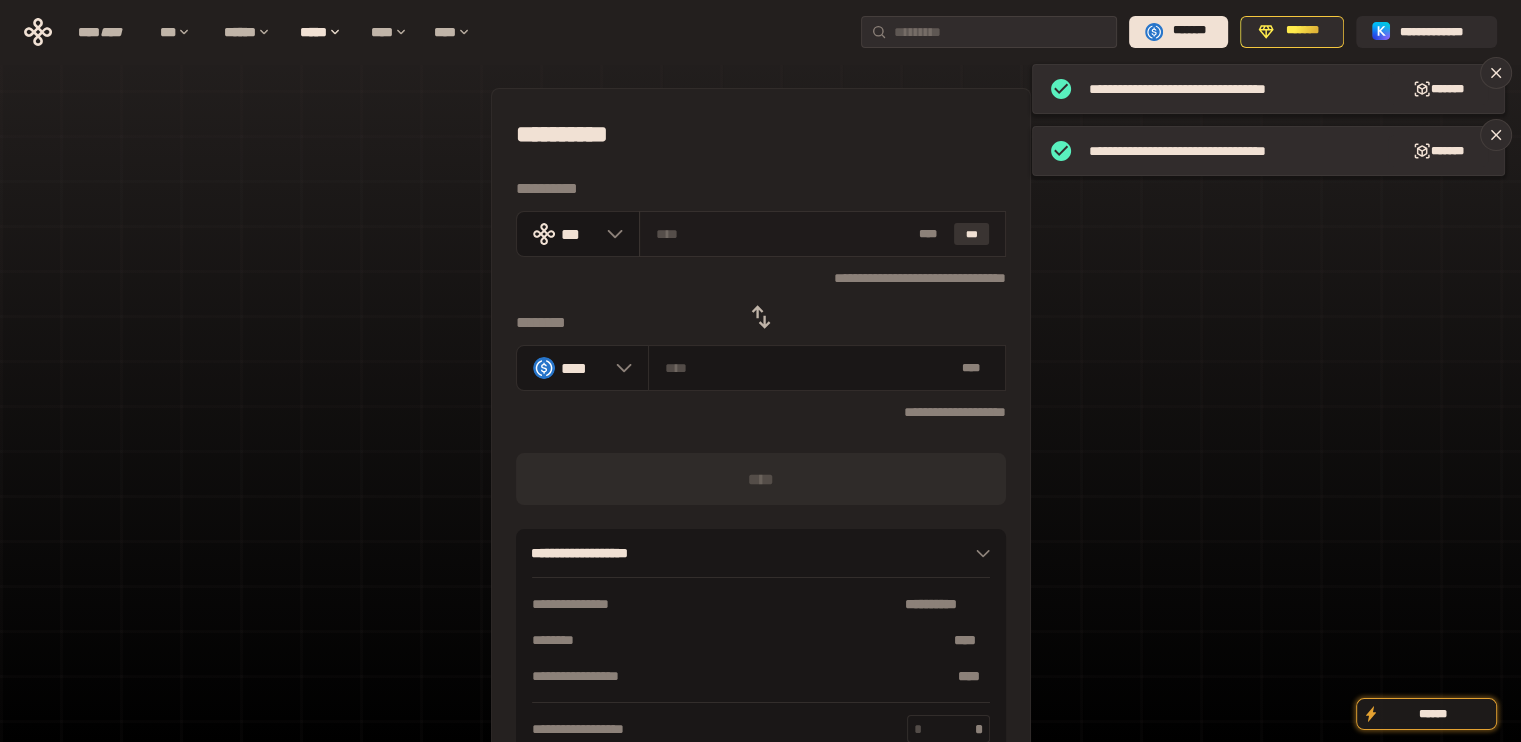 click on "***" at bounding box center [972, 234] 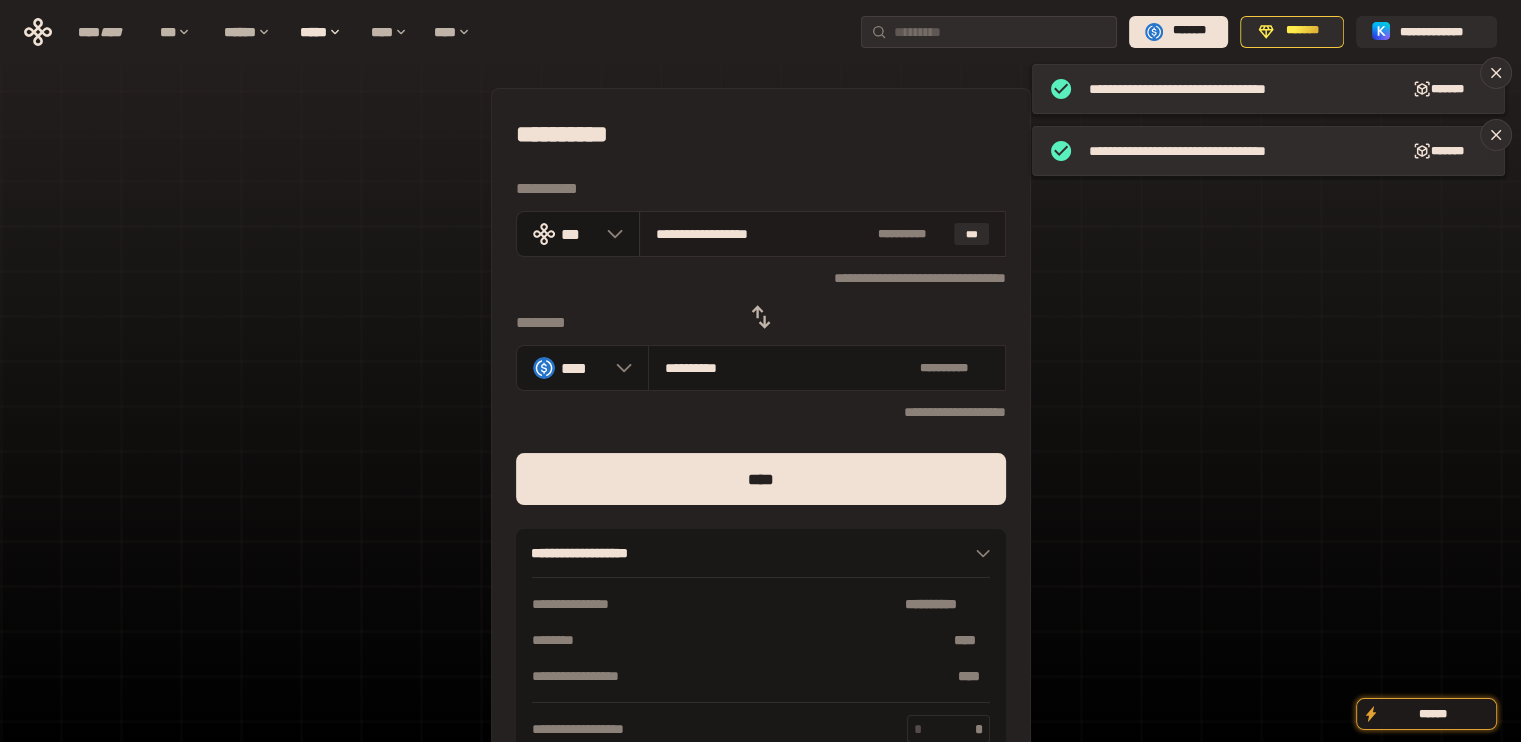 drag, startPoint x: 684, startPoint y: 228, endPoint x: 876, endPoint y: 232, distance: 192.04166 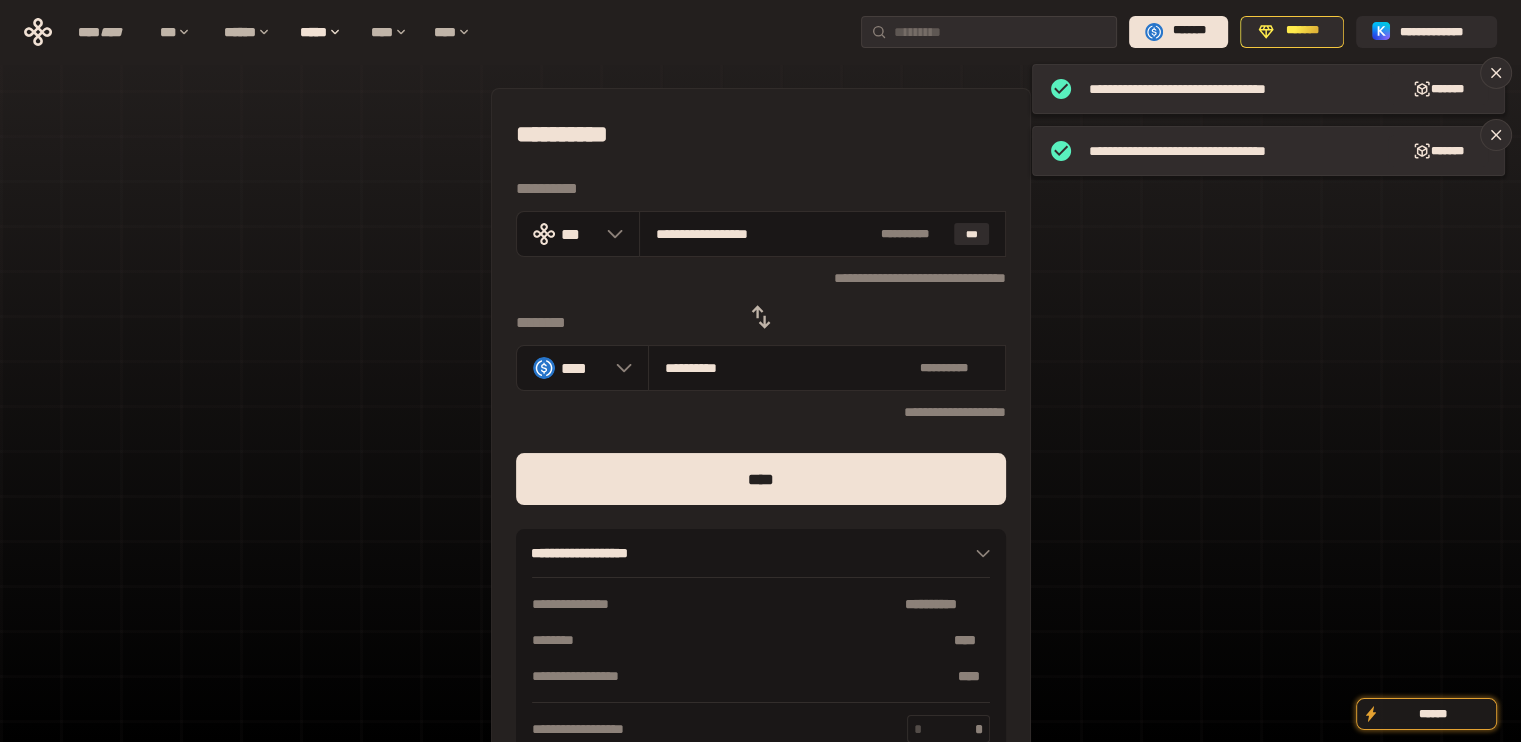type on "****" 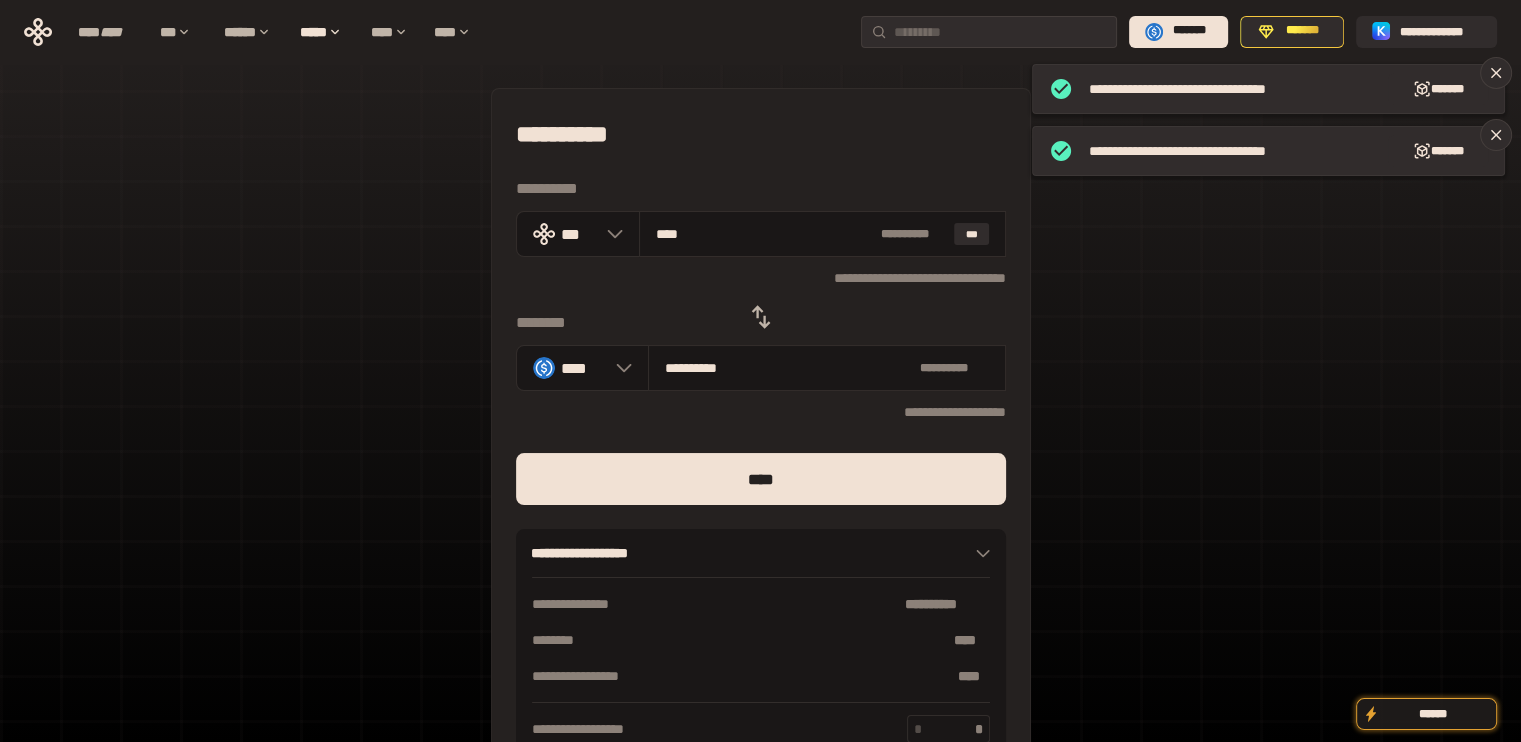 type on "**********" 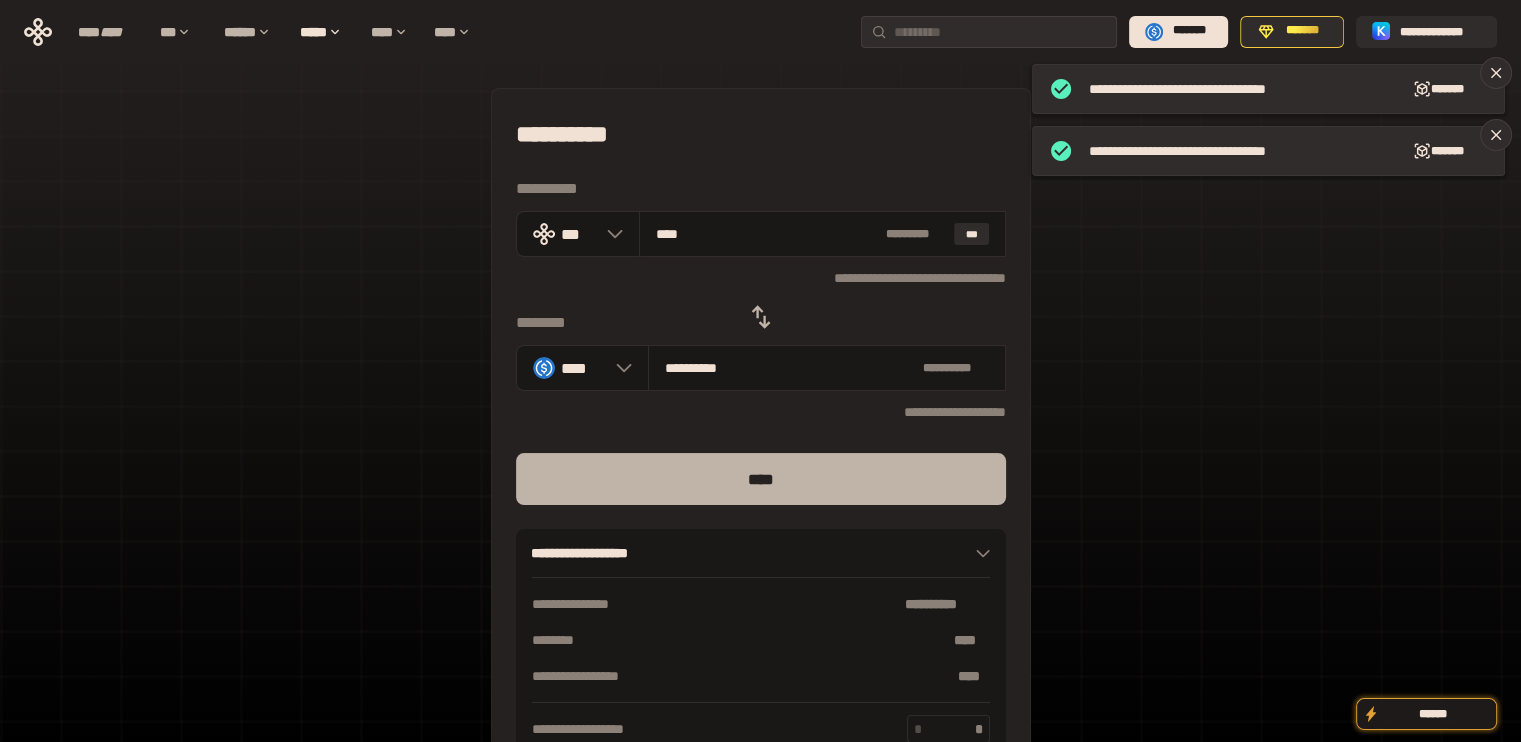 type on "****" 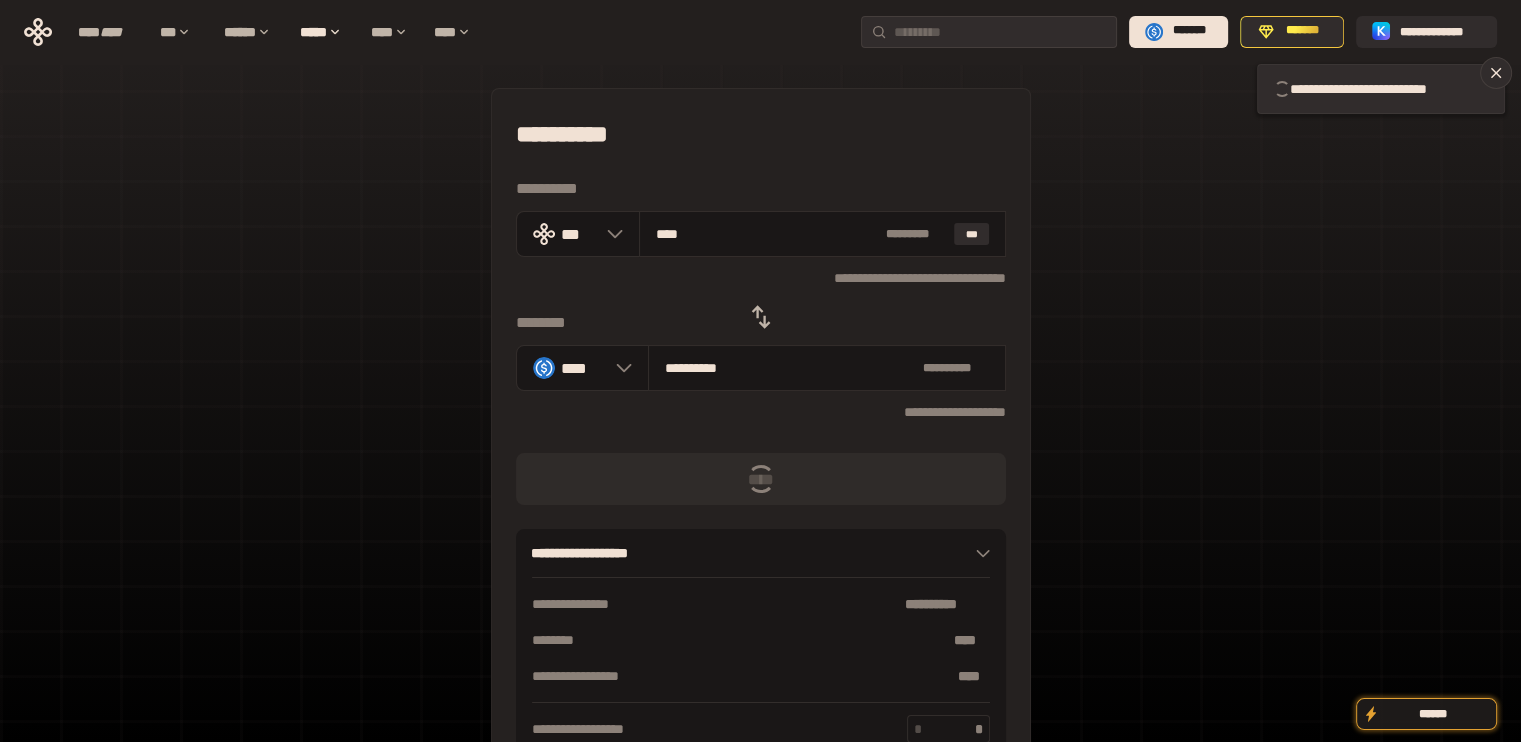 type 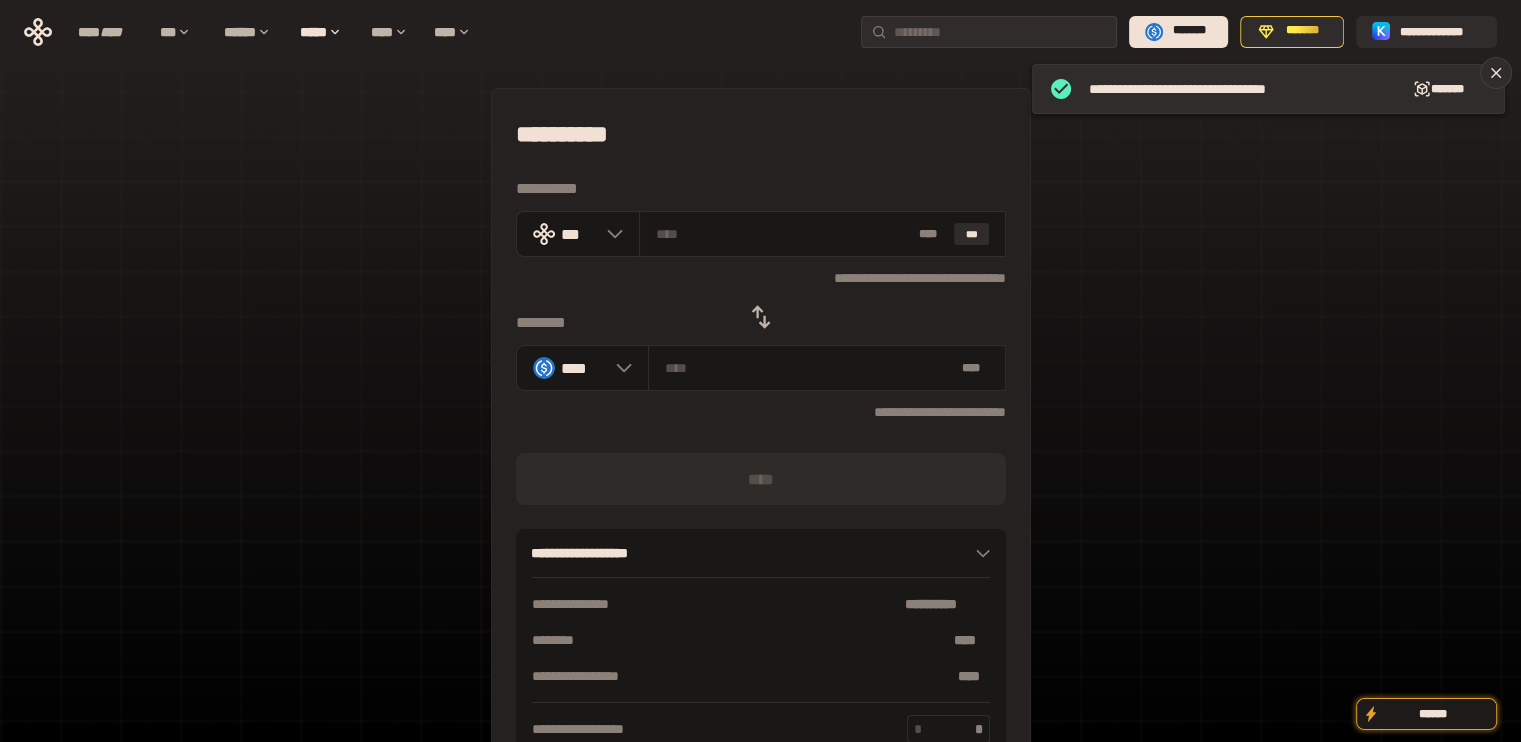 click at bounding box center [761, 317] 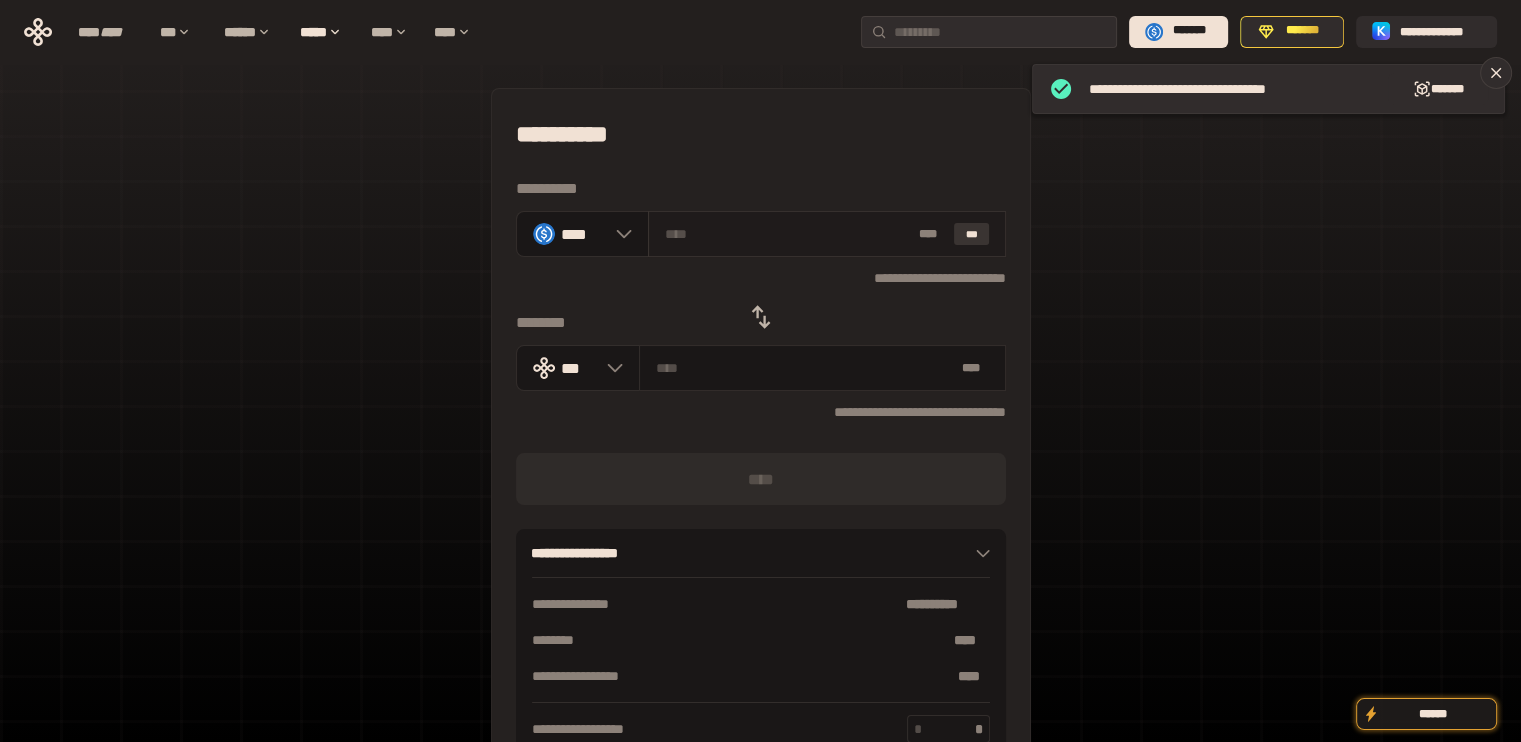 click on "***" at bounding box center (972, 234) 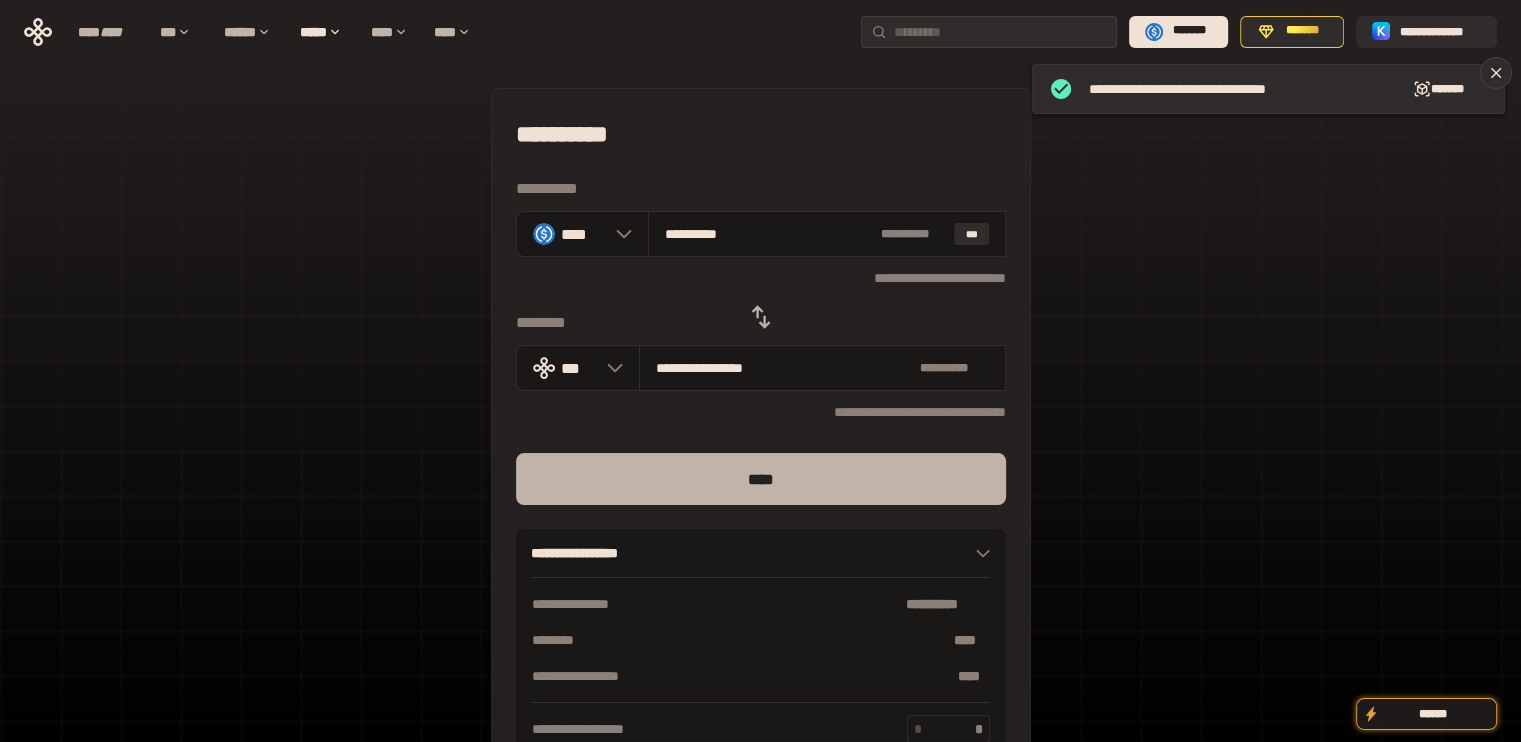 click on "****" at bounding box center [761, 479] 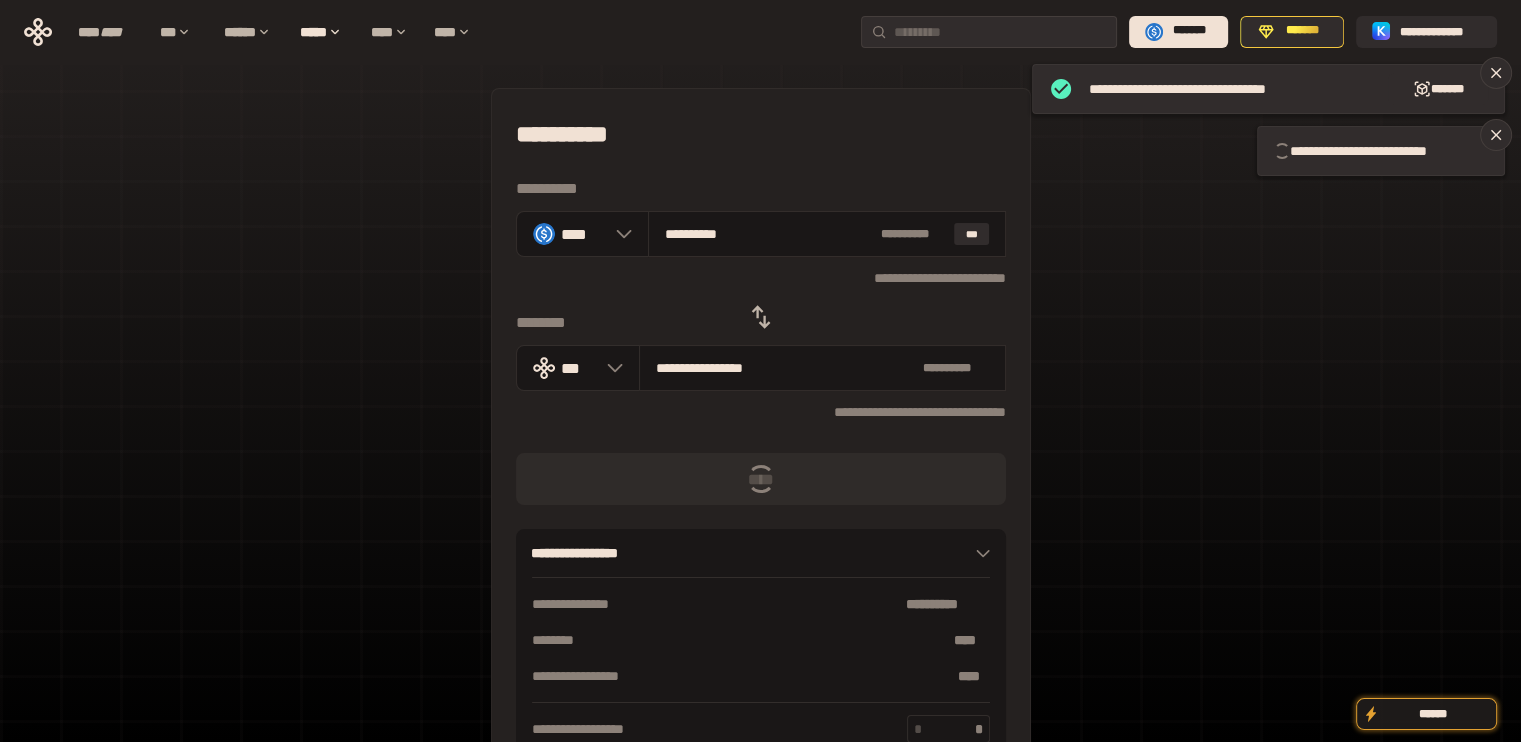 type 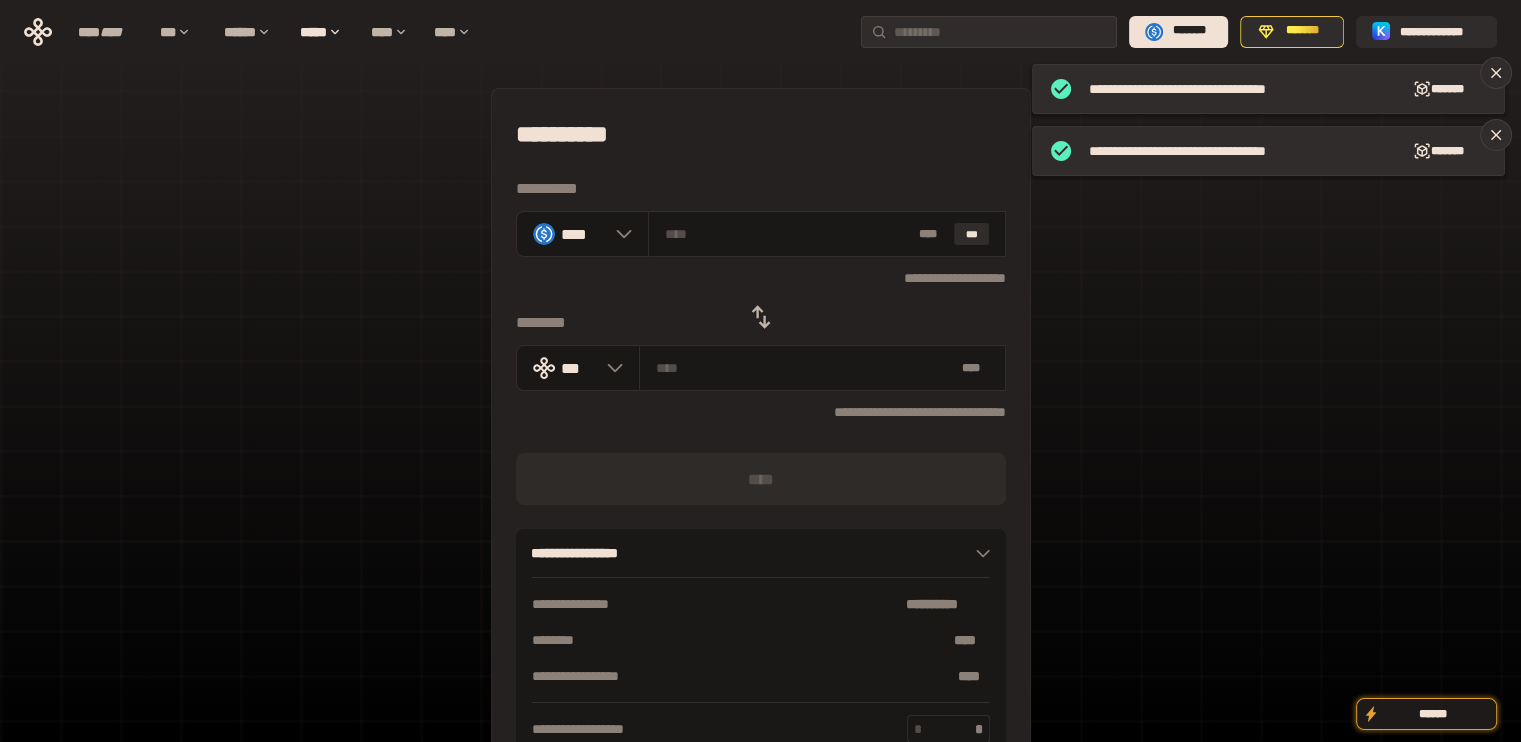 click 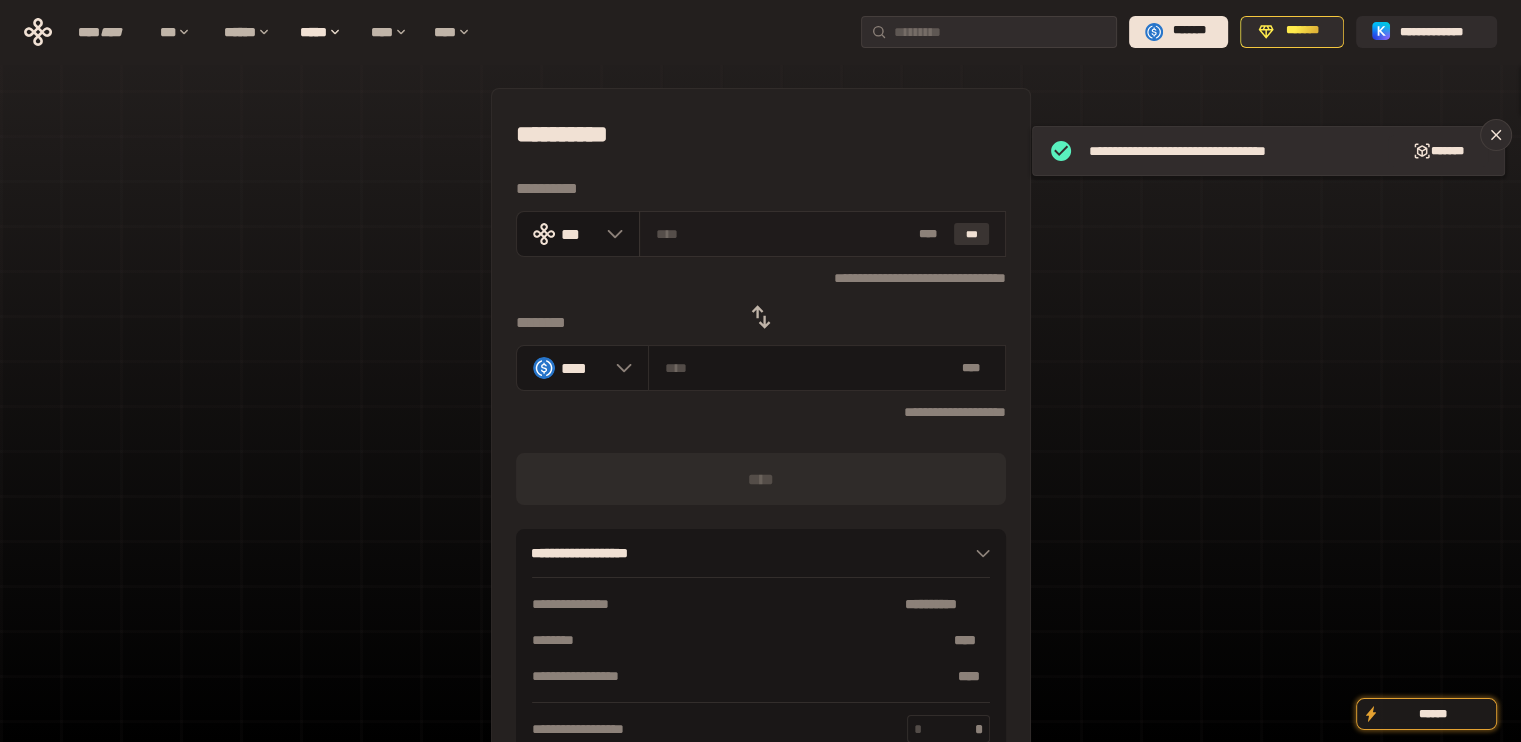 click on "***" at bounding box center [972, 234] 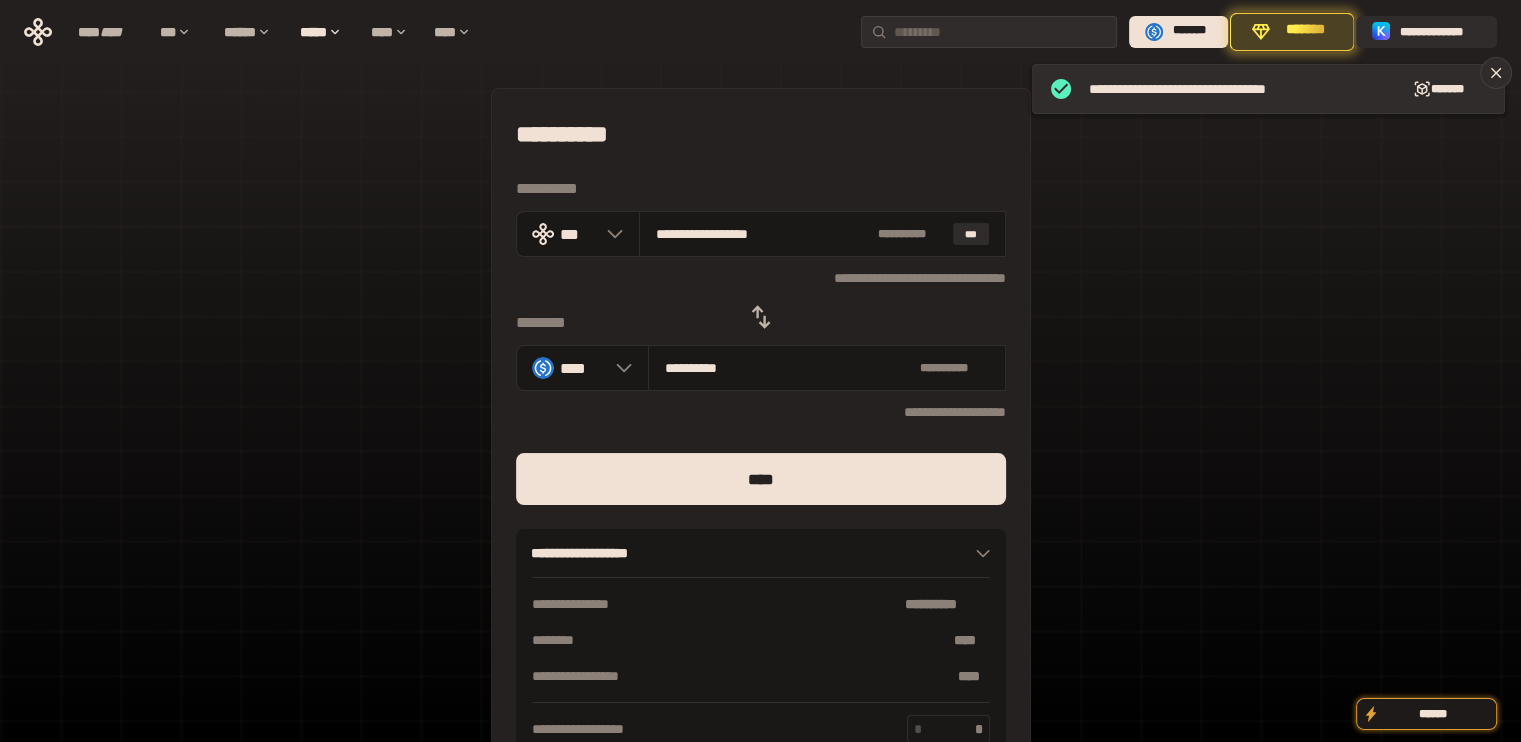 drag, startPoint x: 689, startPoint y: 233, endPoint x: 1010, endPoint y: 285, distance: 325.18457 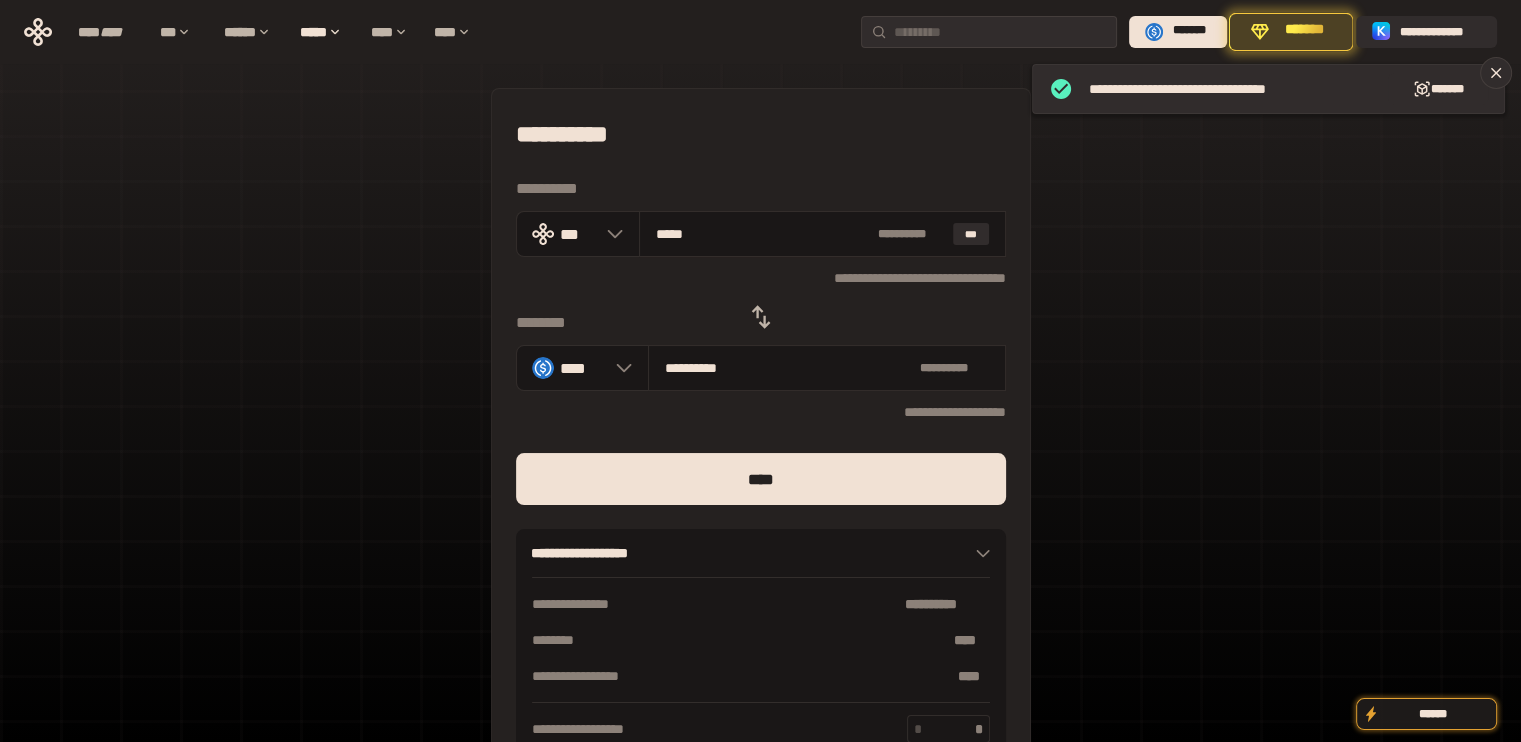 type on "****" 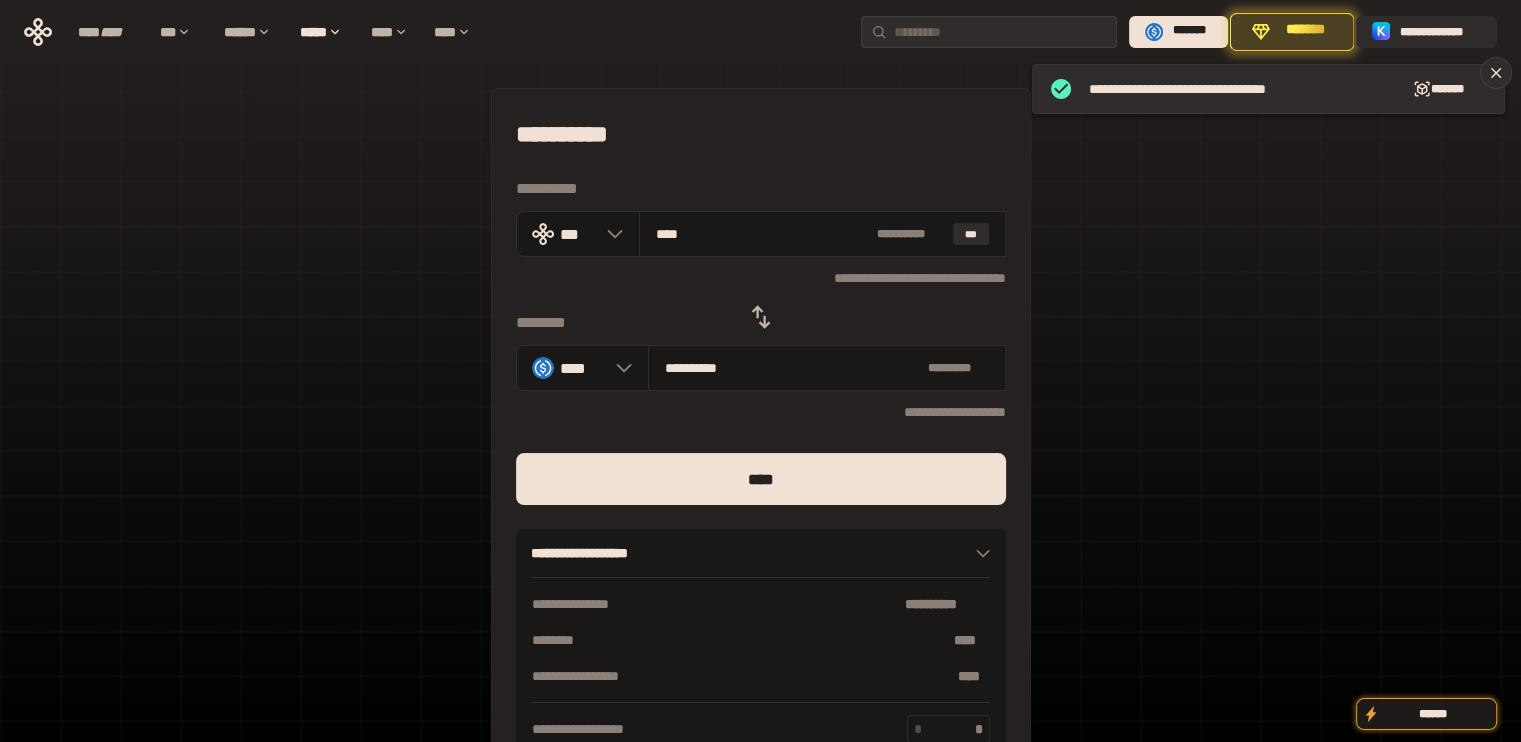 type on "****" 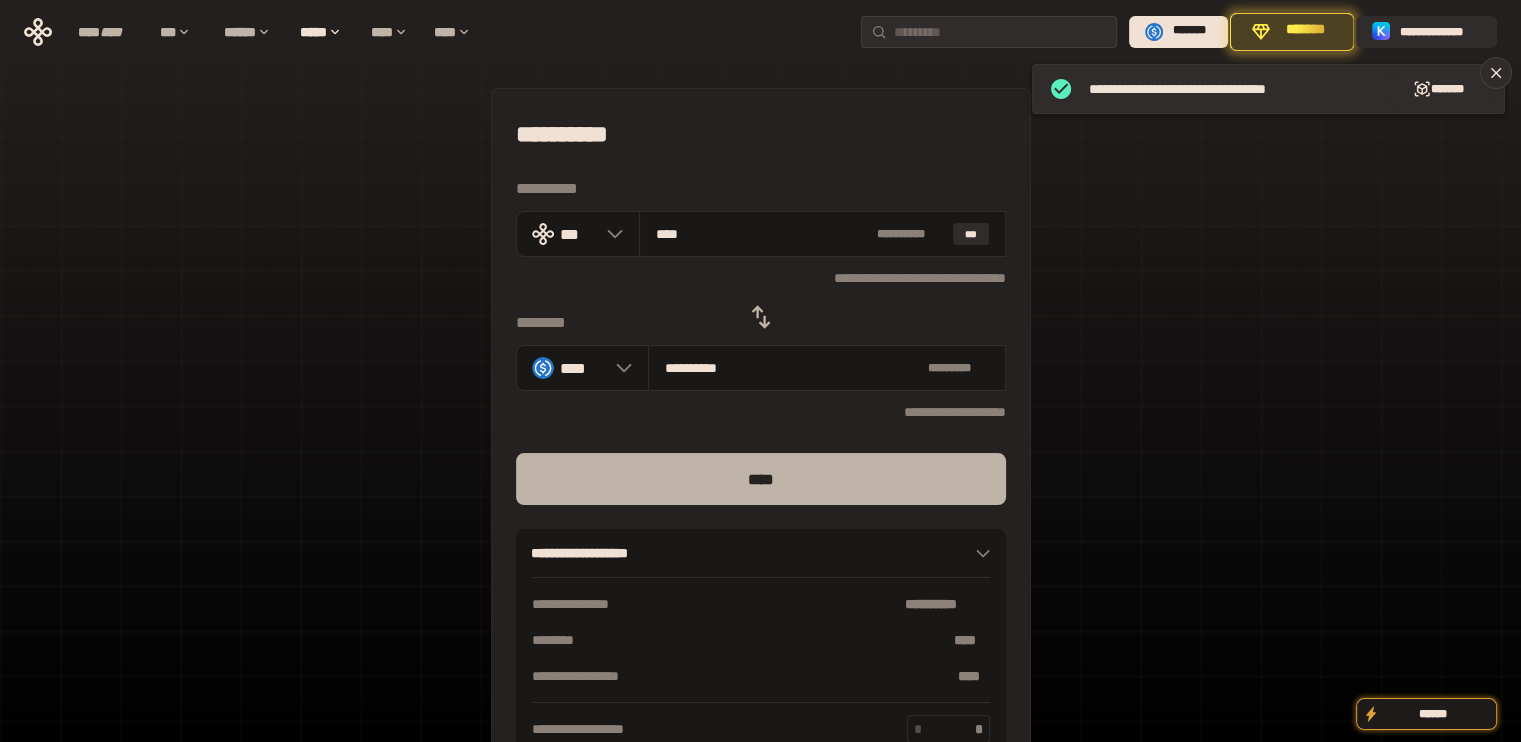 click on "****" at bounding box center [761, 479] 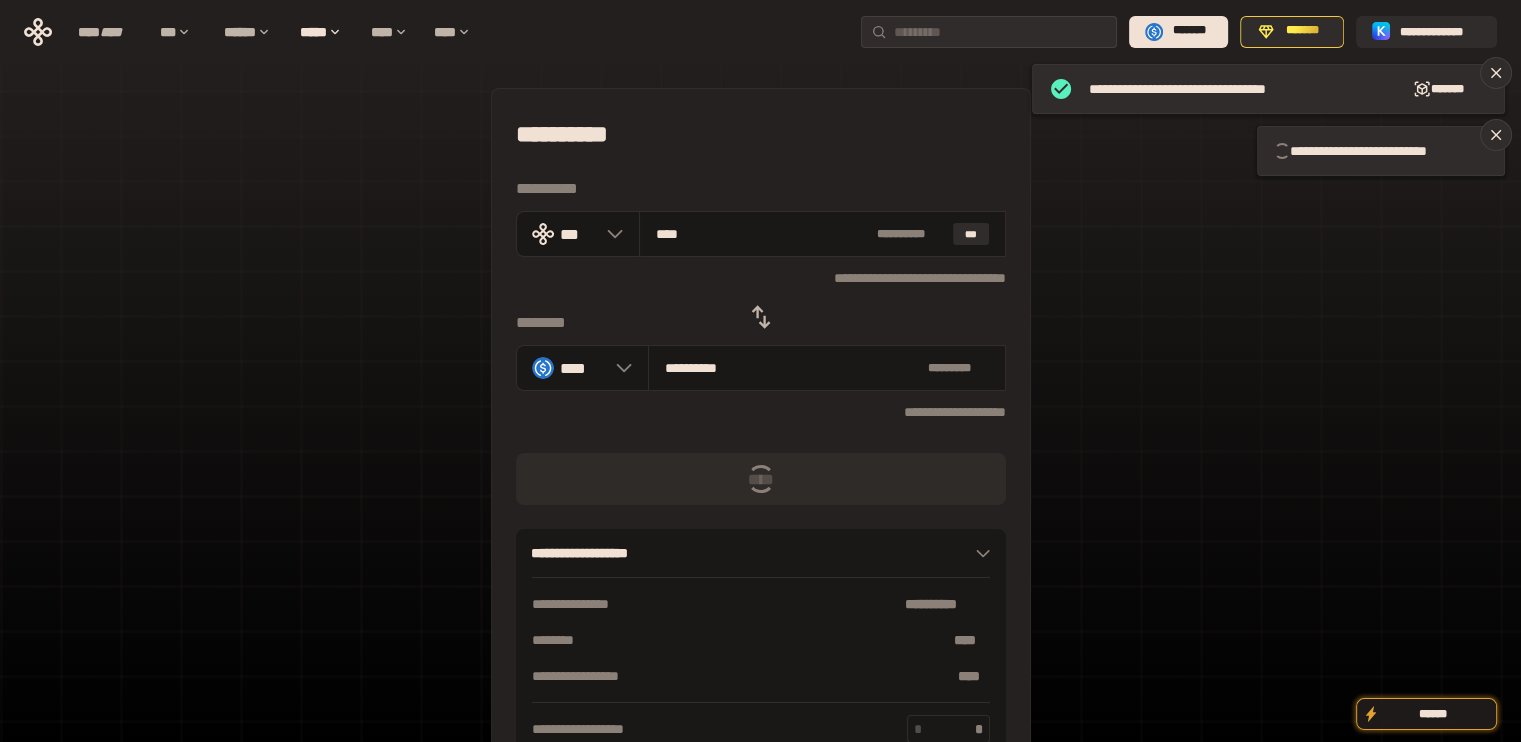 type 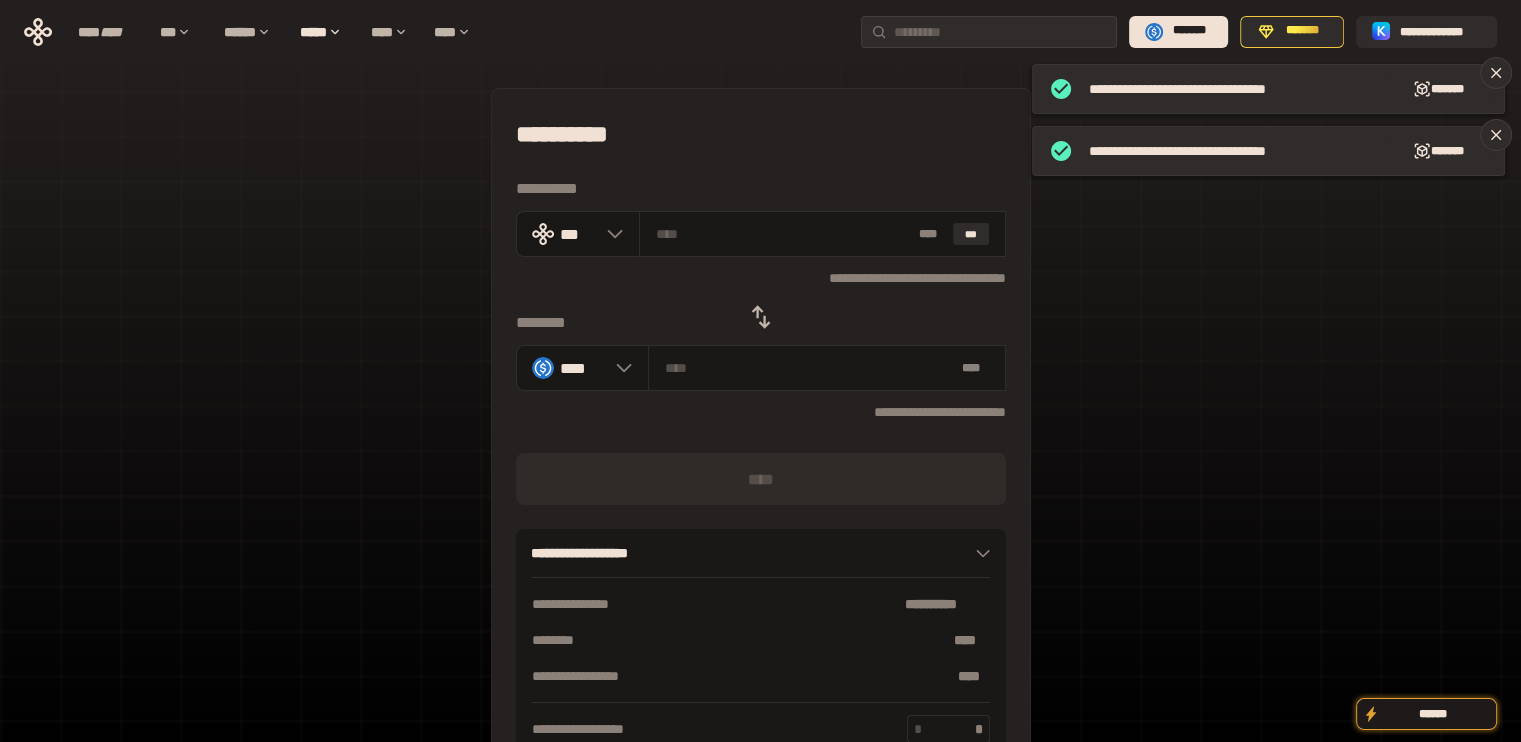 click 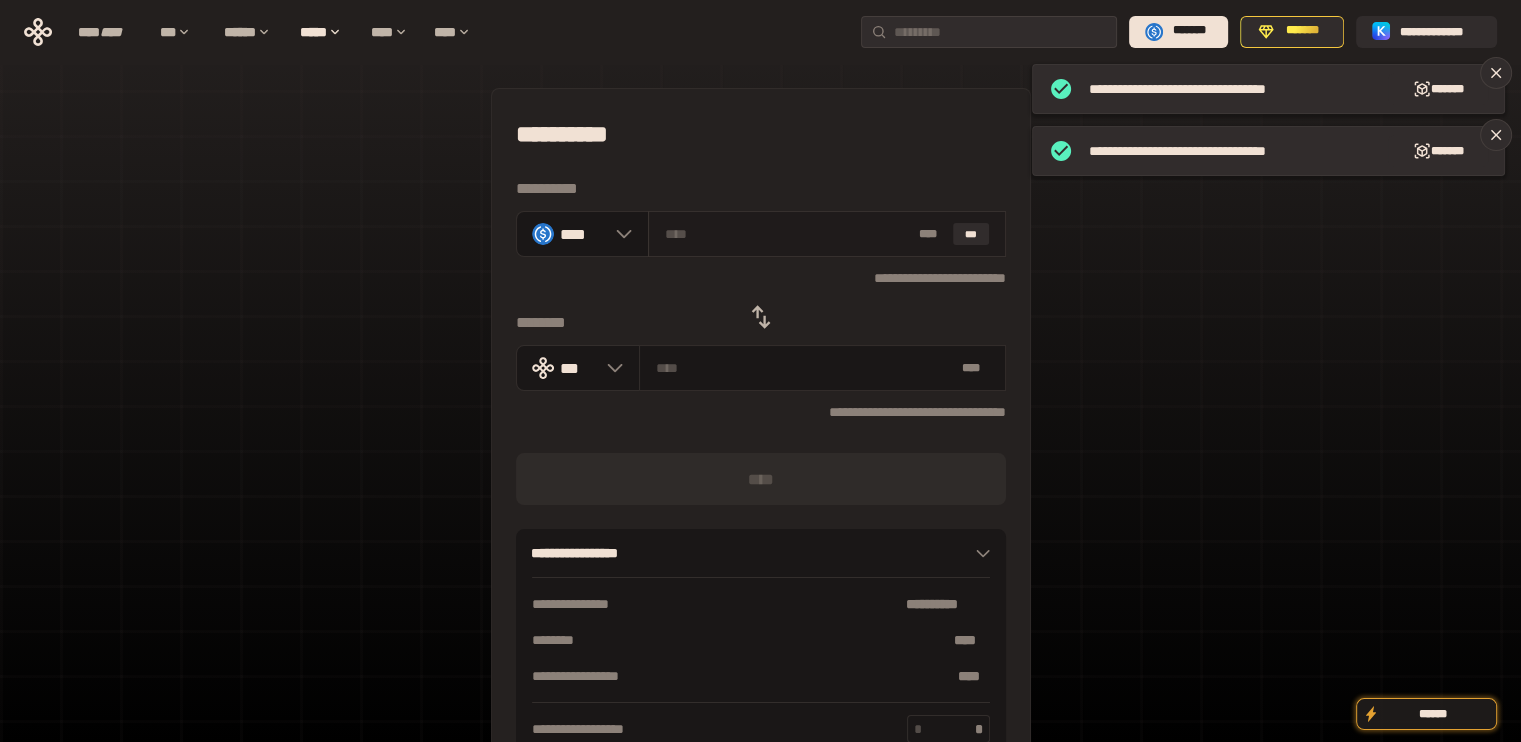click on "* ** ***" at bounding box center [827, 234] 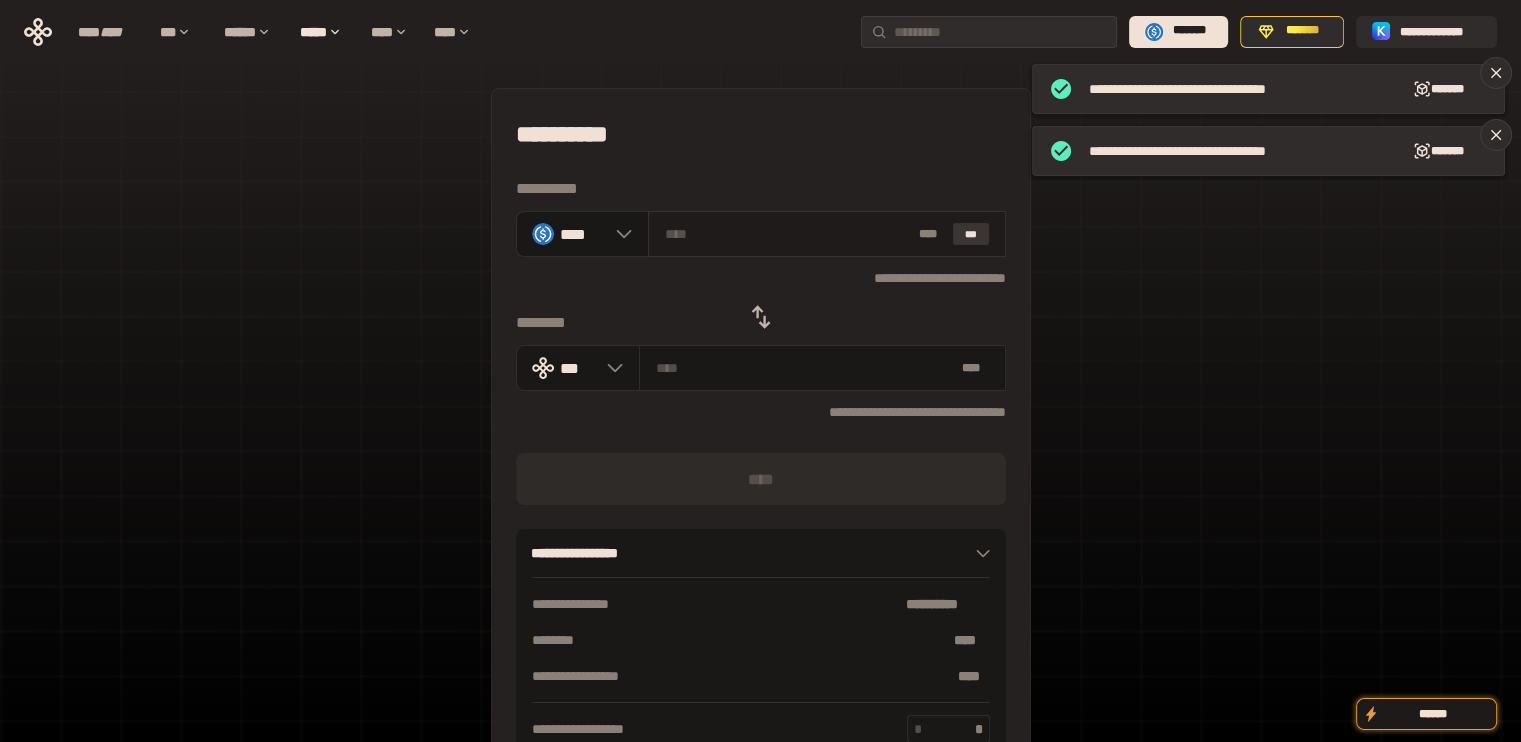 click on "***" at bounding box center [971, 234] 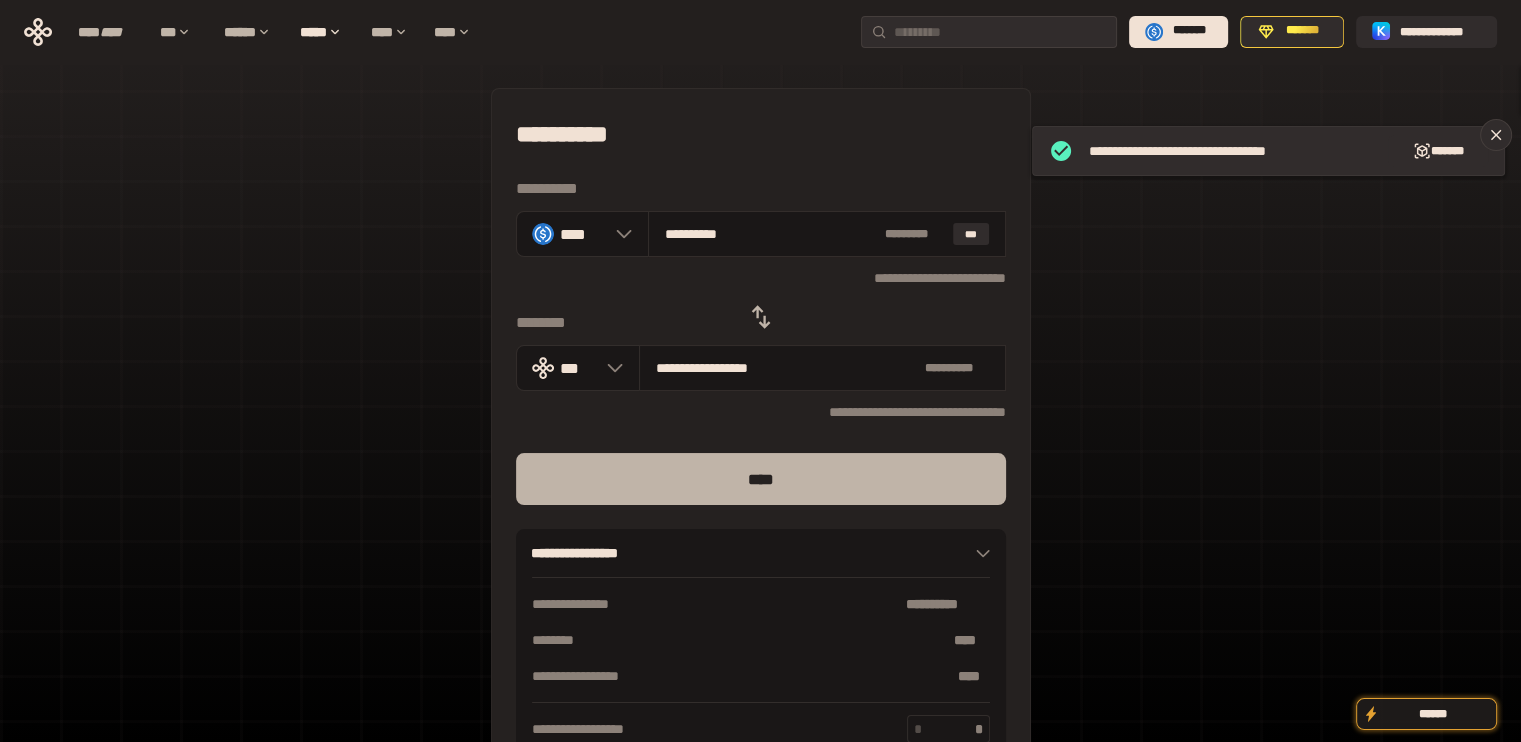 click on "****" at bounding box center (761, 479) 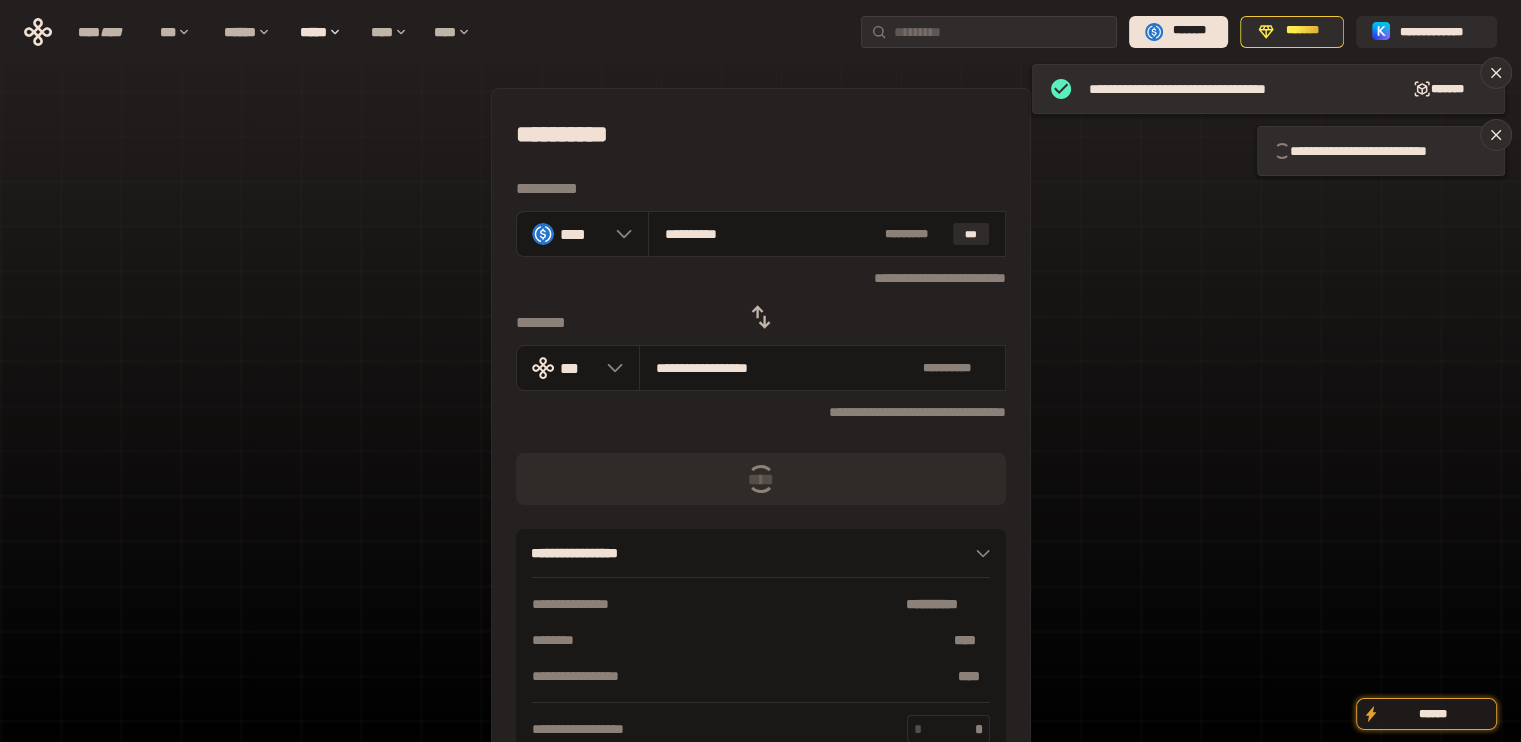 type 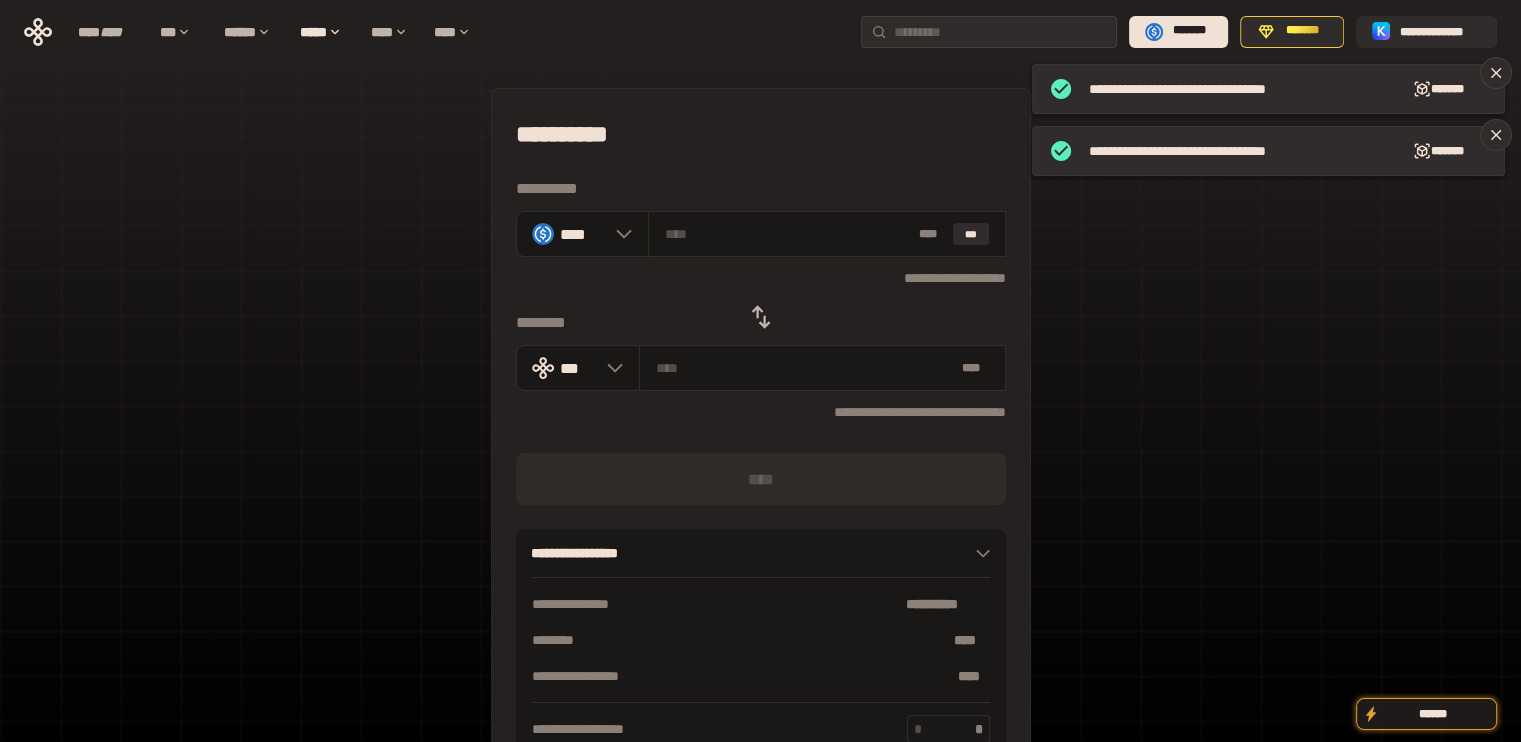 click 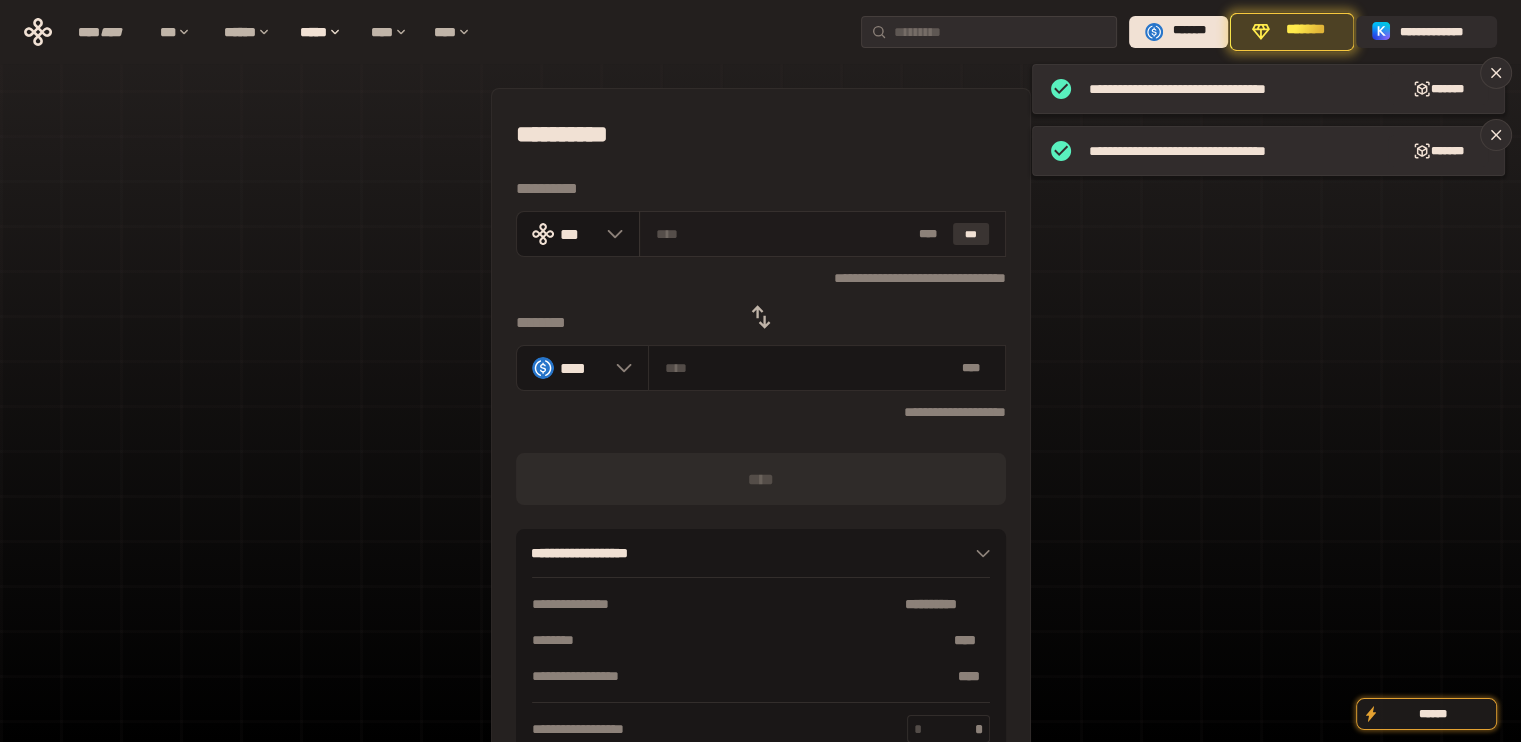 click on "***" at bounding box center [971, 234] 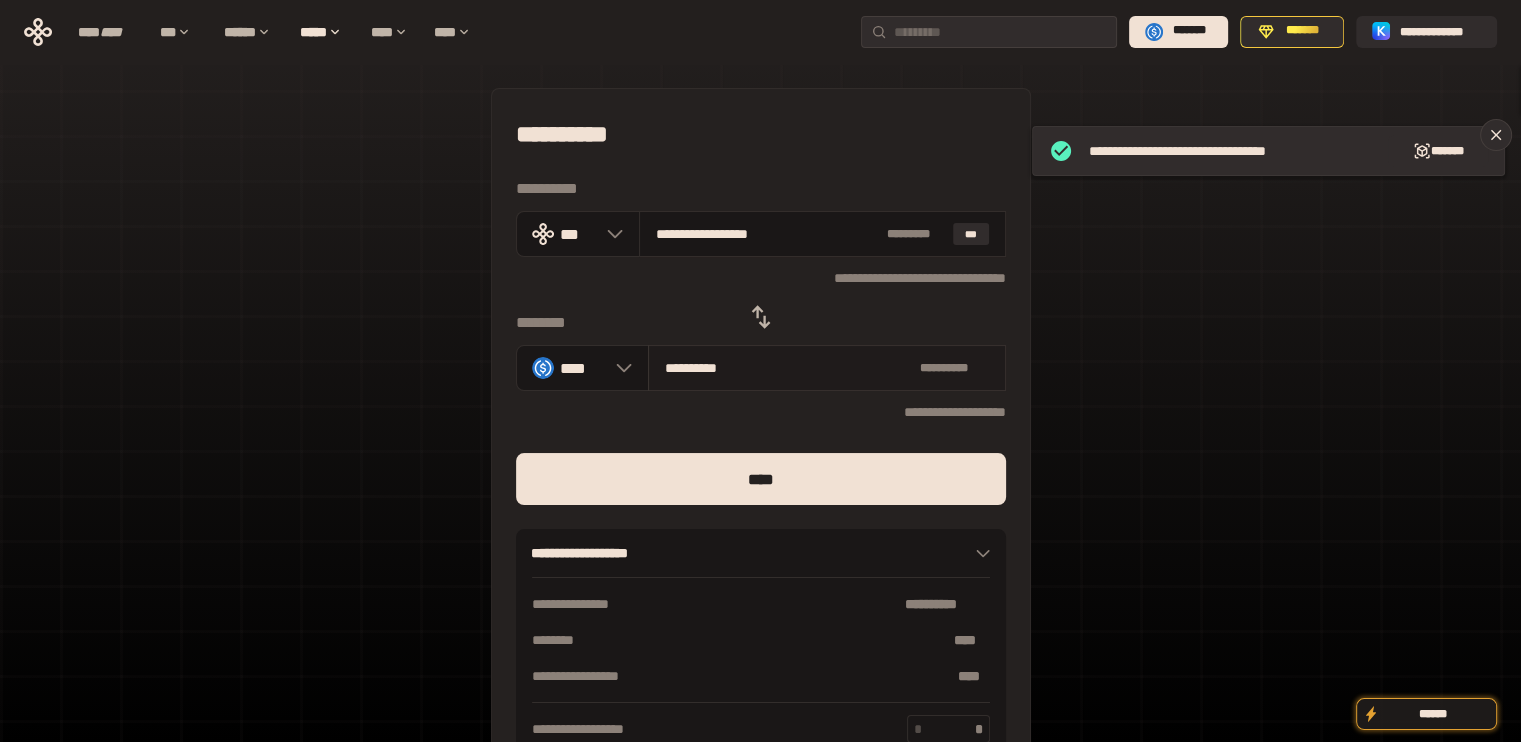 drag, startPoint x: 688, startPoint y: 235, endPoint x: 923, endPoint y: 374, distance: 273.03113 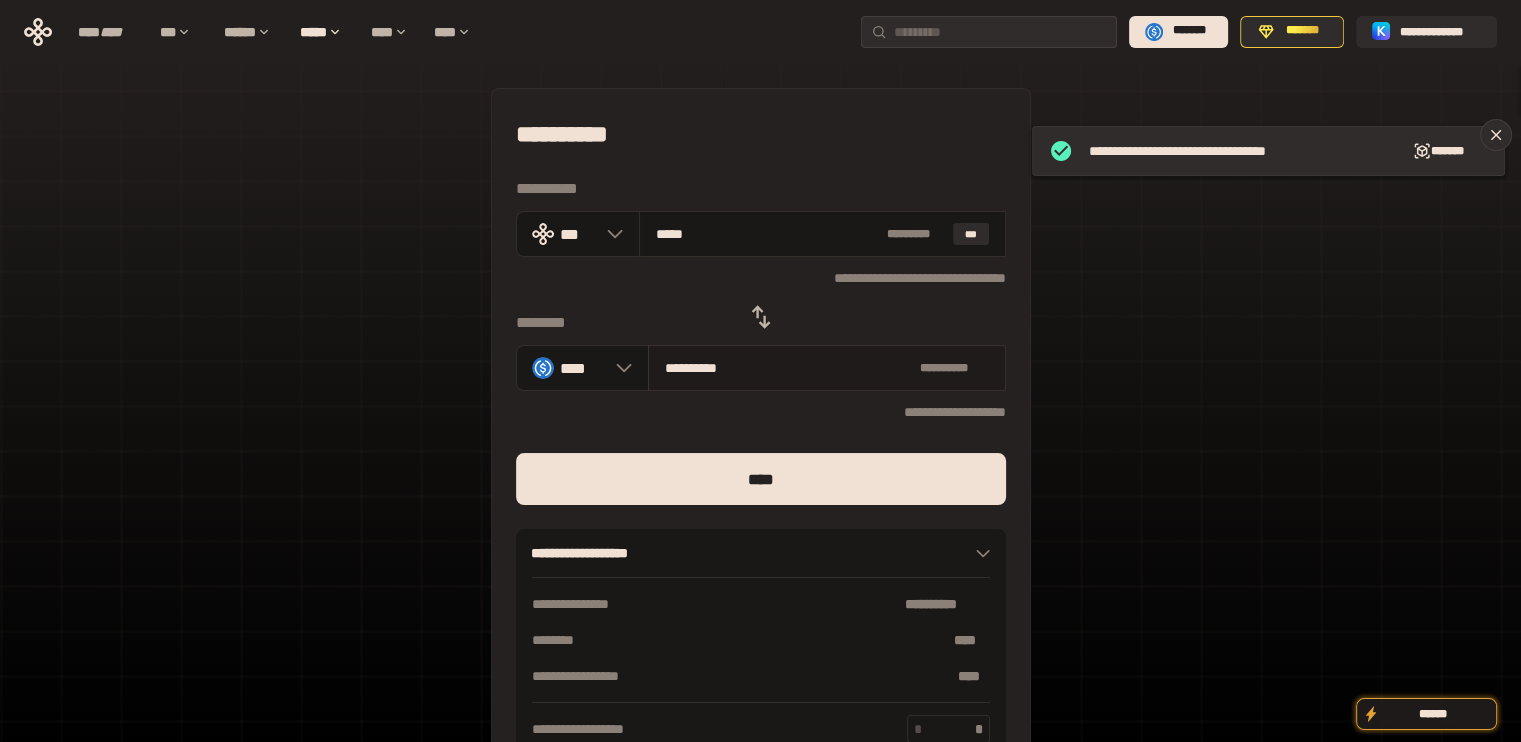 type on "****" 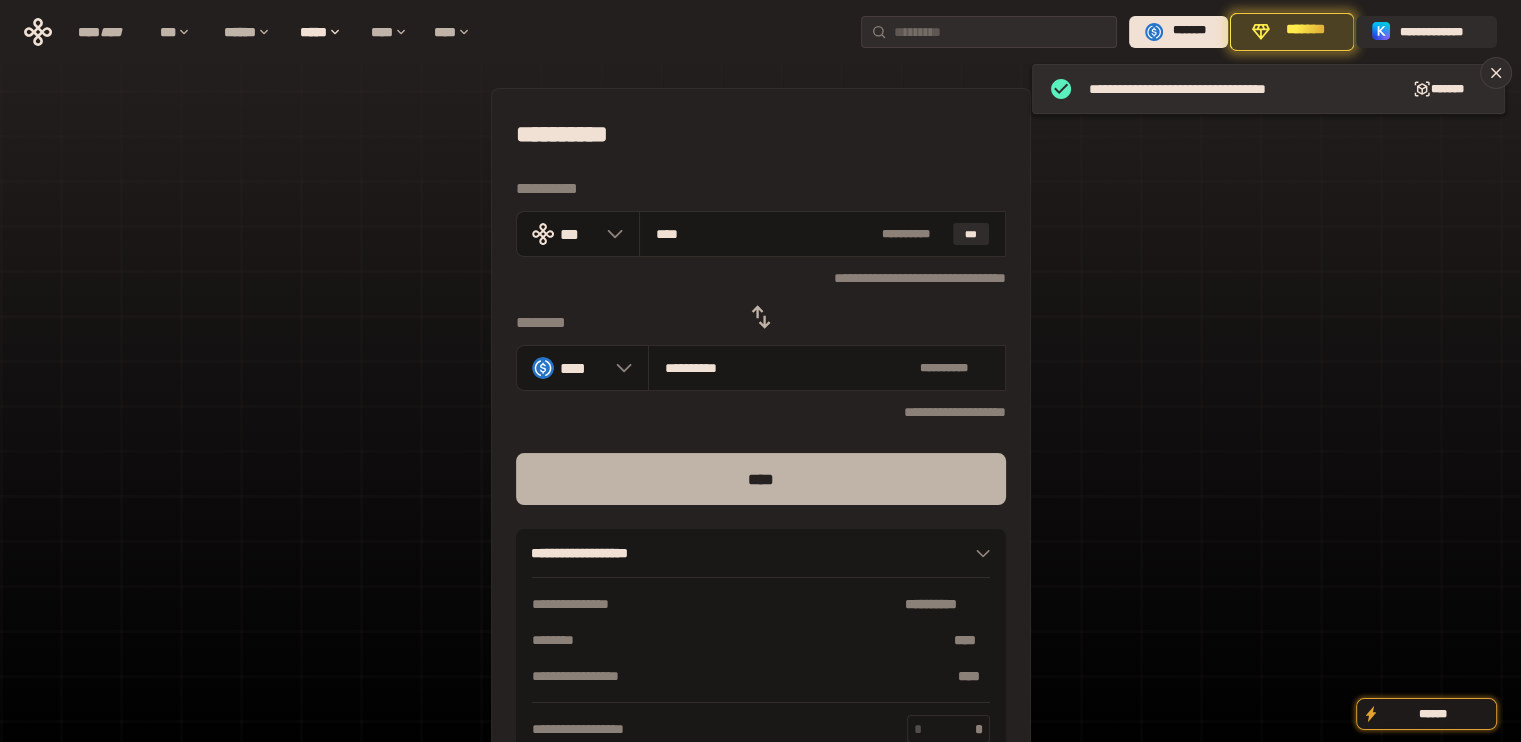 type on "****" 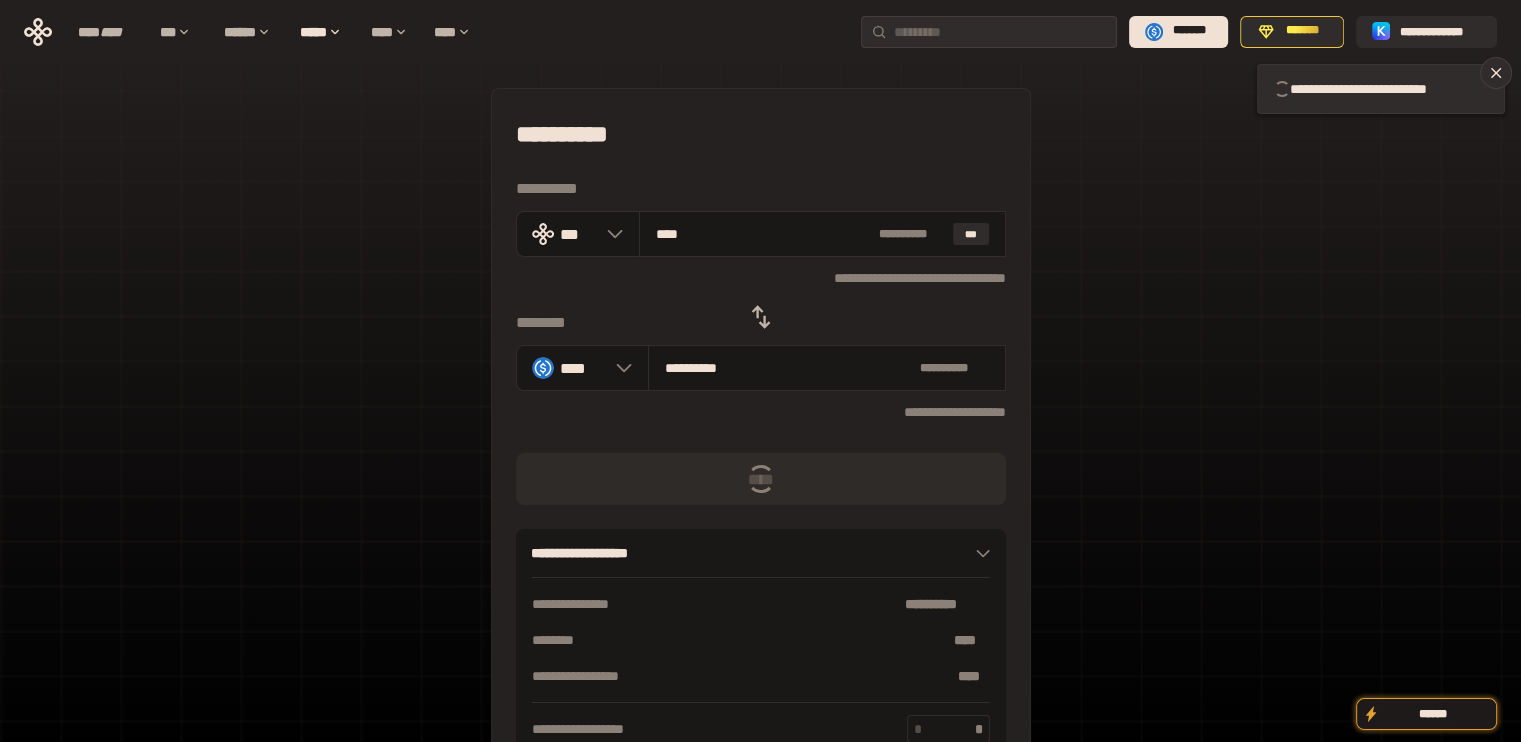 type 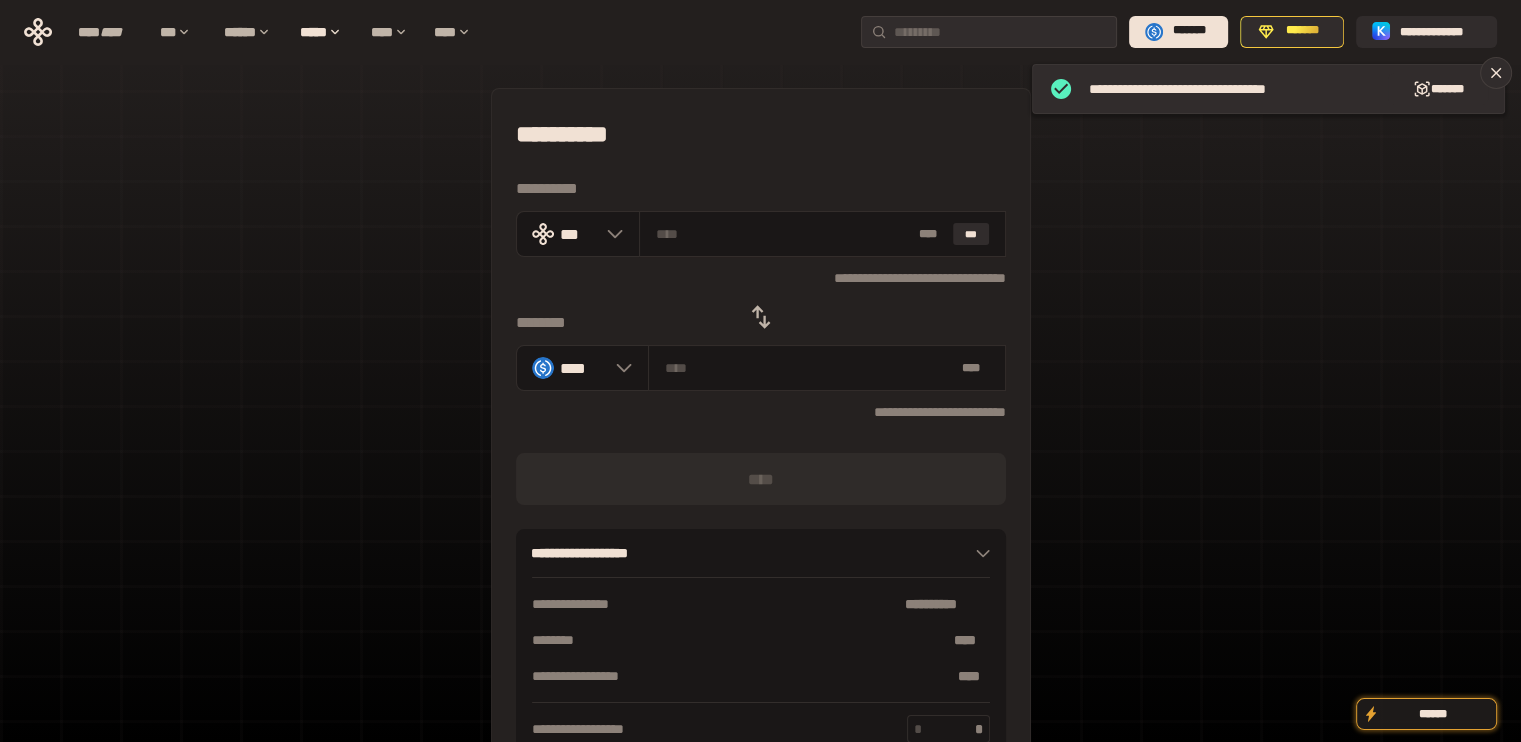 click 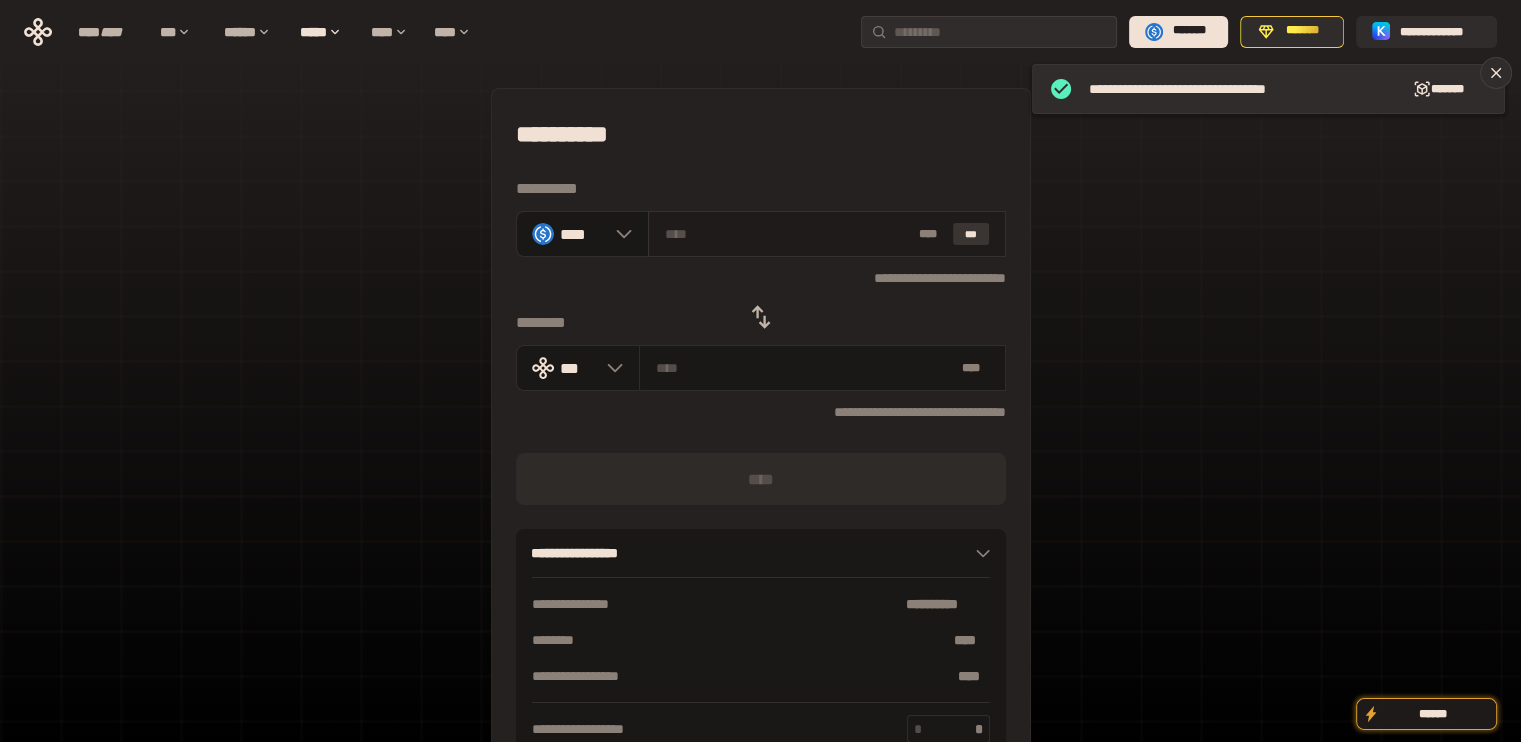 click on "***" at bounding box center [971, 234] 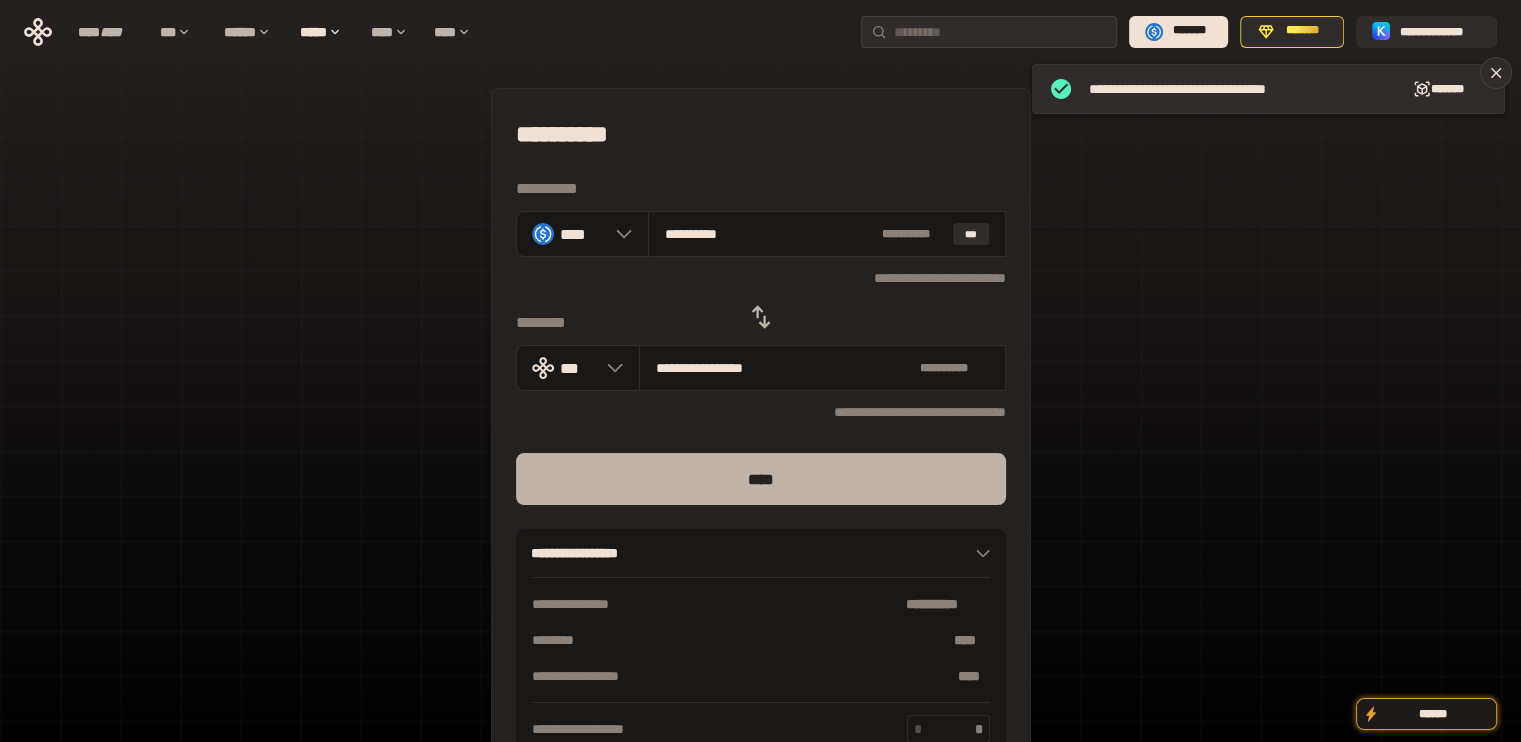 click on "****" at bounding box center (761, 479) 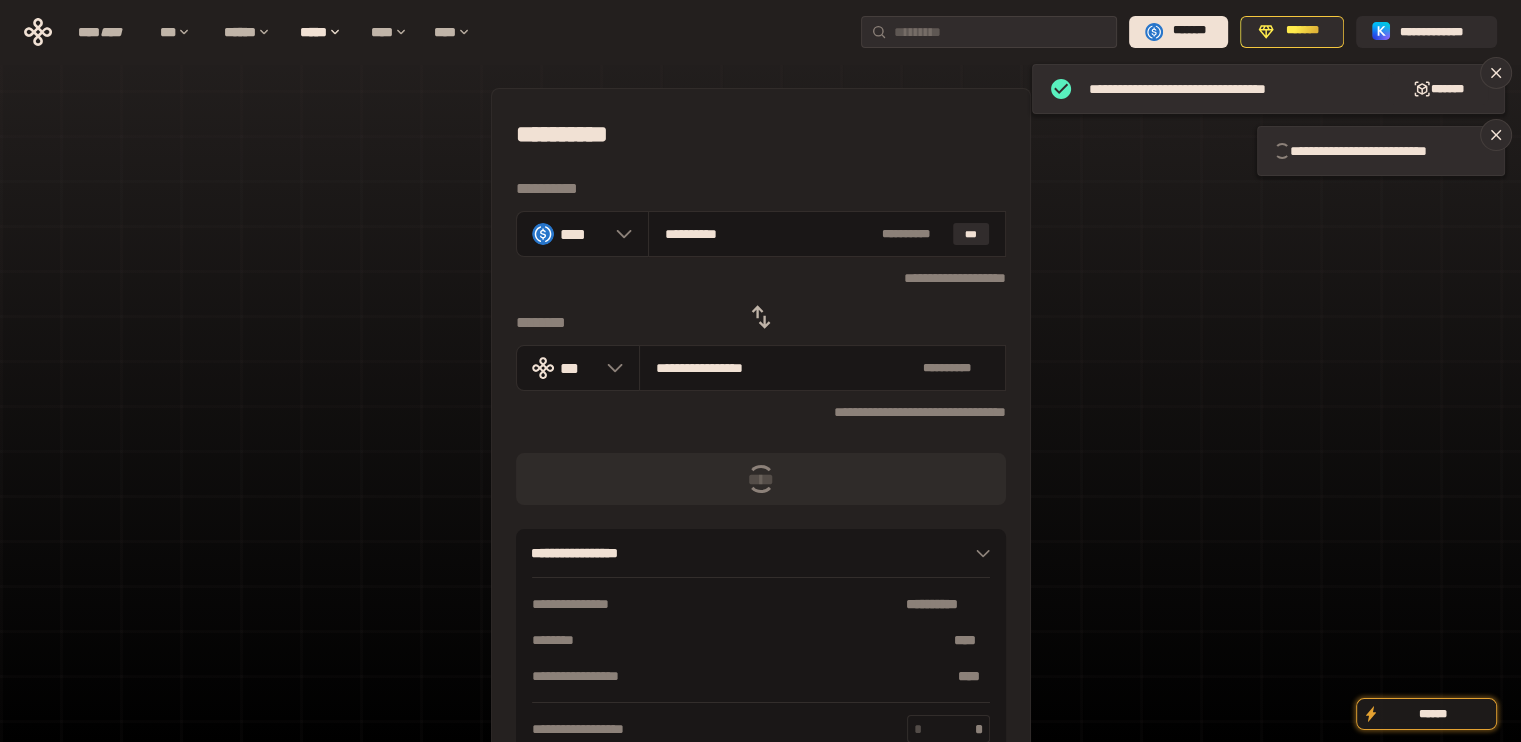 click 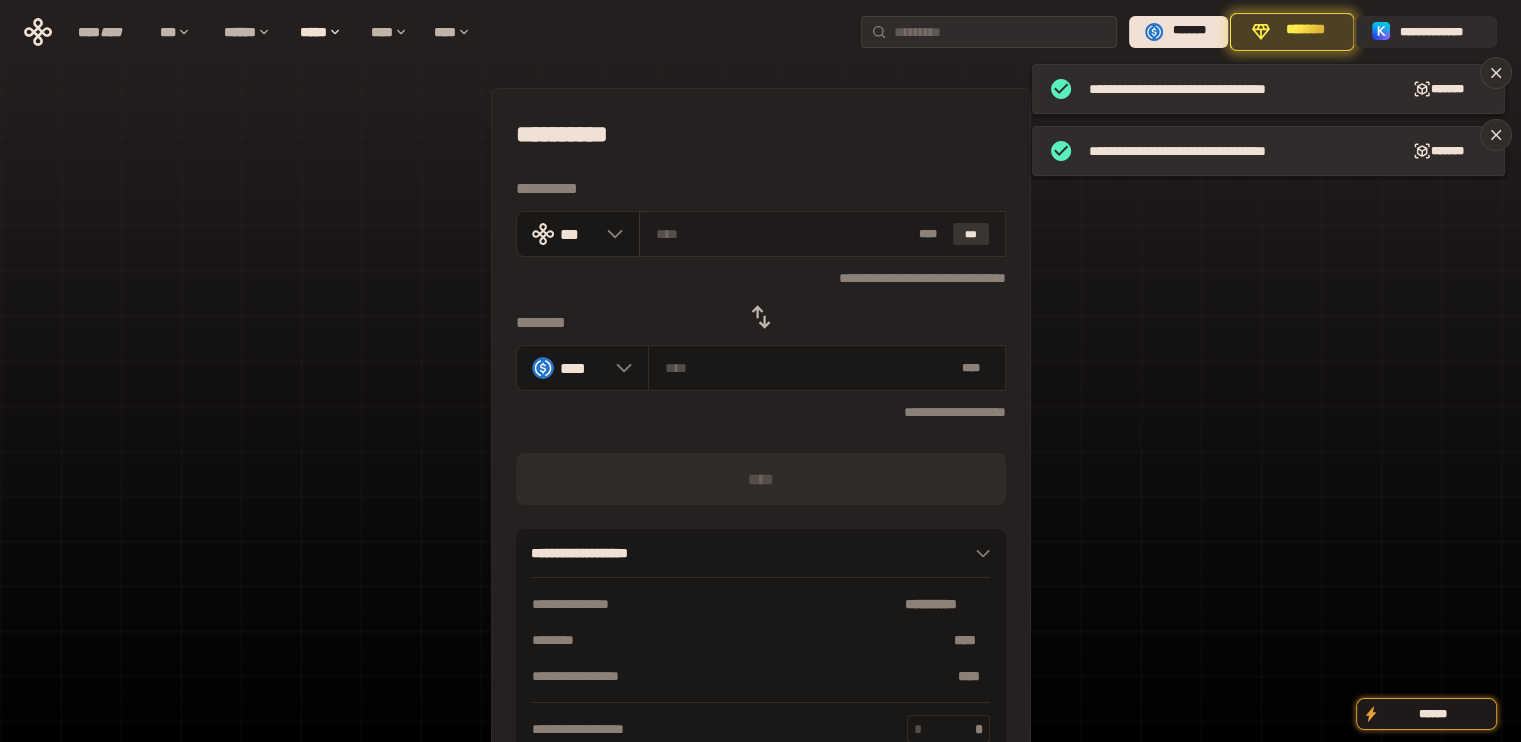 click on "***" at bounding box center (971, 234) 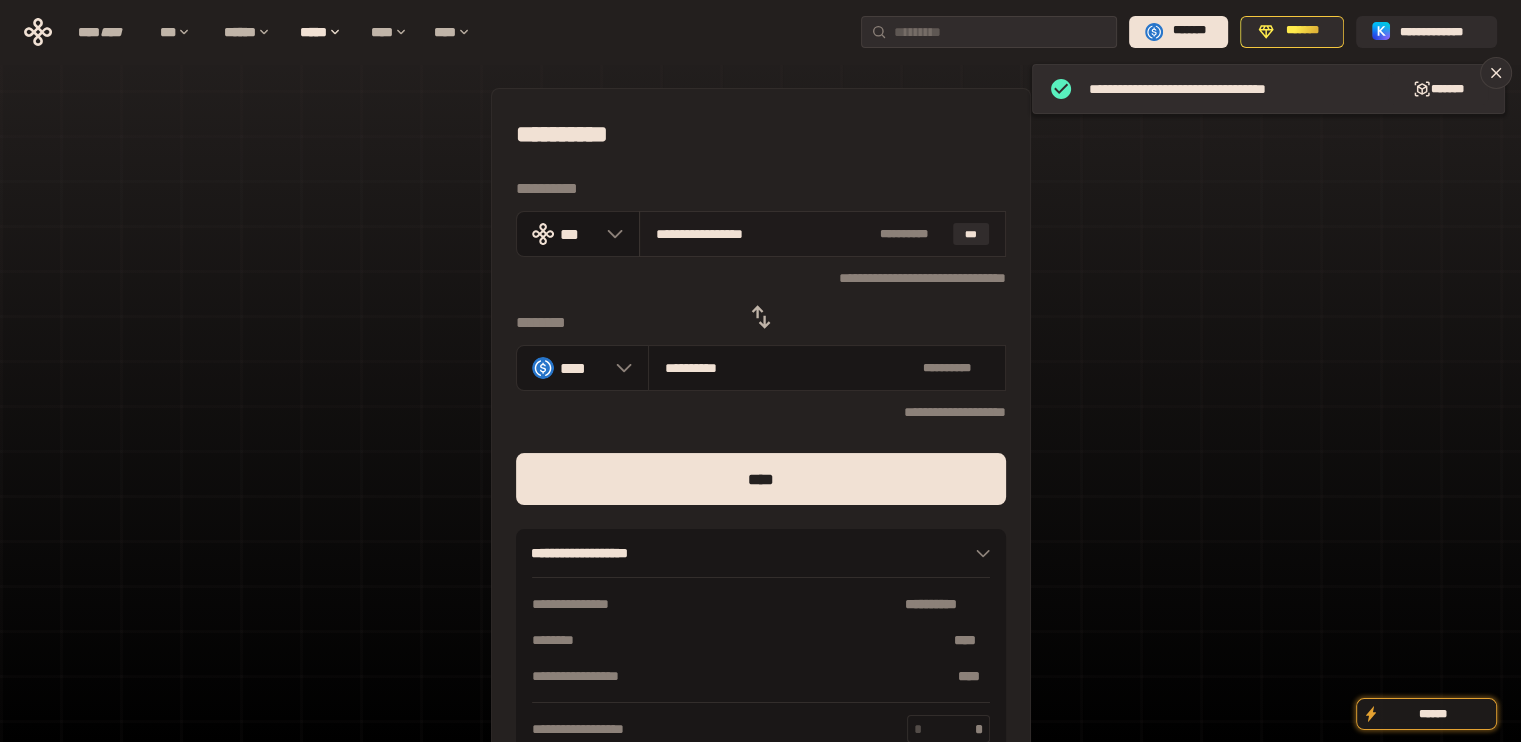 drag, startPoint x: 685, startPoint y: 228, endPoint x: 868, endPoint y: 253, distance: 184.69975 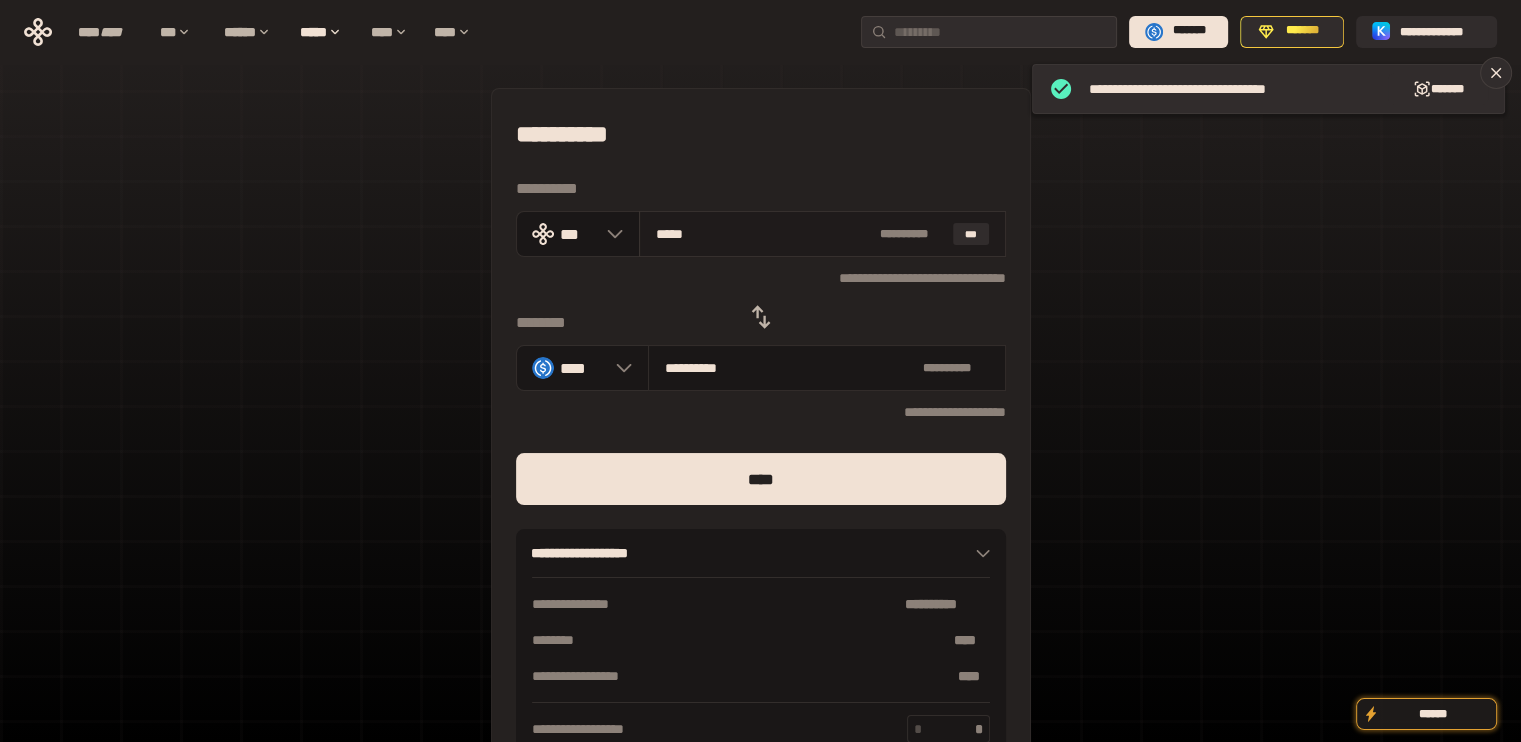 type on "****" 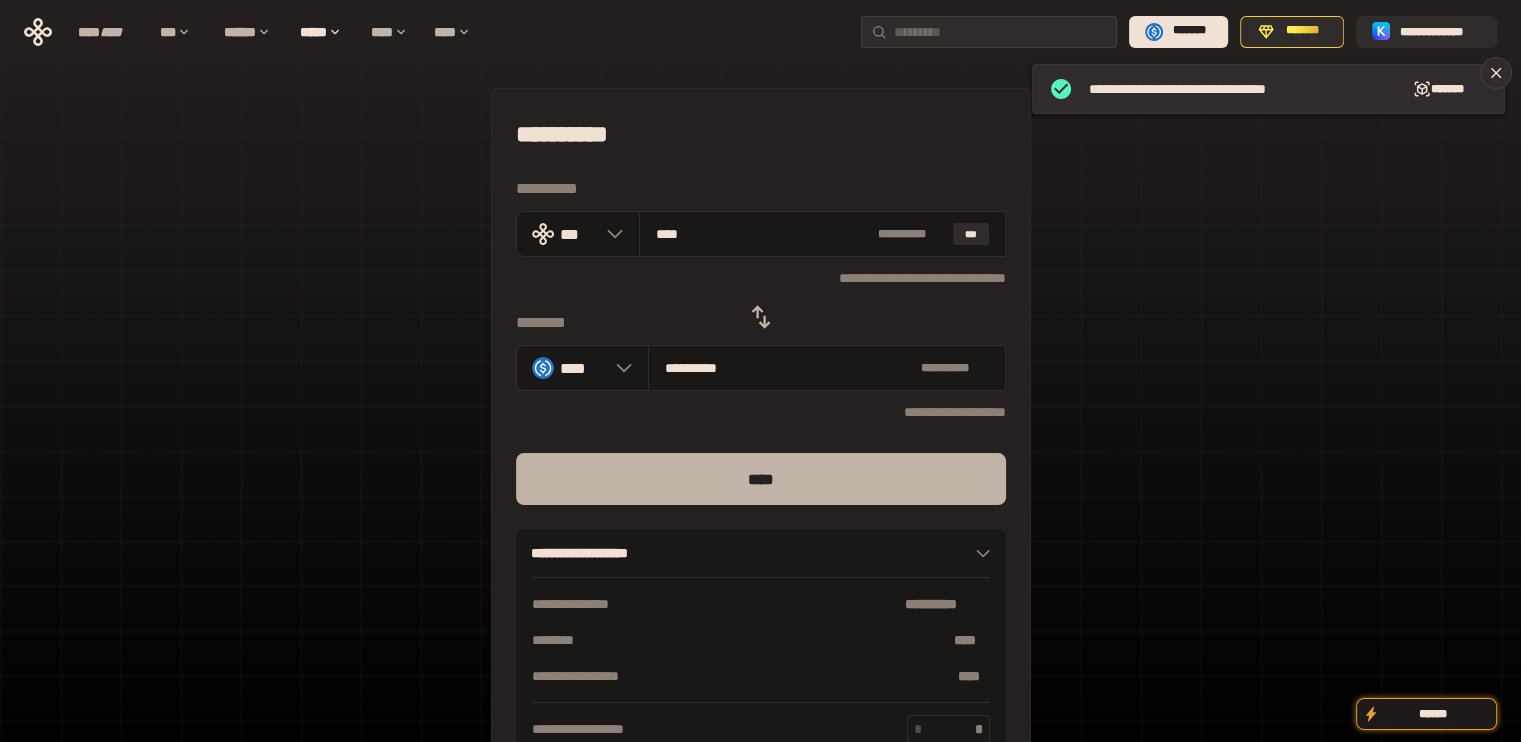 type on "****" 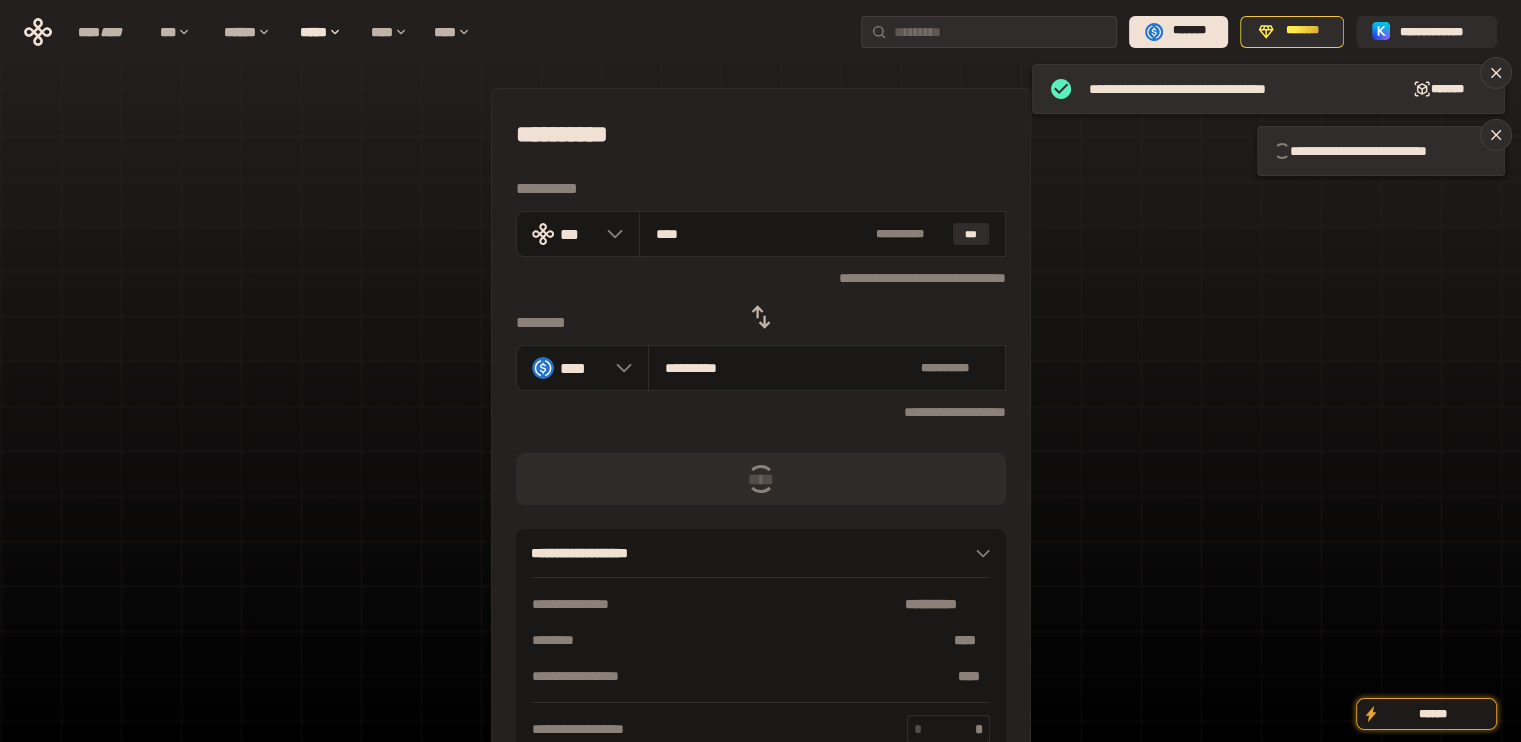 type 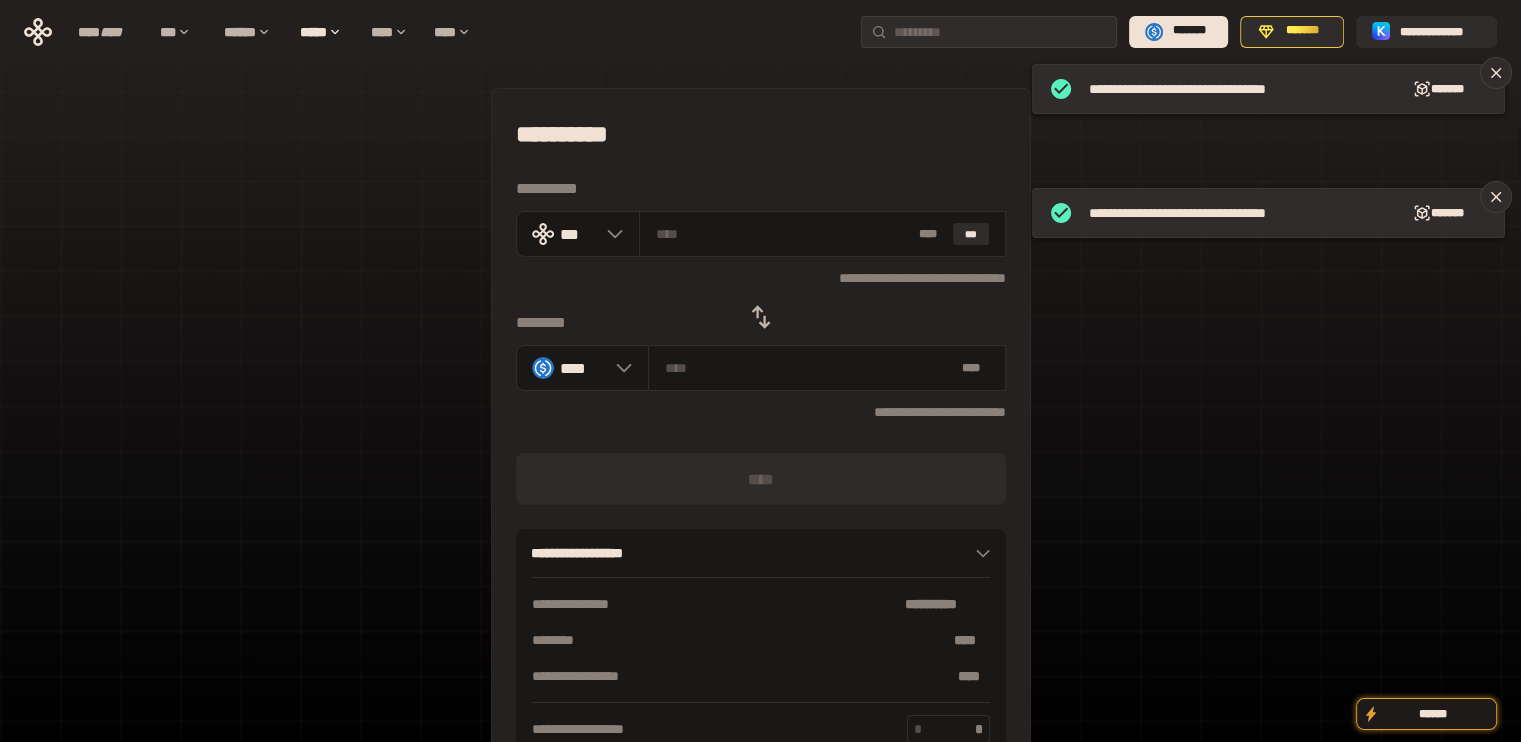 click 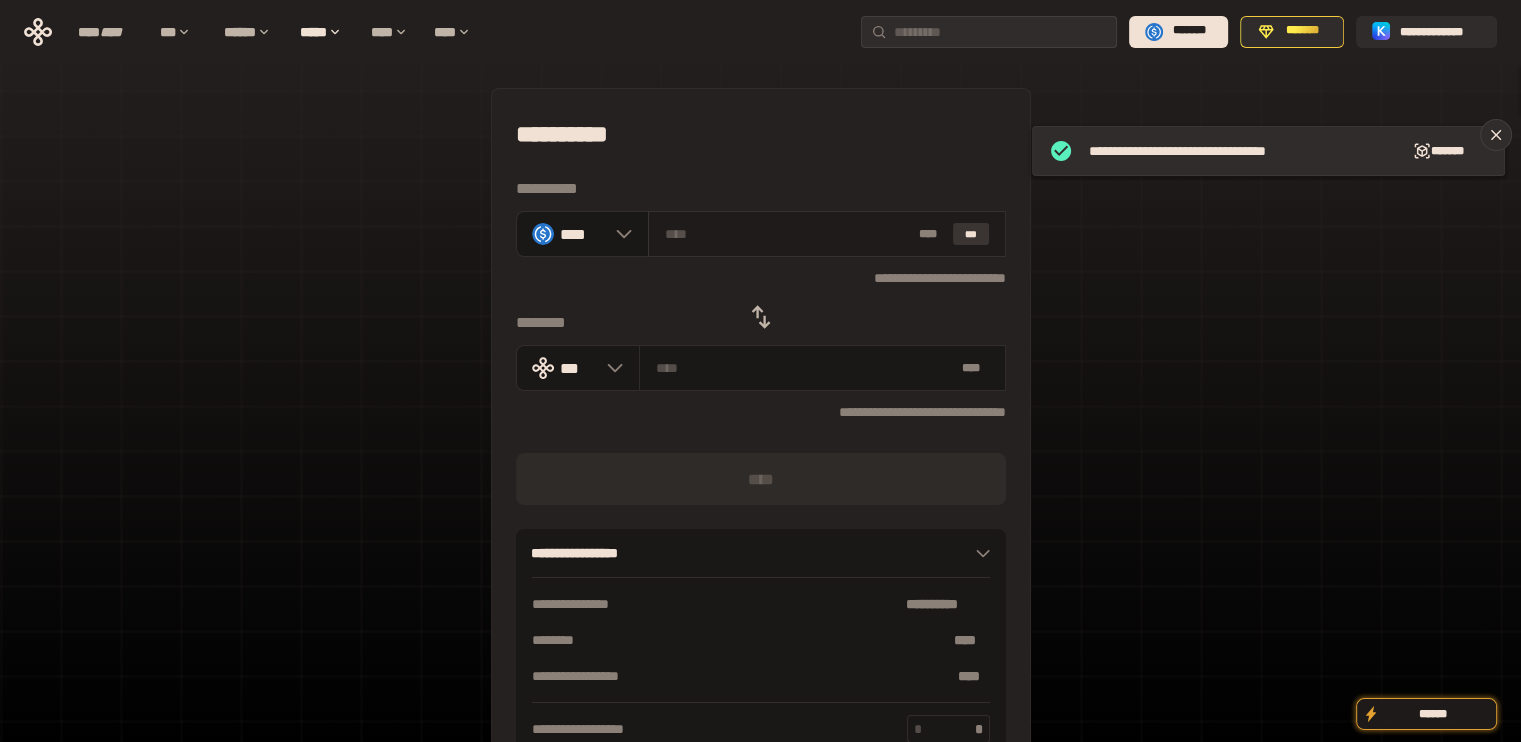 click on "***" at bounding box center [971, 234] 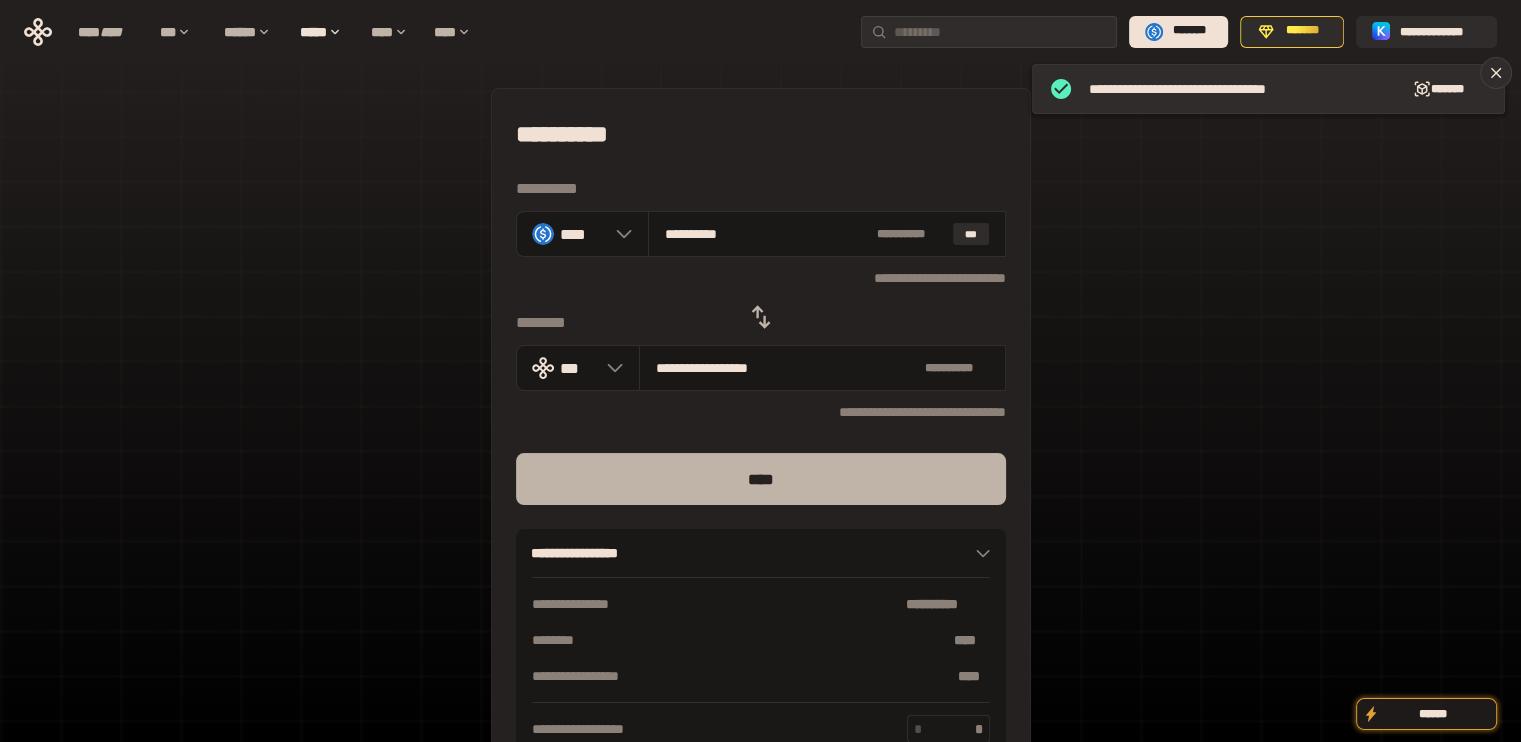 click on "****" at bounding box center [761, 479] 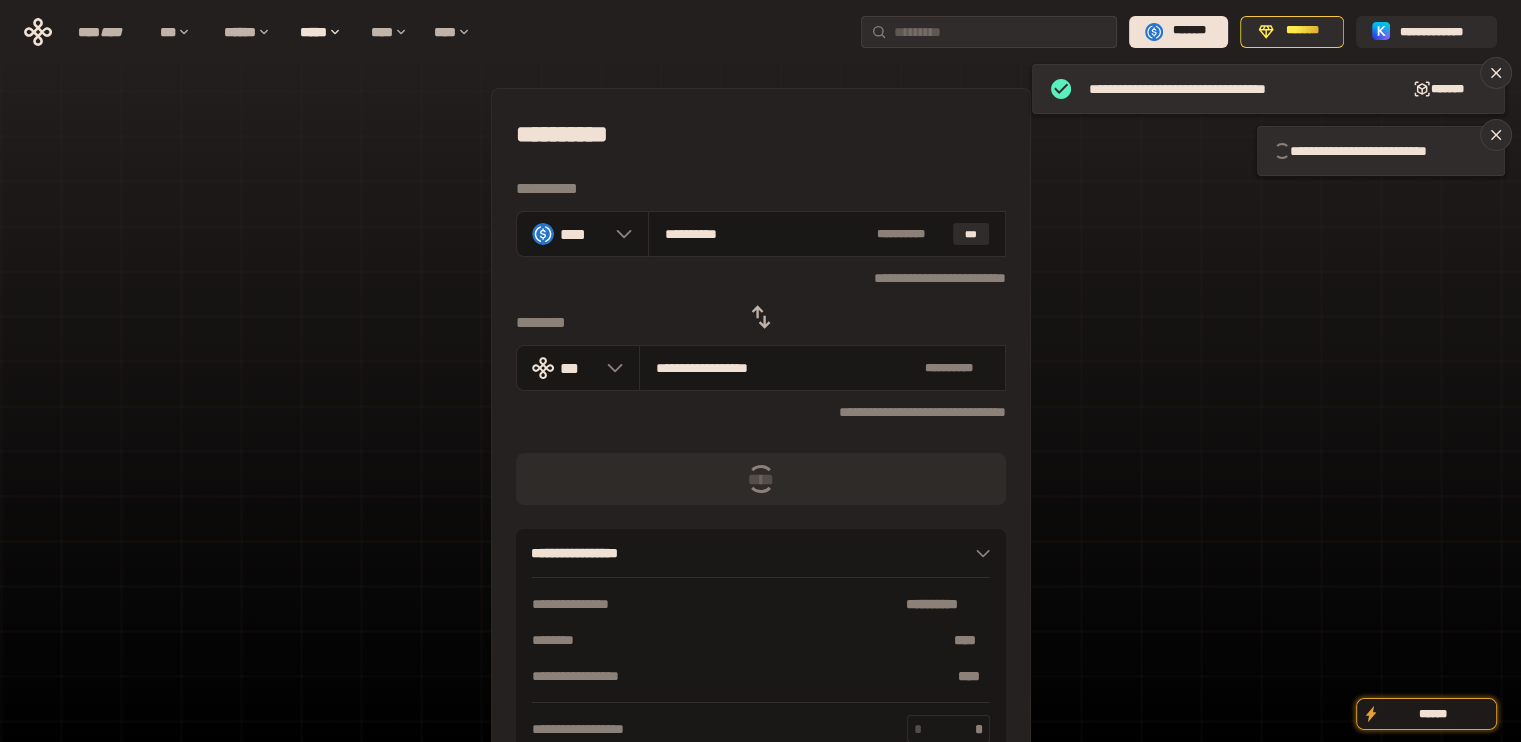 type 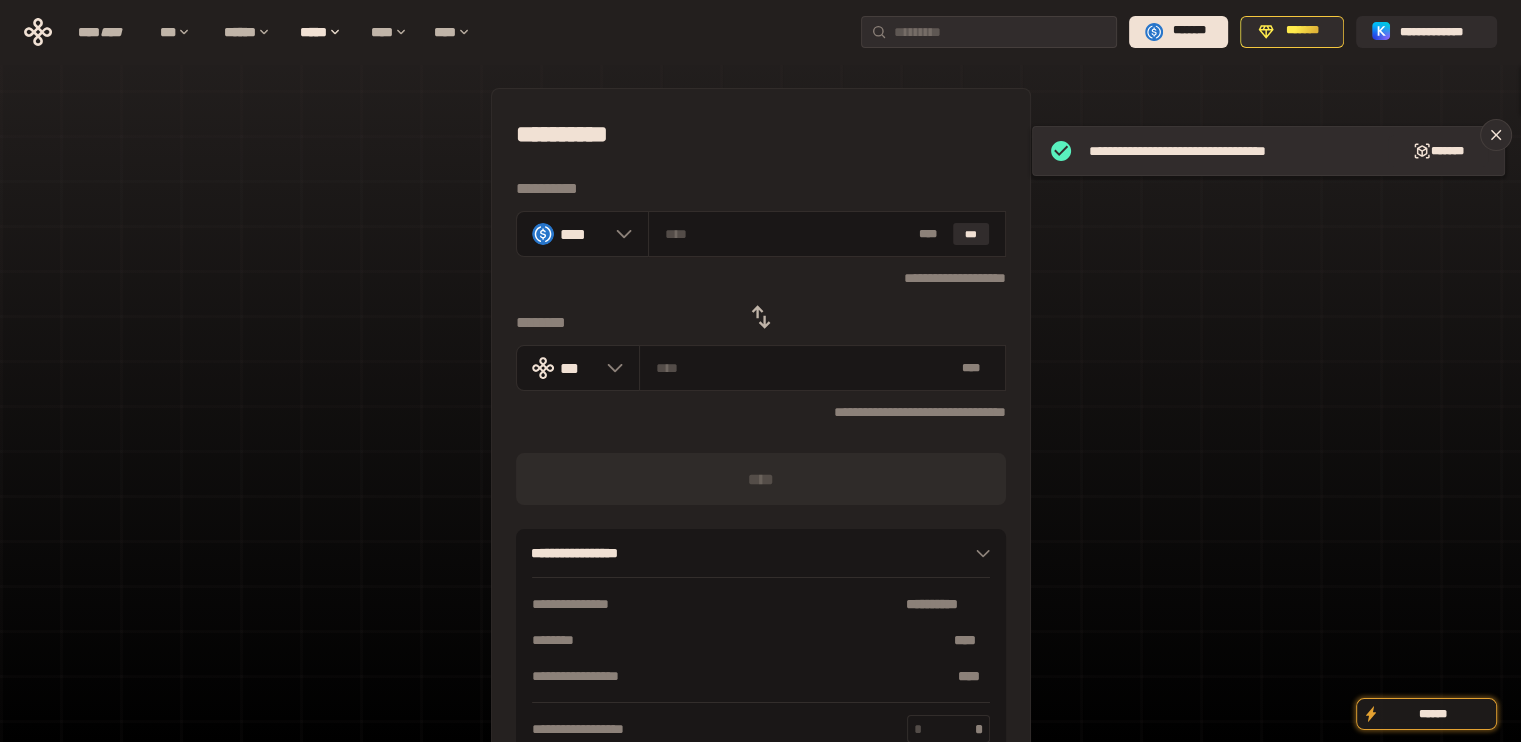 click on "**********" at bounding box center (761, 277) 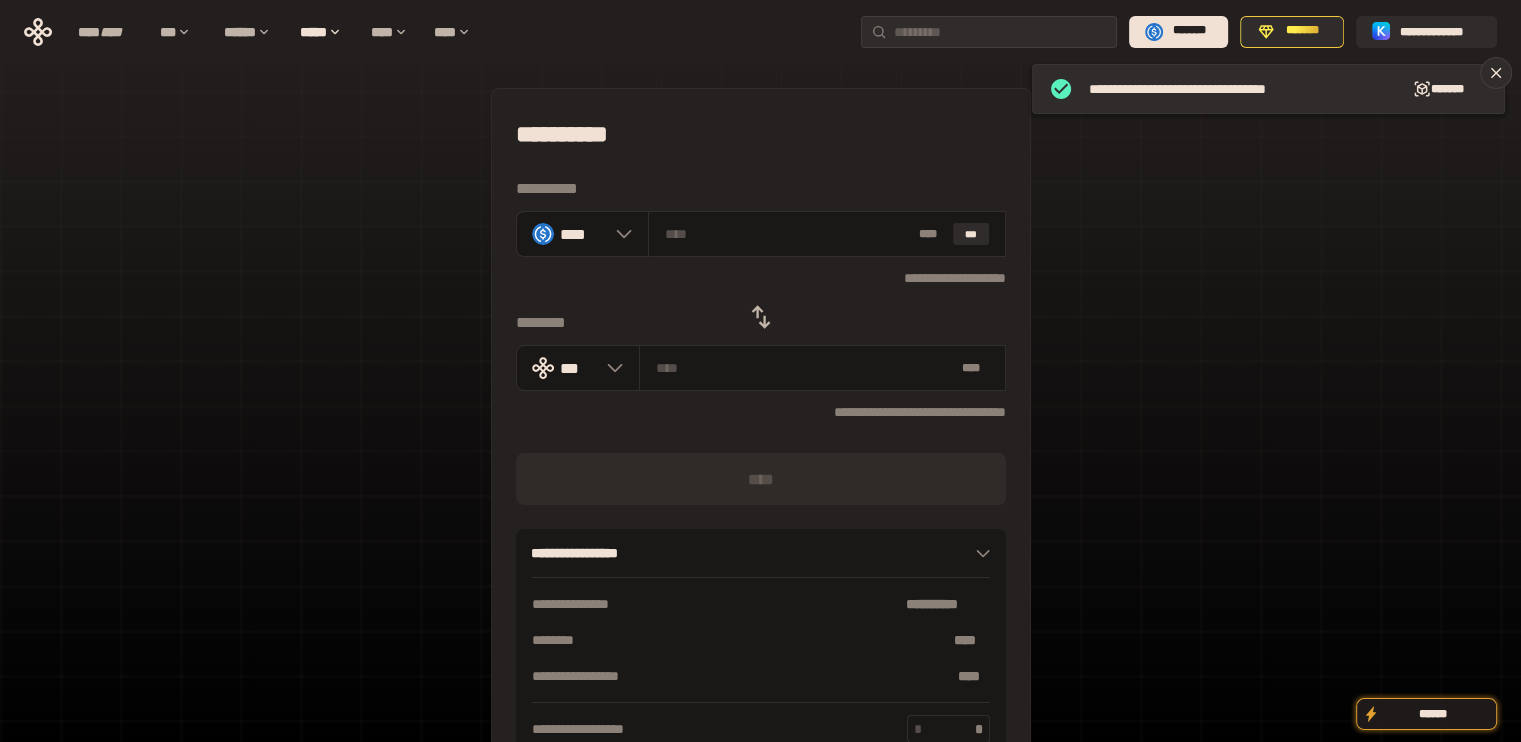click 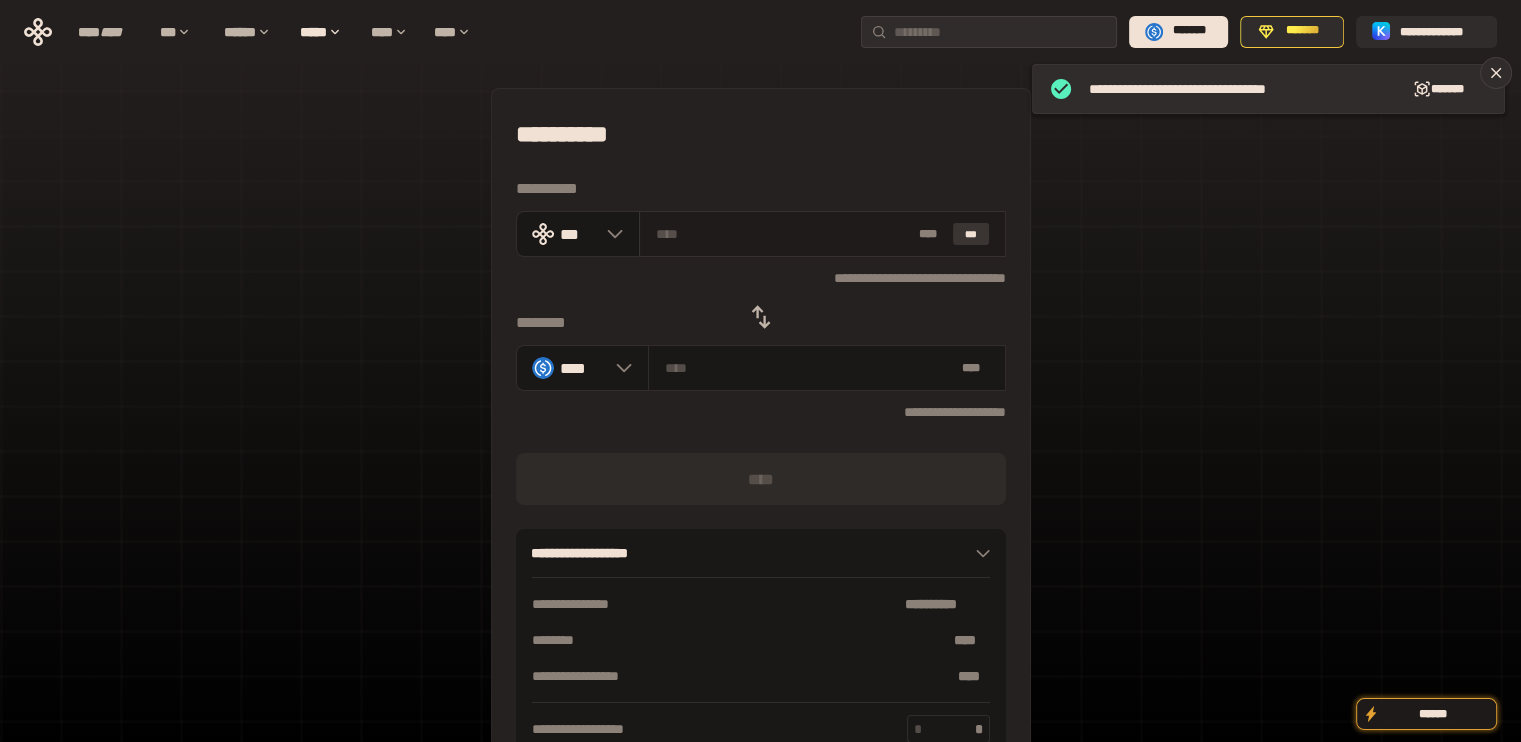 click on "***" at bounding box center [971, 234] 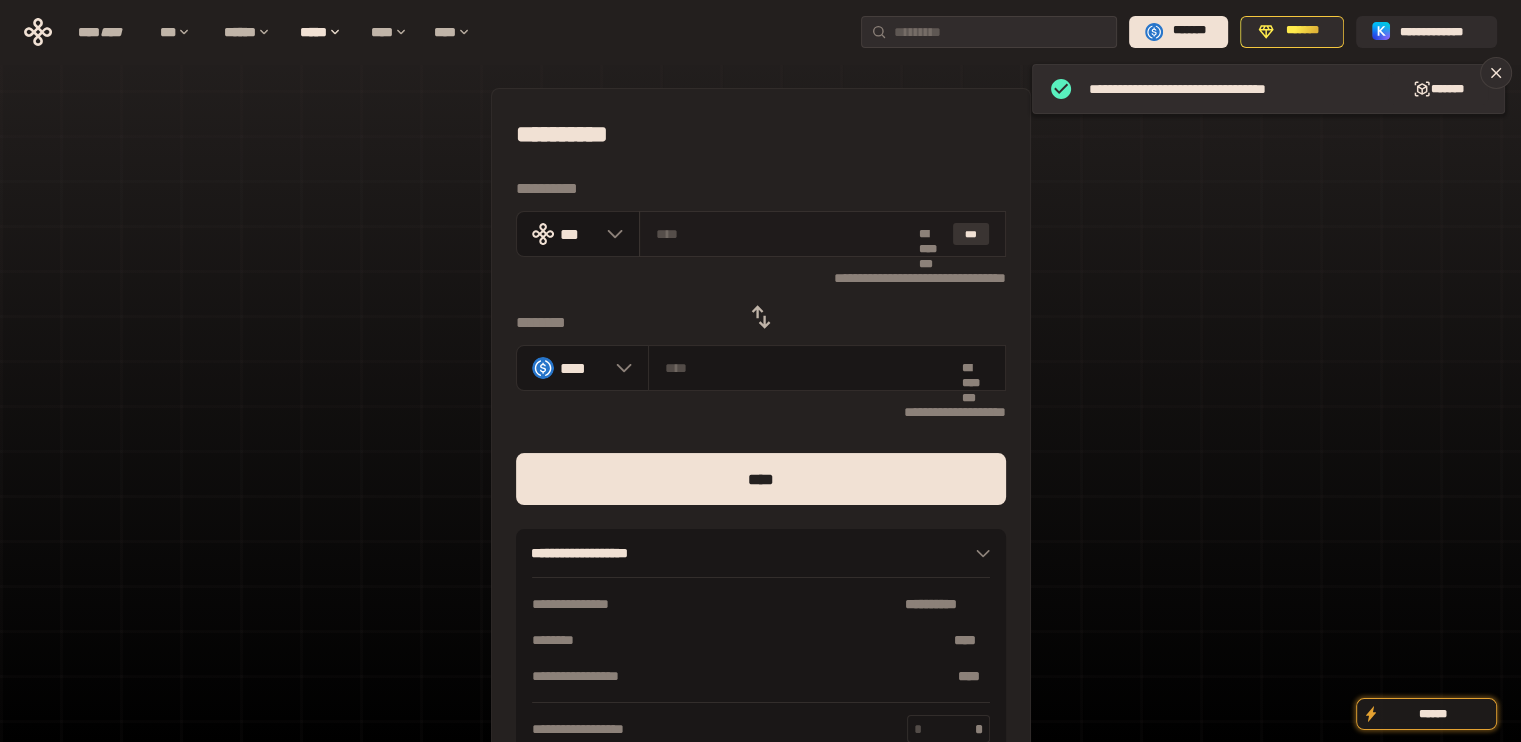 type on "**********" 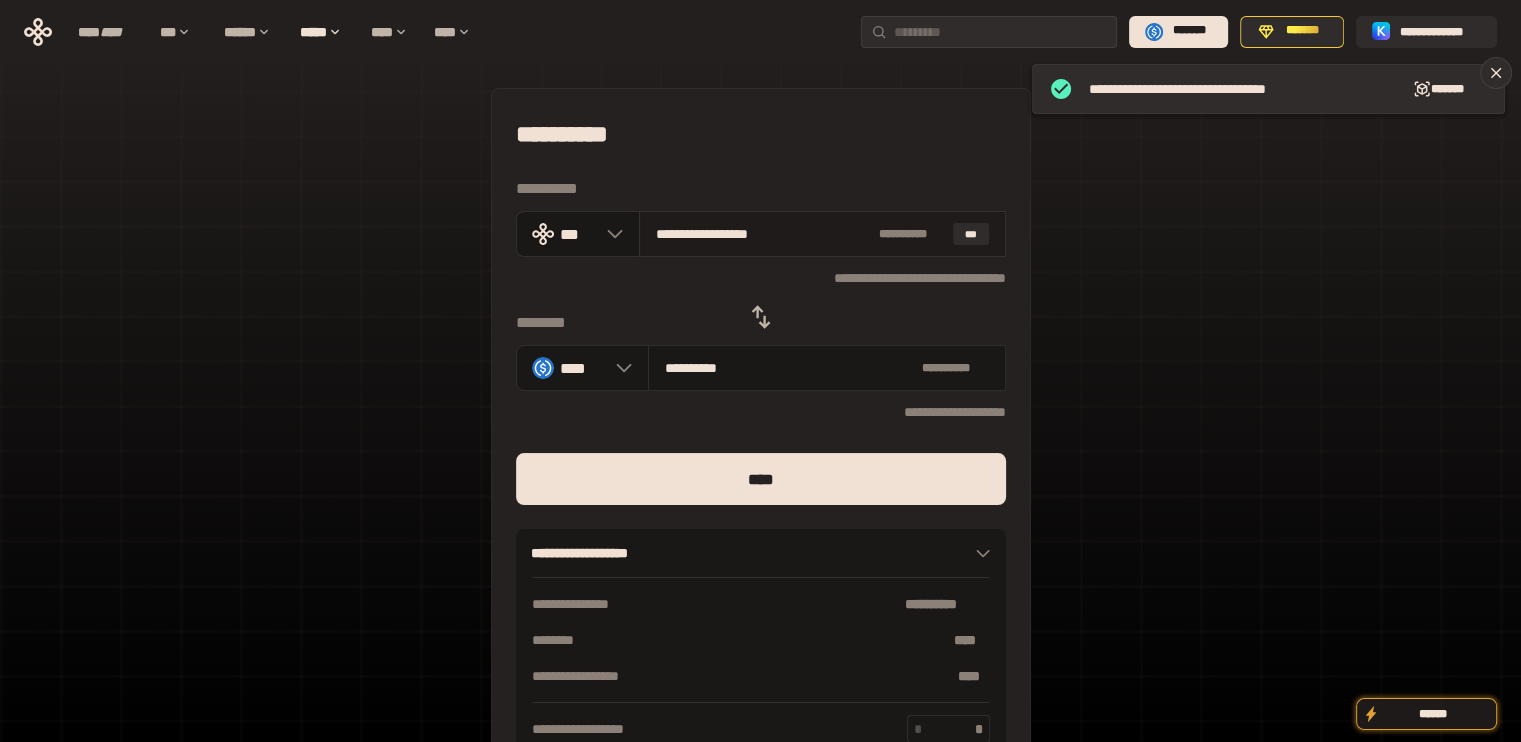 drag, startPoint x: 688, startPoint y: 227, endPoint x: 846, endPoint y: 245, distance: 159.02202 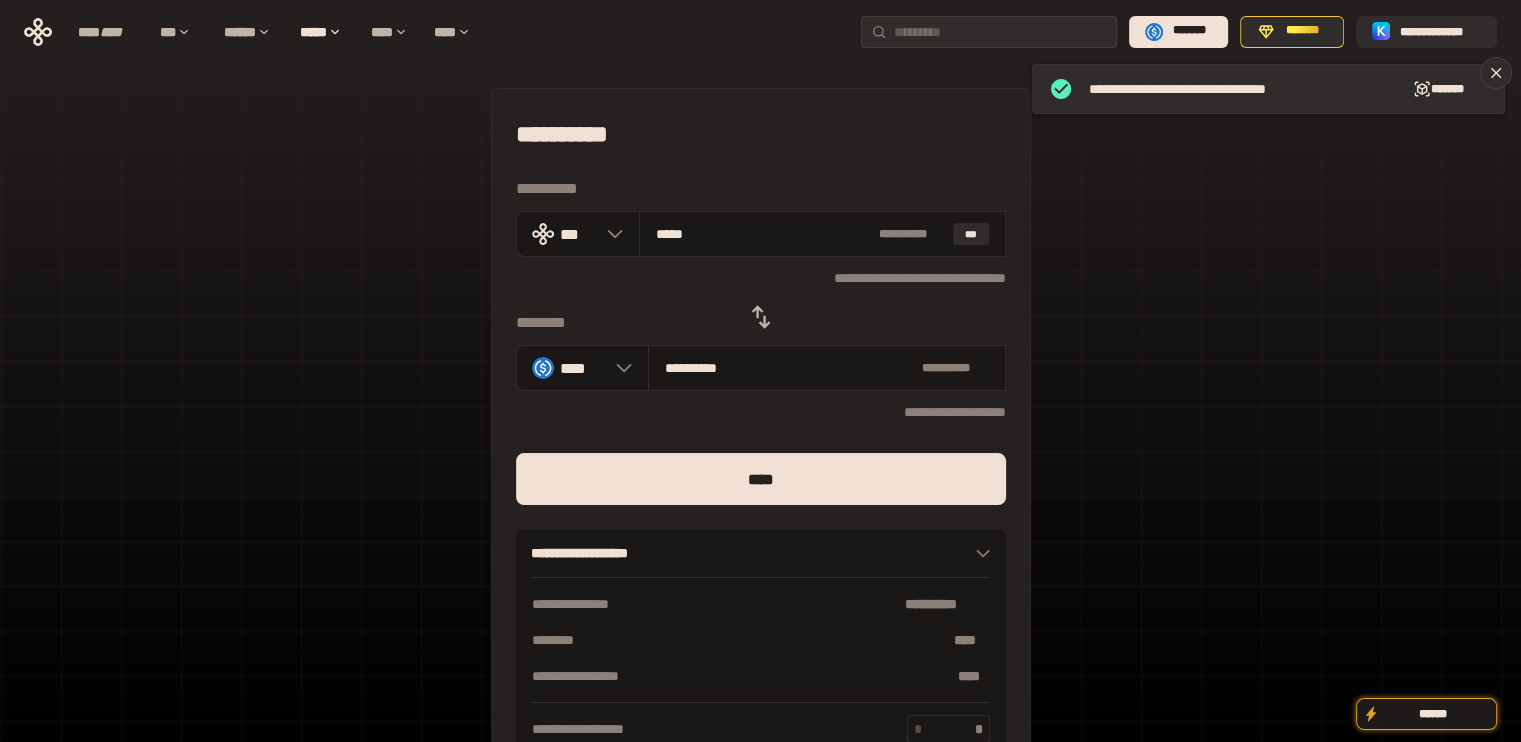 type on "****" 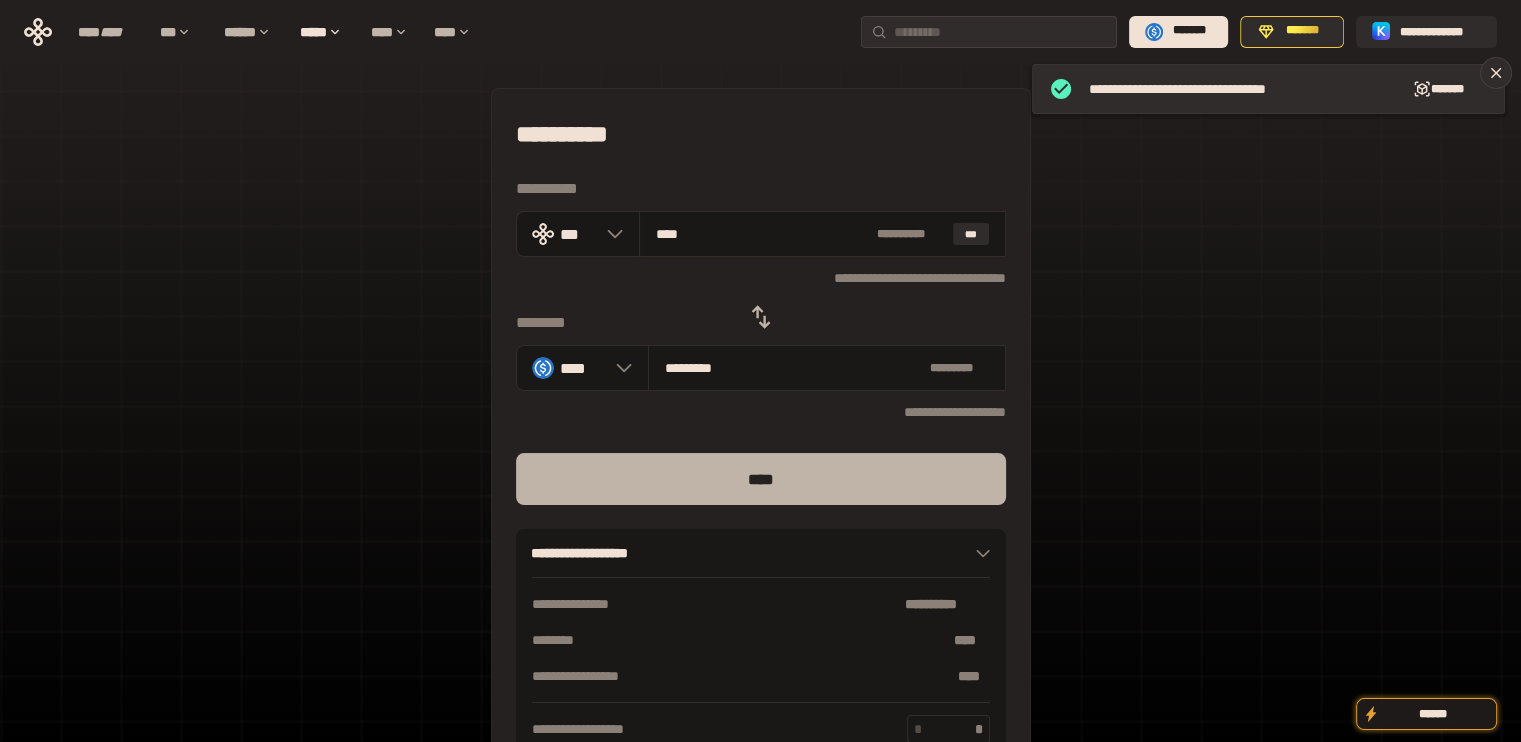 type on "****" 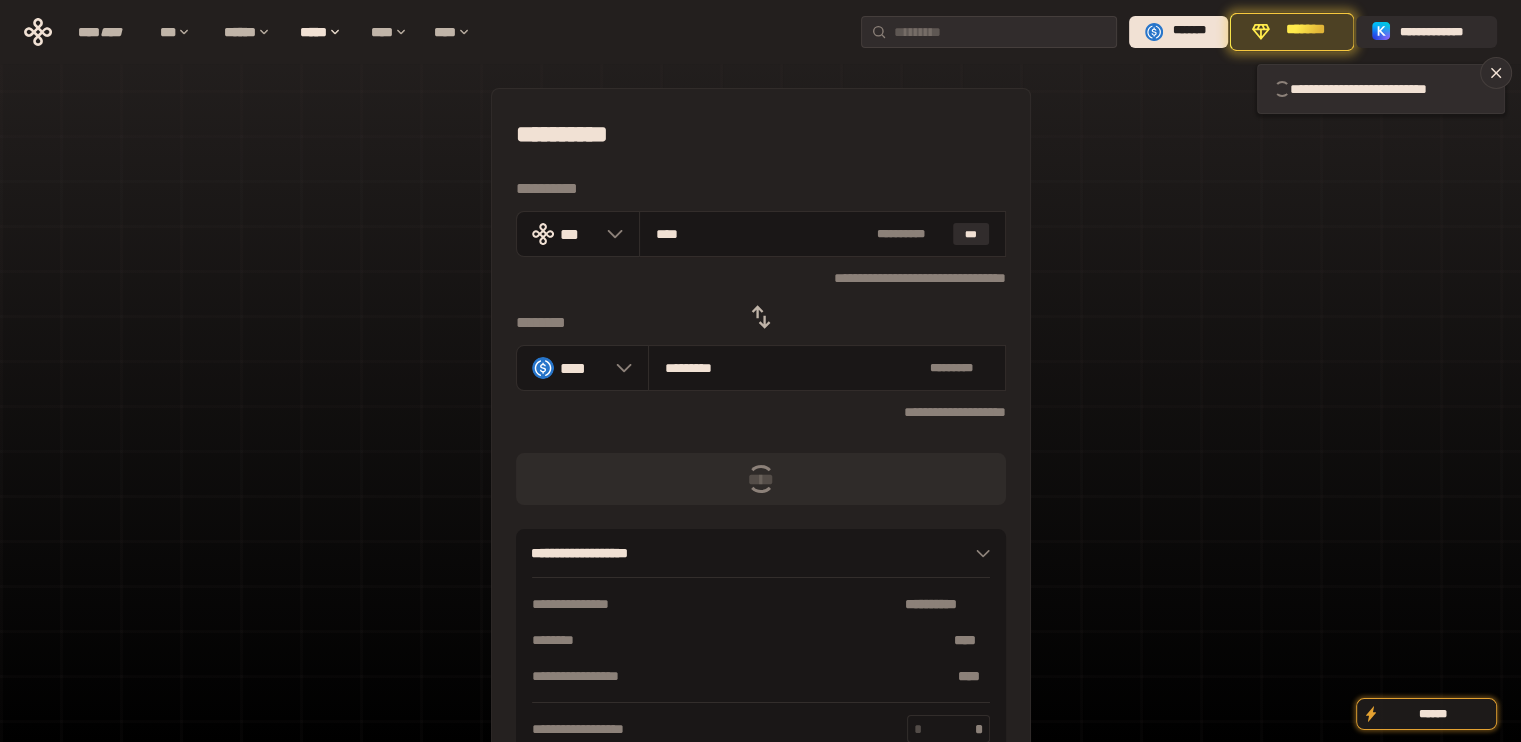 type 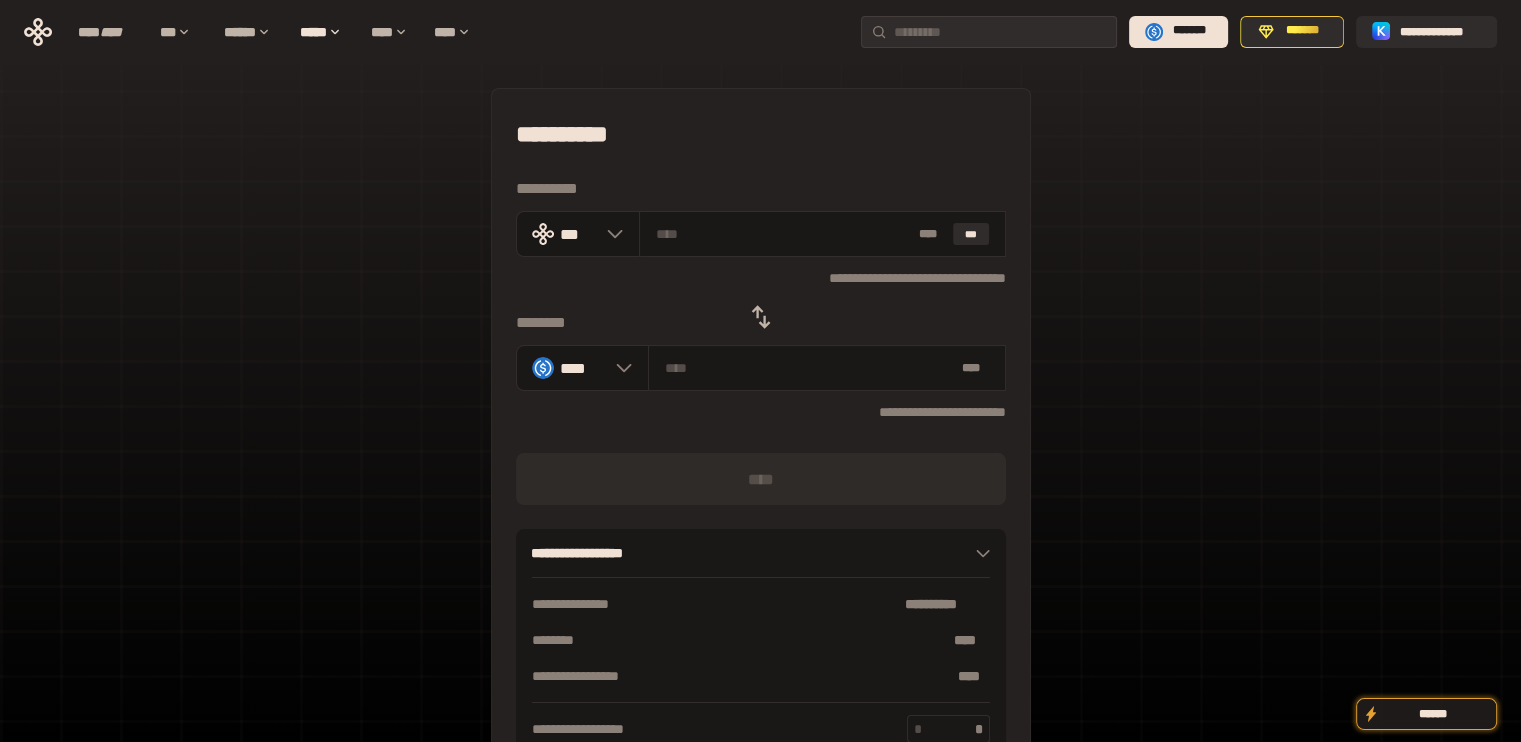 click 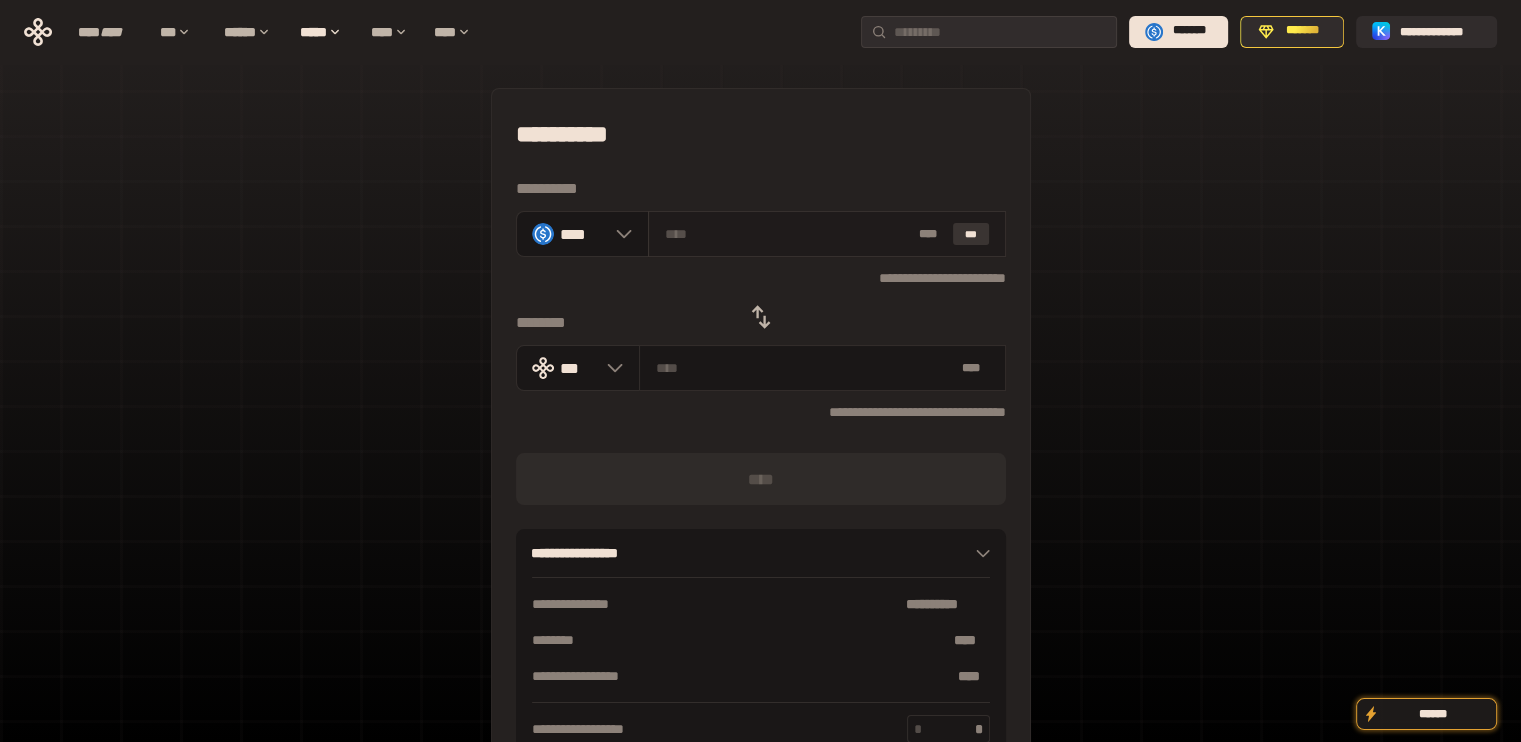 click on "***" at bounding box center [971, 234] 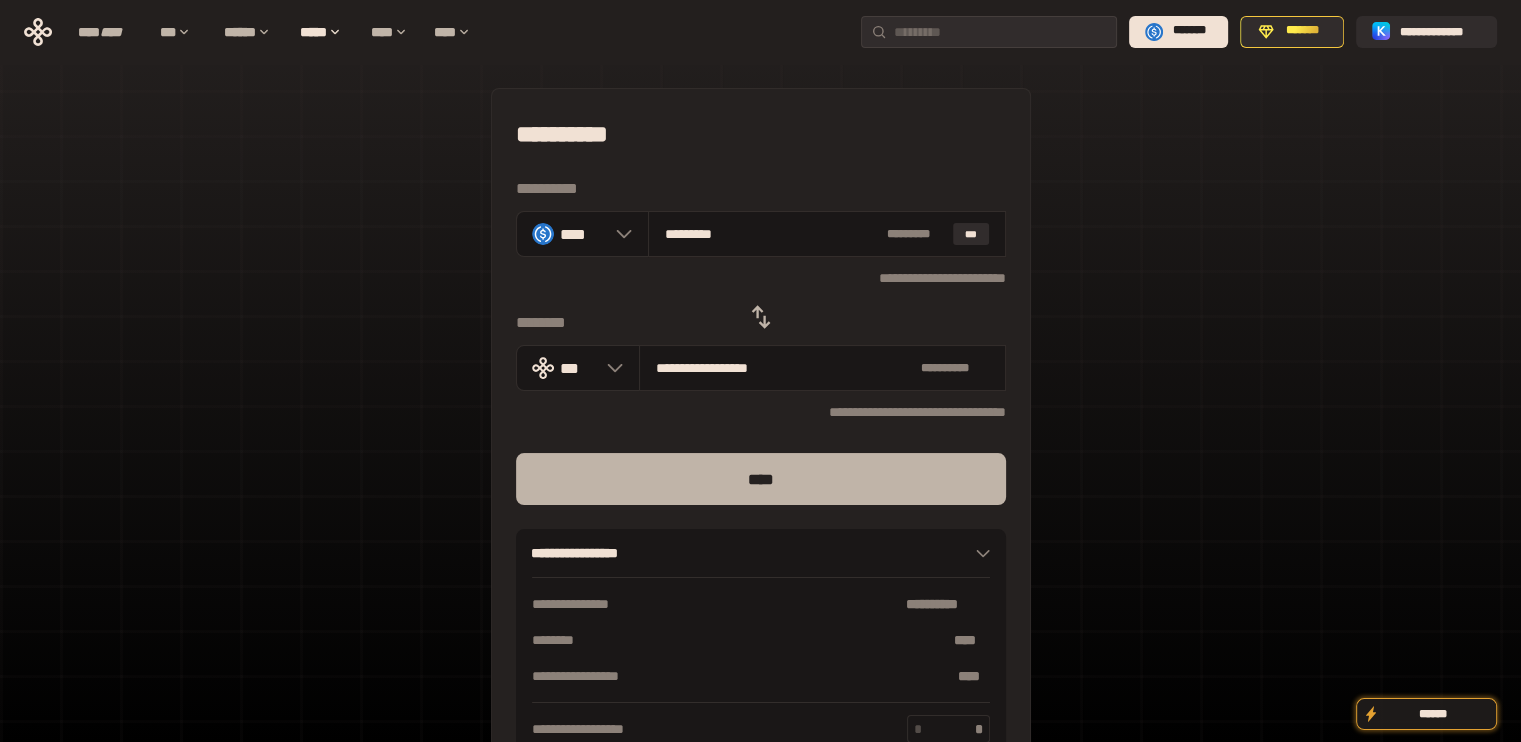 click on "****" at bounding box center [761, 479] 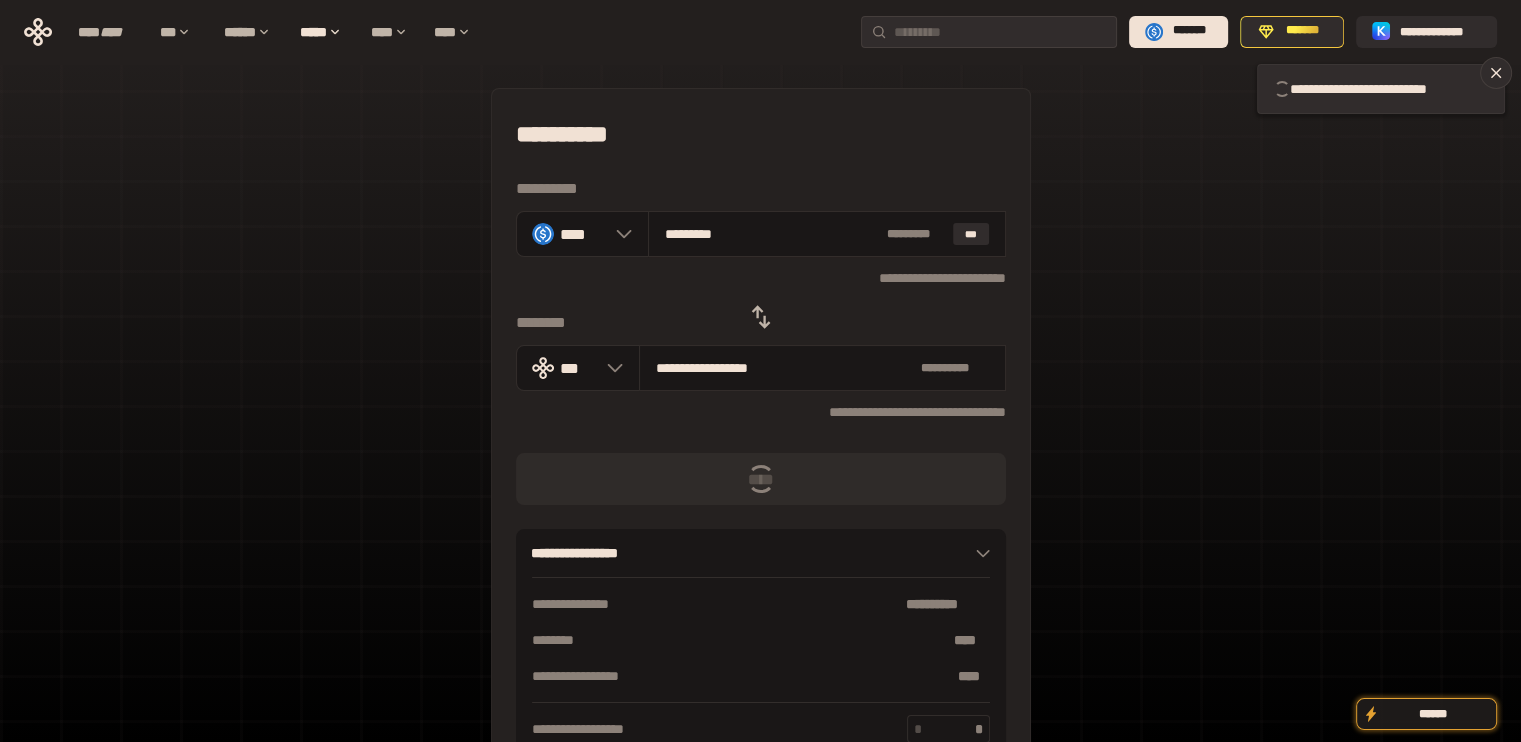 type 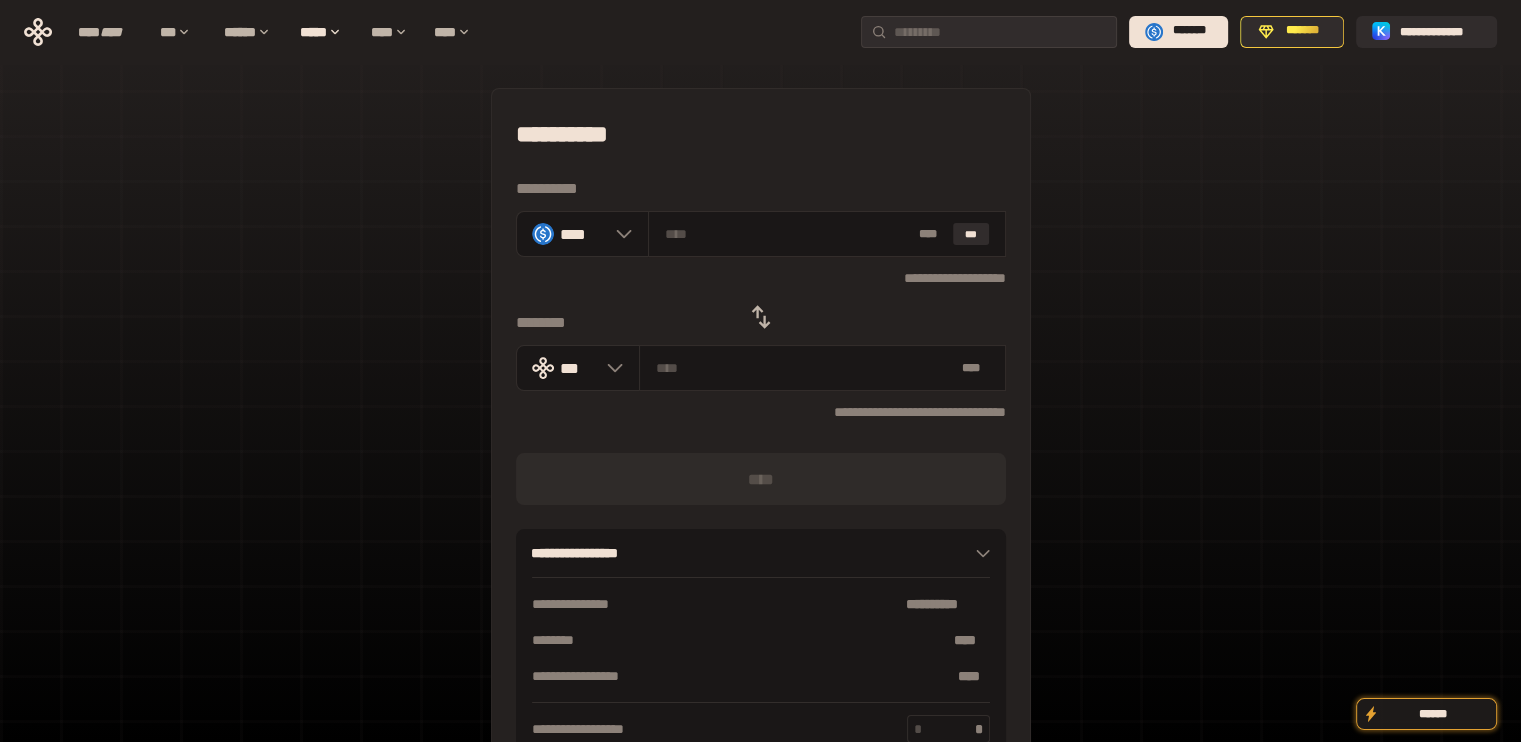 click 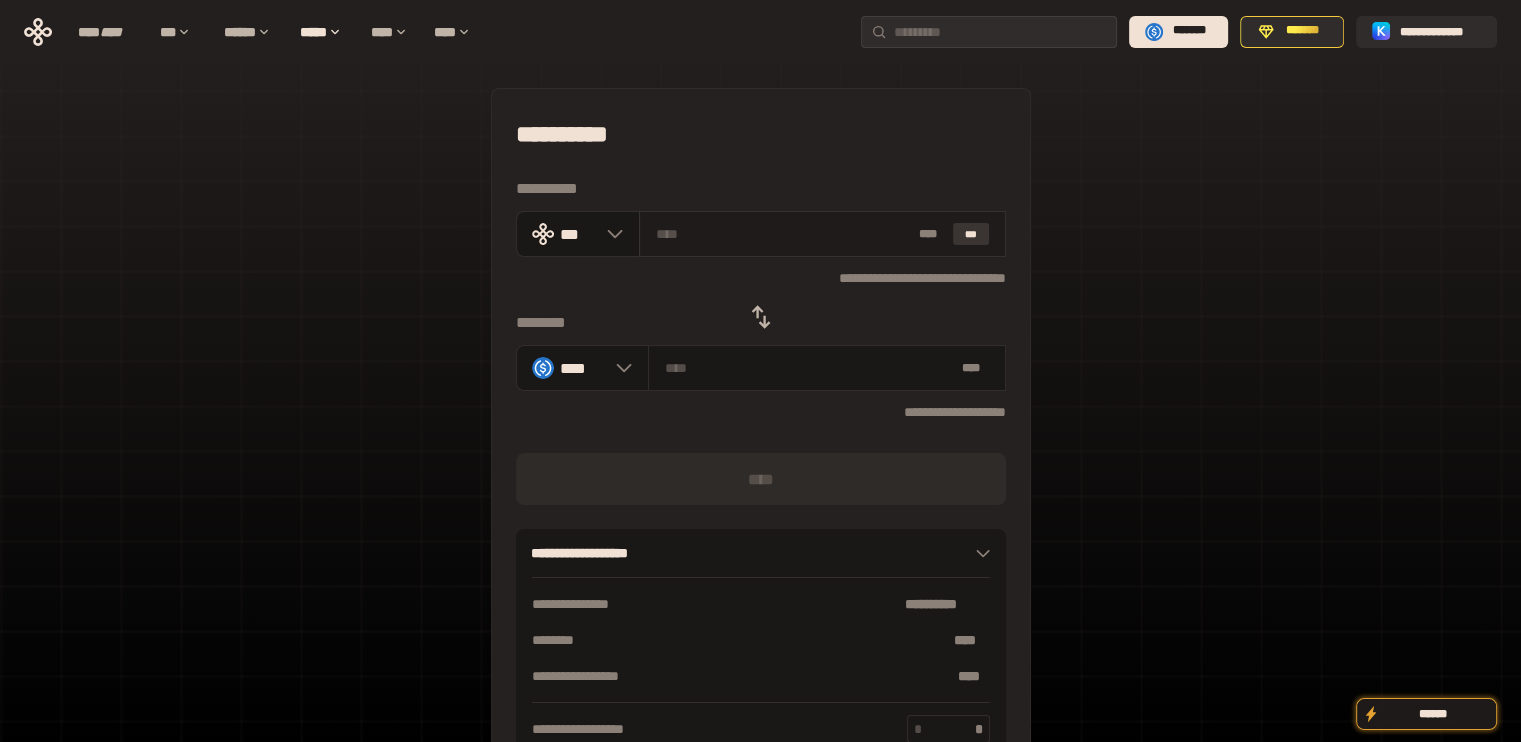 drag, startPoint x: 977, startPoint y: 227, endPoint x: 966, endPoint y: 231, distance: 11.7046995 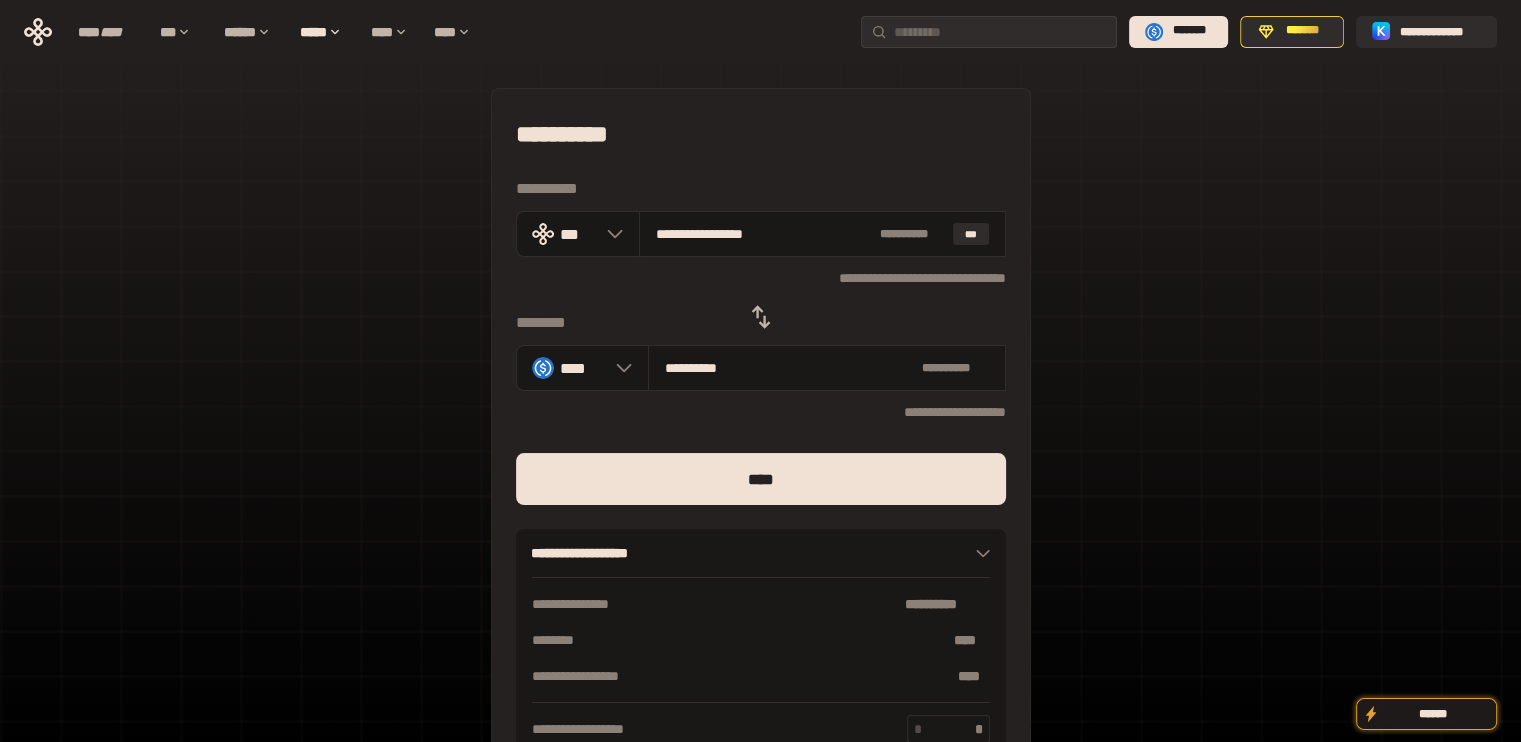 drag, startPoint x: 688, startPoint y: 234, endPoint x: 880, endPoint y: 283, distance: 198.15398 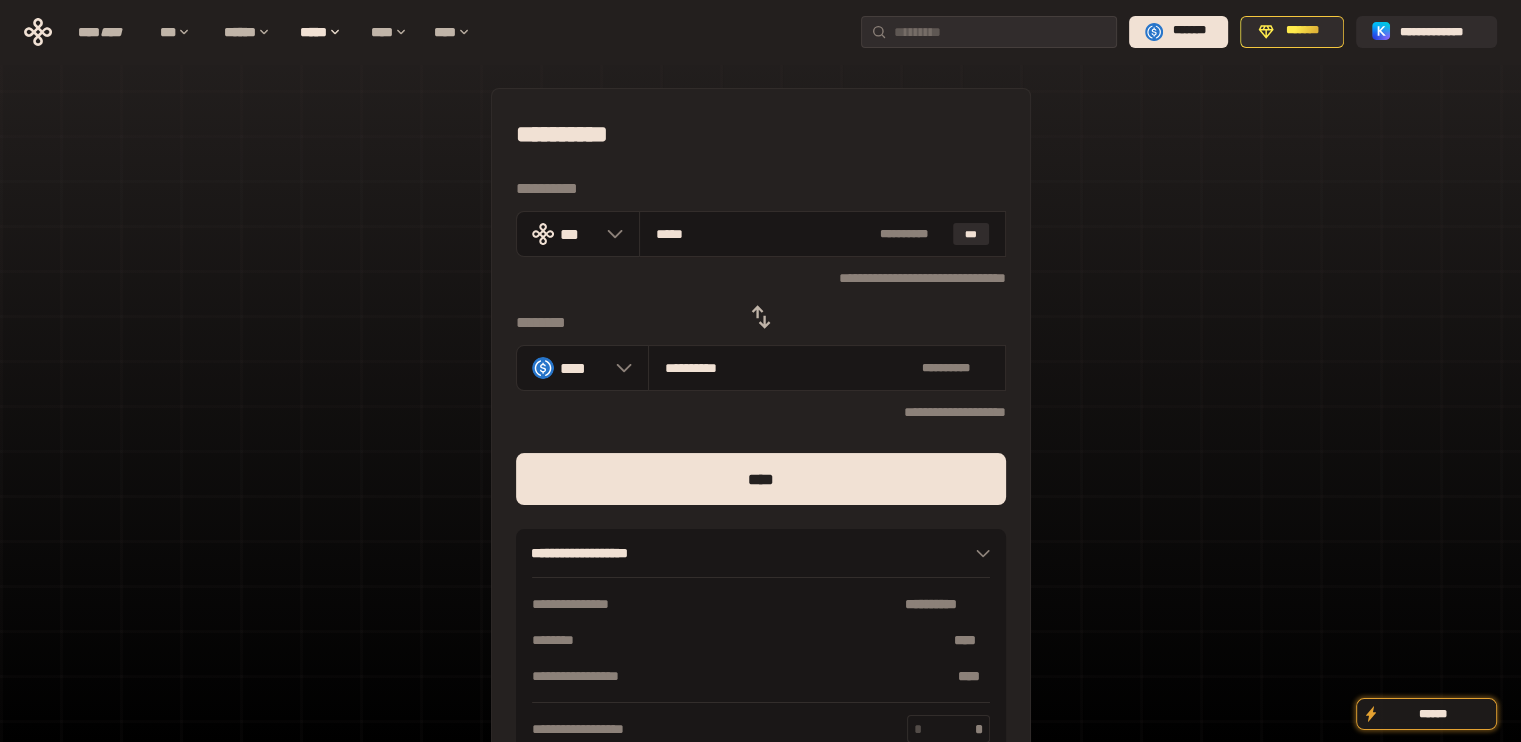 type on "****" 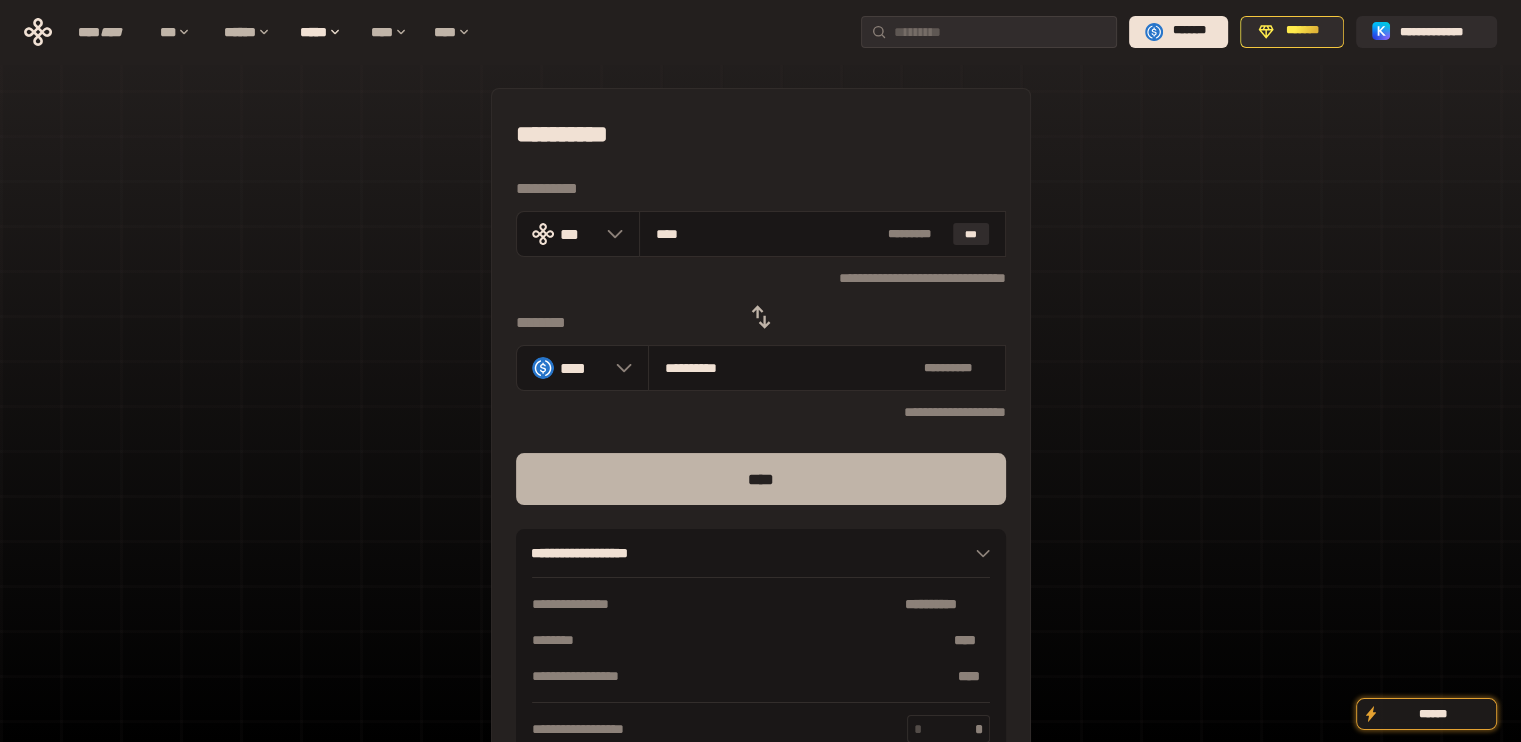 type on "****" 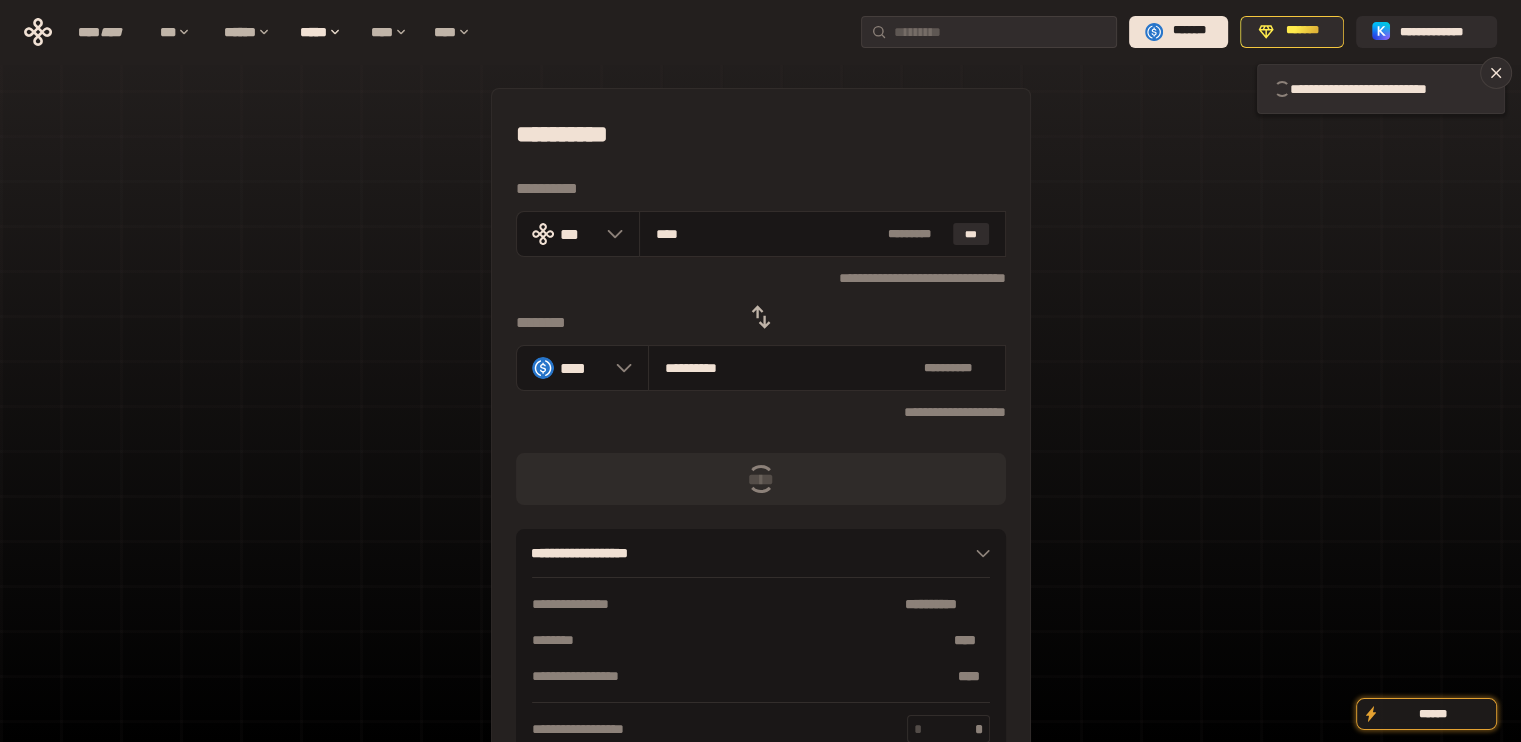 type 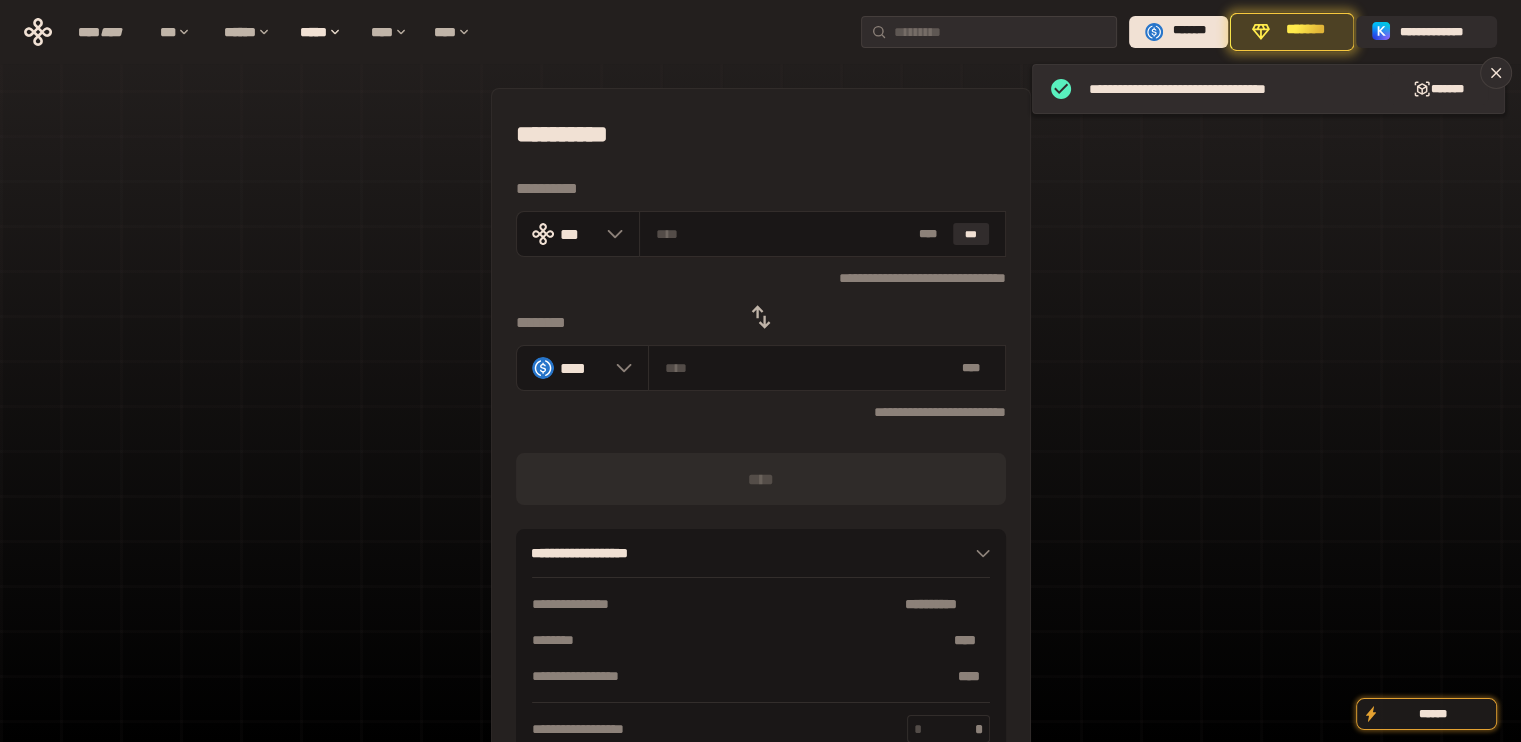 click 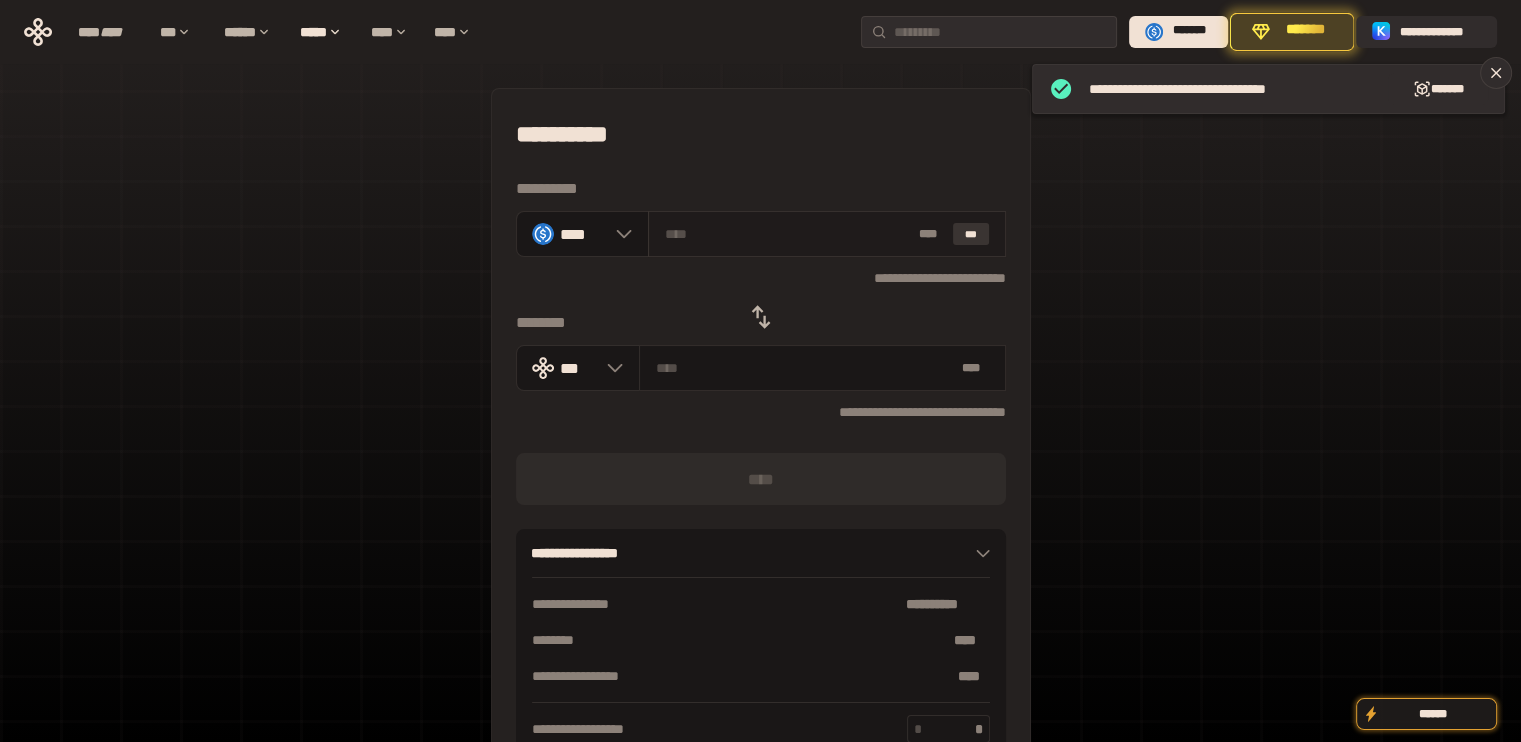click on "***" at bounding box center [971, 234] 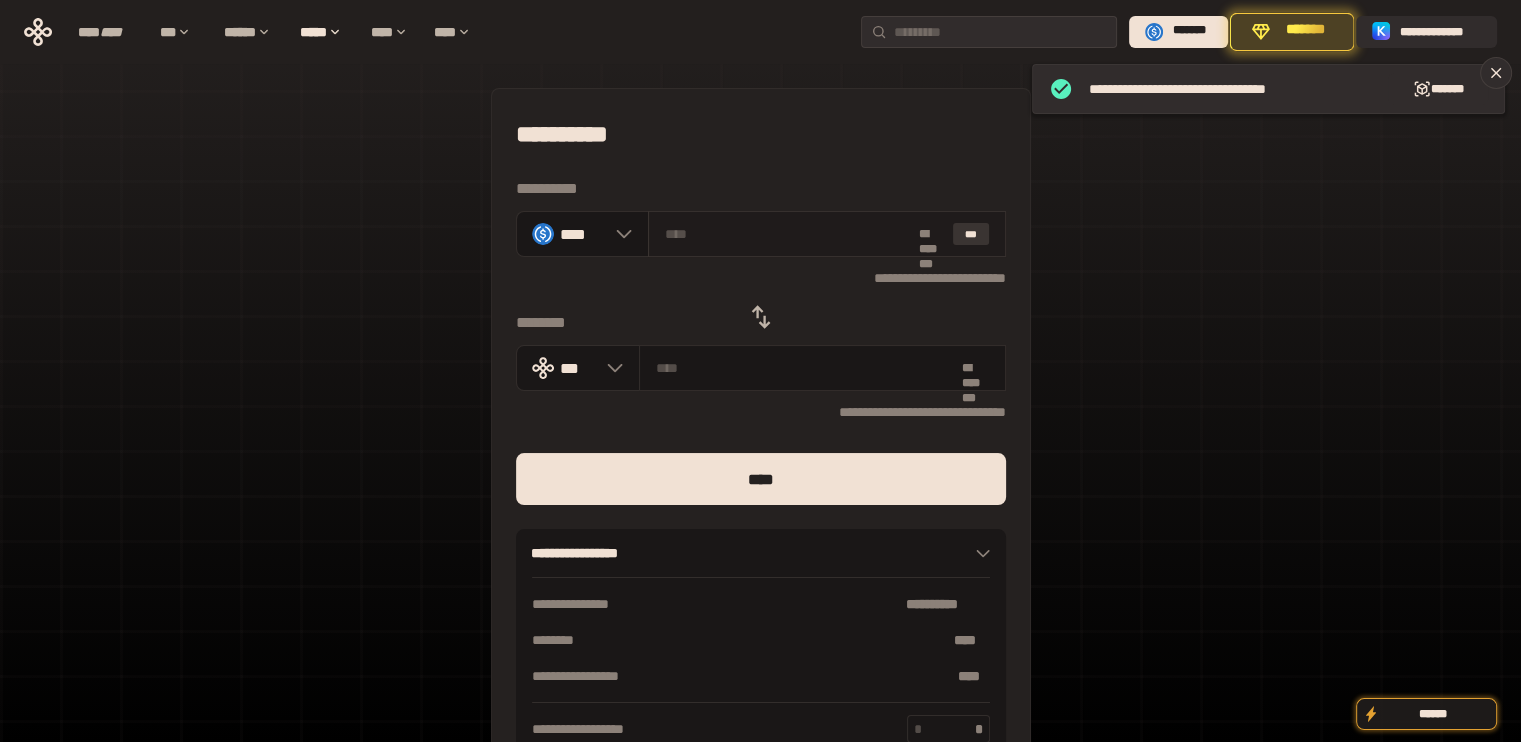 type on "**********" 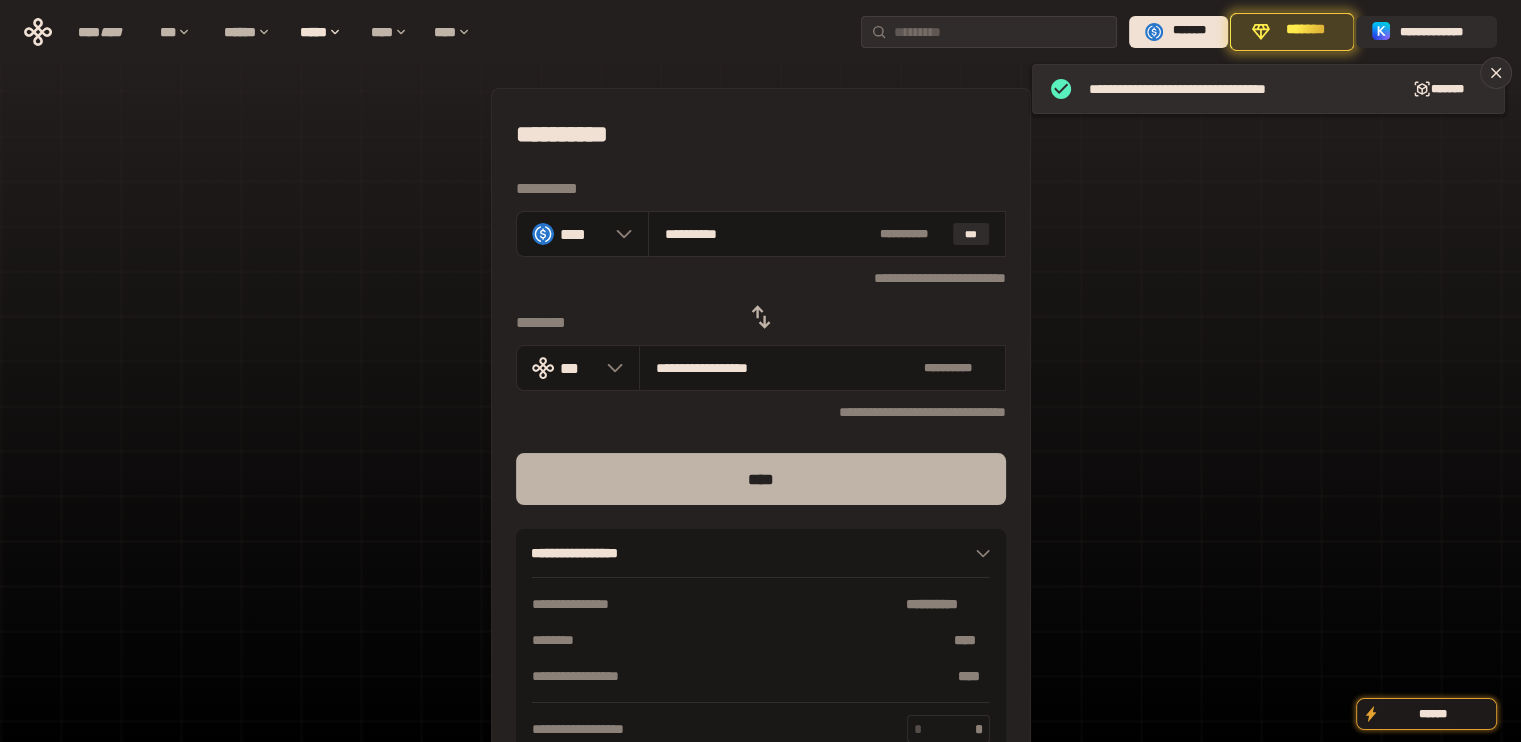 click on "****" at bounding box center (761, 479) 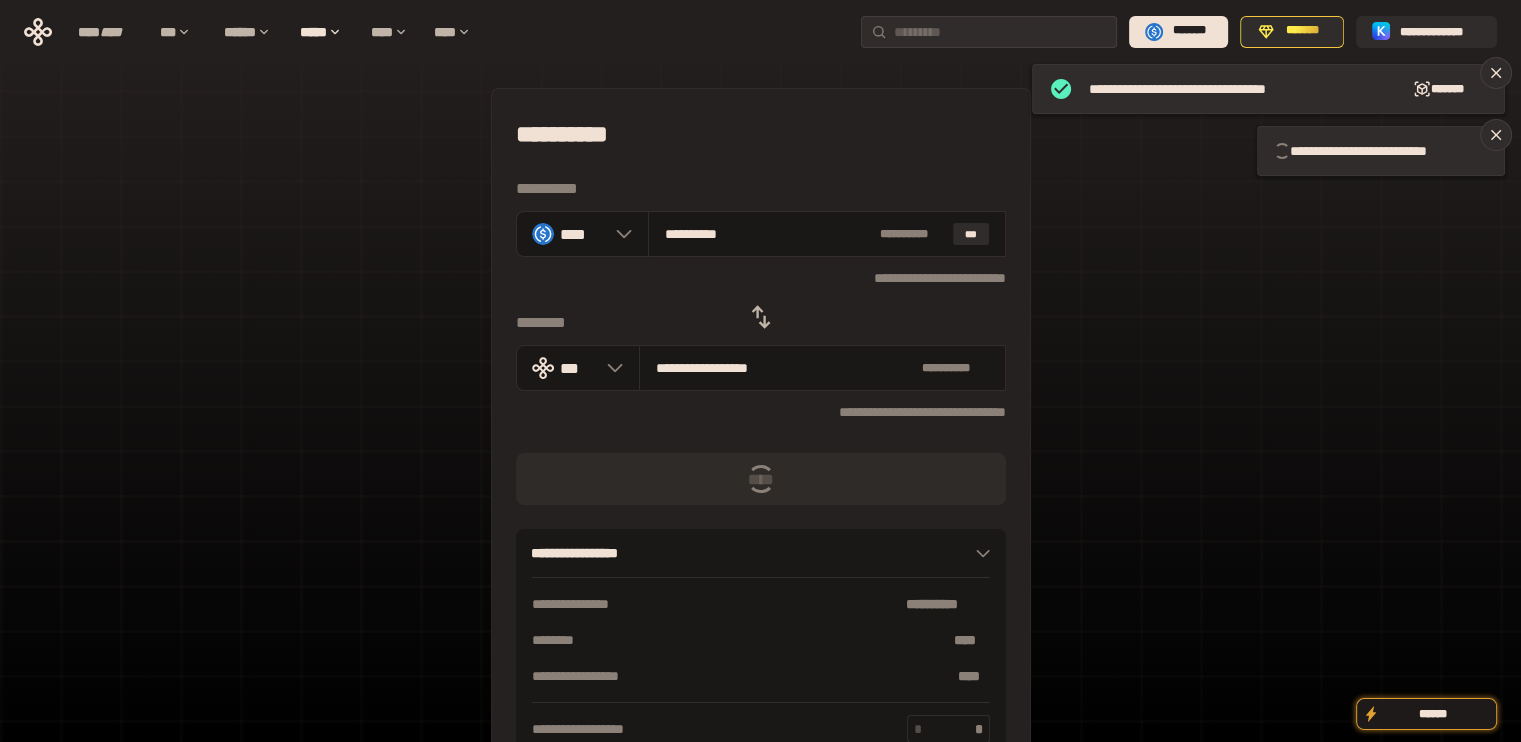 type 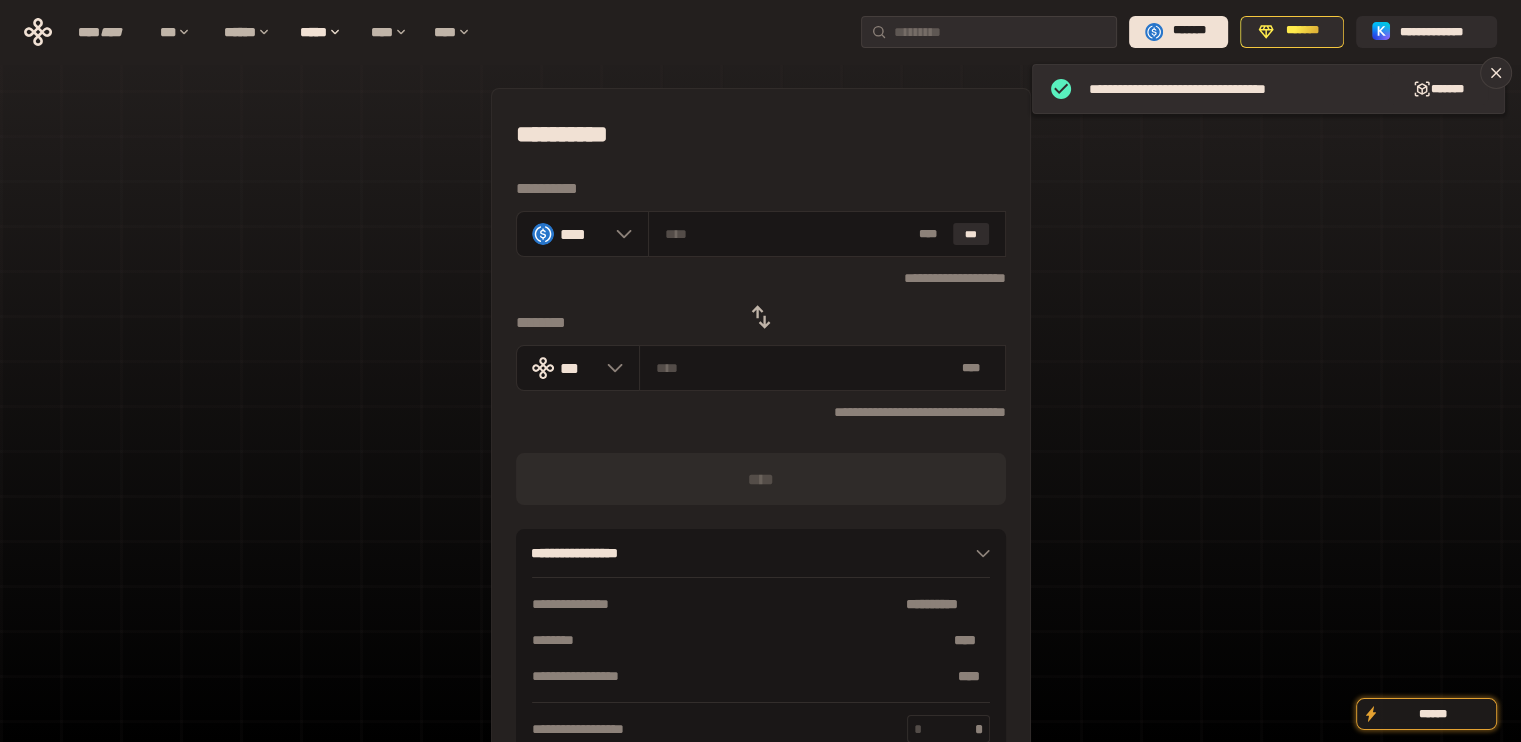 drag, startPoint x: 768, startPoint y: 294, endPoint x: 763, endPoint y: 303, distance: 10.29563 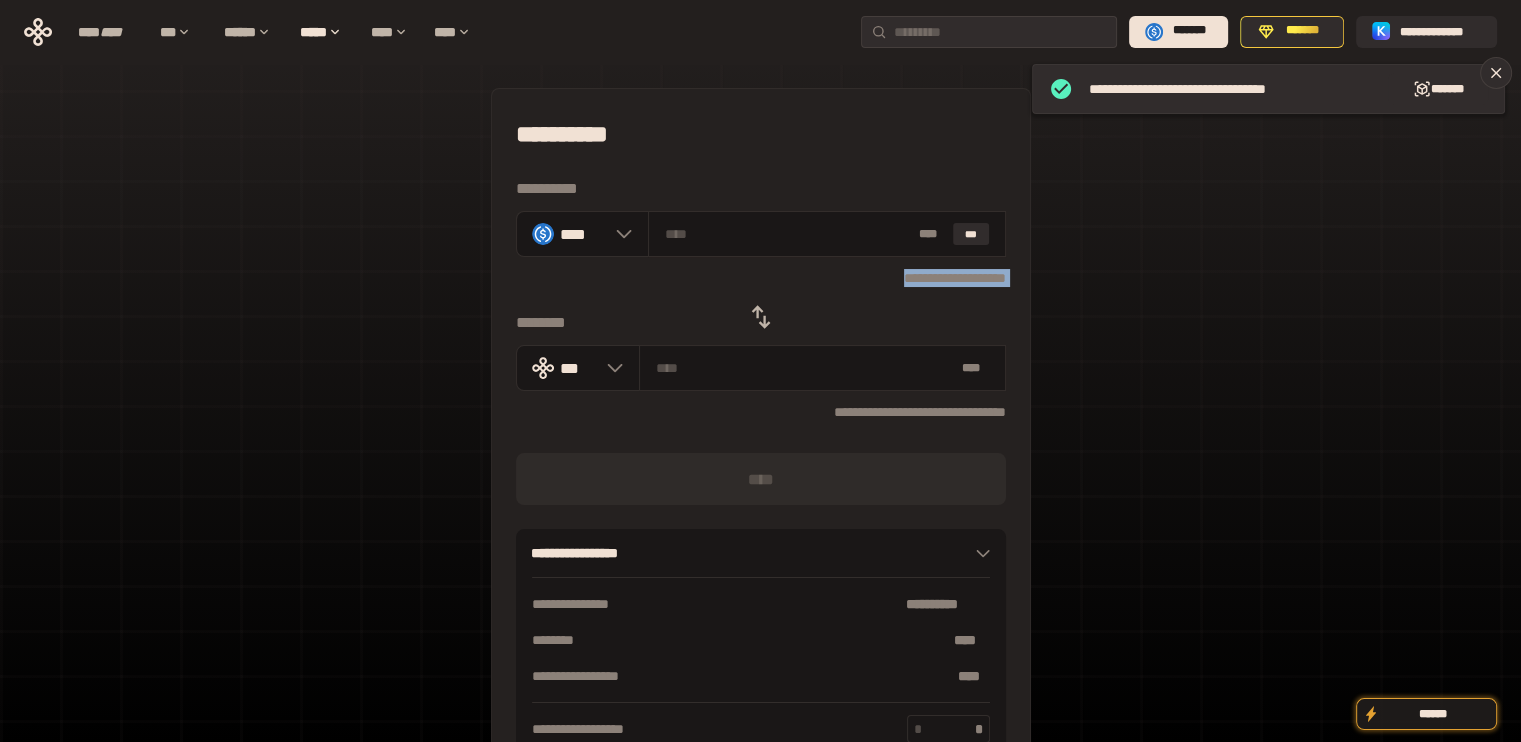drag, startPoint x: 758, startPoint y: 315, endPoint x: 806, endPoint y: 283, distance: 57.68882 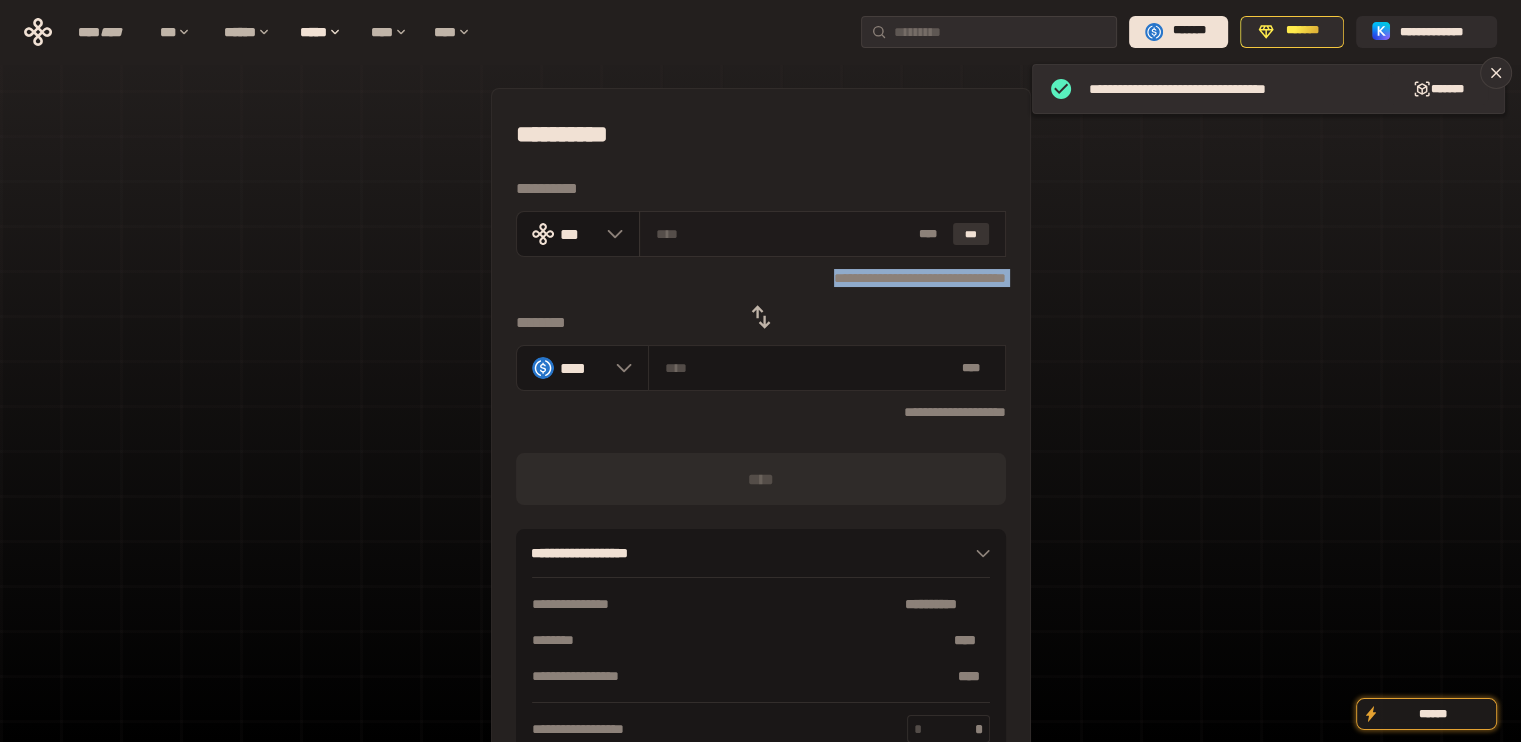click on "***" at bounding box center [971, 234] 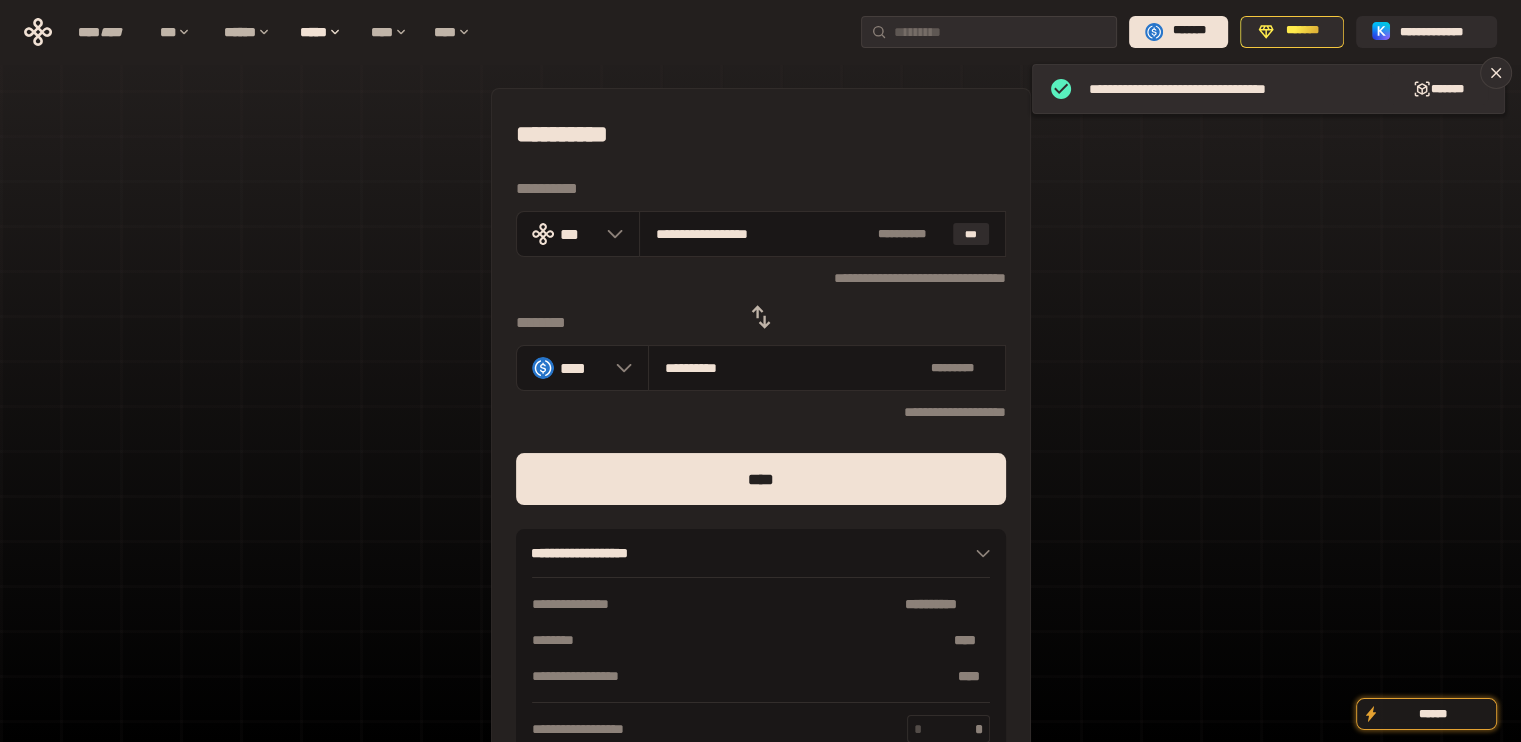 drag, startPoint x: 692, startPoint y: 232, endPoint x: 885, endPoint y: 322, distance: 212.95305 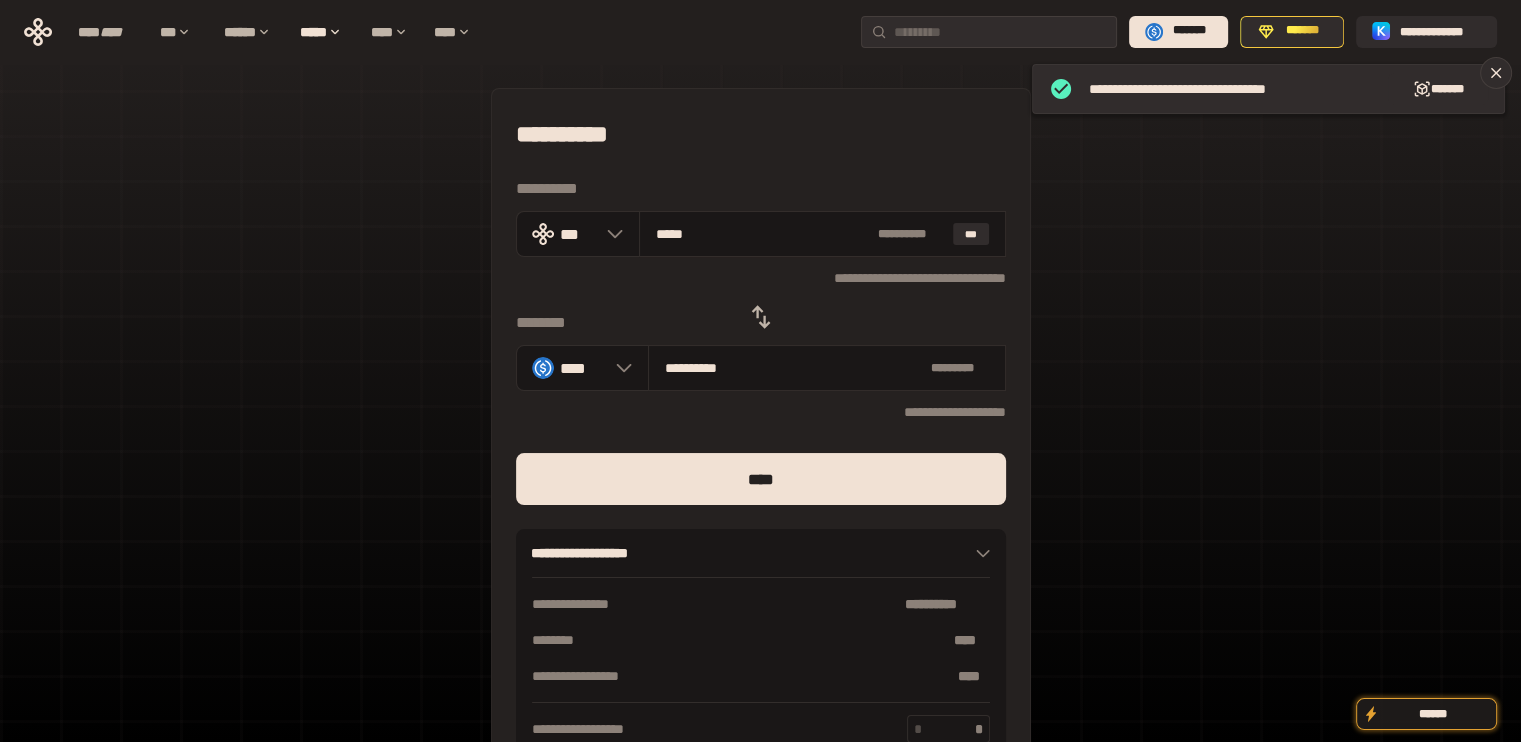 type on "****" 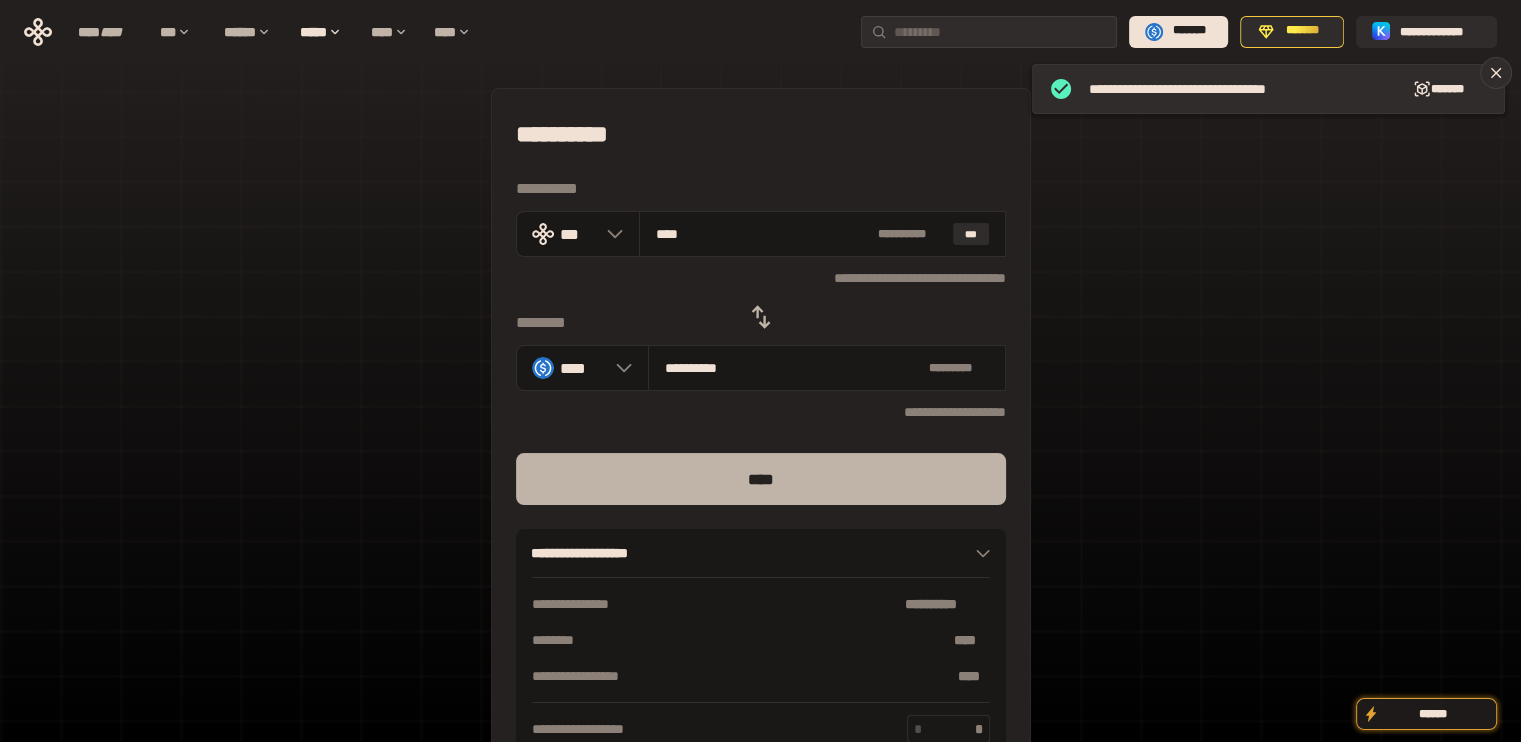 type on "****" 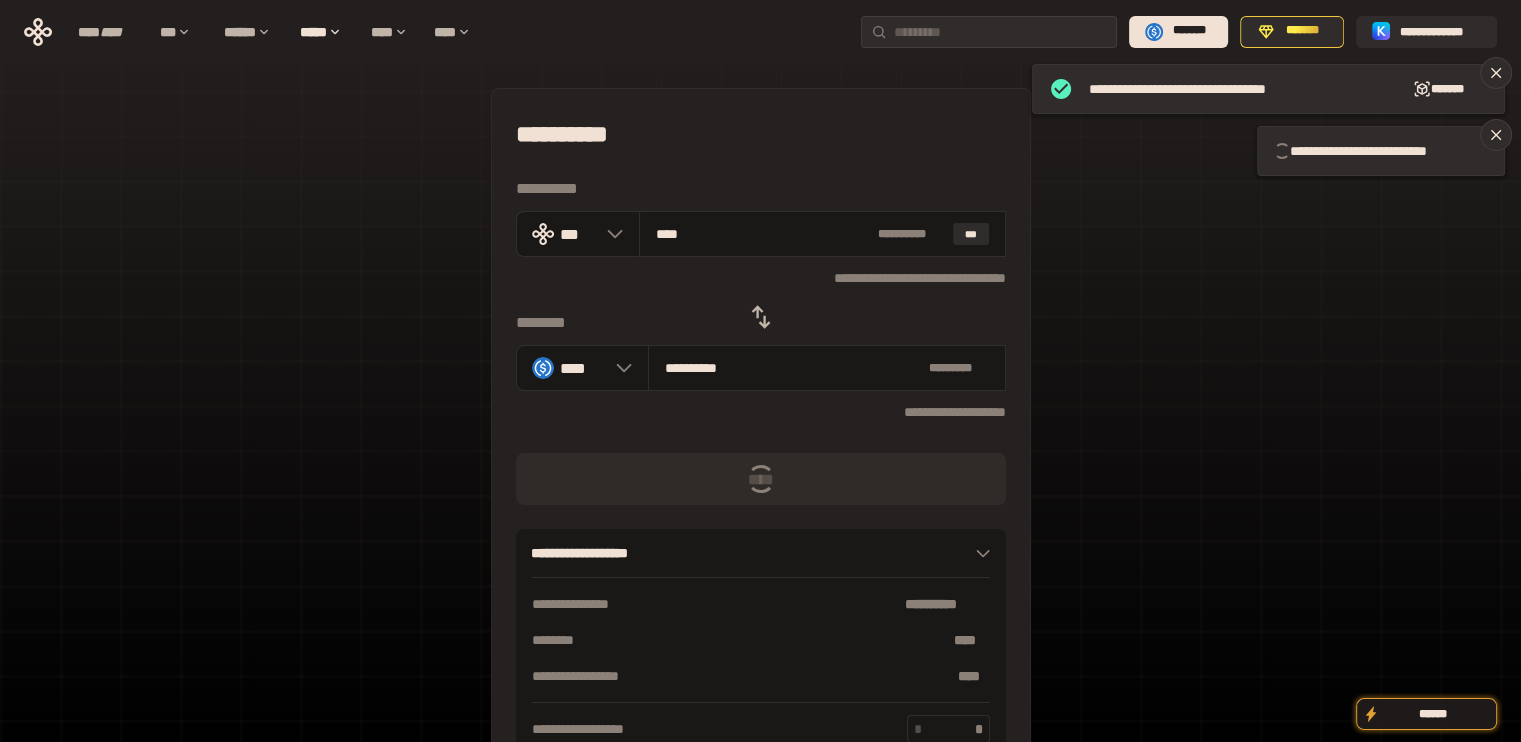 type 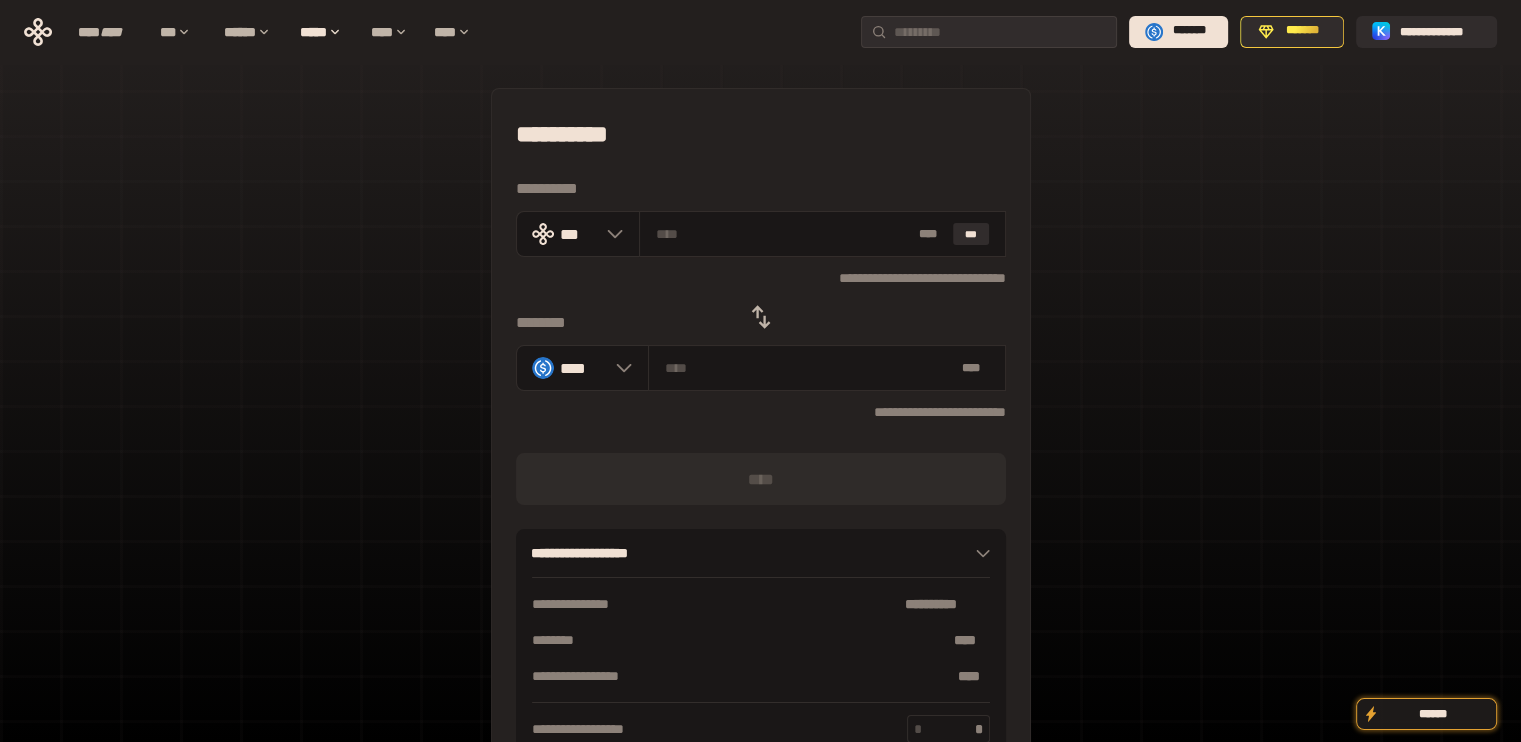 drag, startPoint x: 1140, startPoint y: 251, endPoint x: 1125, endPoint y: 252, distance: 15.033297 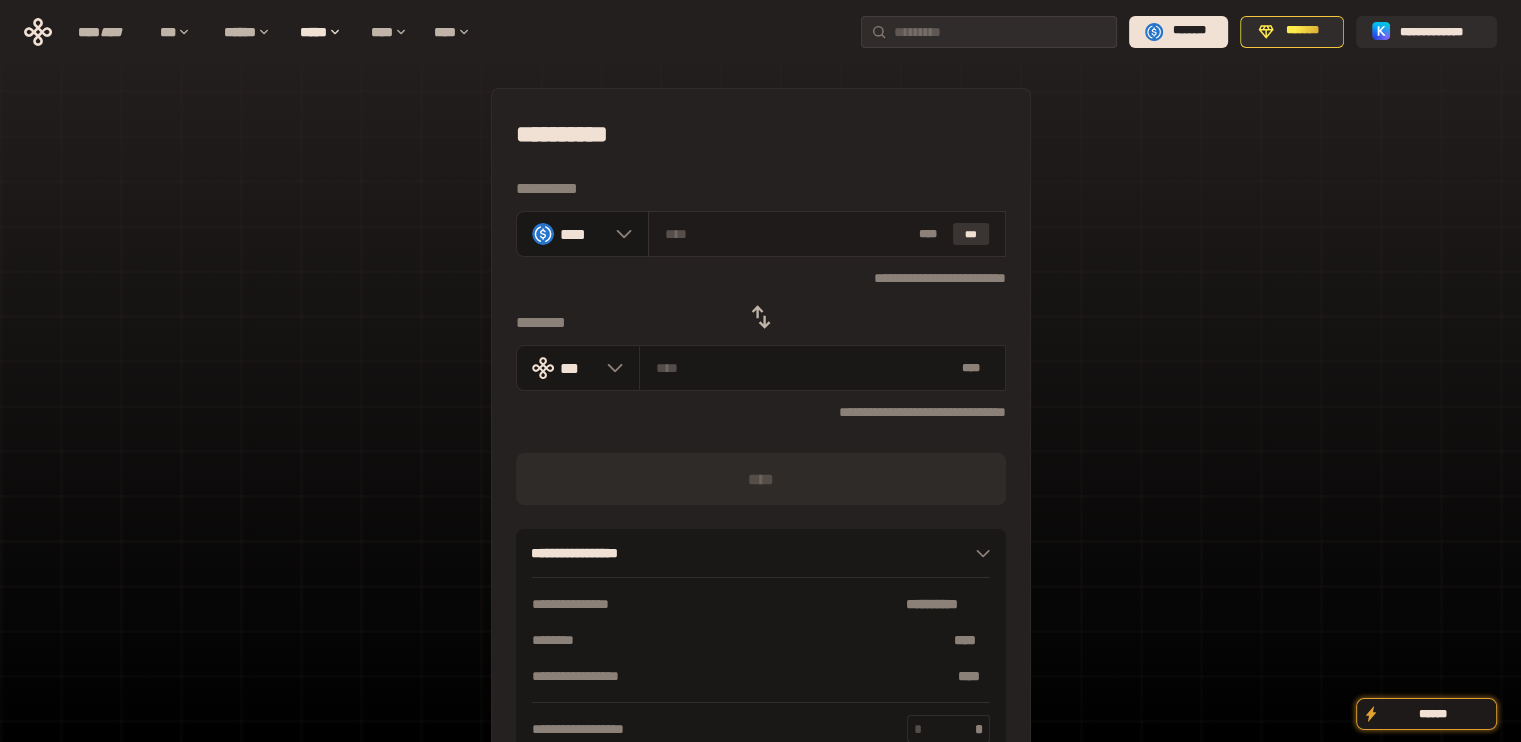 click on "***" at bounding box center [971, 234] 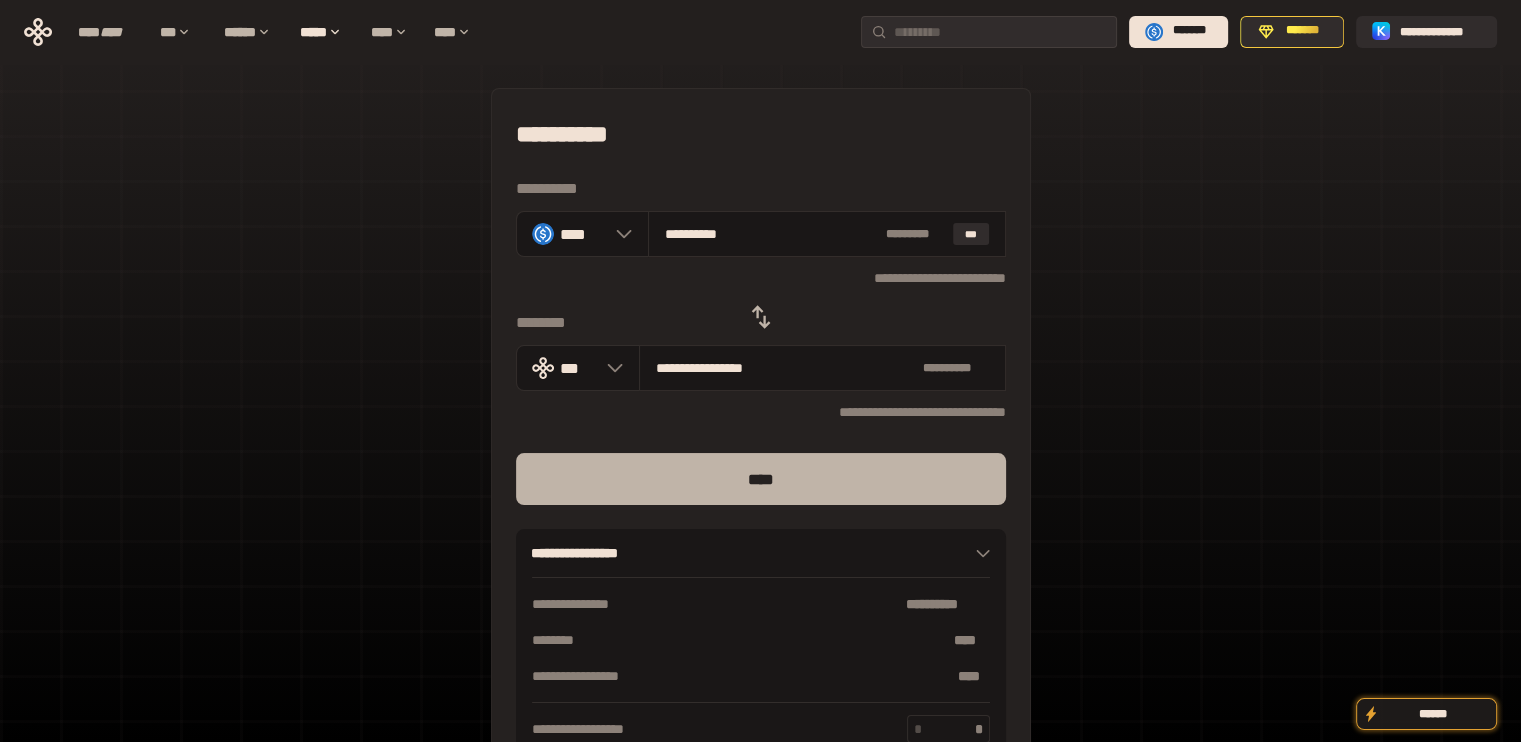 click on "****" at bounding box center [761, 479] 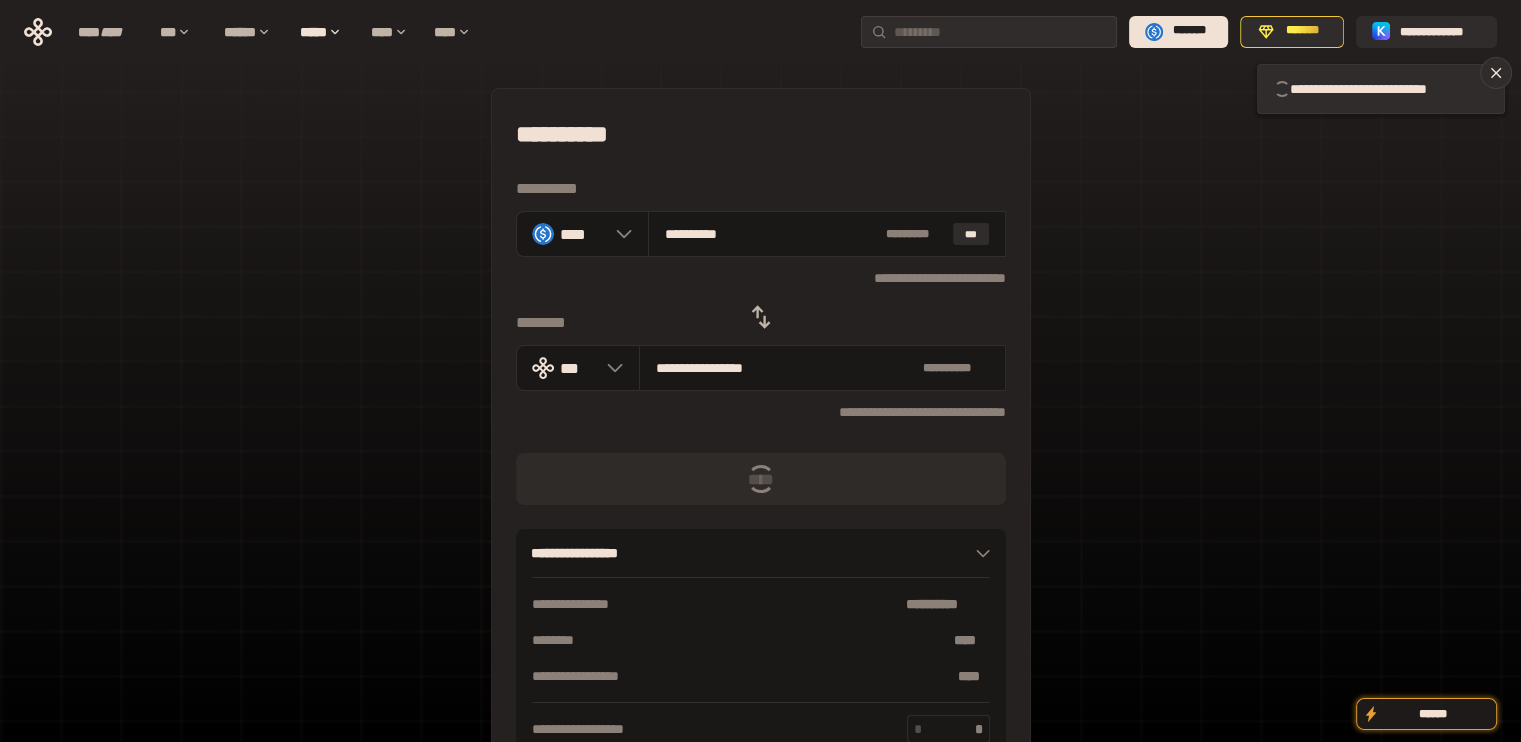 type 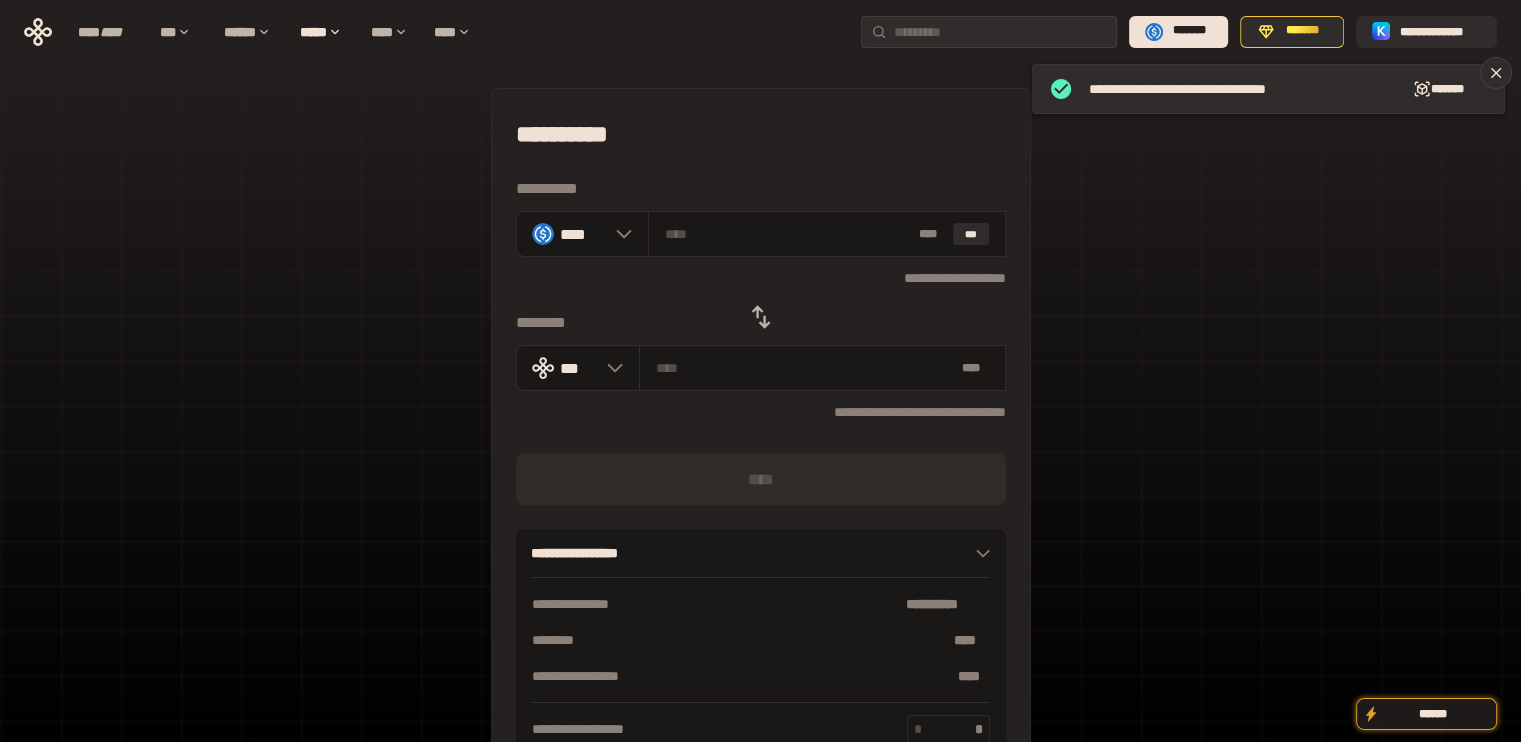 click at bounding box center [761, 317] 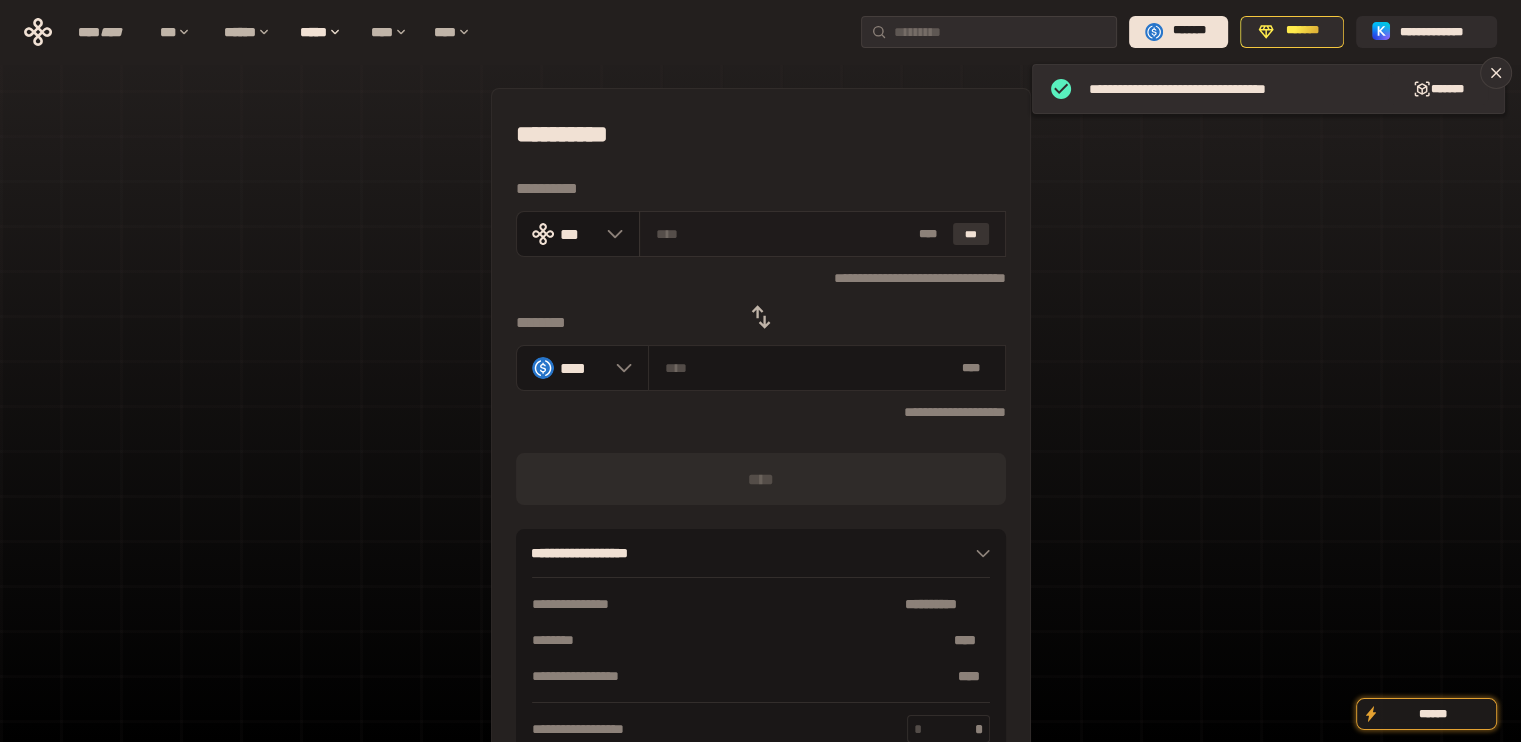 click on "***" at bounding box center (971, 234) 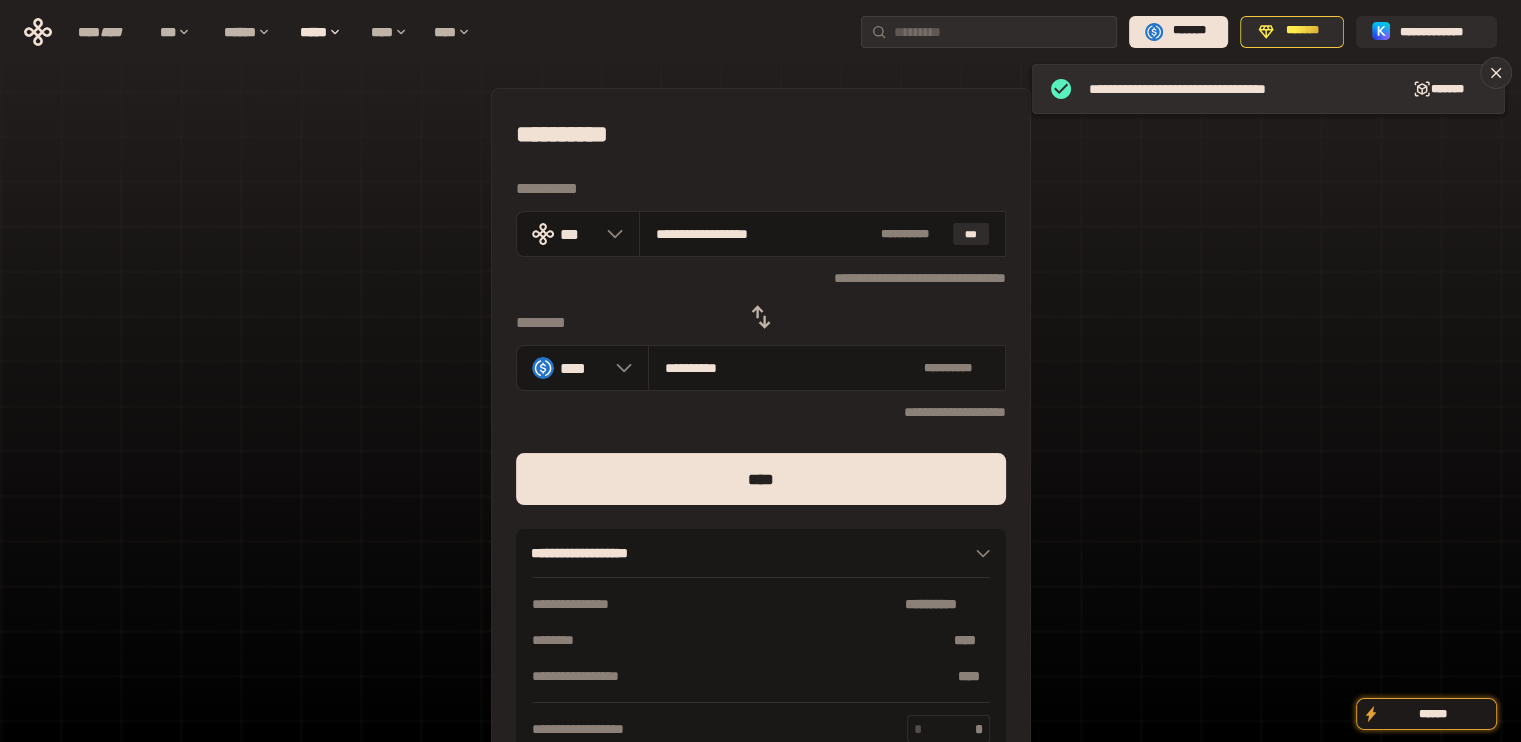 drag, startPoint x: 698, startPoint y: 234, endPoint x: 959, endPoint y: 266, distance: 262.95438 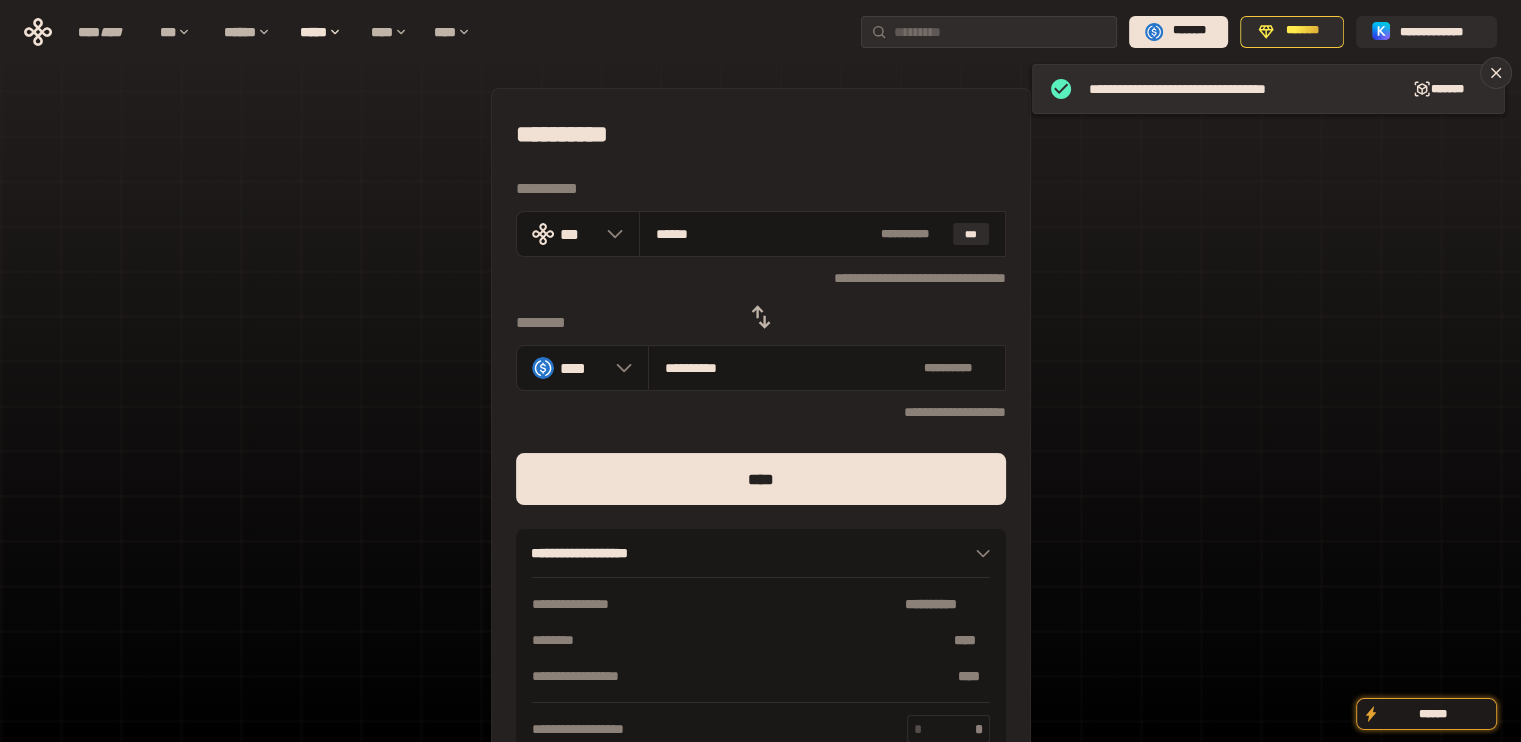 type on "****" 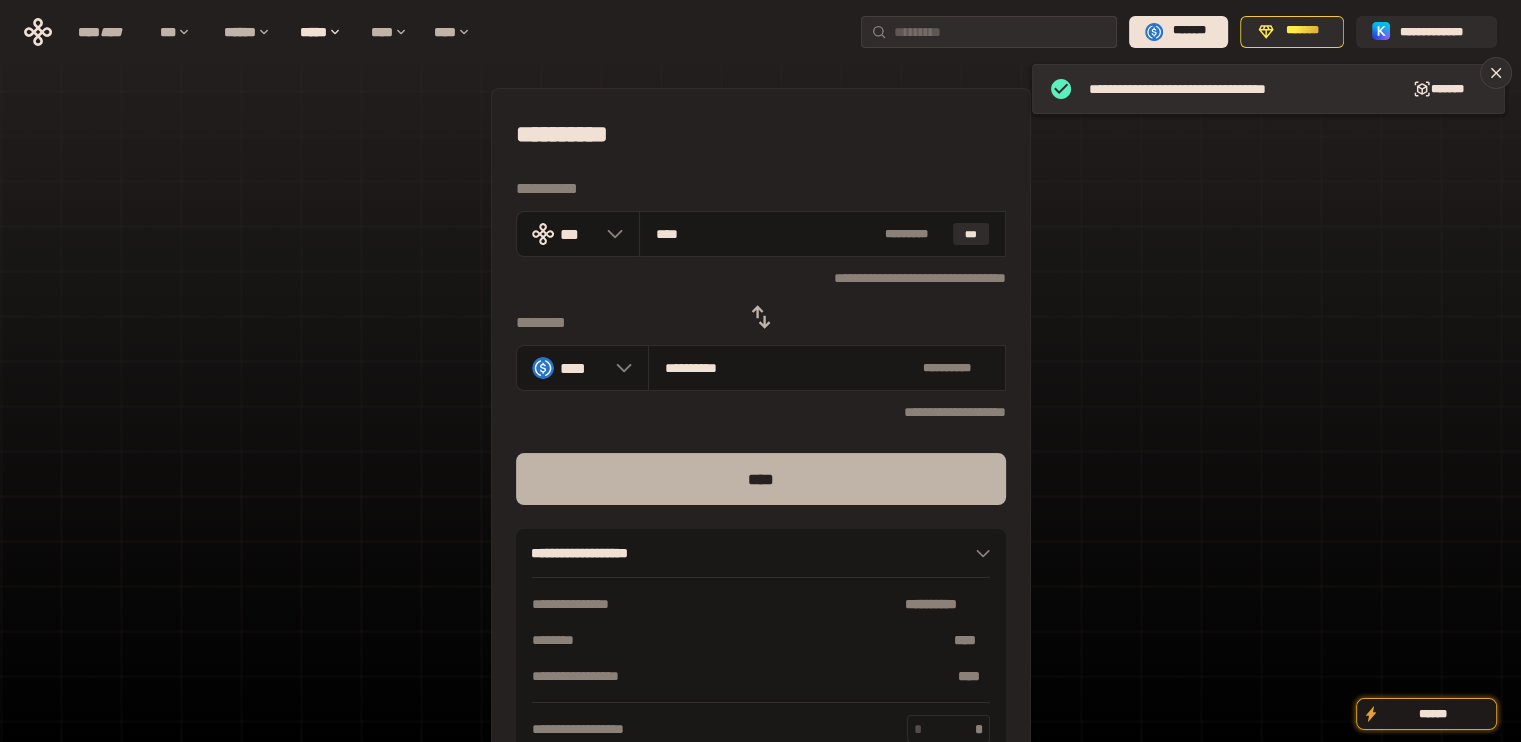 type on "****" 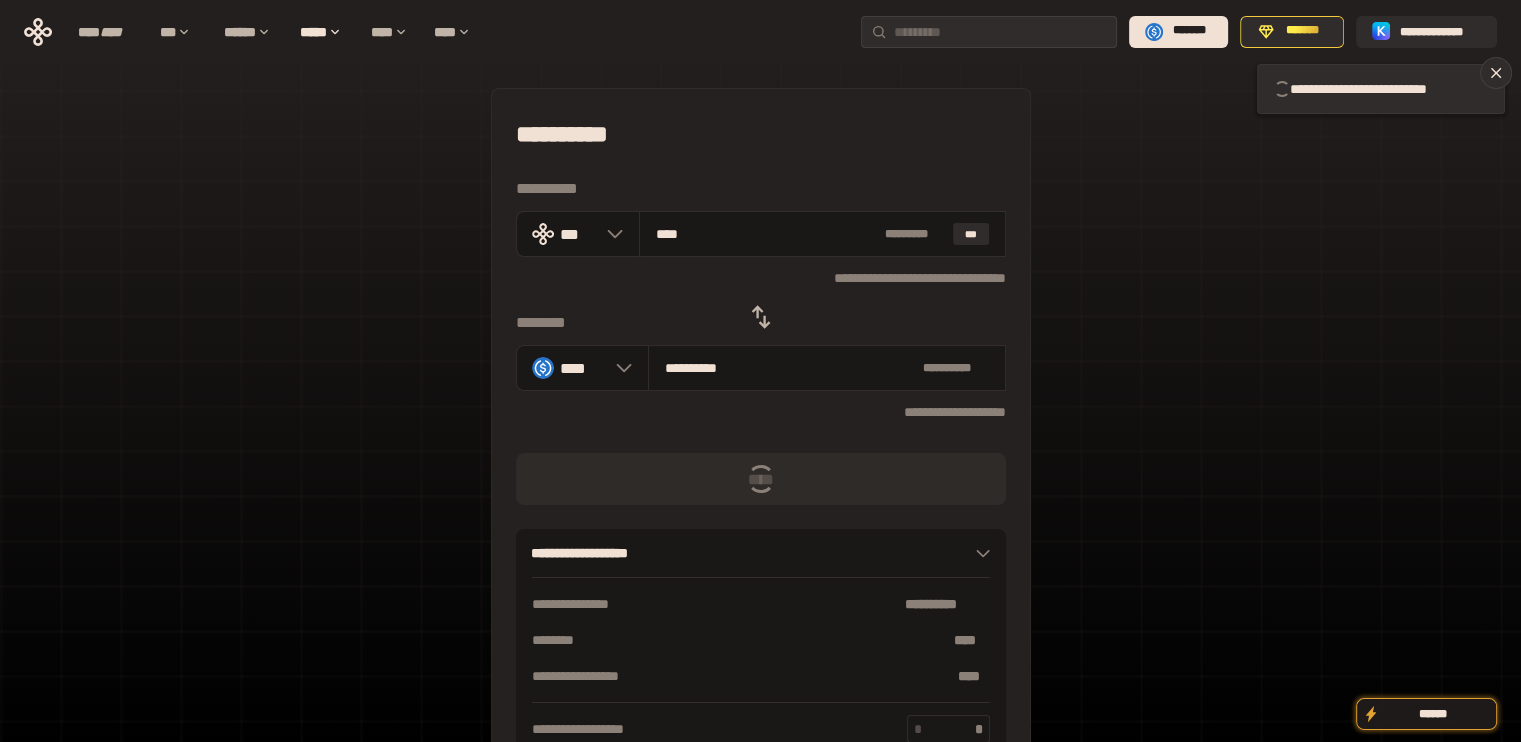 type 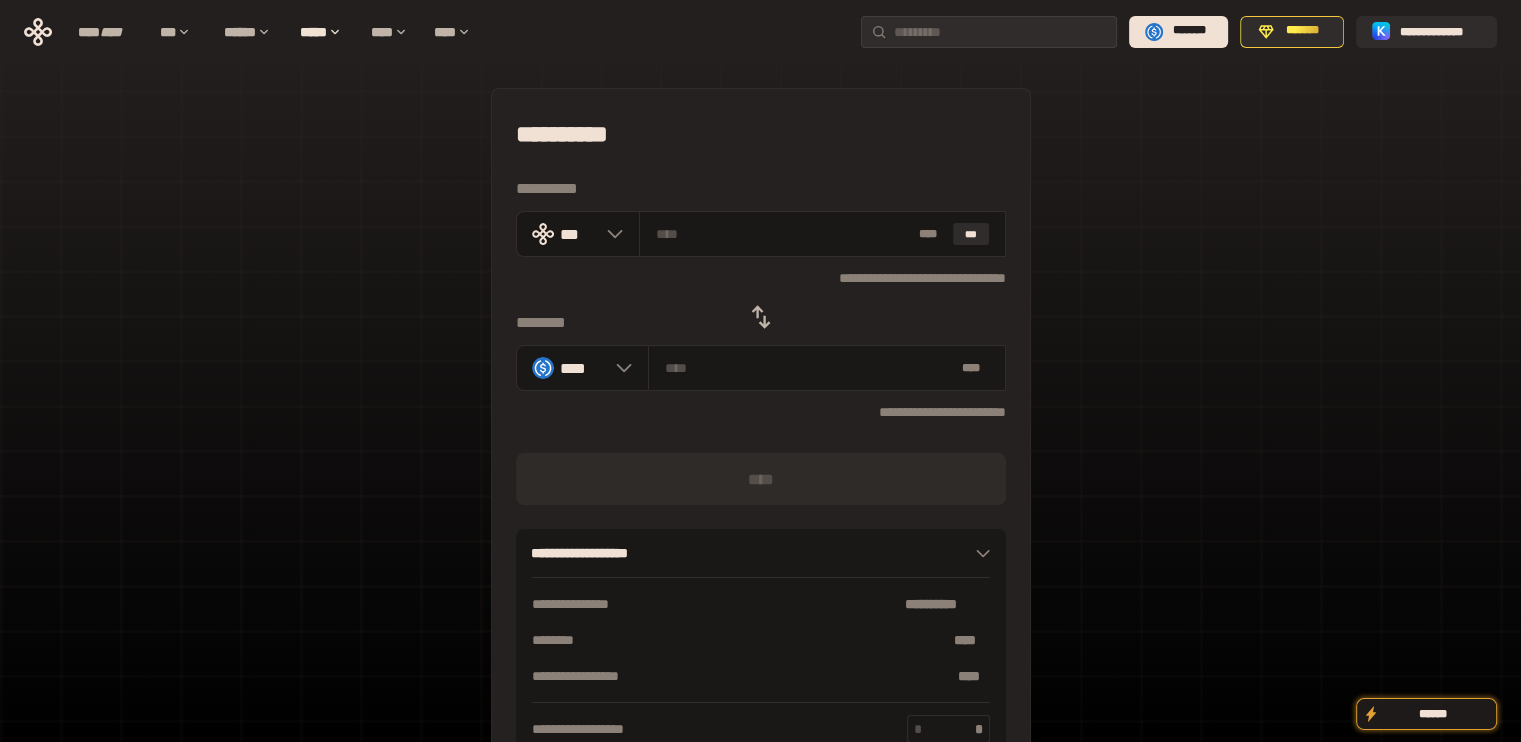 click 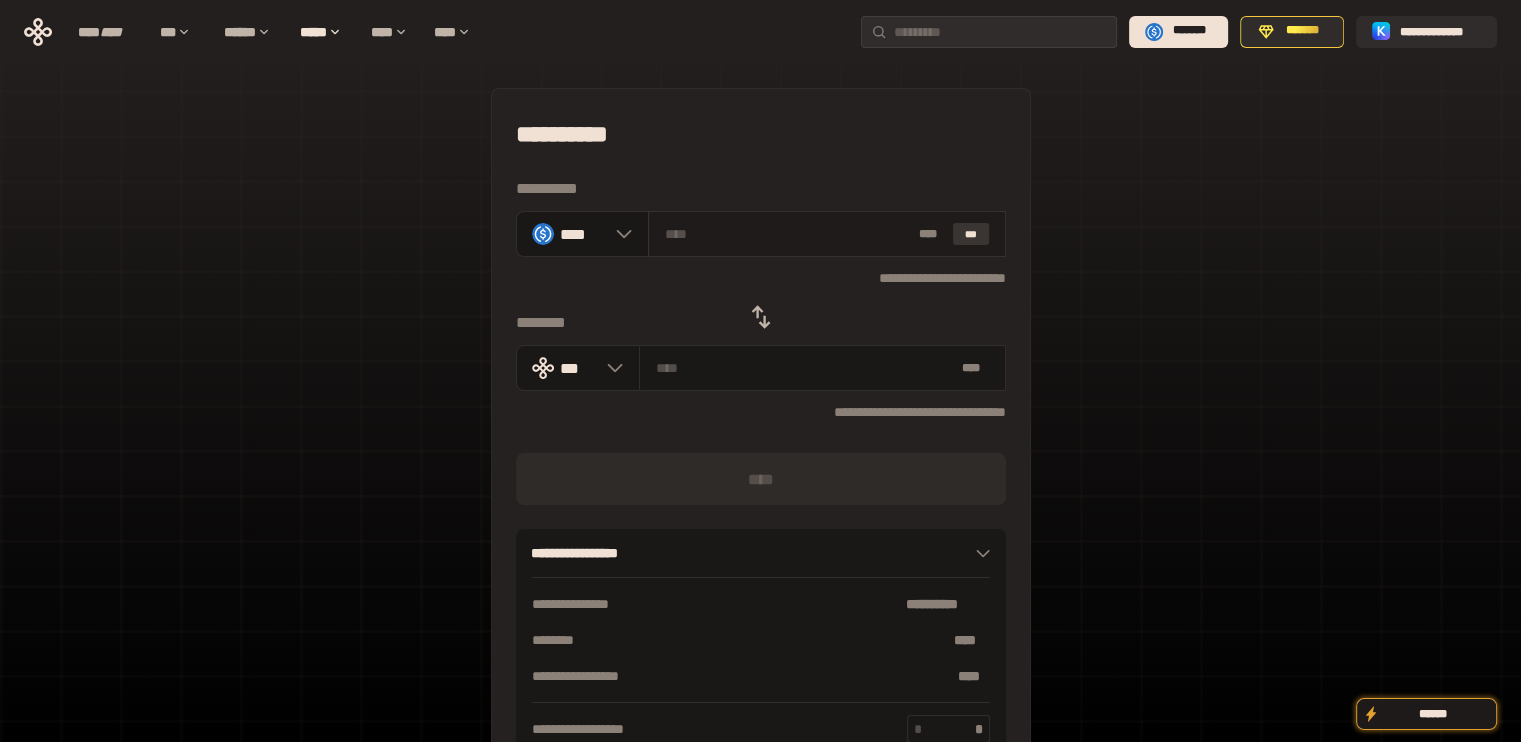 click on "***" at bounding box center (971, 234) 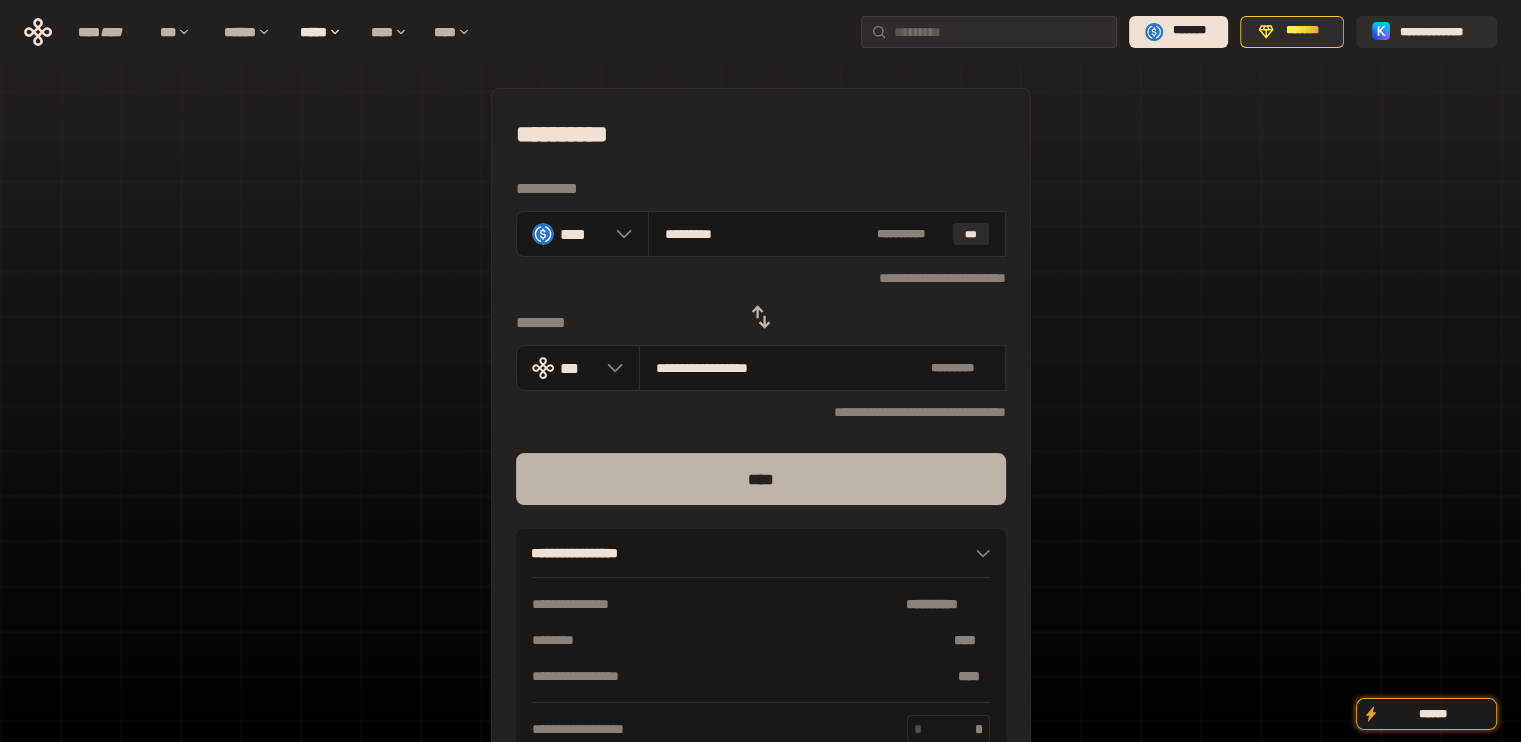 click on "****" at bounding box center (761, 479) 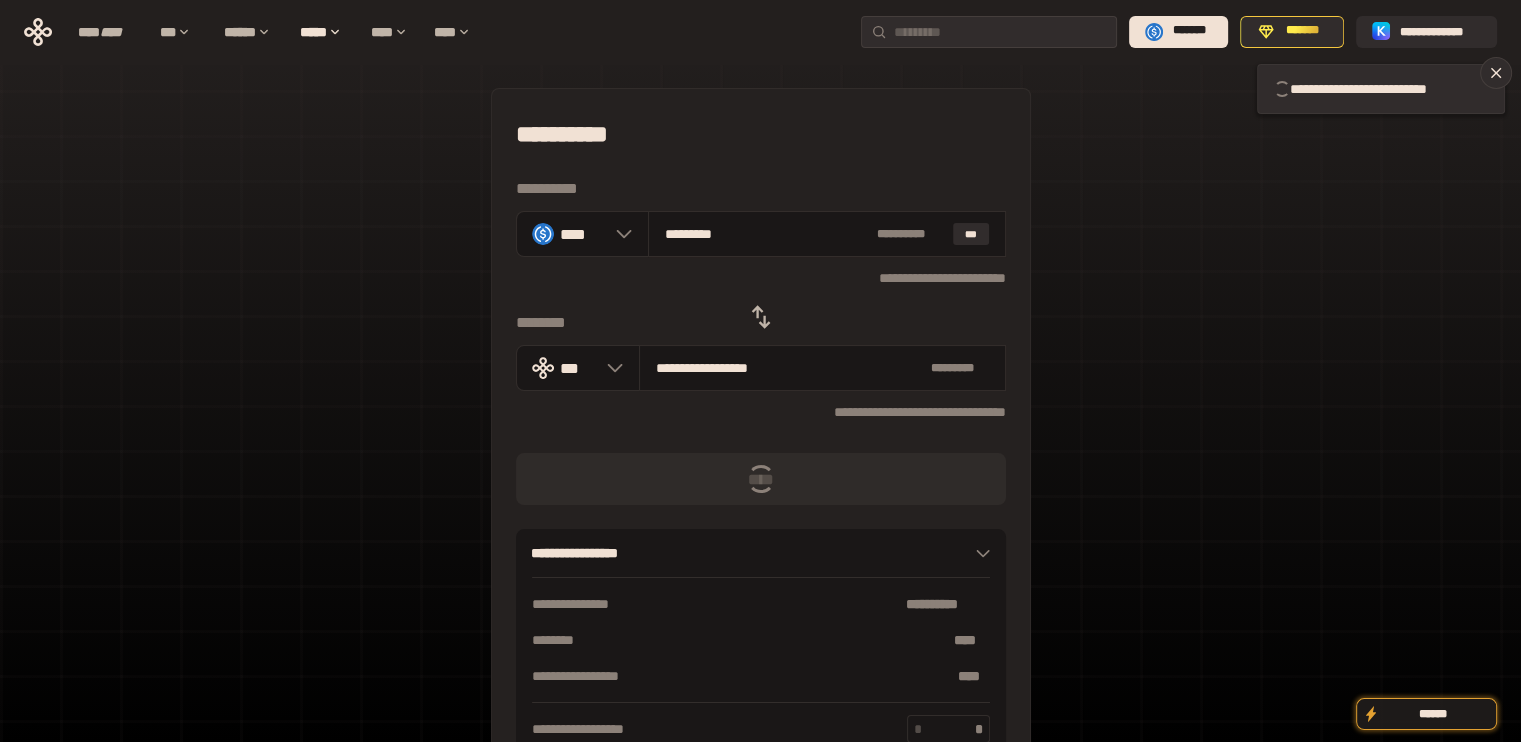 type 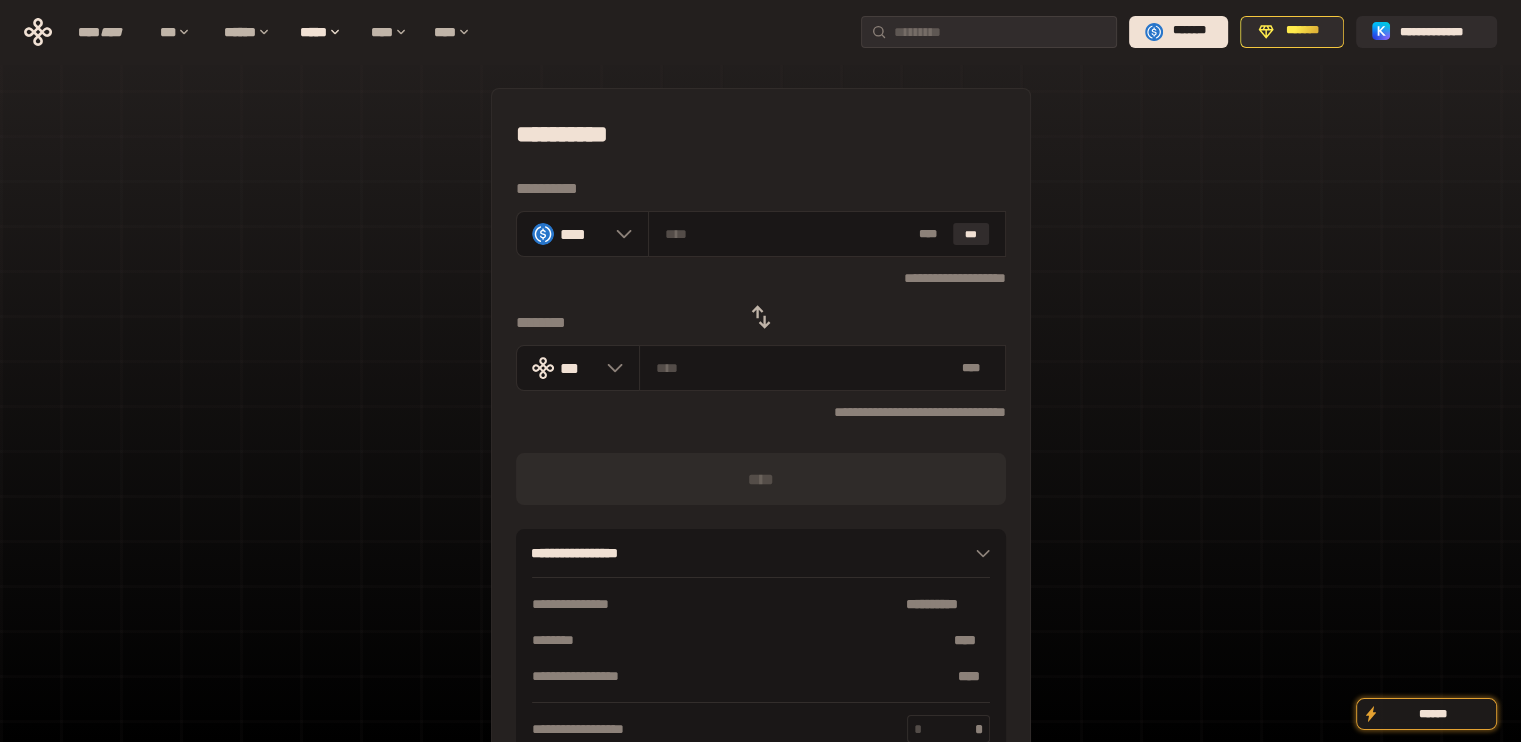 click 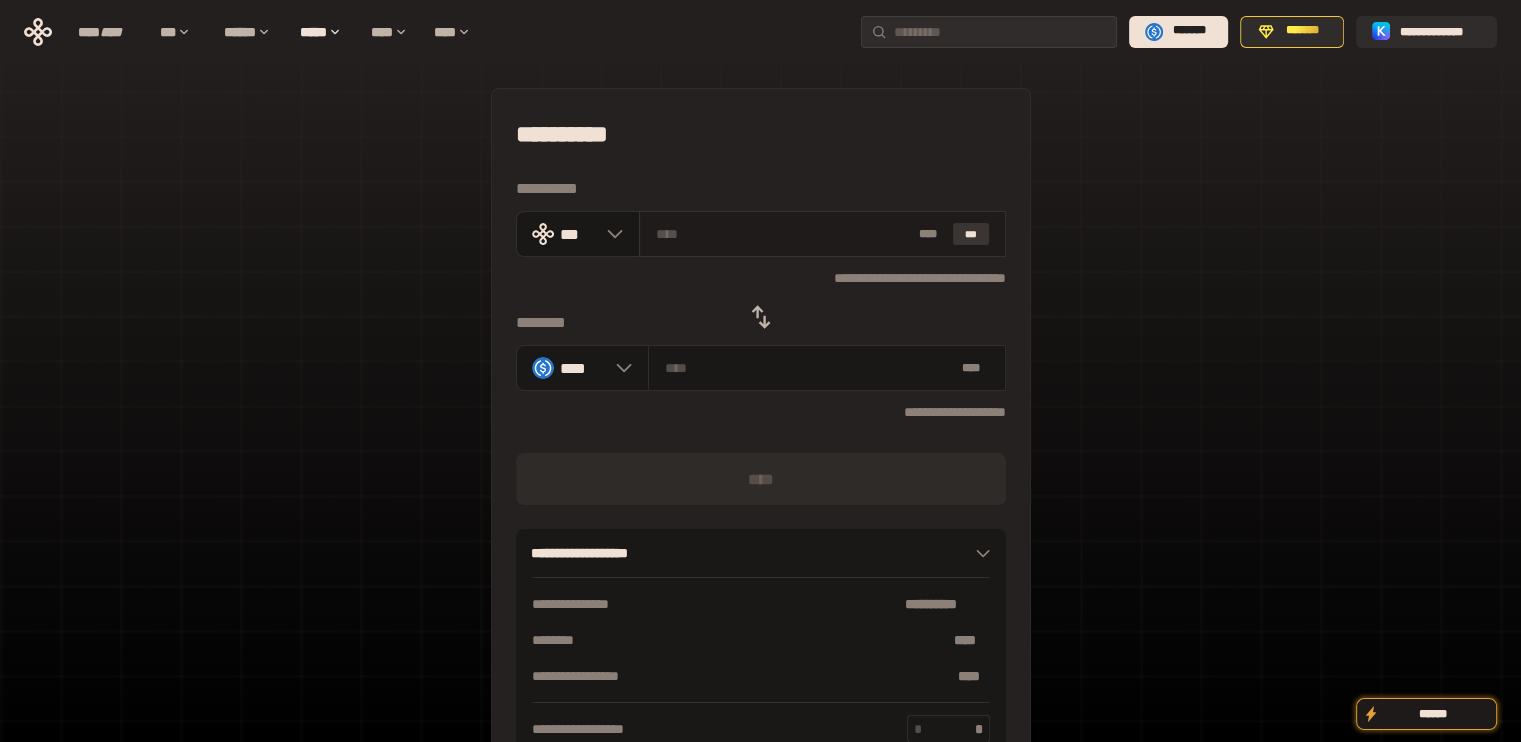 click on "***" at bounding box center [971, 234] 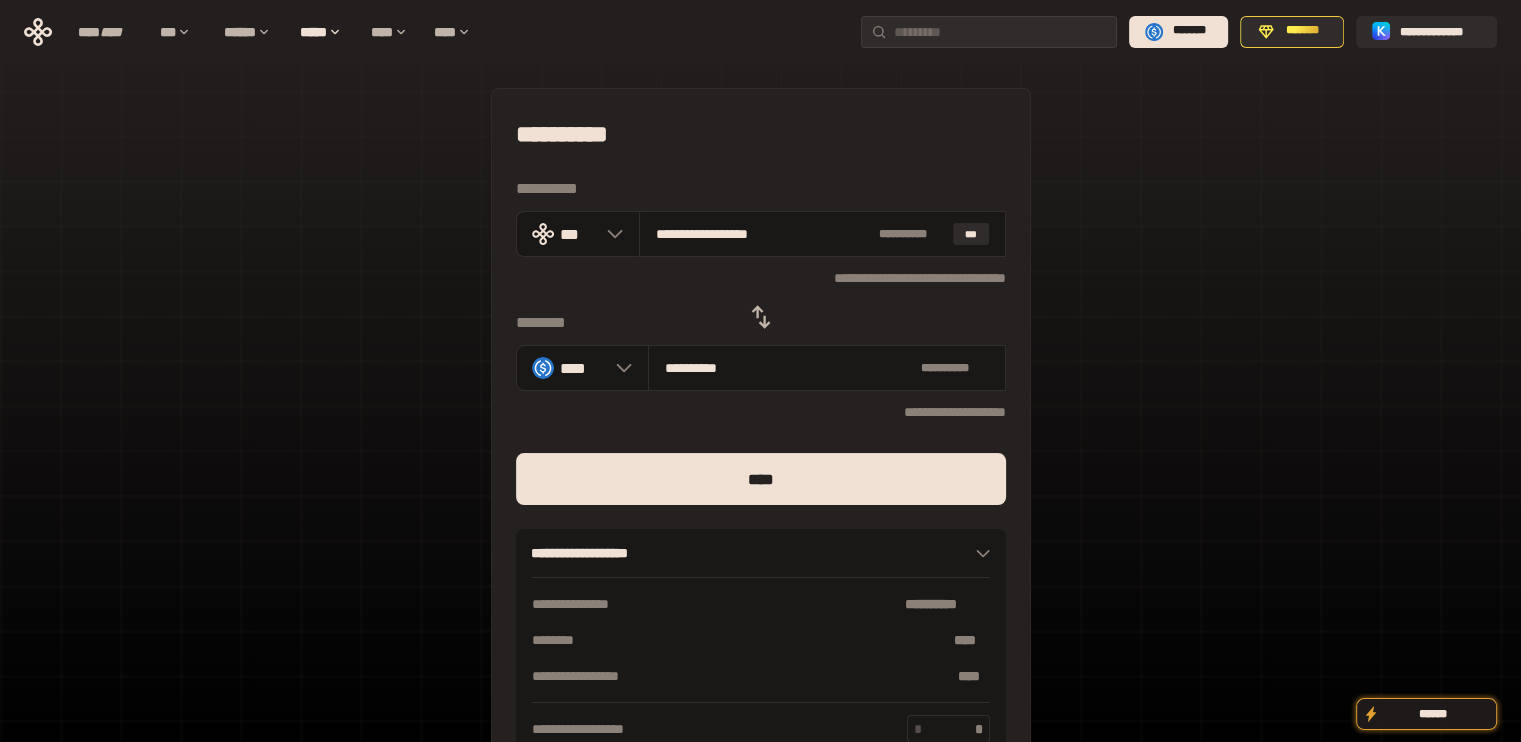 drag, startPoint x: 689, startPoint y: 238, endPoint x: 897, endPoint y: 271, distance: 210.60152 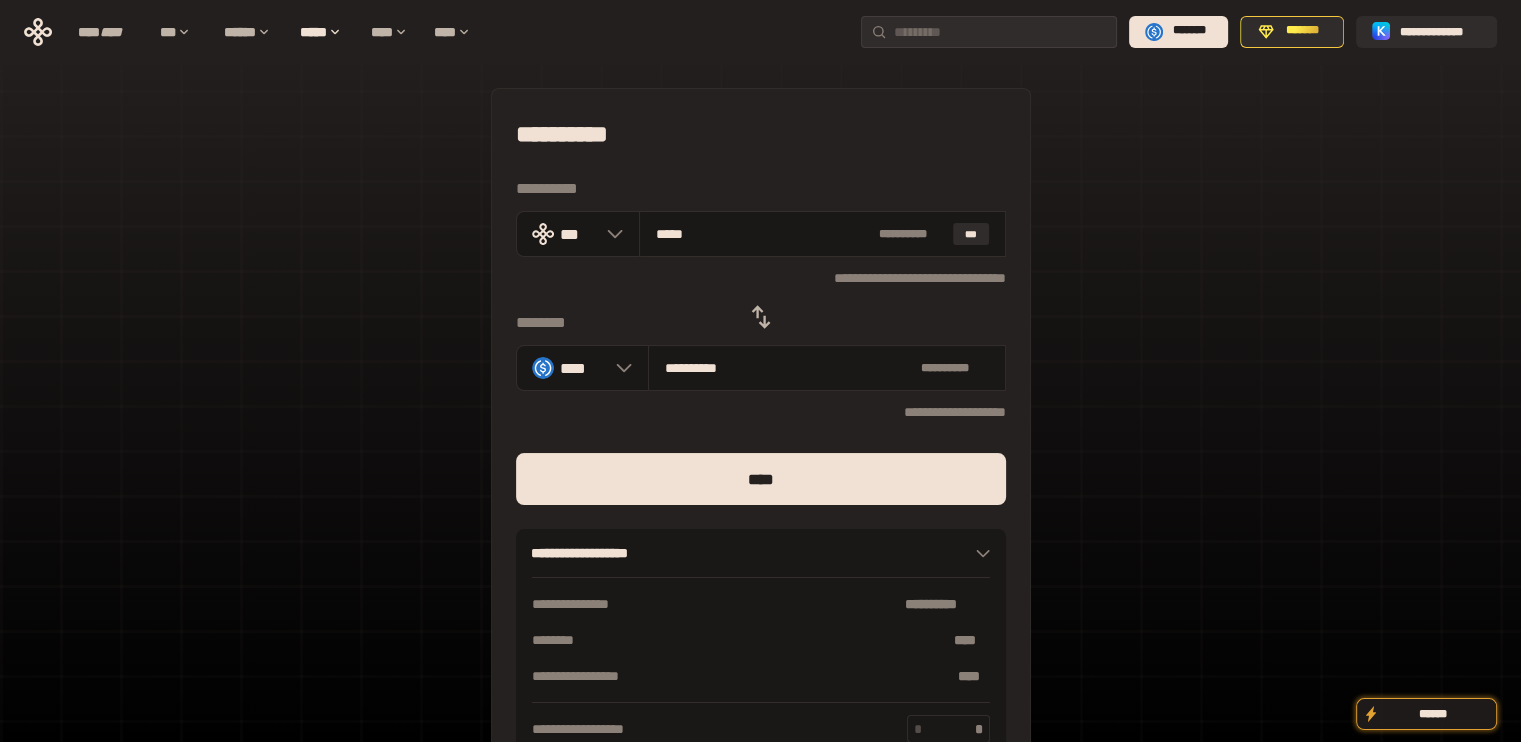 type on "****" 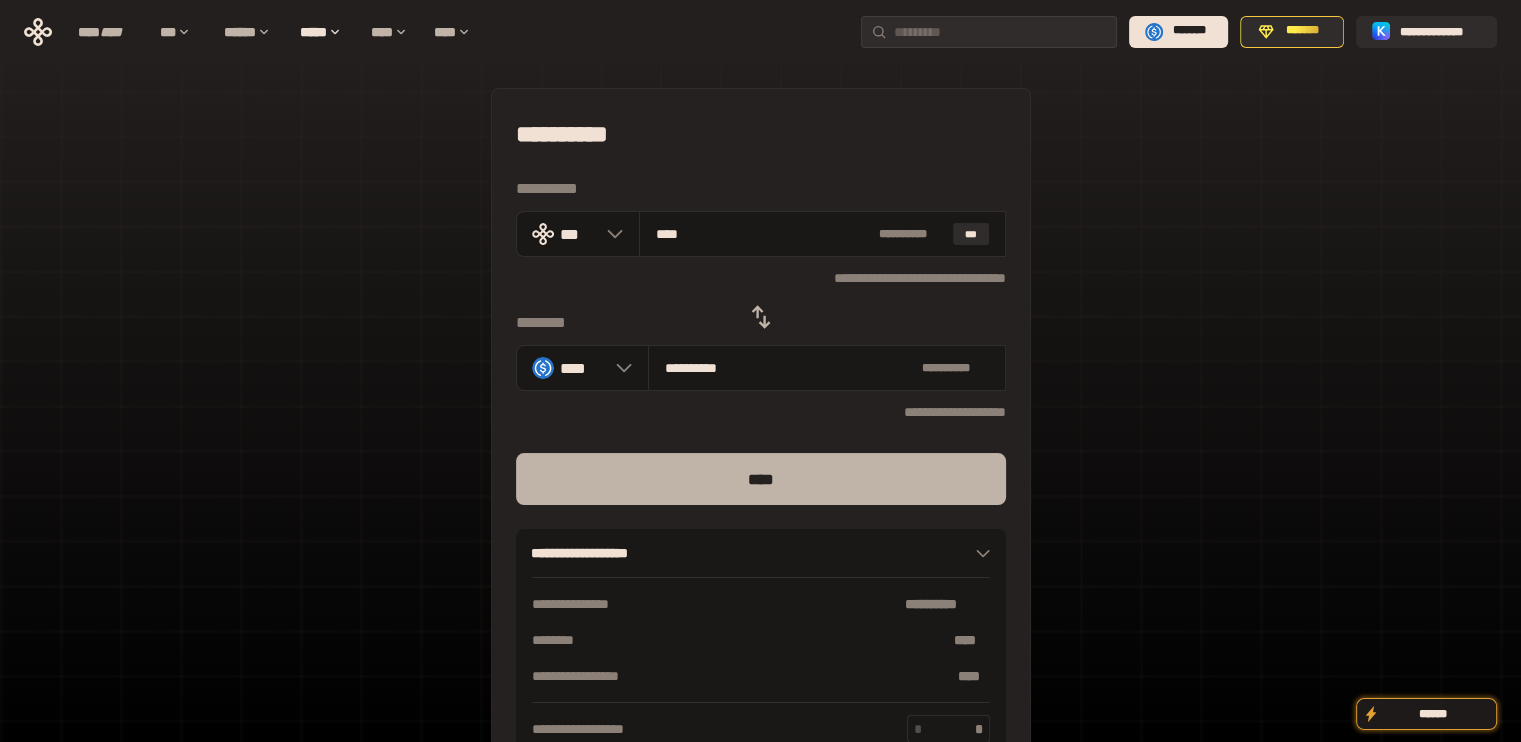 type on "****" 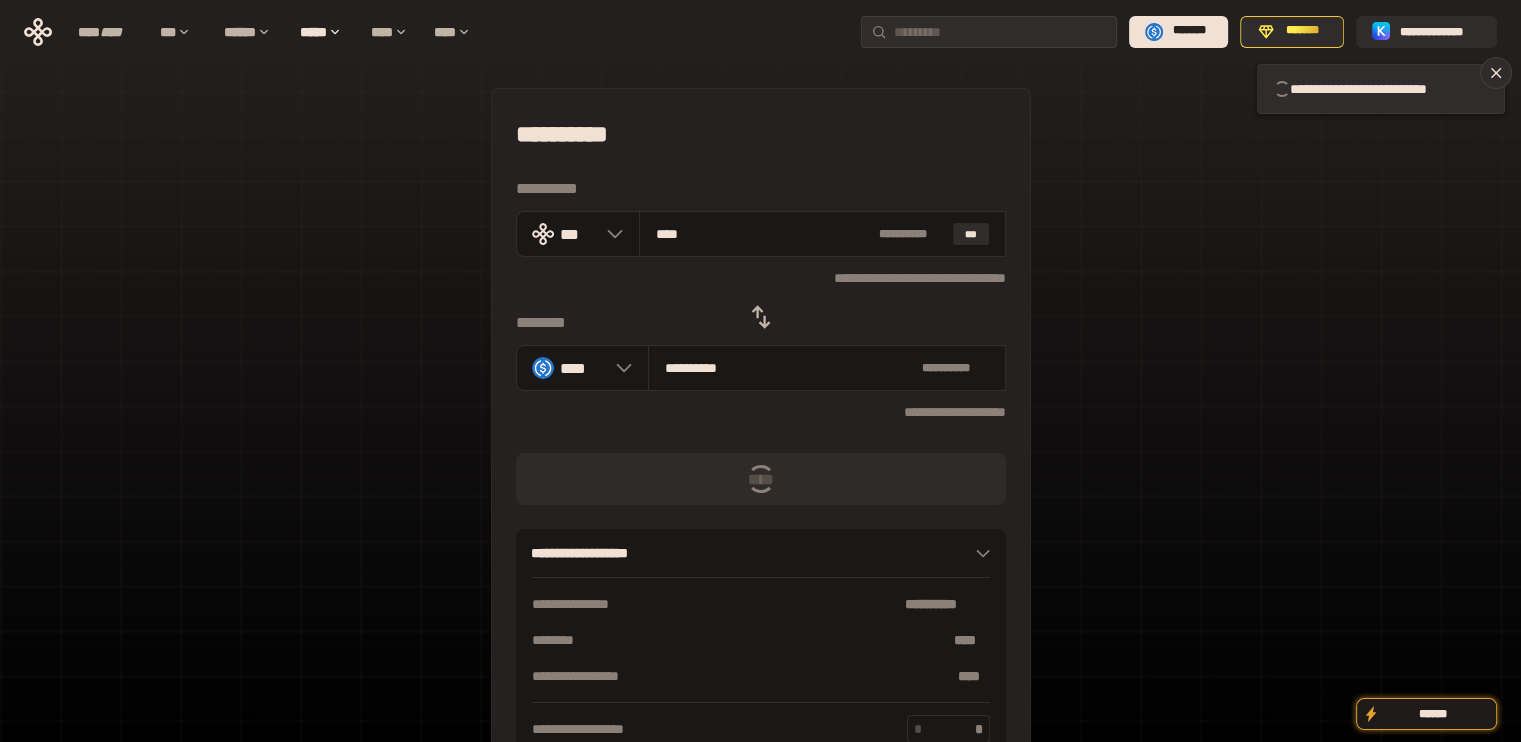 type 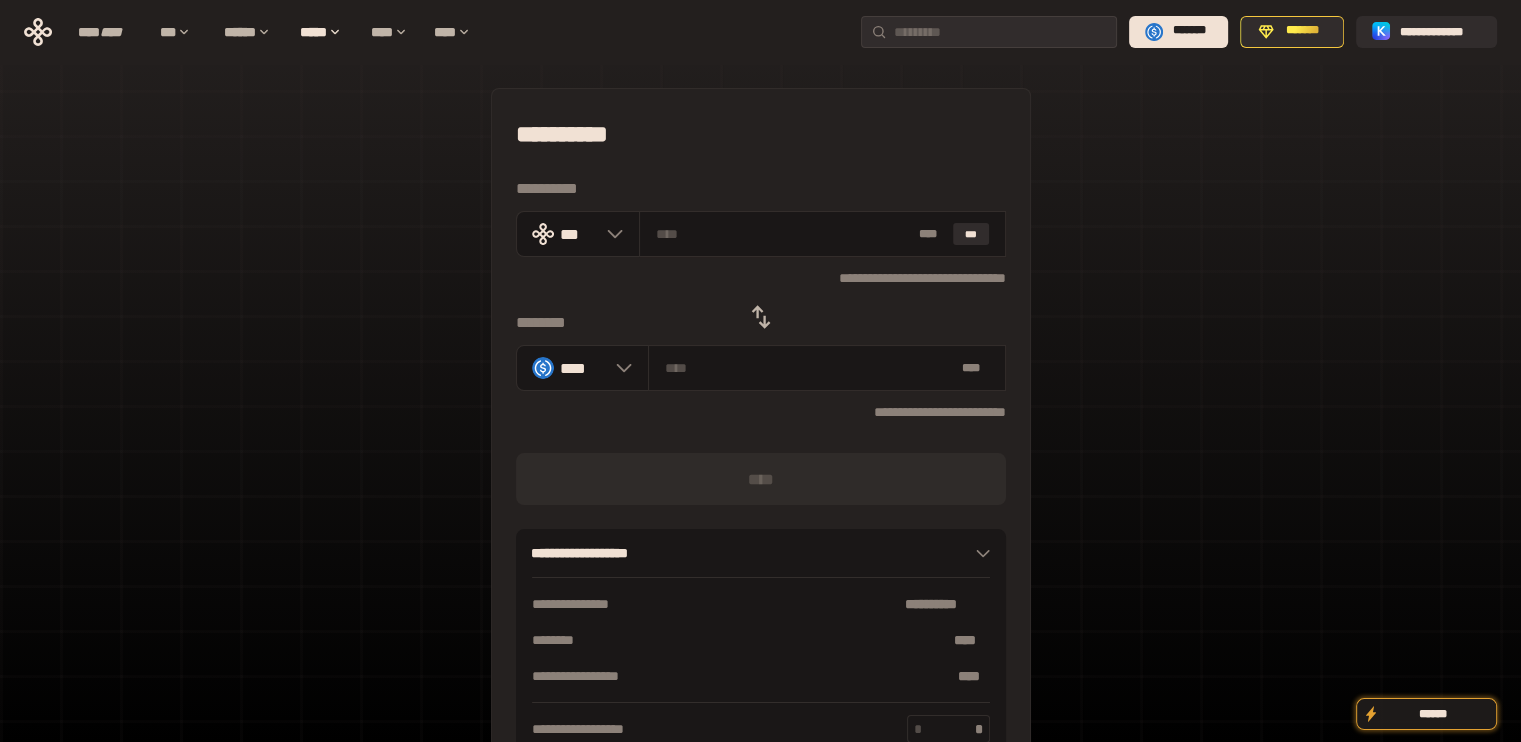 click at bounding box center [761, 317] 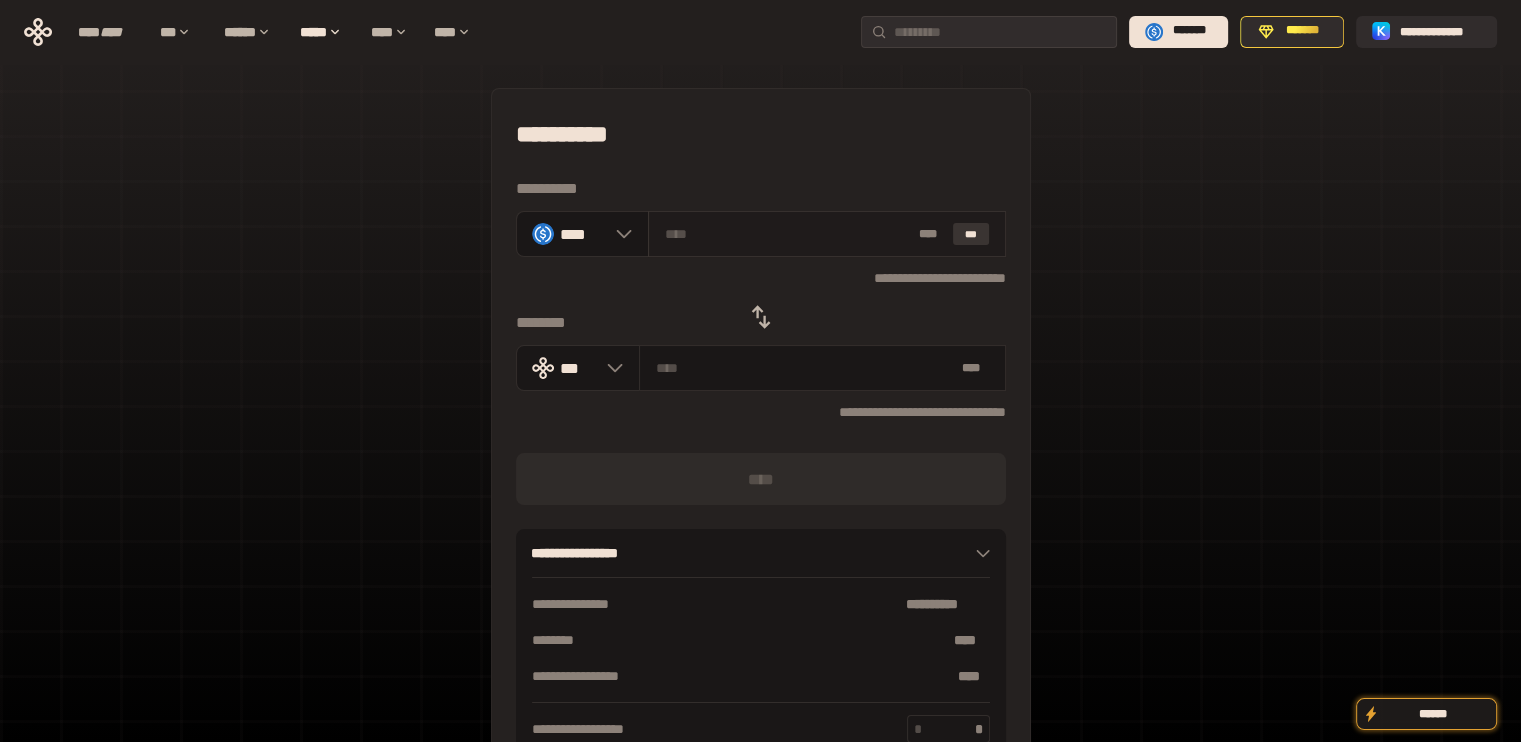 click on "***" at bounding box center [971, 234] 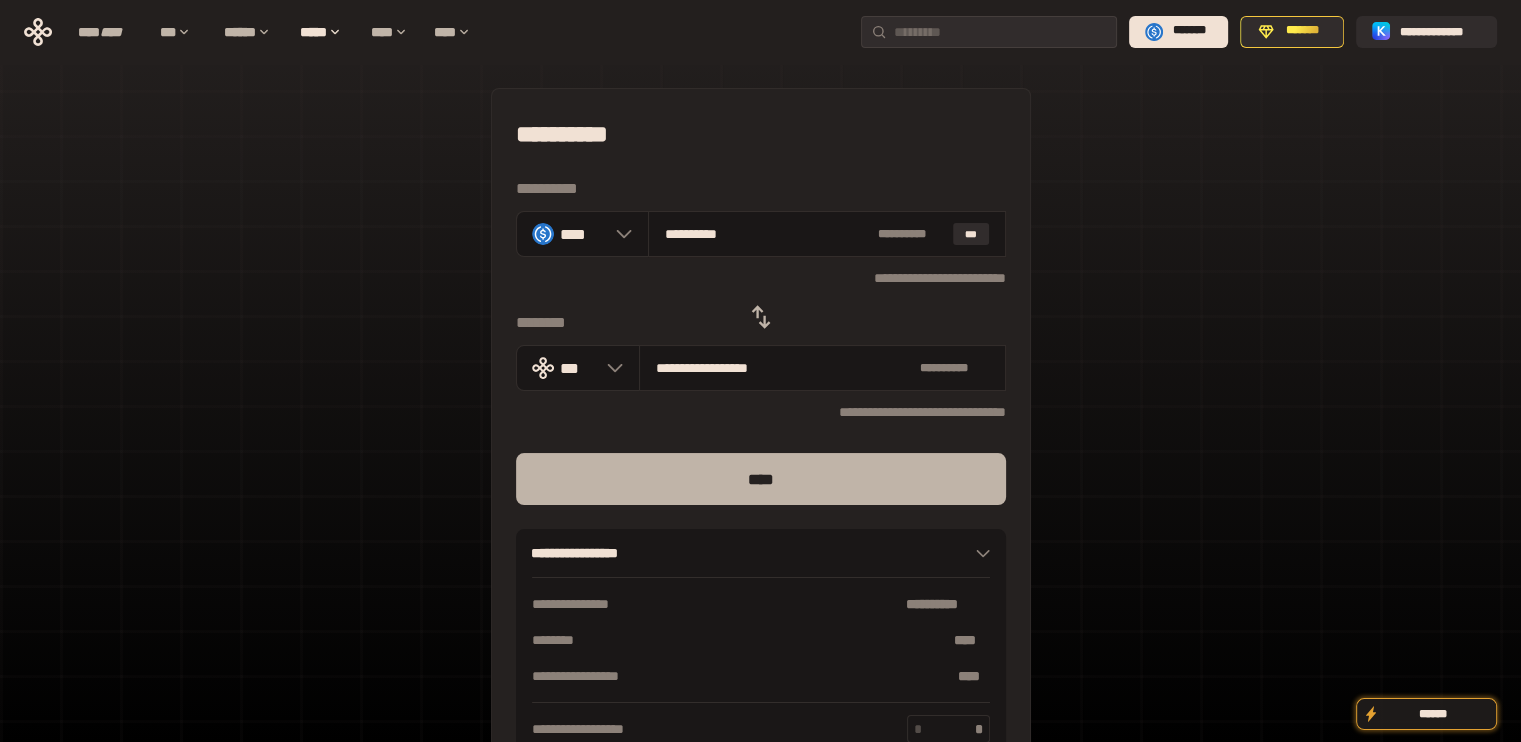 click on "****" at bounding box center (761, 479) 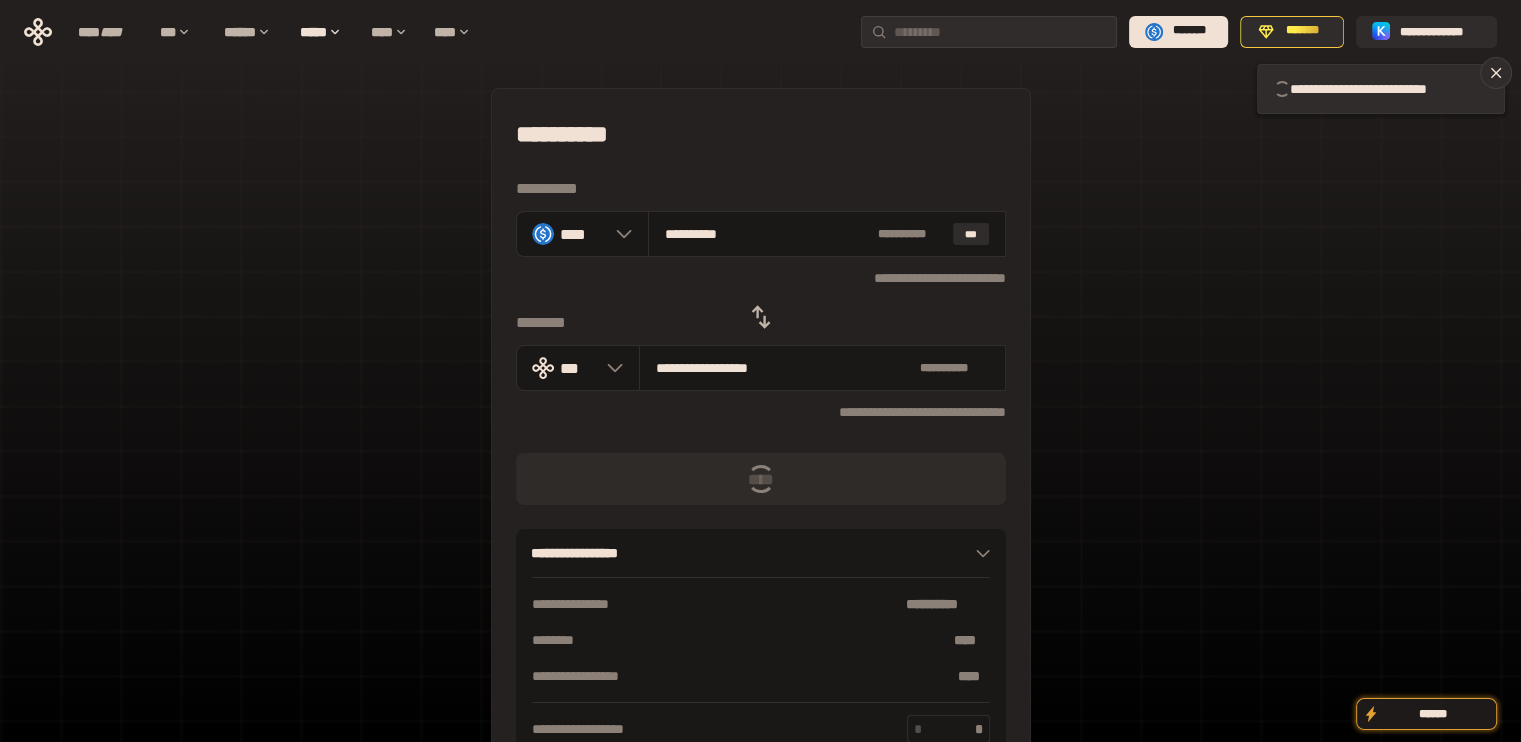 type 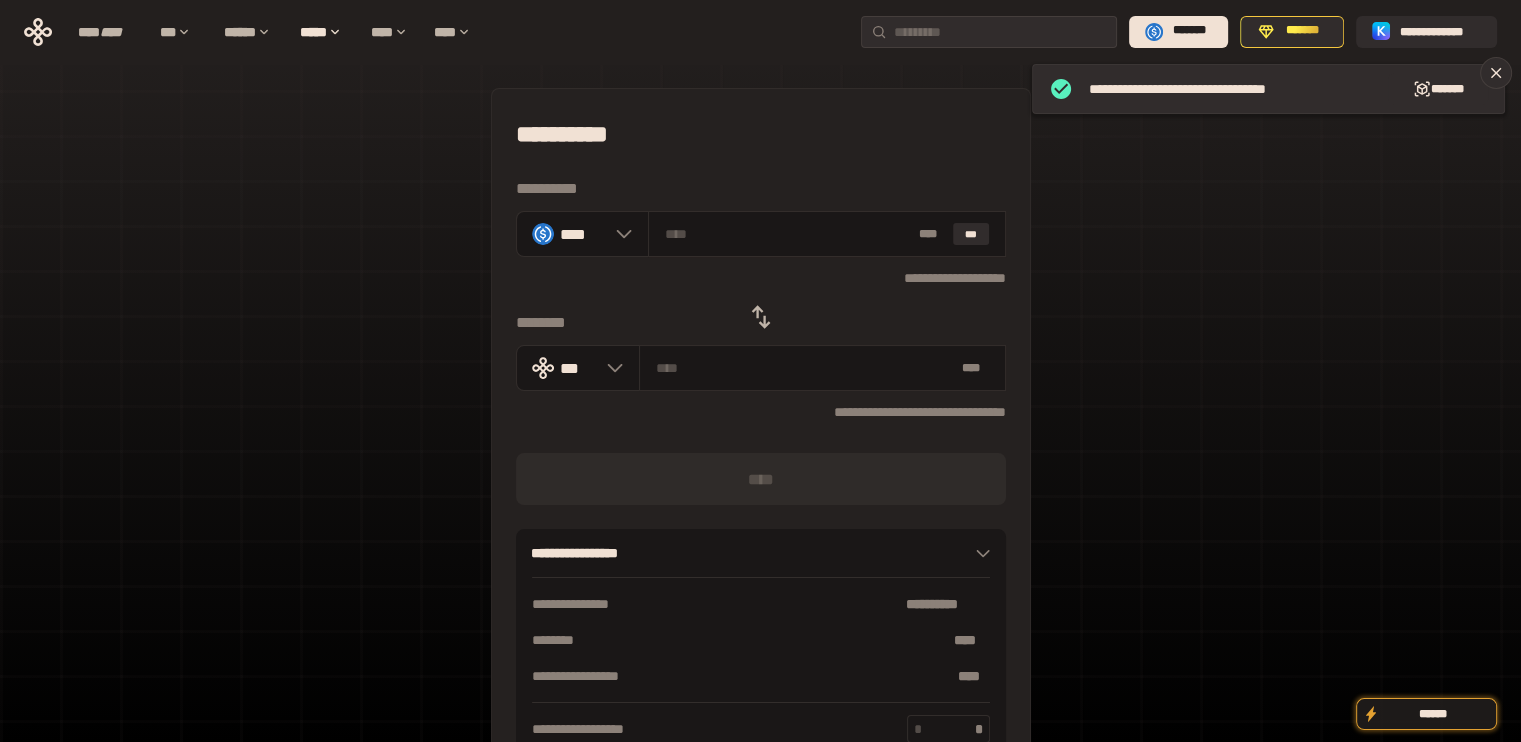 click 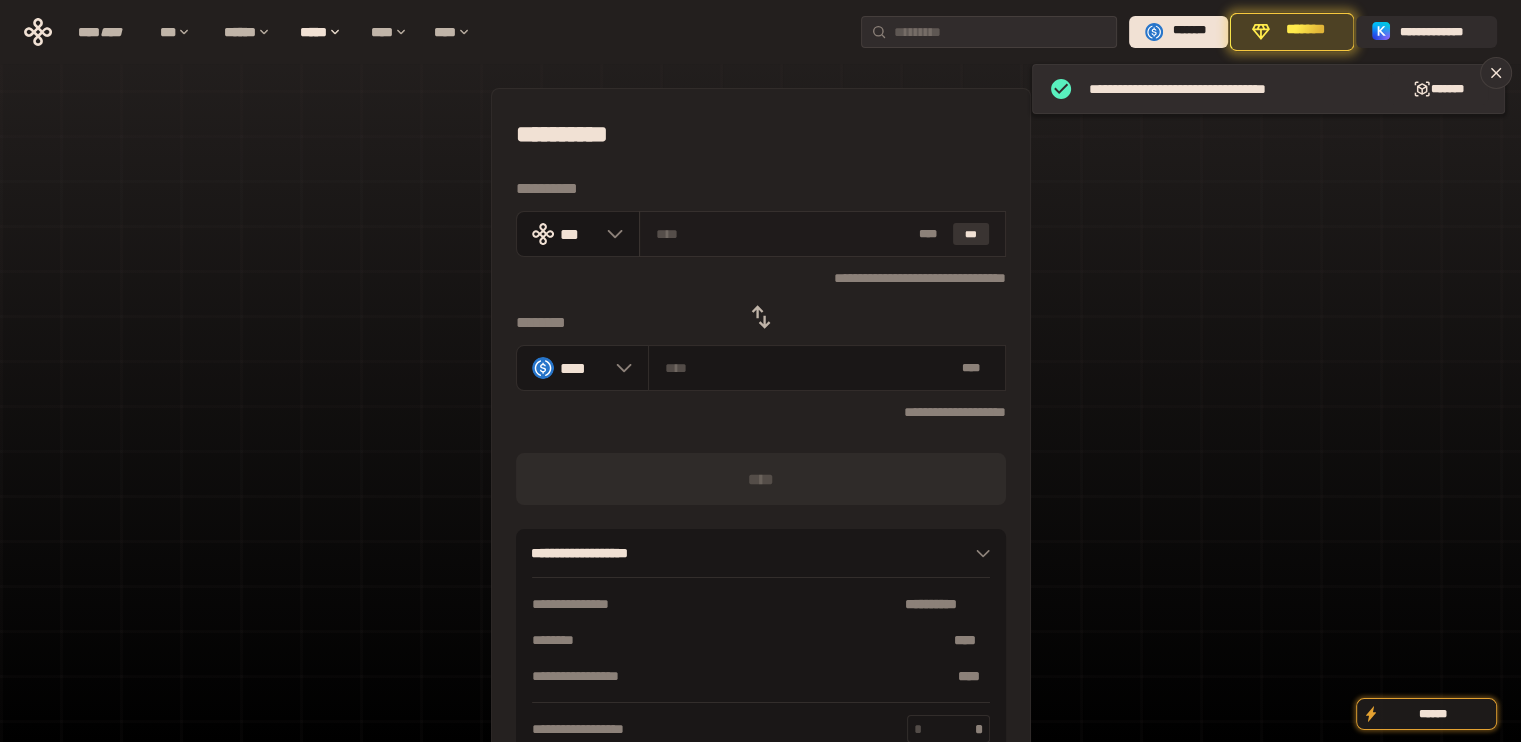 click on "***" at bounding box center (971, 234) 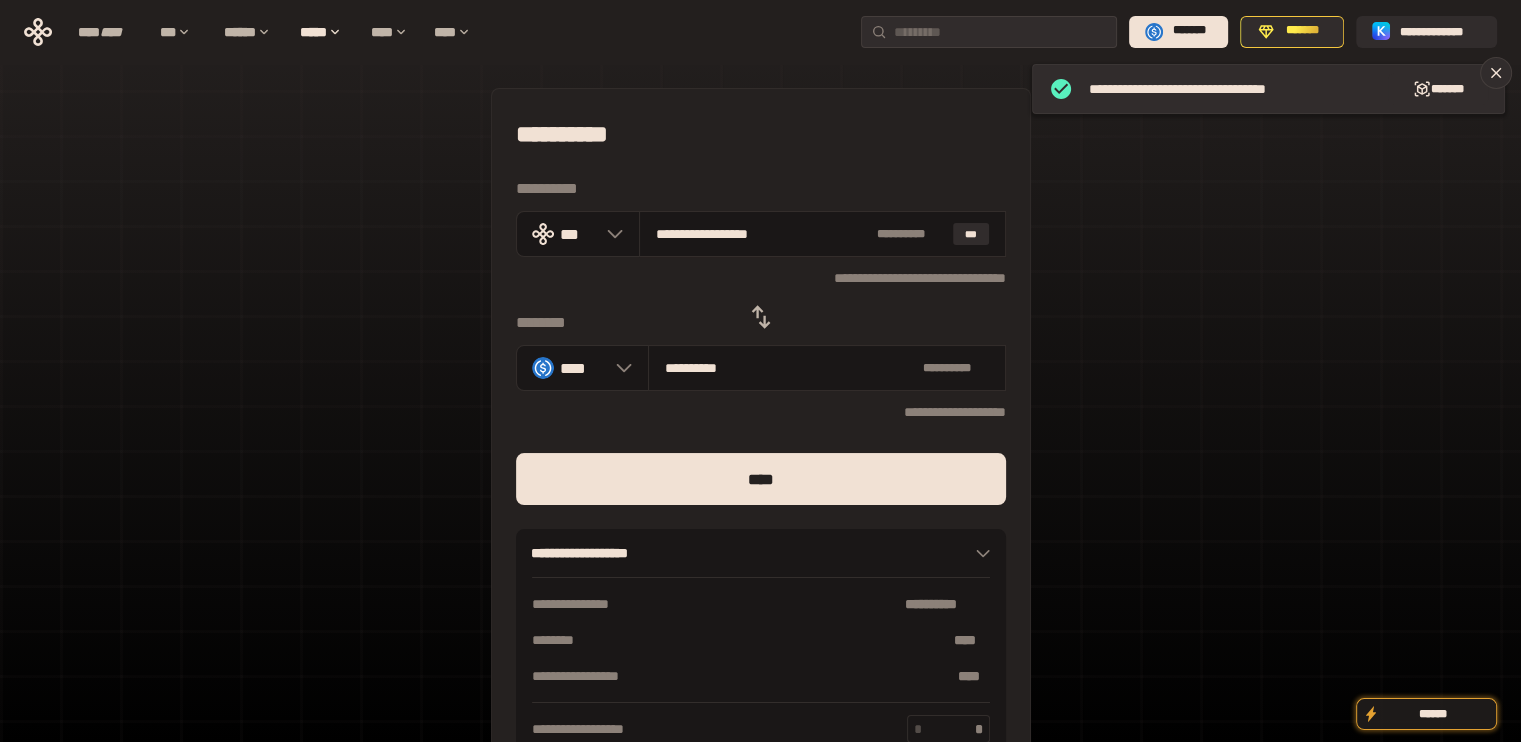 drag, startPoint x: 694, startPoint y: 231, endPoint x: 999, endPoint y: 266, distance: 307.00162 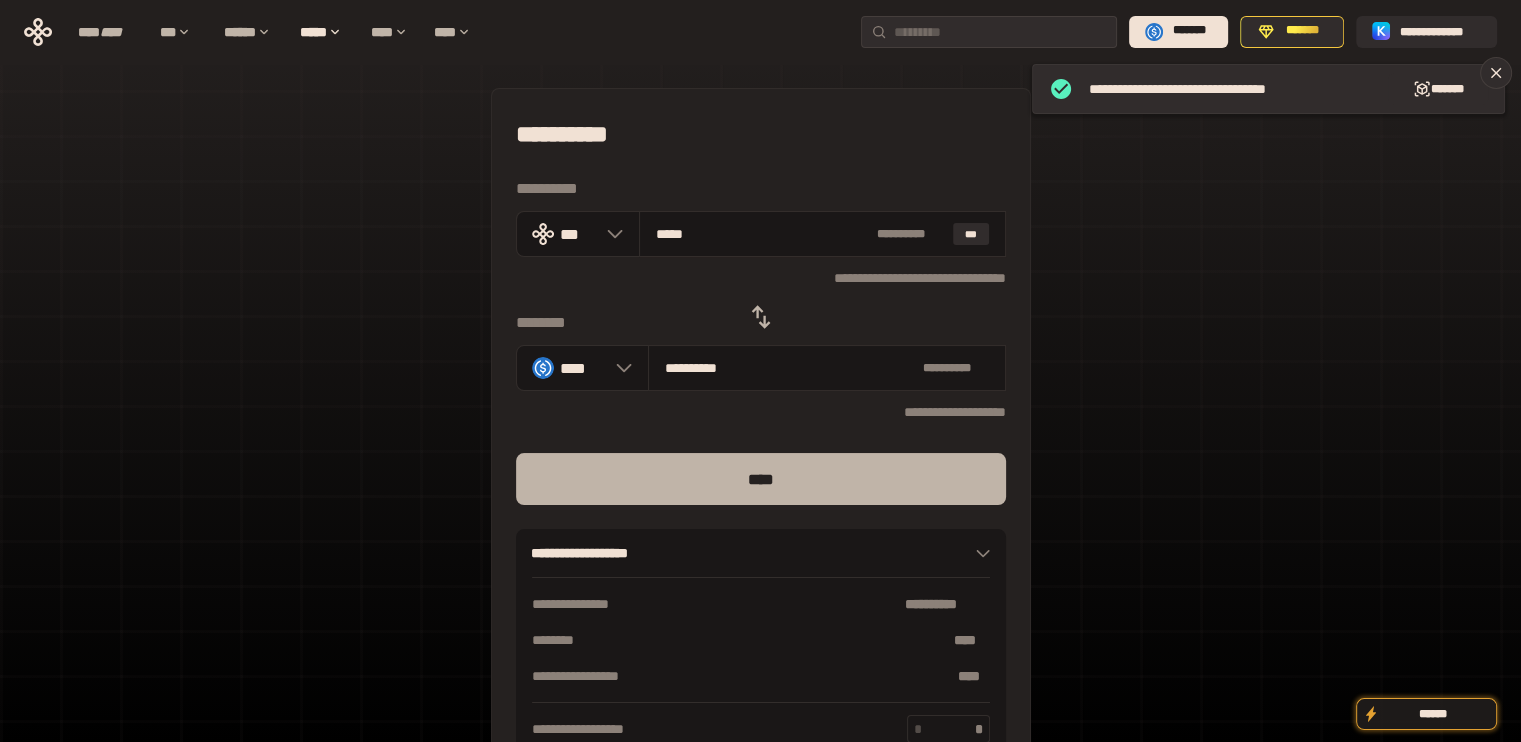 type on "****" 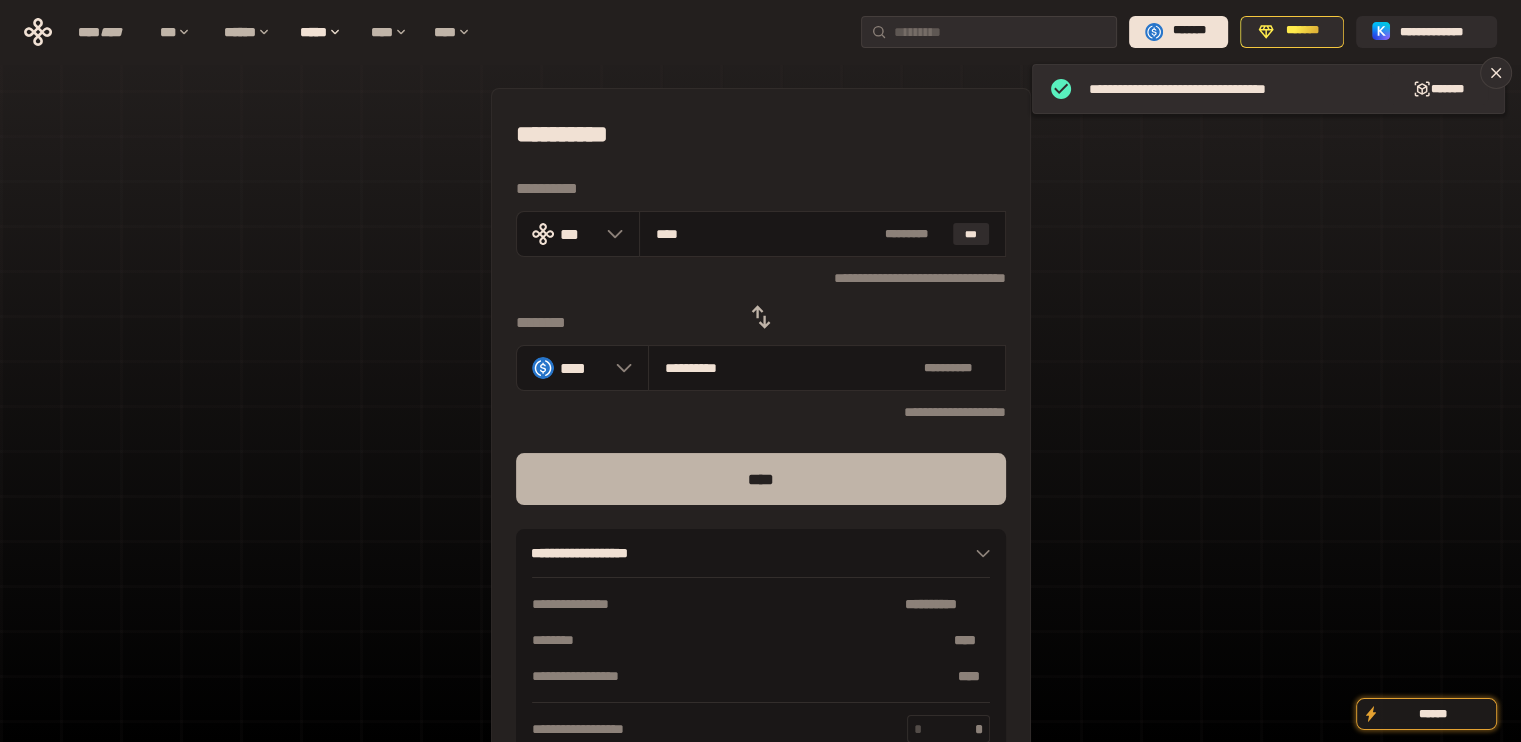 type on "****" 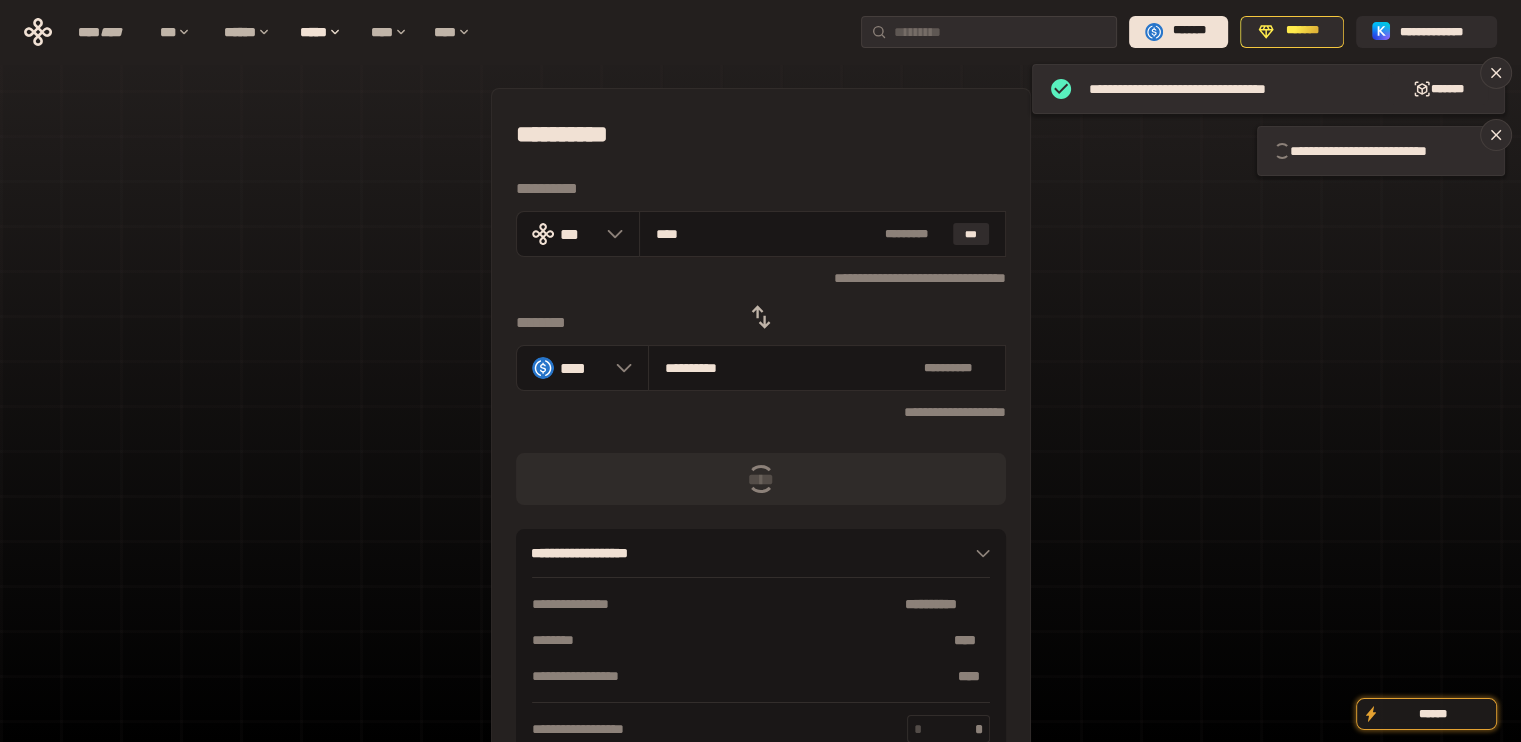 type 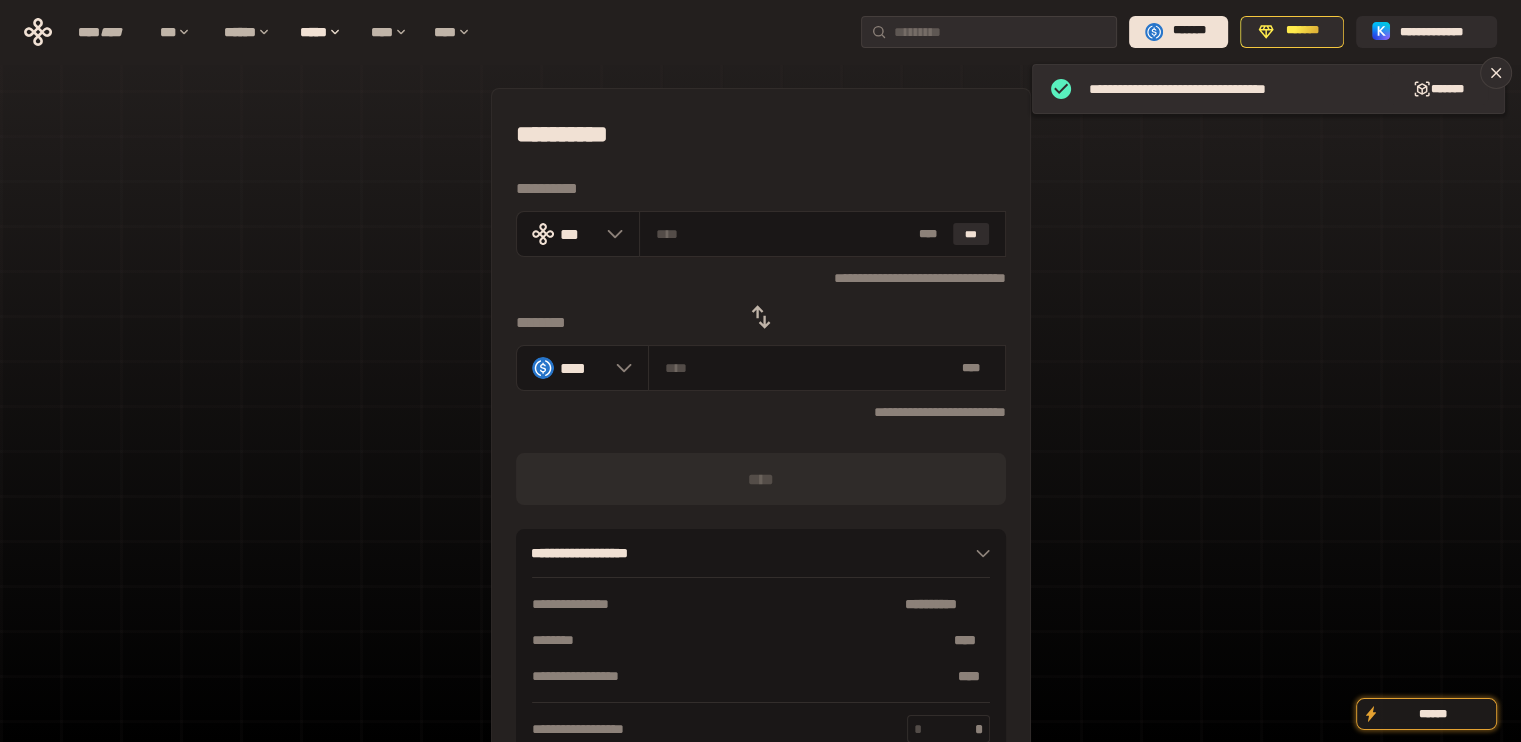 click 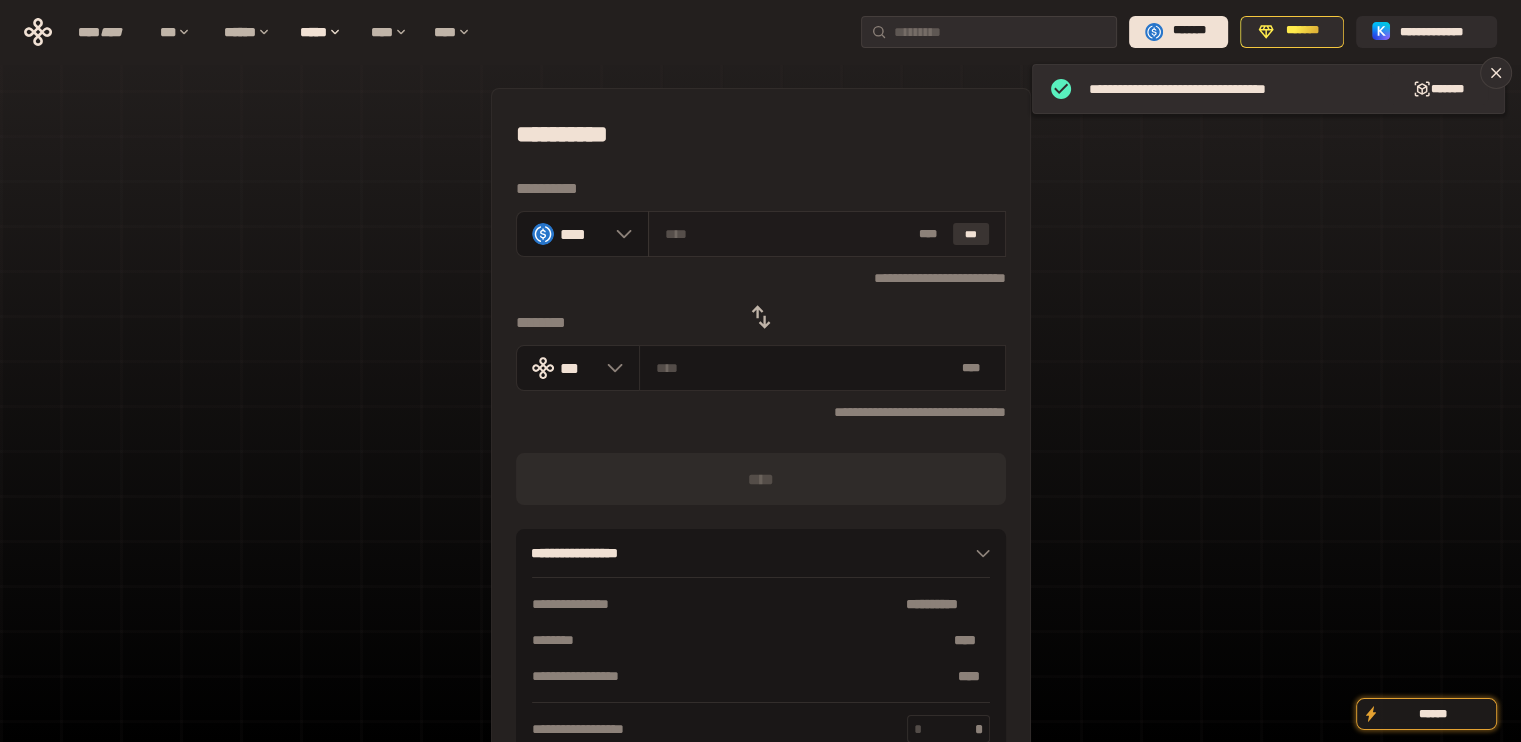 click on "***" at bounding box center [971, 234] 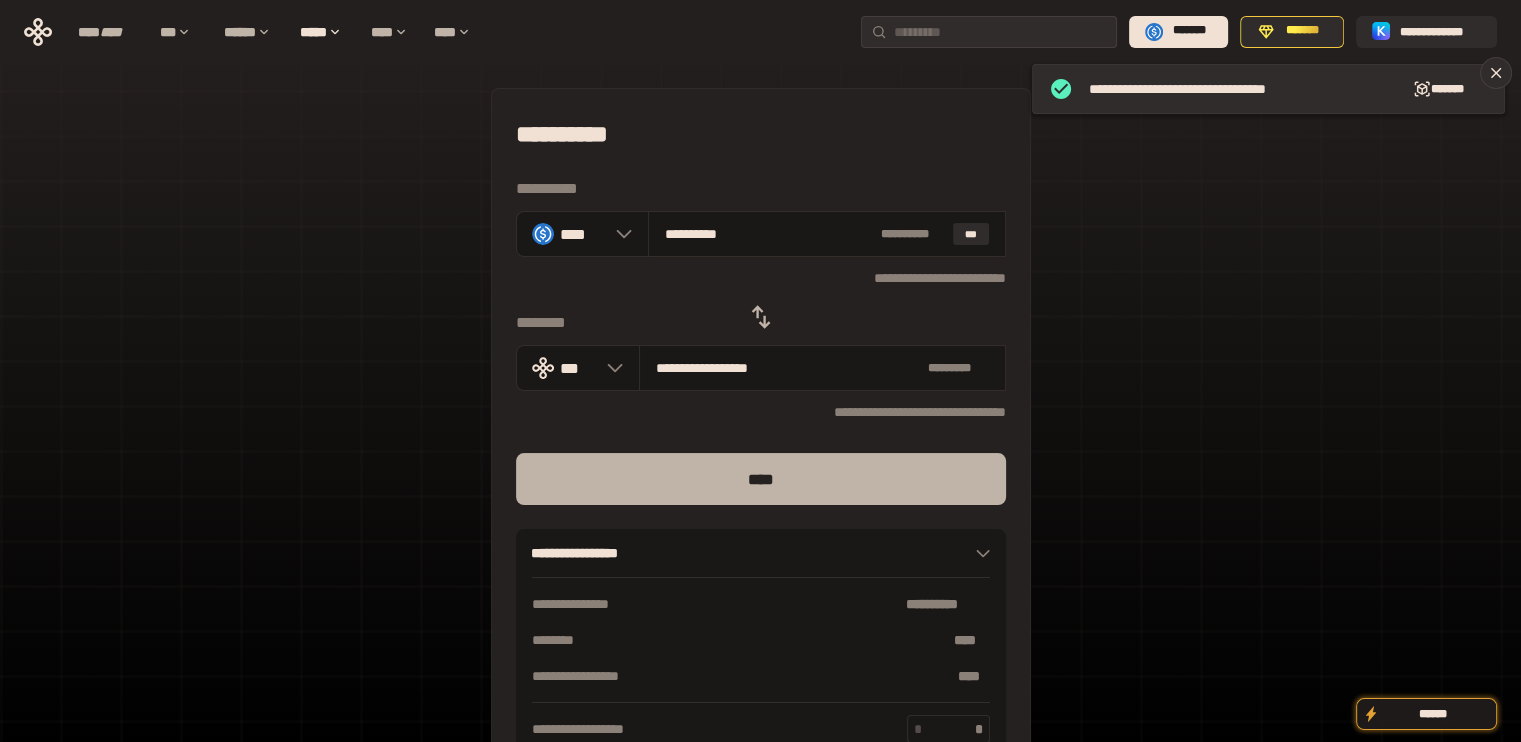 click on "****" at bounding box center (761, 479) 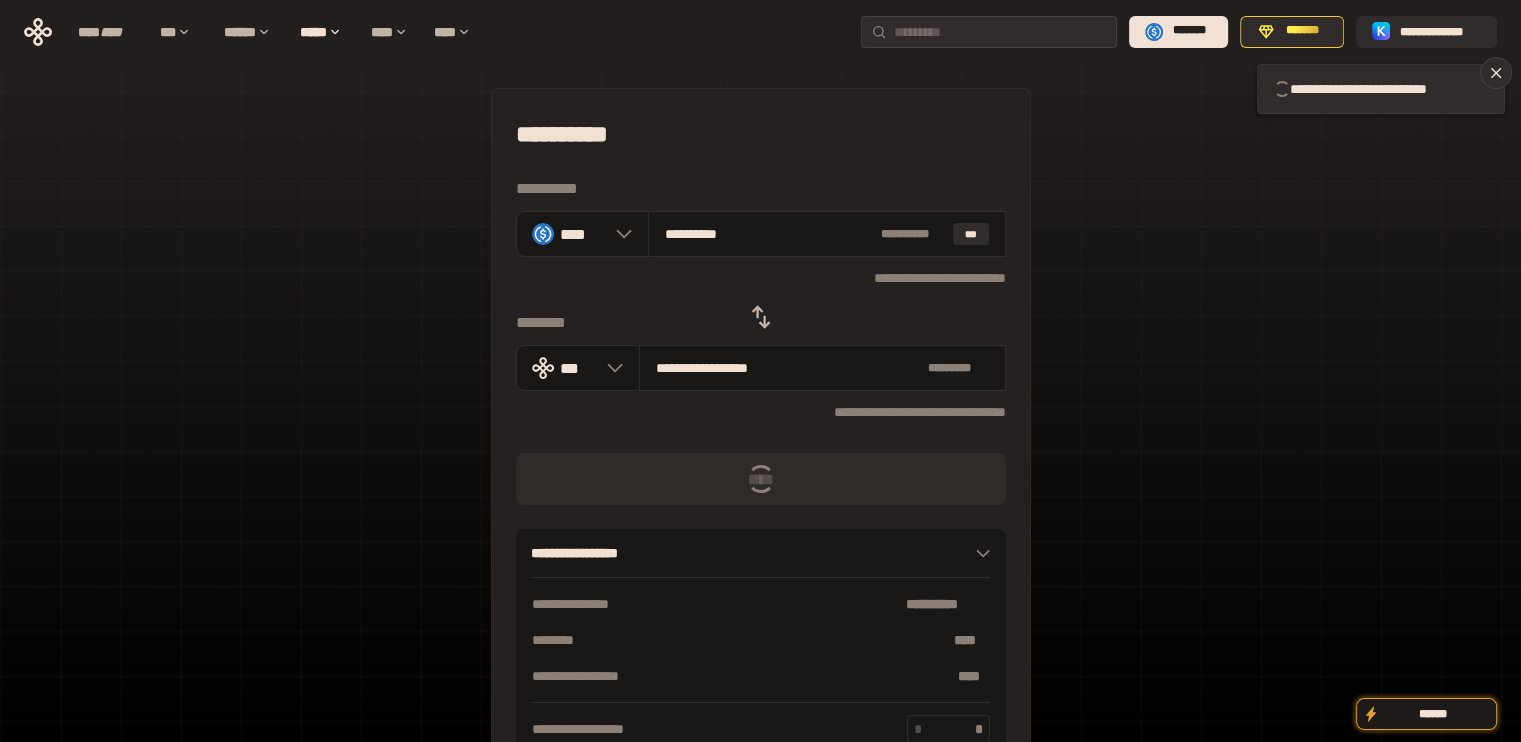 type 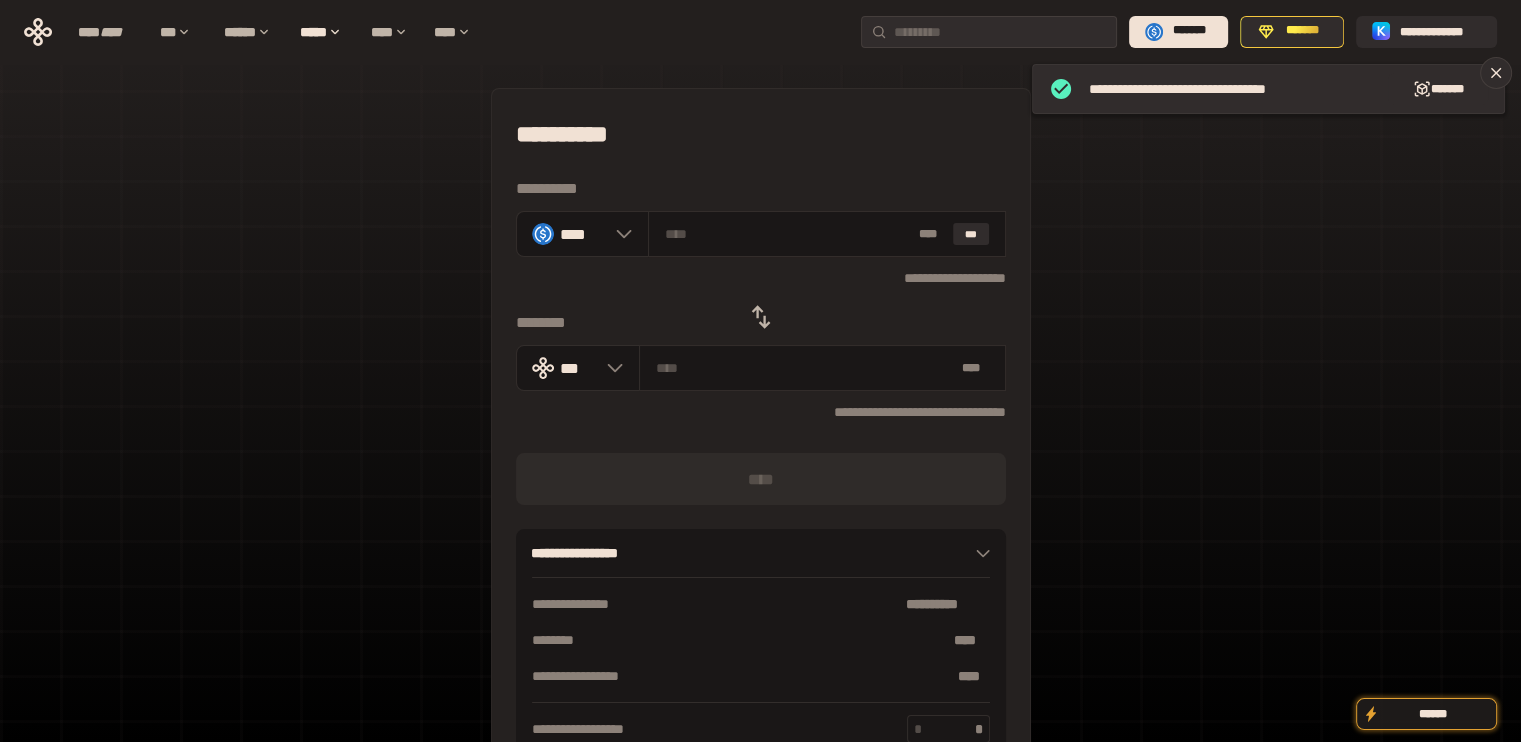 click on "[NAME] [LAST] [PHONE] [EMAIL] [ADDRESS] [CITY] [STATE] [ZIP] [COUNTRY] [PHONE] [EMAIL]" at bounding box center [761, 434] 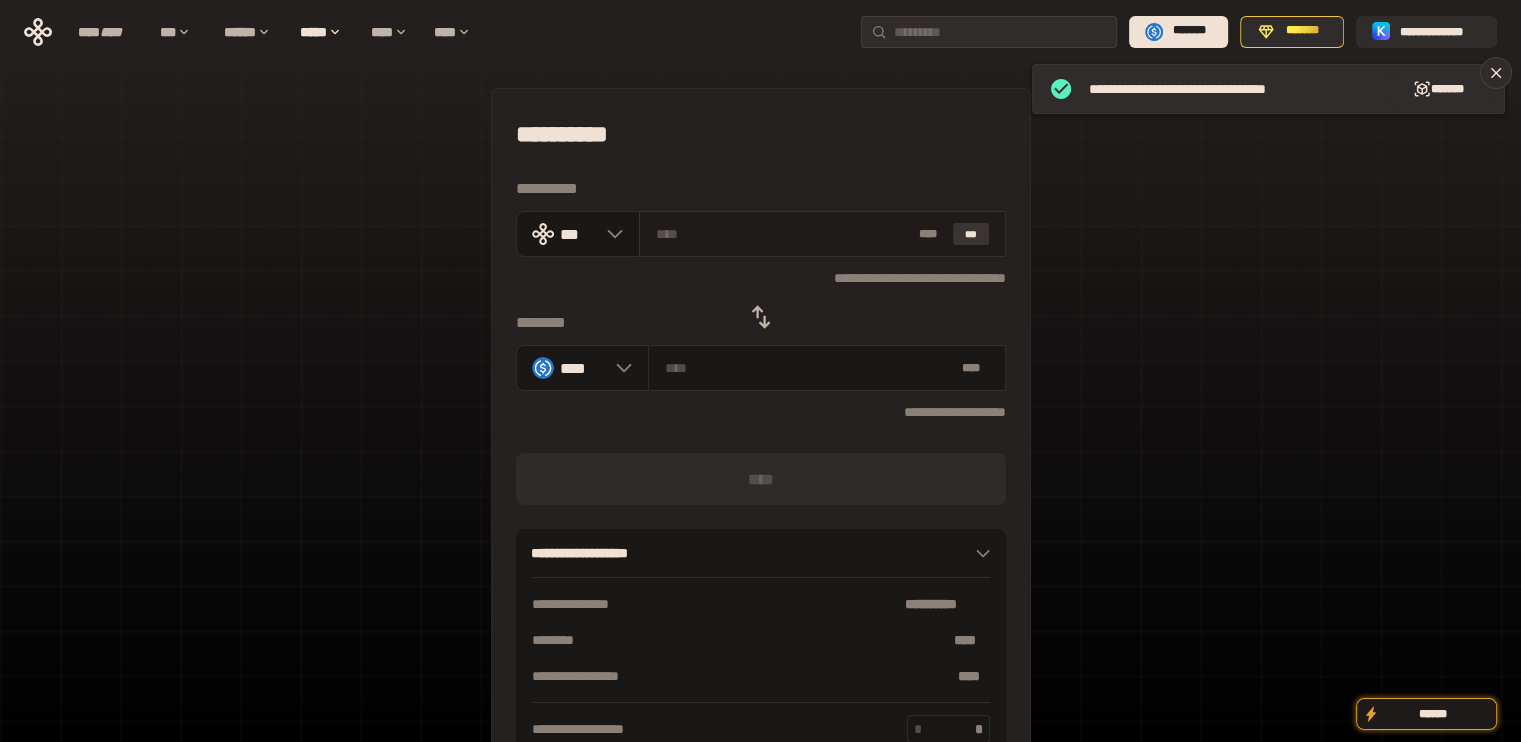 click on "***" at bounding box center (971, 234) 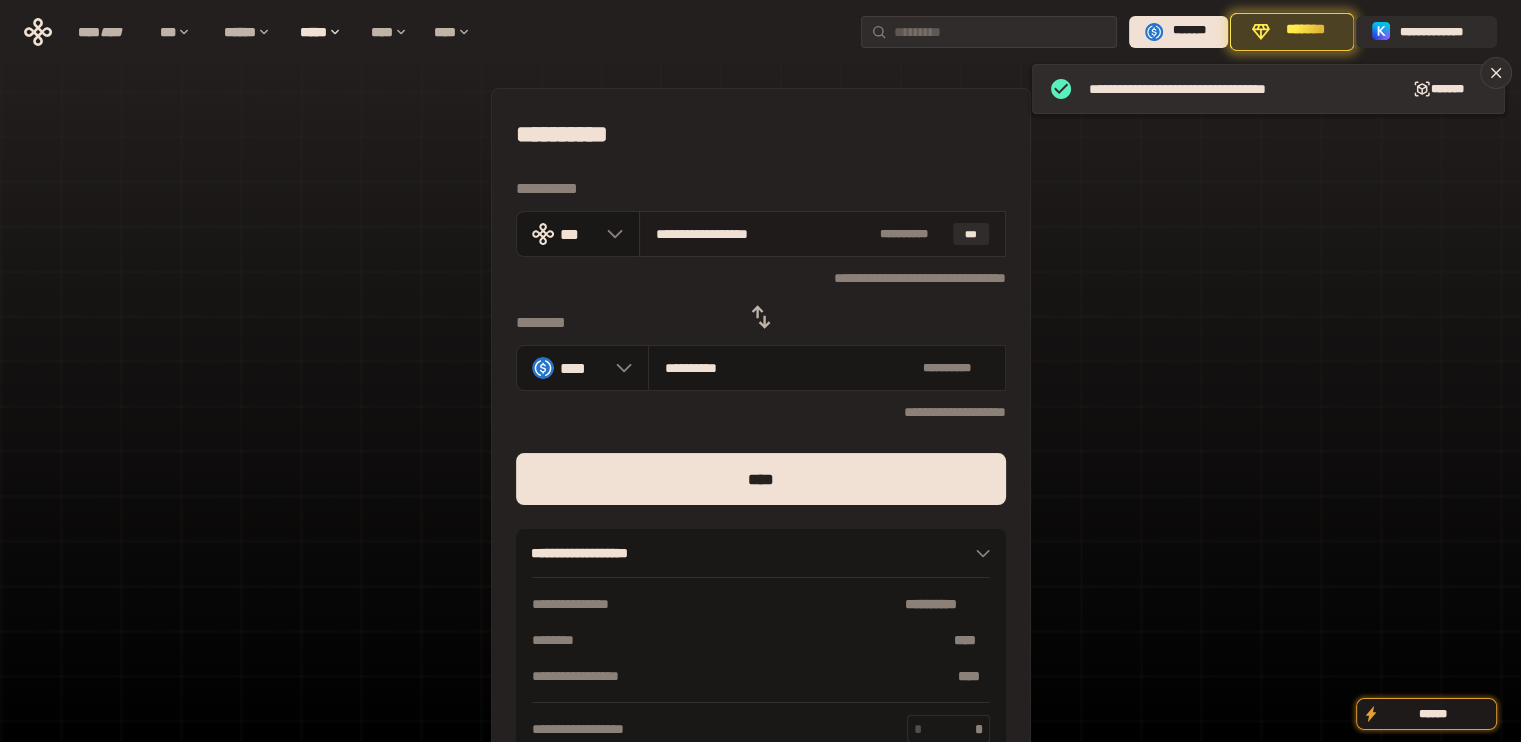 drag, startPoint x: 690, startPoint y: 224, endPoint x: 781, endPoint y: 232, distance: 91.350975 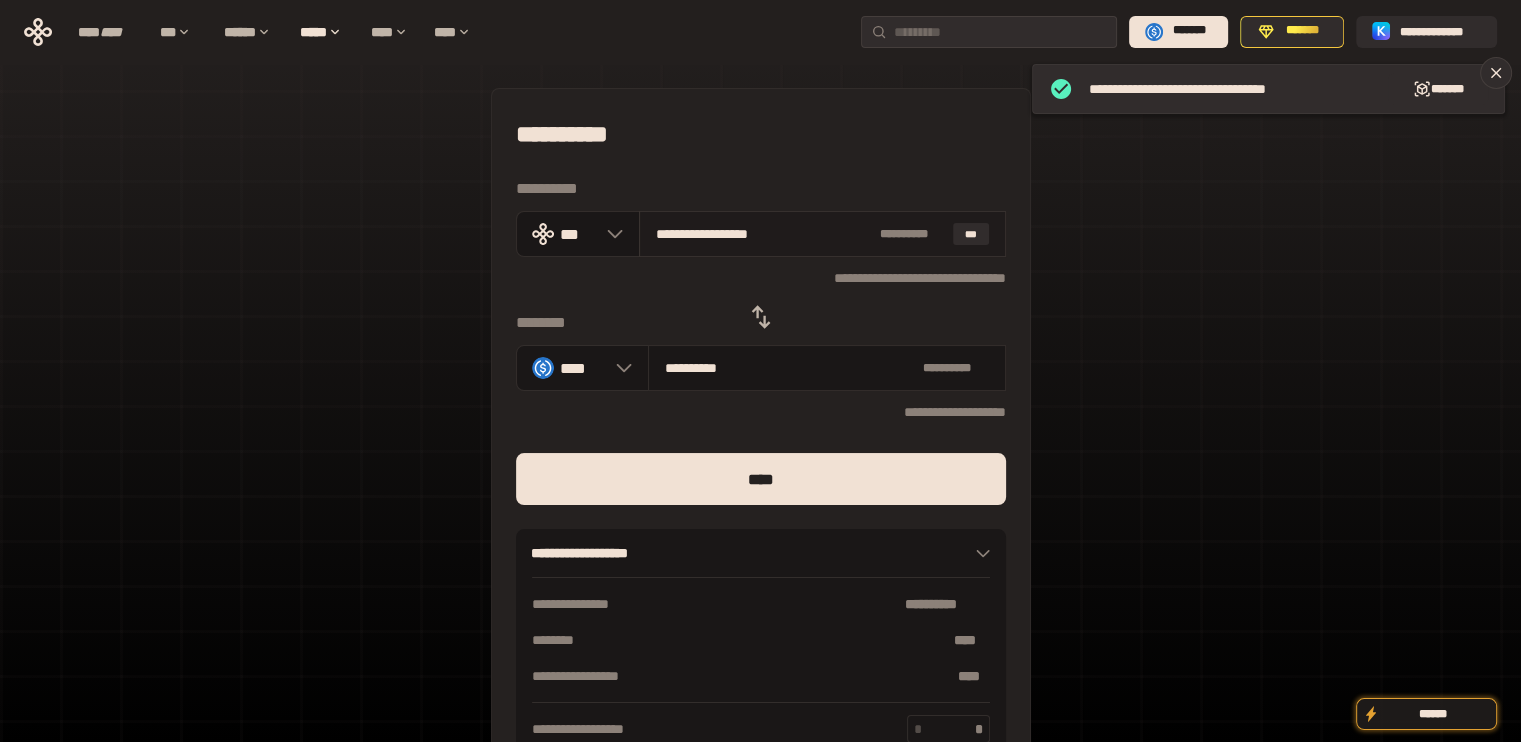 type on "****" 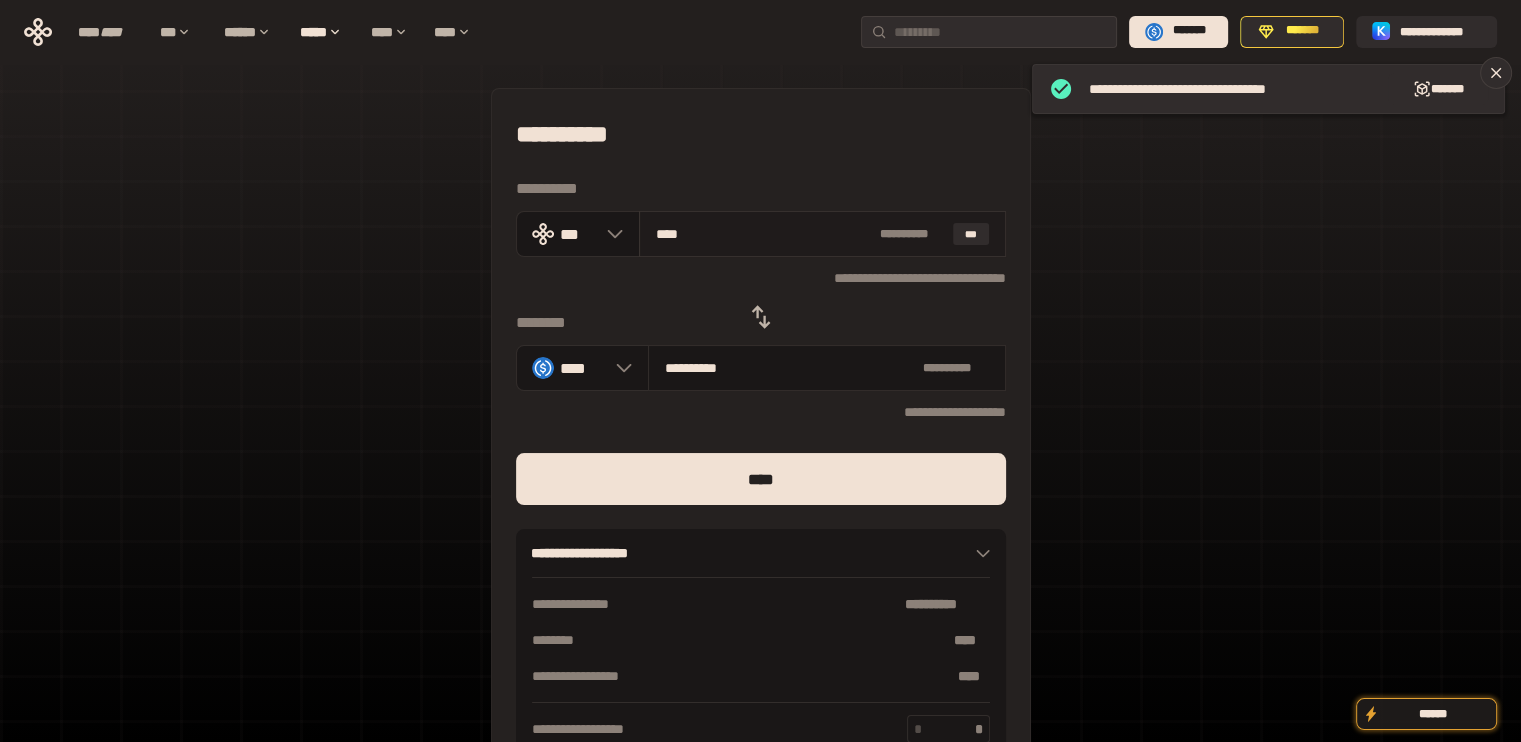 type on "**********" 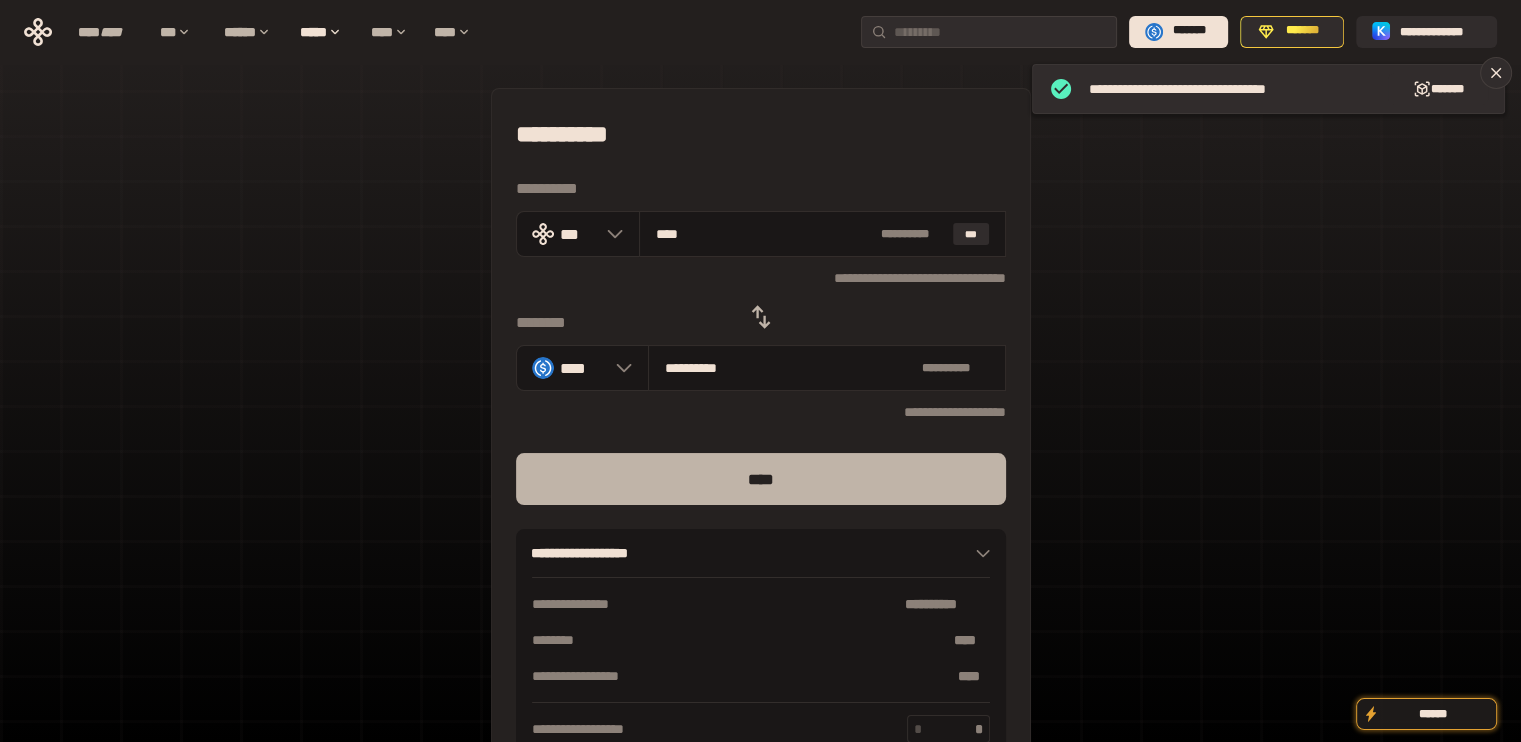 type on "****" 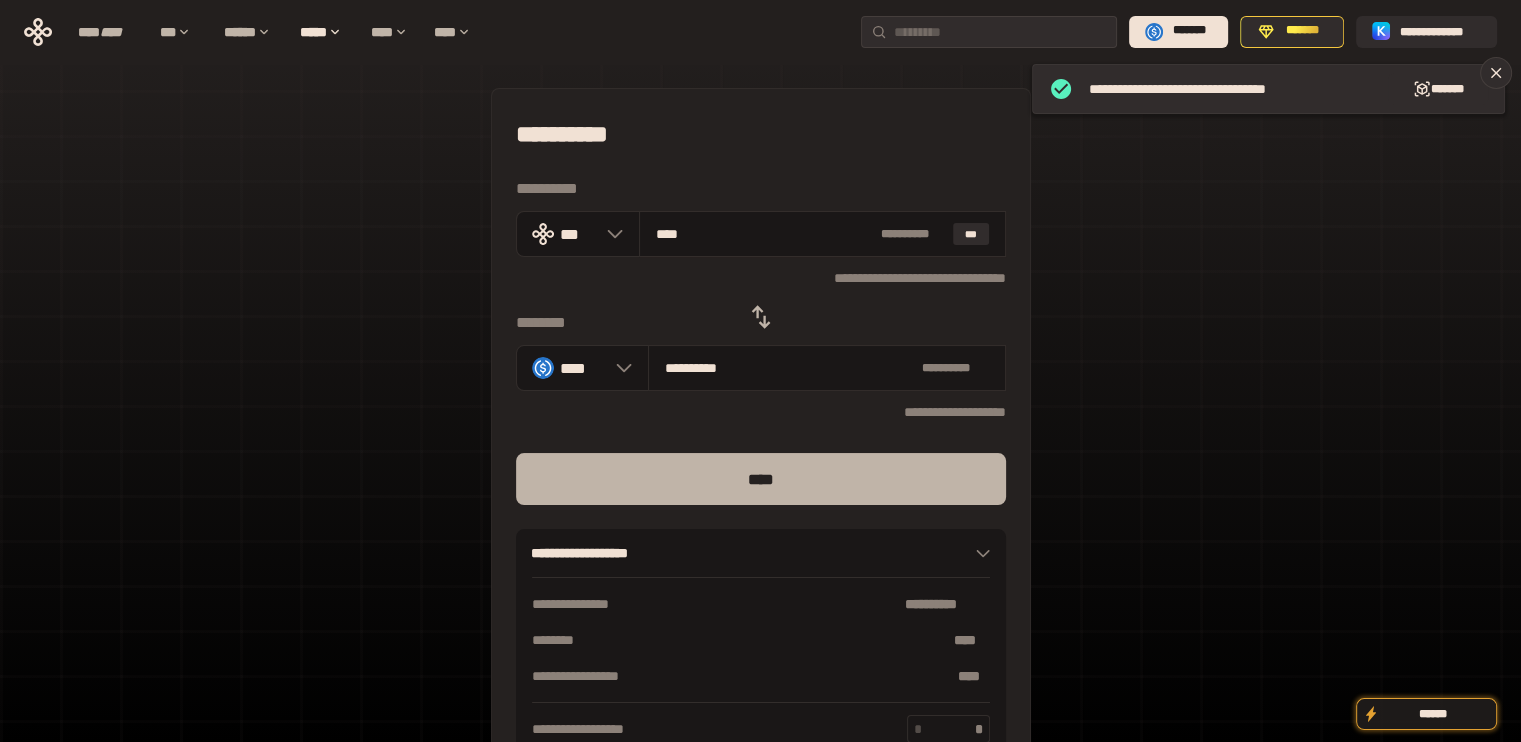 click on "****" at bounding box center [761, 479] 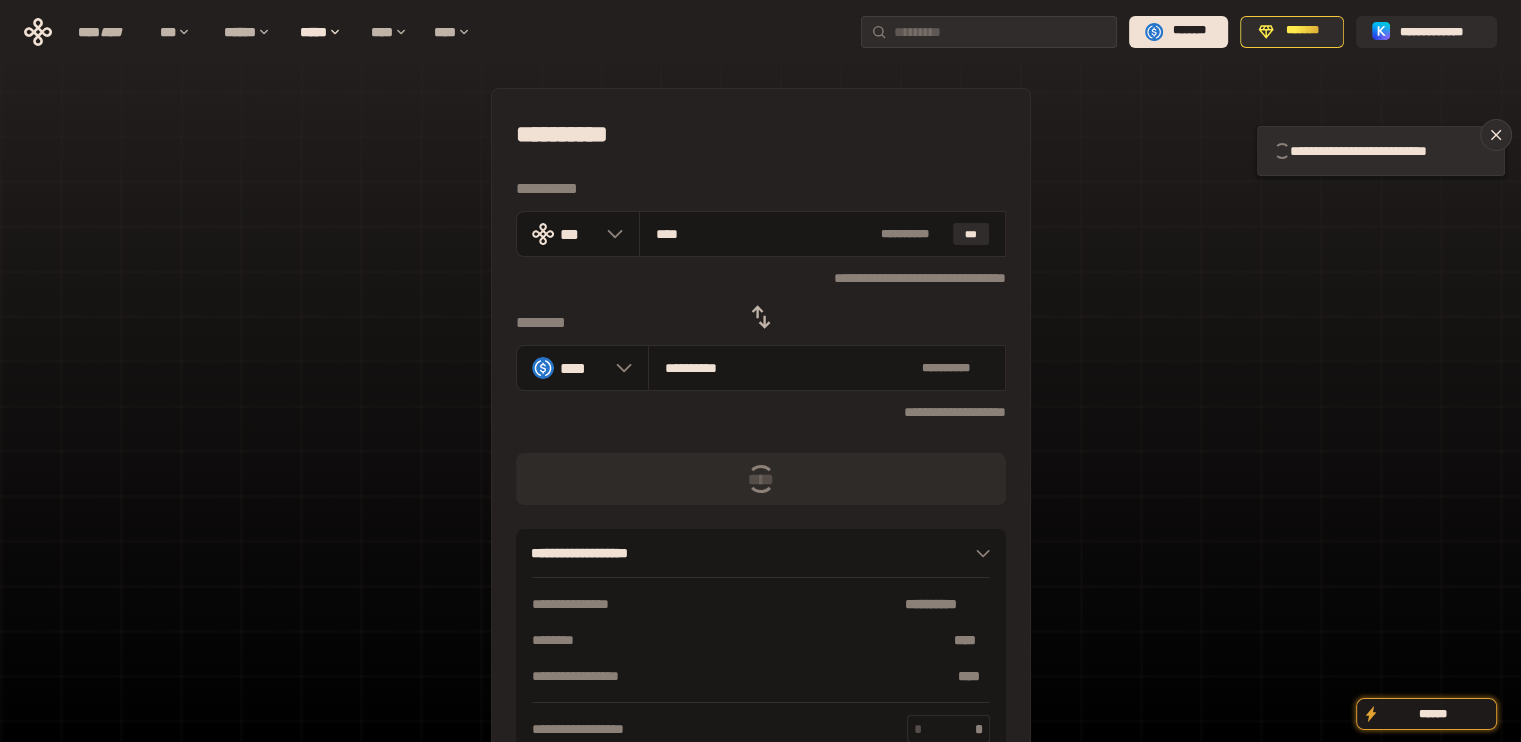 type 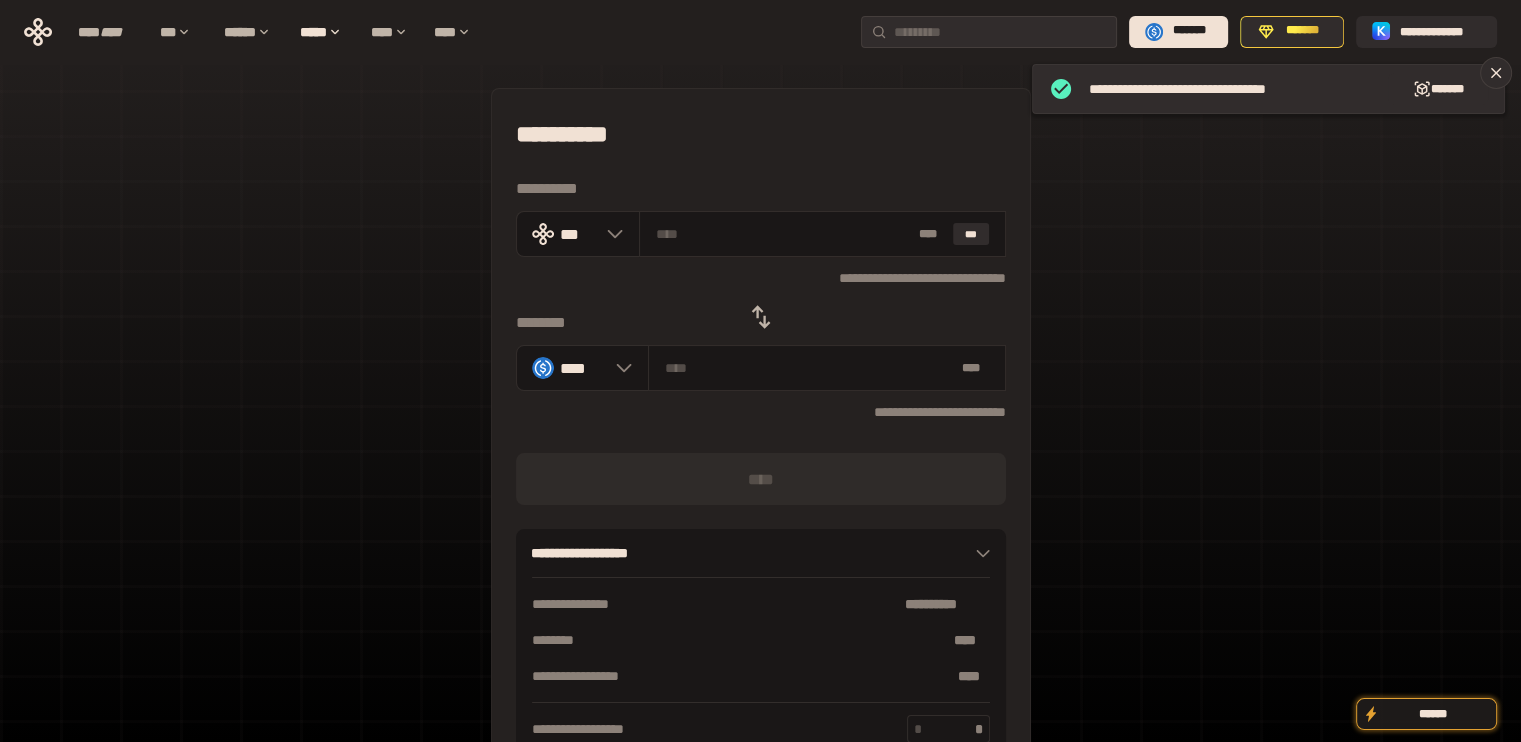drag, startPoint x: 784, startPoint y: 315, endPoint x: 771, endPoint y: 312, distance: 13.341664 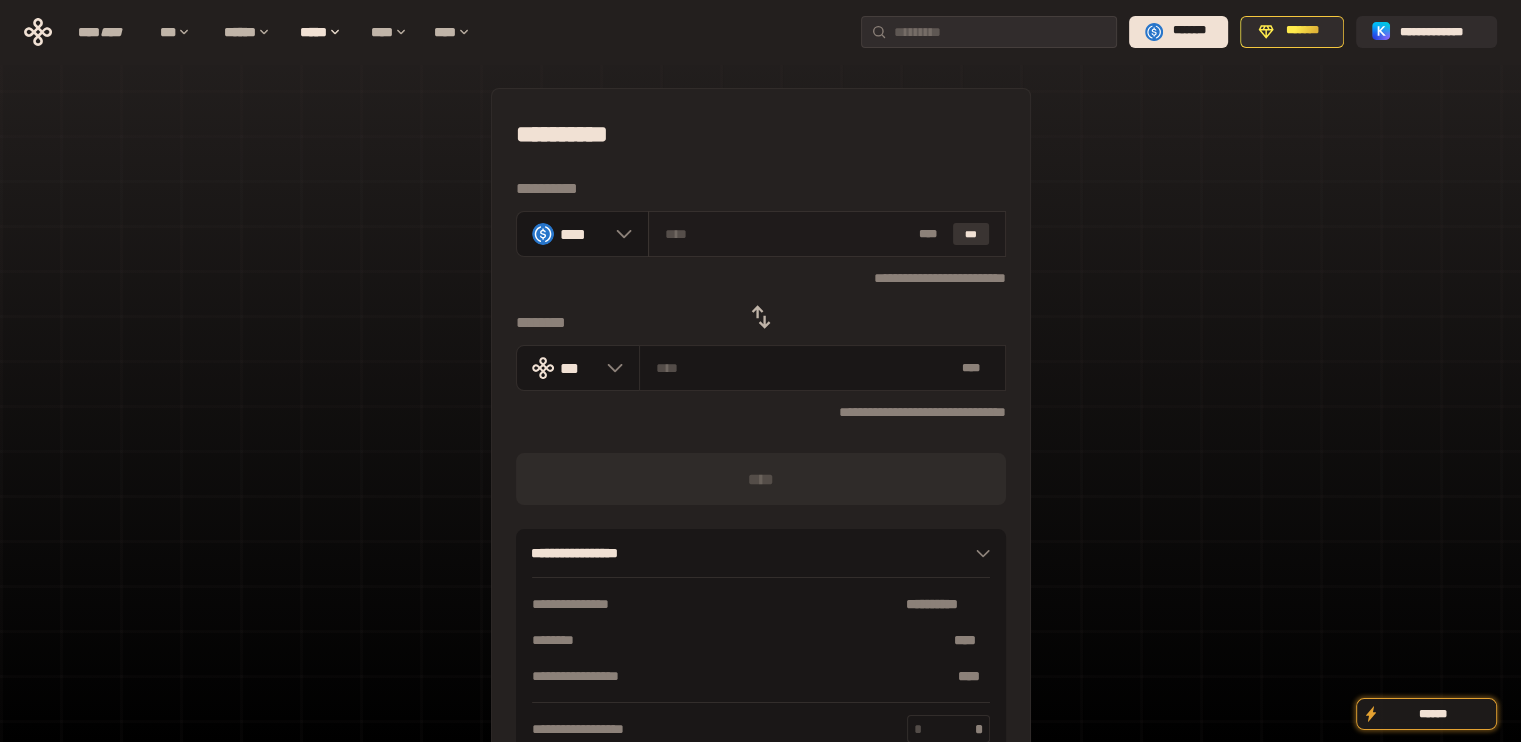 click on "***" at bounding box center (971, 234) 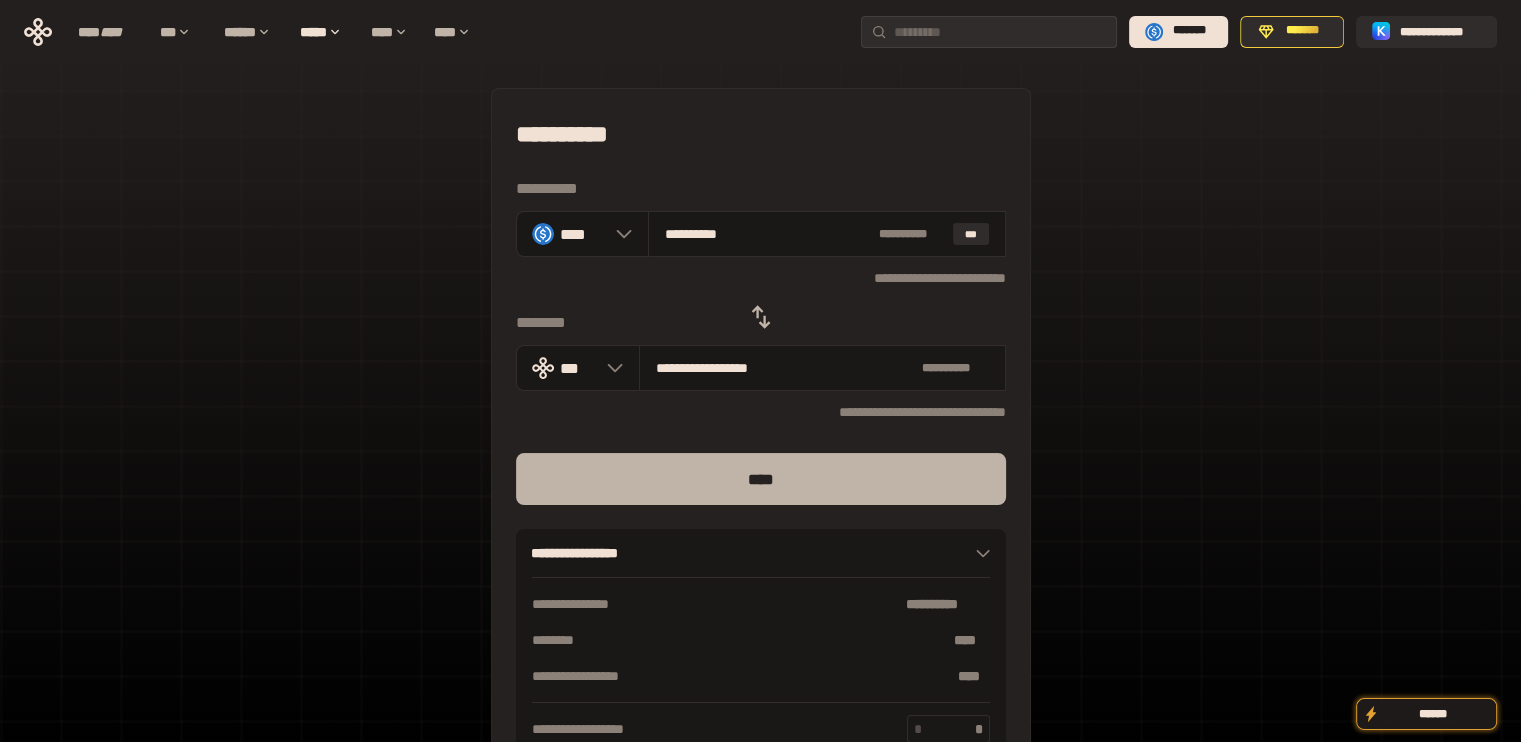click on "****" at bounding box center [761, 479] 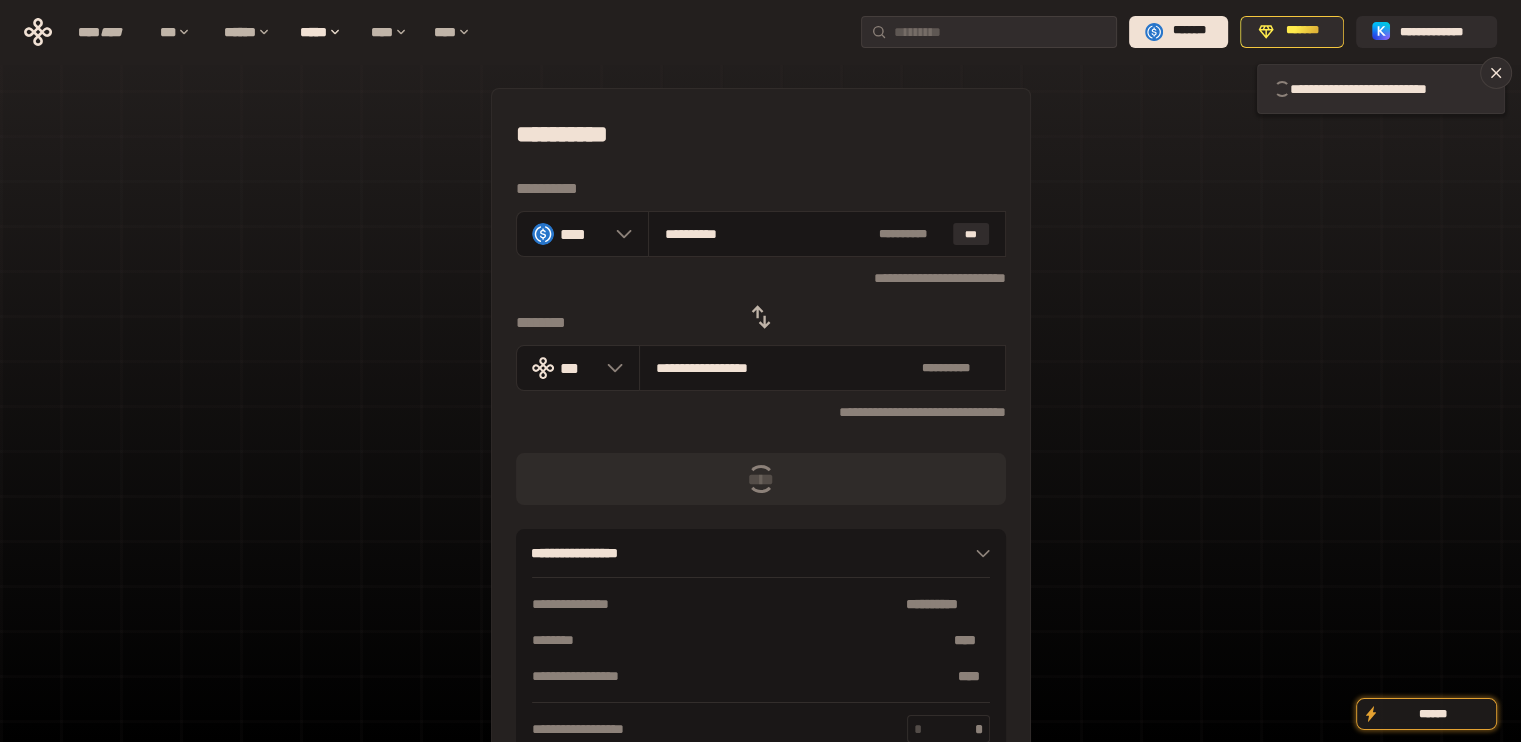 type 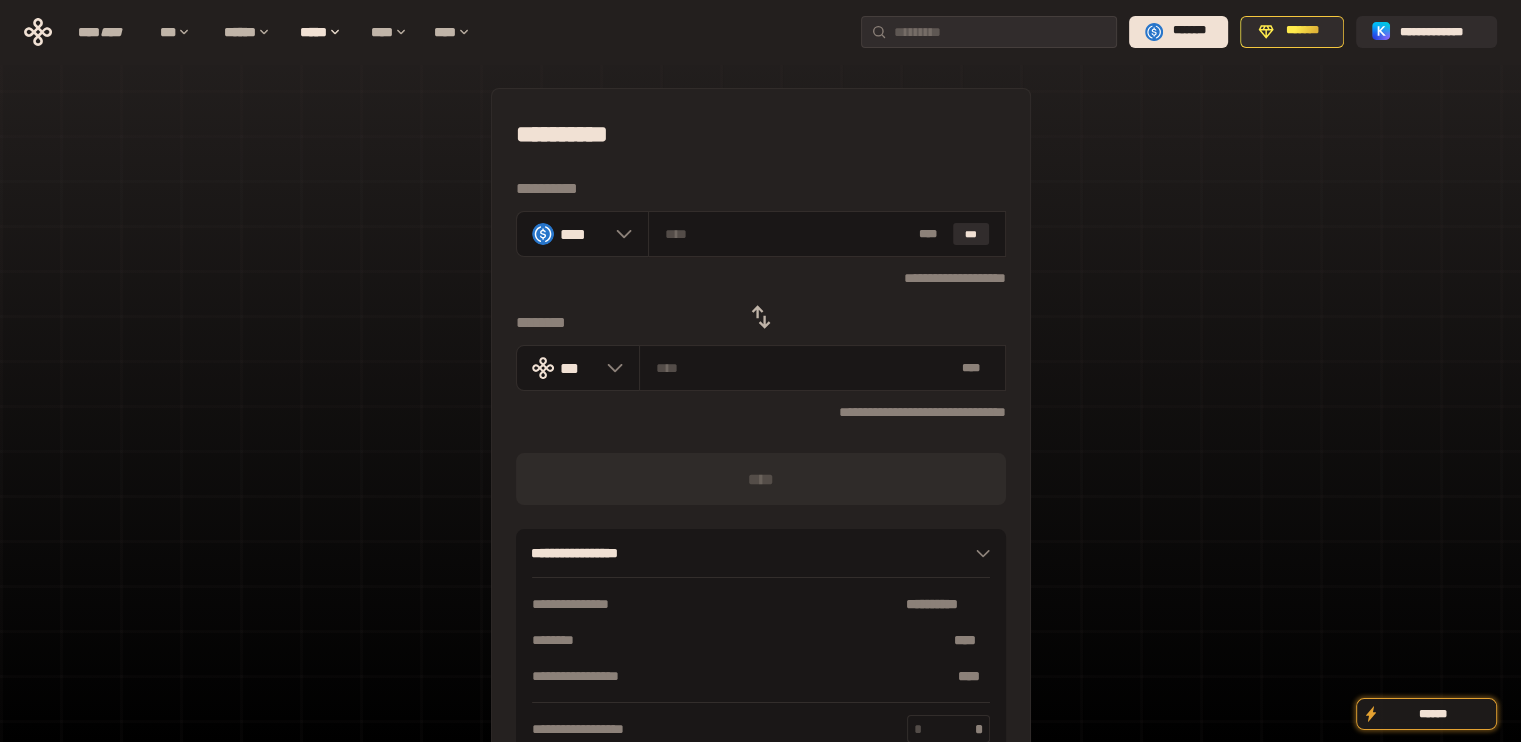click 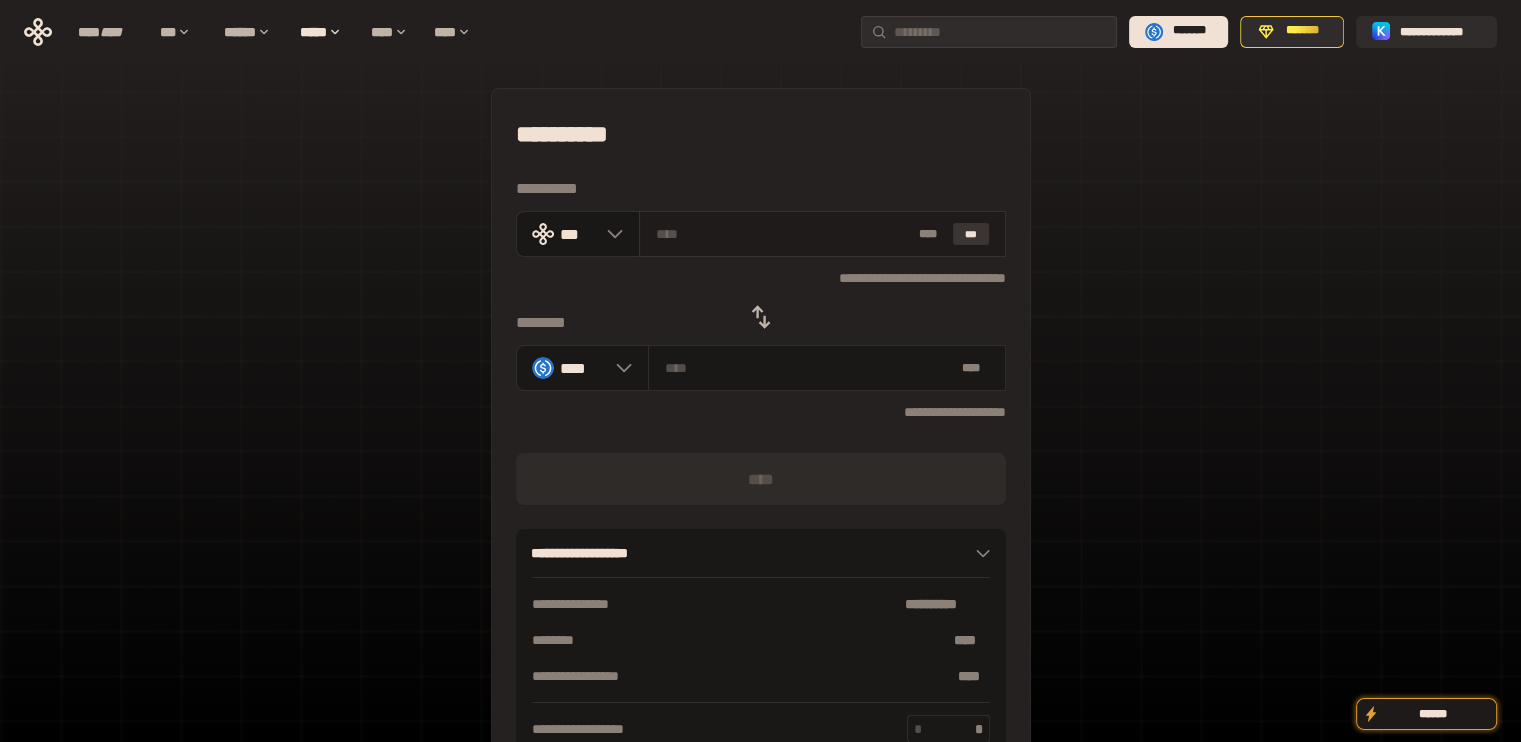 click on "***" at bounding box center (971, 234) 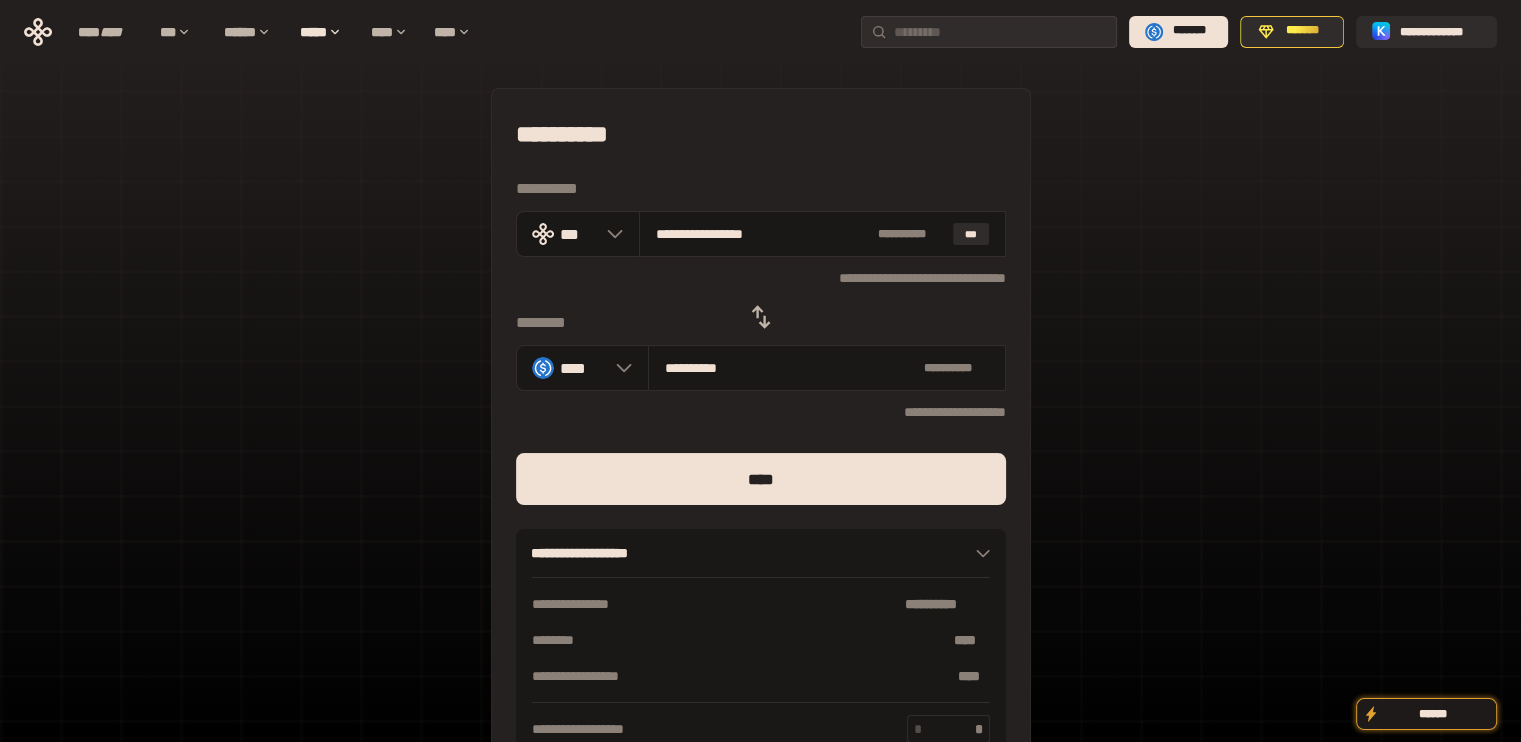 drag, startPoint x: 691, startPoint y: 238, endPoint x: 991, endPoint y: 262, distance: 300.95847 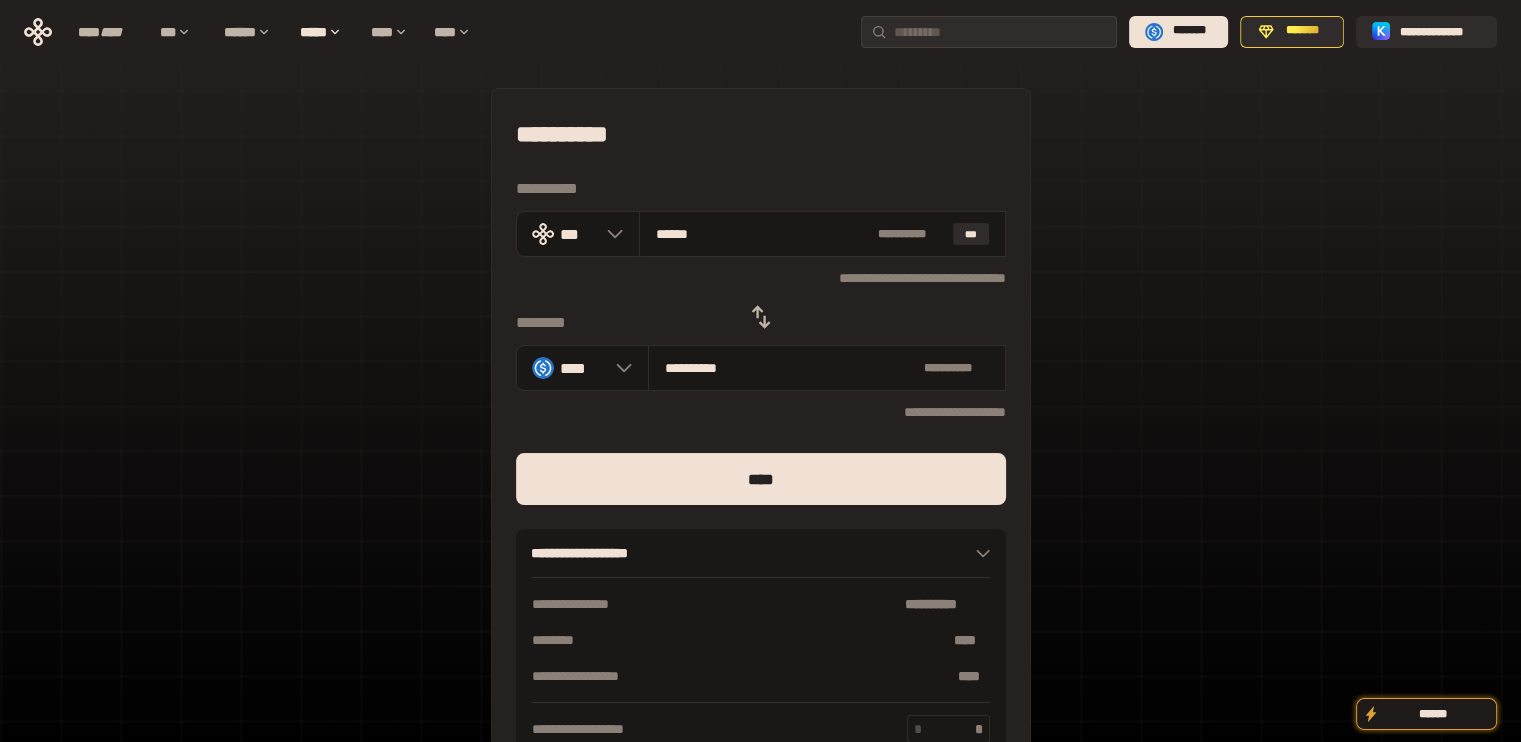 type on "**********" 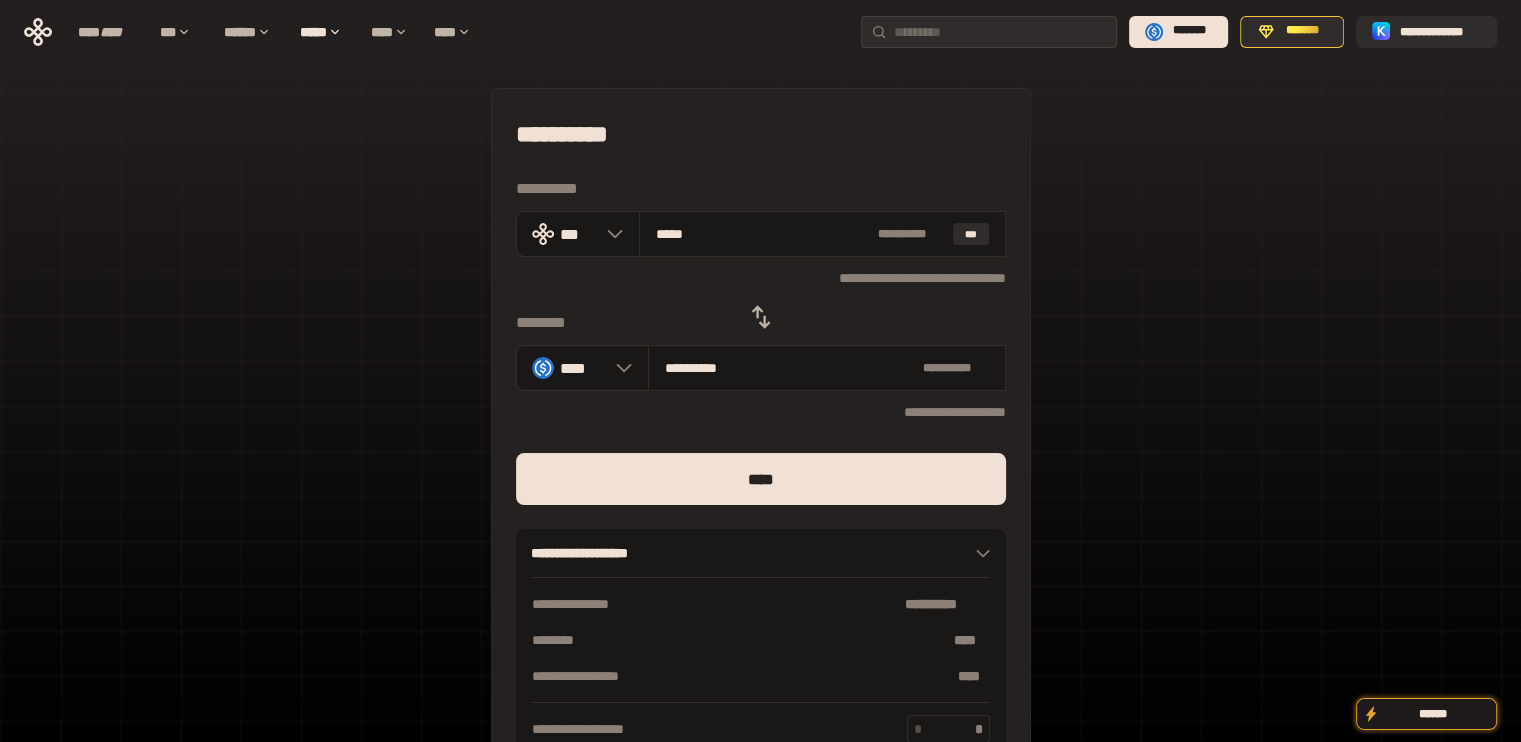 type on "****" 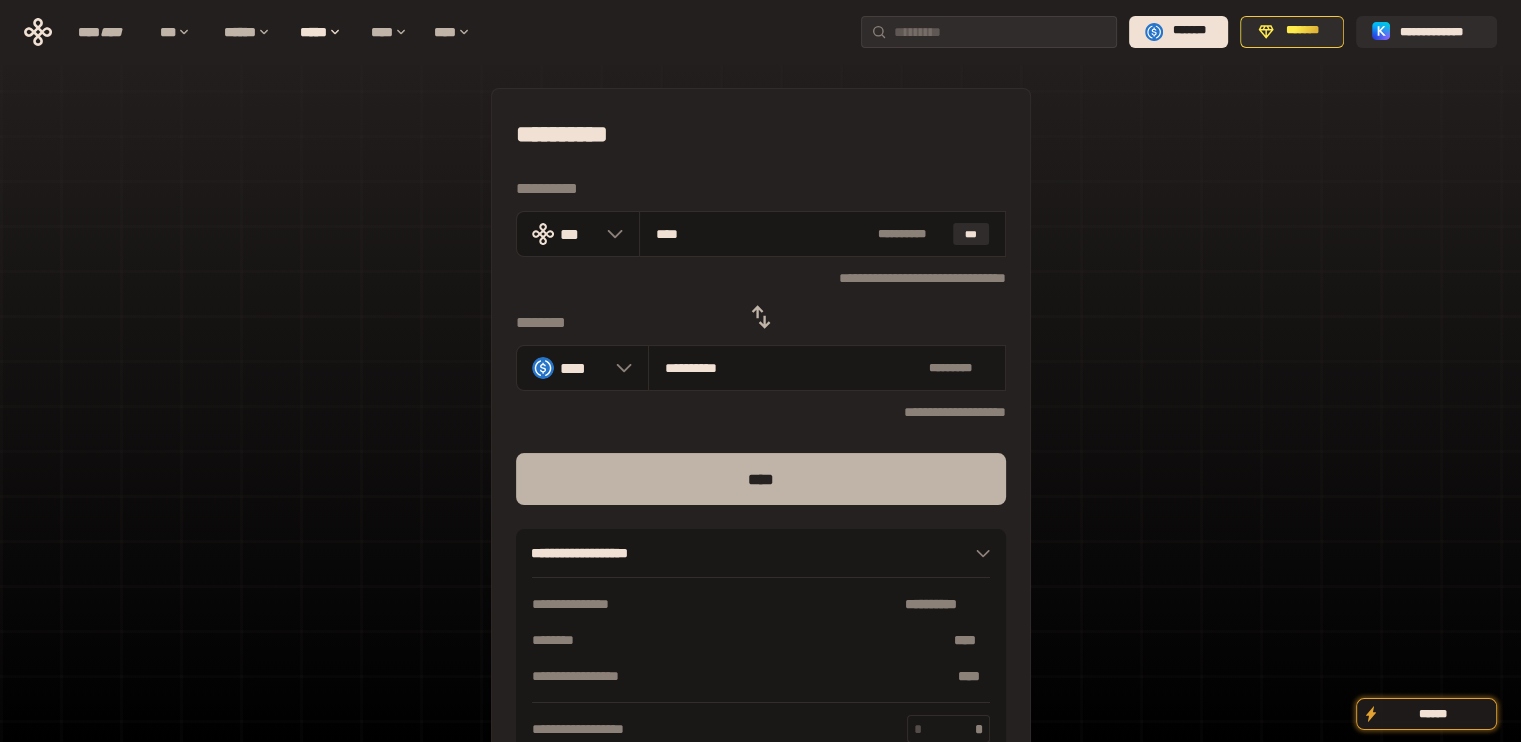 type on "****" 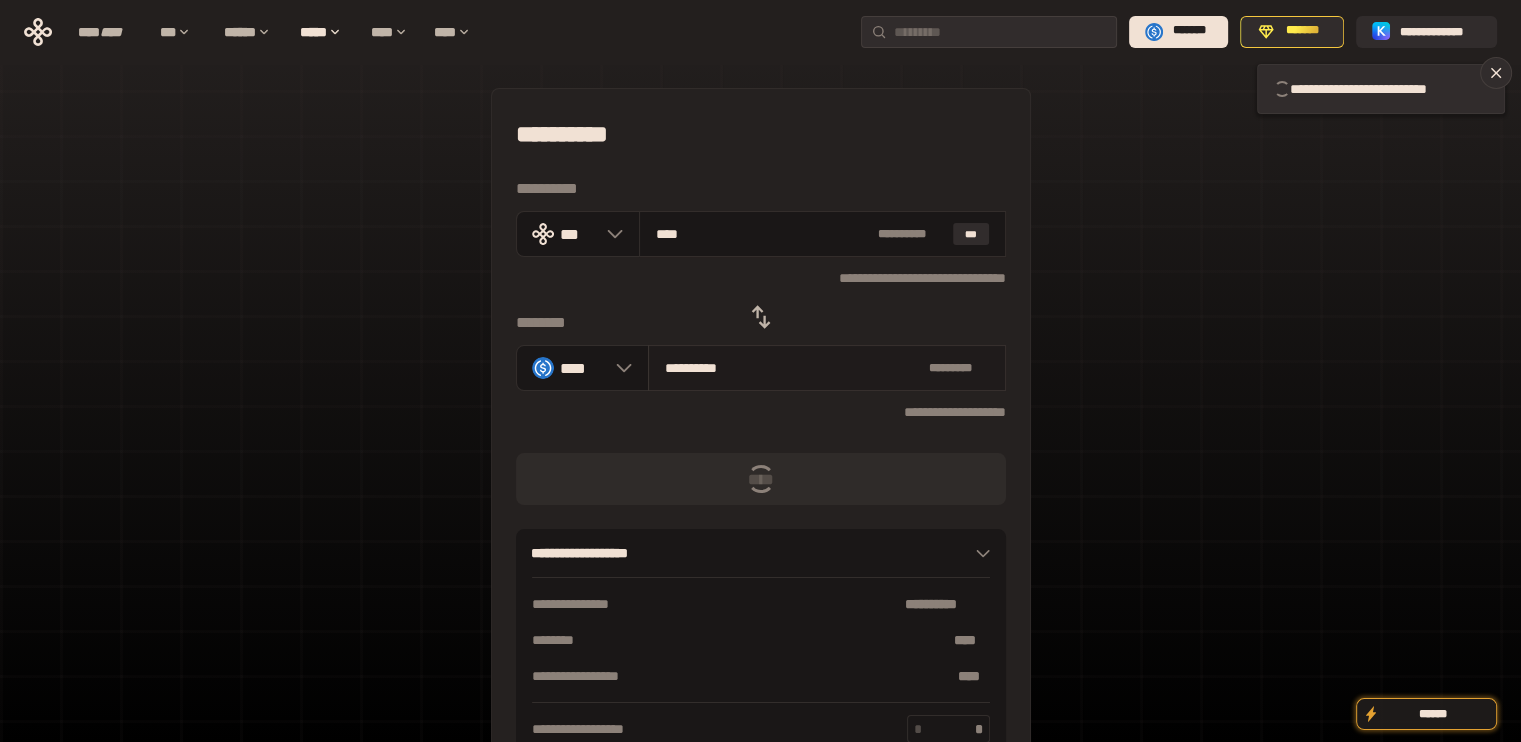 type 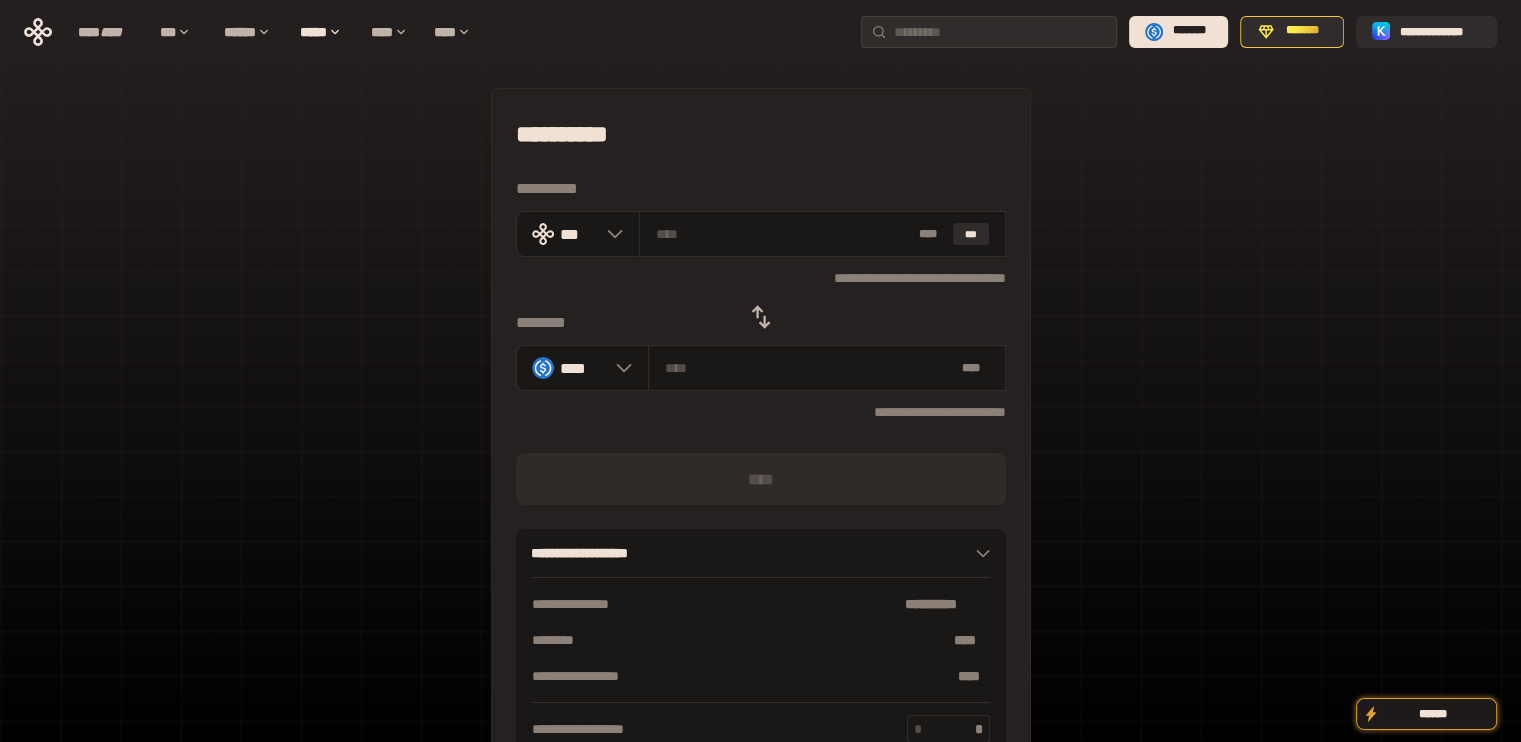 click 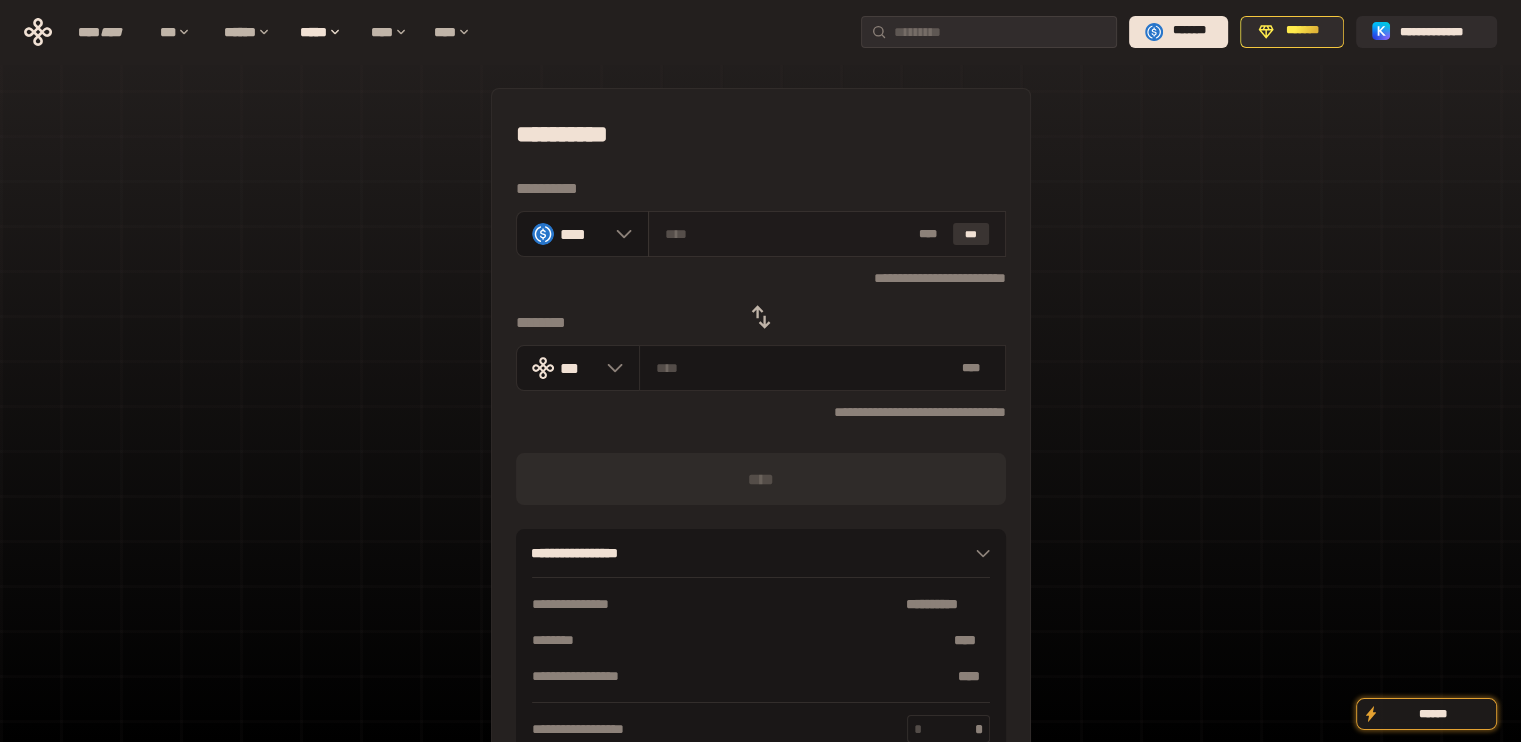 click on "***" at bounding box center (971, 234) 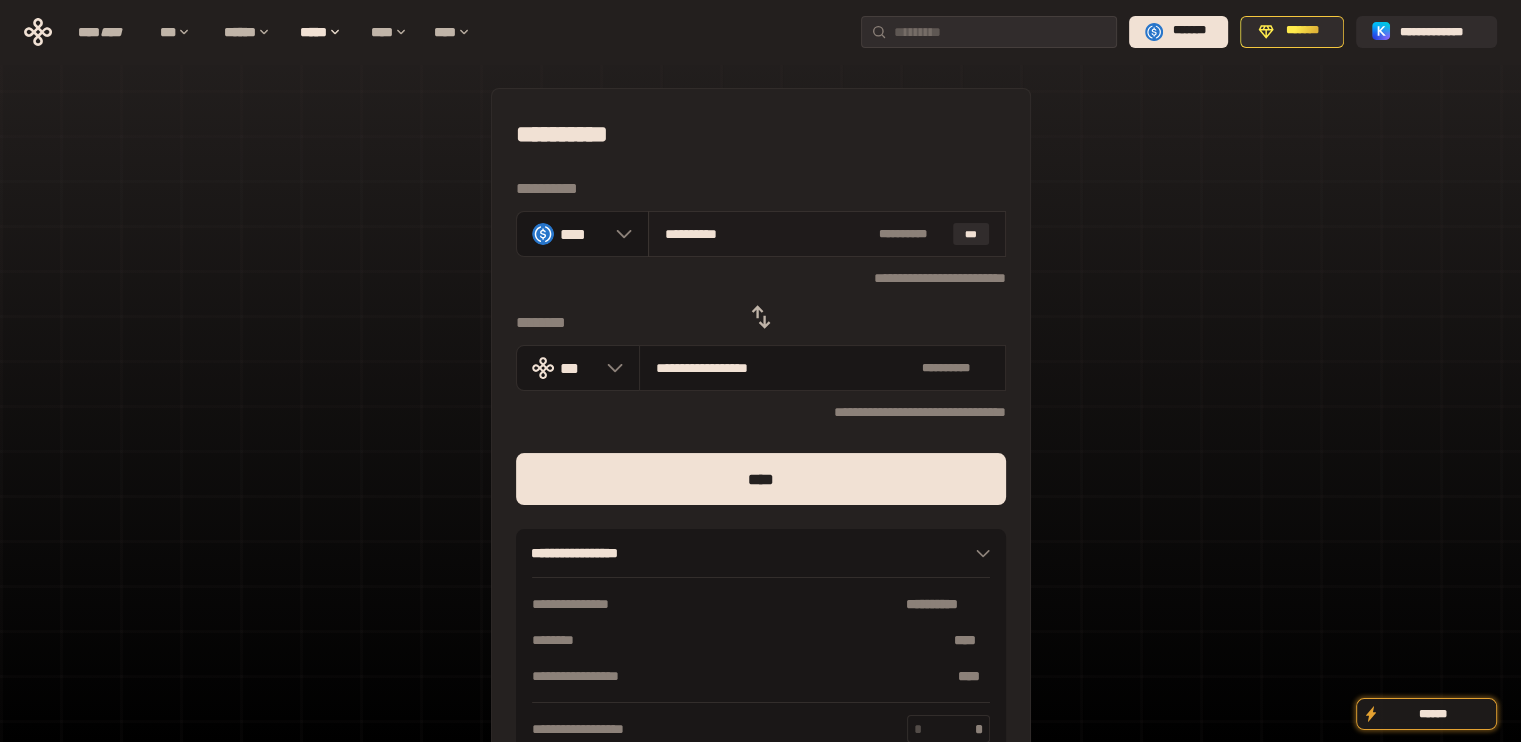 drag, startPoint x: 675, startPoint y: 232, endPoint x: 846, endPoint y: 239, distance: 171.14322 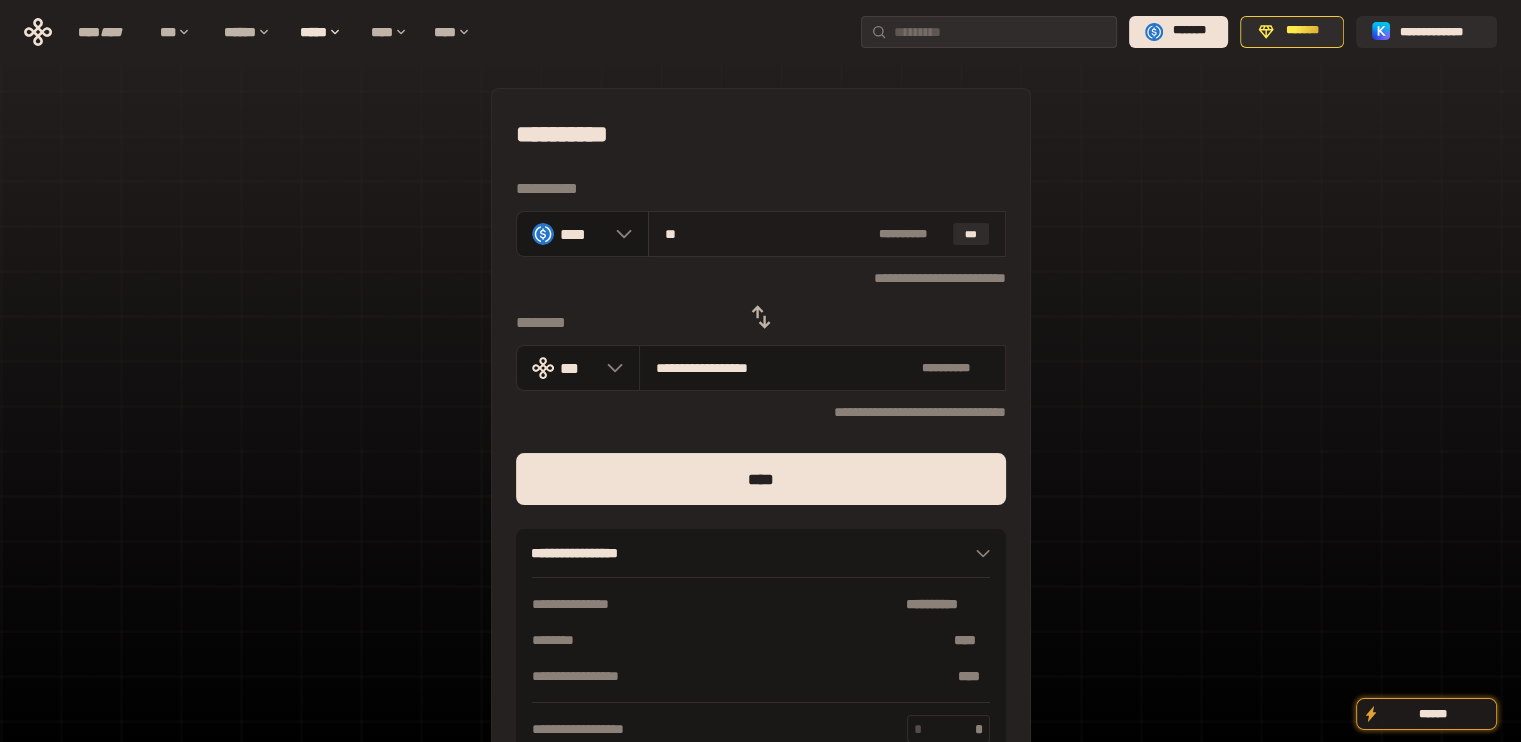 type on "**********" 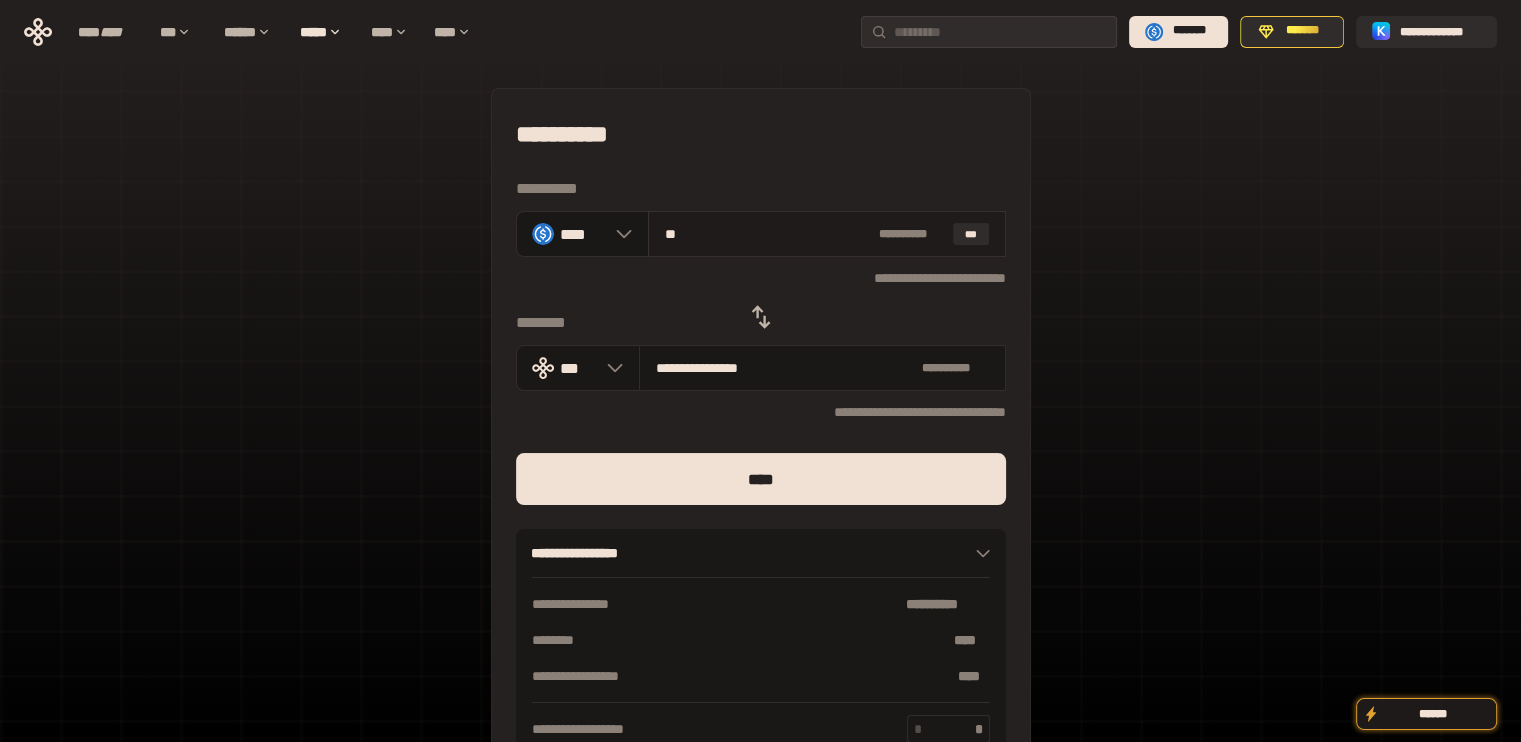 type on "***" 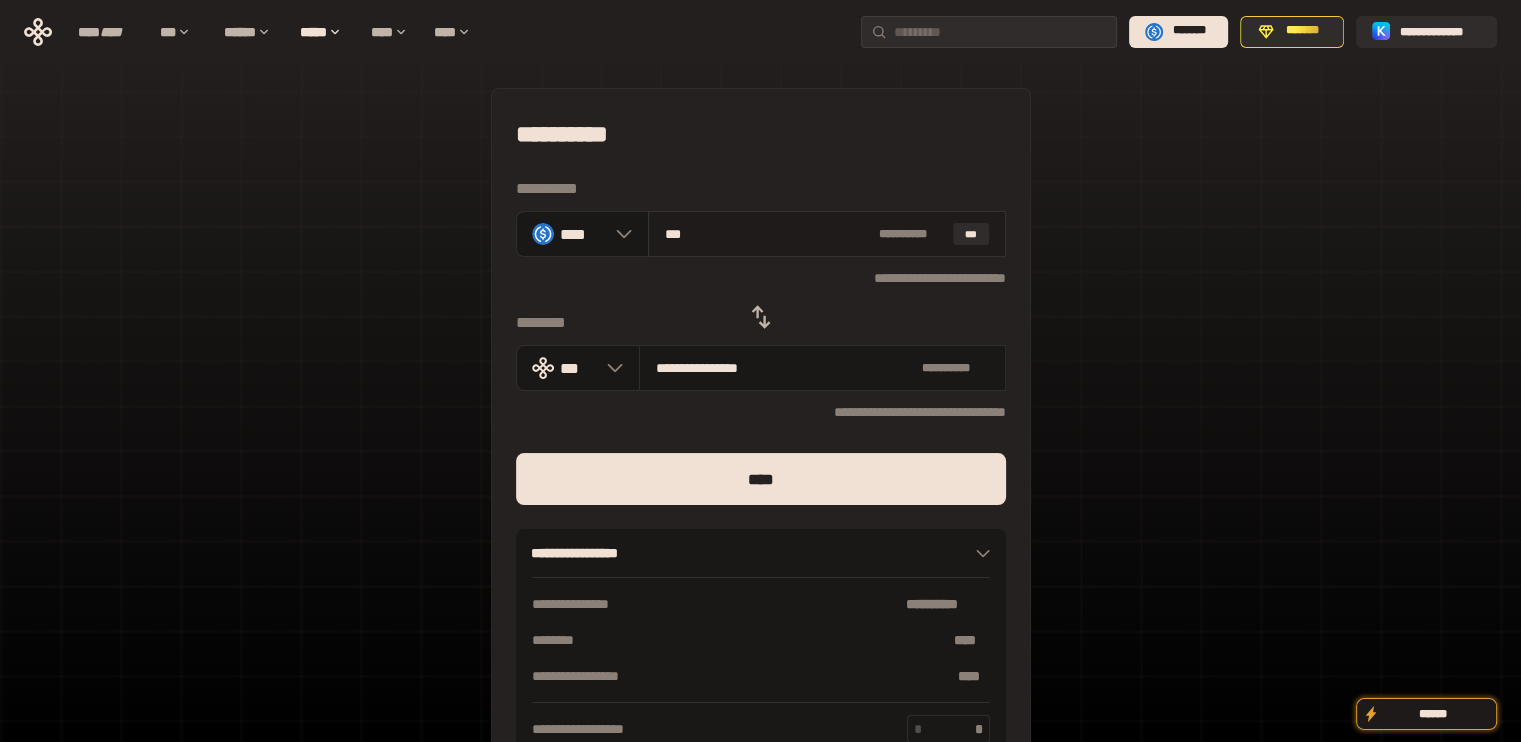 type on "**********" 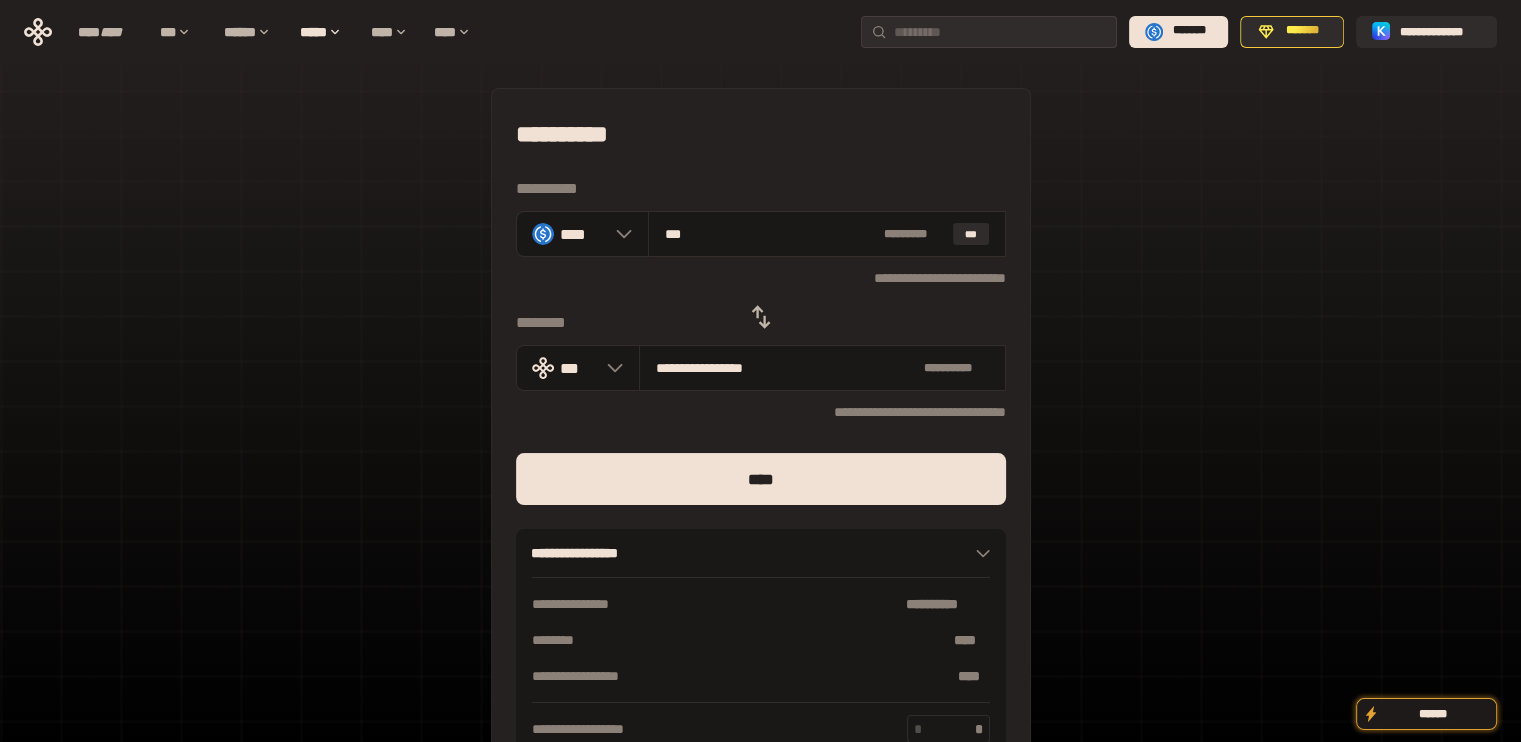 click on "[NAME] [LAST] [PHONE] [EMAIL] [ADDRESS] [CITY] [STATE] [ZIP] [COUNTRY] [PHONE] [EMAIL]" at bounding box center [760, 444] 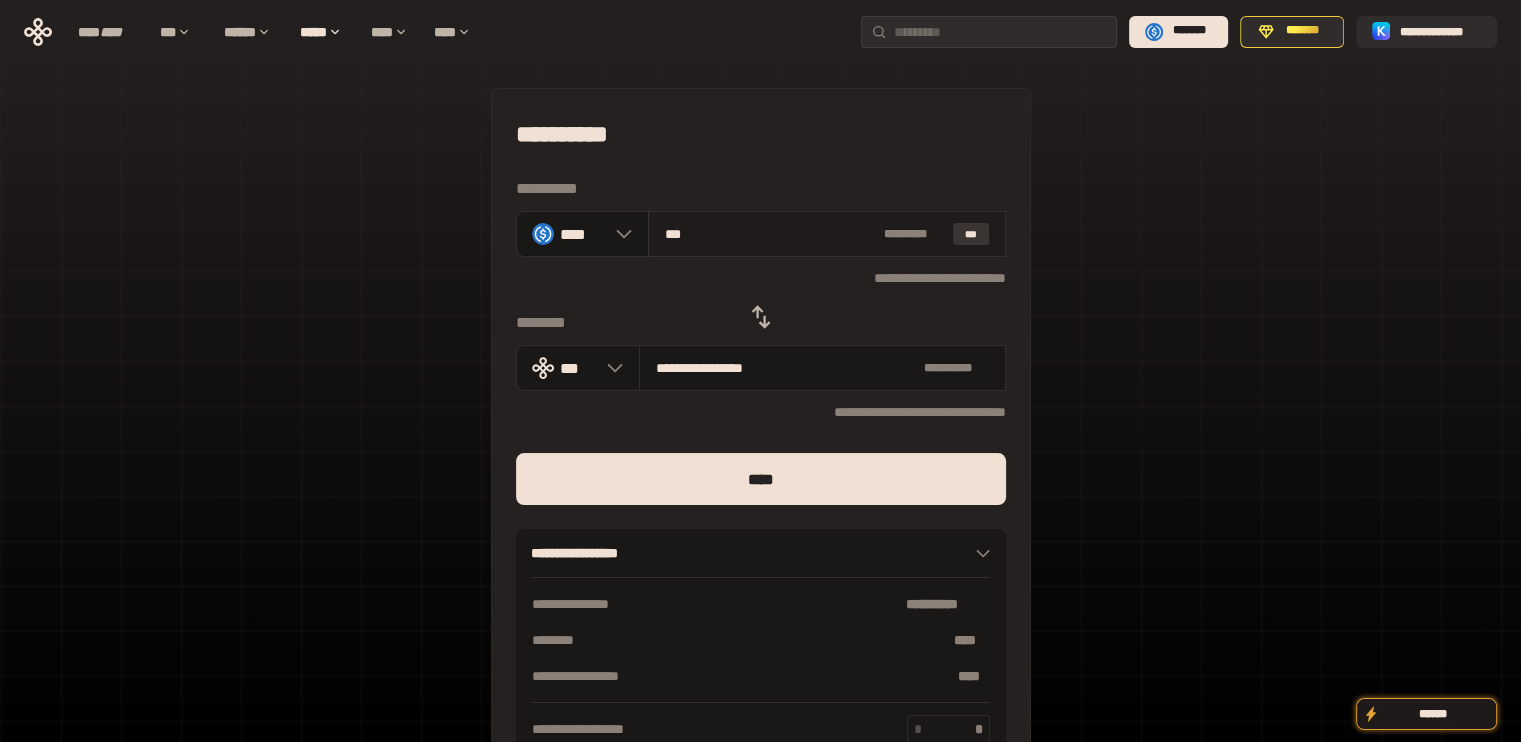 click on "***" at bounding box center [971, 234] 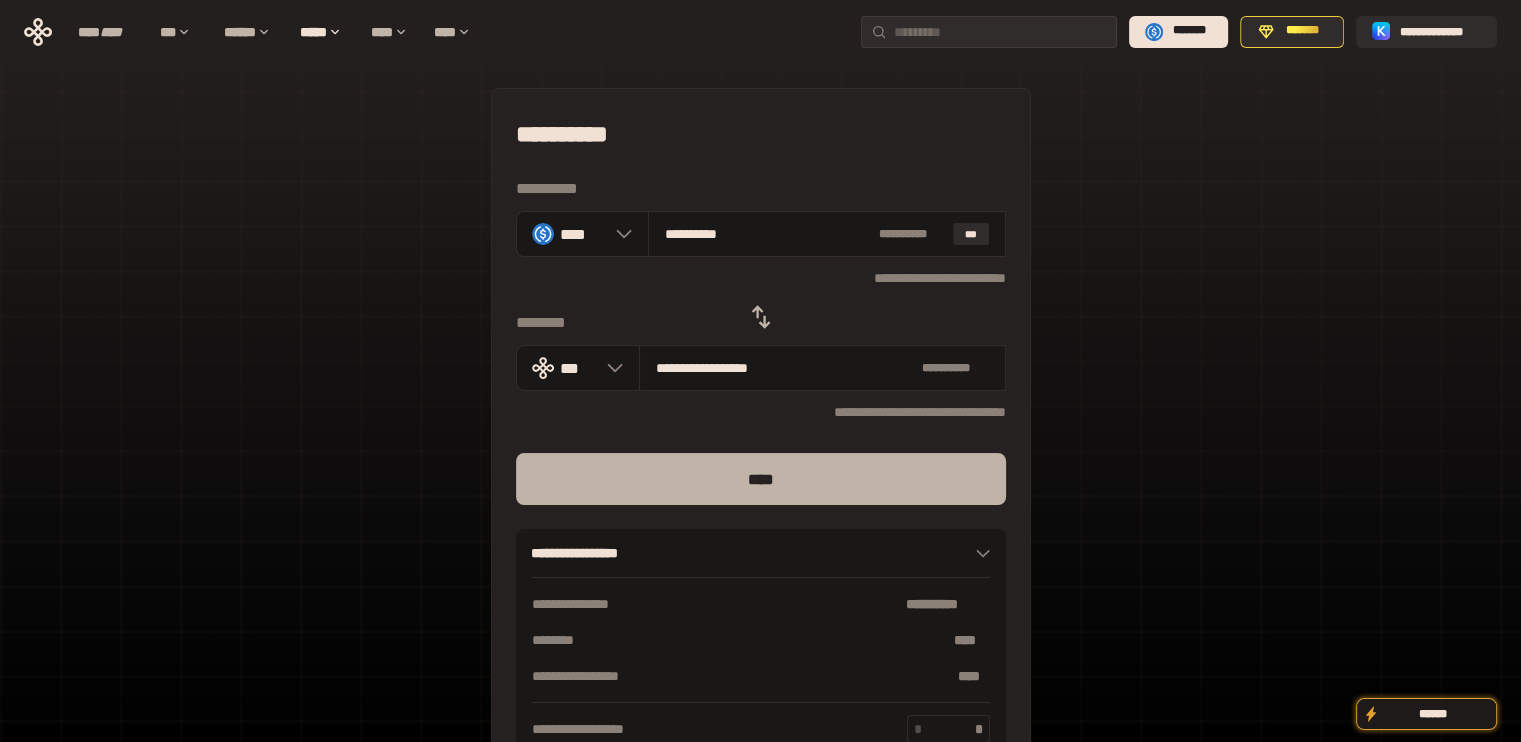 click on "****" at bounding box center [761, 479] 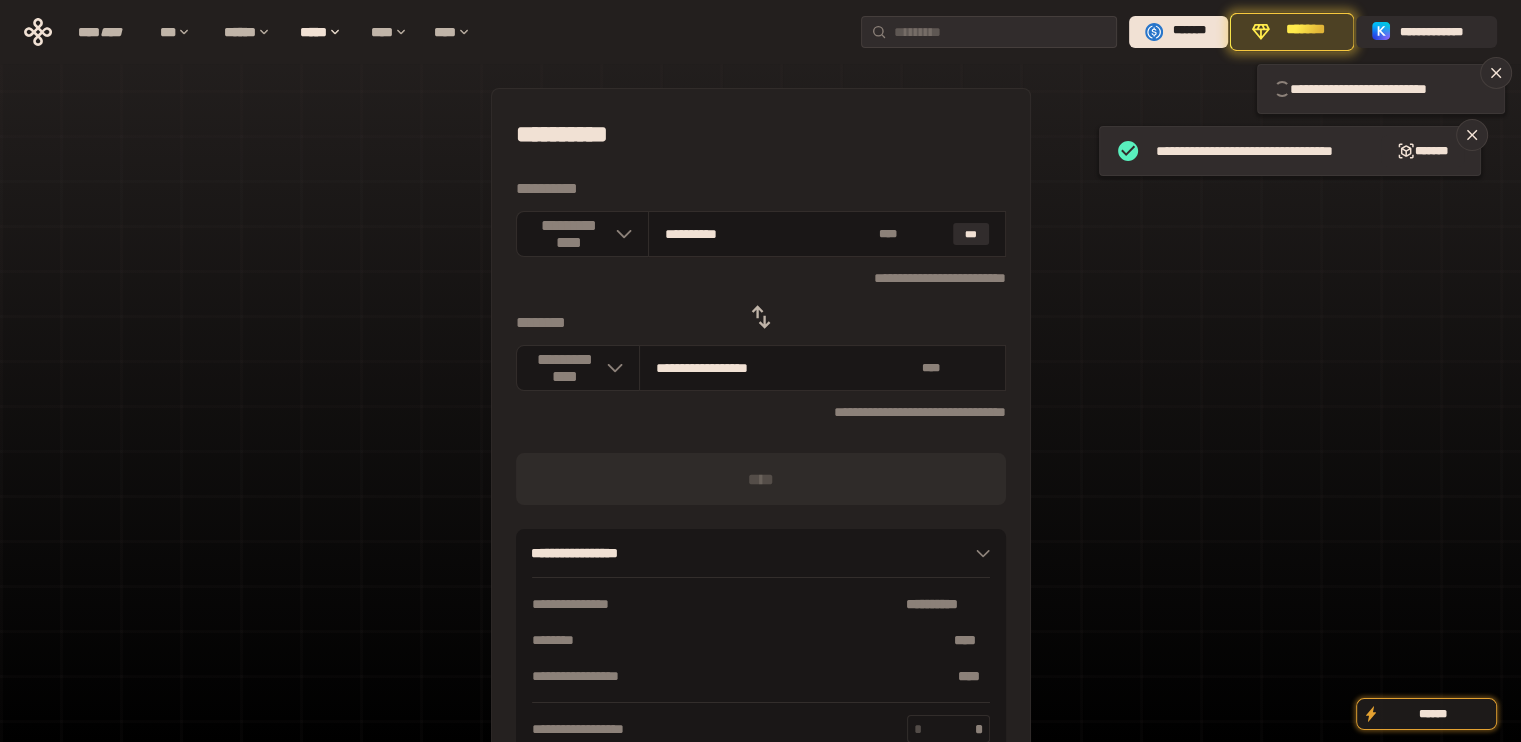 type 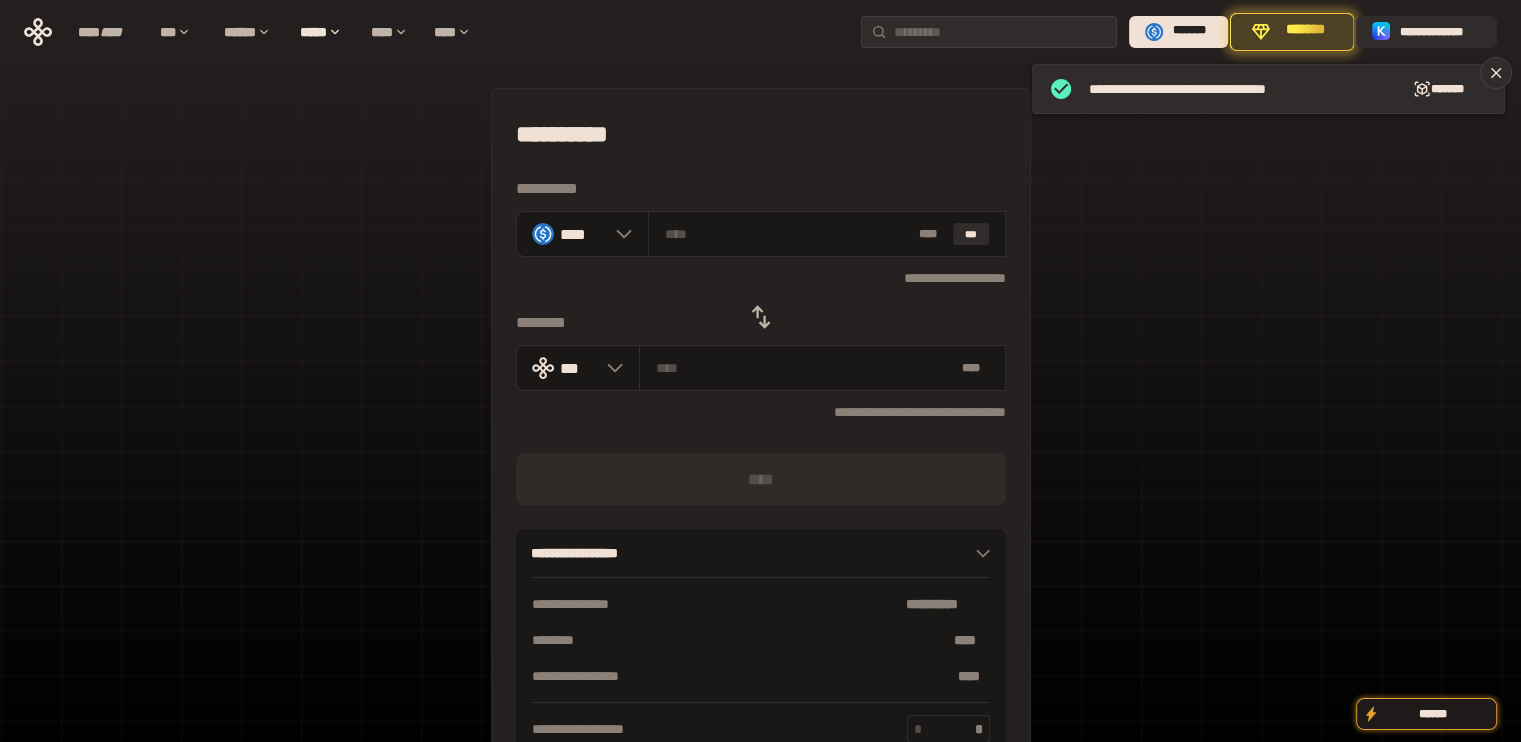 drag, startPoint x: 763, startPoint y: 328, endPoint x: 859, endPoint y: 292, distance: 102.528046 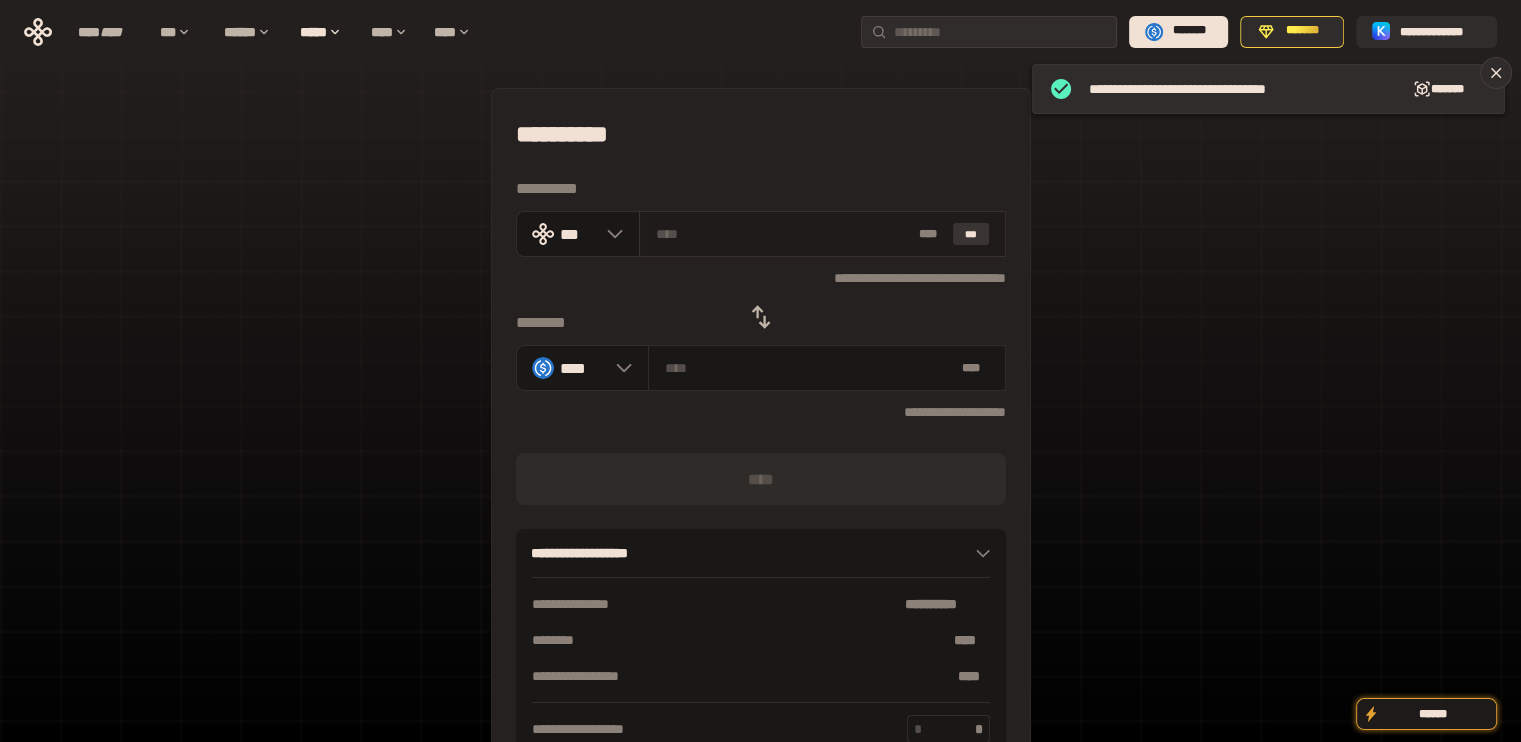 click on "***" at bounding box center (971, 234) 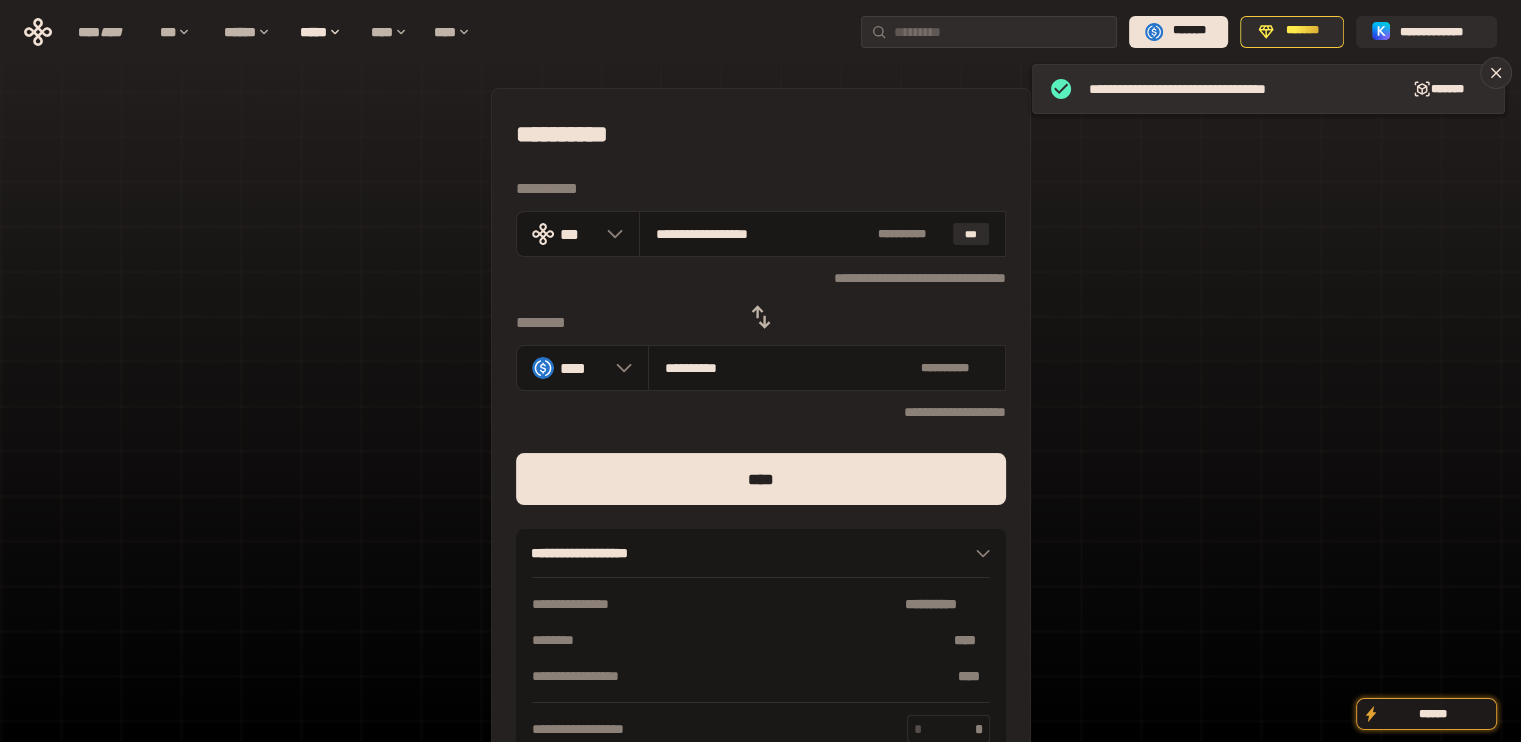 drag, startPoint x: 760, startPoint y: 244, endPoint x: 880, endPoint y: 257, distance: 120.70211 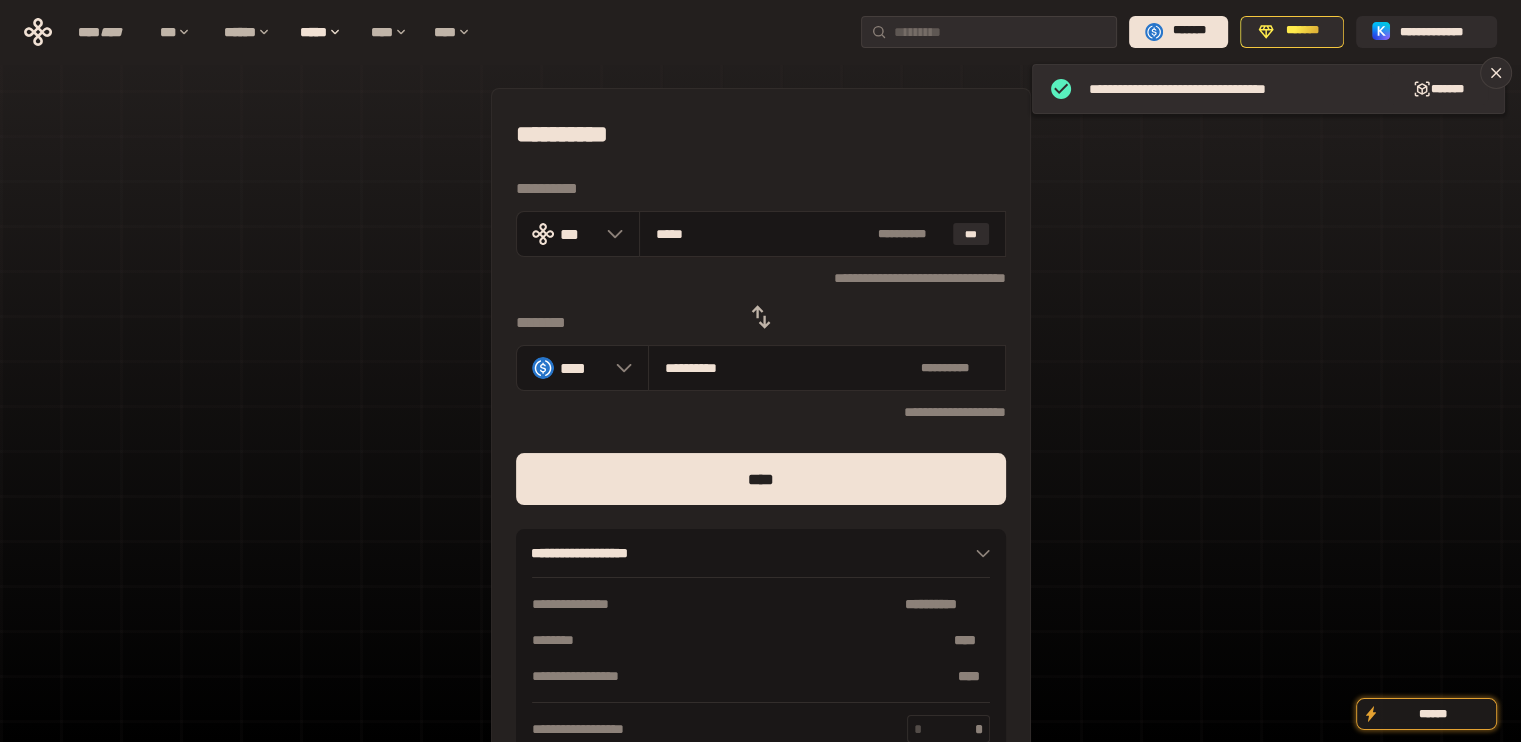 type on "****" 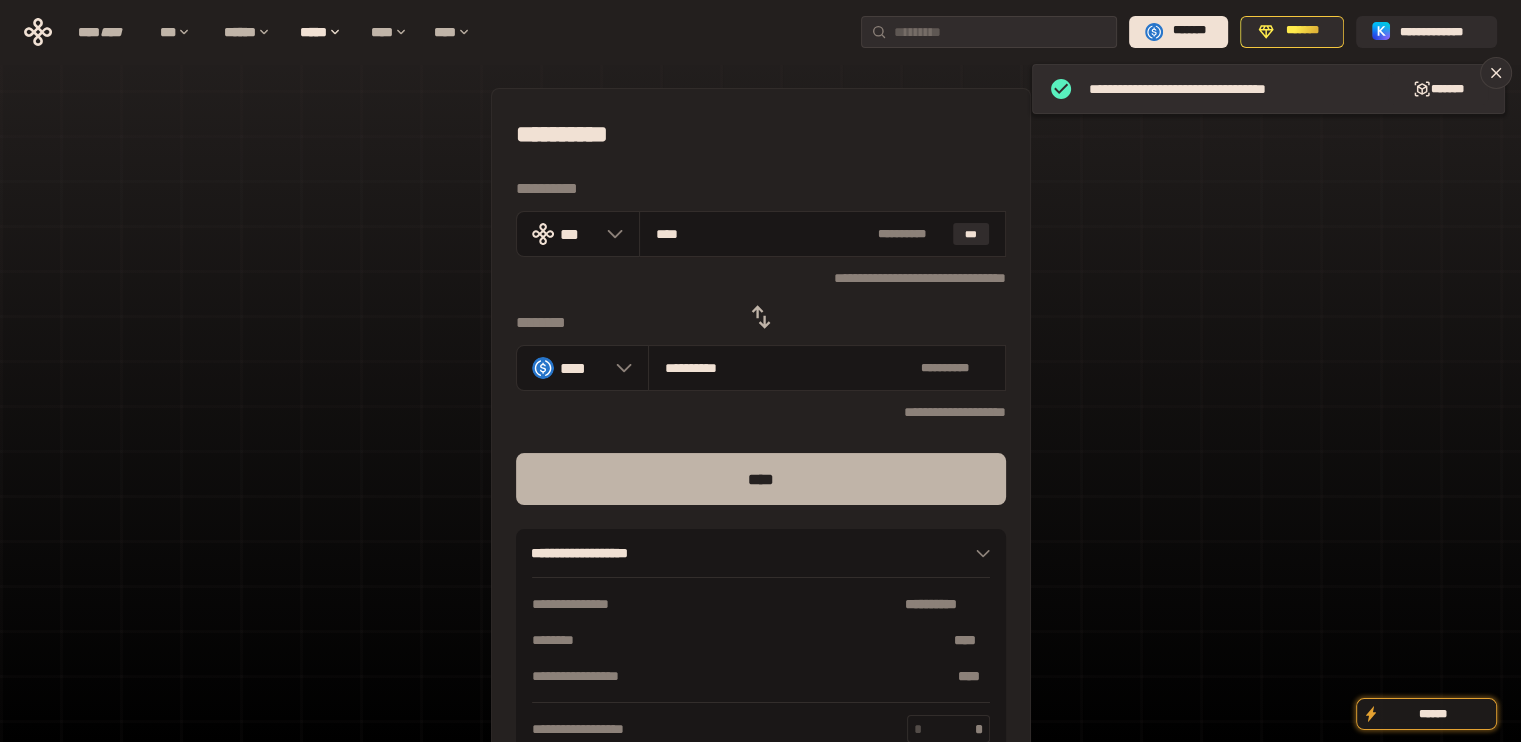 type on "****" 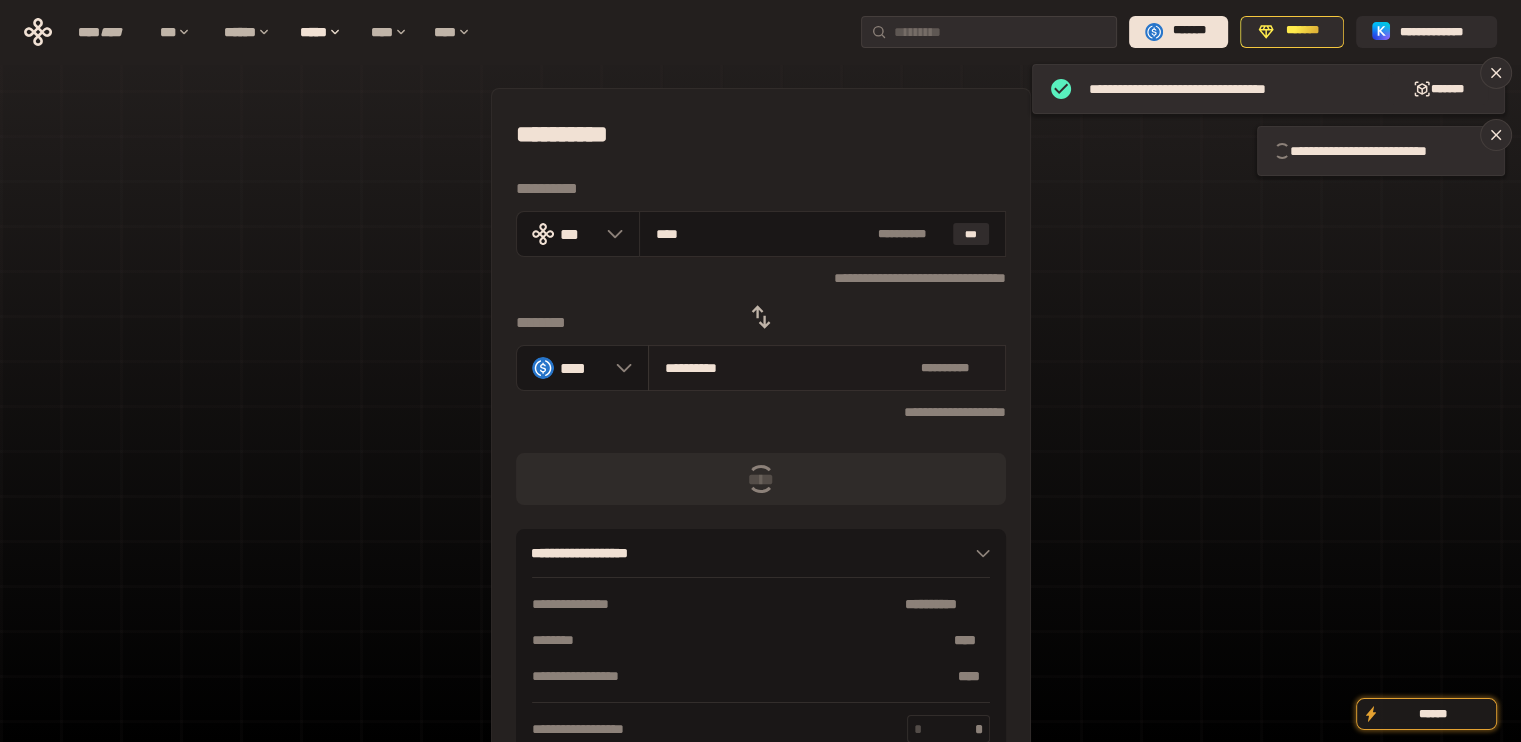 type 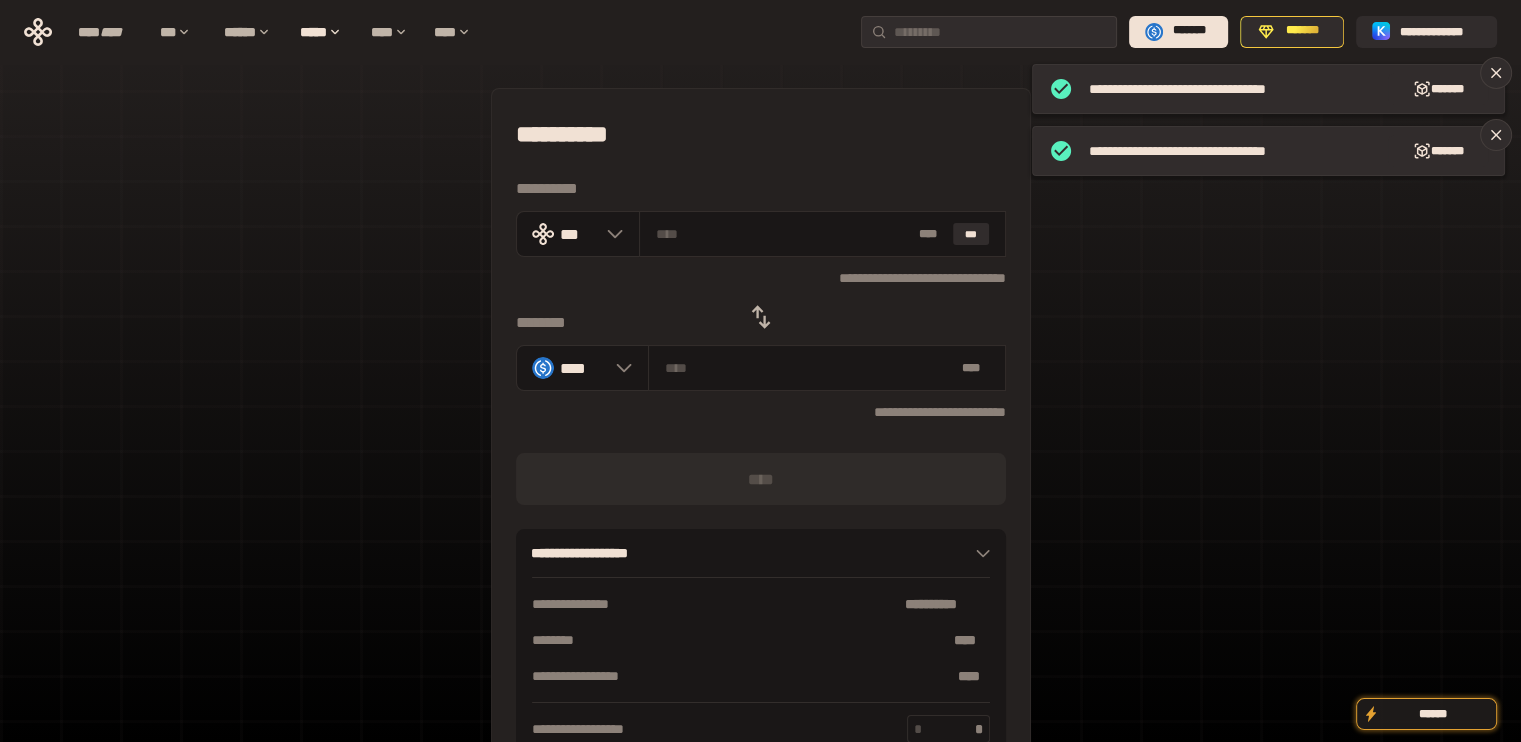 click 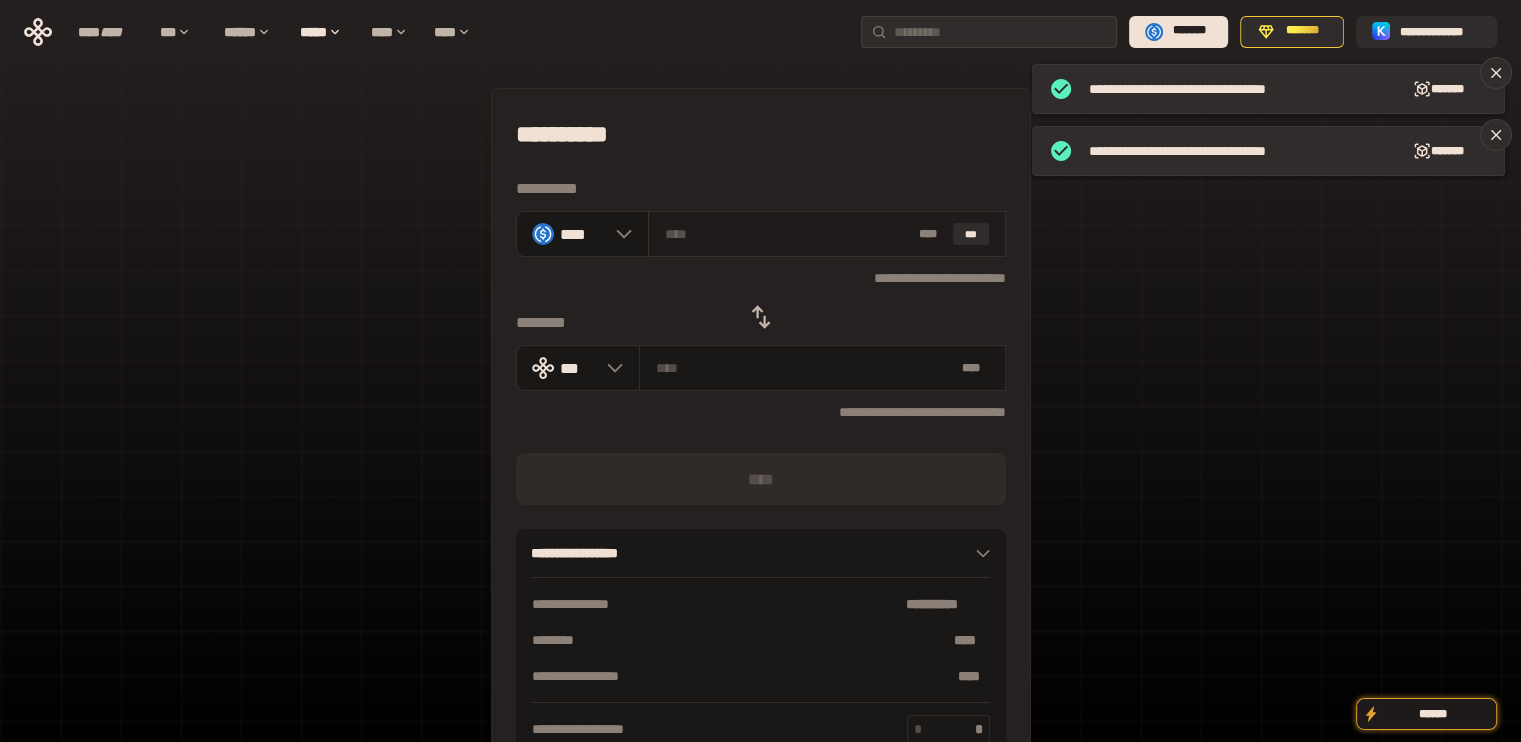 click on "* ** ***" at bounding box center [827, 234] 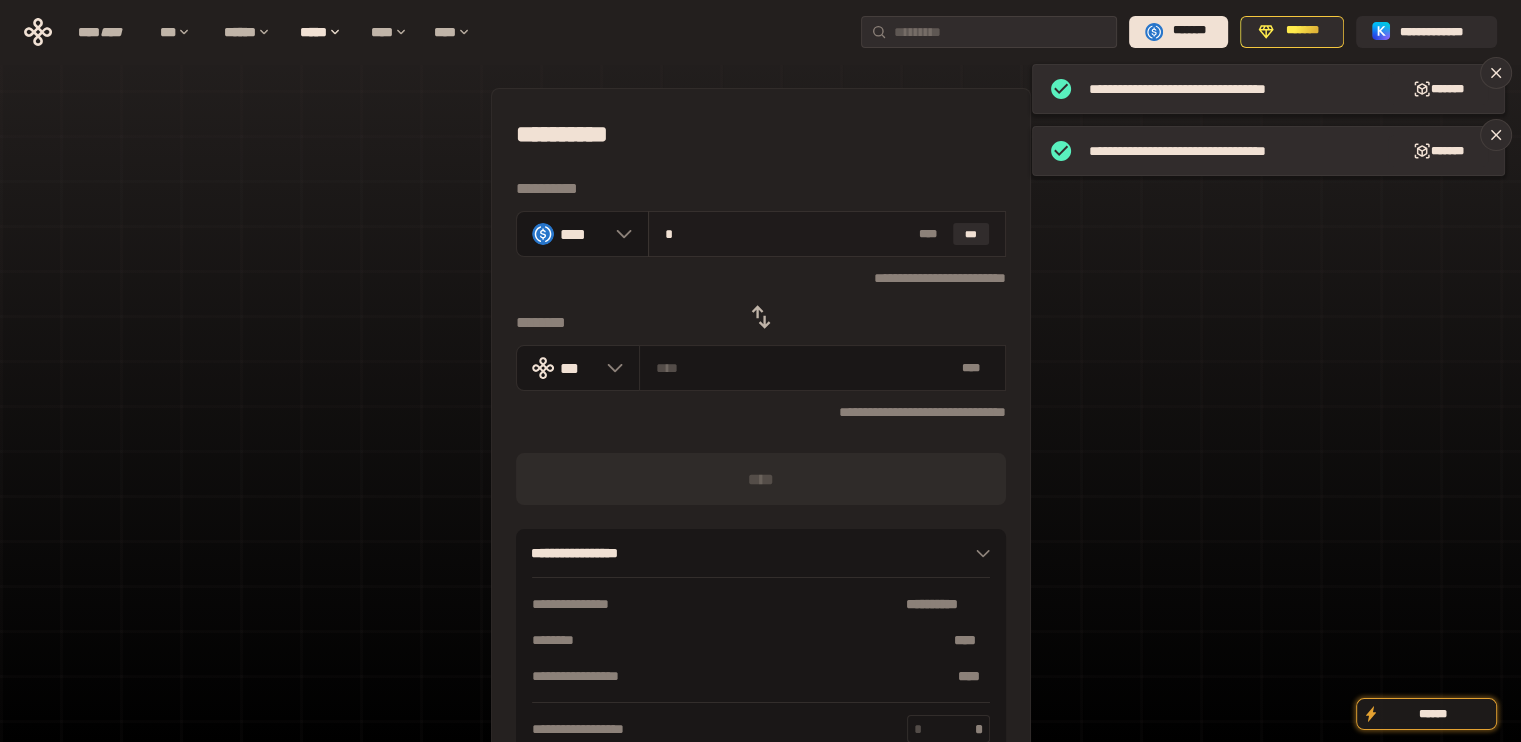 type on "**********" 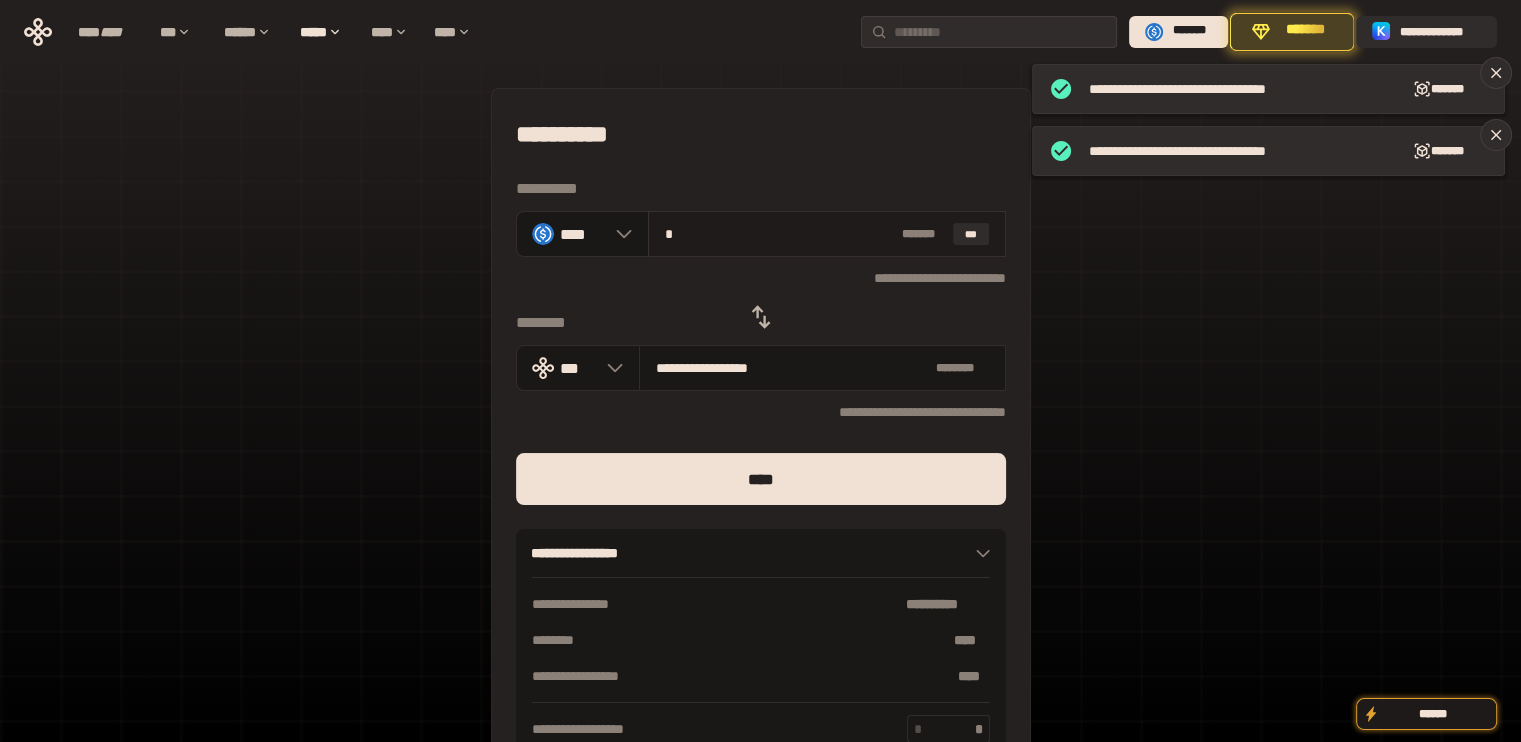 type on "**" 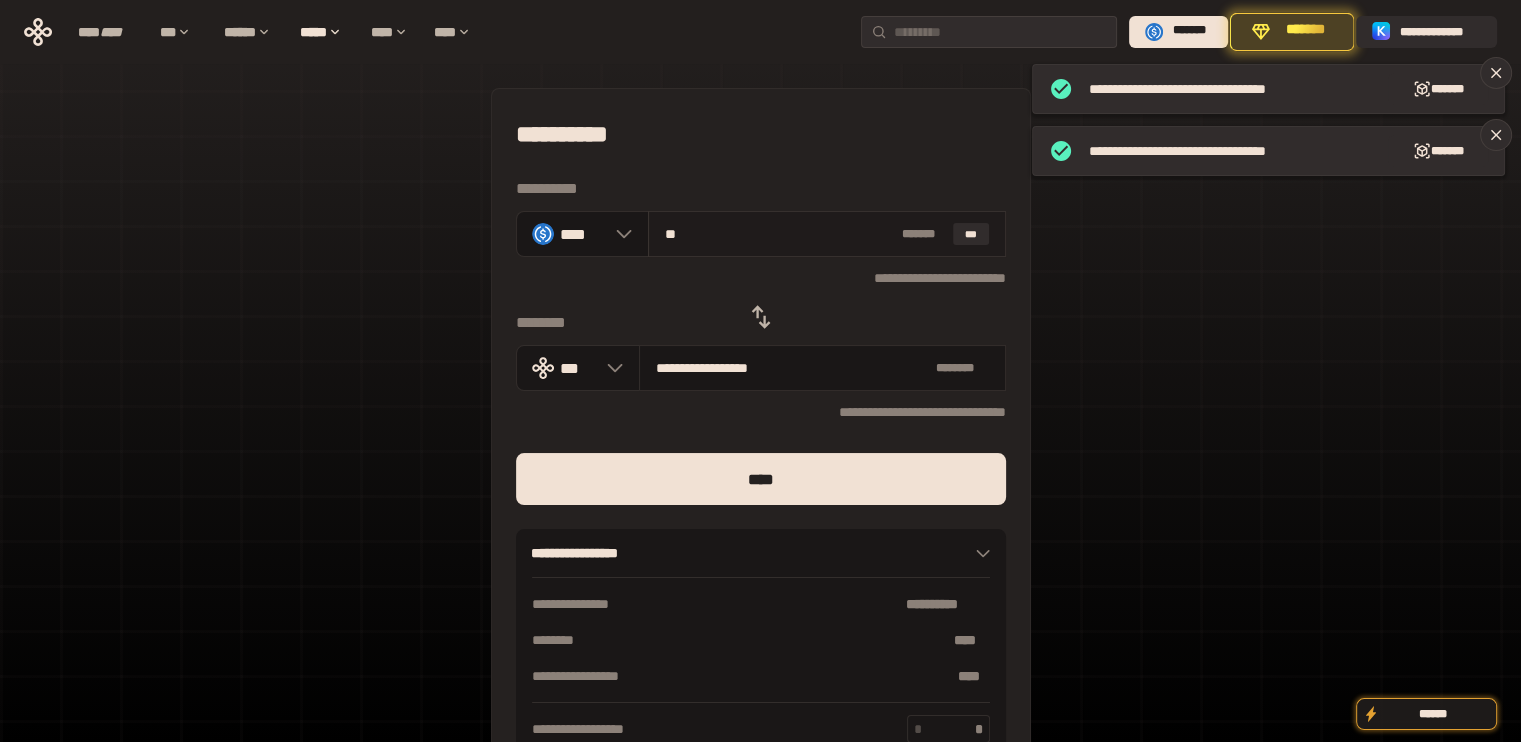 type on "**********" 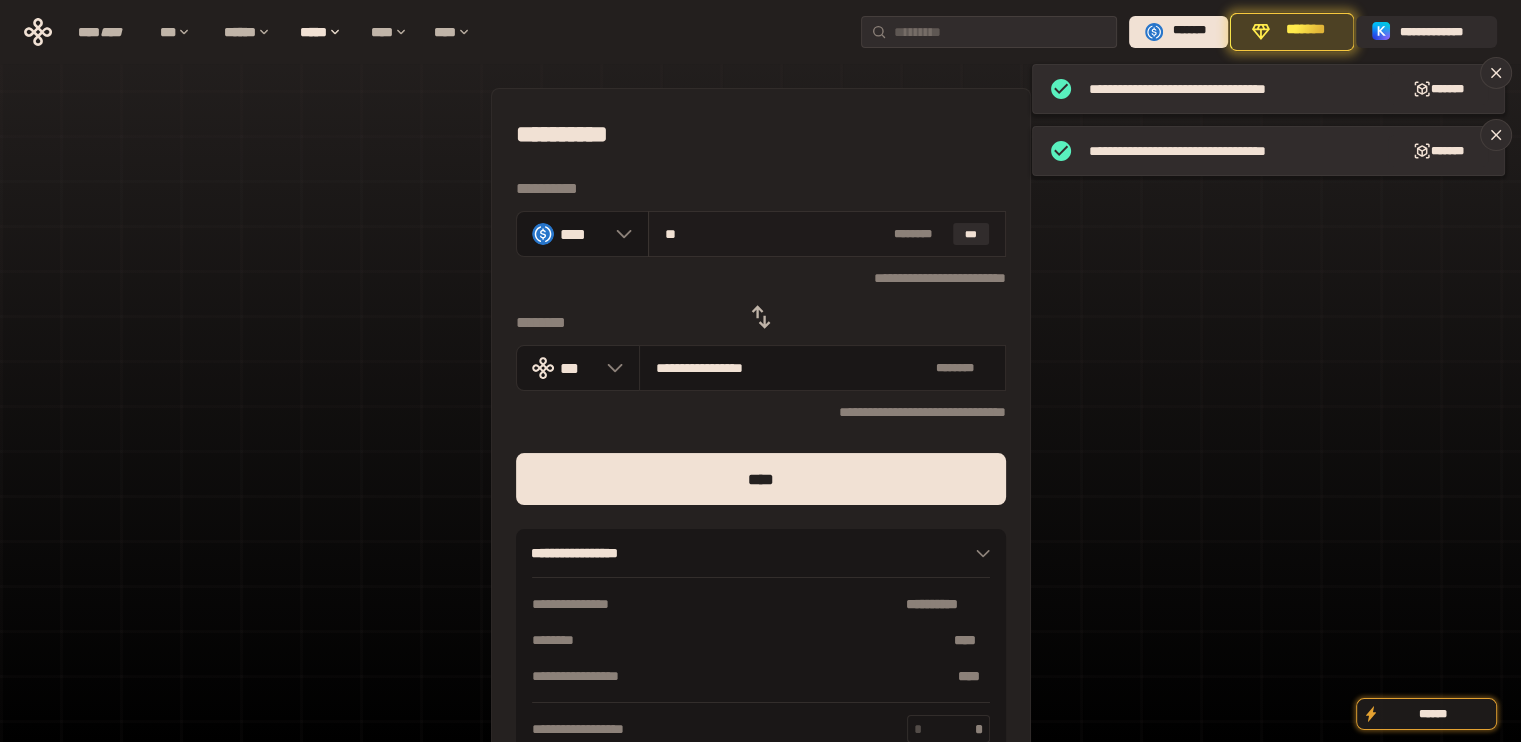 type on "***" 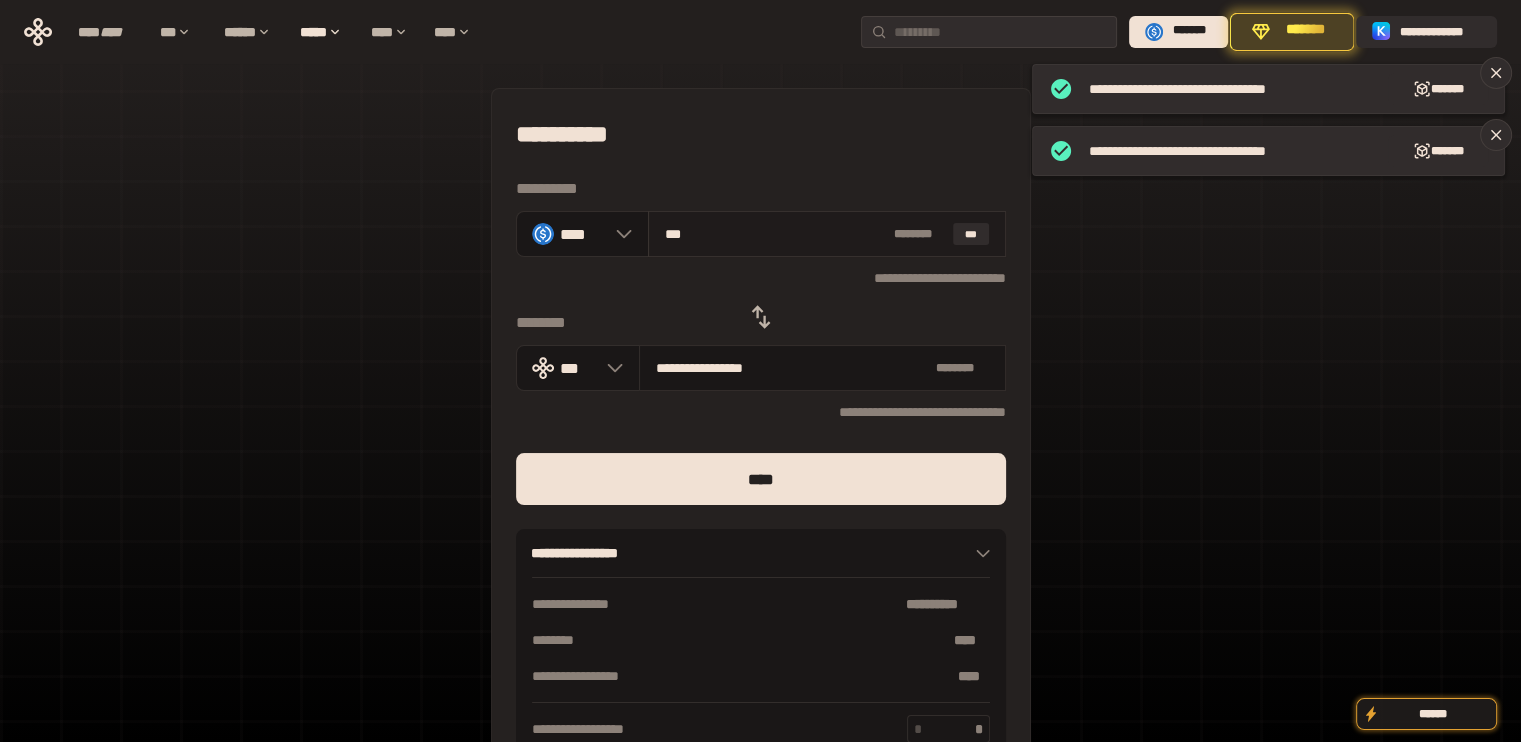 type on "**********" 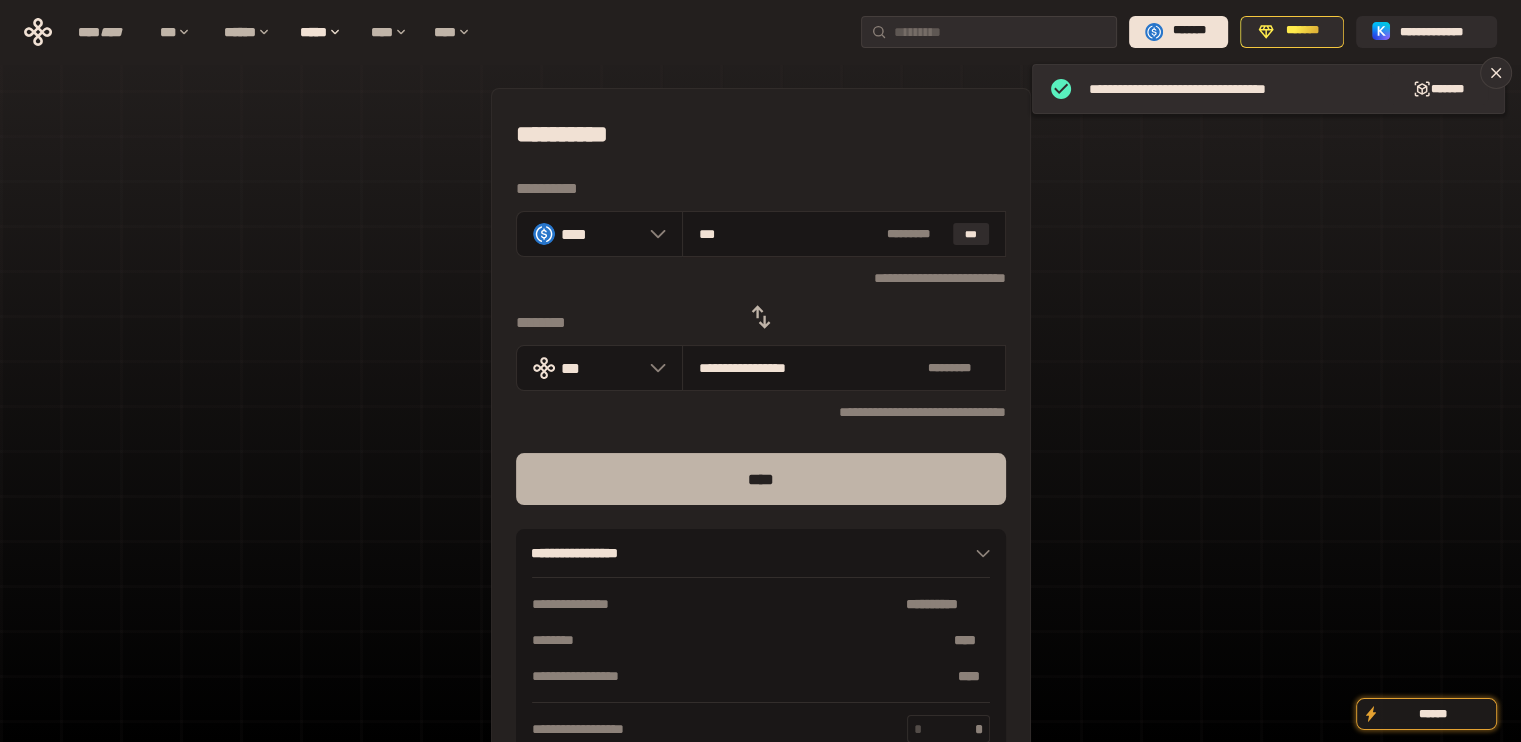 type on "***" 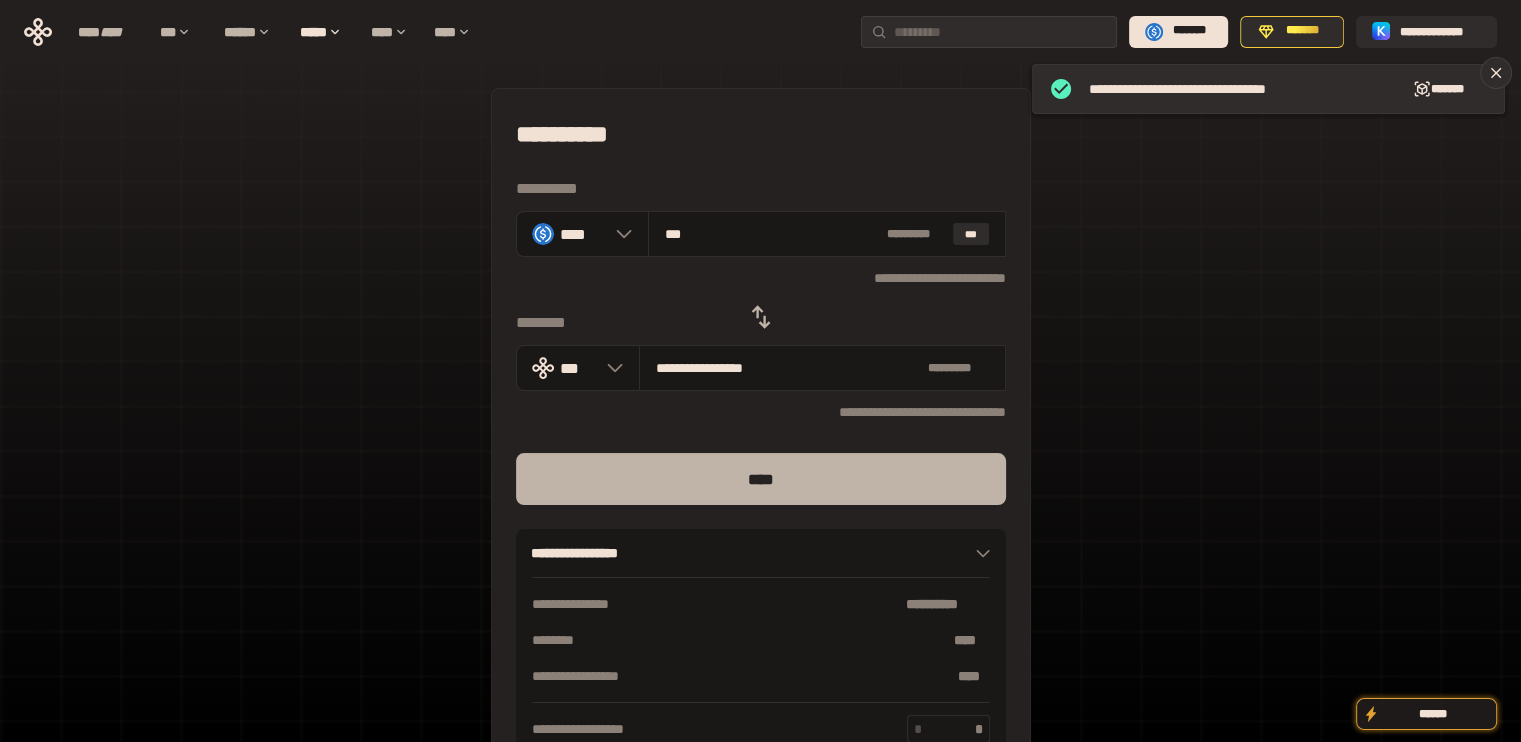 click on "****" at bounding box center [761, 479] 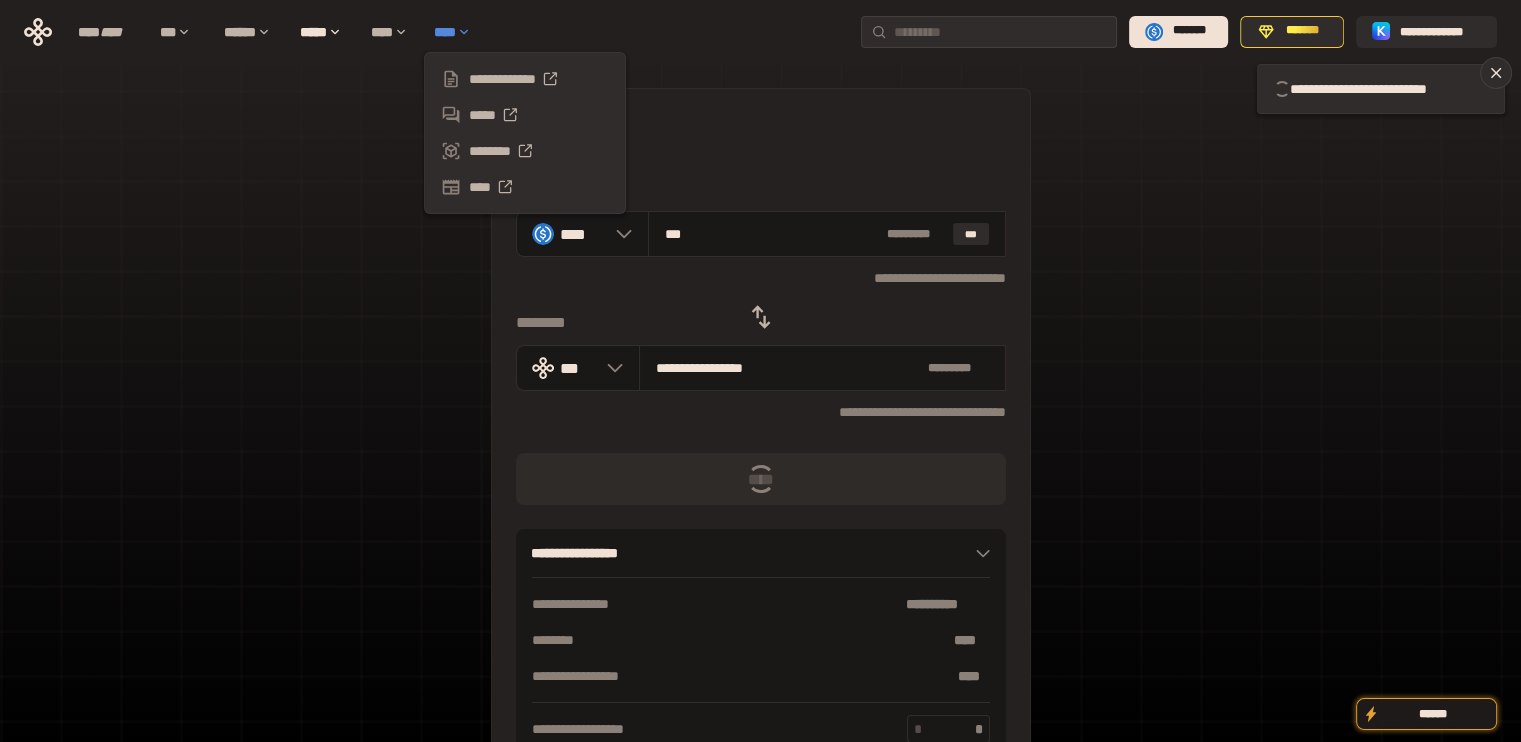 type 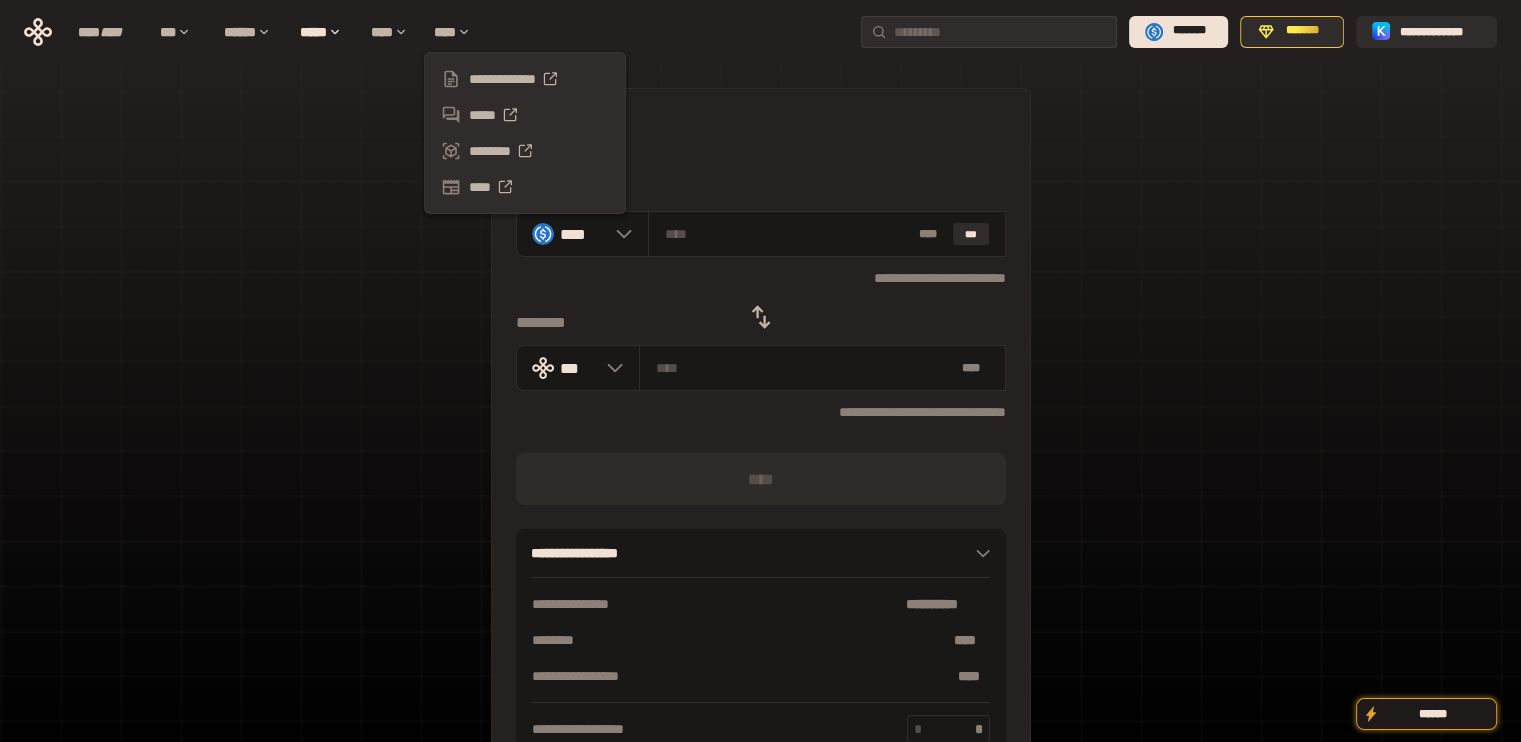 click on "[NAME] [LAST] [PHONE] [EMAIL] [ADDRESS] [CITY] [STATE] [ZIP] [COUNTRY] [PHONE] [EMAIL]" at bounding box center [761, 434] 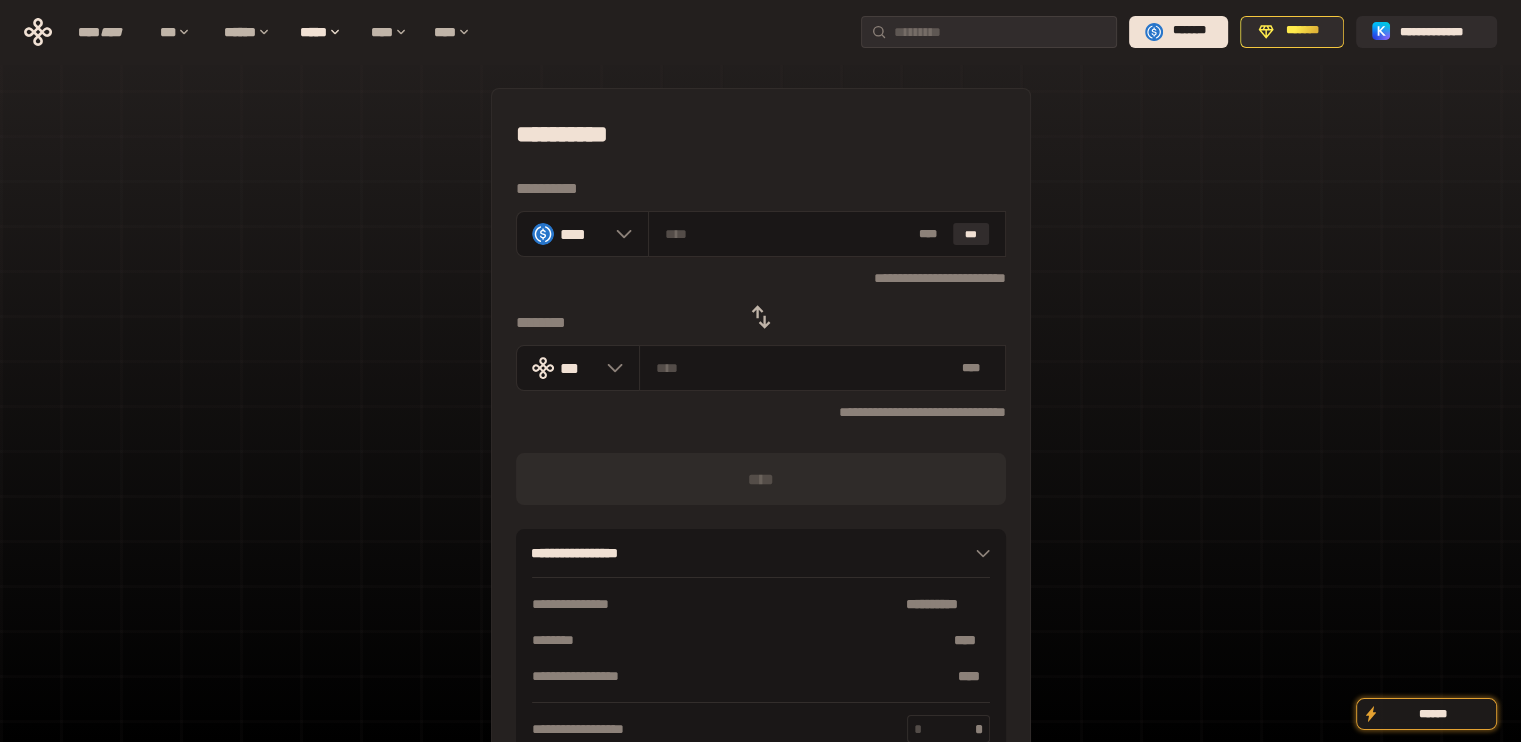 click 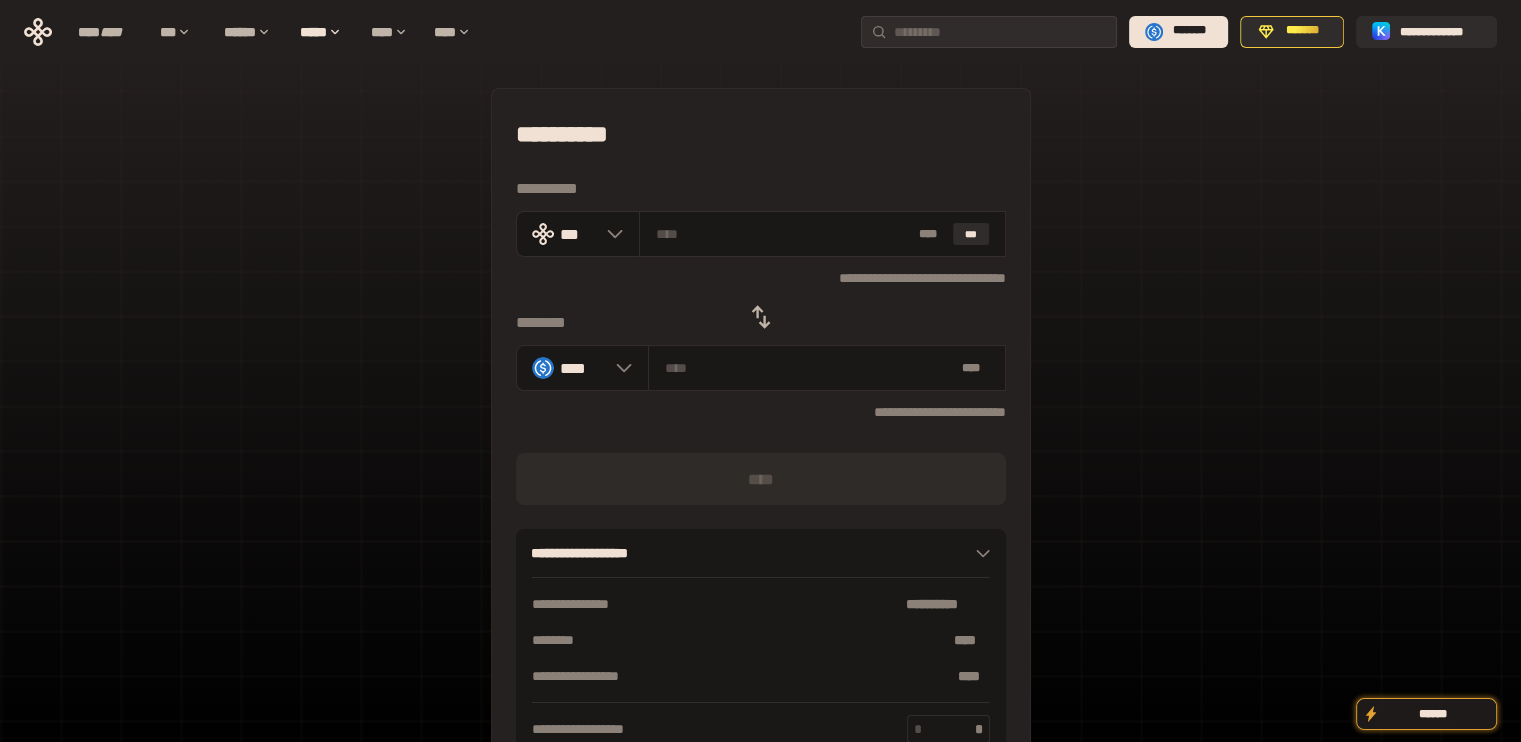 click 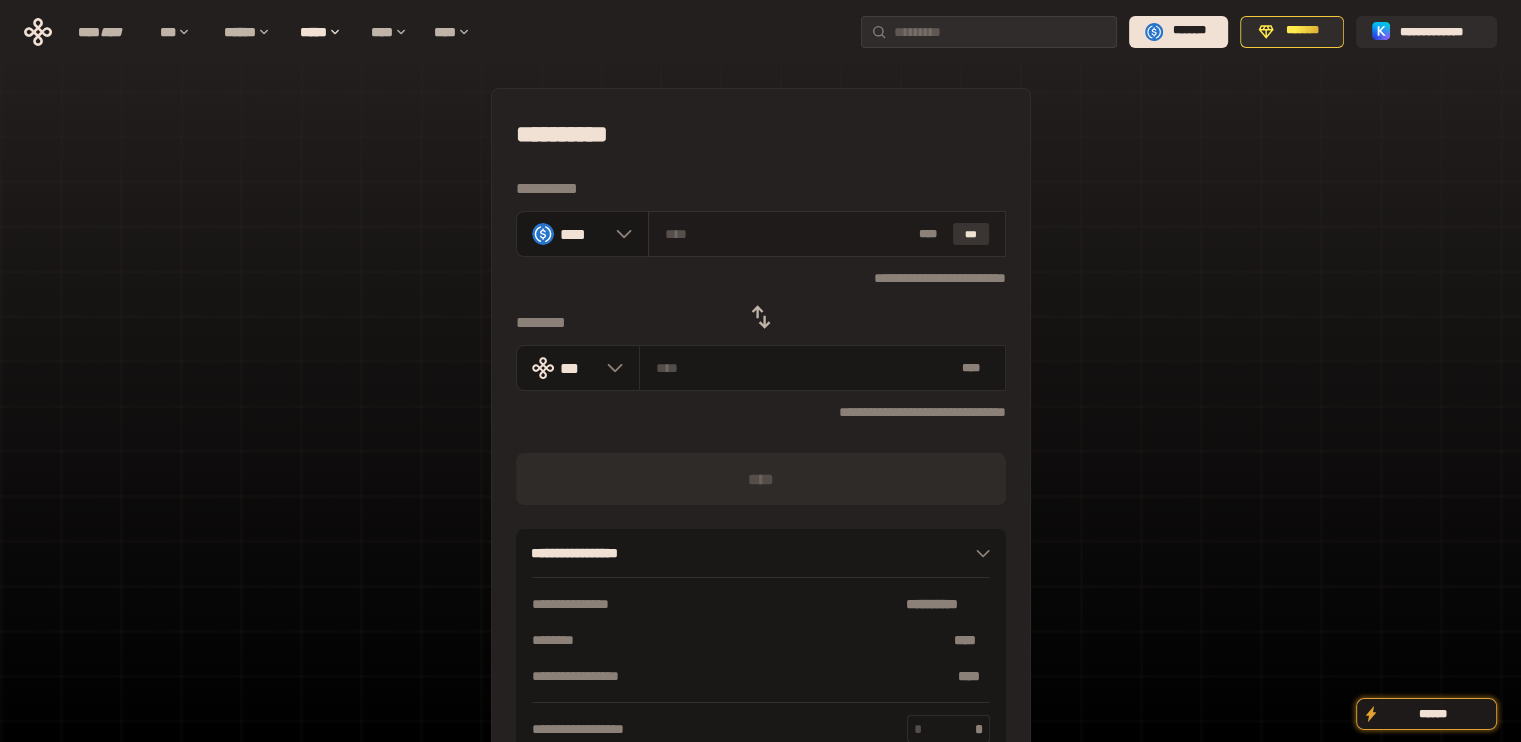 click on "***" at bounding box center [971, 234] 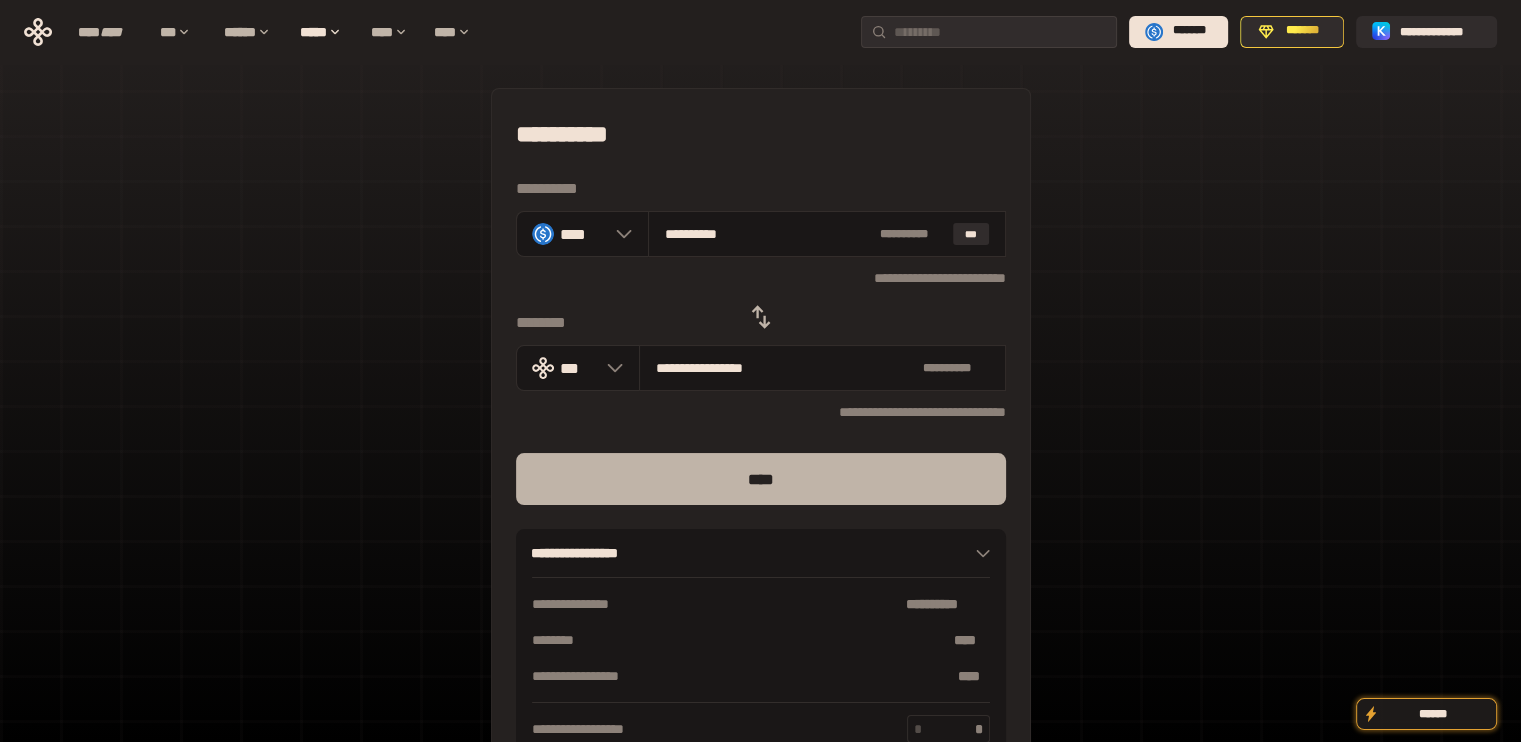 click on "****" at bounding box center (761, 479) 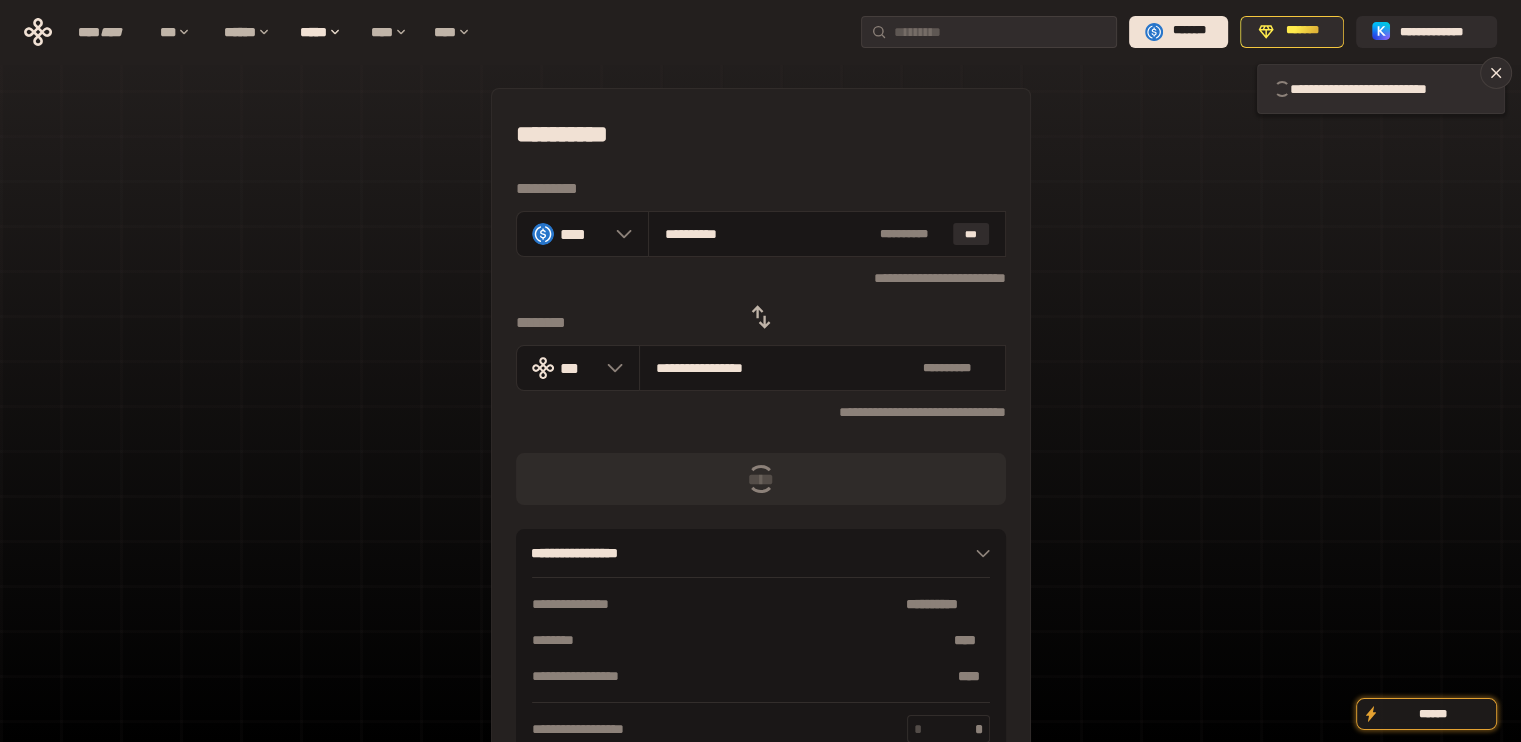 type 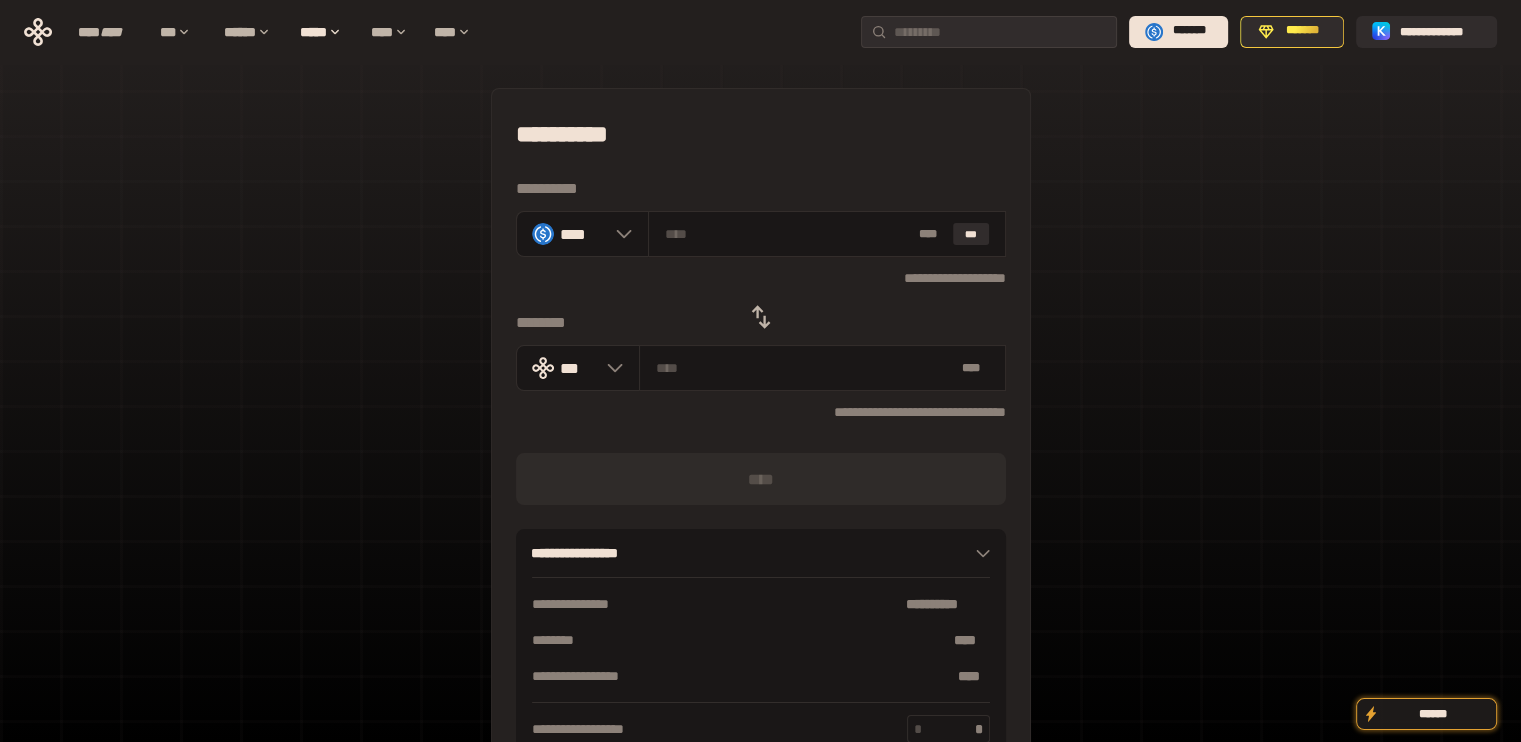 click at bounding box center (761, 317) 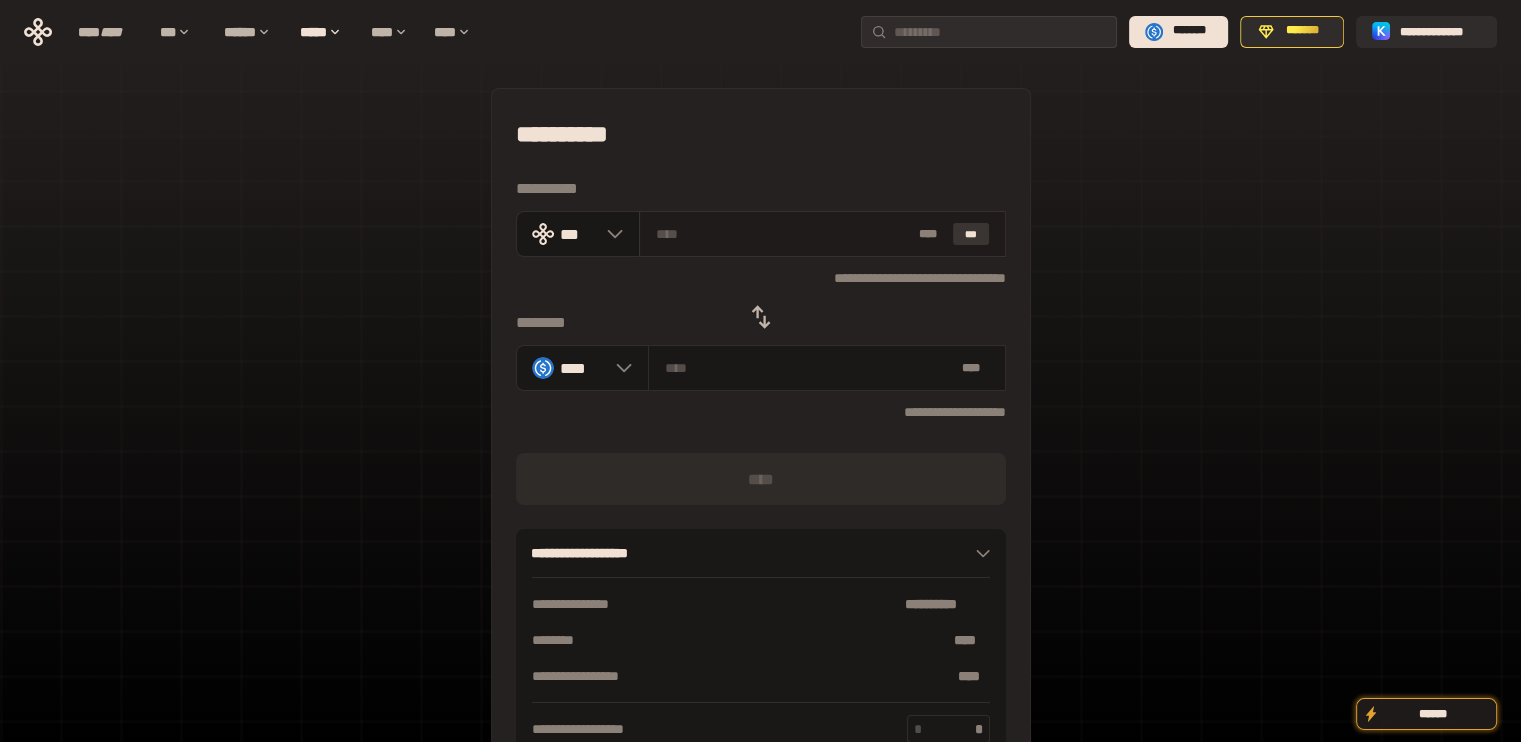 click on "***" at bounding box center (971, 234) 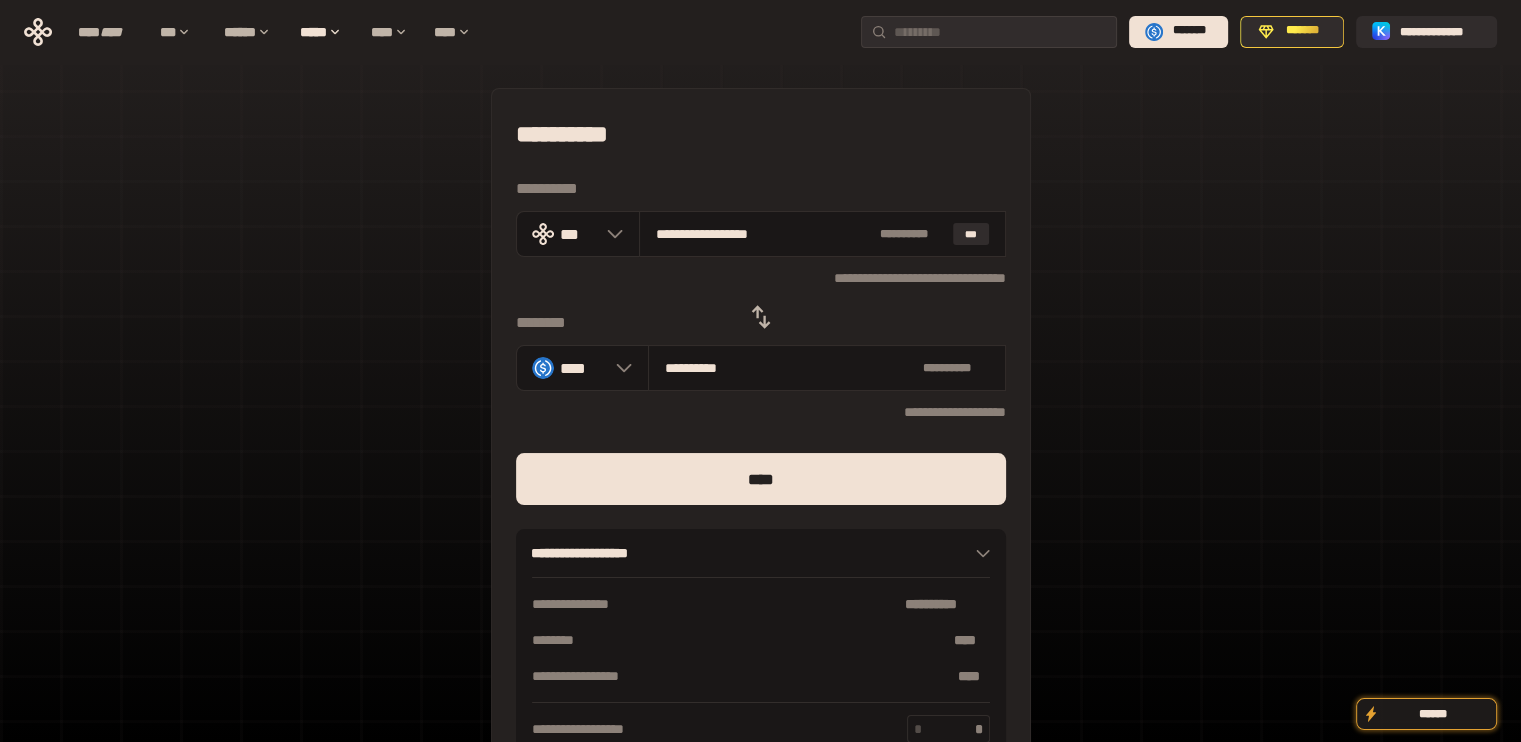 drag, startPoint x: 691, startPoint y: 238, endPoint x: 950, endPoint y: 321, distance: 271.97427 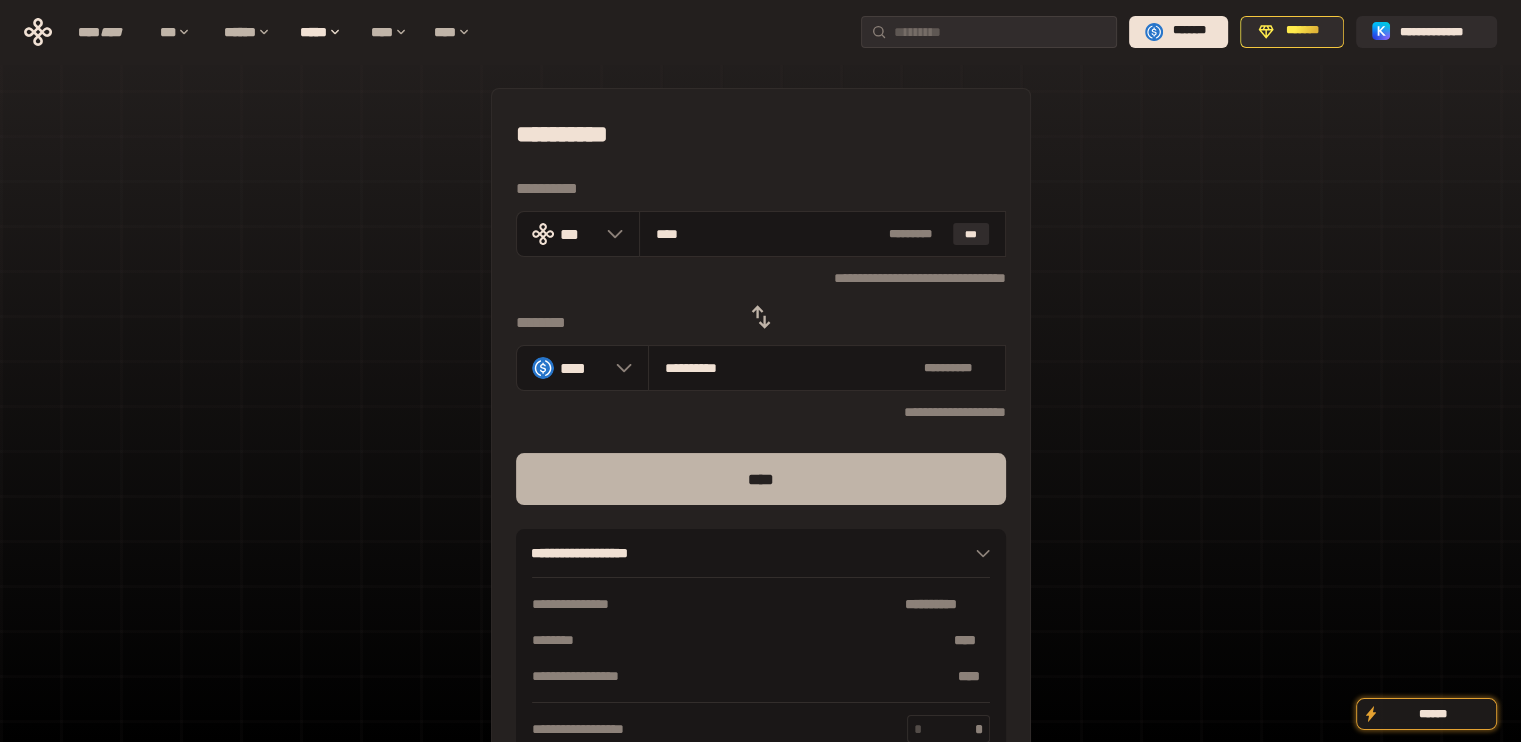 click on "****" at bounding box center [761, 479] 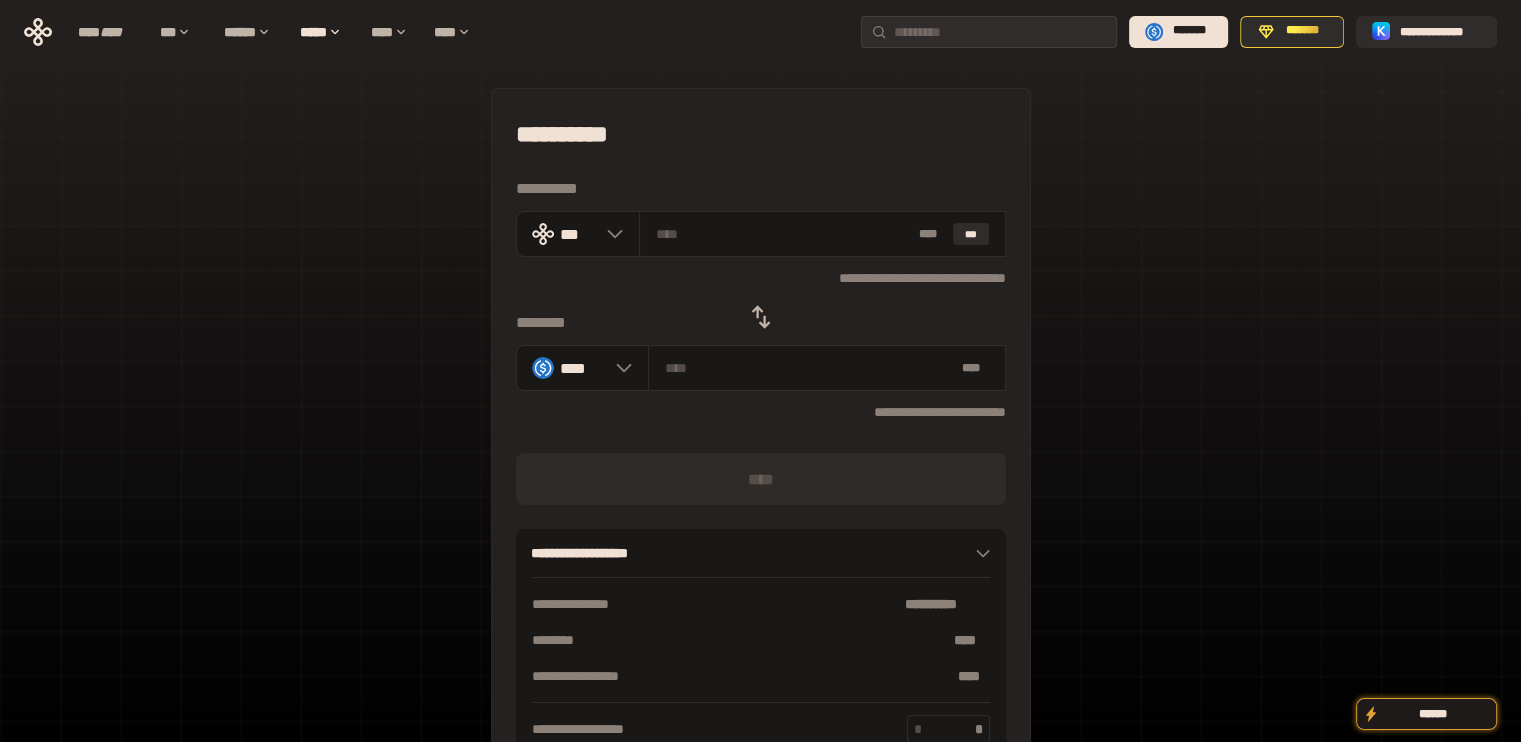 click 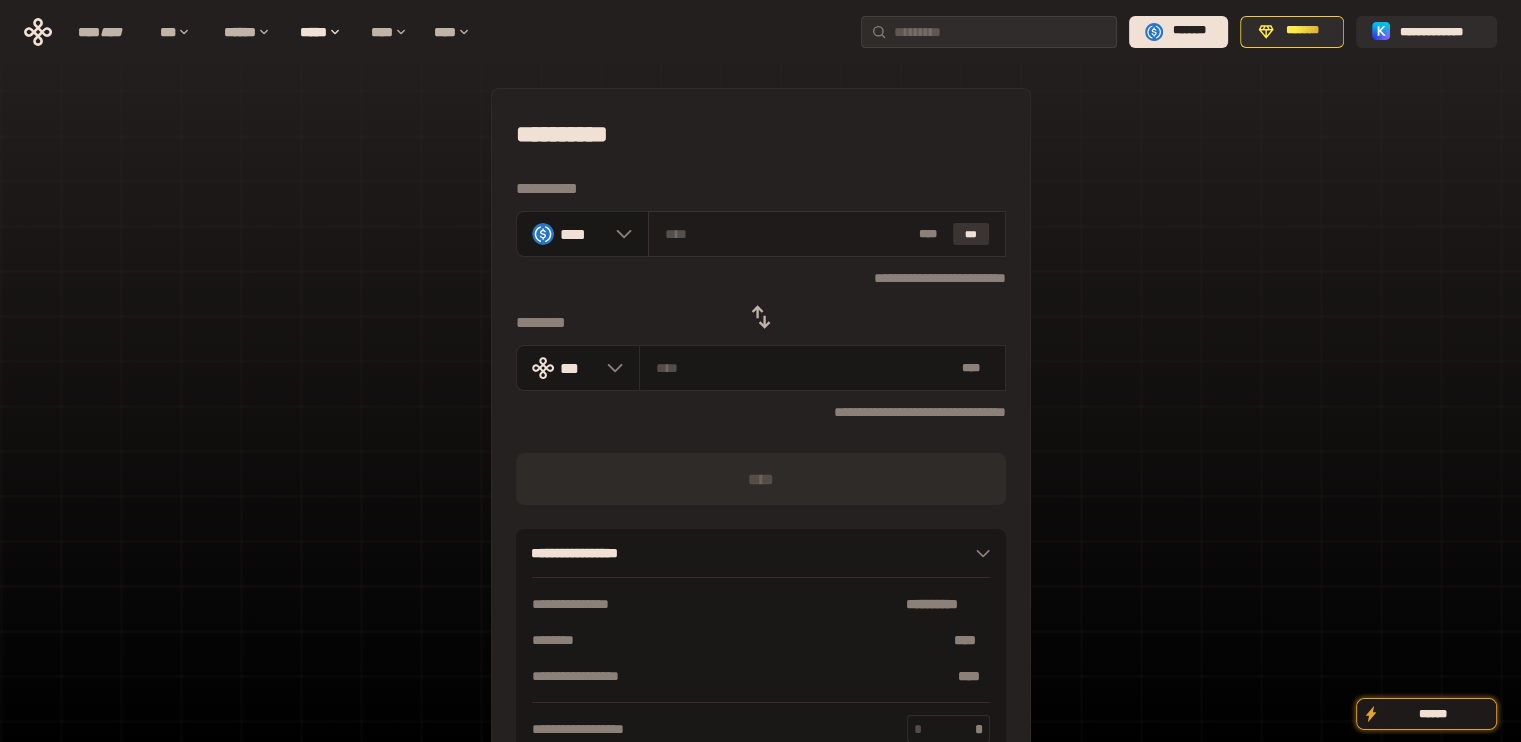 click on "***" at bounding box center [971, 234] 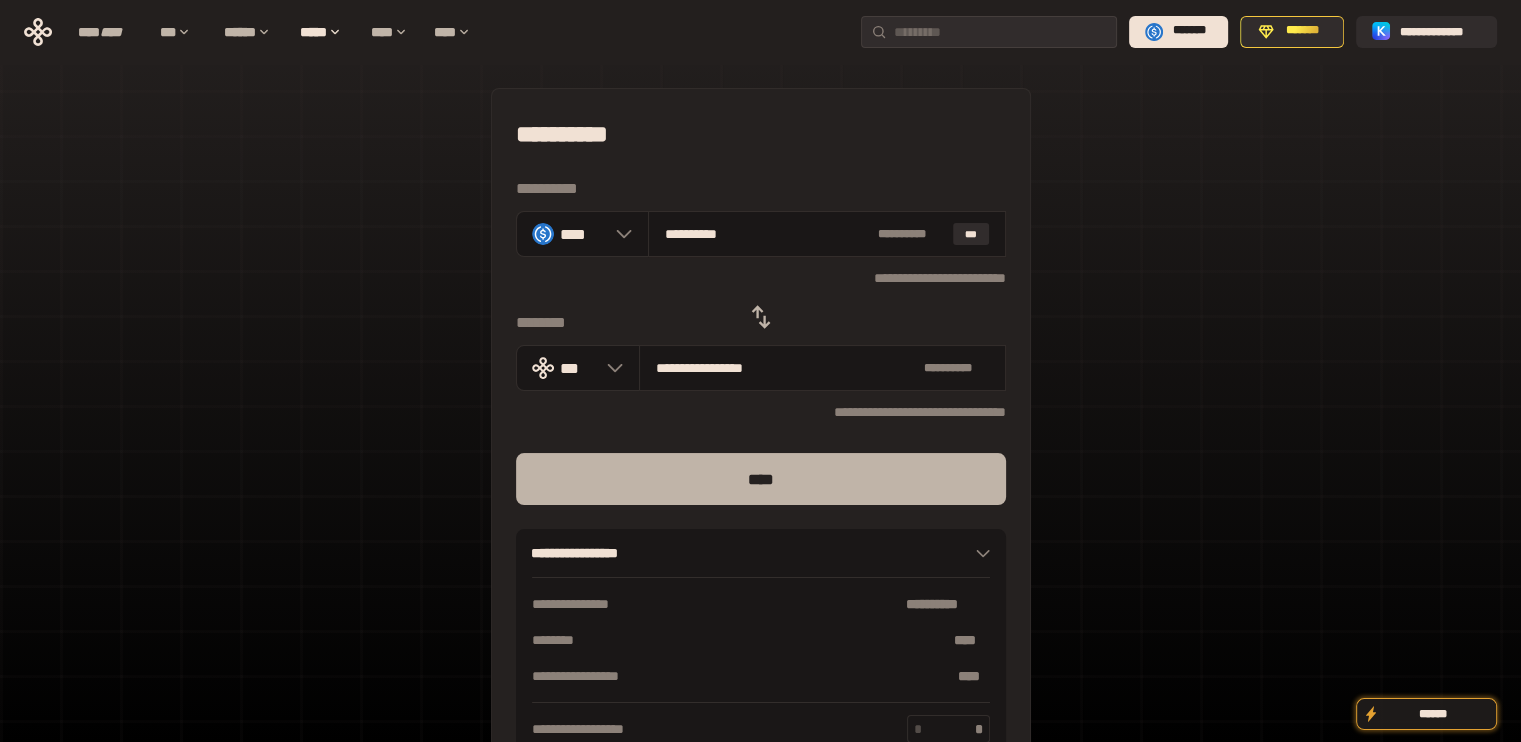 click on "****" at bounding box center (761, 479) 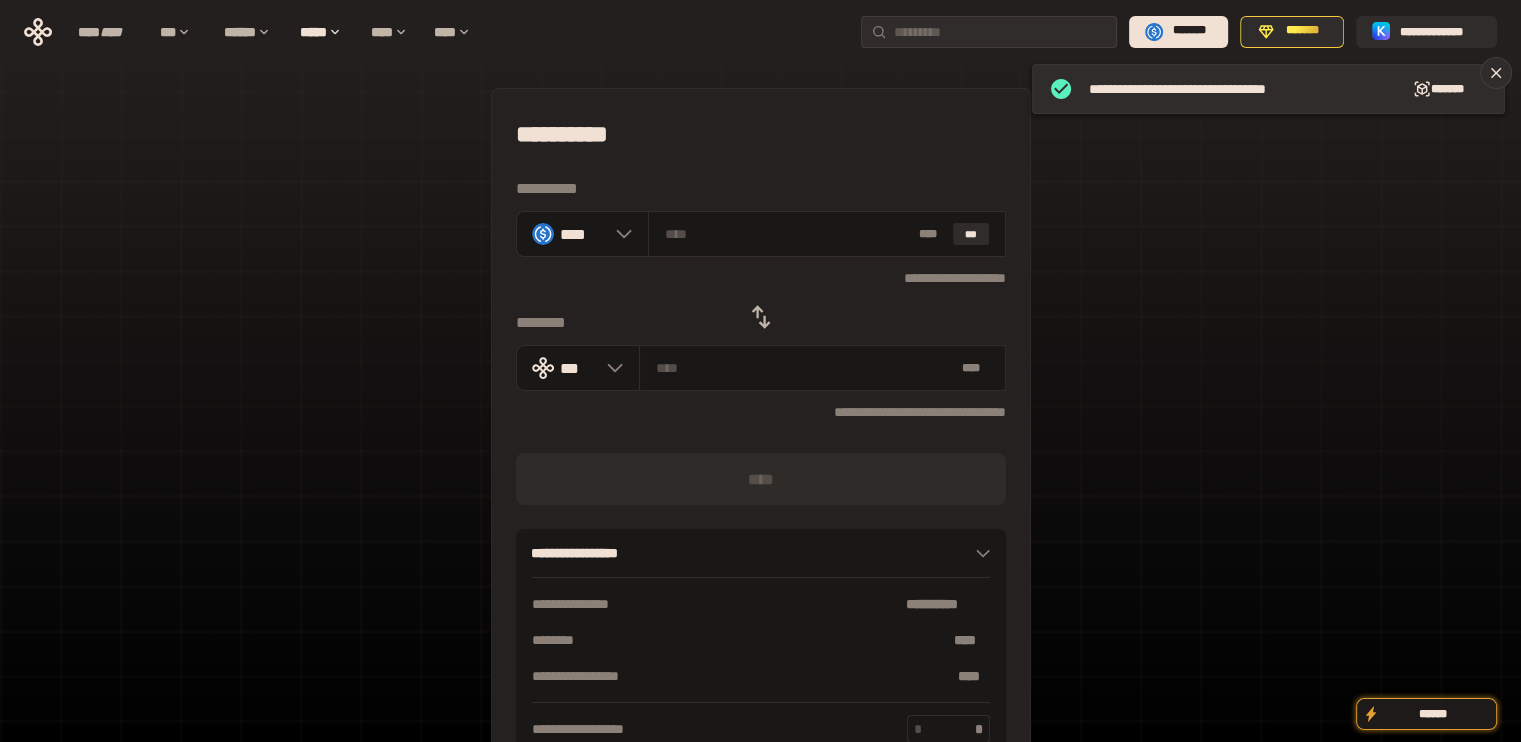 click 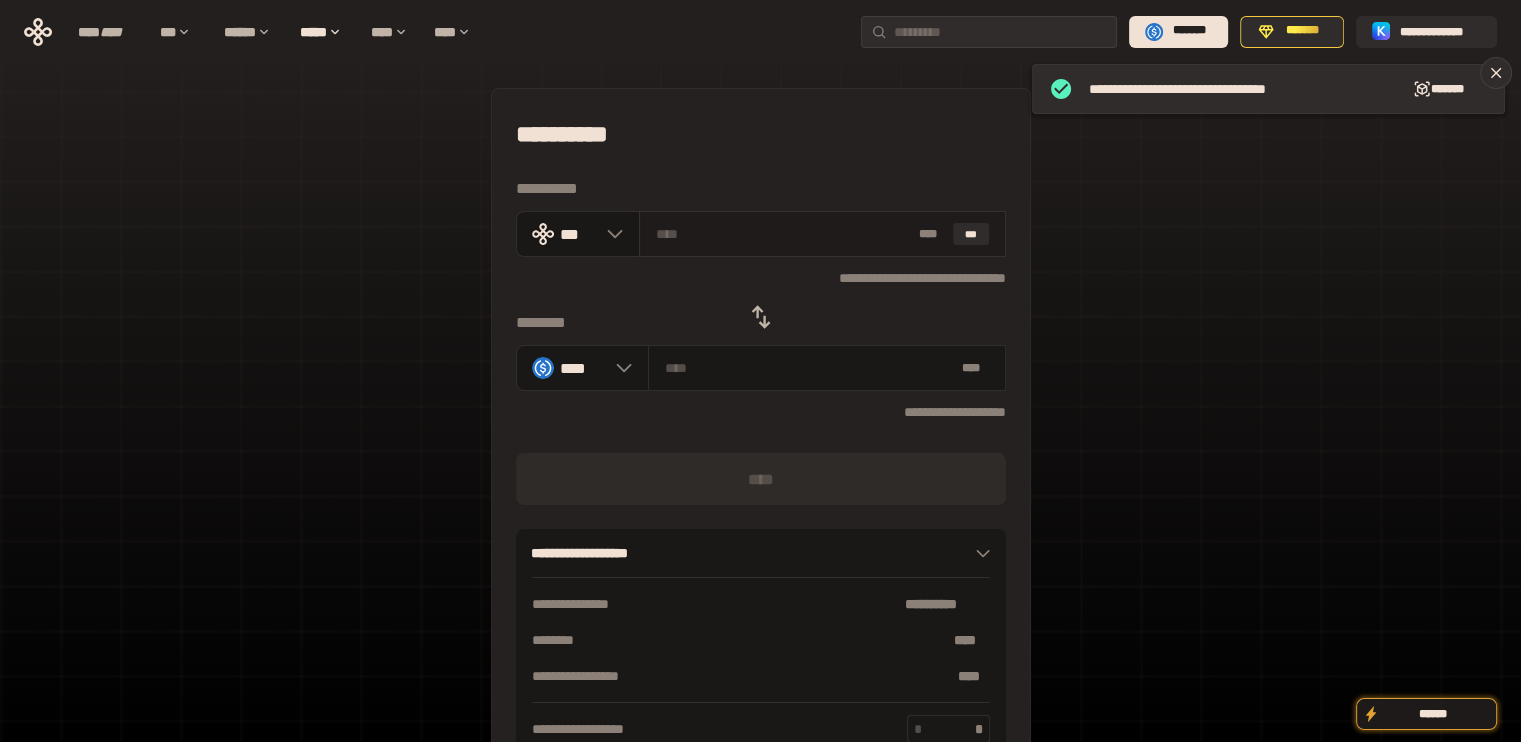 click on "* ** ***" at bounding box center (822, 234) 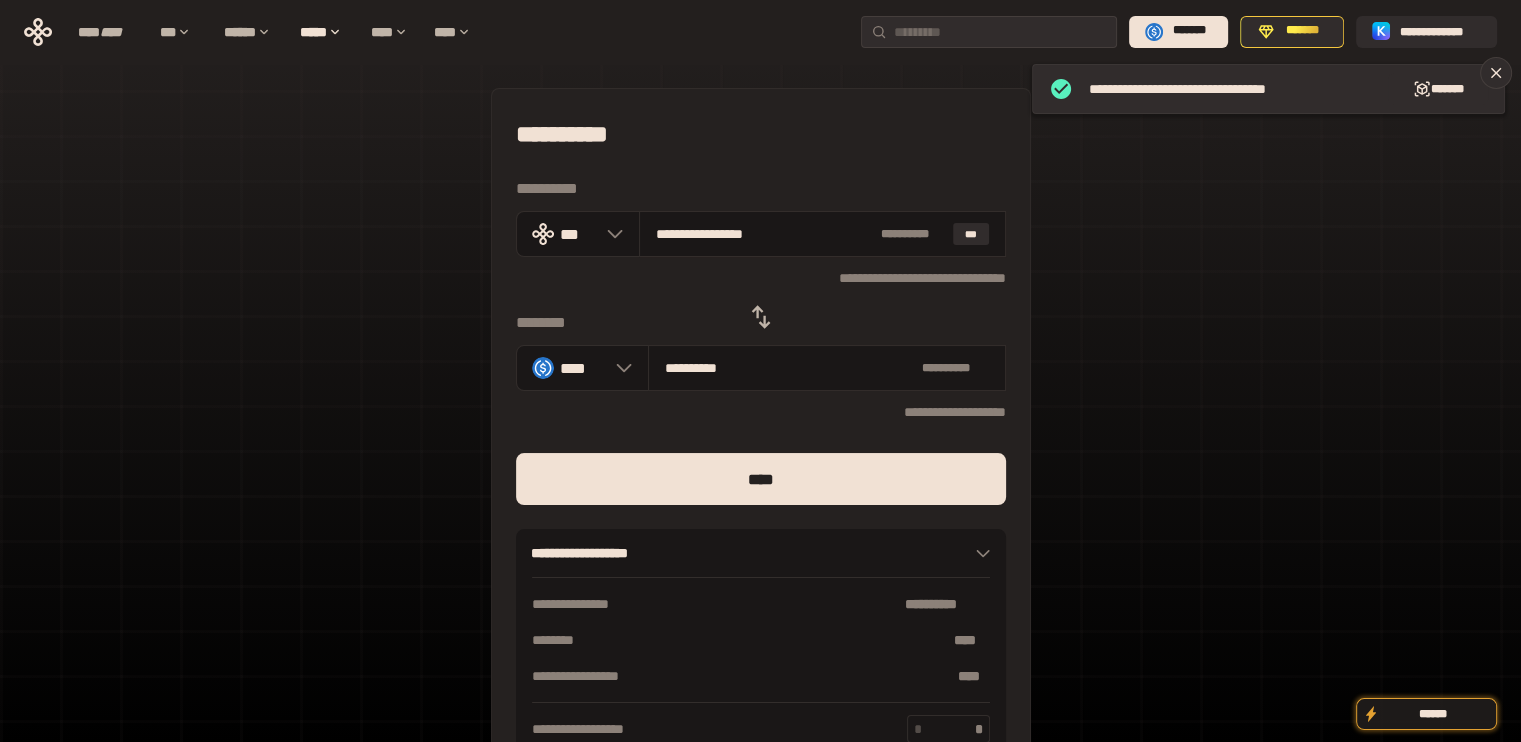 drag, startPoint x: 688, startPoint y: 231, endPoint x: 1013, endPoint y: 259, distance: 326.20392 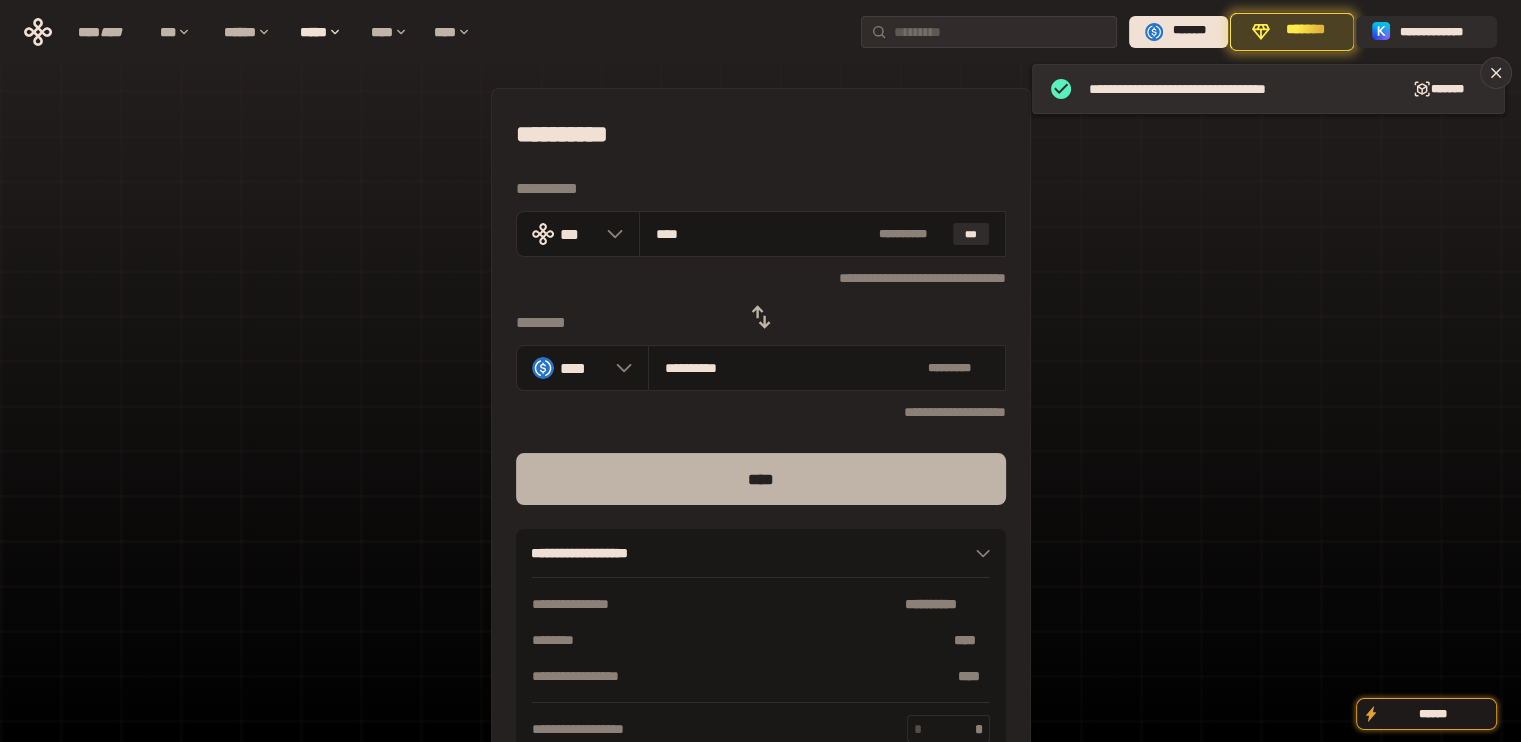 click on "****" at bounding box center (761, 479) 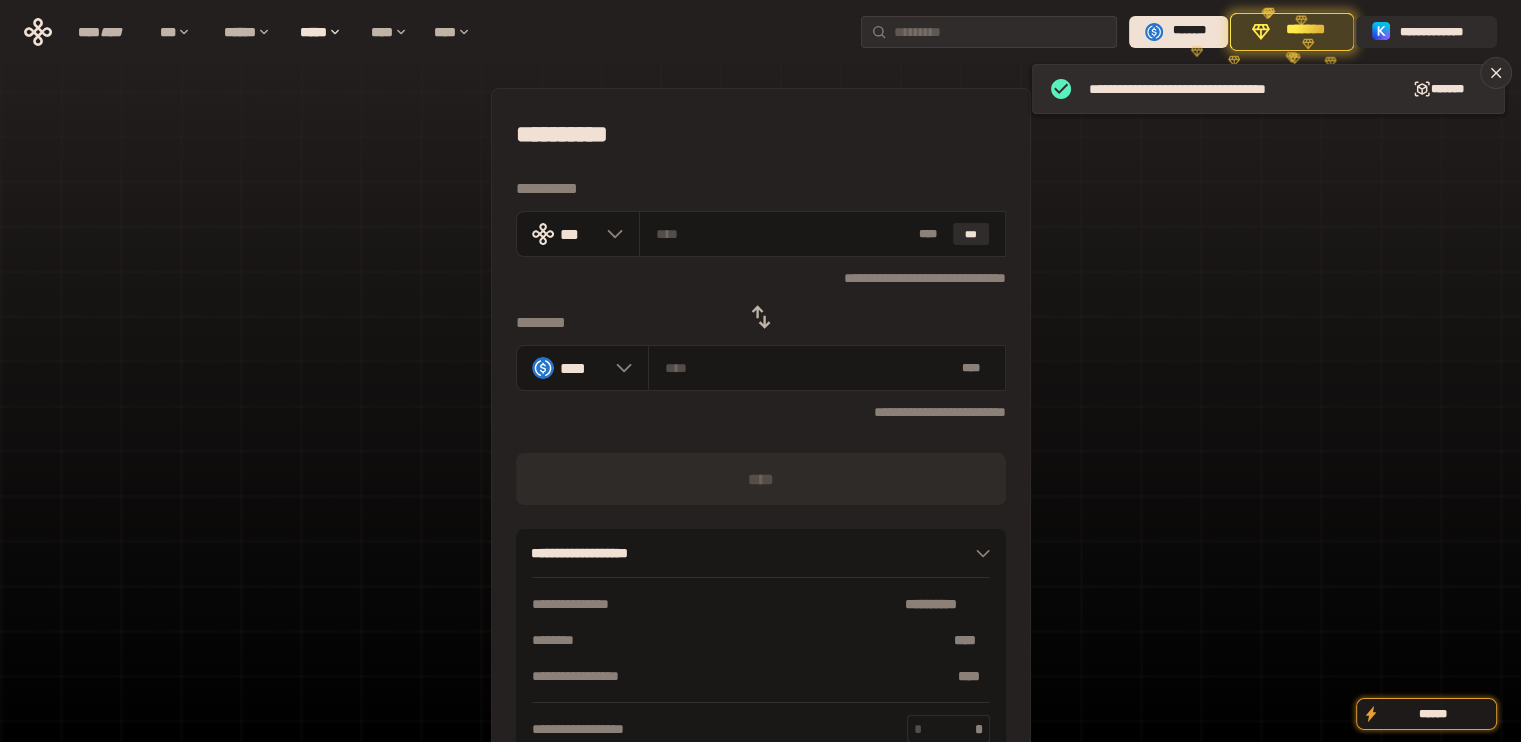 click 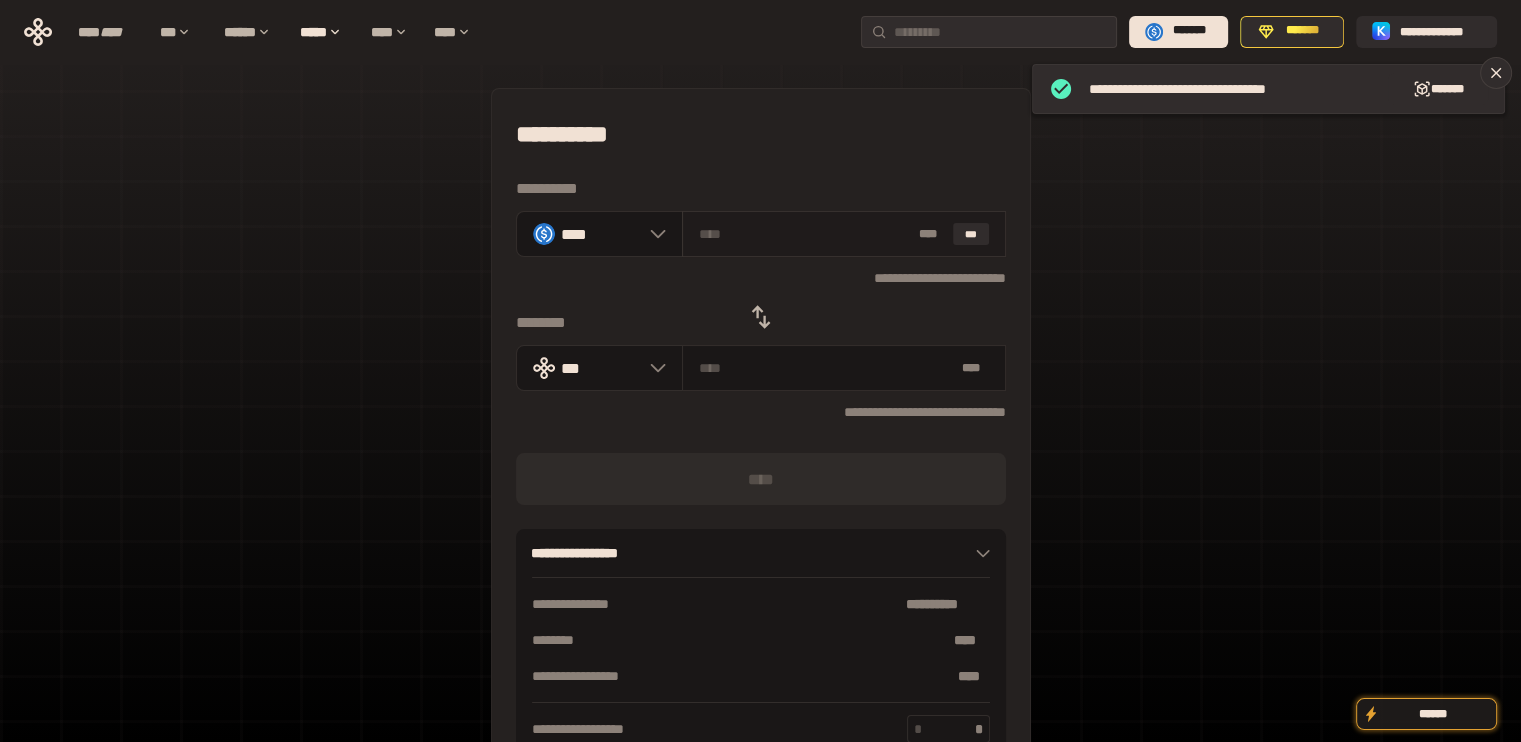 click on "* ** ***" at bounding box center (844, 234) 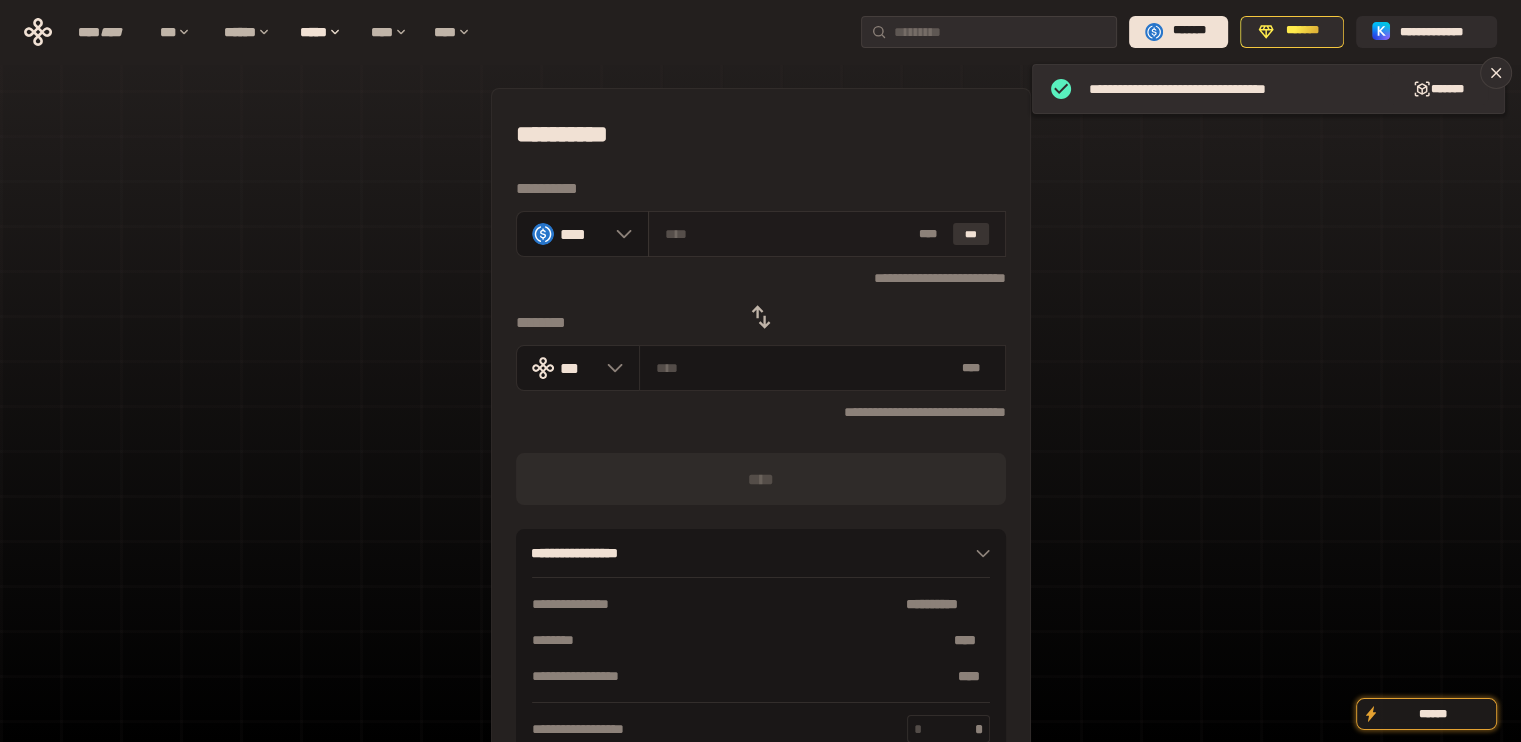 click on "***" at bounding box center [971, 234] 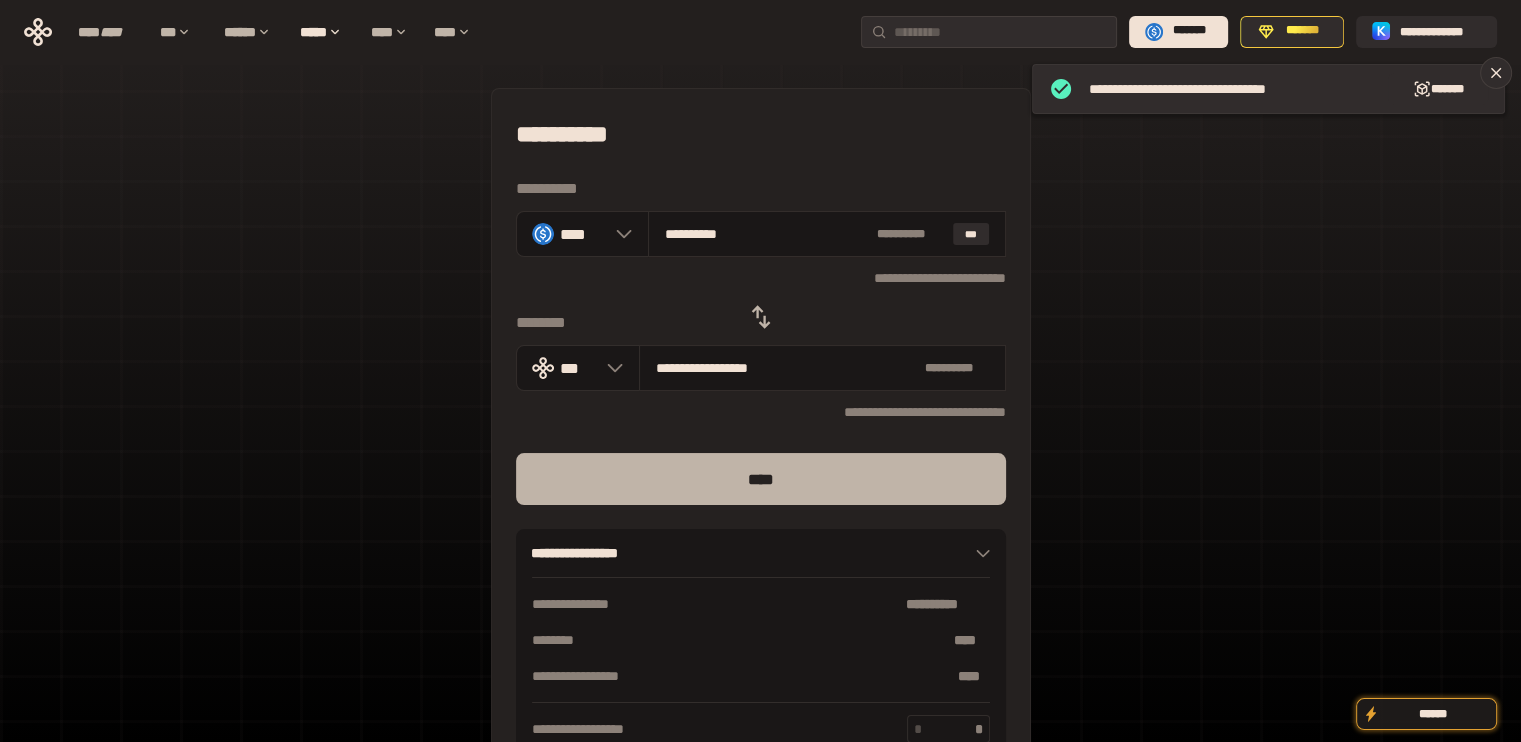 click on "****" at bounding box center (761, 479) 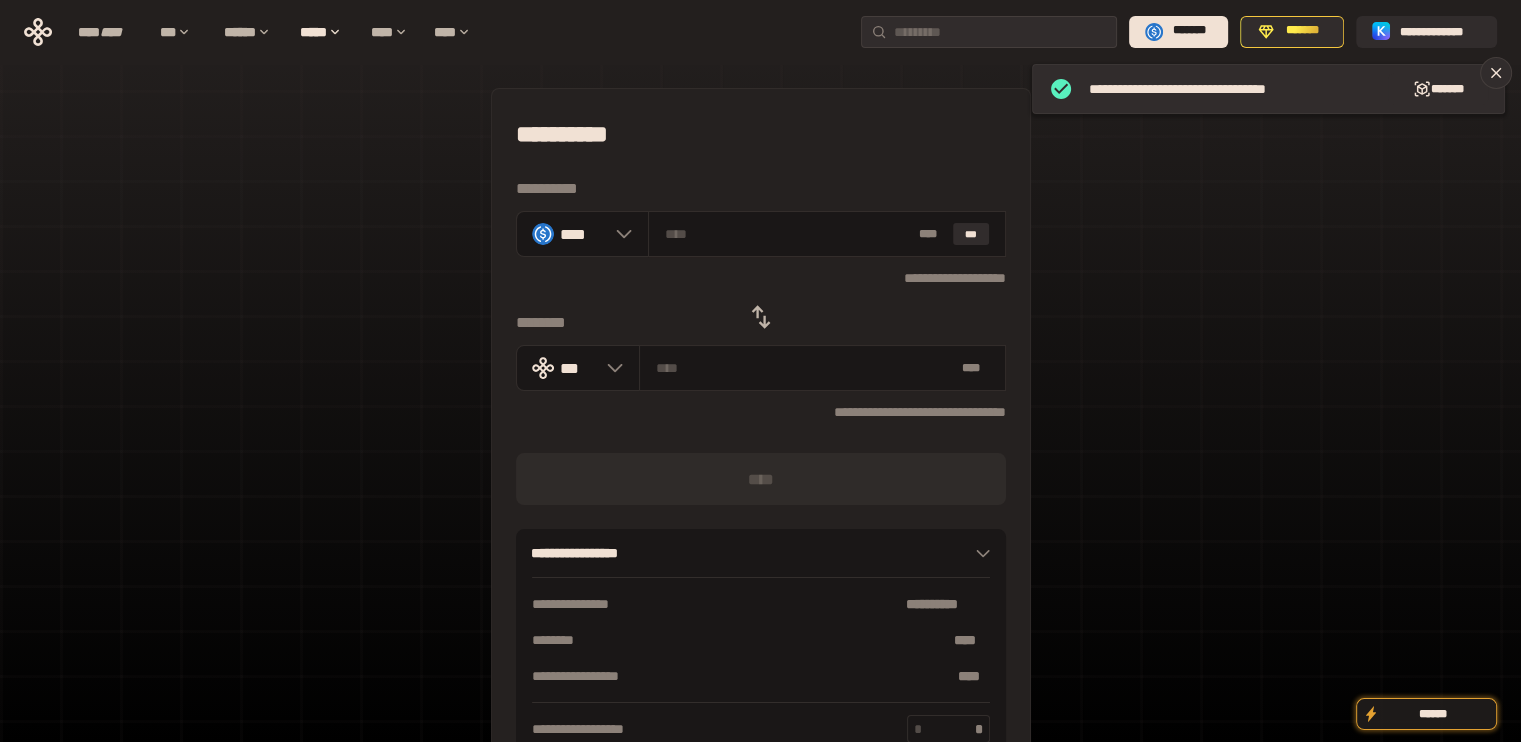 click 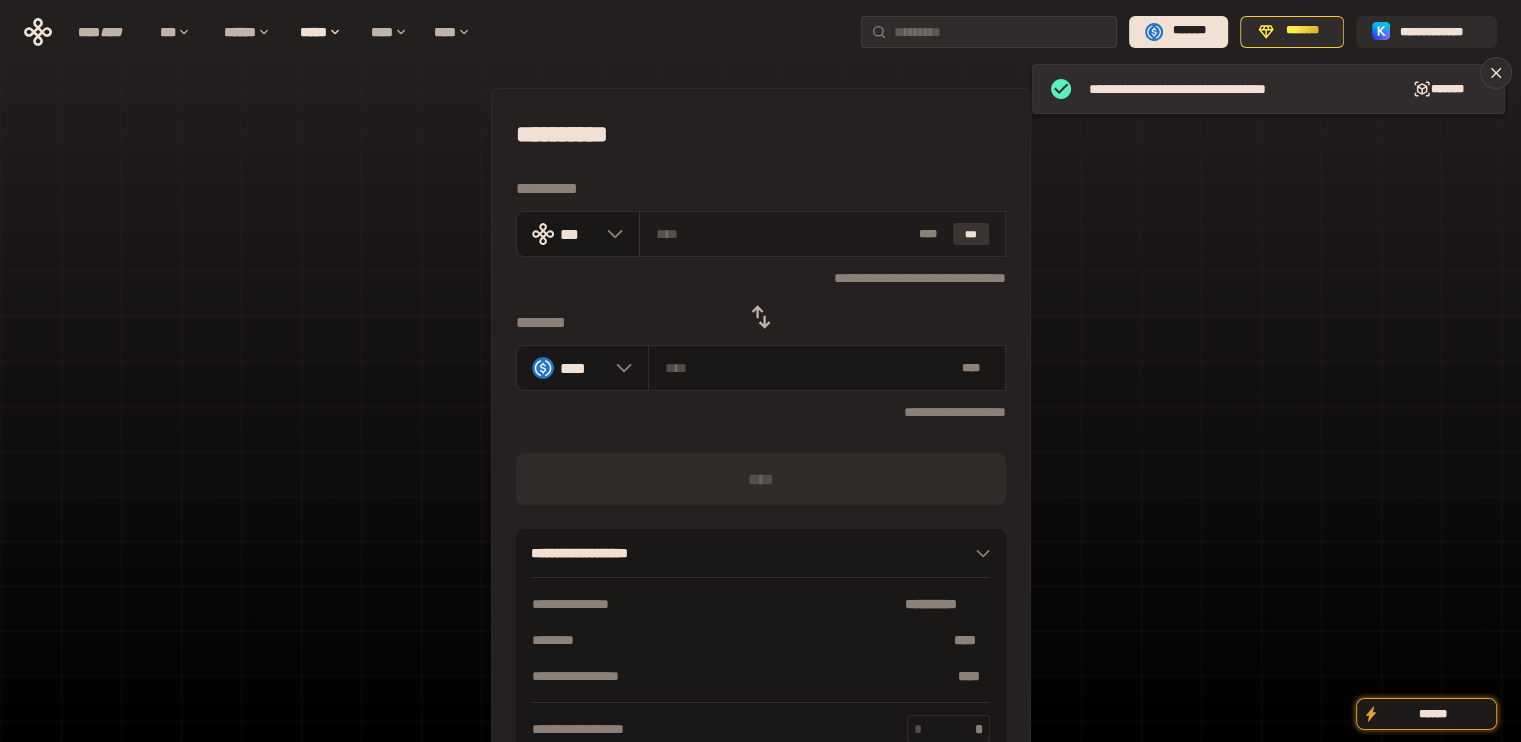 click on "***" at bounding box center (971, 234) 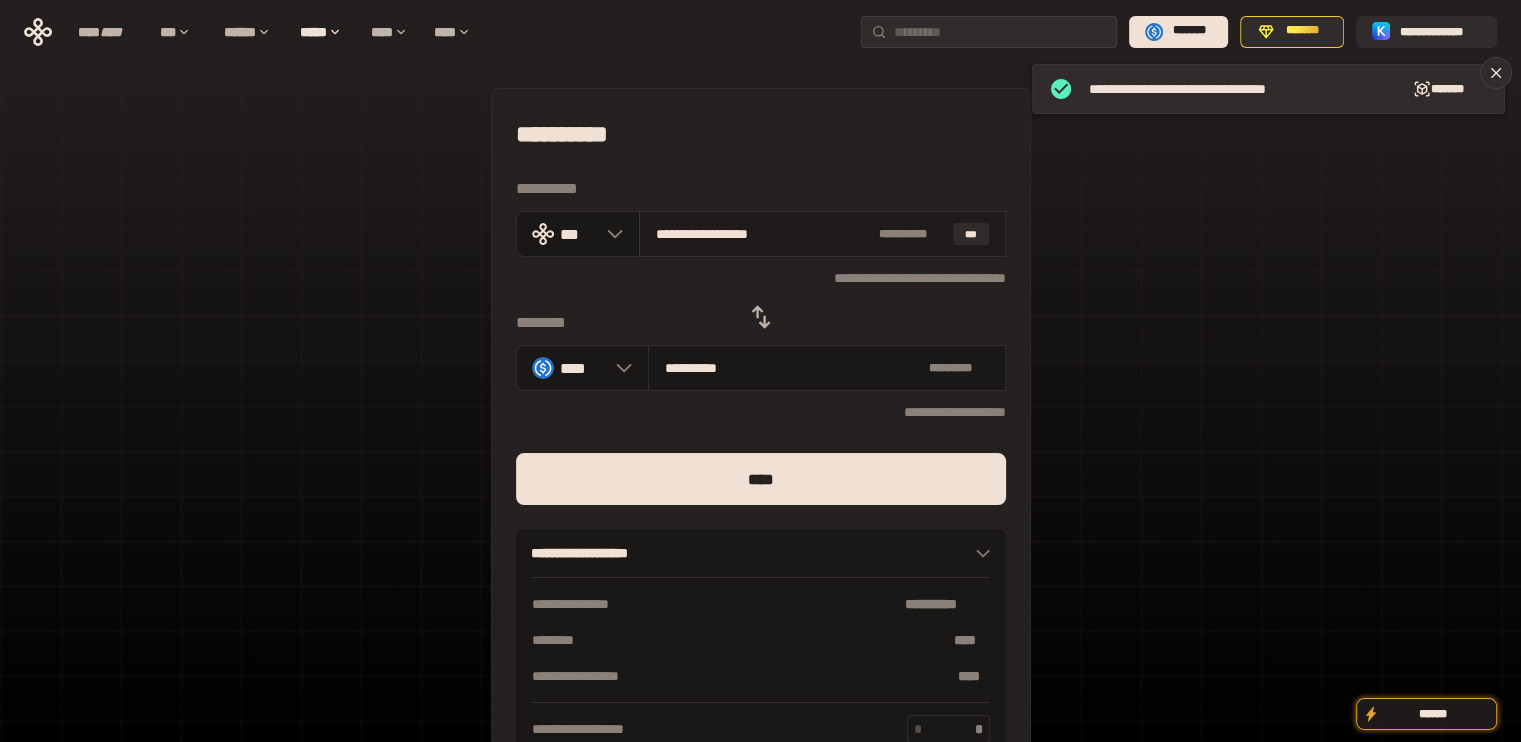 click on "**********" at bounding box center [763, 234] 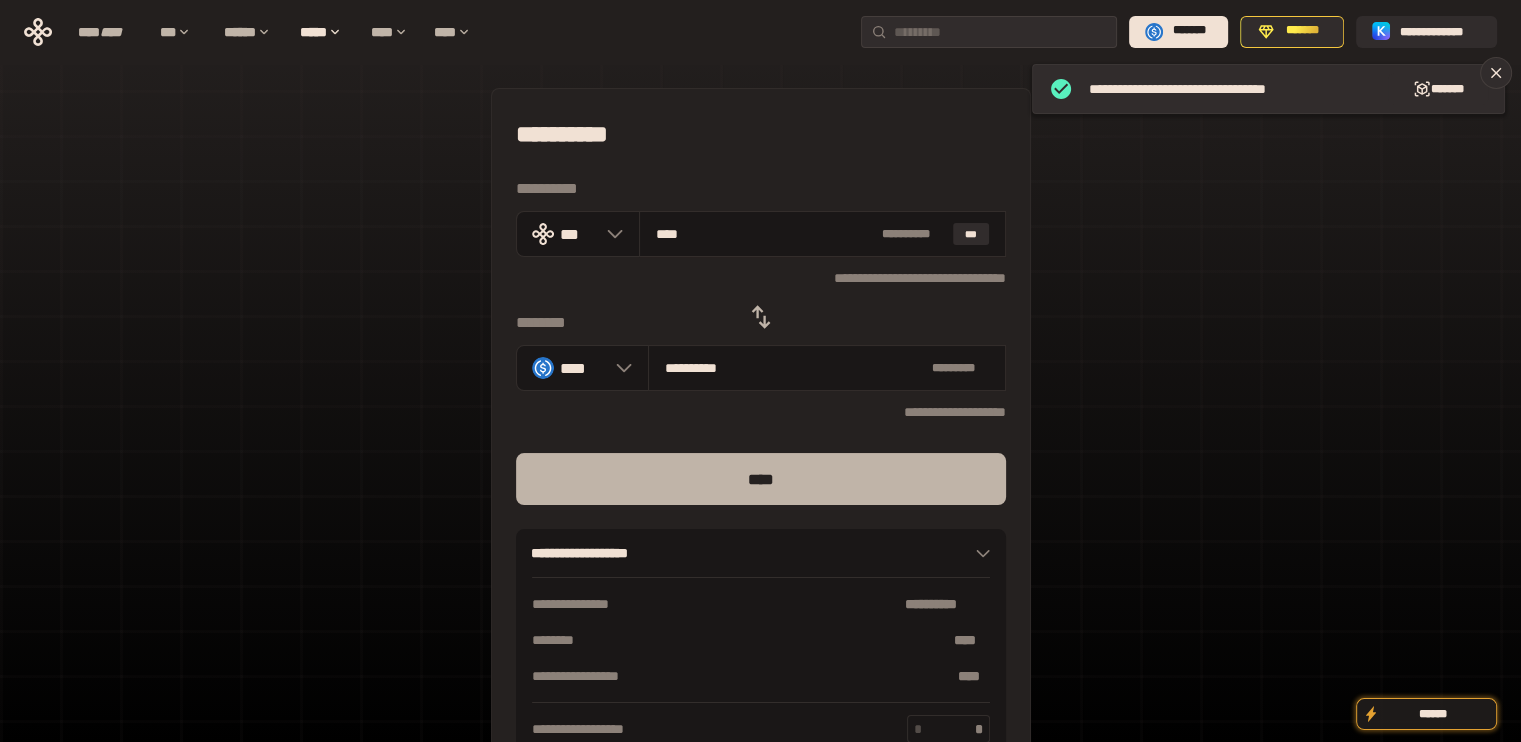 click on "****" at bounding box center [761, 479] 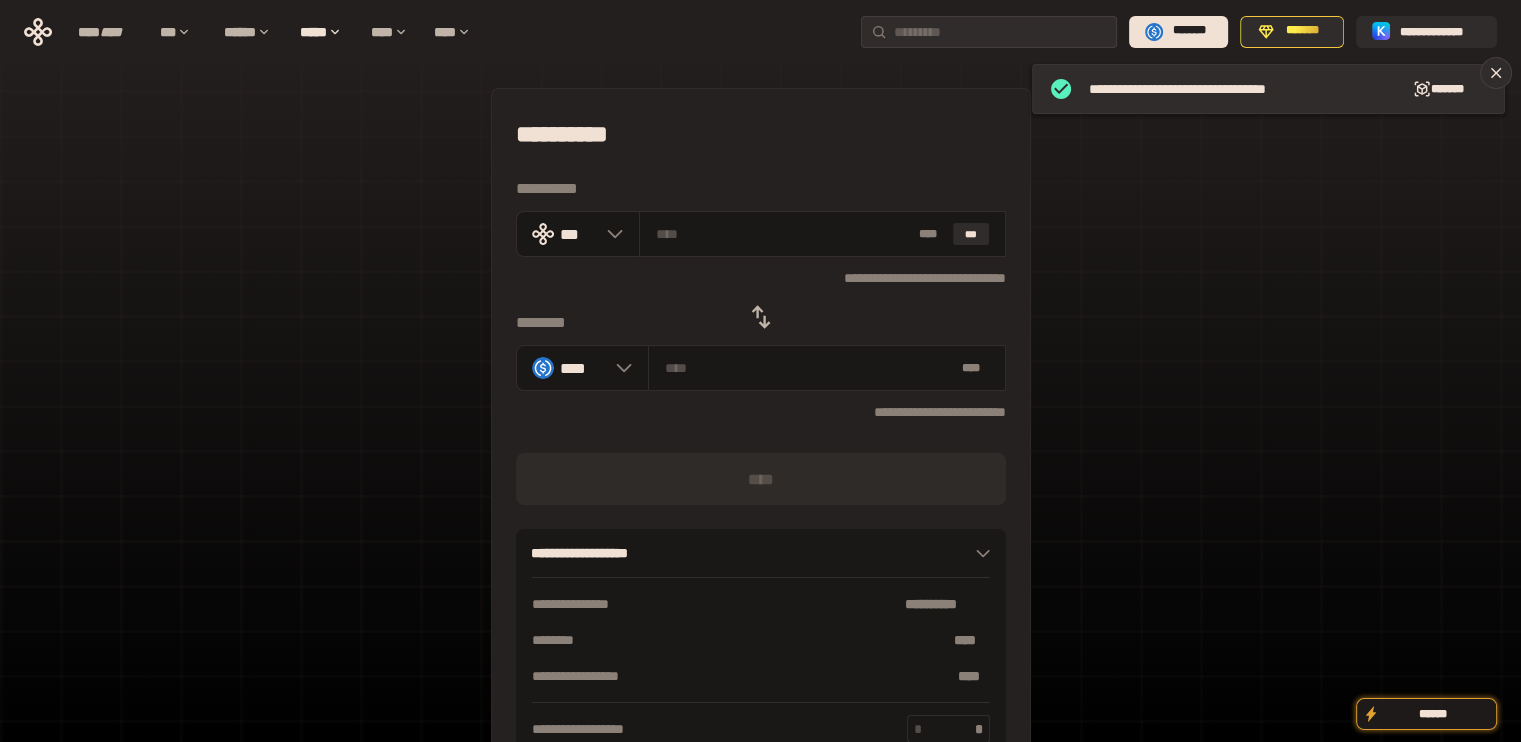 click 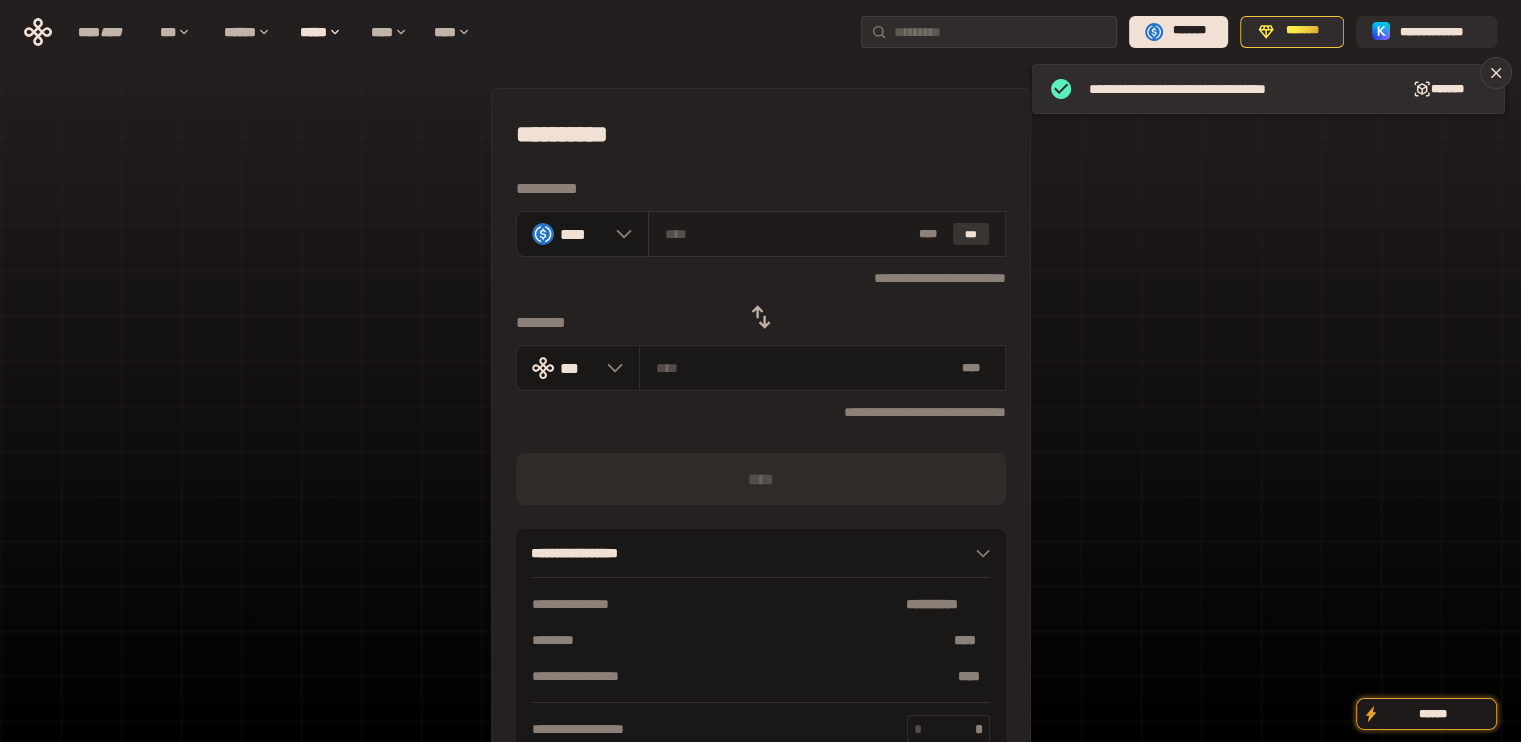 click on "***" at bounding box center (971, 234) 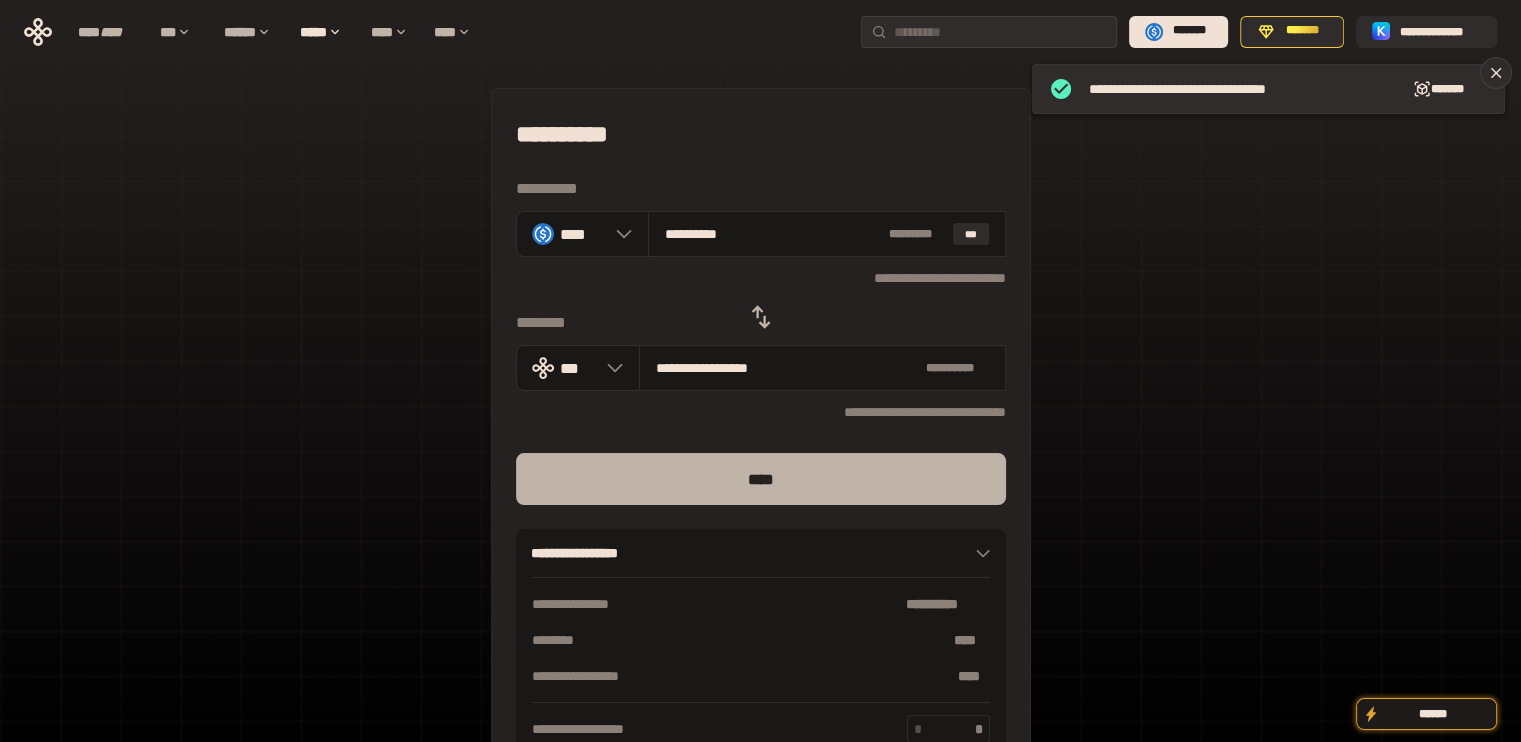 click on "****" at bounding box center [761, 479] 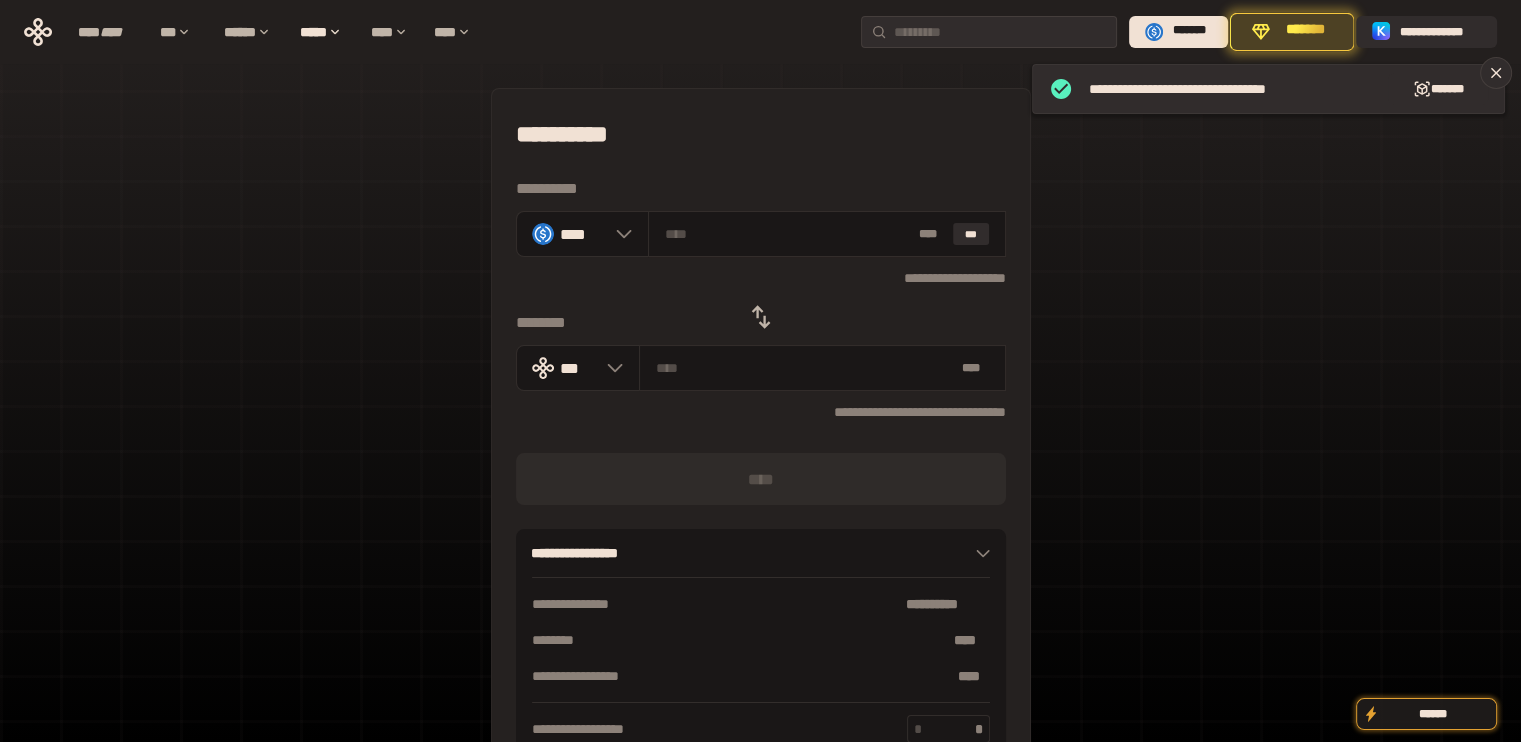 click 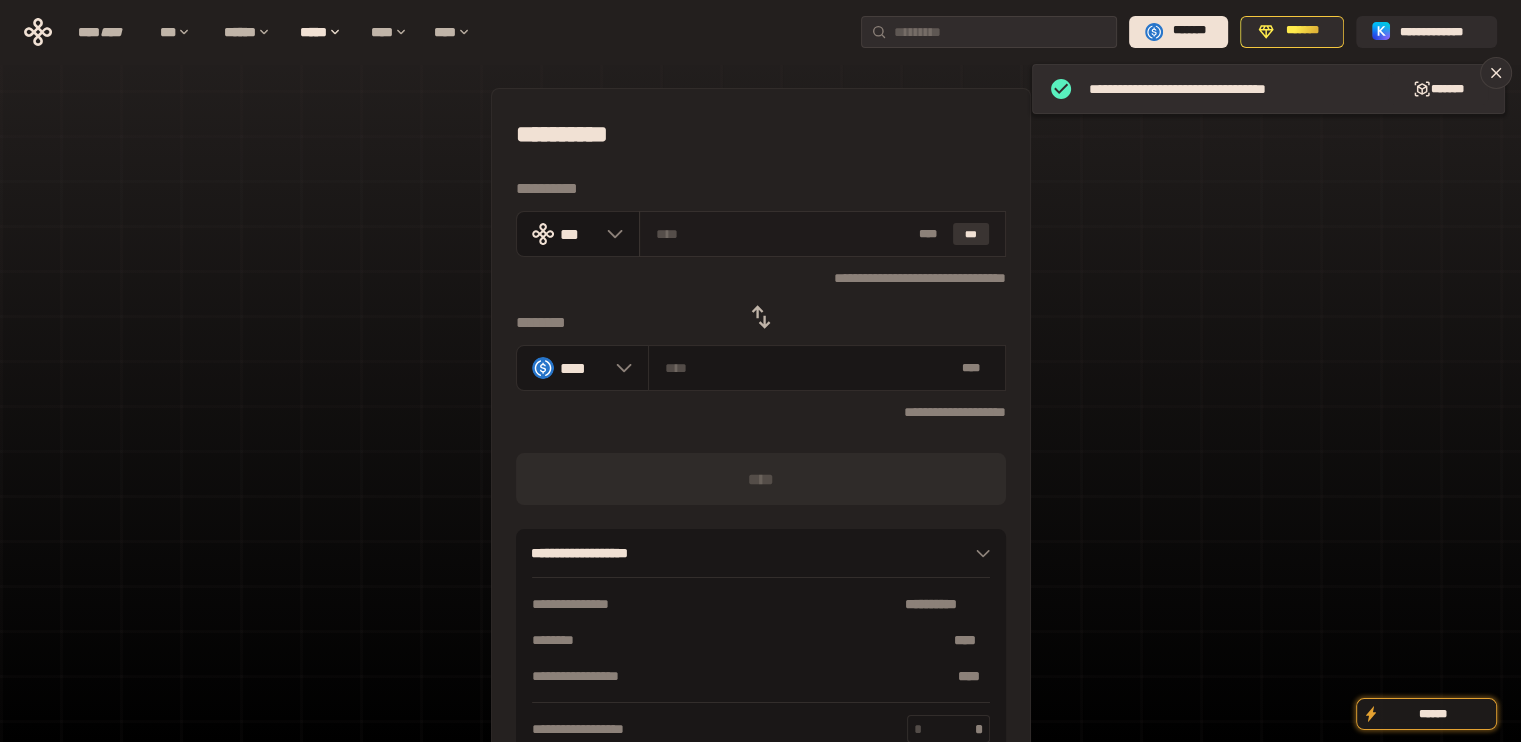 click on "***" at bounding box center [971, 234] 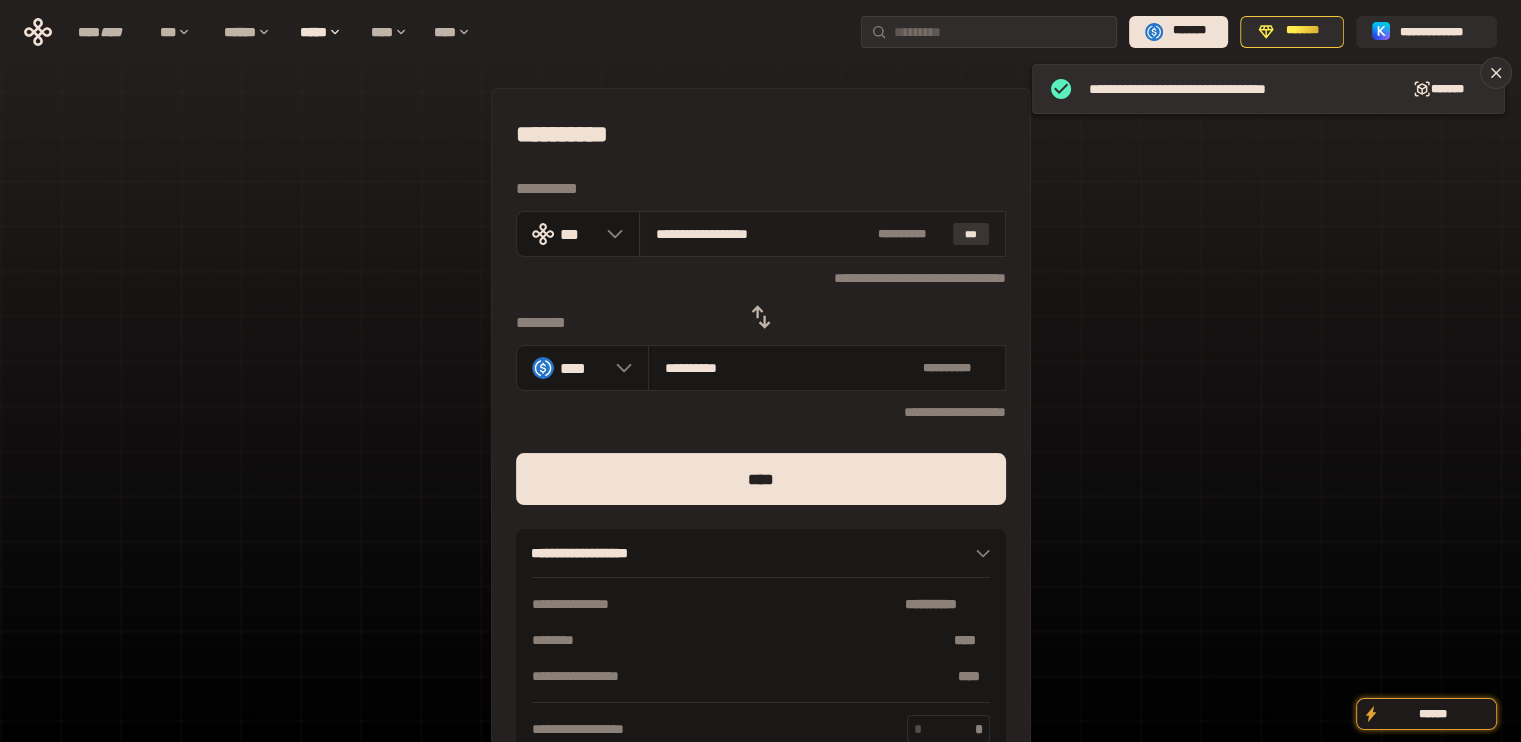 drag, startPoint x: 692, startPoint y: 230, endPoint x: 952, endPoint y: 242, distance: 260.27676 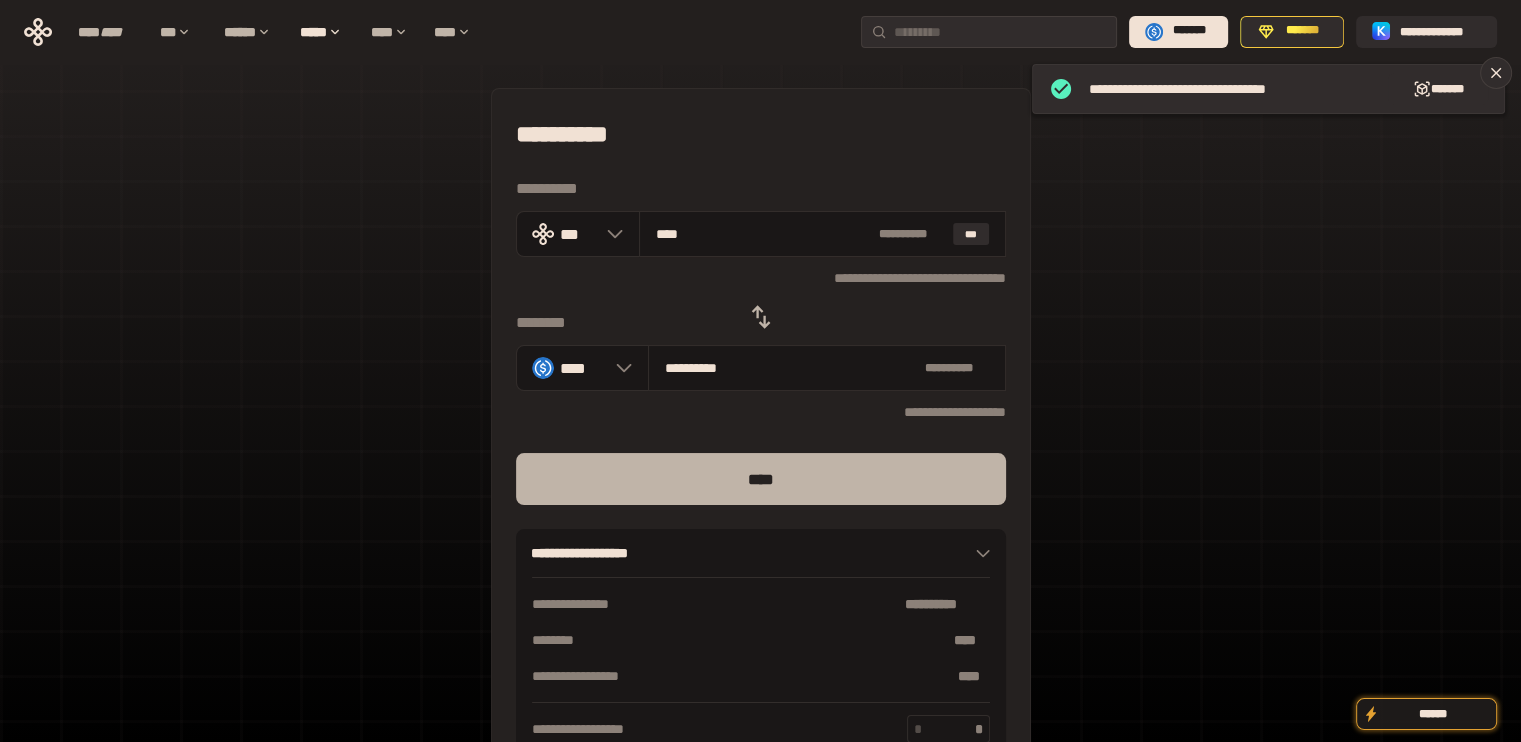 click on "****" at bounding box center [761, 479] 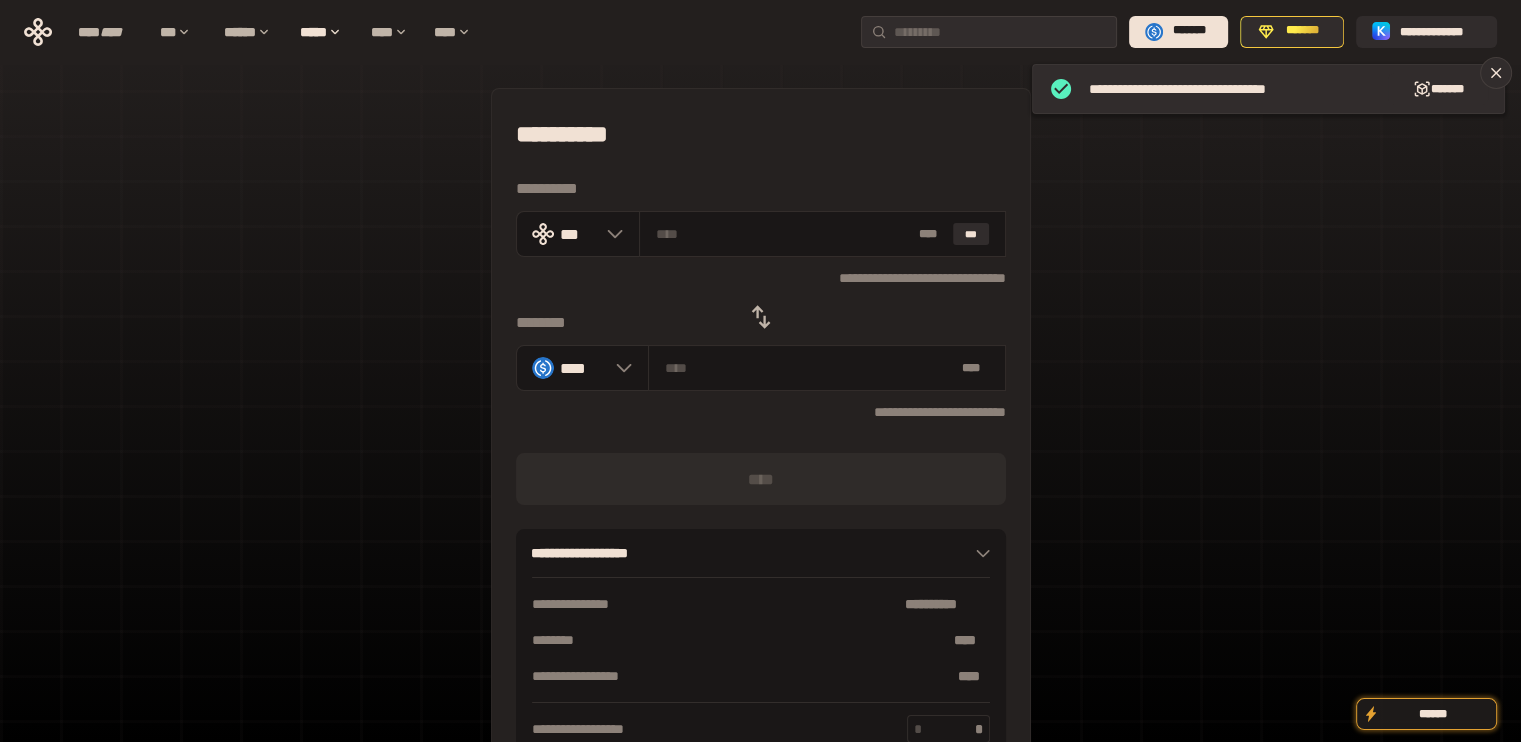click 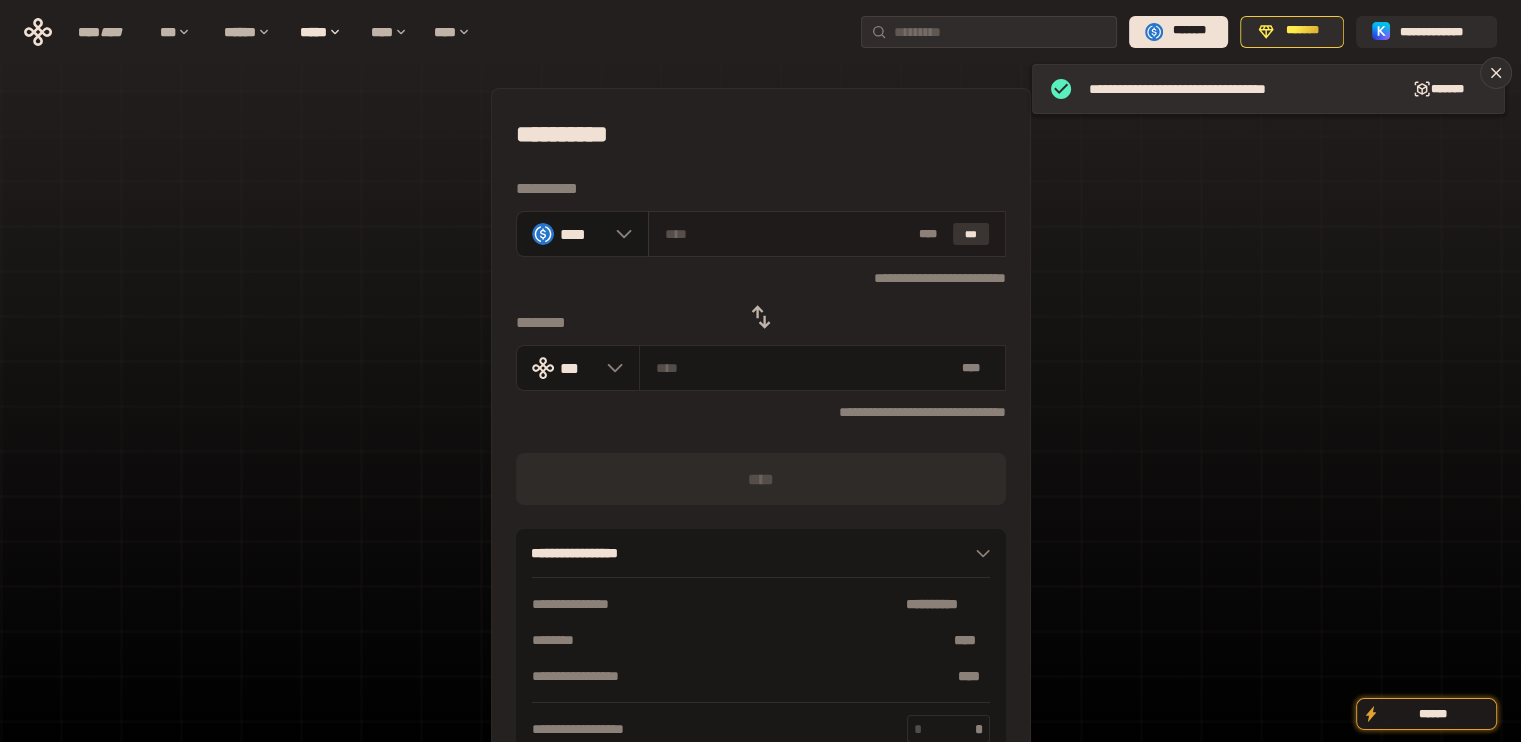 click on "***" at bounding box center (971, 234) 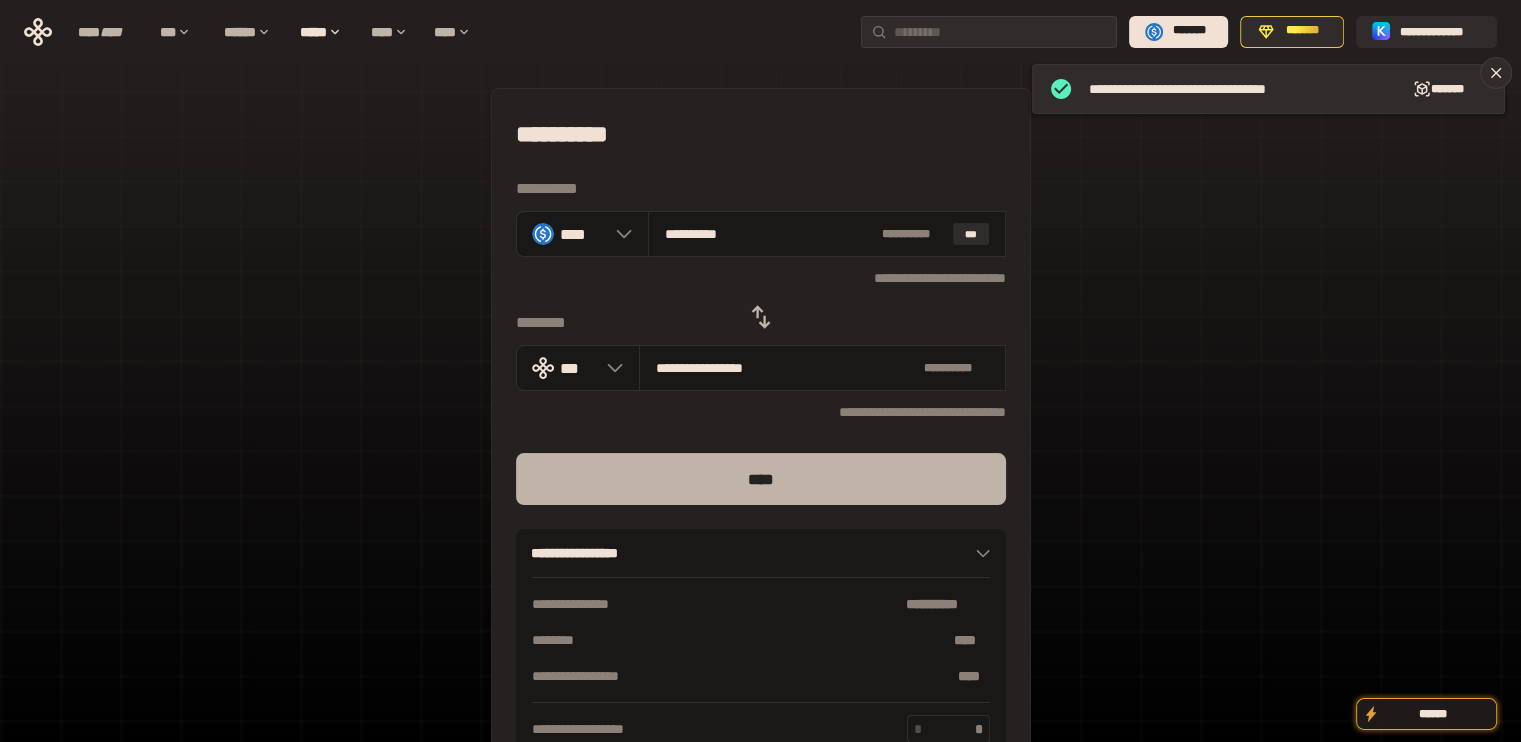 click on "****" at bounding box center [761, 479] 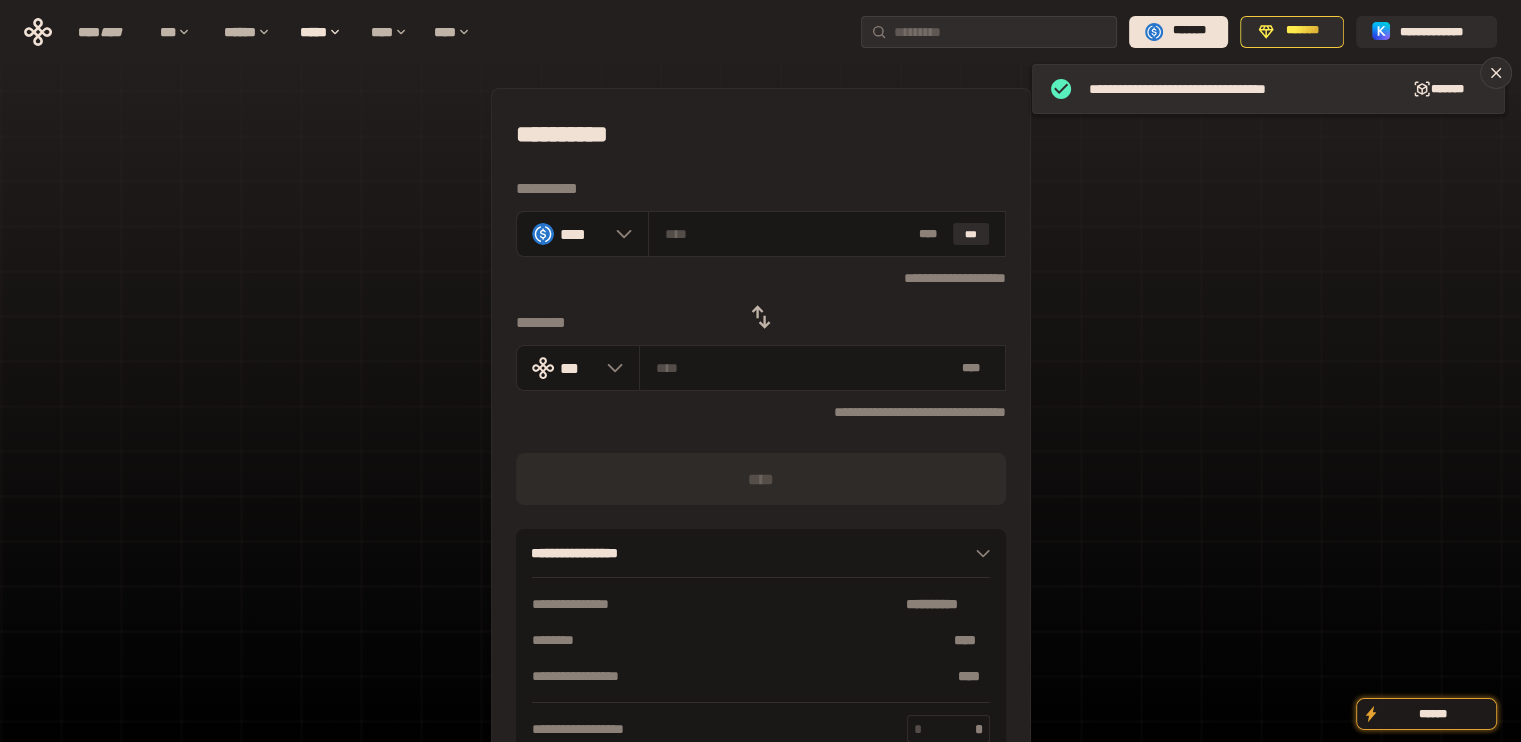 click 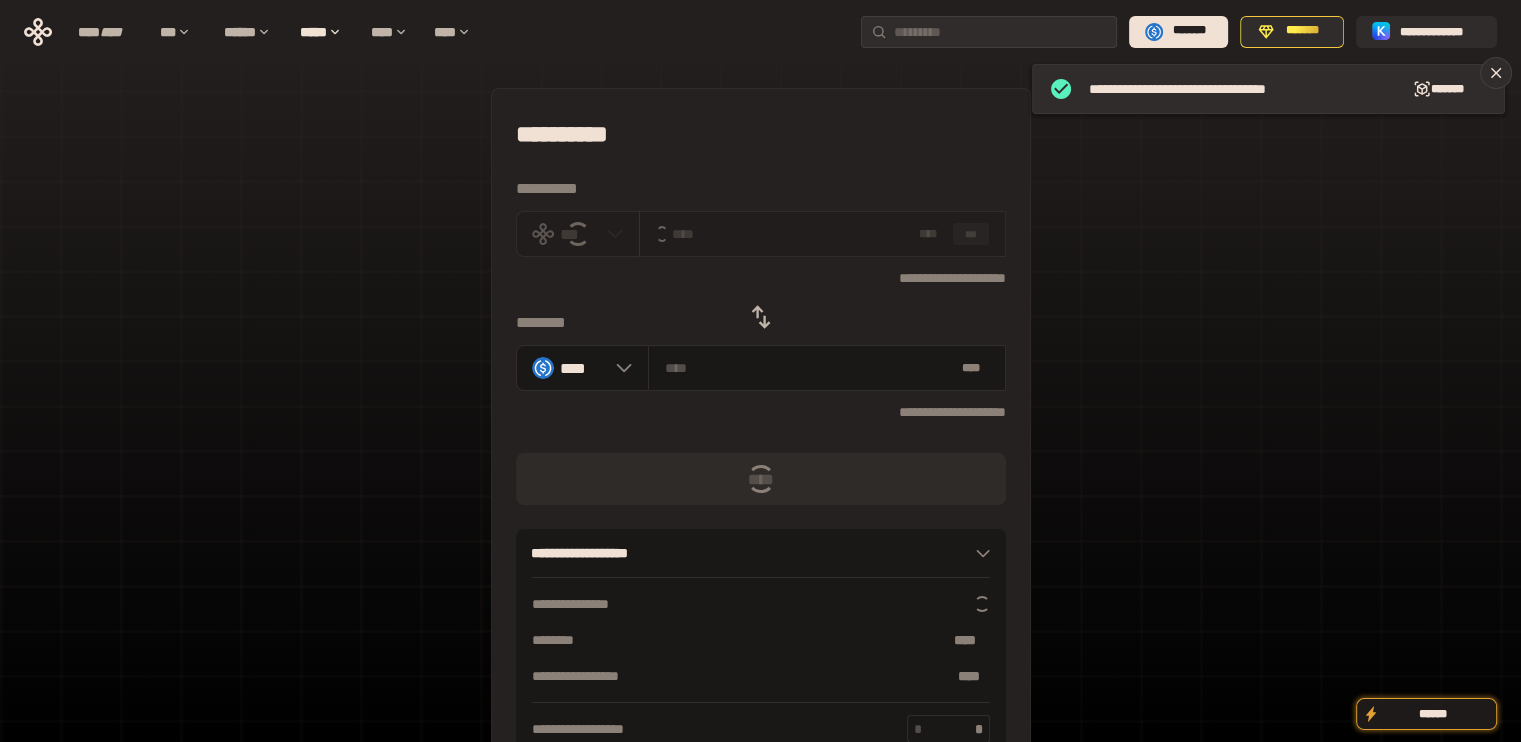click on "***" at bounding box center [971, 234] 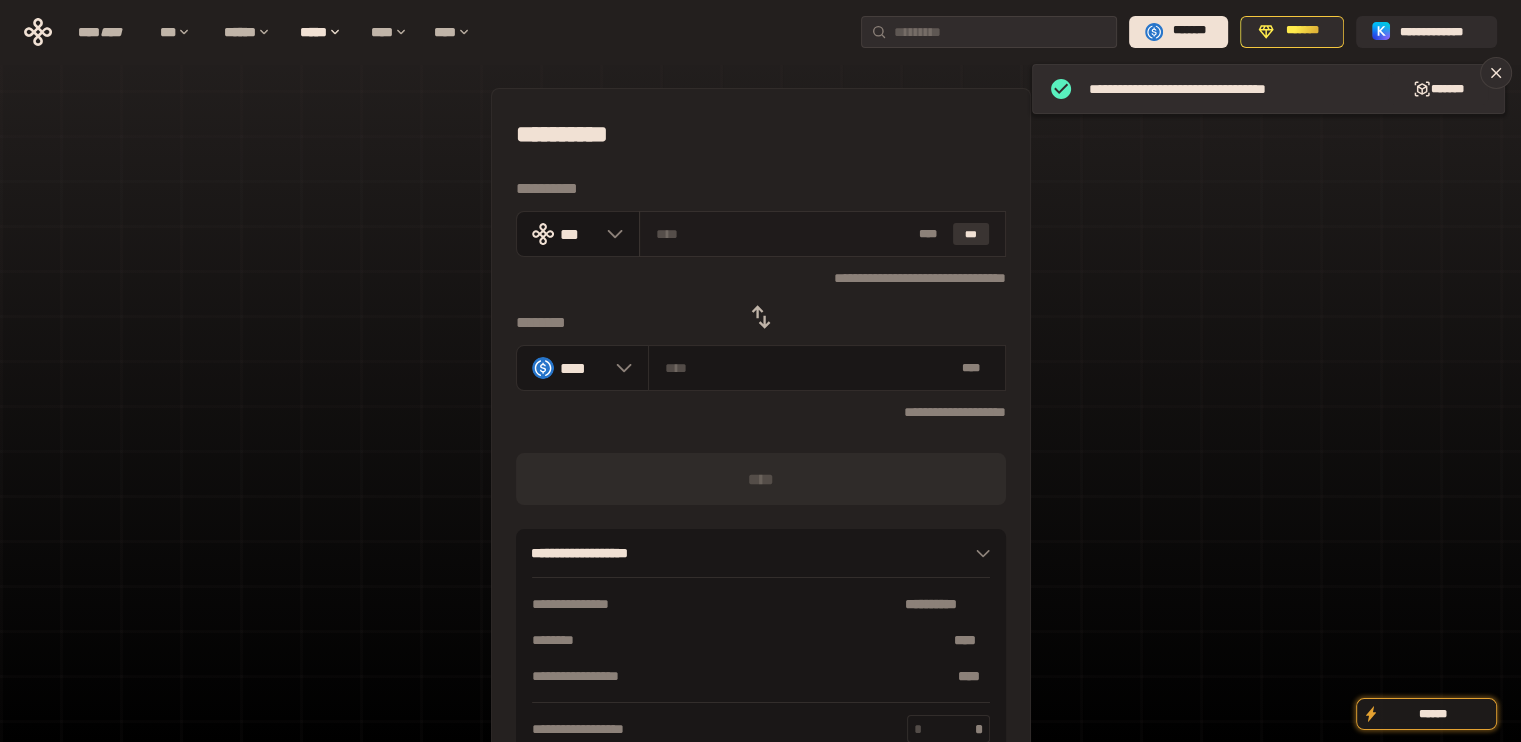 click on "***" at bounding box center (971, 234) 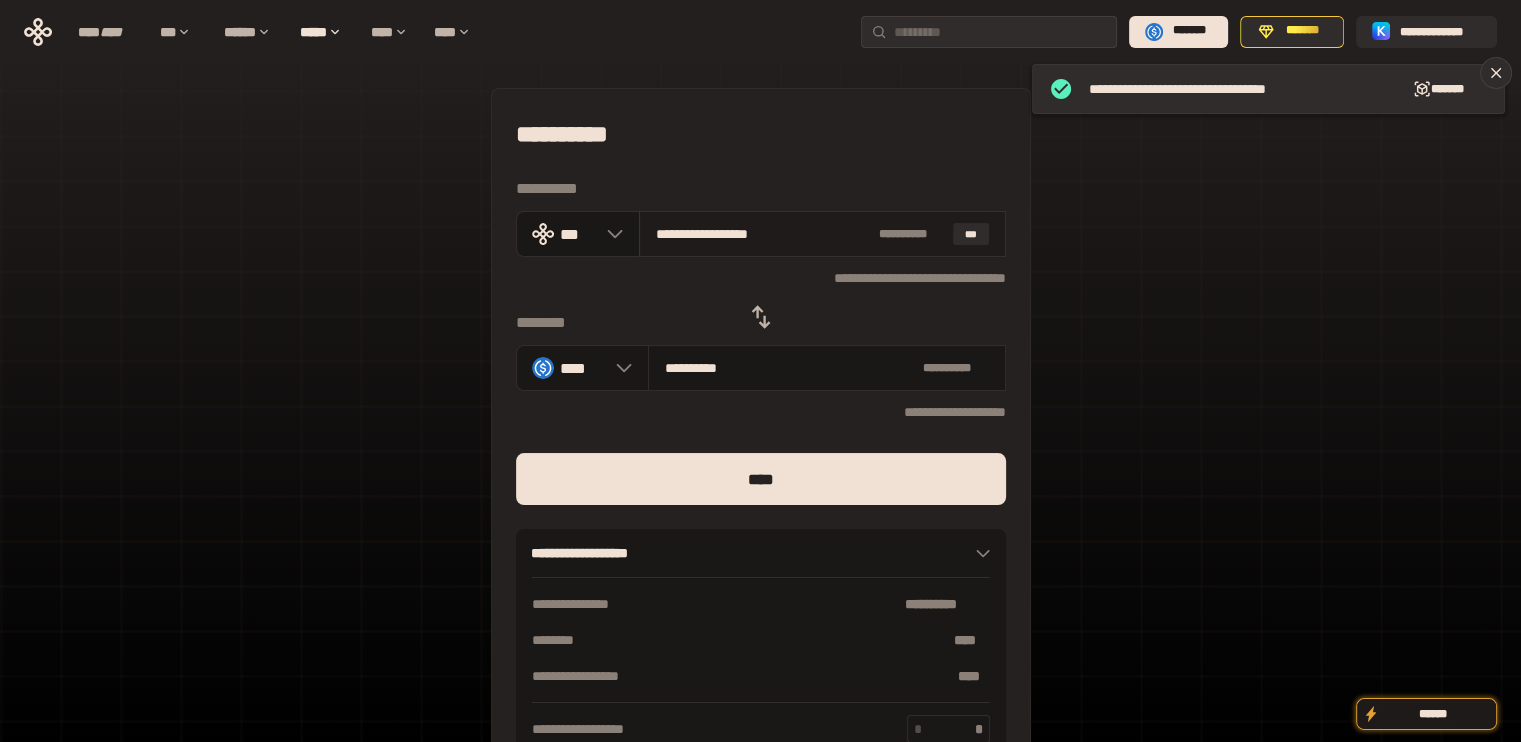 drag, startPoint x: 686, startPoint y: 235, endPoint x: 847, endPoint y: 247, distance: 161.44658 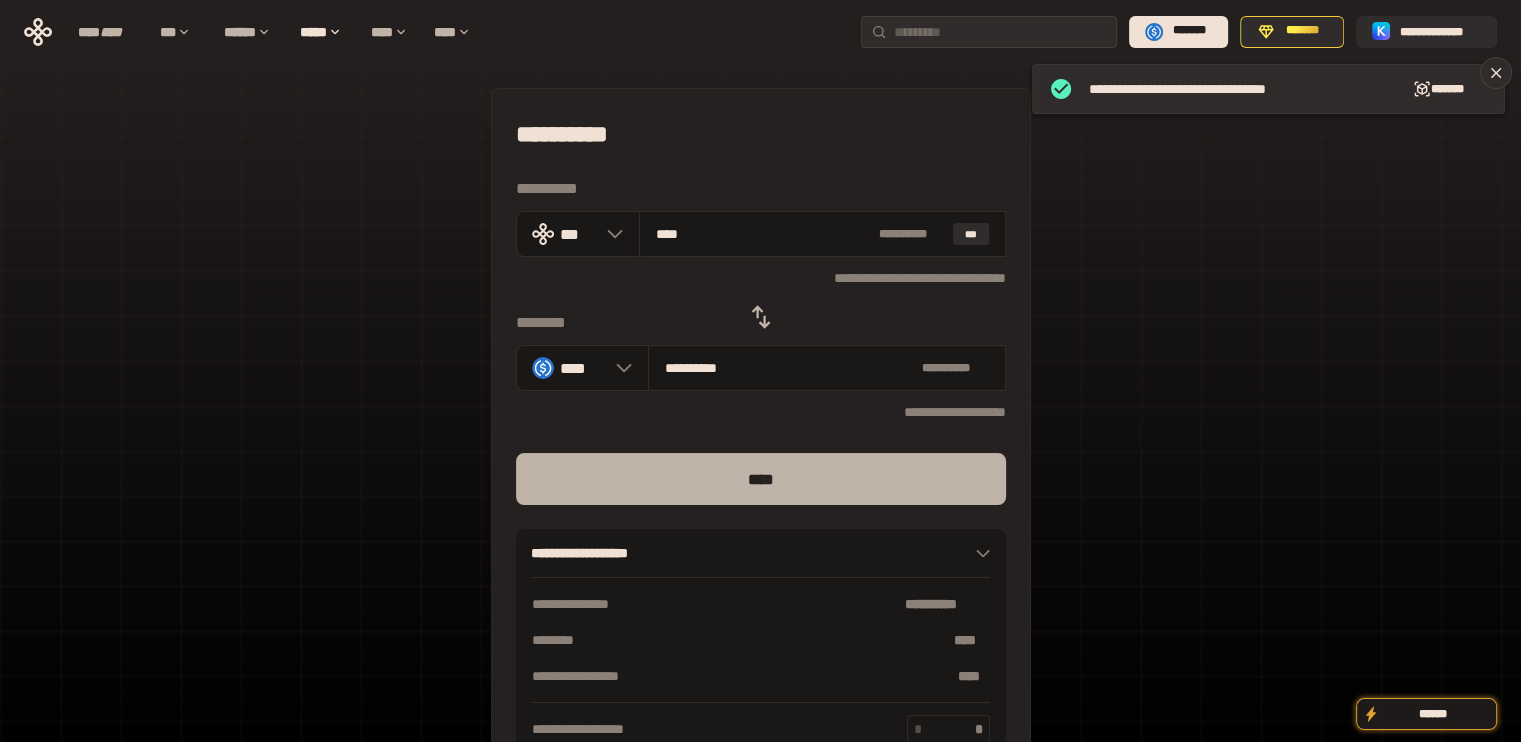 click on "****" at bounding box center [761, 479] 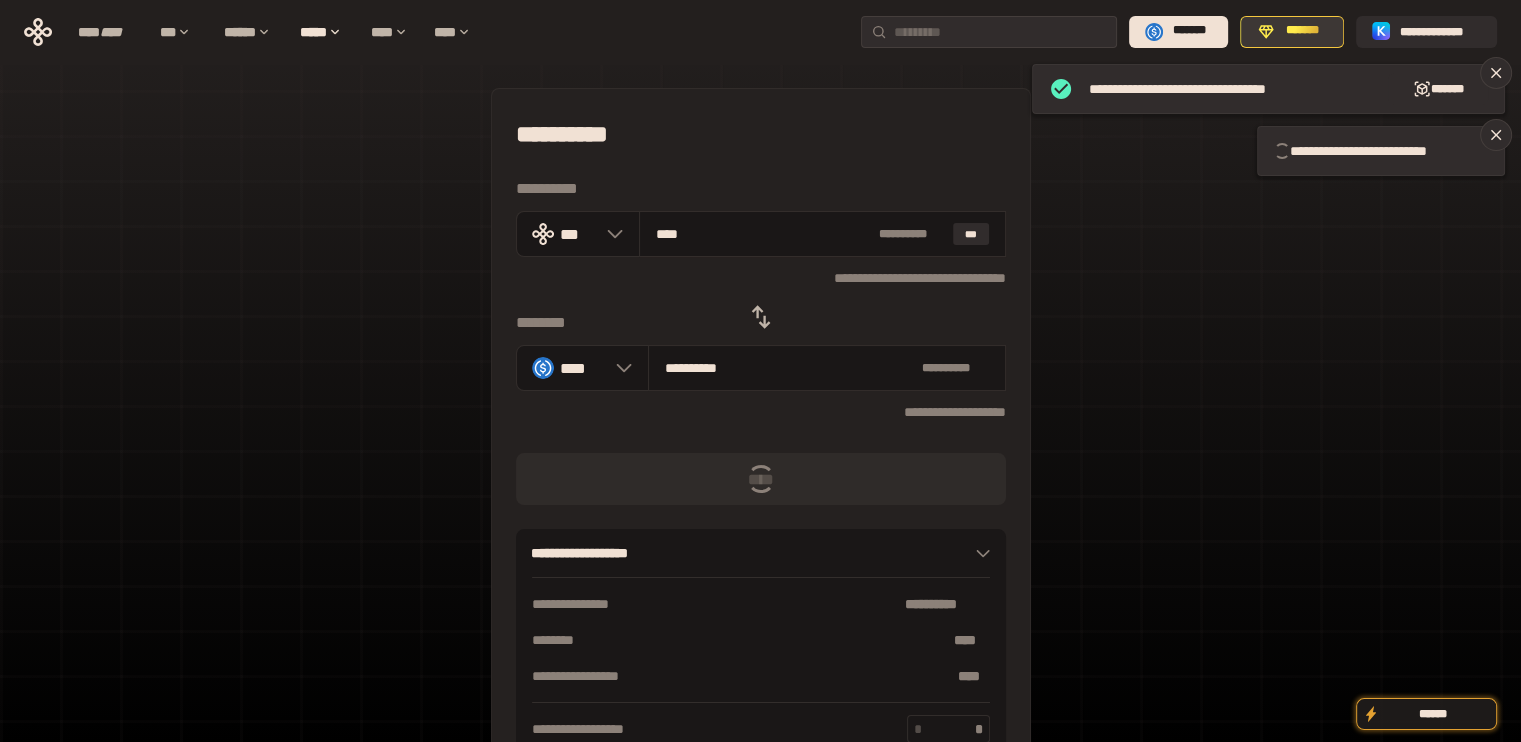 click on "*******" at bounding box center (1303, 31) 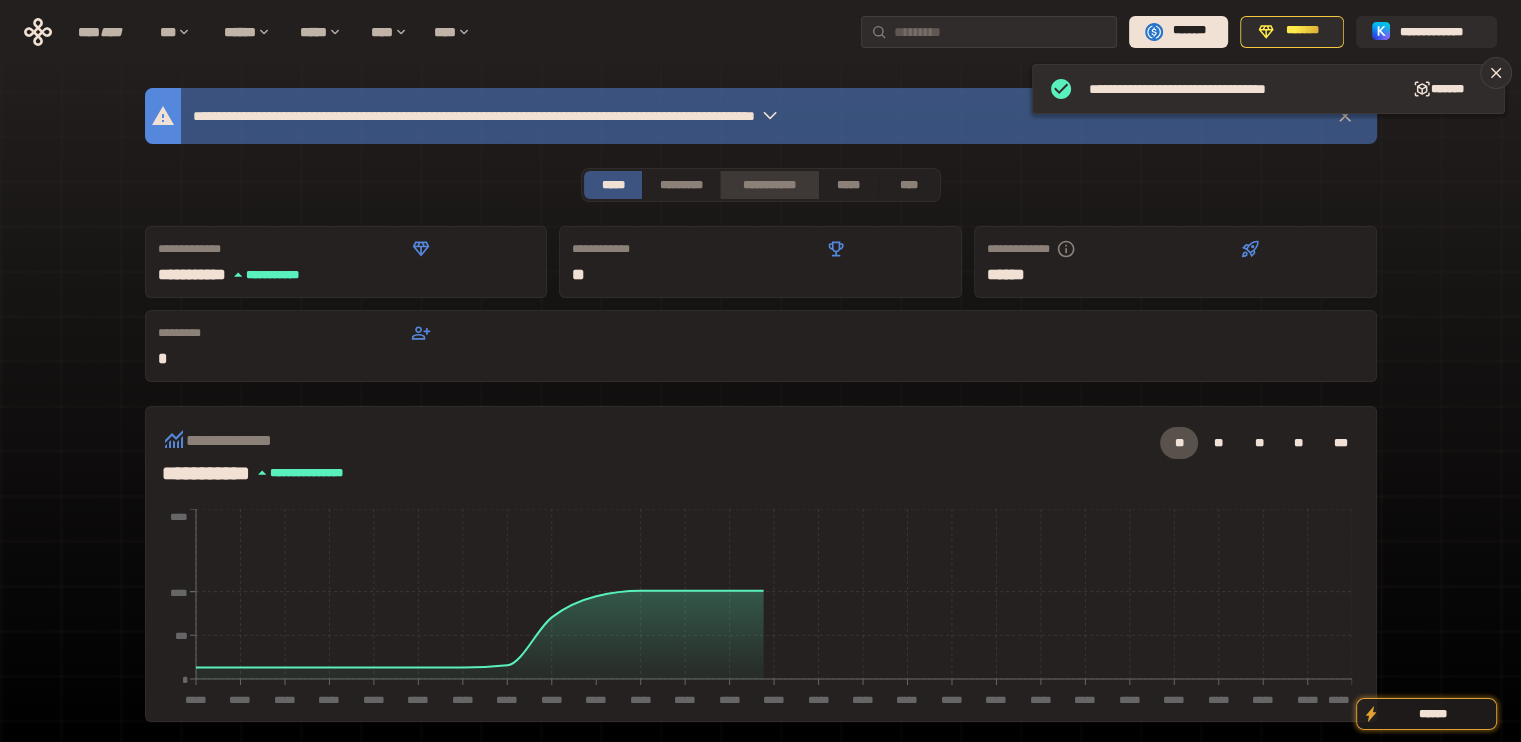 click on "**********" at bounding box center [769, 185] 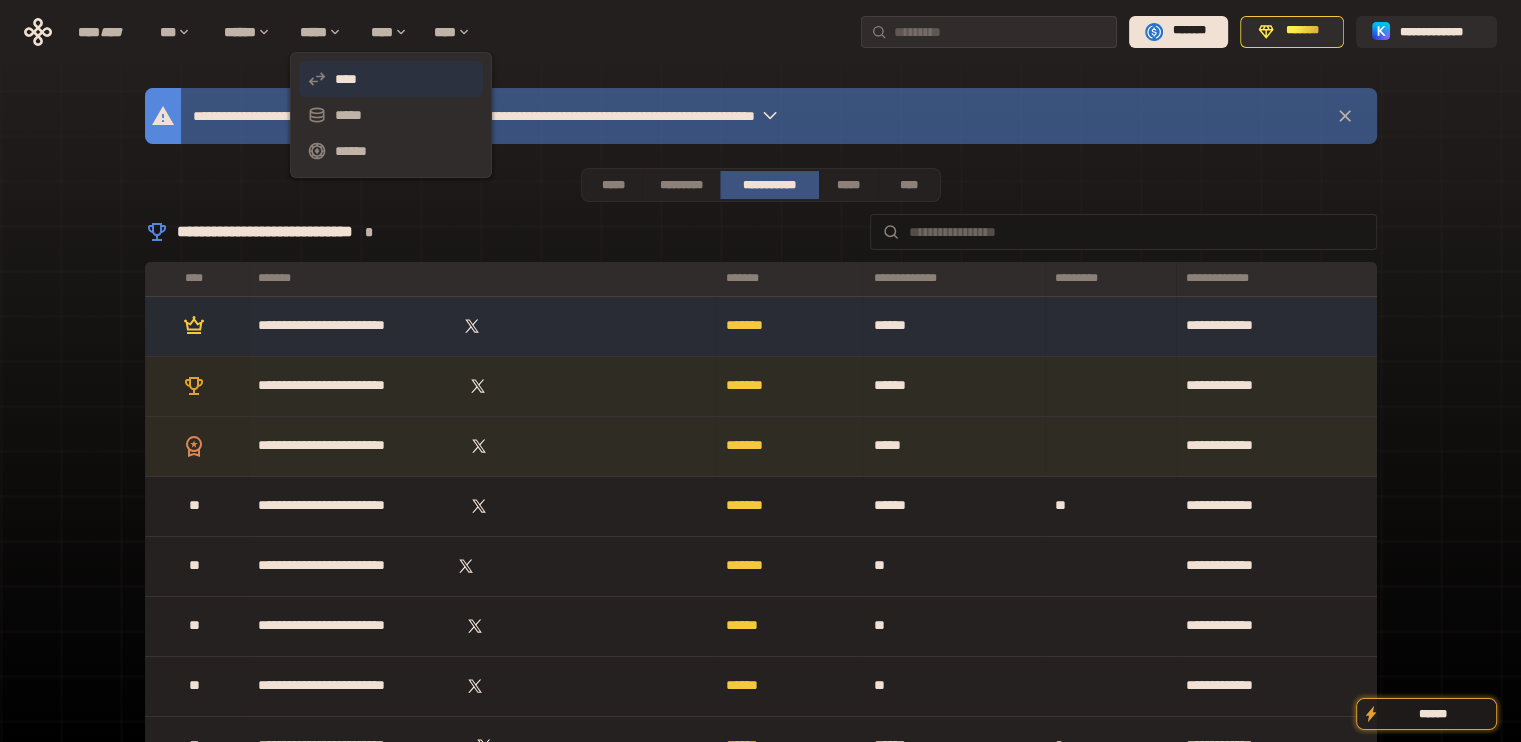 click 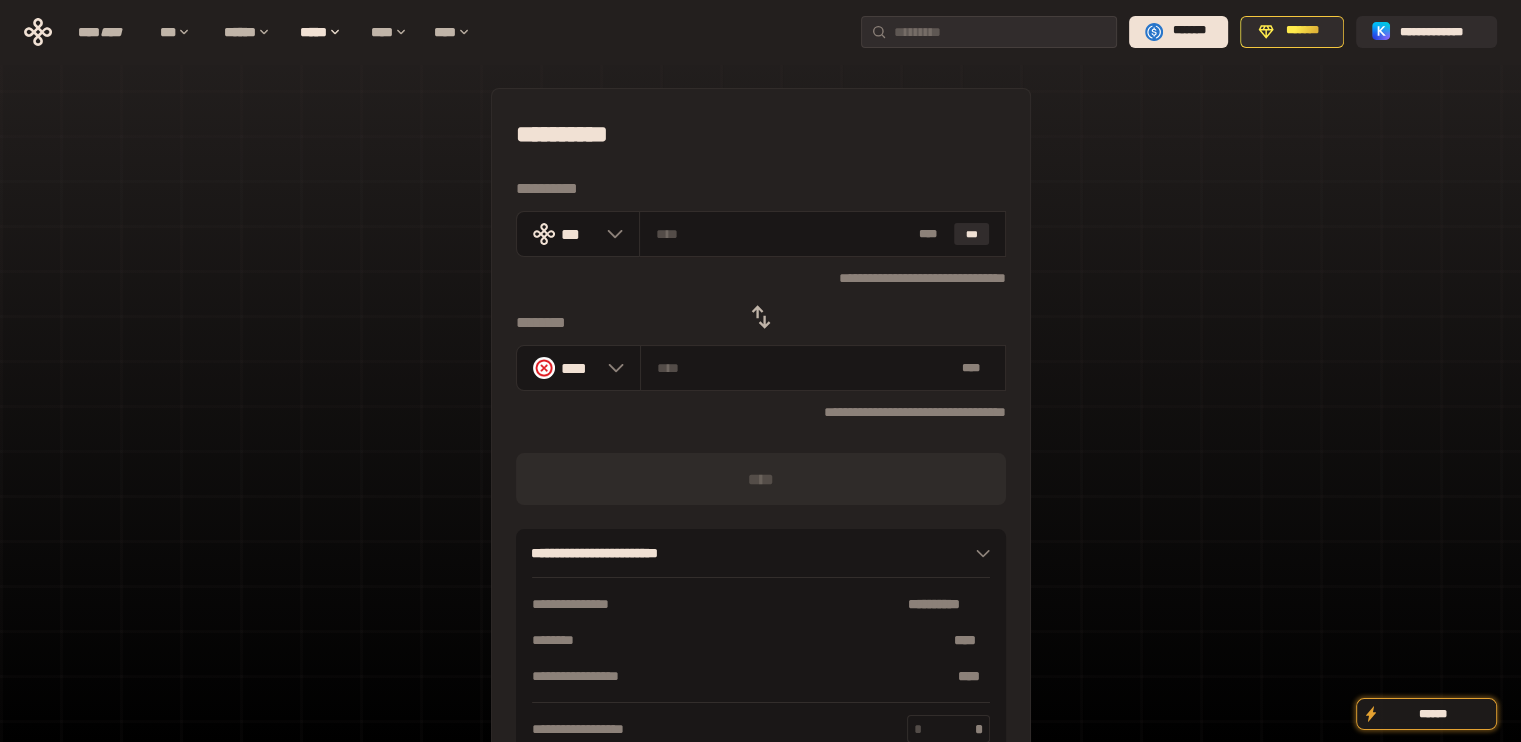 click on "**********" at bounding box center [761, 277] 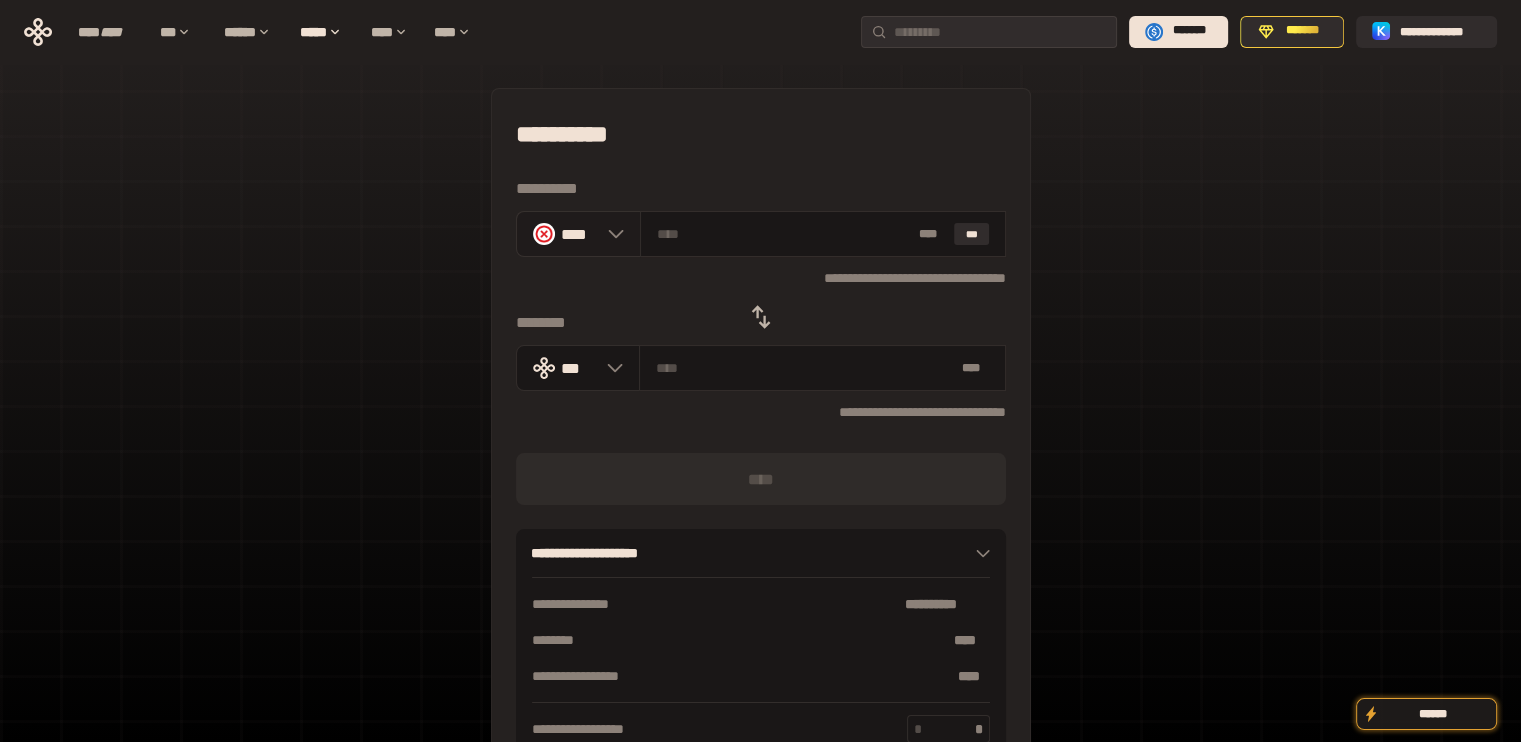 click at bounding box center (611, 234) 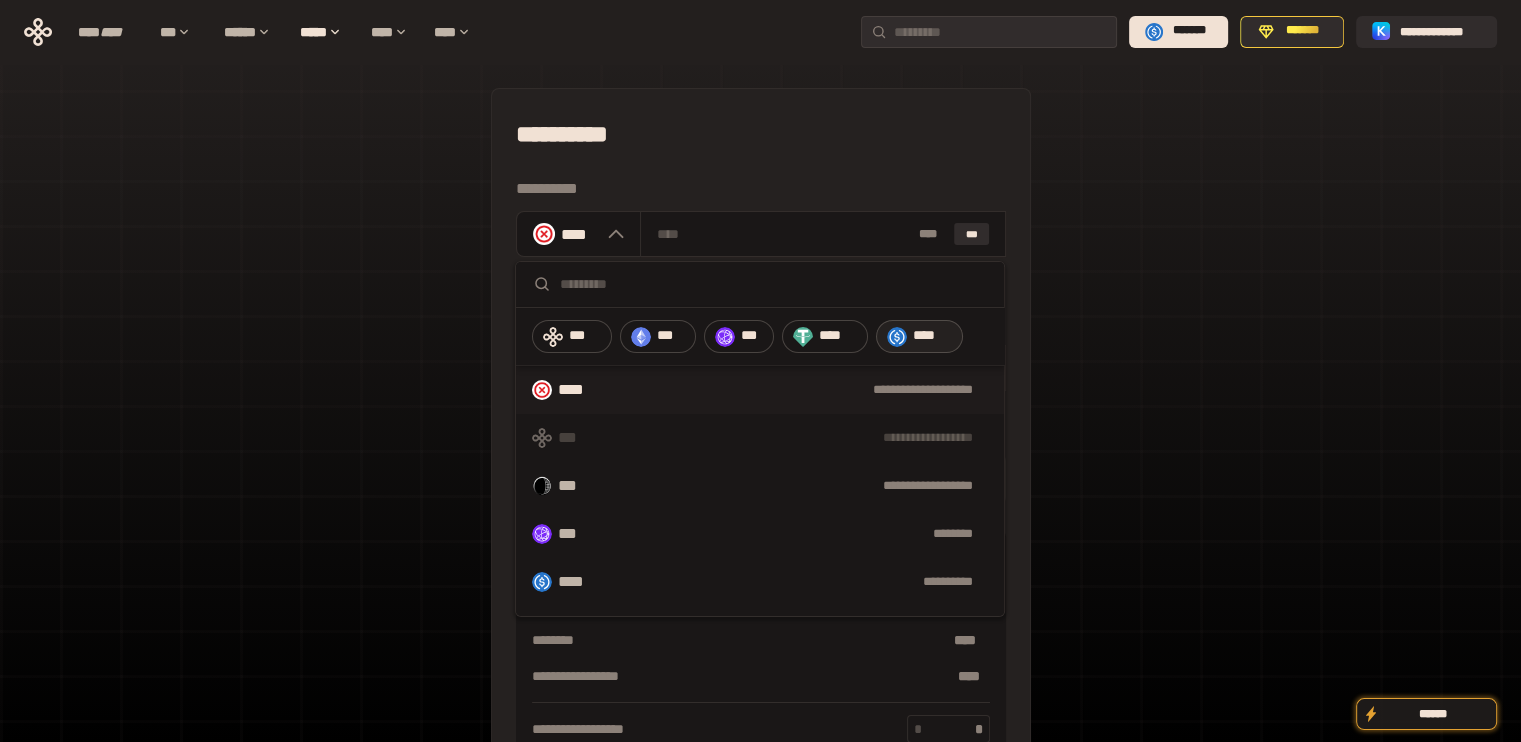click on "****" at bounding box center [933, 336] 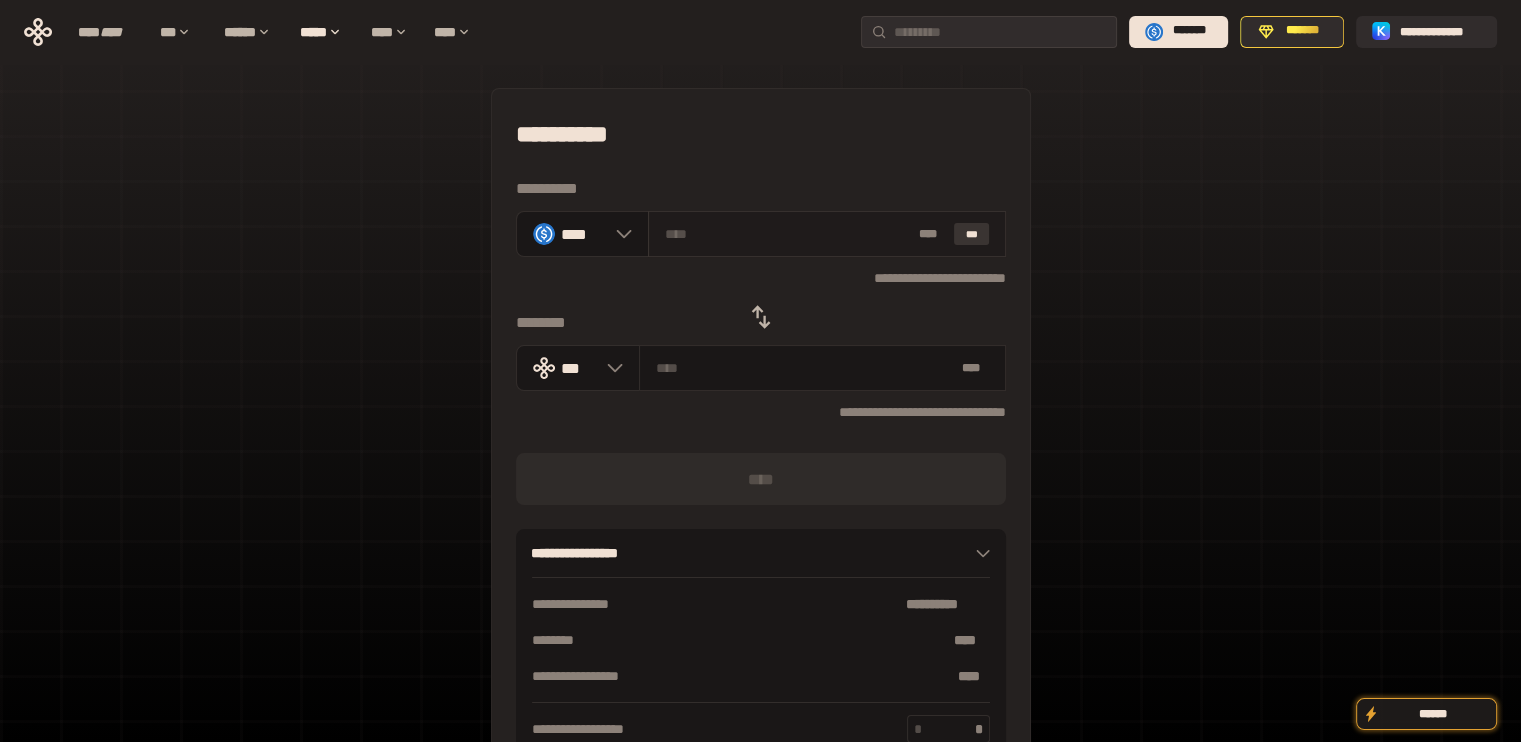 click on "***" at bounding box center (972, 234) 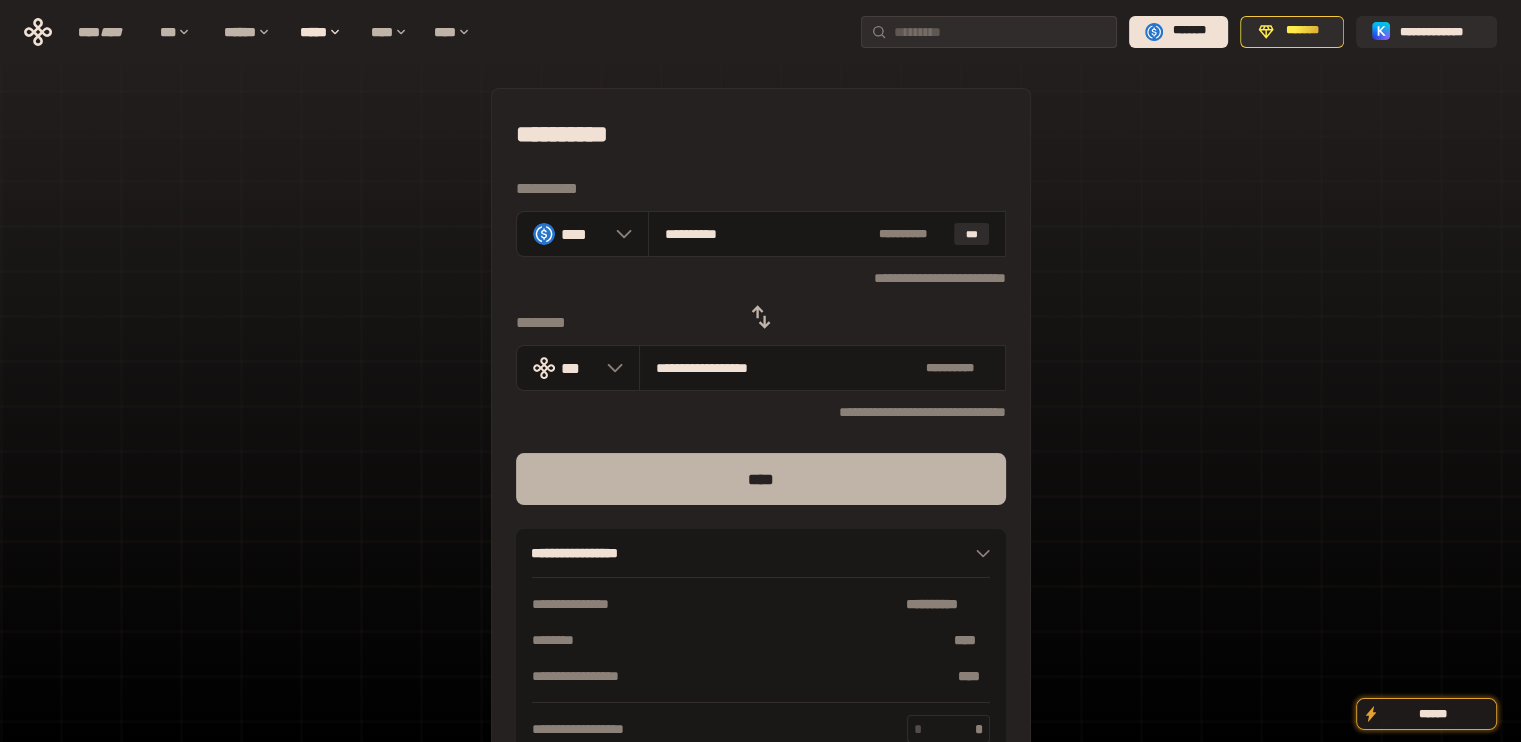 click on "****" at bounding box center [761, 479] 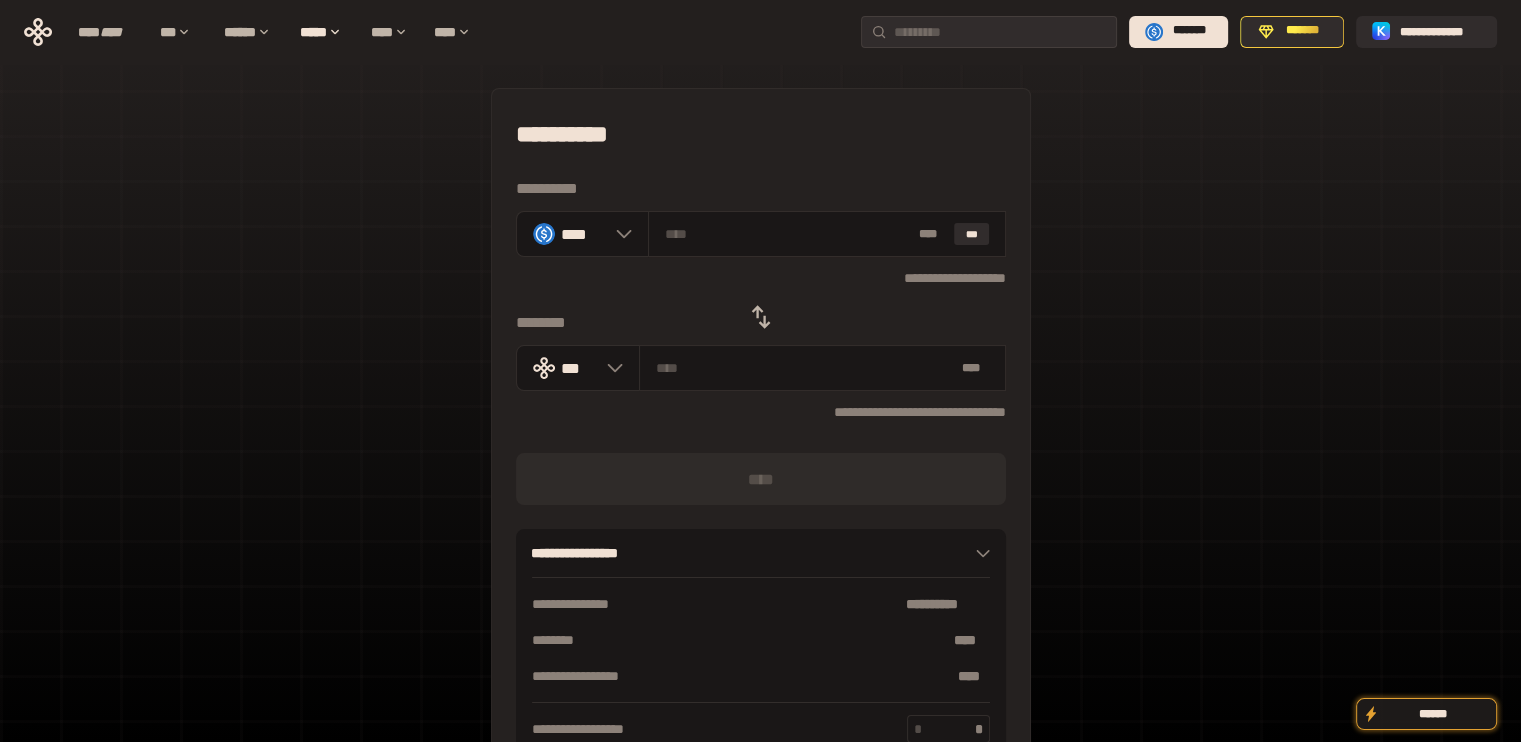 click 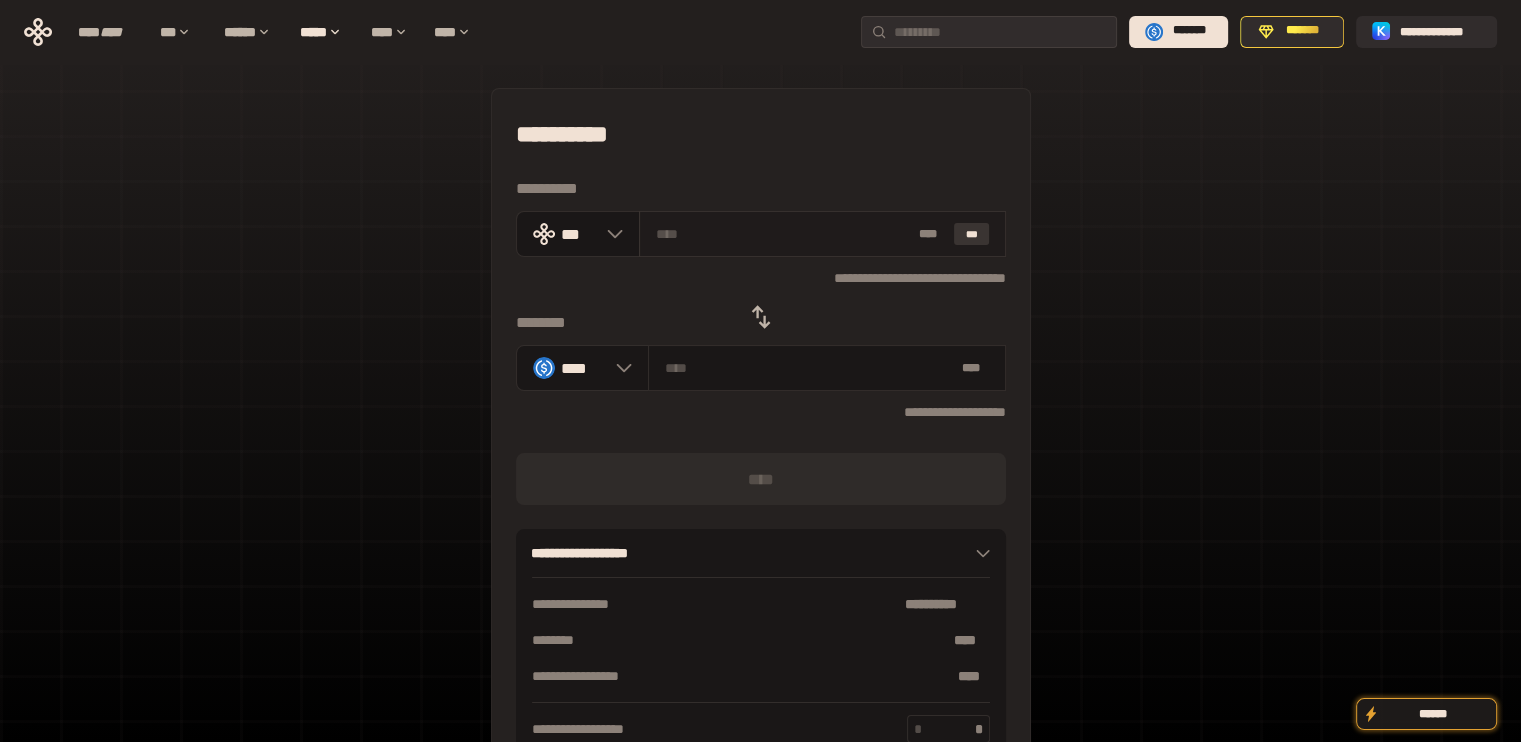 click on "***" at bounding box center [972, 234] 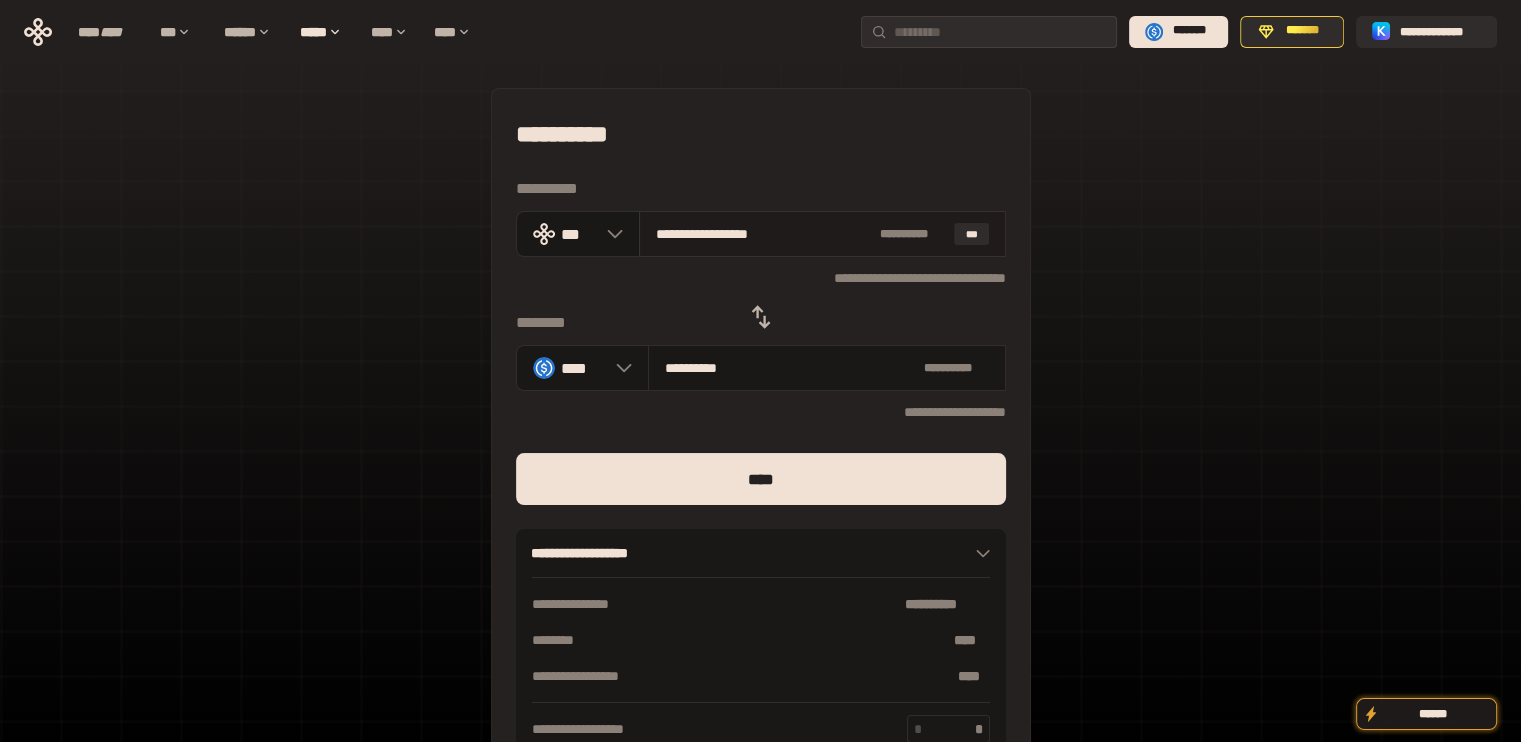 drag, startPoint x: 685, startPoint y: 230, endPoint x: 876, endPoint y: 236, distance: 191.09422 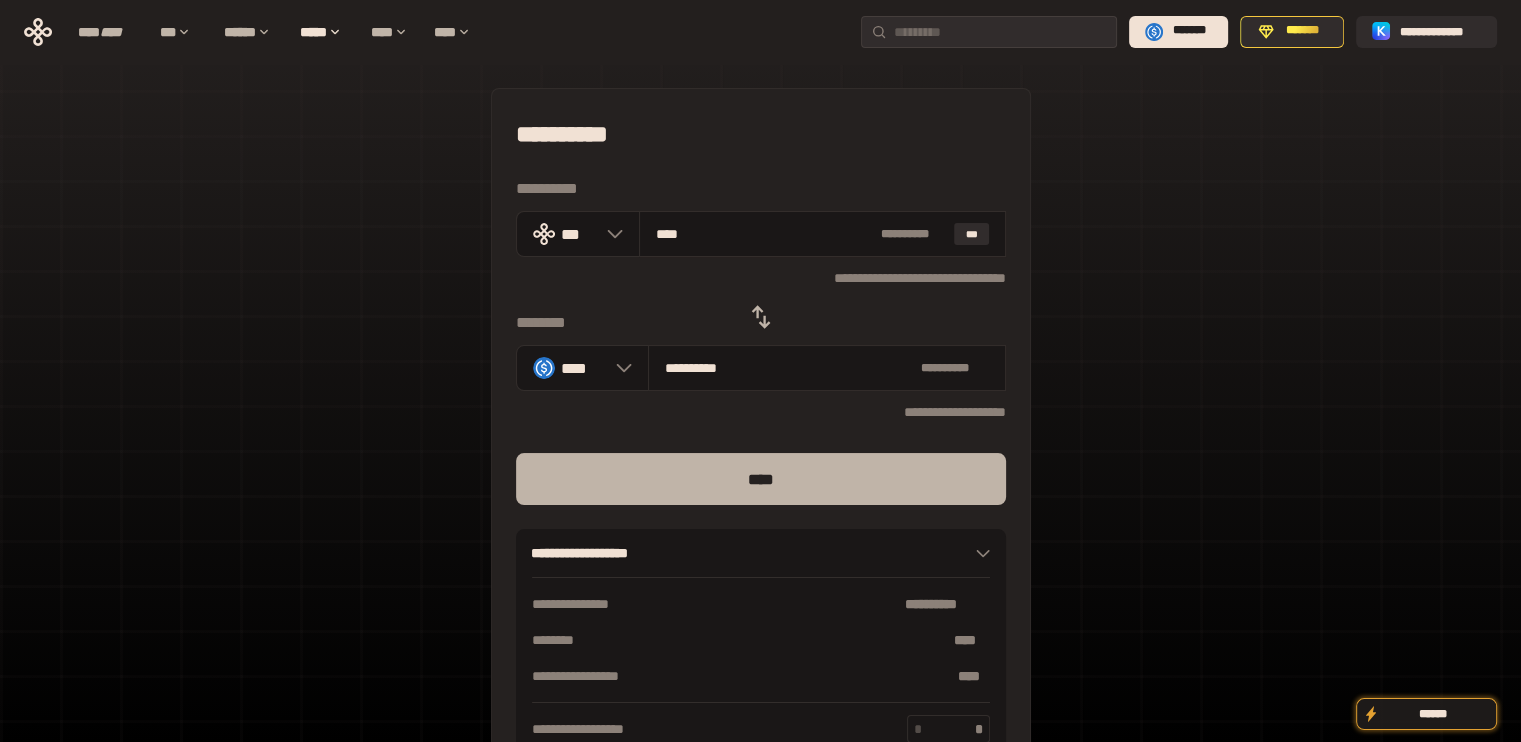 click on "****" at bounding box center [761, 479] 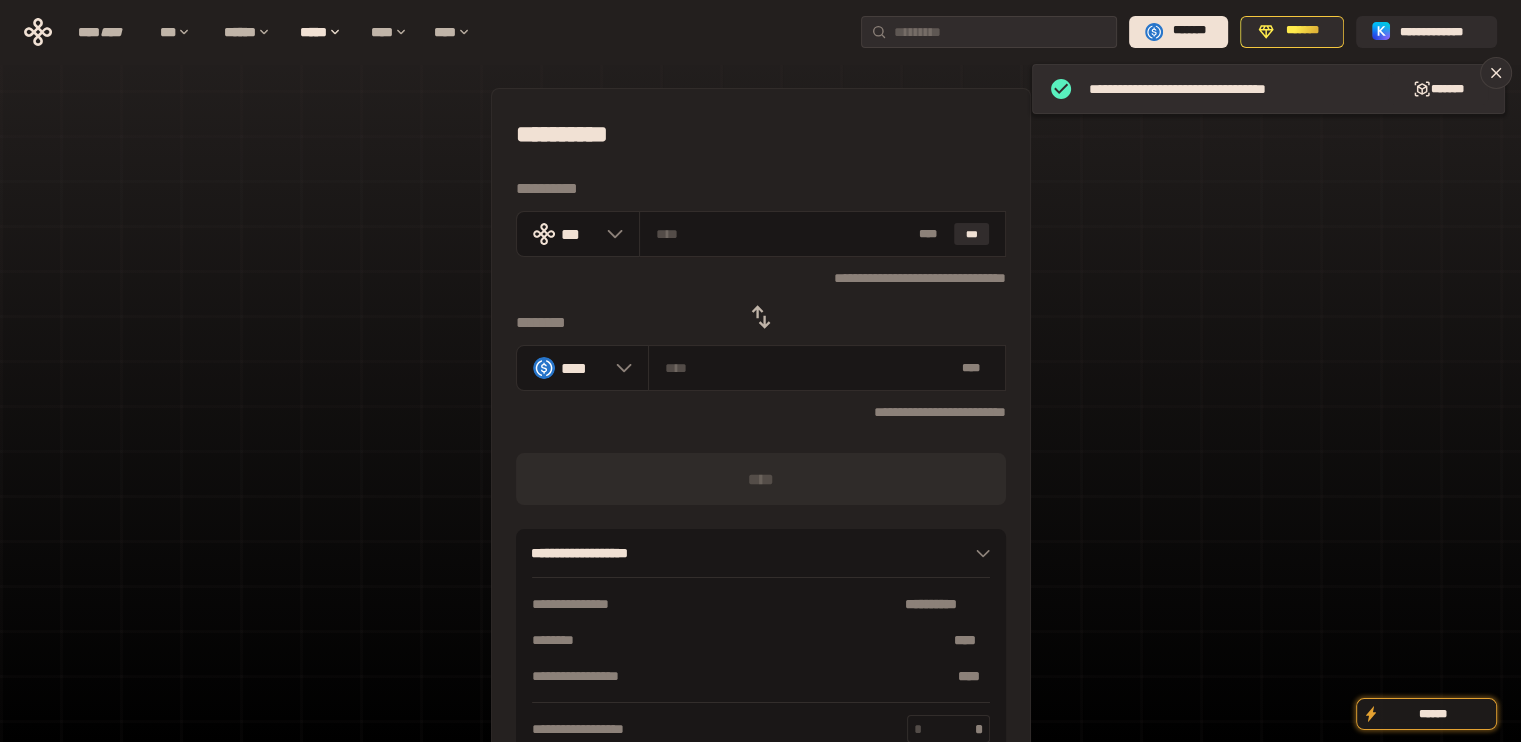 click at bounding box center (761, 331) 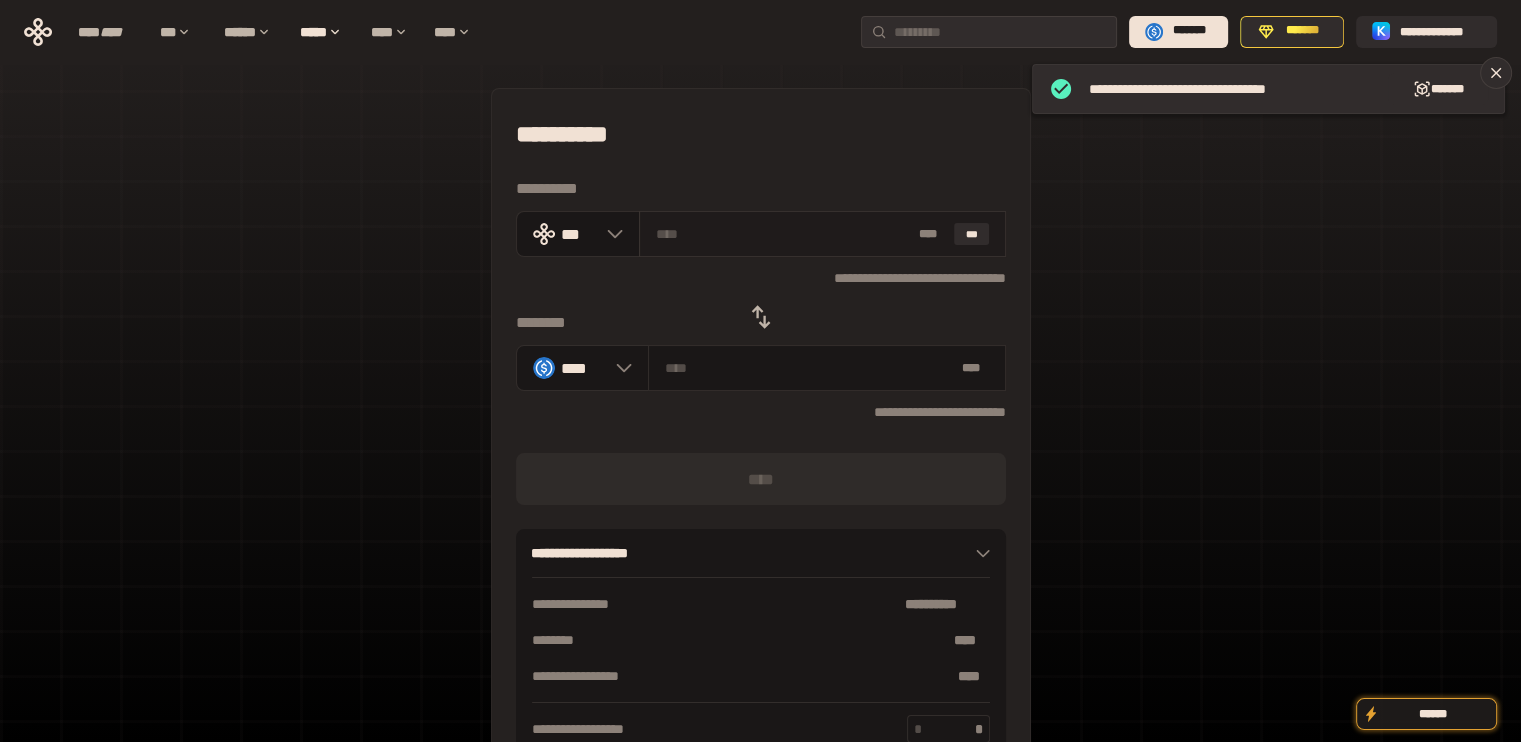 drag, startPoint x: 748, startPoint y: 313, endPoint x: 835, endPoint y: 250, distance: 107.415085 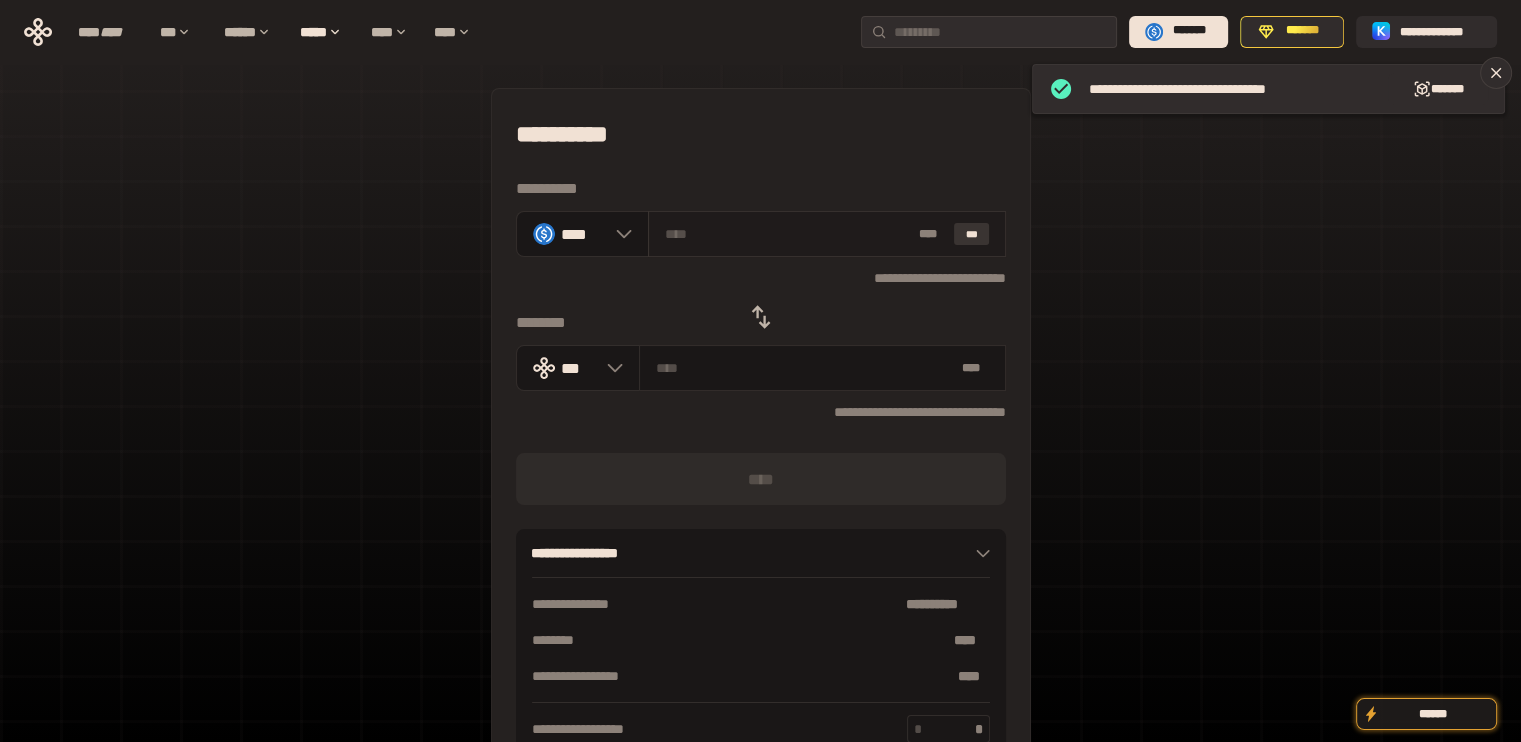 click on "***" at bounding box center [972, 234] 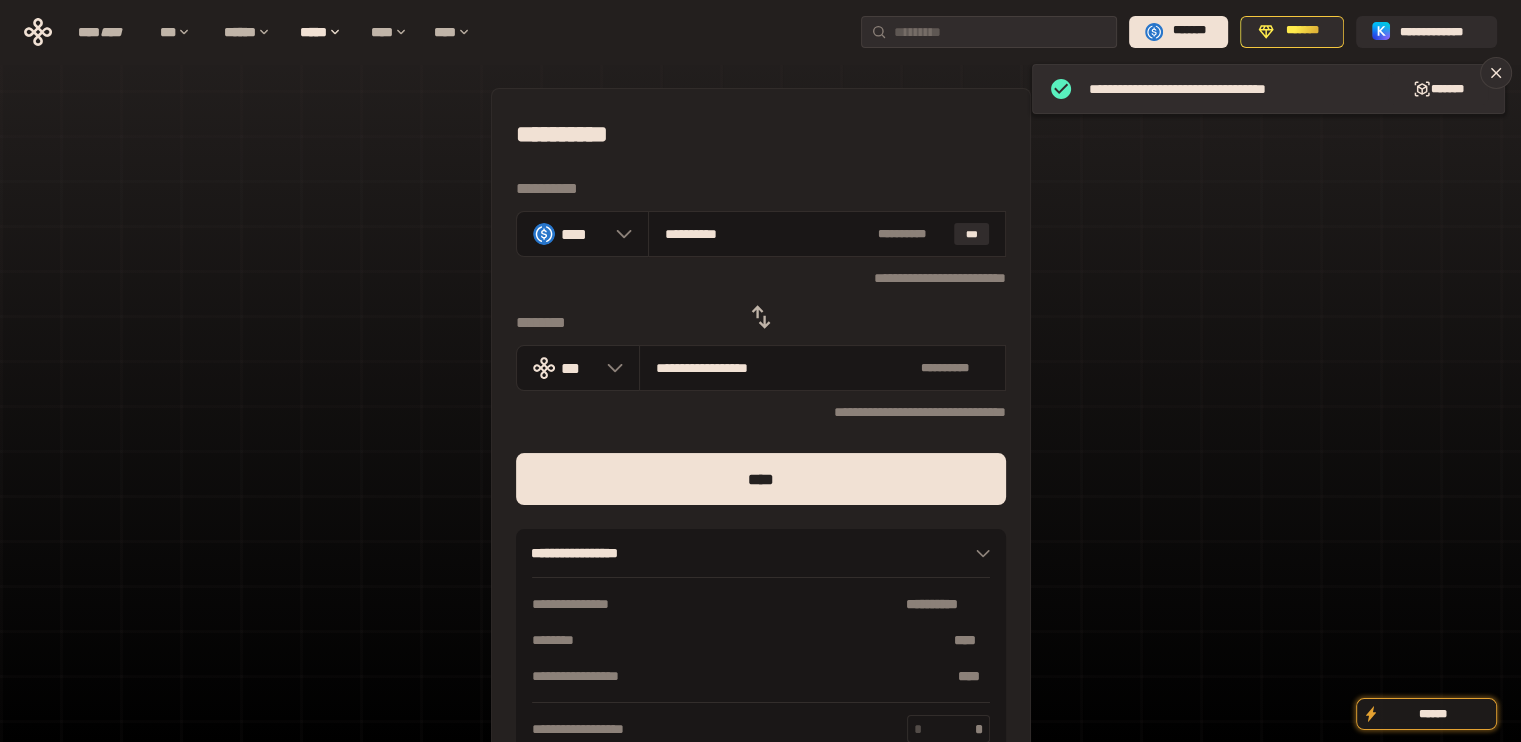 click on "*** [NAME] [LAST] ***" at bounding box center [761, 437] 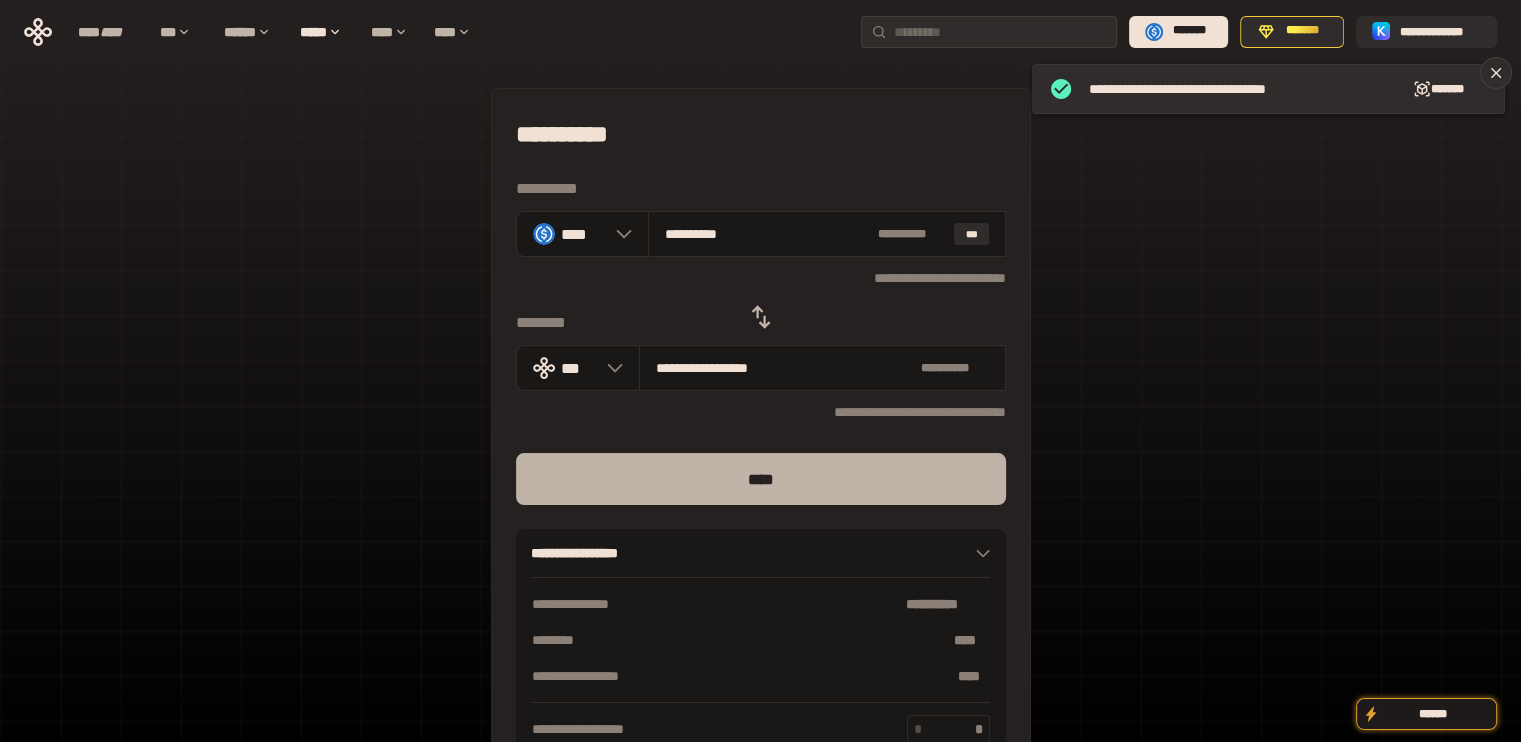 click on "****" at bounding box center (761, 479) 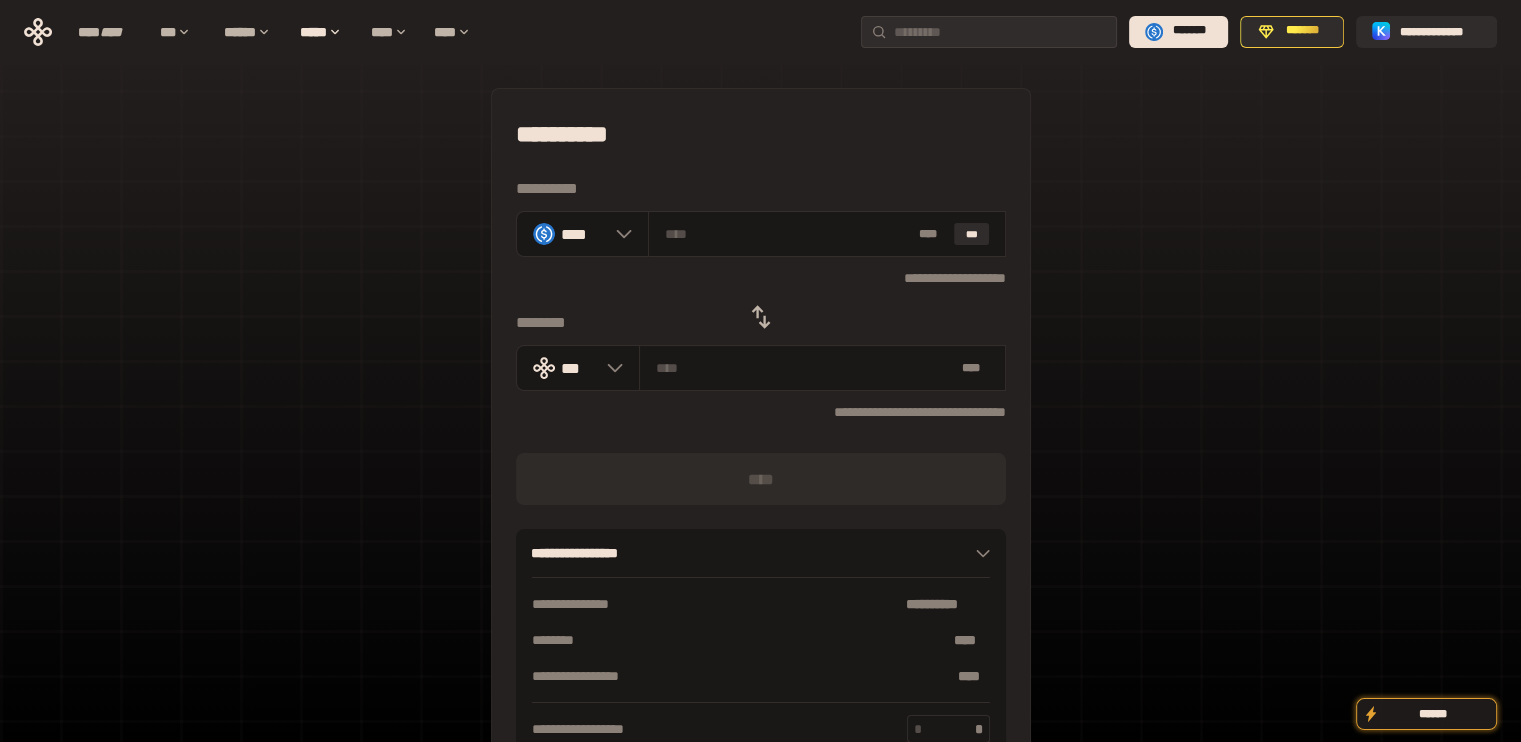 click on "********" at bounding box center [761, 323] 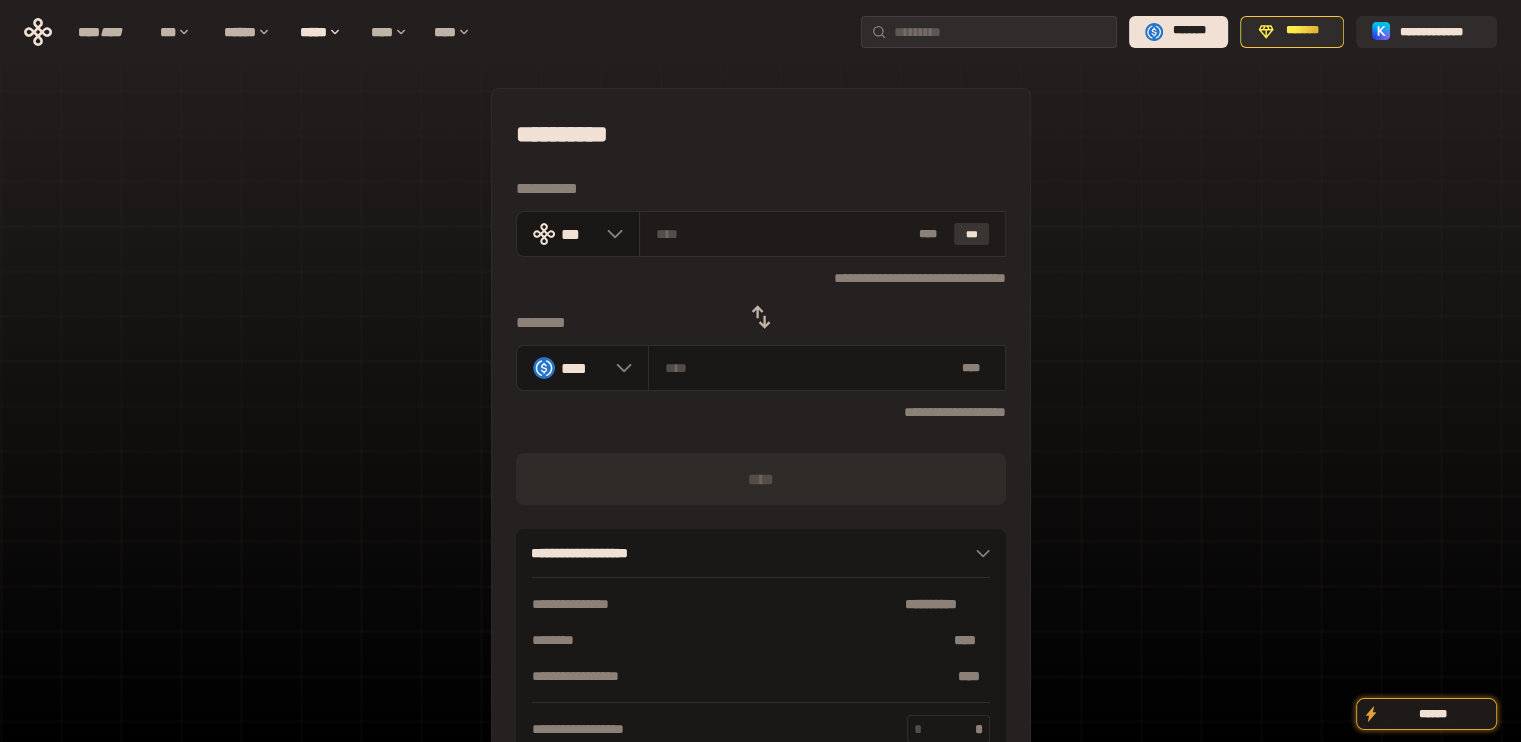 click on "***" at bounding box center (972, 234) 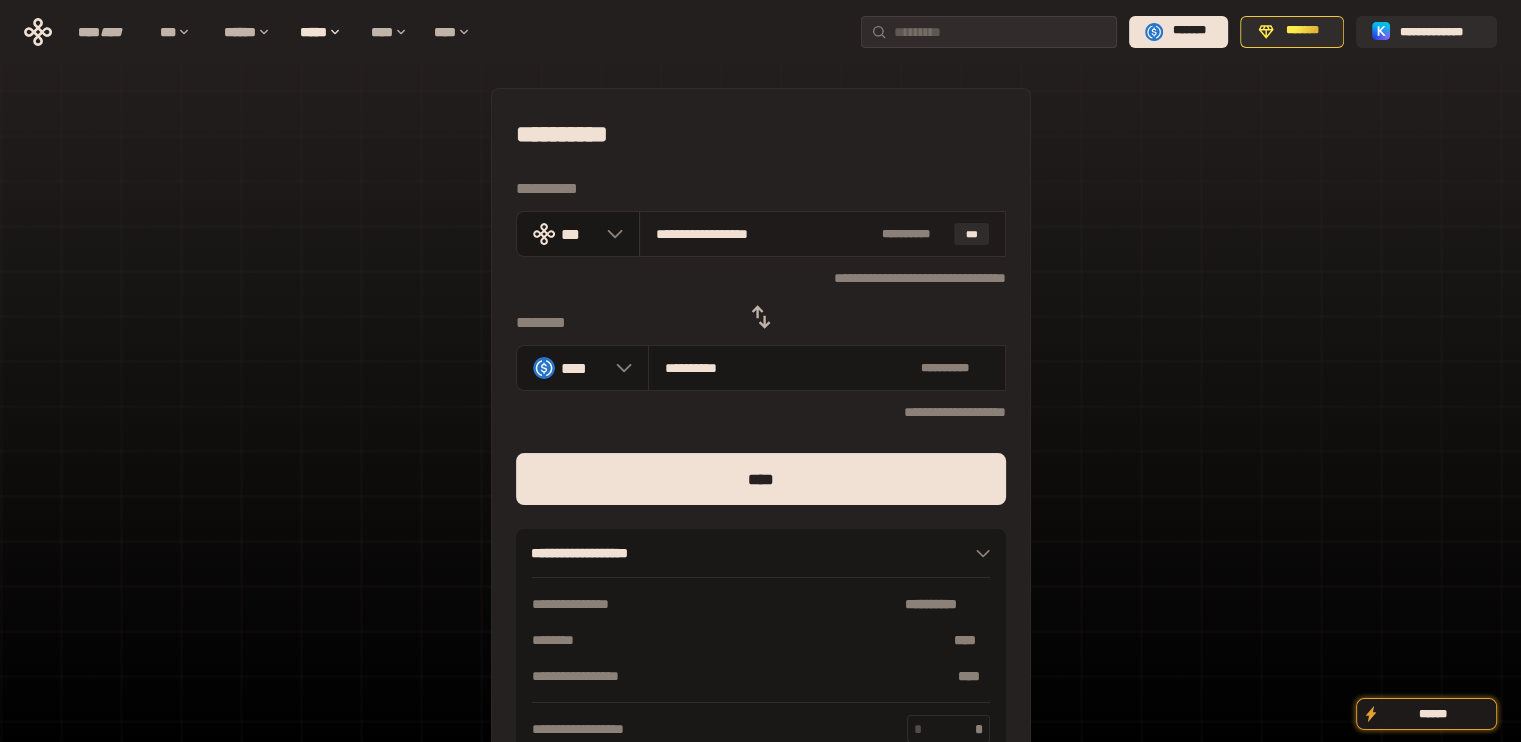 drag, startPoint x: 800, startPoint y: 237, endPoint x: 890, endPoint y: 254, distance: 91.591484 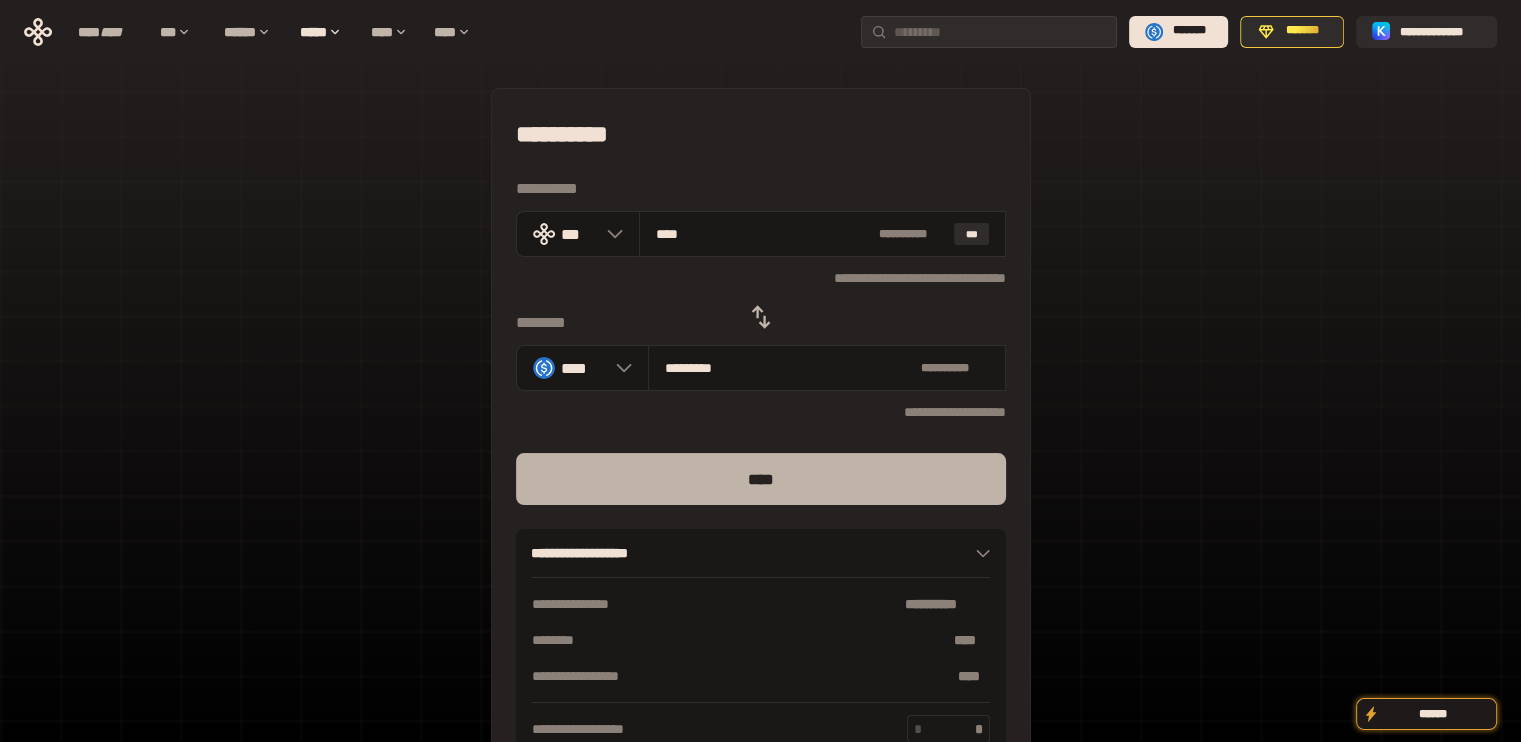 click on "****" at bounding box center (761, 479) 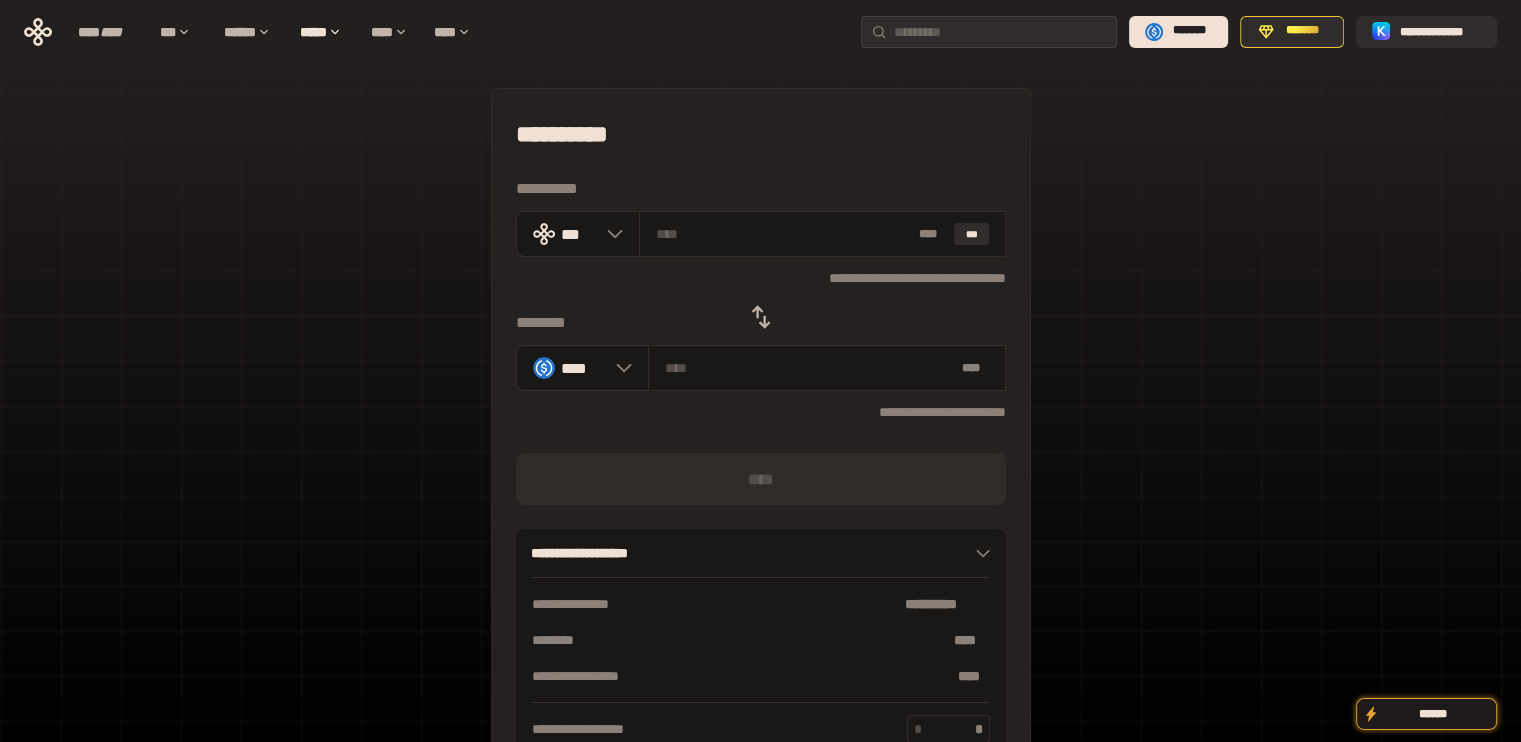 click 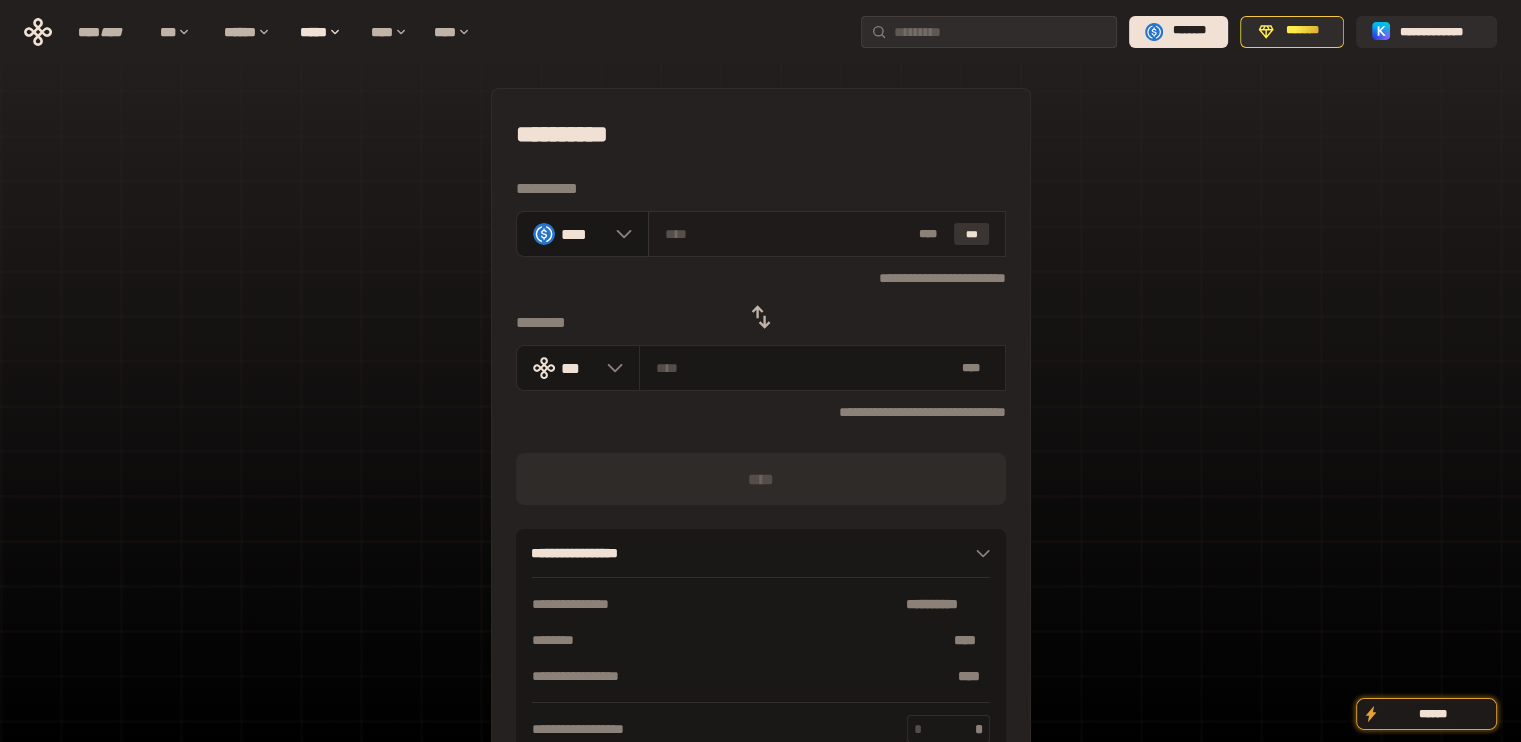 click on "***" at bounding box center [972, 234] 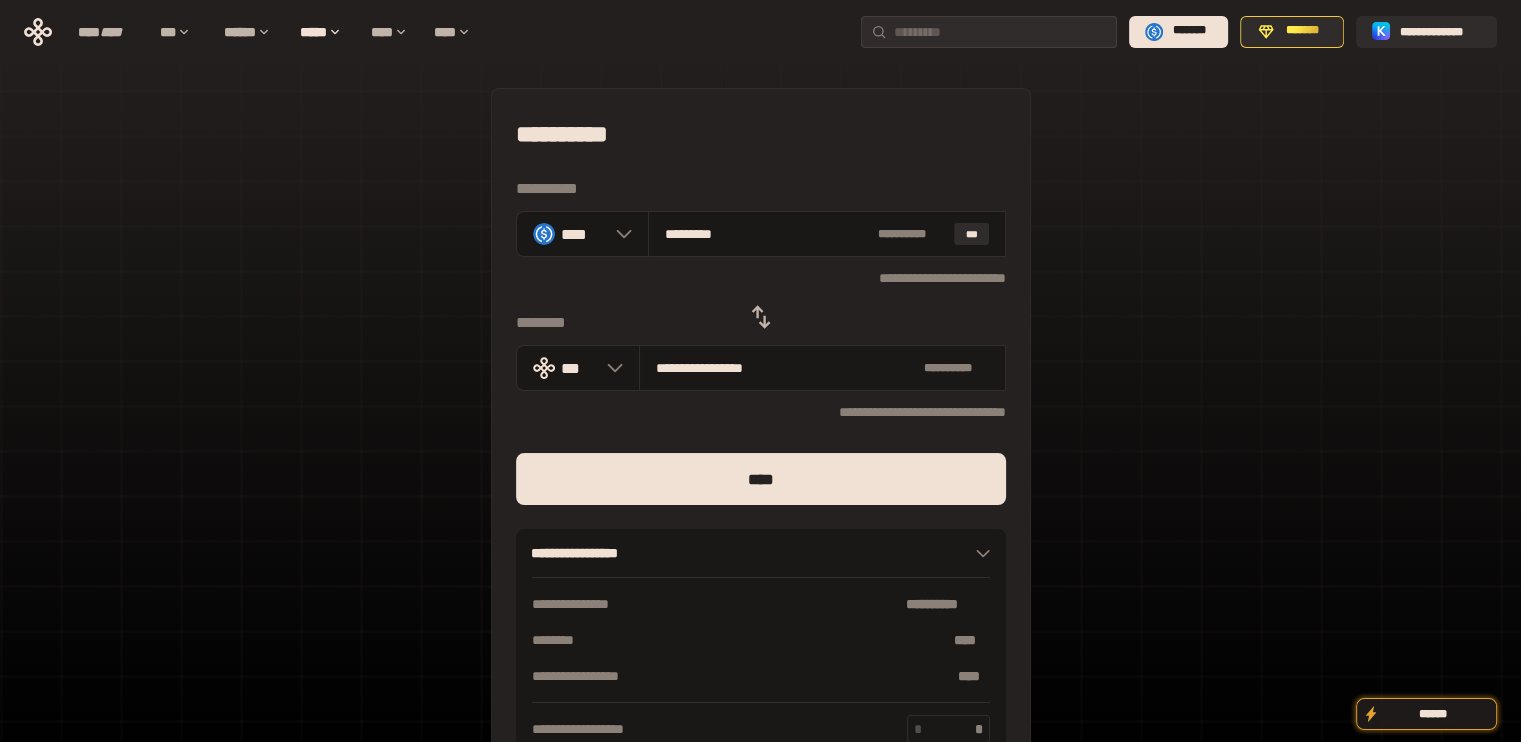click on "*** [NAME] [LAST] ***" at bounding box center [761, 437] 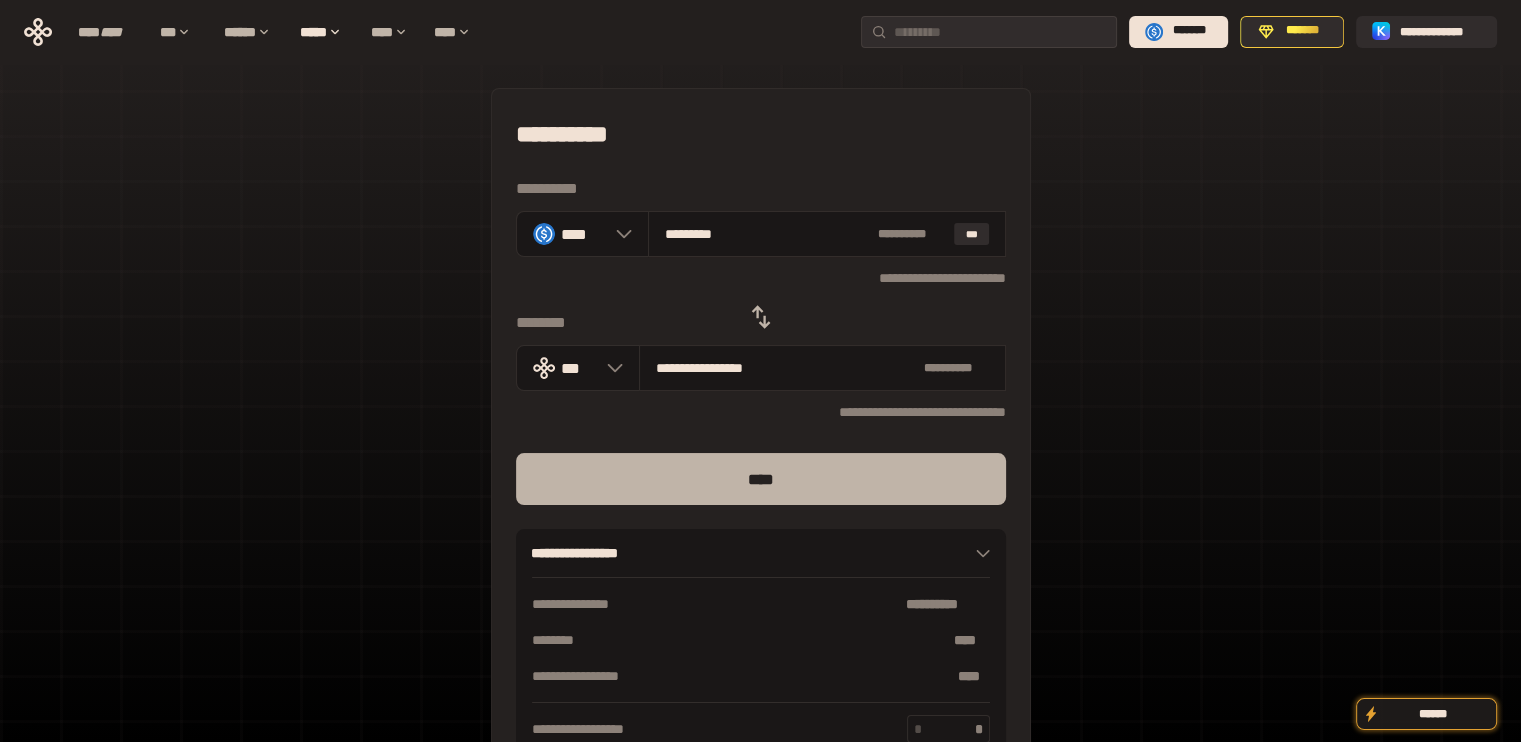 click on "****" at bounding box center [761, 479] 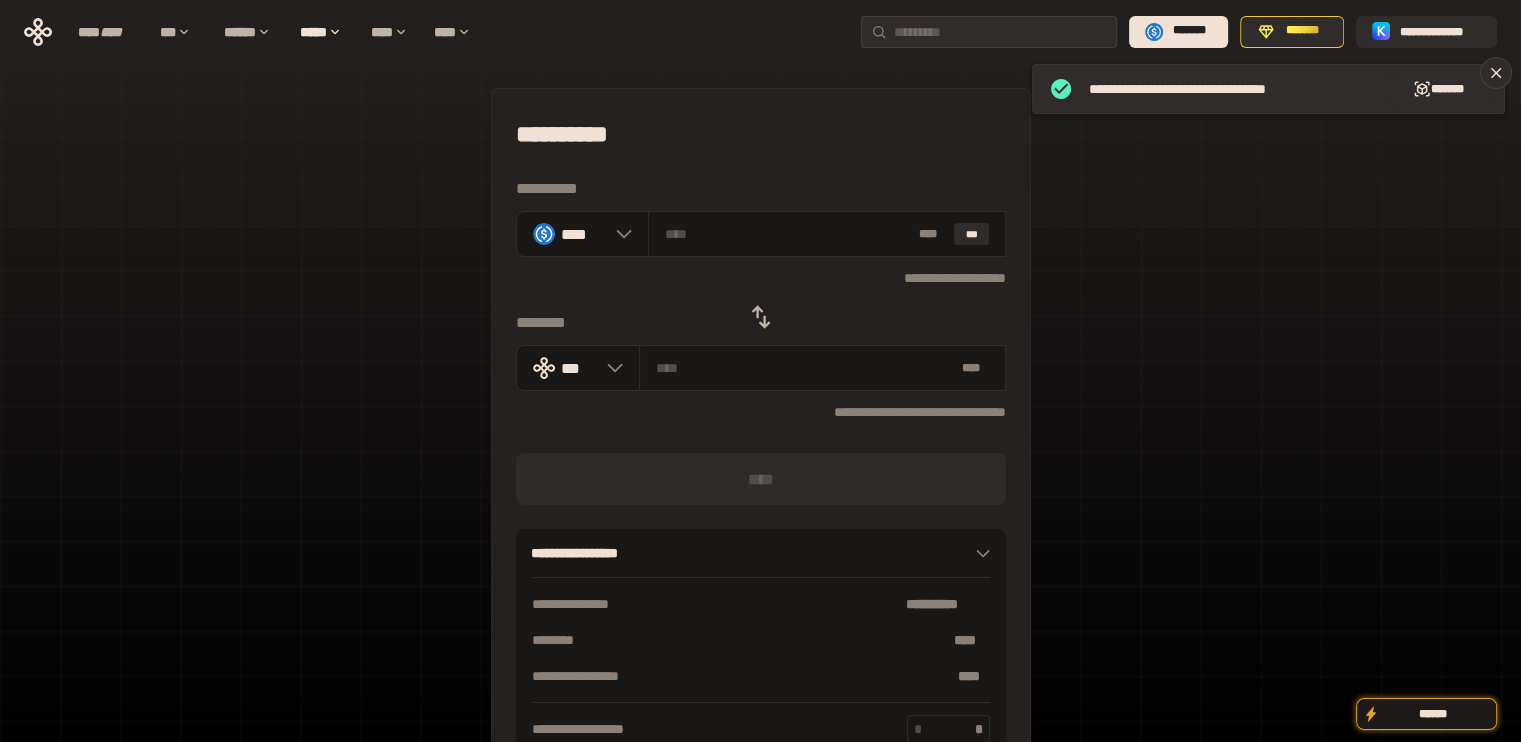 click 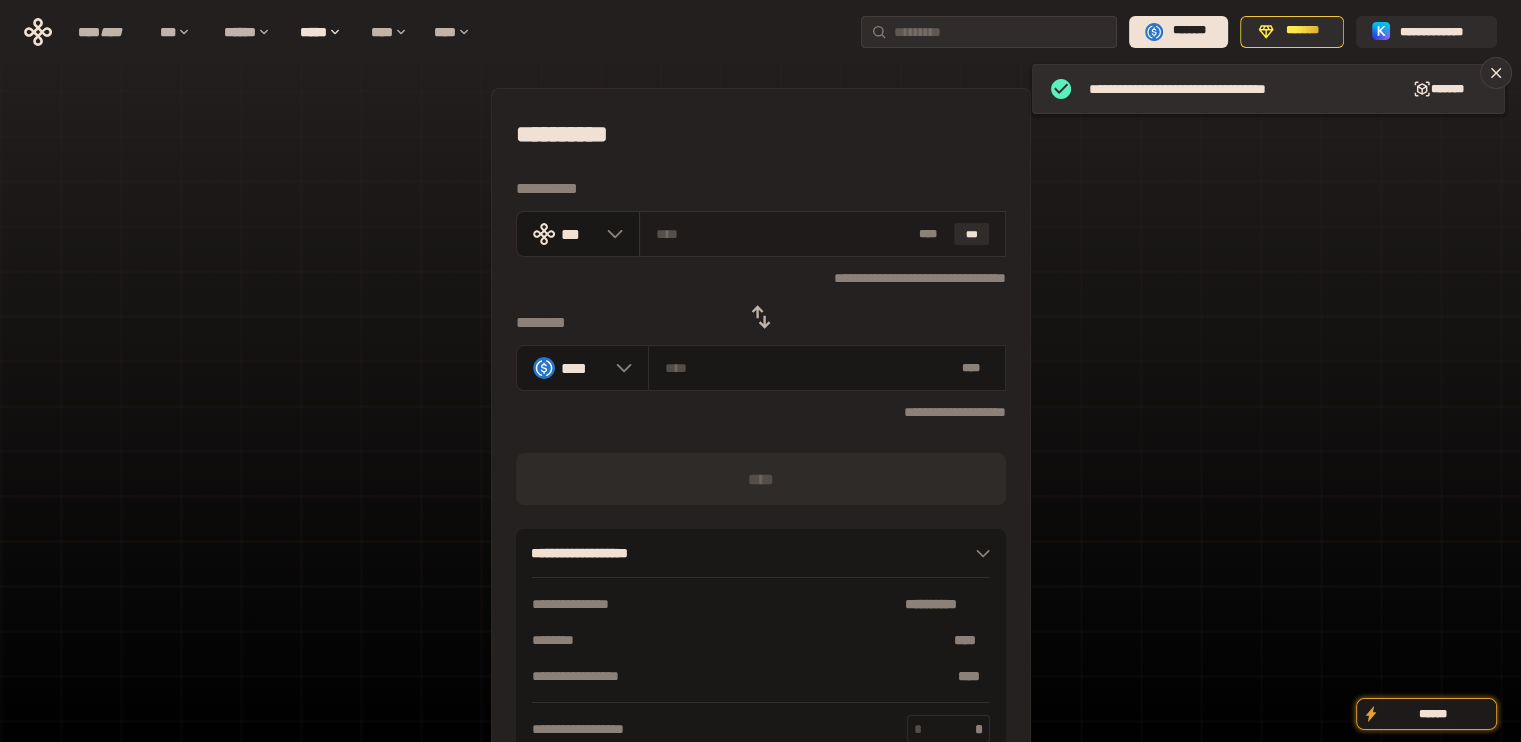 click on "* ** ***" at bounding box center (822, 234) 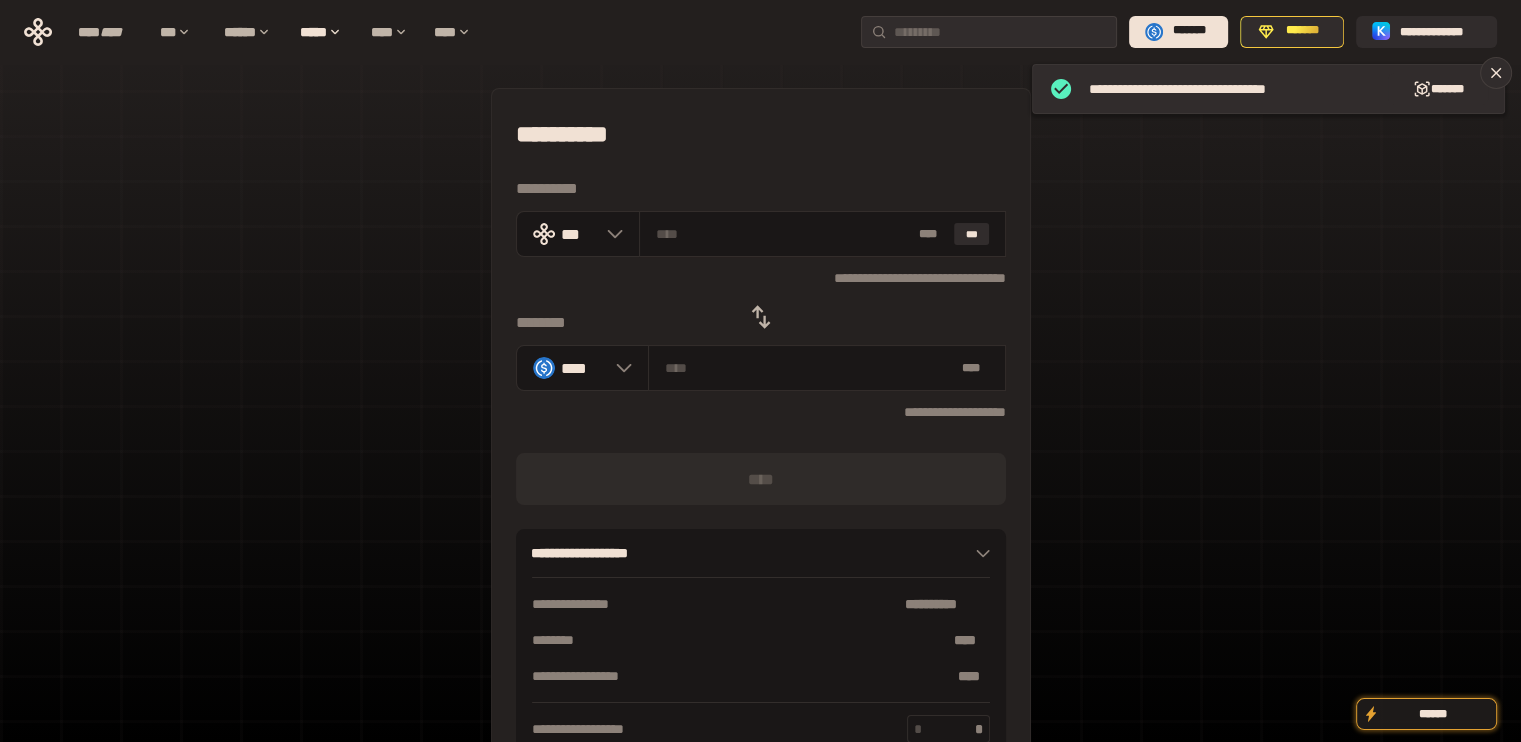 click on "*** [PHONE] ***" at bounding box center (761, 277) 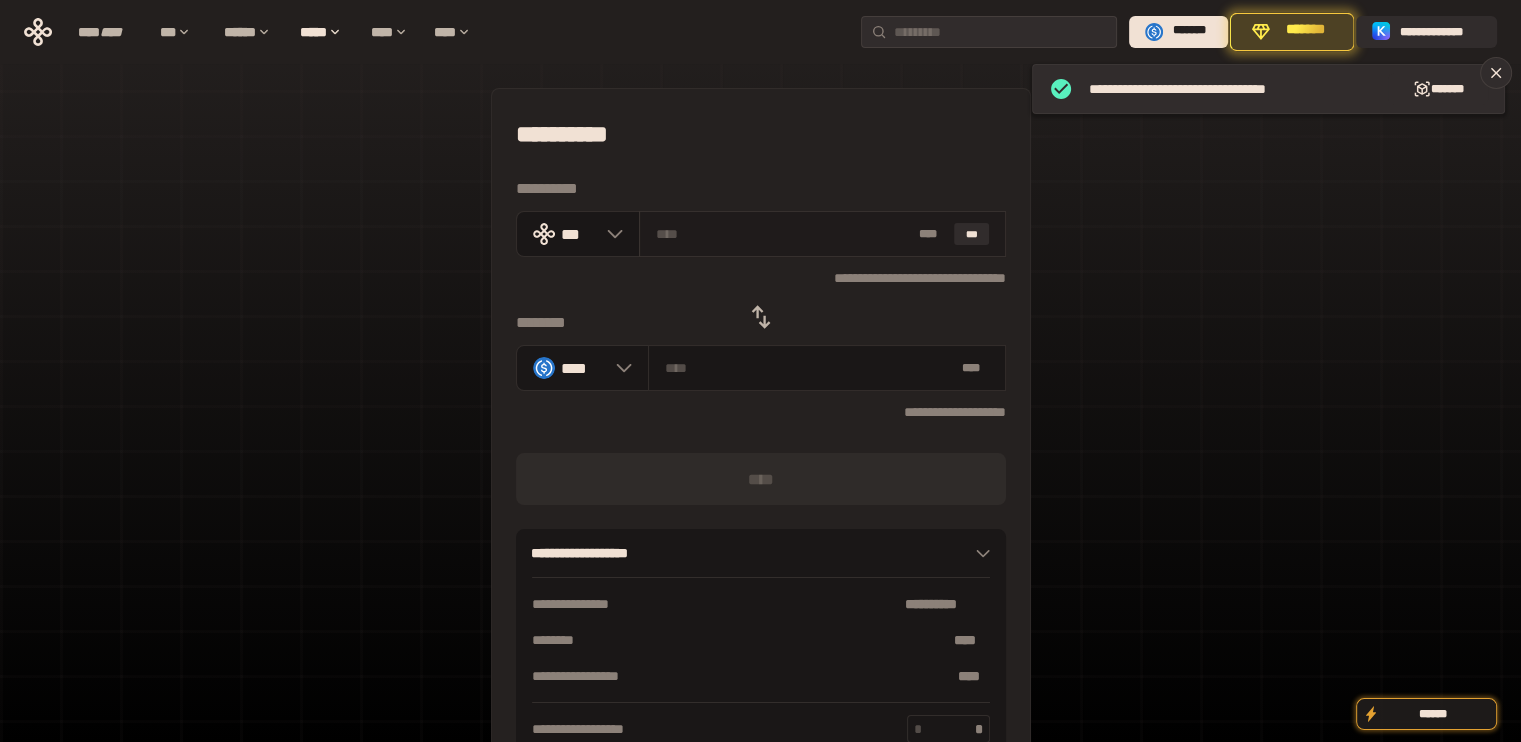 click on "* ** ***" at bounding box center (822, 234) 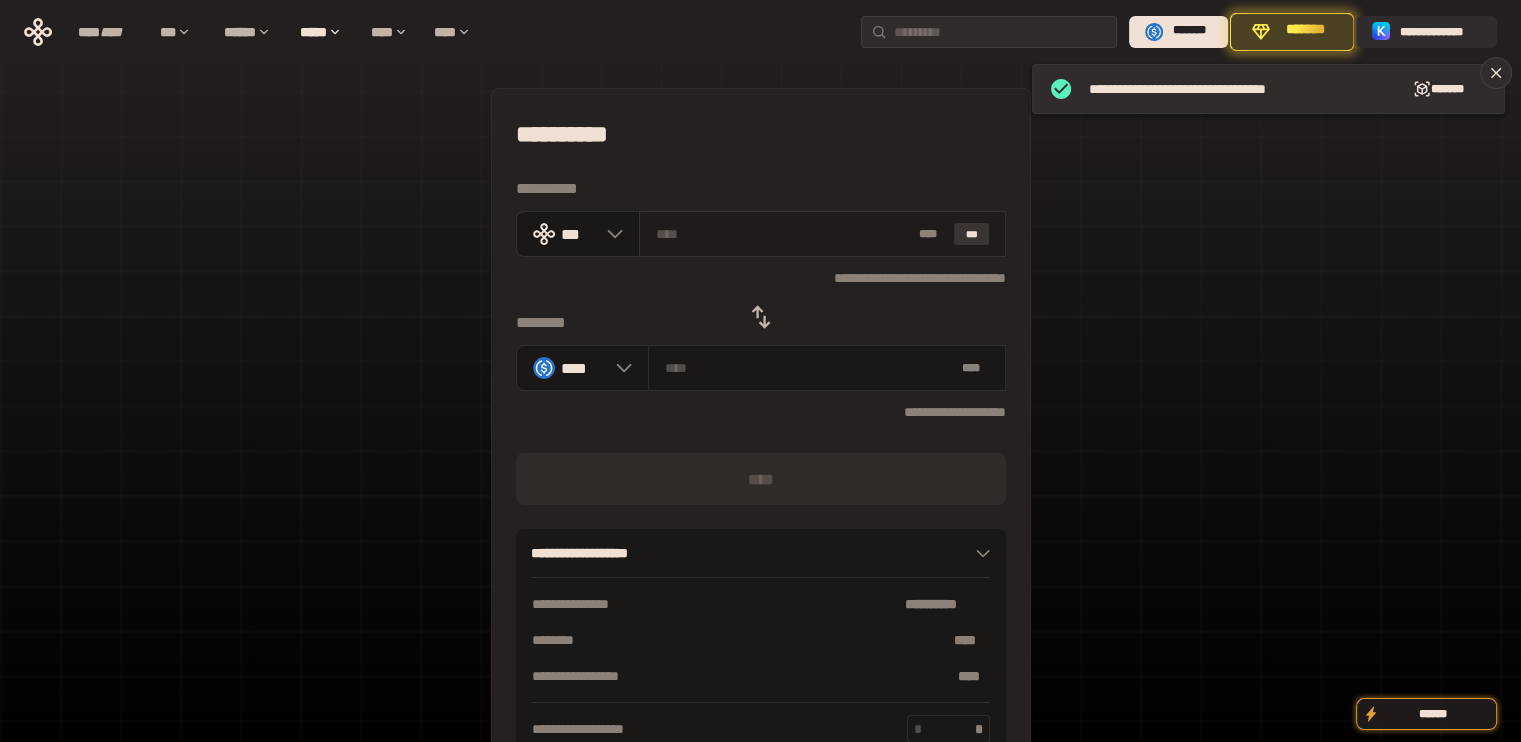 click on "***" at bounding box center (972, 234) 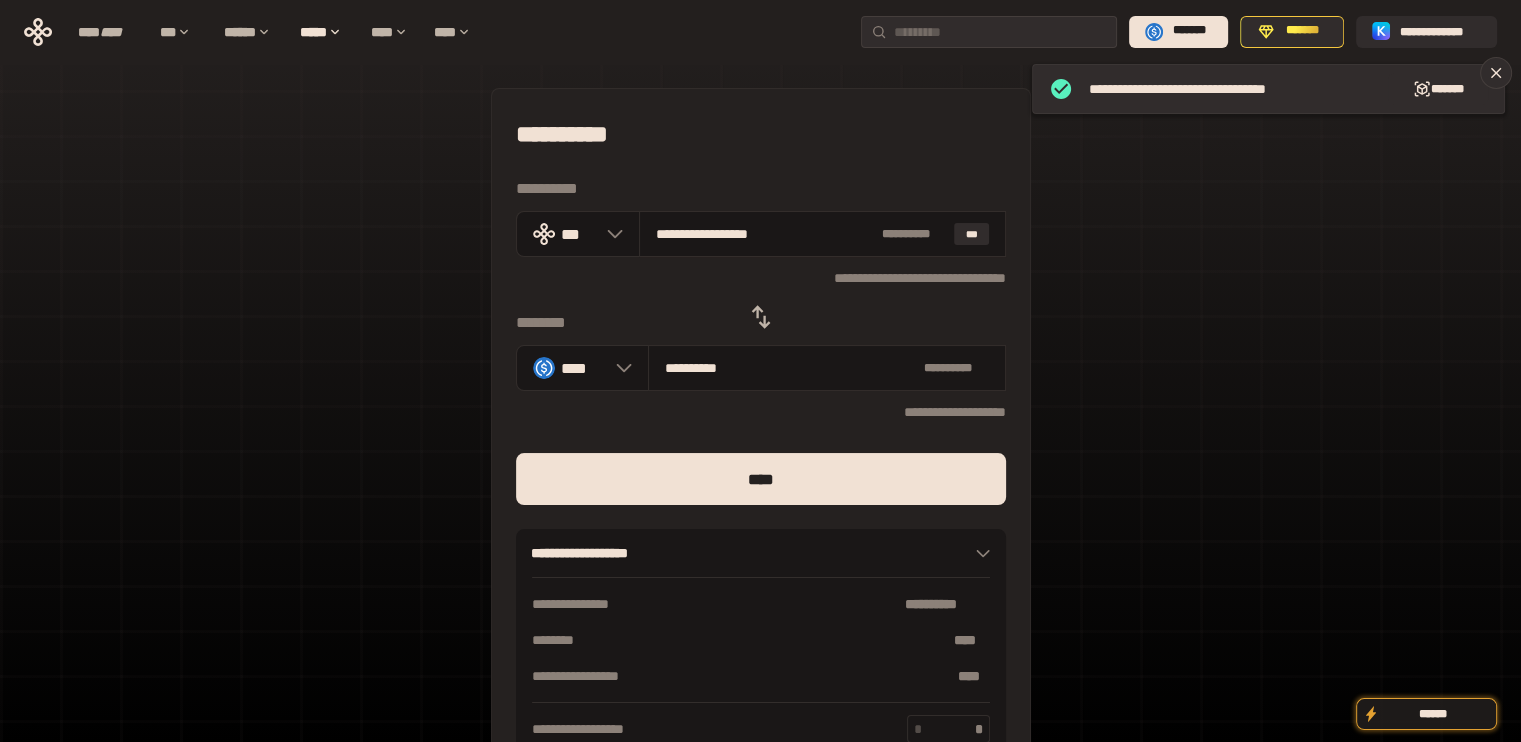 drag, startPoint x: 695, startPoint y: 232, endPoint x: 908, endPoint y: 260, distance: 214.83249 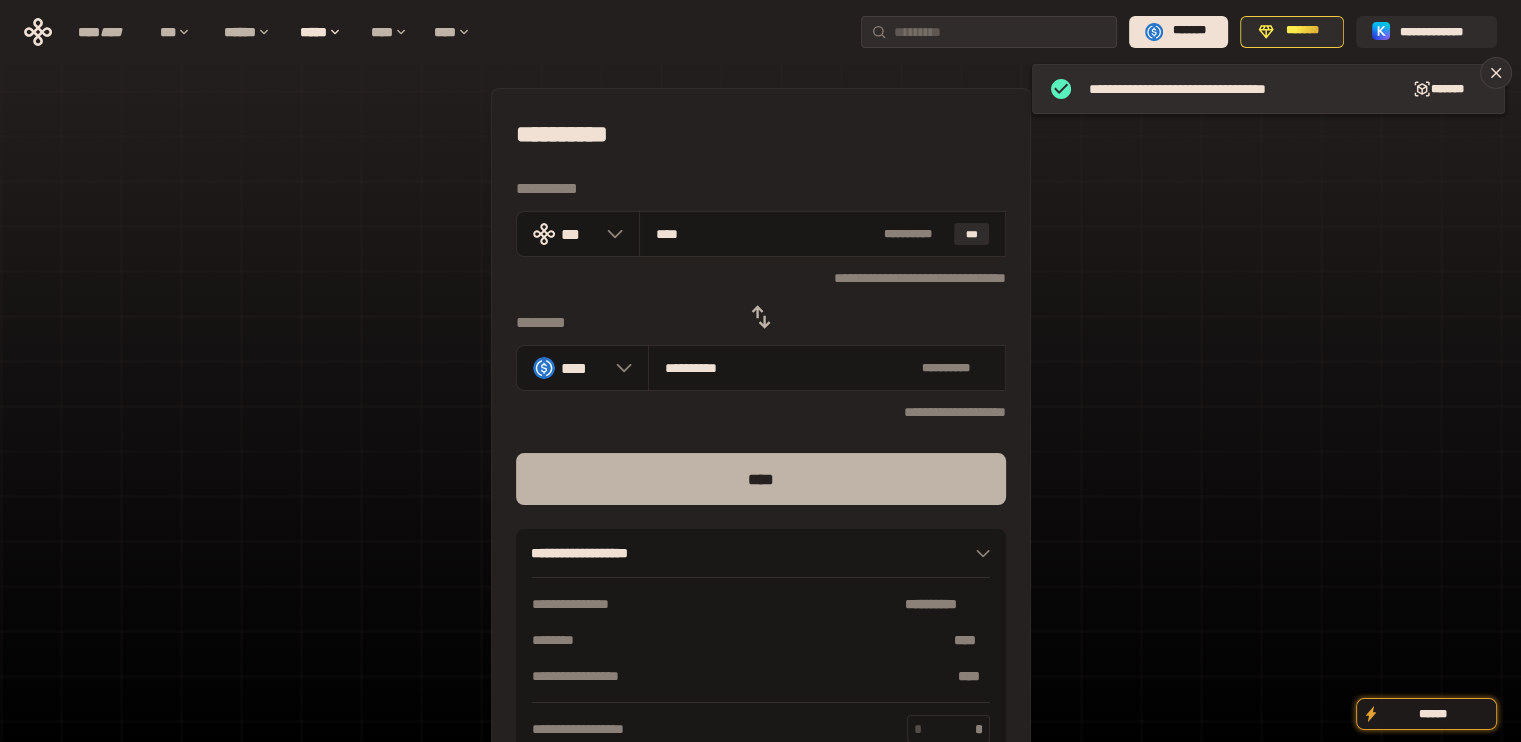 click on "****" at bounding box center (761, 479) 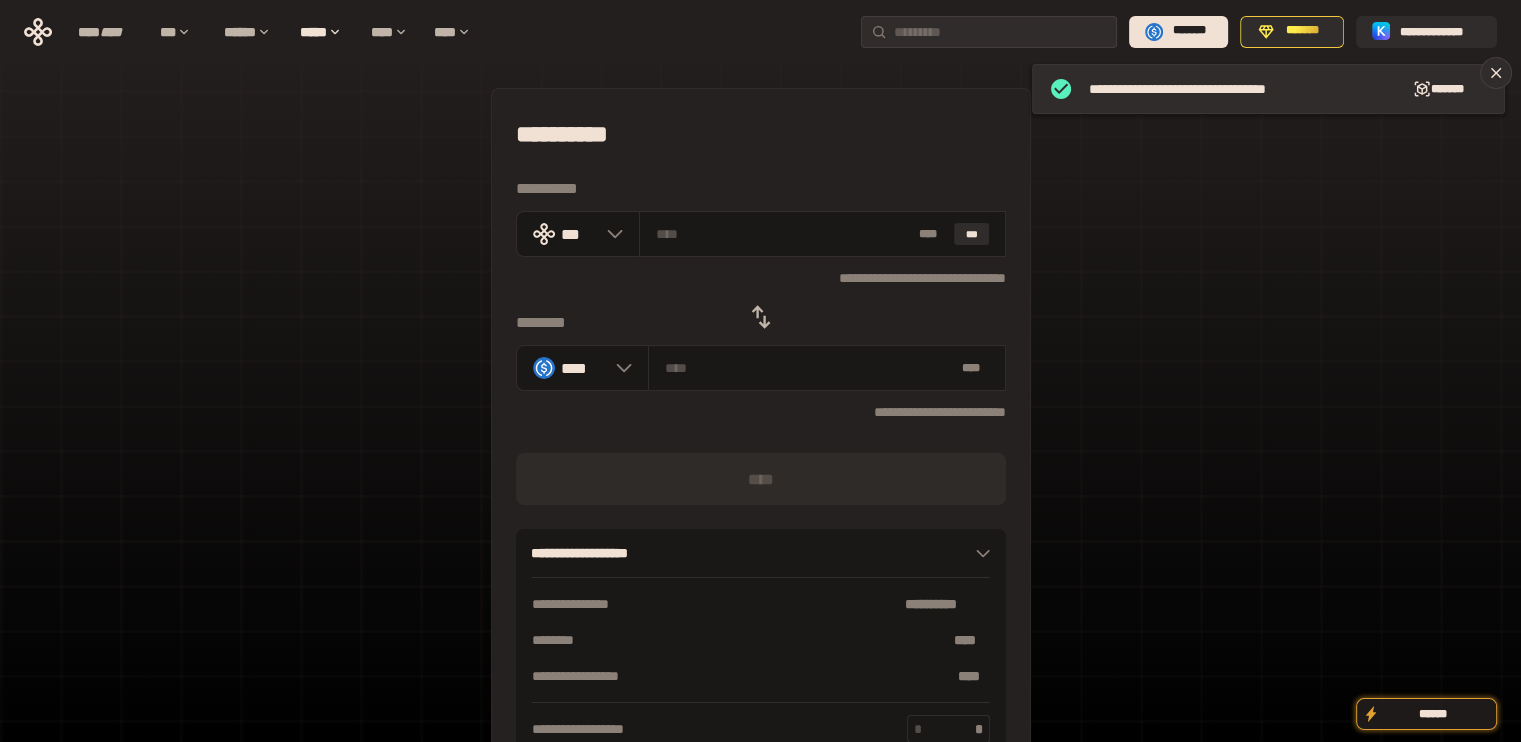 click at bounding box center (761, 317) 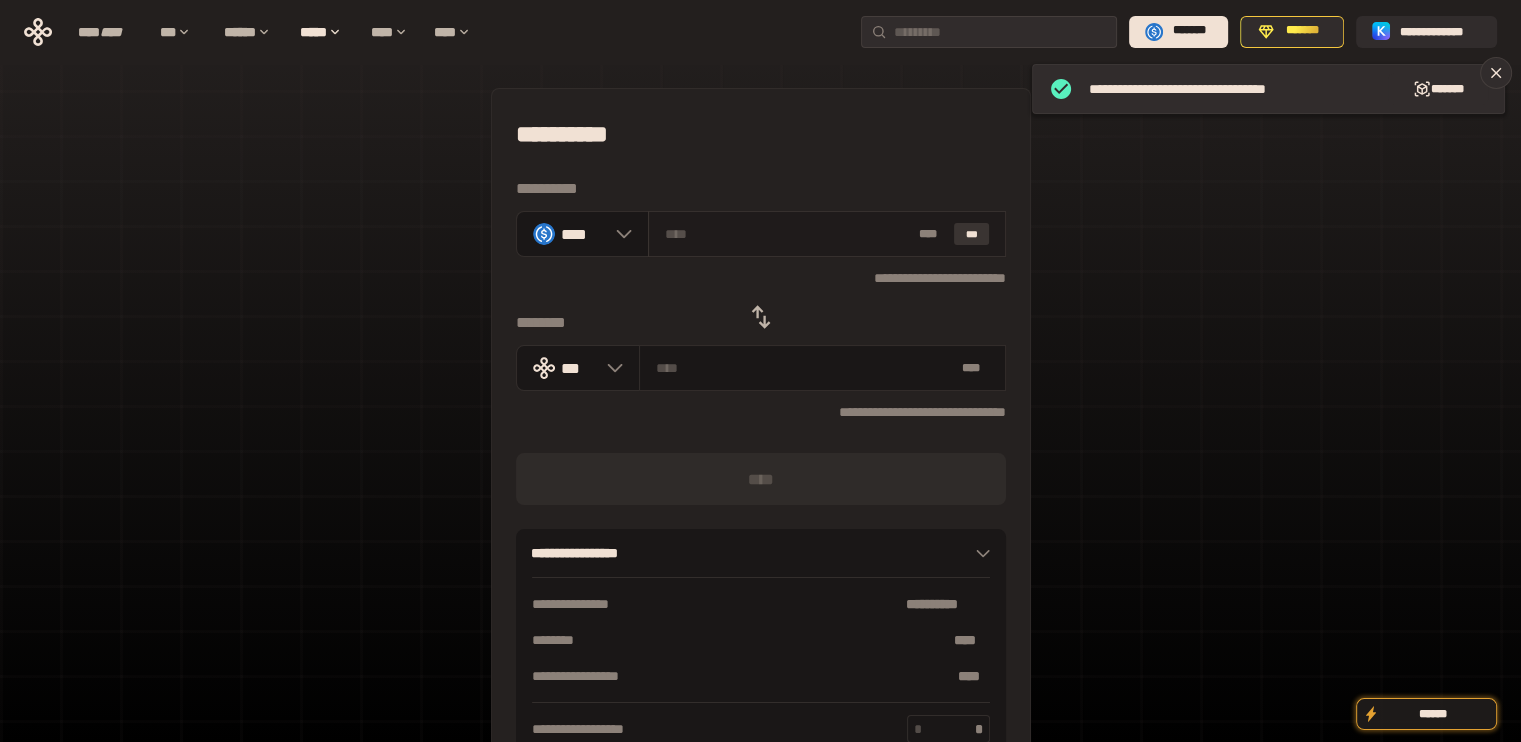 click on "***" at bounding box center [972, 234] 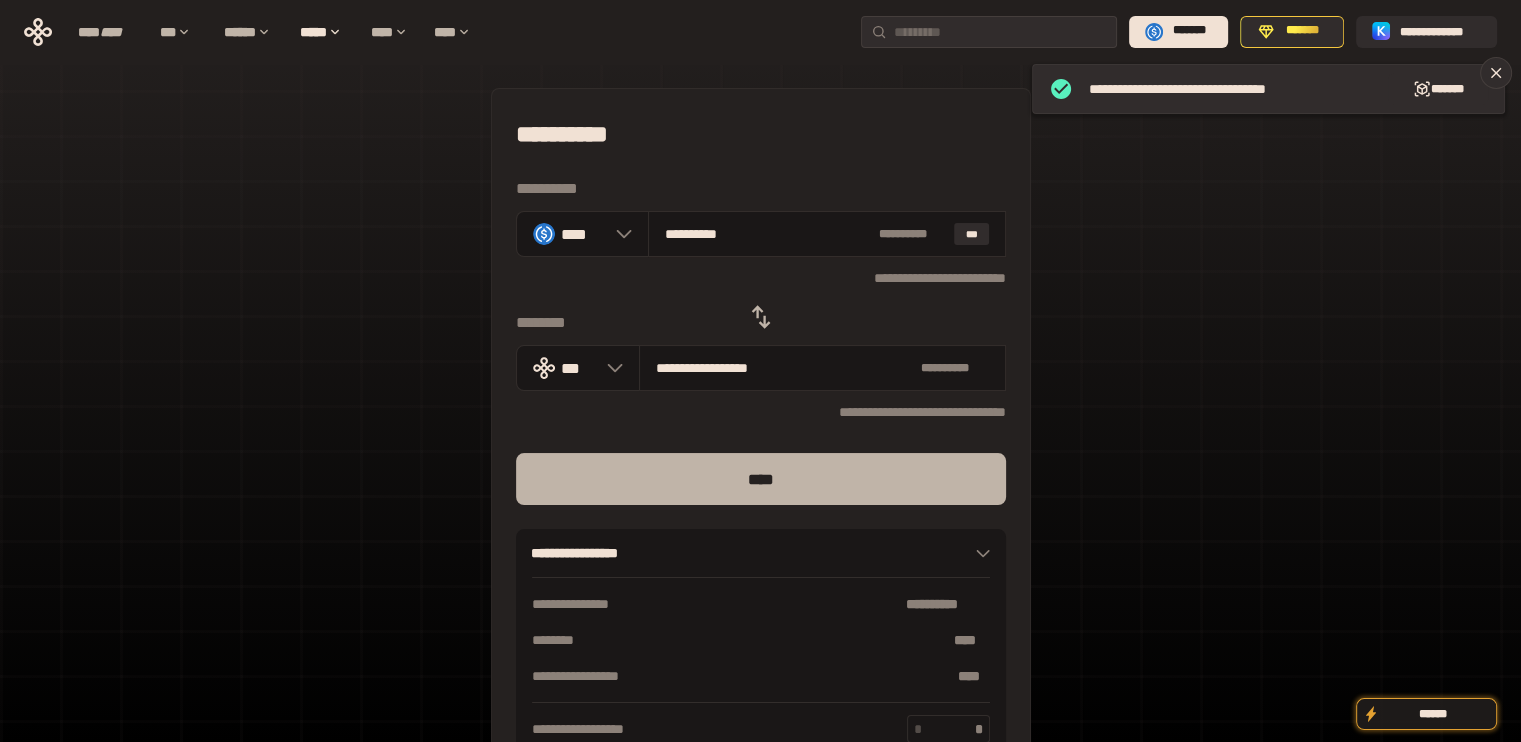 click on "****" at bounding box center (761, 479) 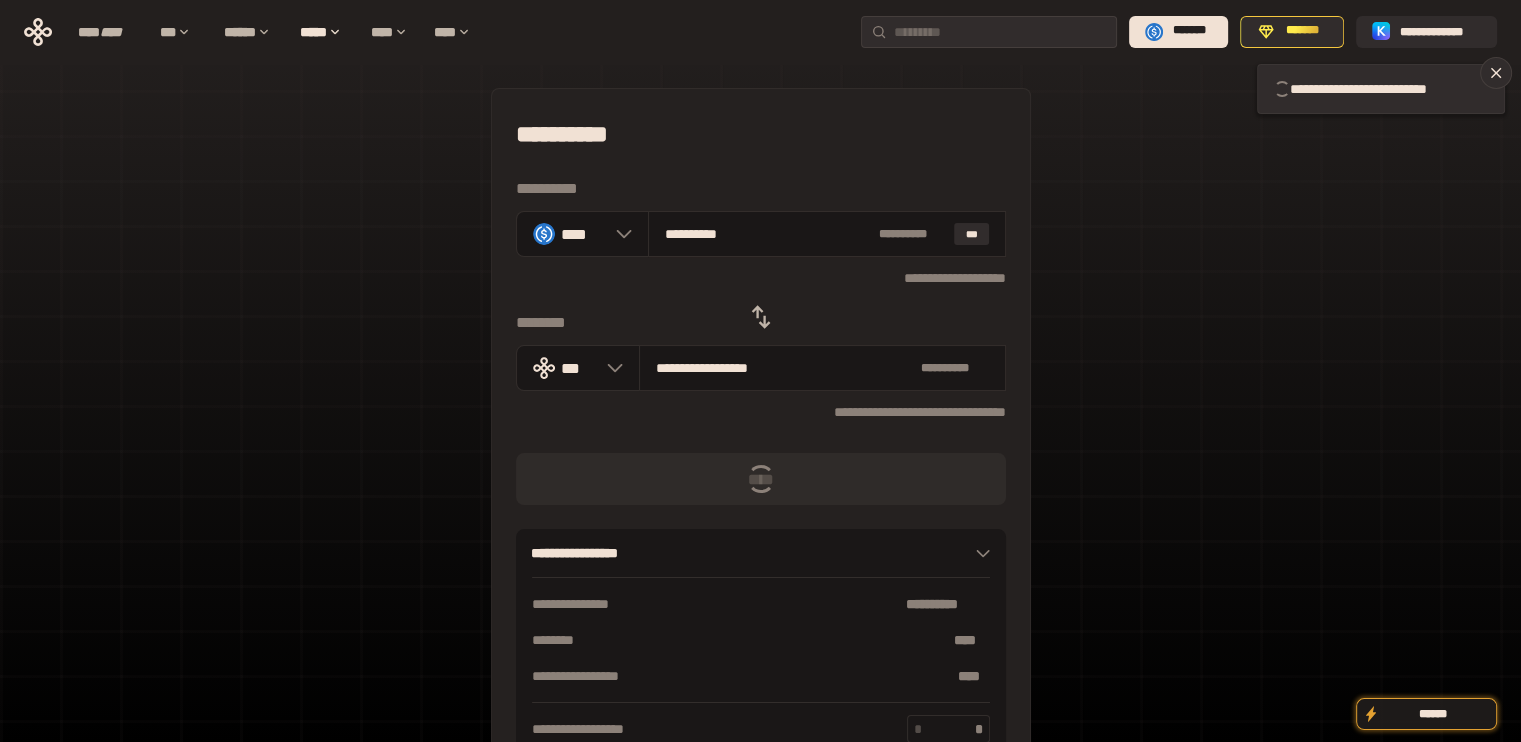 click 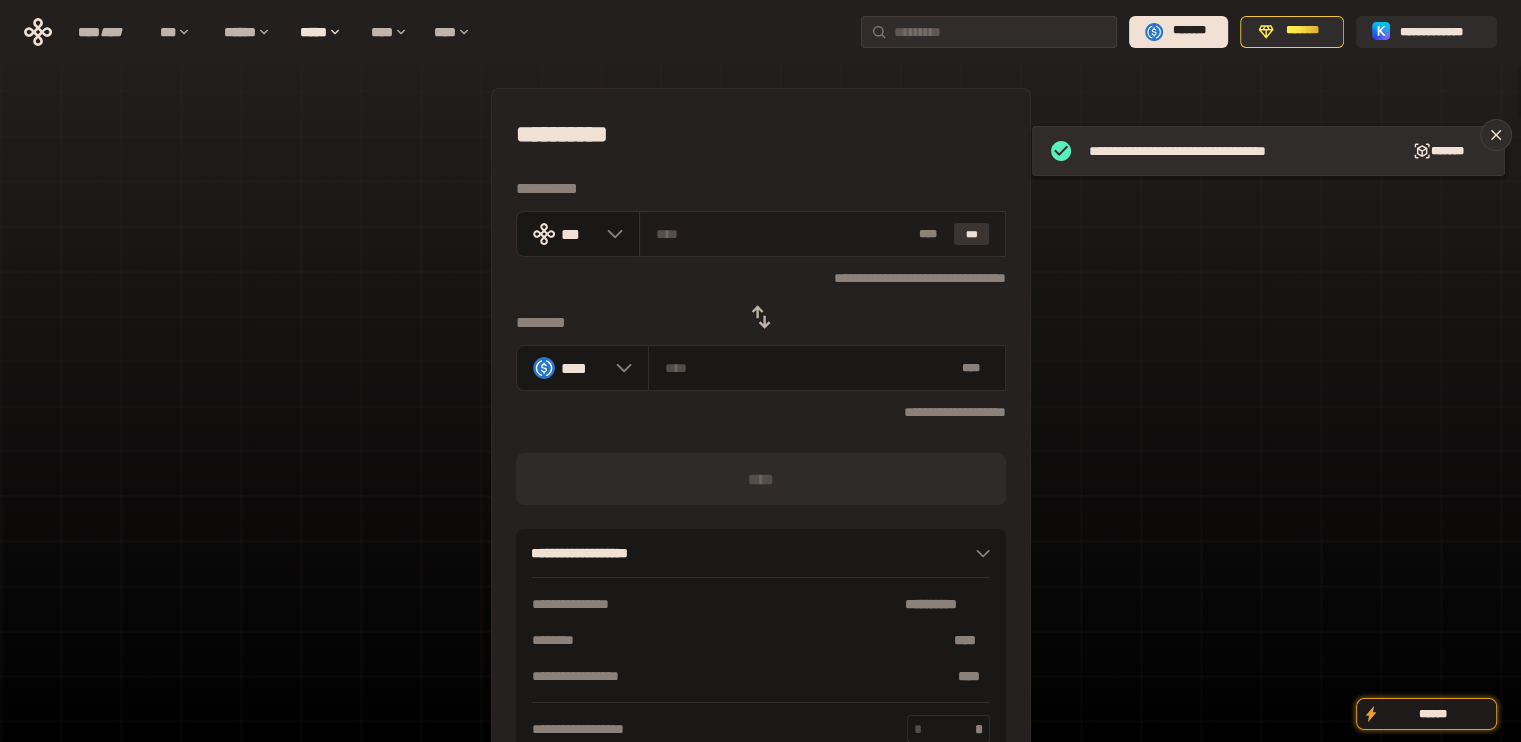 click on "***" at bounding box center [972, 234] 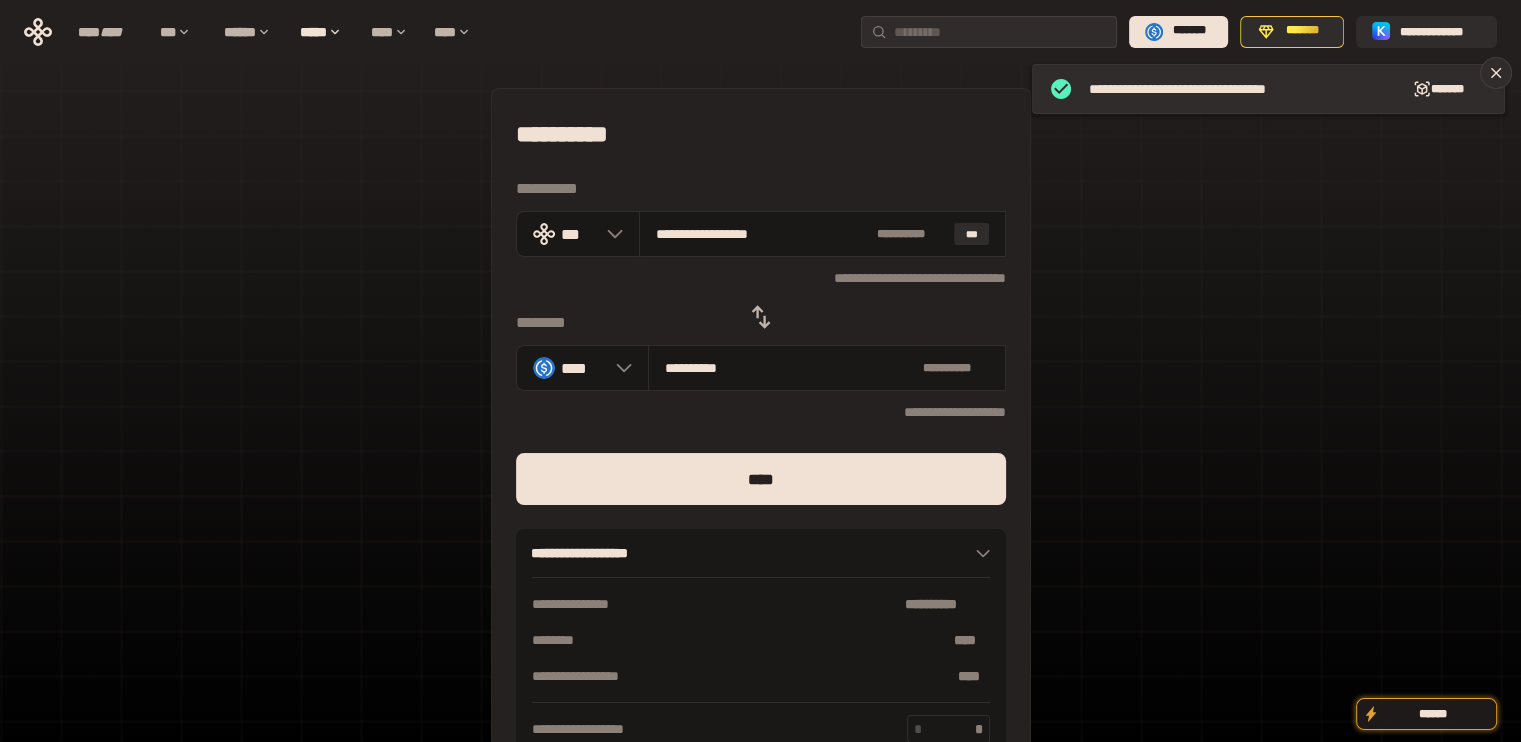 drag, startPoint x: 694, startPoint y: 236, endPoint x: 884, endPoint y: 439, distance: 278.04495 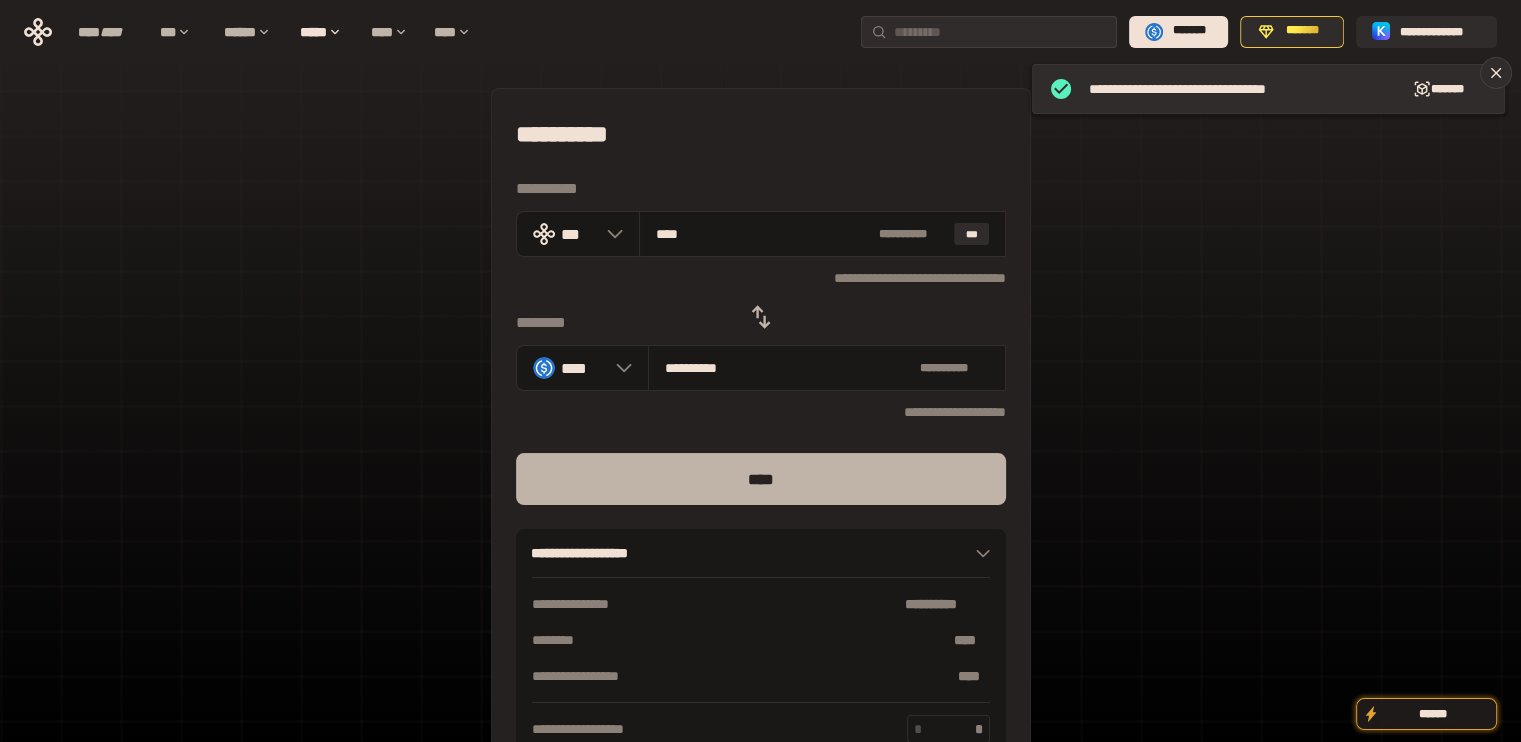 click on "****" at bounding box center [761, 479] 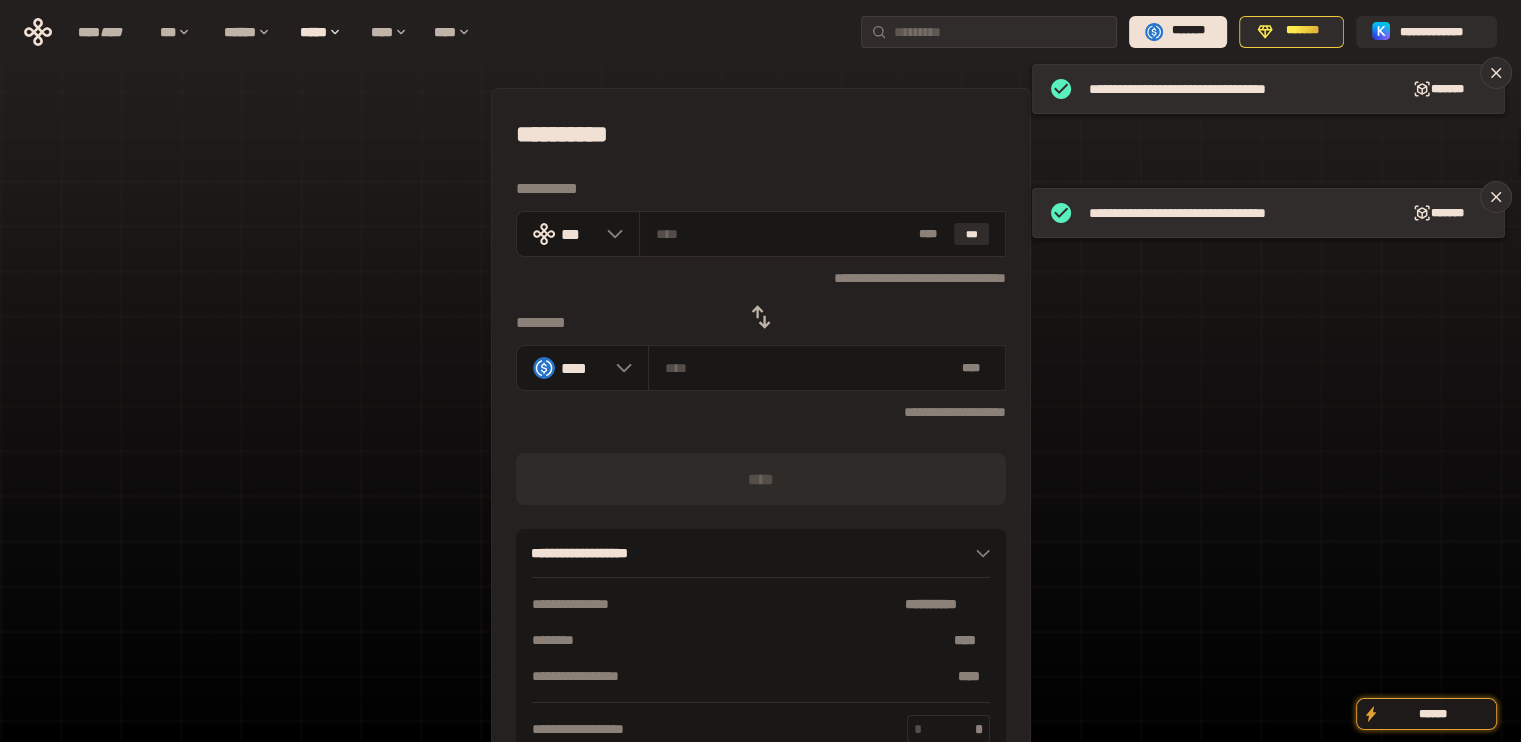 click 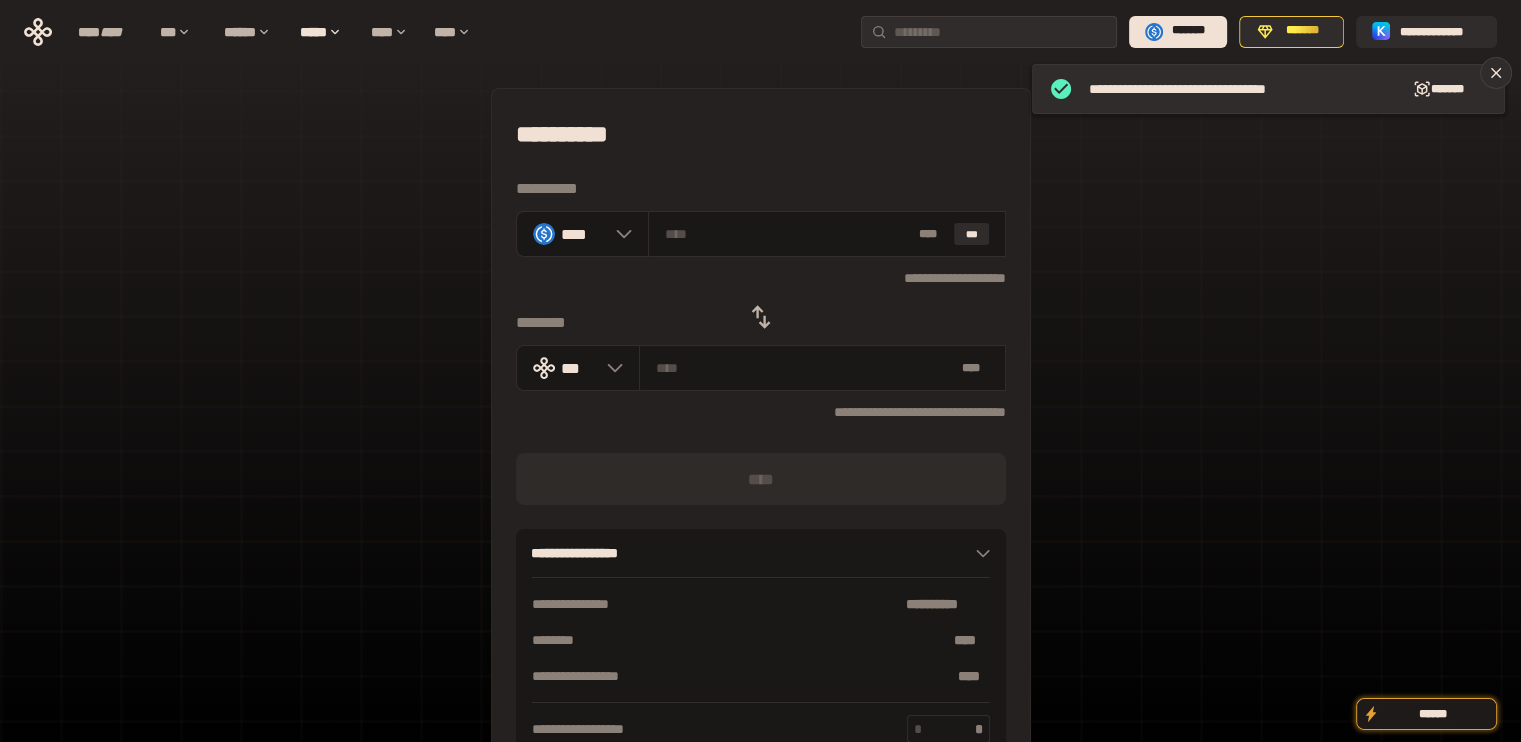 click 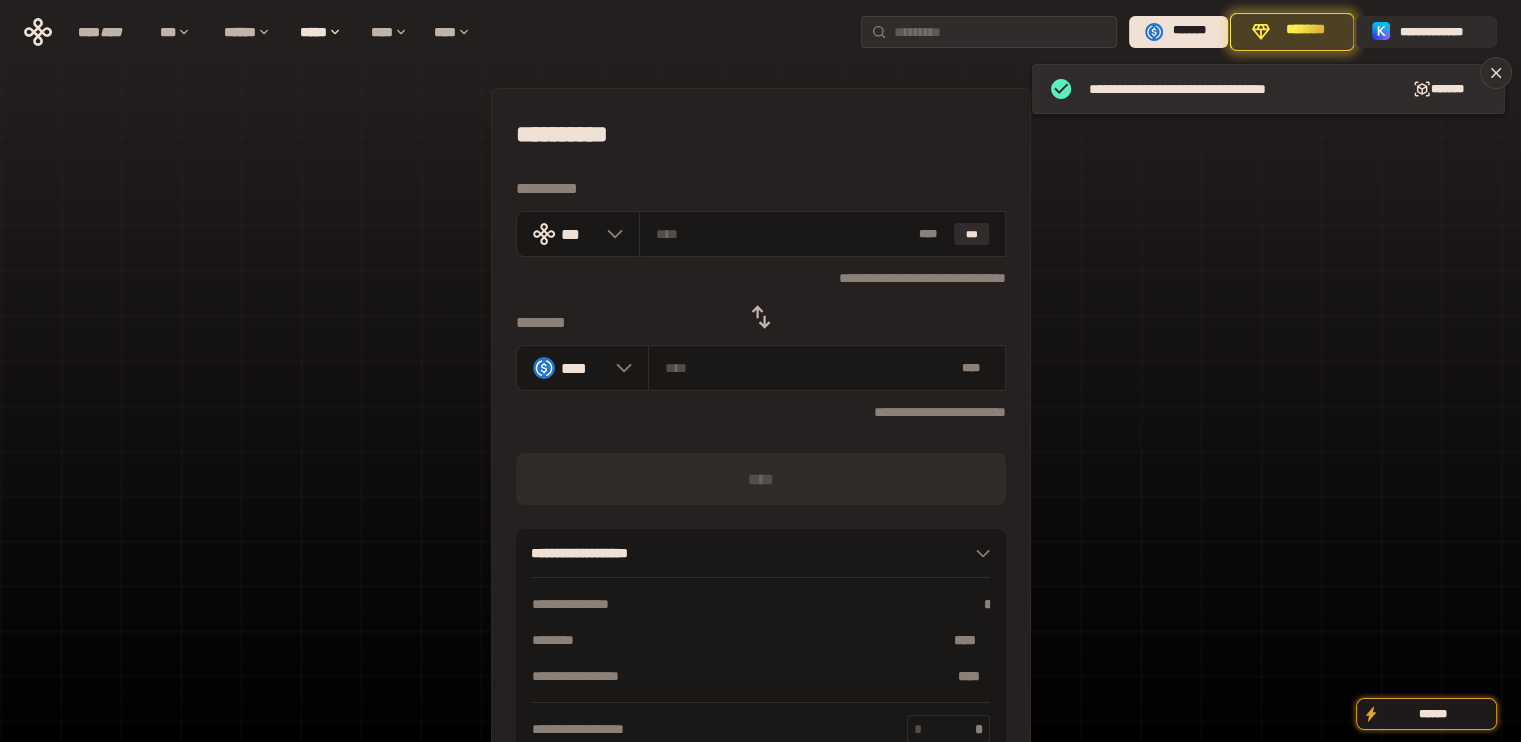 click at bounding box center (761, 317) 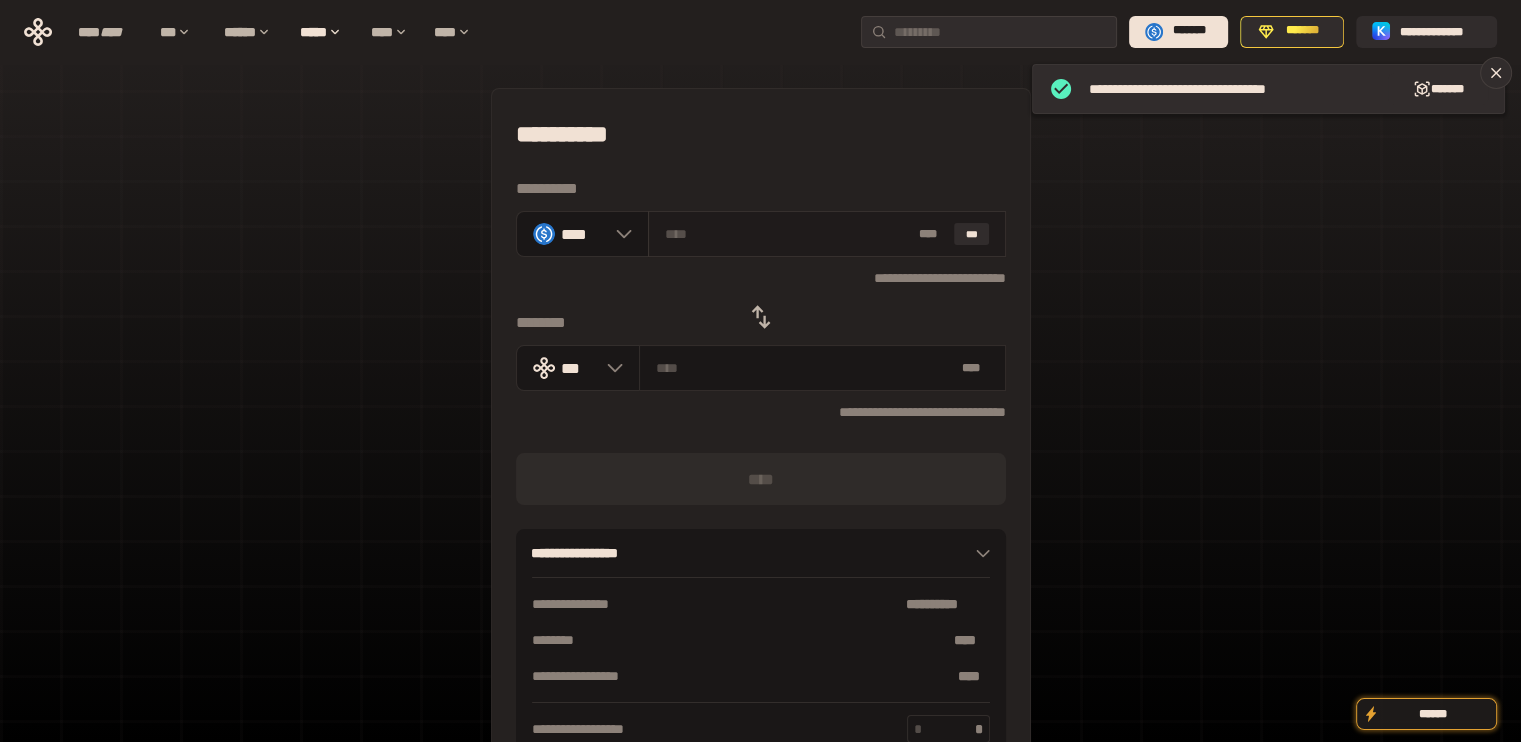 click on "* ** ***" at bounding box center [827, 234] 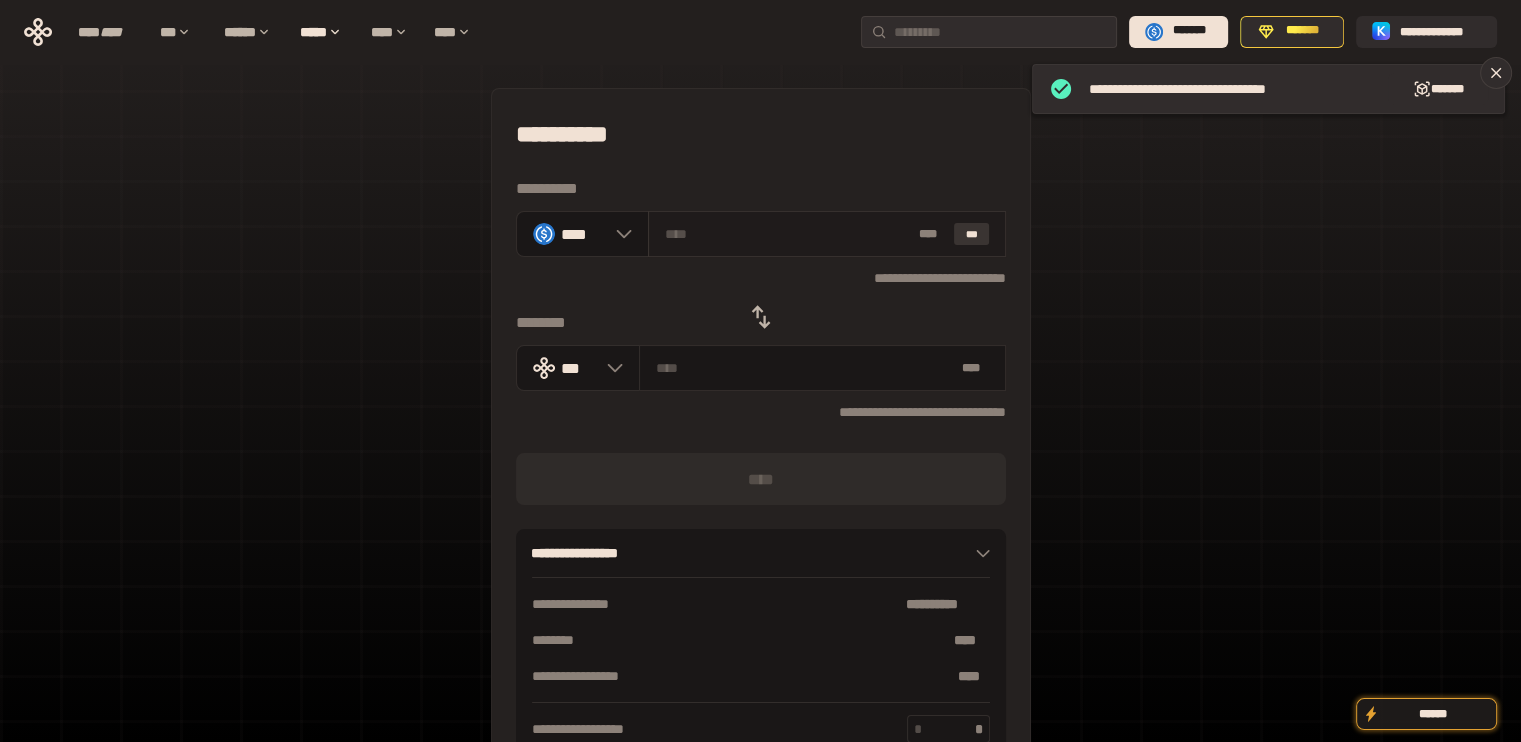 click on "***" at bounding box center (972, 234) 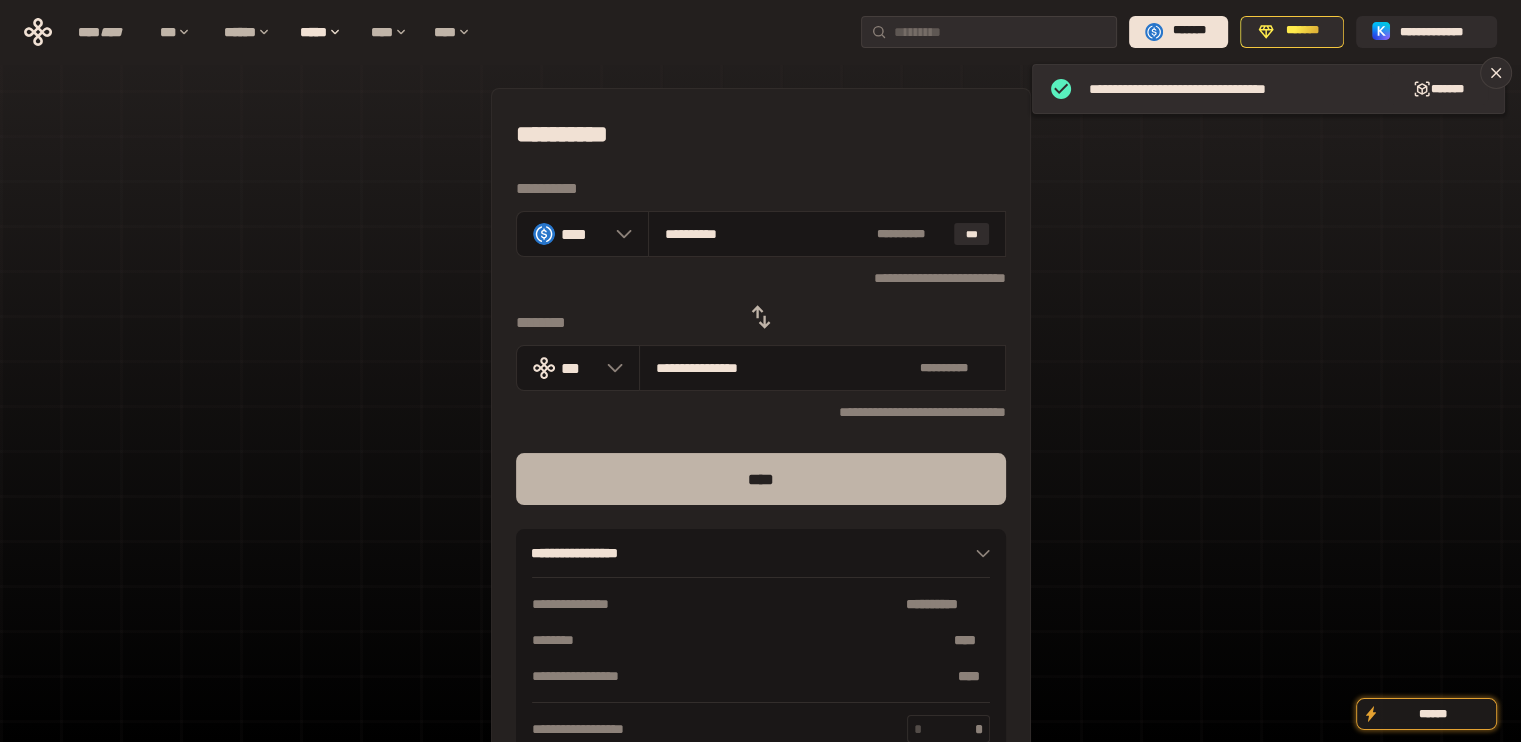 click on "****" at bounding box center (761, 479) 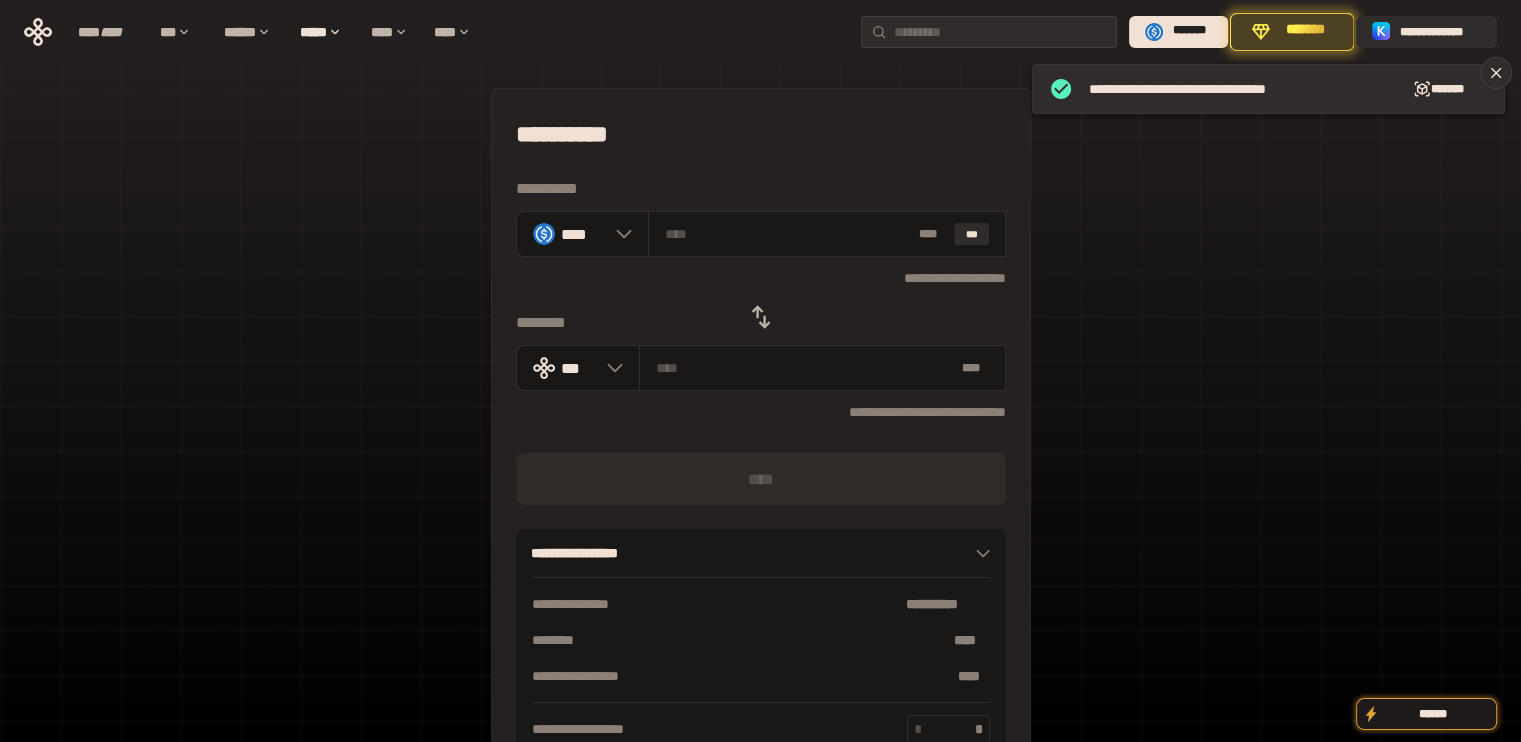 click 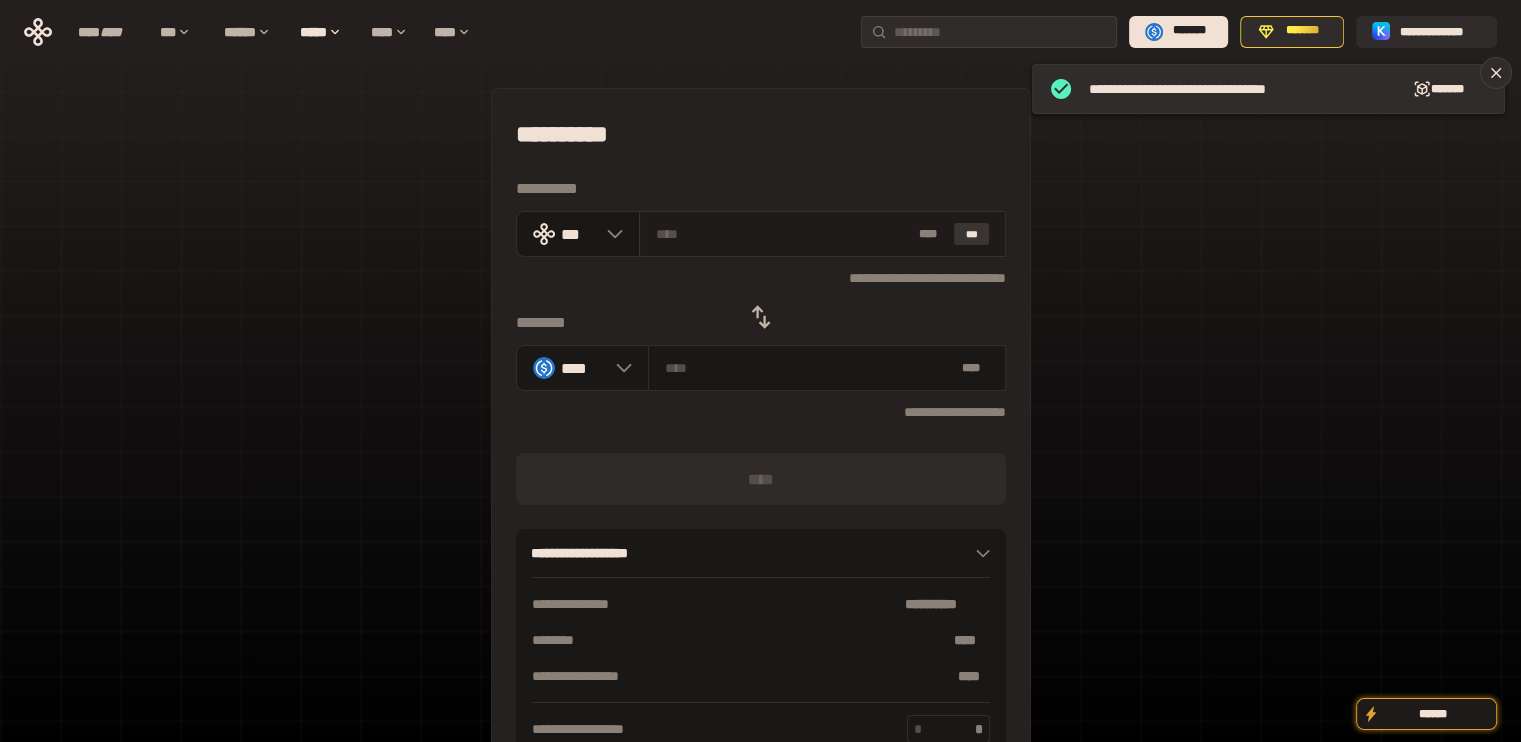 click on "***" at bounding box center [972, 234] 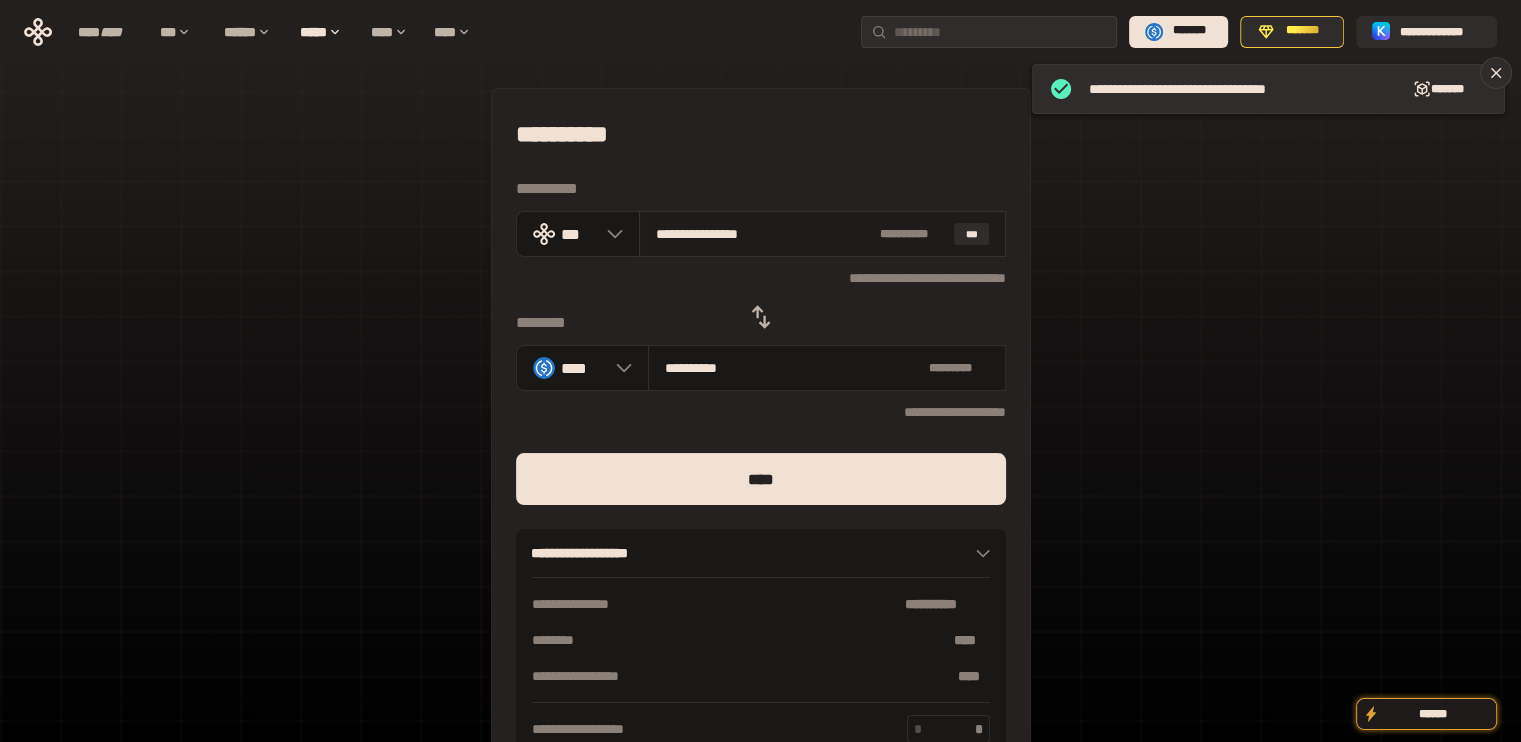 drag, startPoint x: 681, startPoint y: 235, endPoint x: 885, endPoint y: 234, distance: 204.00246 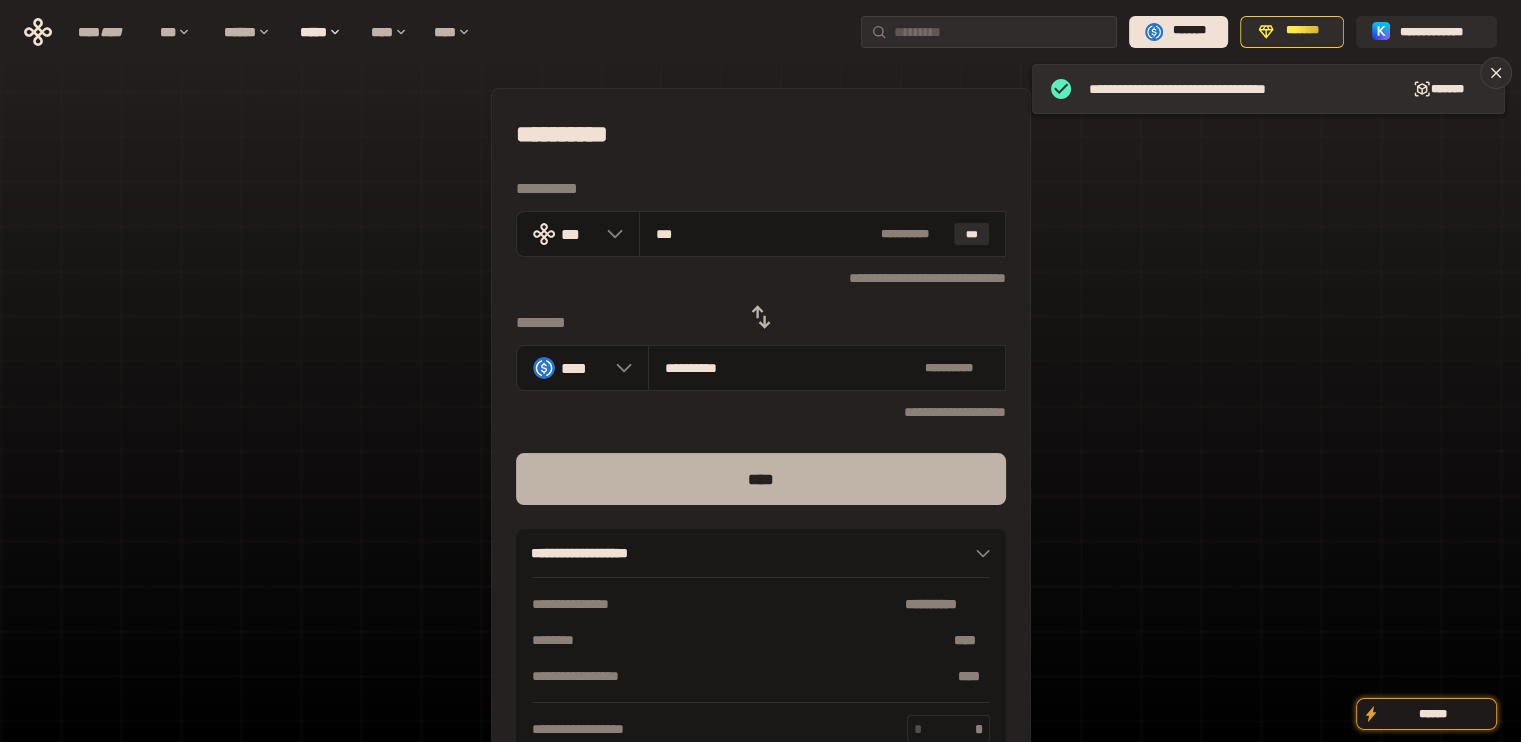 click on "****" at bounding box center [761, 479] 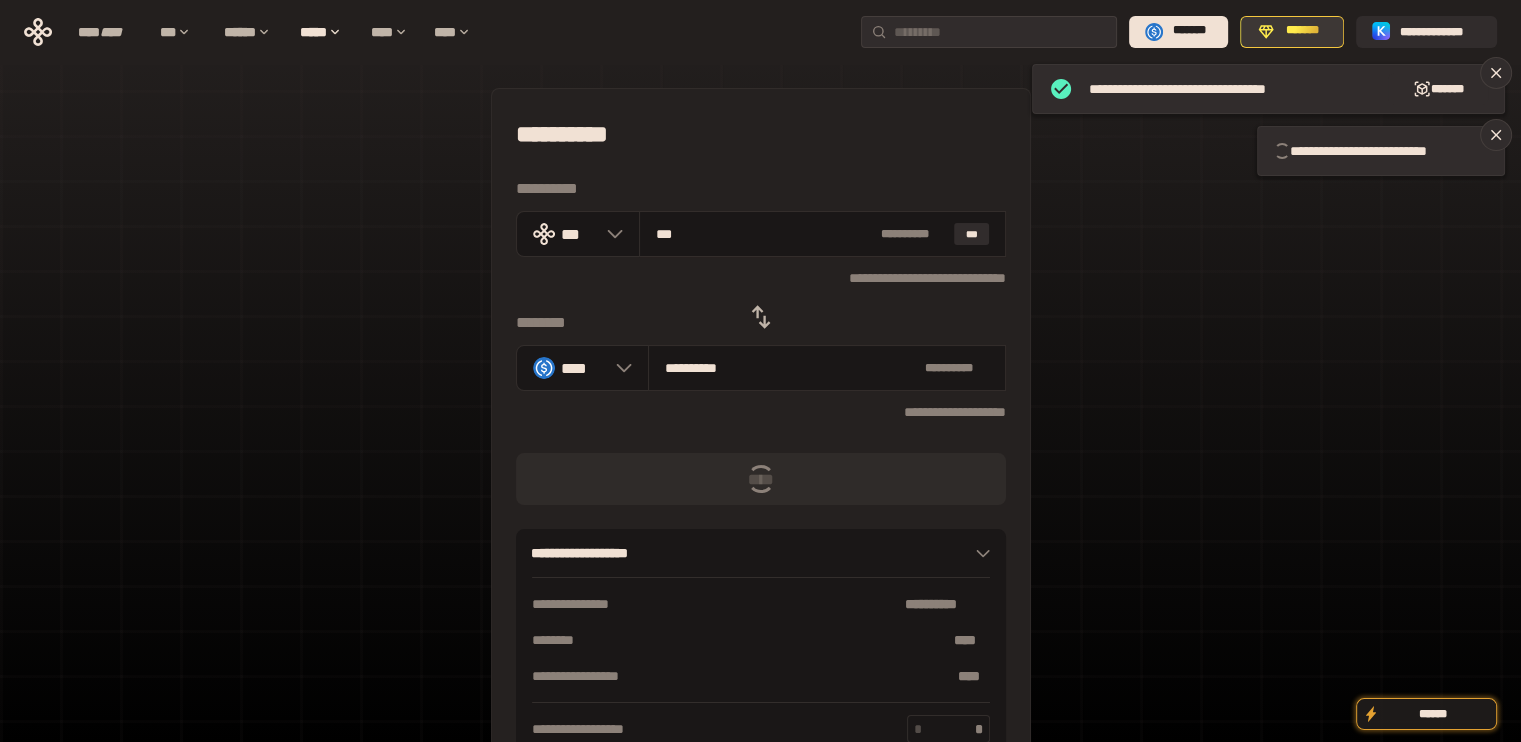click on "*******" at bounding box center [1292, 32] 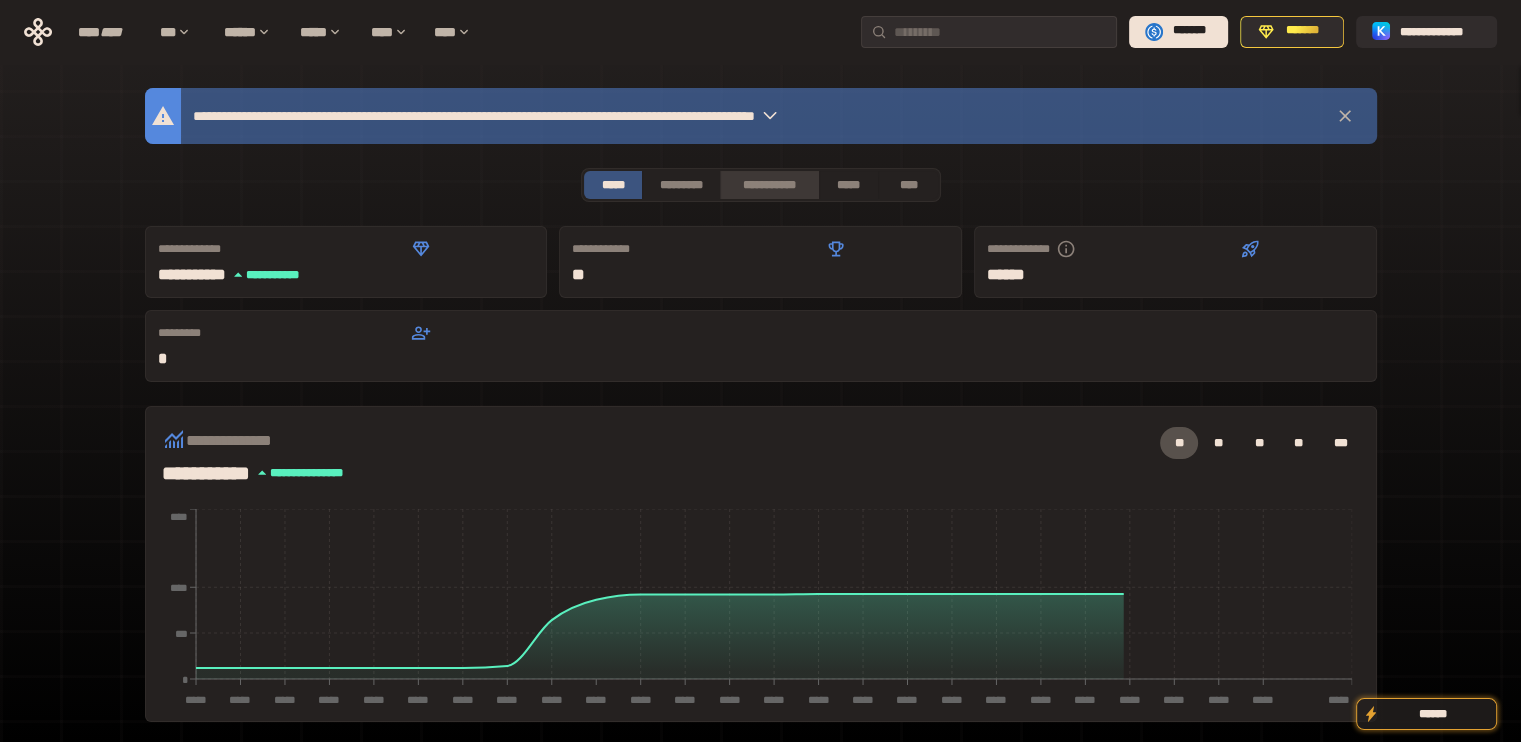 click on "**********" at bounding box center (769, 185) 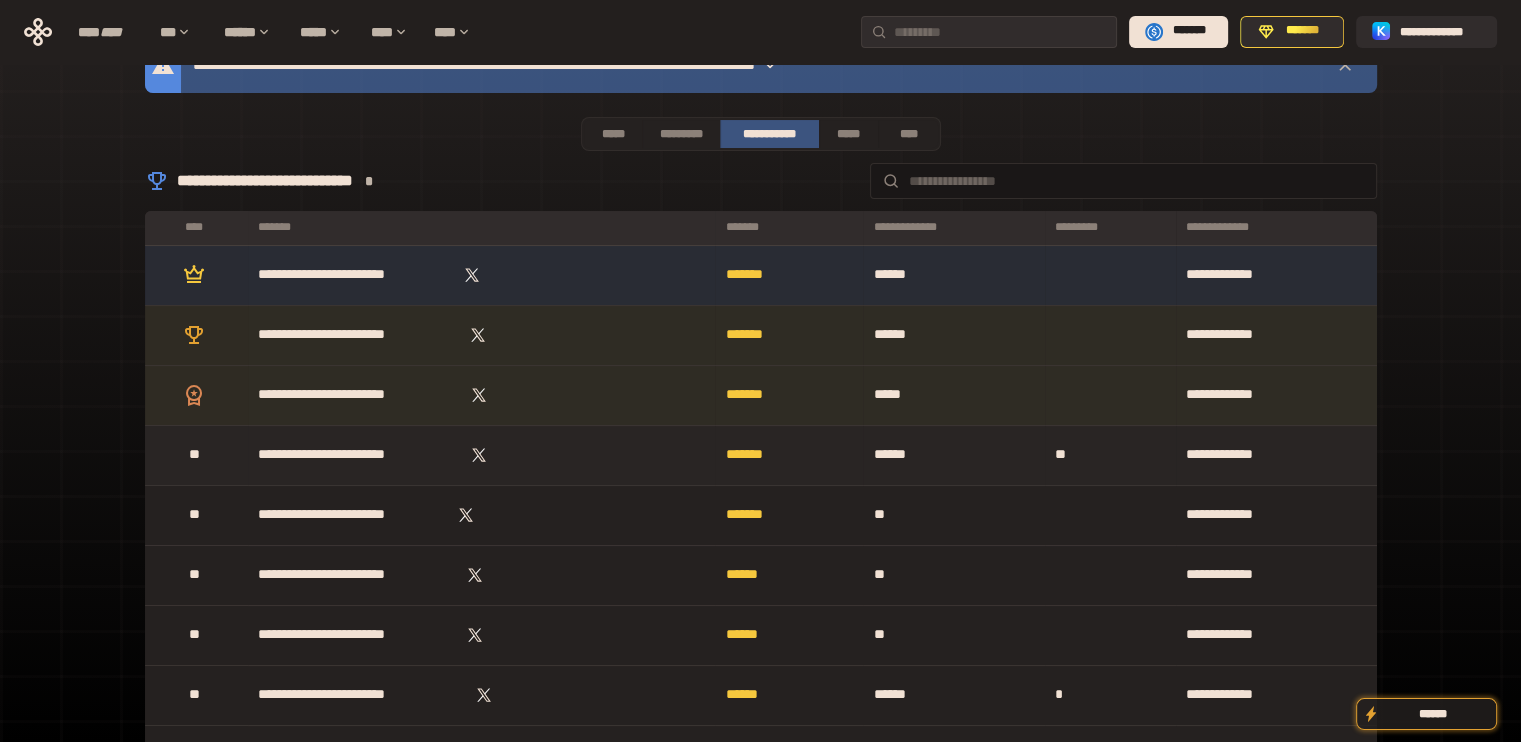 scroll, scrollTop: 100, scrollLeft: 0, axis: vertical 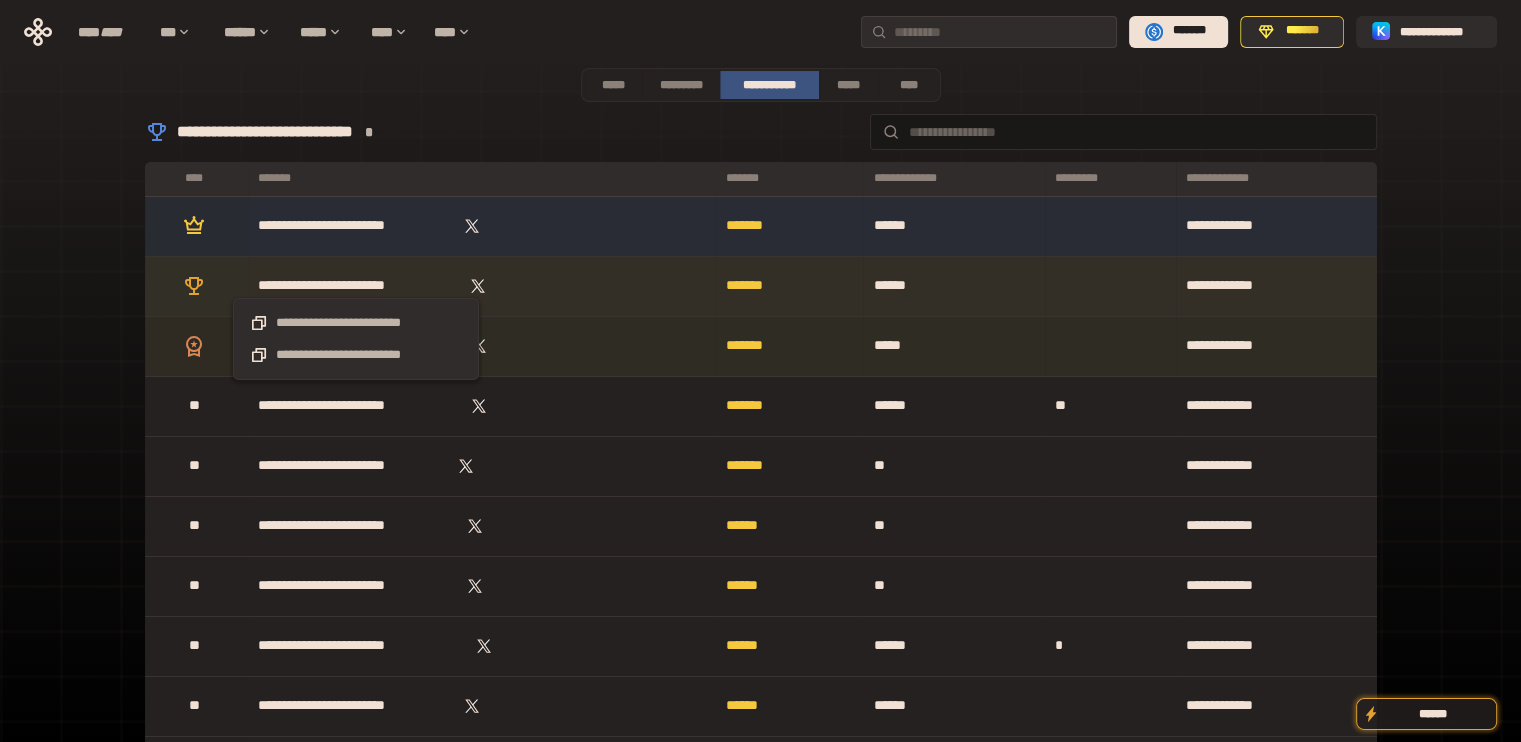 click on "**********" at bounding box center (356, 286) 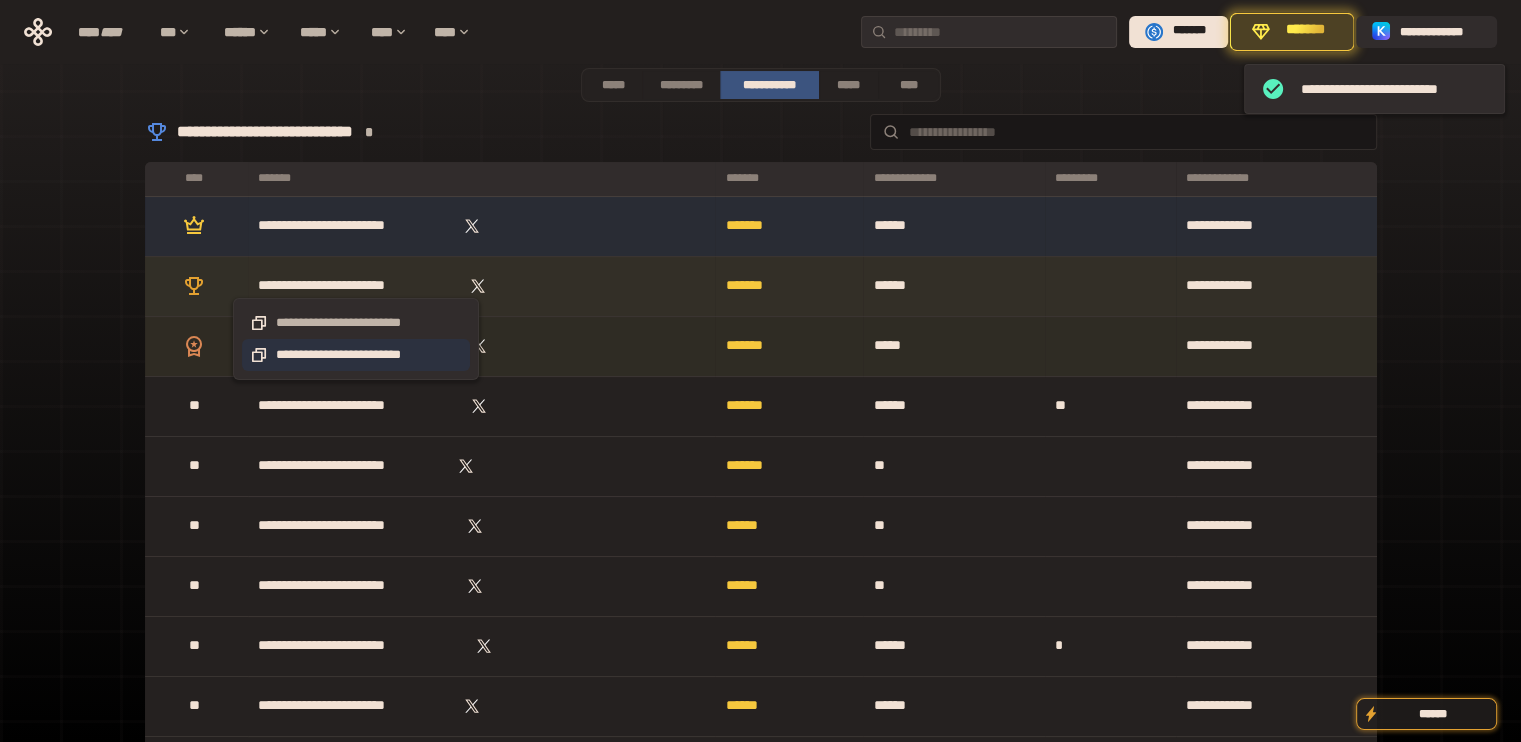 click on "**********" at bounding box center (356, 355) 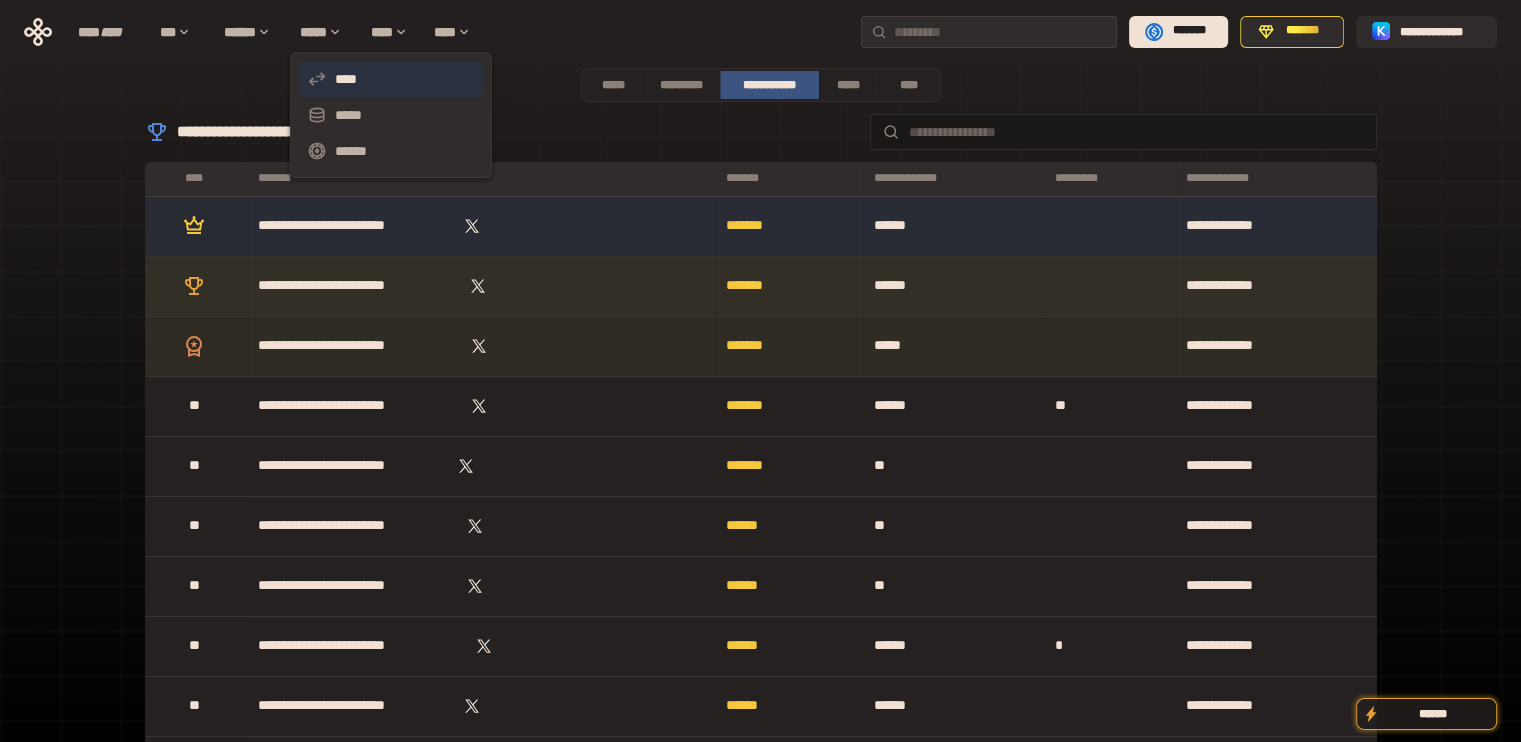 click on "****" at bounding box center [391, 79] 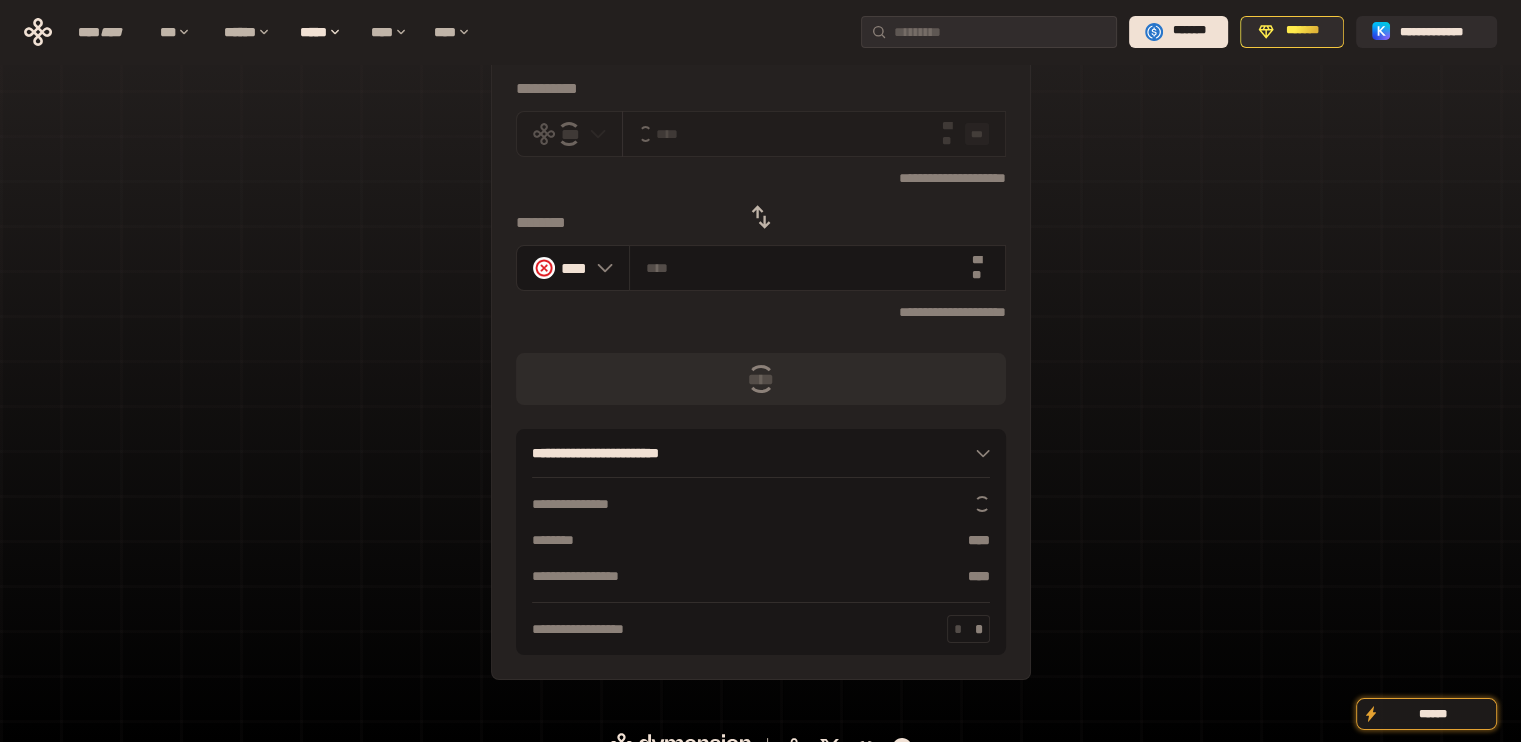 scroll, scrollTop: 0, scrollLeft: 0, axis: both 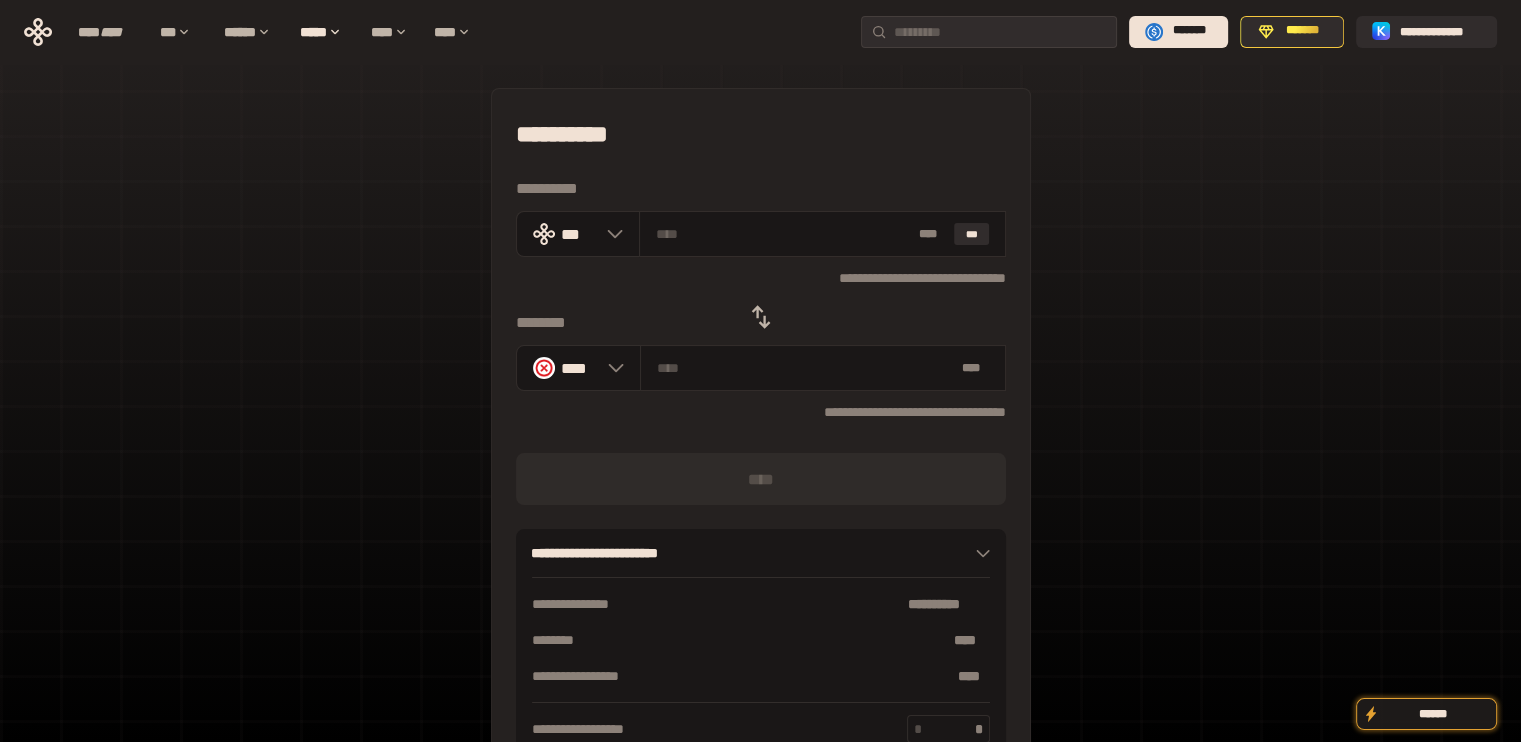 click 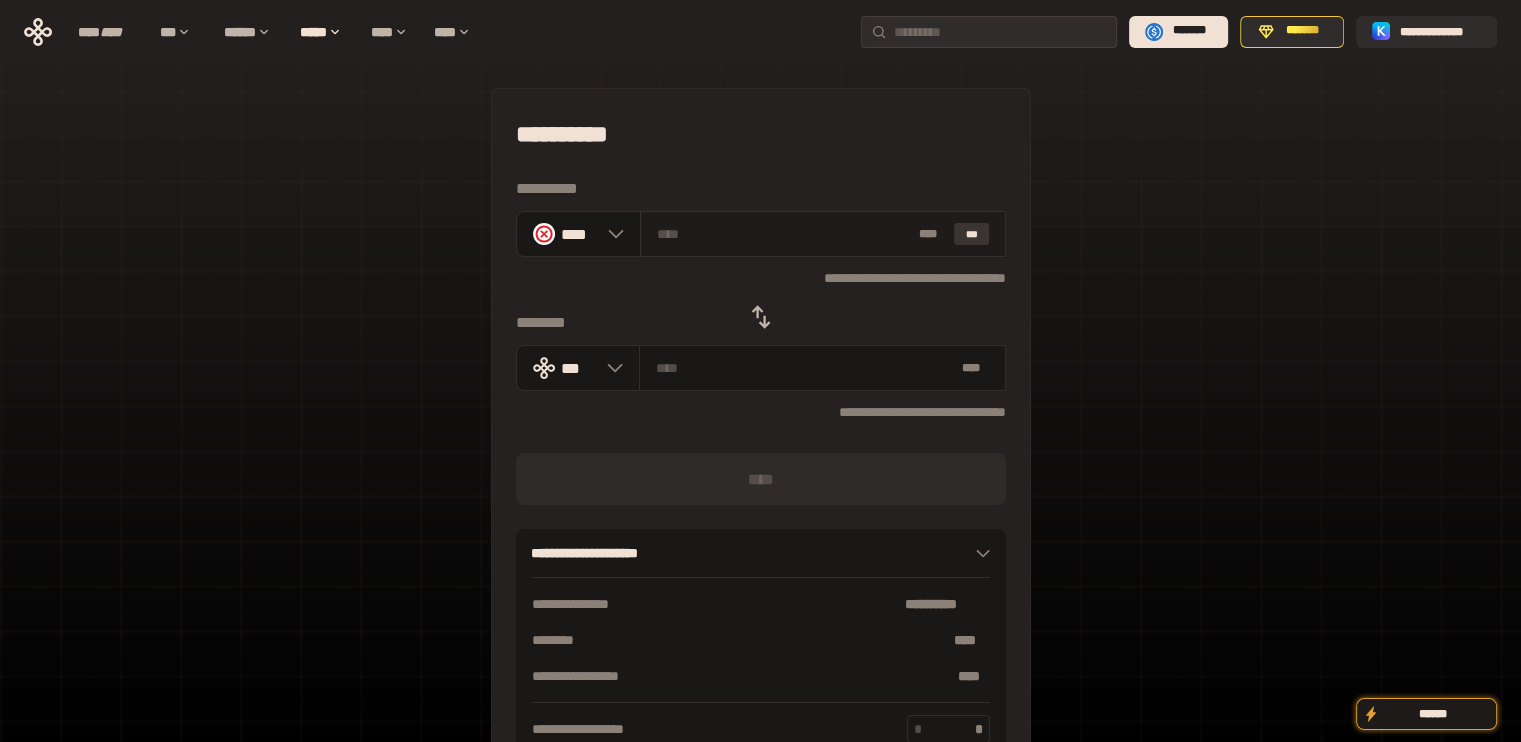 click on "***" at bounding box center (972, 234) 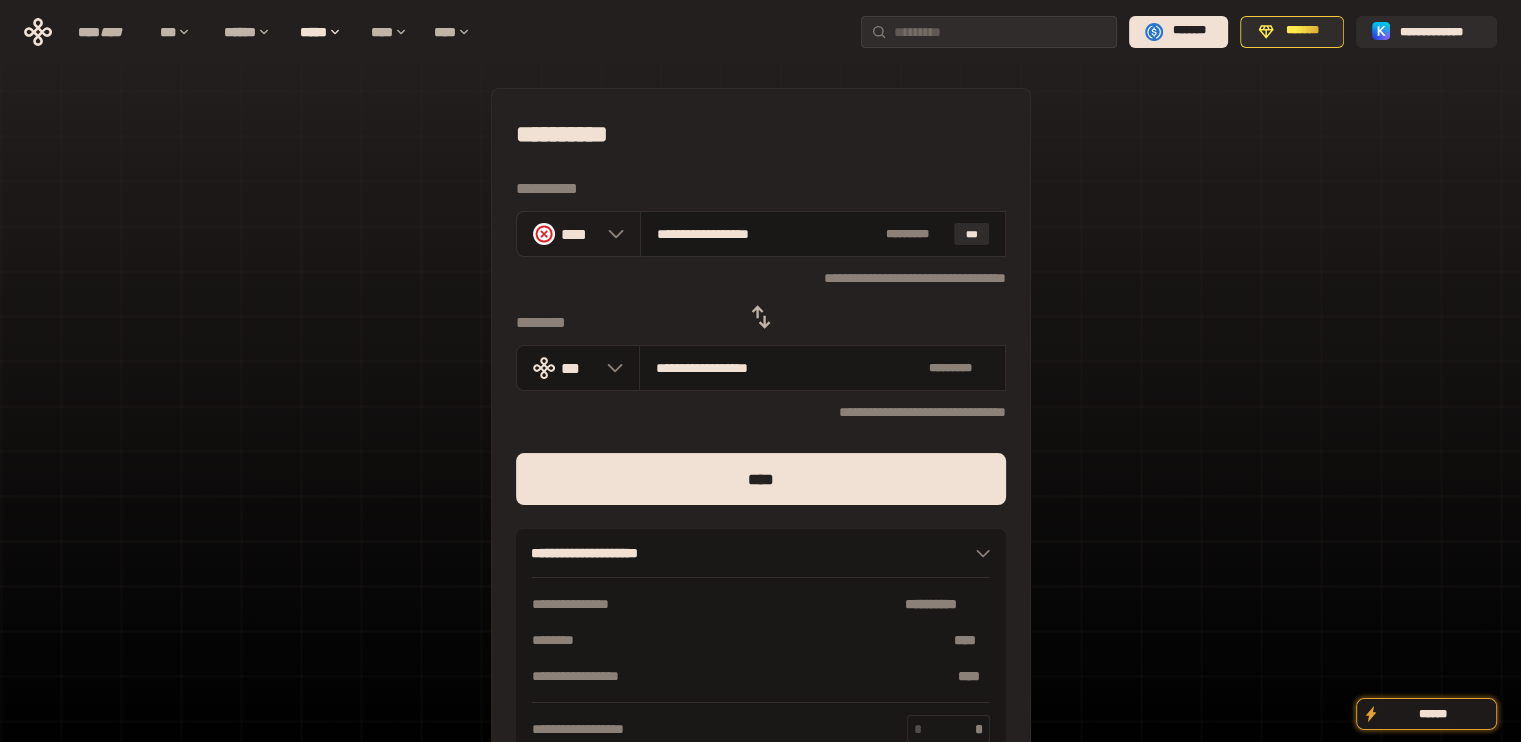 click on "****" at bounding box center (578, 234) 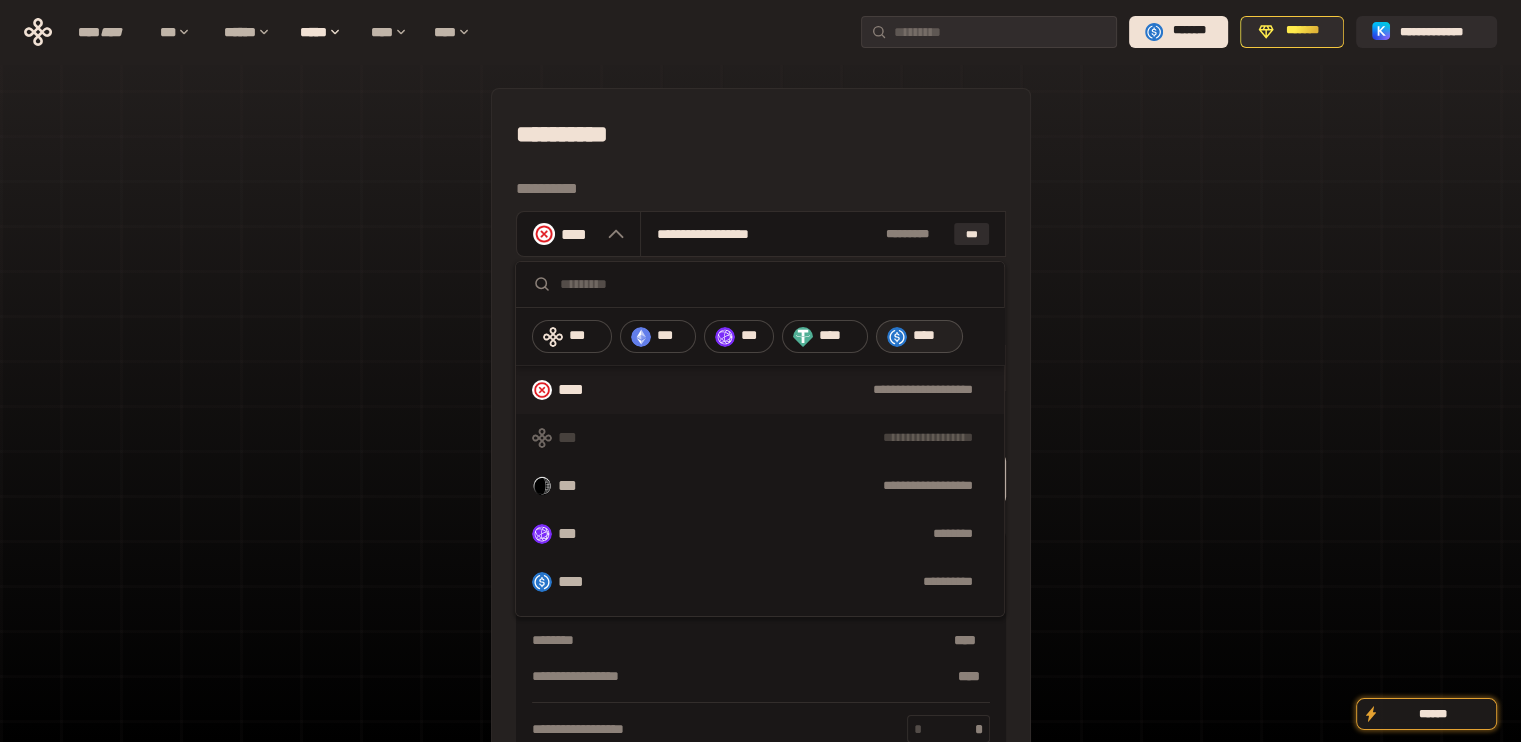 click at bounding box center (897, 337) 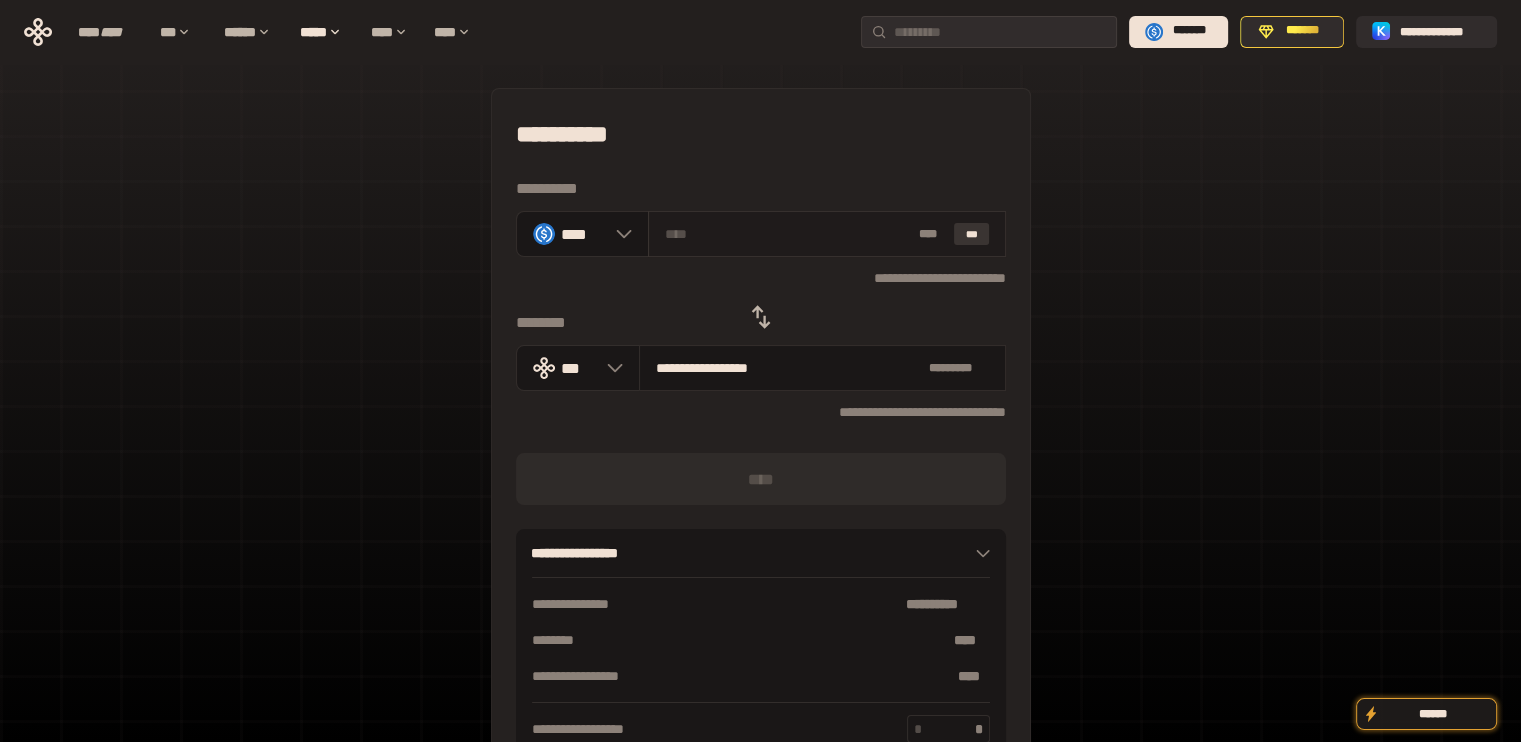 click on "***" at bounding box center [972, 234] 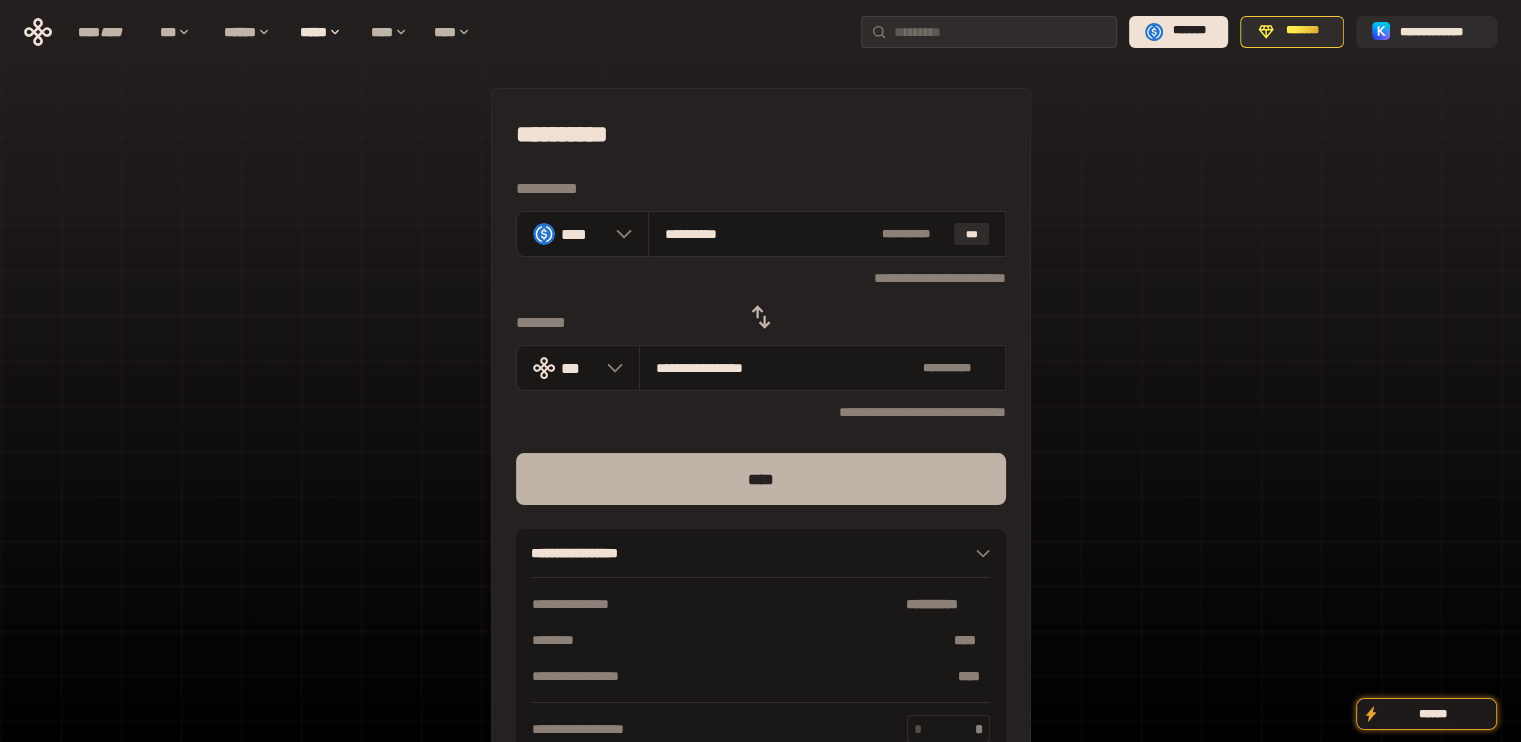 click on "****" at bounding box center [761, 479] 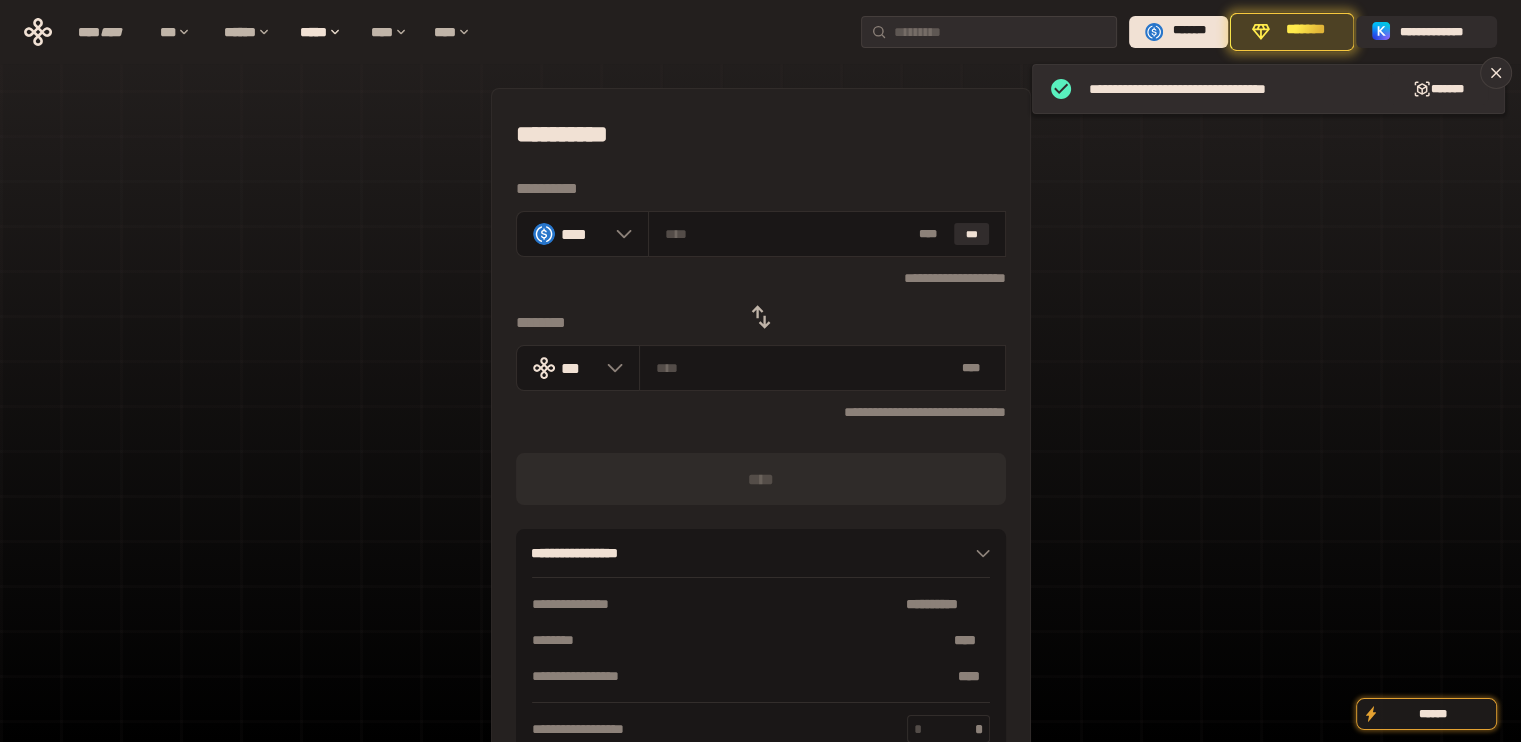click 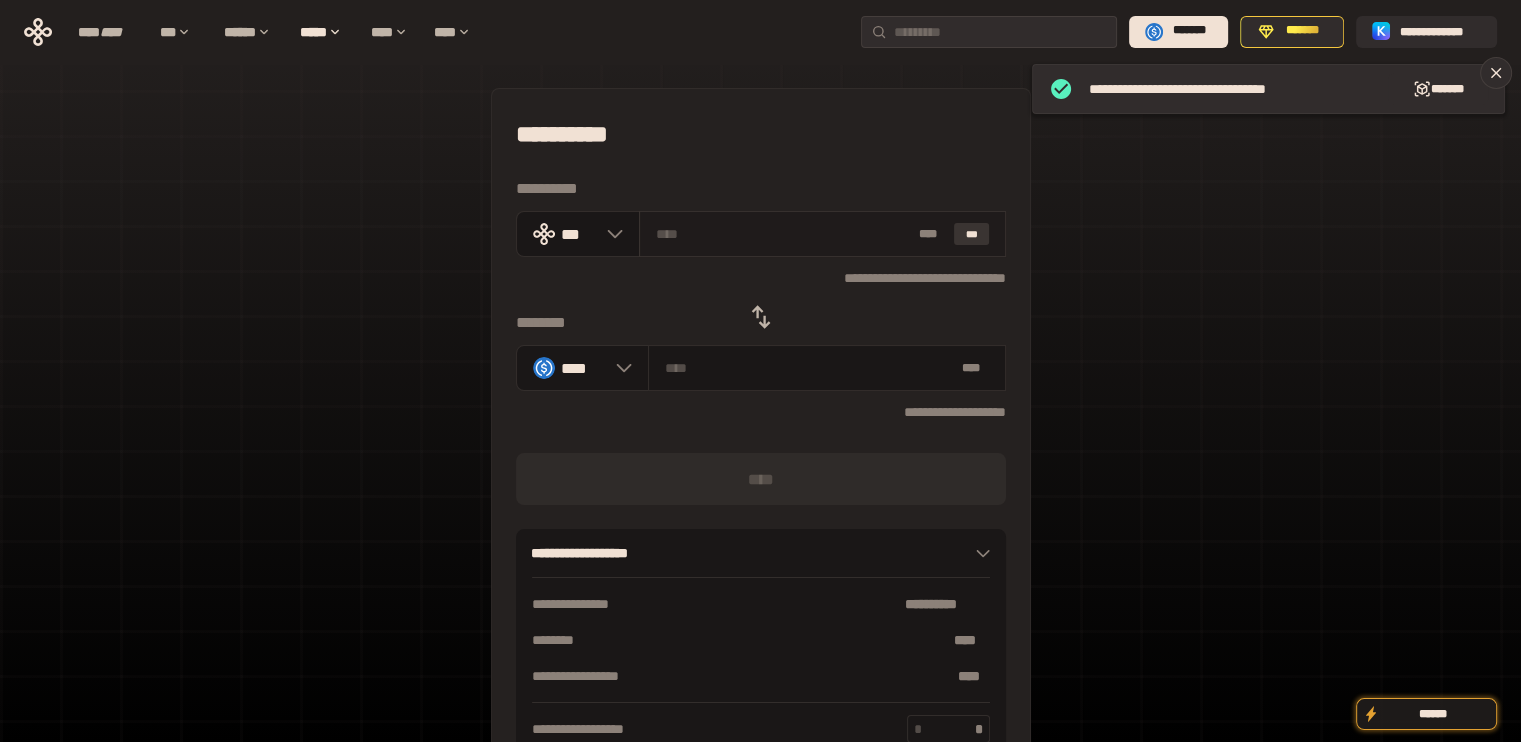click on "***" at bounding box center [972, 234] 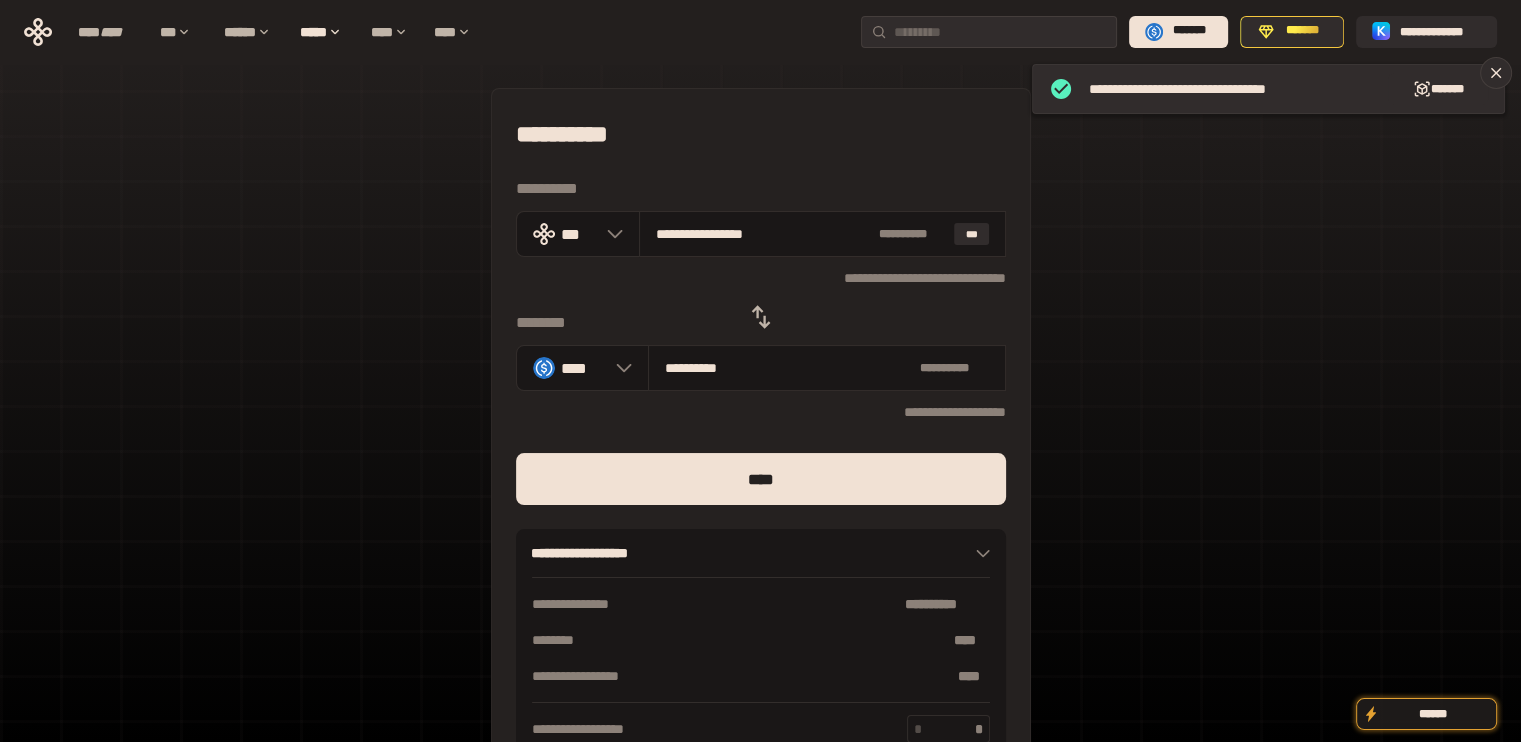 drag, startPoint x: 684, startPoint y: 231, endPoint x: 870, endPoint y: 292, distance: 195.74728 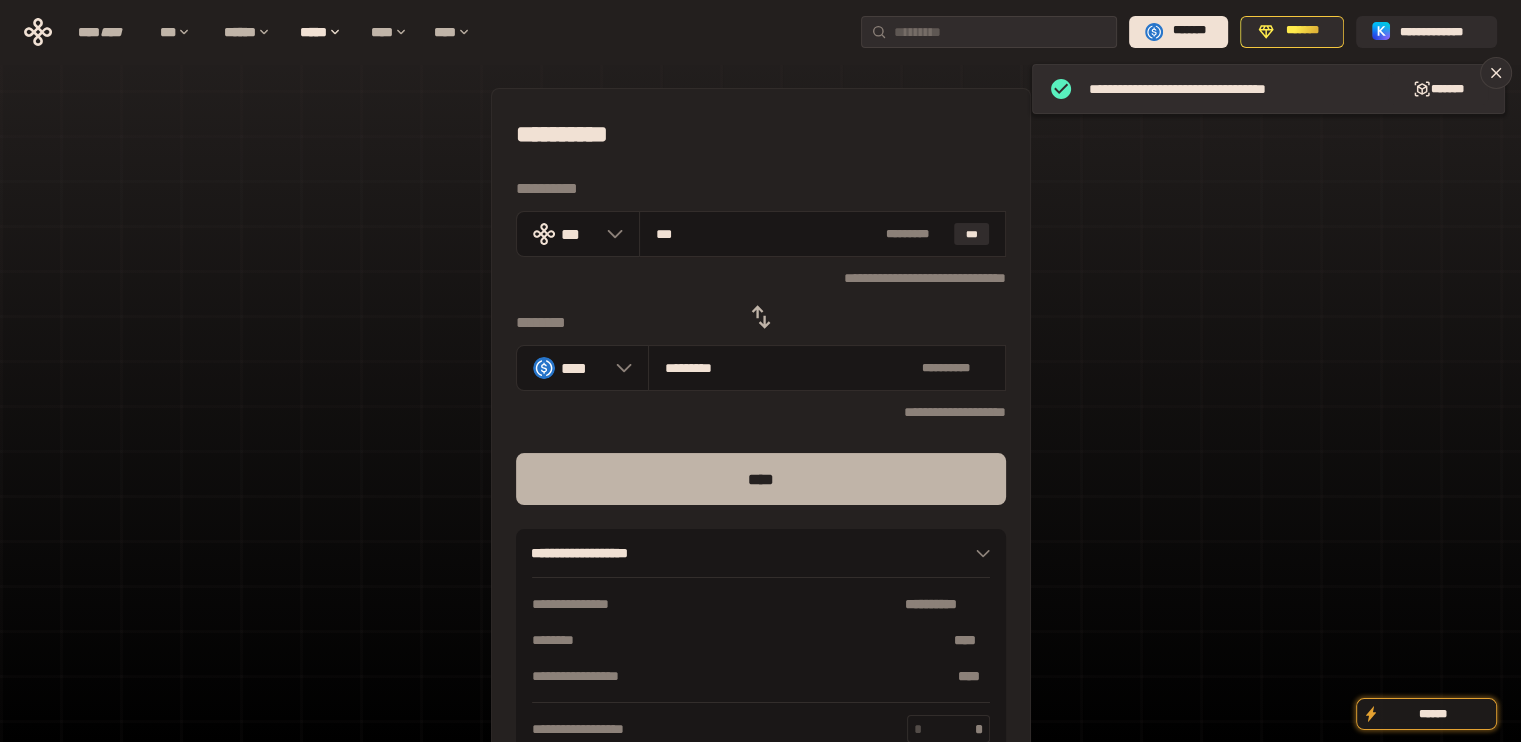 click on "****" at bounding box center (761, 479) 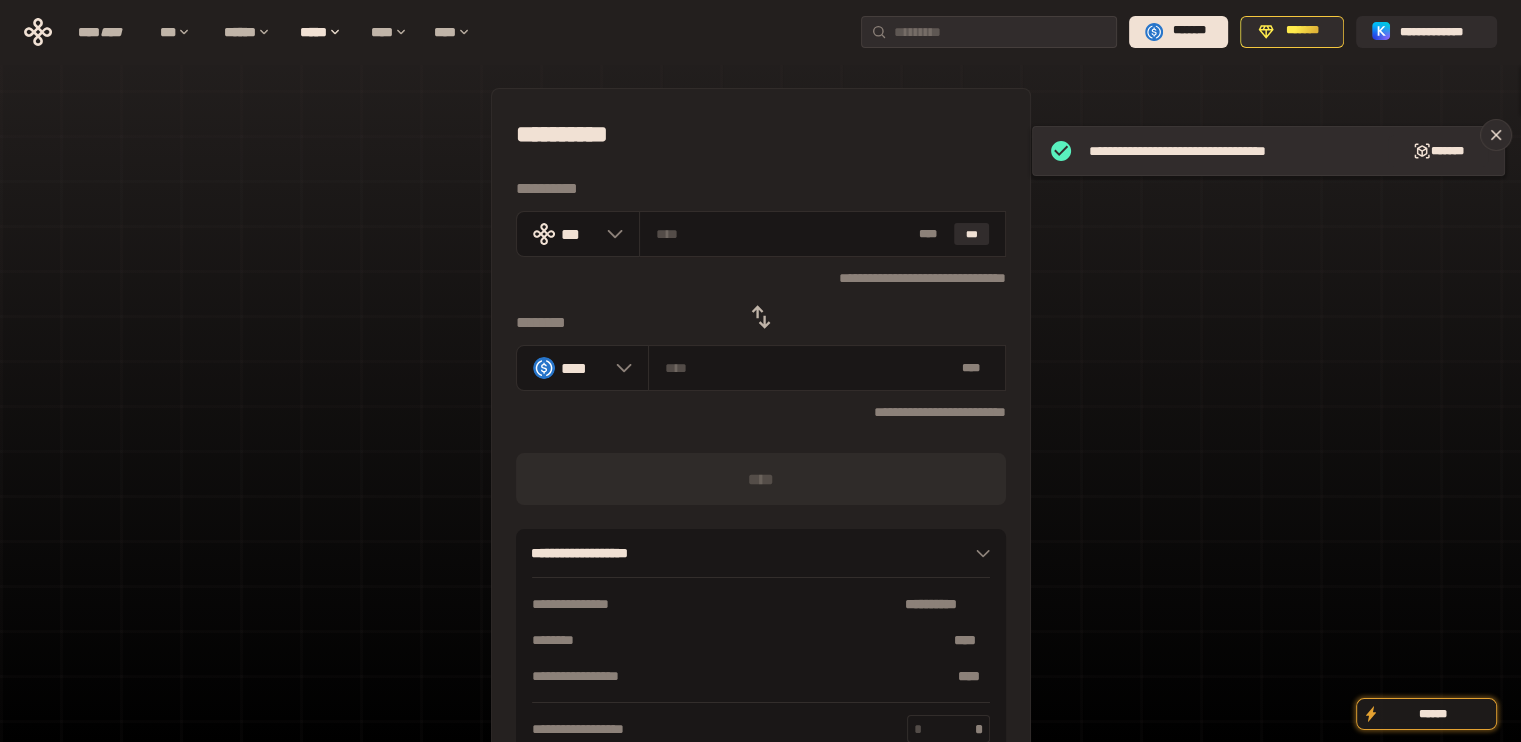 click 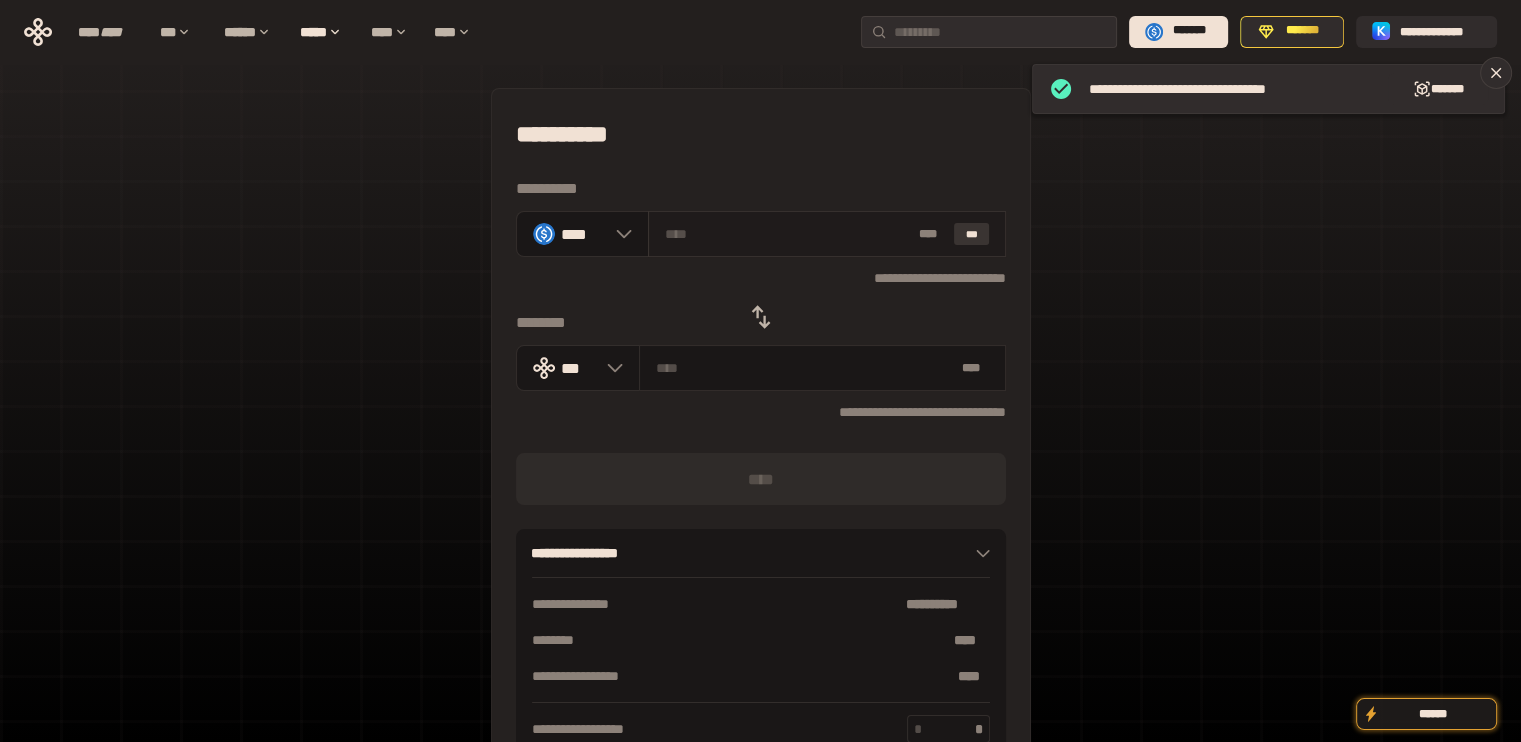 click on "***" at bounding box center [972, 234] 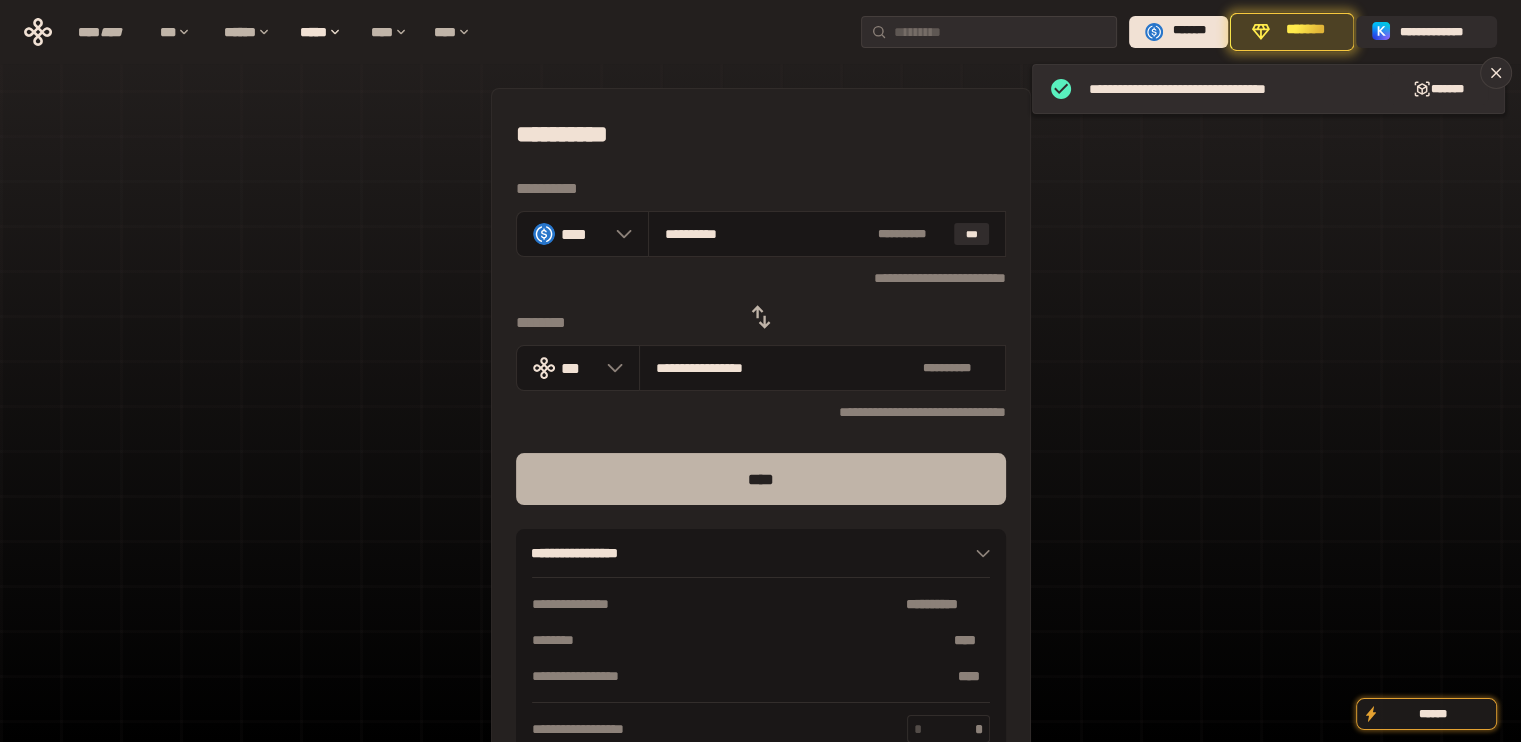 click on "****" at bounding box center [761, 479] 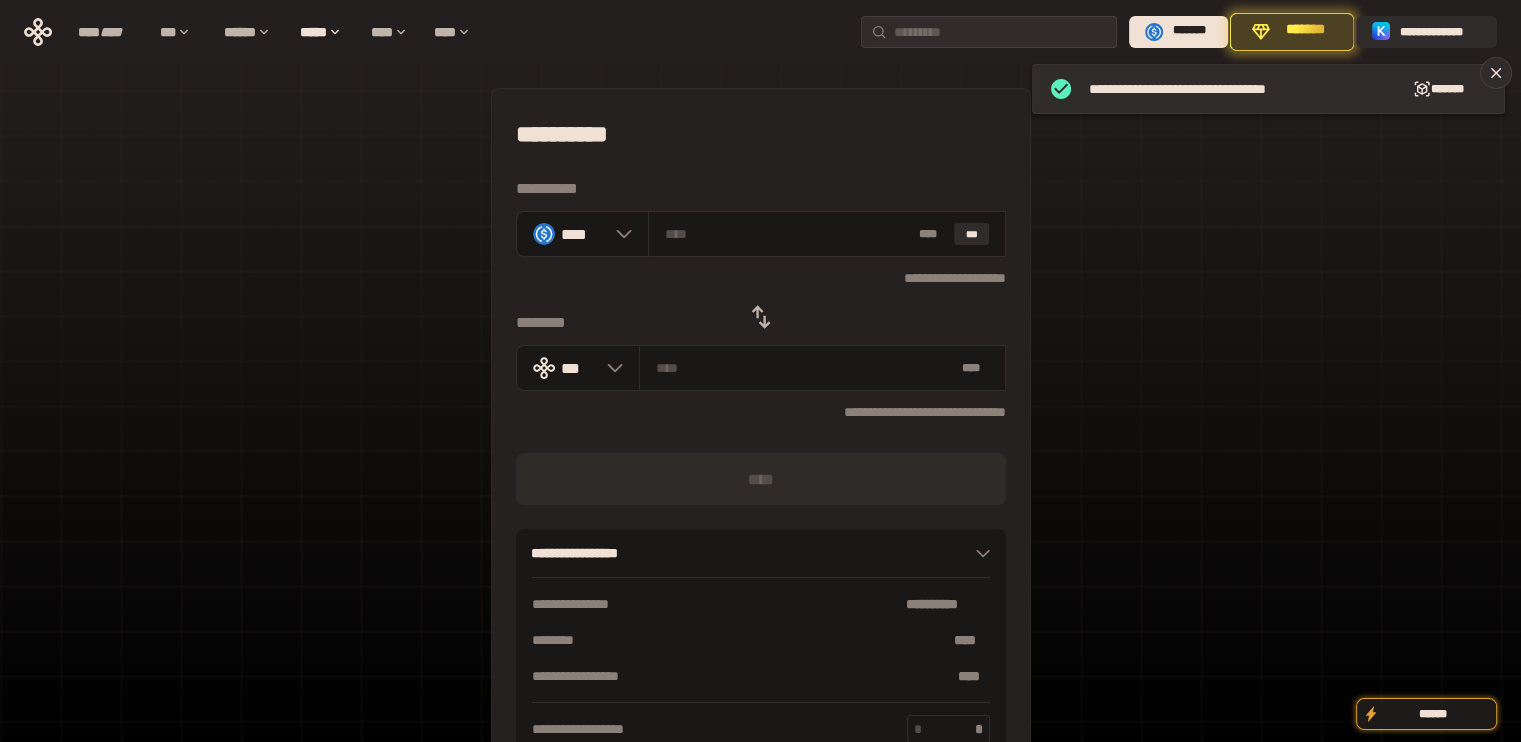 click 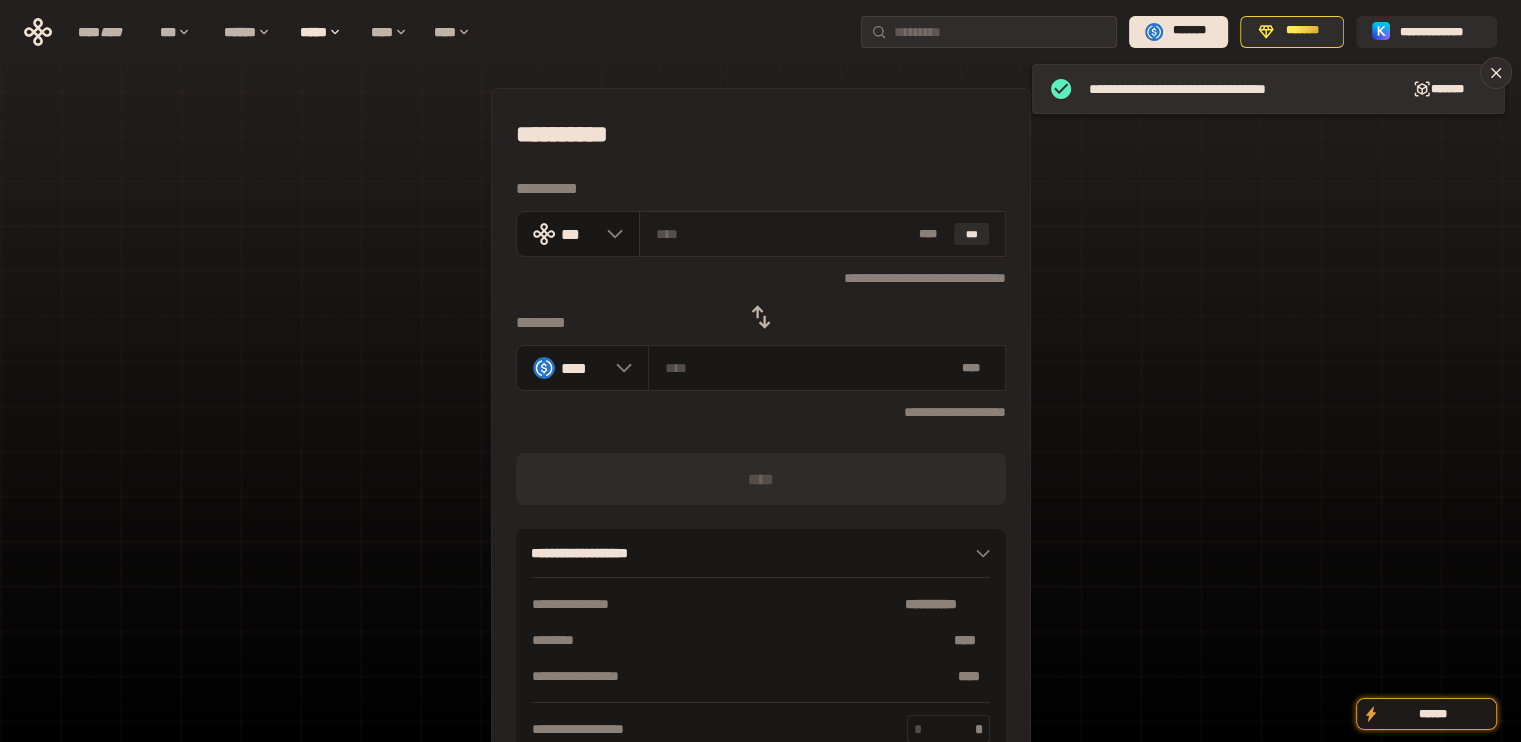 click on "* ** ***" at bounding box center [822, 234] 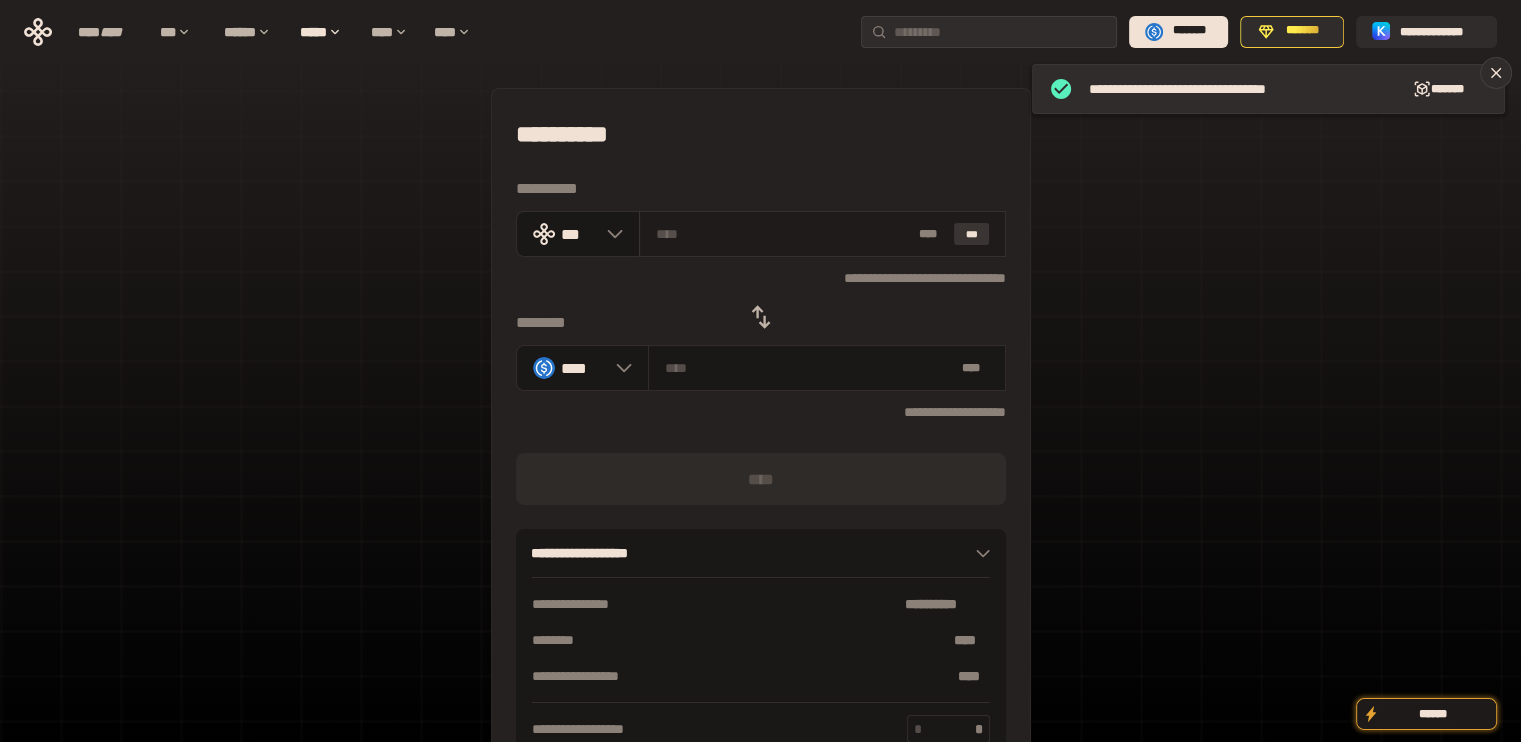 click on "***" at bounding box center [972, 234] 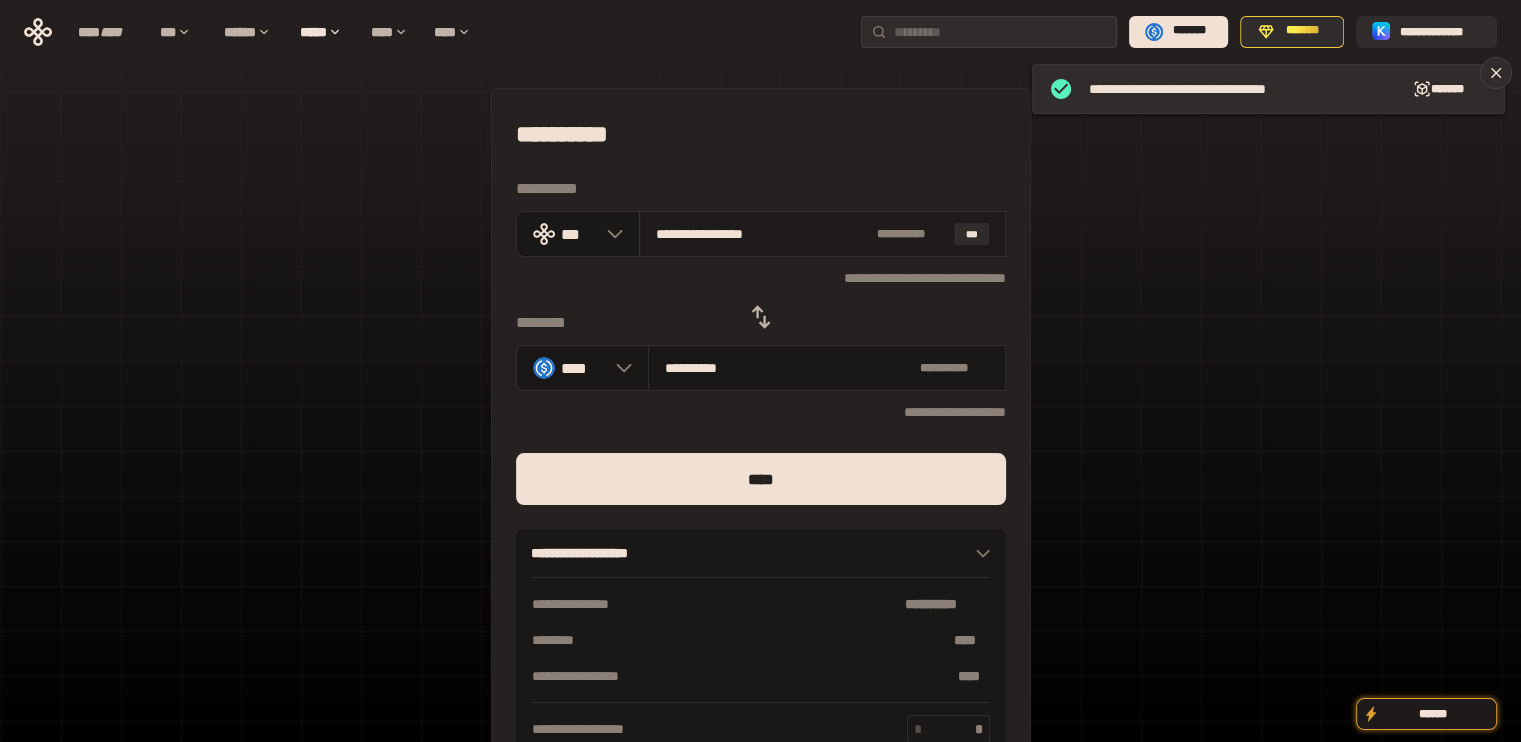 click on "**********" at bounding box center [762, 234] 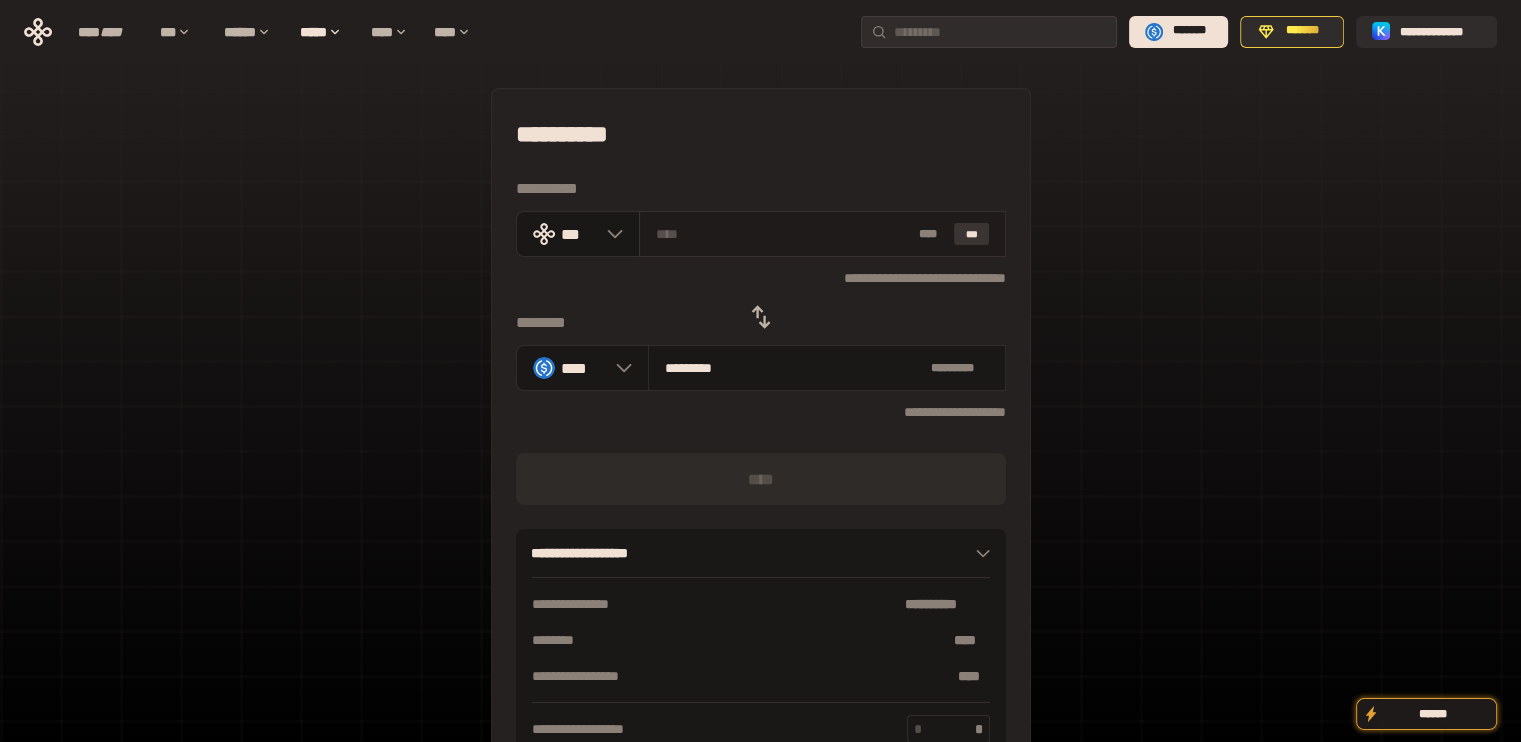 click on "***" at bounding box center [972, 234] 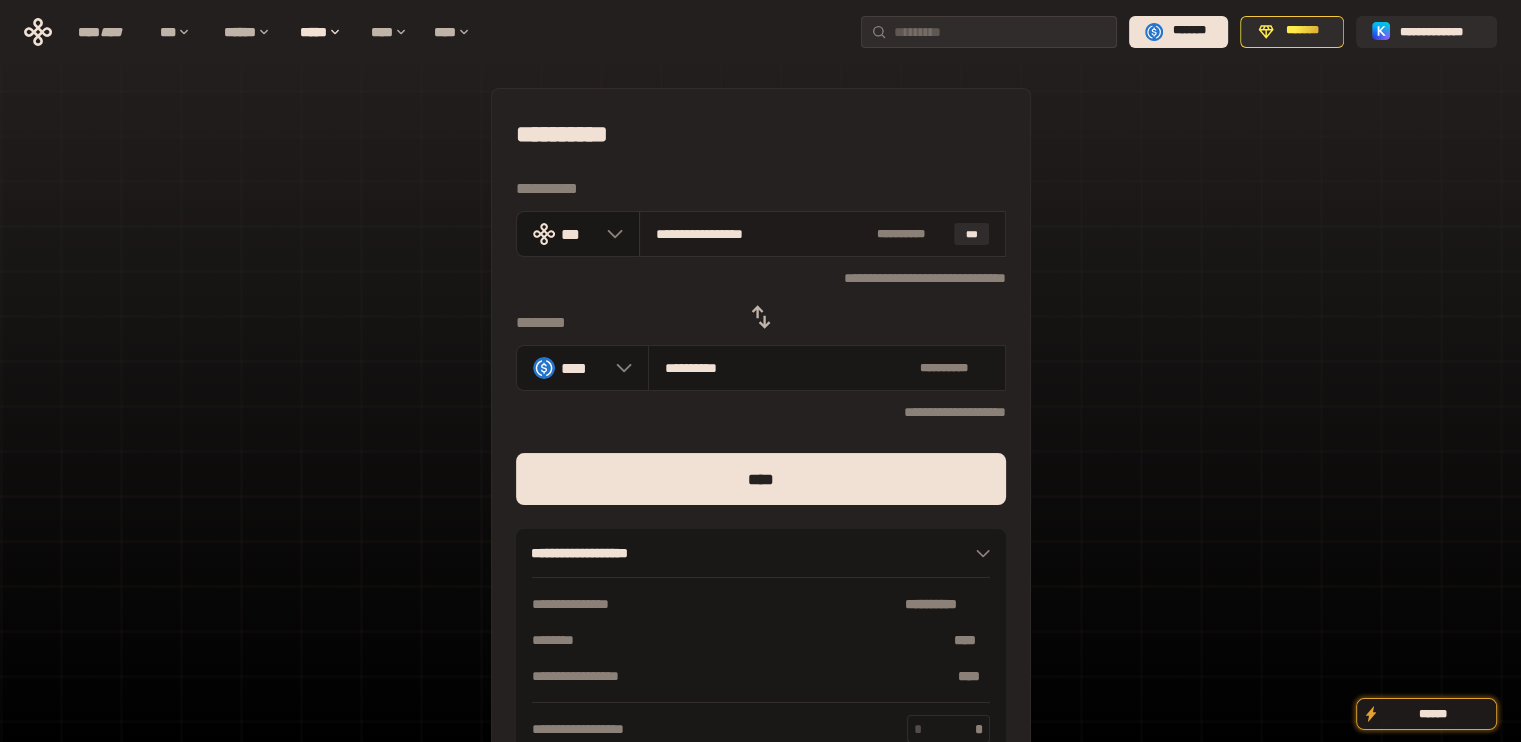 drag, startPoint x: 692, startPoint y: 229, endPoint x: 894, endPoint y: 233, distance: 202.0396 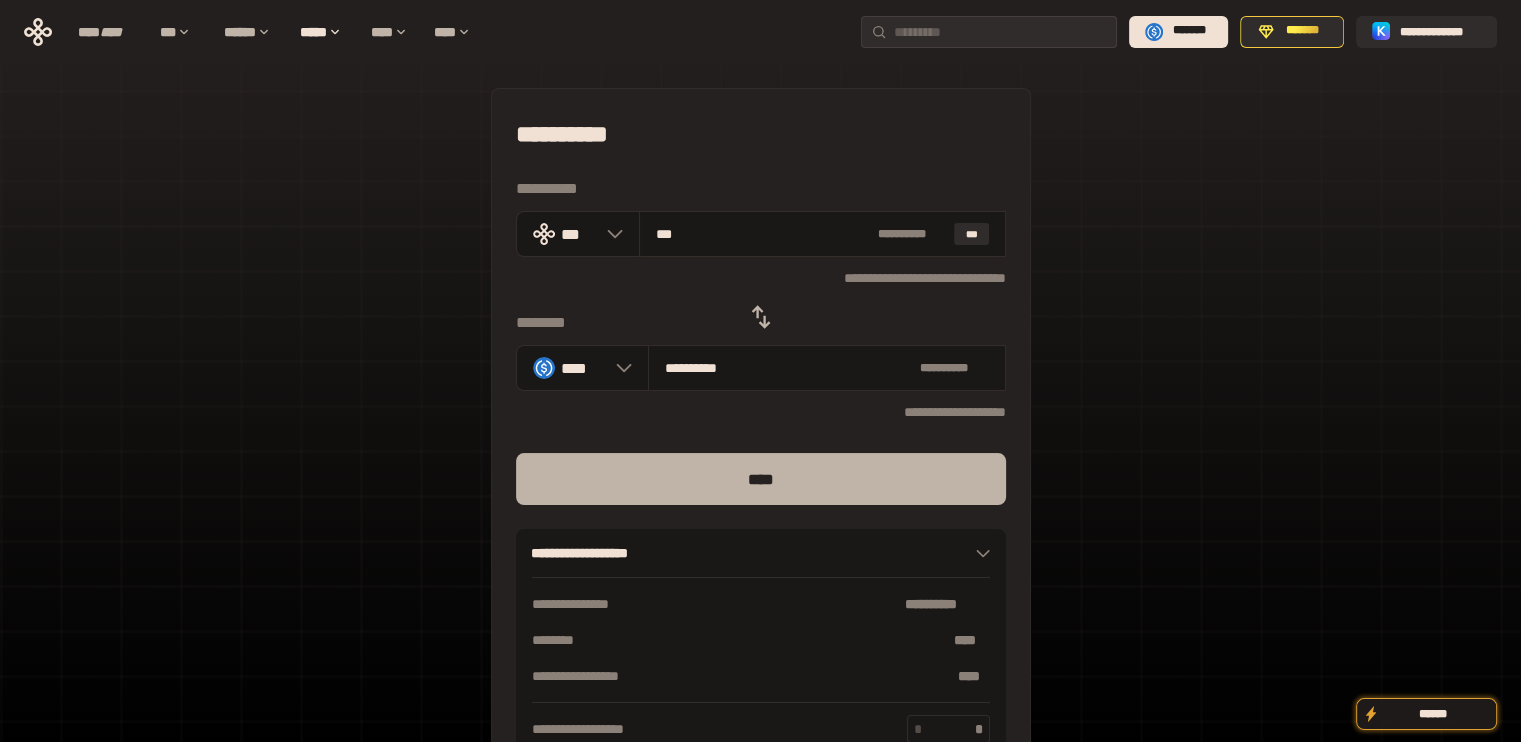 click on "****" at bounding box center (761, 479) 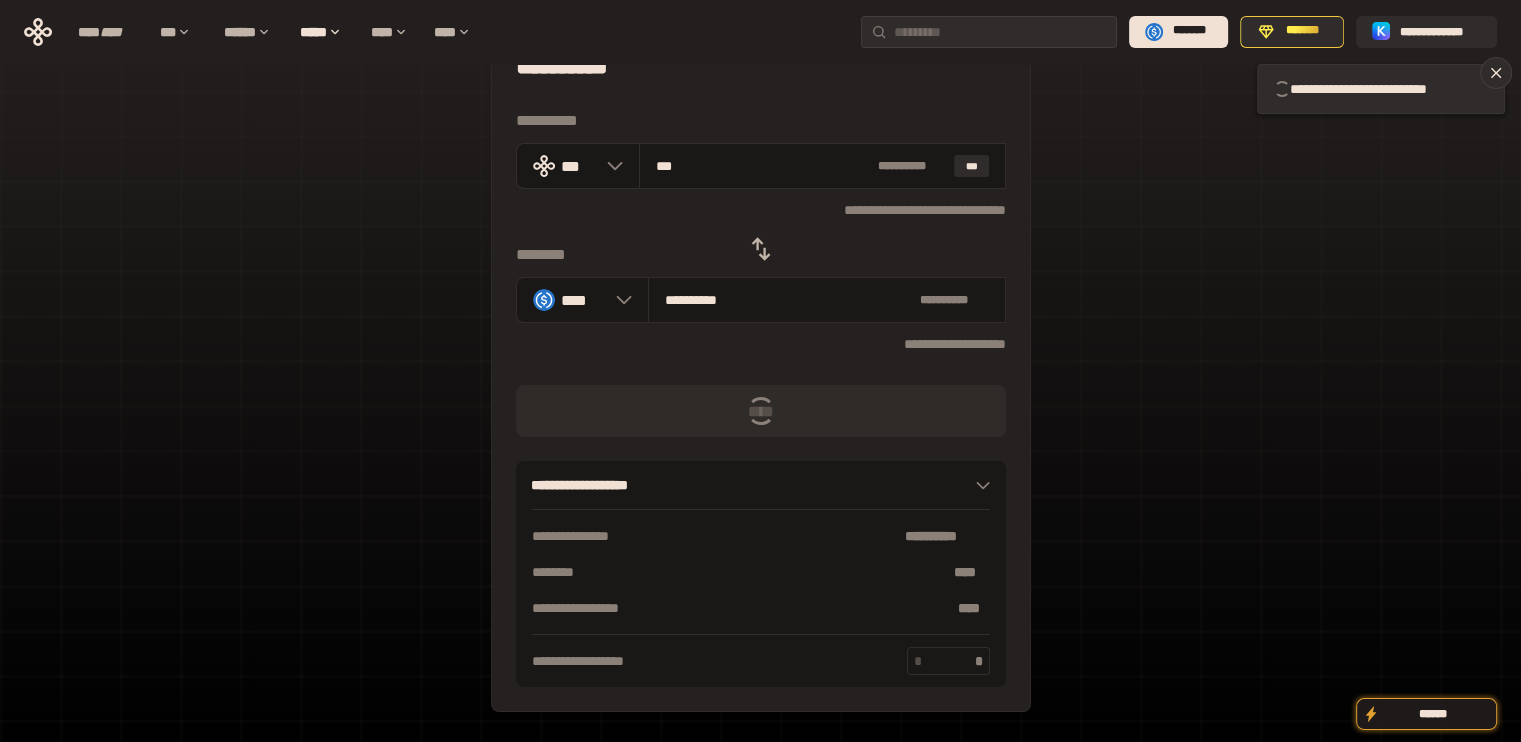 scroll, scrollTop: 128, scrollLeft: 0, axis: vertical 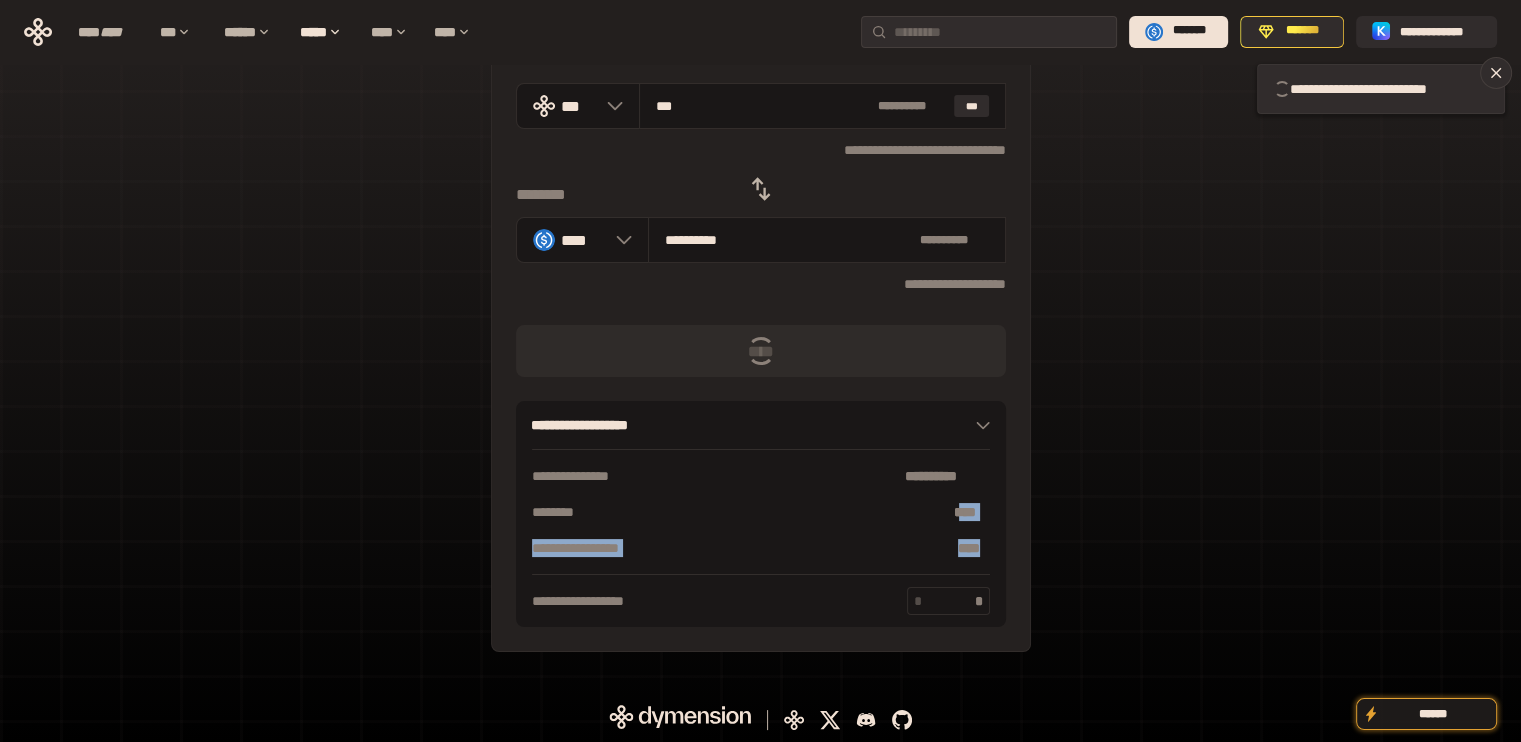 click on "[ADDRESS] [CITY] [STATE] [ZIP] [COUNTRY] [PHONE] [EMAIL]" at bounding box center [761, 514] 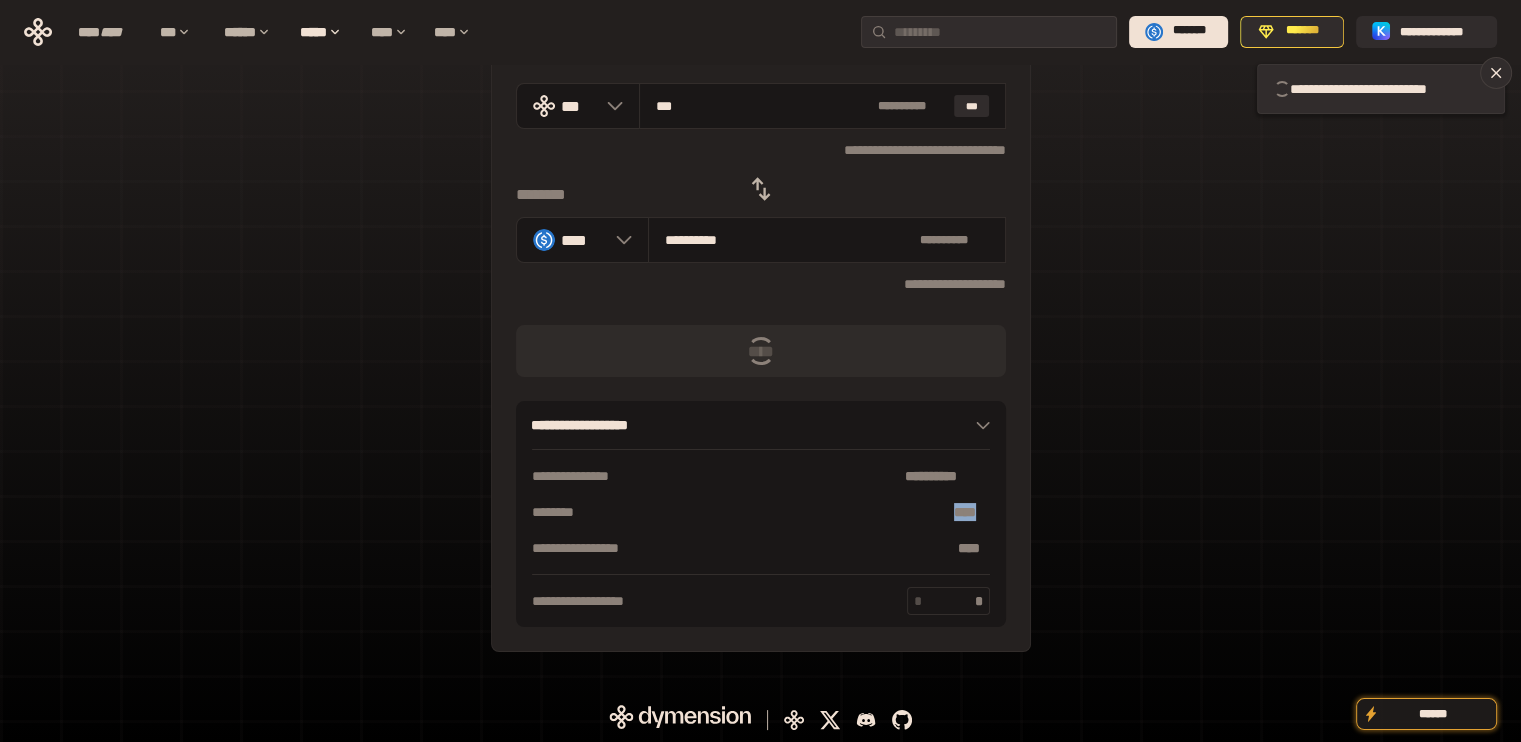 drag, startPoint x: 988, startPoint y: 510, endPoint x: 925, endPoint y: 507, distance: 63.07139 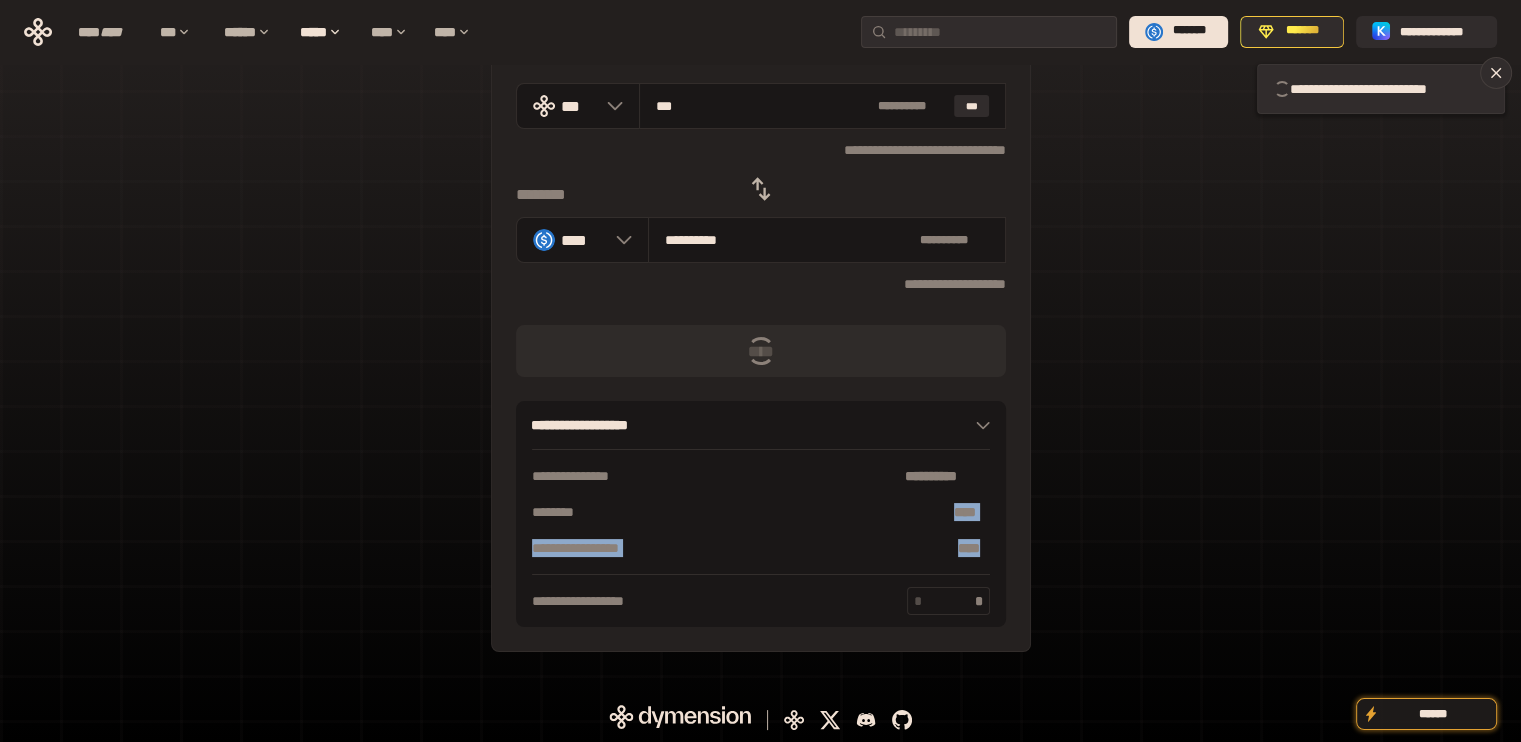 drag, startPoint x: 952, startPoint y: 511, endPoint x: 1008, endPoint y: 556, distance: 71.8401 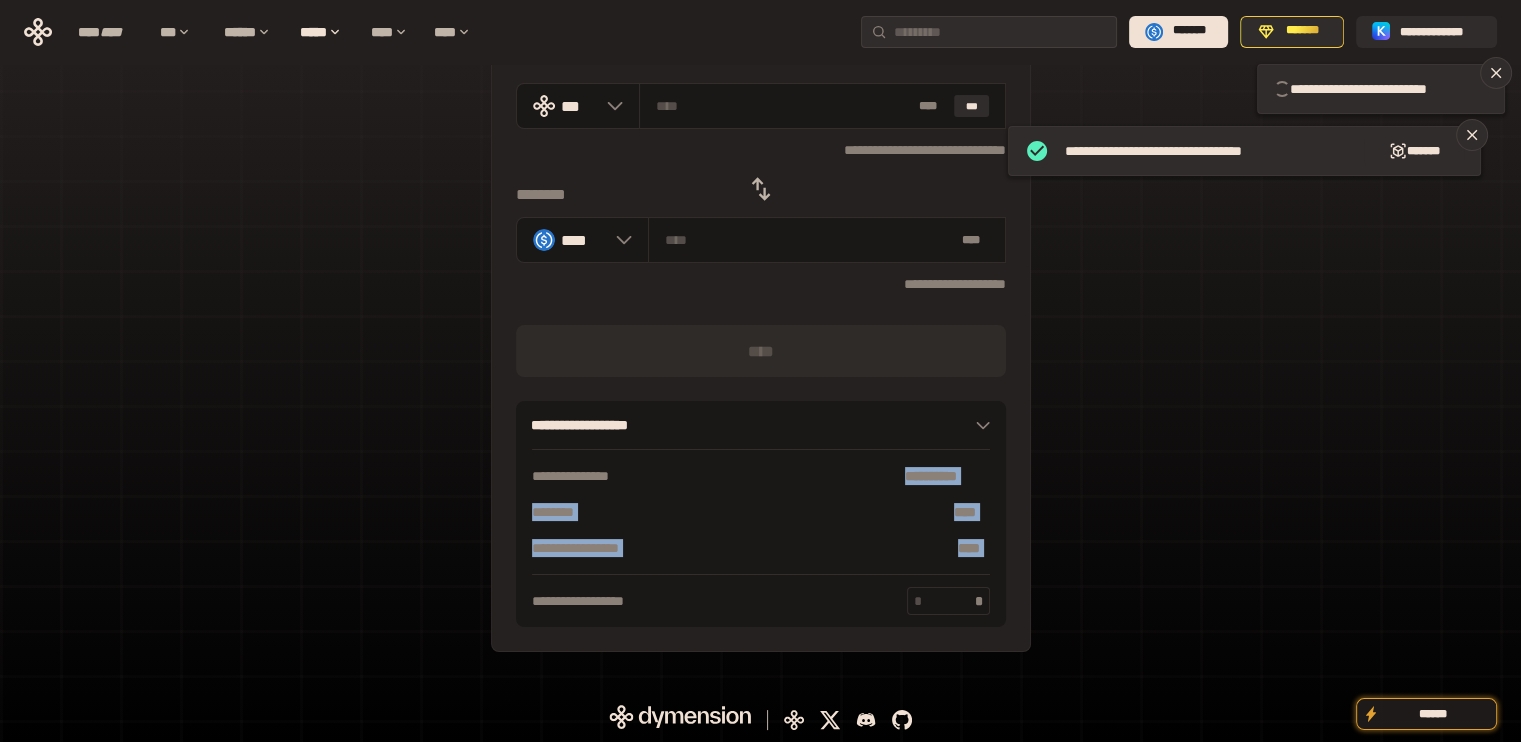 drag, startPoint x: 976, startPoint y: 536, endPoint x: 845, endPoint y: 467, distance: 148.06079 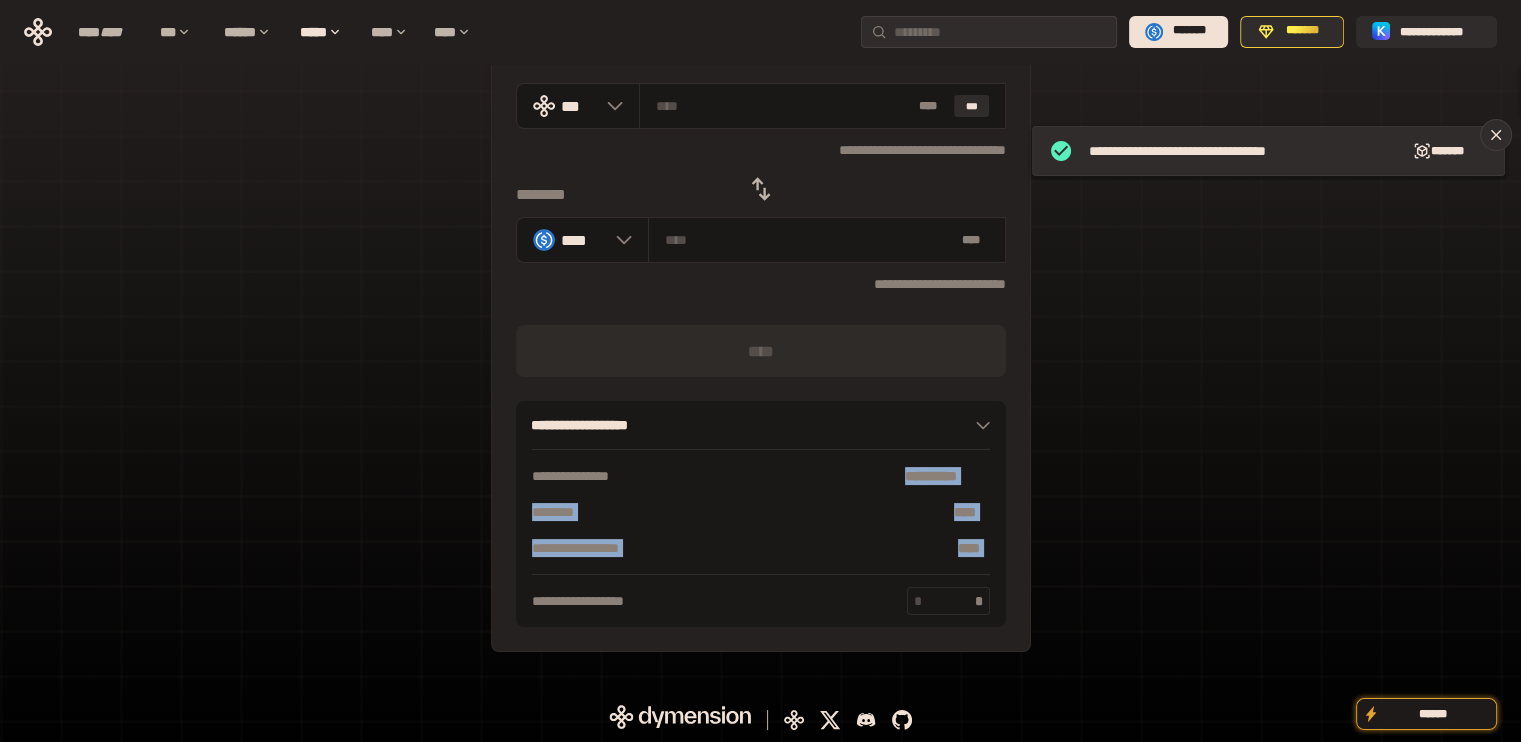 click on "**********" at bounding box center [761, 476] 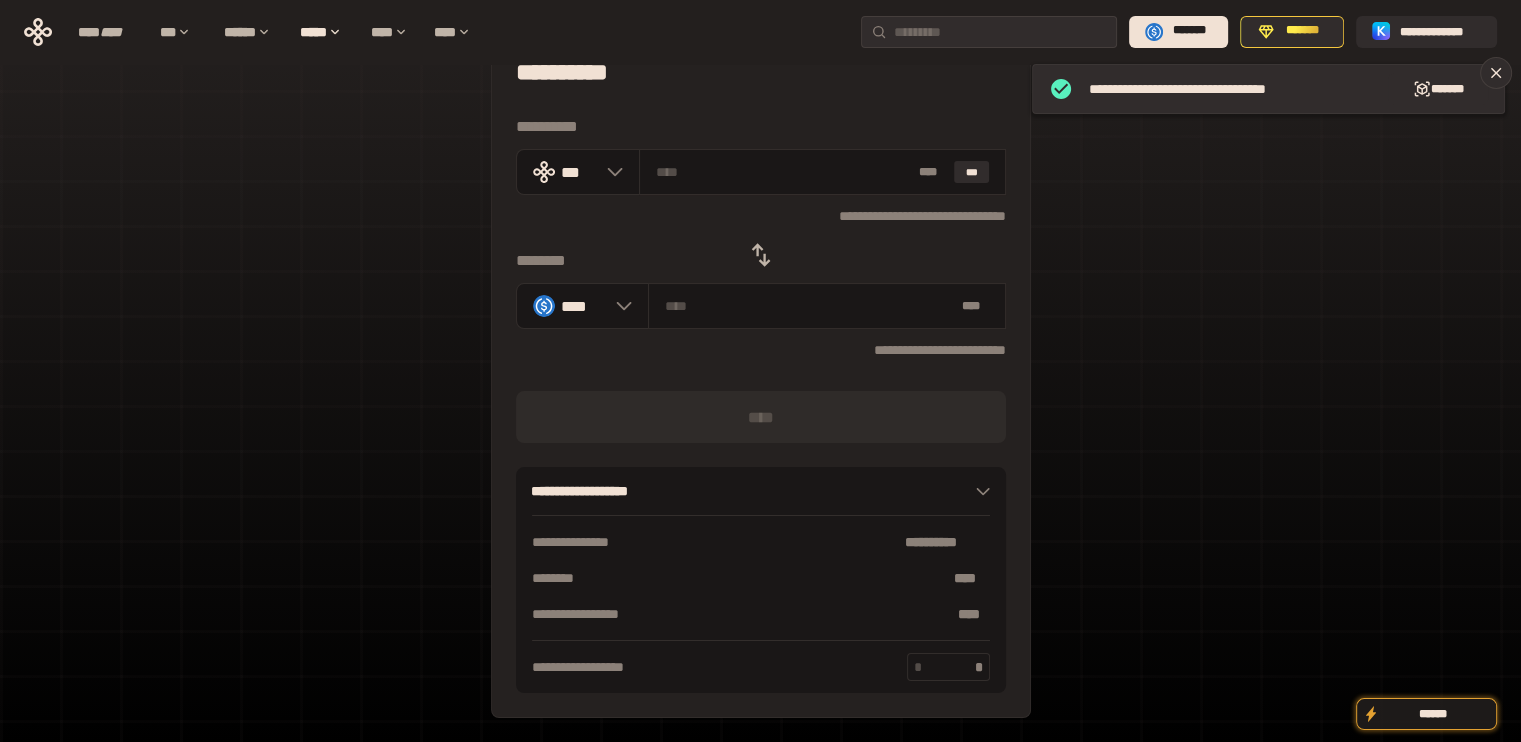 scroll, scrollTop: 28, scrollLeft: 0, axis: vertical 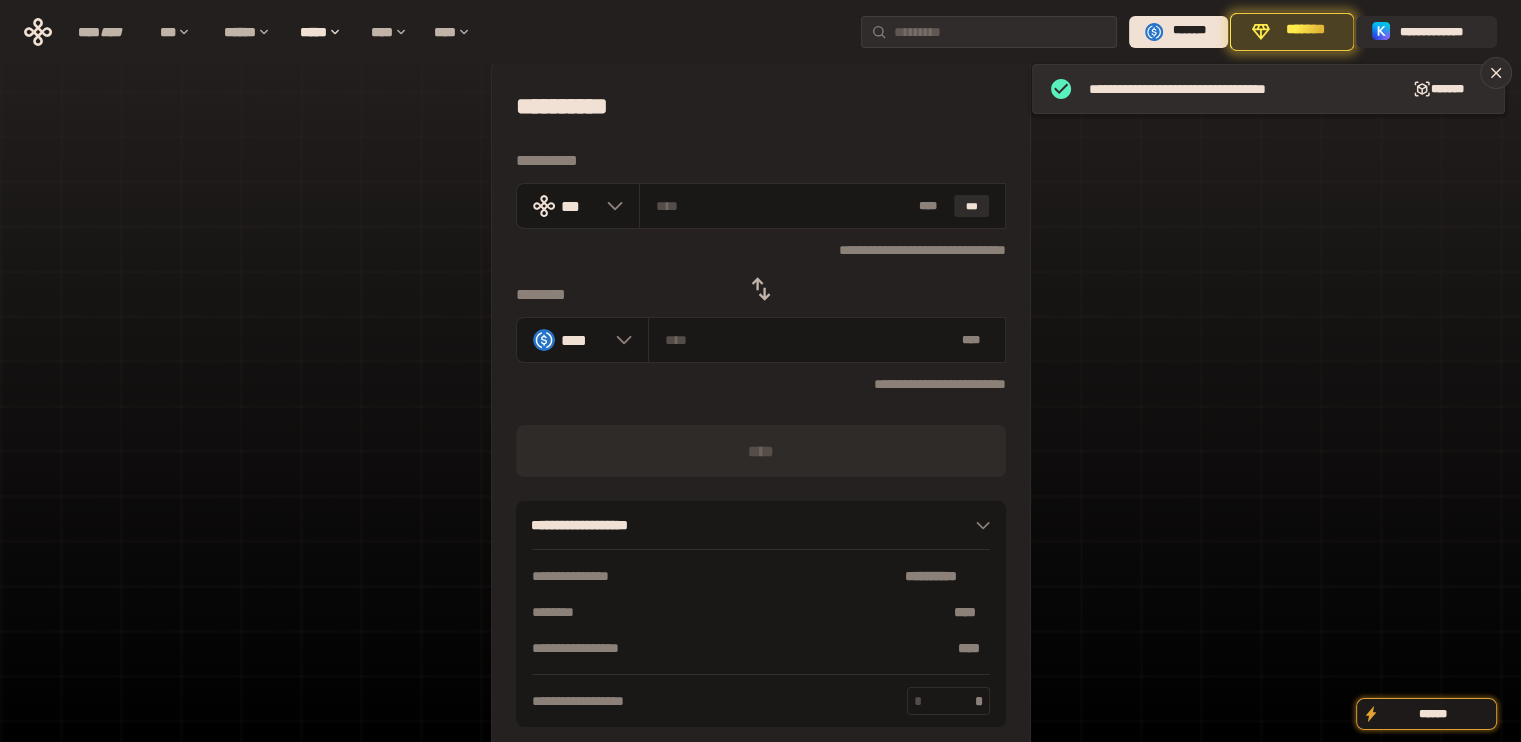 click 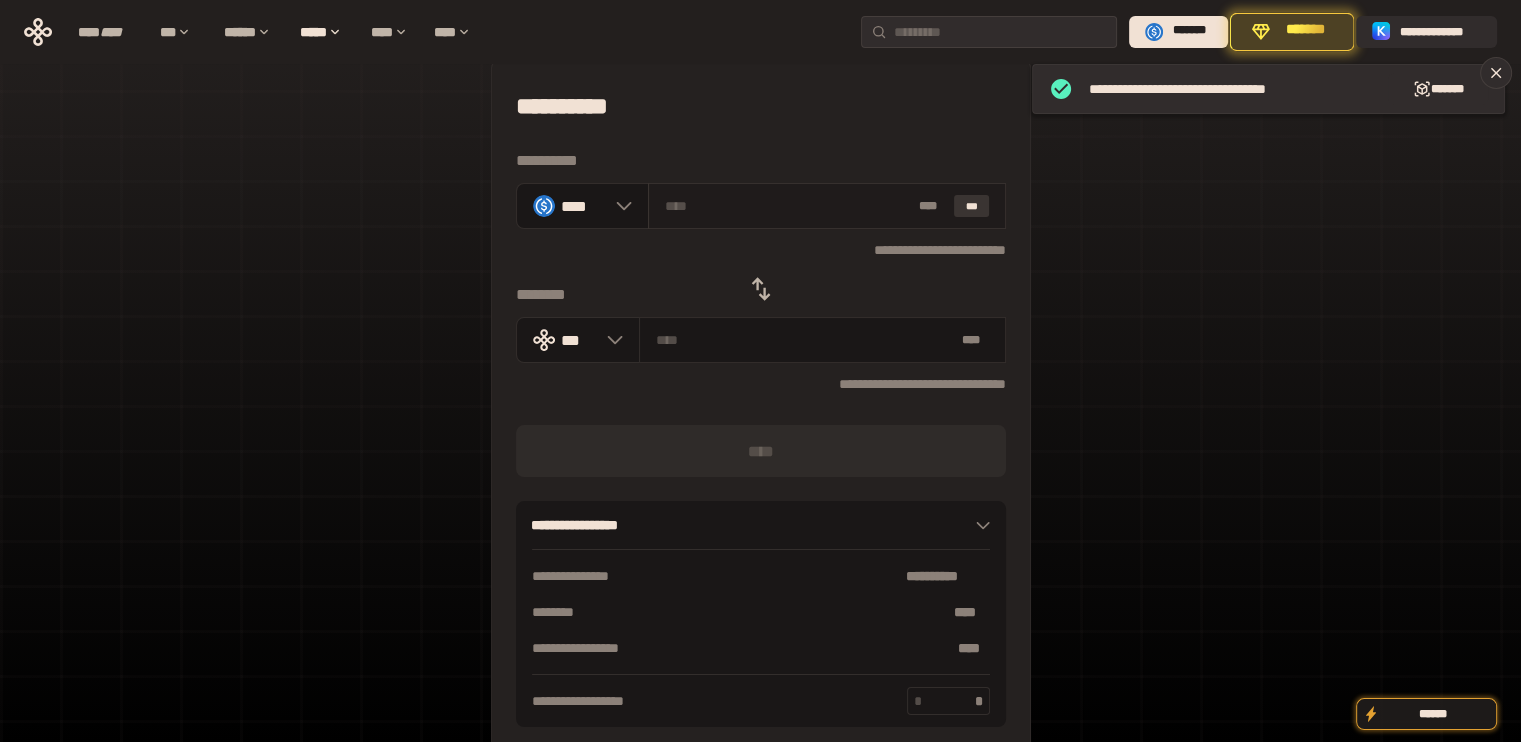 click on "***" at bounding box center [972, 206] 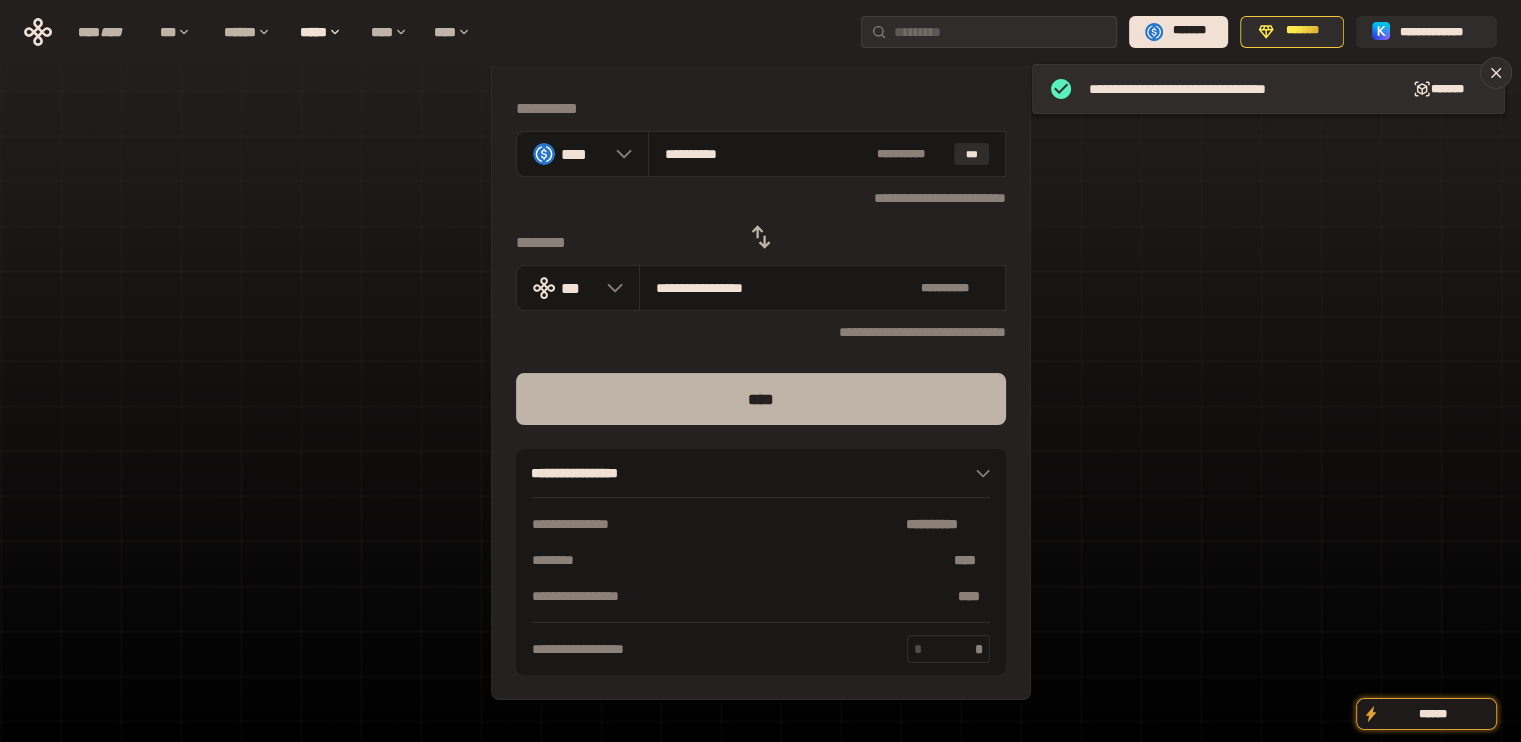 scroll, scrollTop: 128, scrollLeft: 0, axis: vertical 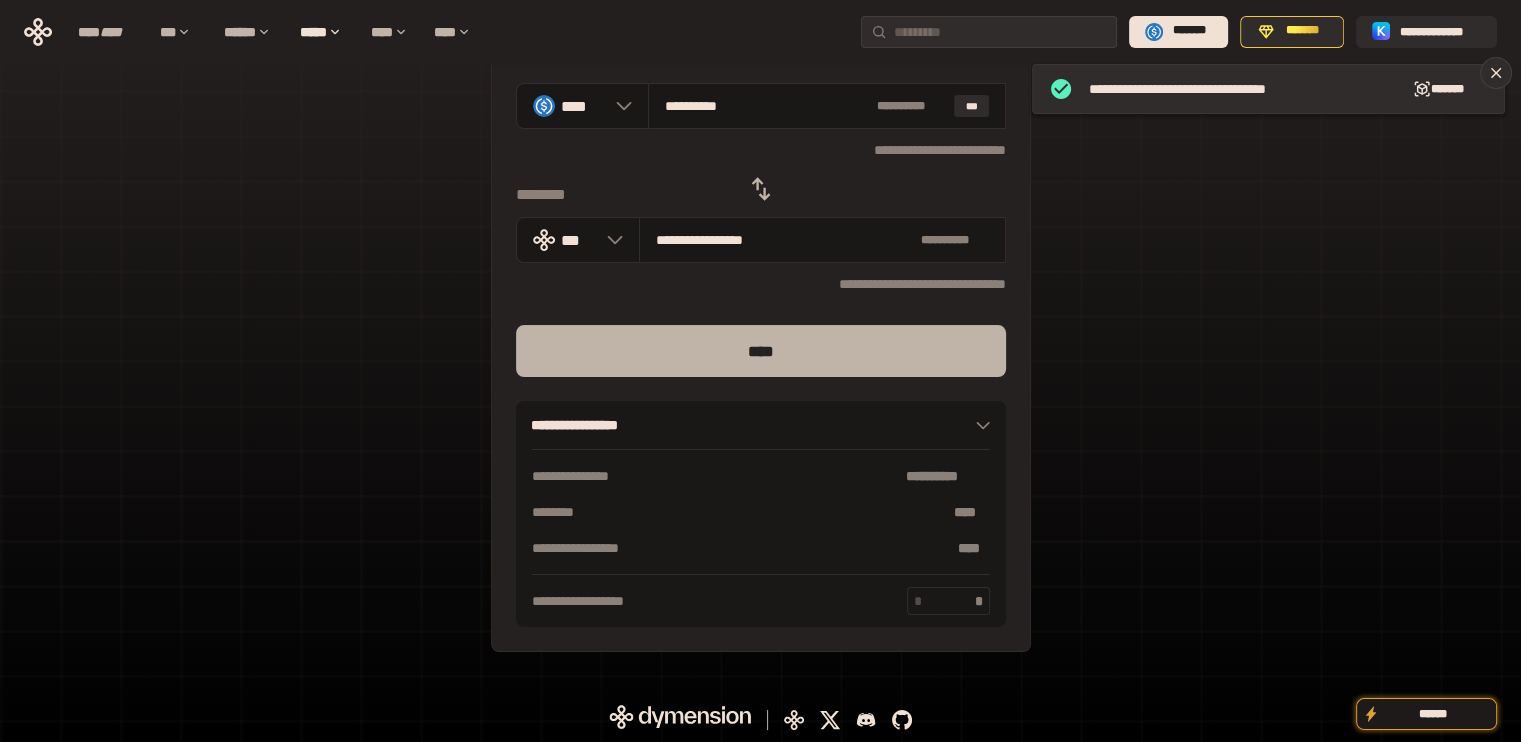 click on "****" at bounding box center (761, 351) 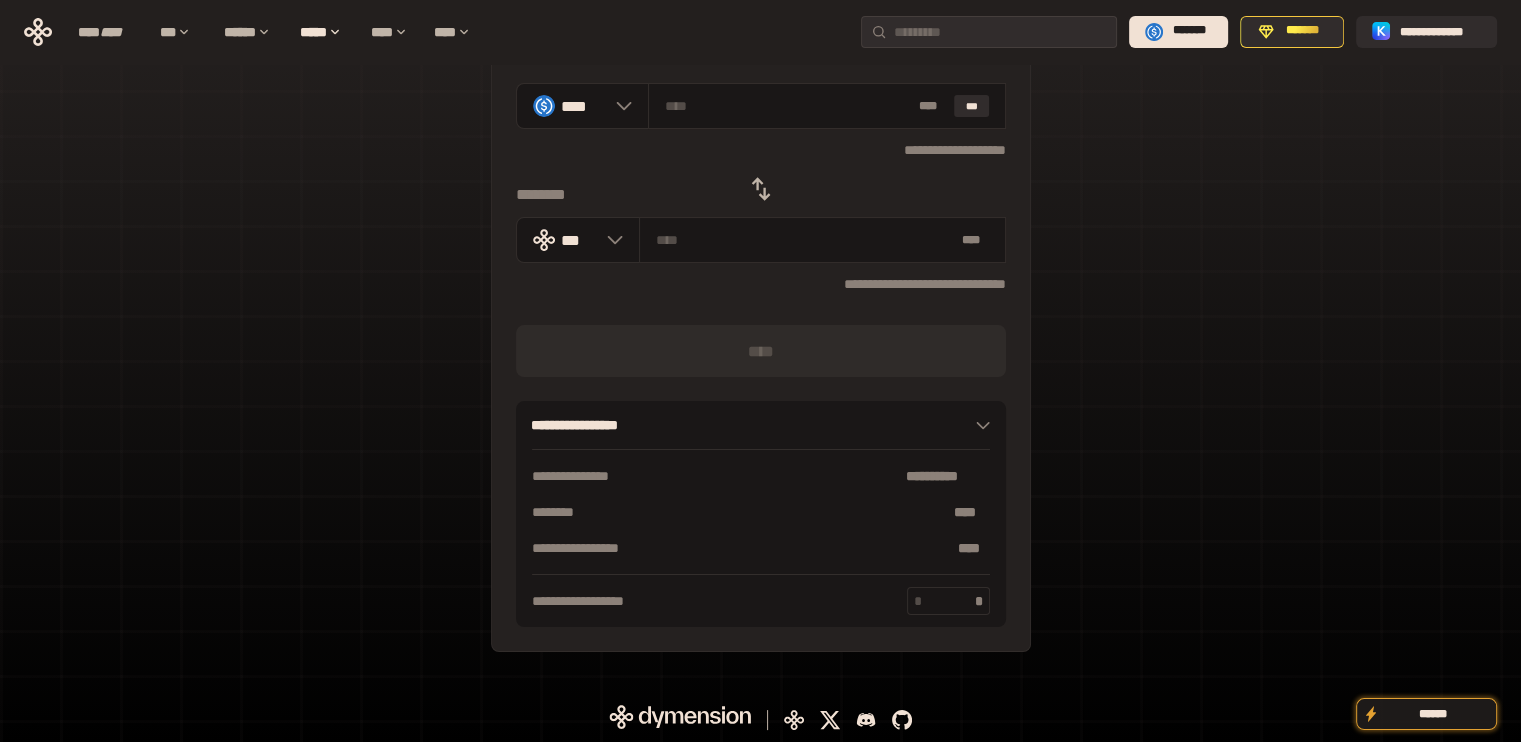 click 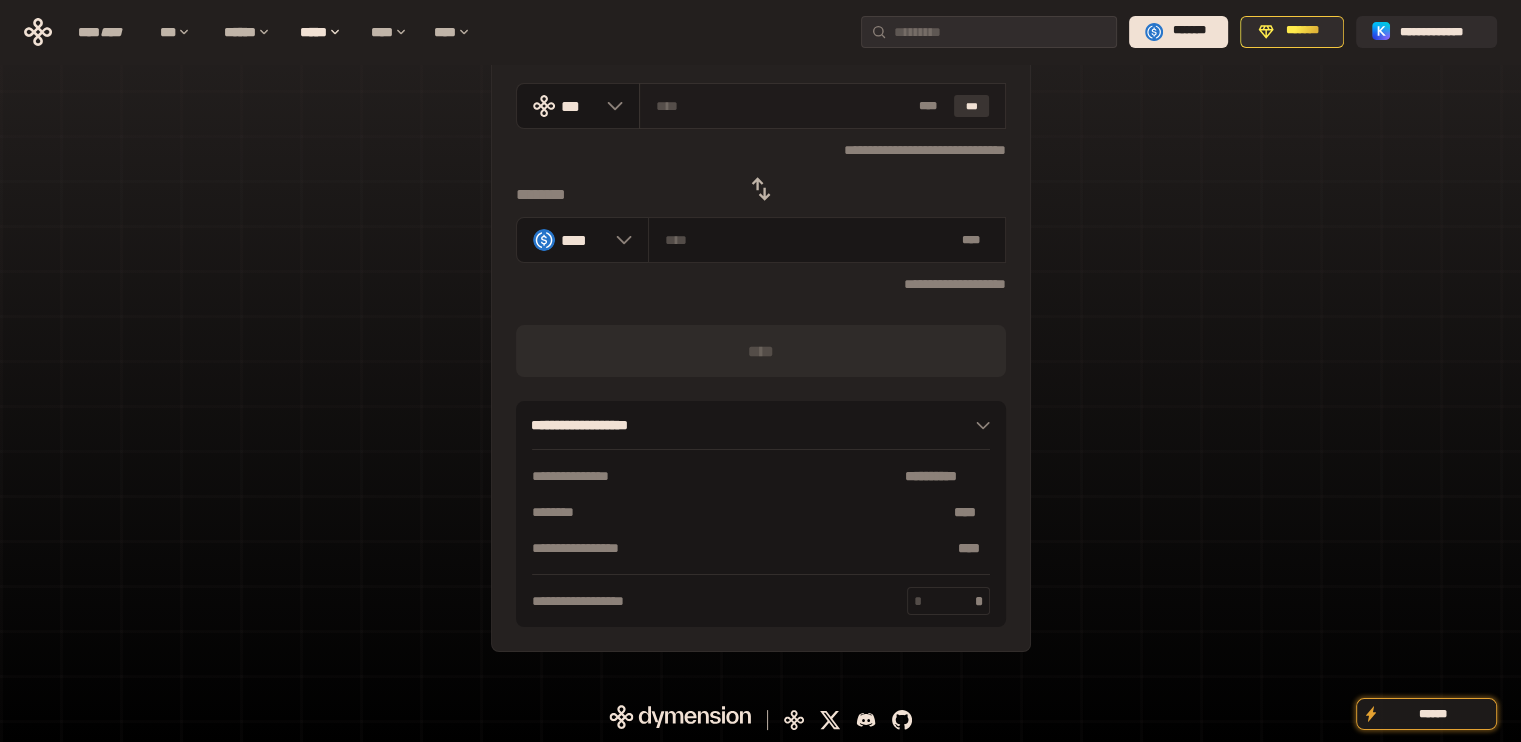 click on "***" at bounding box center (972, 106) 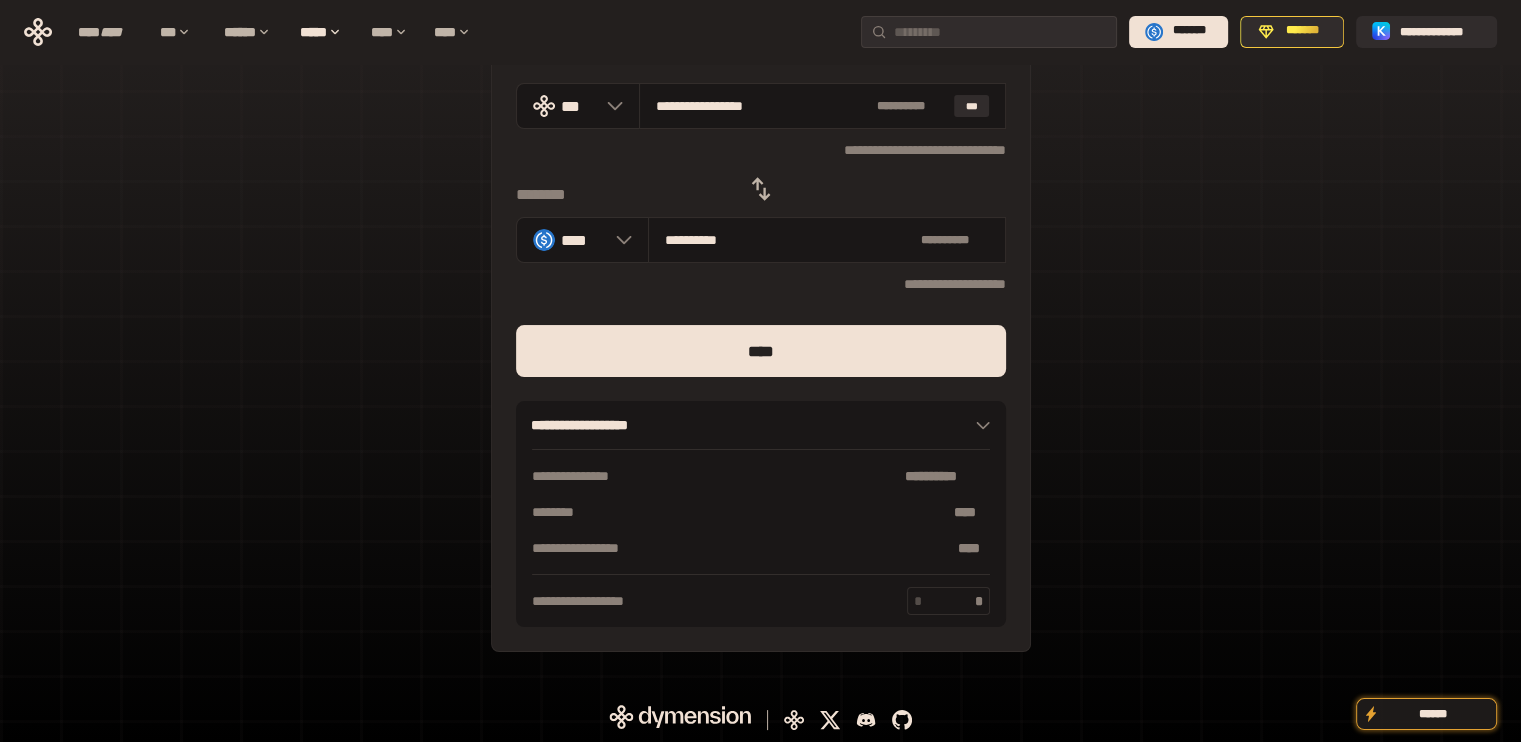 drag, startPoint x: 686, startPoint y: 106, endPoint x: 849, endPoint y: 205, distance: 190.7092 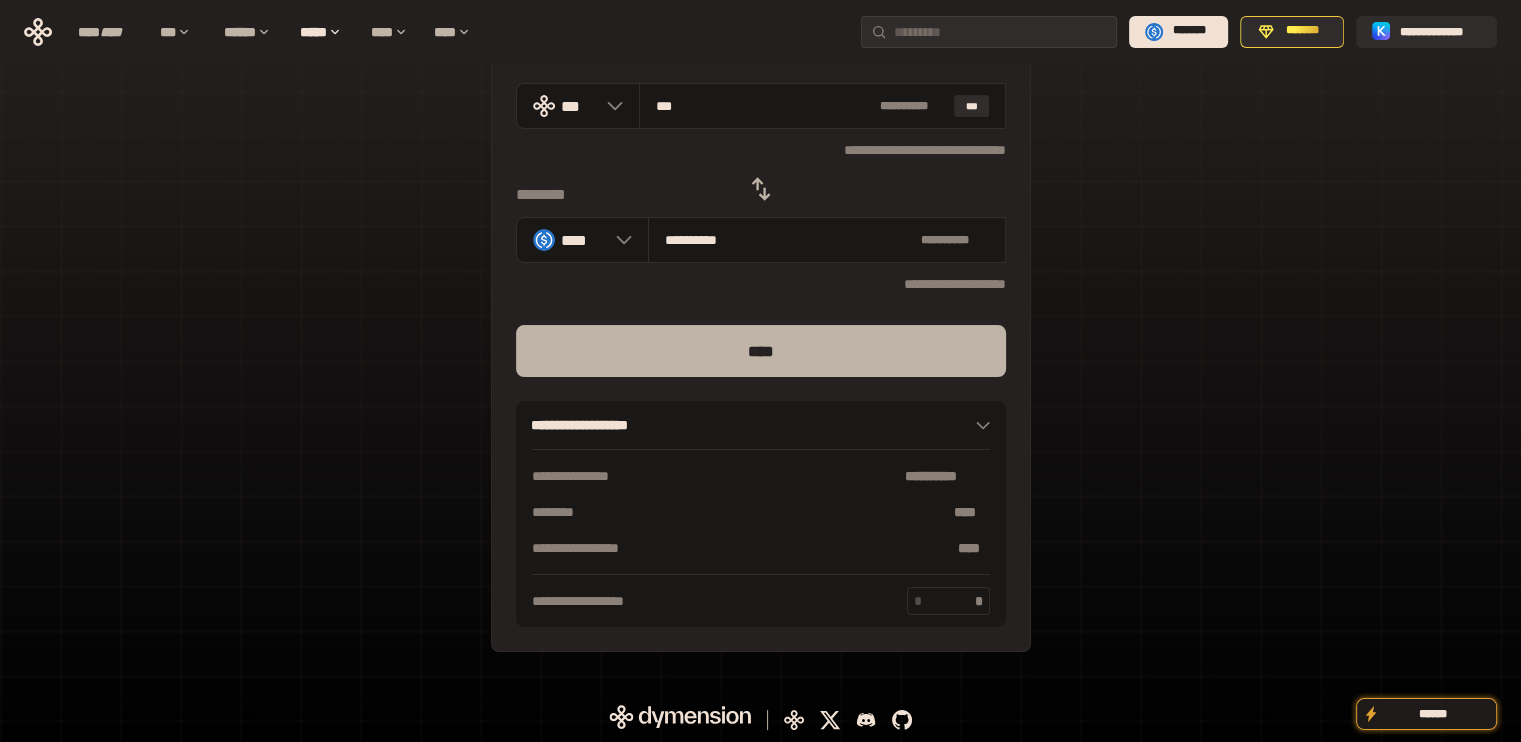 click on "****" at bounding box center [761, 351] 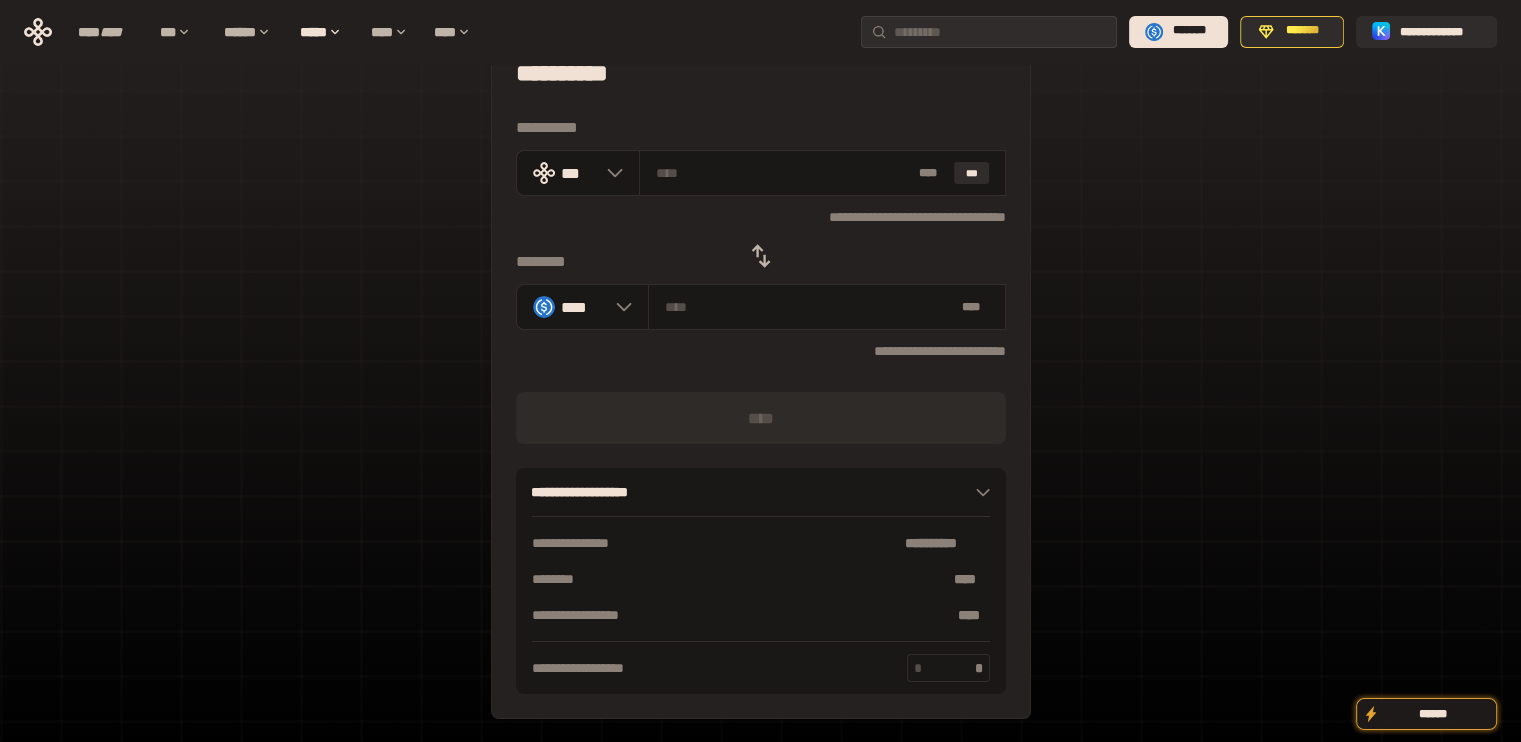 scroll, scrollTop: 0, scrollLeft: 0, axis: both 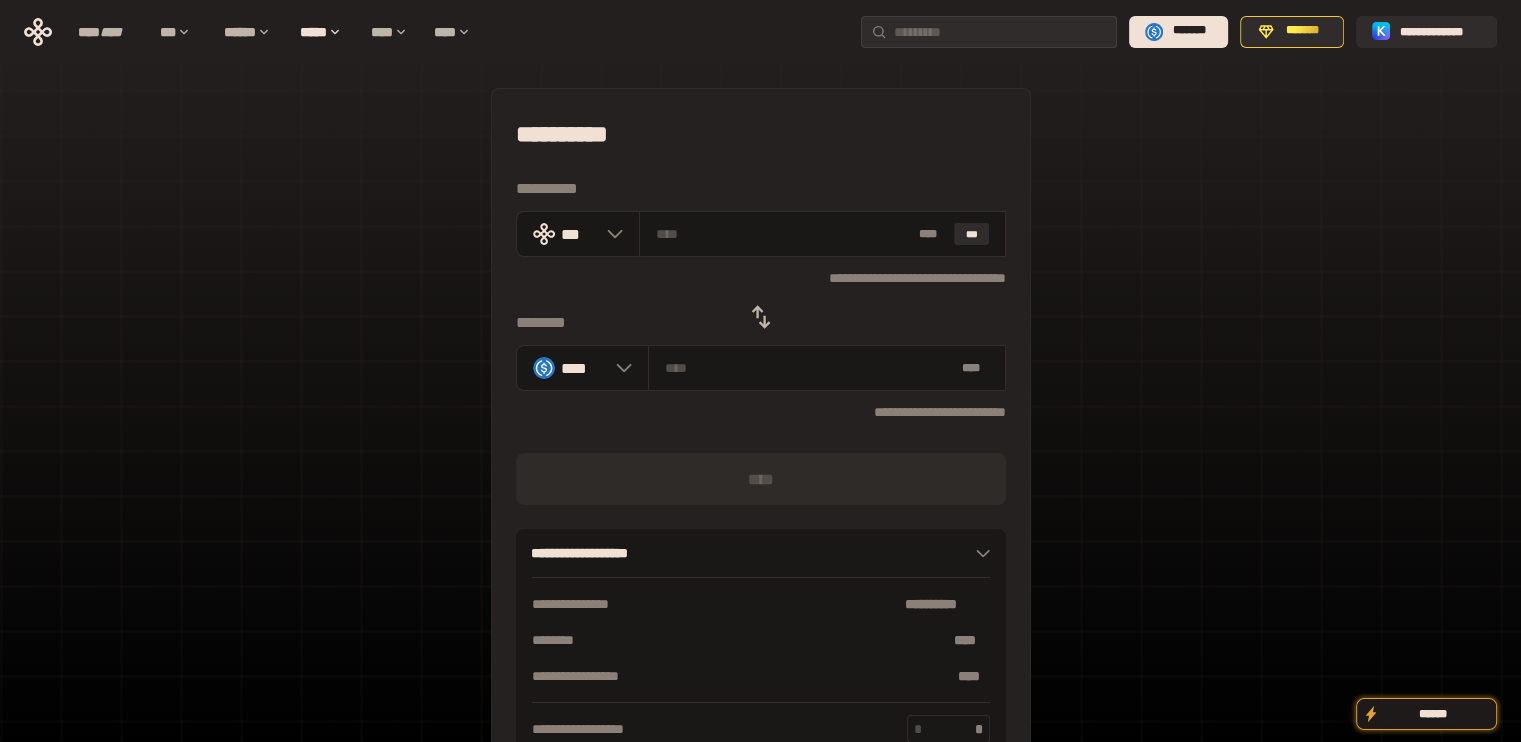 click 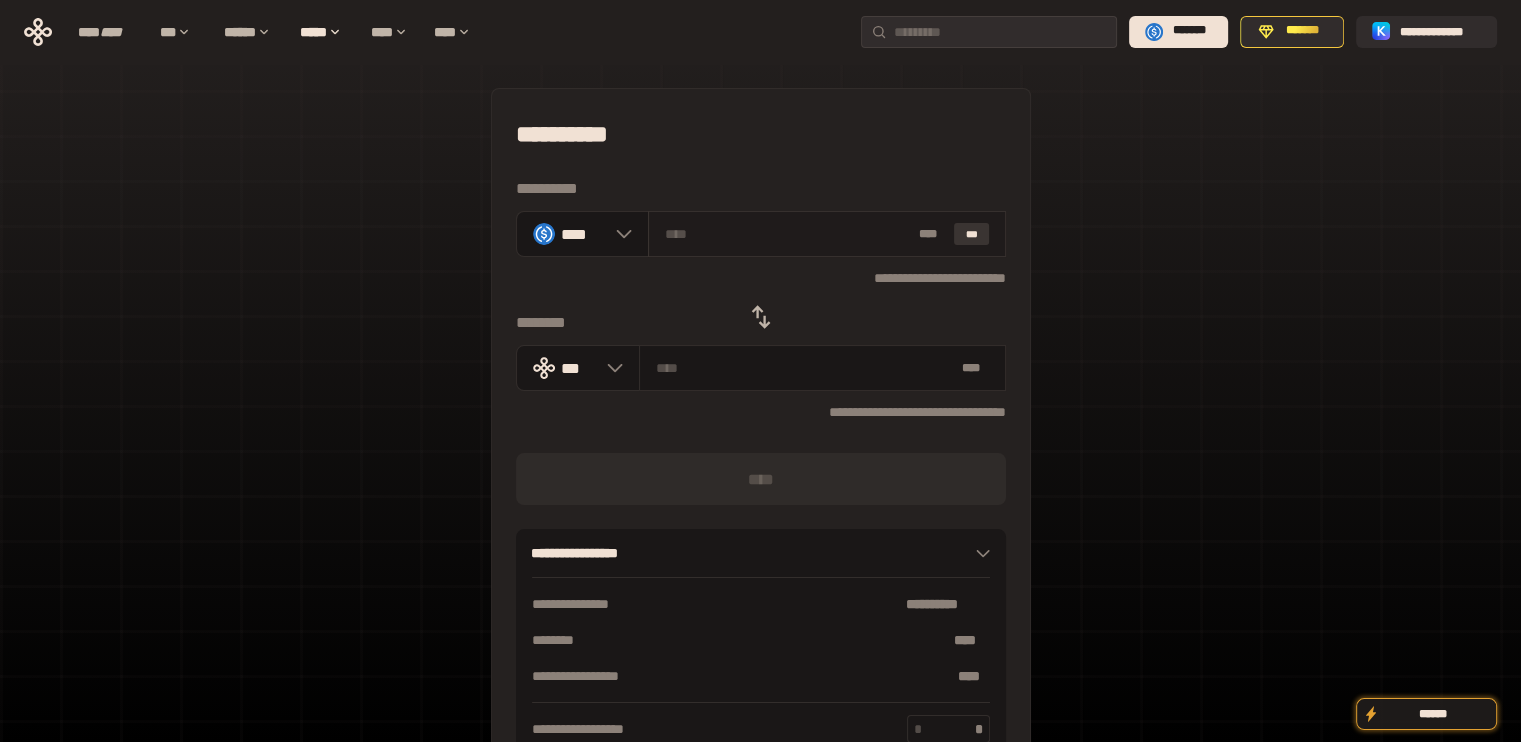 click on "***" at bounding box center [972, 234] 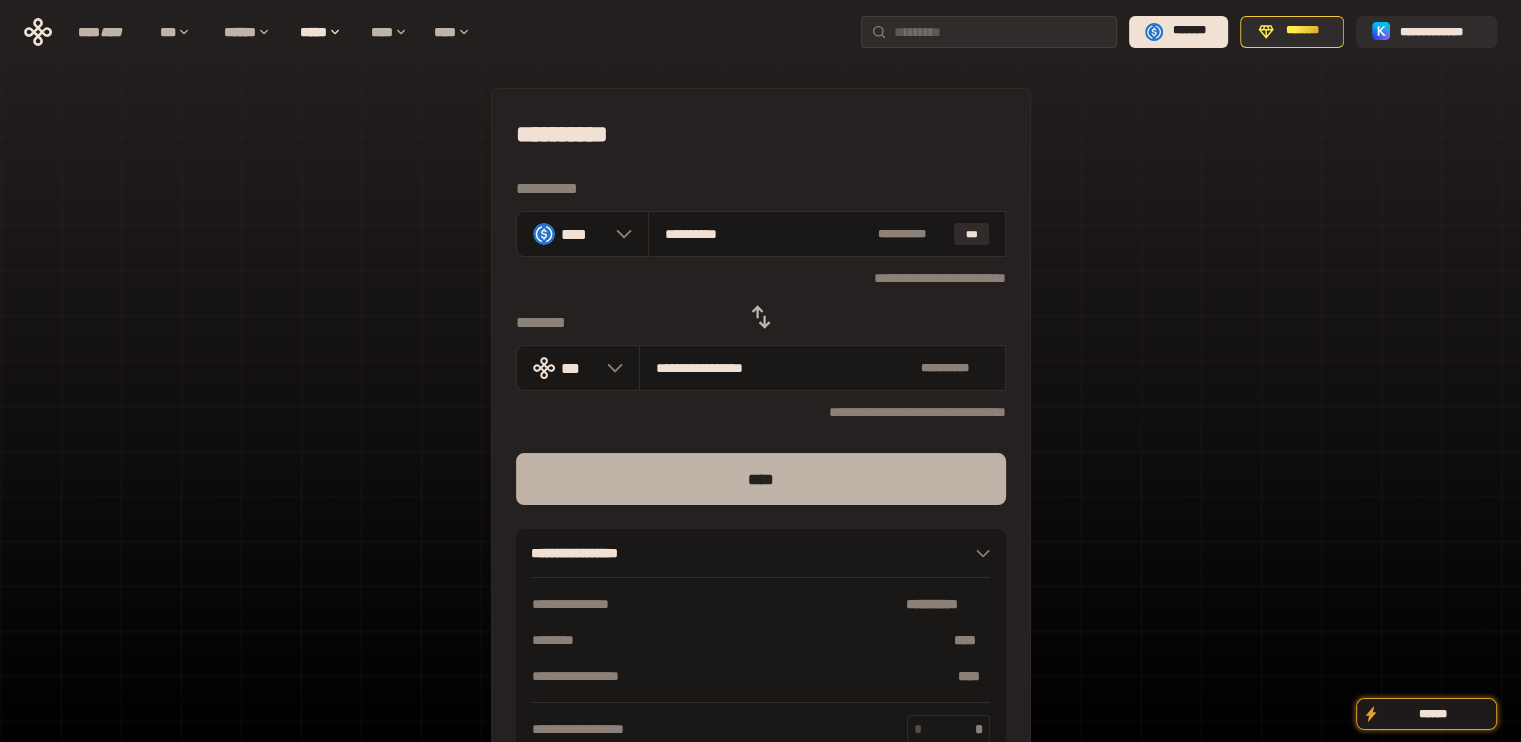 click on "****" at bounding box center (761, 479) 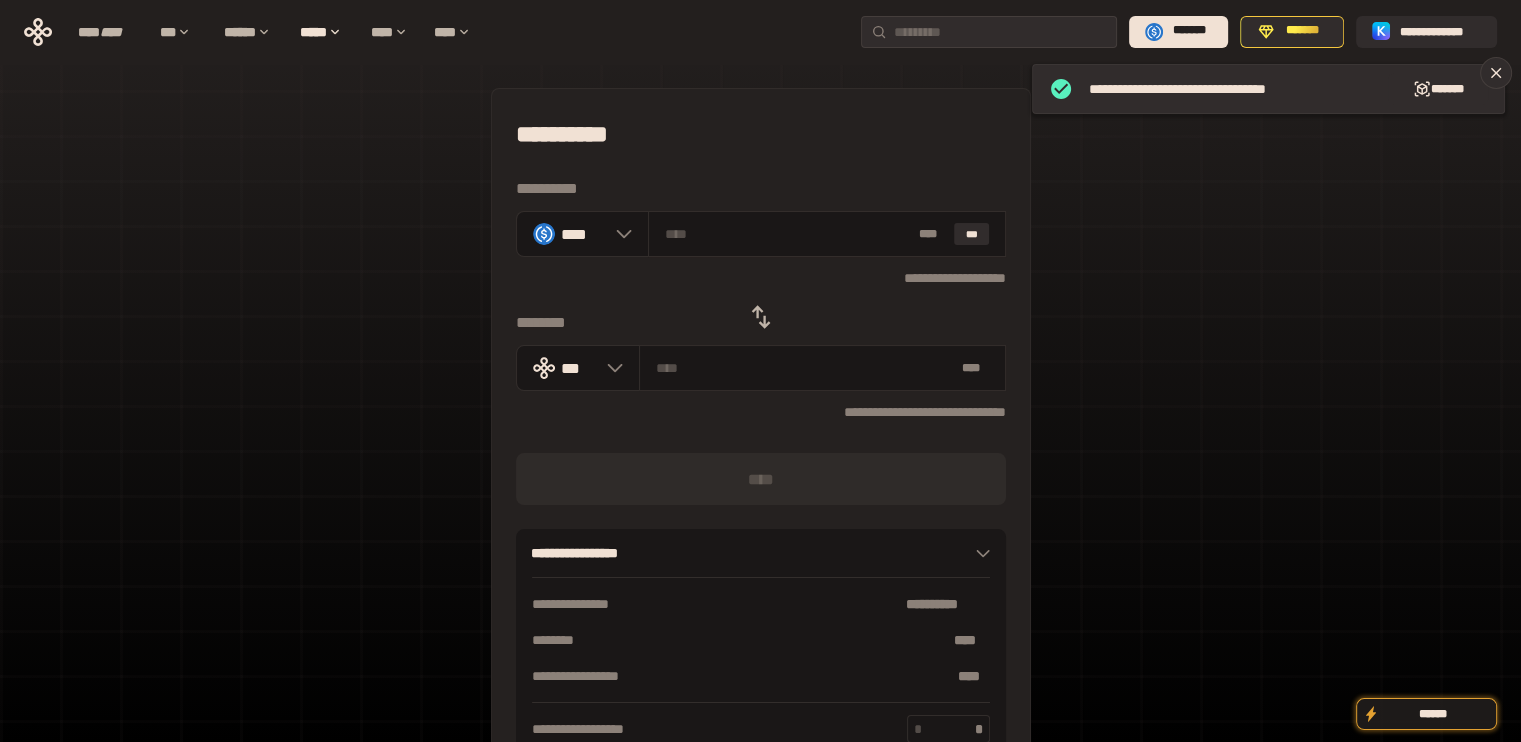 click at bounding box center [761, 317] 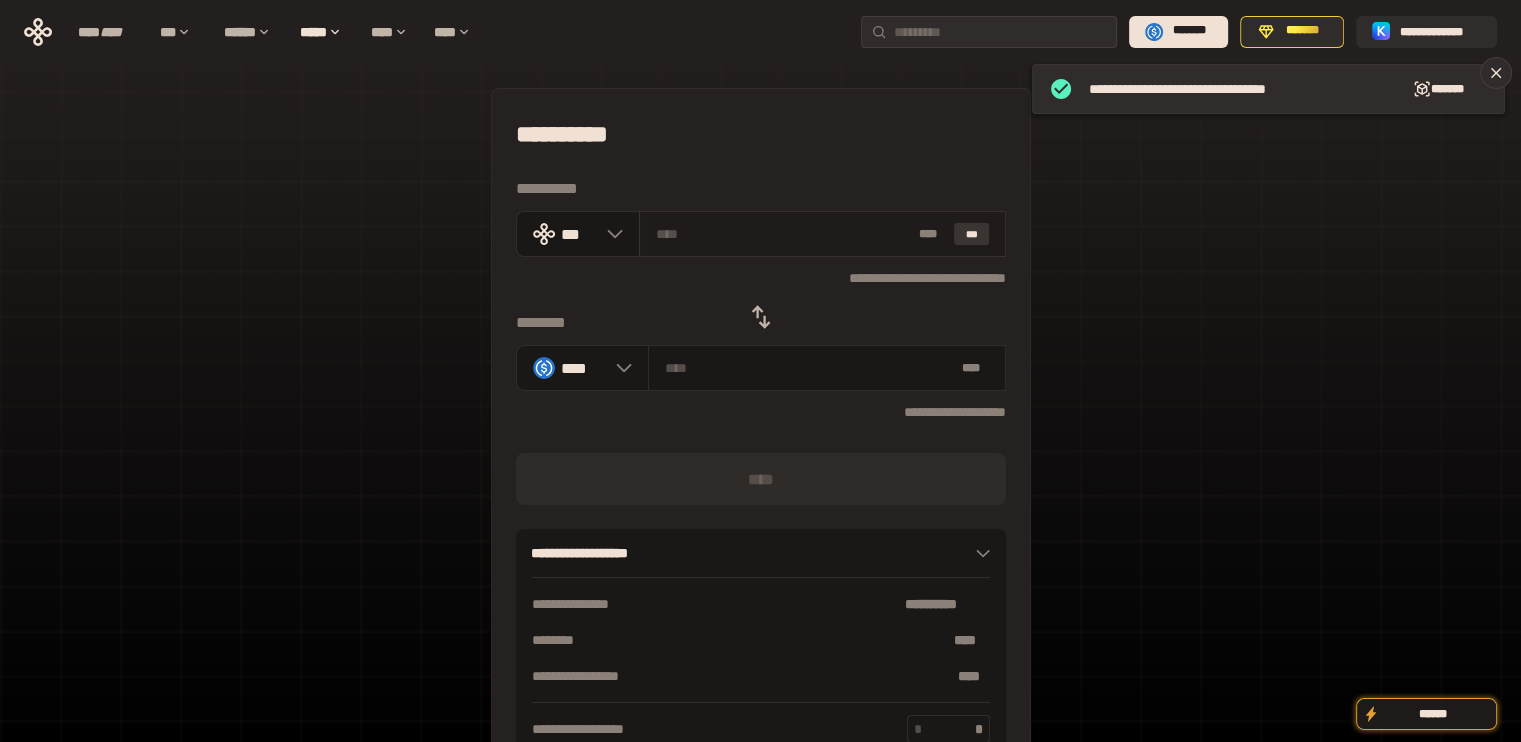 click on "***" at bounding box center (972, 234) 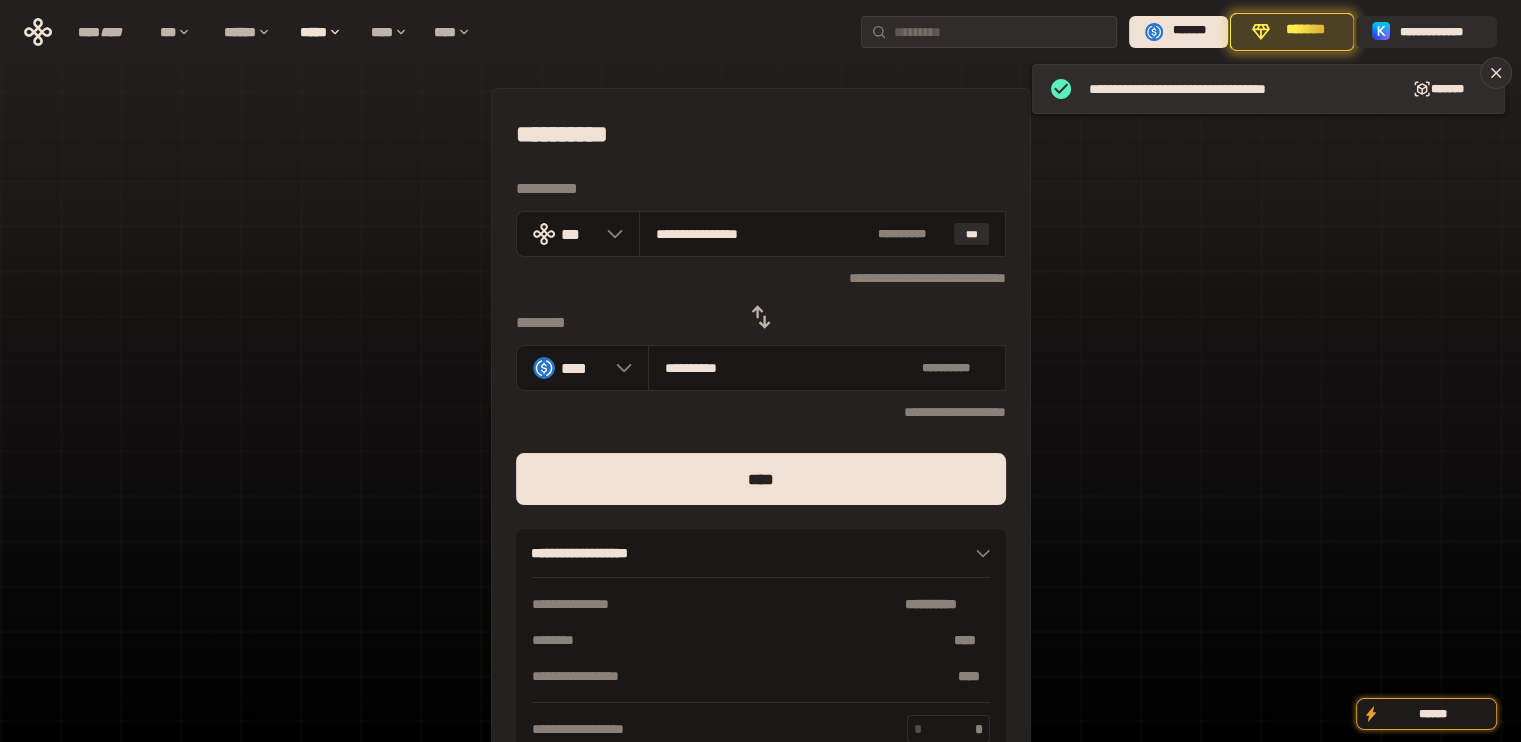 drag, startPoint x: 684, startPoint y: 232, endPoint x: 1078, endPoint y: 274, distance: 396.23227 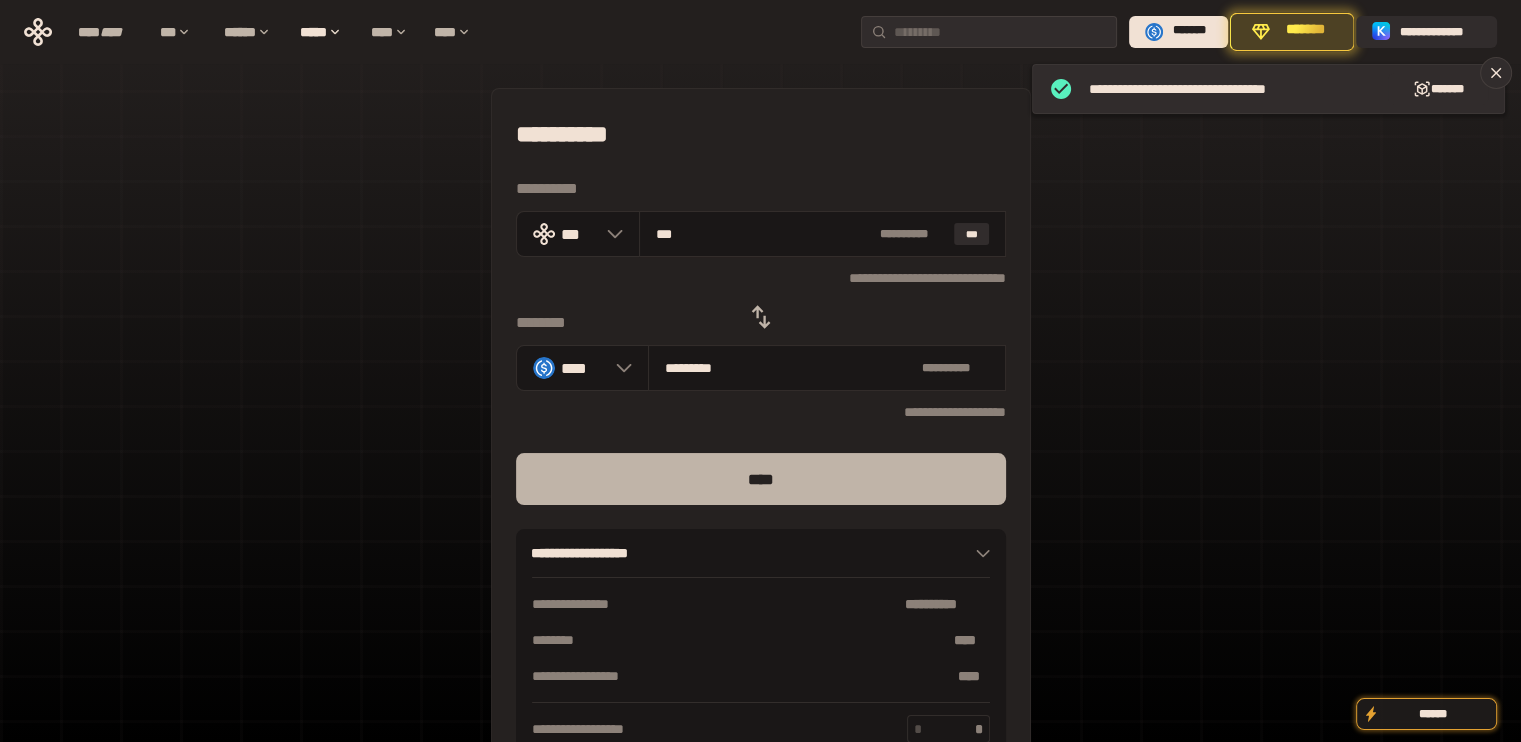 click on "****" at bounding box center (761, 479) 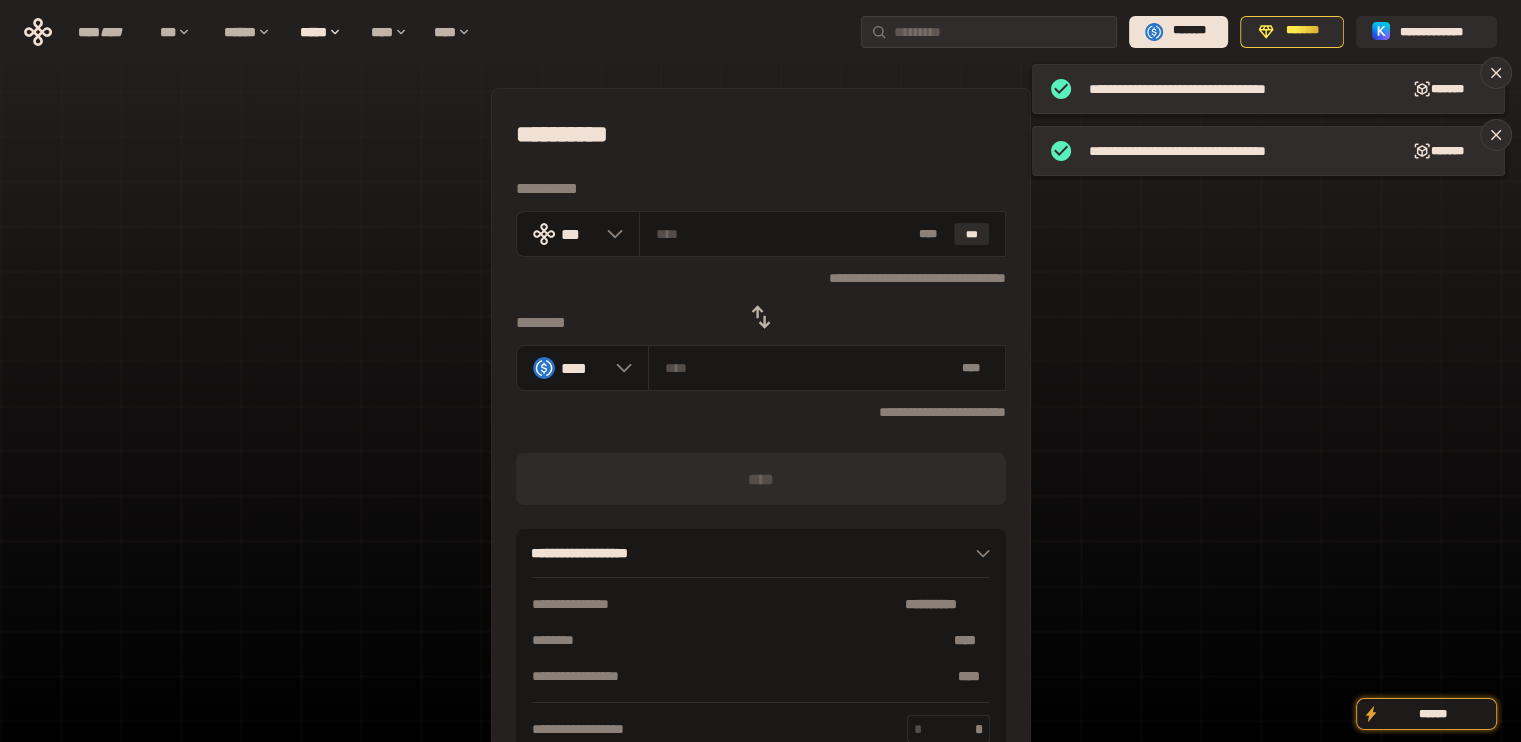 click 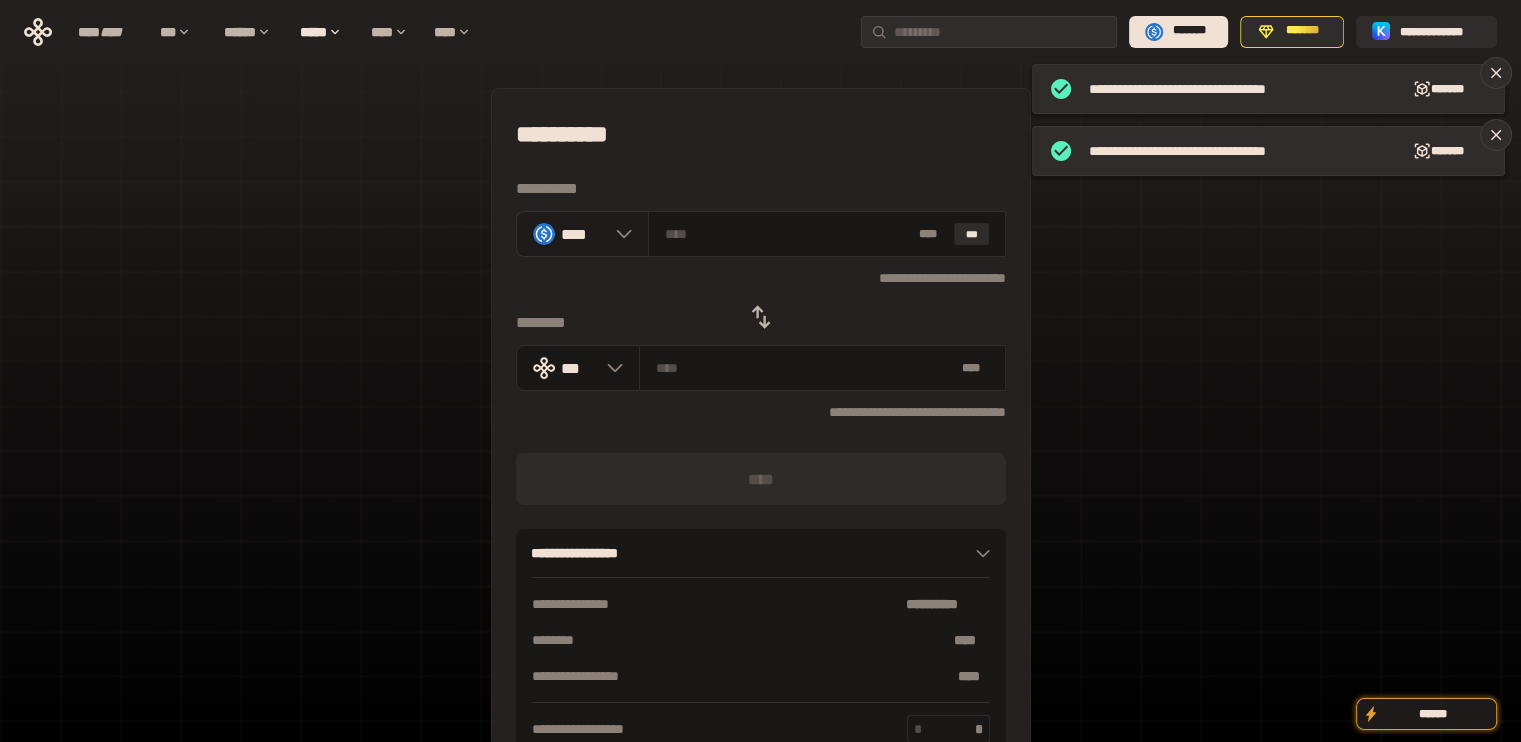 click on "****" at bounding box center [583, 233] 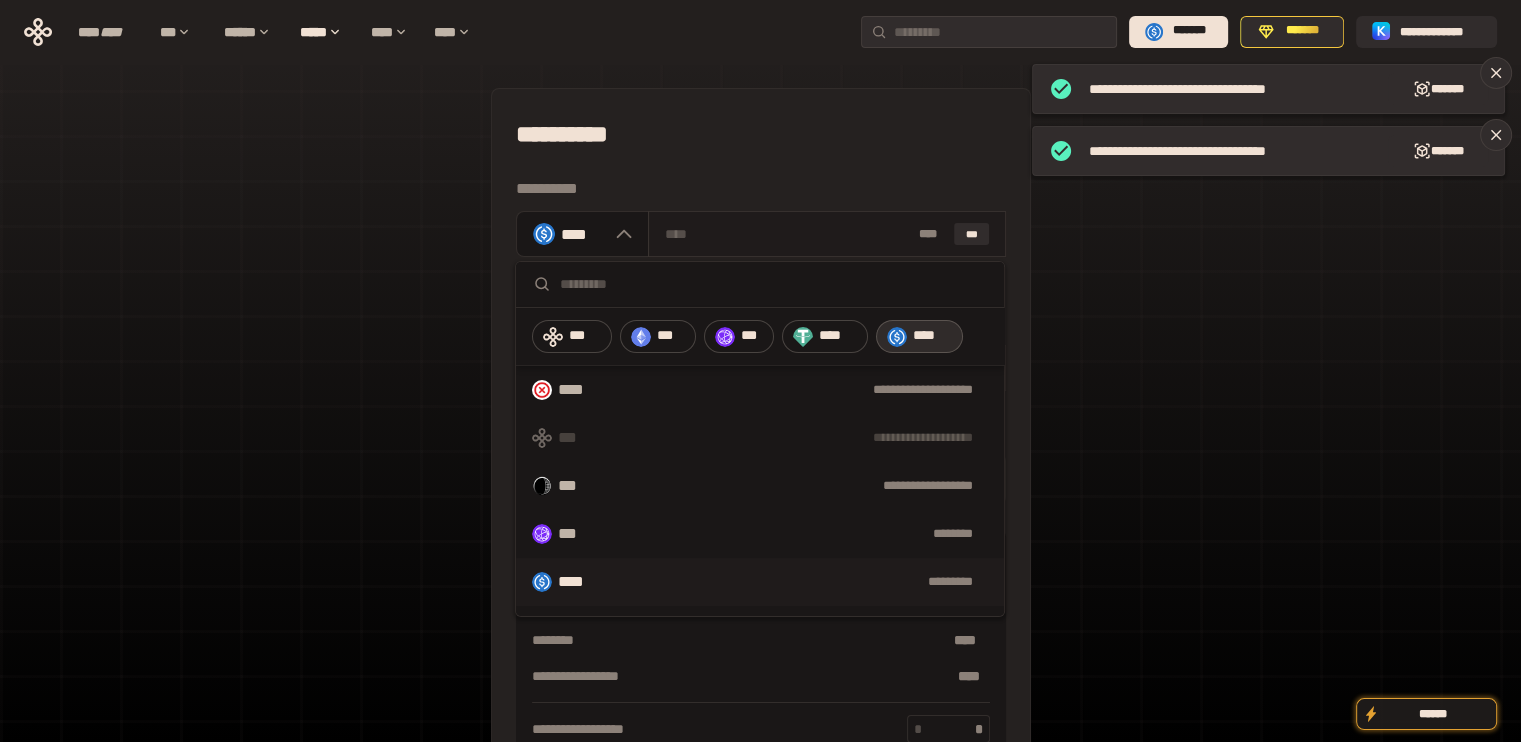 click at bounding box center [788, 234] 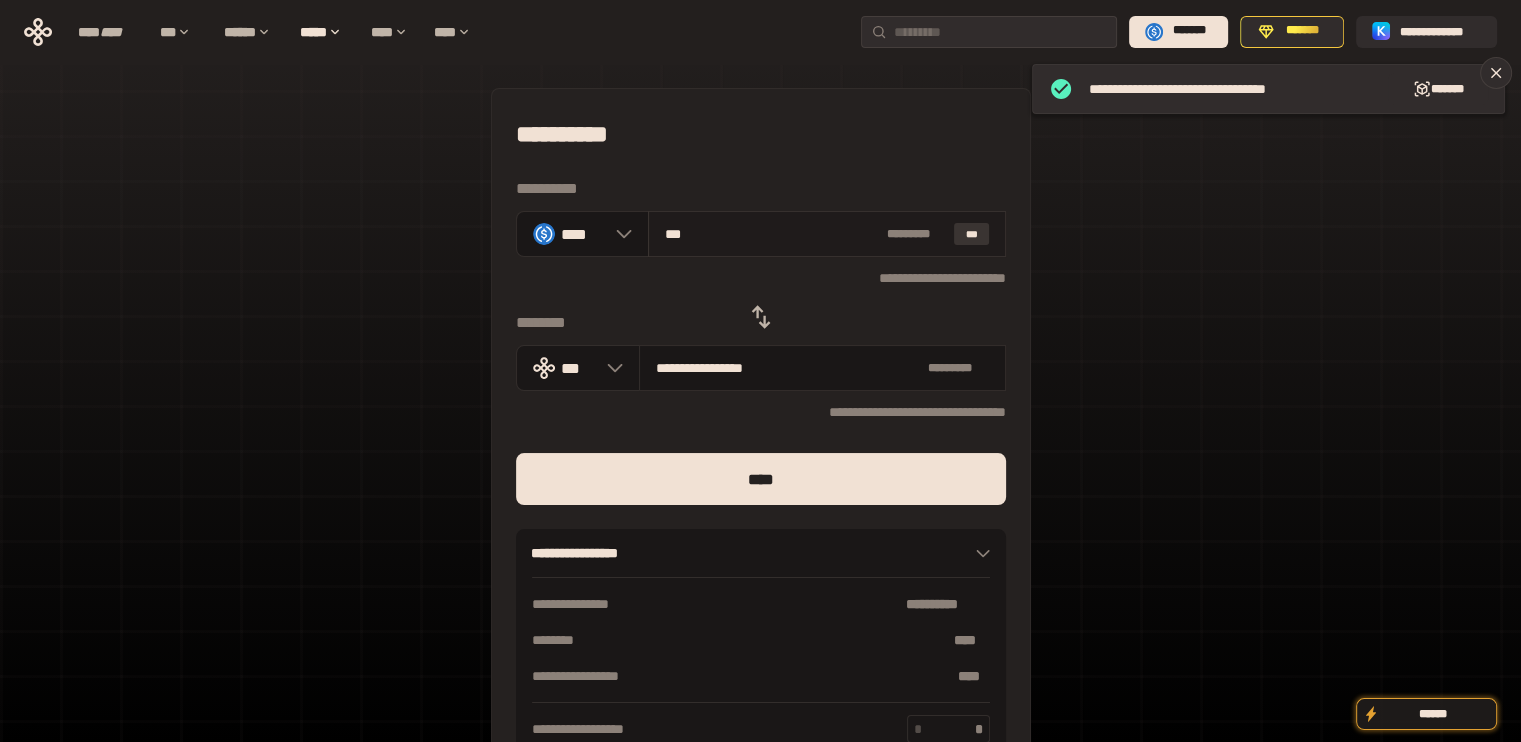 click on "***" at bounding box center (972, 234) 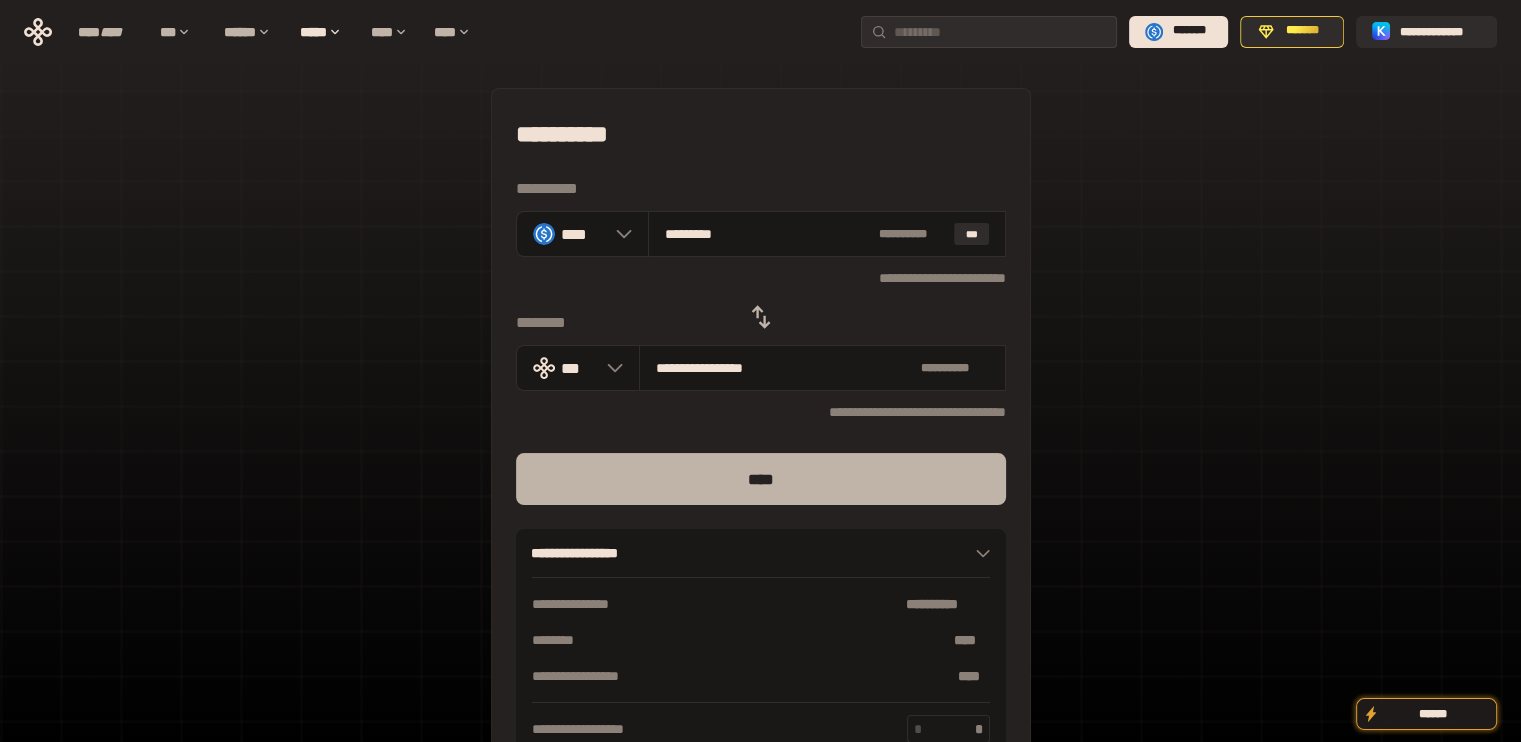 click on "****" at bounding box center [761, 479] 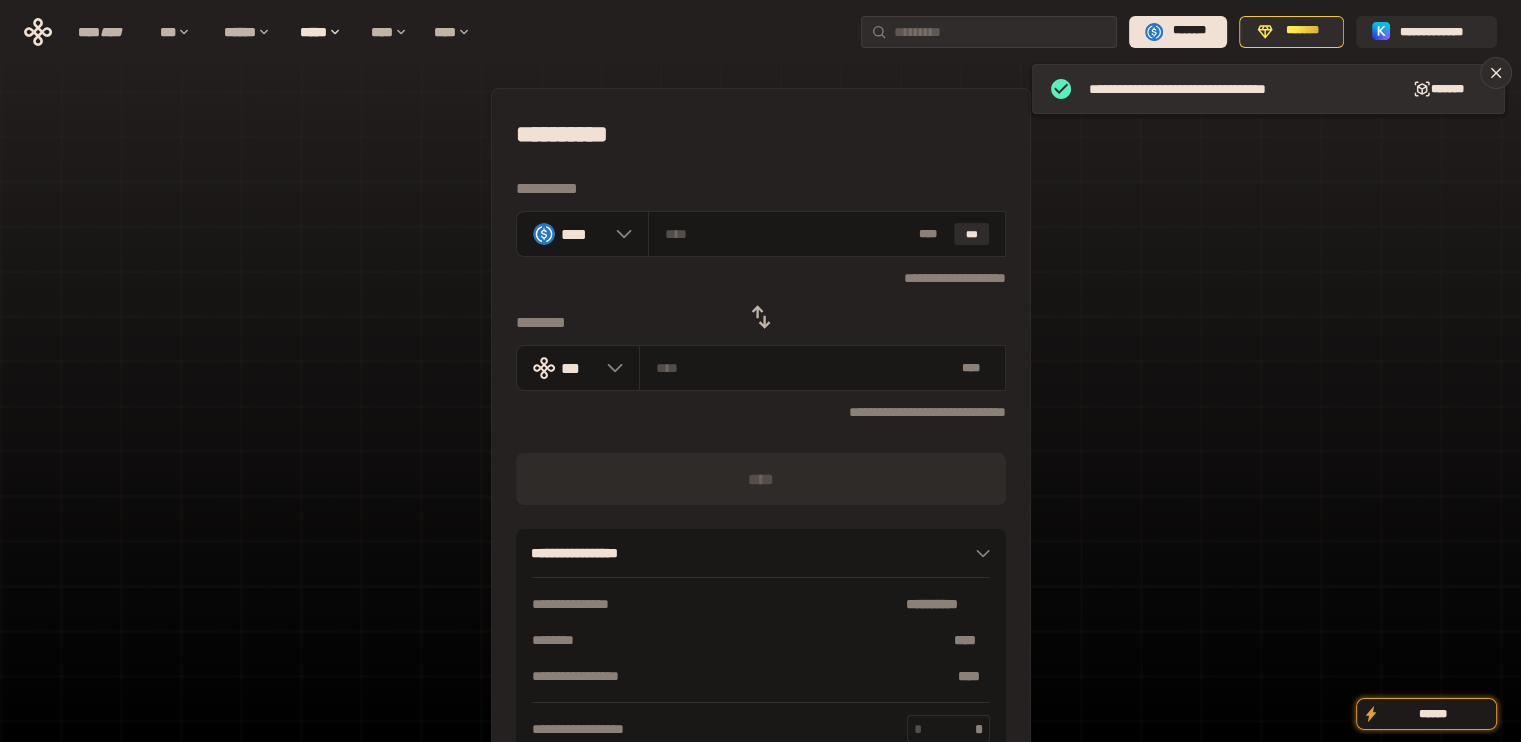 click 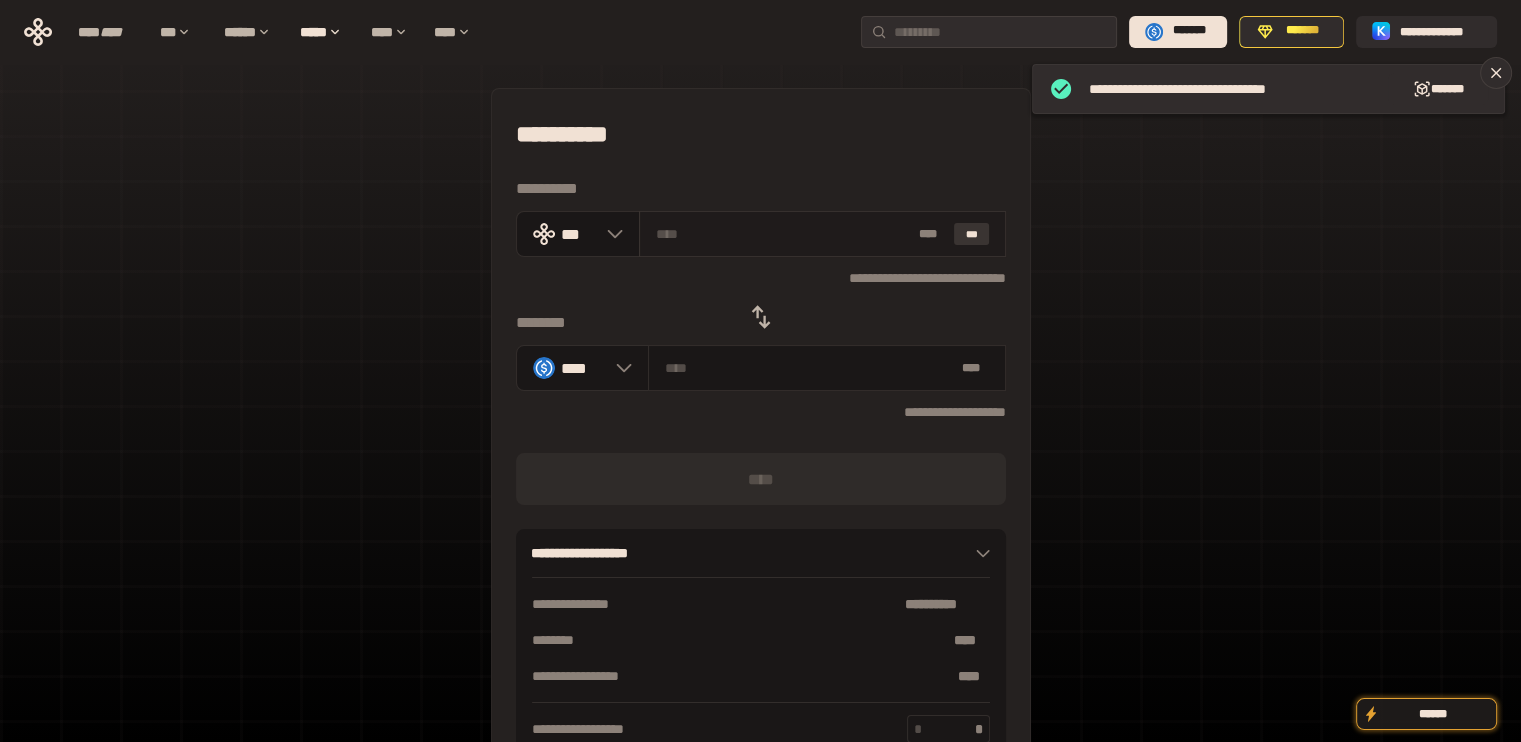 click on "***" at bounding box center [972, 234] 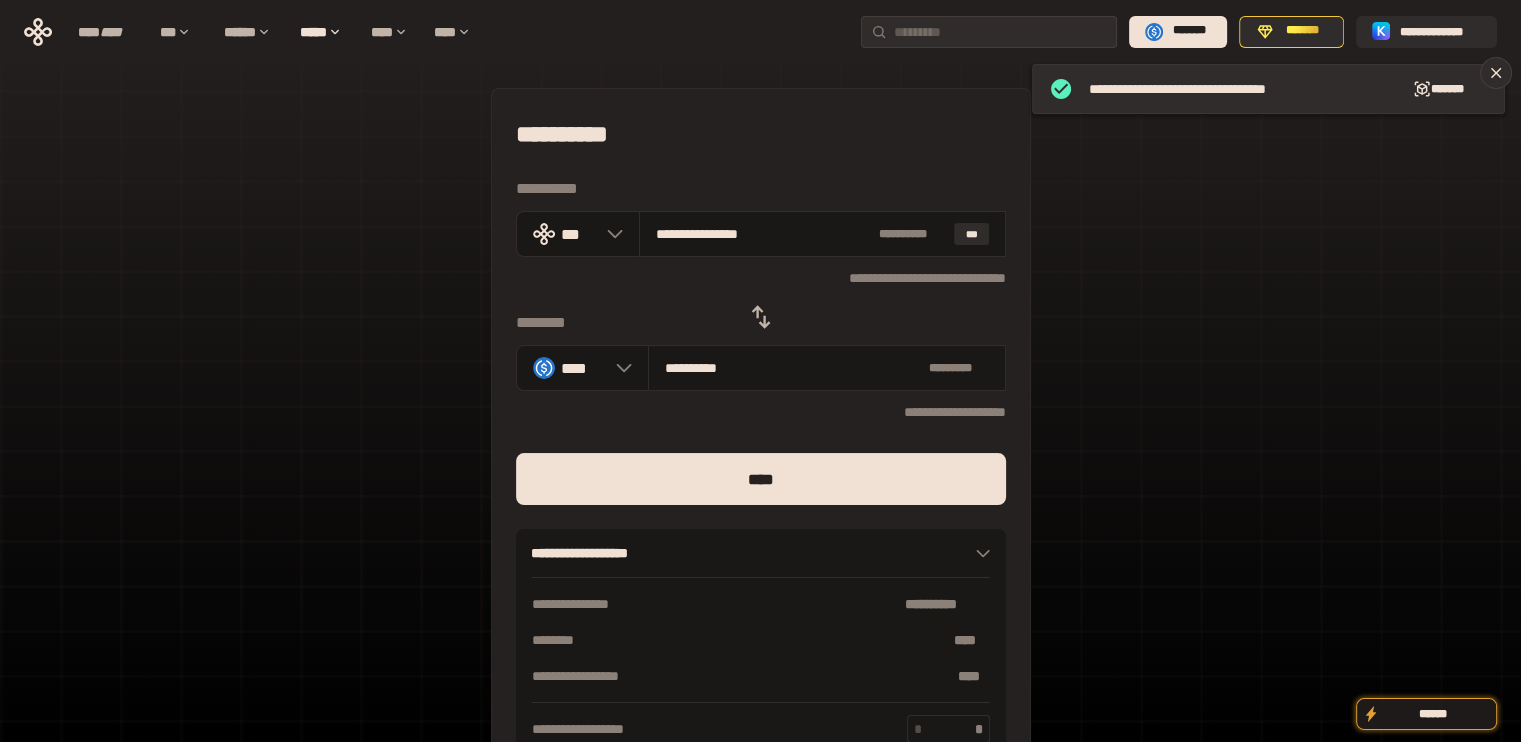 drag, startPoint x: 684, startPoint y: 235, endPoint x: 849, endPoint y: 341, distance: 196.11476 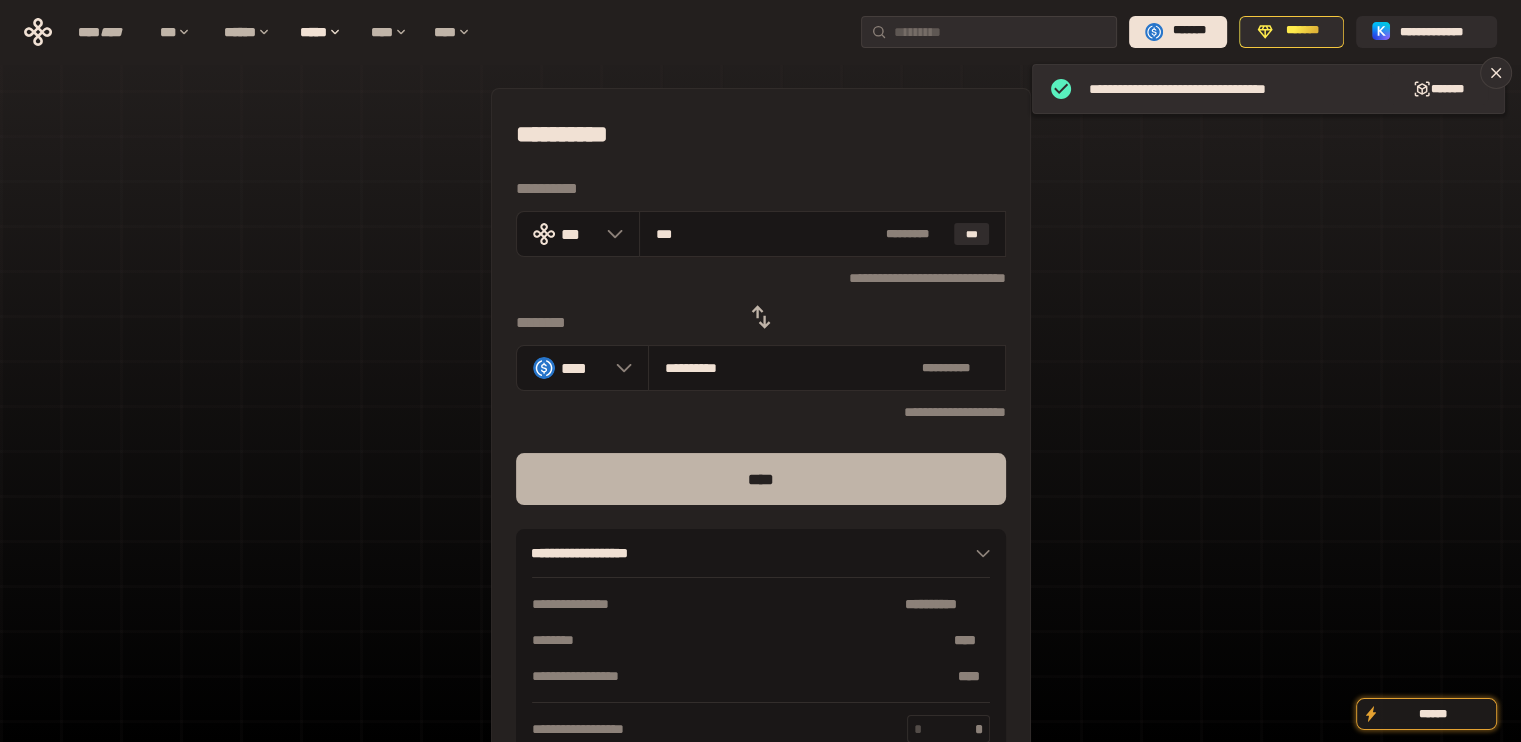 click on "****" at bounding box center (761, 479) 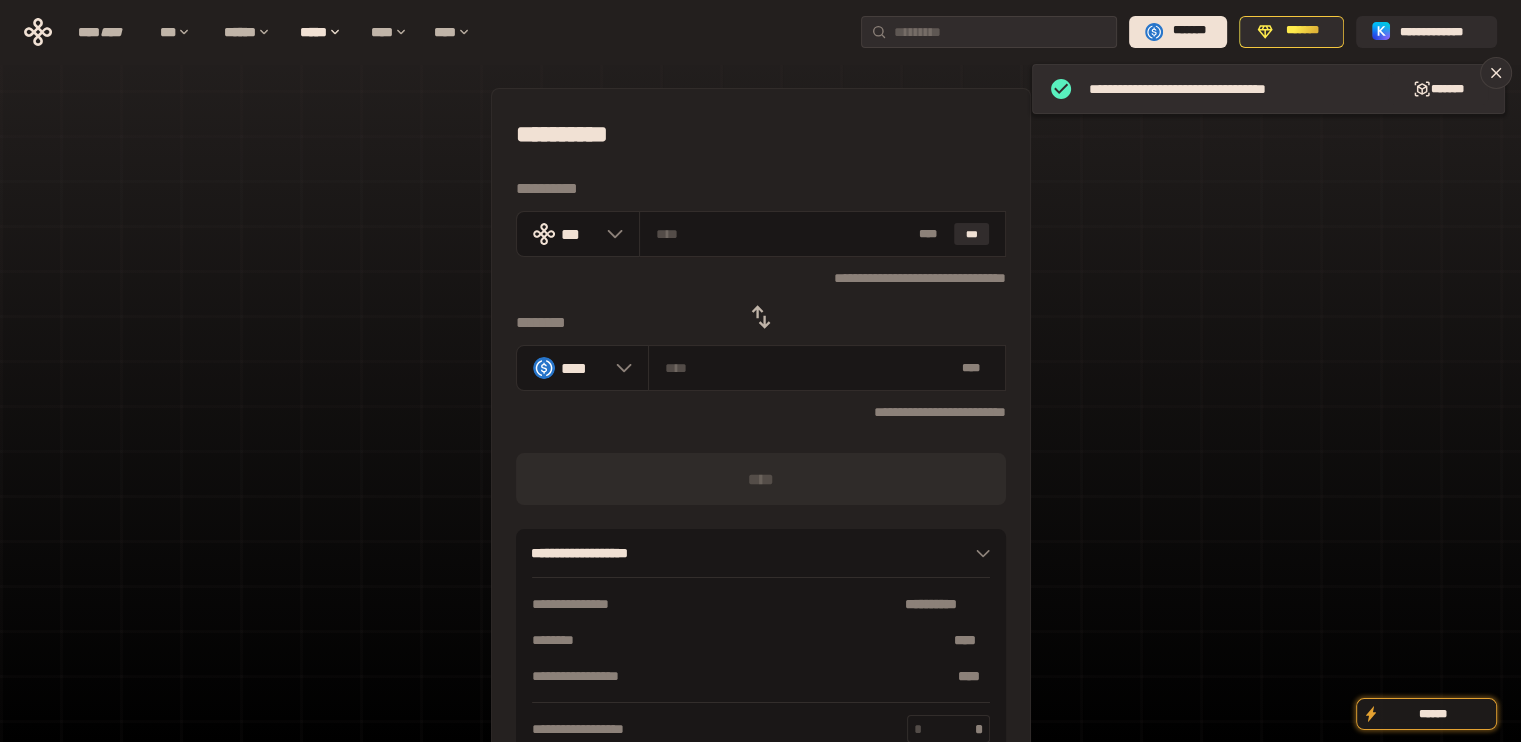click 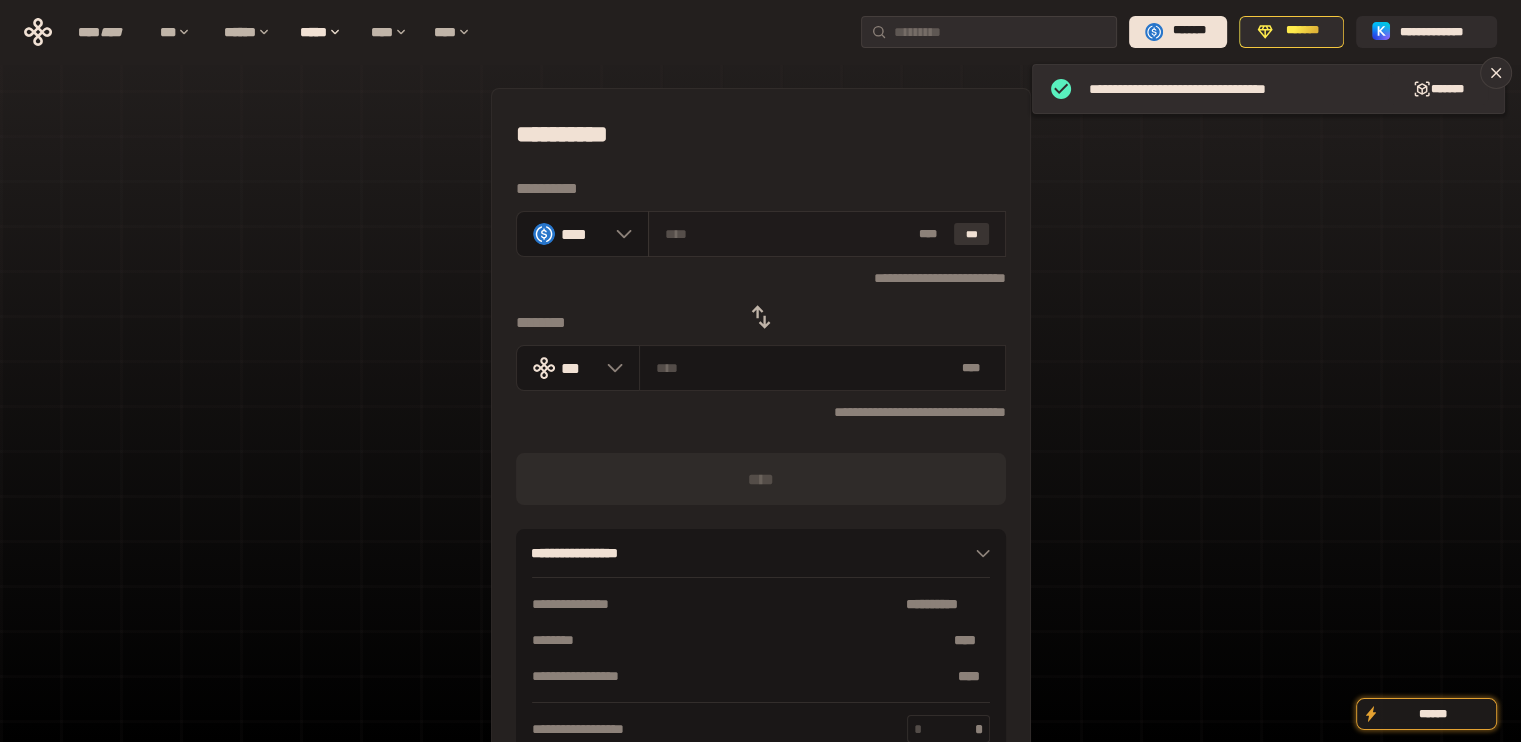 click on "***" at bounding box center [972, 234] 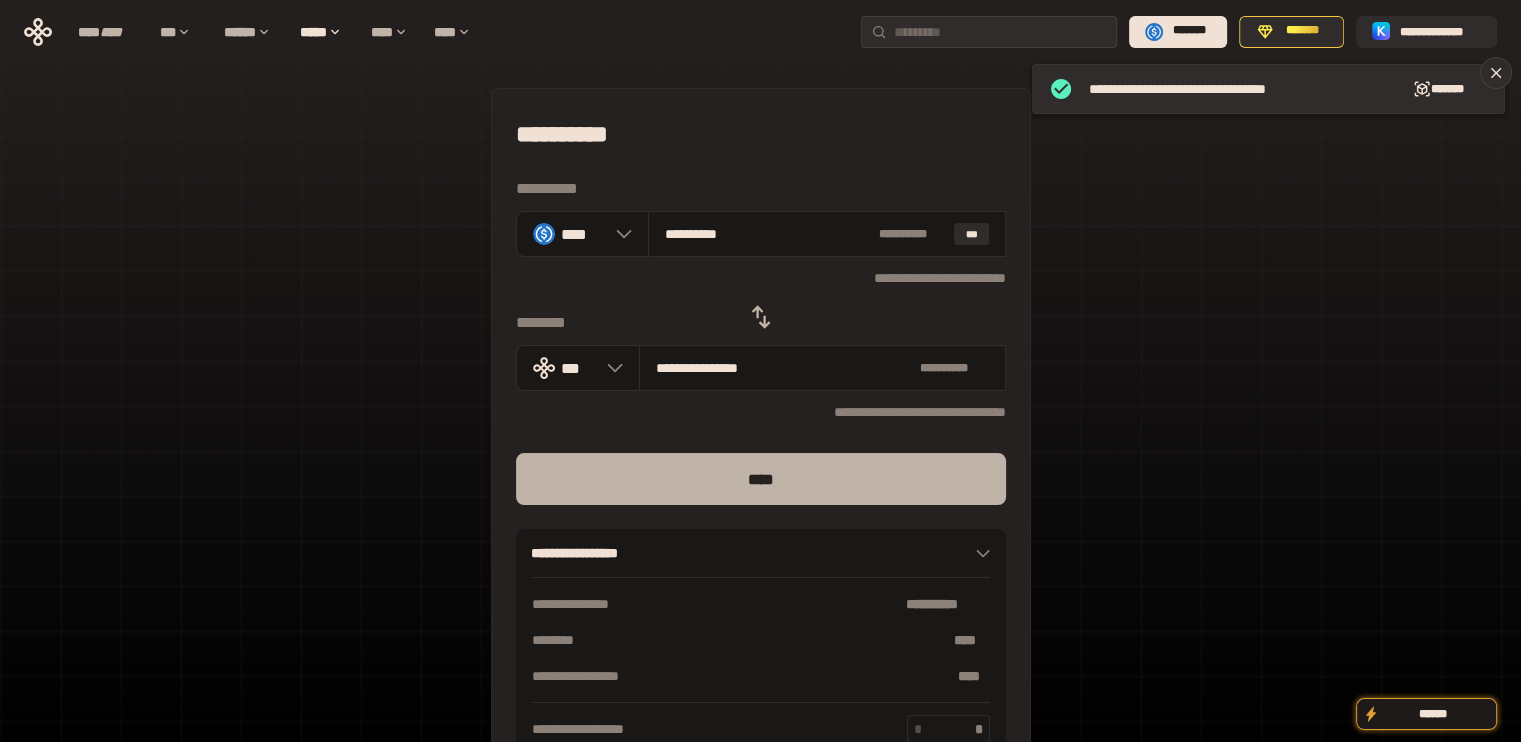 click on "****" at bounding box center [761, 479] 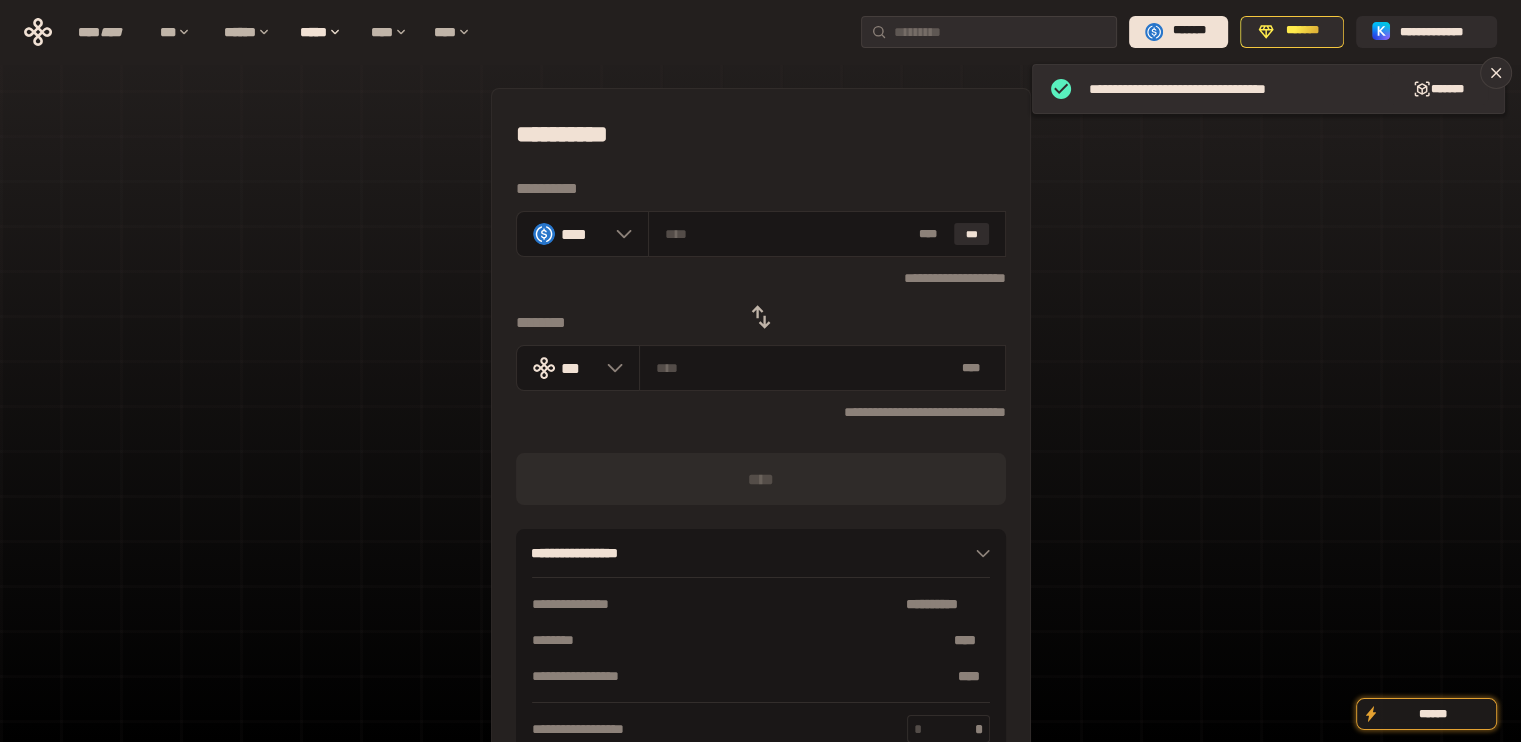 click 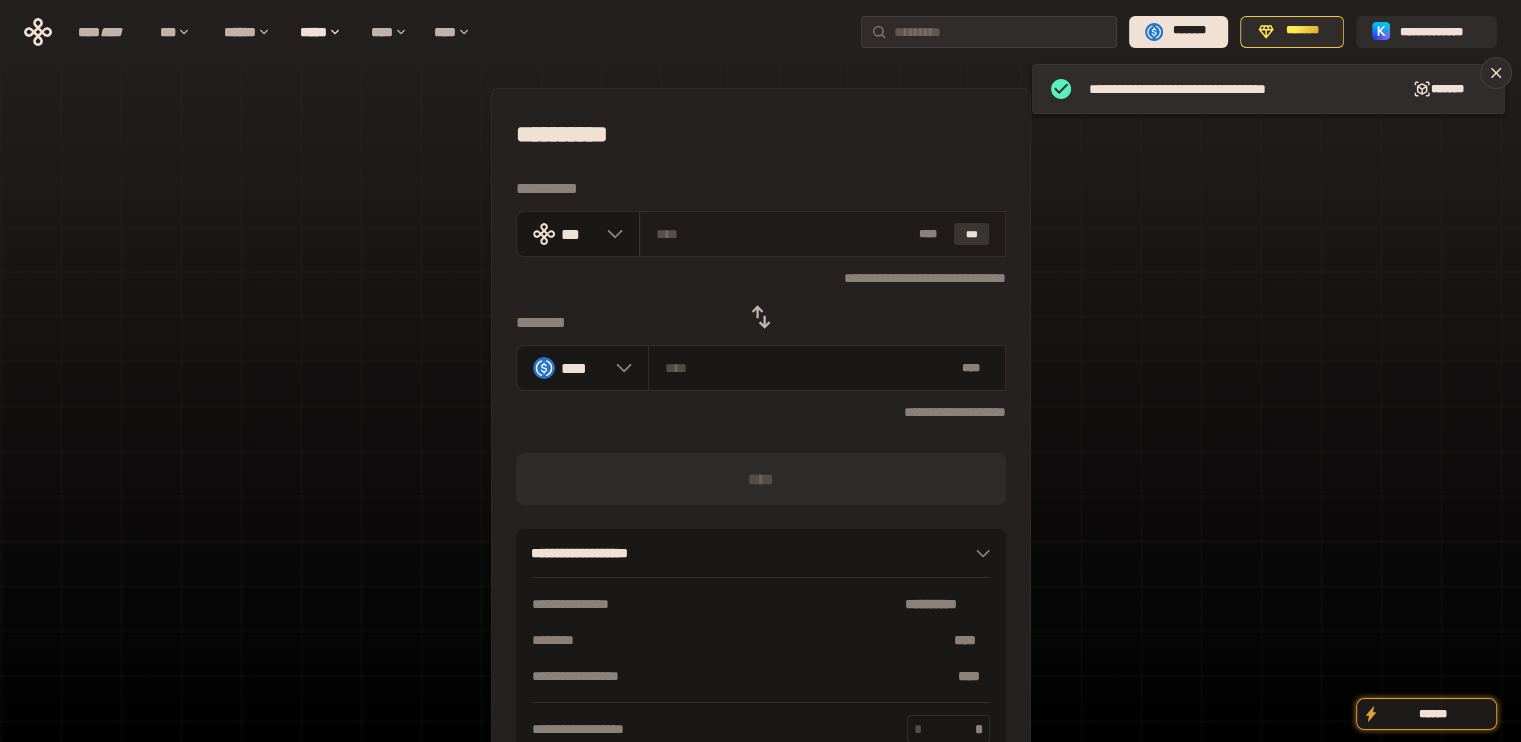 click on "***" at bounding box center [972, 234] 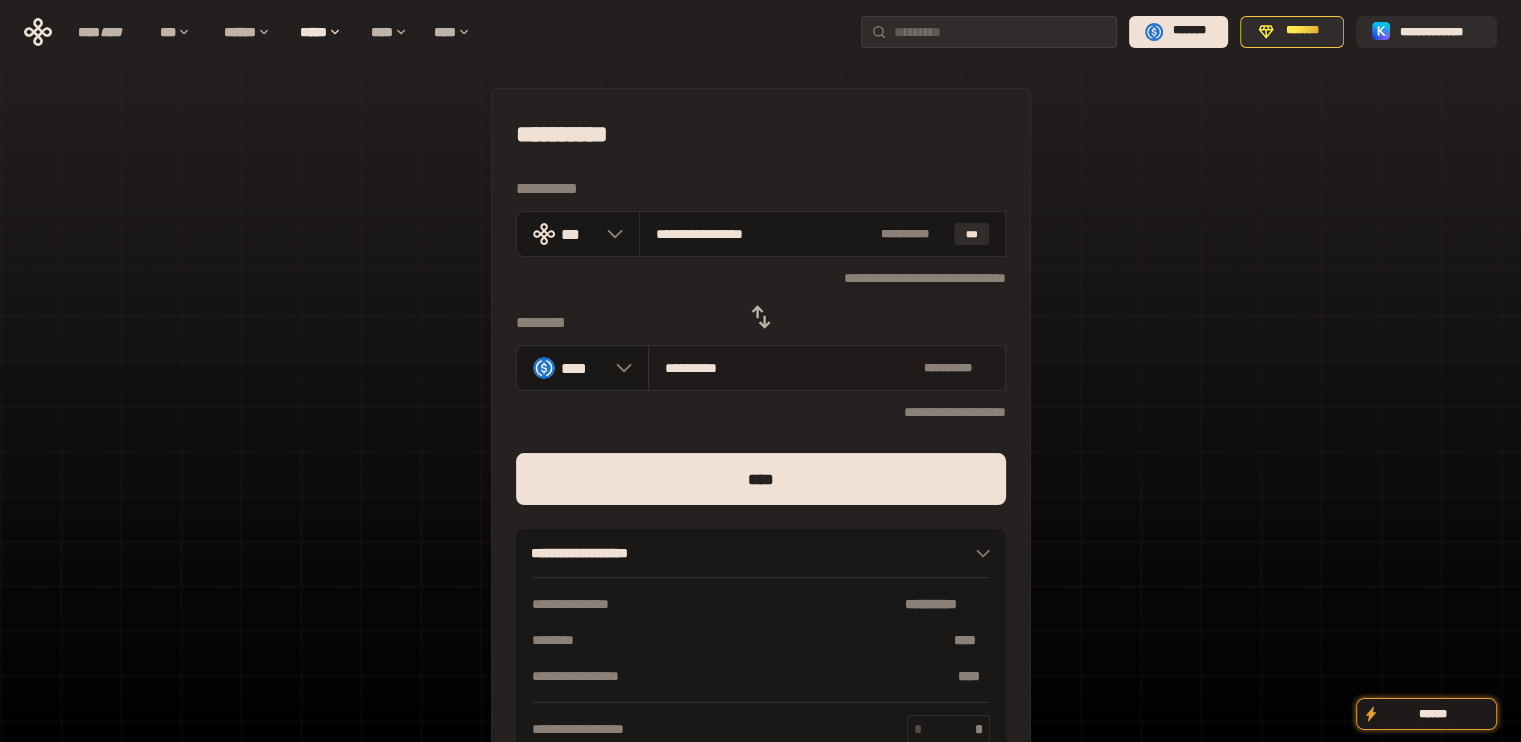 drag, startPoint x: 681, startPoint y: 229, endPoint x: 890, endPoint y: 349, distance: 241 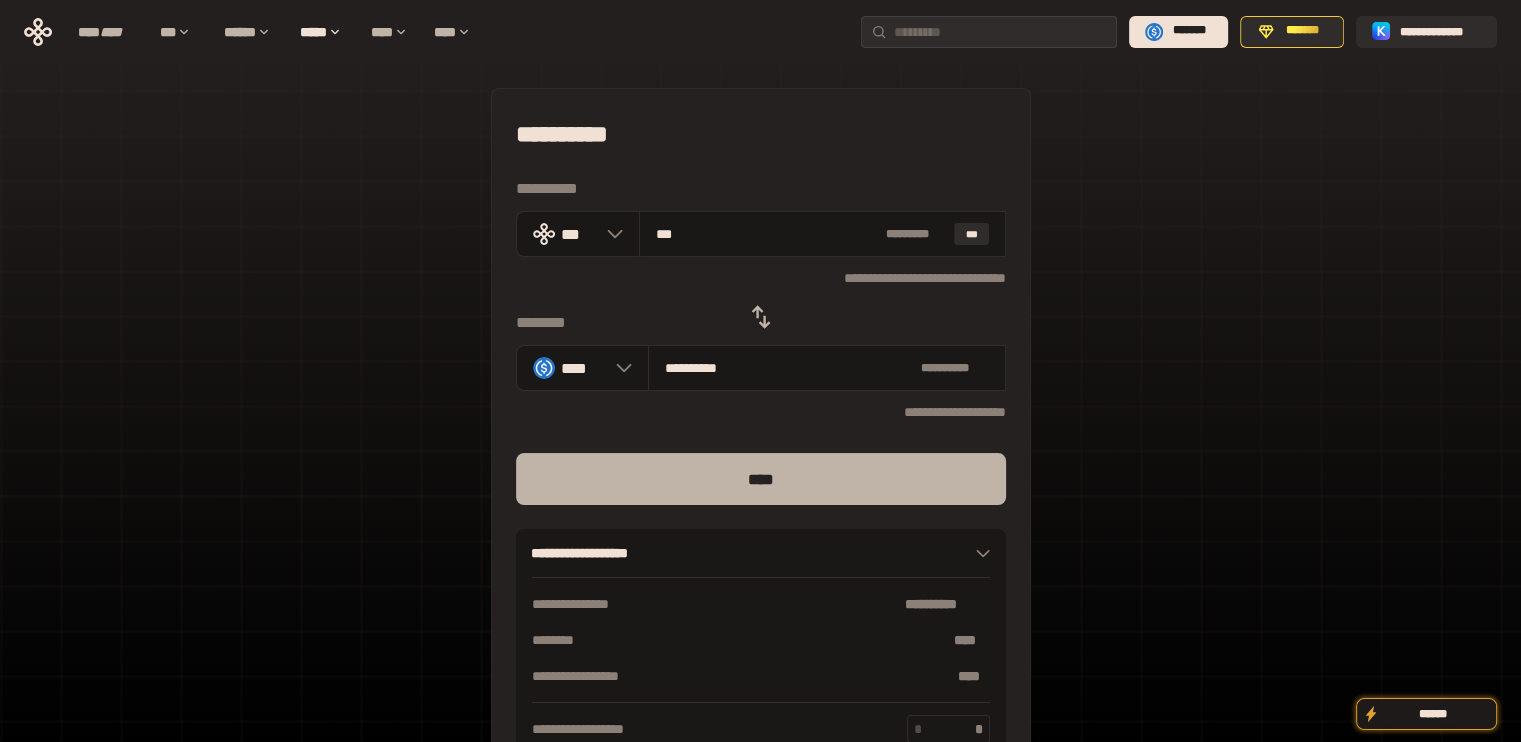 click on "****" at bounding box center (761, 479) 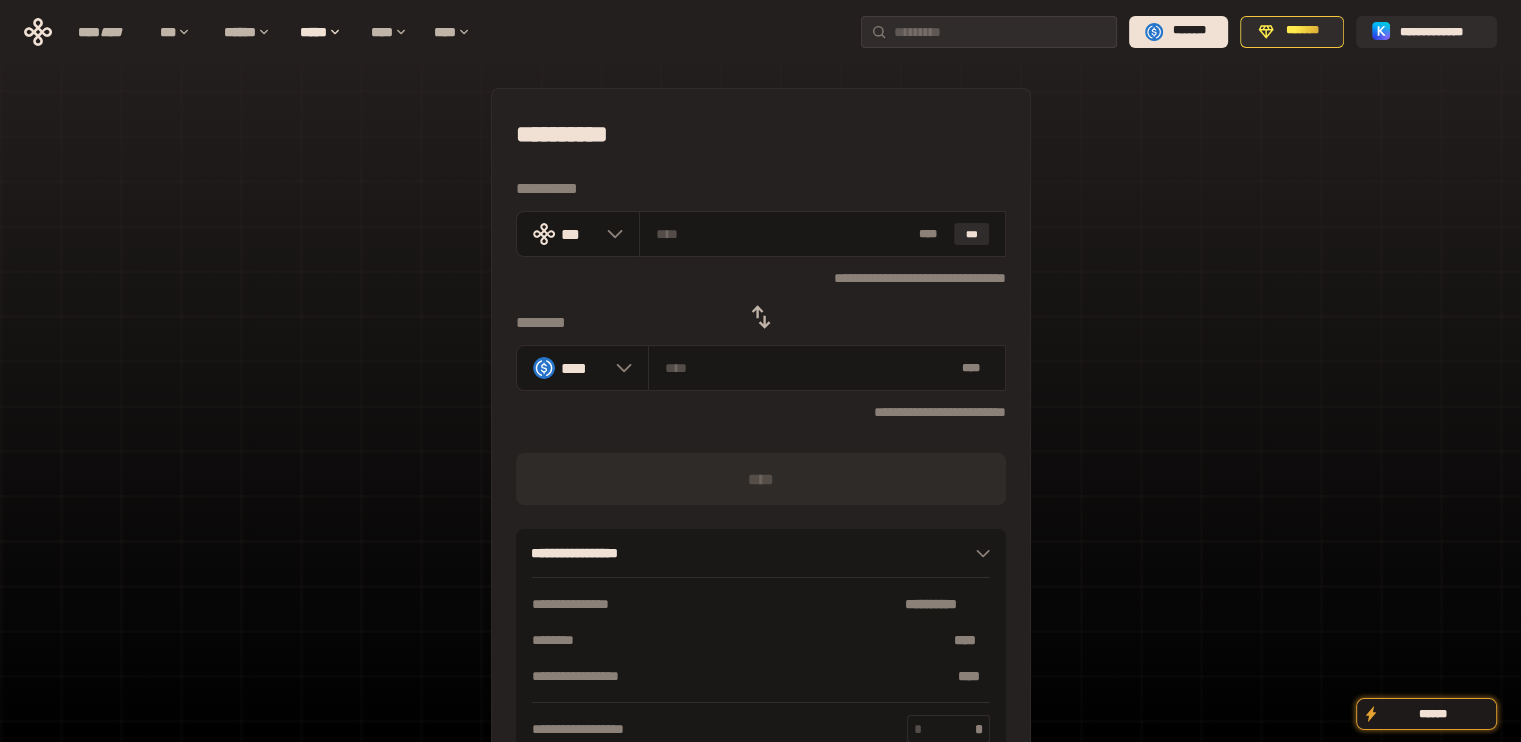 click 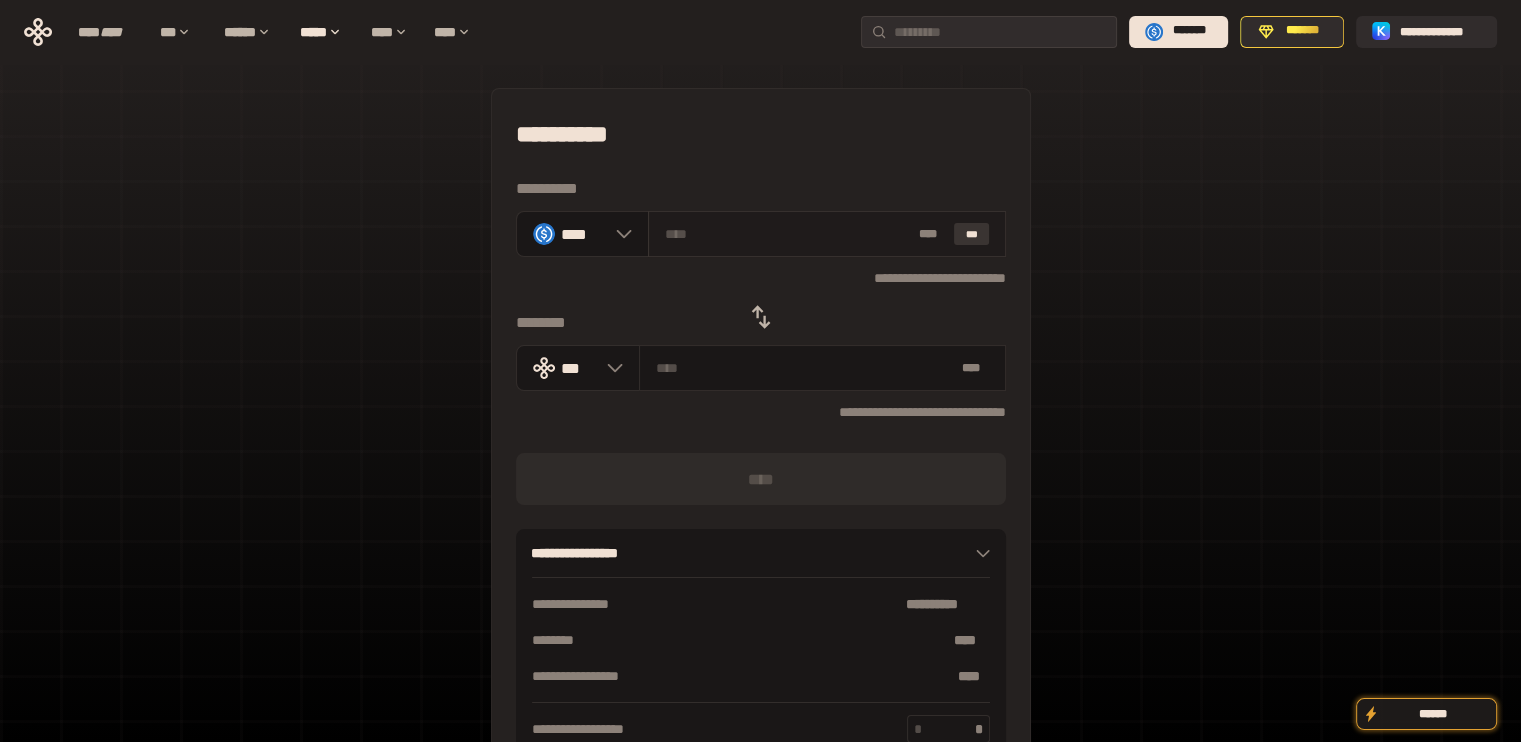 click on "***" at bounding box center [972, 234] 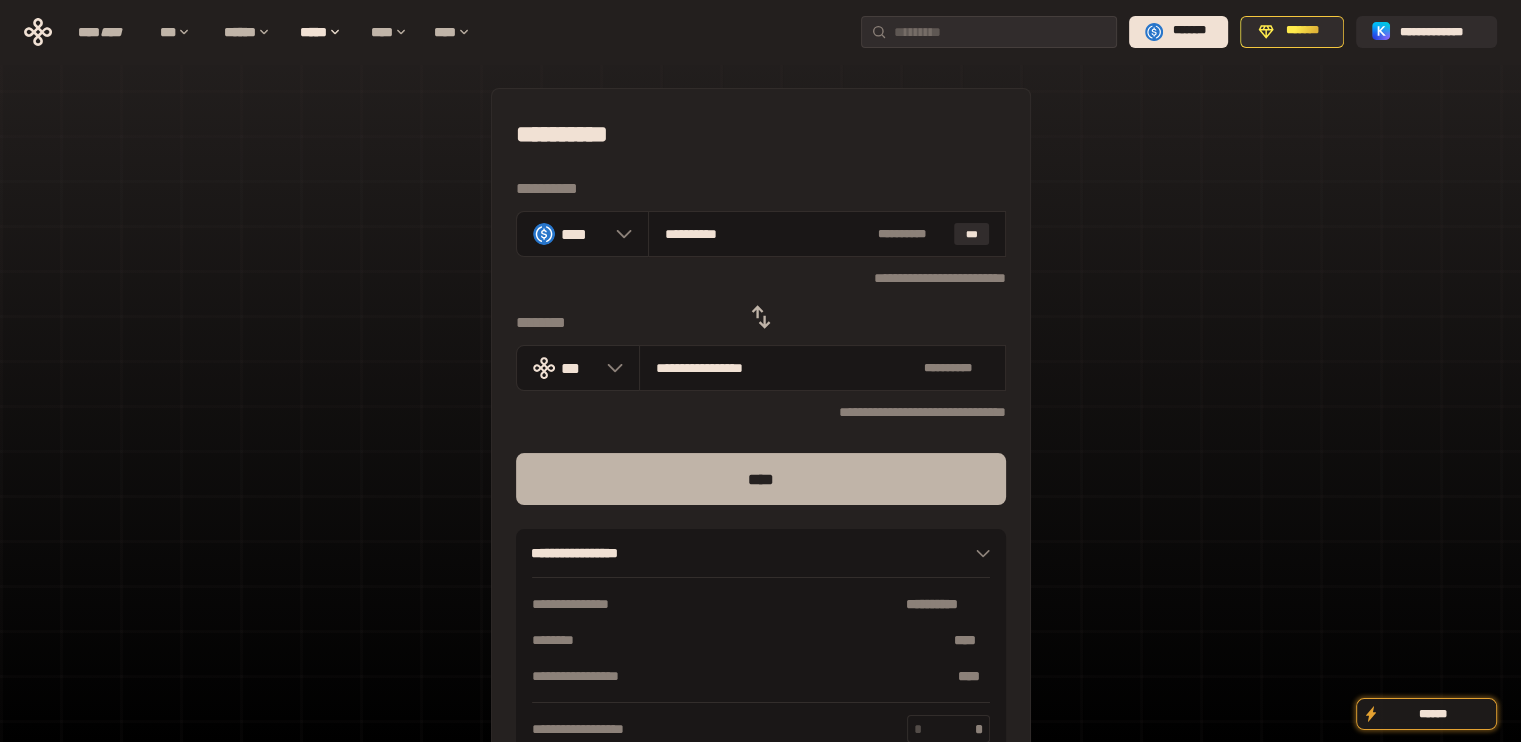 click on "****" at bounding box center (761, 479) 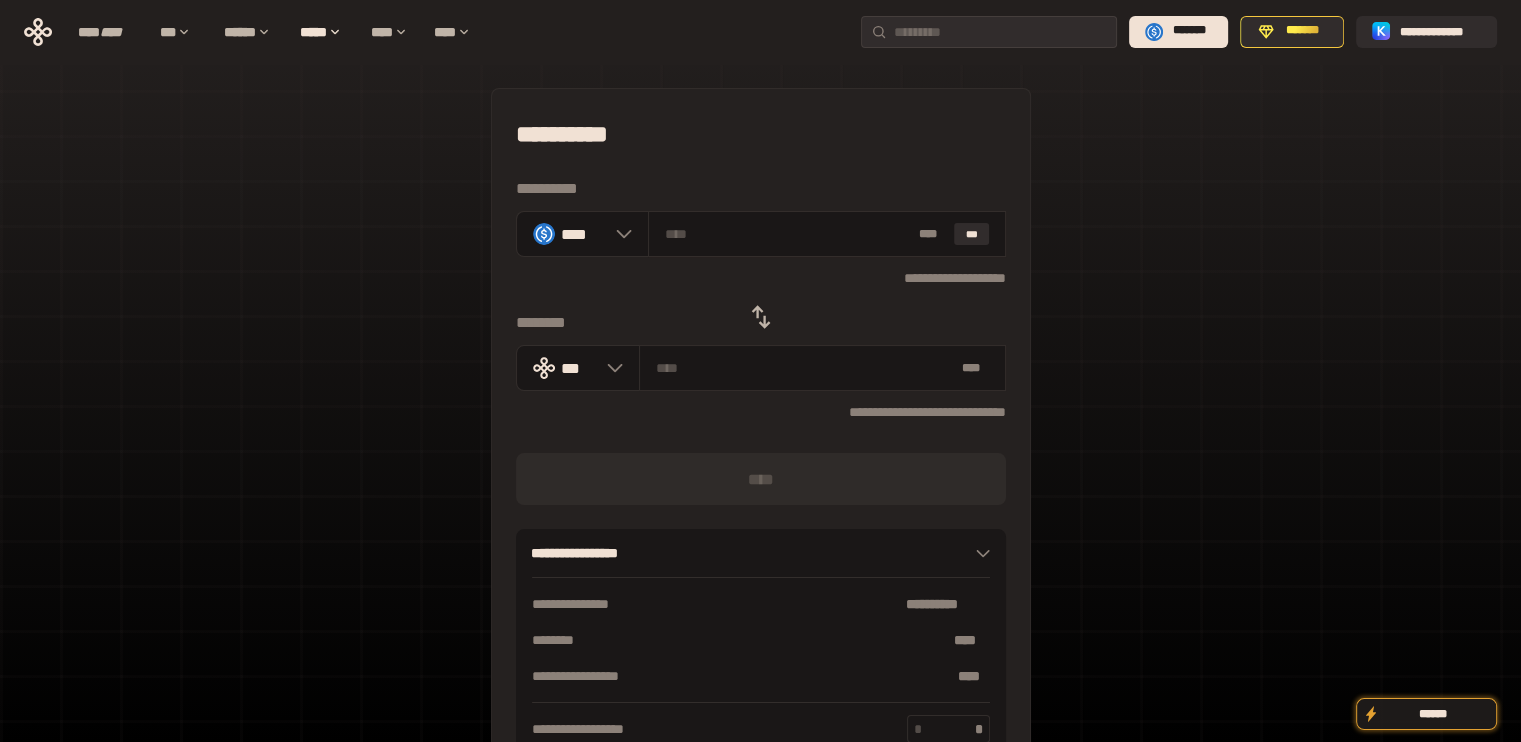 click at bounding box center [761, 317] 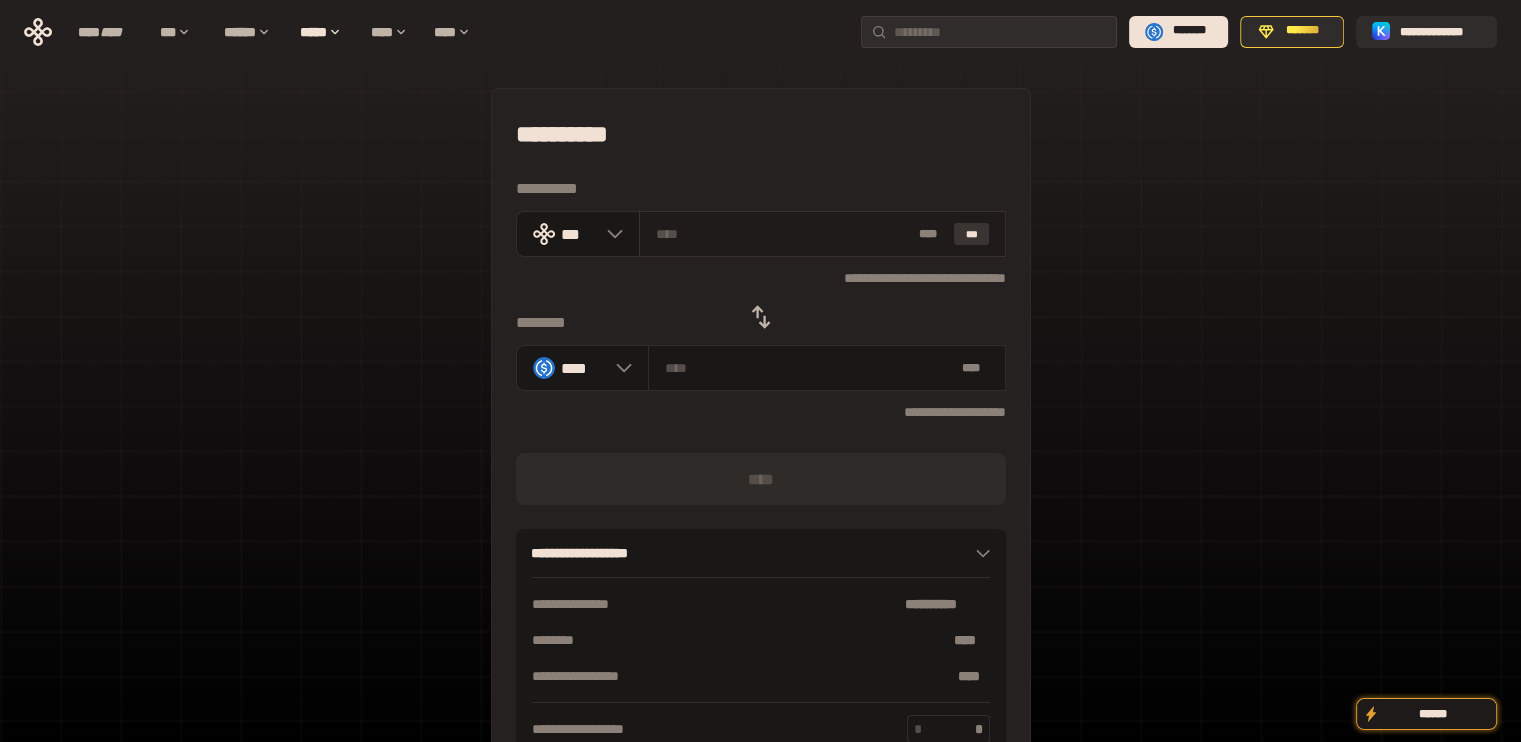click on "***" at bounding box center [972, 234] 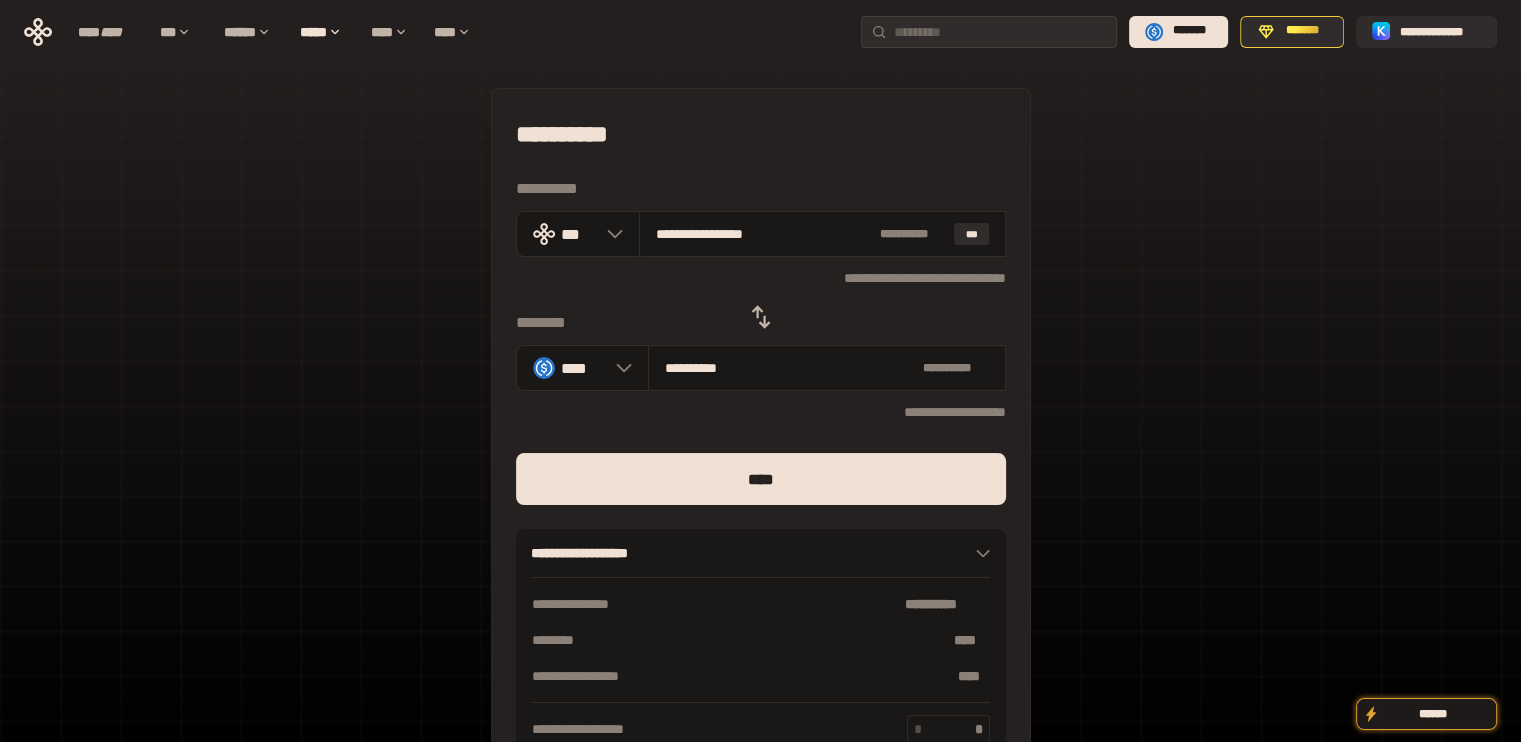 drag, startPoint x: 684, startPoint y: 238, endPoint x: 874, endPoint y: 424, distance: 265.8872 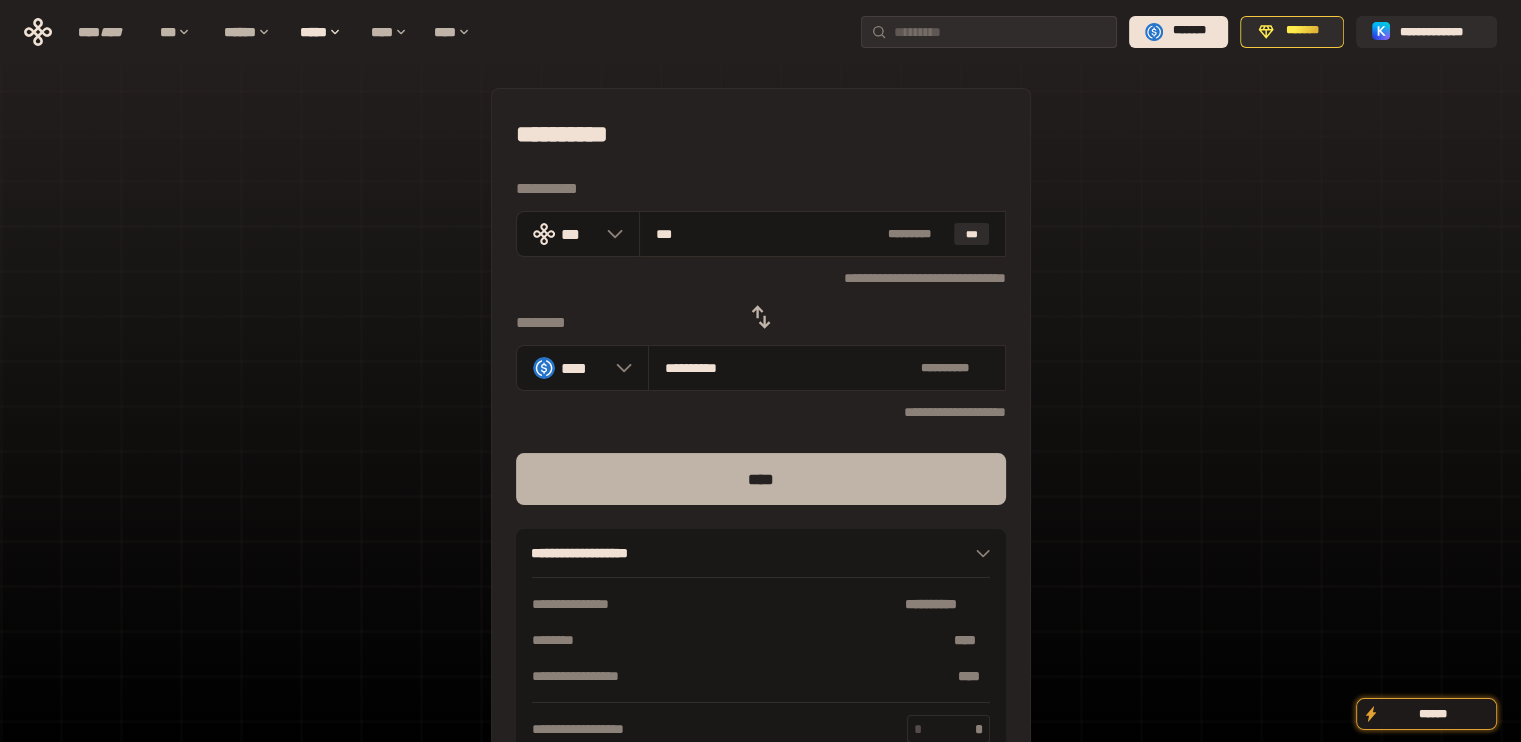 click on "****" at bounding box center [761, 479] 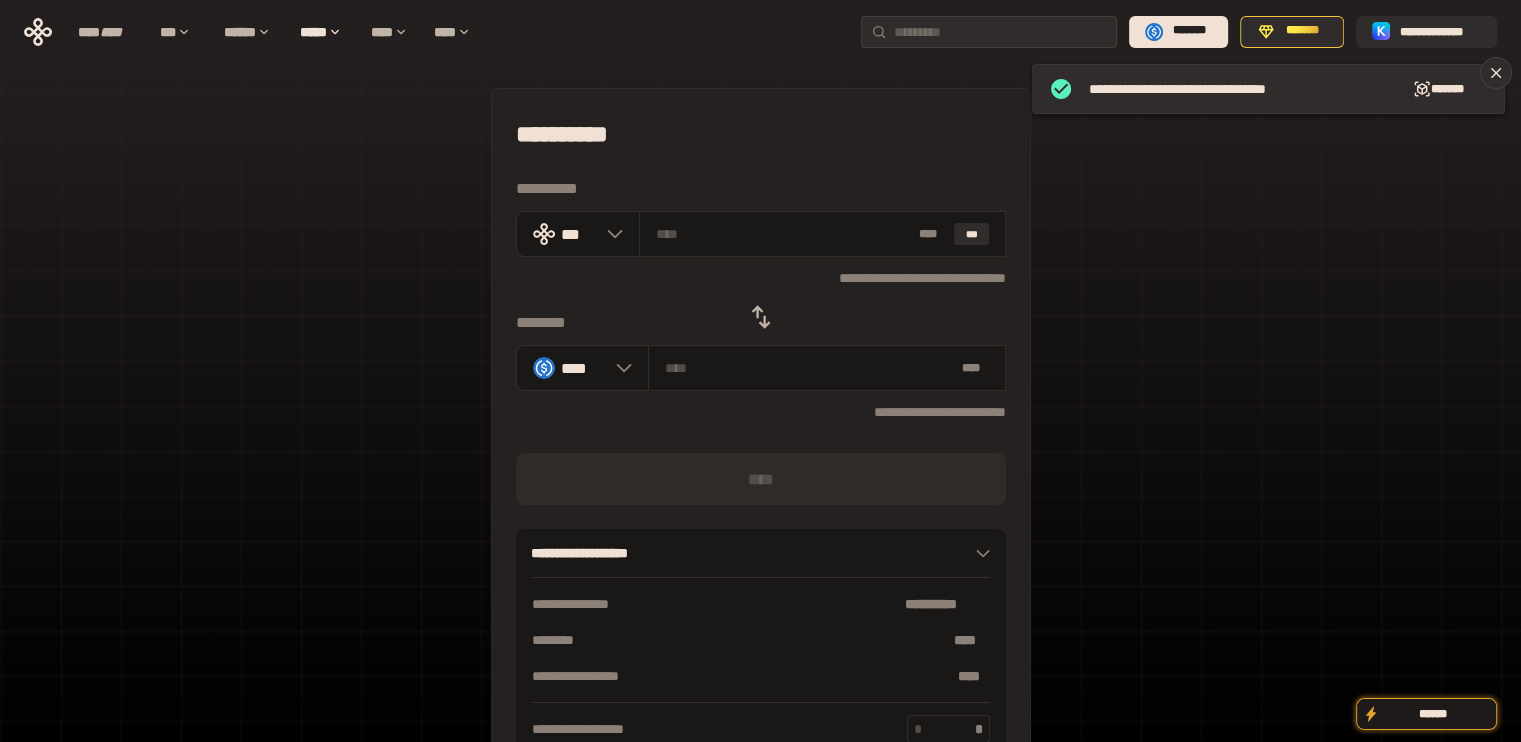 drag, startPoint x: 751, startPoint y: 319, endPoint x: 765, endPoint y: 303, distance: 21.260292 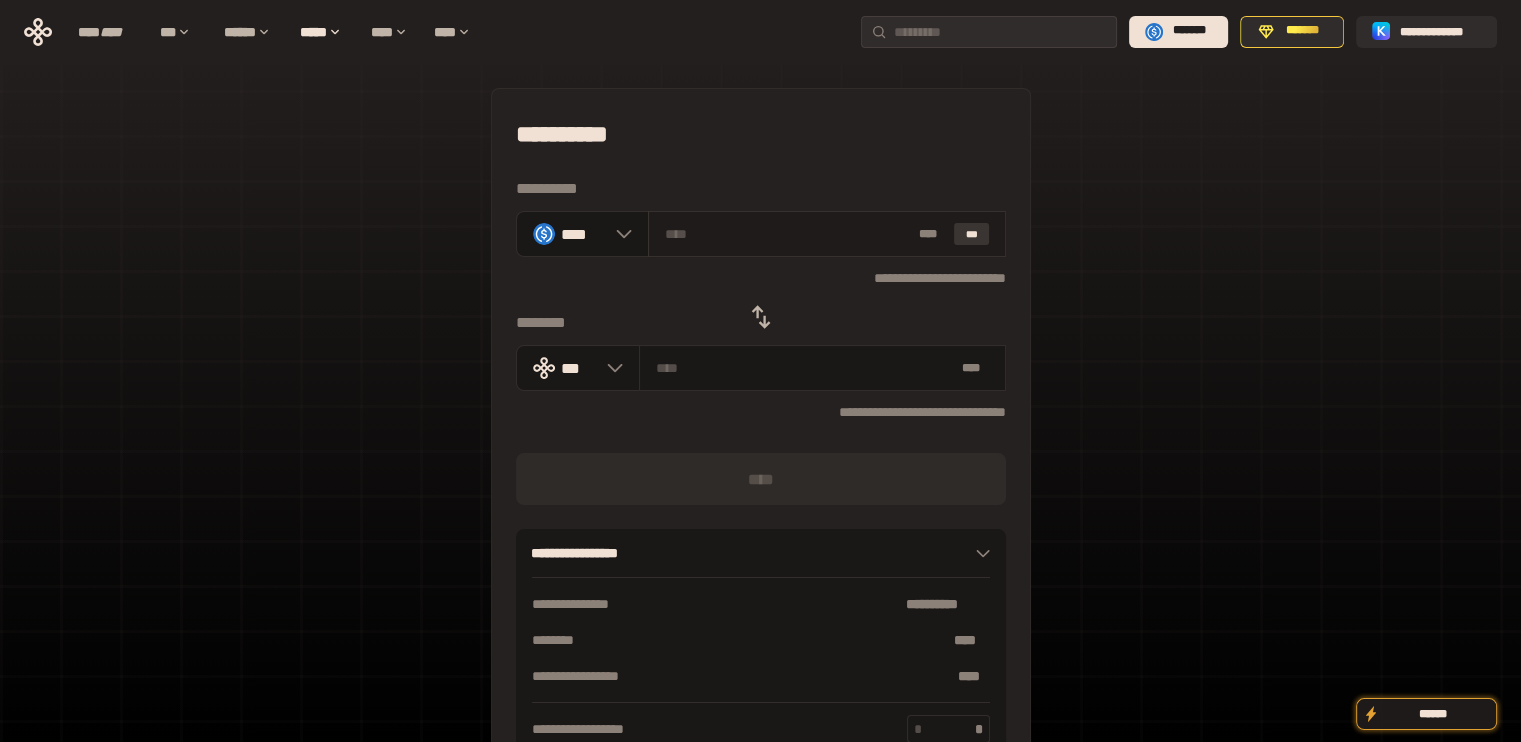 click on "***" at bounding box center (972, 234) 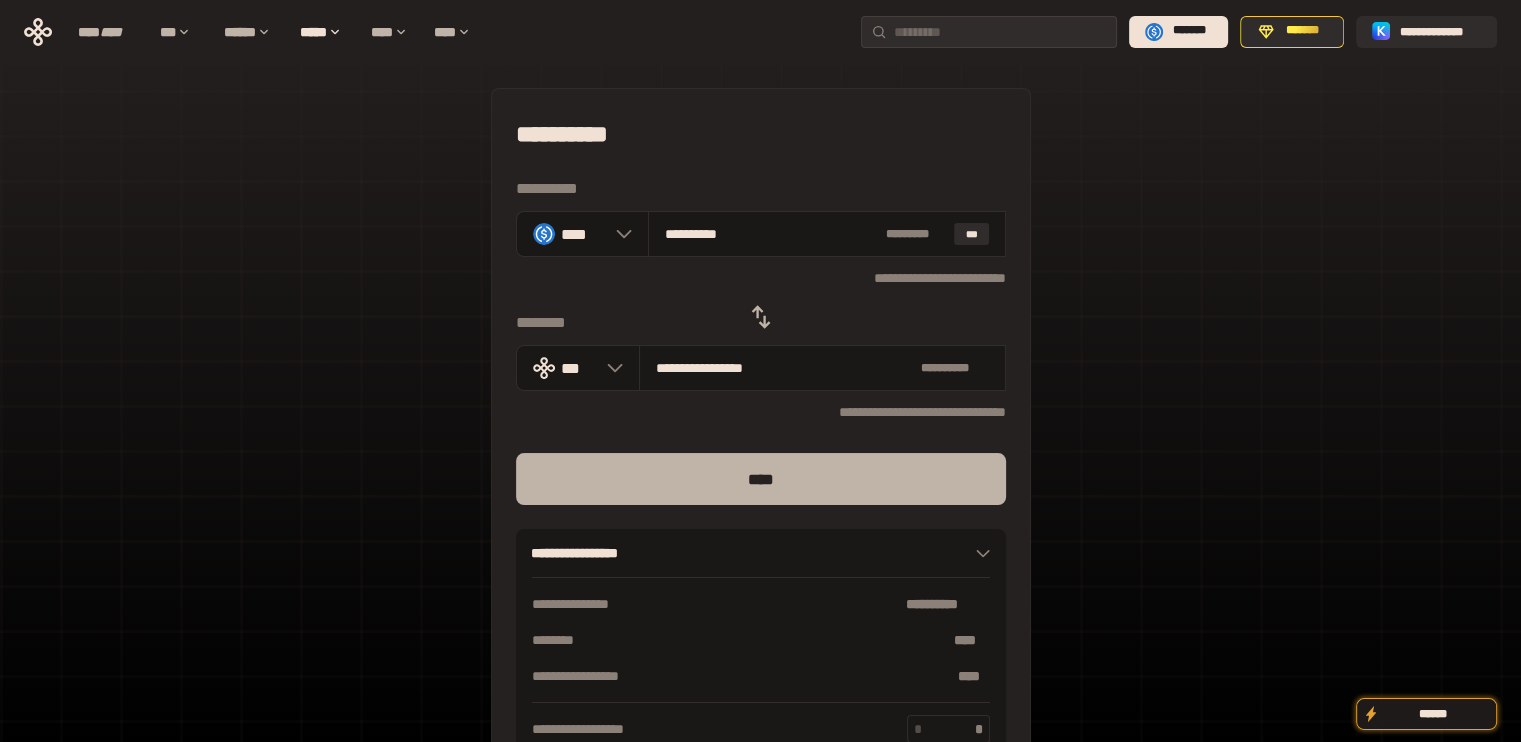 click on "****" at bounding box center [761, 479] 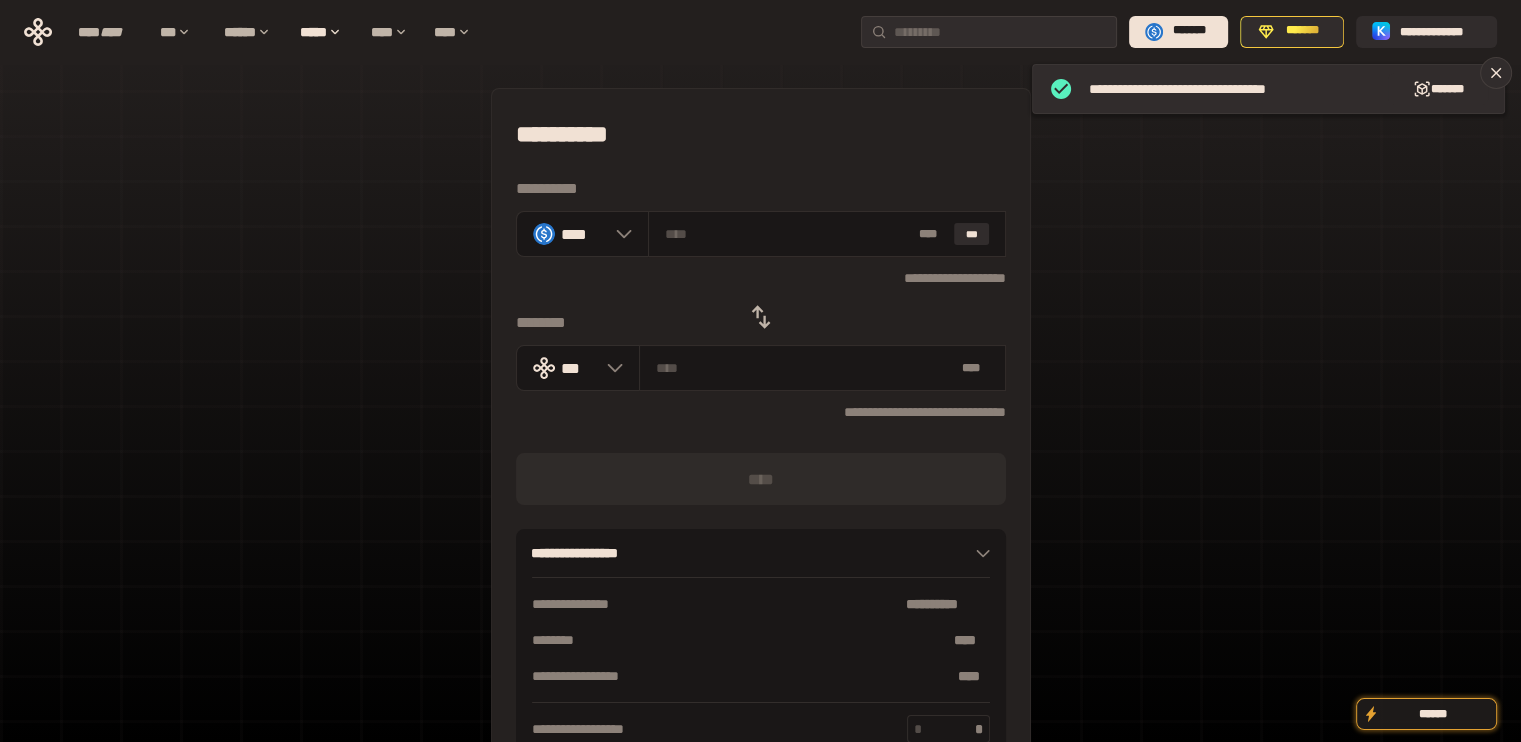 click at bounding box center [761, 317] 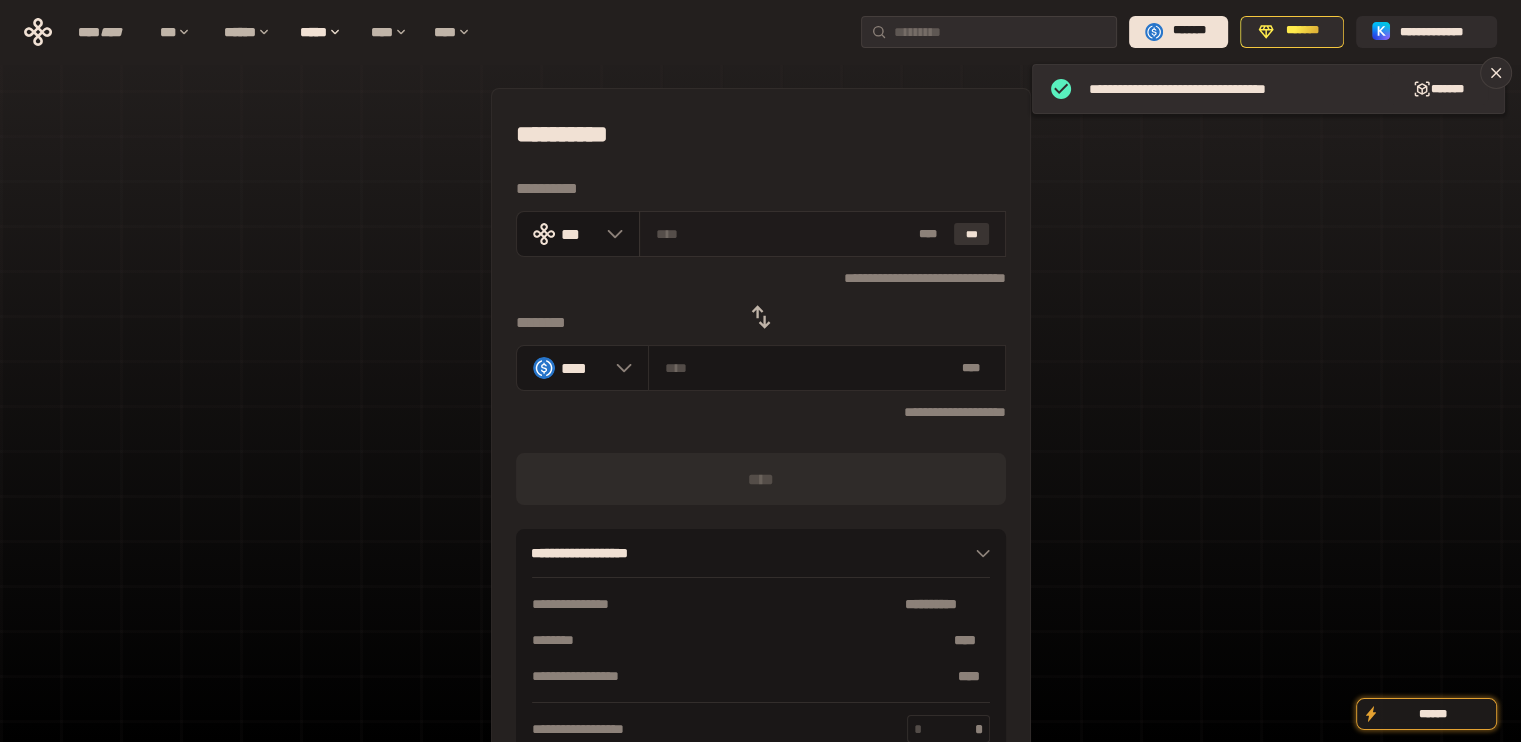 click on "***" at bounding box center [972, 234] 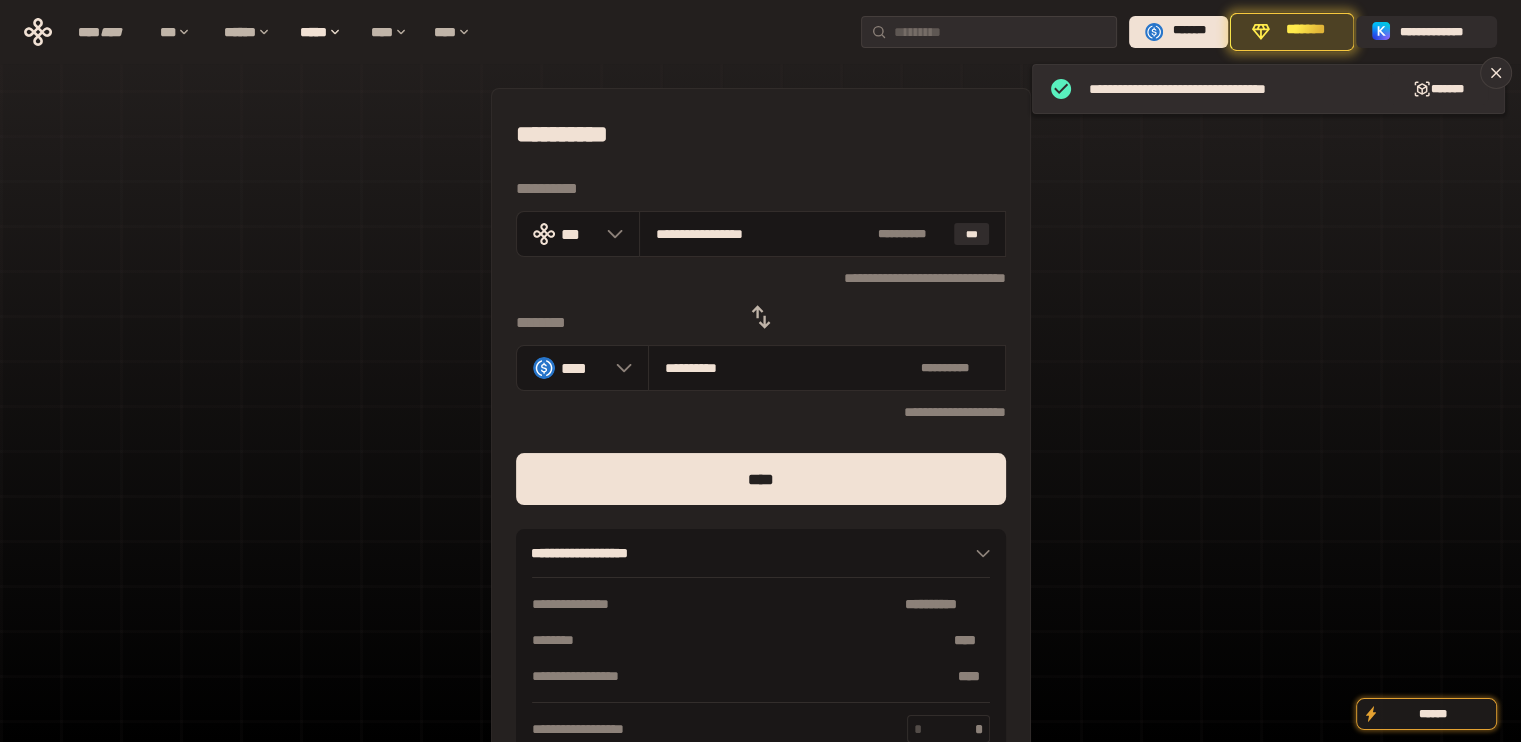 drag, startPoint x: 688, startPoint y: 231, endPoint x: 921, endPoint y: 404, distance: 290.20337 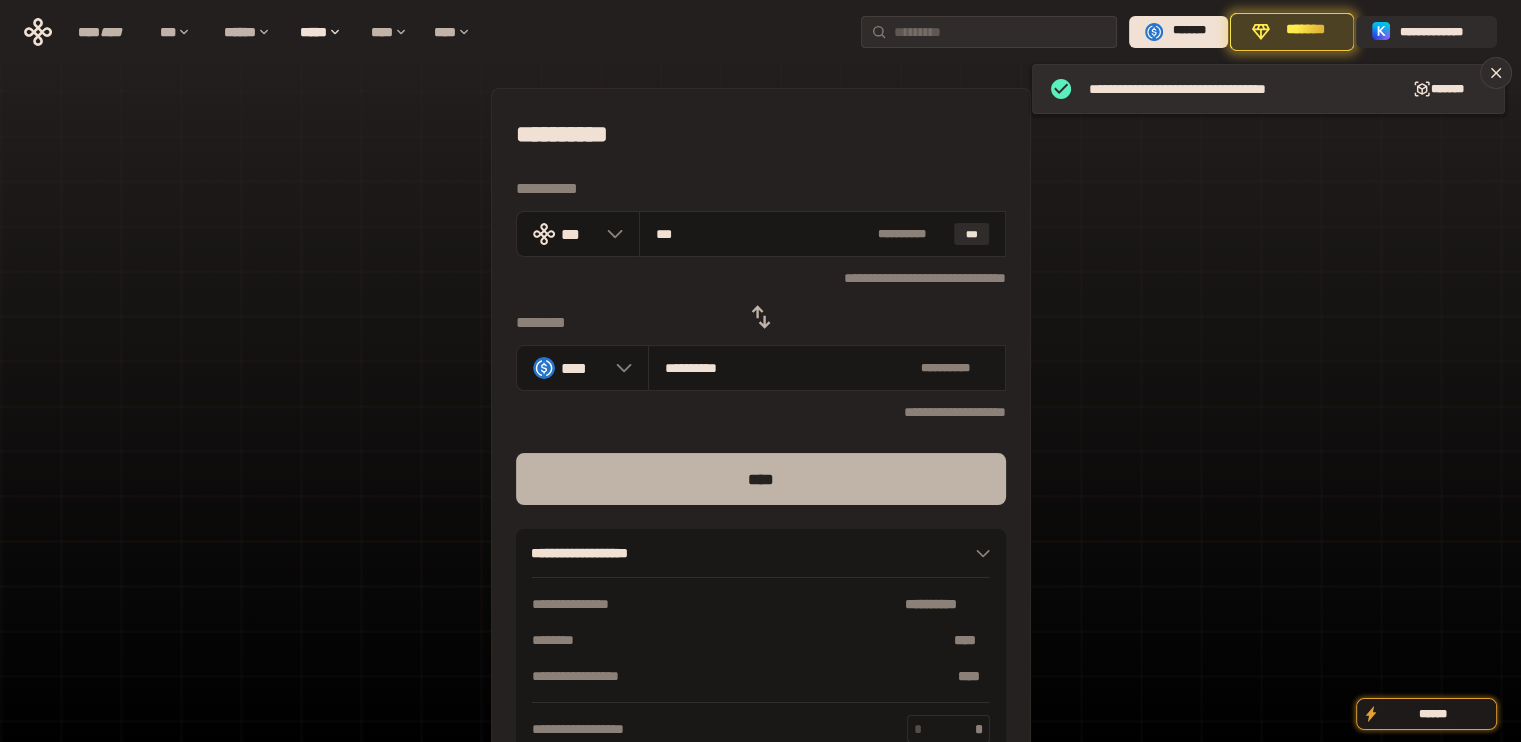 click on "****" at bounding box center [761, 479] 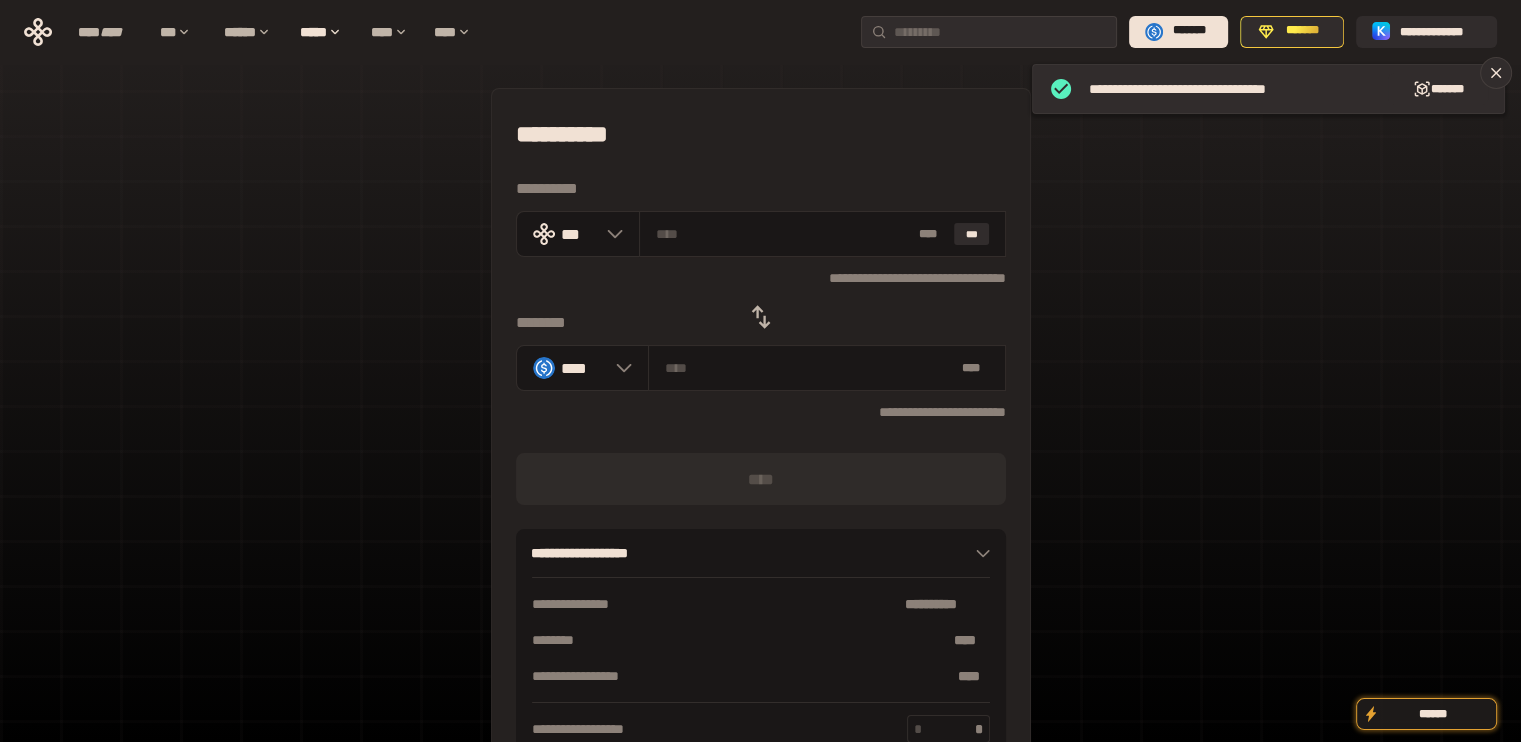 click at bounding box center (761, 317) 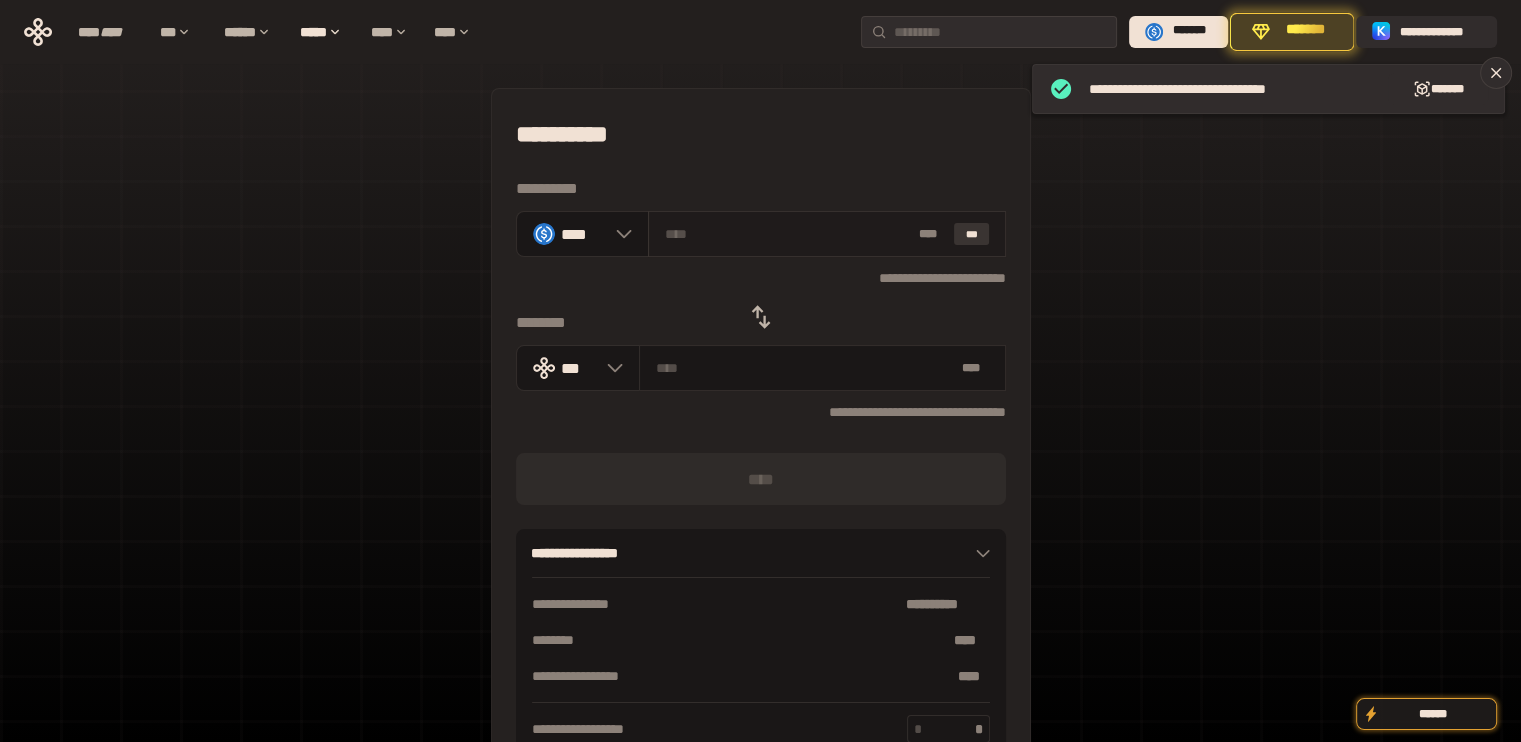 click on "***" at bounding box center [972, 234] 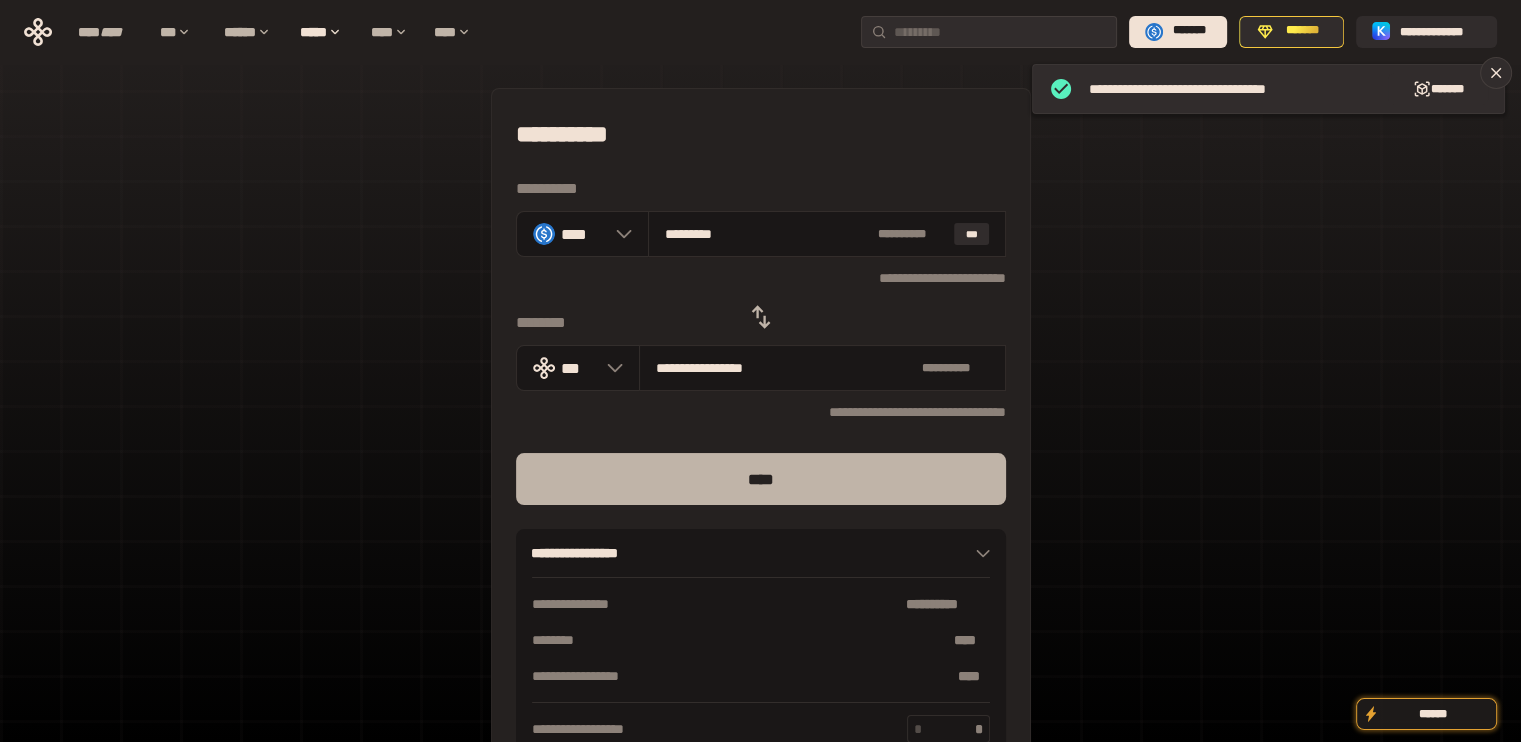 click on "****" at bounding box center [761, 479] 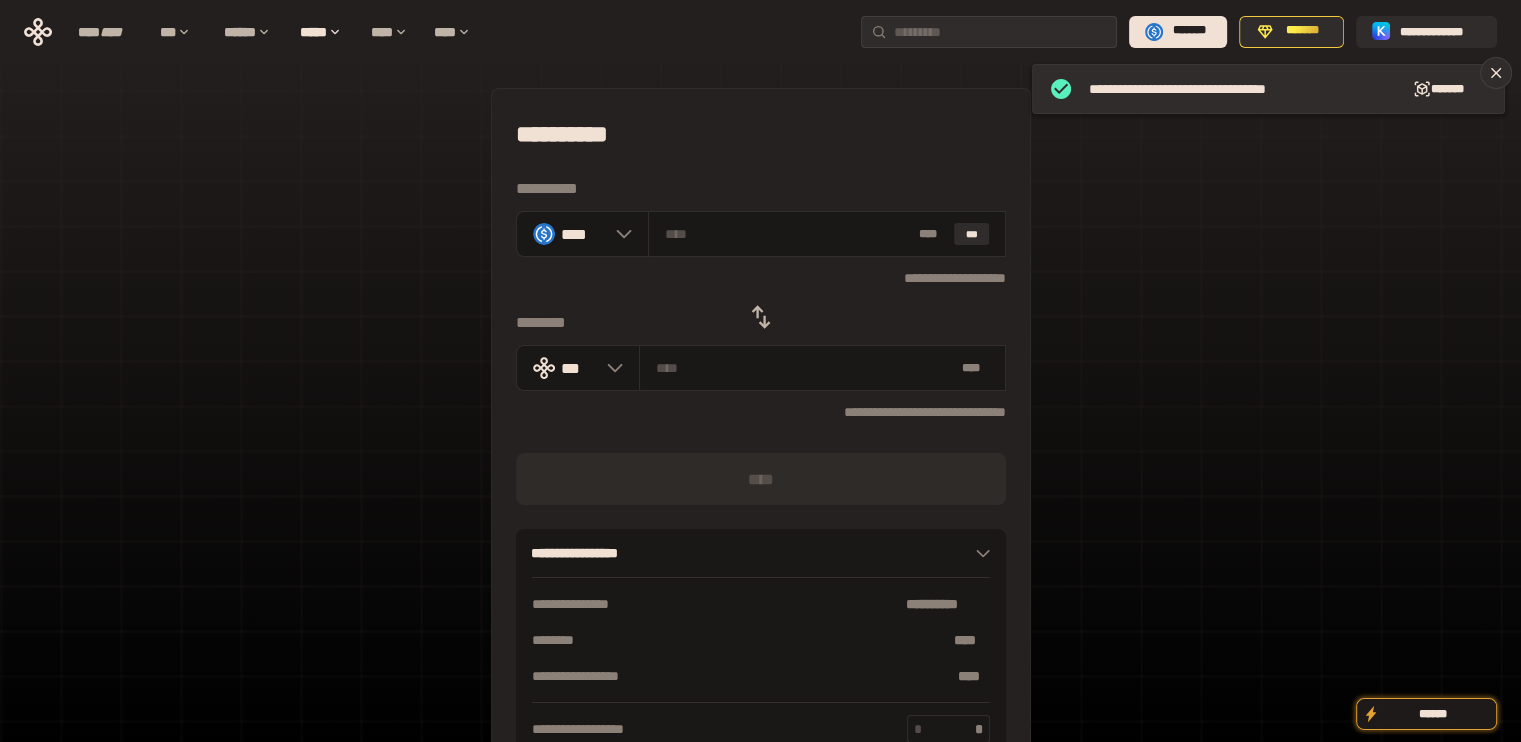 click 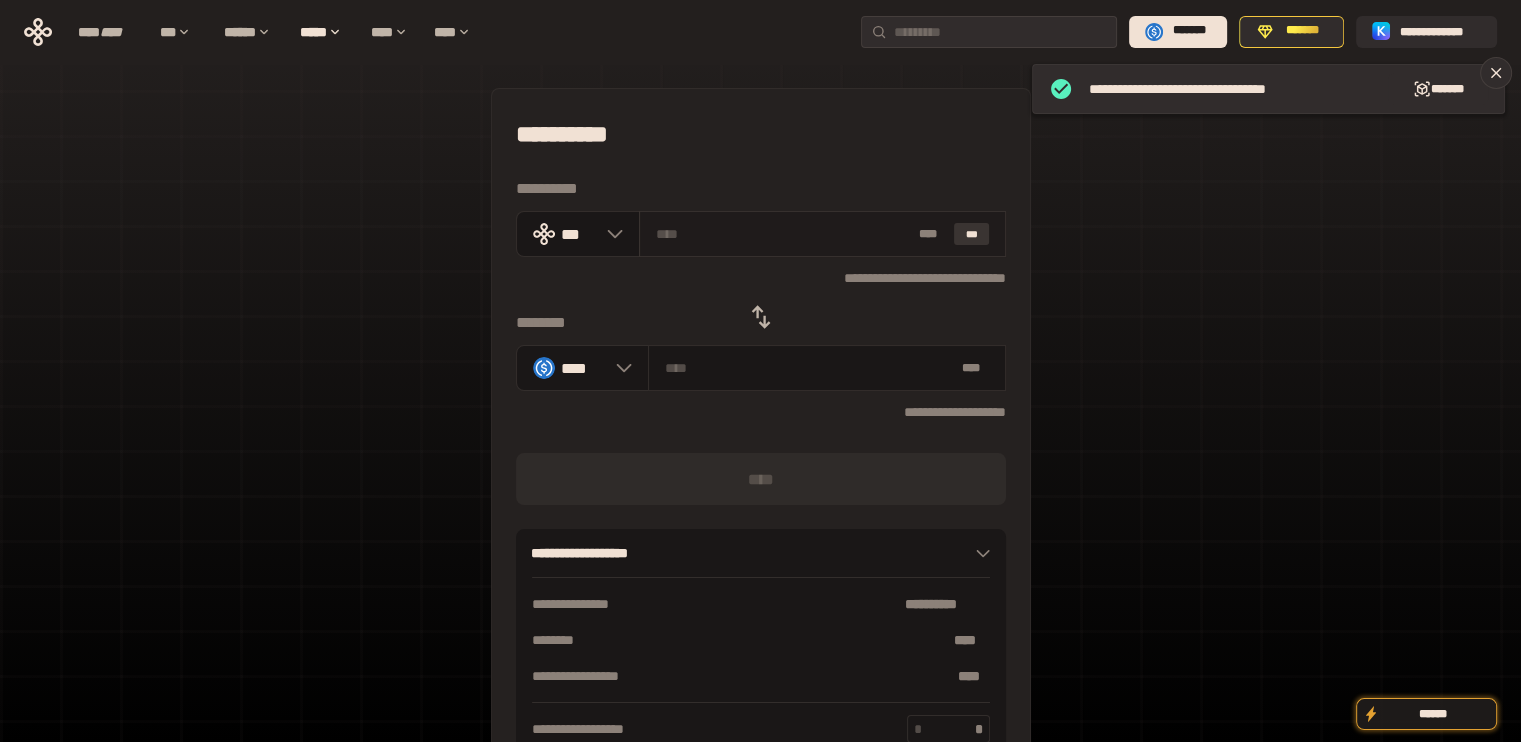 click on "***" at bounding box center [972, 234] 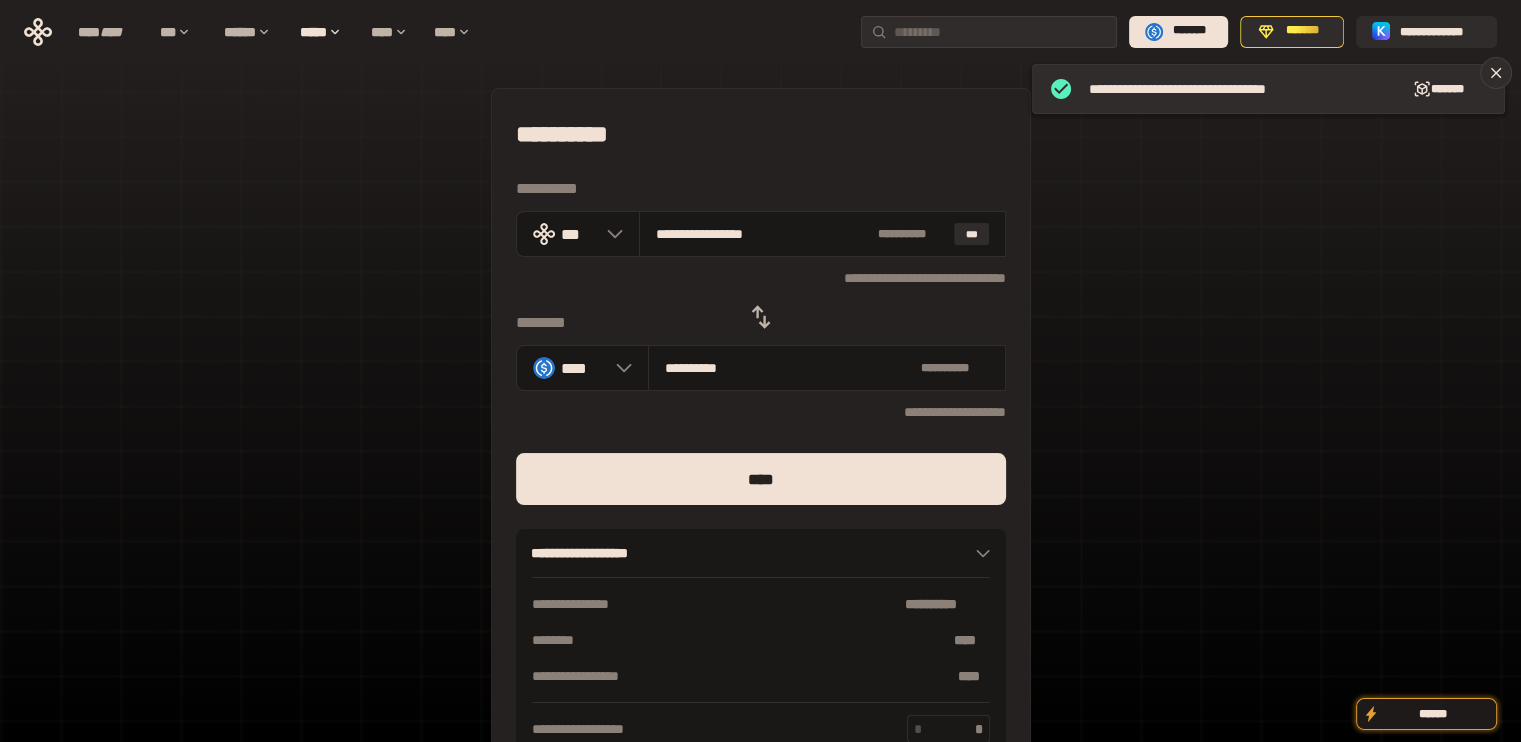 drag, startPoint x: 682, startPoint y: 237, endPoint x: 869, endPoint y: 305, distance: 198.9799 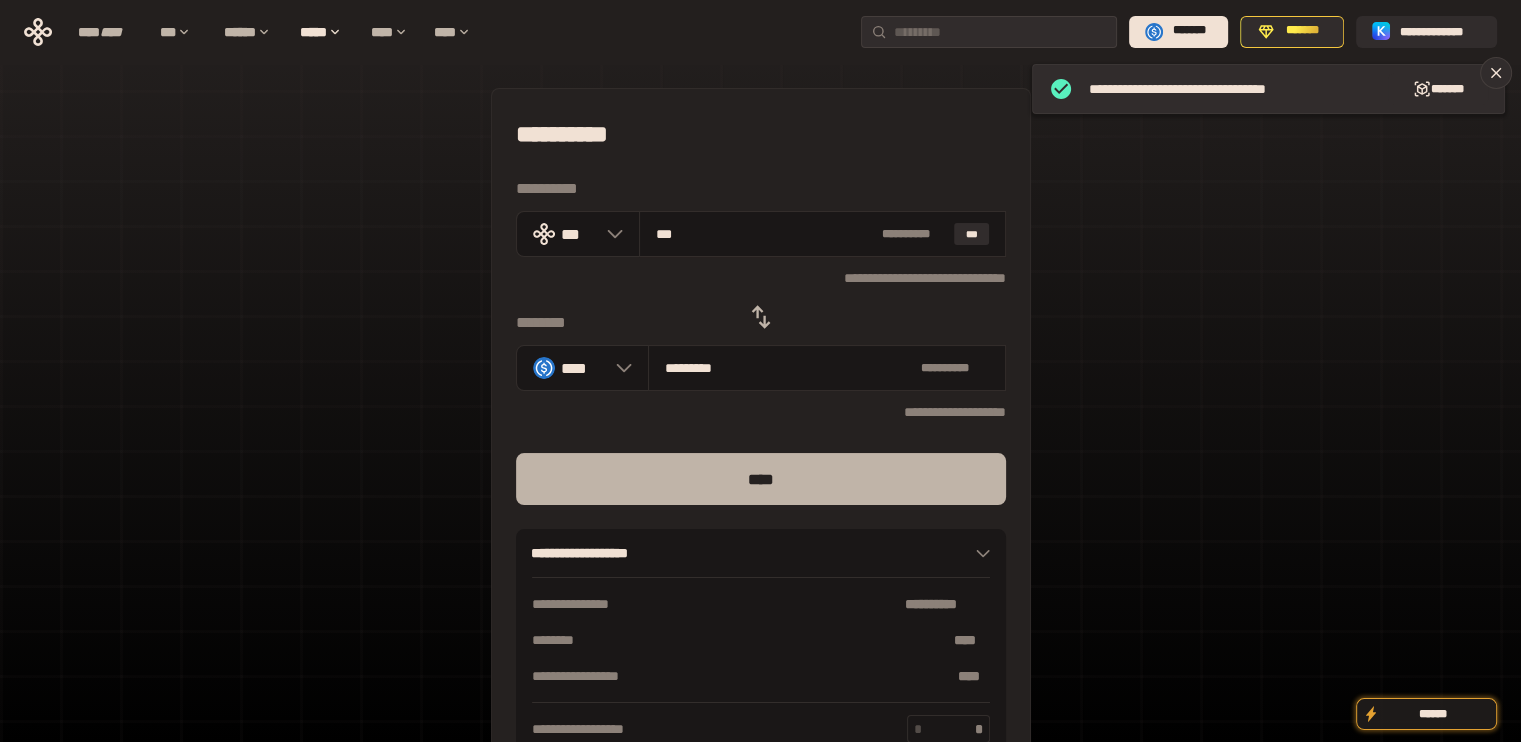 click on "****" at bounding box center (761, 479) 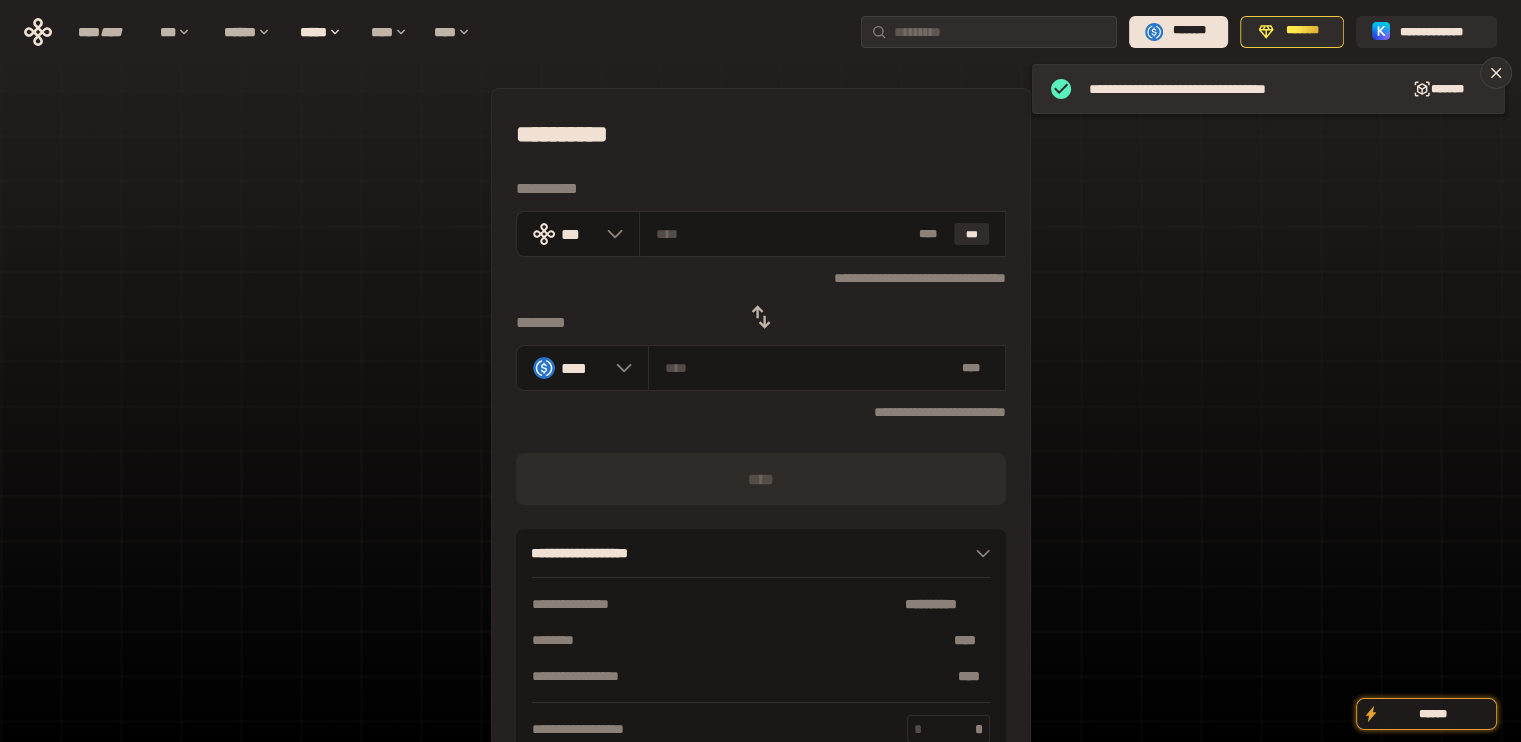 click 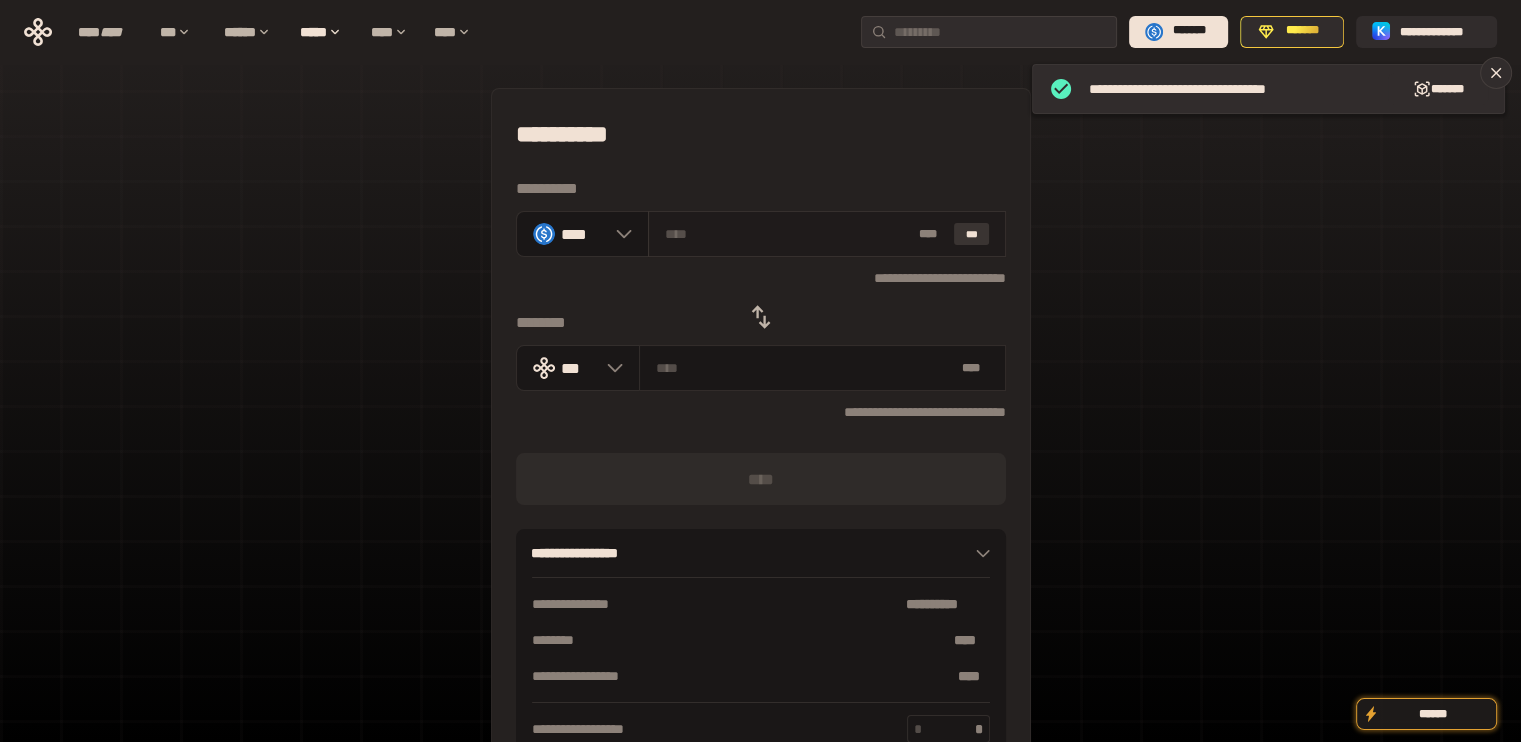 click on "***" at bounding box center [972, 234] 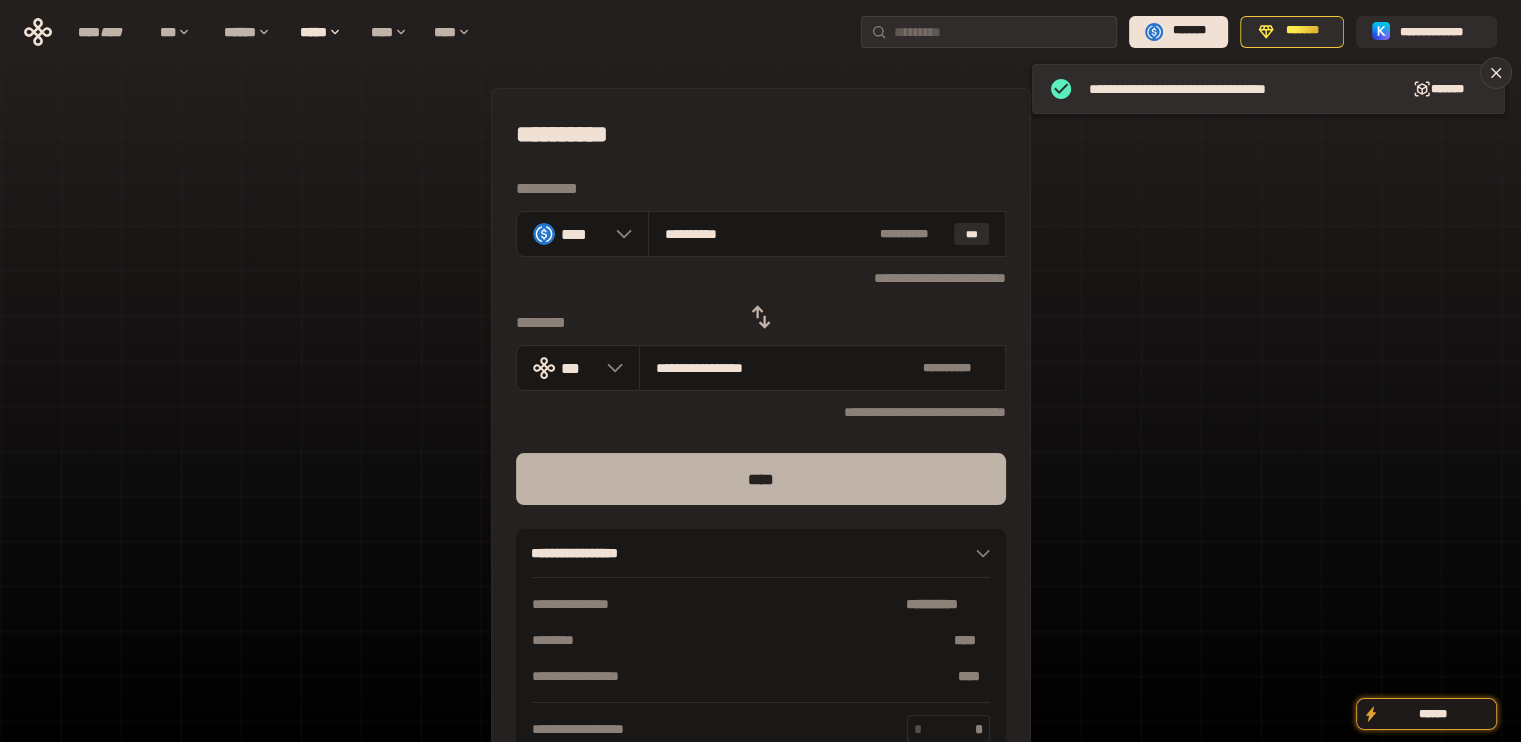 click on "****" at bounding box center [761, 479] 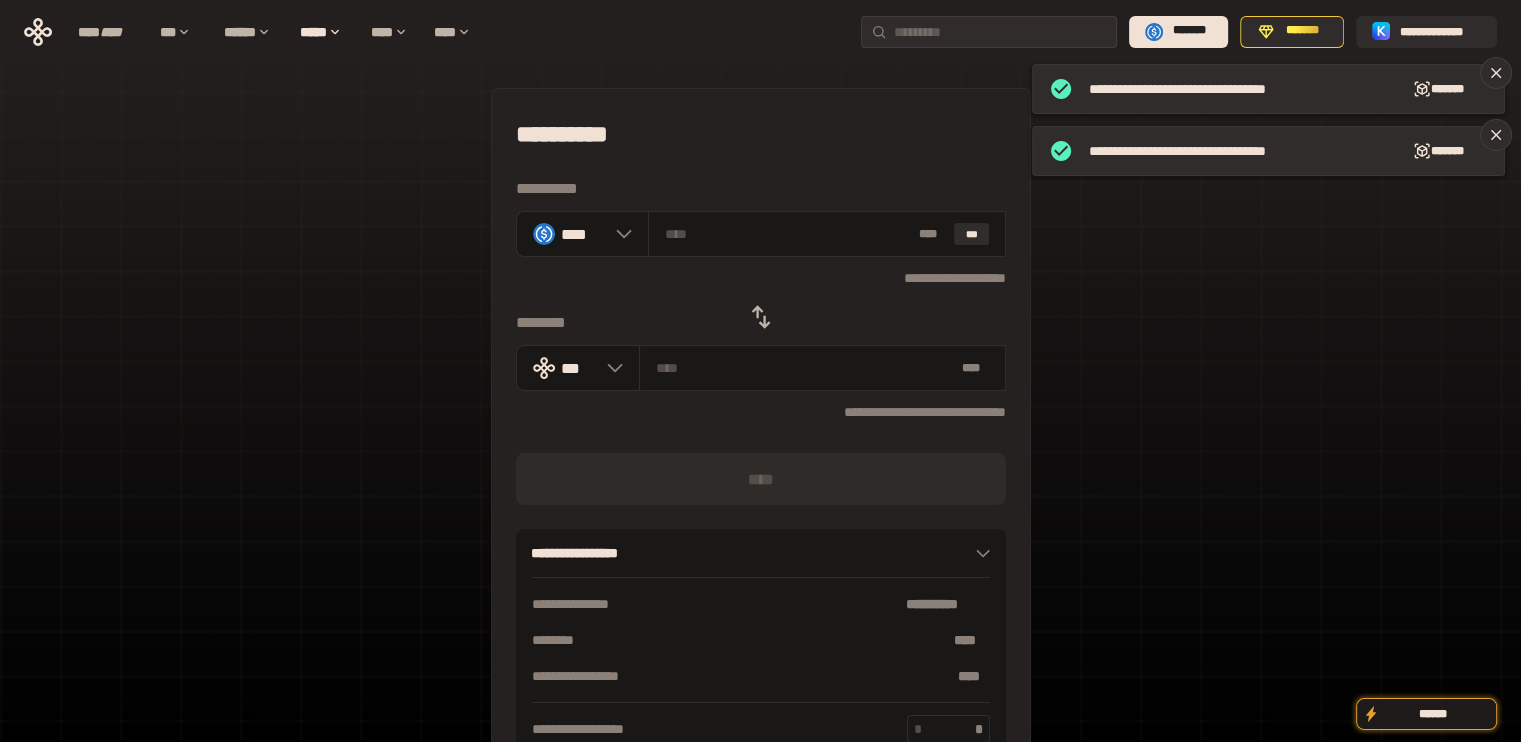 click 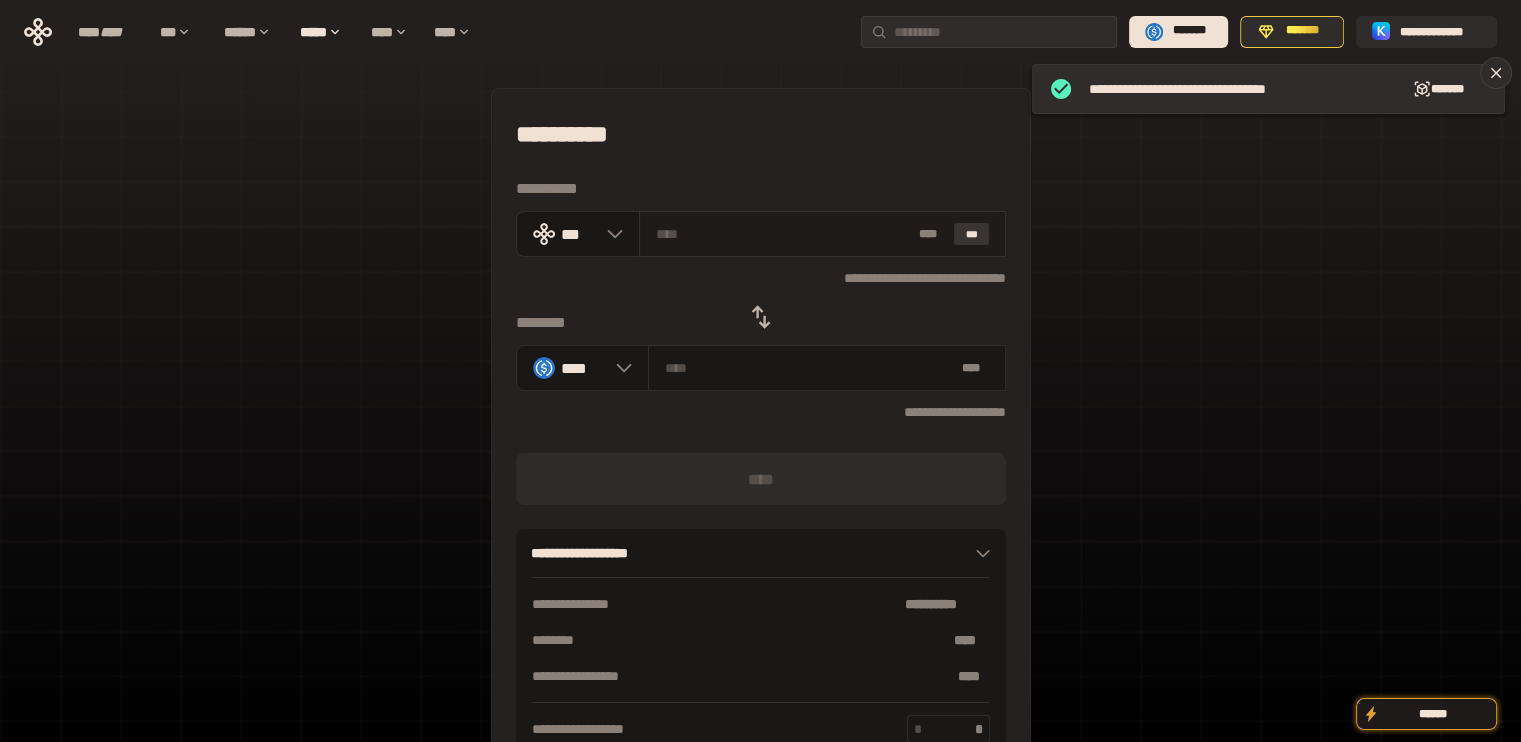 click on "***" at bounding box center [972, 234] 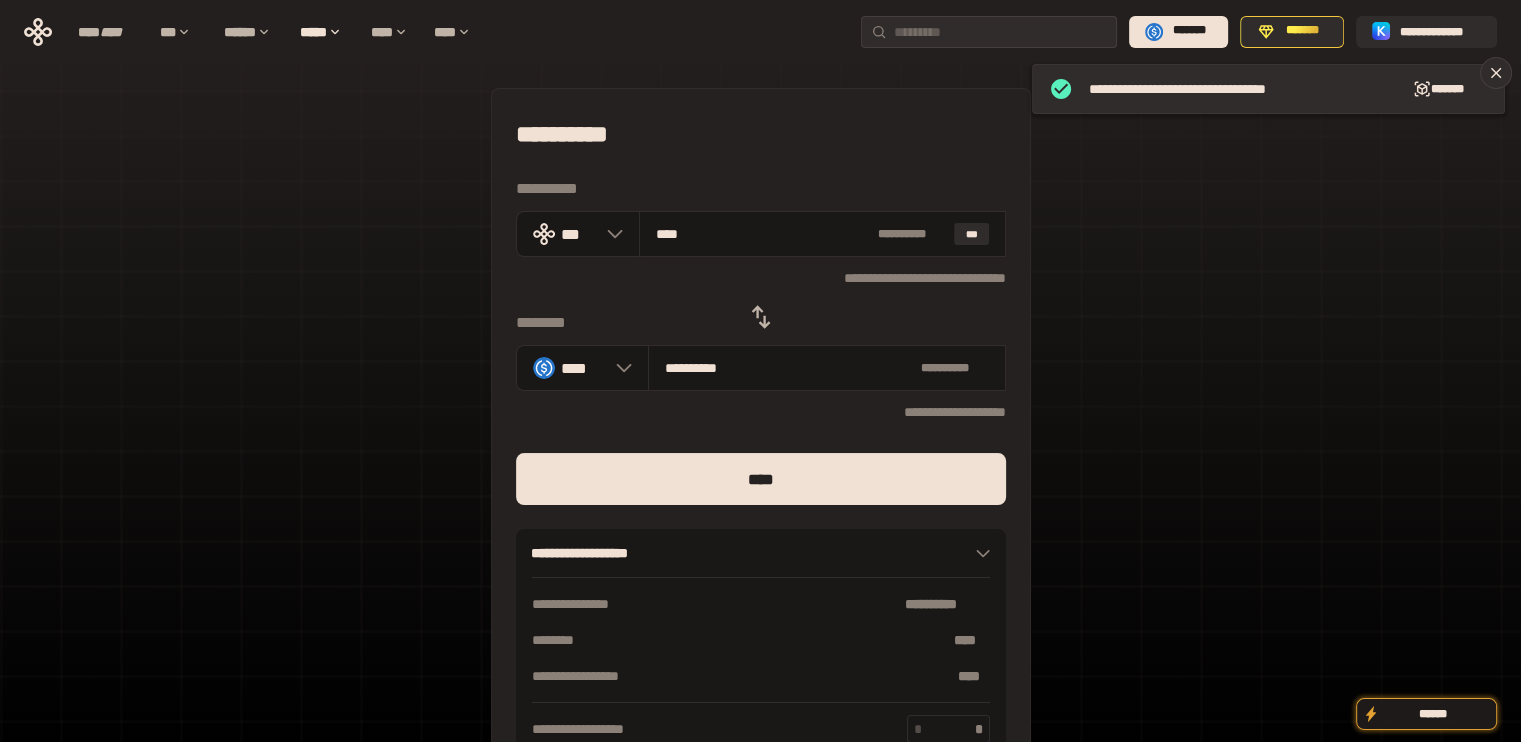 drag, startPoint x: 683, startPoint y: 235, endPoint x: 852, endPoint y: 343, distance: 200.5617 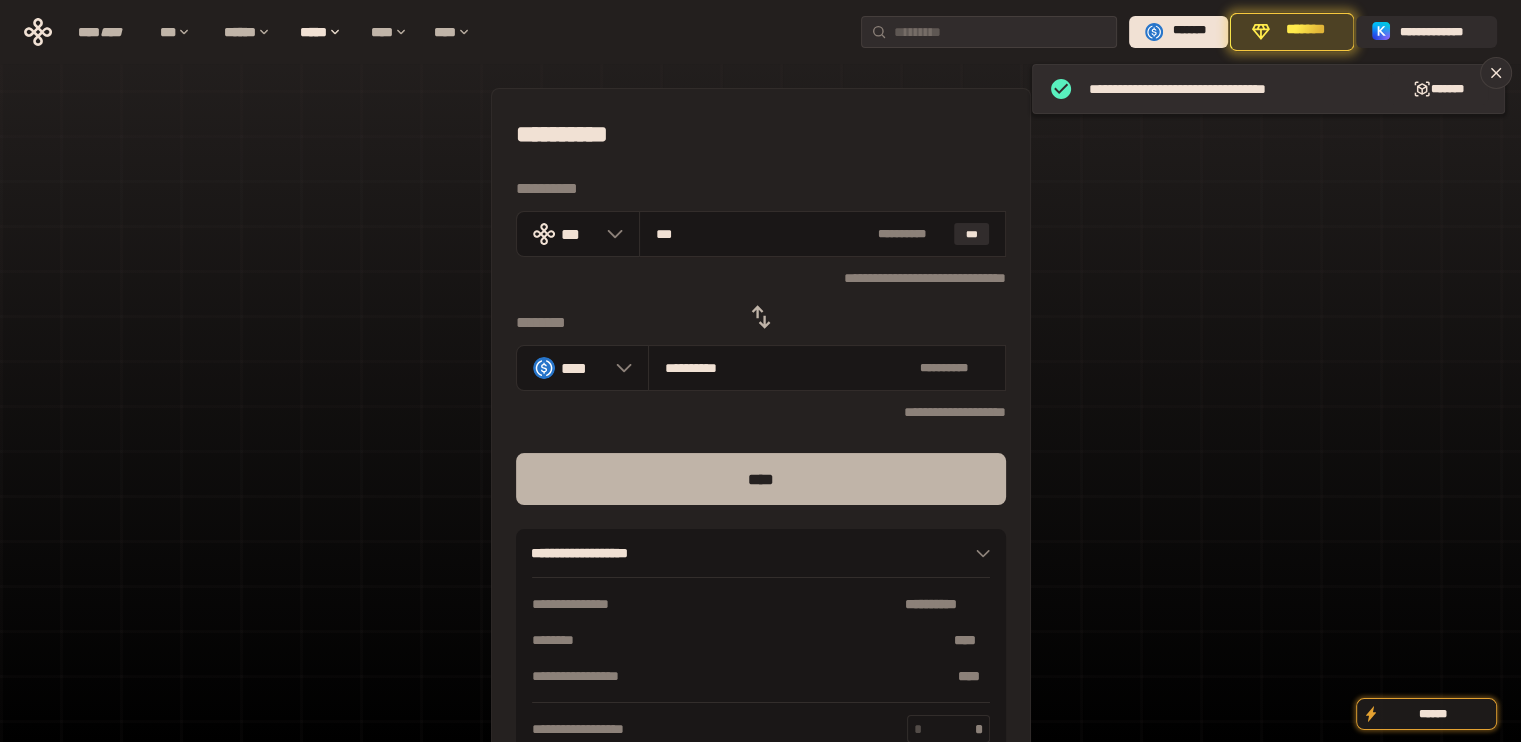 click on "****" at bounding box center [761, 479] 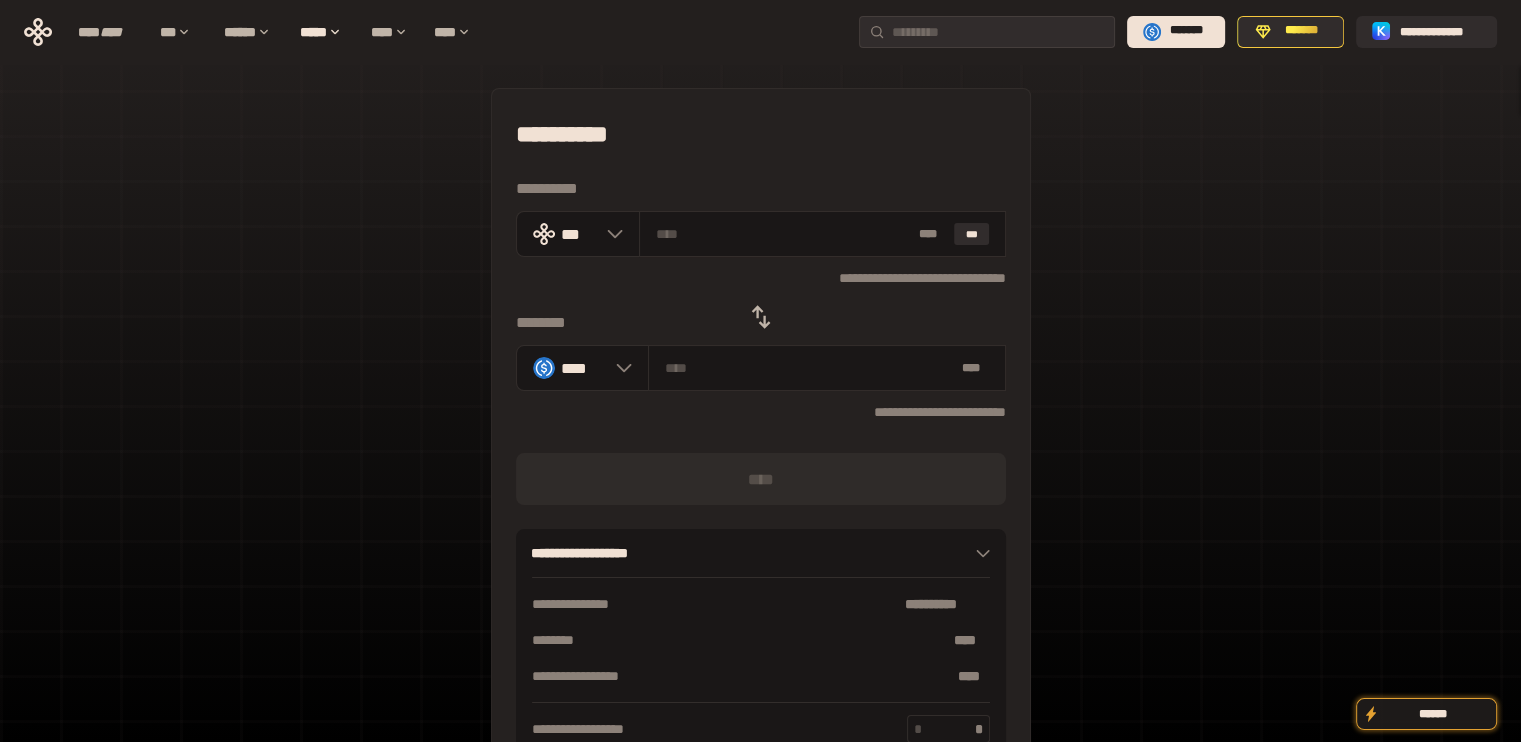click 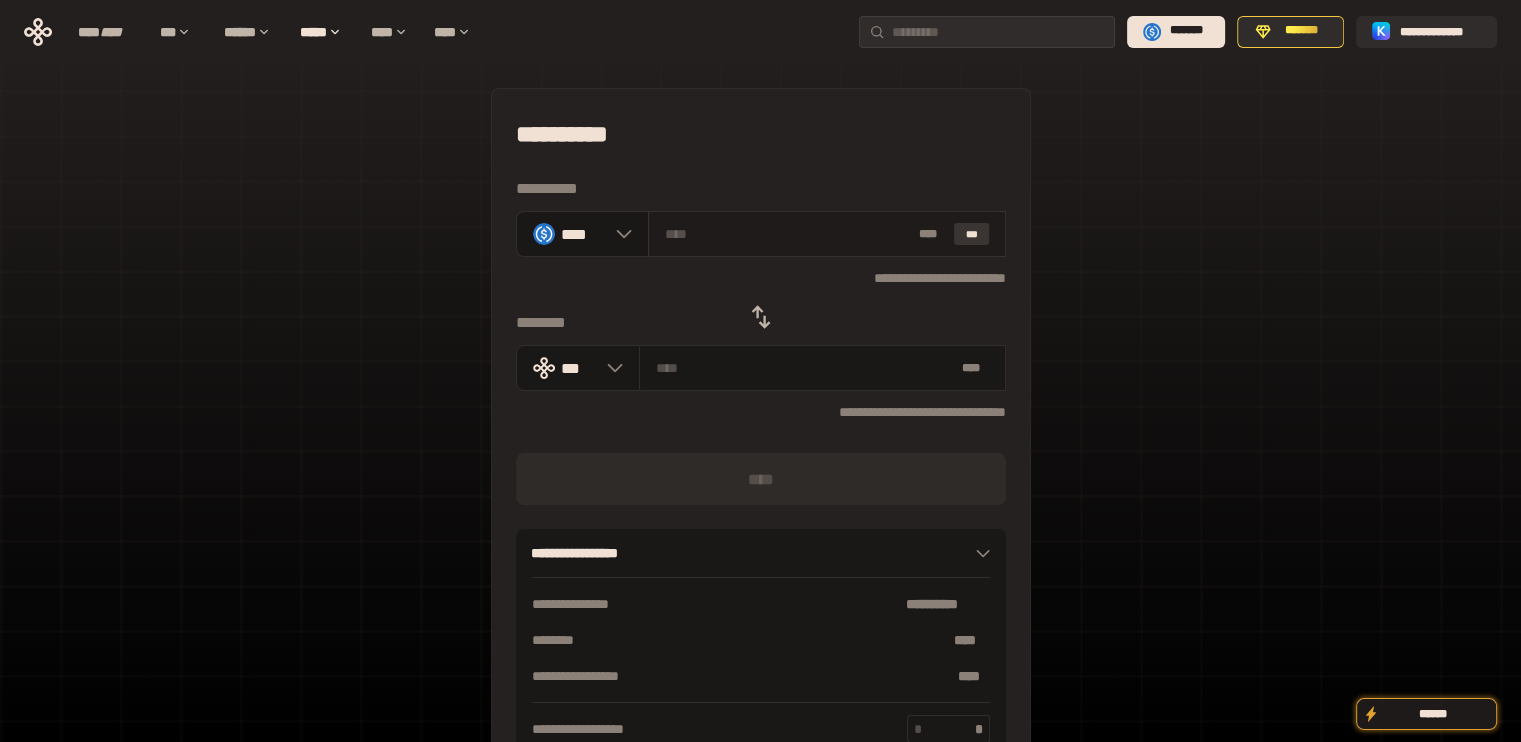 click on "***" at bounding box center [972, 234] 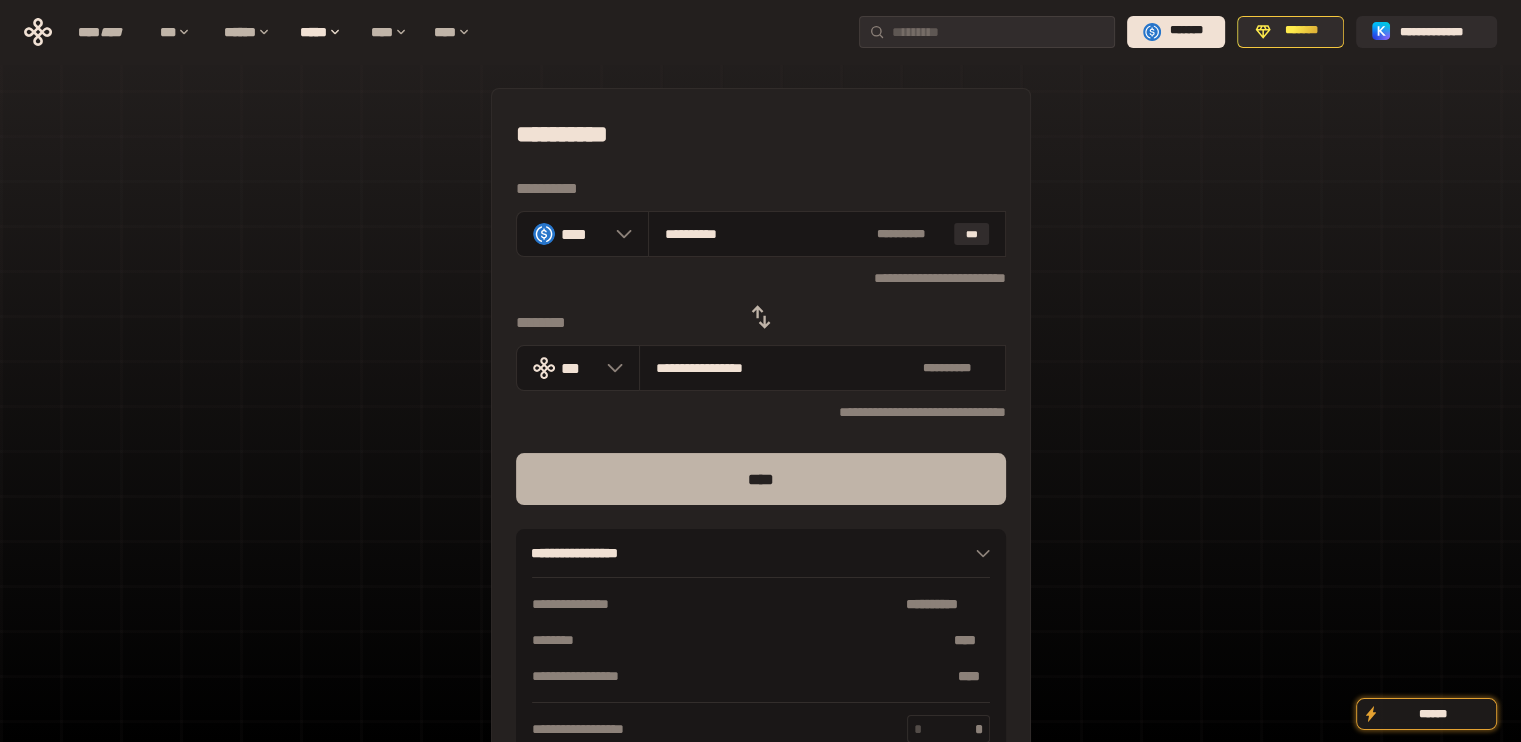 click on "****" at bounding box center (761, 479) 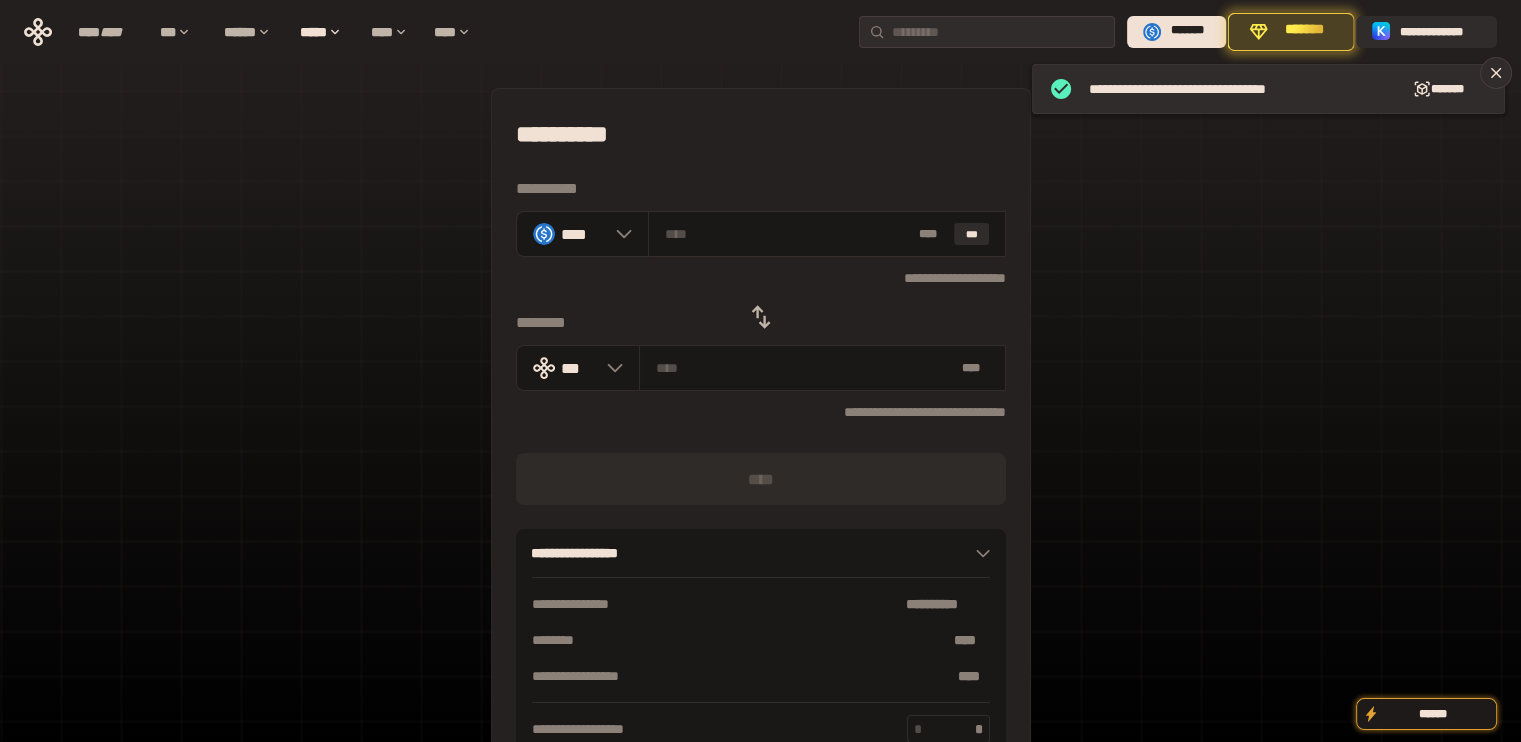 click 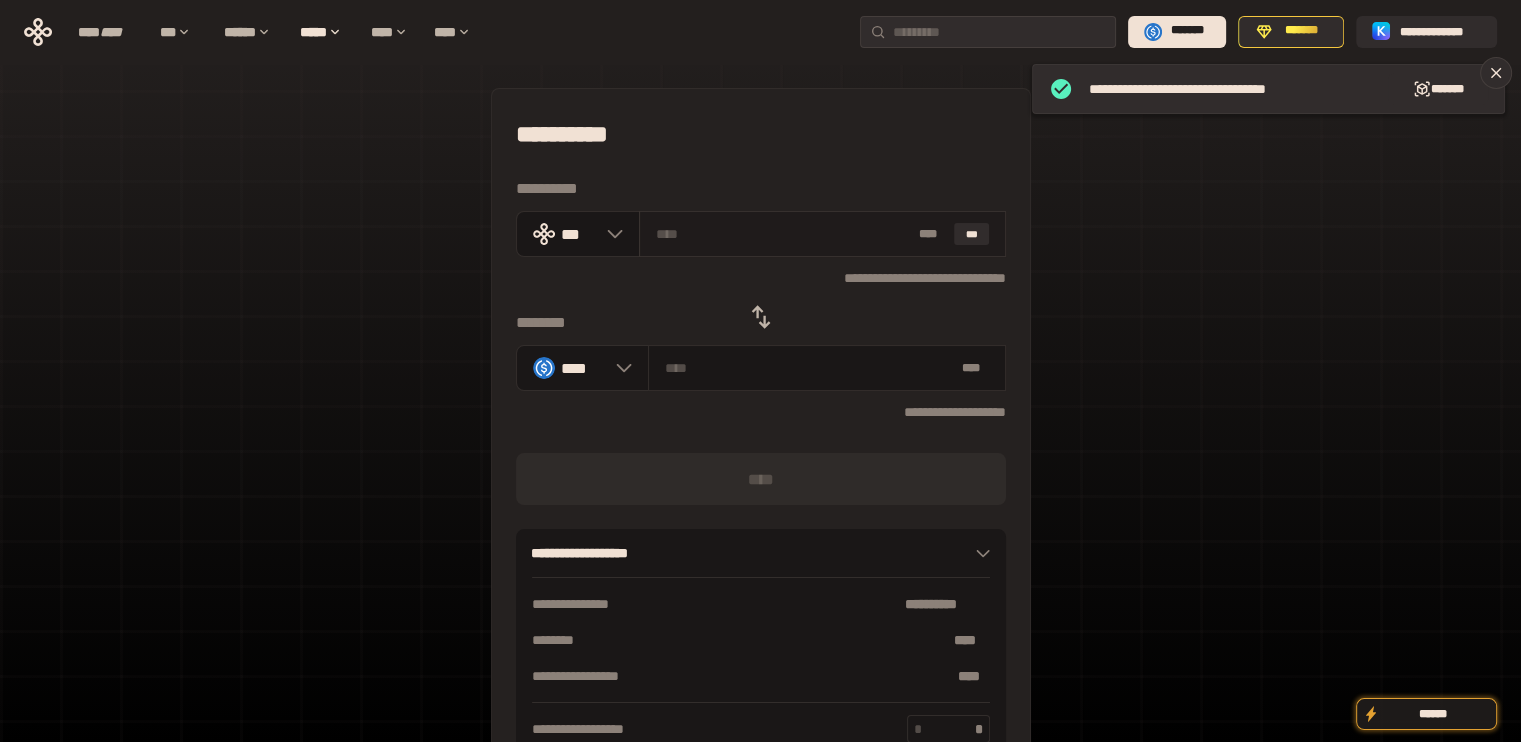 drag, startPoint x: 990, startPoint y: 230, endPoint x: 935, endPoint y: 247, distance: 57.567352 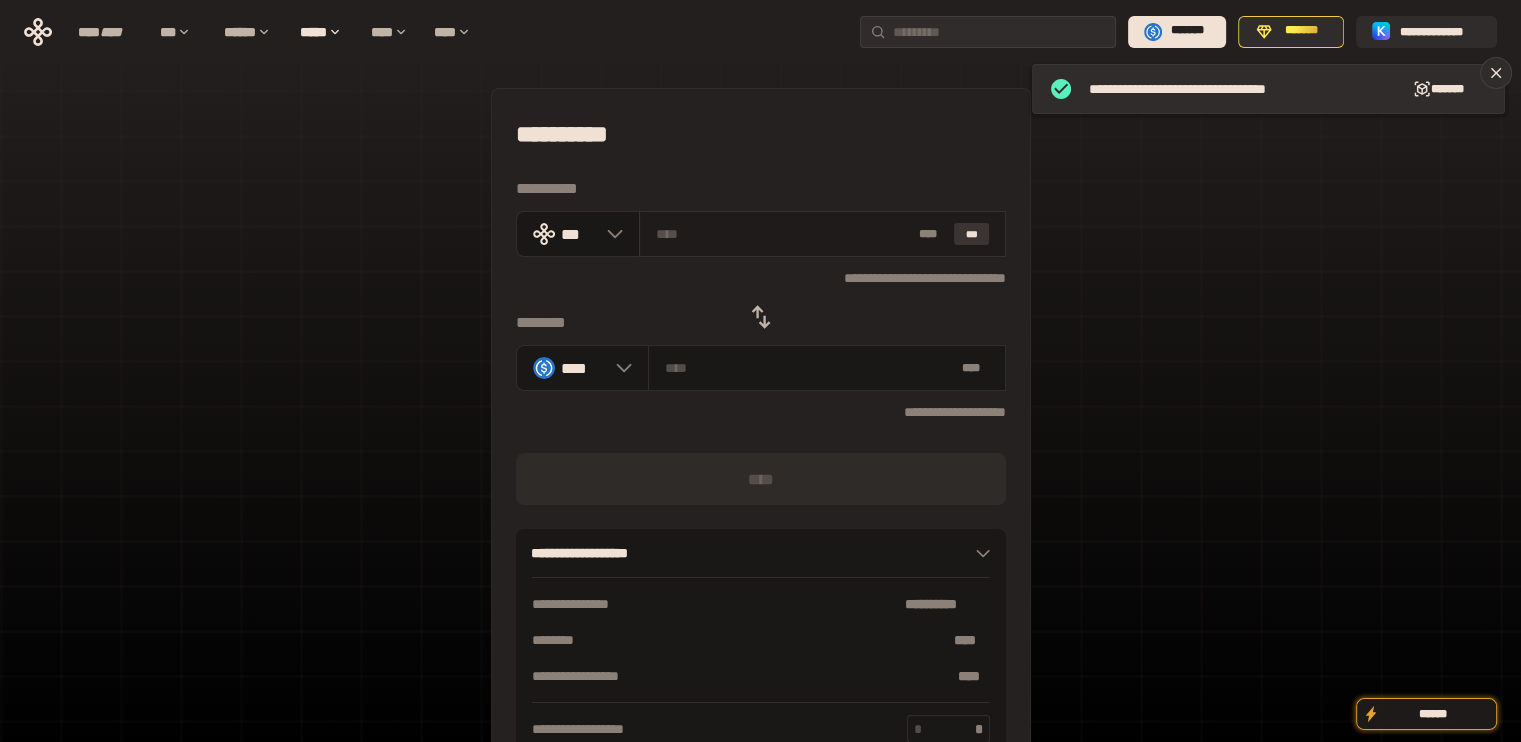 click on "***" at bounding box center (972, 234) 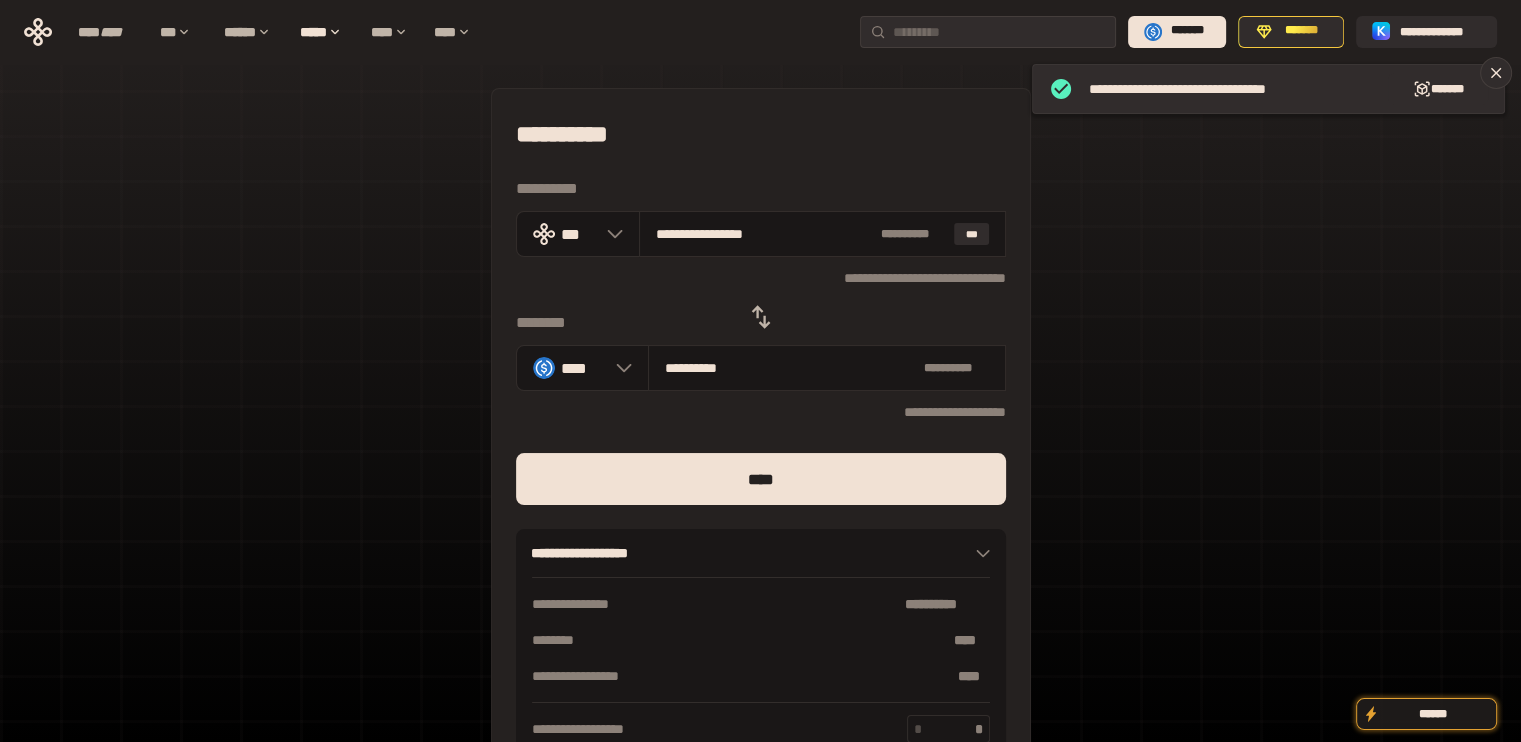drag, startPoint x: 688, startPoint y: 233, endPoint x: 842, endPoint y: 272, distance: 158.86157 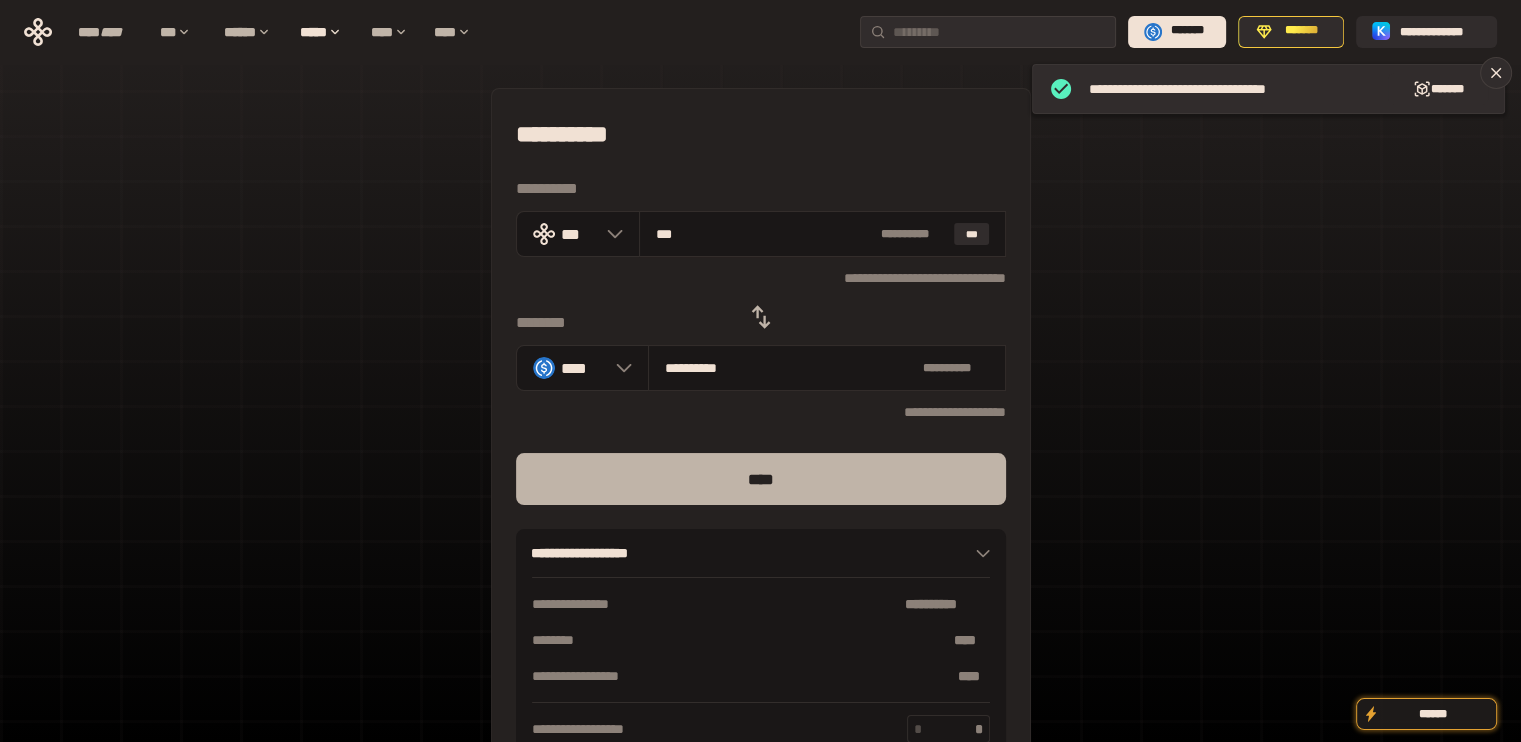 click on "****" at bounding box center (761, 479) 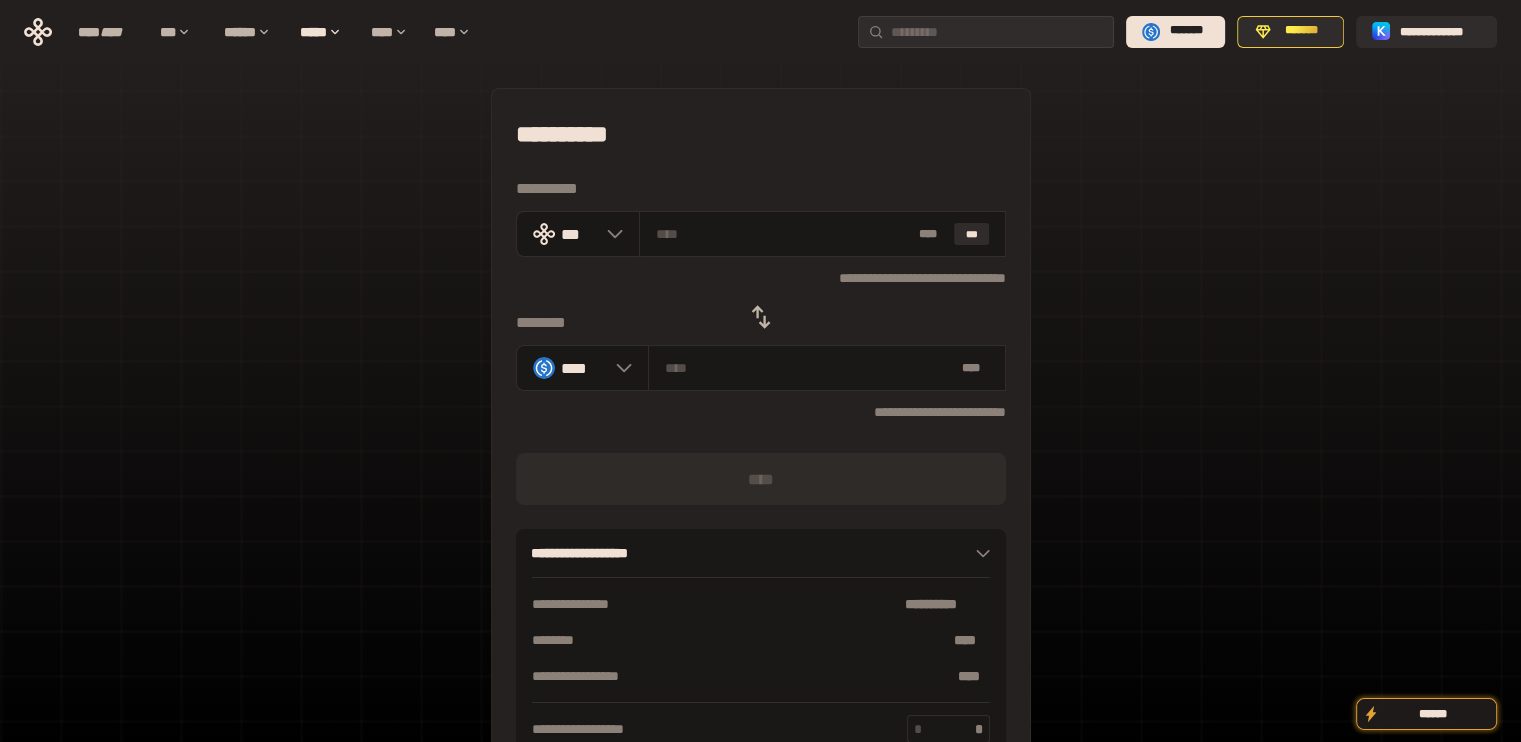 click 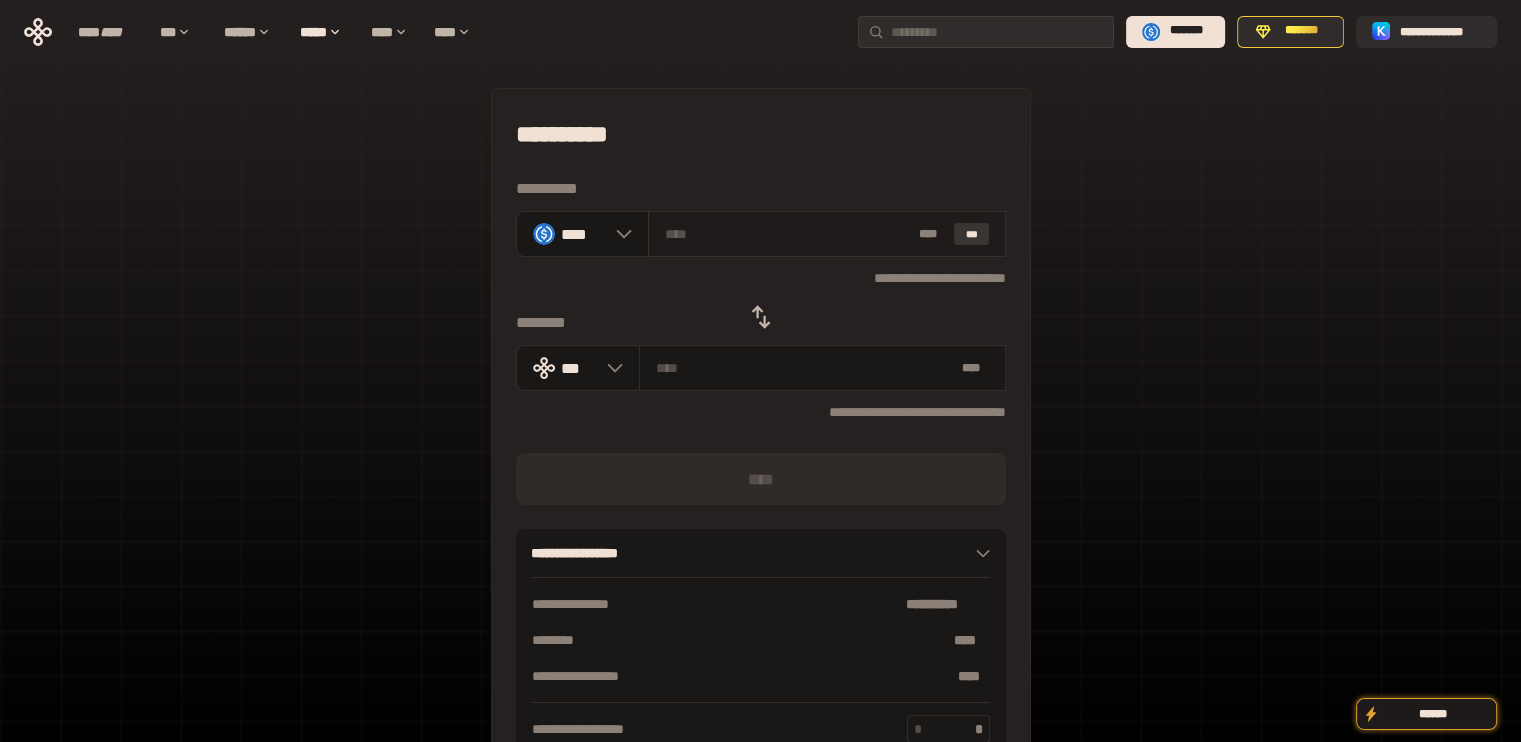 click on "***" at bounding box center [972, 234] 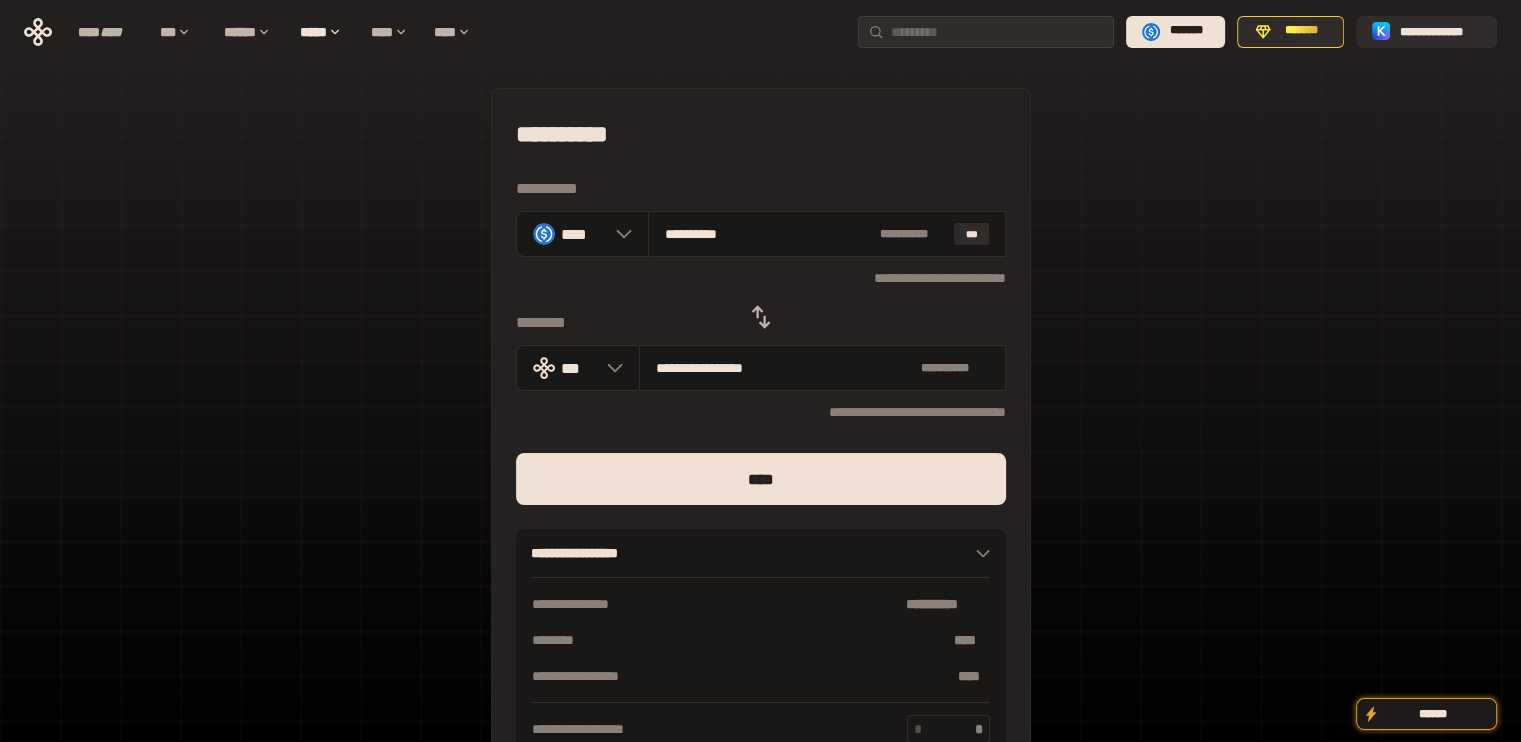 click on "*** [NAME] [LAST] ***" at bounding box center (761, 437) 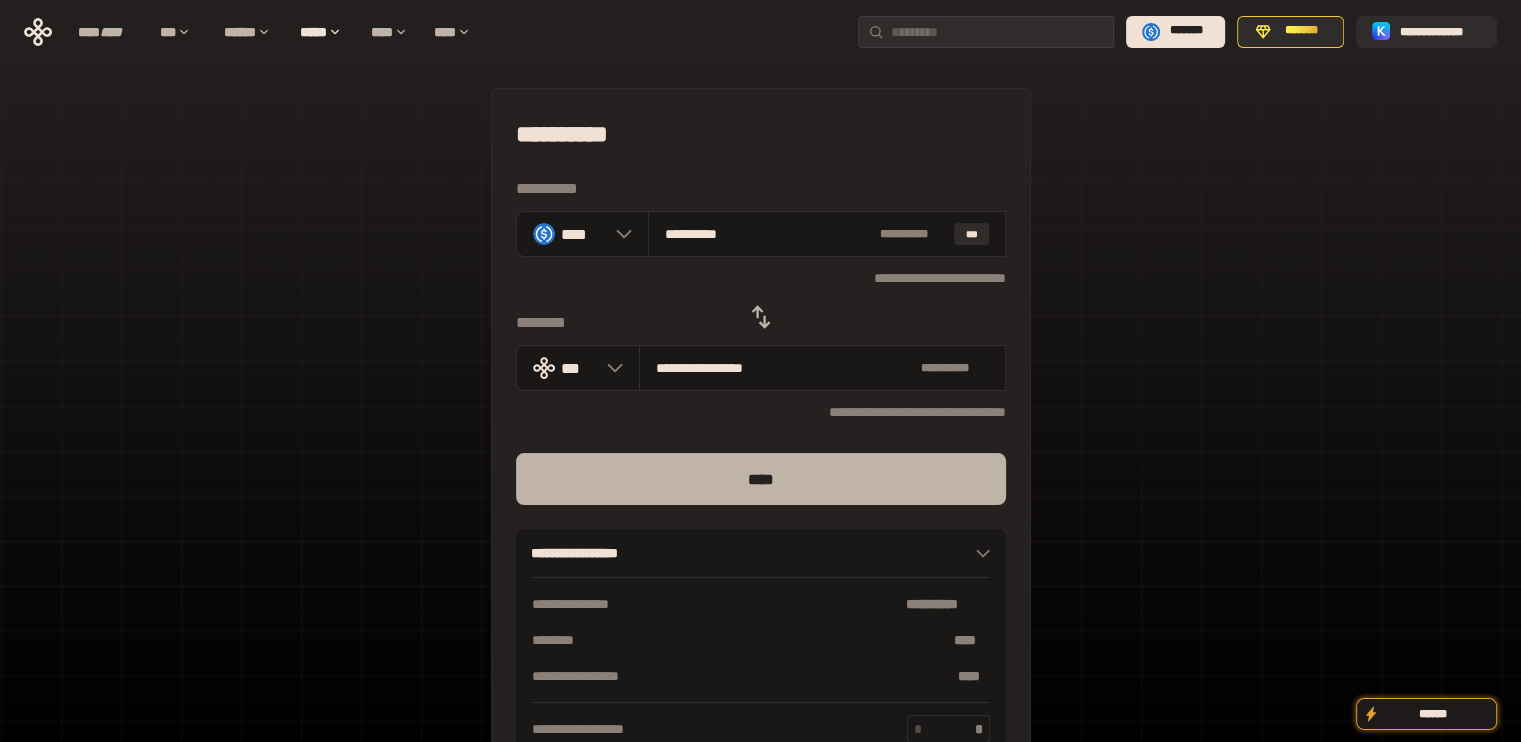 click on "****" at bounding box center (761, 479) 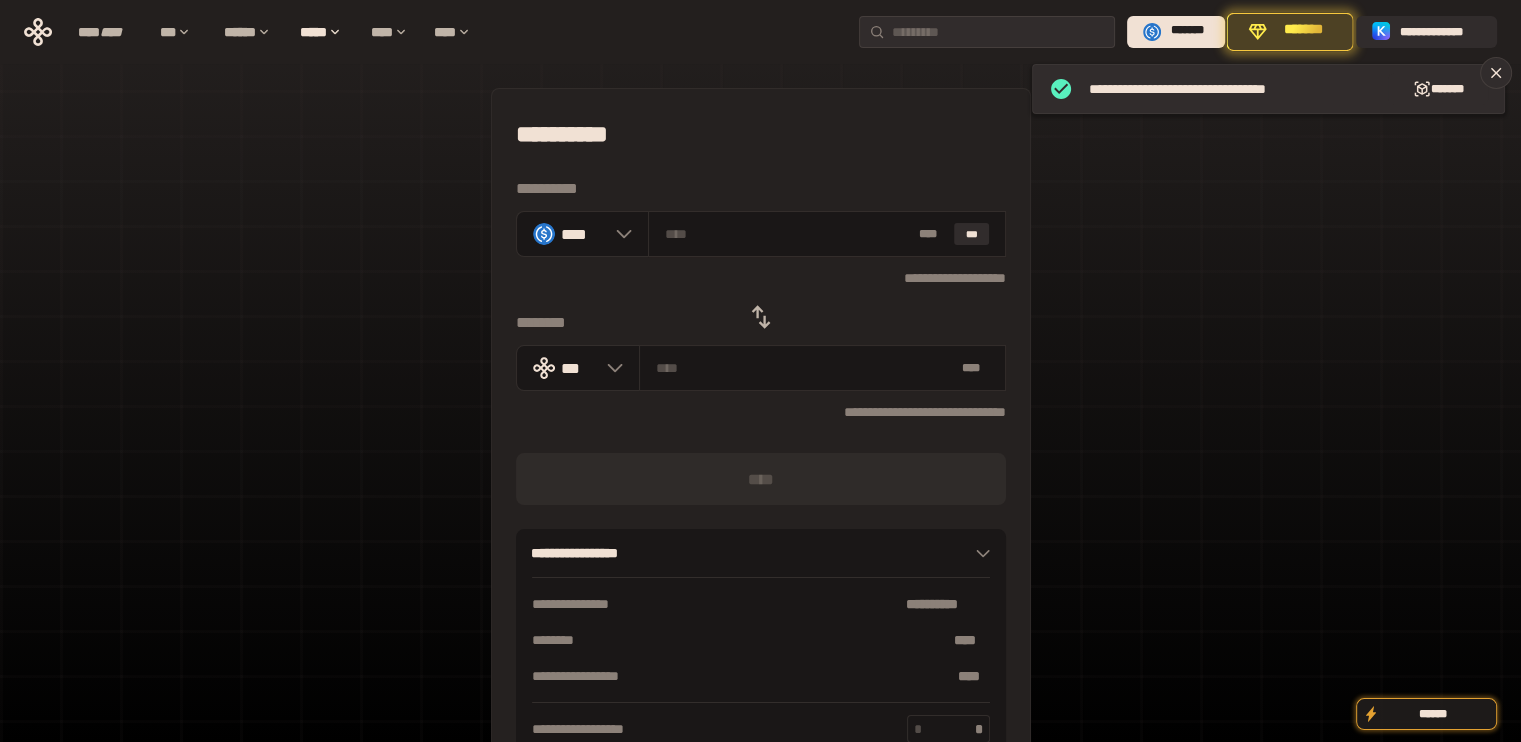click at bounding box center (761, 317) 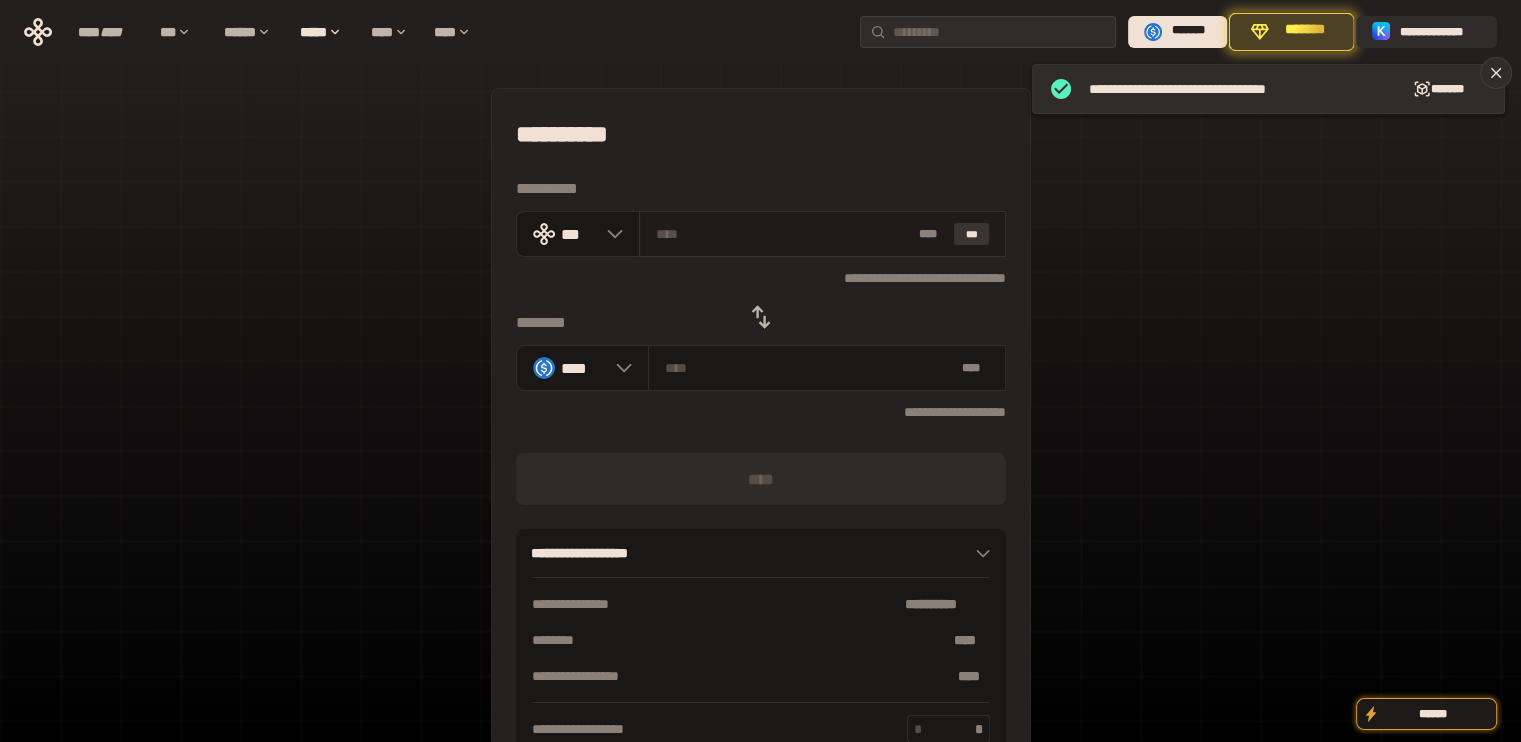 click on "***" at bounding box center (972, 234) 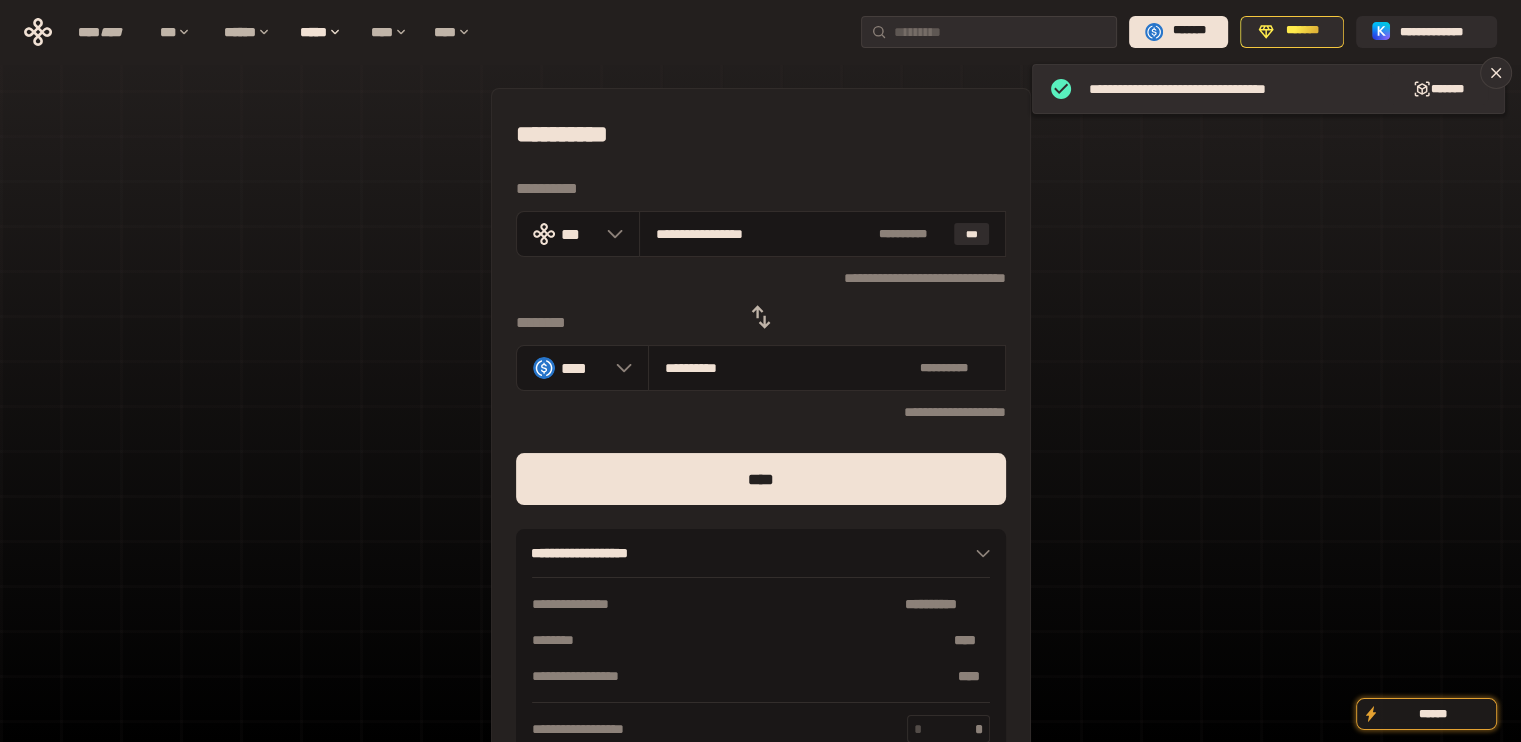 drag, startPoint x: 693, startPoint y: 232, endPoint x: 871, endPoint y: 318, distance: 197.68661 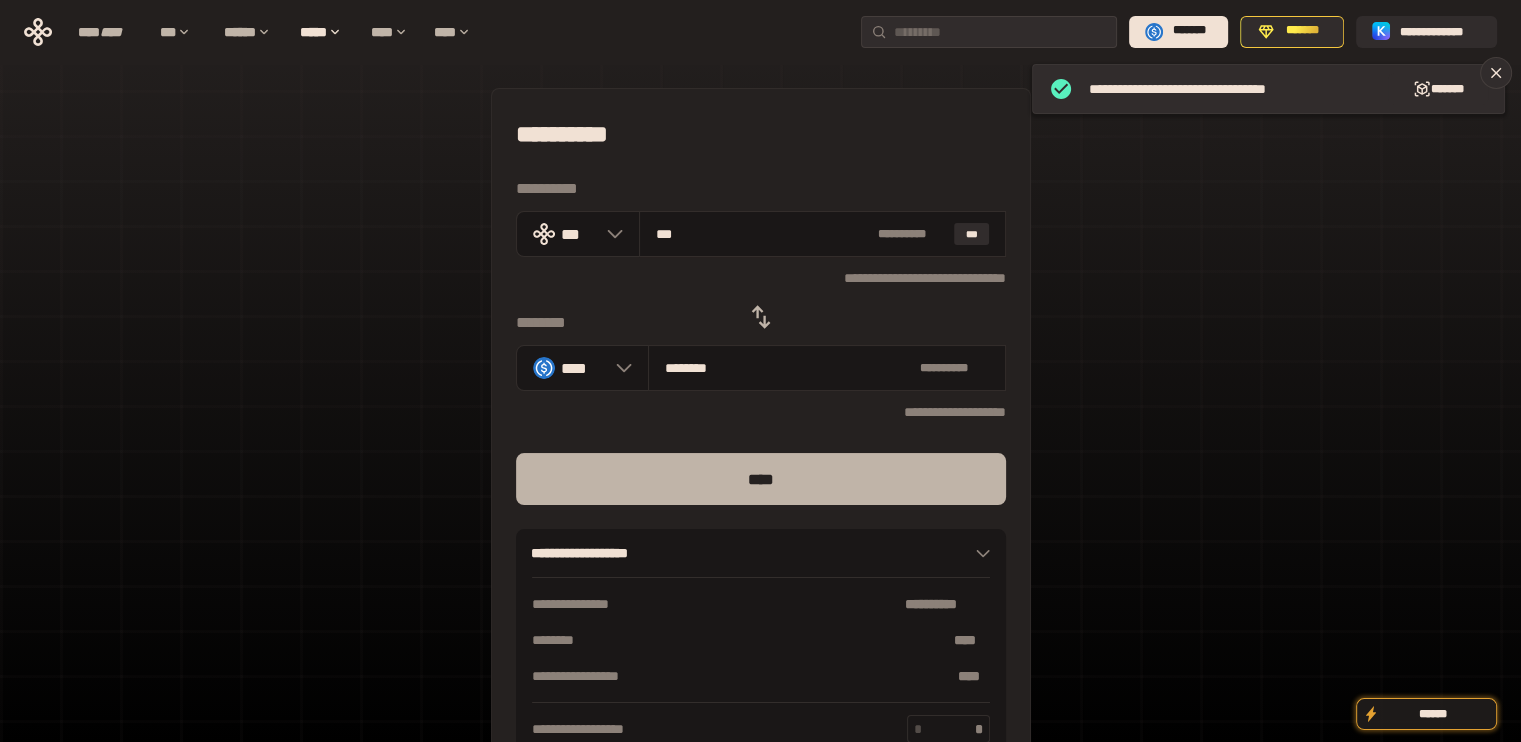 click on "****" at bounding box center (761, 479) 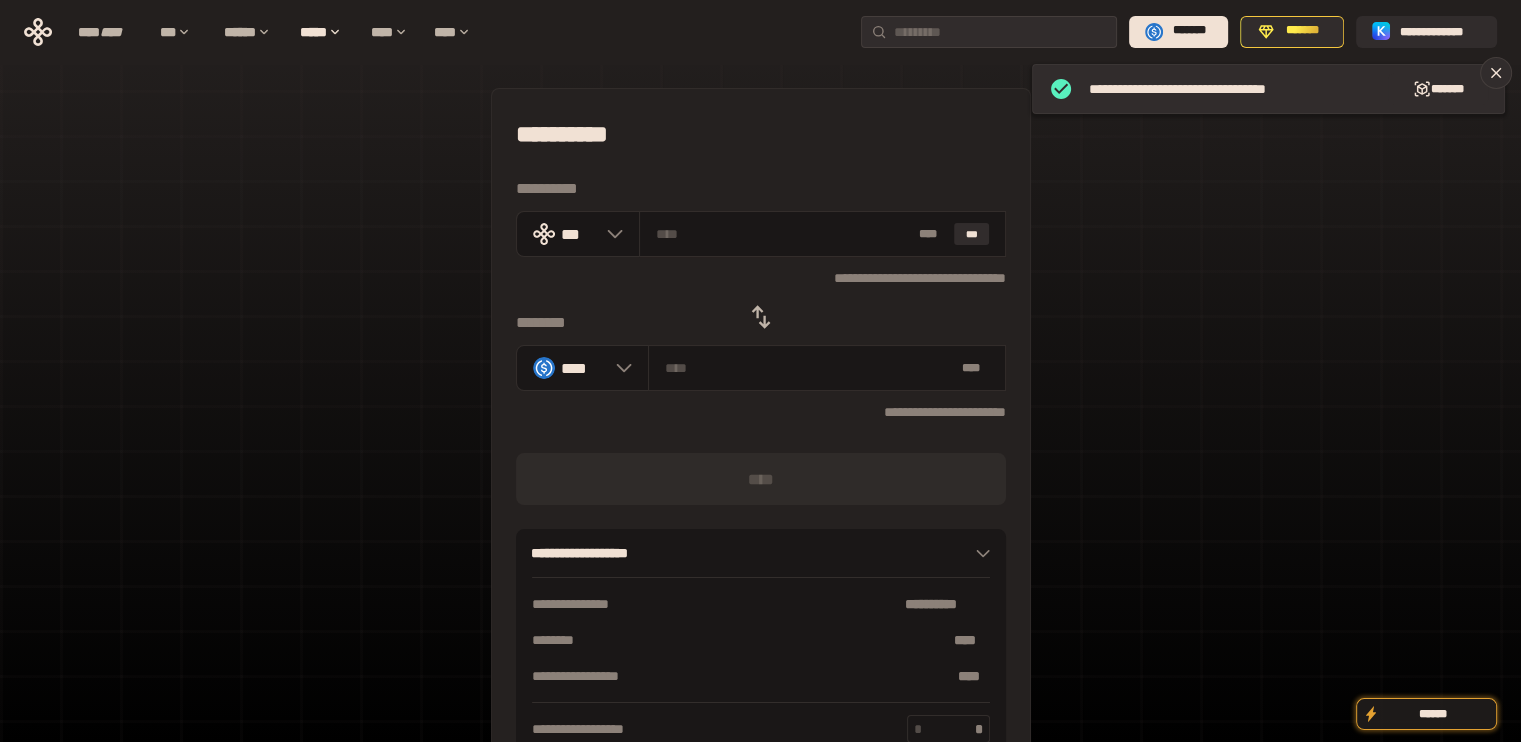 click 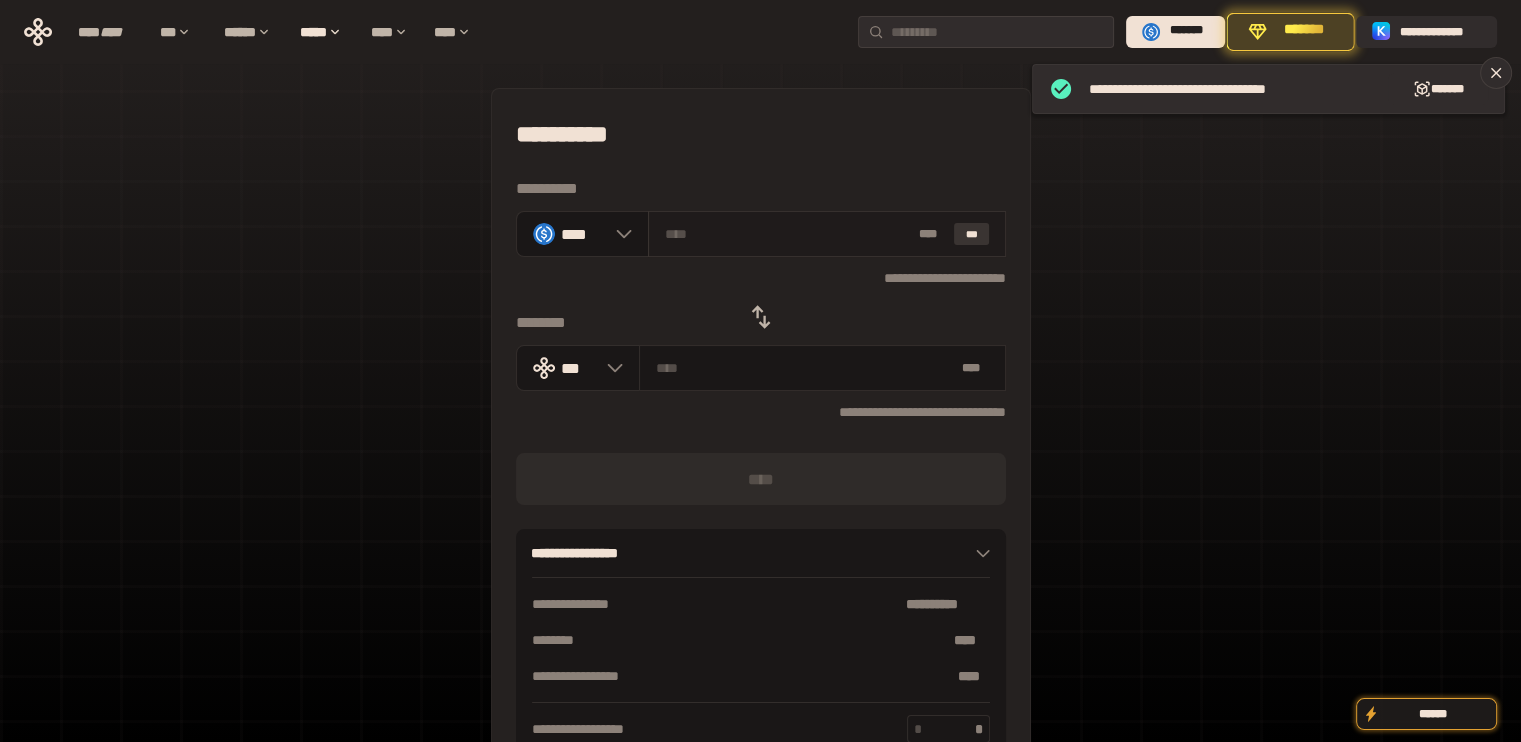 click on "***" at bounding box center (972, 234) 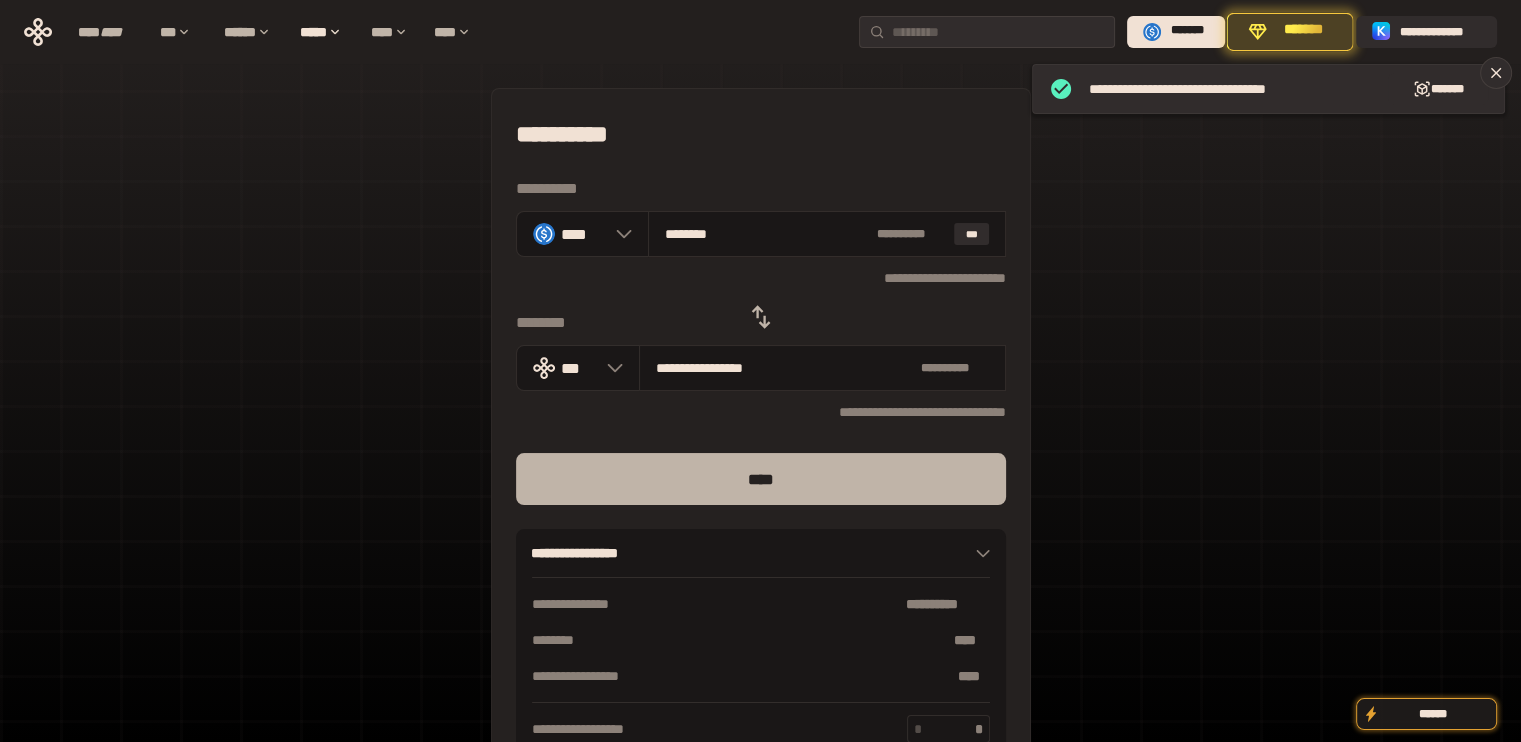click on "****" at bounding box center [761, 479] 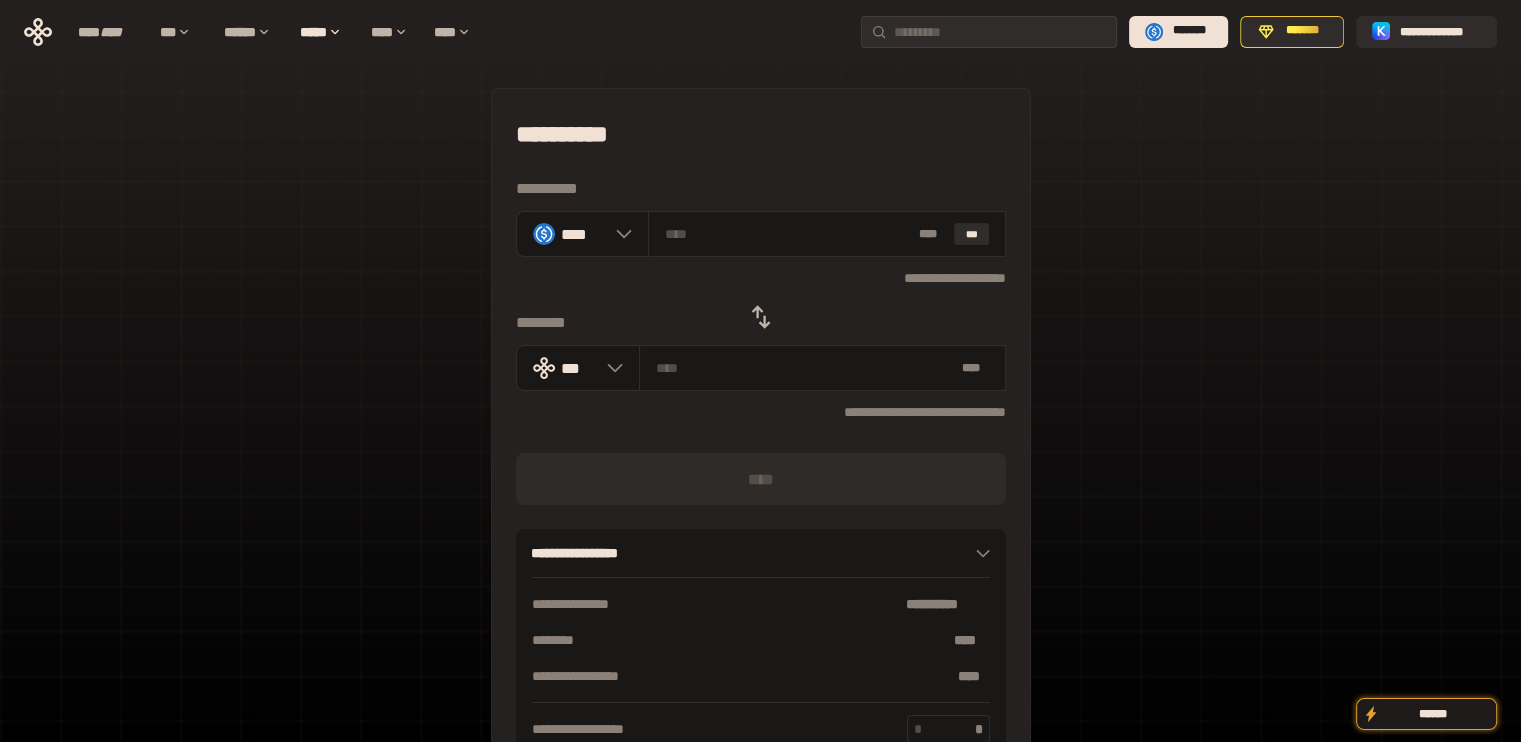 click on "********" at bounding box center [761, 323] 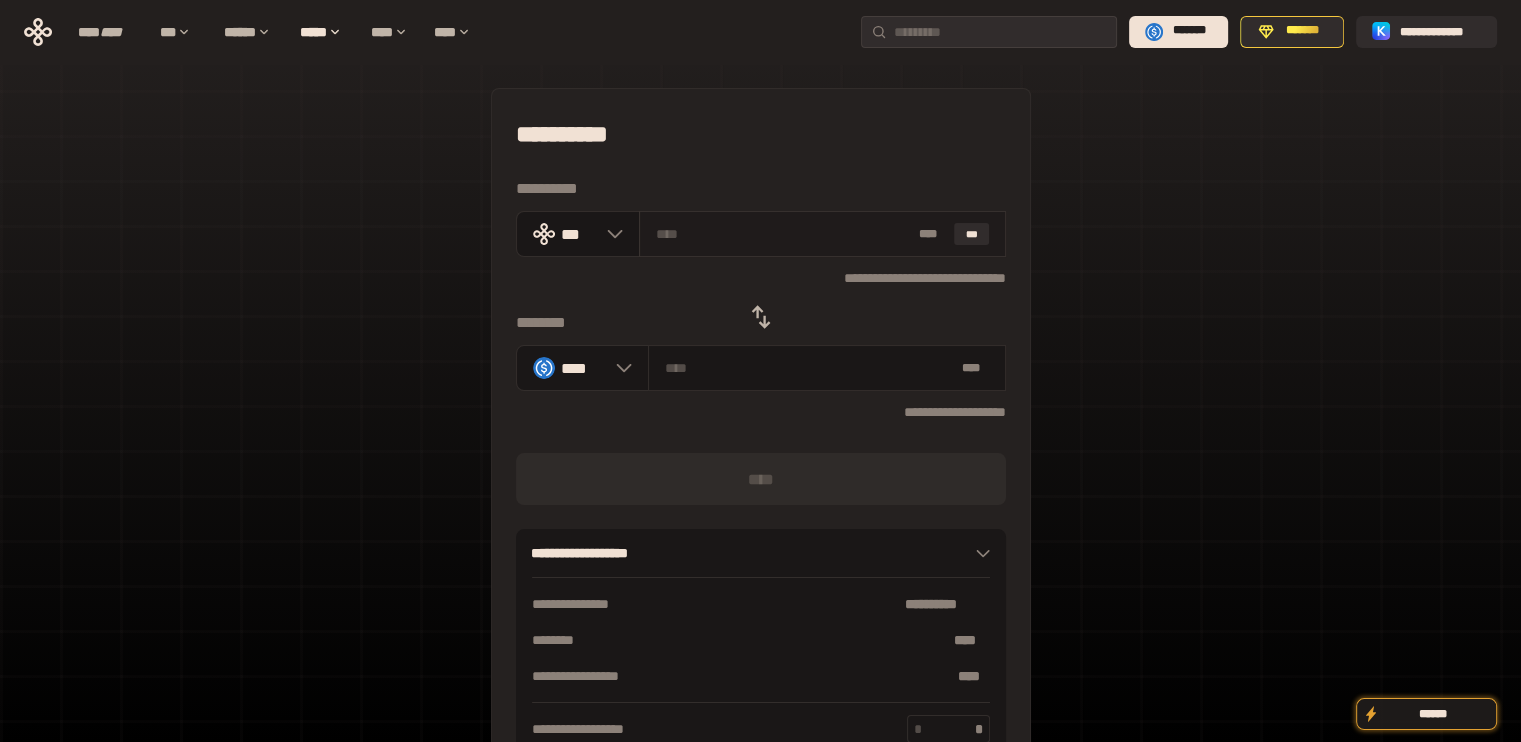 drag, startPoint x: 972, startPoint y: 237, endPoint x: 944, endPoint y: 240, distance: 28.160255 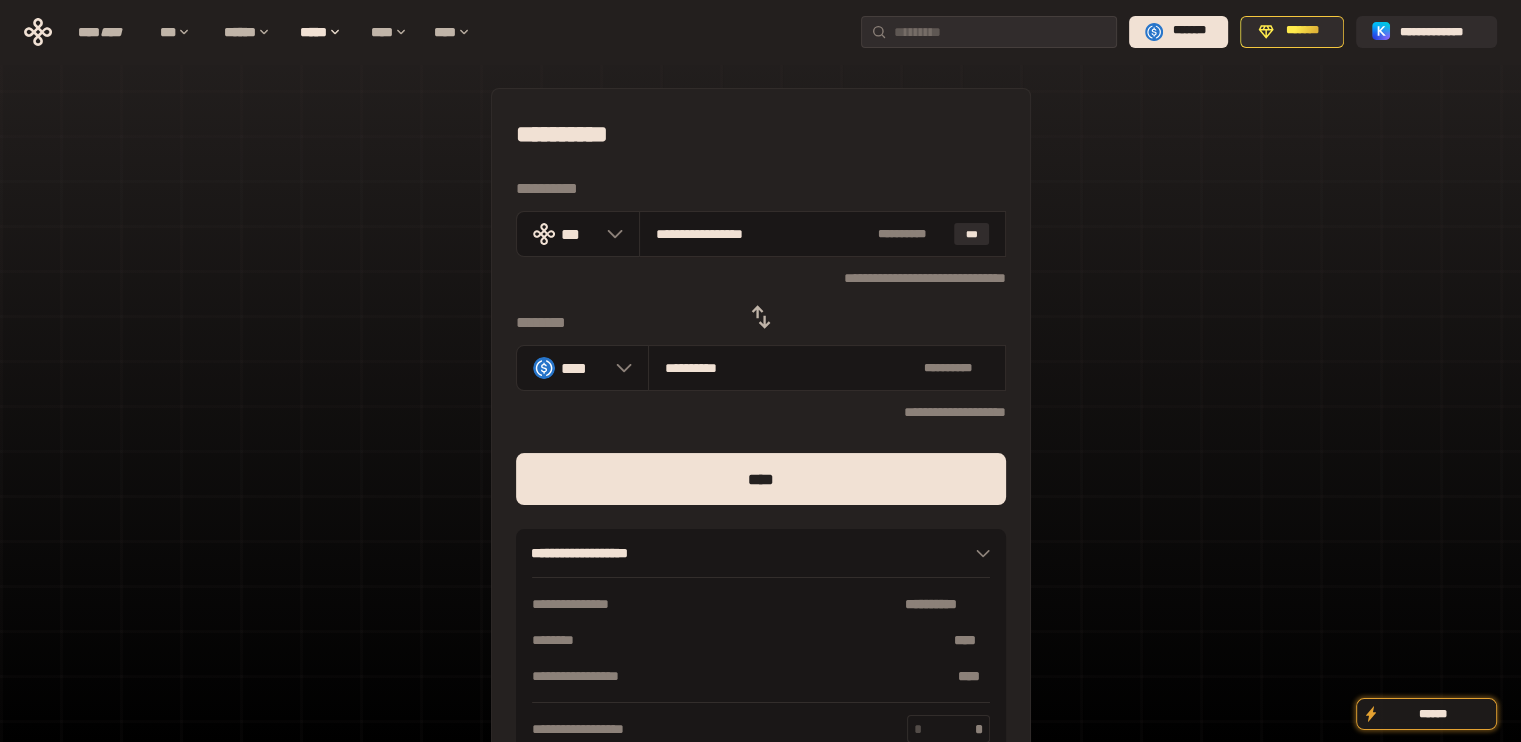 drag, startPoint x: 684, startPoint y: 231, endPoint x: 1253, endPoint y: 333, distance: 578.07007 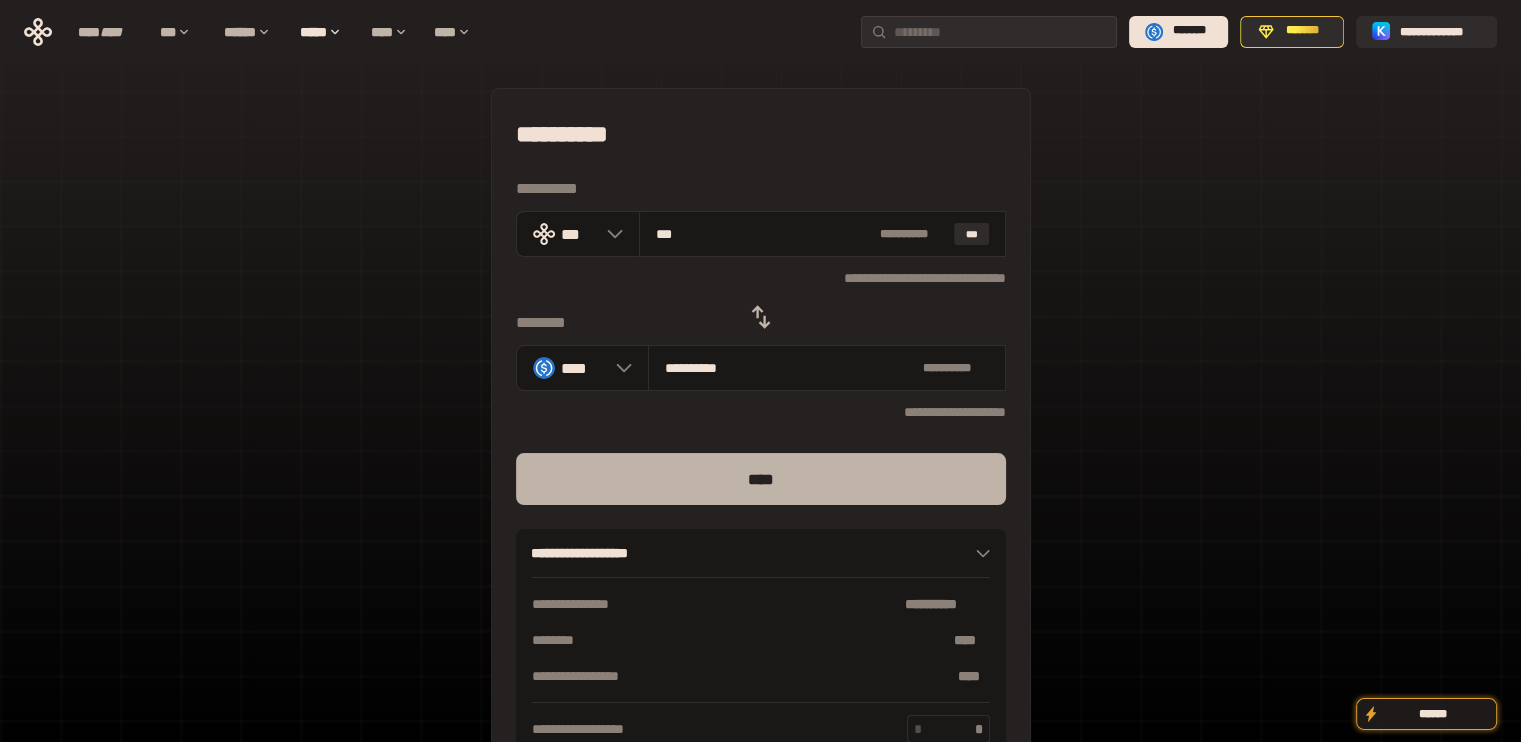 click on "****" at bounding box center [761, 479] 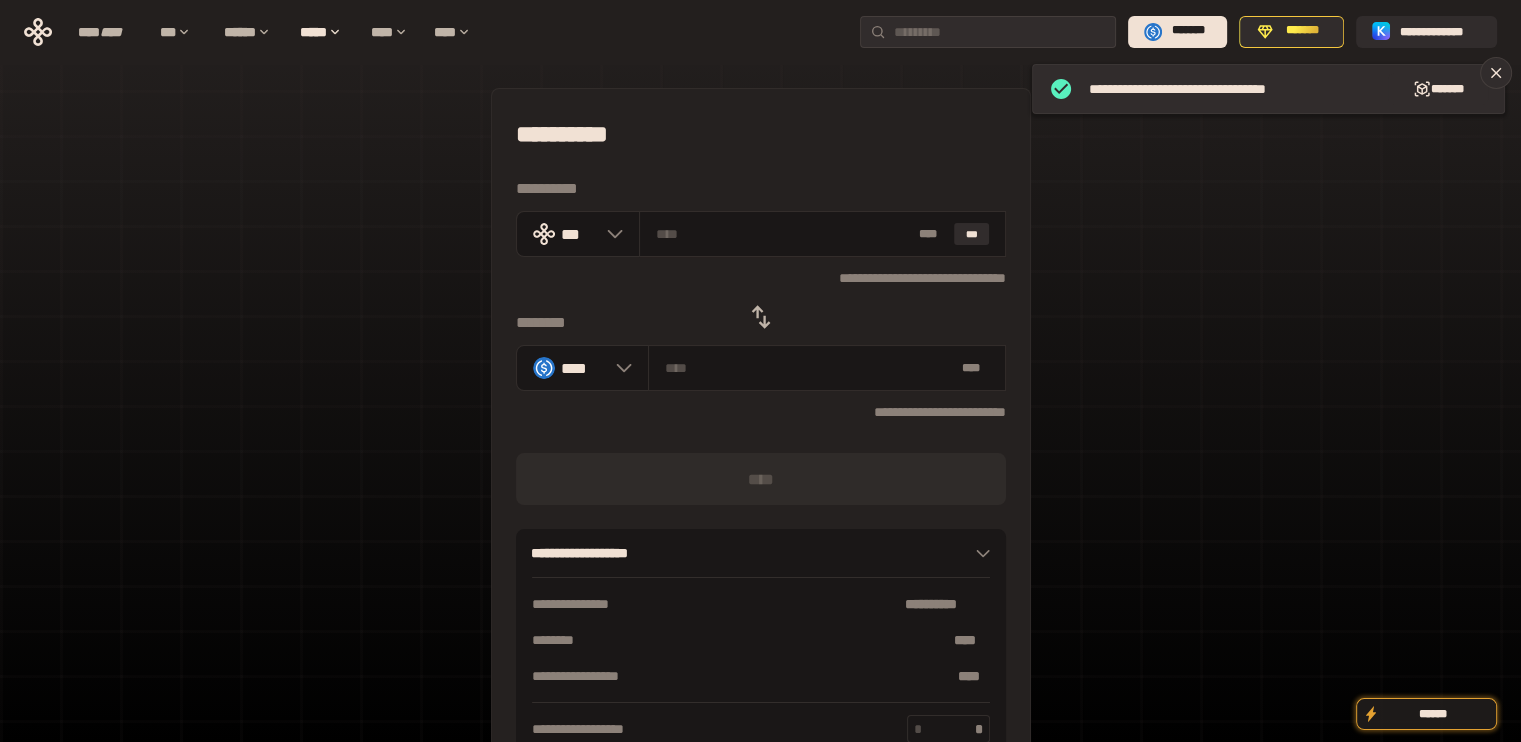 click 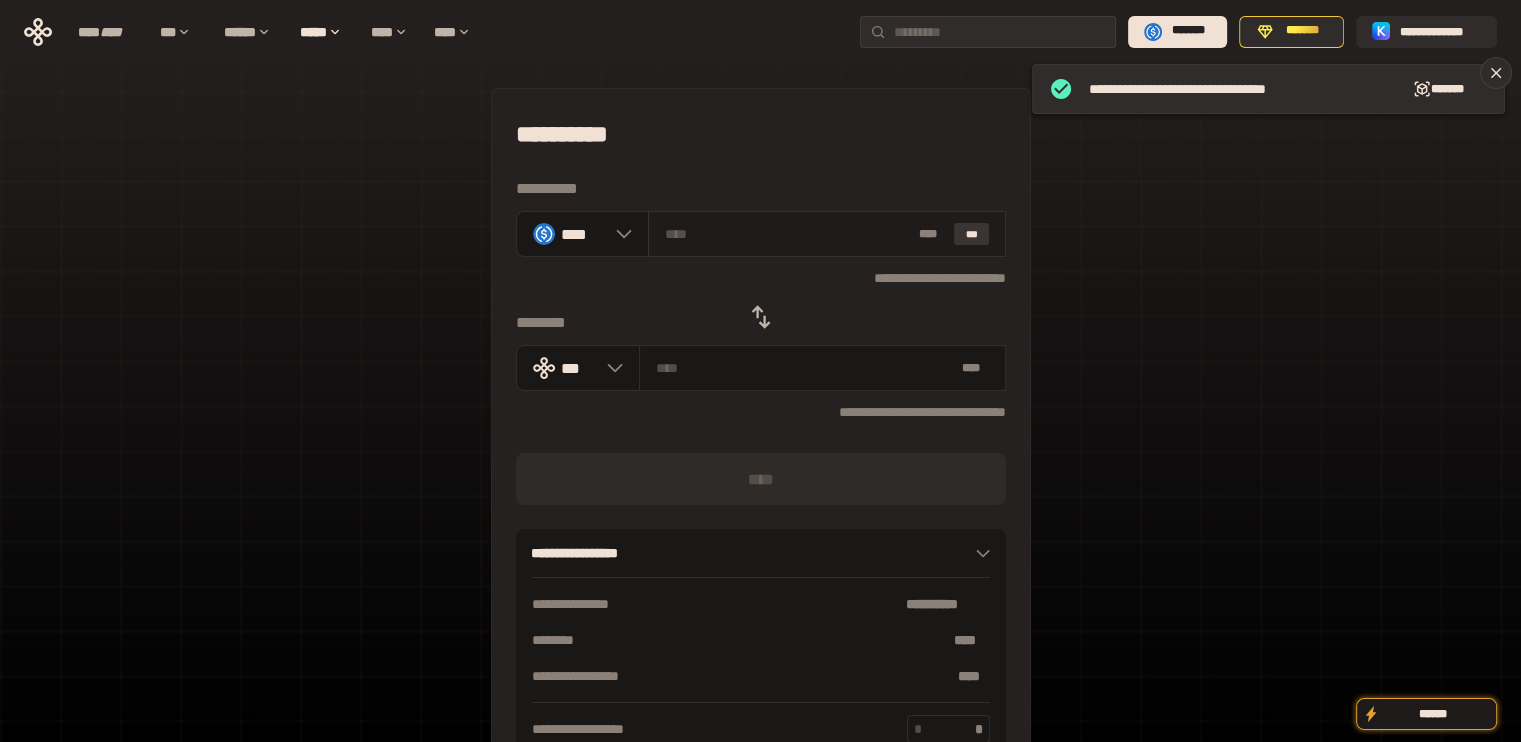 click on "***" at bounding box center [972, 234] 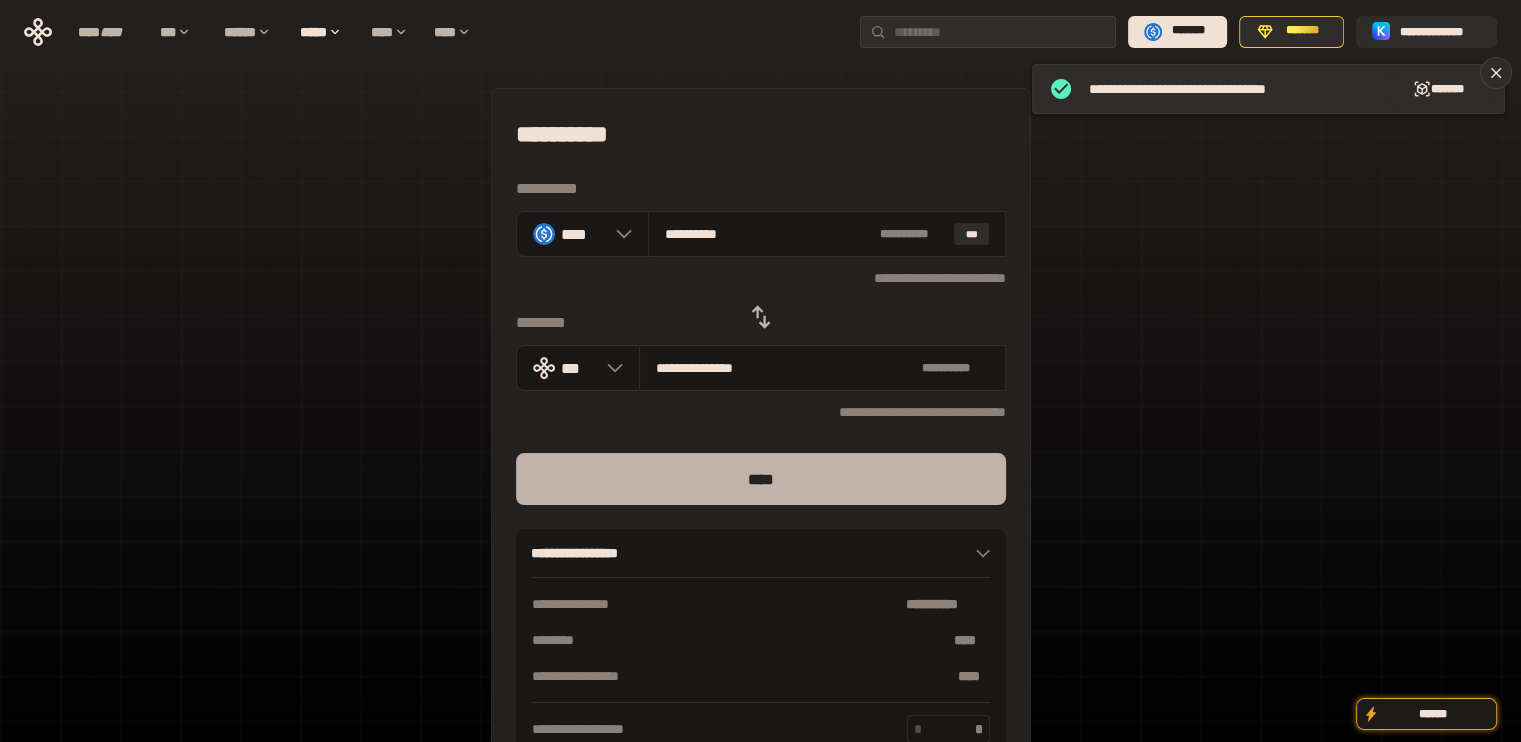 click on "****" at bounding box center (761, 479) 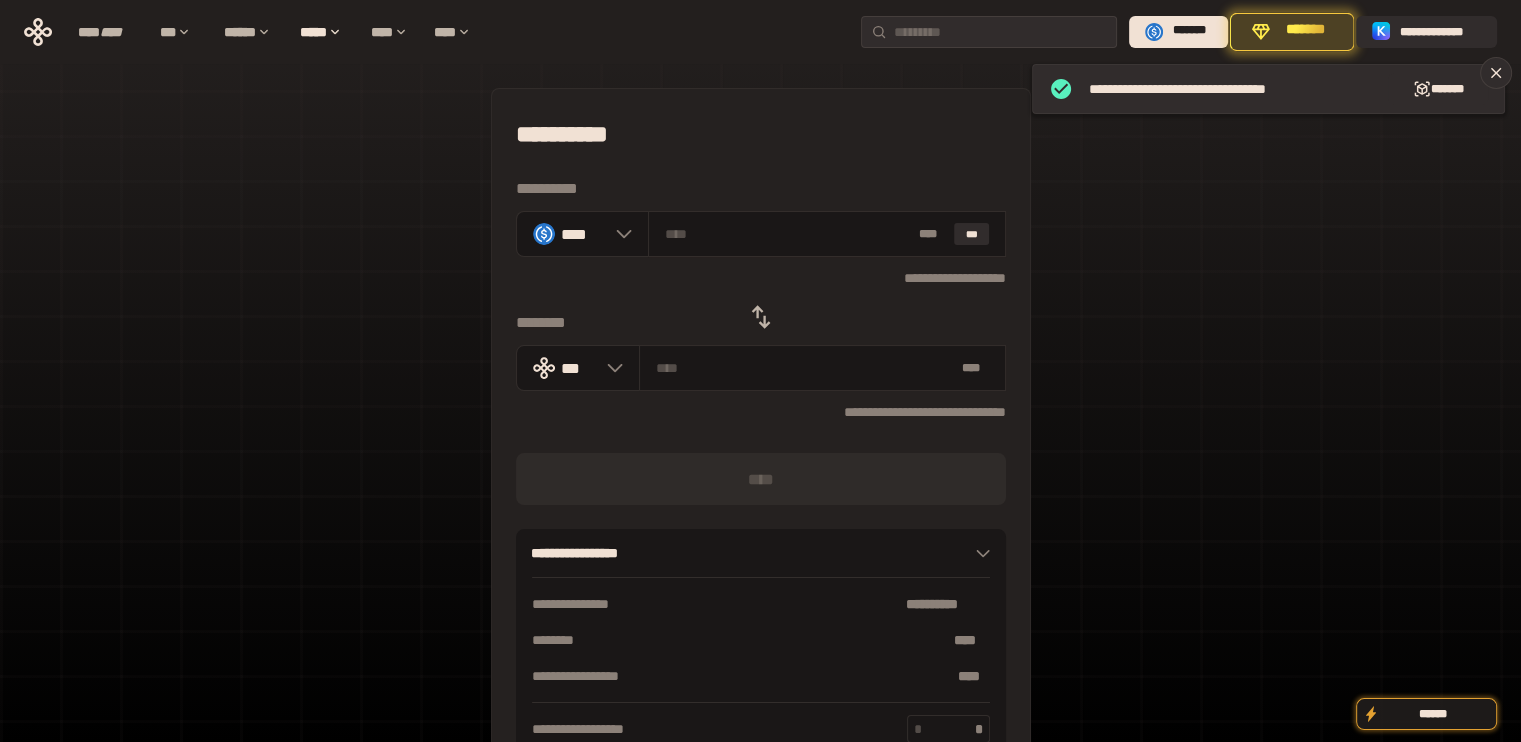 click 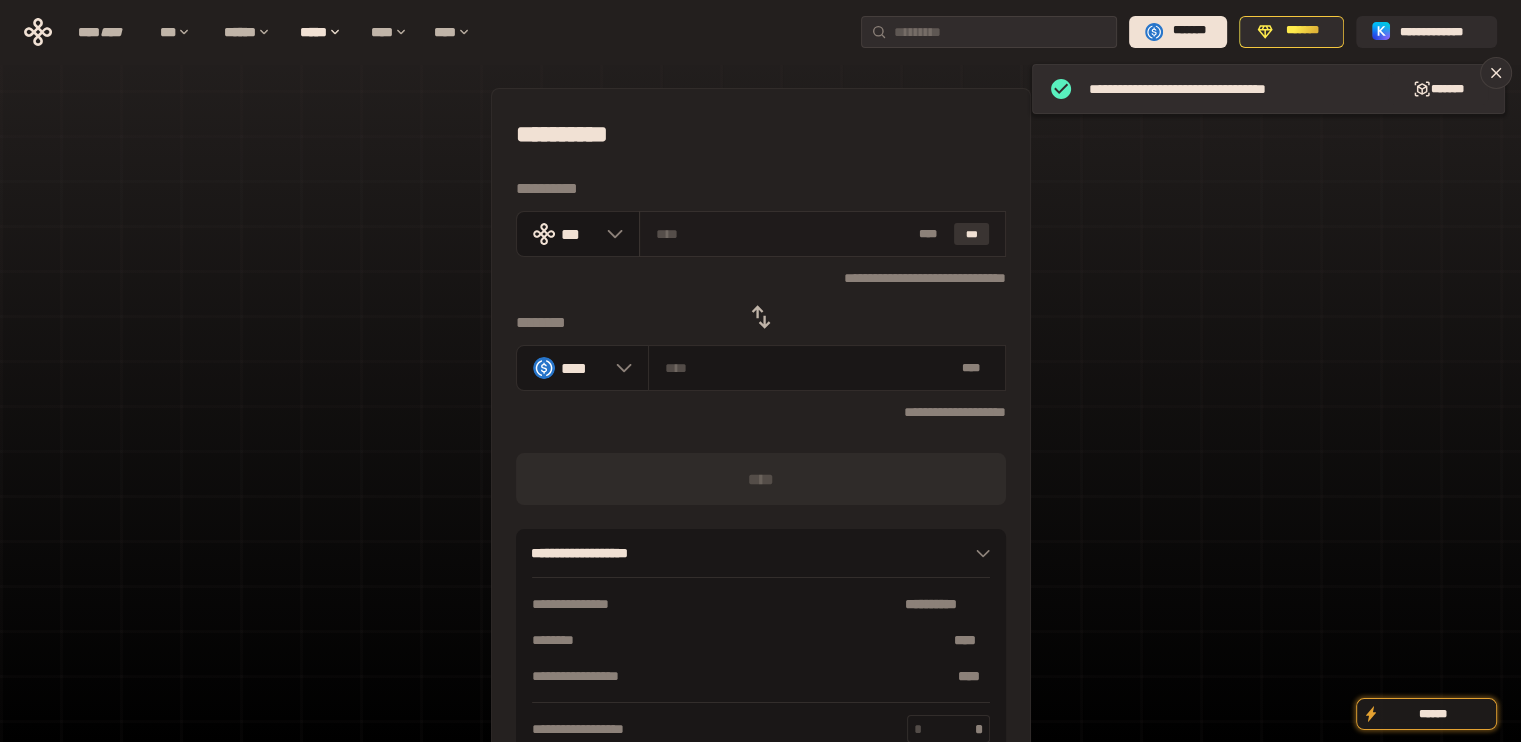 click on "***" at bounding box center (972, 234) 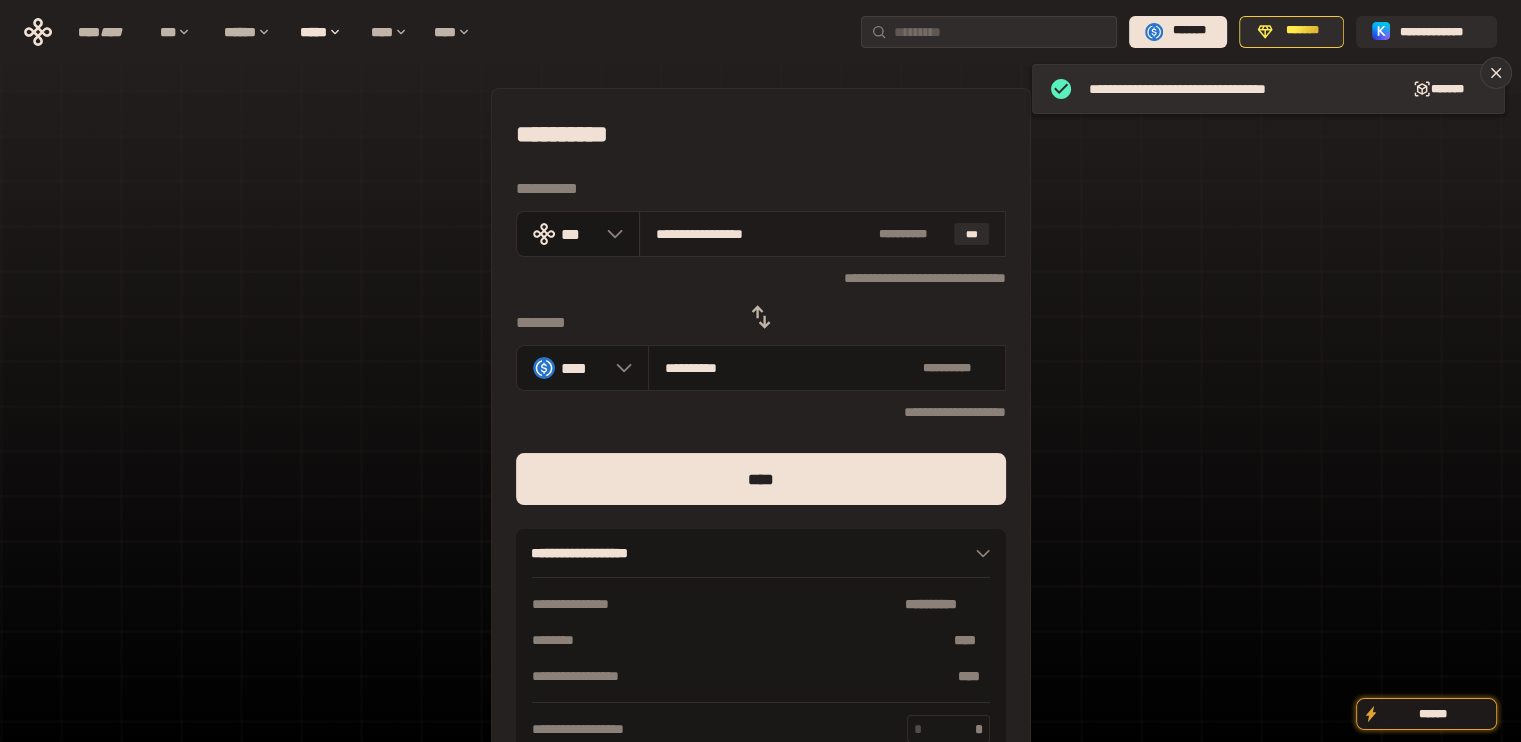 drag, startPoint x: 683, startPoint y: 234, endPoint x: 877, endPoint y: 254, distance: 195.0282 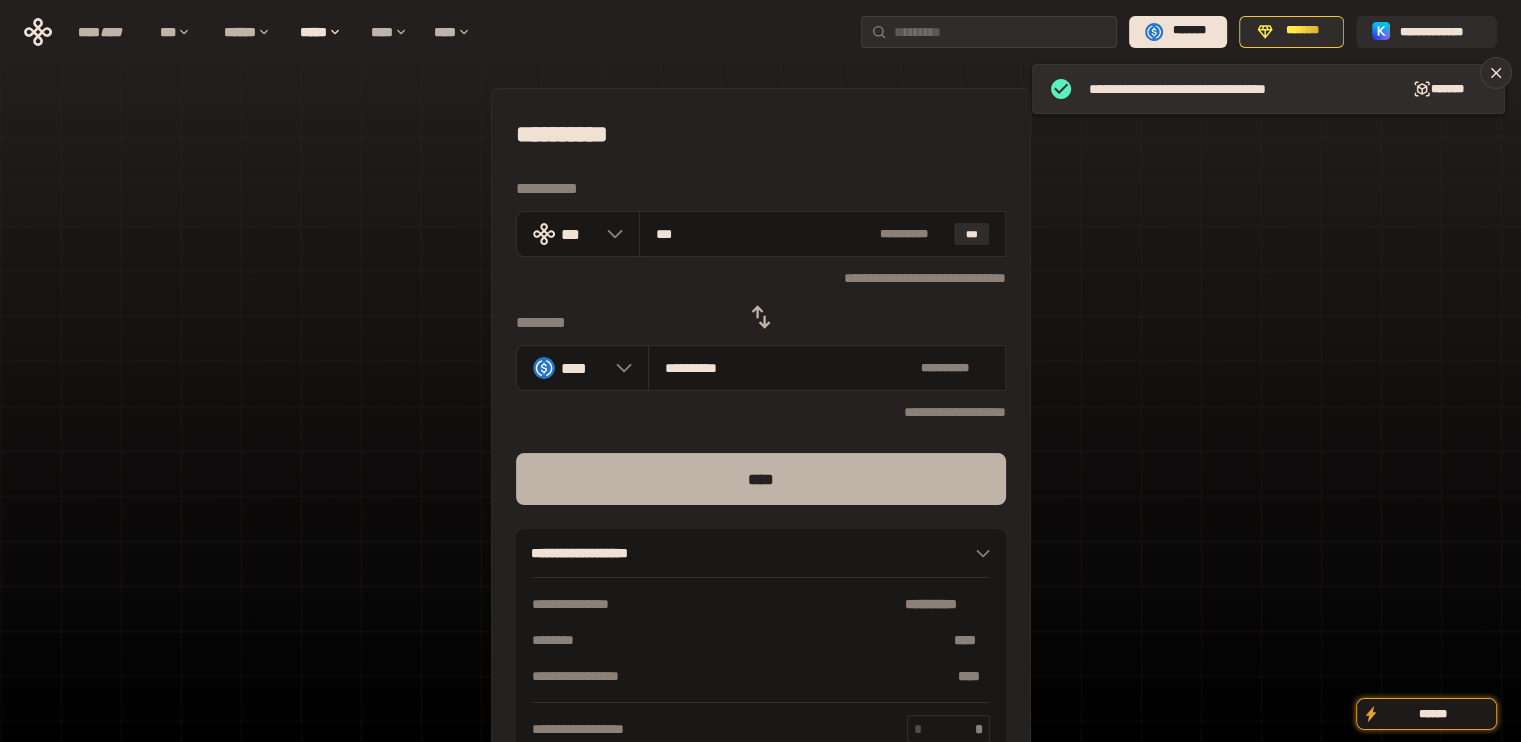 click on "****" at bounding box center (761, 479) 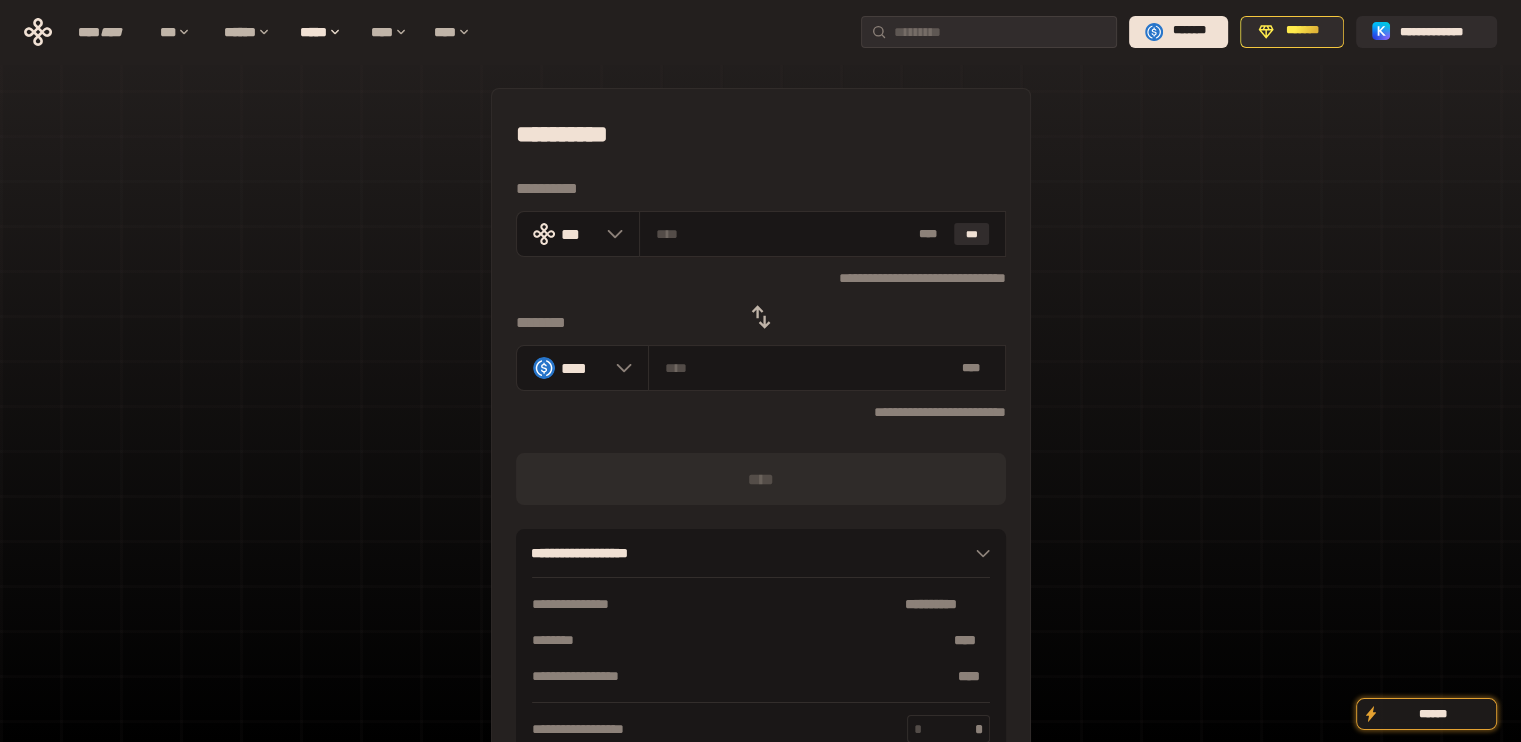 click 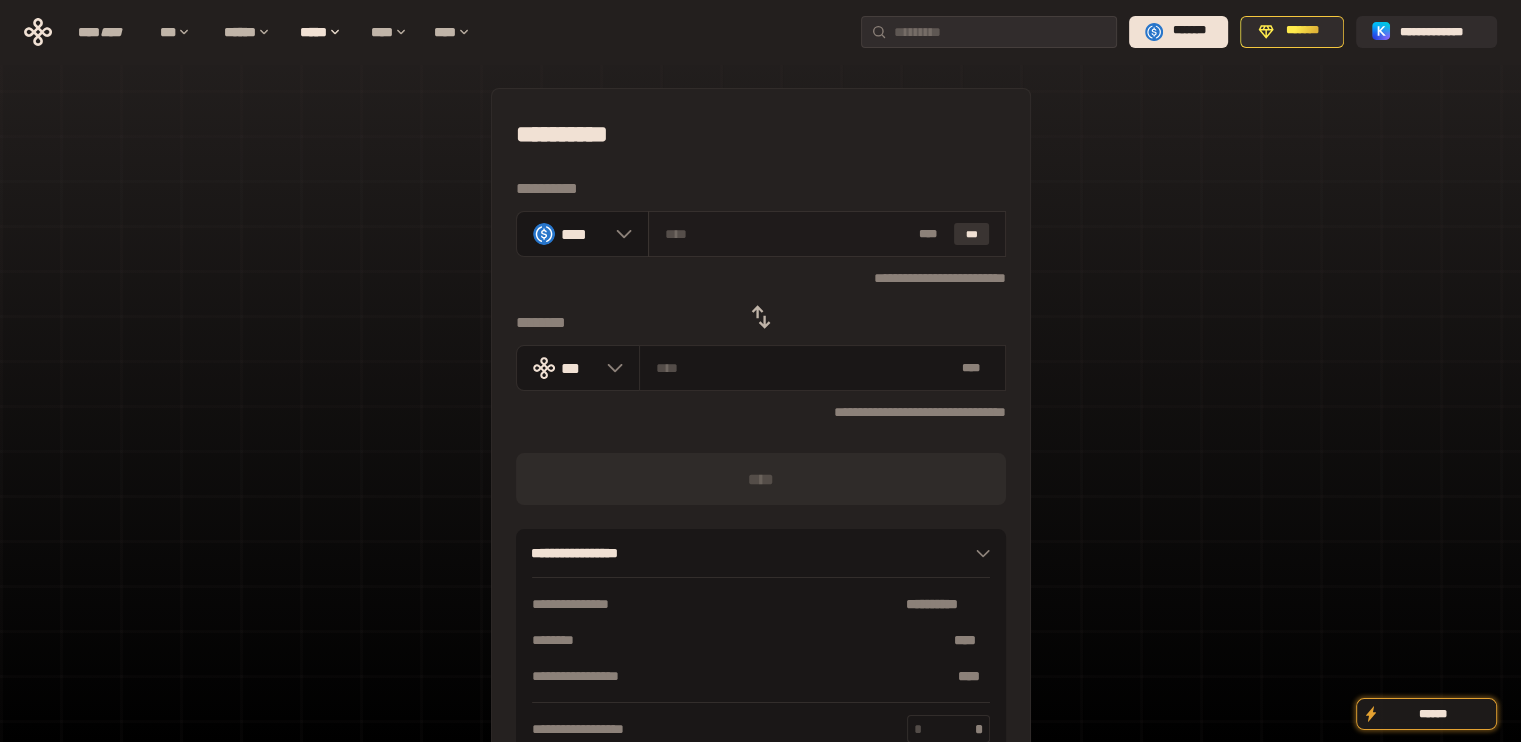 click on "***" at bounding box center (972, 234) 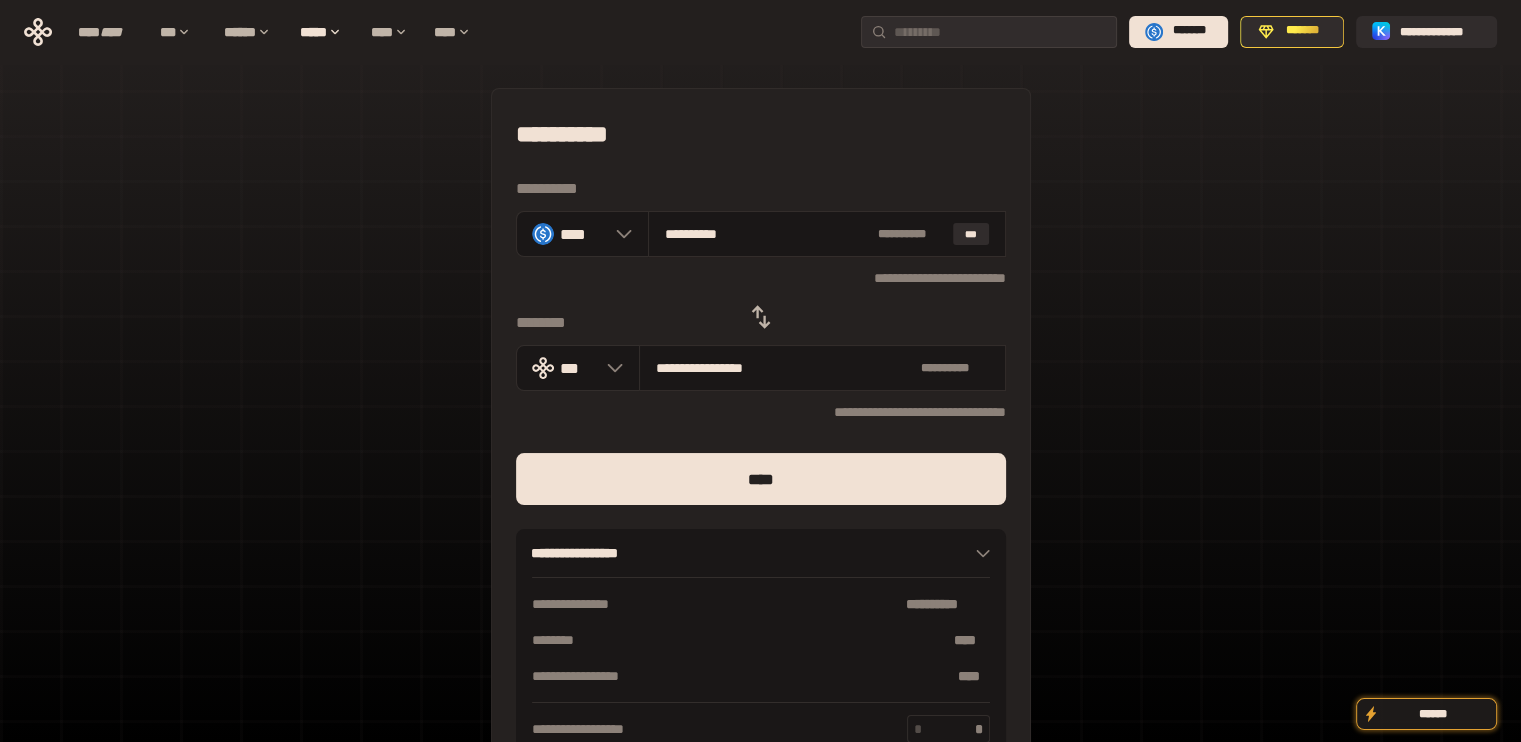 click 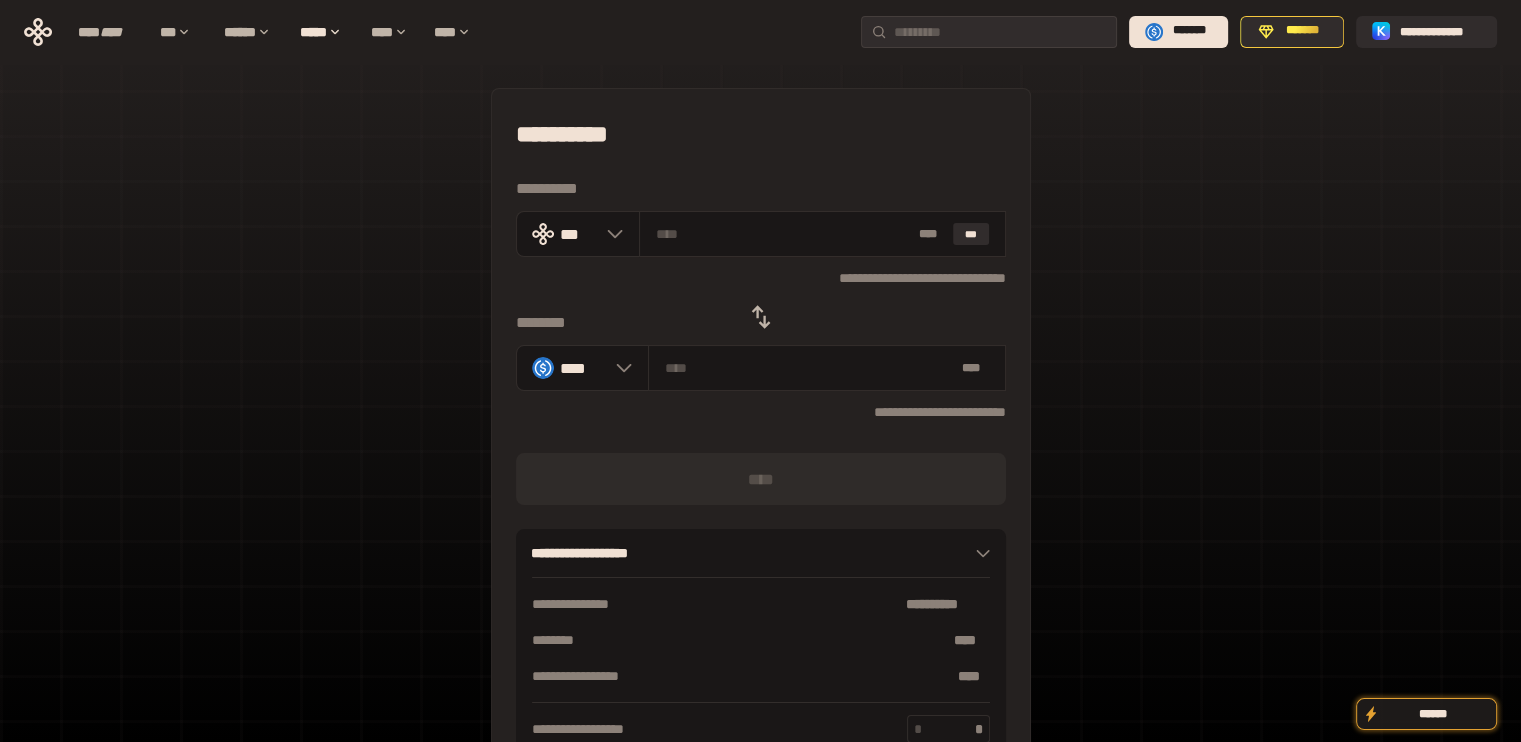 click 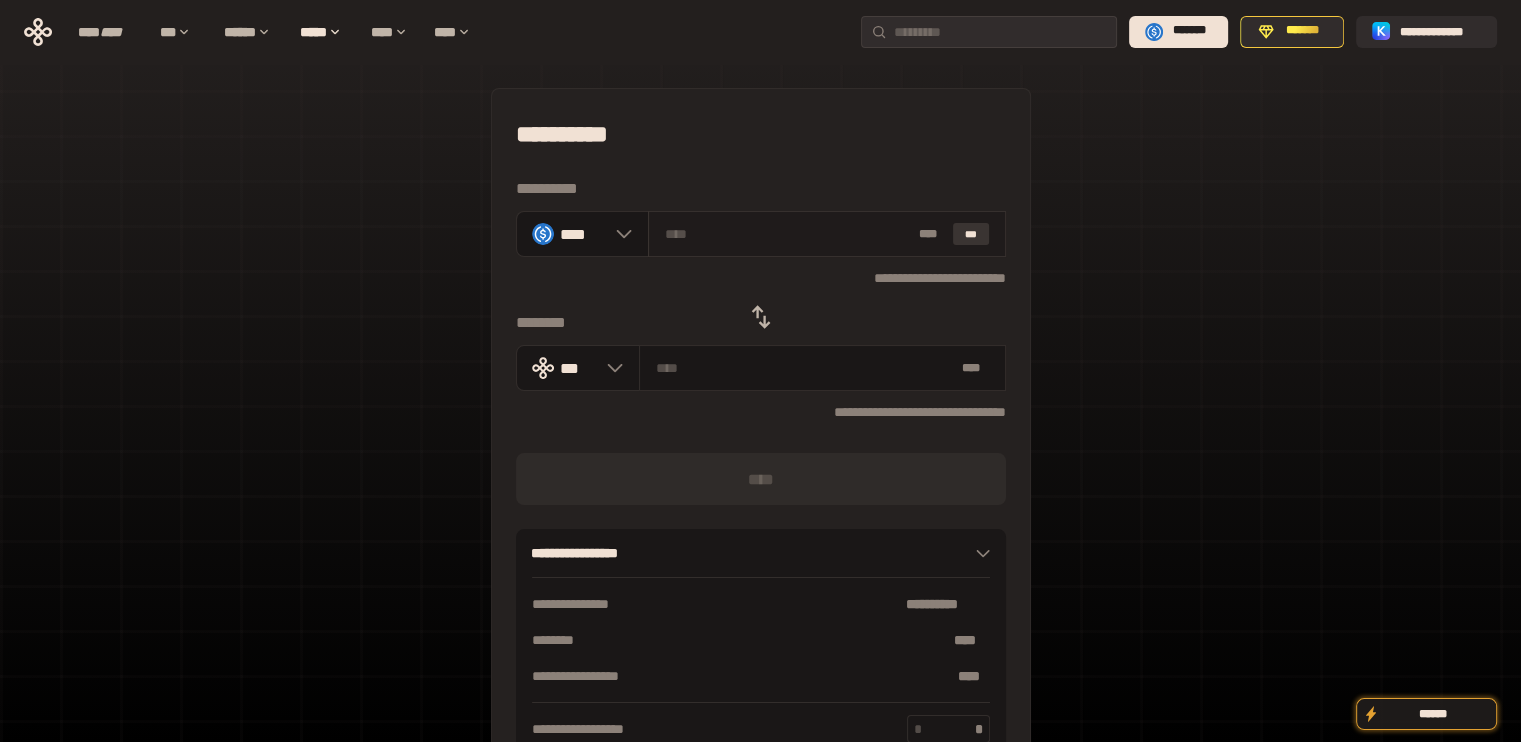 click on "***" at bounding box center [971, 234] 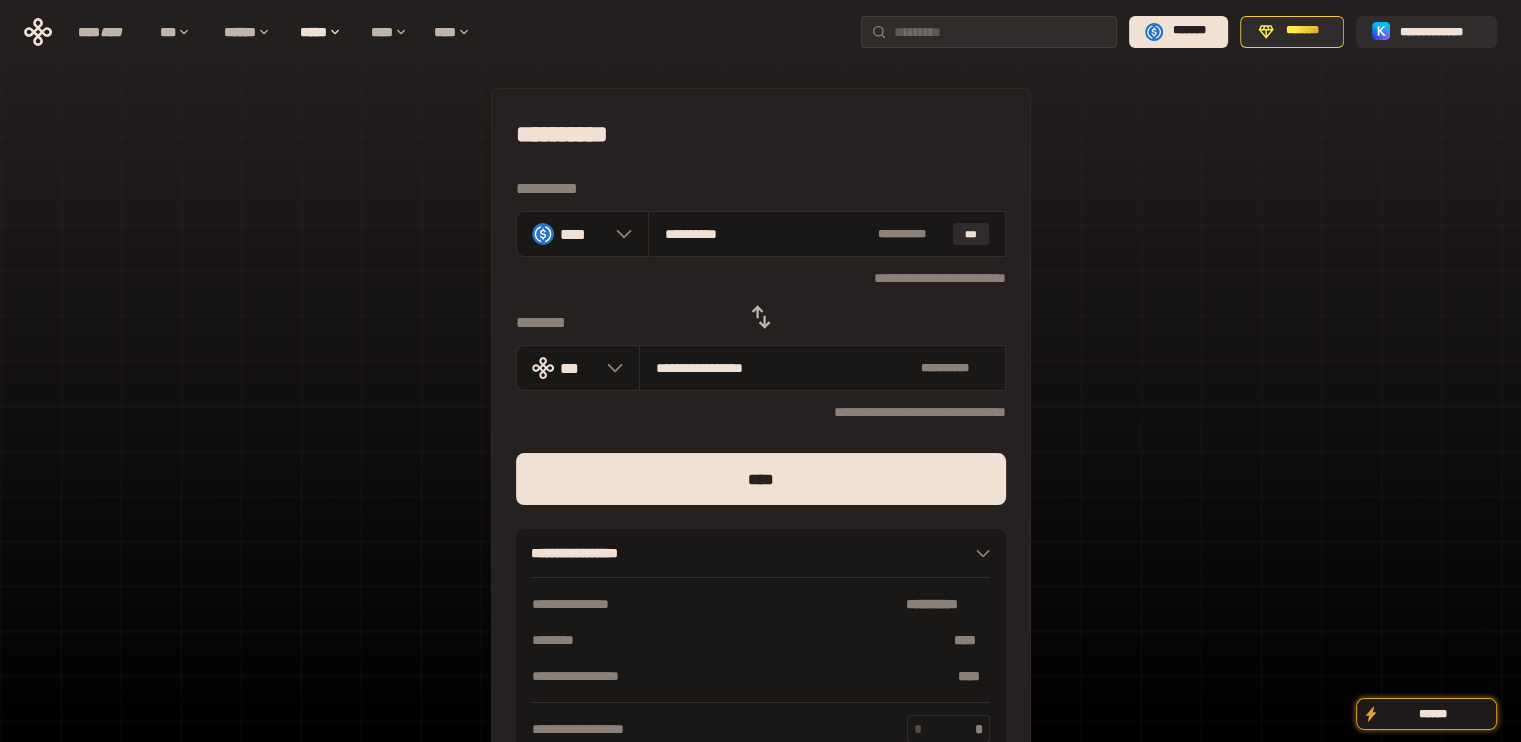 click on "*** [NAME] [LAST] ***" at bounding box center (761, 437) 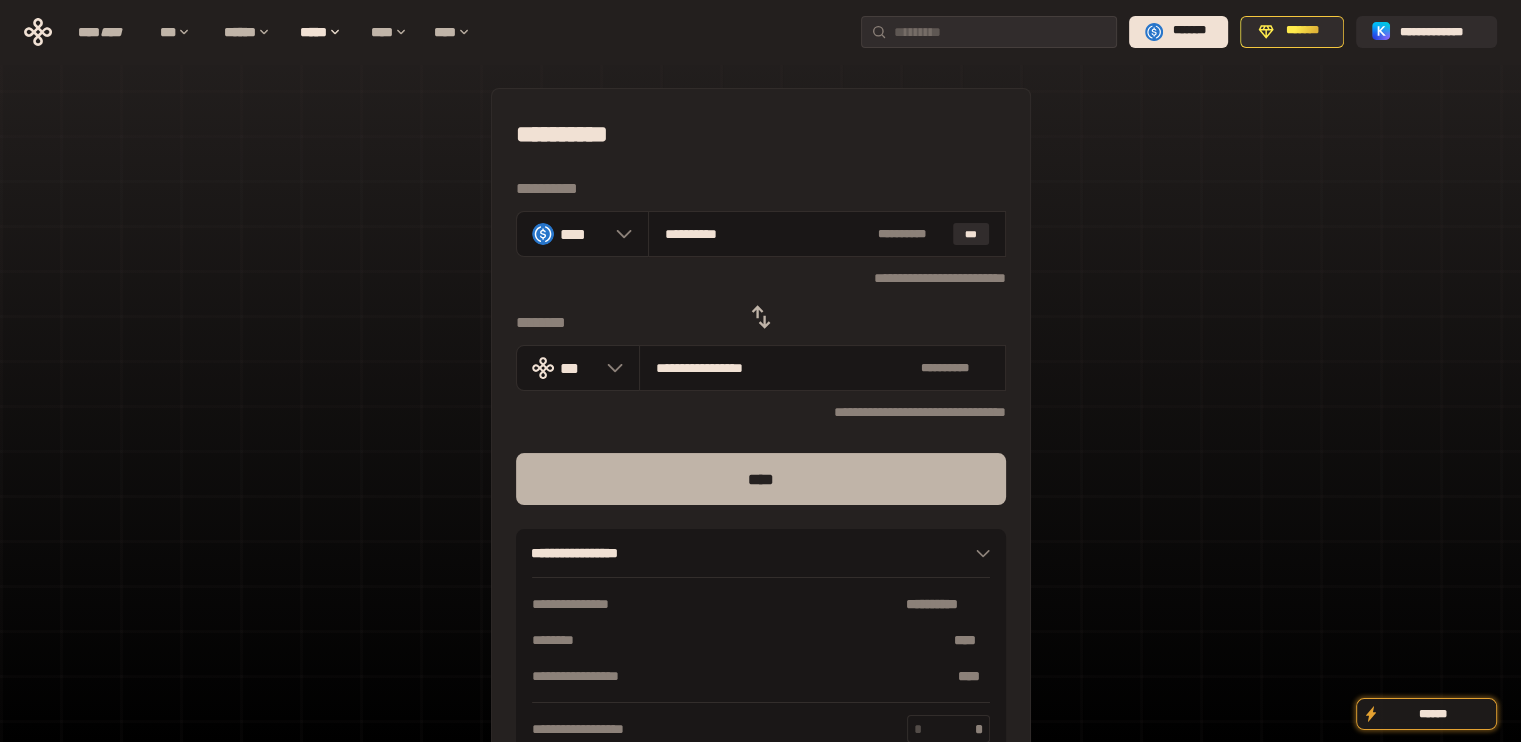 click on "****" at bounding box center (761, 479) 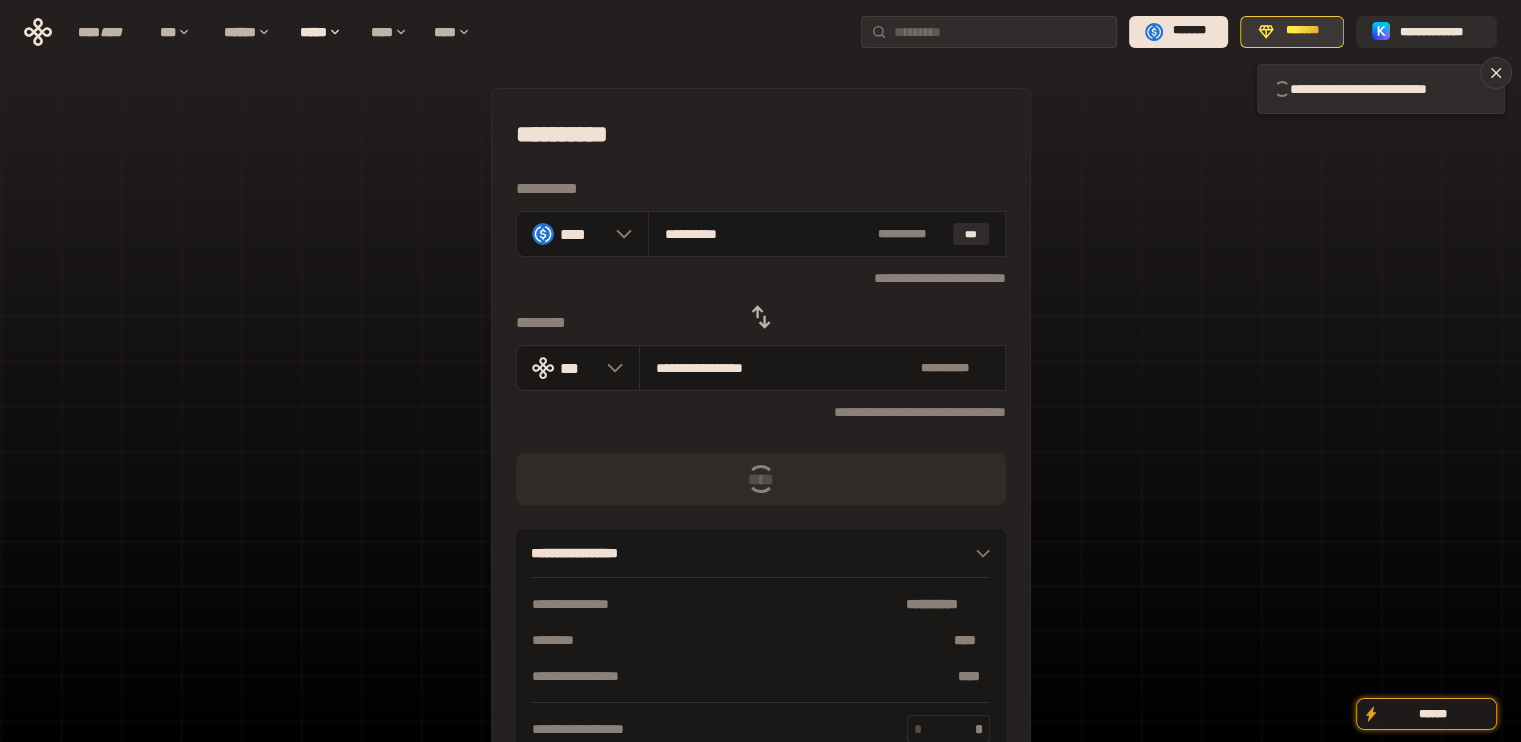 click on "*******" at bounding box center [1303, 31] 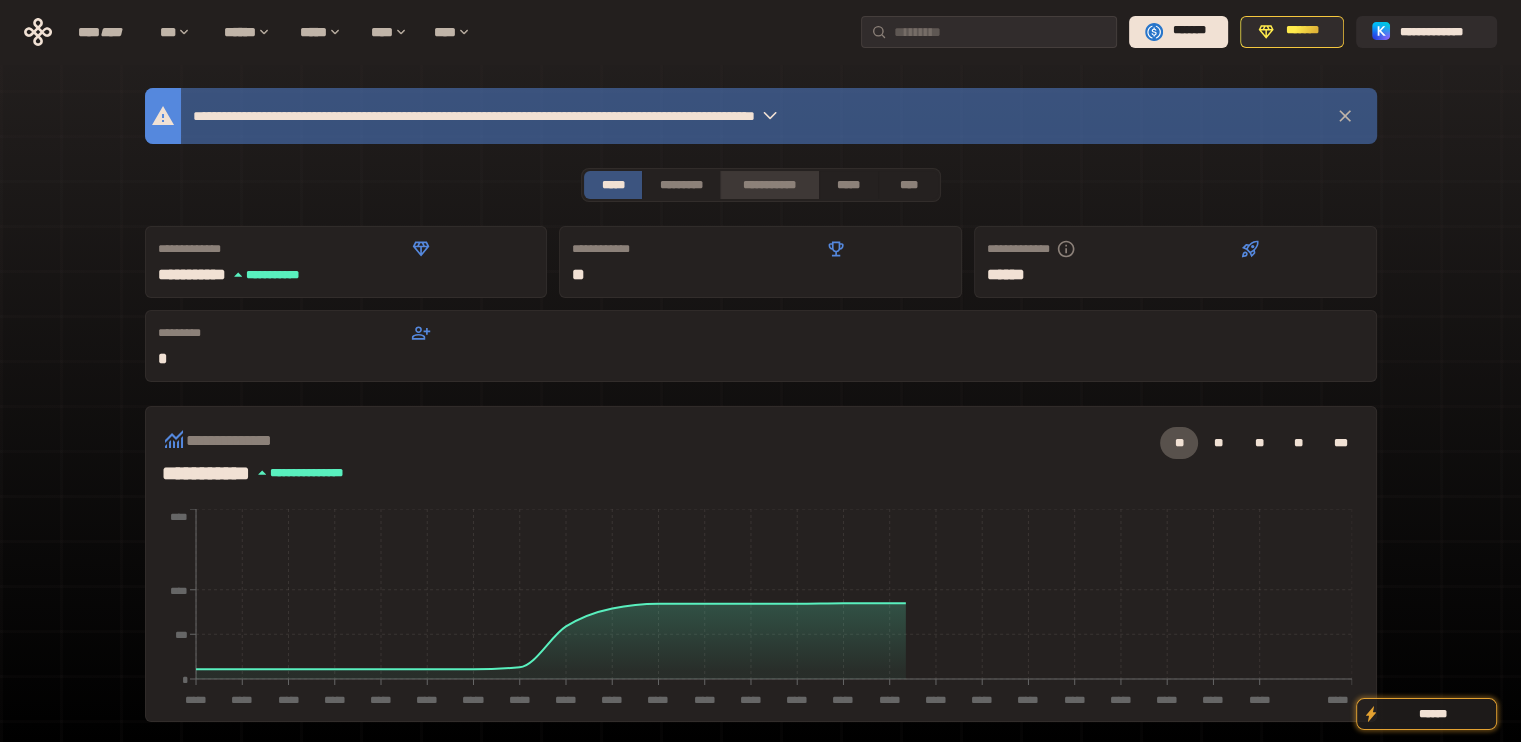 click on "**********" at bounding box center [769, 185] 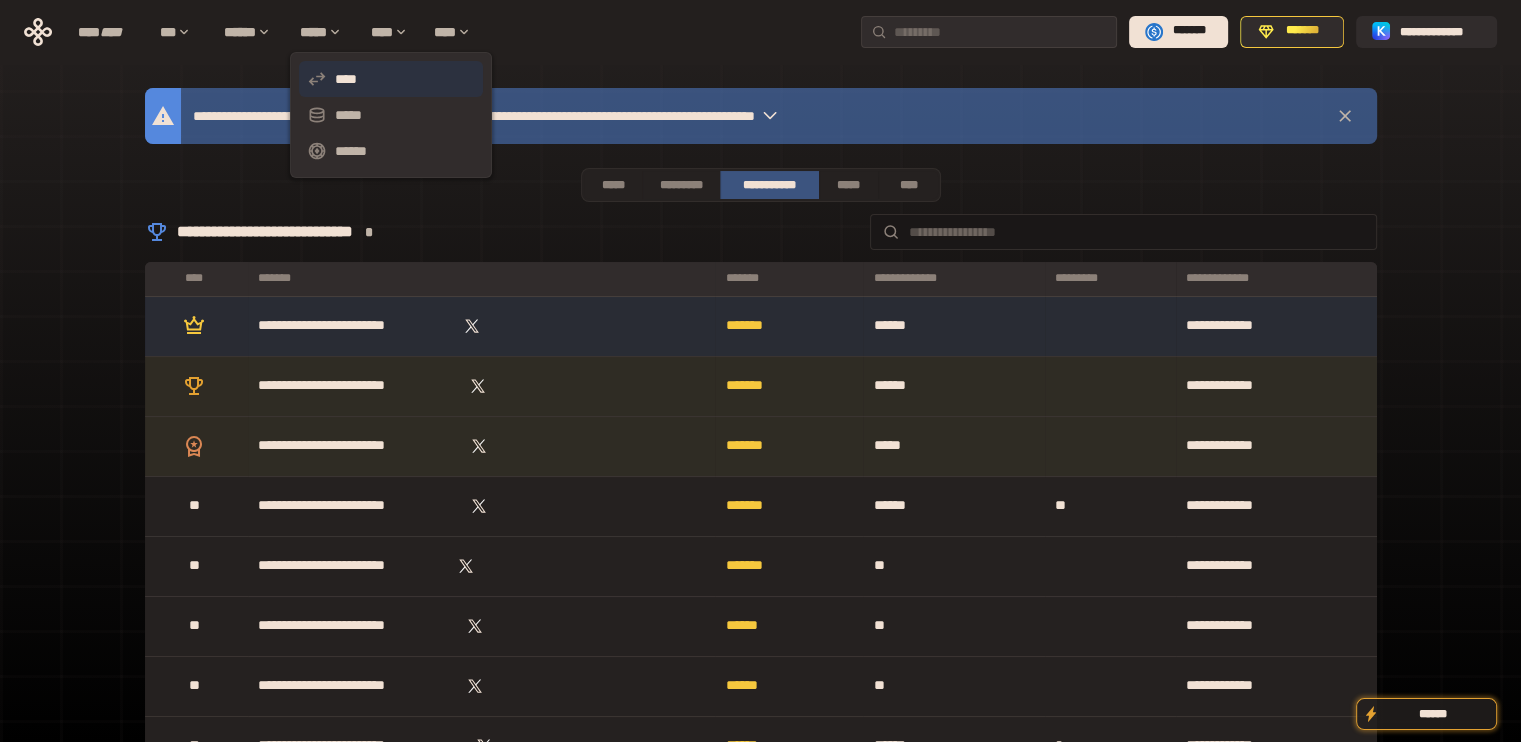 click on "****" at bounding box center [391, 79] 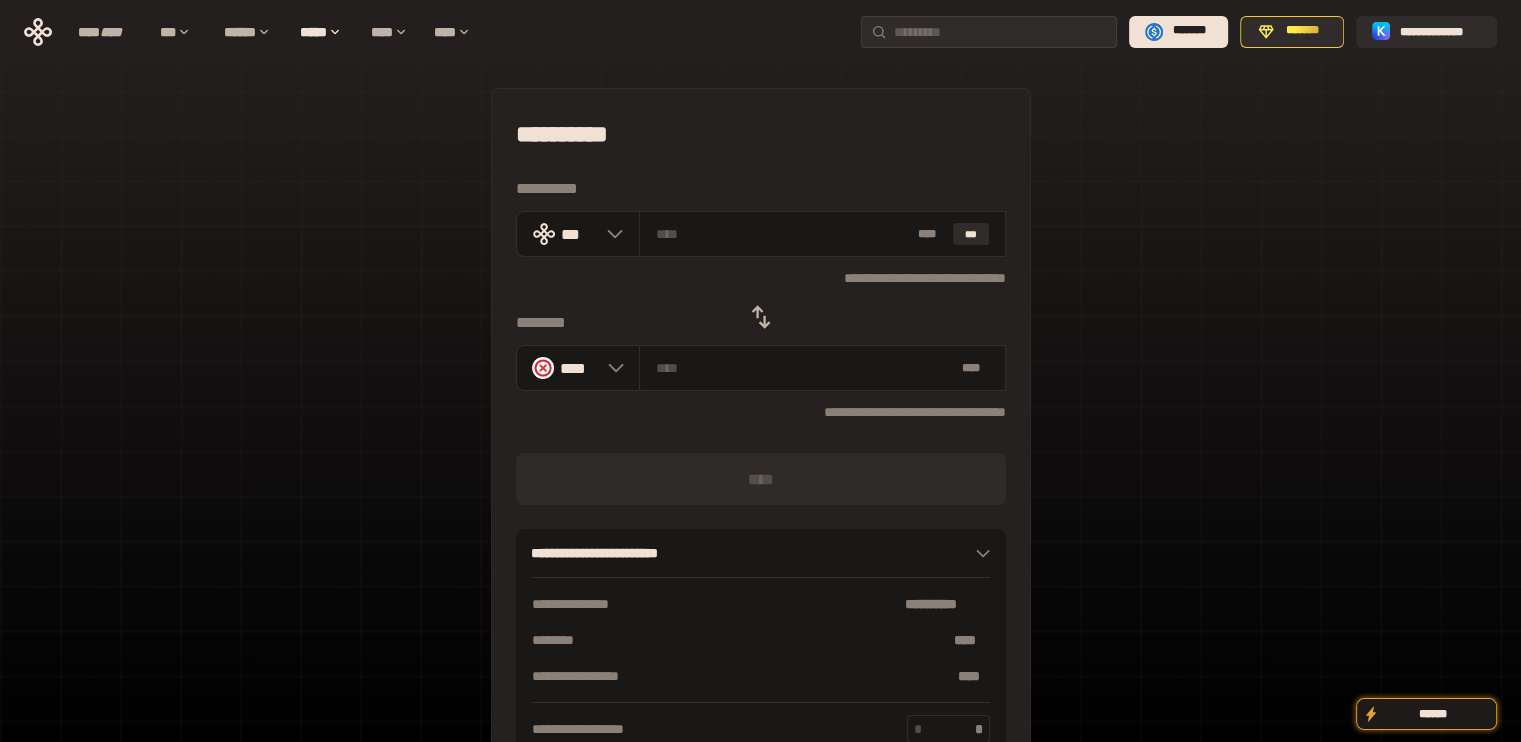 click 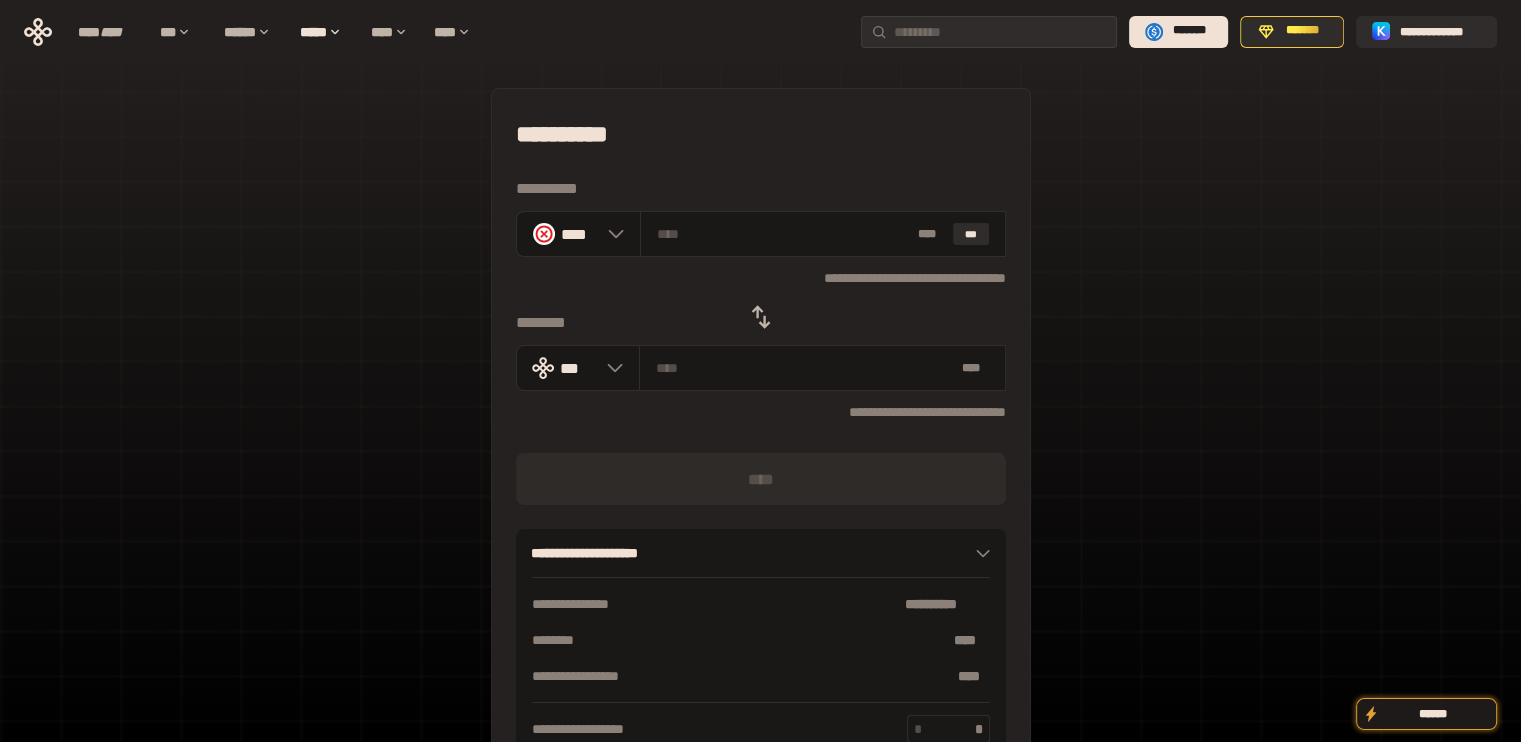 click at bounding box center [761, 317] 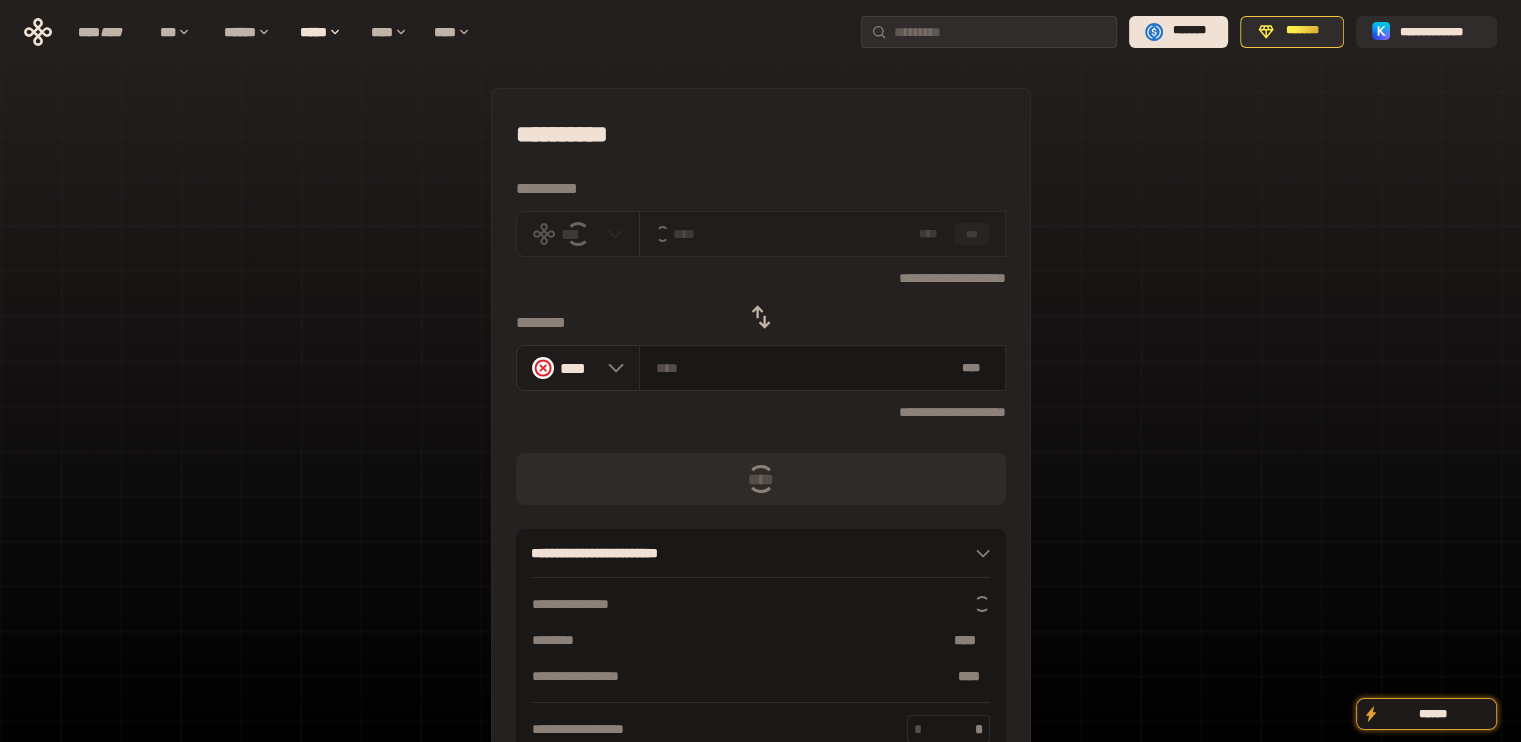 click on "****" at bounding box center [578, 368] 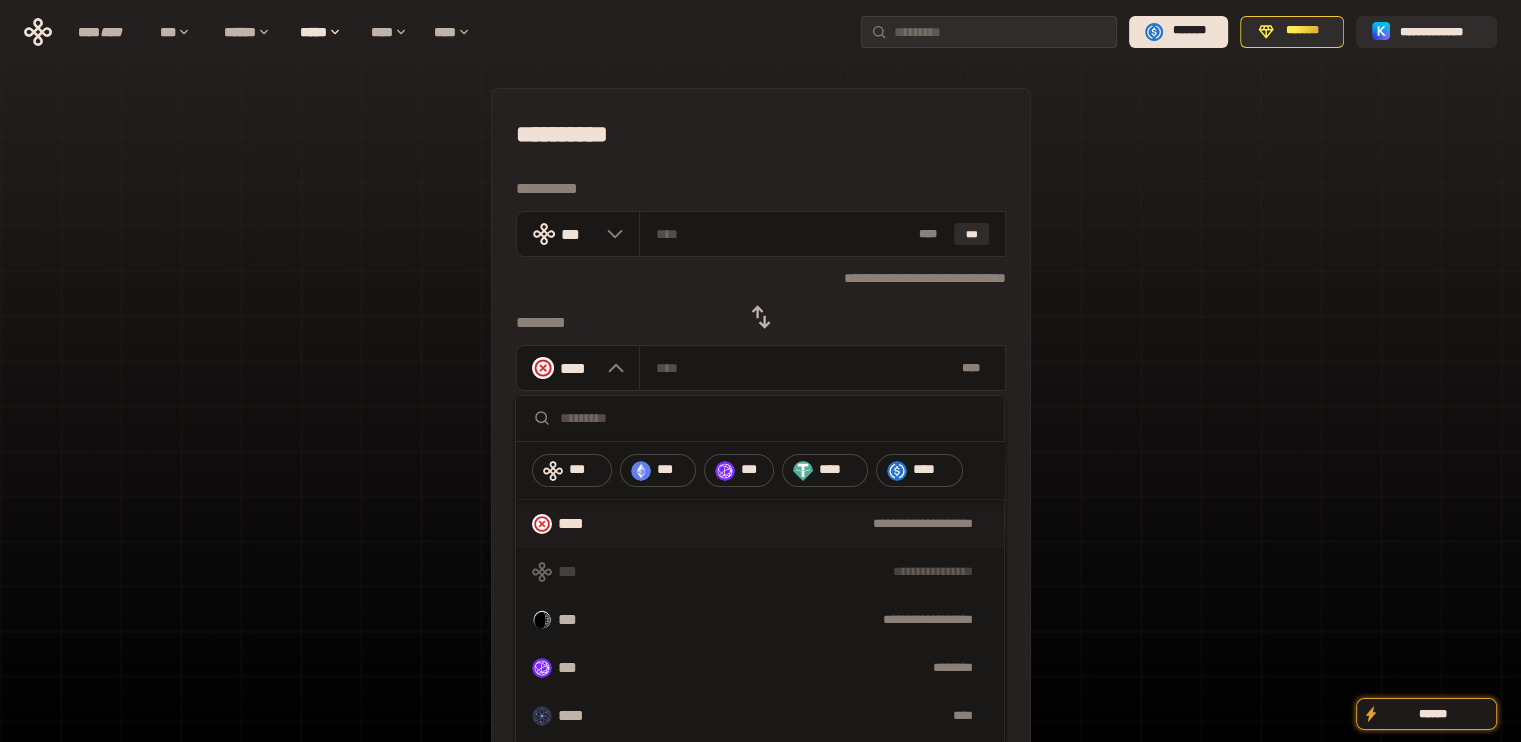 click on "****" at bounding box center (919, 471) 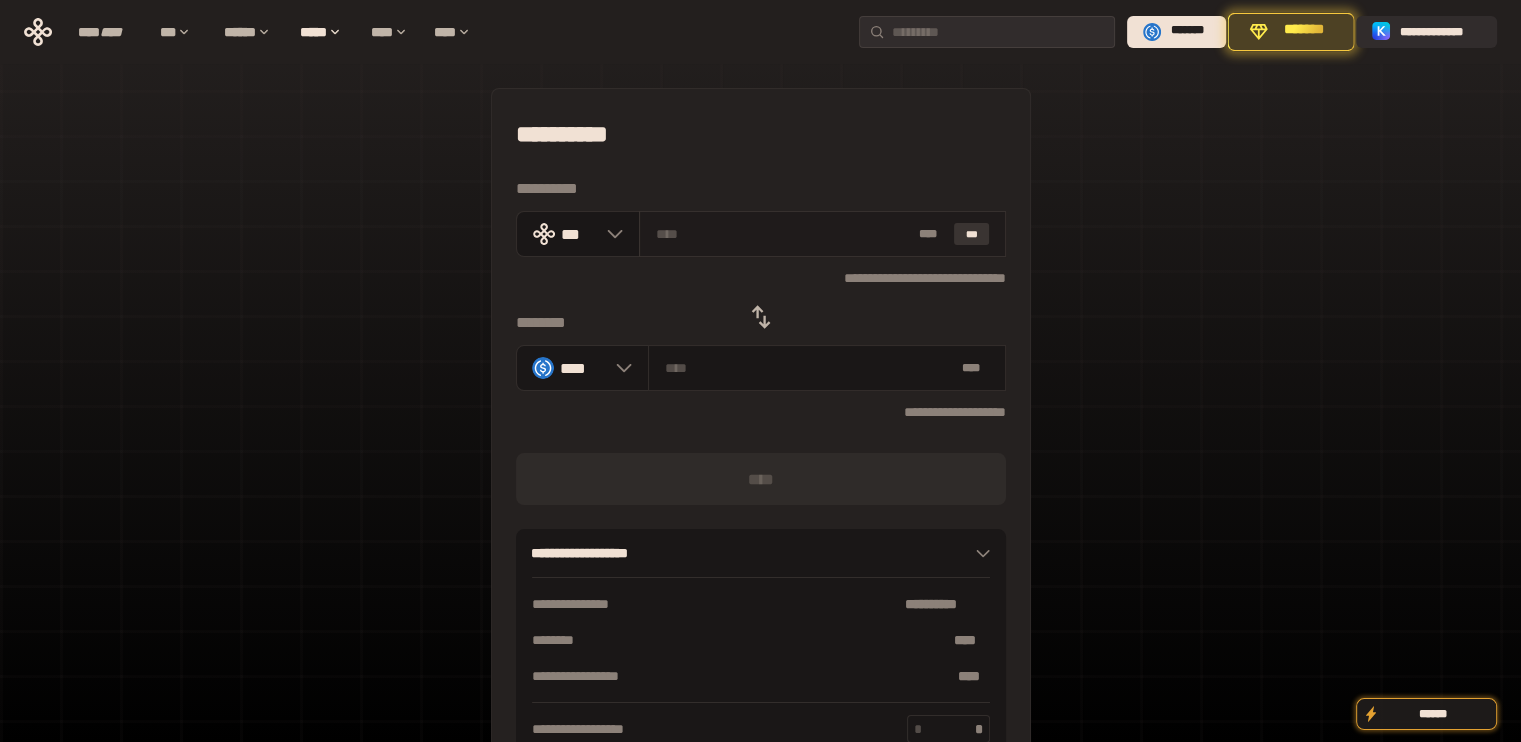 click on "***" at bounding box center (972, 234) 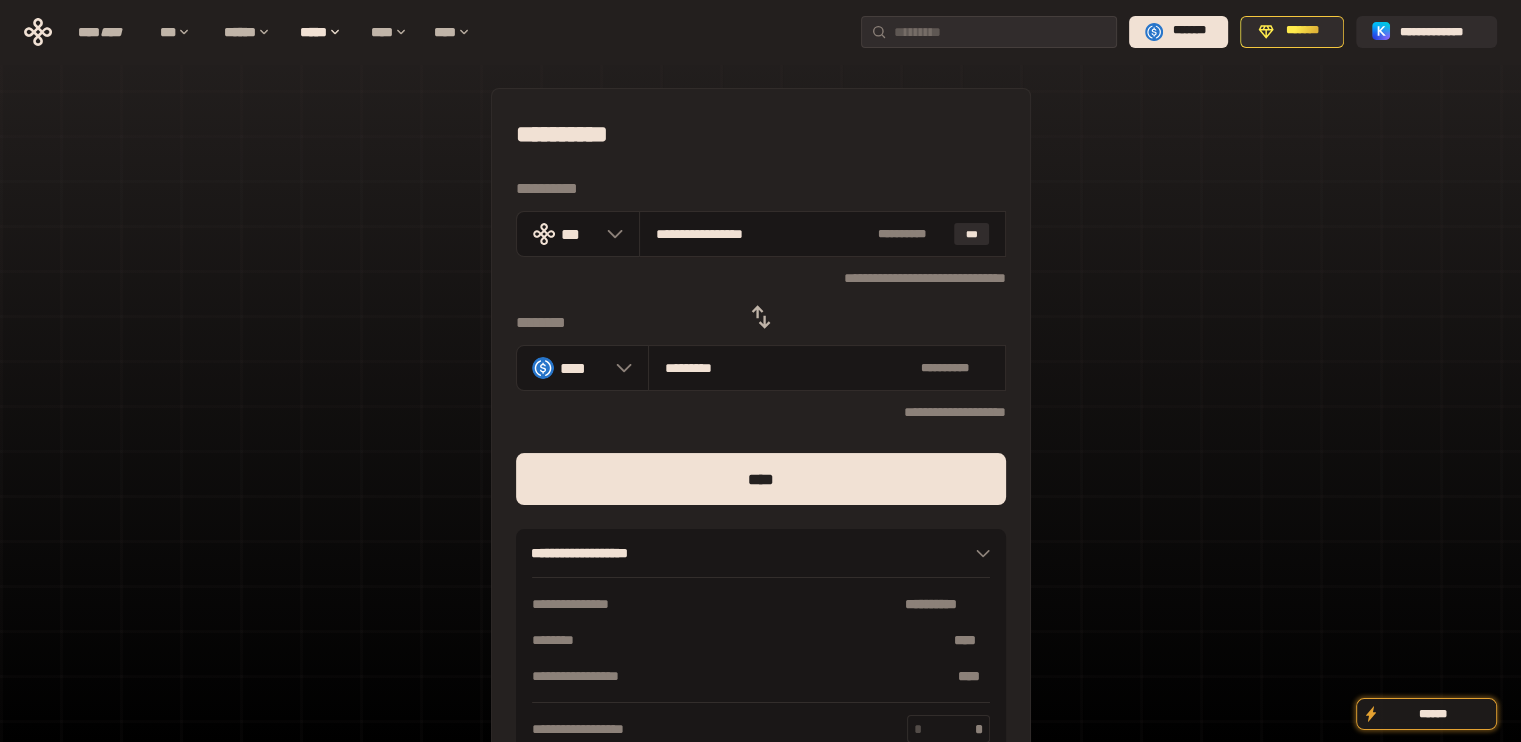 drag, startPoint x: 685, startPoint y: 236, endPoint x: 969, endPoint y: 288, distance: 288.7213 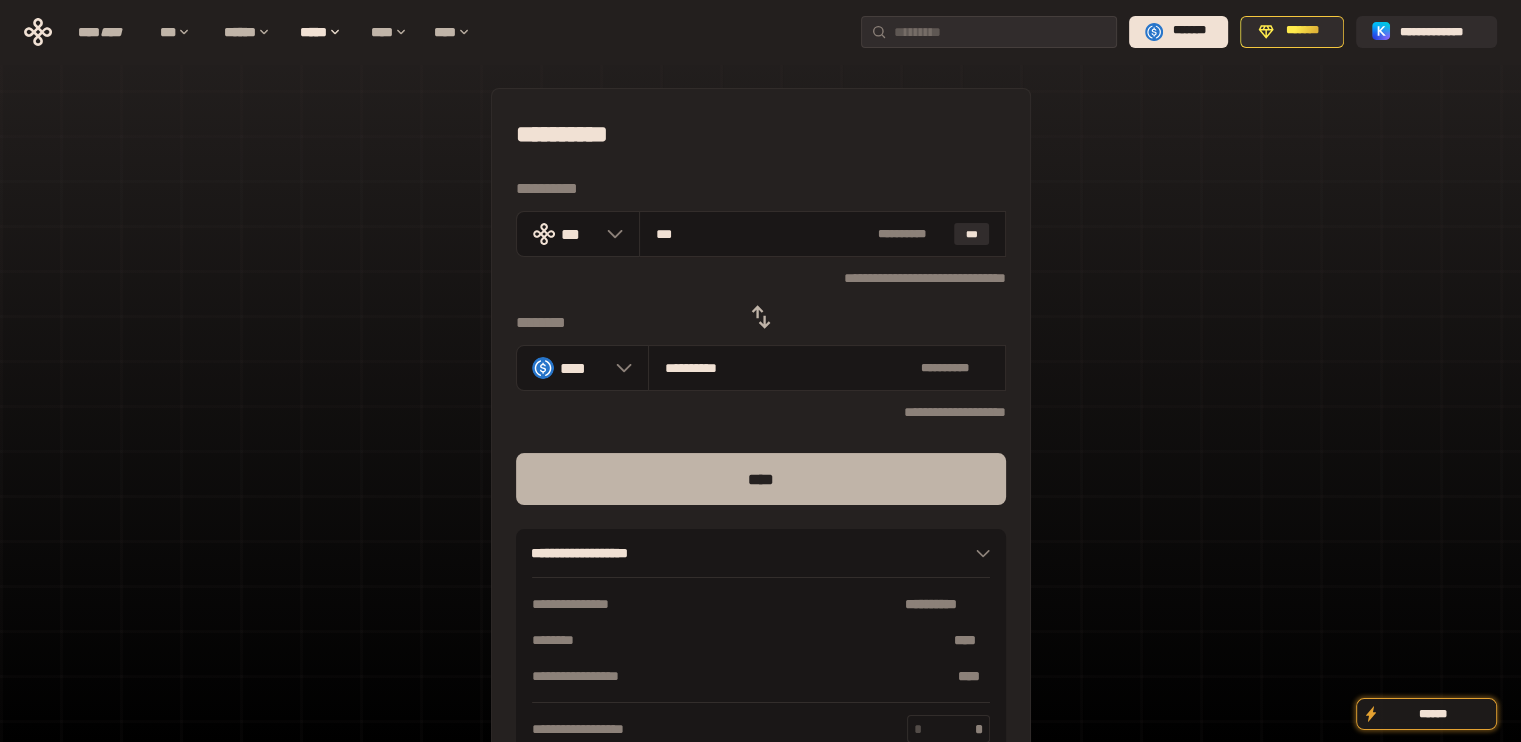 click on "****" at bounding box center (761, 479) 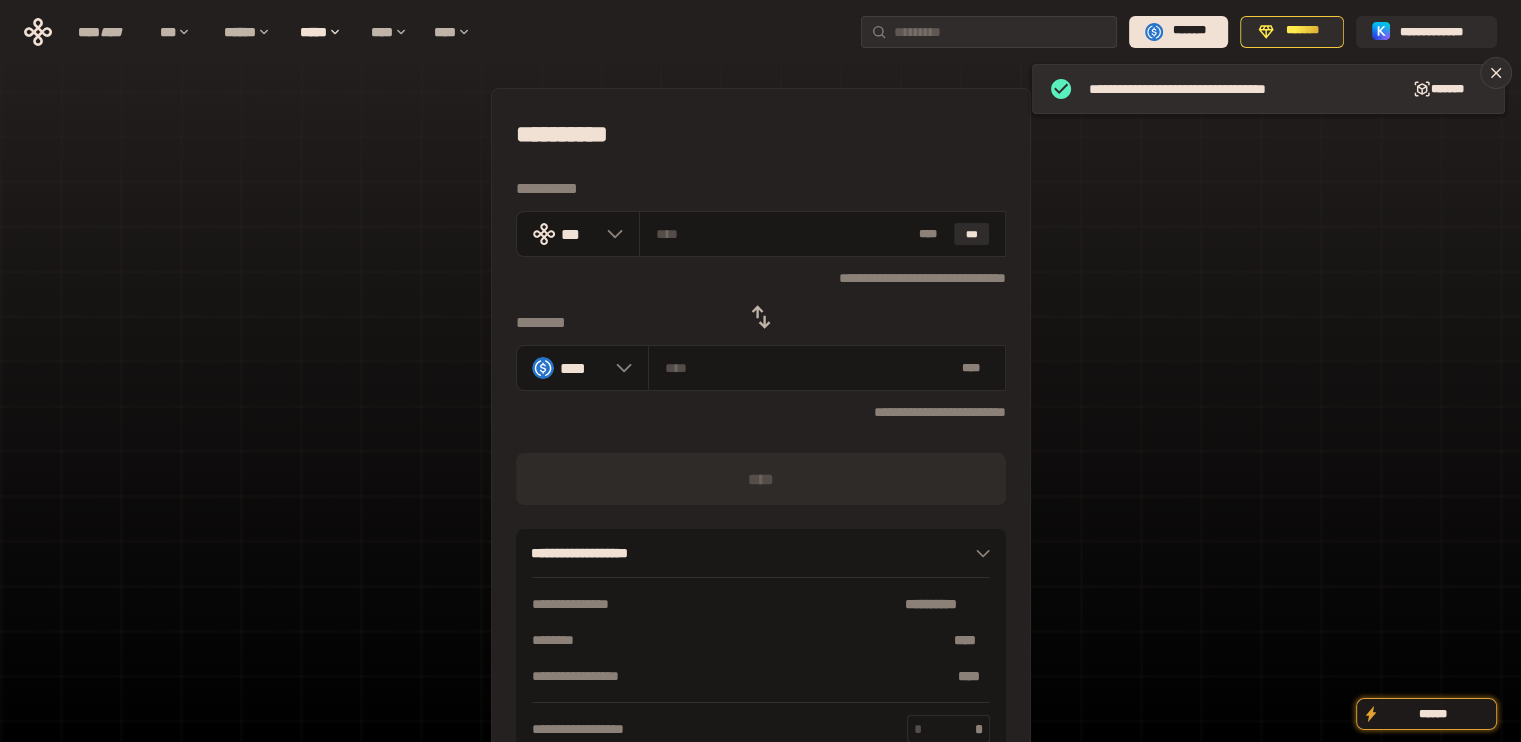 click 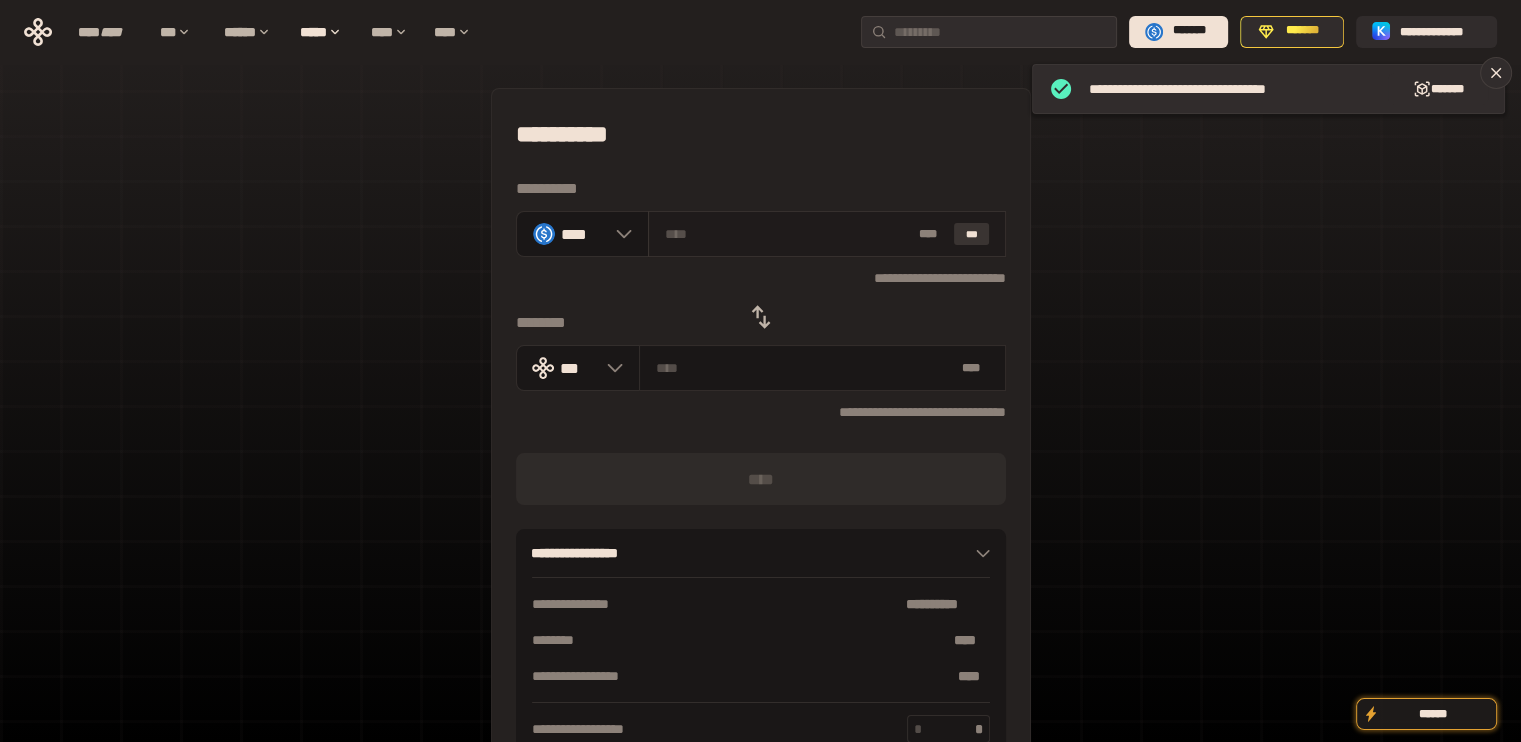 click on "***" at bounding box center [972, 234] 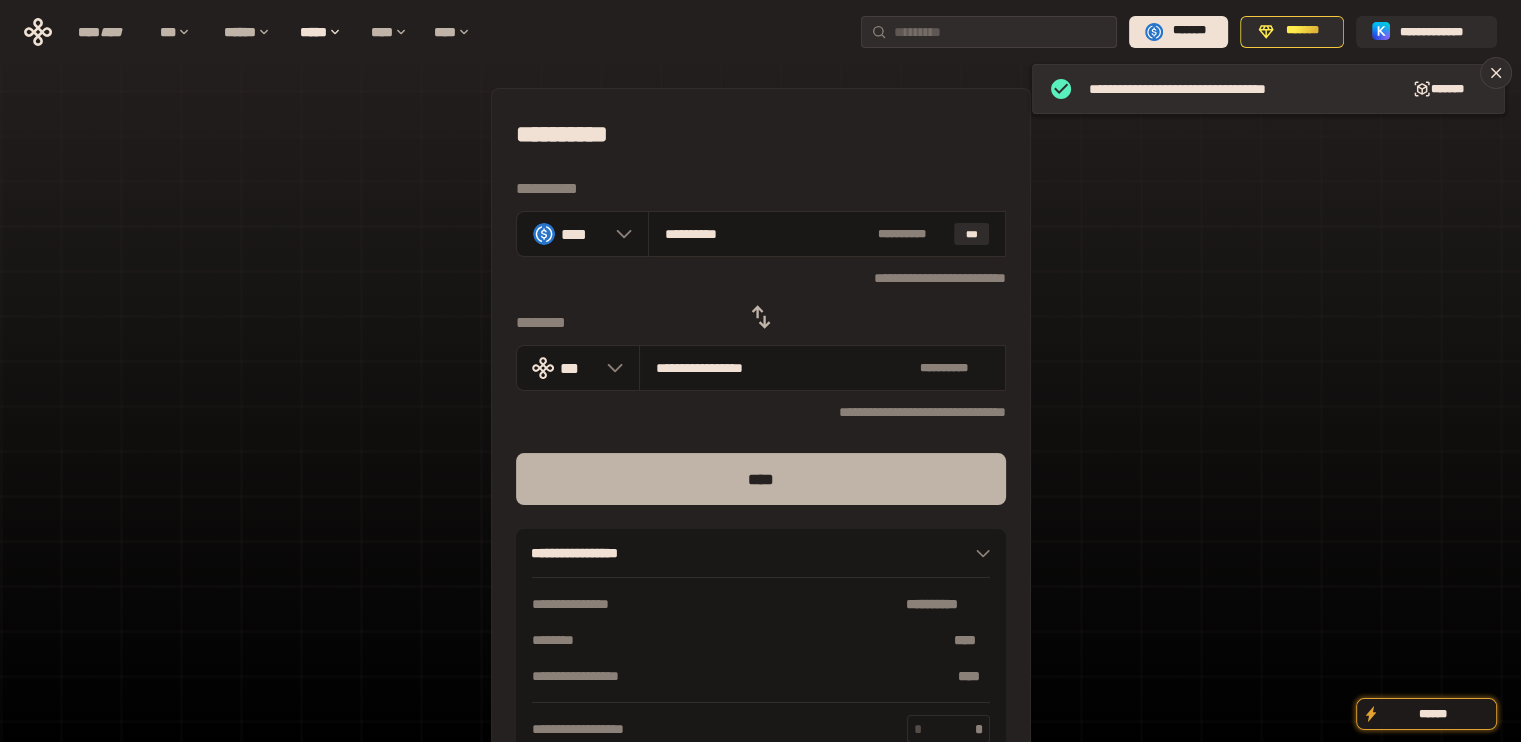 click on "****" at bounding box center (761, 479) 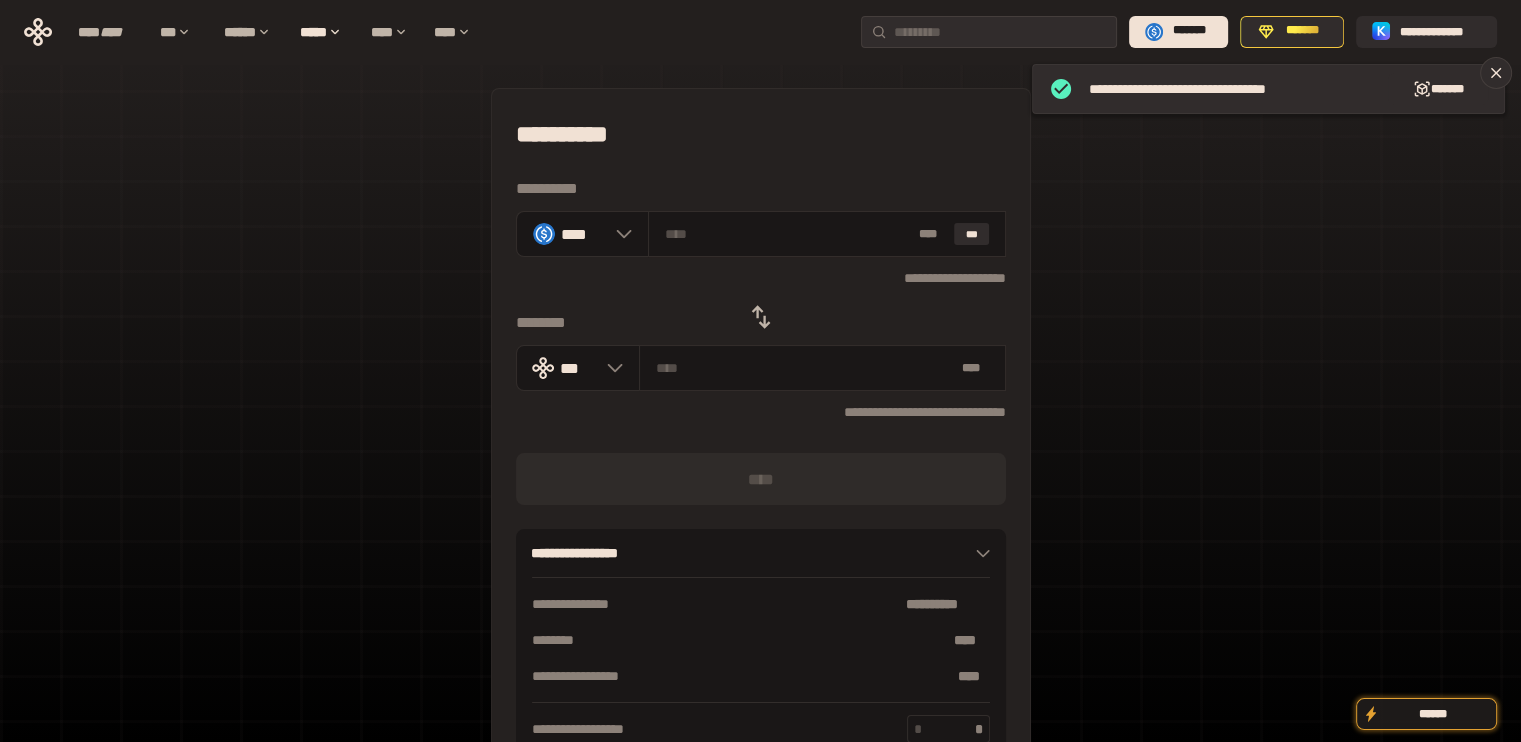 click at bounding box center (761, 317) 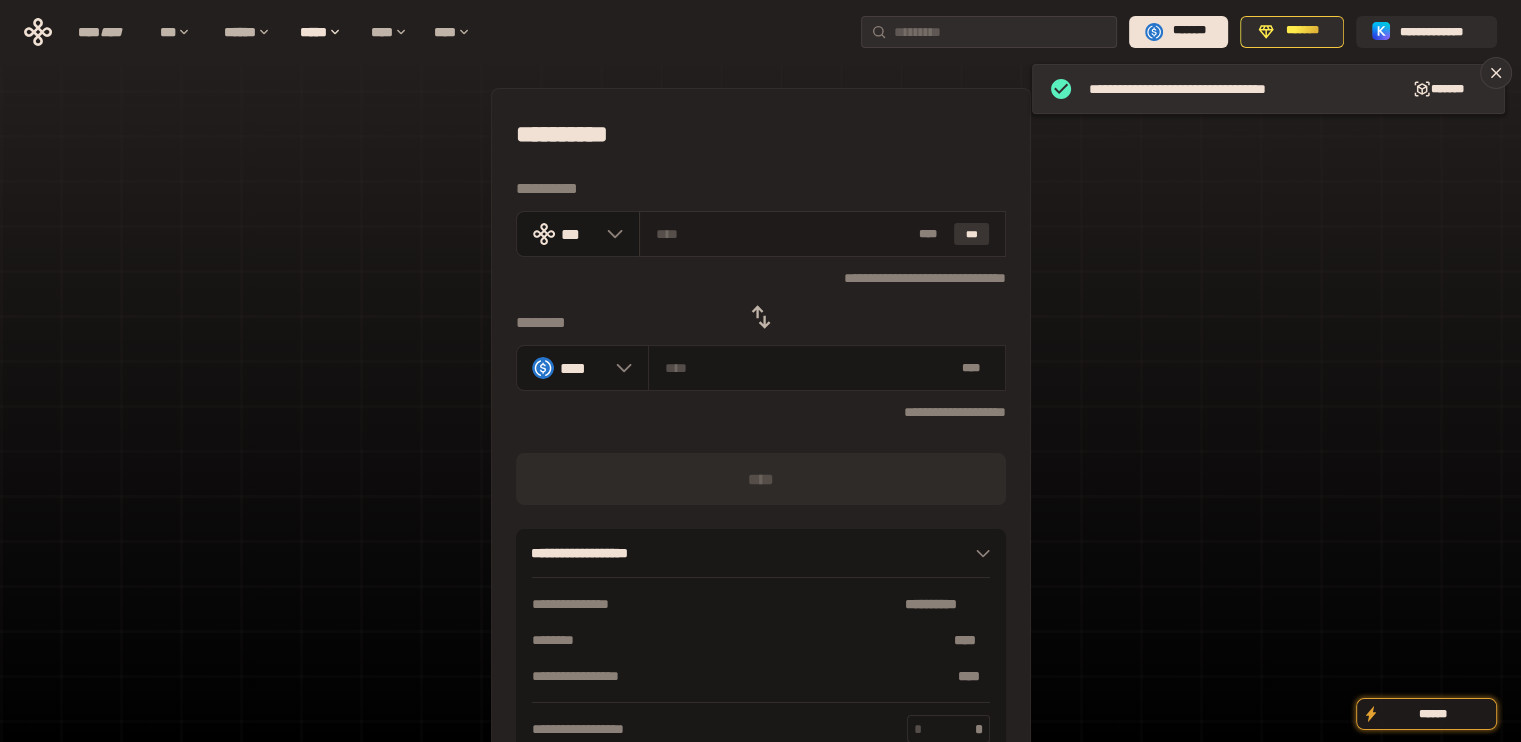 drag, startPoint x: 964, startPoint y: 226, endPoint x: 977, endPoint y: 231, distance: 13.928389 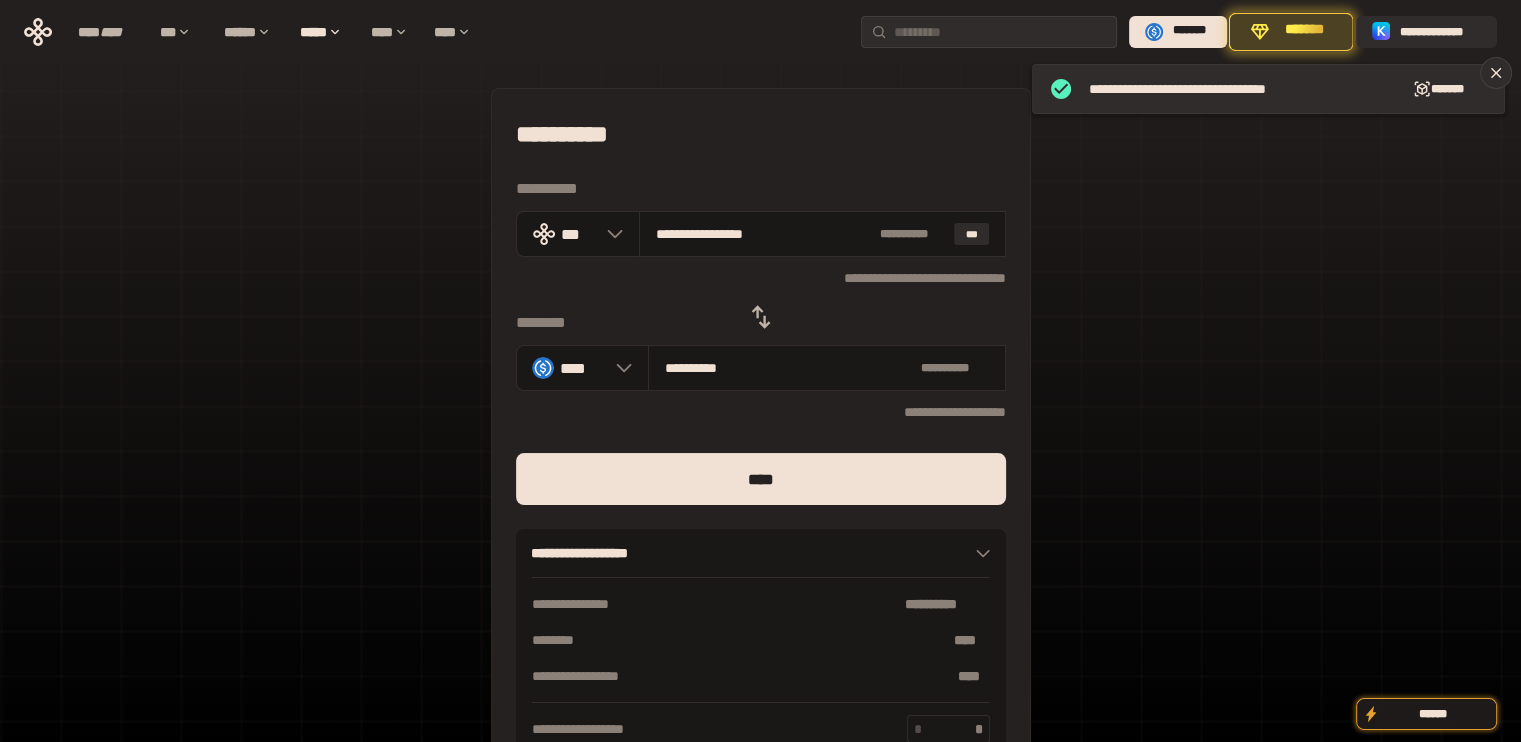 drag, startPoint x: 683, startPoint y: 230, endPoint x: 896, endPoint y: 271, distance: 216.91013 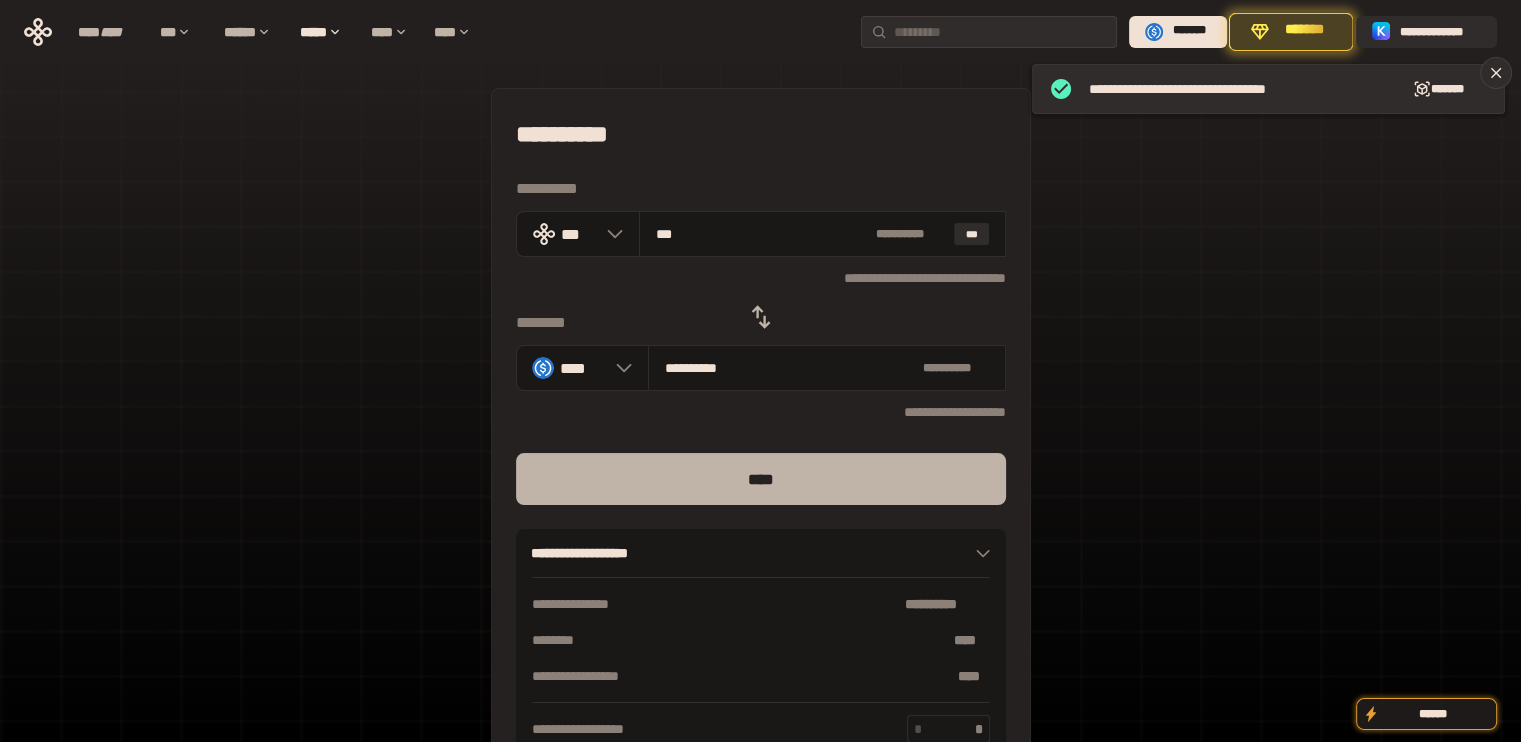 click on "****" at bounding box center (761, 479) 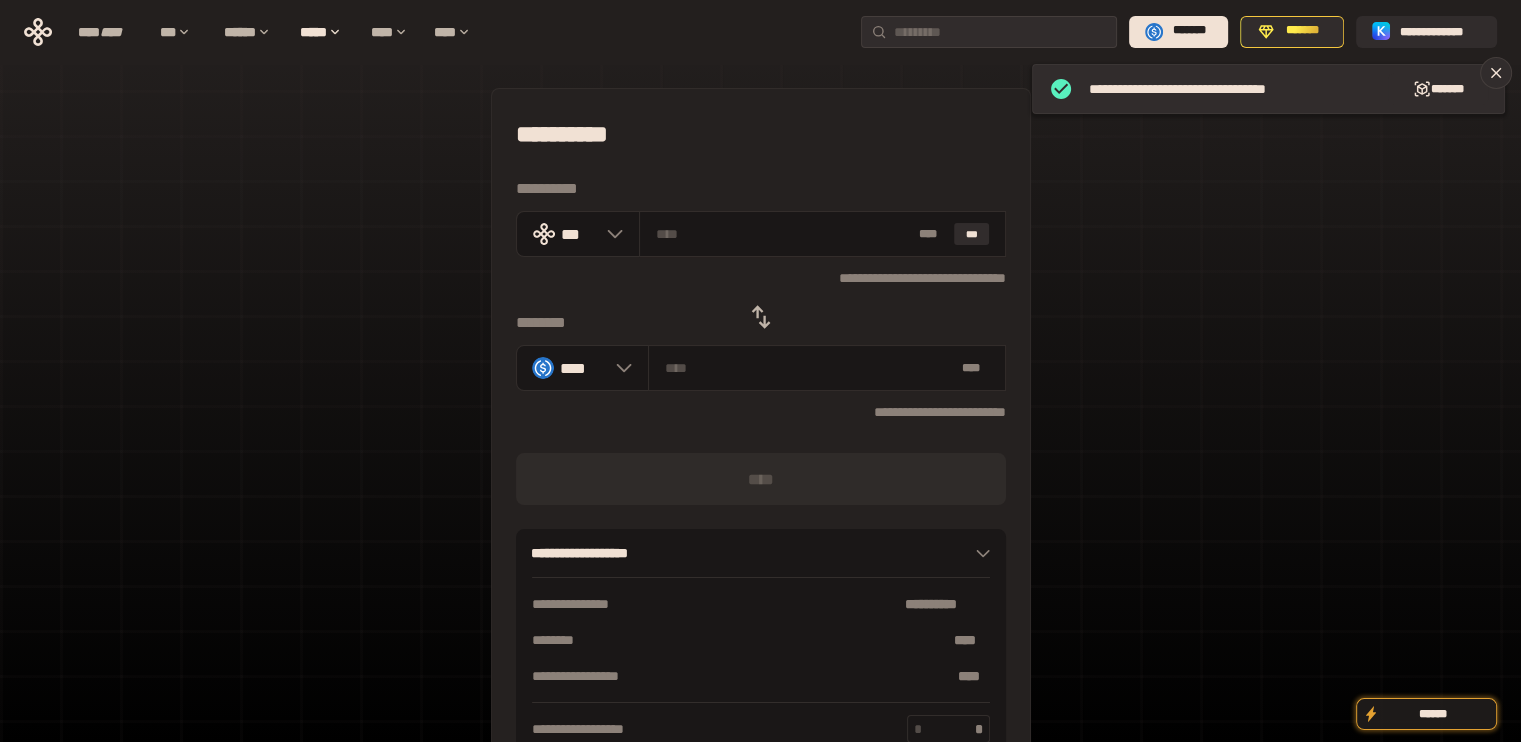 drag, startPoint x: 749, startPoint y: 323, endPoint x: 931, endPoint y: 267, distance: 190.4206 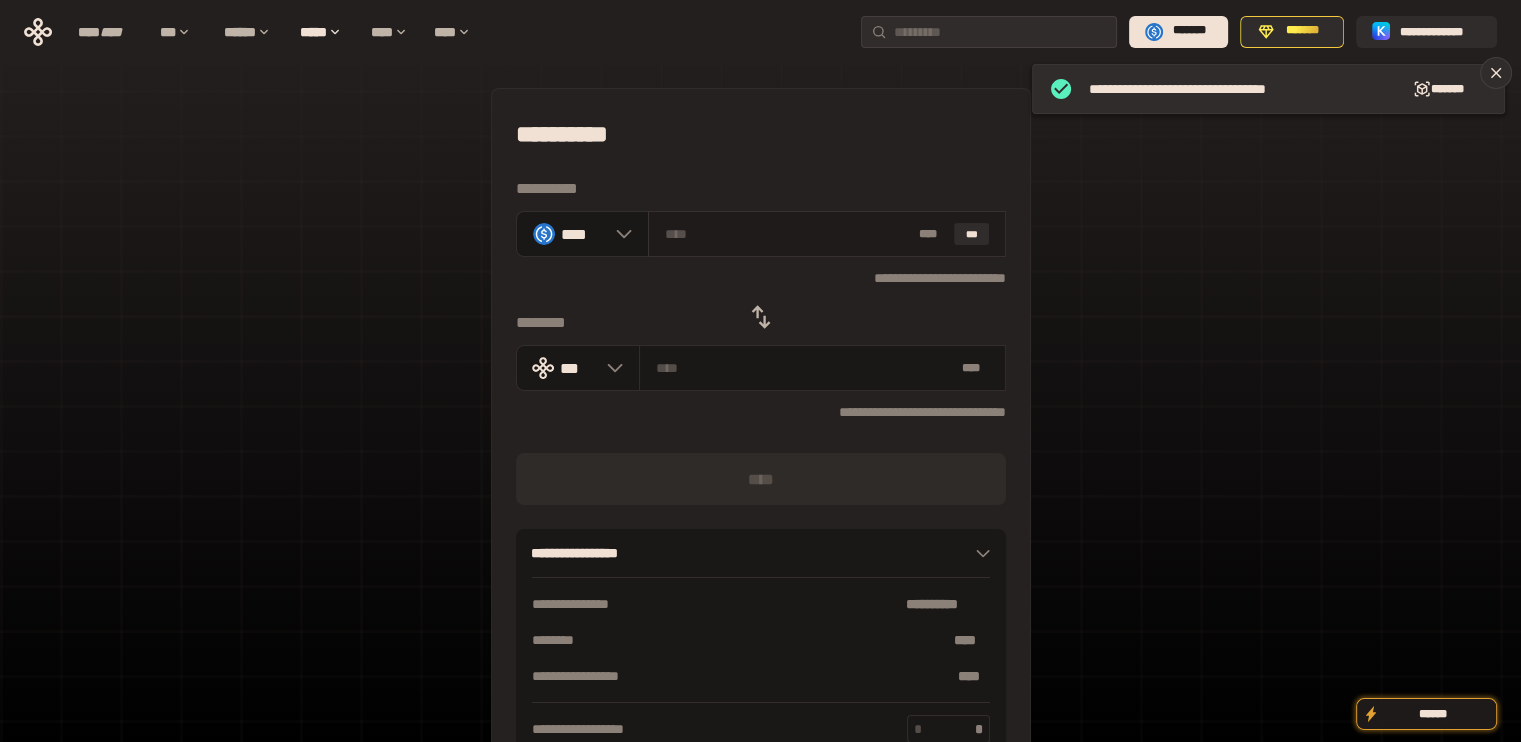 click on "* ** ***" at bounding box center [827, 234] 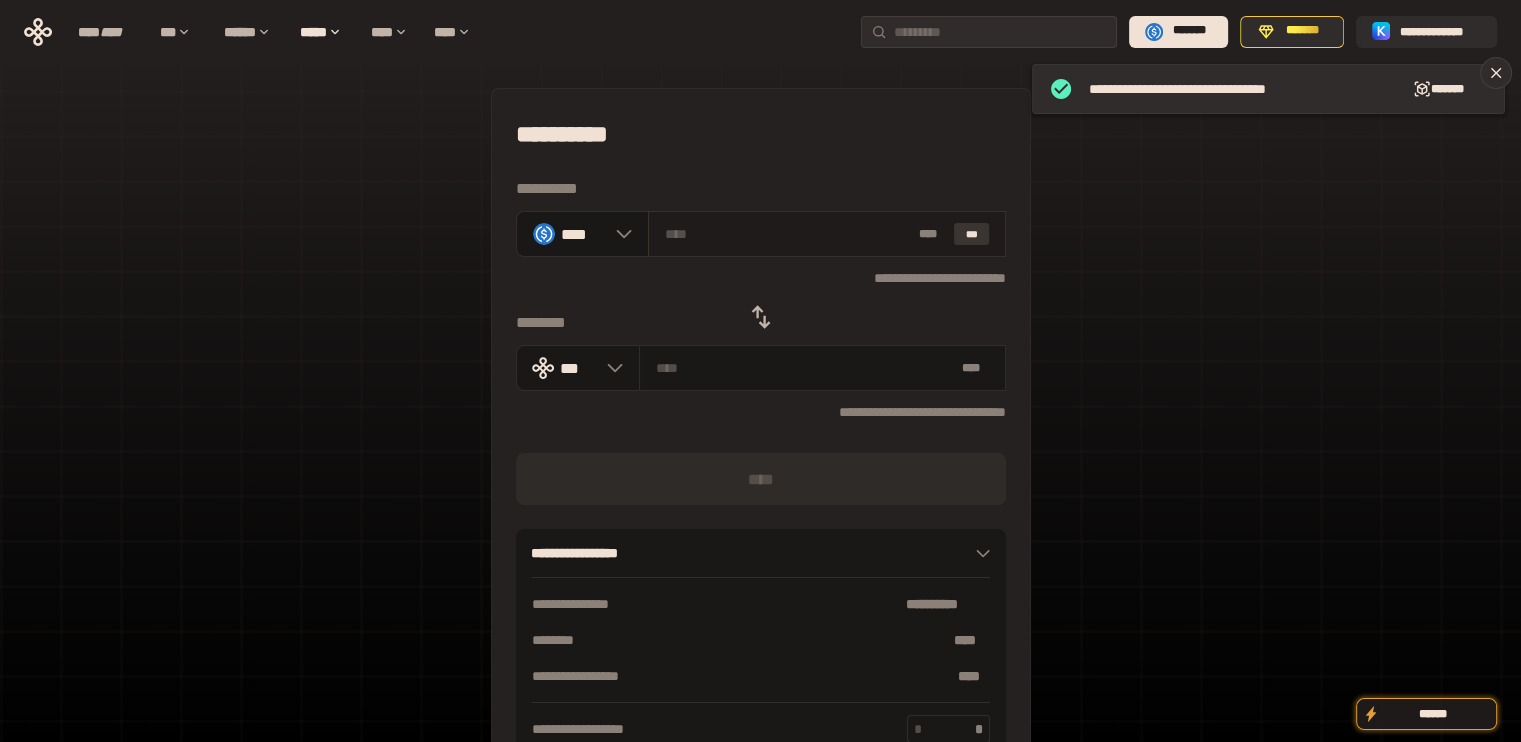 click on "***" at bounding box center [972, 234] 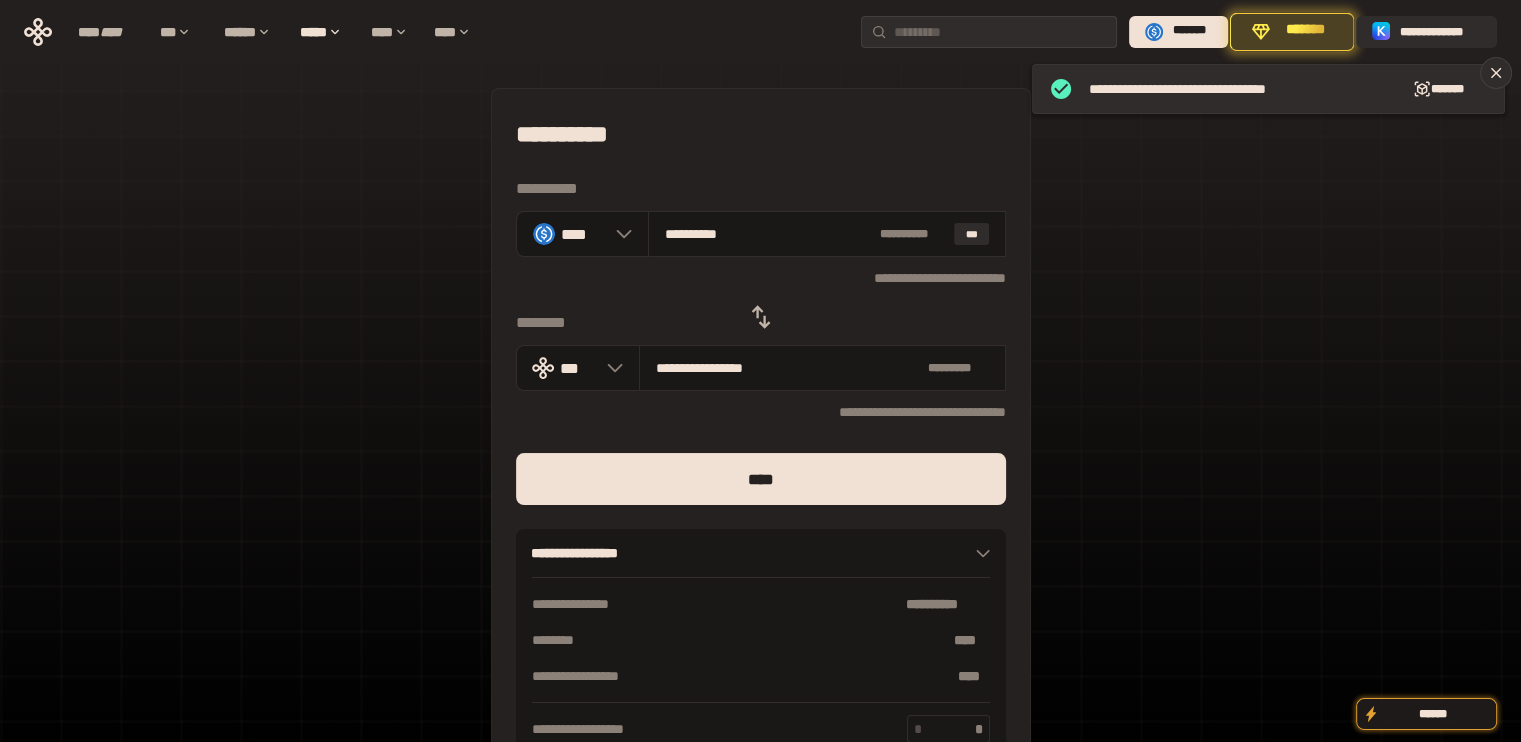 click on "**********" at bounding box center (761, 437) 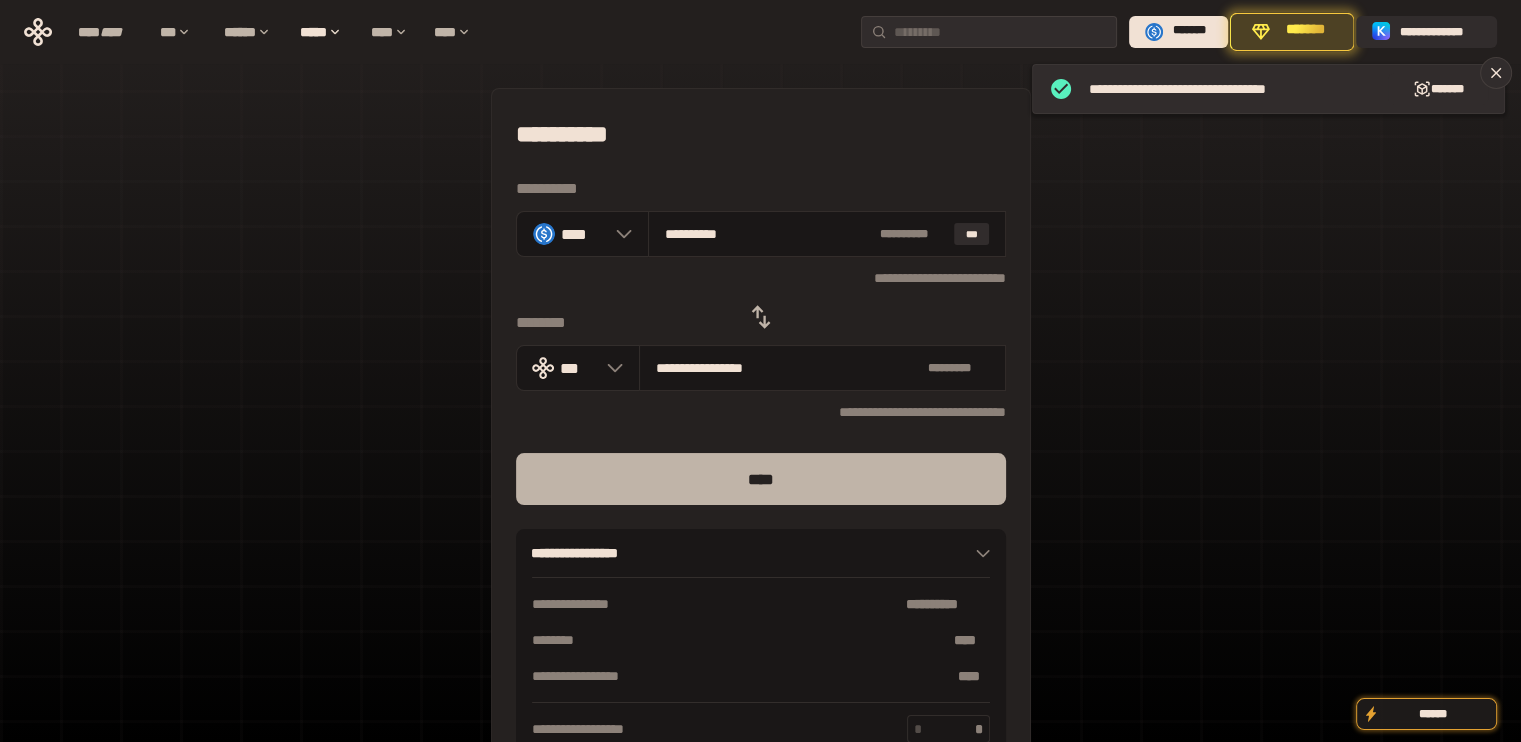 click on "****" at bounding box center (761, 479) 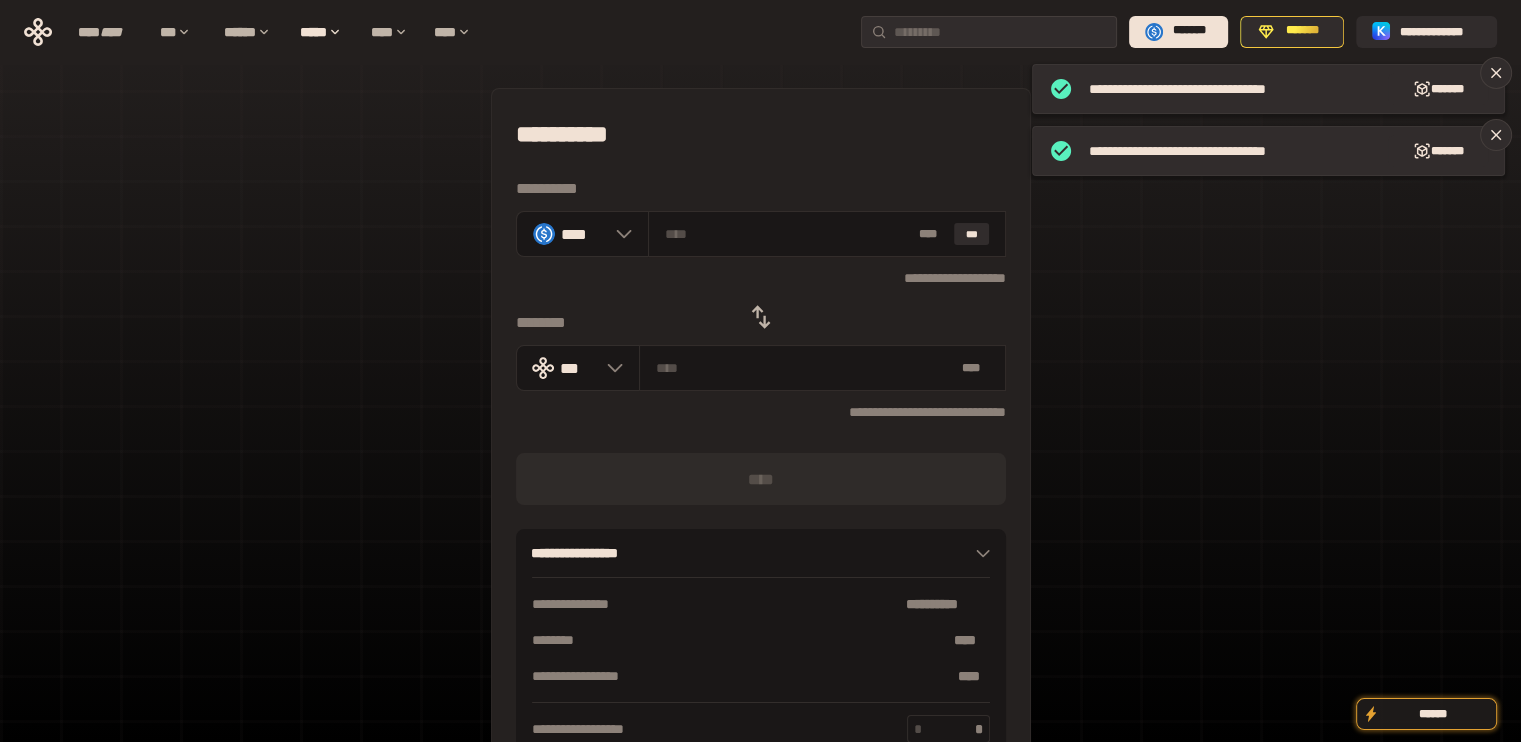 click 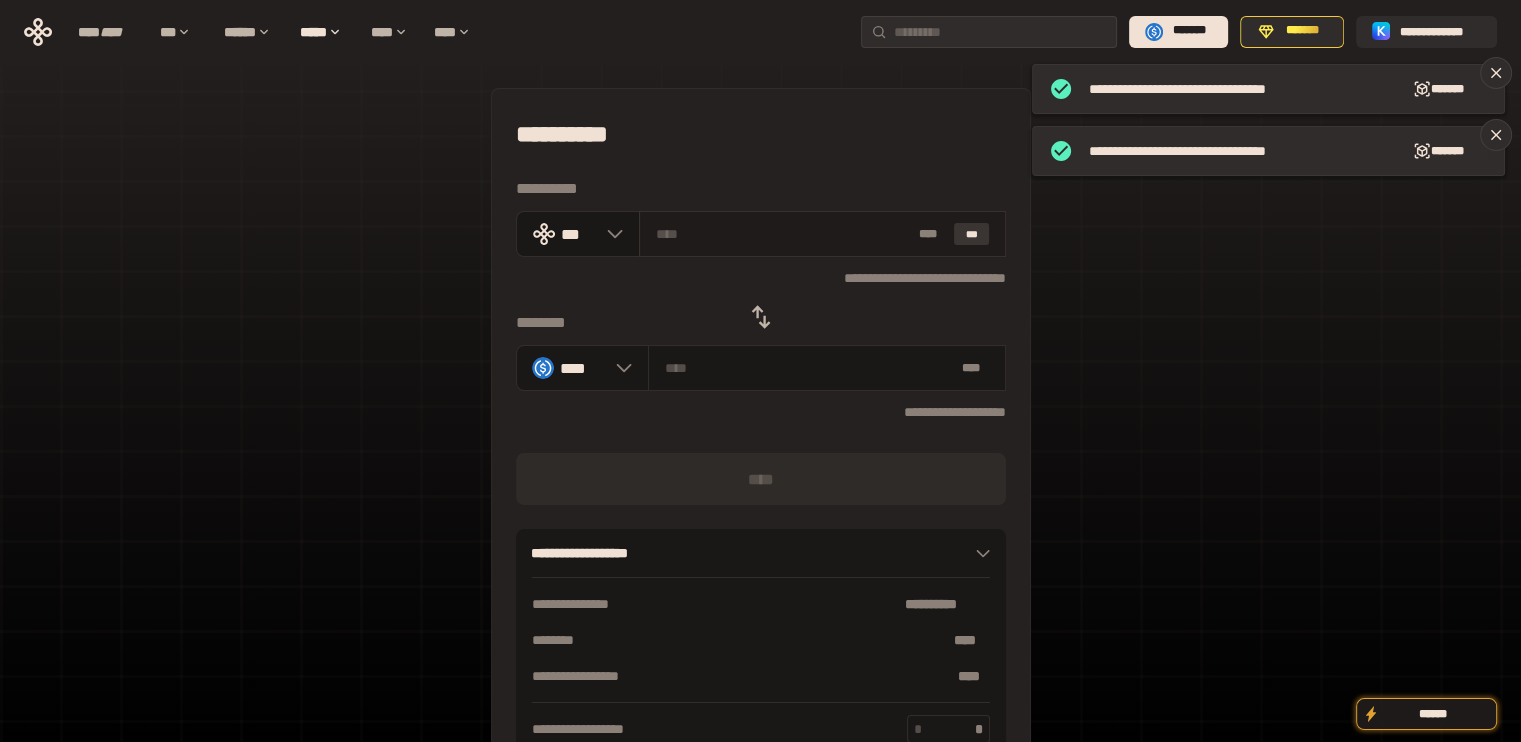 click on "***" at bounding box center (972, 234) 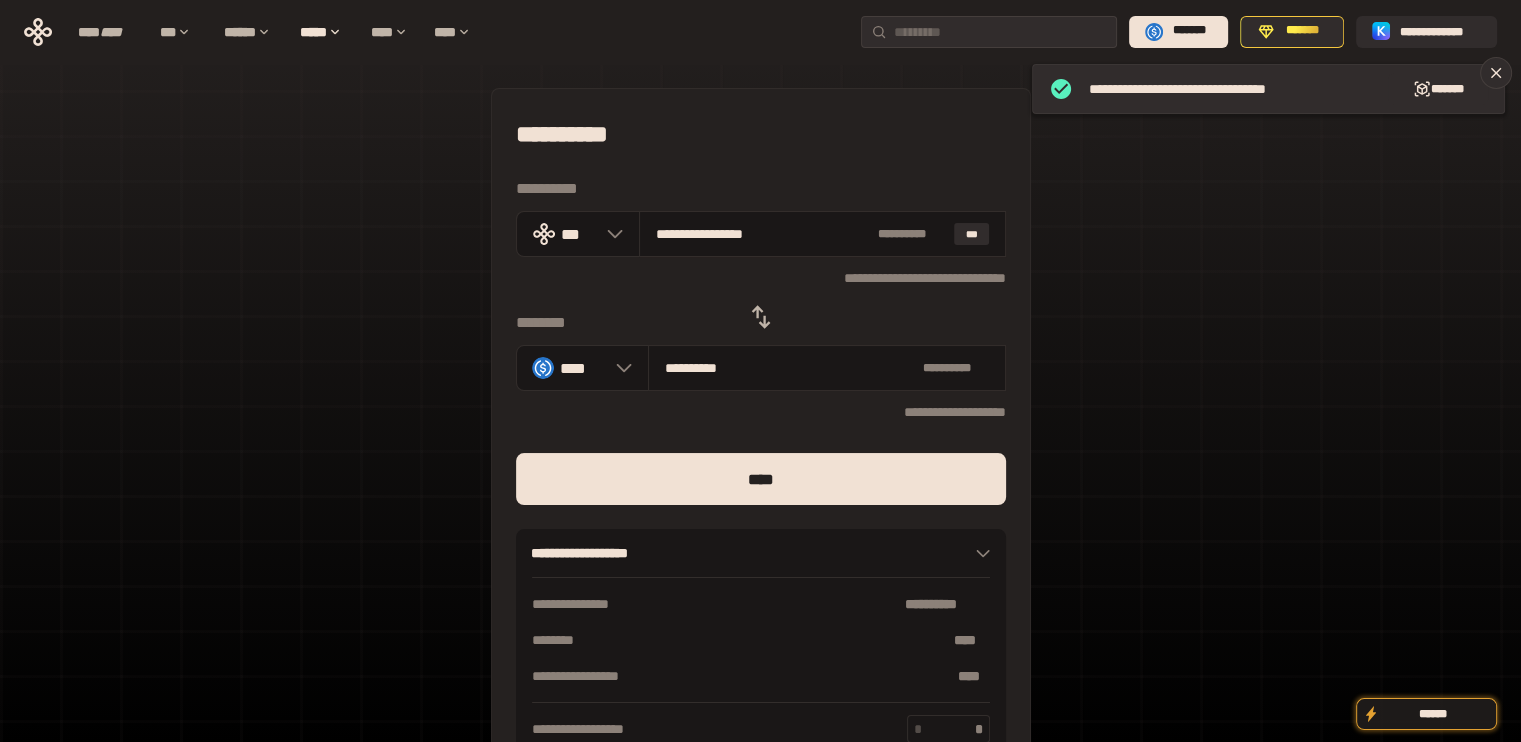 drag, startPoint x: 687, startPoint y: 235, endPoint x: 892, endPoint y: 263, distance: 206.90337 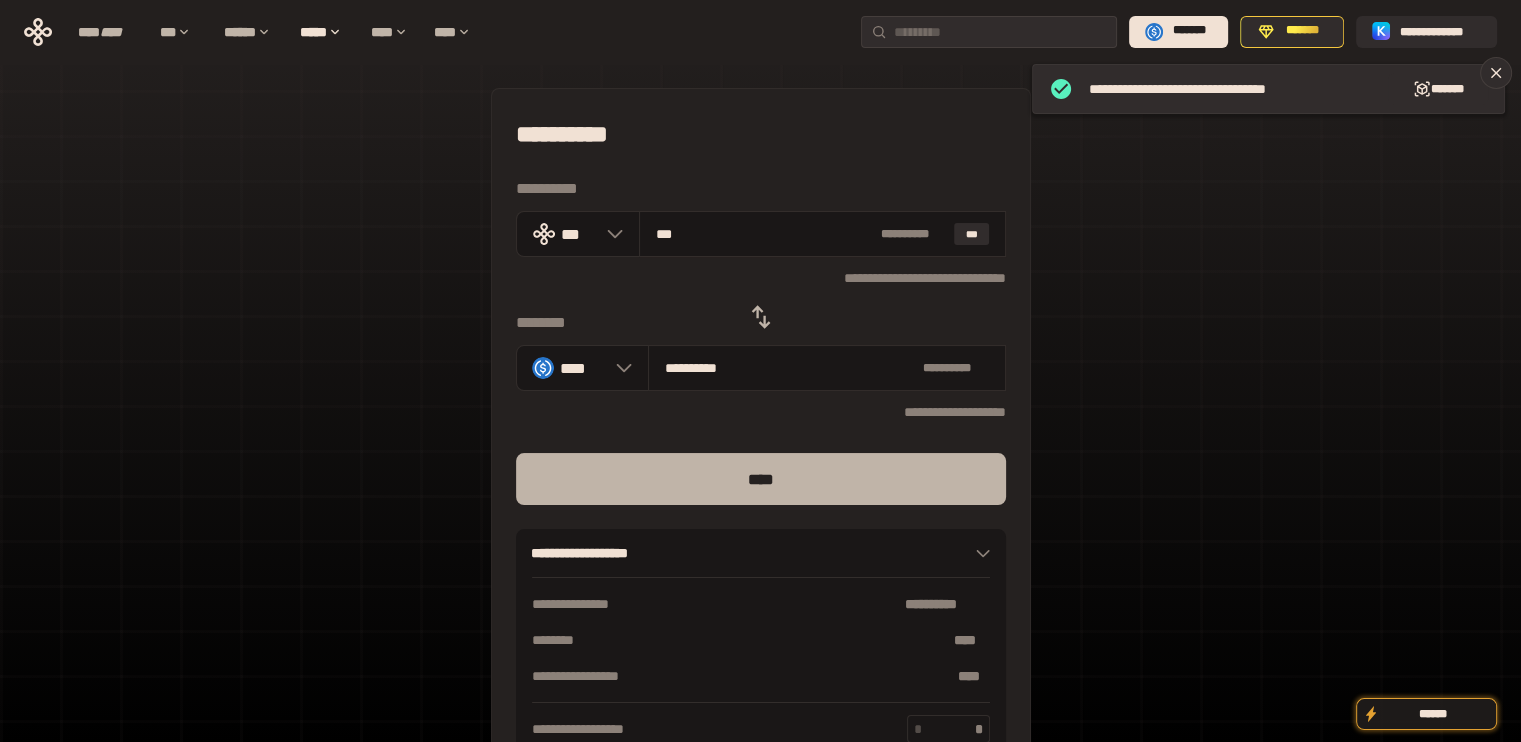 click on "****" at bounding box center (761, 479) 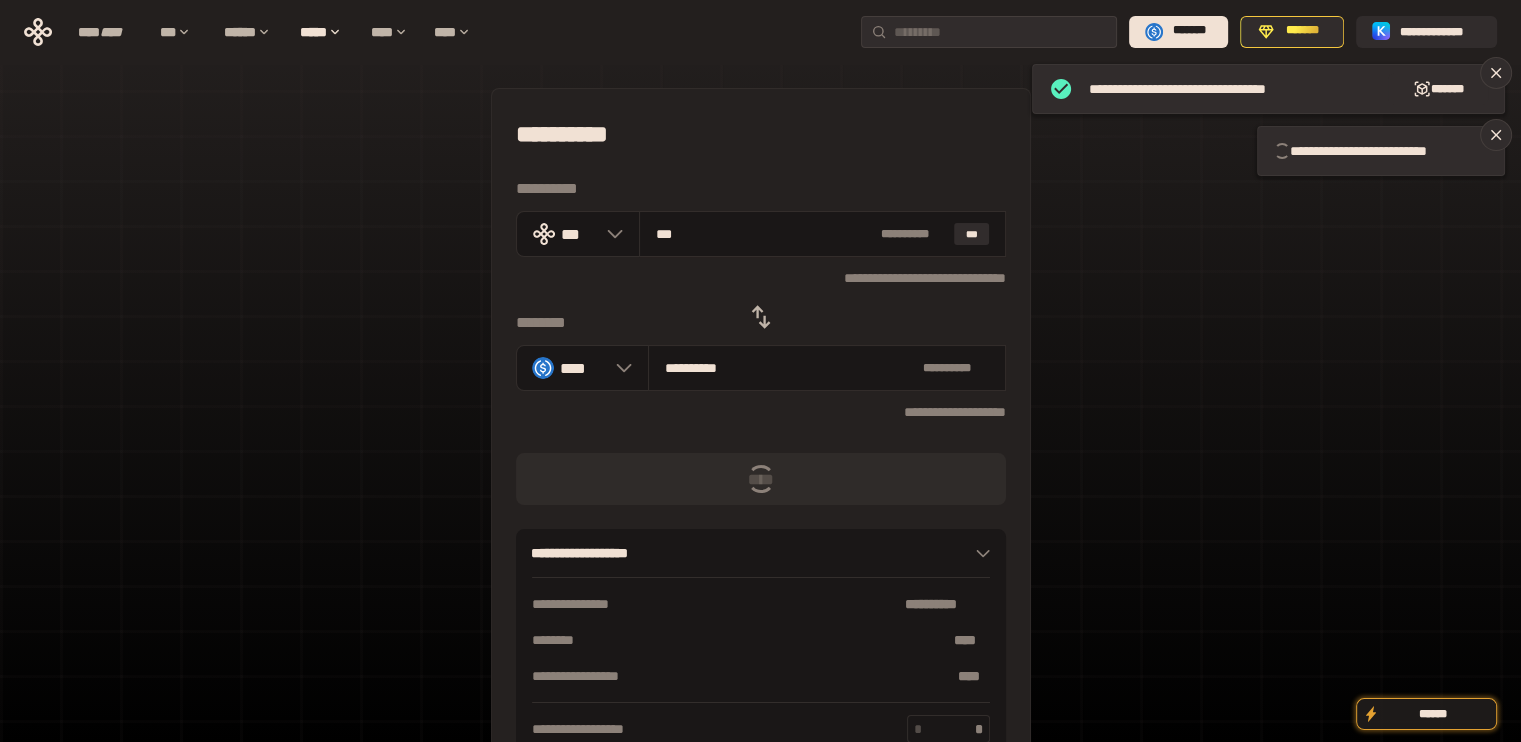 click 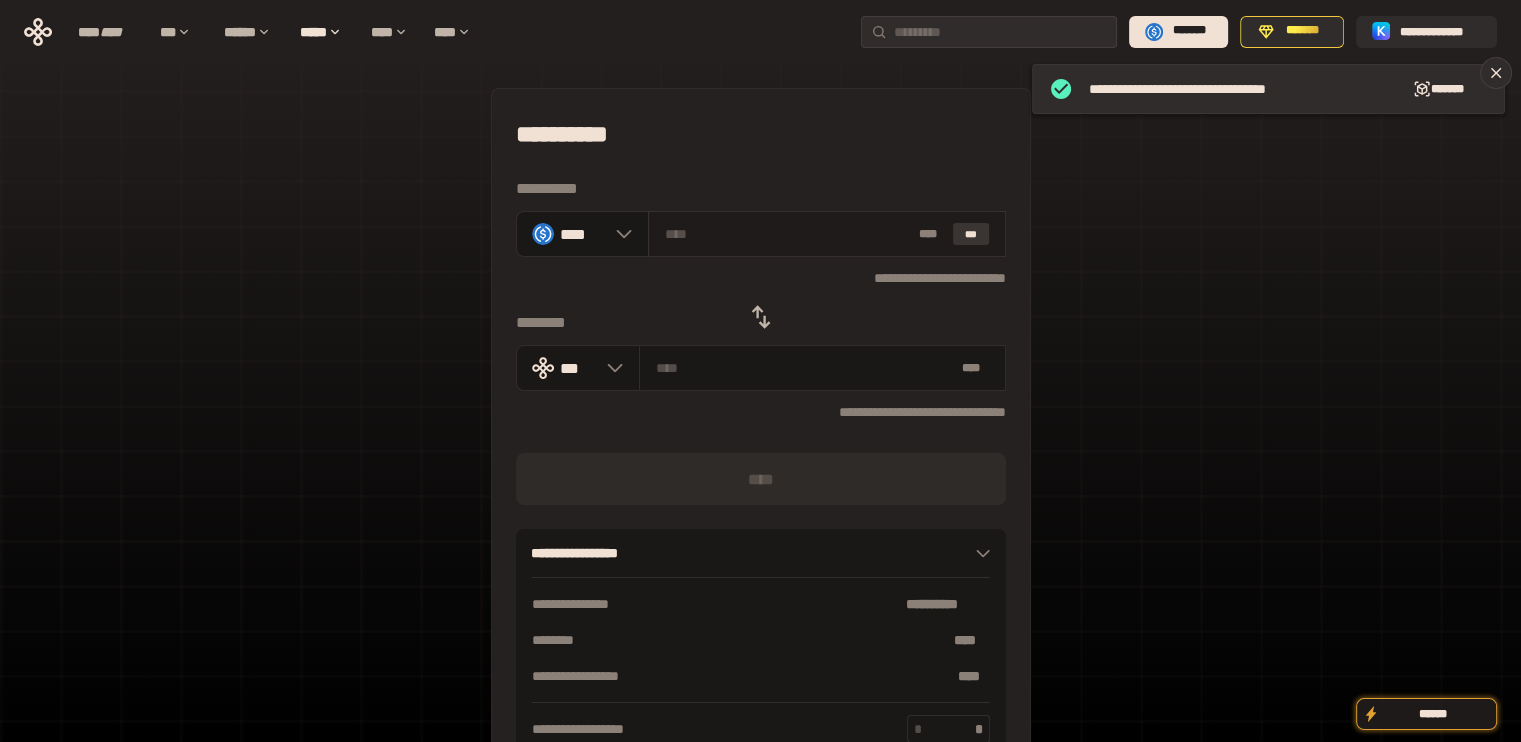 click on "***" at bounding box center (971, 234) 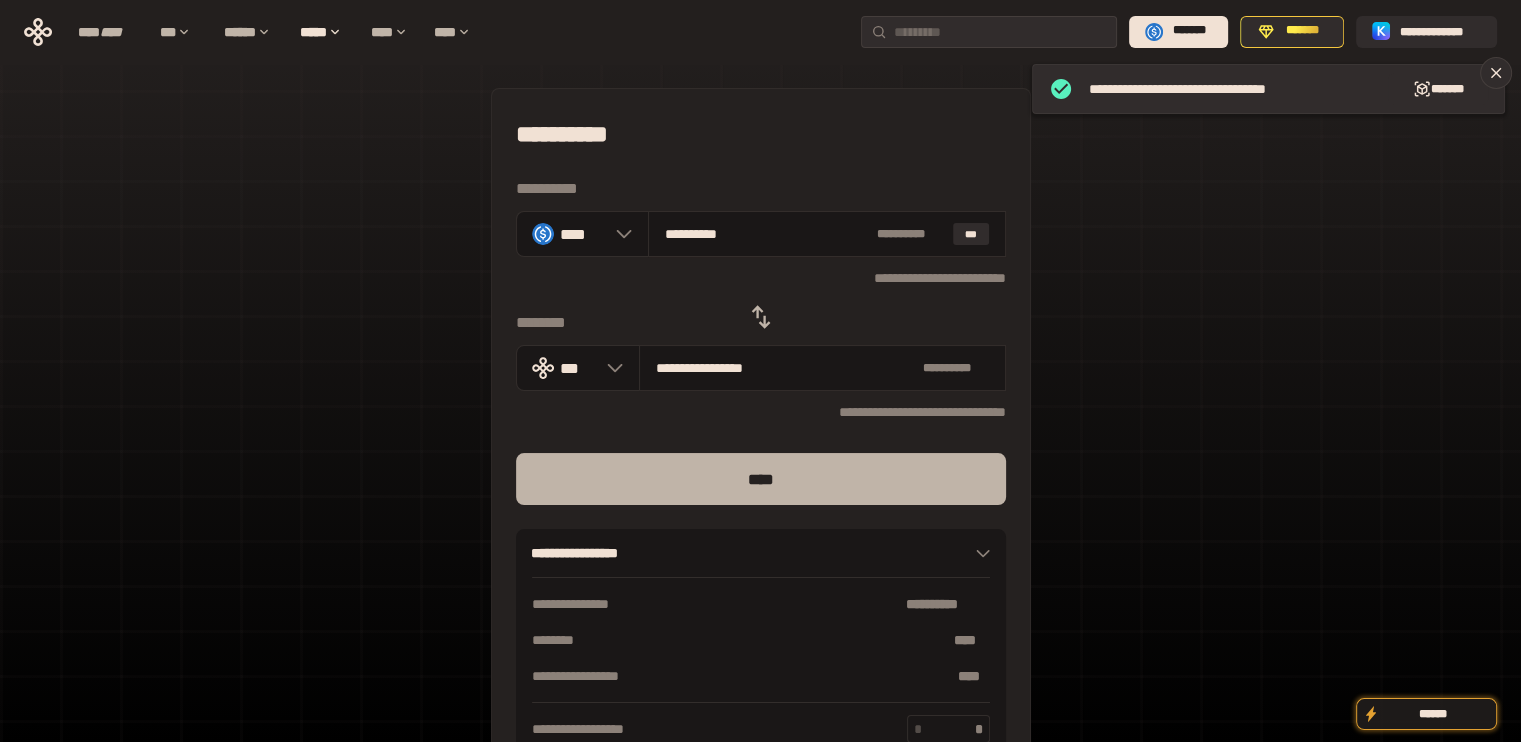 click on "****" at bounding box center [761, 479] 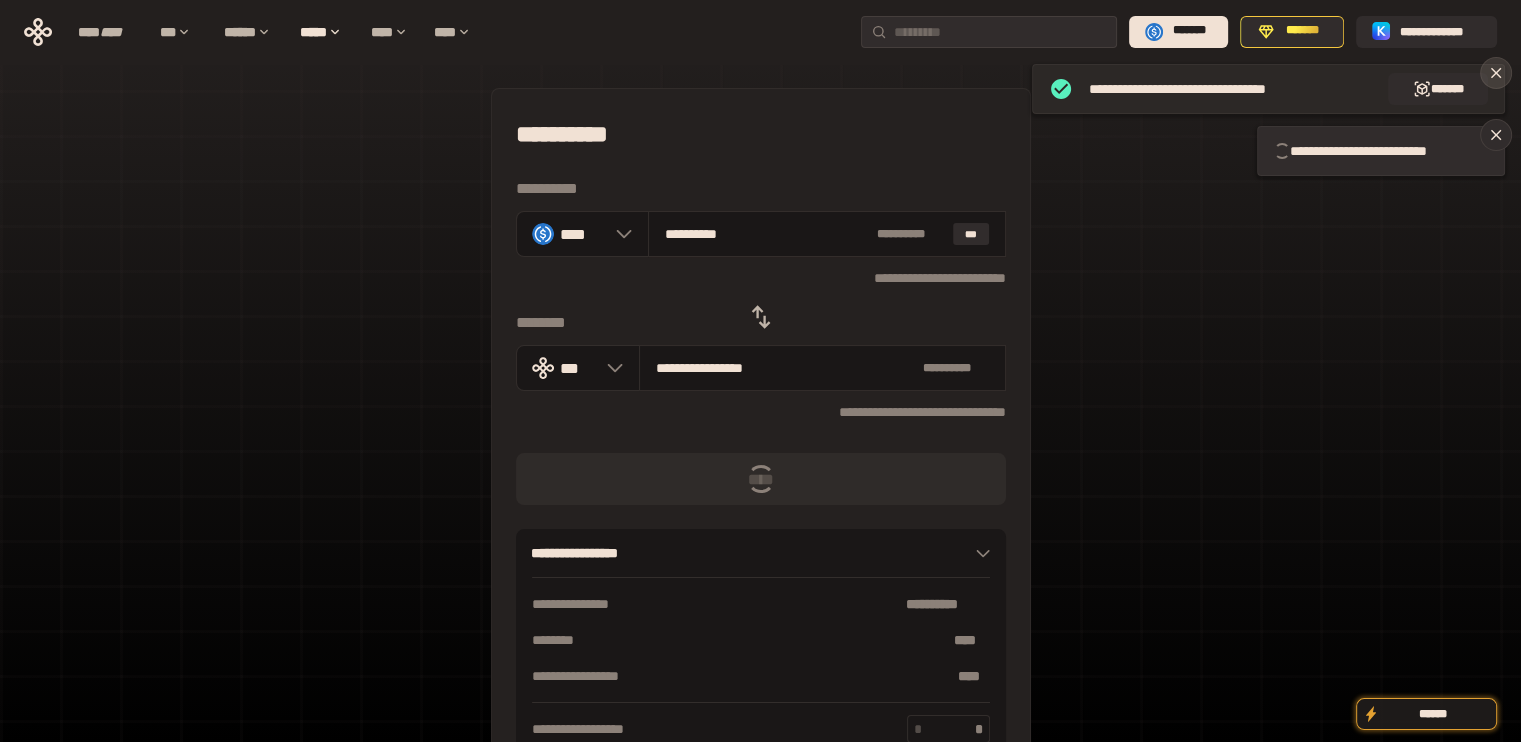 click 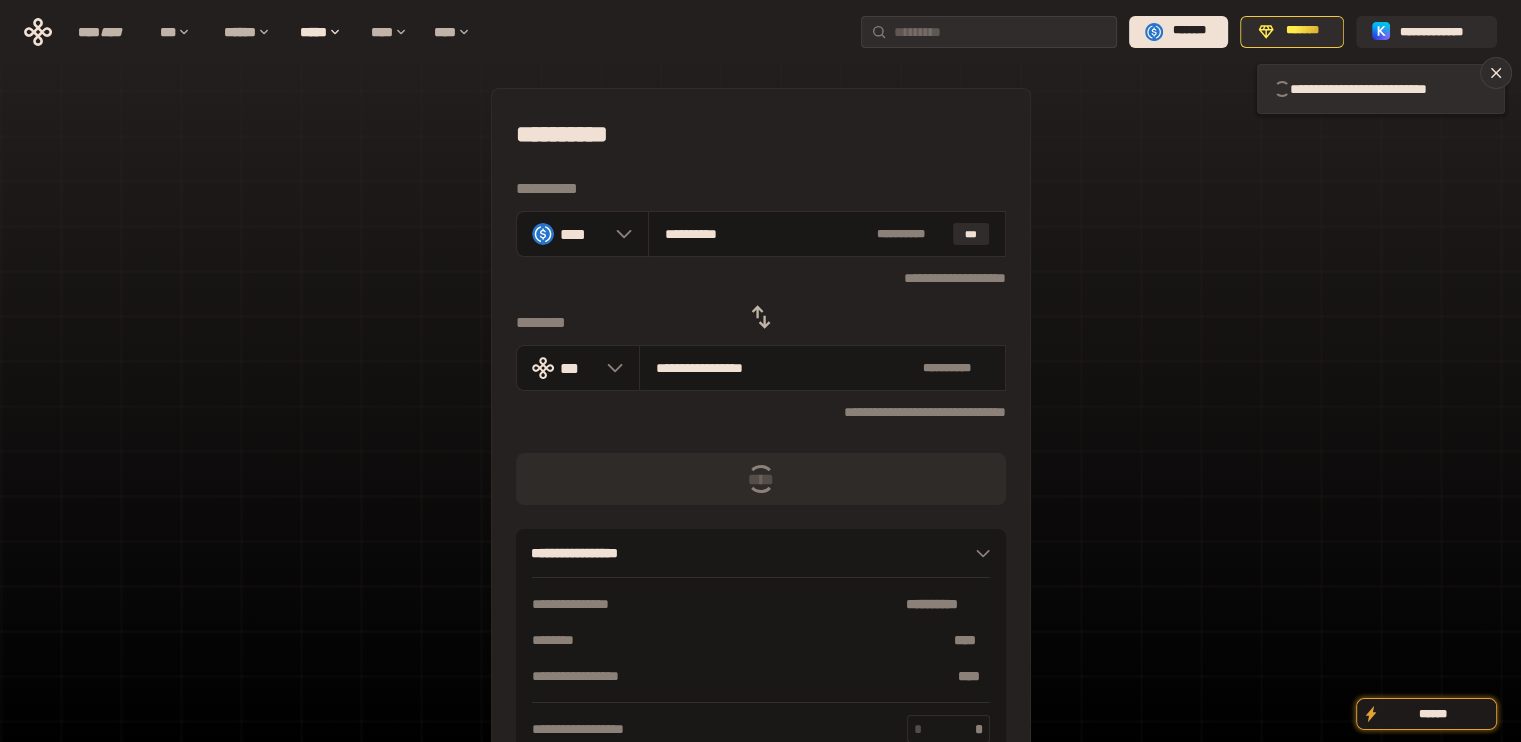 click 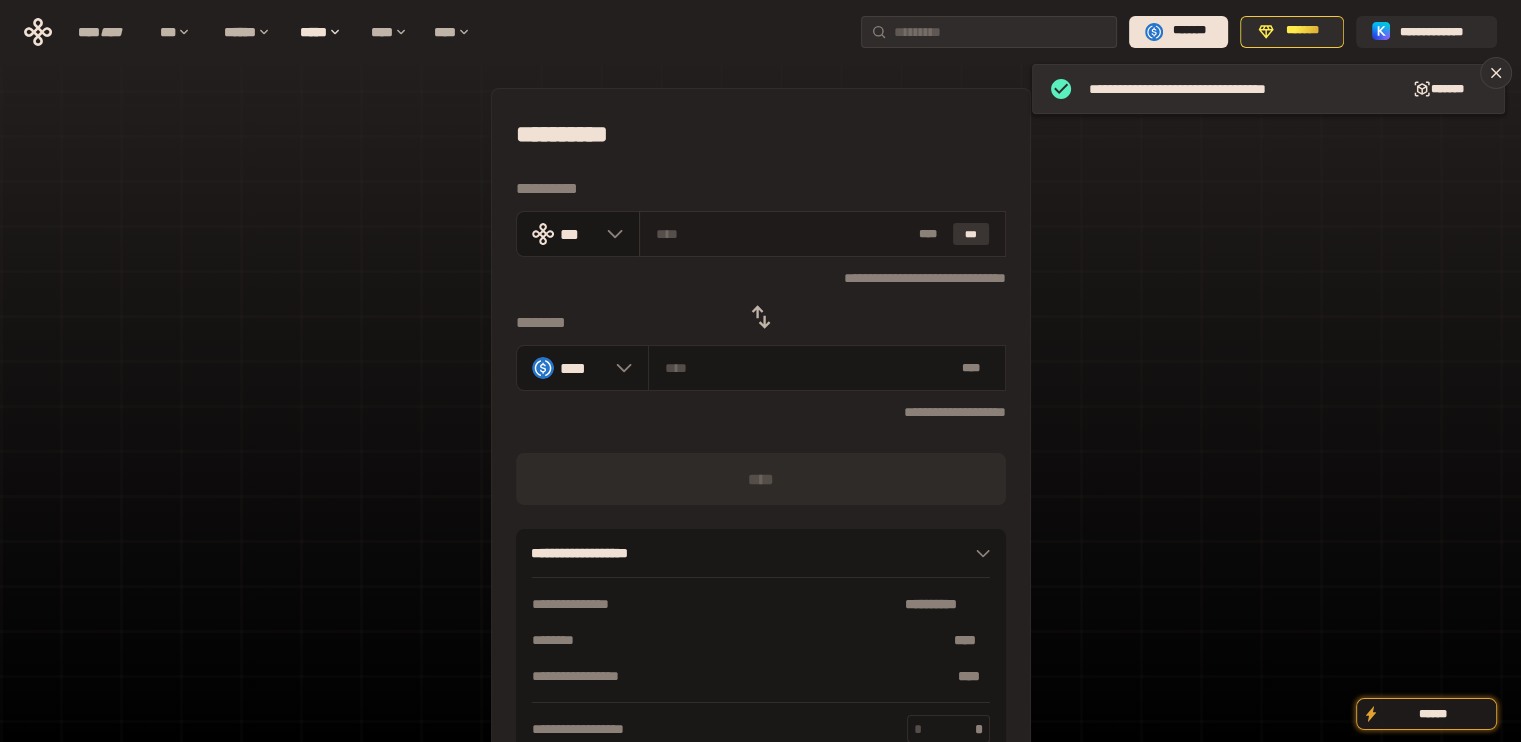 click on "***" at bounding box center (971, 234) 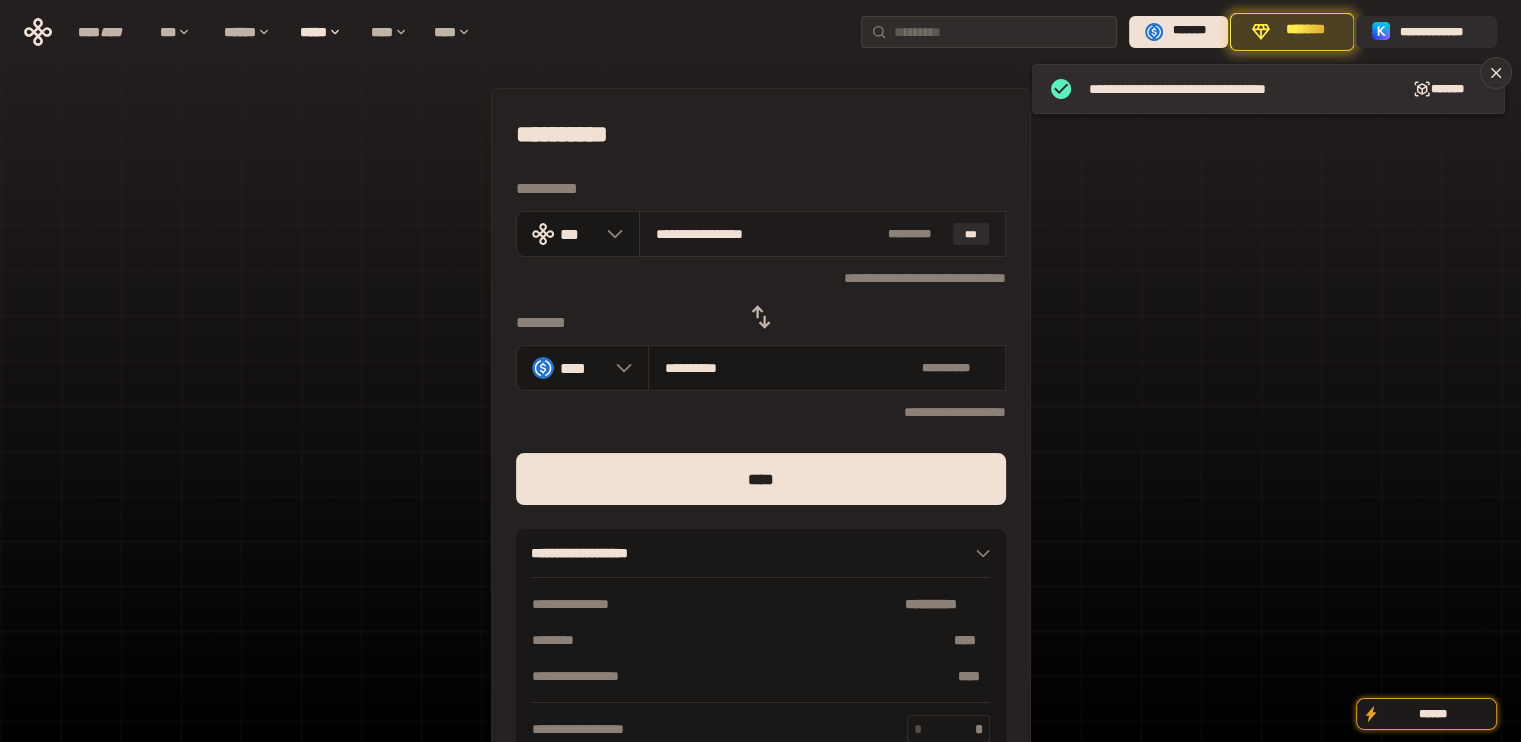 drag, startPoint x: 688, startPoint y: 227, endPoint x: 836, endPoint y: 251, distance: 149.93332 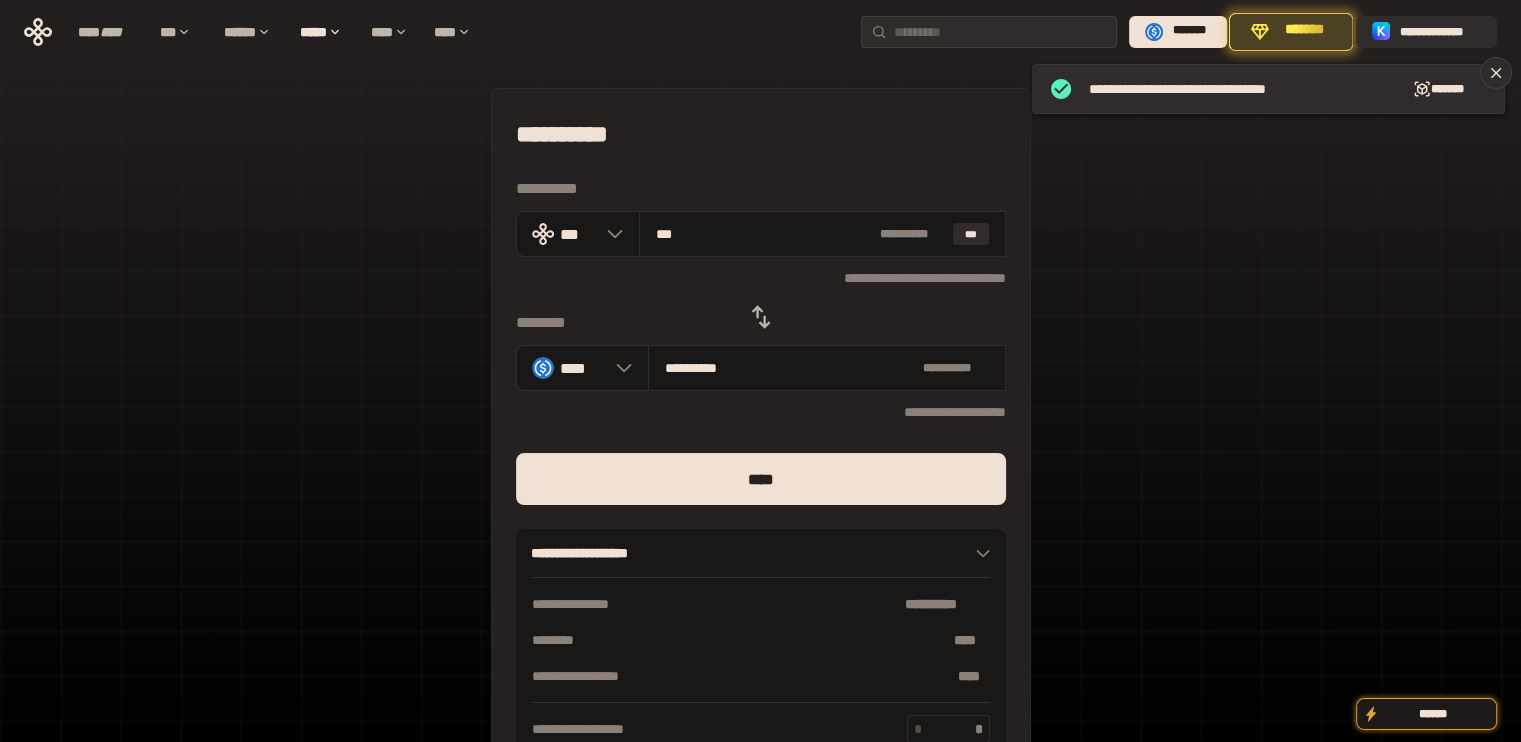 click on "**********" at bounding box center (761, 437) 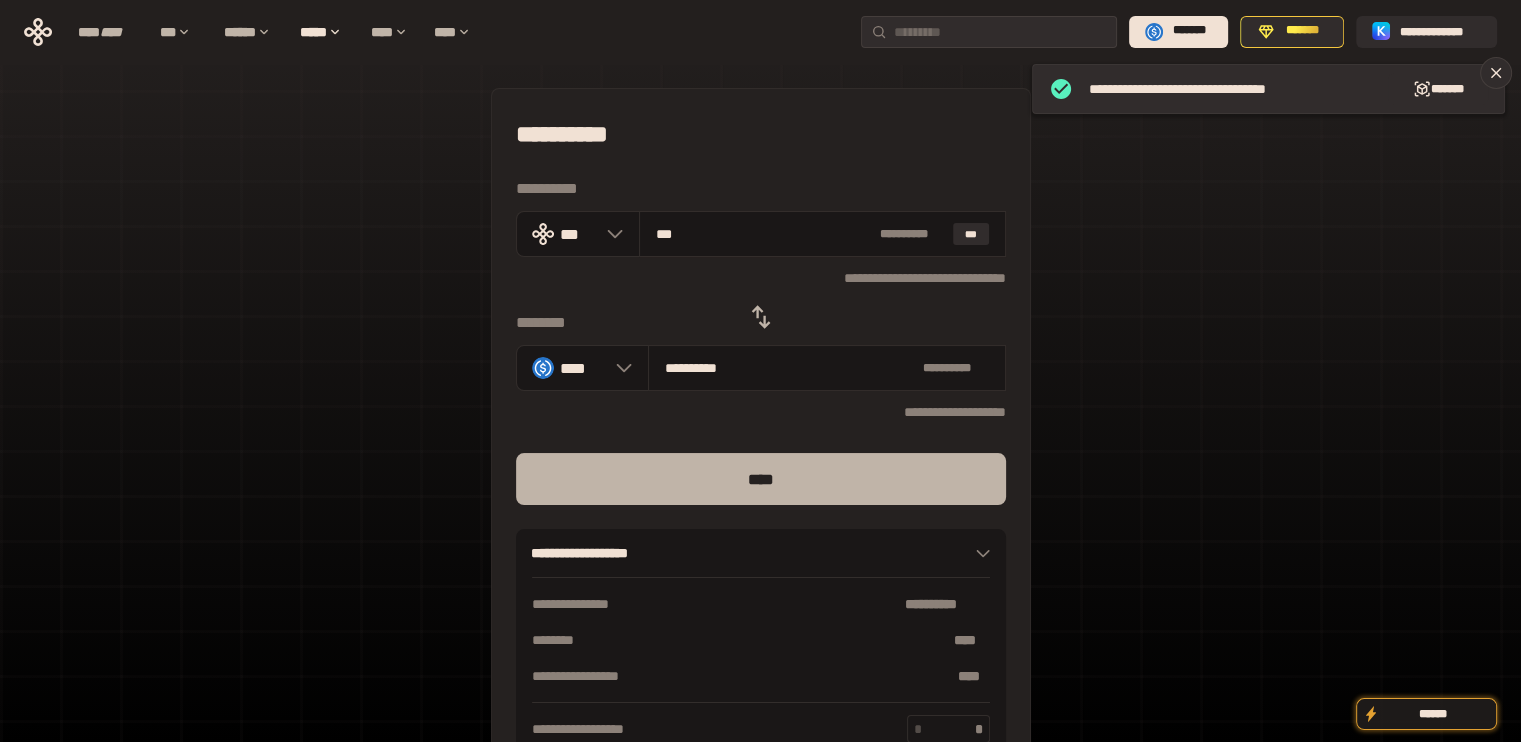 click on "****" at bounding box center (761, 479) 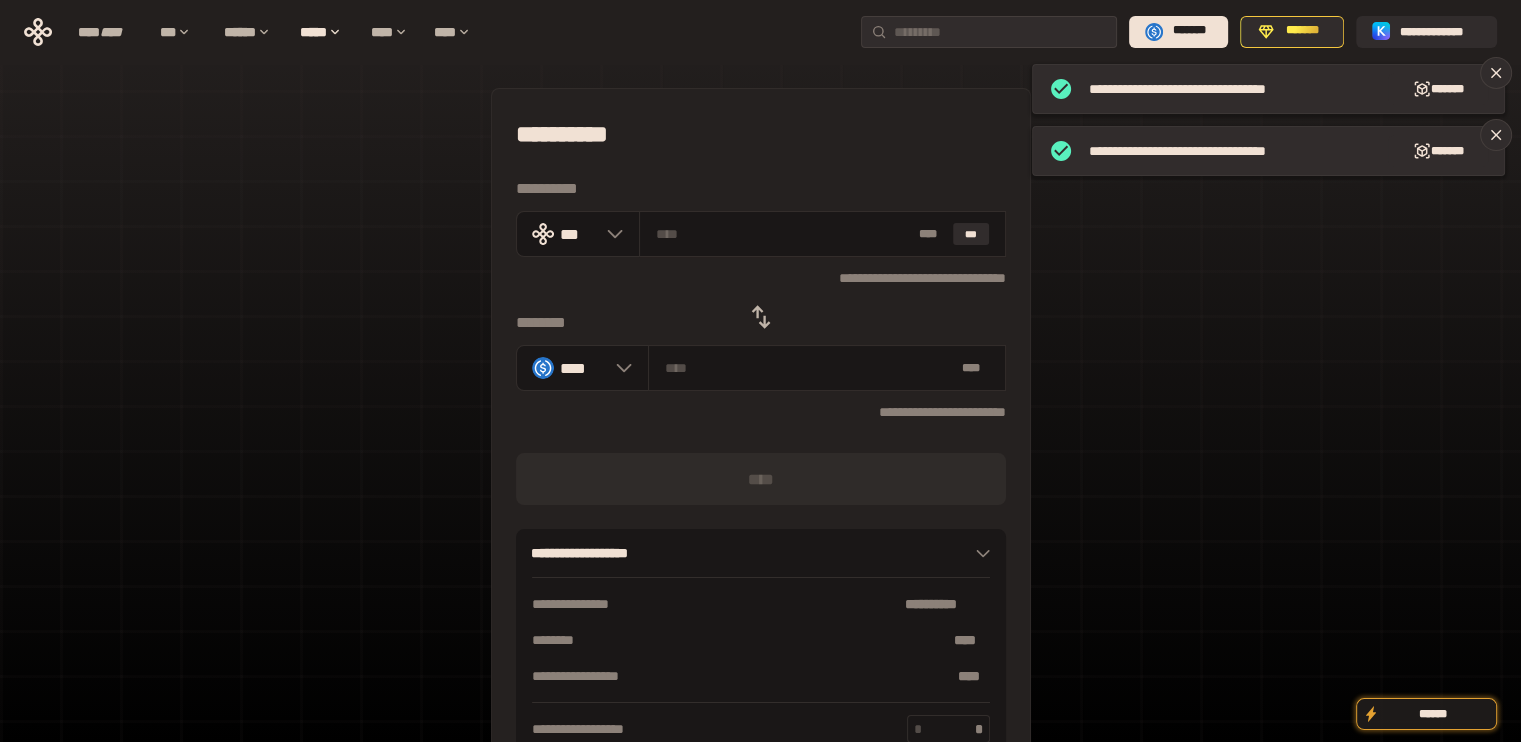 click 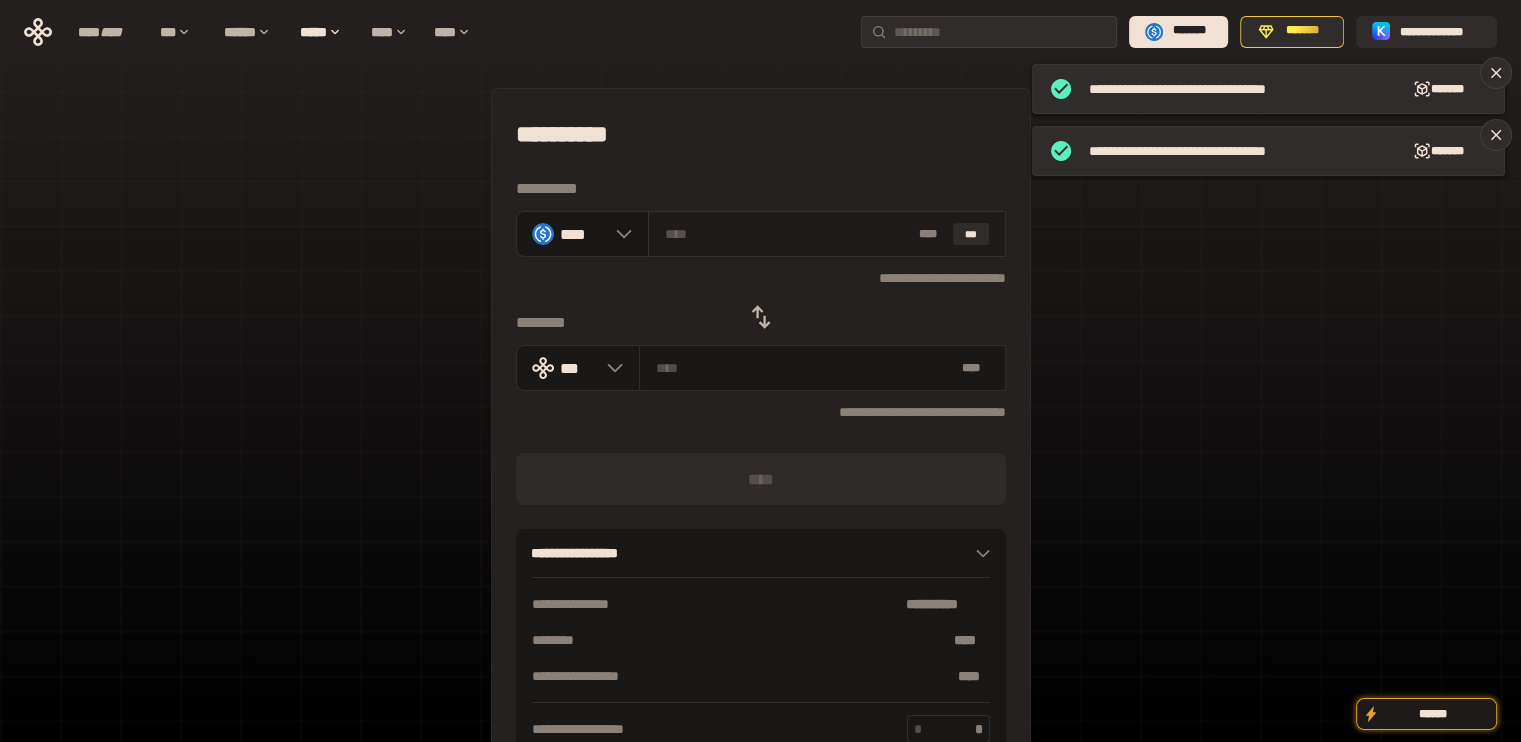 click on "* ** ***" at bounding box center (827, 234) 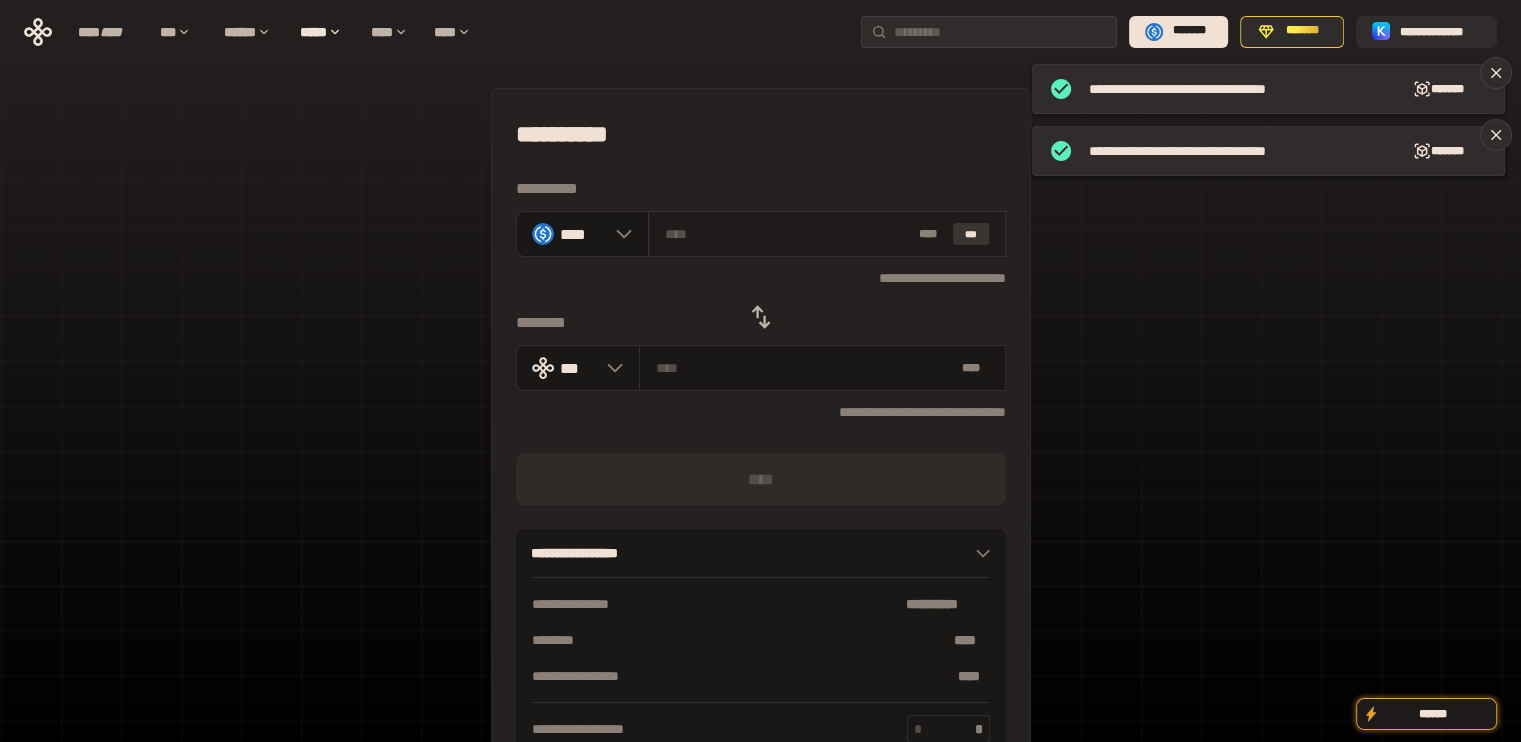 click on "***" at bounding box center [971, 234] 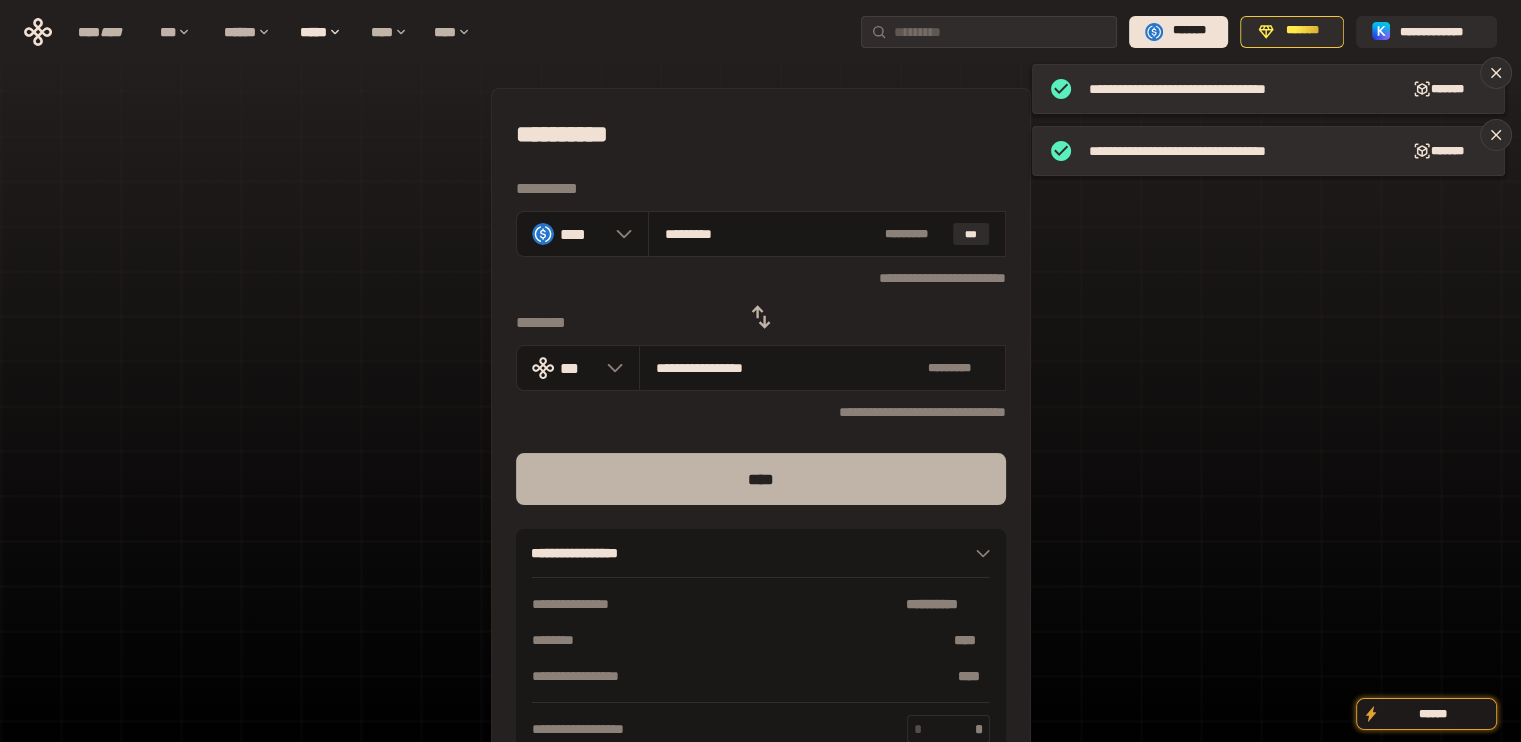 click on "****" at bounding box center (761, 479) 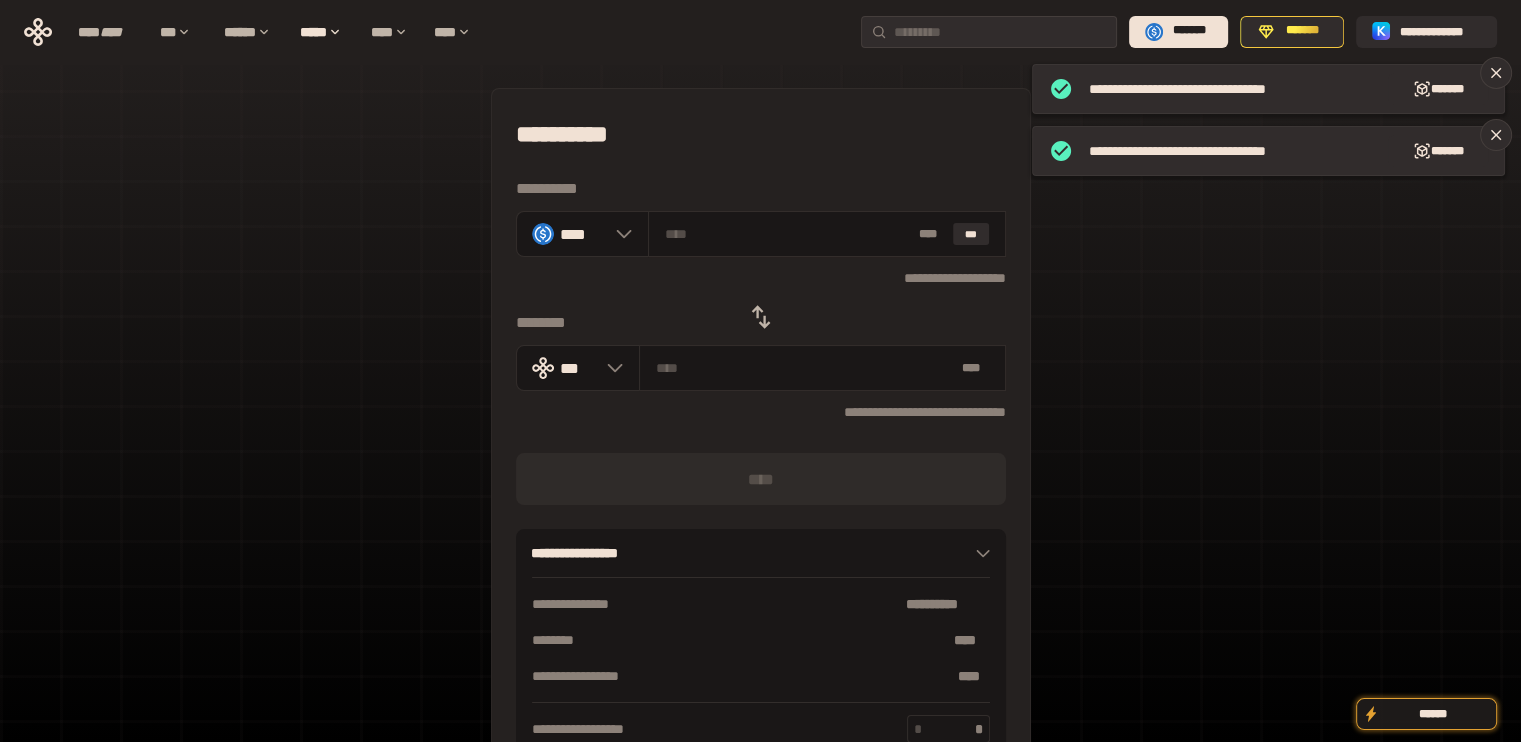 click 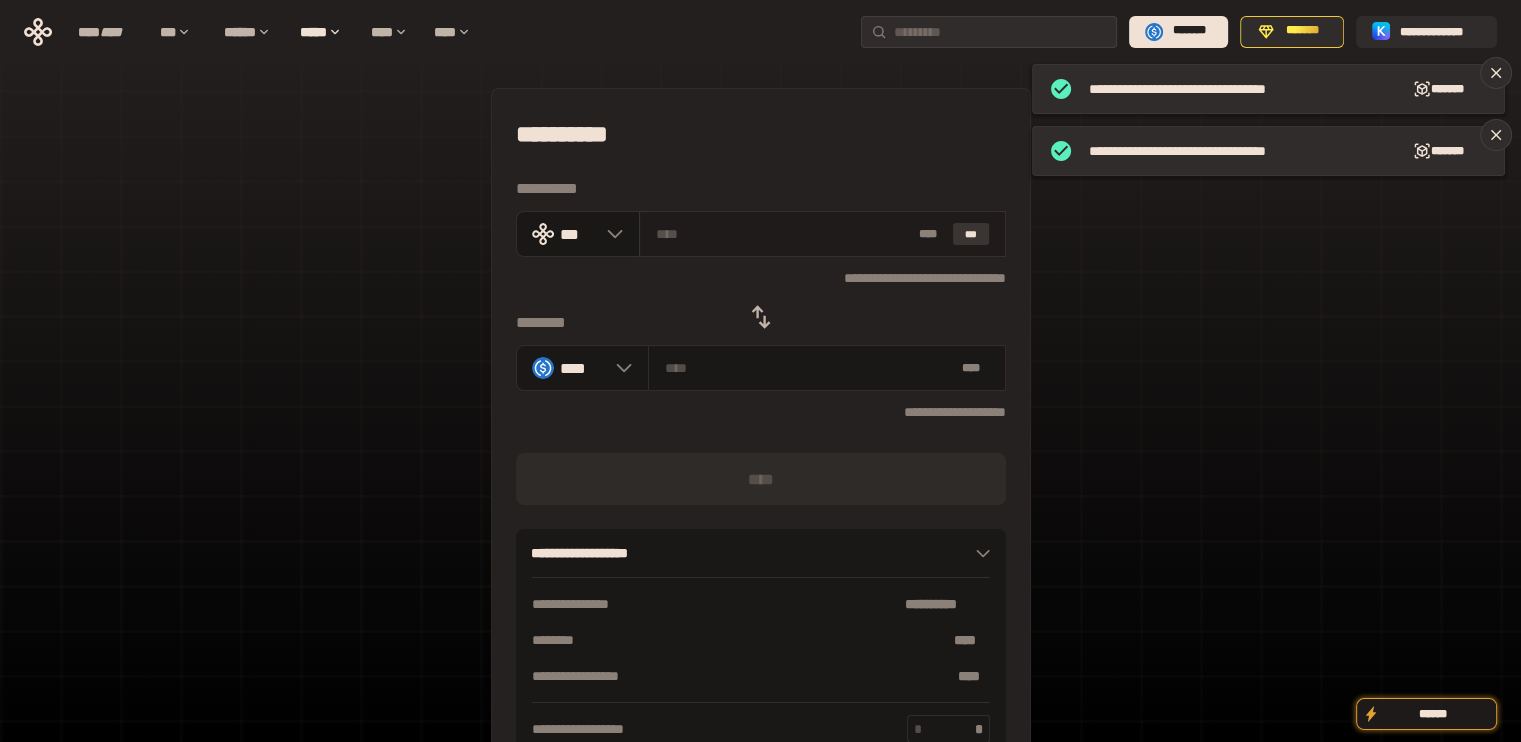 click on "***" at bounding box center [971, 234] 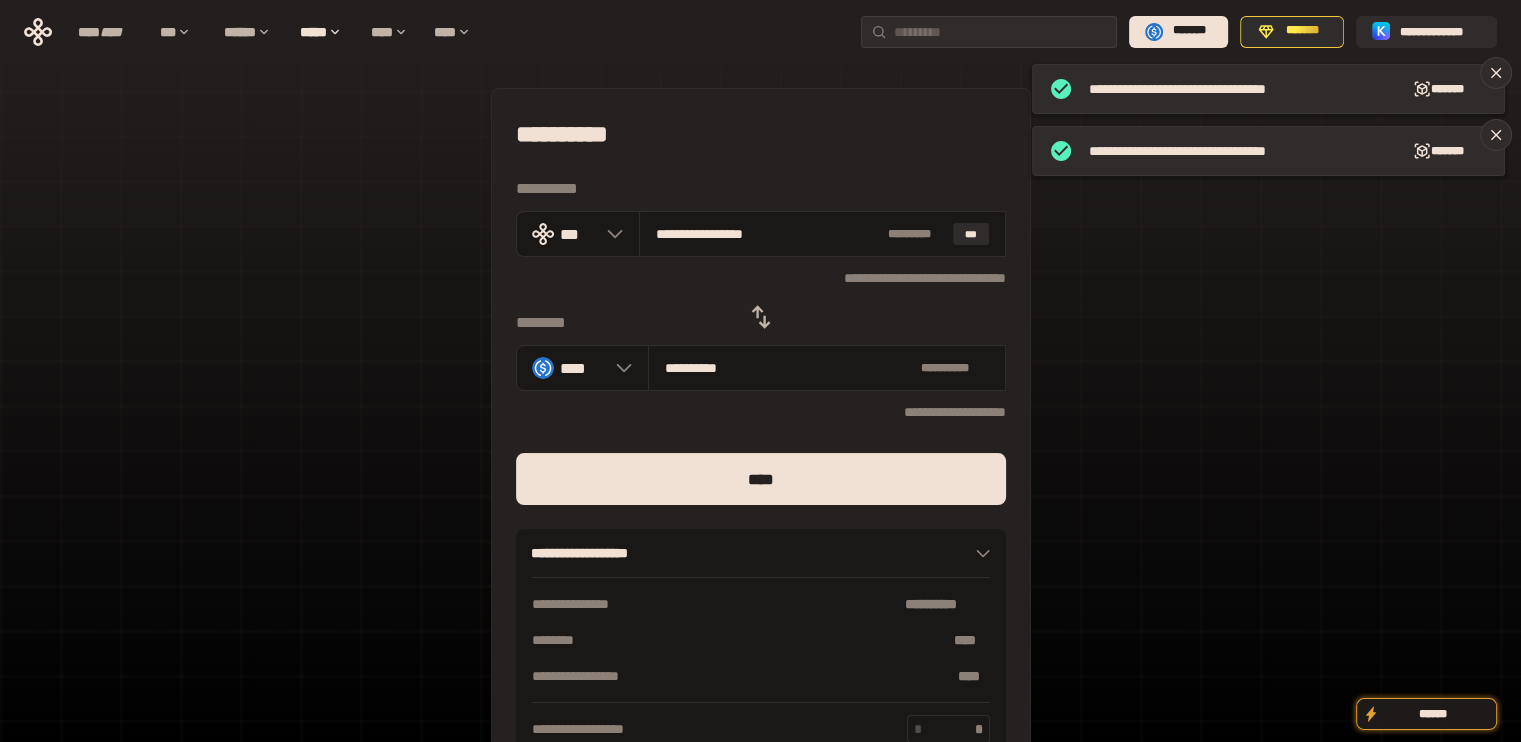 drag, startPoint x: 695, startPoint y: 234, endPoint x: 969, endPoint y: 440, distance: 342.80023 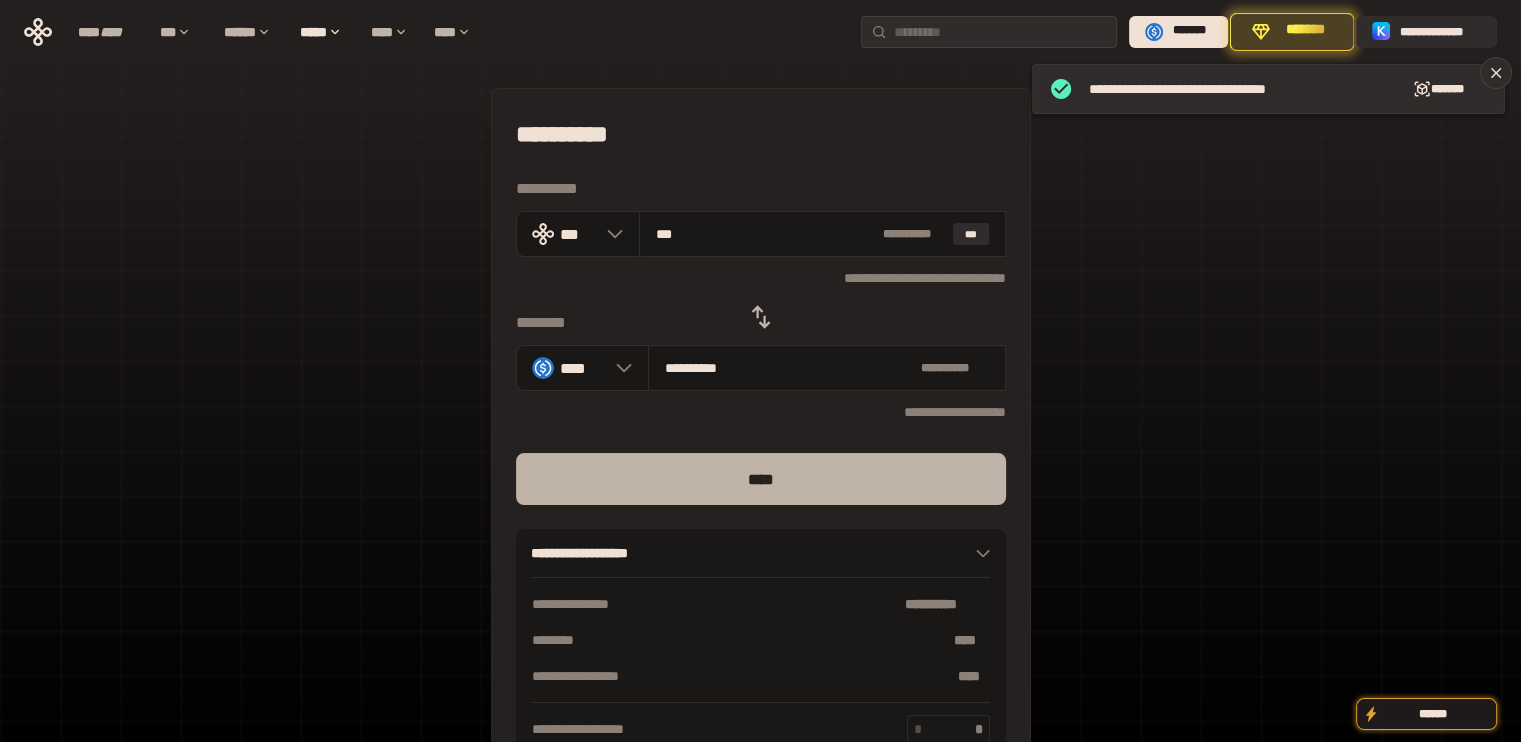 click on "****" at bounding box center (761, 479) 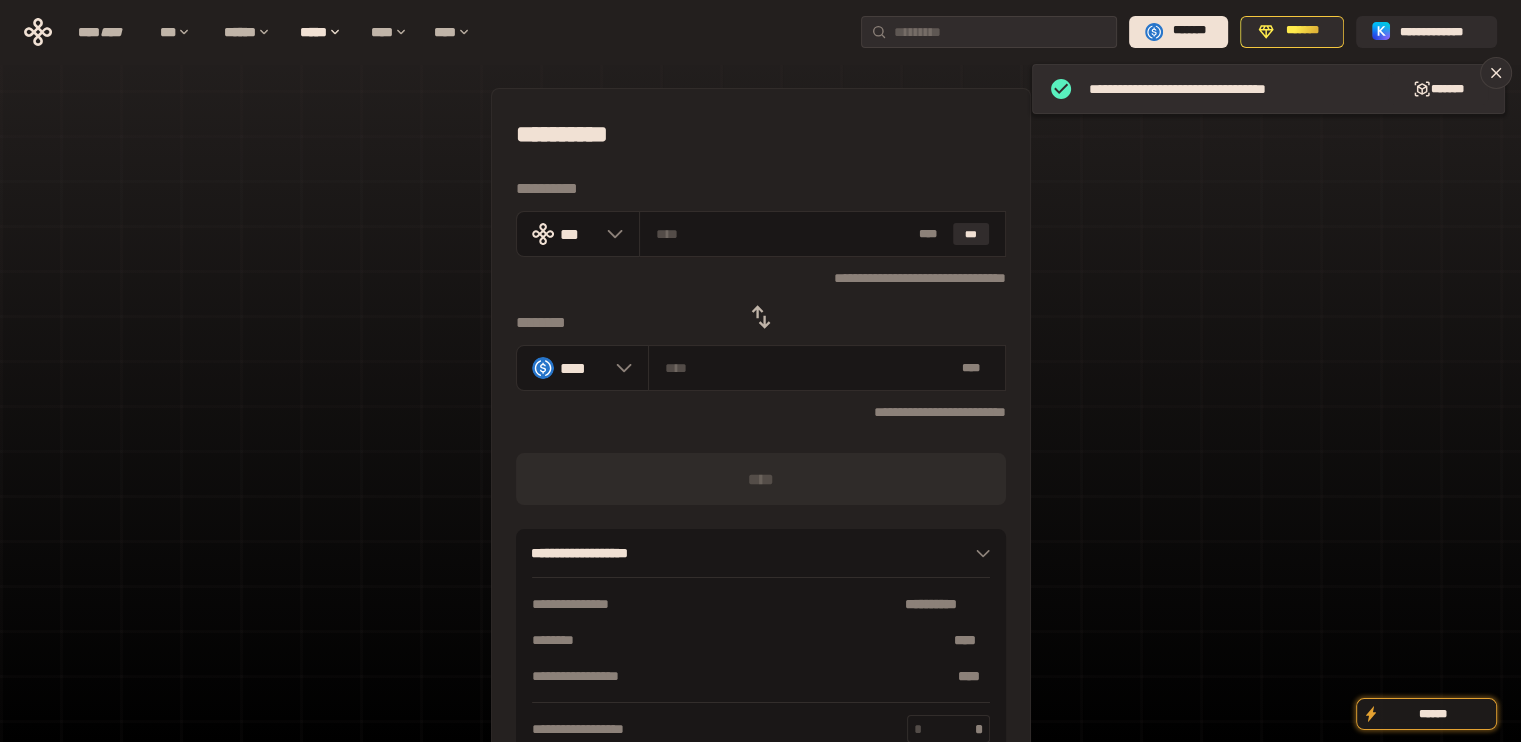click 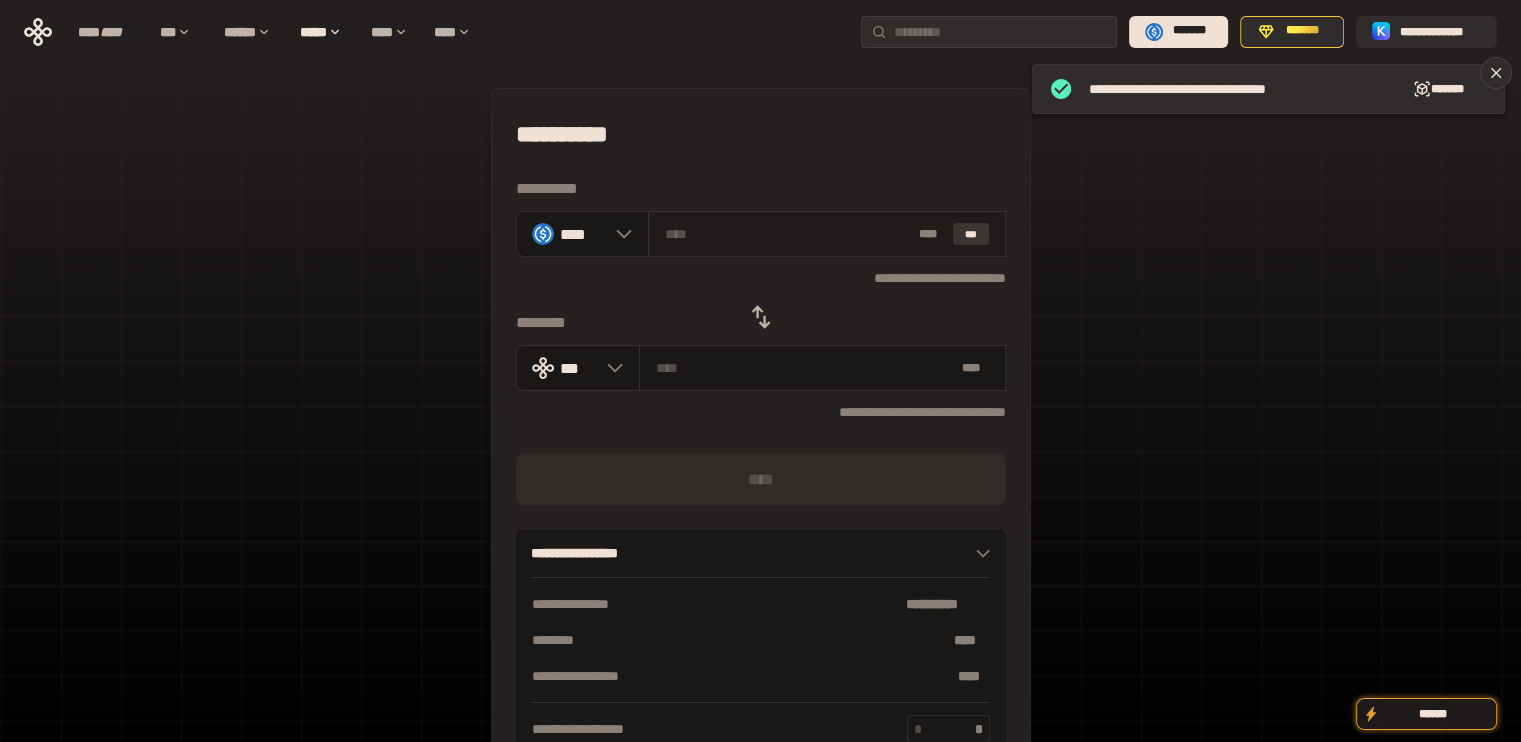 click on "***" at bounding box center (971, 234) 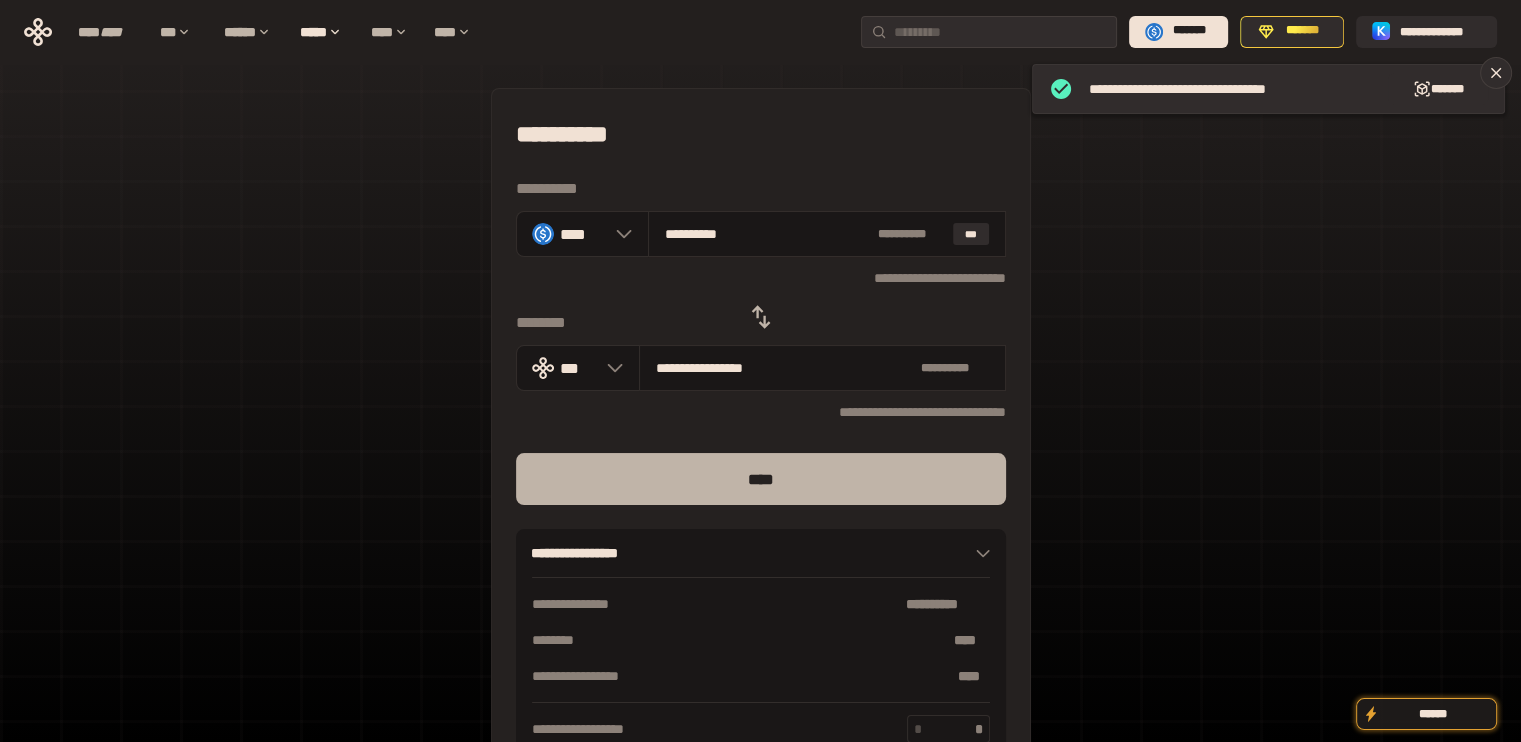 click on "****" at bounding box center (761, 479) 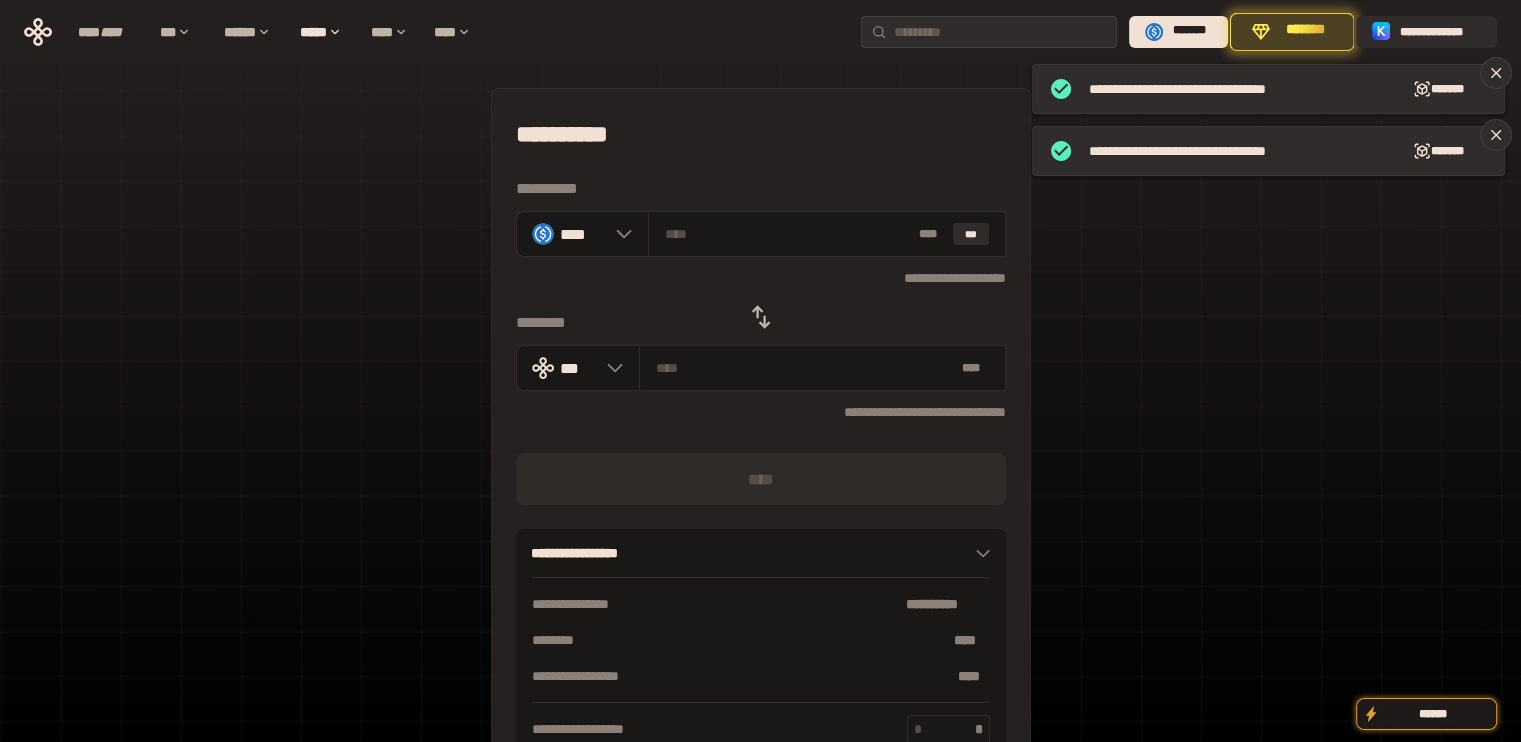 click 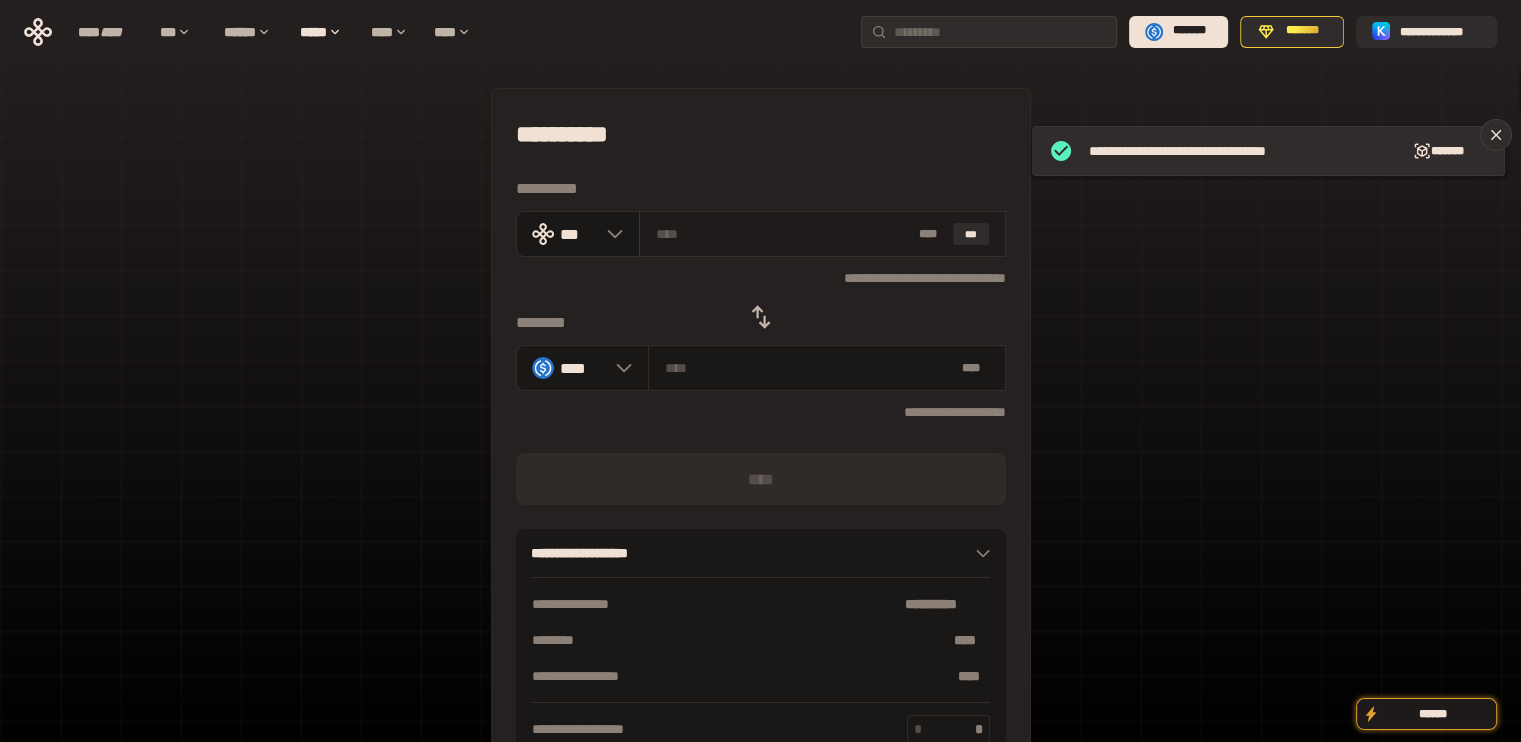 click on "* ** ***" at bounding box center (822, 234) 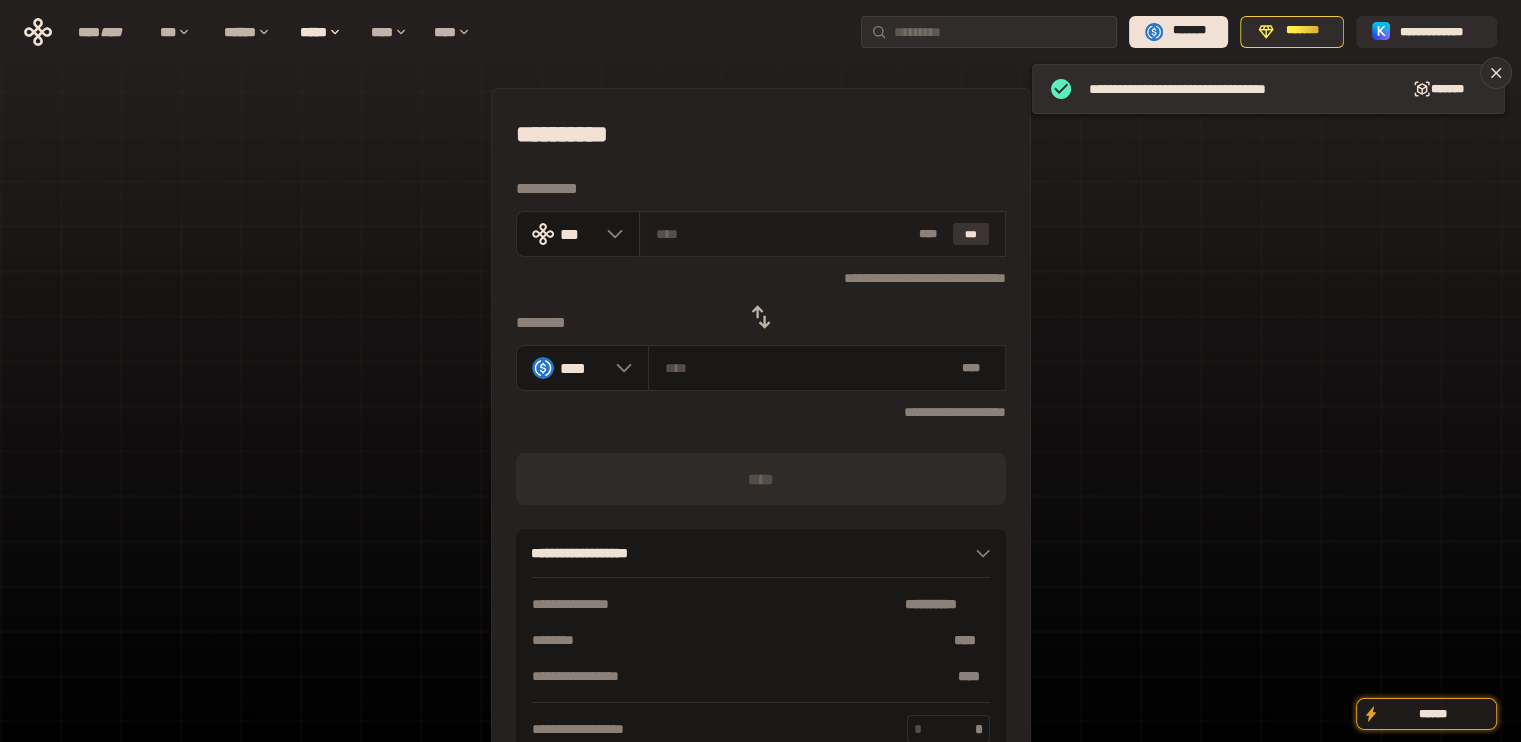 drag, startPoint x: 983, startPoint y: 232, endPoint x: 929, endPoint y: 231, distance: 54.00926 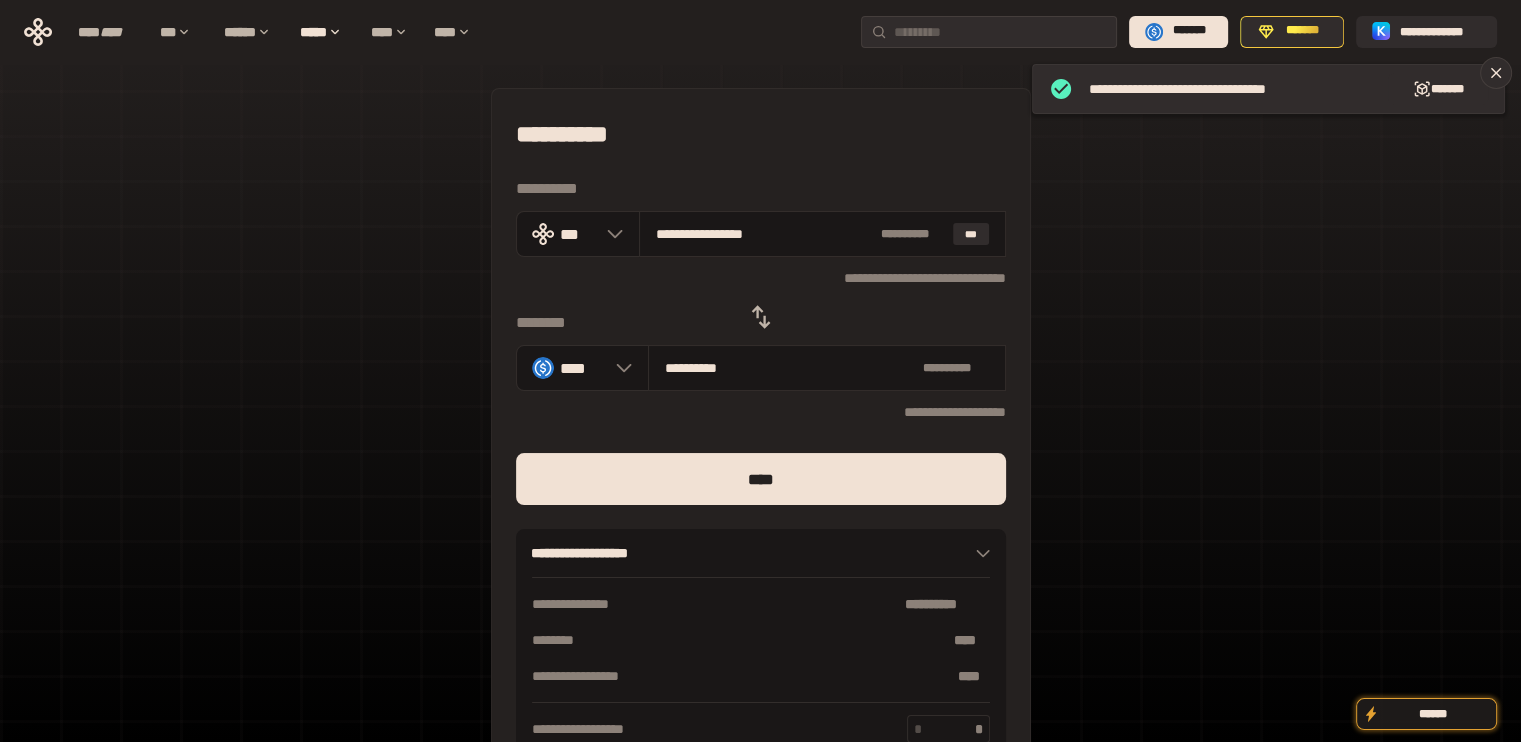 drag, startPoint x: 684, startPoint y: 237, endPoint x: 921, endPoint y: 418, distance: 298.21133 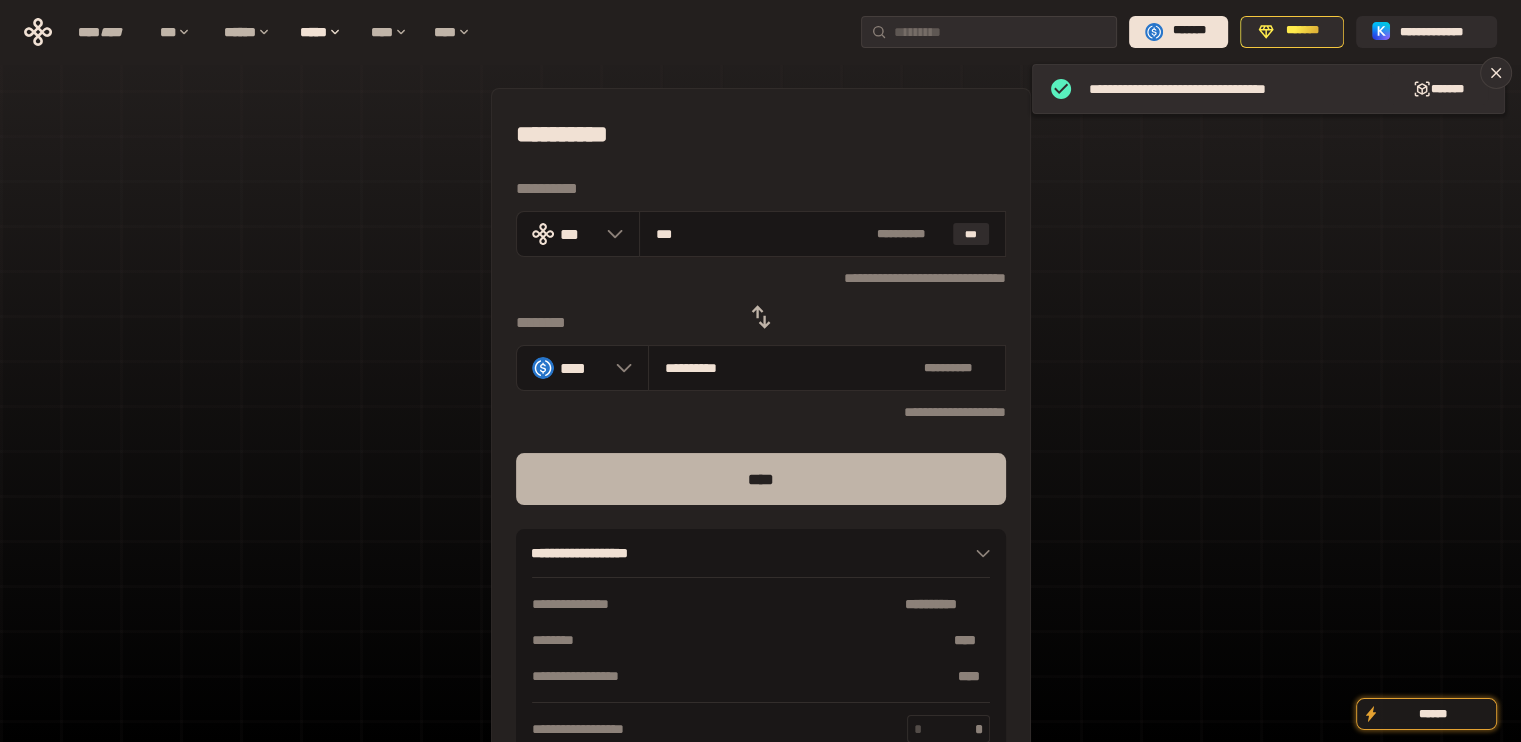 click on "****" at bounding box center (761, 479) 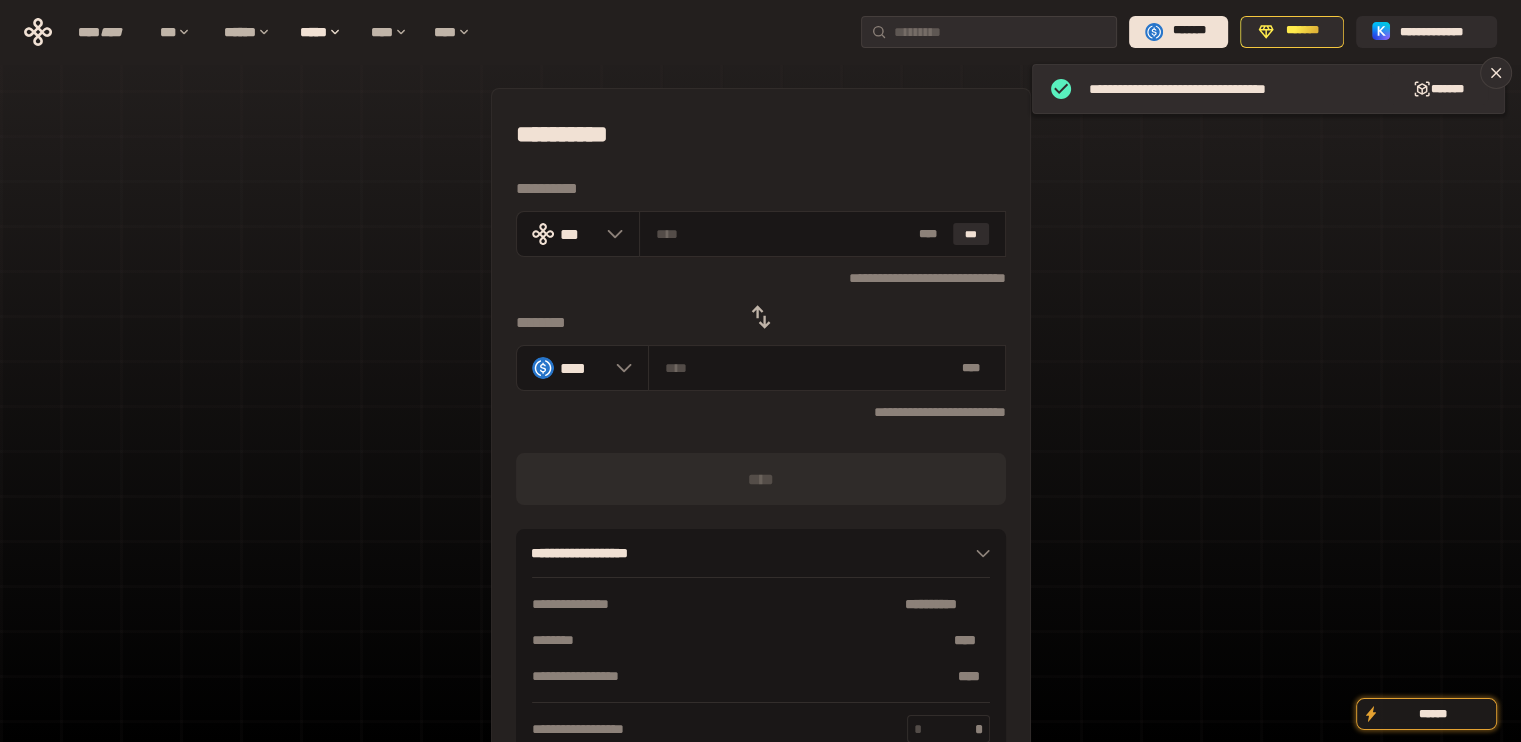 click 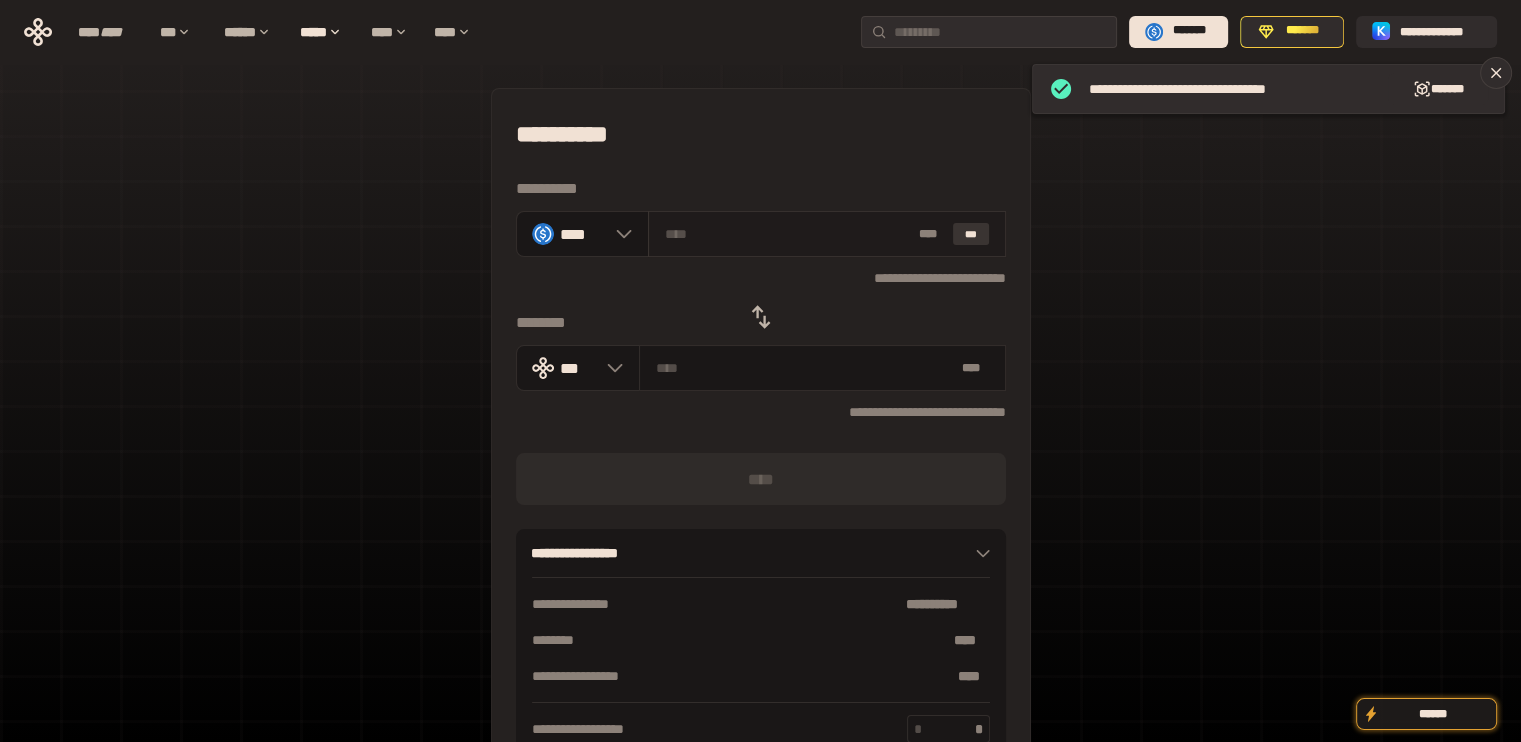 click on "***" at bounding box center [971, 234] 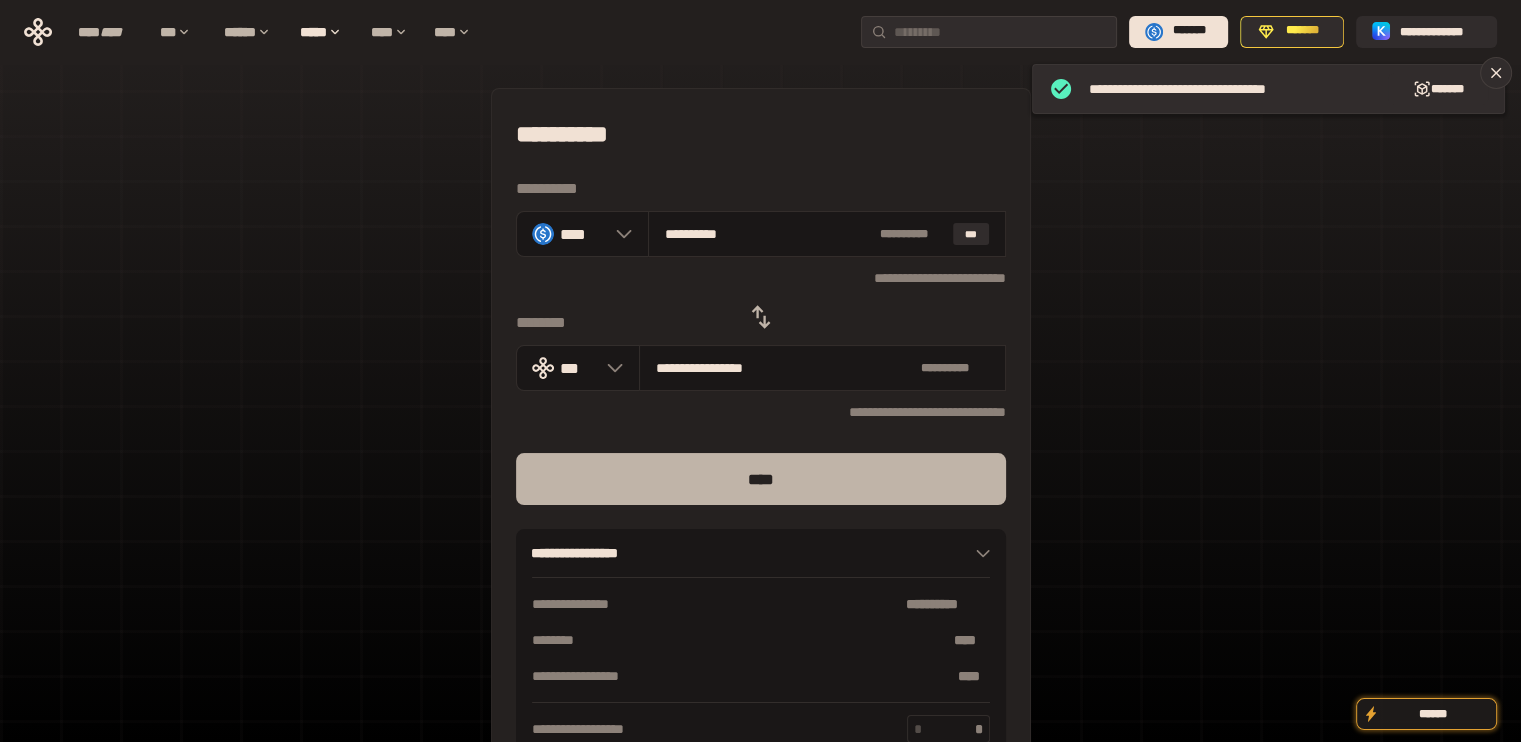 click on "****" at bounding box center (761, 479) 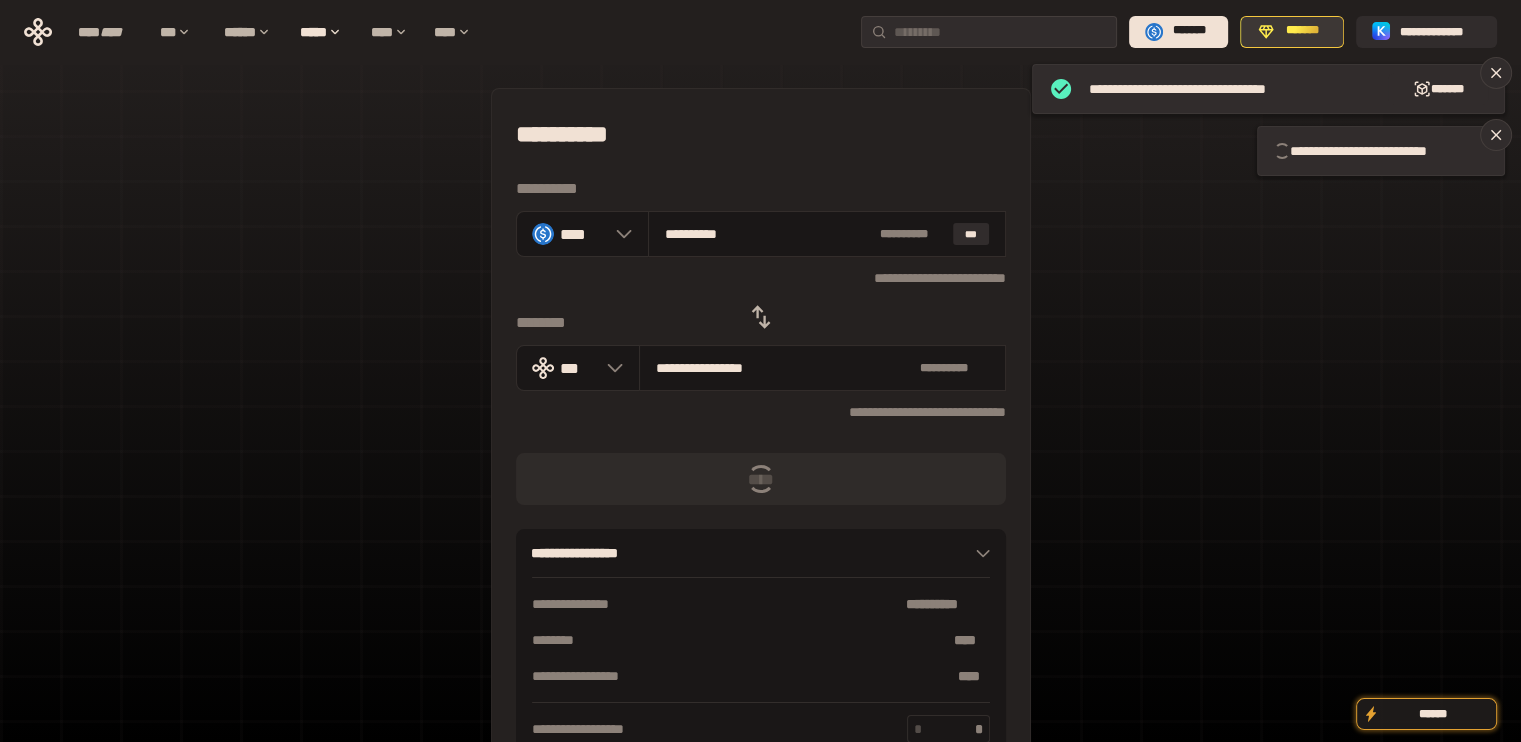 click on "*******" at bounding box center [1292, 32] 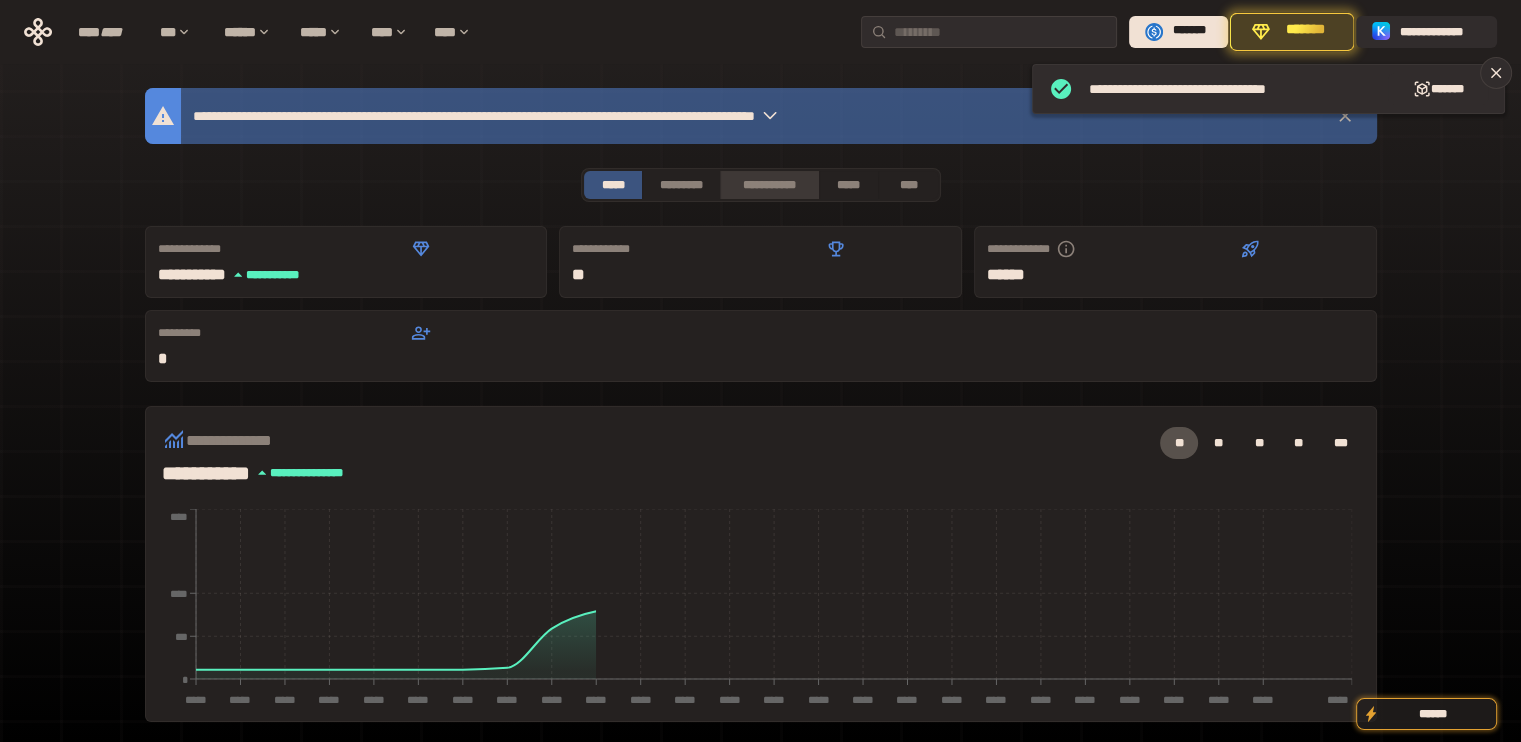 click on "**********" at bounding box center [769, 185] 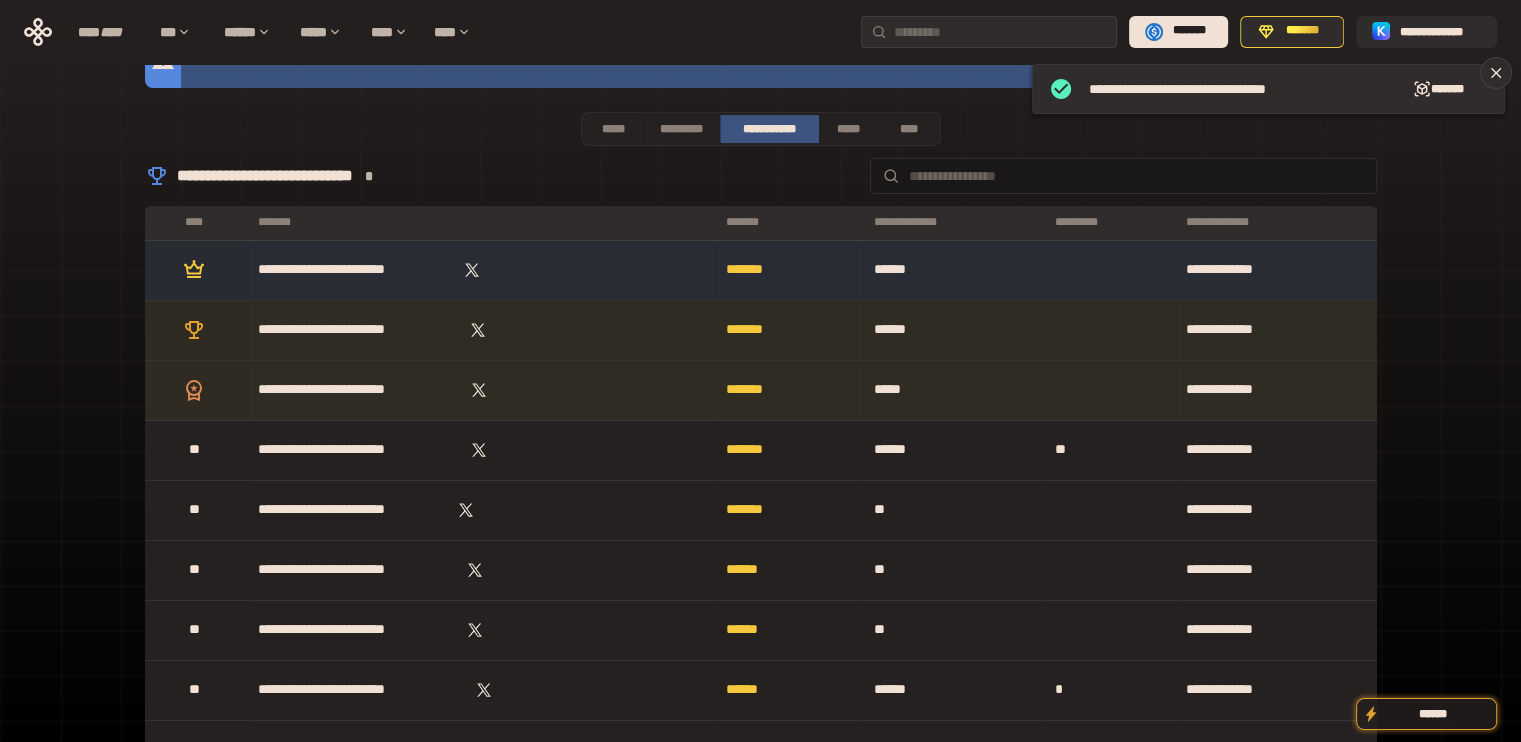 scroll, scrollTop: 100, scrollLeft: 0, axis: vertical 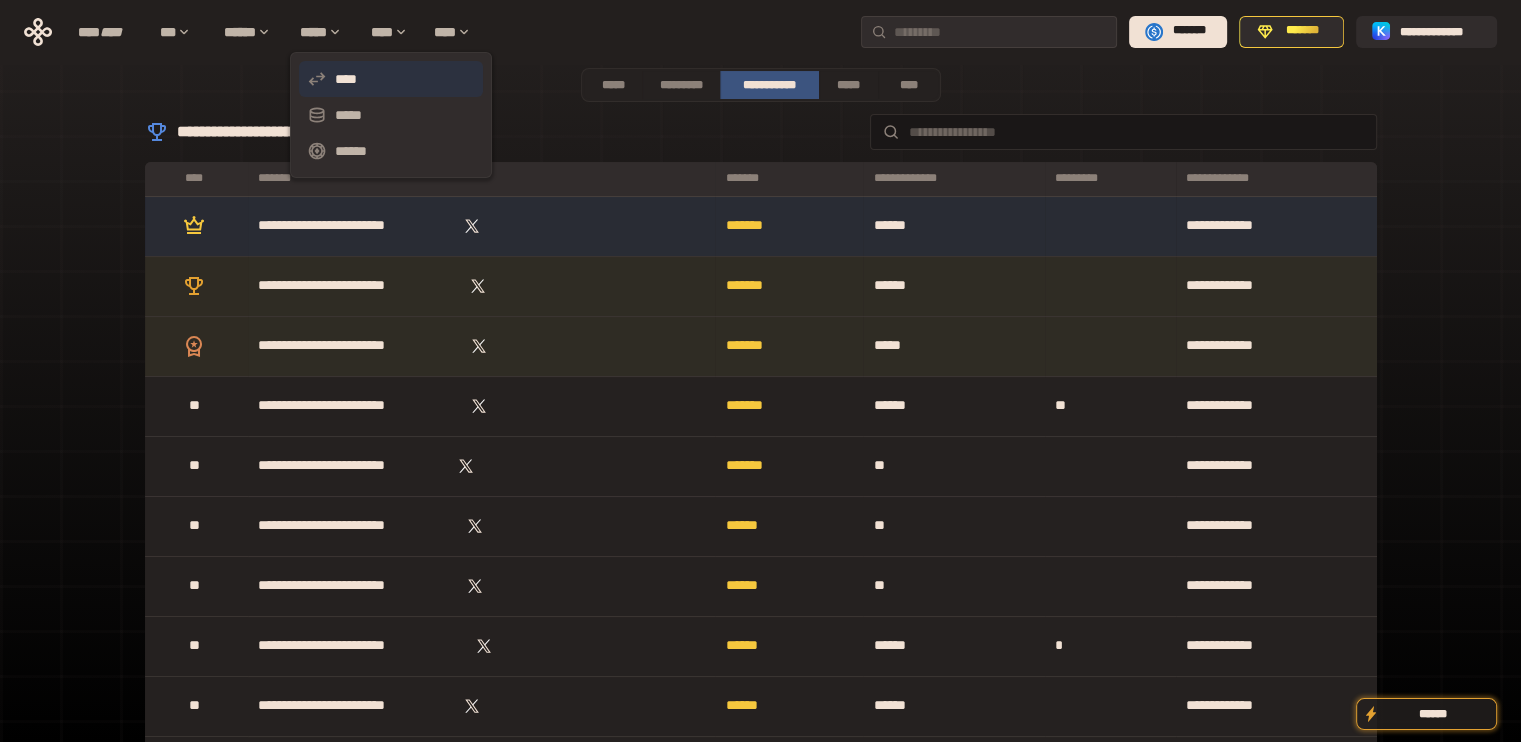 click on "****" at bounding box center [391, 79] 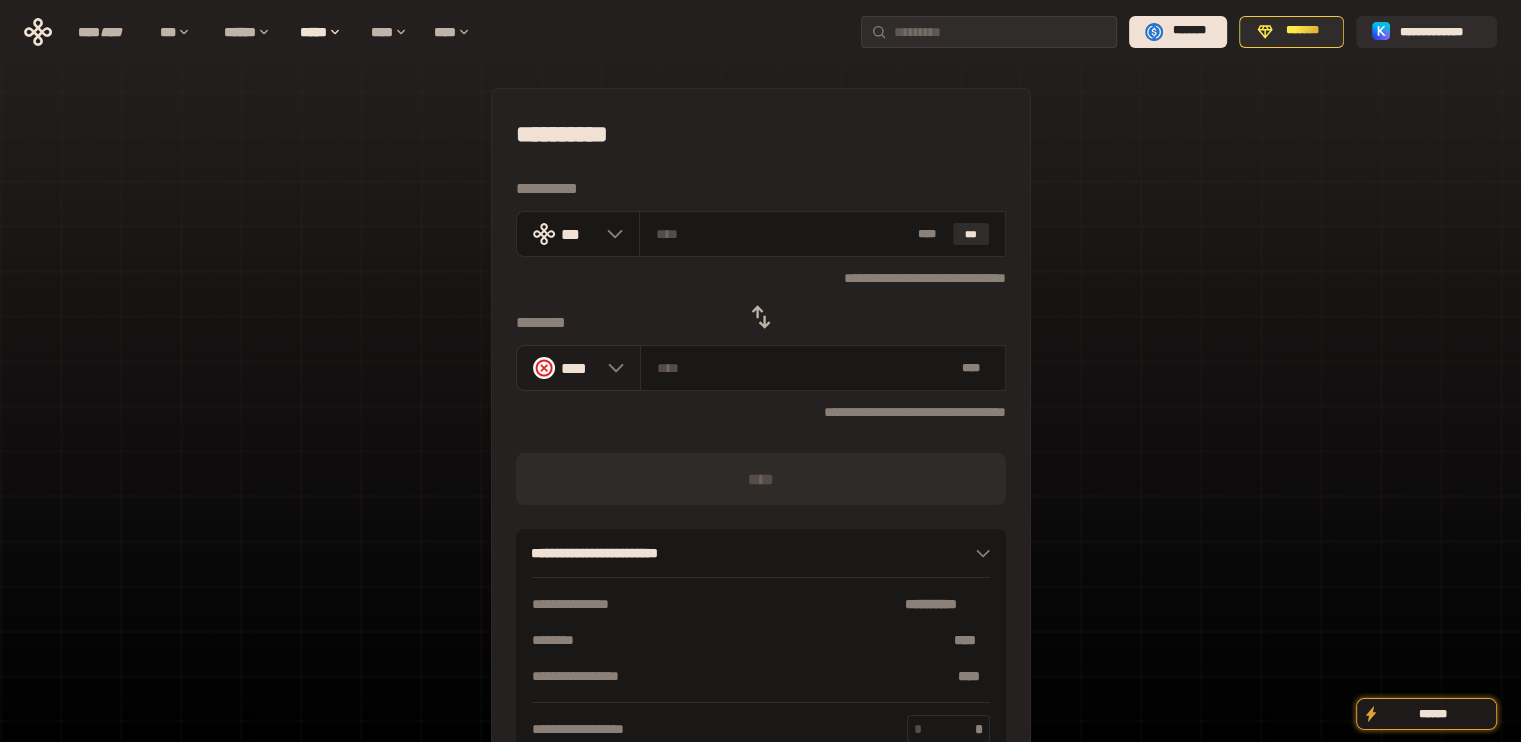drag, startPoint x: 765, startPoint y: 314, endPoint x: 583, endPoint y: 356, distance: 186.7833 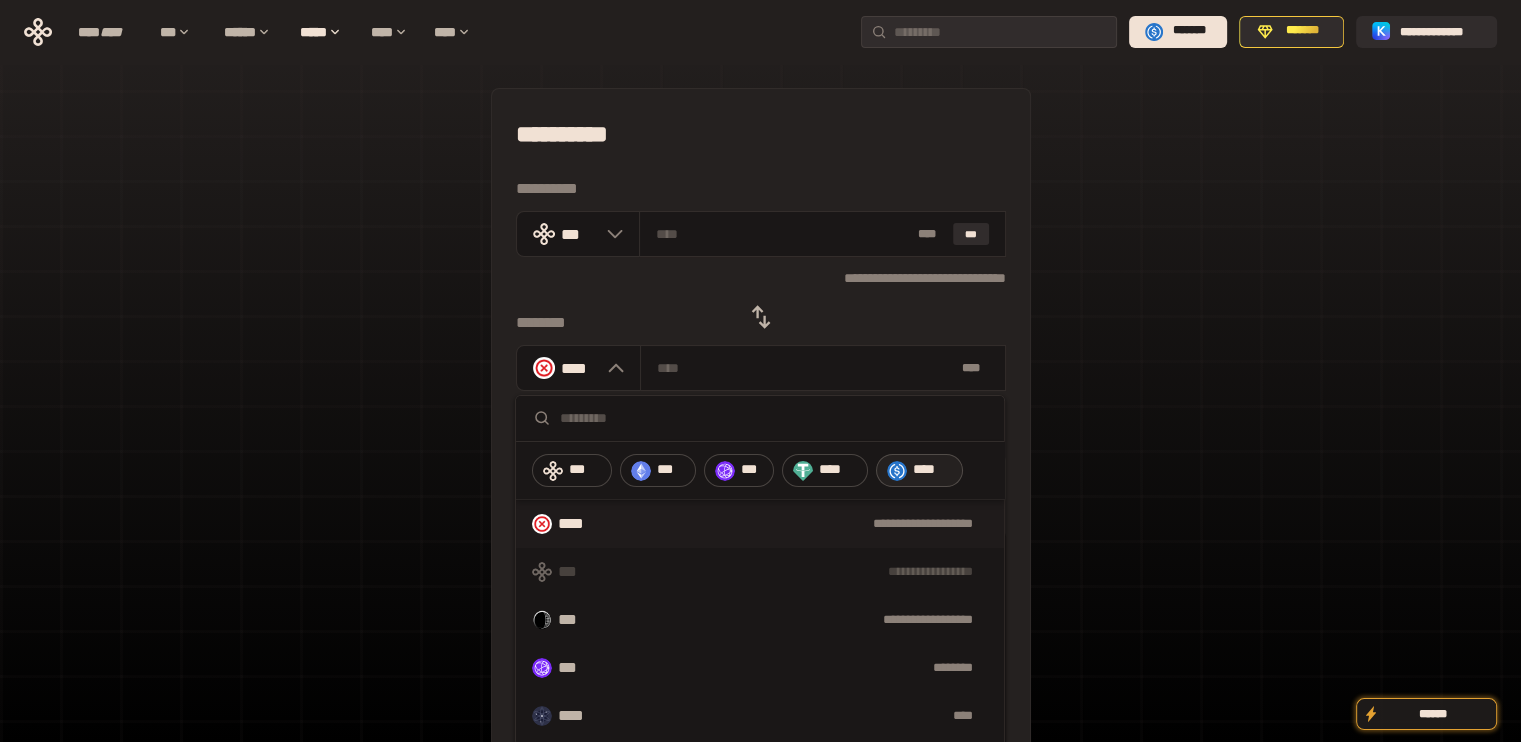 click on "****" at bounding box center [933, 470] 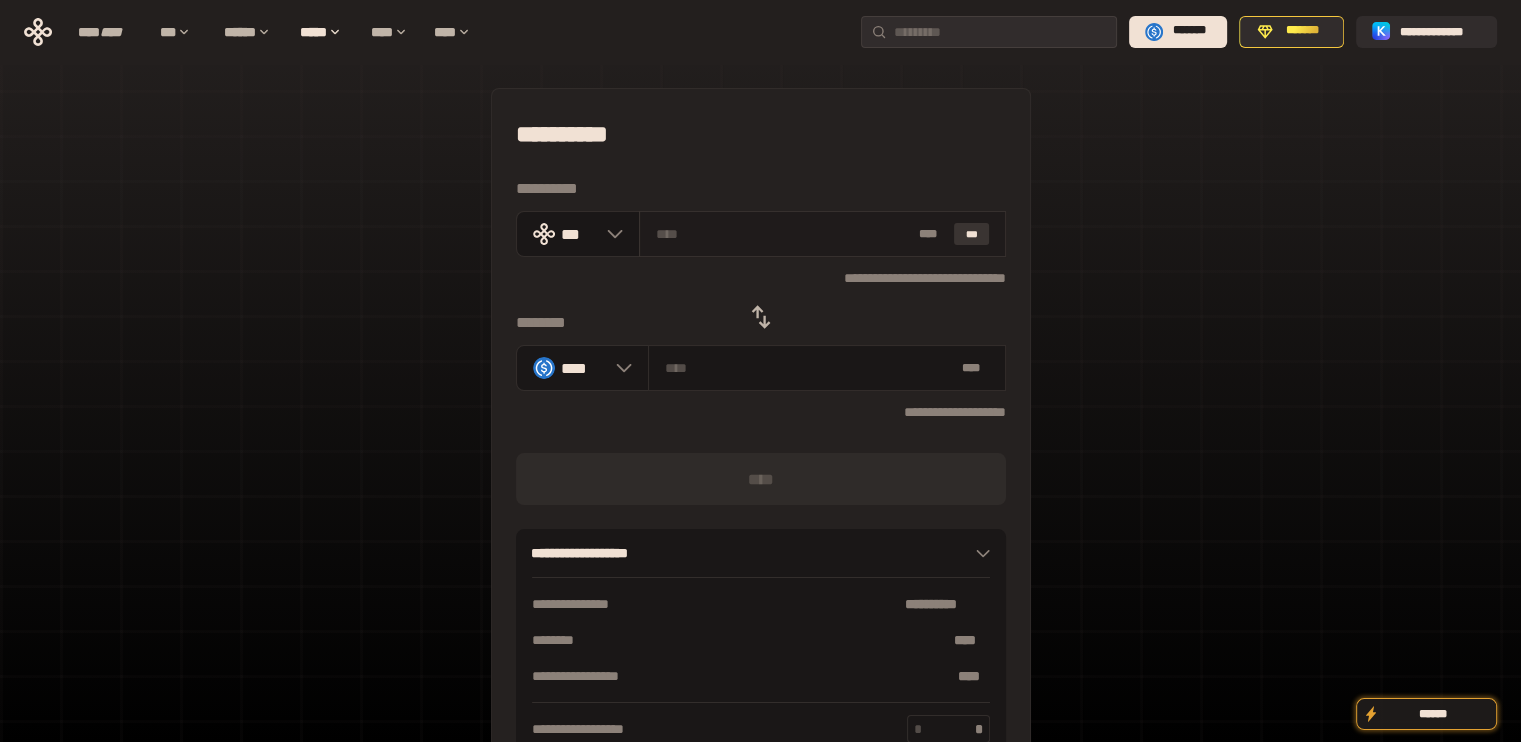 click on "***" at bounding box center (972, 234) 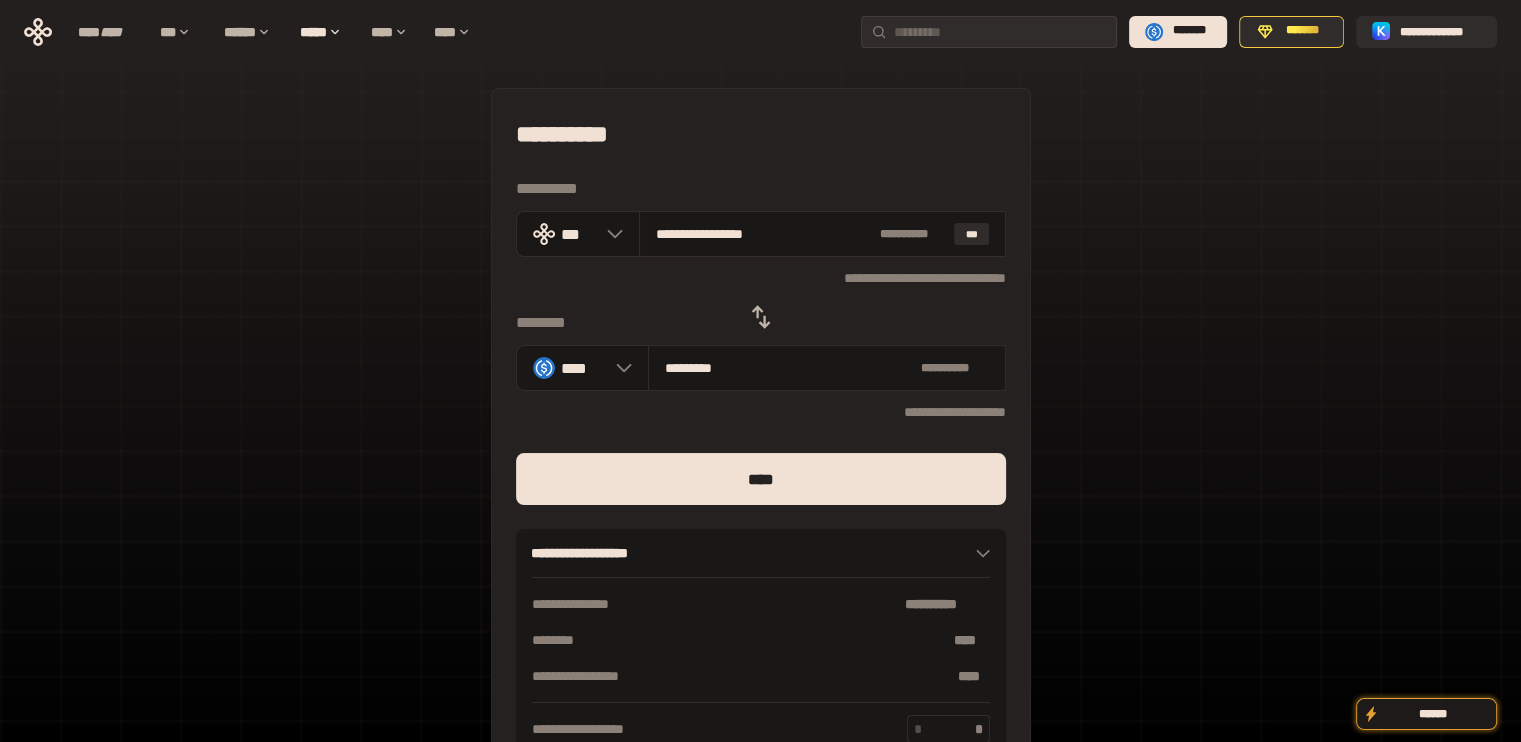 drag, startPoint x: 684, startPoint y: 235, endPoint x: 888, endPoint y: 330, distance: 225.03555 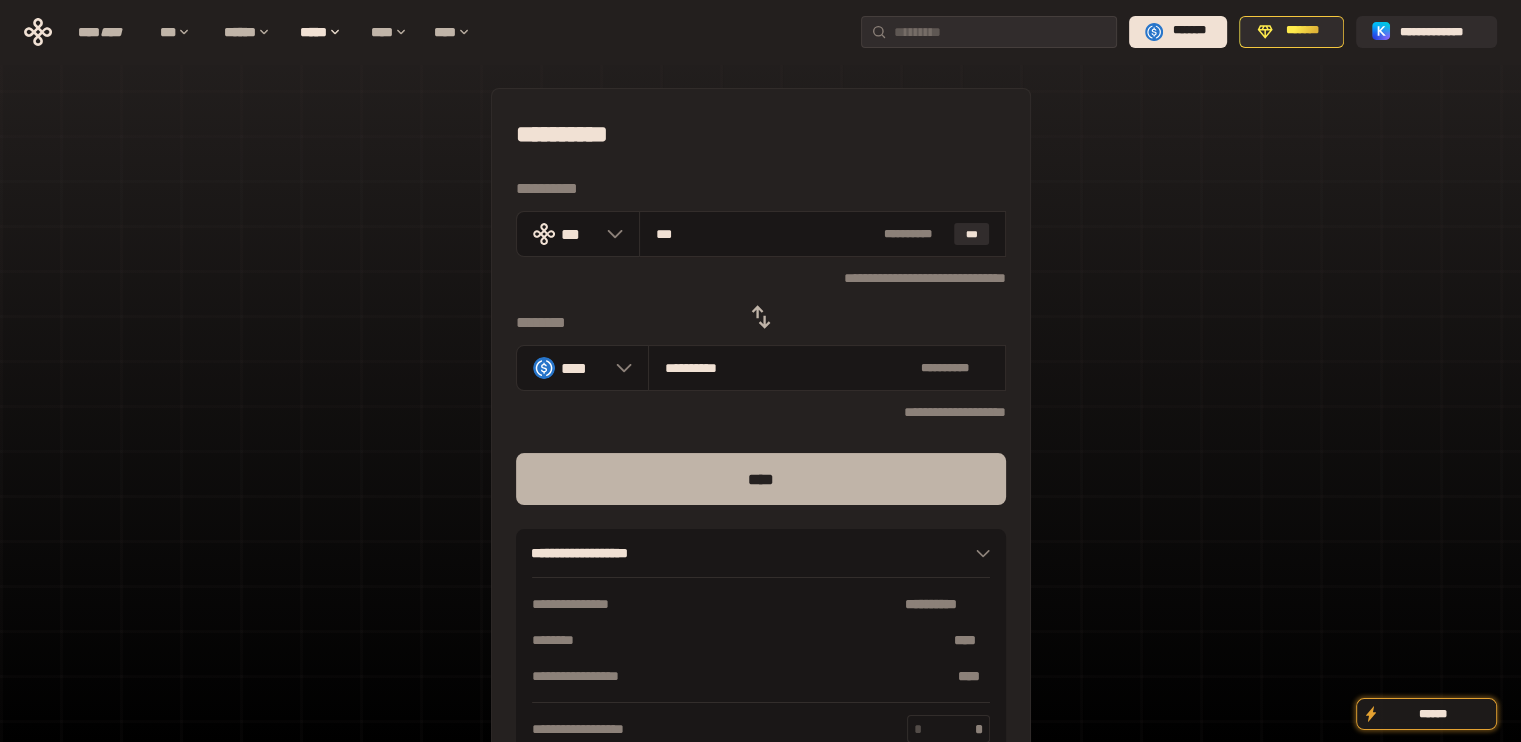 click on "****" at bounding box center (761, 479) 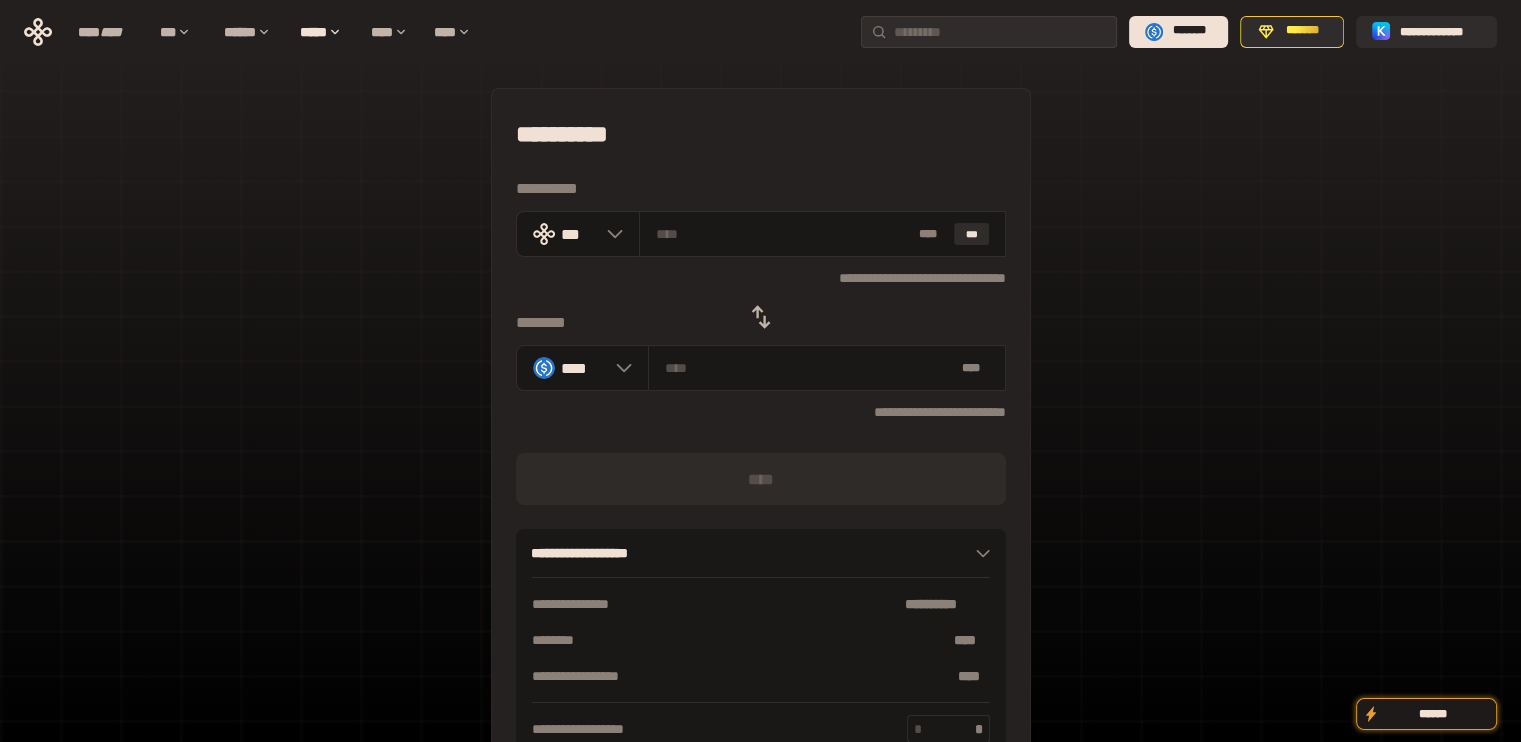 click 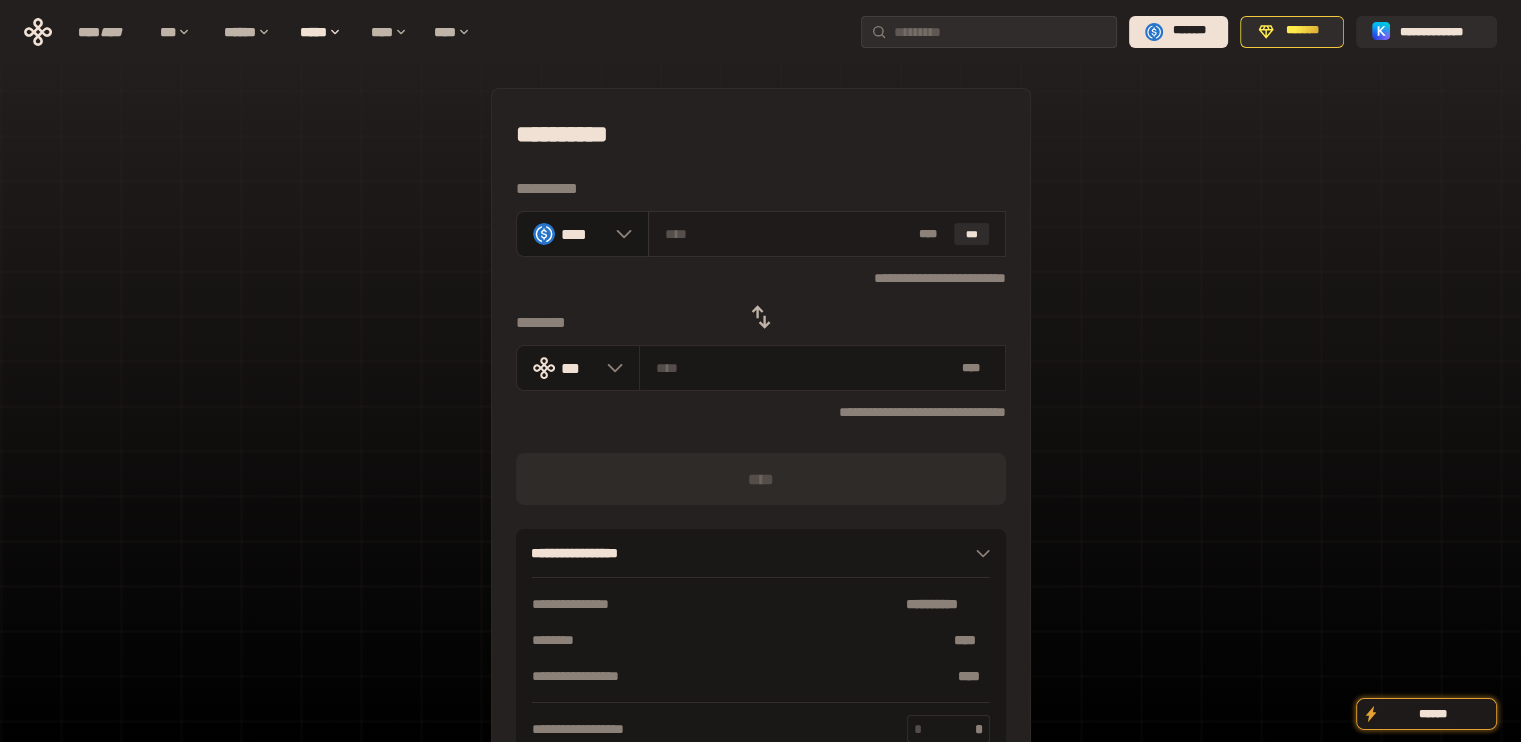 click on "* ** ***" at bounding box center (827, 234) 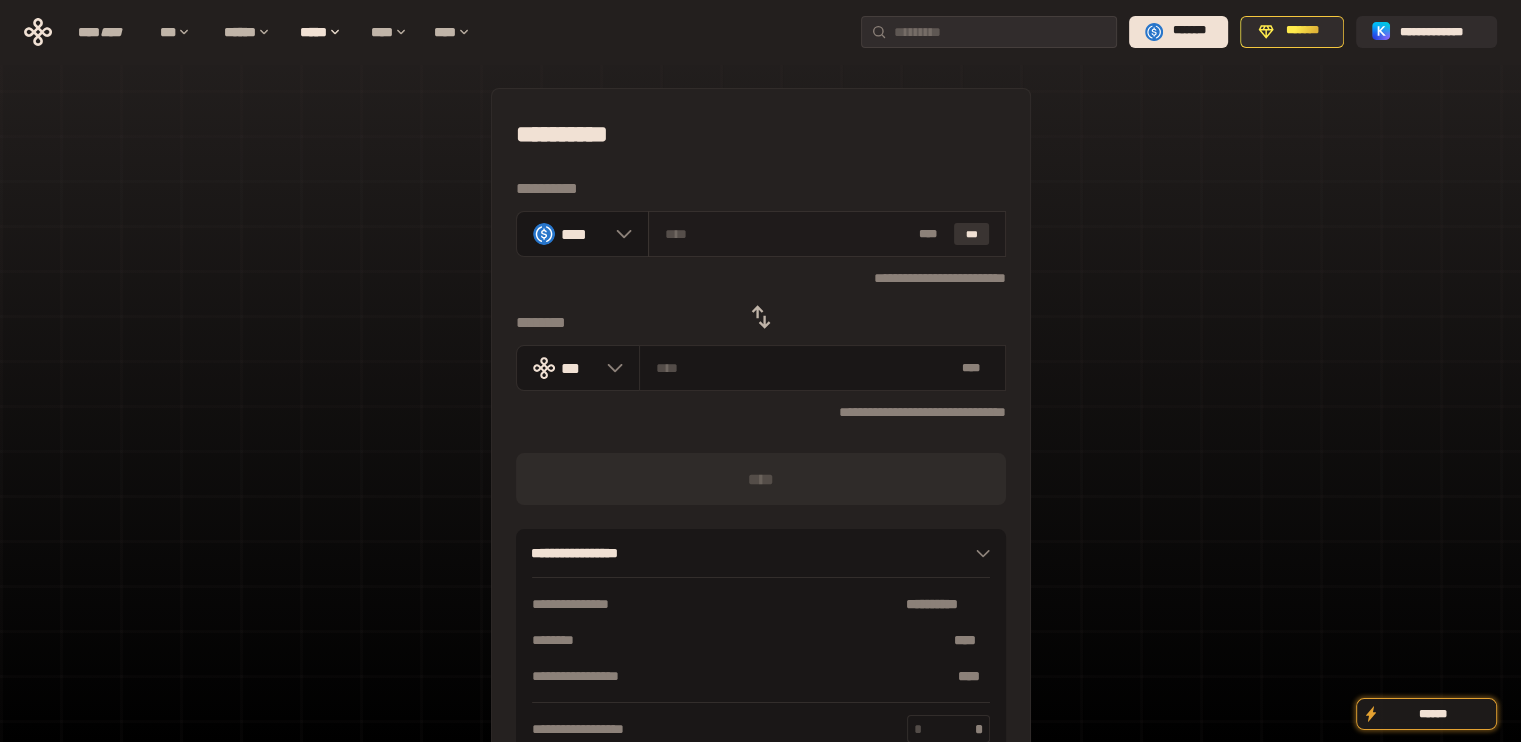 click on "***" at bounding box center [972, 234] 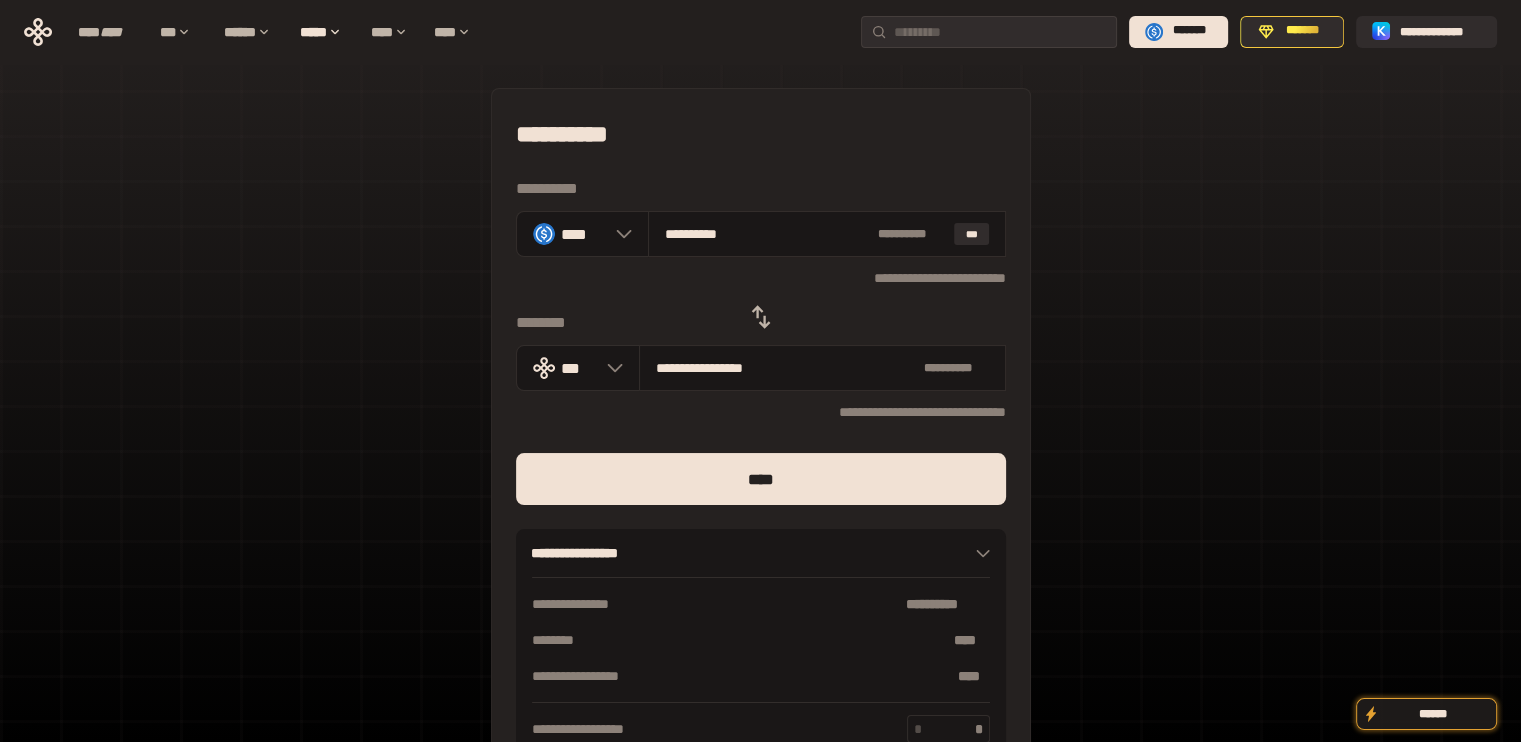 click on "*** [NAME] [LAST] ***" at bounding box center (761, 437) 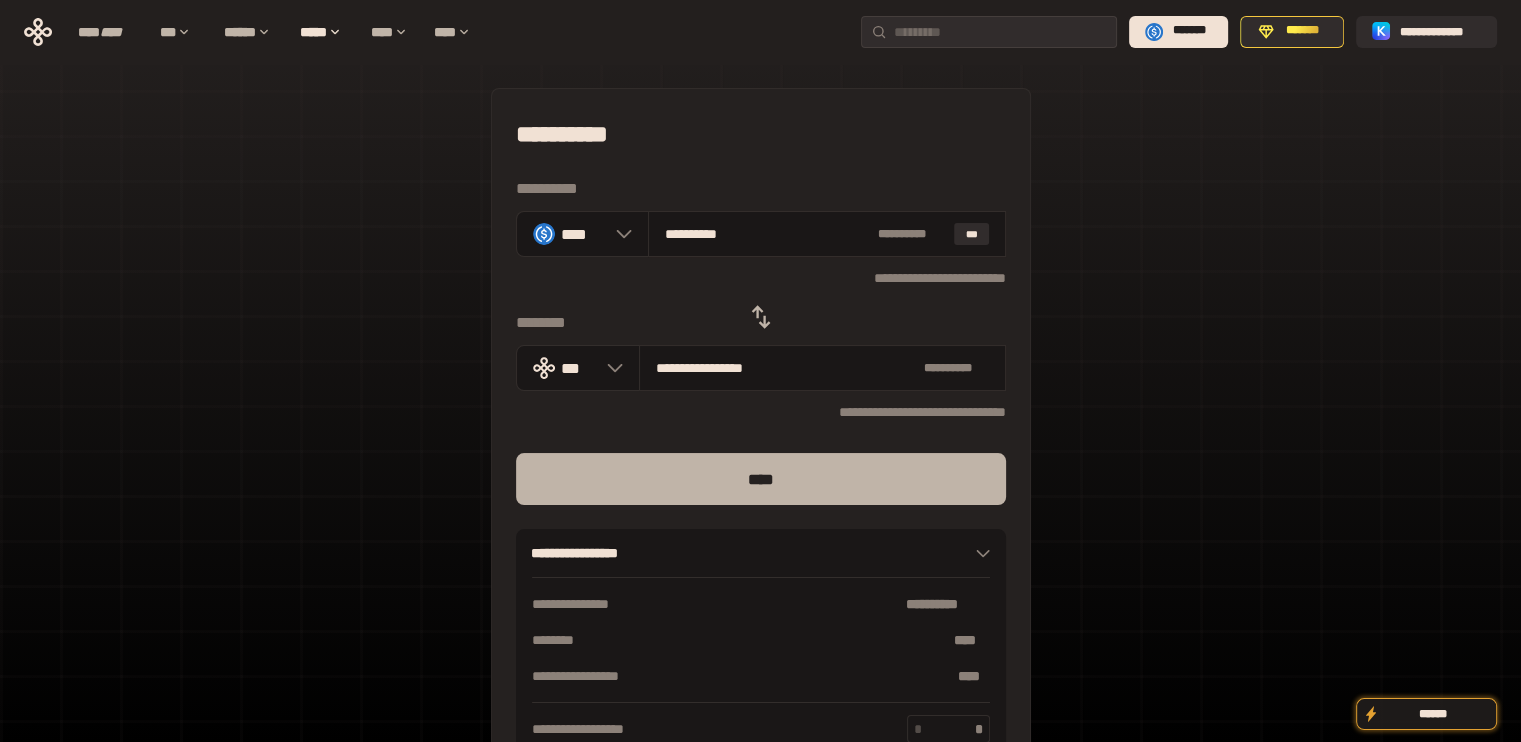 click on "****" at bounding box center (761, 479) 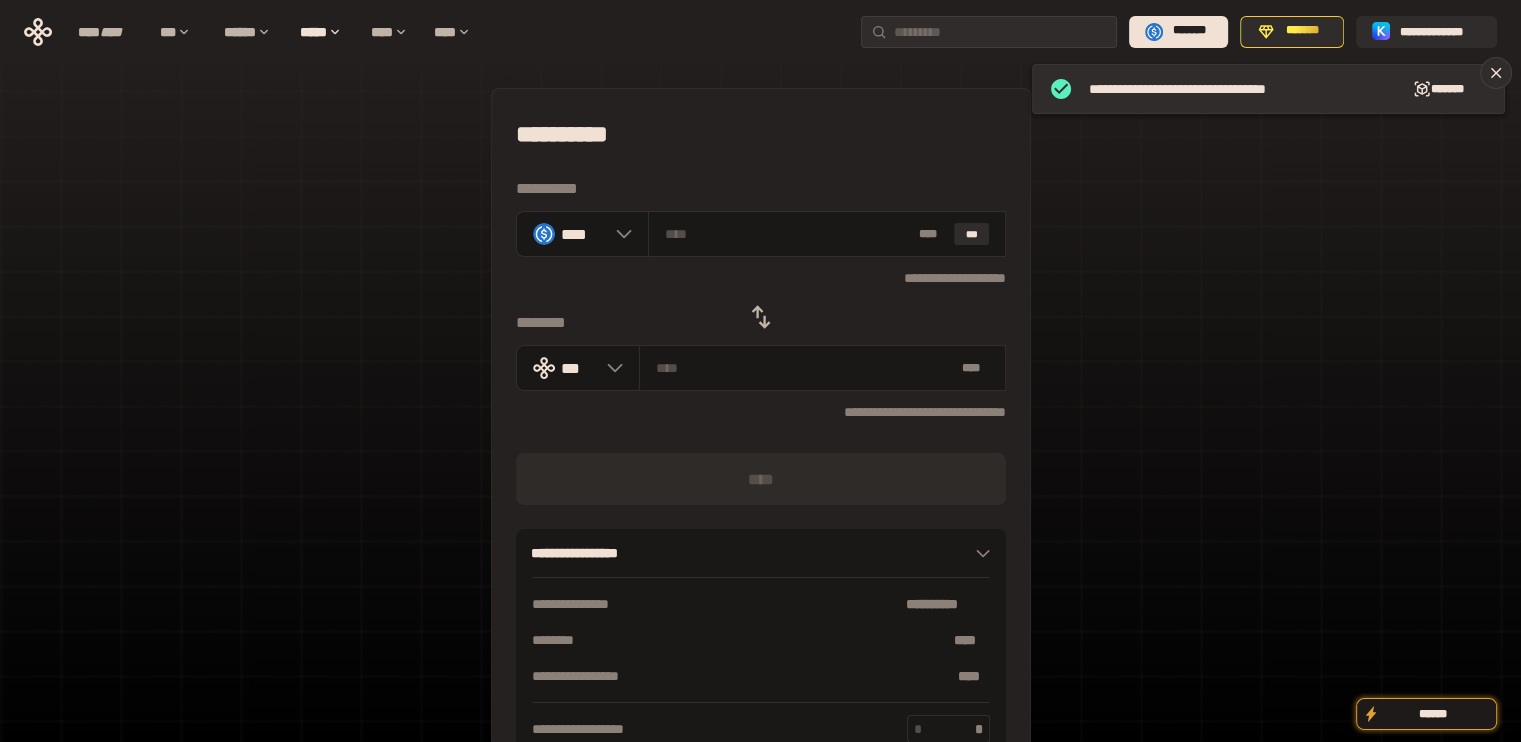 click 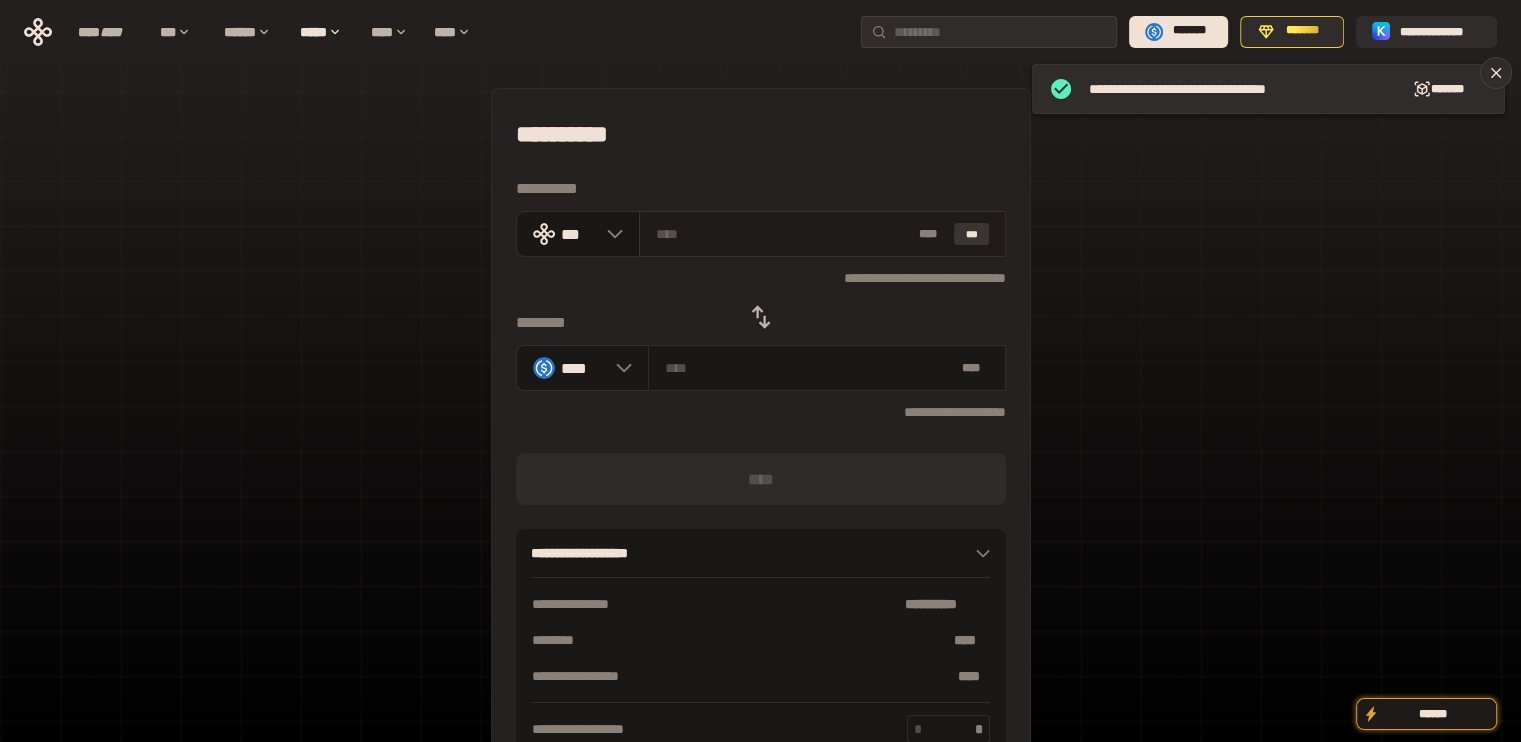click on "***" at bounding box center (972, 234) 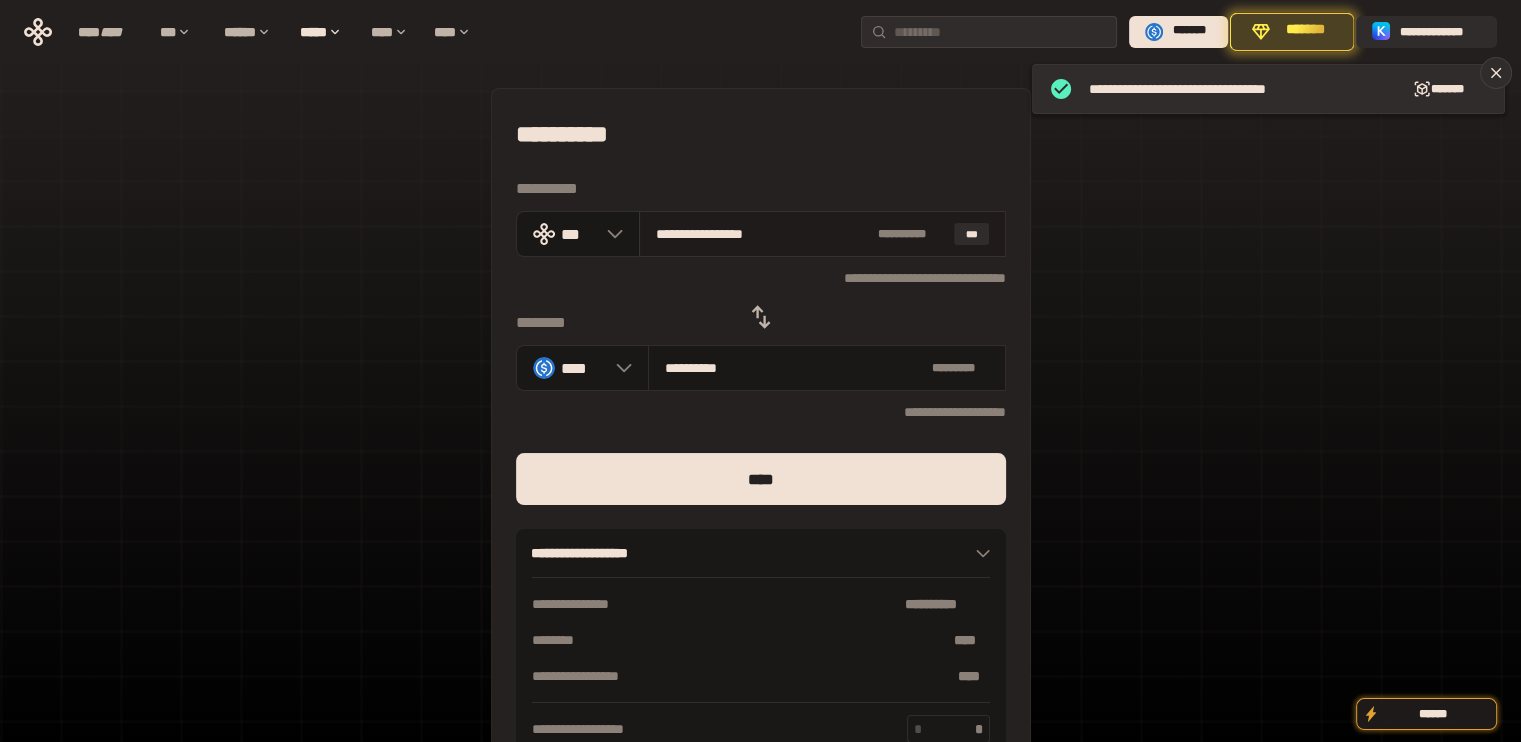 drag, startPoint x: 685, startPoint y: 227, endPoint x: 889, endPoint y: 251, distance: 205.4069 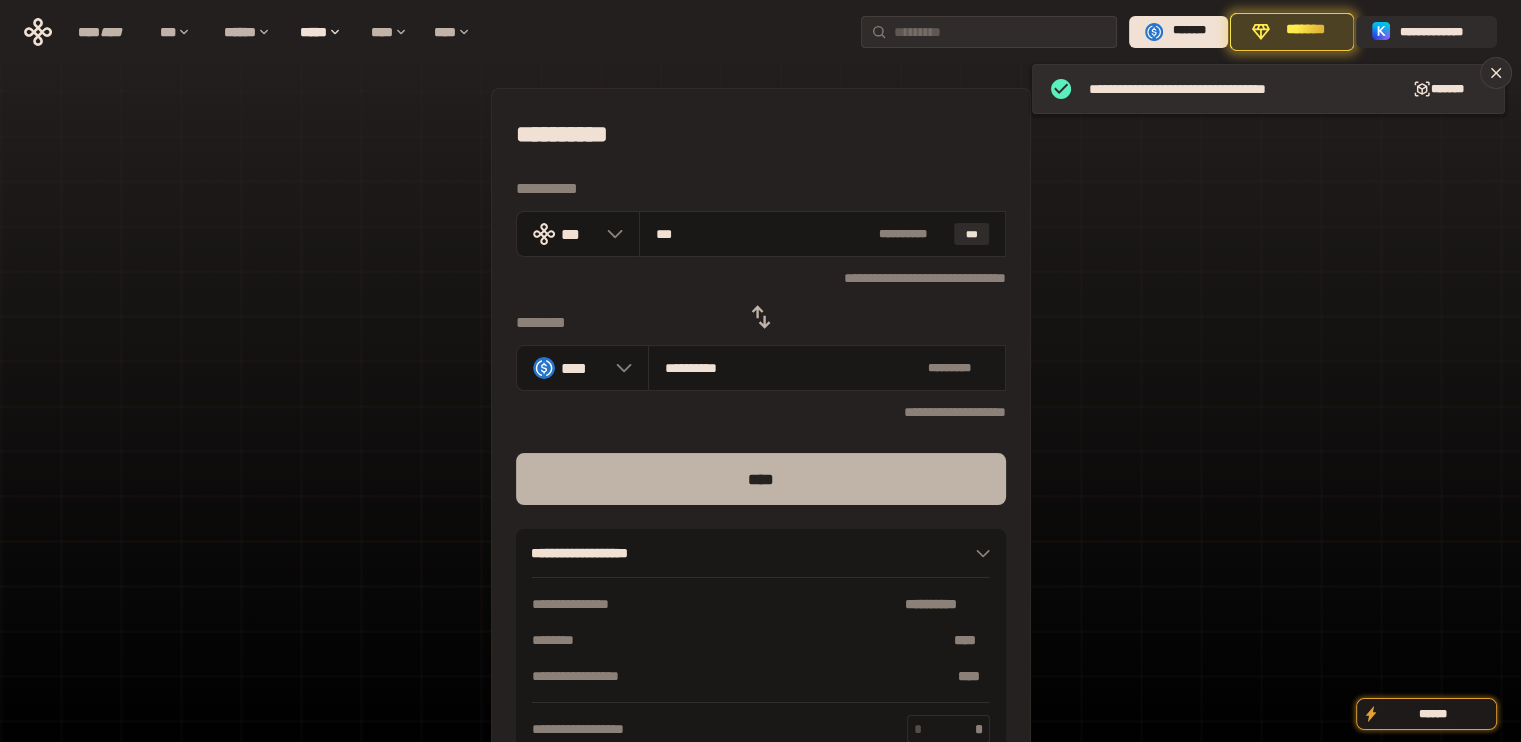 click on "****" at bounding box center (761, 479) 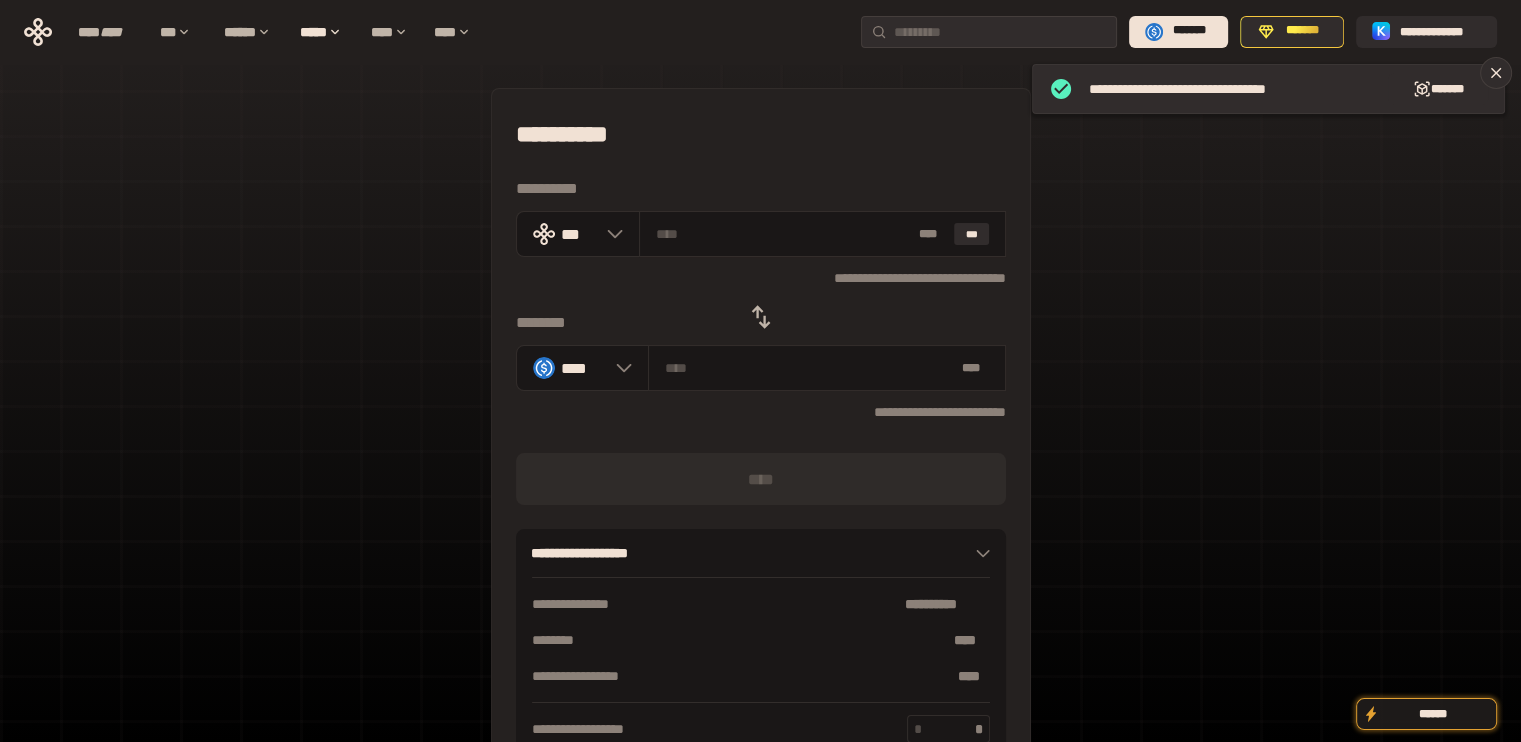 click 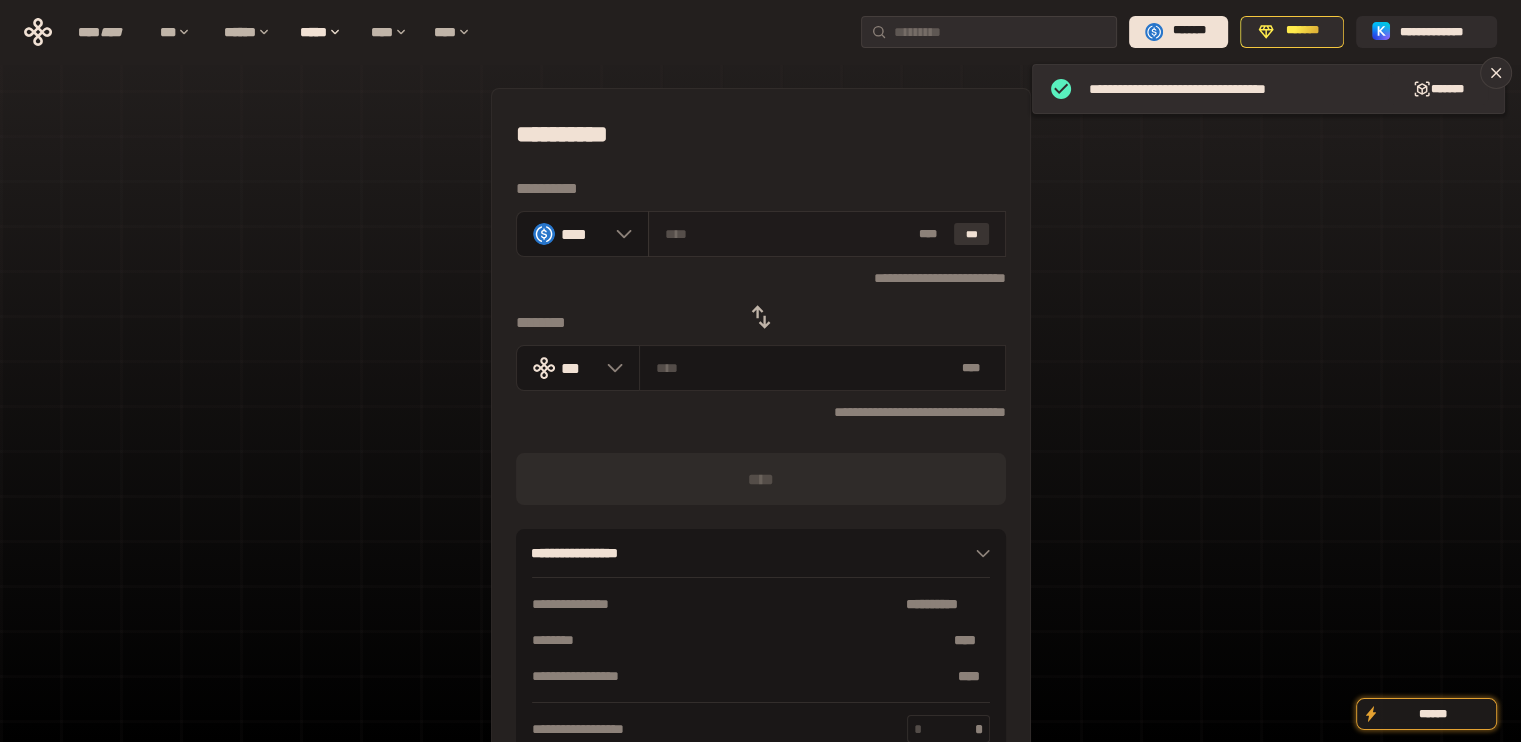 click on "***" at bounding box center [972, 234] 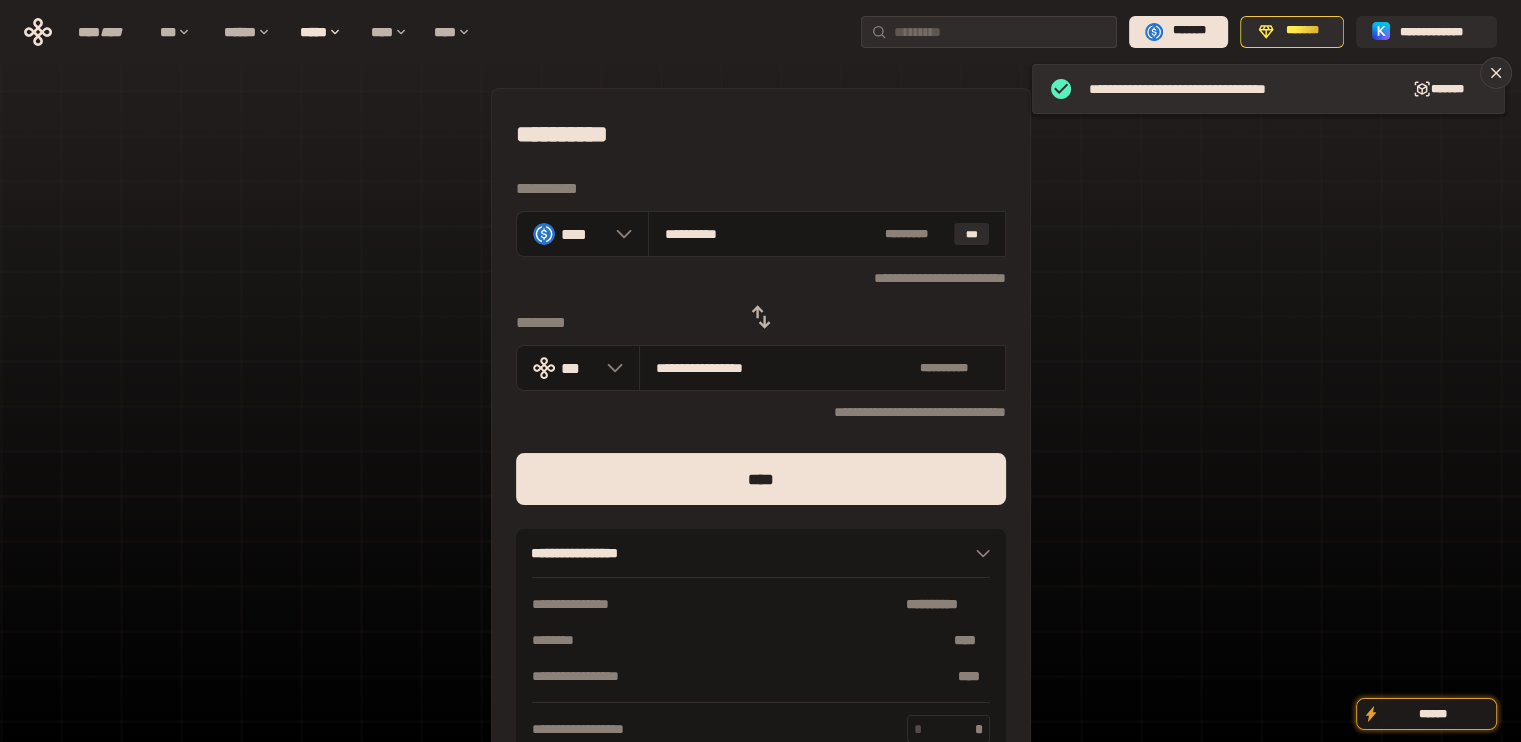 click on "*** [NAME] [LAST] ***" at bounding box center [761, 437] 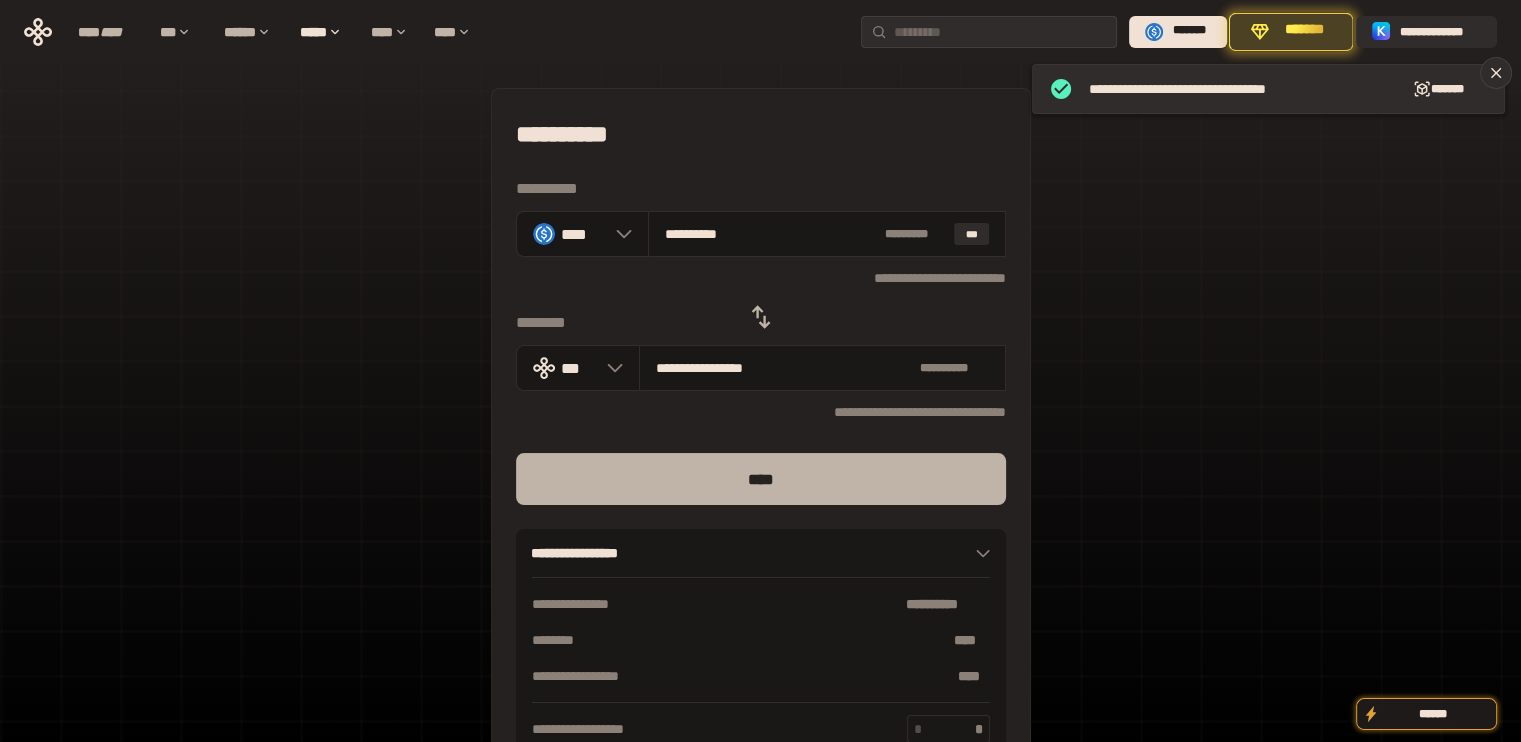 click on "****" at bounding box center (761, 479) 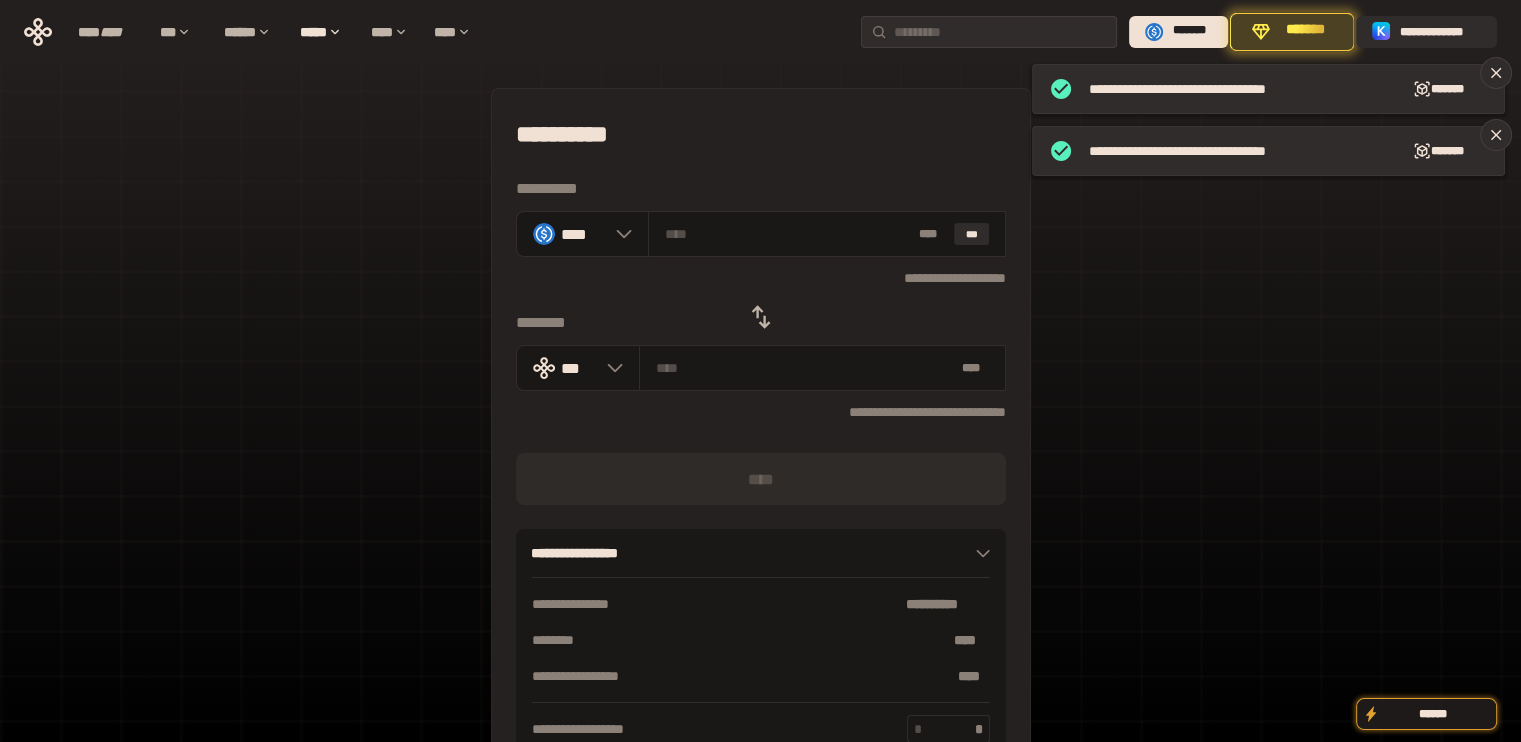 click at bounding box center [761, 317] 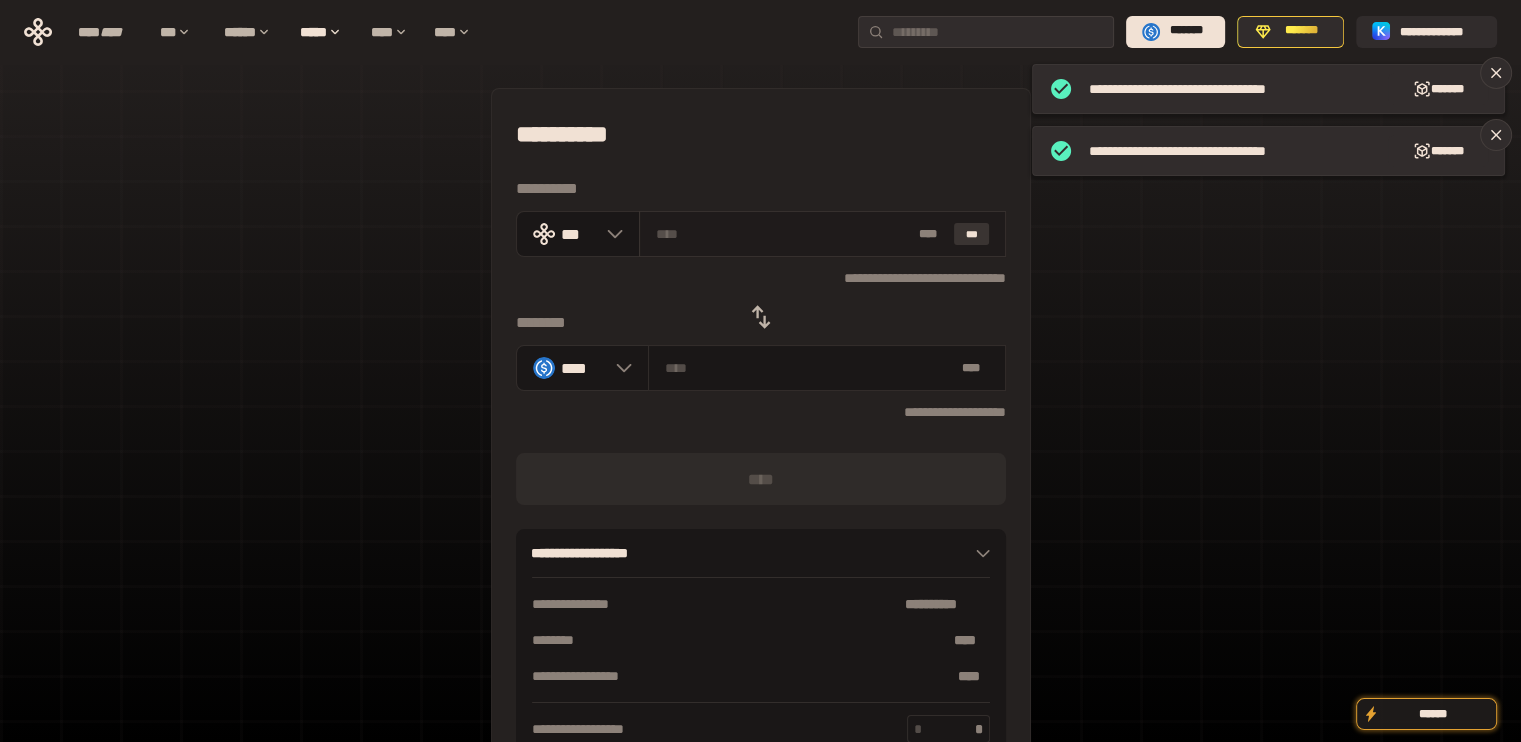 drag, startPoint x: 990, startPoint y: 229, endPoint x: 980, endPoint y: 234, distance: 11.18034 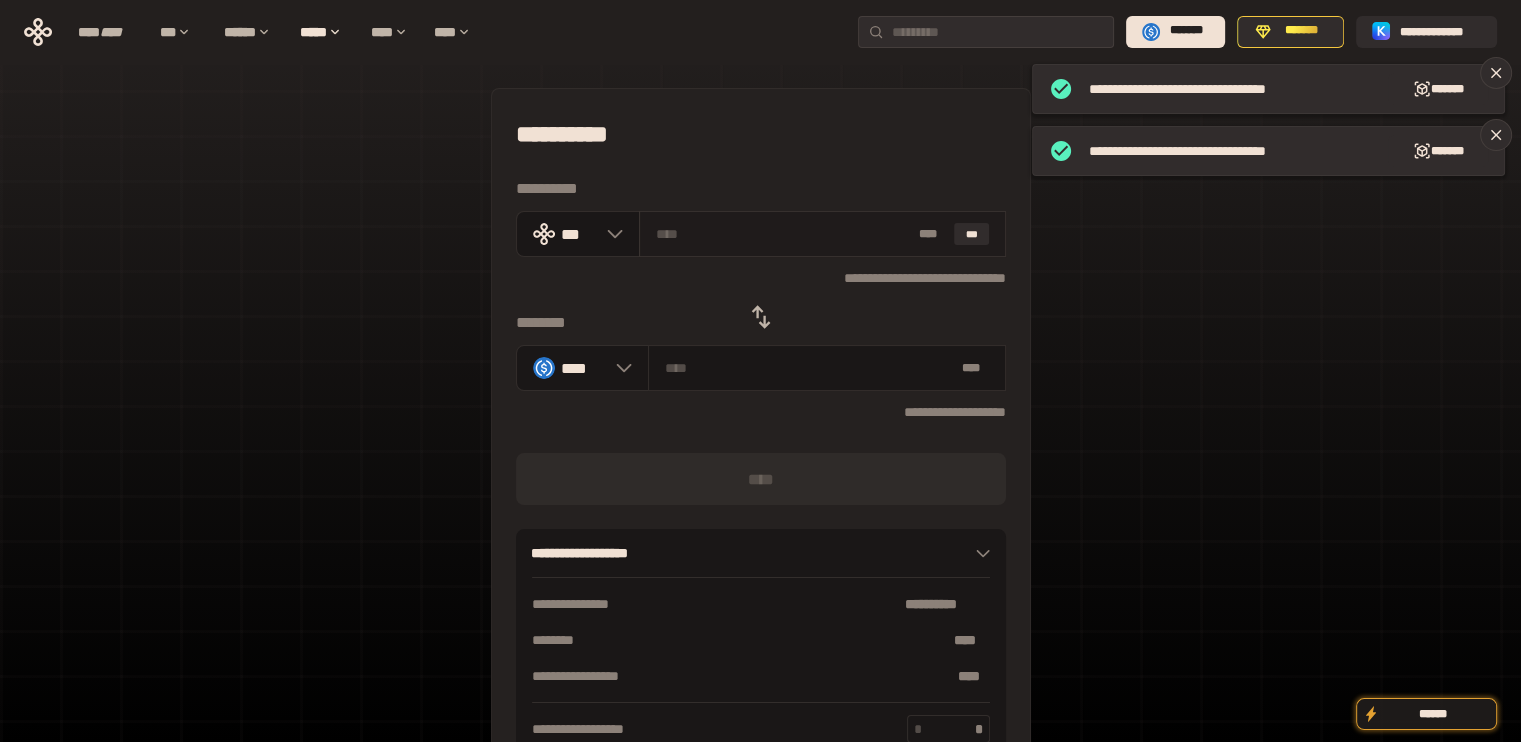click on "* ** ***" at bounding box center [822, 234] 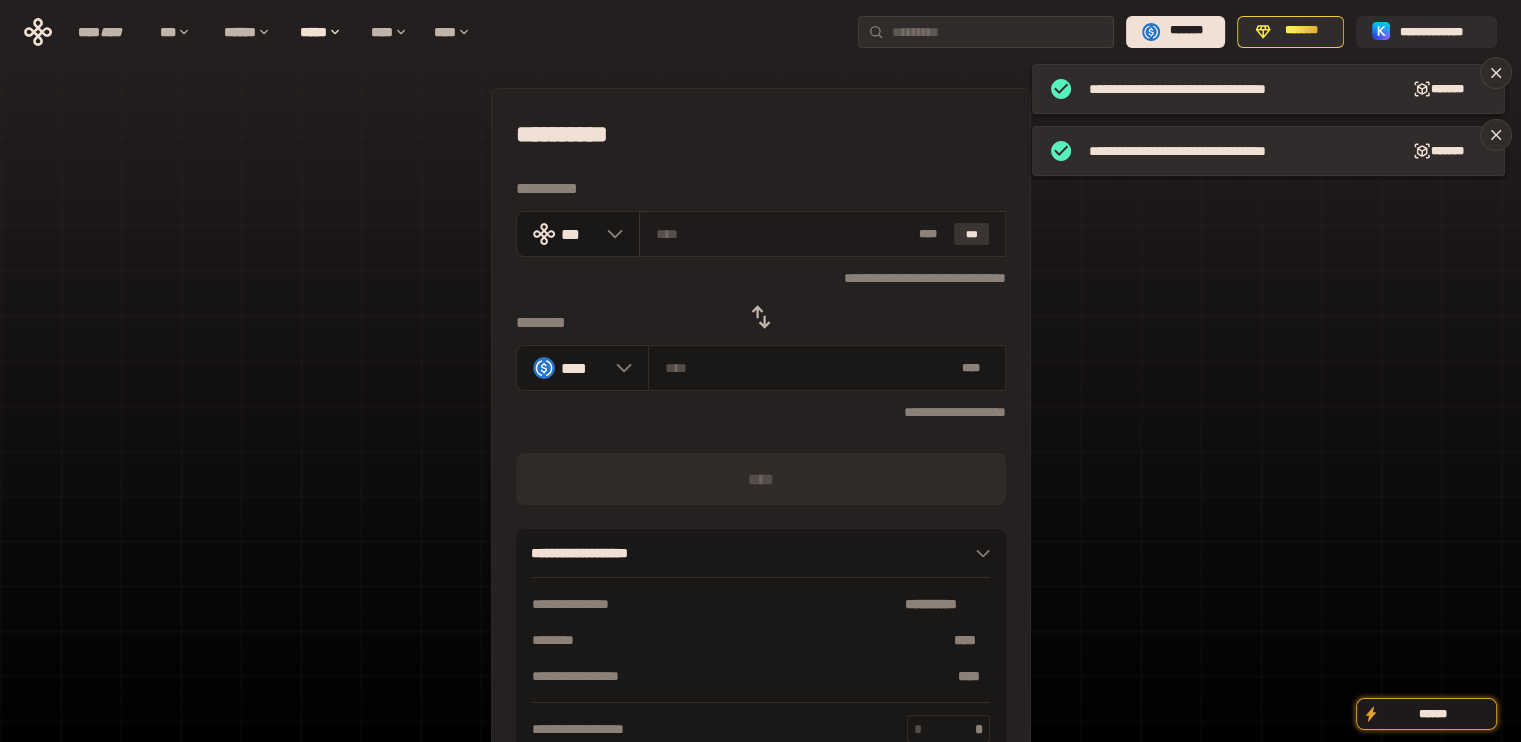 click on "***" at bounding box center [972, 234] 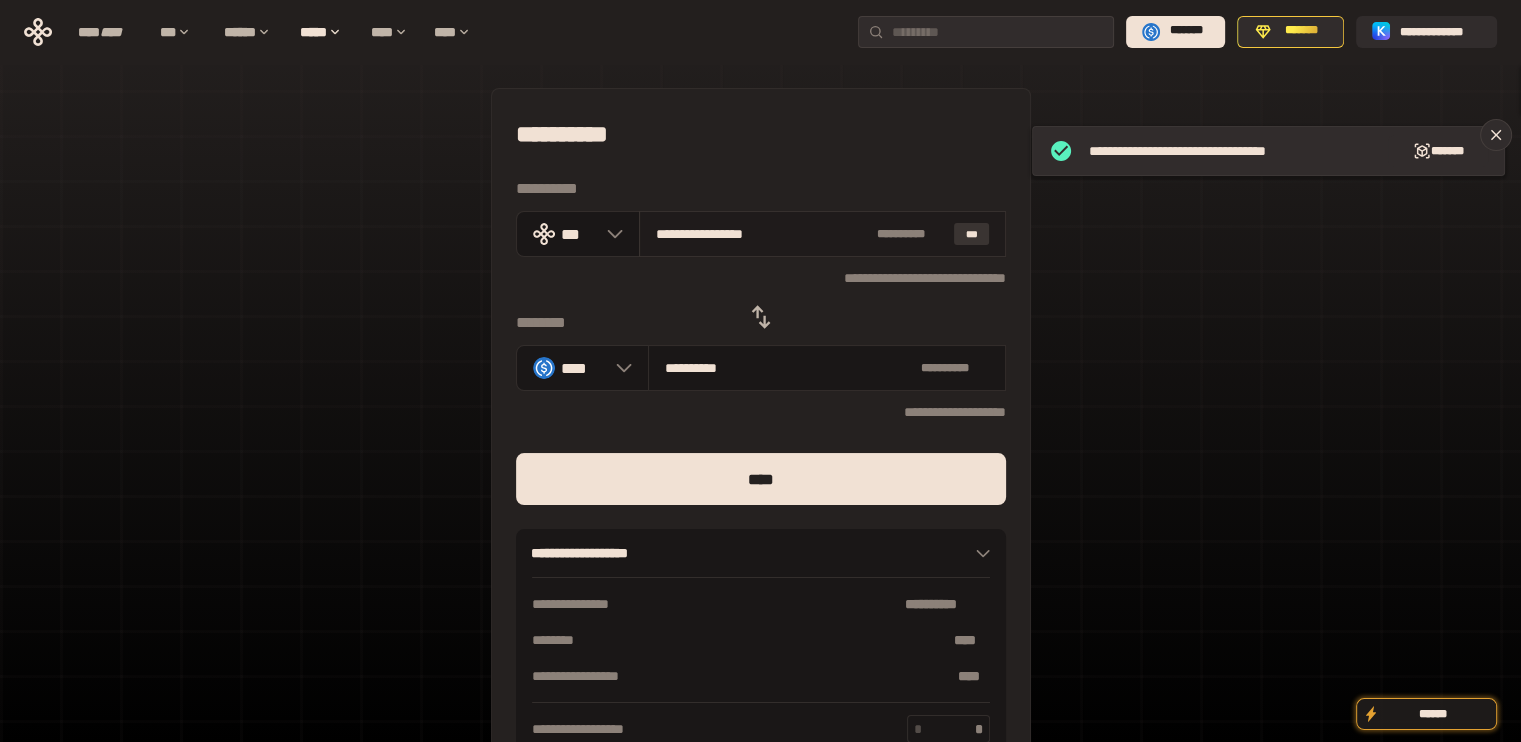 drag, startPoint x: 667, startPoint y: 235, endPoint x: 975, endPoint y: 223, distance: 308.23367 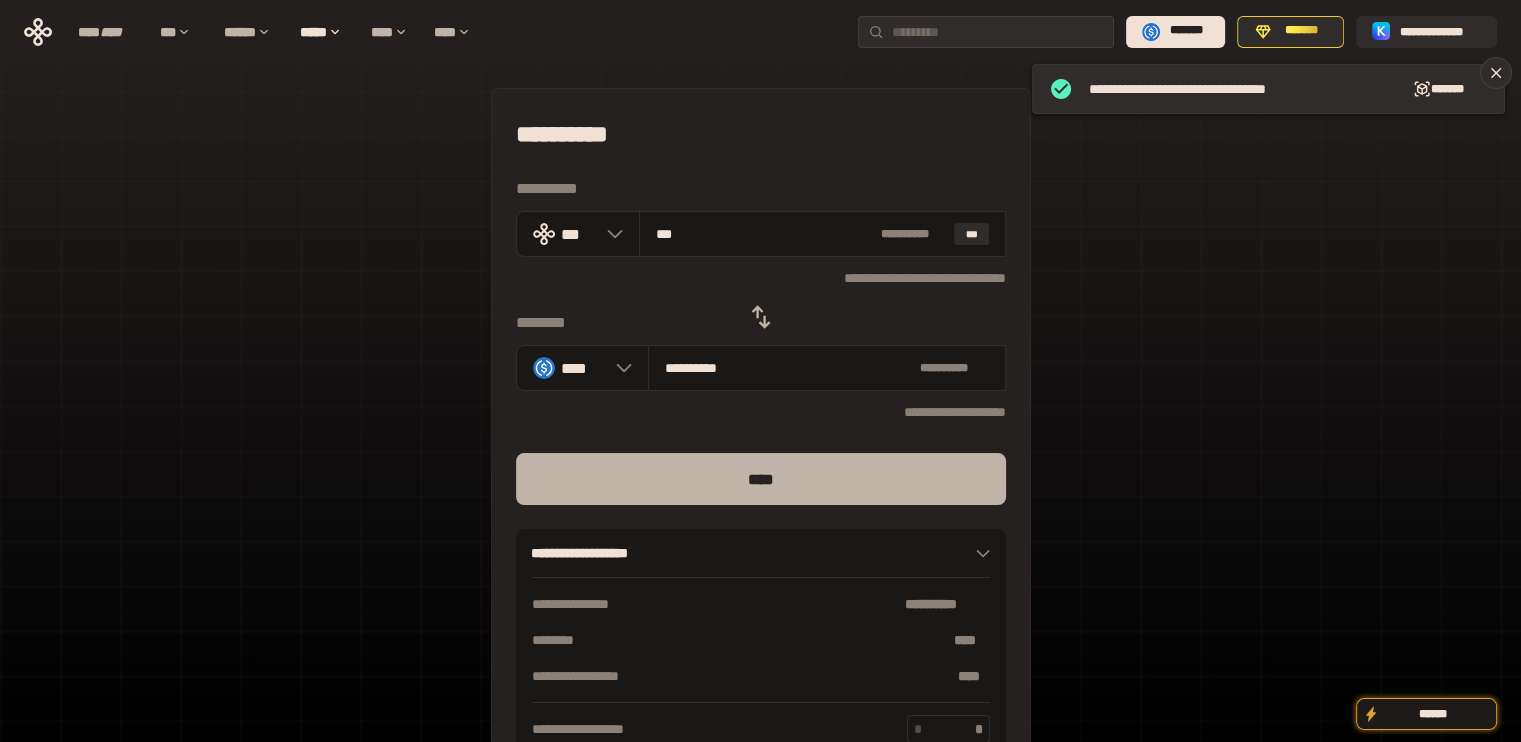 click on "****" at bounding box center [761, 479] 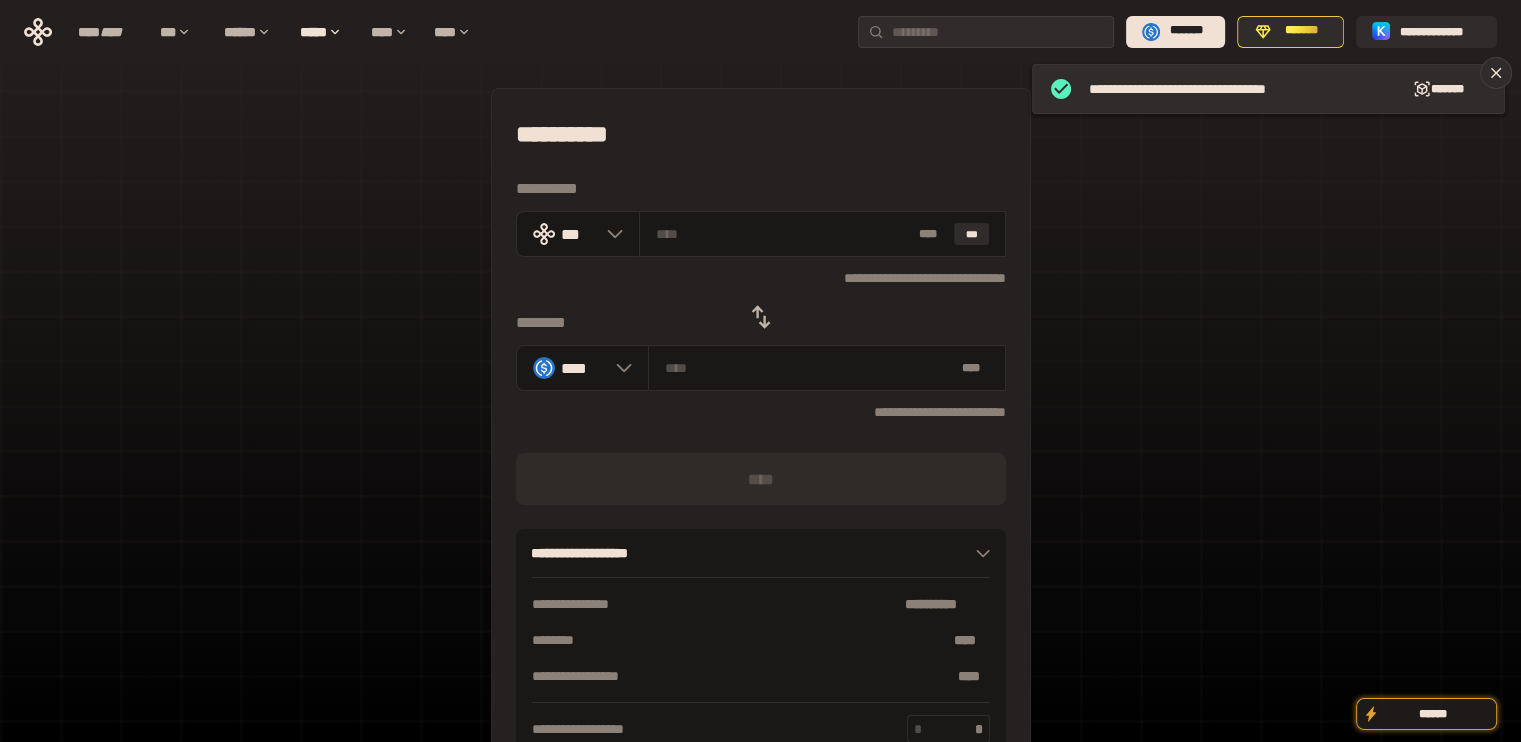 click 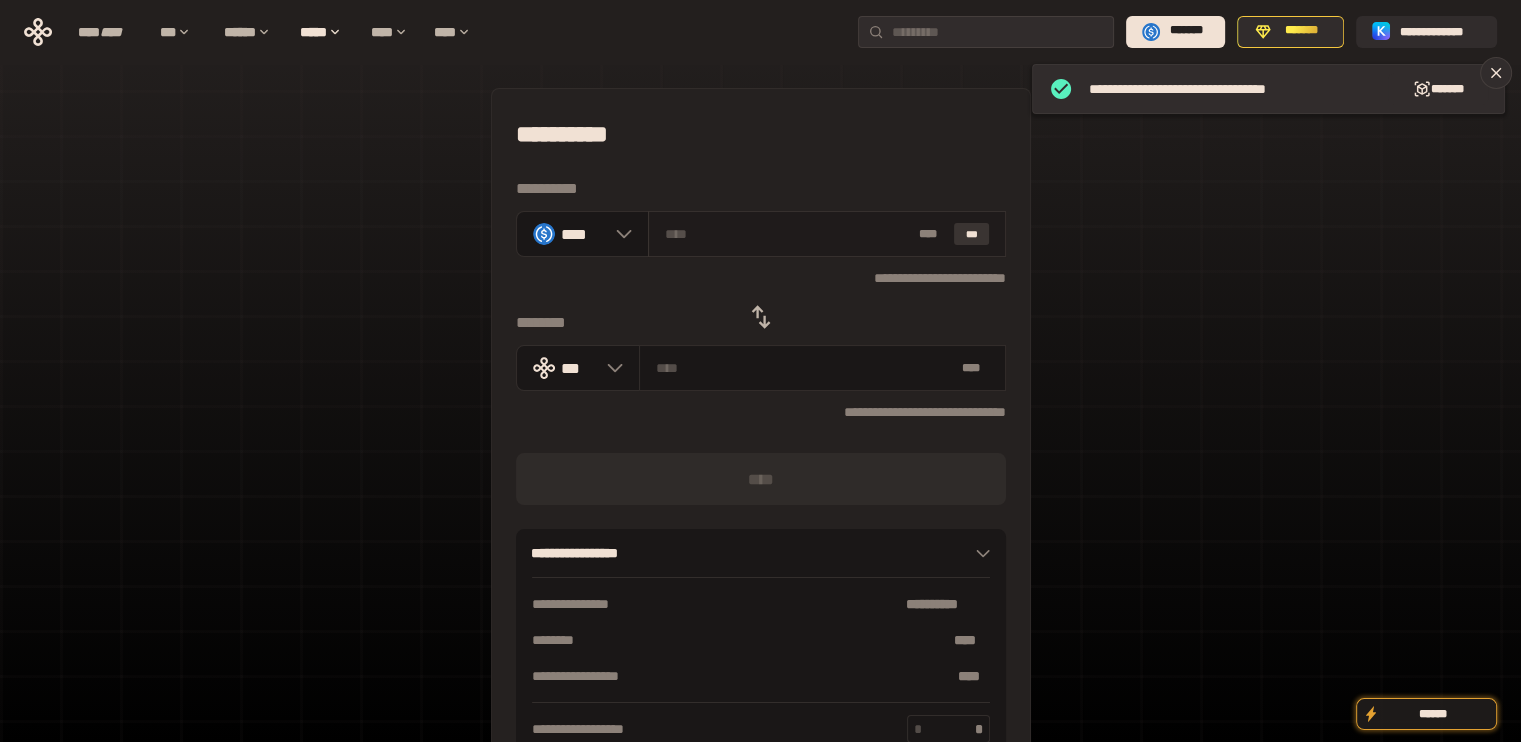 click on "***" at bounding box center (972, 234) 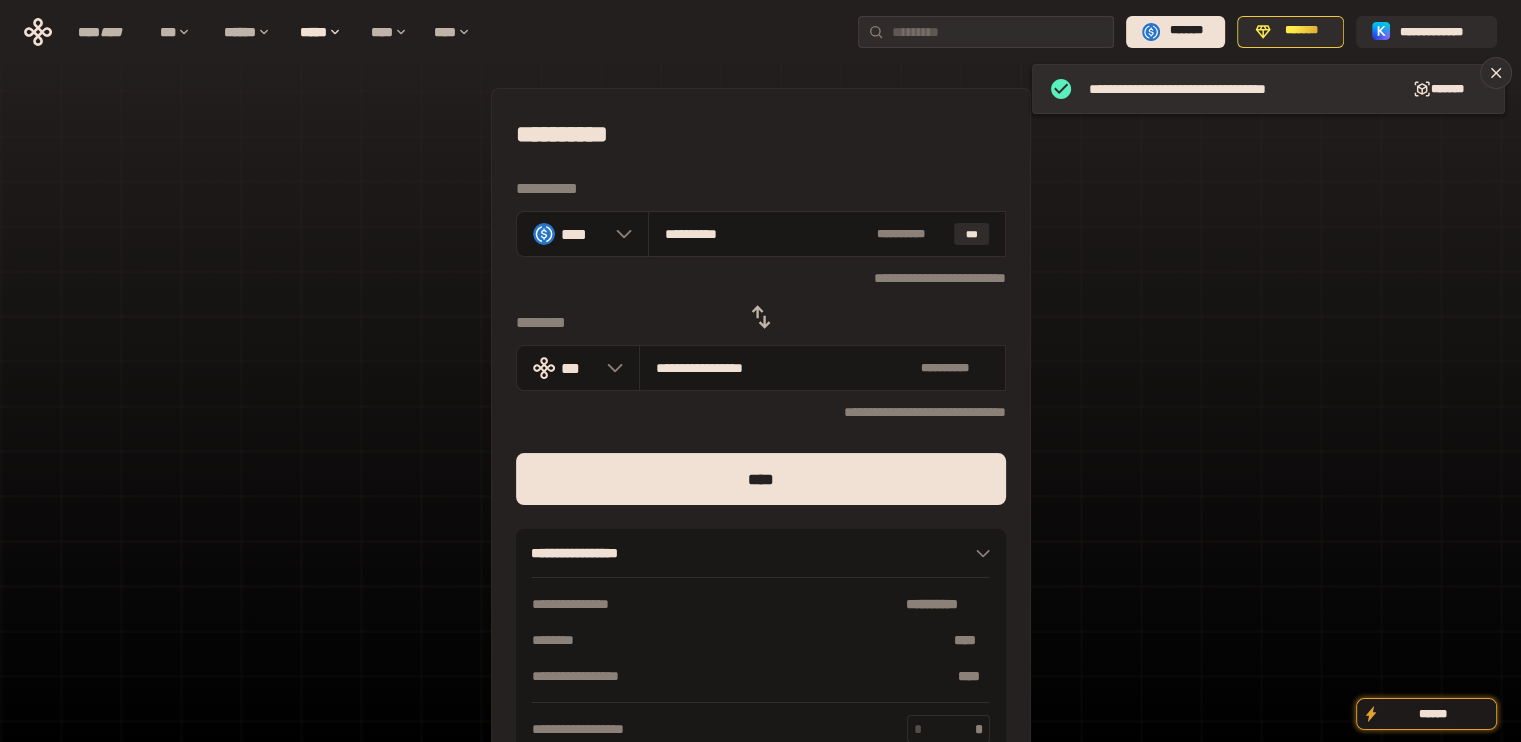 drag, startPoint x: 696, startPoint y: 233, endPoint x: 840, endPoint y: 424, distance: 239.20076 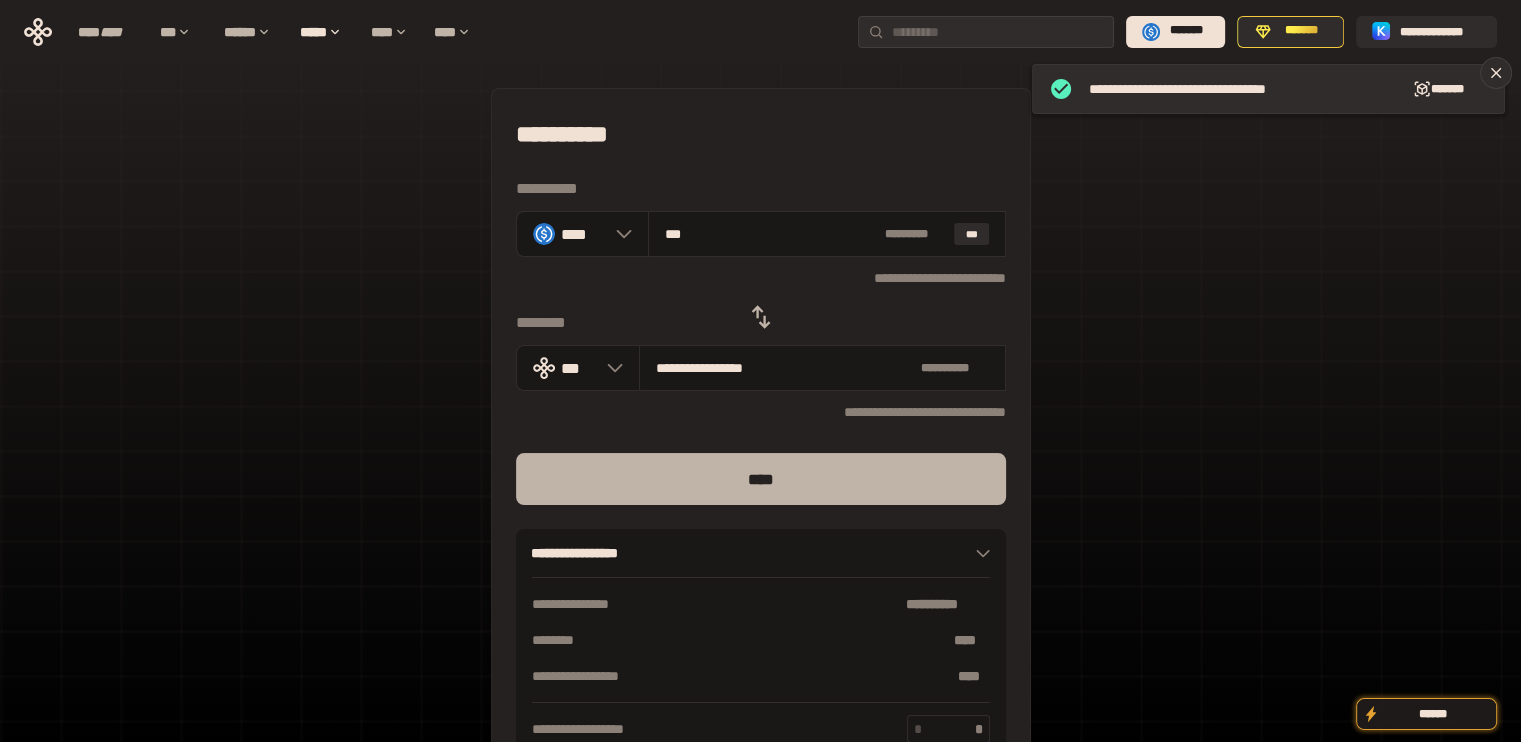 click on "****" at bounding box center [761, 479] 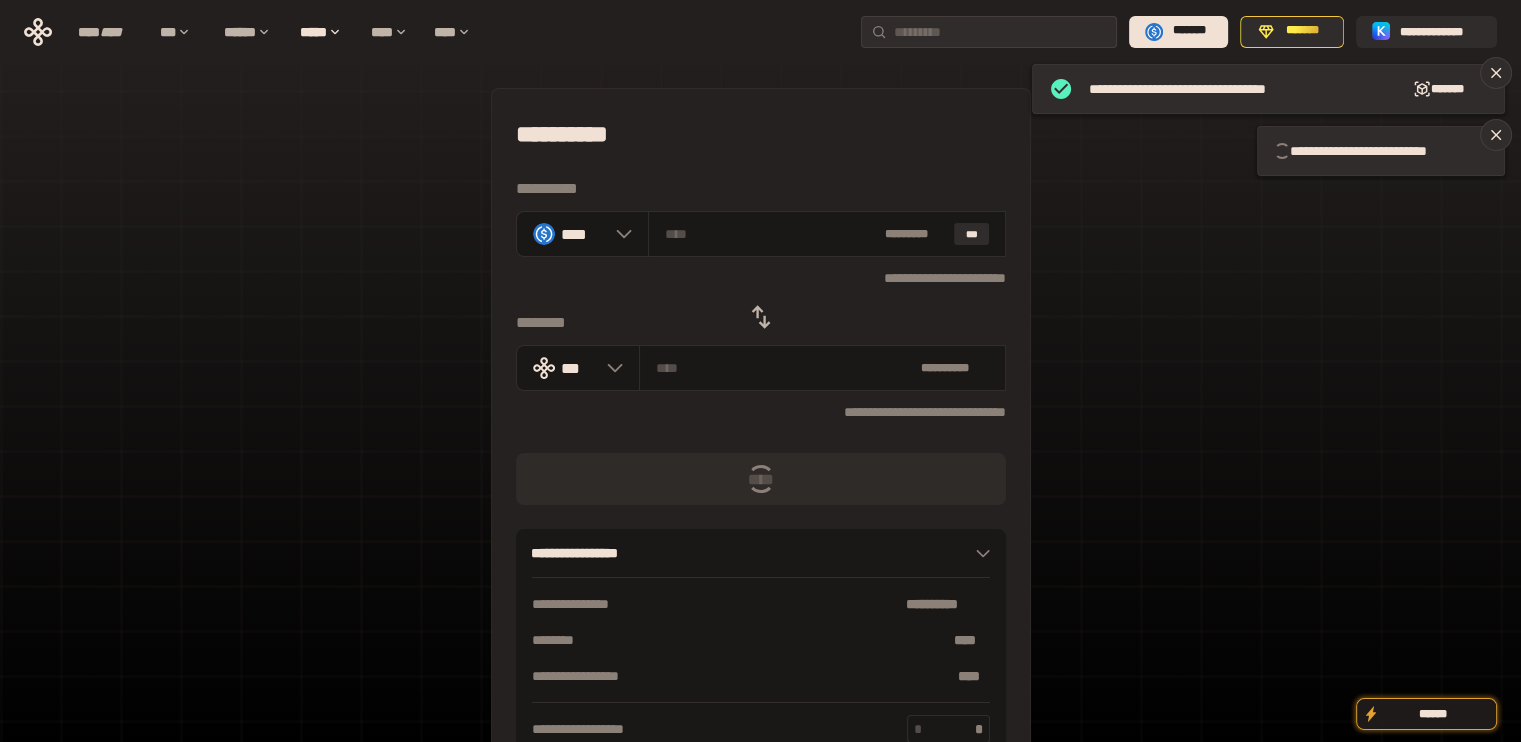 click 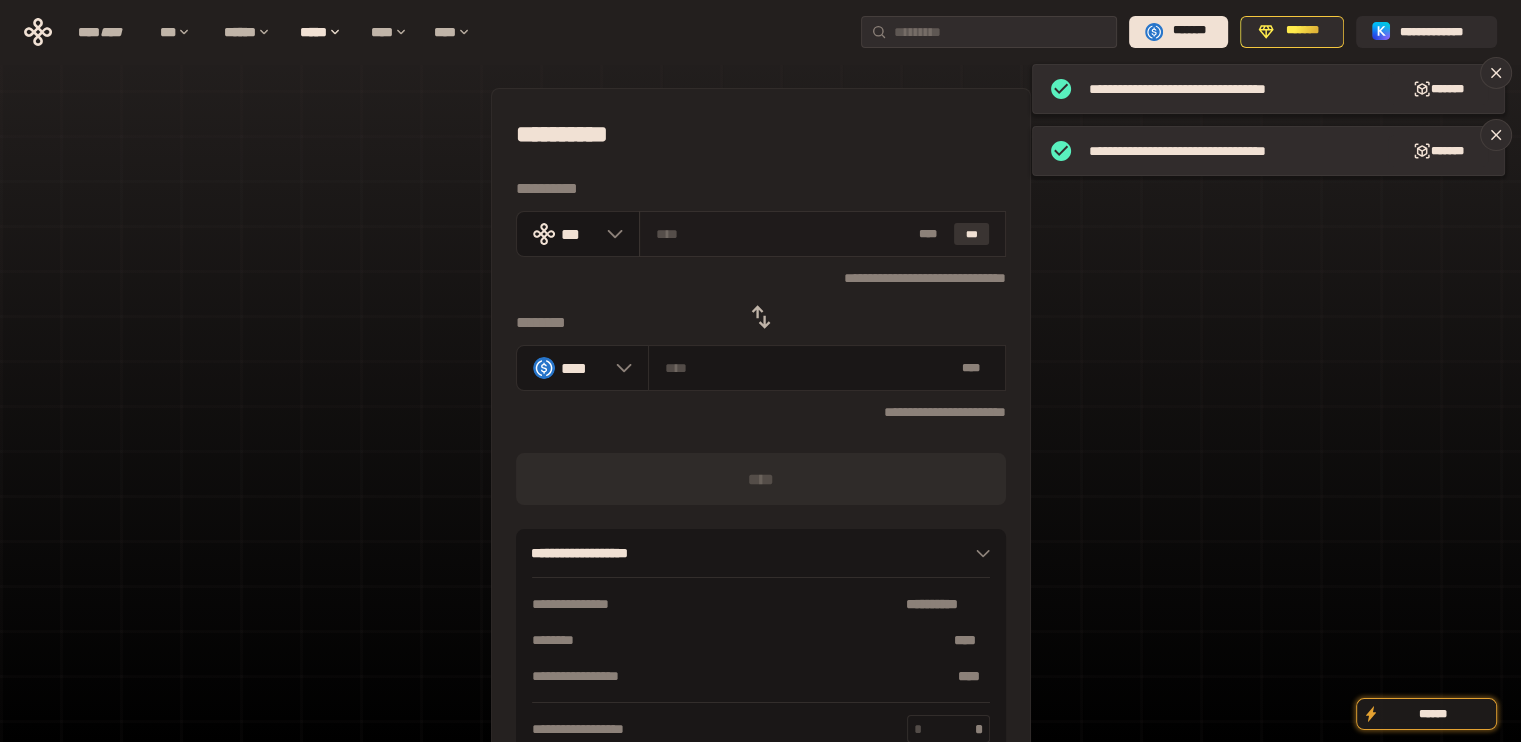 click on "***" at bounding box center [972, 234] 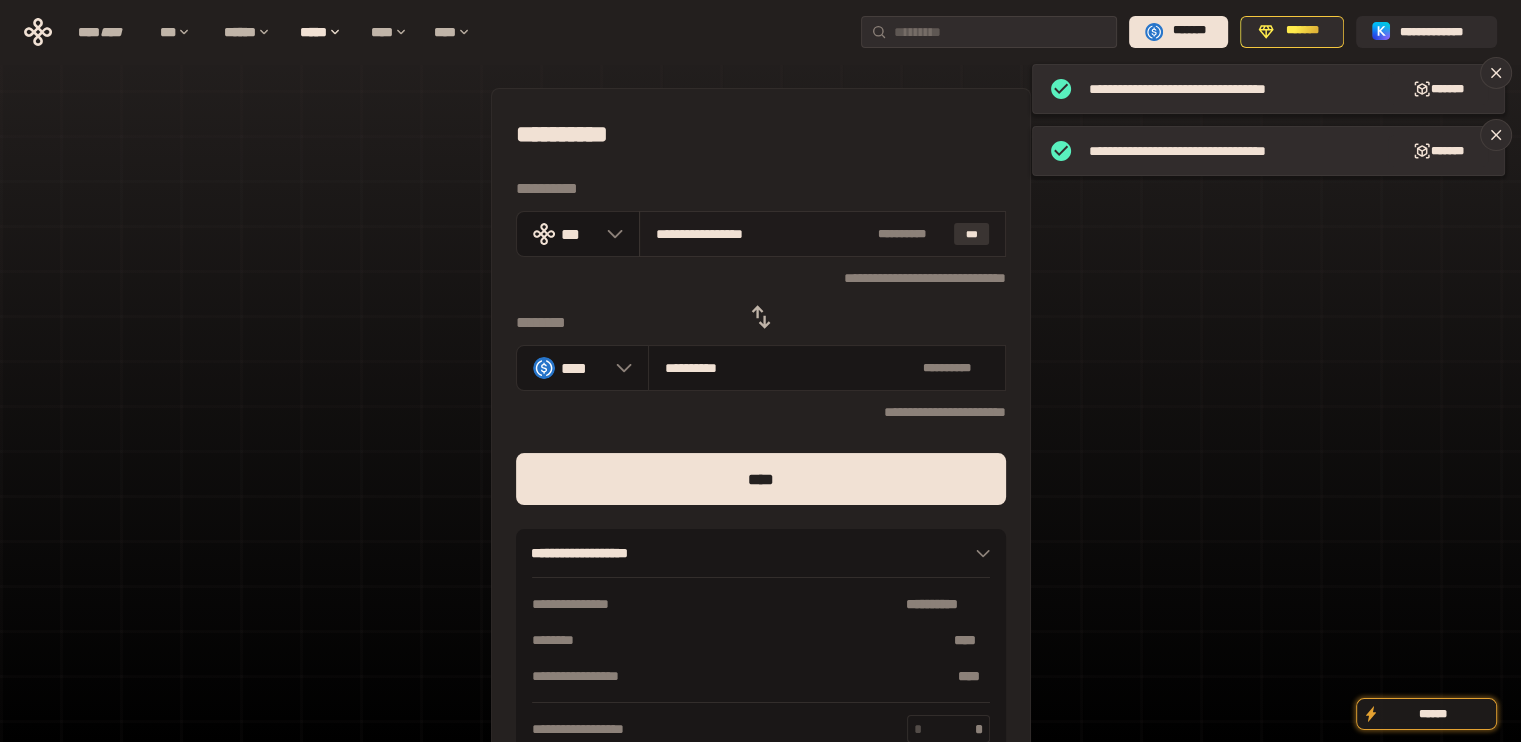 drag, startPoint x: 685, startPoint y: 227, endPoint x: 961, endPoint y: 233, distance: 276.06522 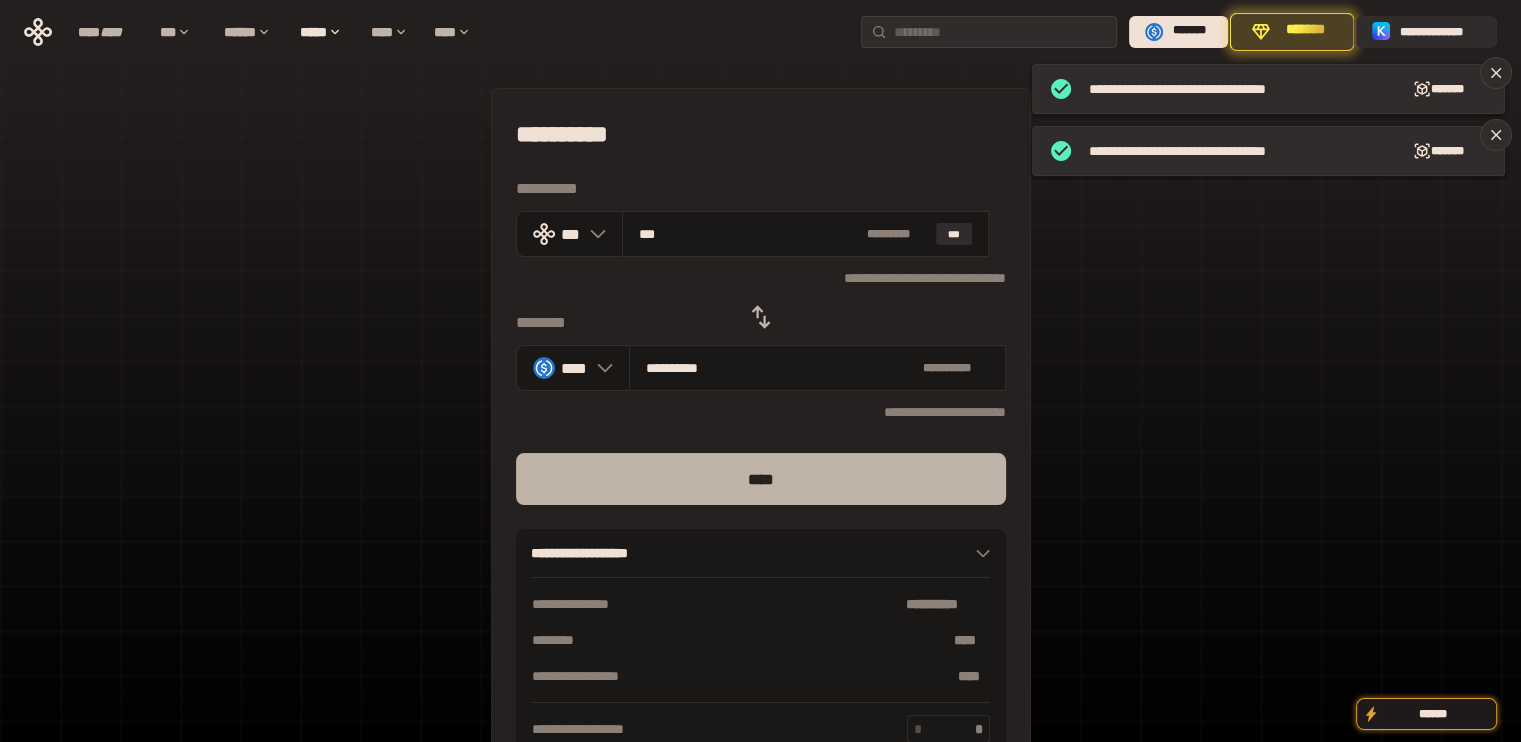 click on "****" at bounding box center (761, 479) 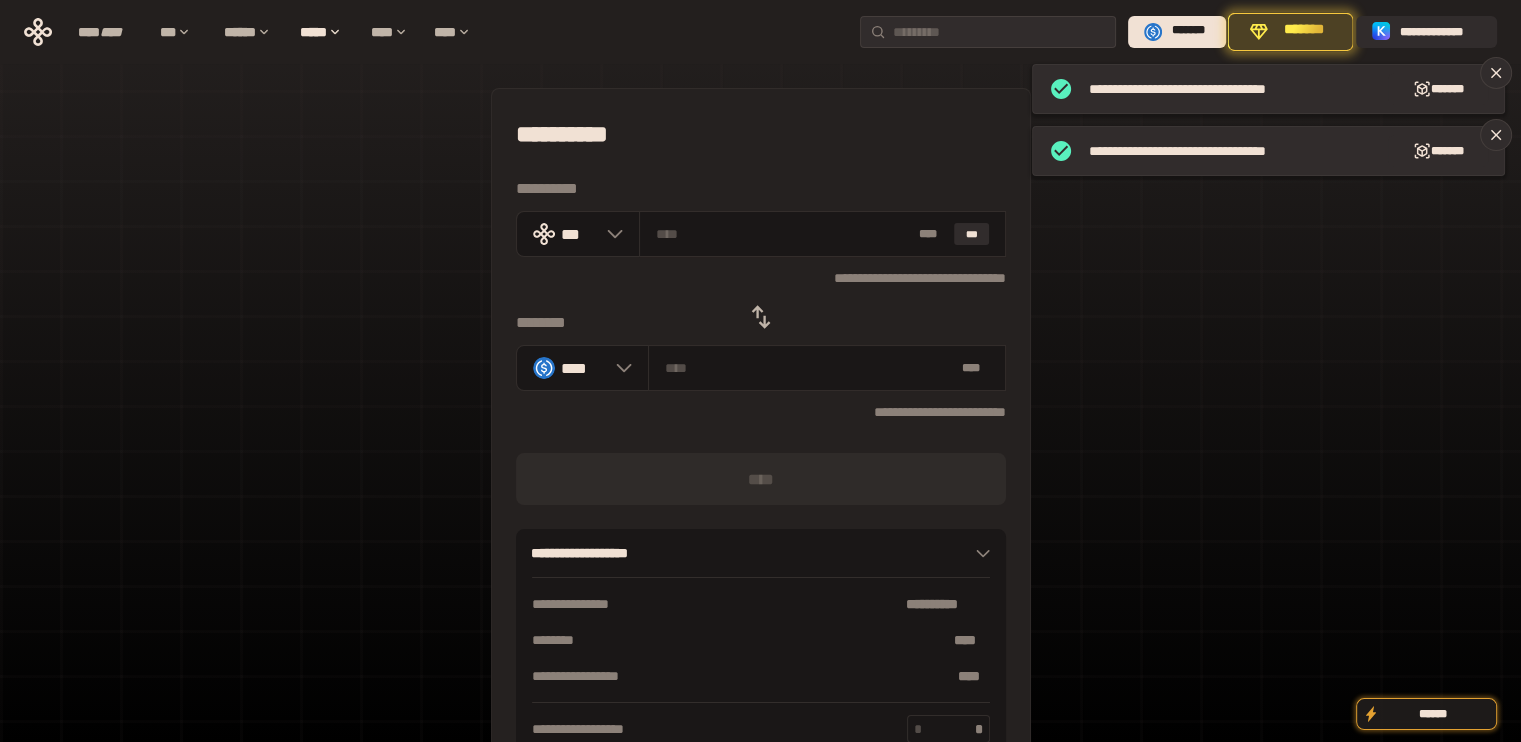 click 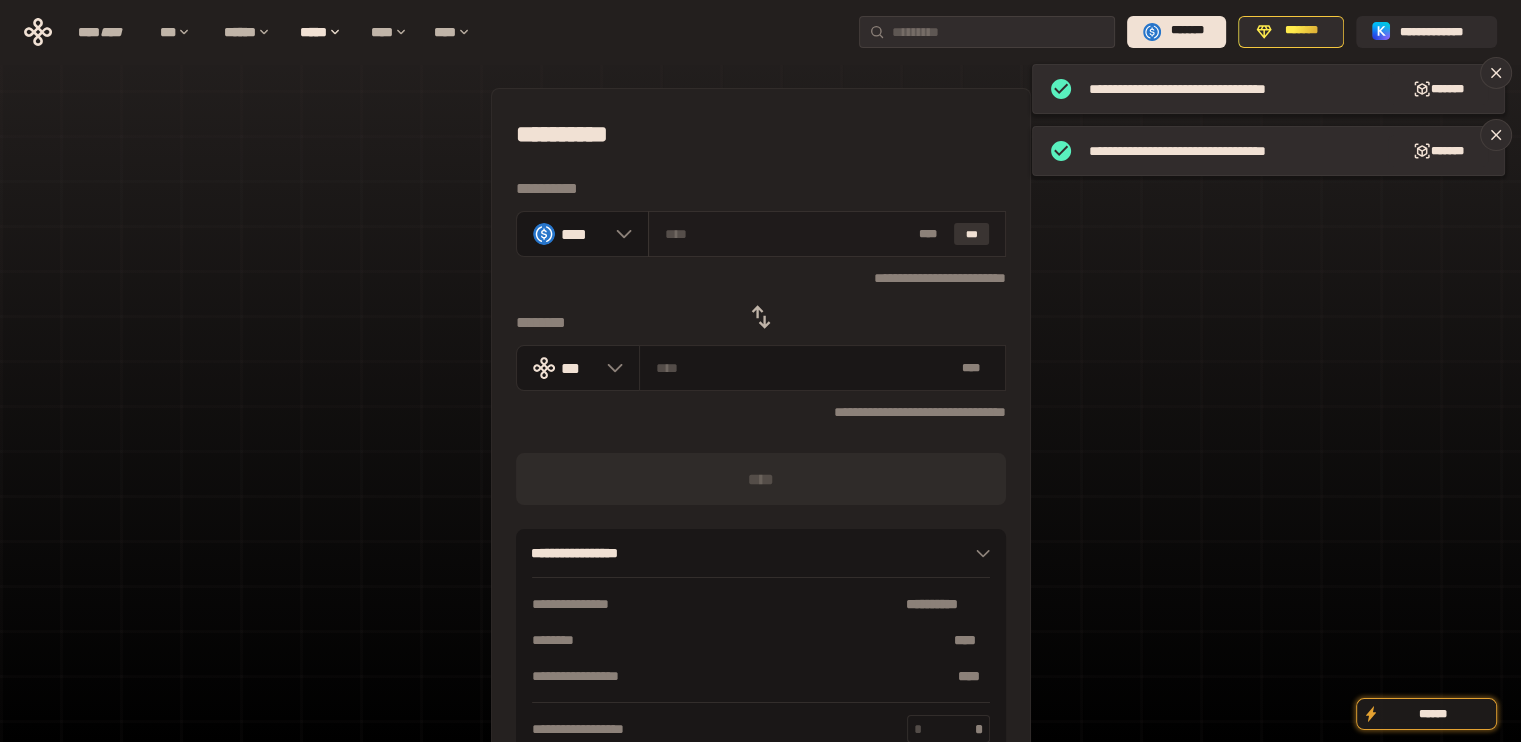 click on "***" at bounding box center [972, 234] 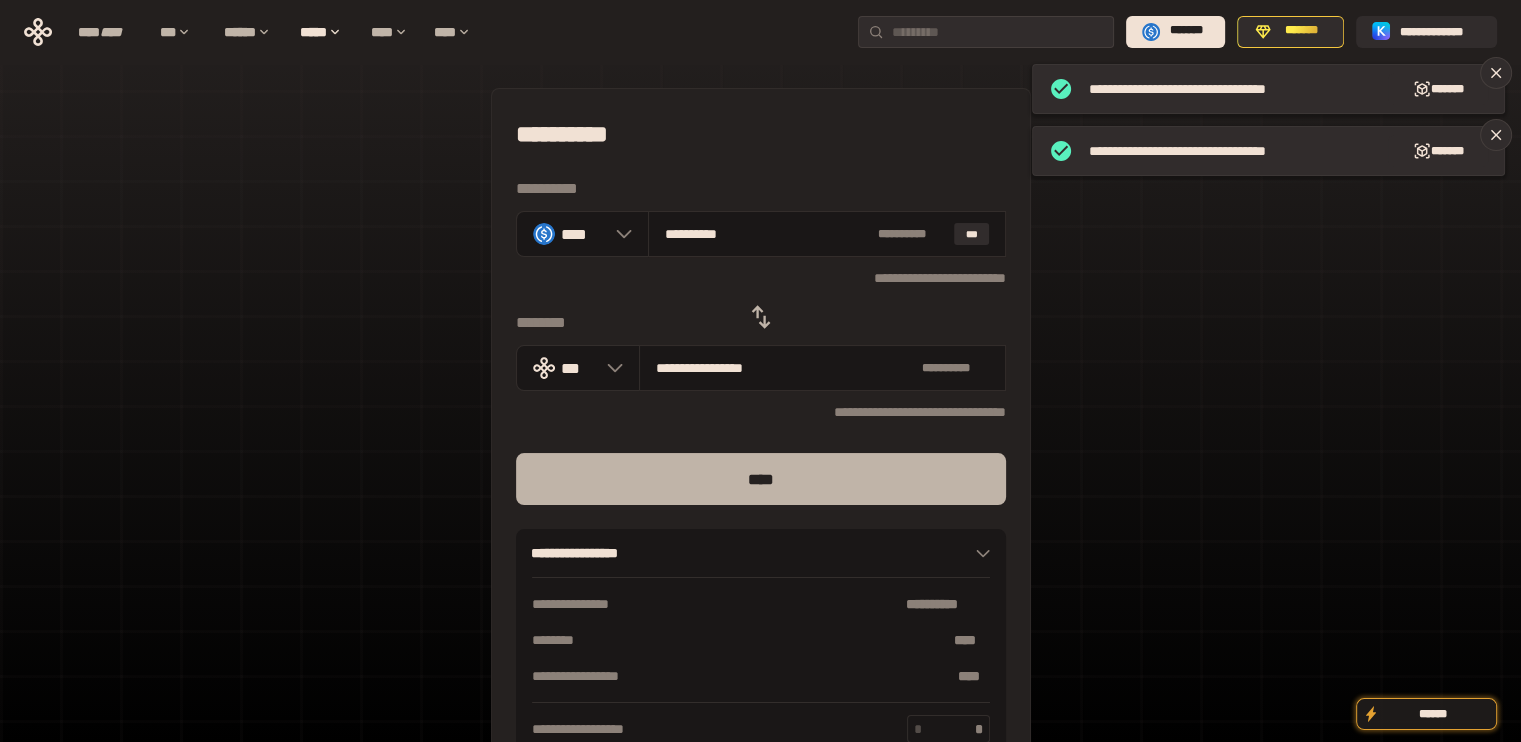 click on "****" at bounding box center (761, 479) 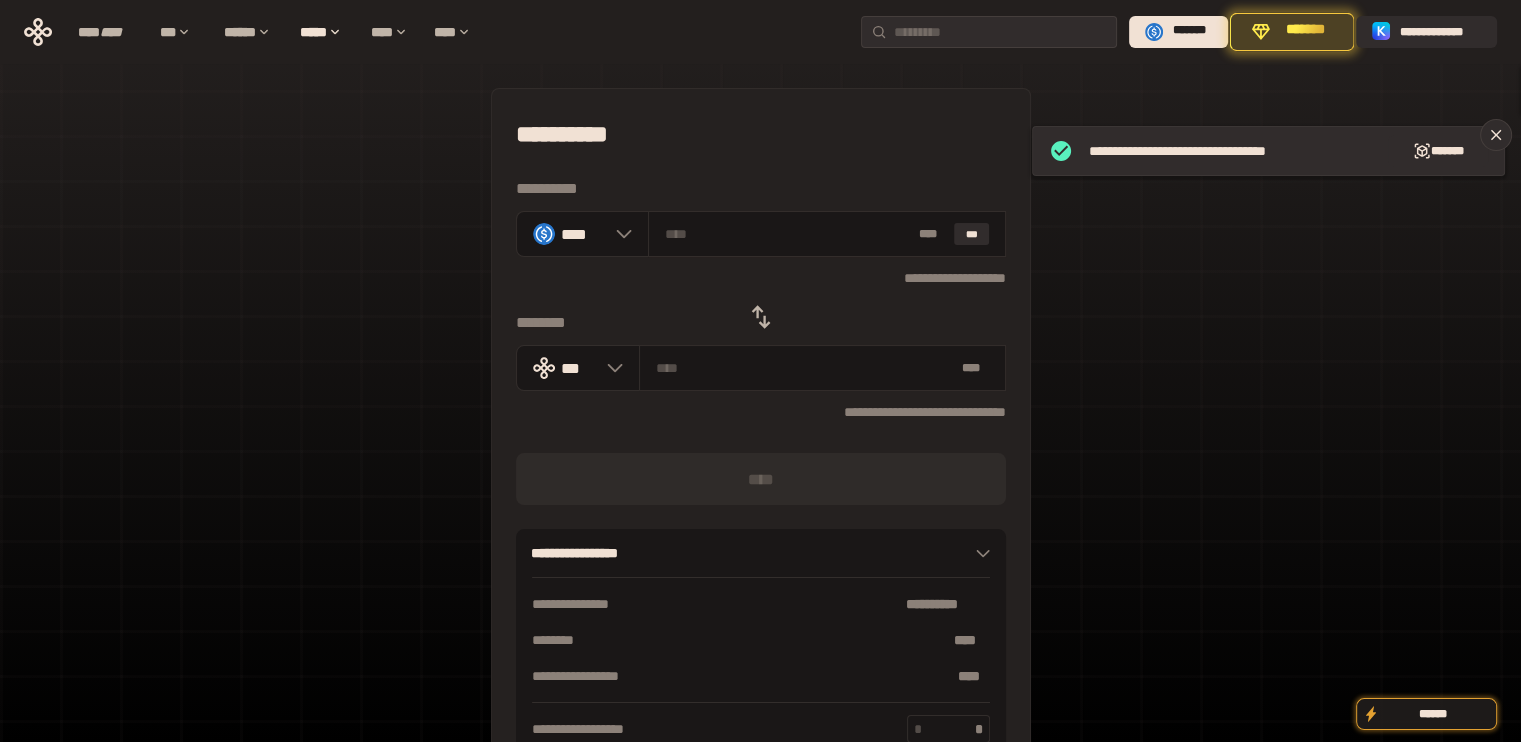 click on "**********" at bounding box center (761, 434) 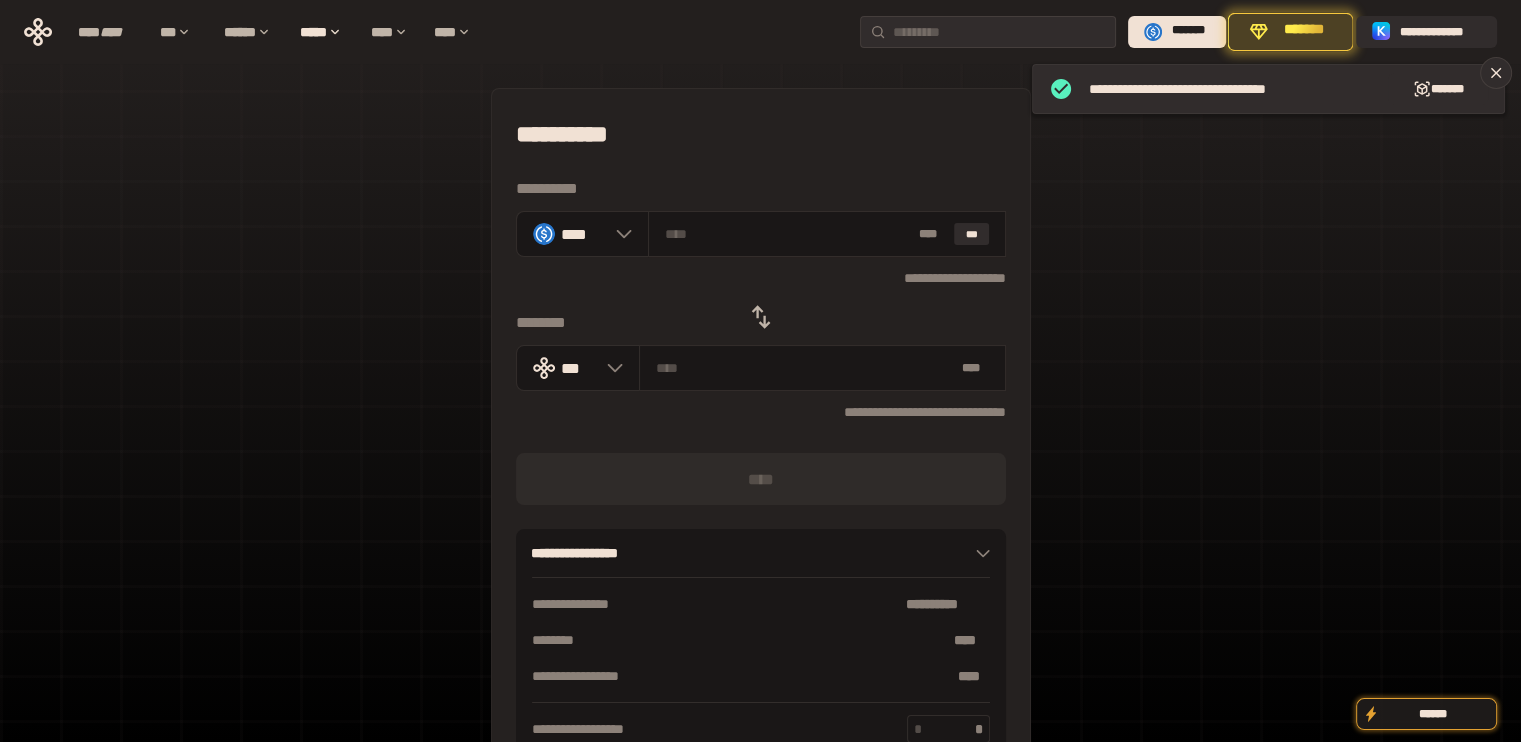 click 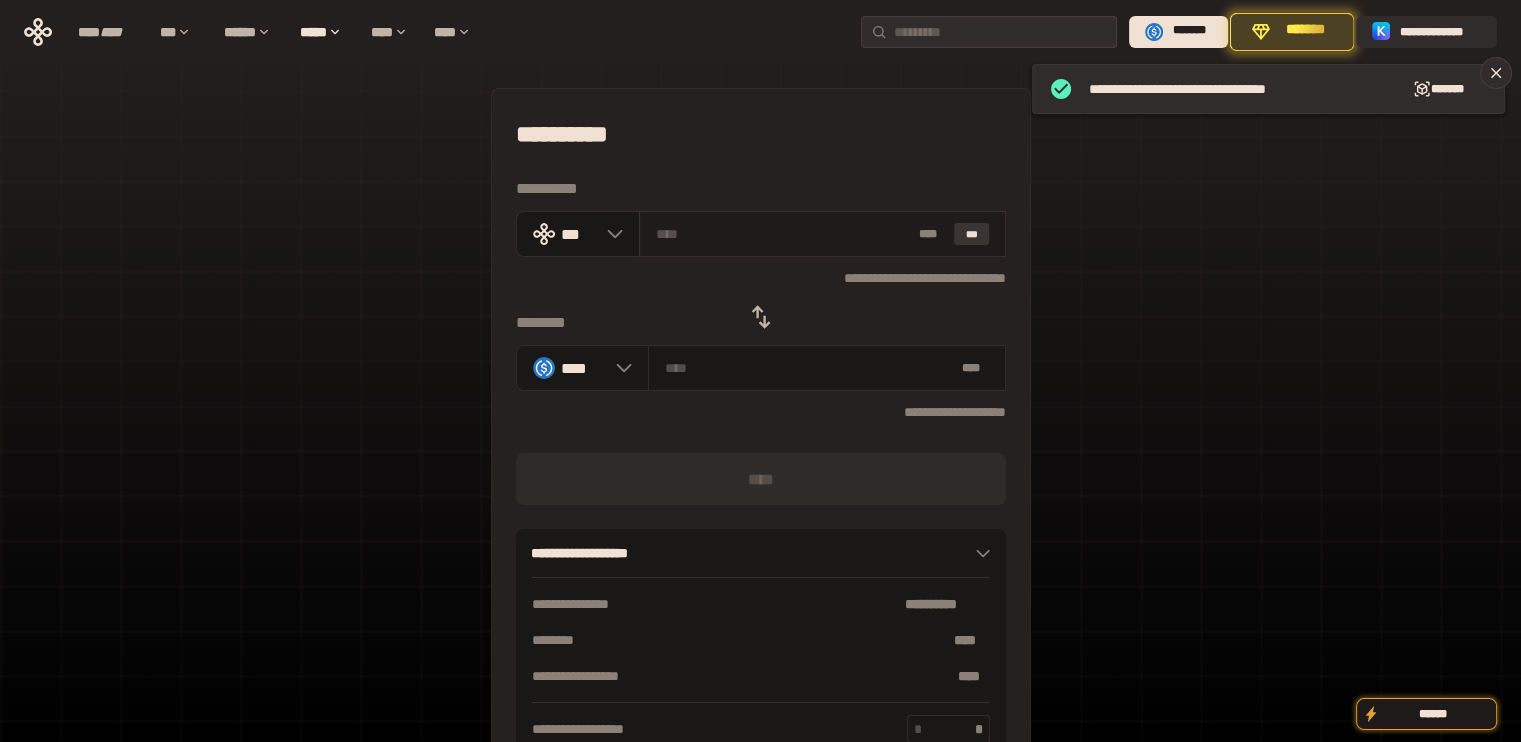 click on "***" at bounding box center (972, 234) 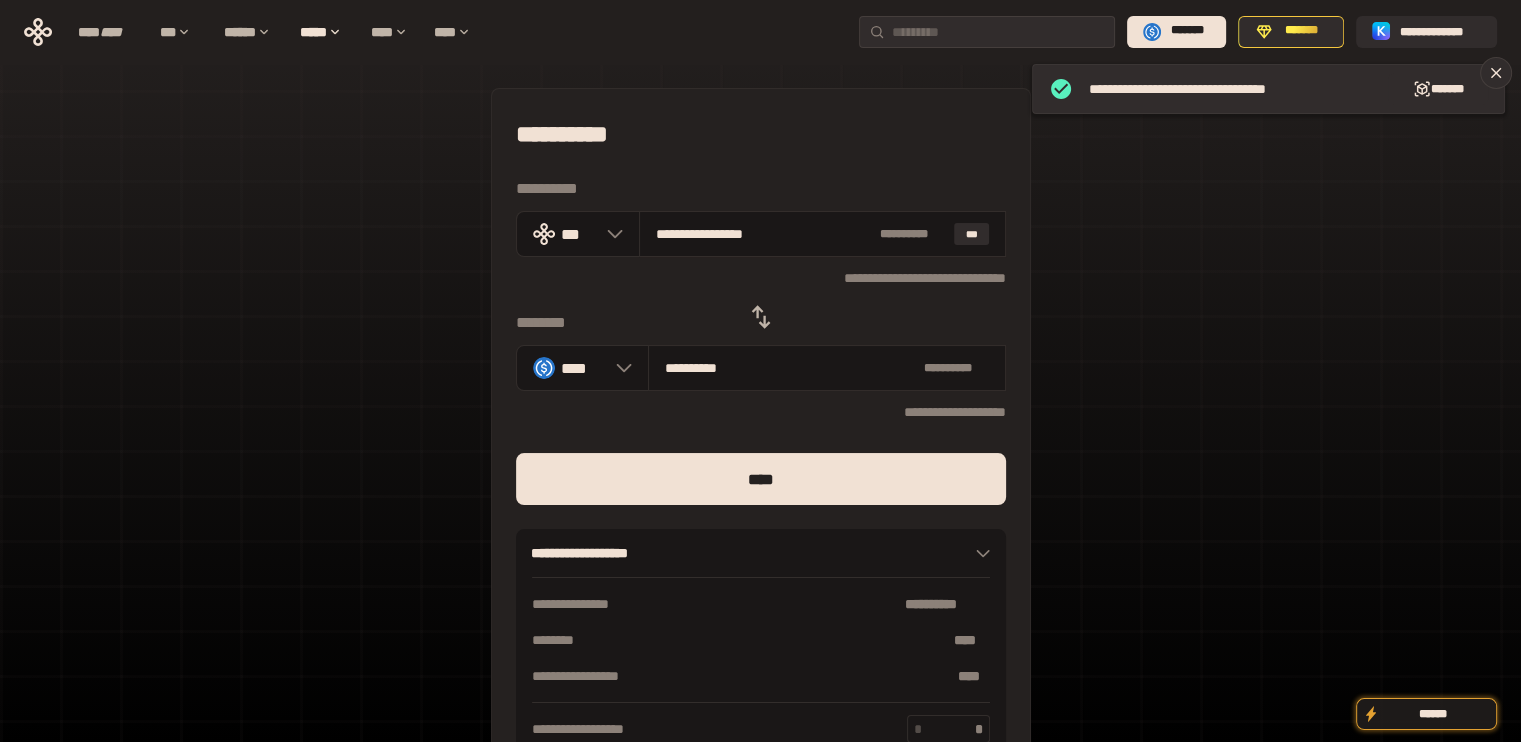 drag, startPoint x: 690, startPoint y: 237, endPoint x: 904, endPoint y: 264, distance: 215.69655 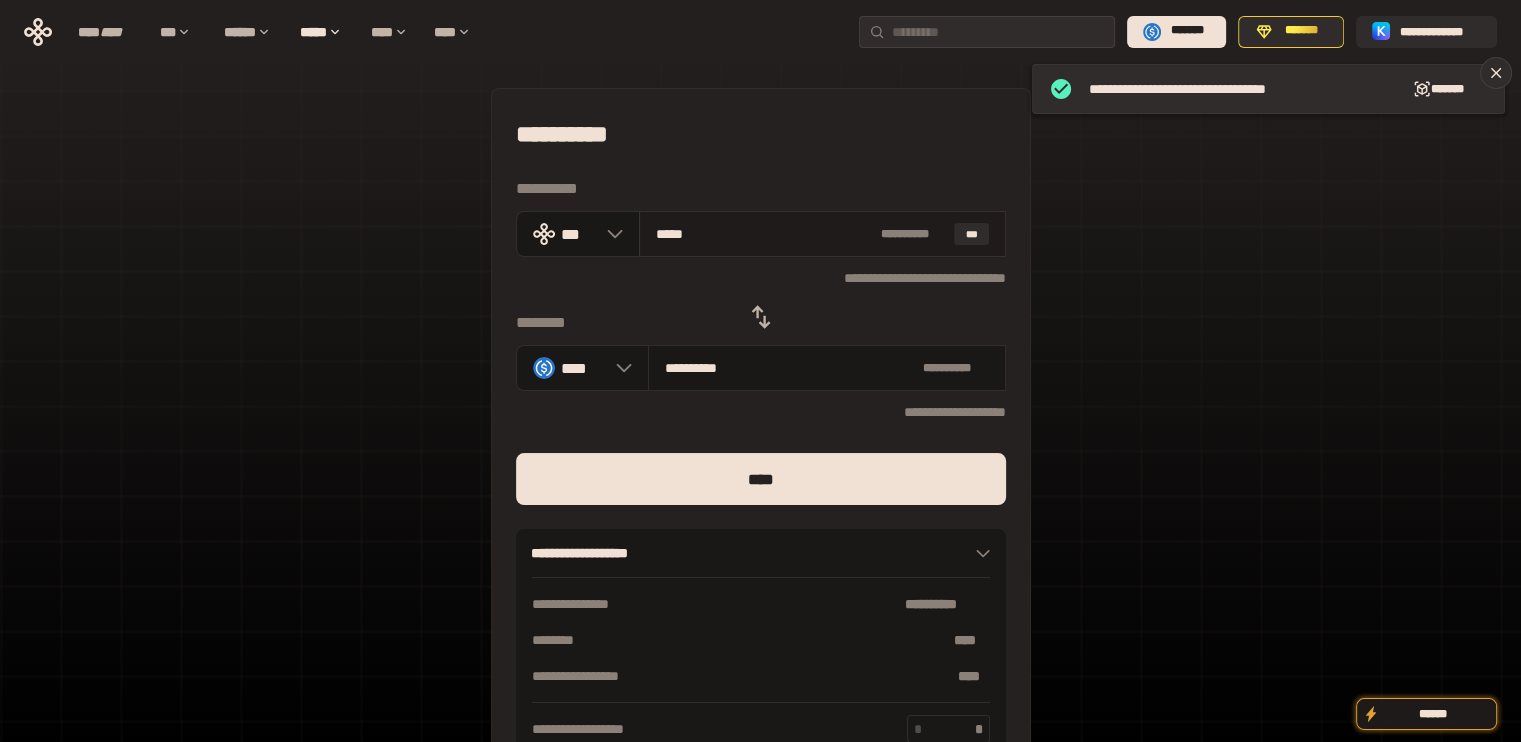 drag, startPoint x: 697, startPoint y: 226, endPoint x: 682, endPoint y: 230, distance: 15.524175 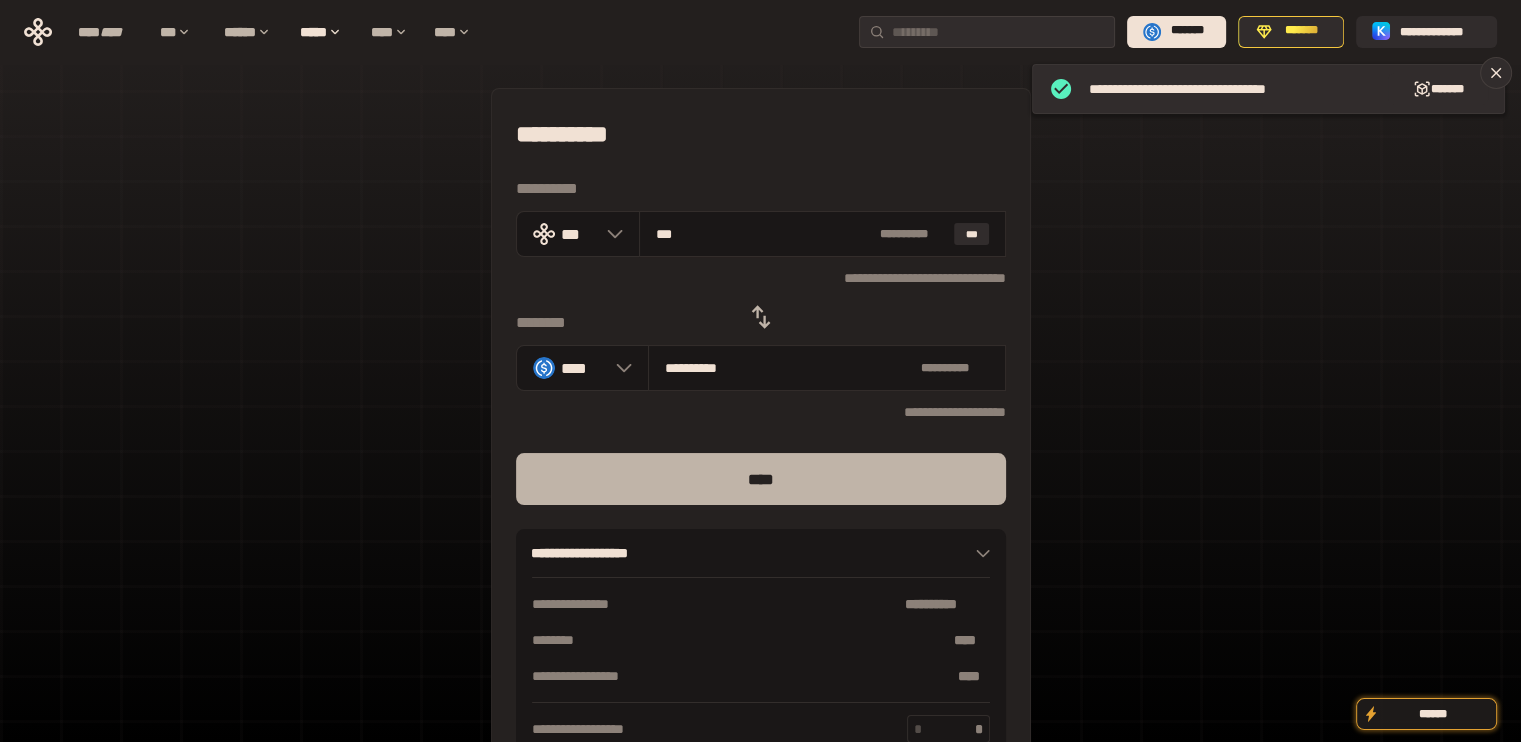click on "****" at bounding box center [761, 479] 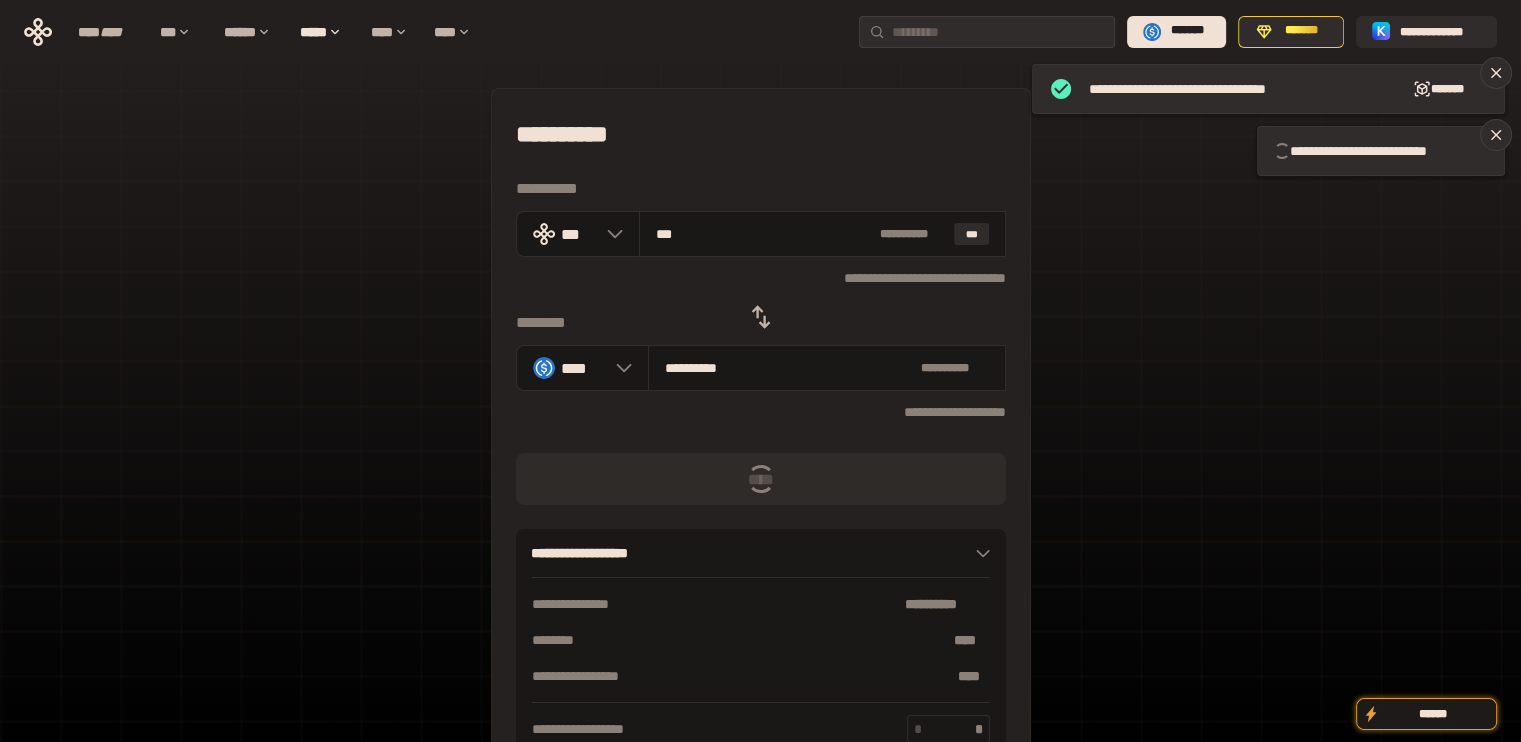 click 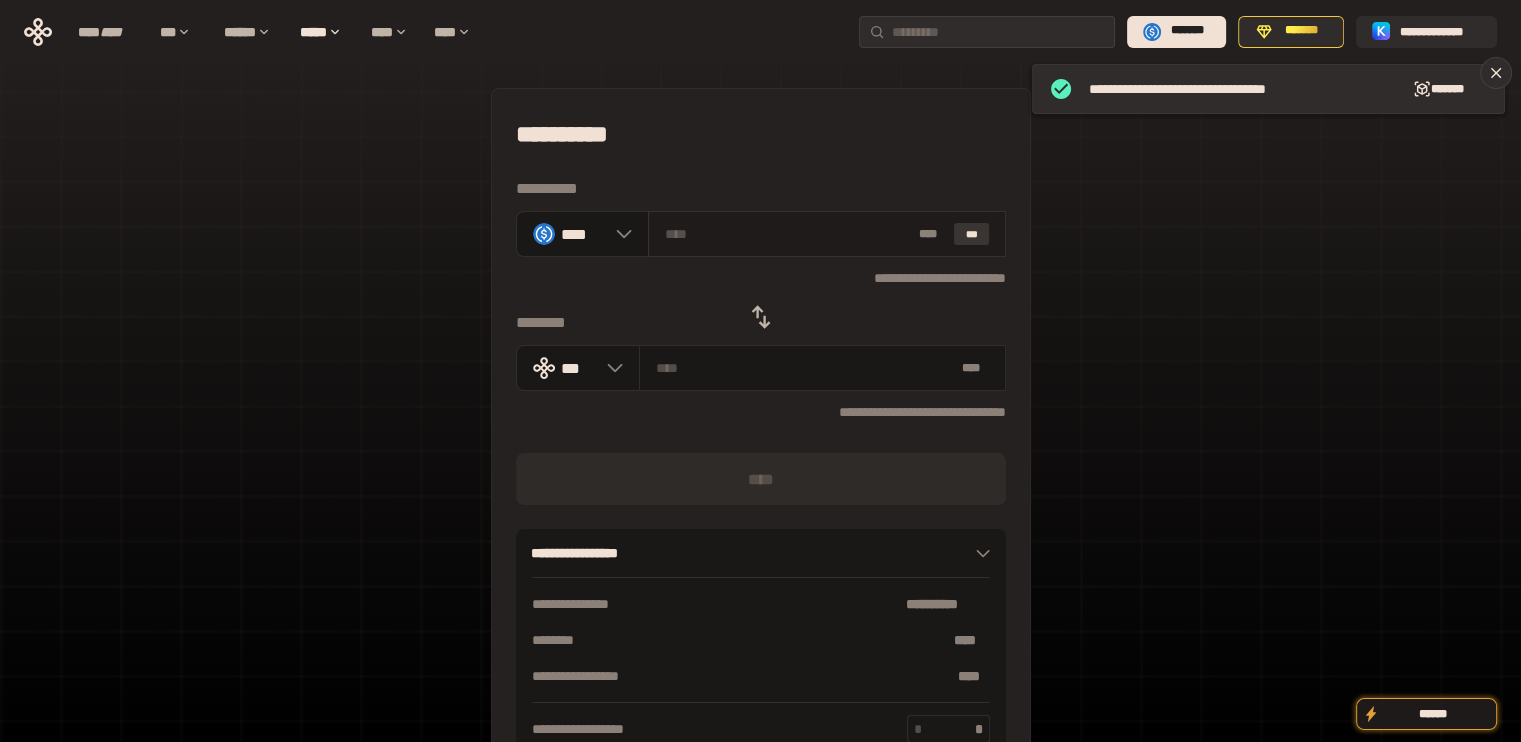 click on "***" at bounding box center (972, 234) 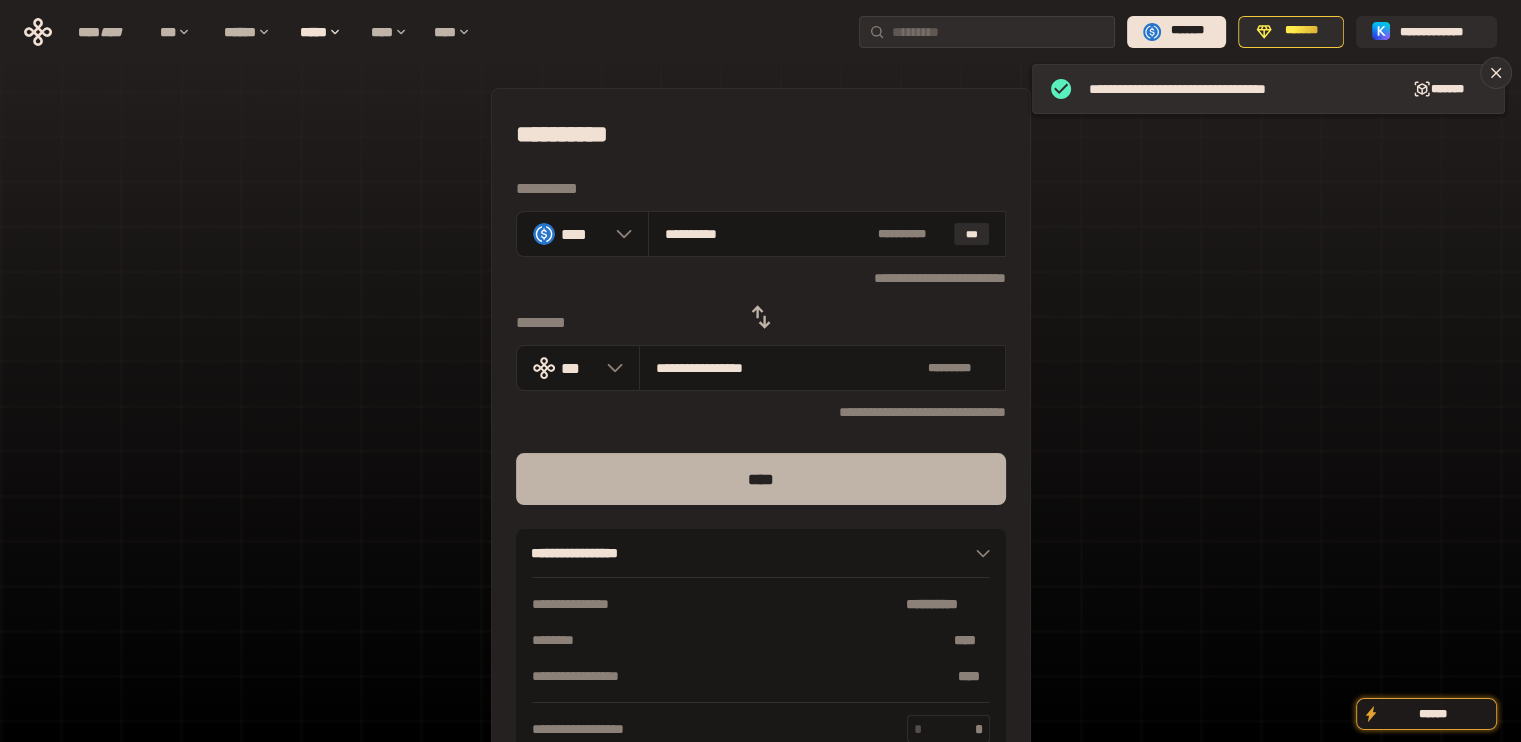click on "****" at bounding box center (761, 479) 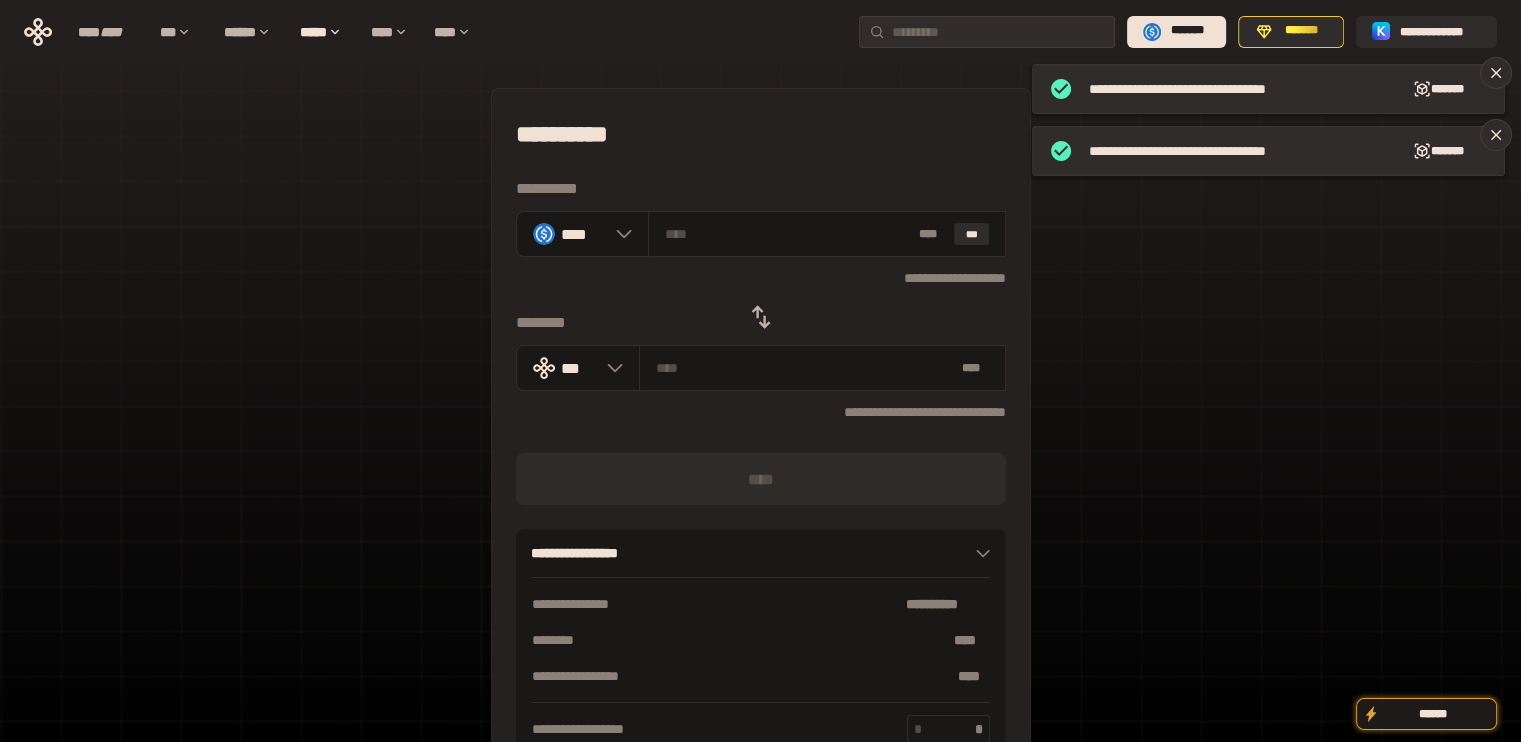 click 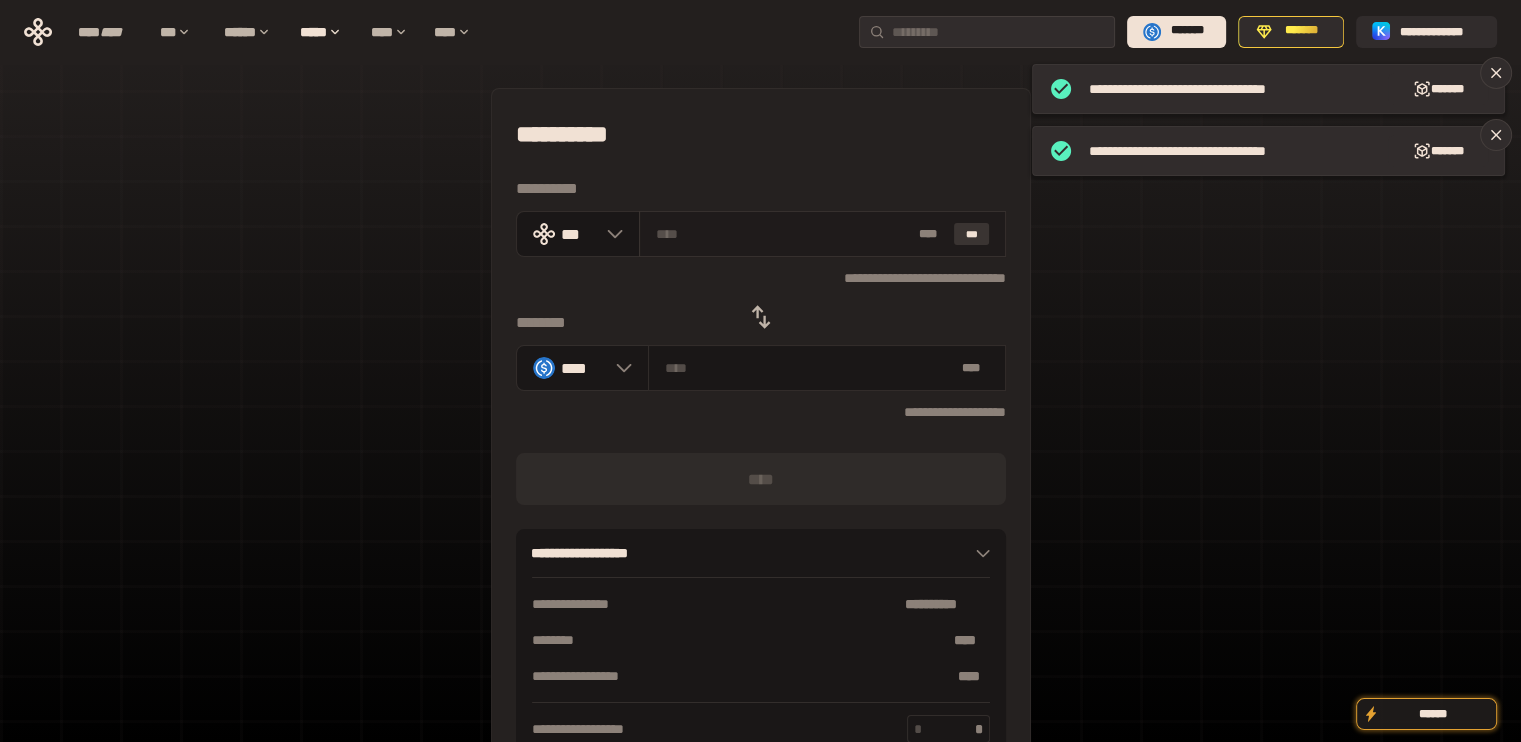 click on "***" at bounding box center (972, 234) 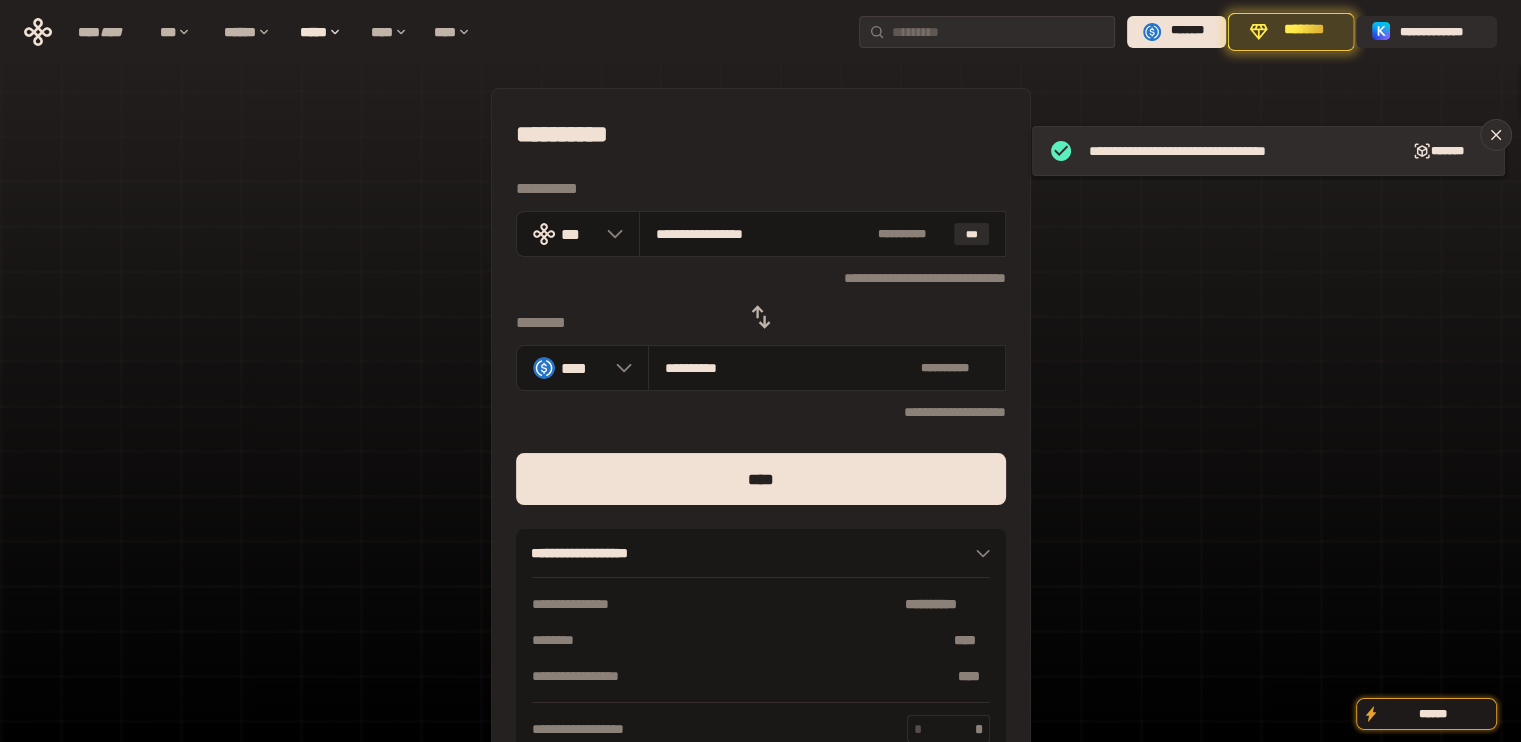 drag, startPoint x: 674, startPoint y: 231, endPoint x: 952, endPoint y: 318, distance: 291.29538 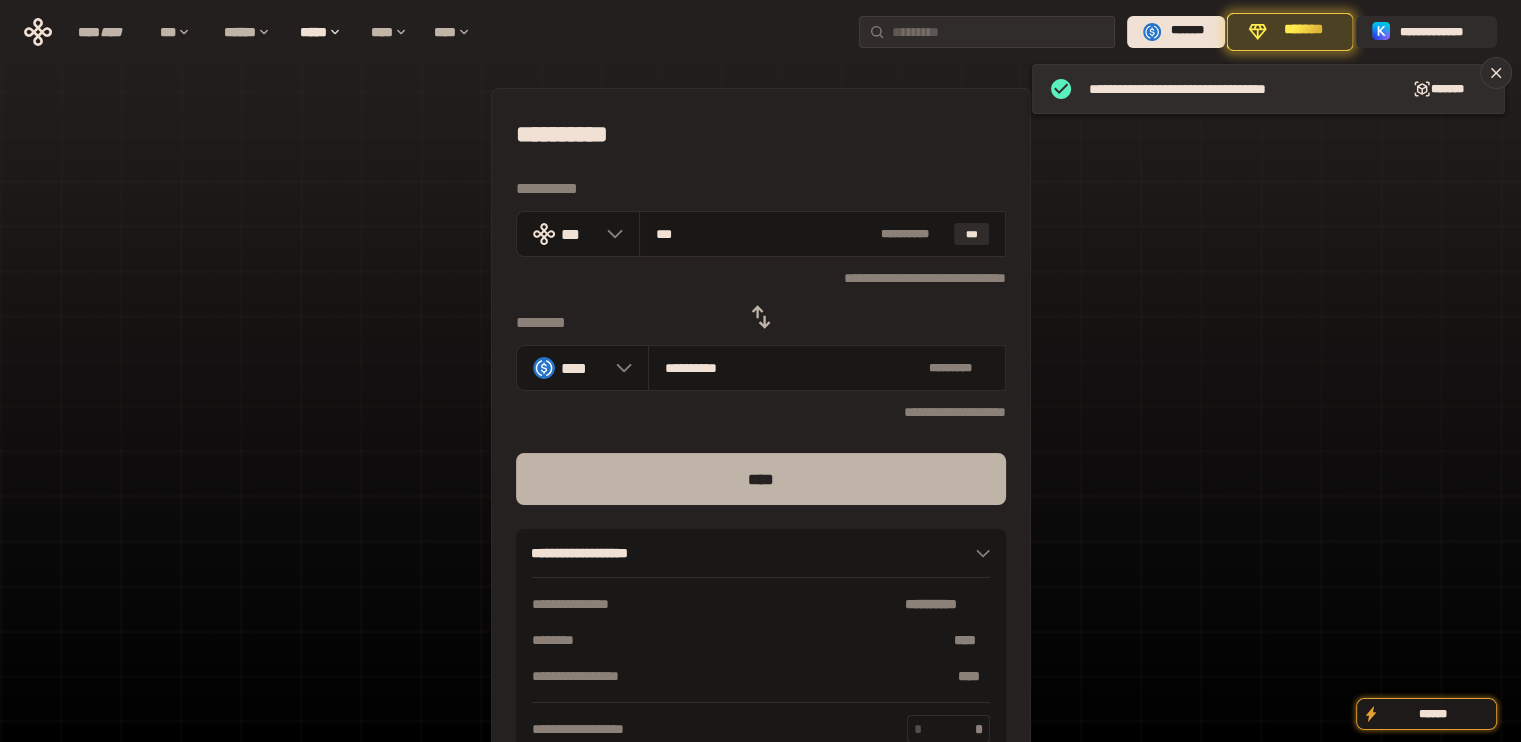click on "****" at bounding box center (761, 479) 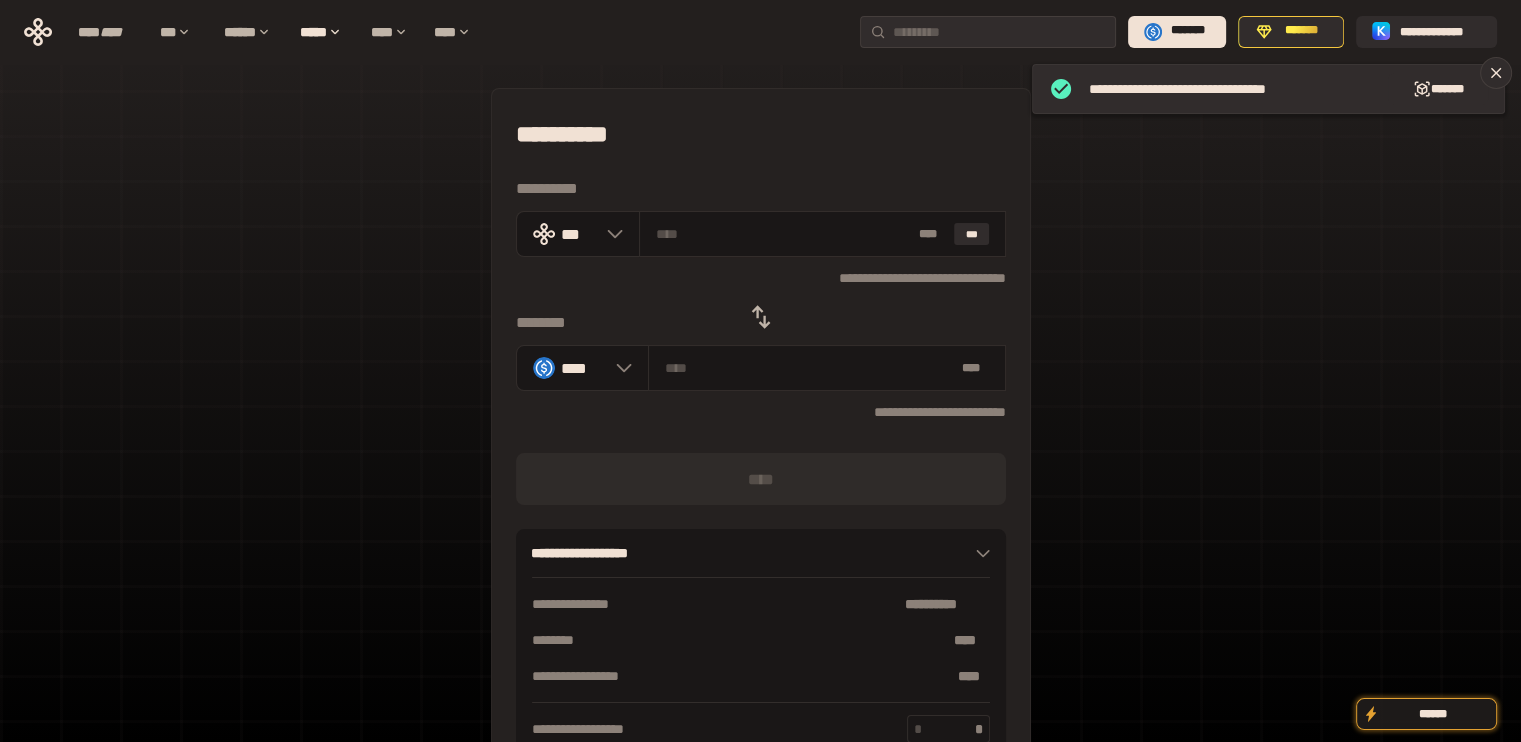 click at bounding box center (761, 331) 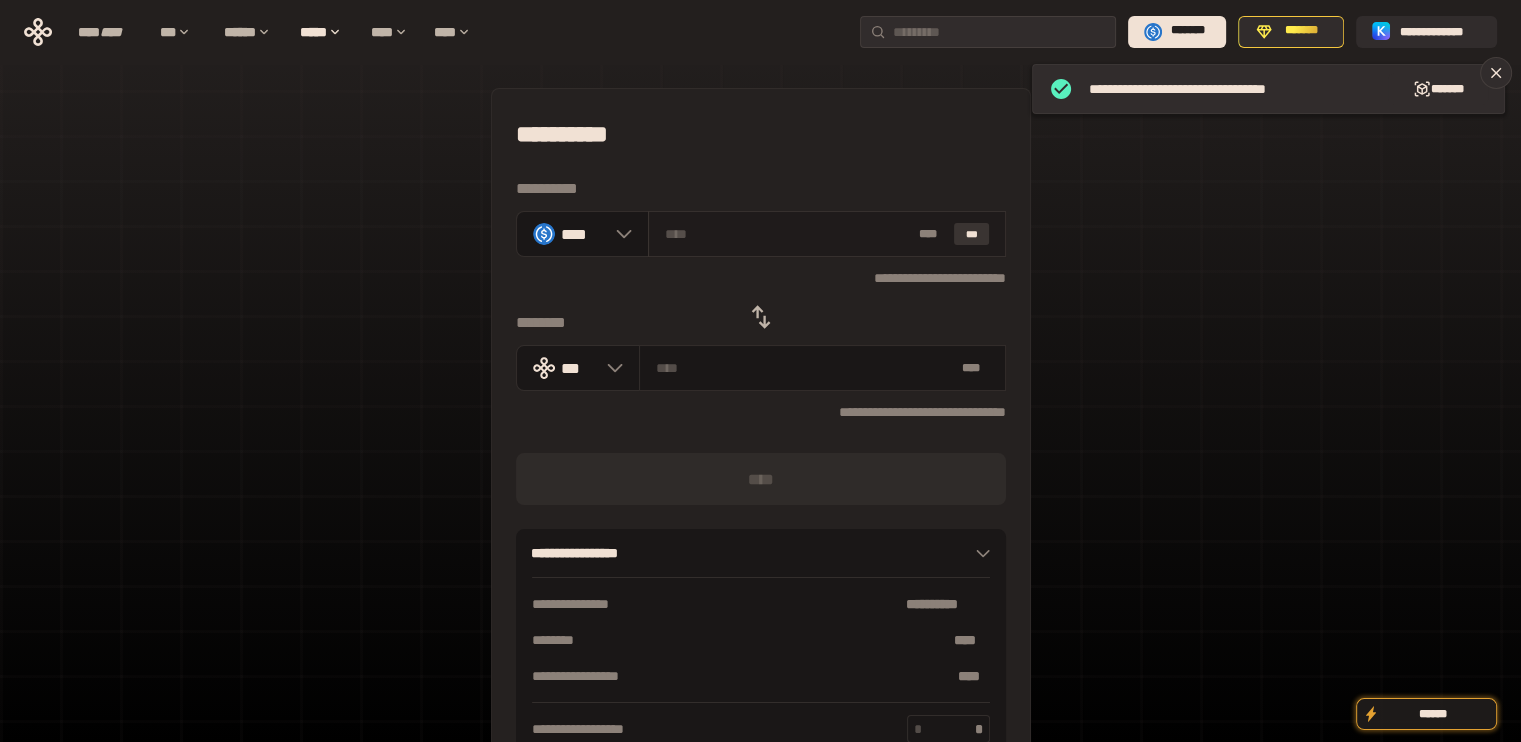 click on "***" at bounding box center (972, 234) 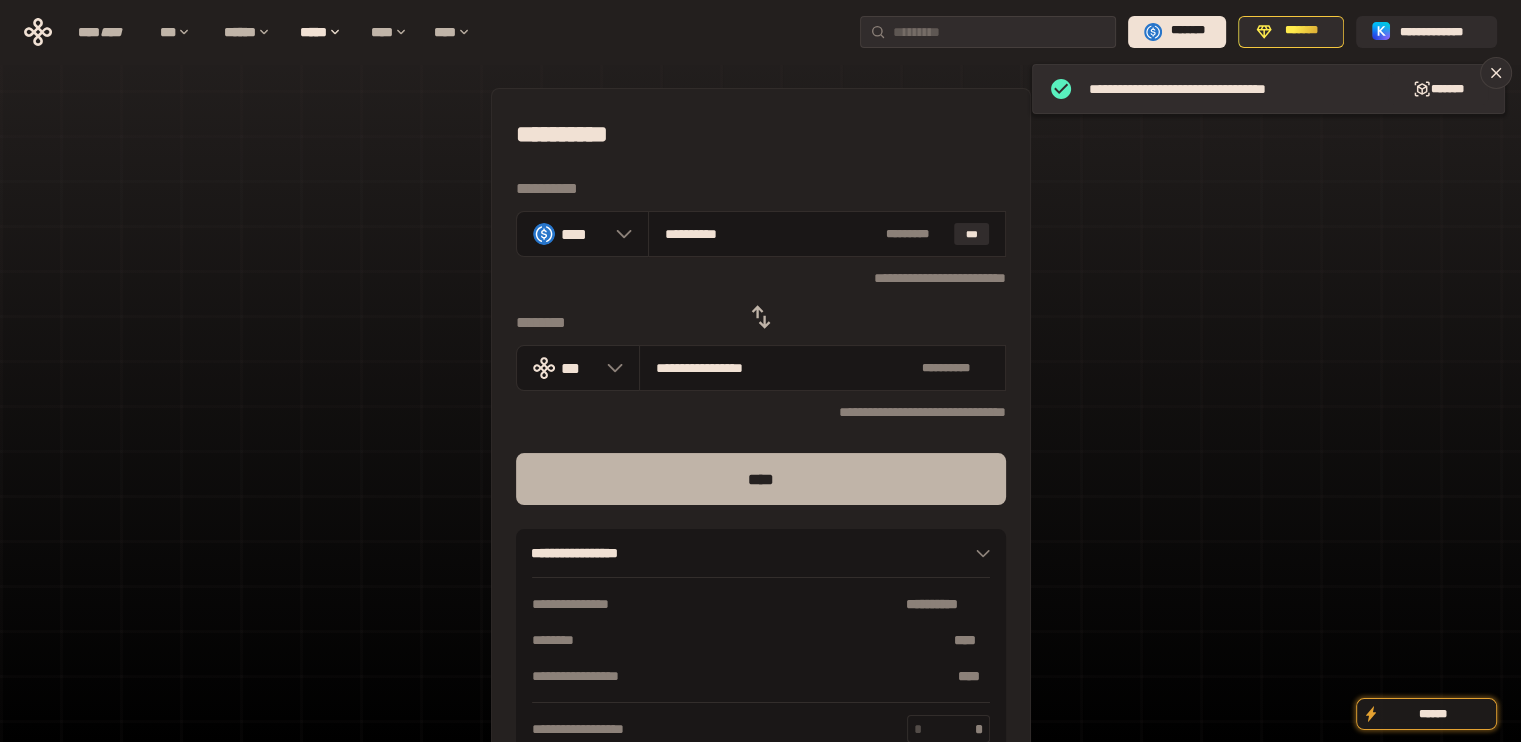 click on "****" at bounding box center [761, 479] 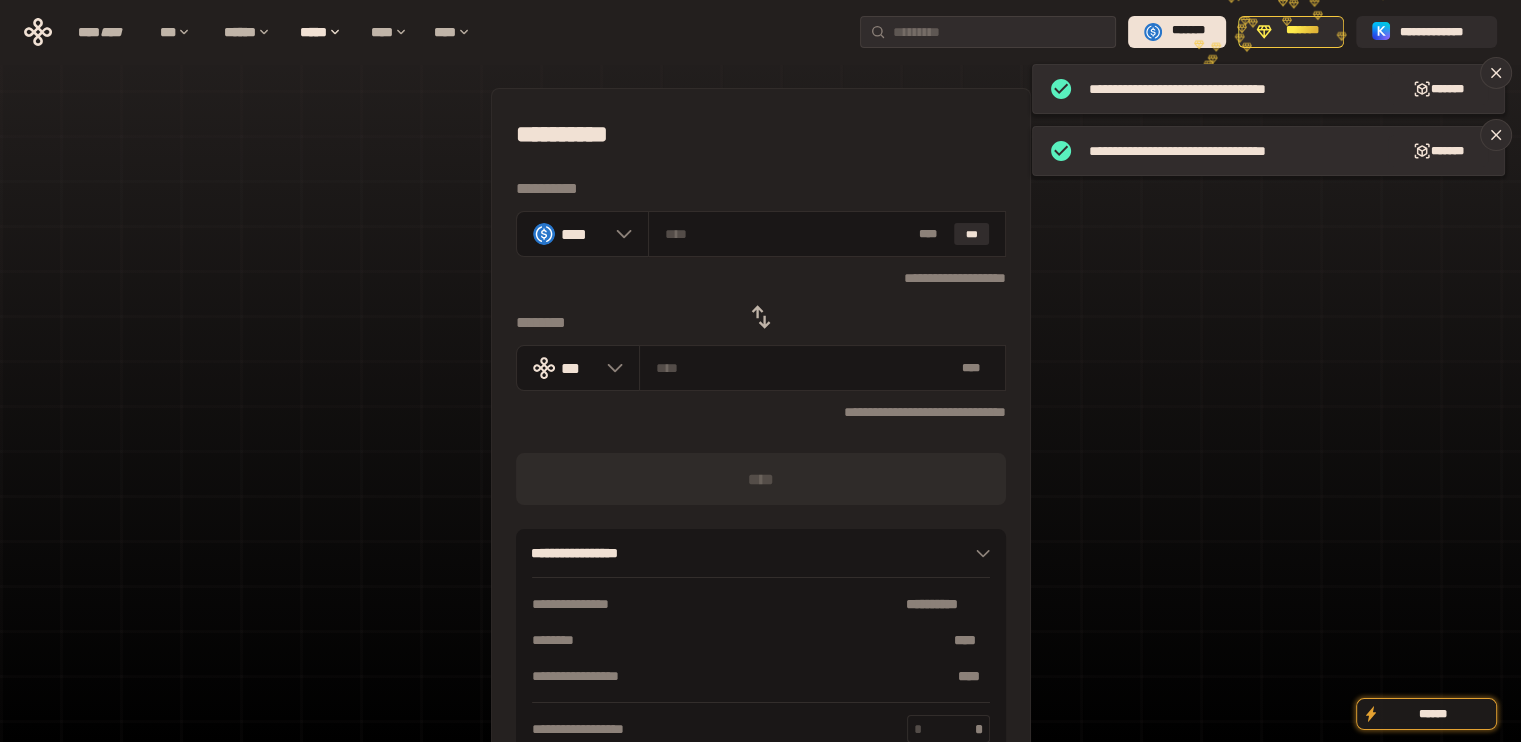 click 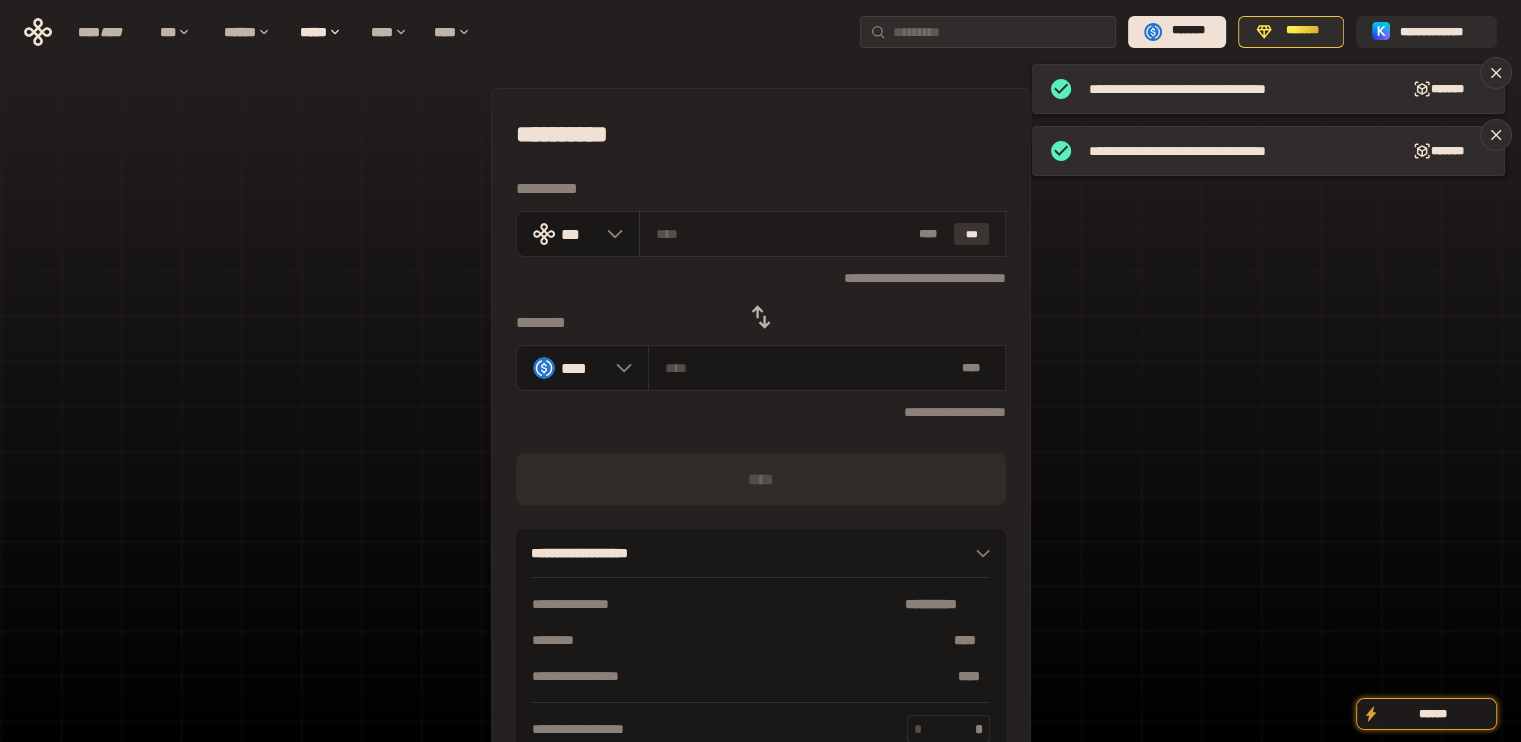 click on "***" at bounding box center [972, 234] 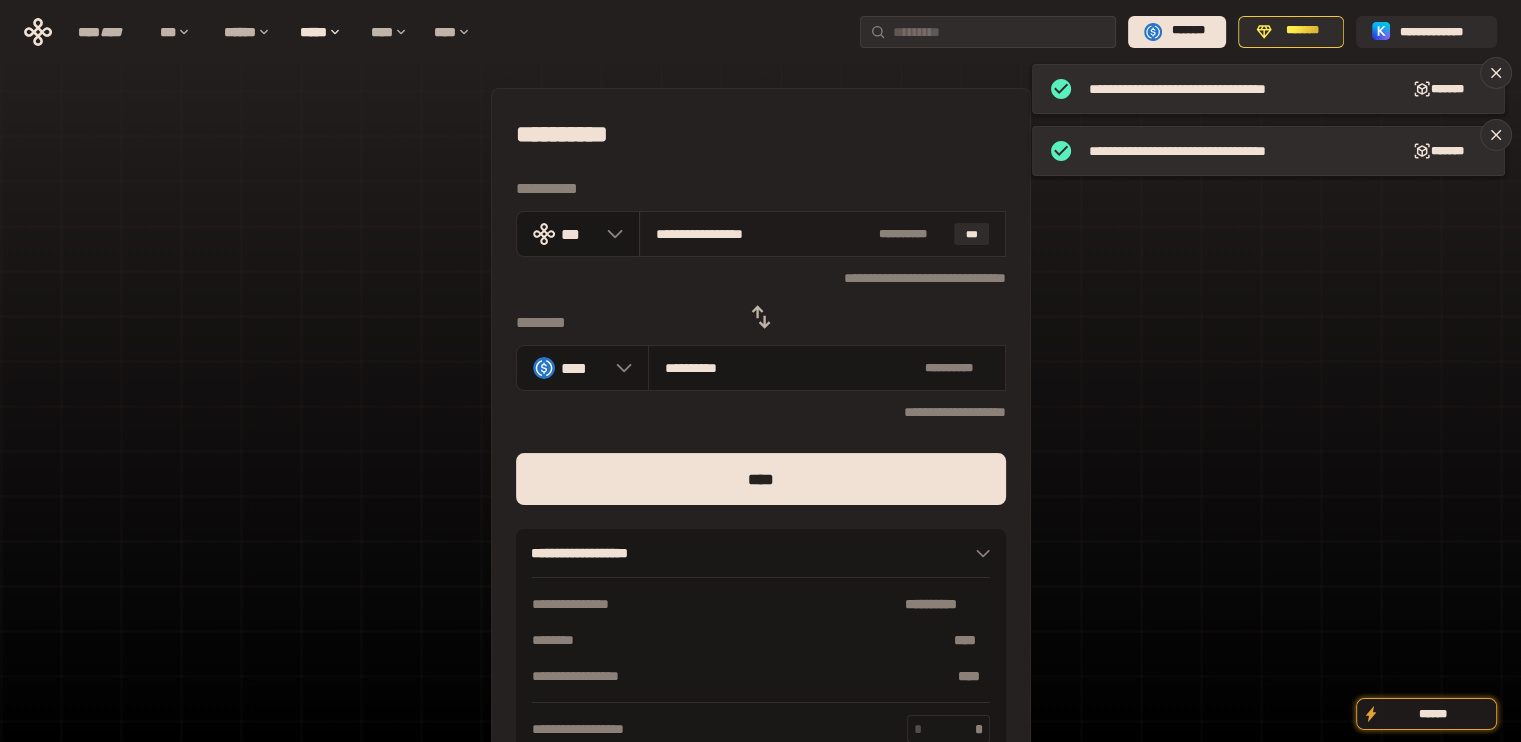 drag, startPoint x: 693, startPoint y: 233, endPoint x: 832, endPoint y: 242, distance: 139.29106 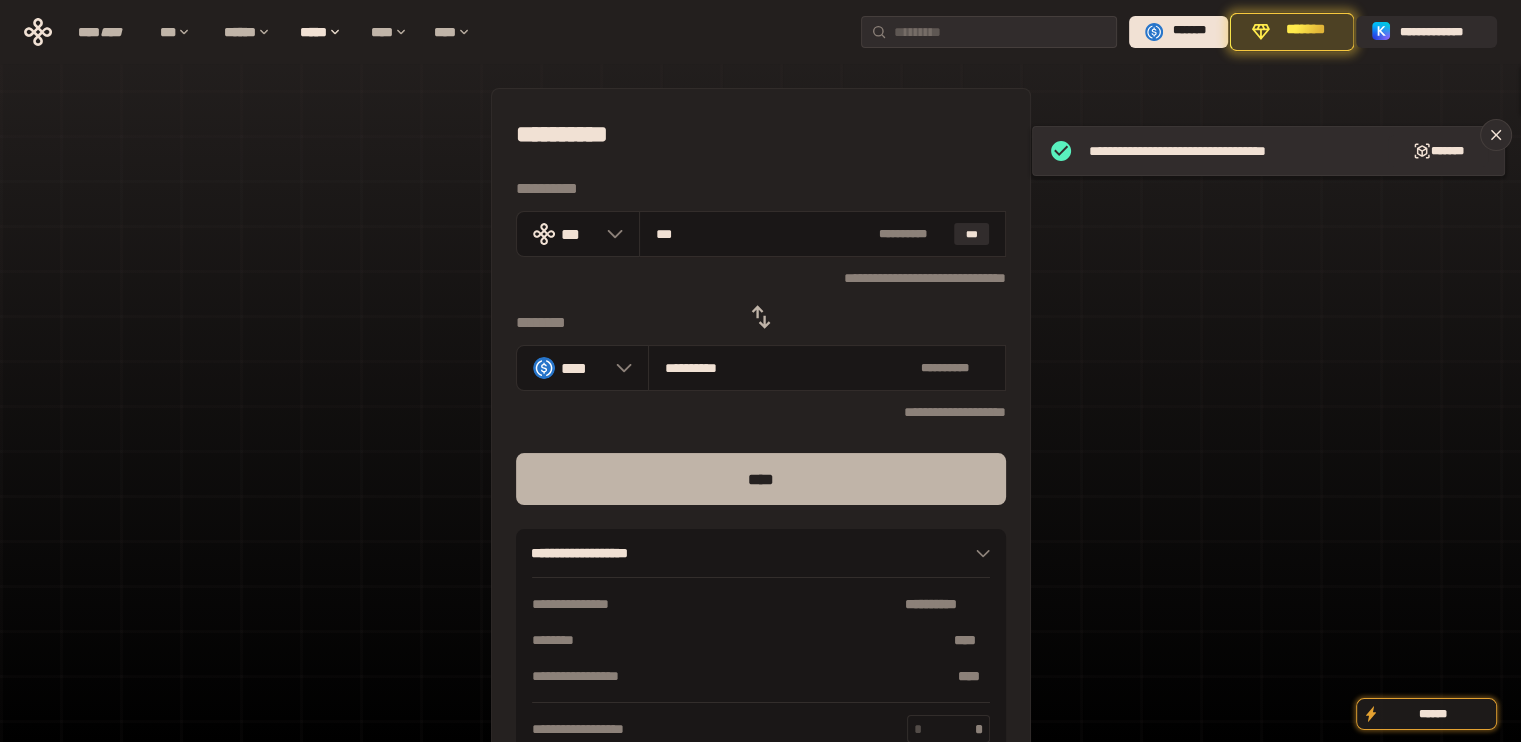 click on "****" at bounding box center (761, 479) 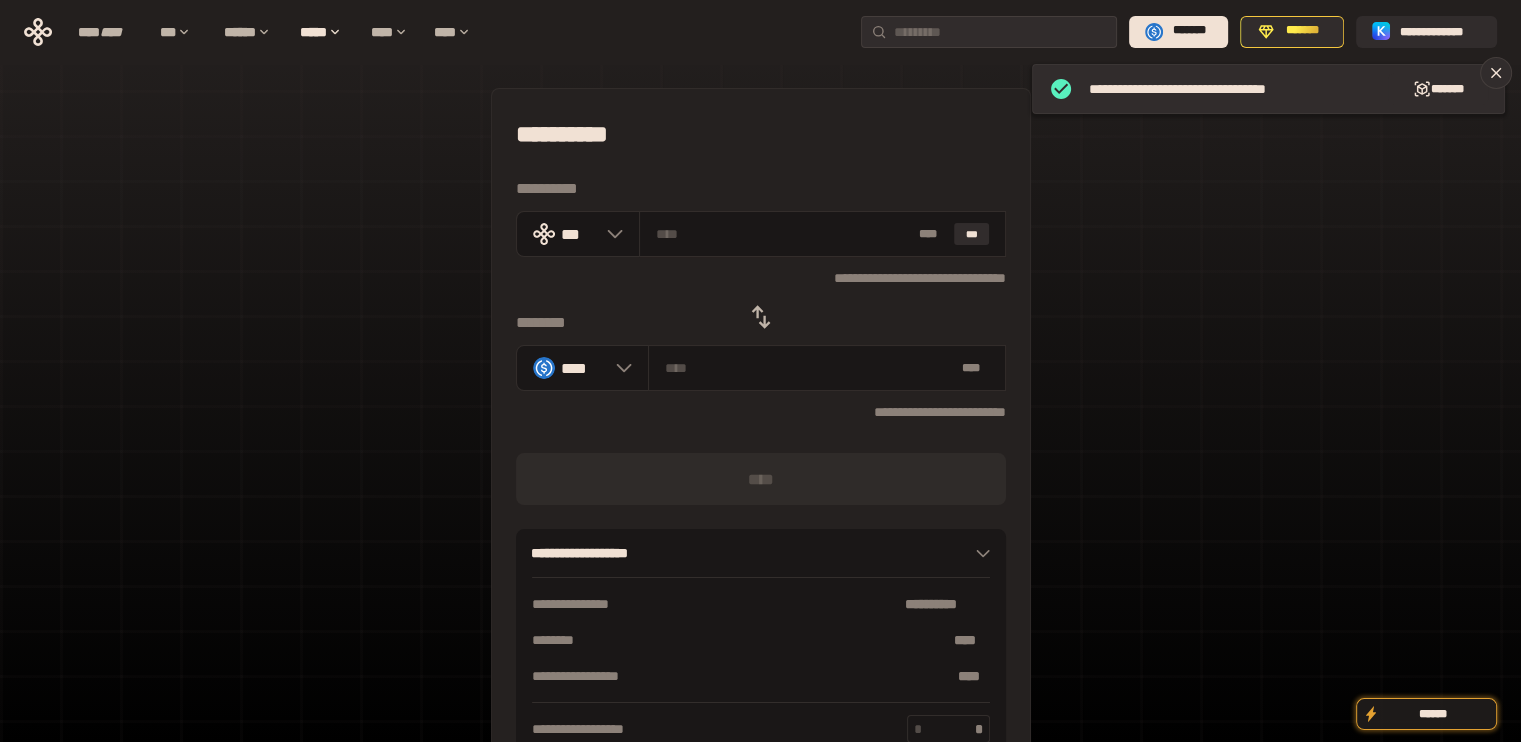 click 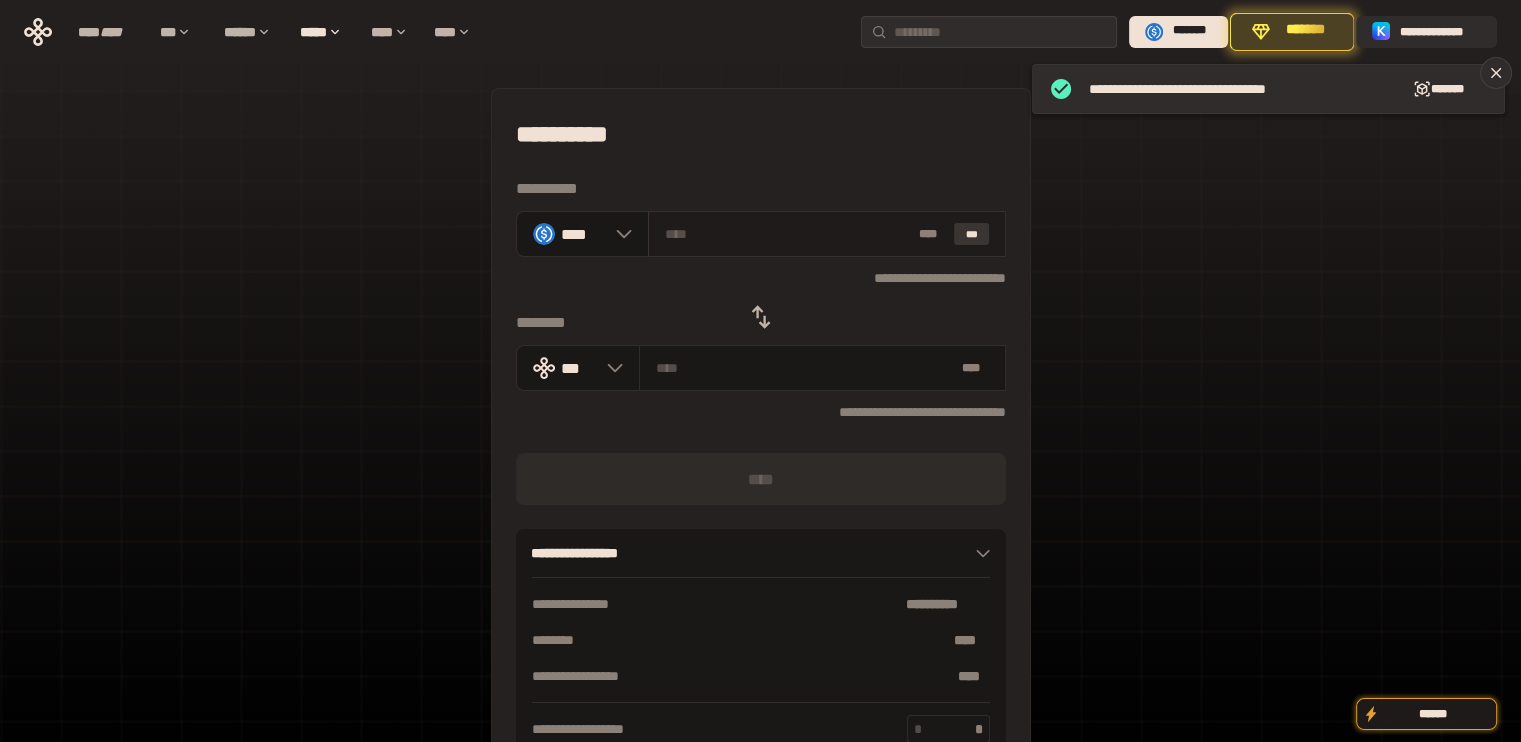 click on "***" at bounding box center (972, 234) 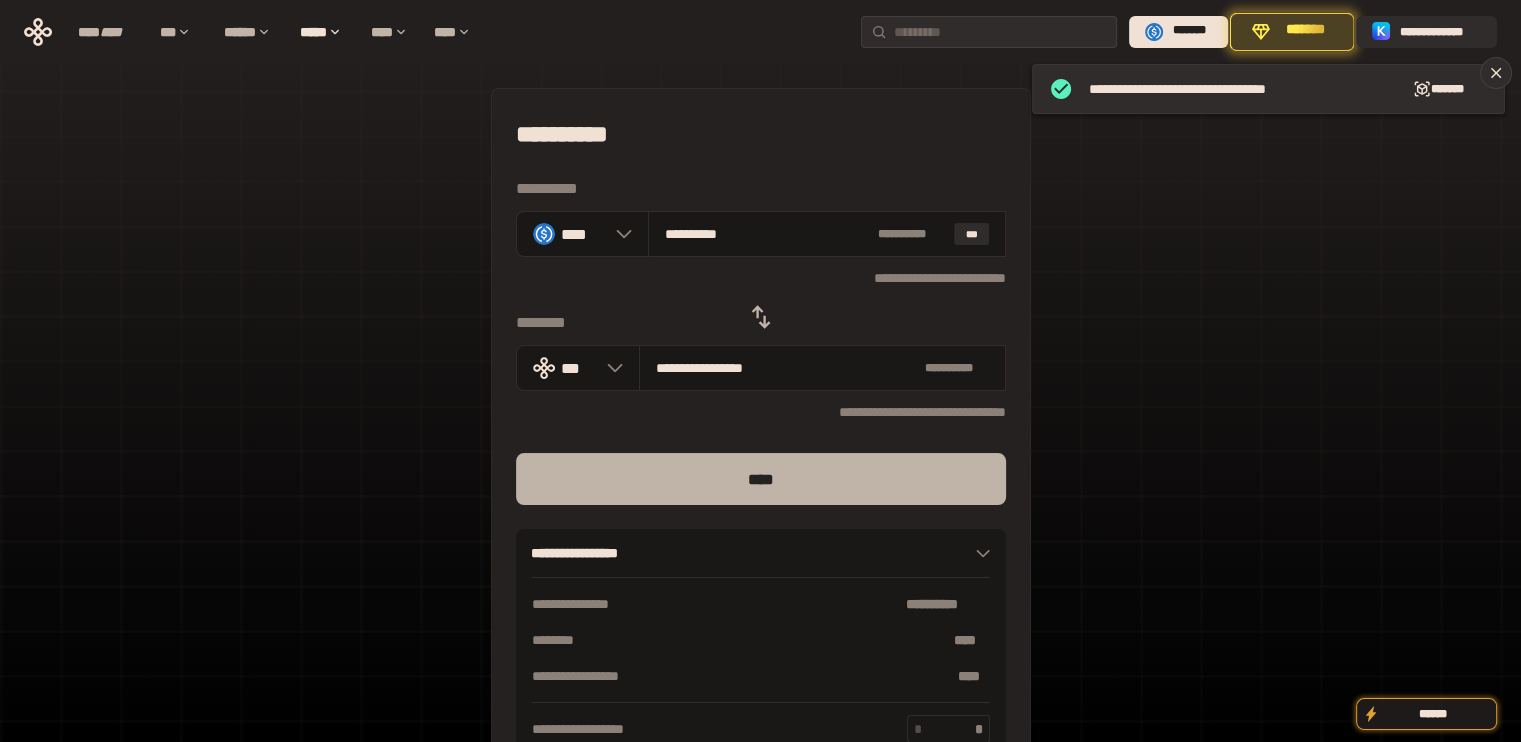 click on "****" at bounding box center (761, 479) 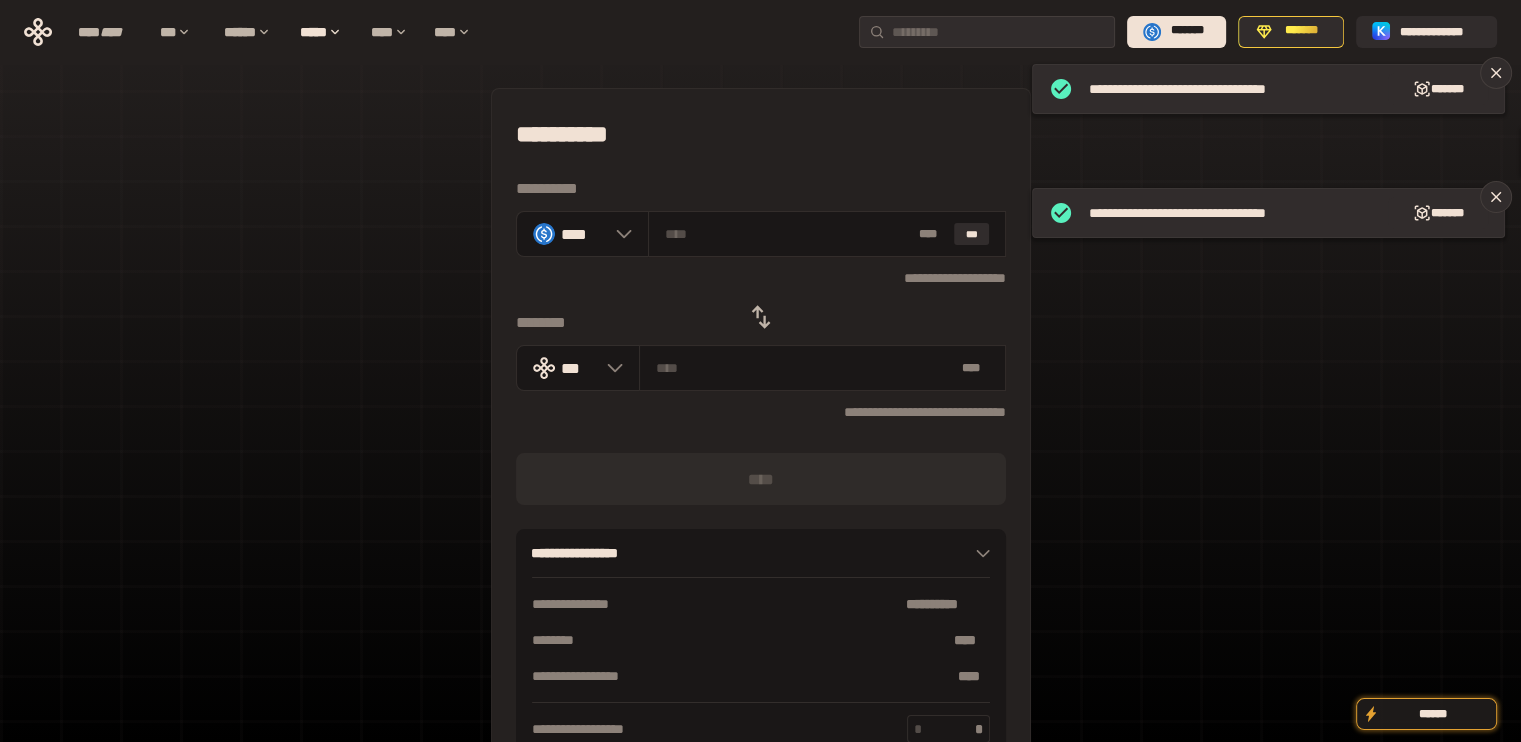 click 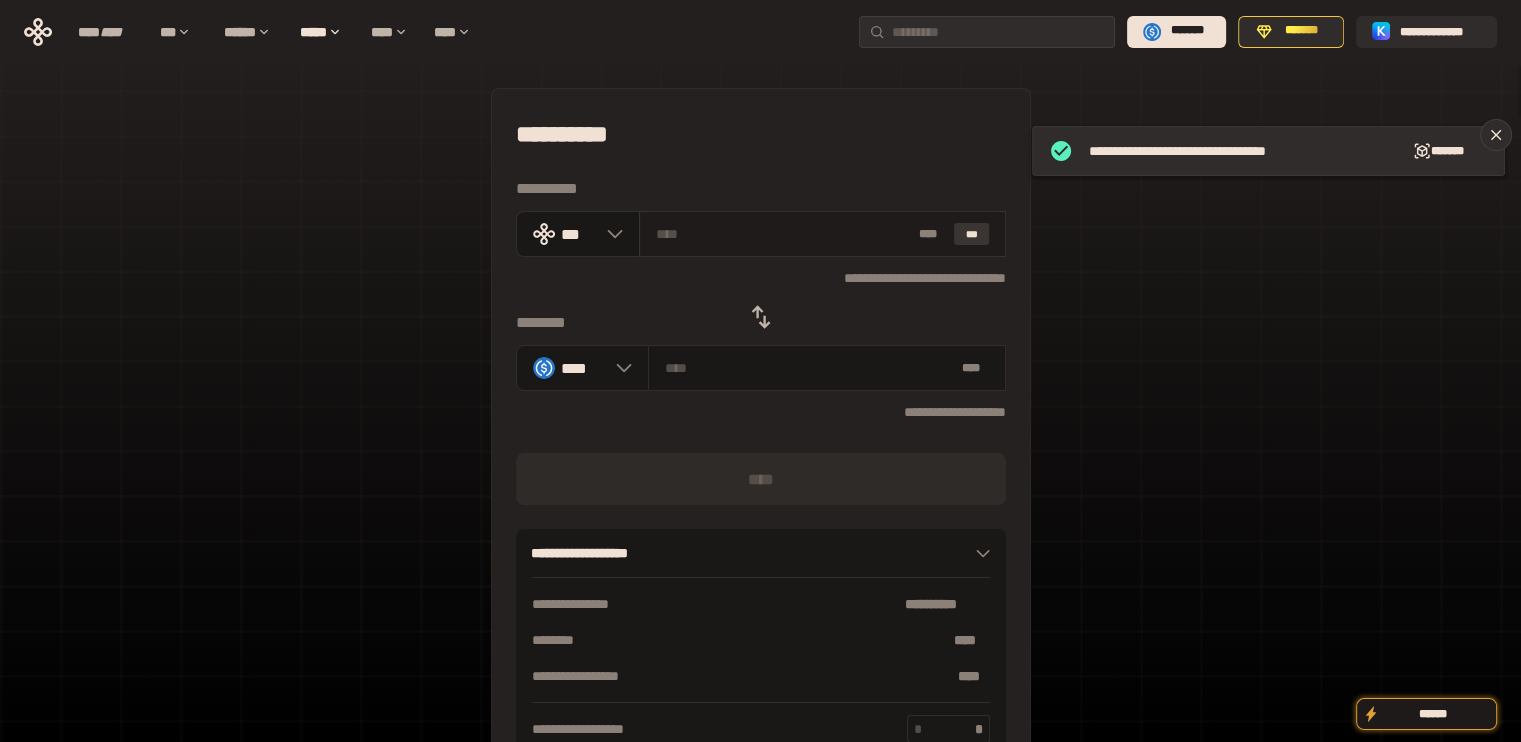 click on "***" at bounding box center (972, 234) 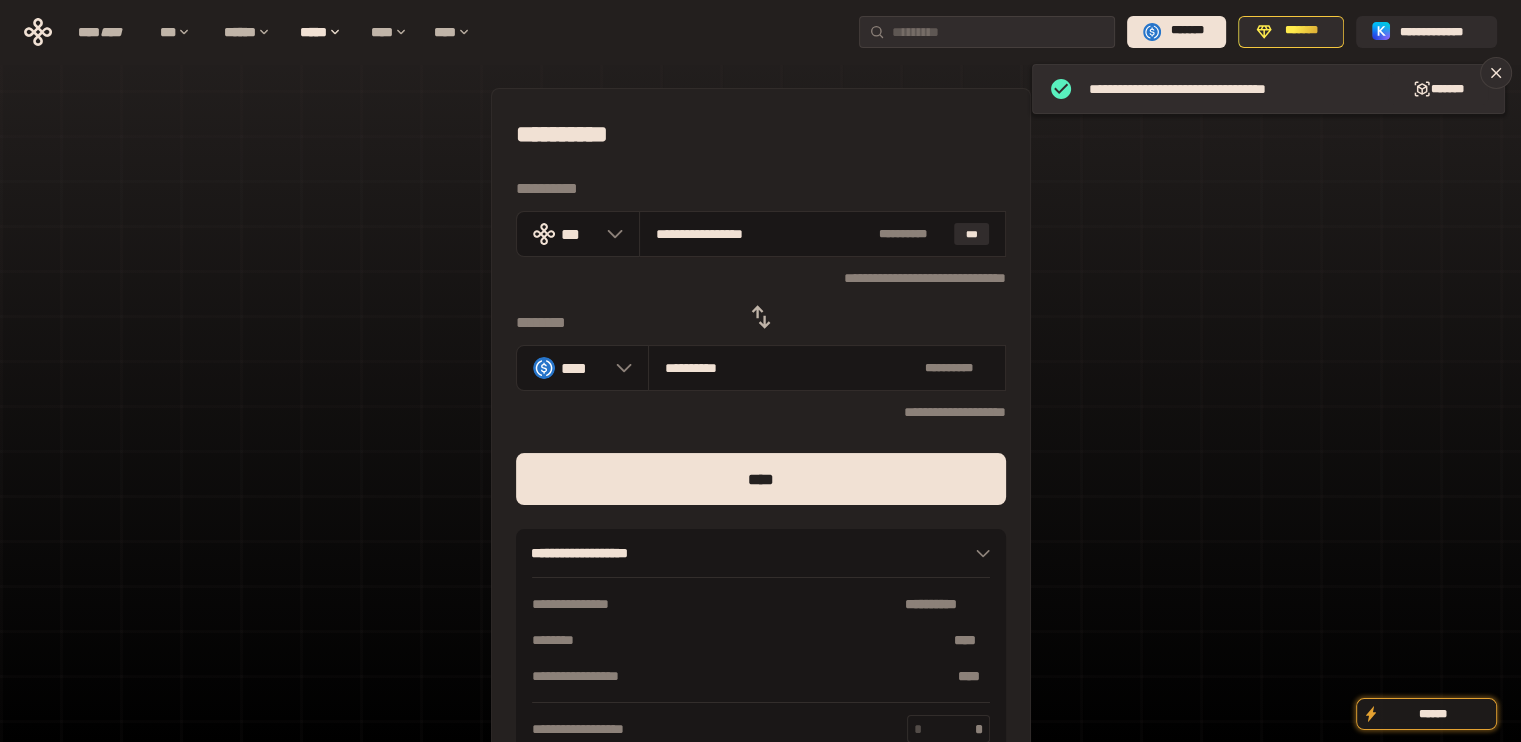 drag, startPoint x: 685, startPoint y: 228, endPoint x: 903, endPoint y: 288, distance: 226.10617 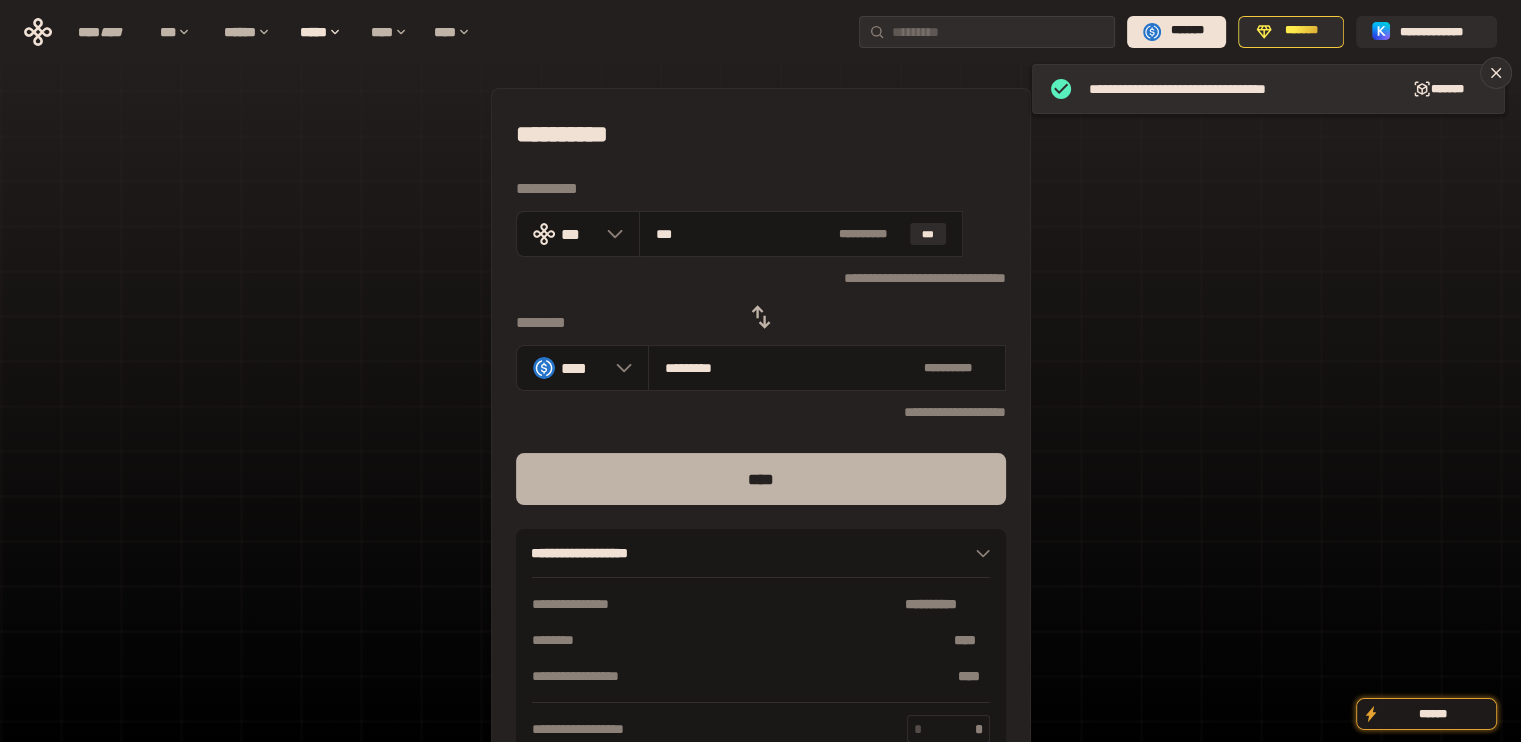 click on "****" at bounding box center (761, 479) 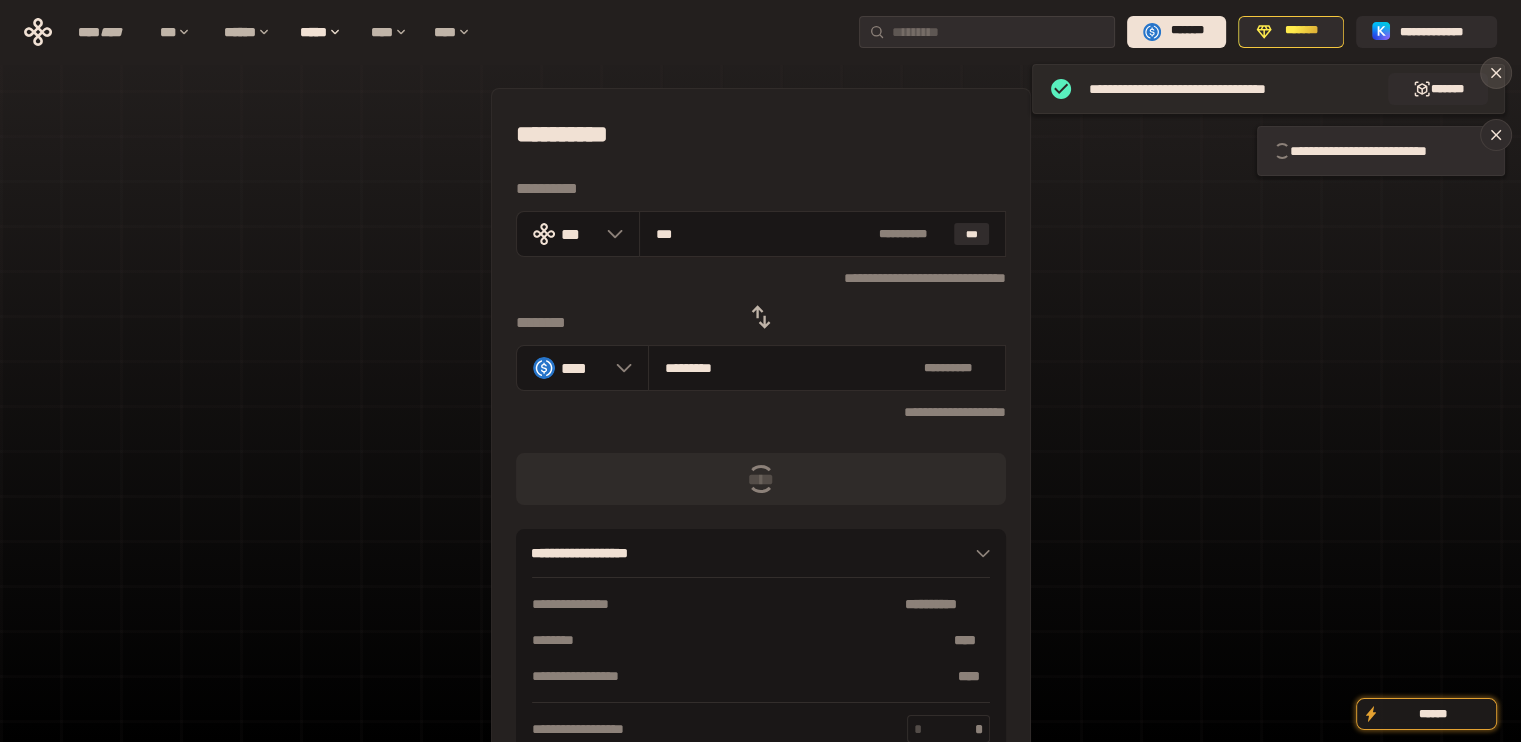 click 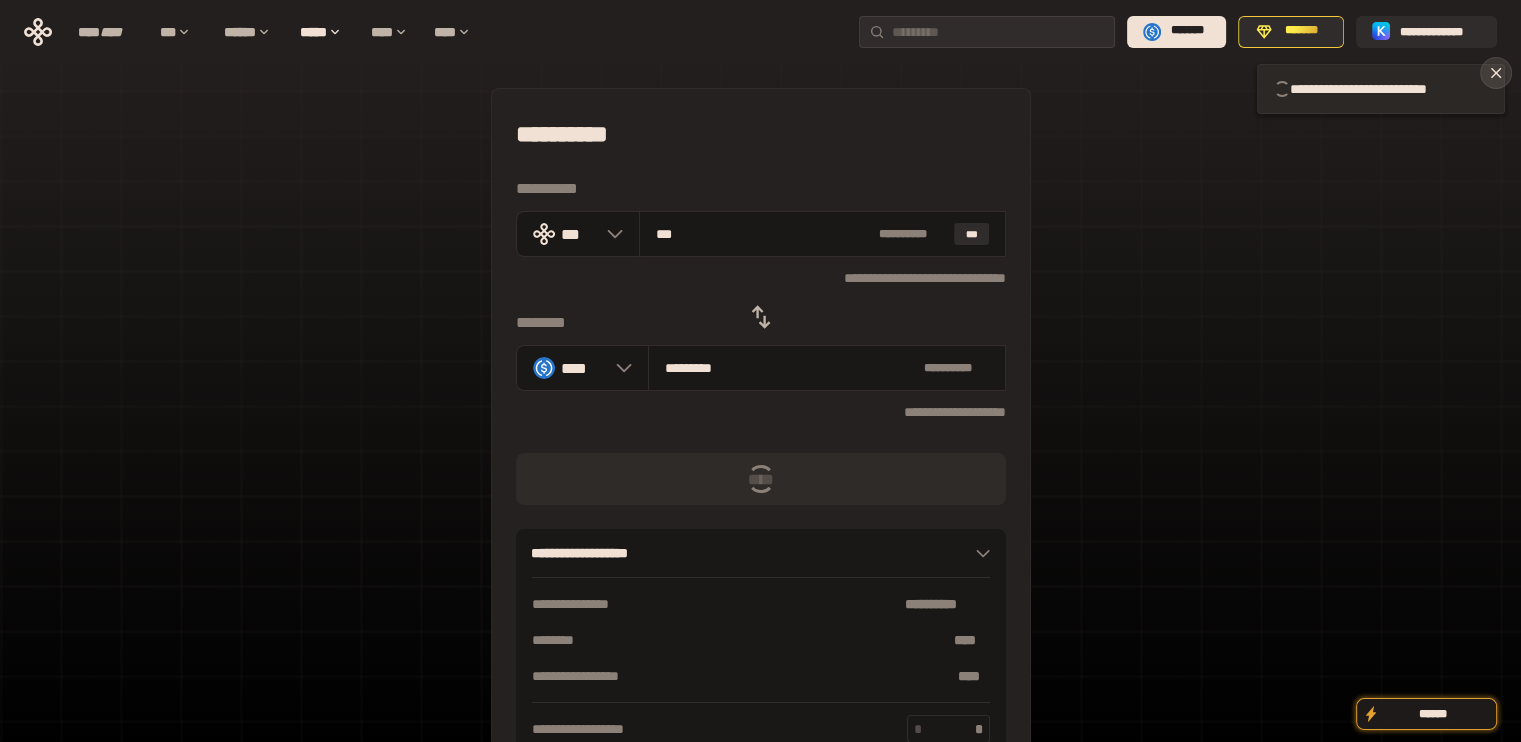 click at bounding box center (1496, 73) 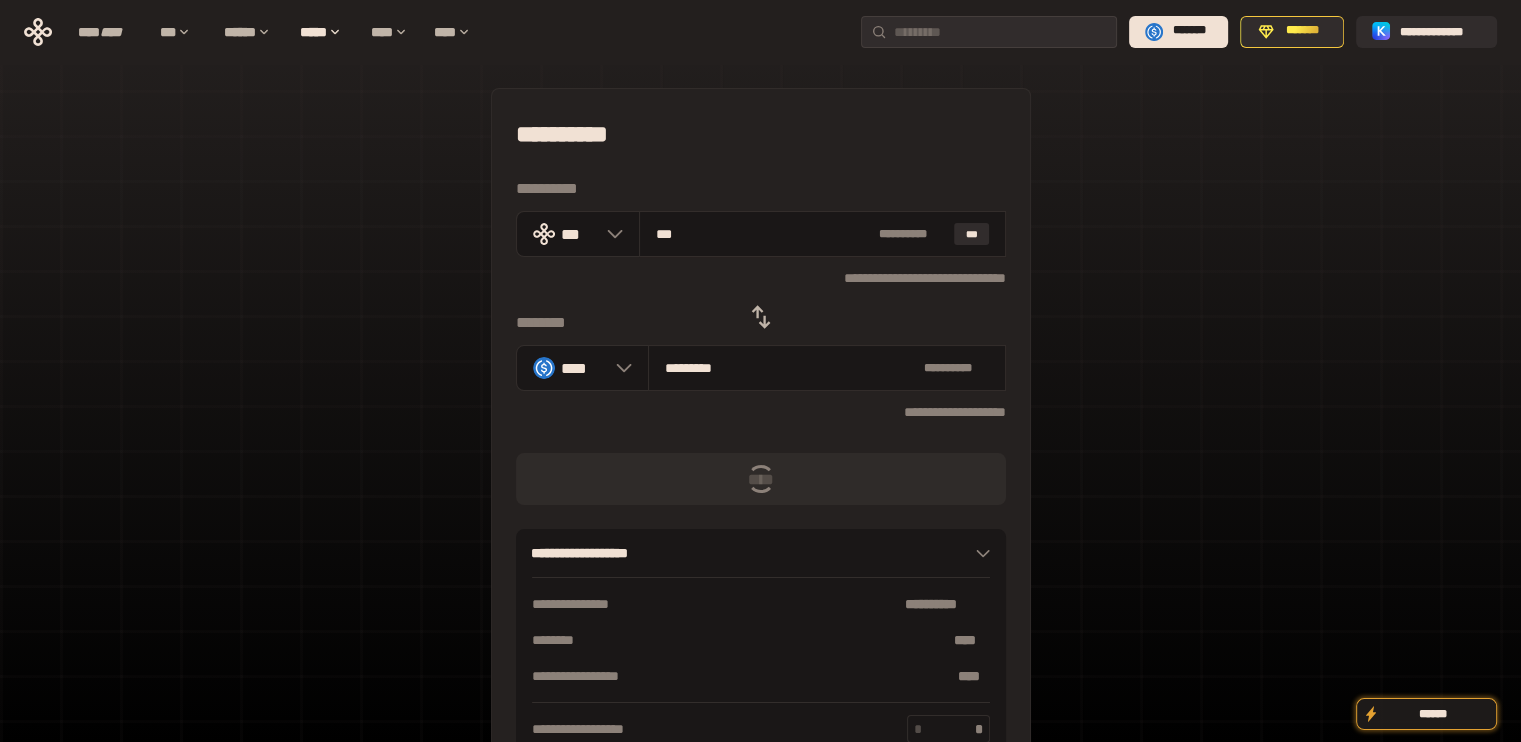 click 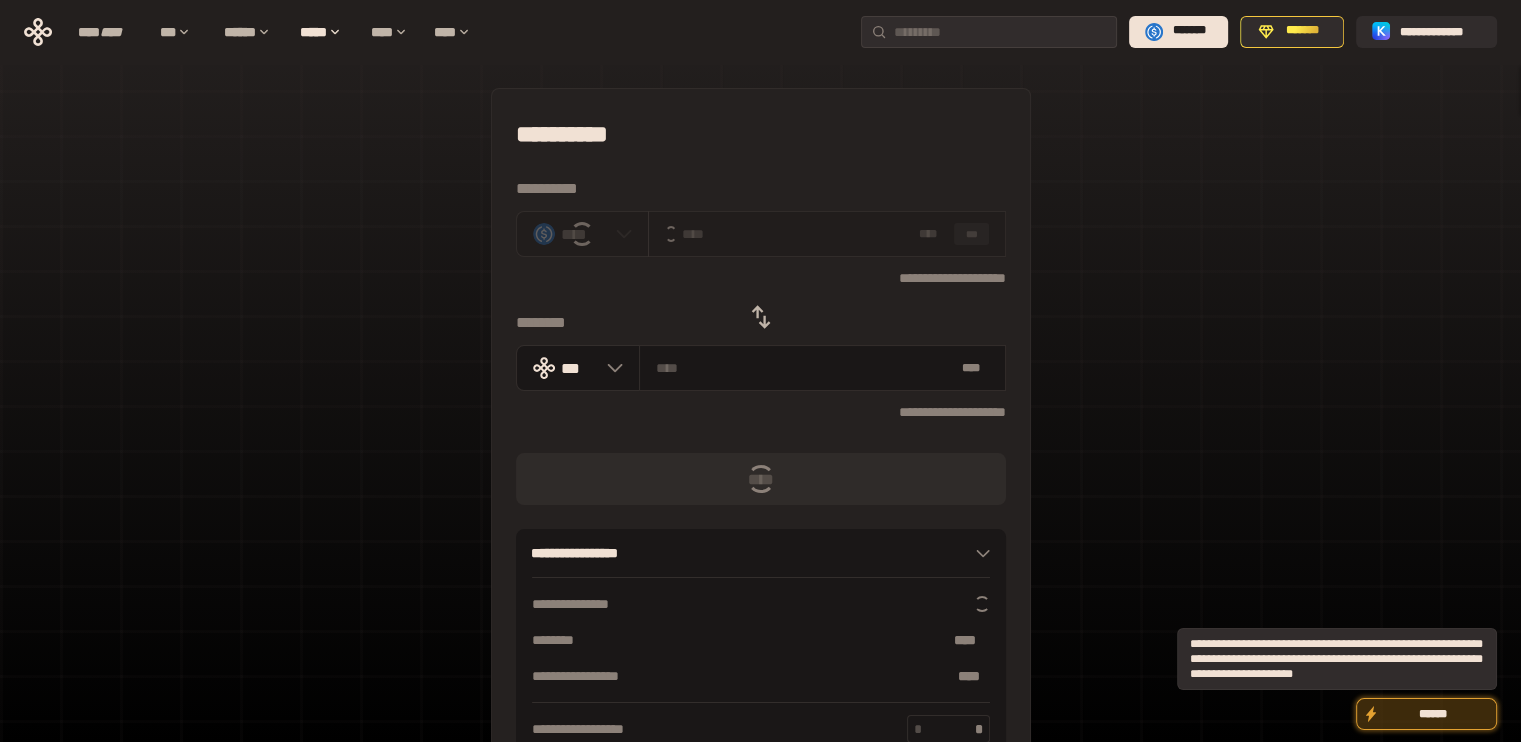 click on "******" at bounding box center (1433, 714) 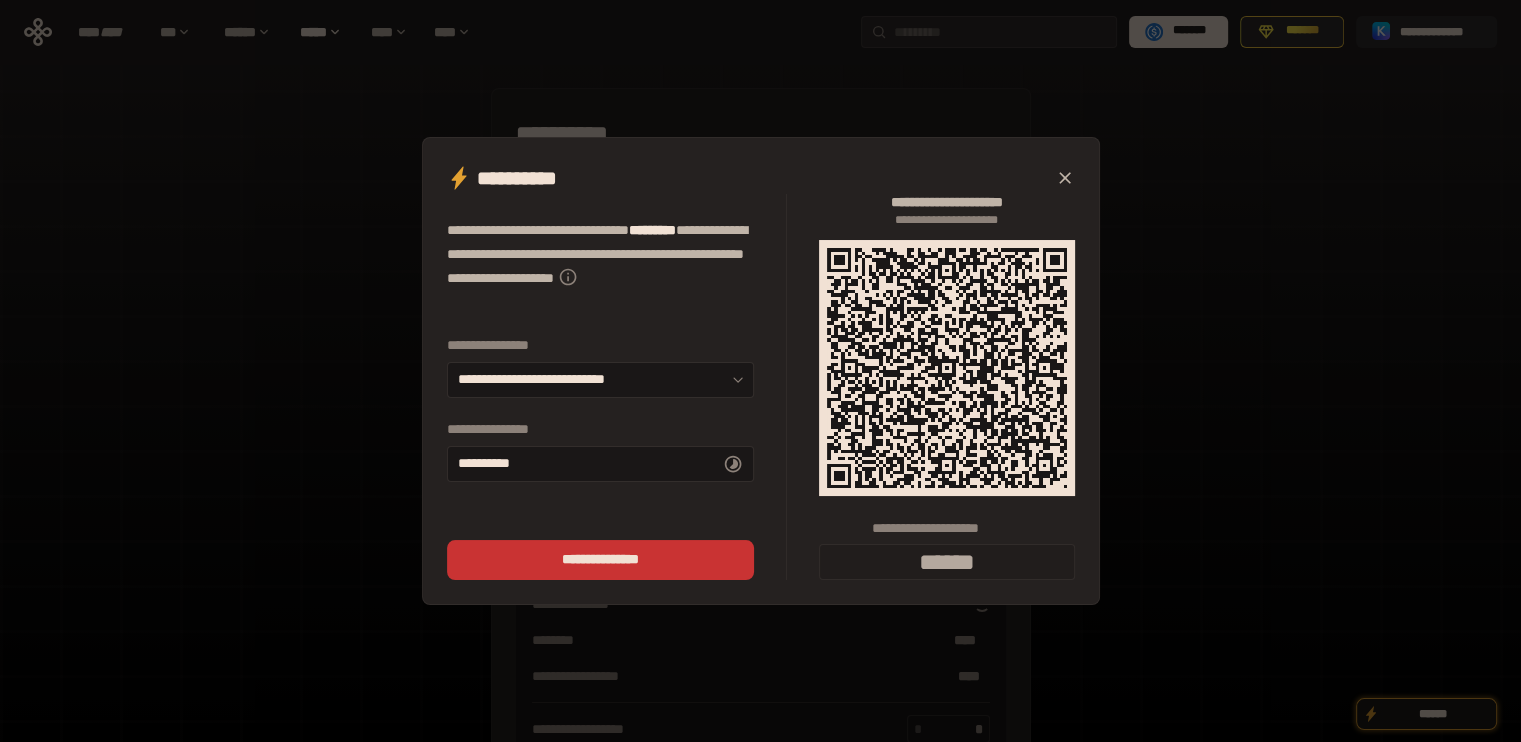click on "[NAME] [LAST] [PHONE] [CREDIT CARD NUMBER] [EXPIRATION DATE] [CVV] [BILLING ADDRESS] [CITY] [STATE] [ZIP] [COUNTRY] [PHONE] [EMAIL]" at bounding box center (760, 371) 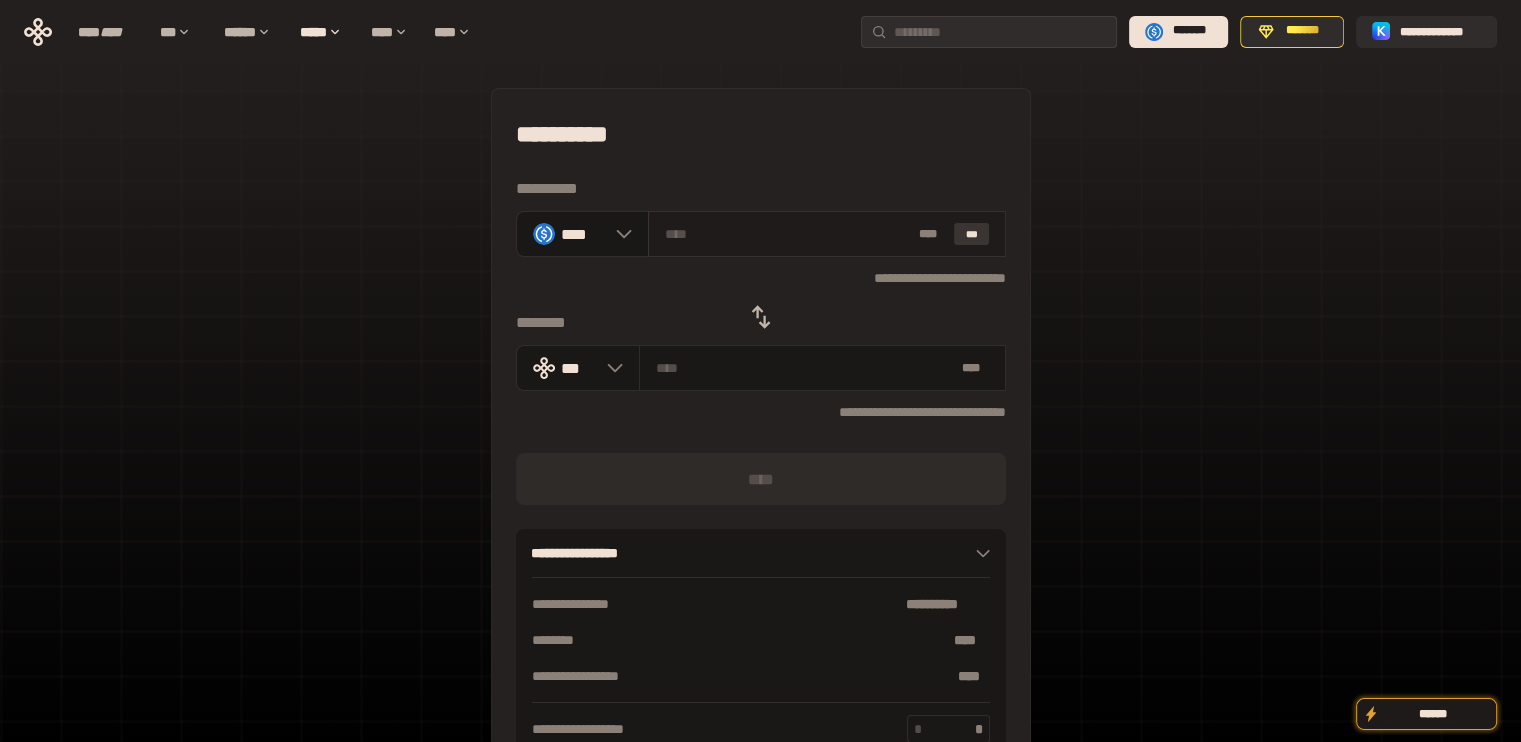 click on "***" at bounding box center (972, 234) 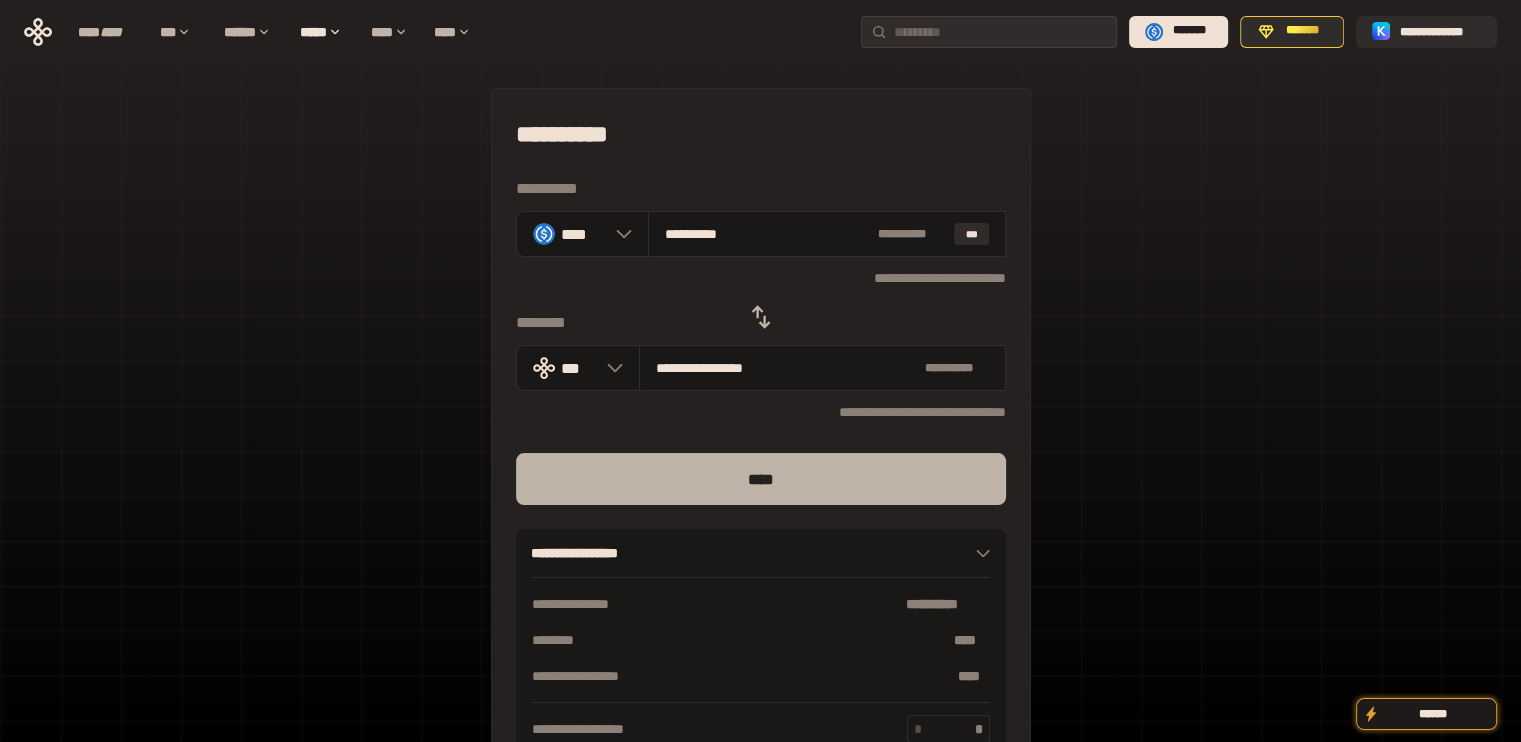 click on "****" at bounding box center [761, 479] 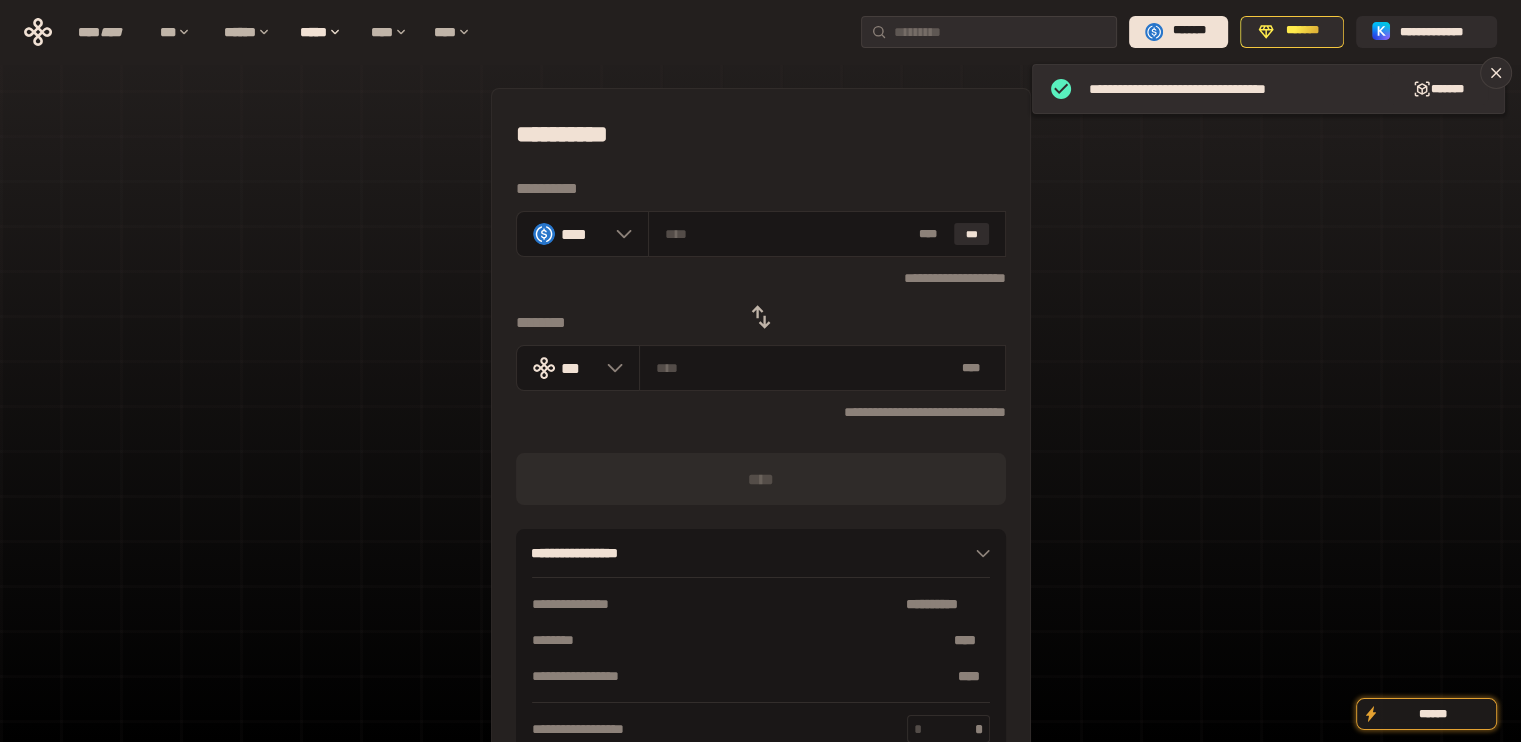 click 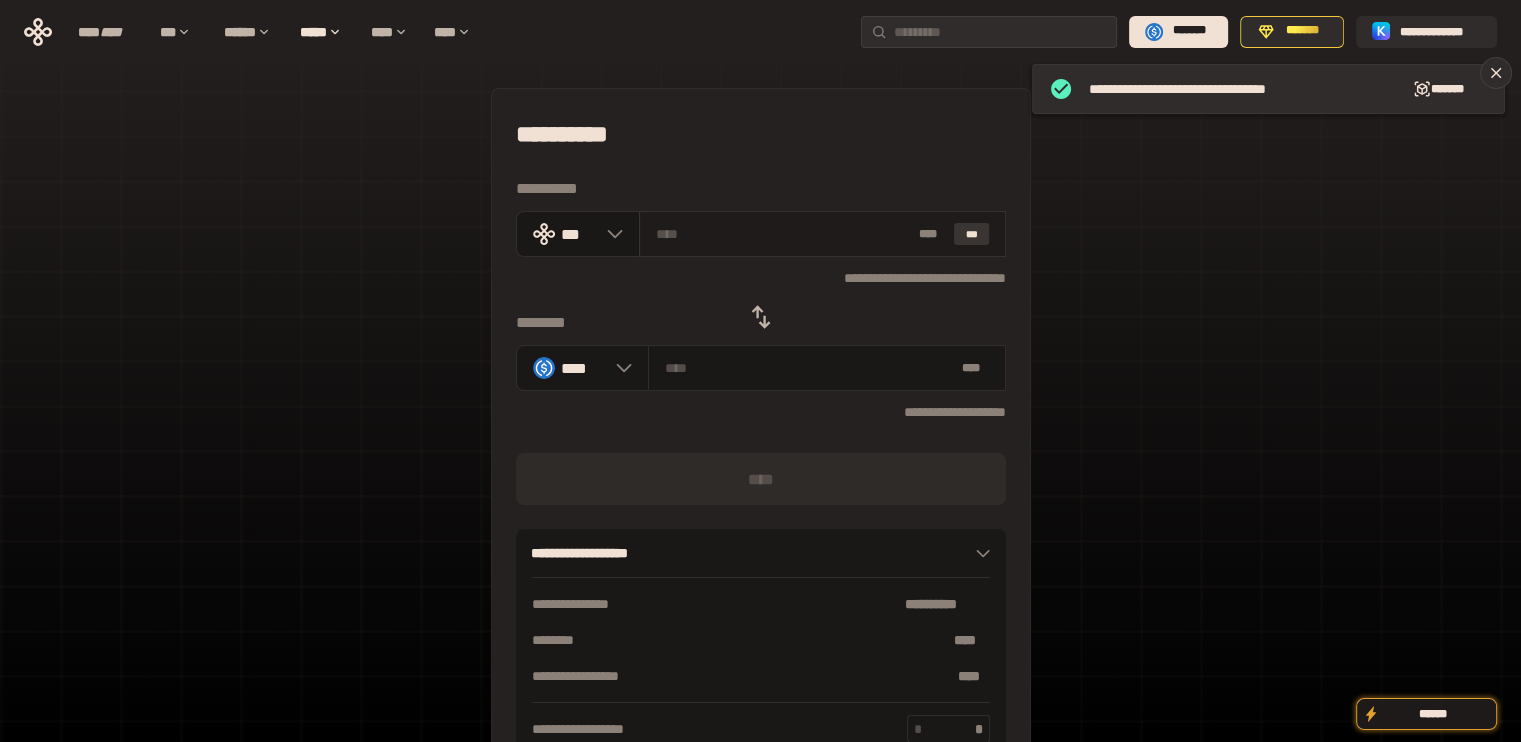 click on "***" at bounding box center [972, 234] 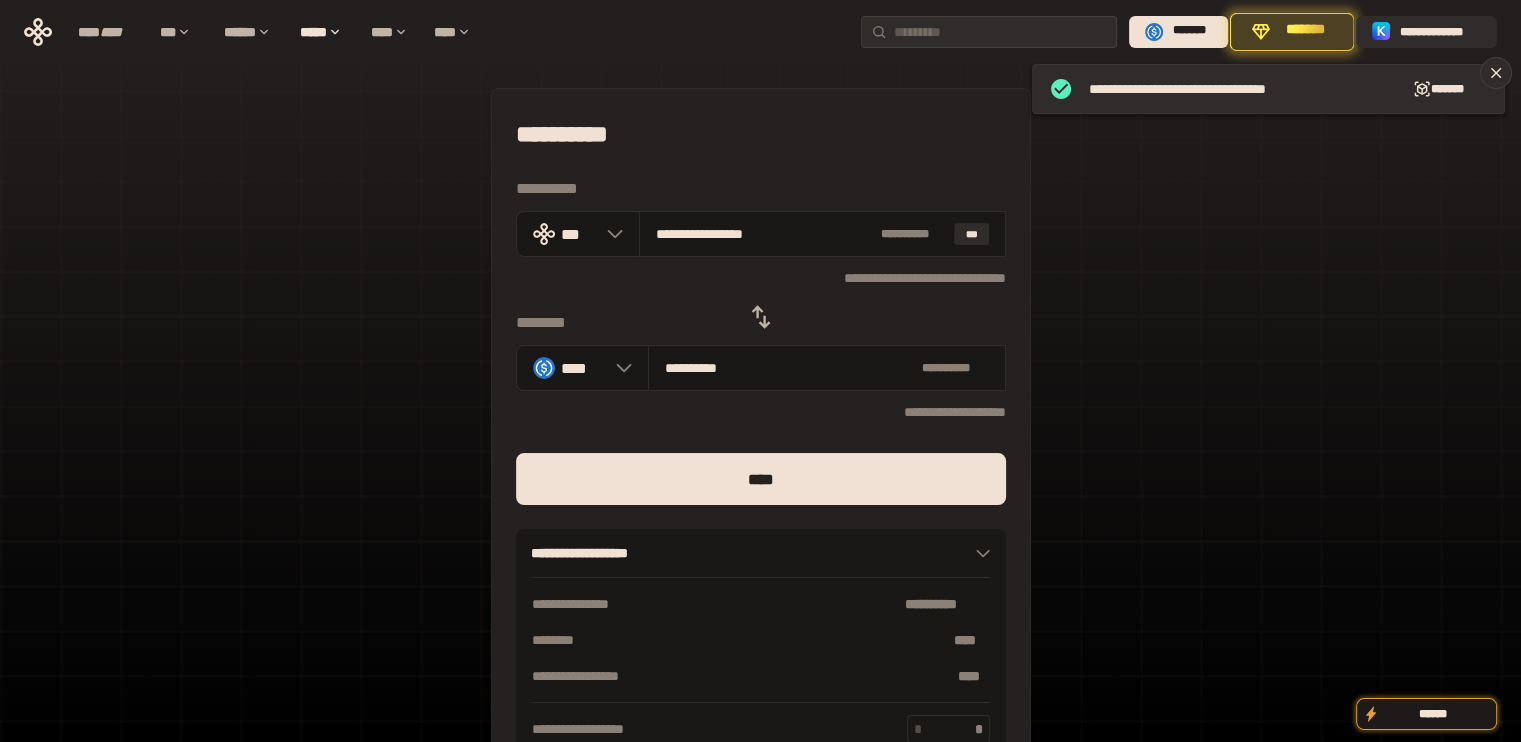 drag, startPoint x: 680, startPoint y: 234, endPoint x: 892, endPoint y: 261, distance: 213.71242 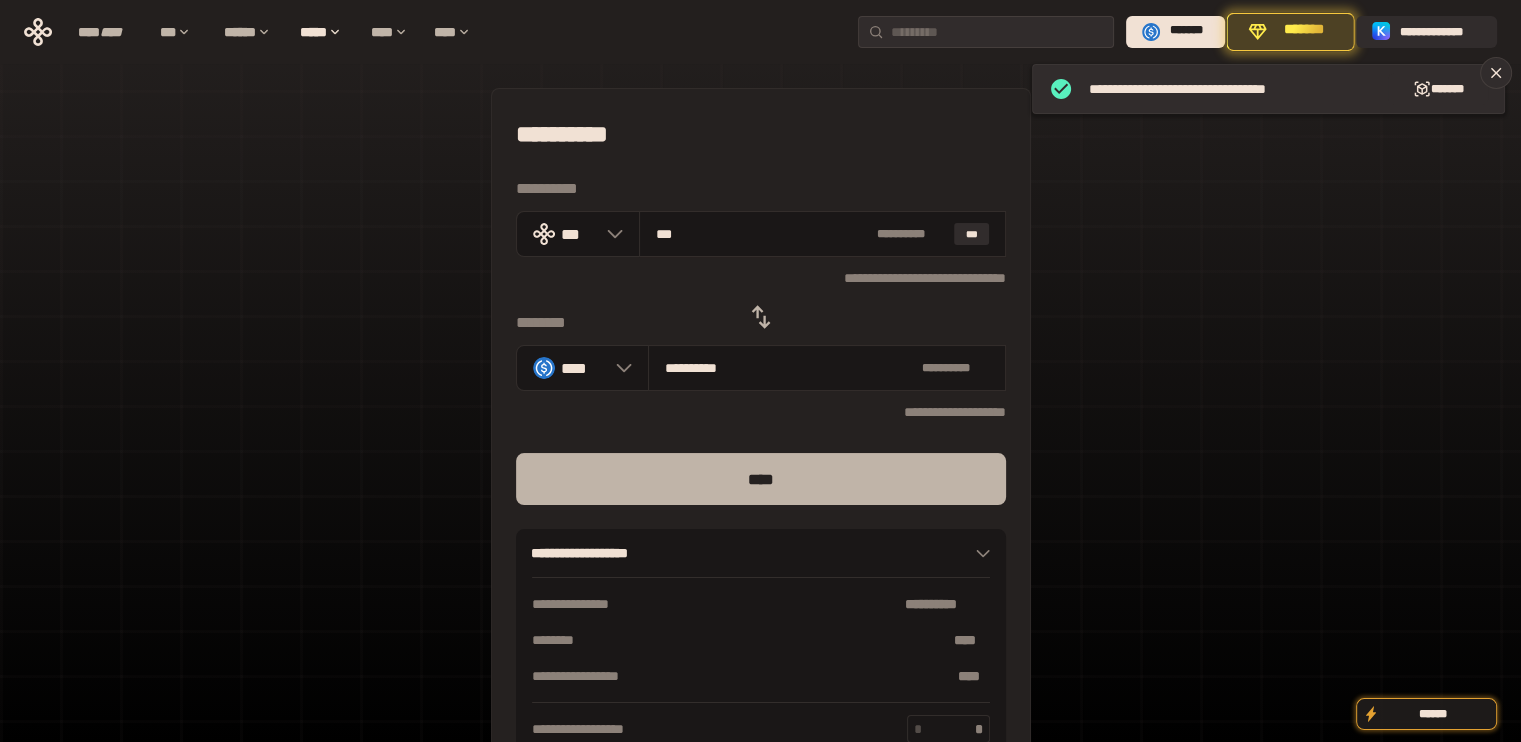 click on "****" at bounding box center [761, 479] 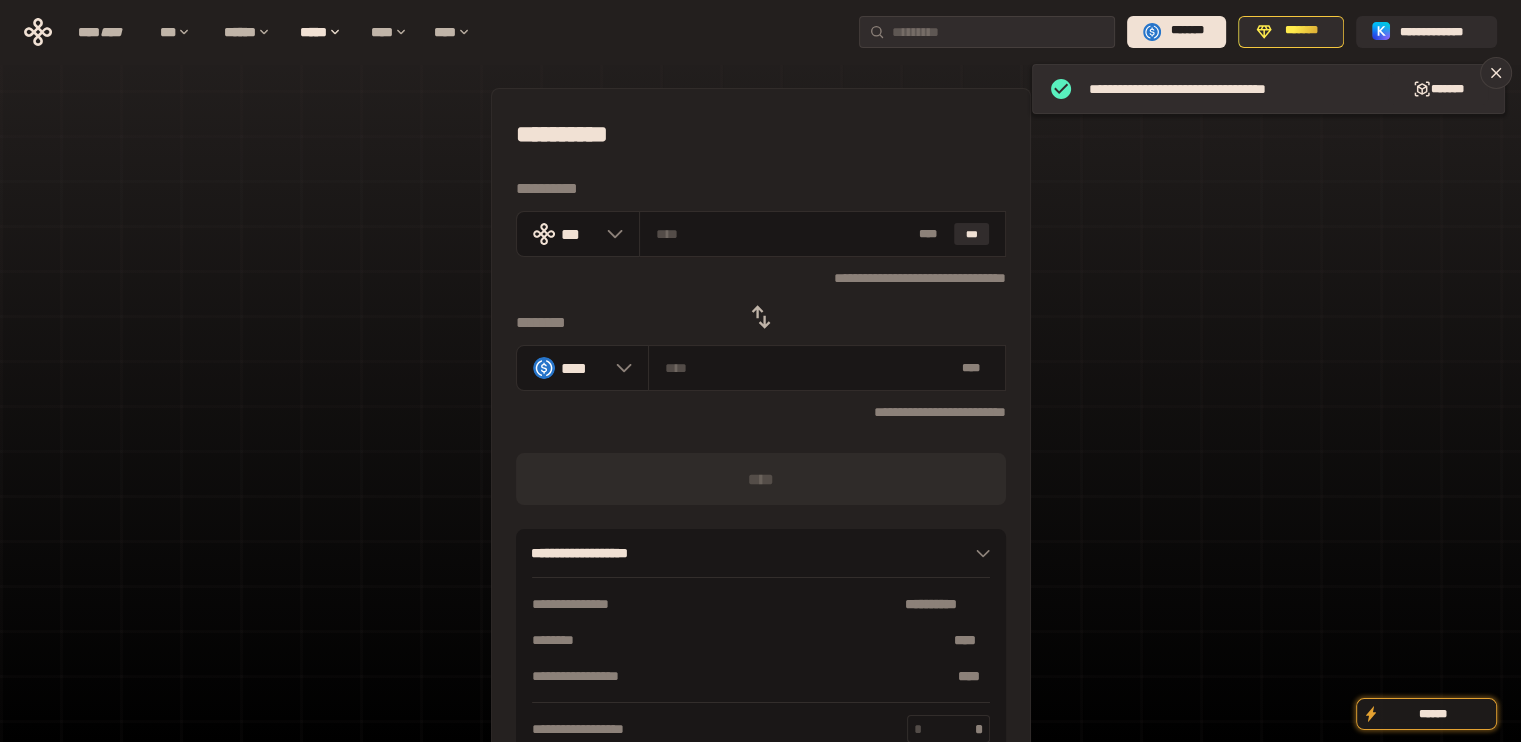click 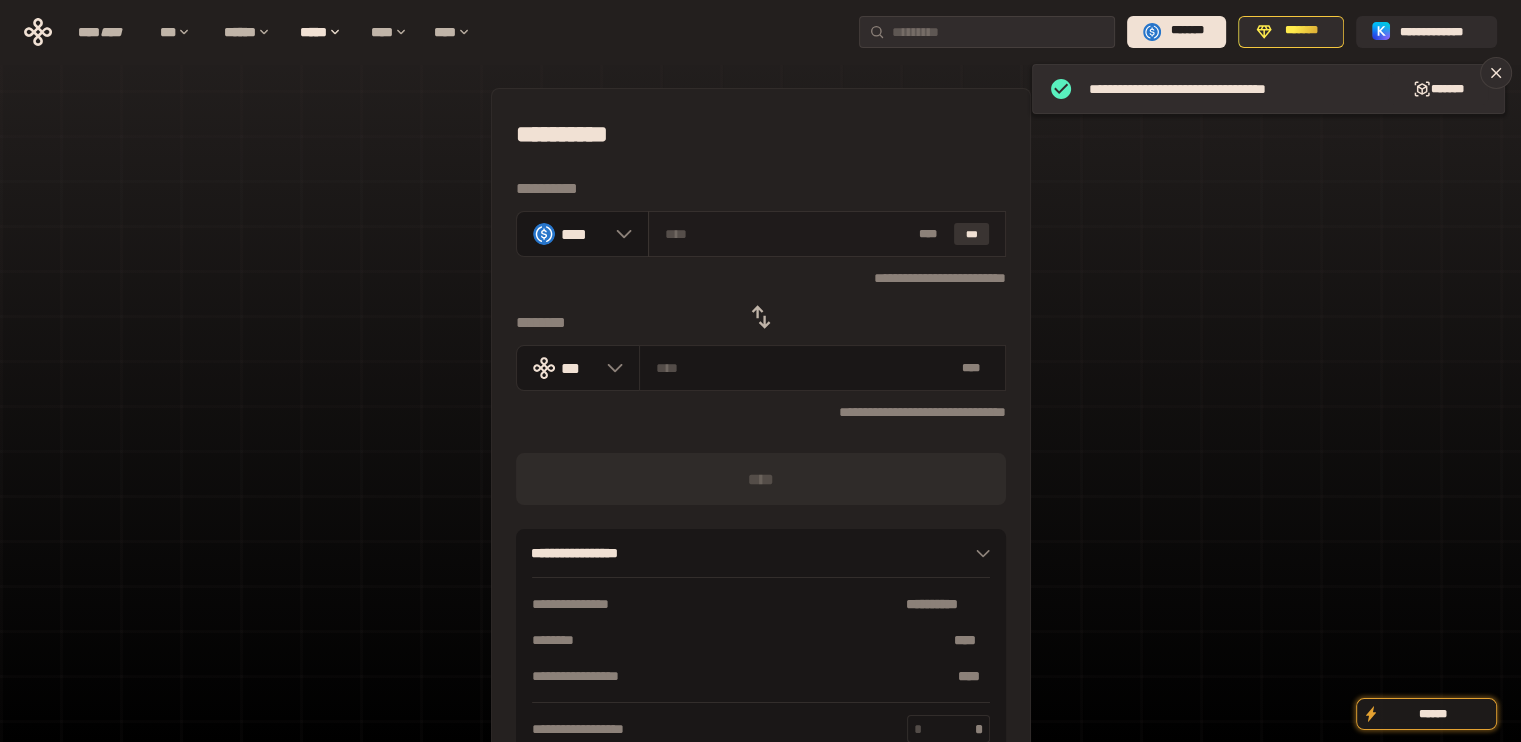 click on "***" at bounding box center [972, 234] 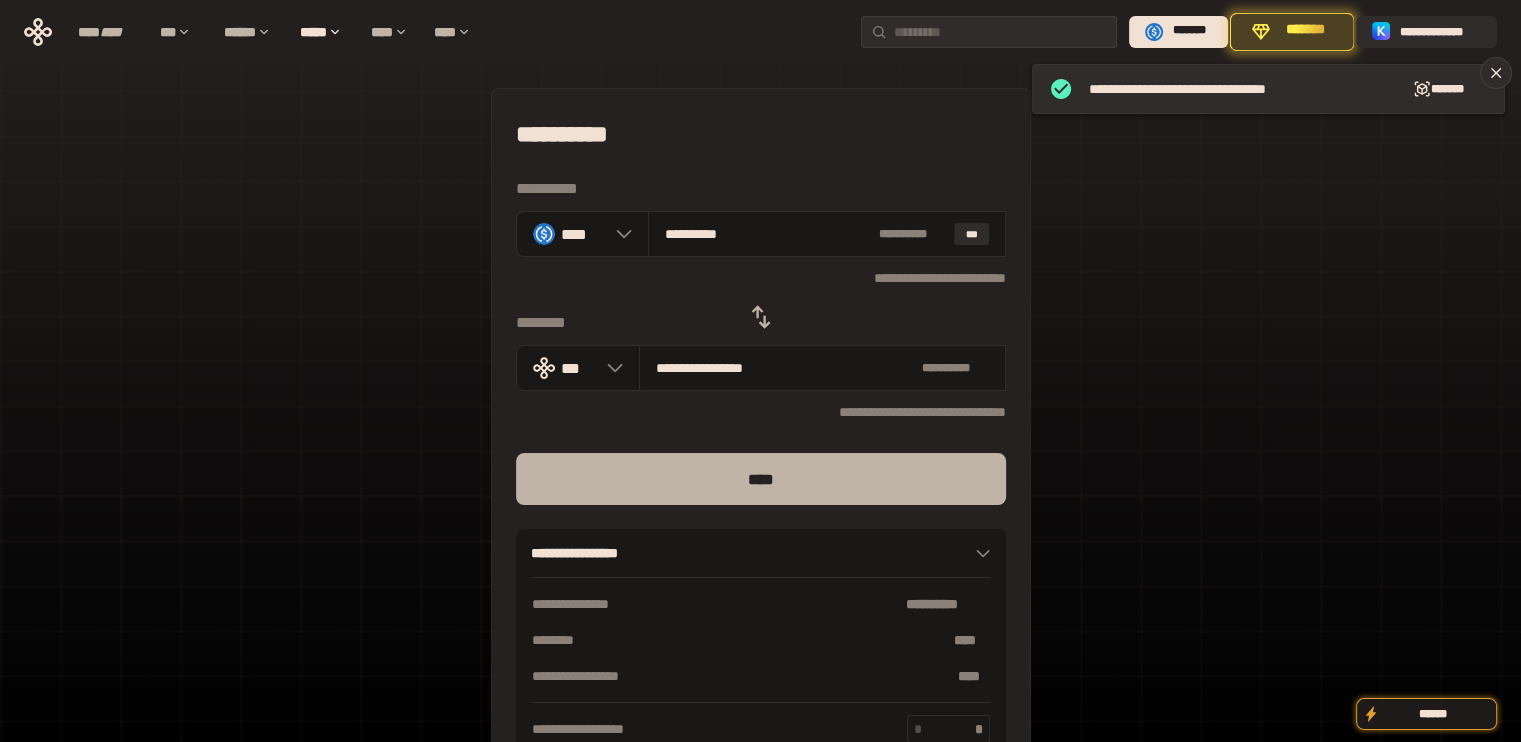 click on "****" at bounding box center (761, 479) 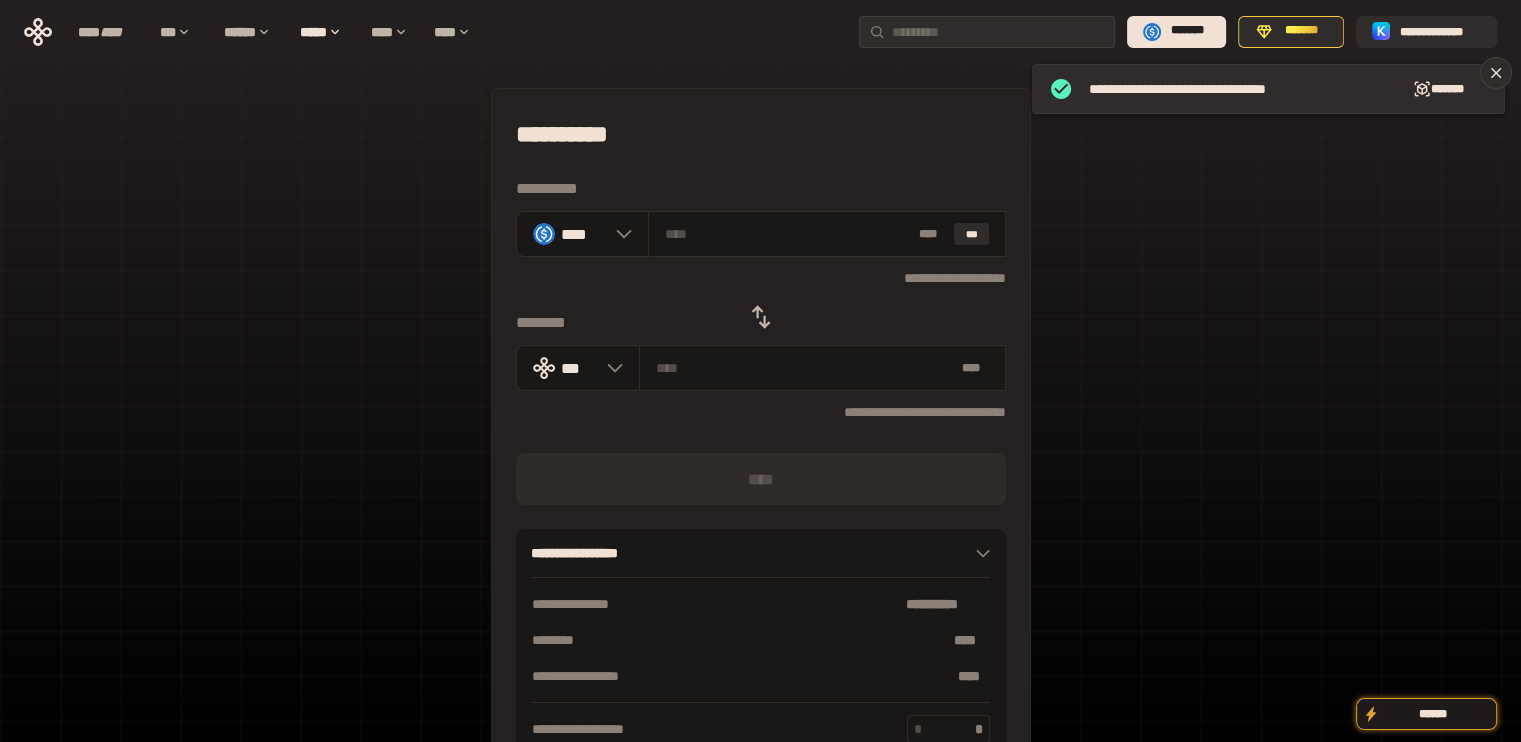 drag, startPoint x: 755, startPoint y: 326, endPoint x: 996, endPoint y: 256, distance: 250.96016 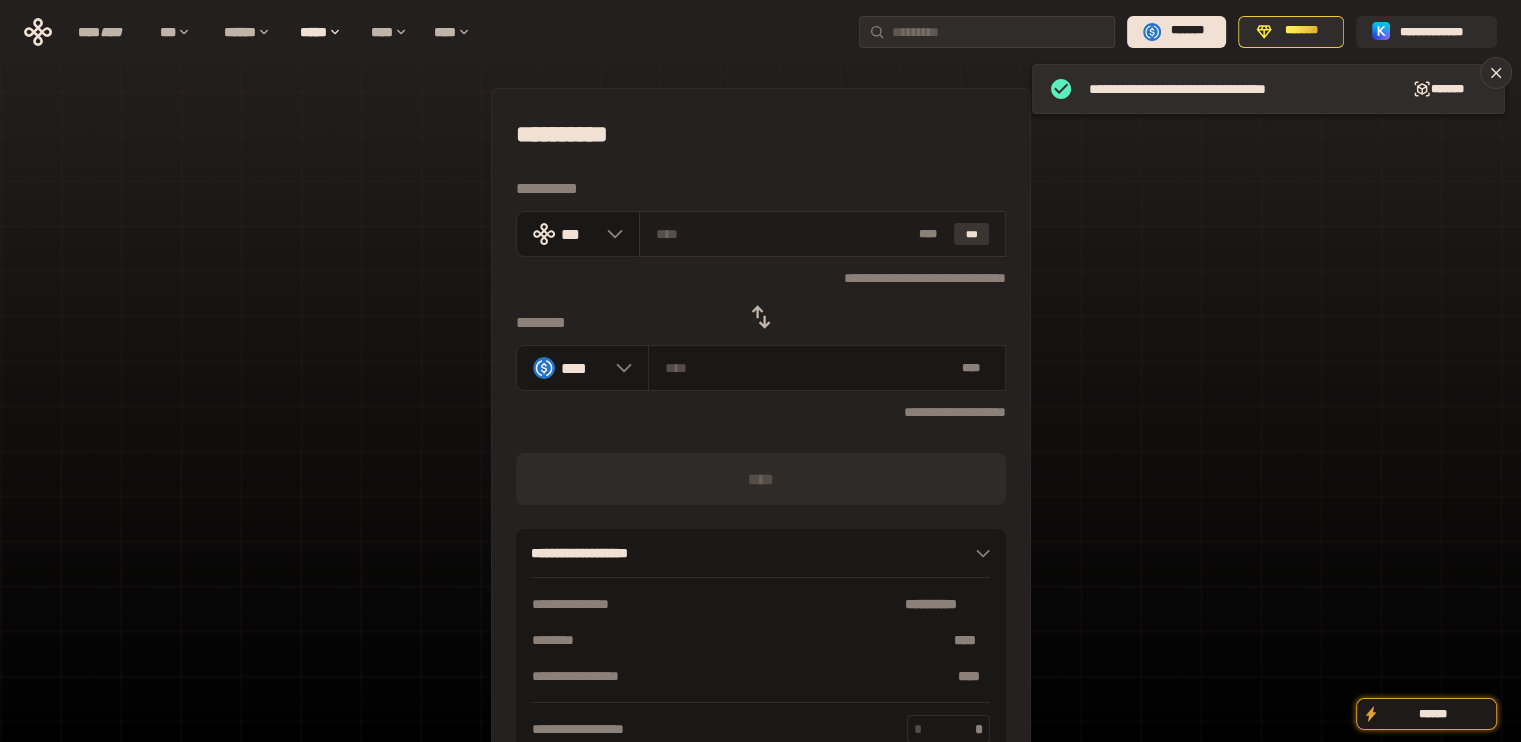click on "***" at bounding box center [972, 234] 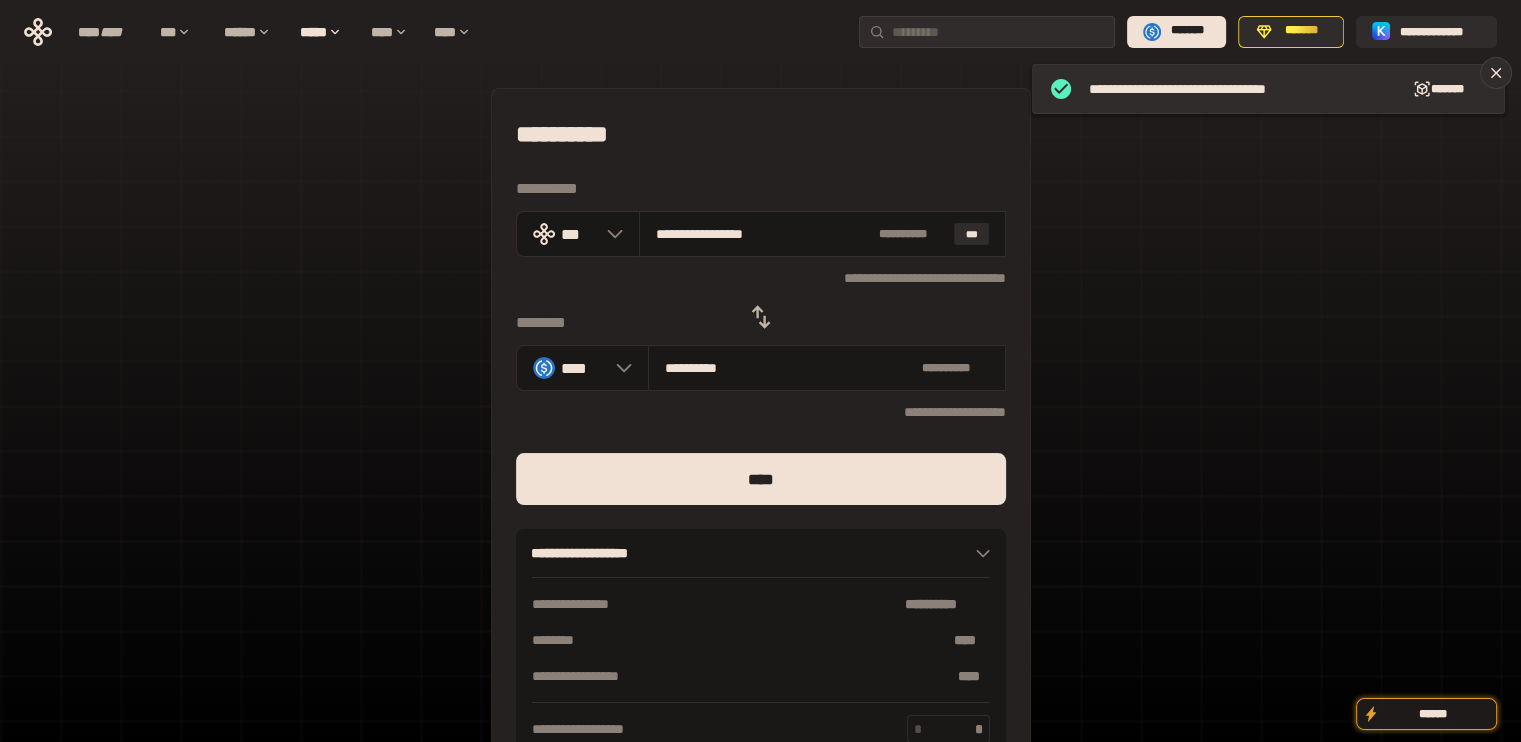 drag, startPoint x: 686, startPoint y: 230, endPoint x: 855, endPoint y: 318, distance: 190.53871 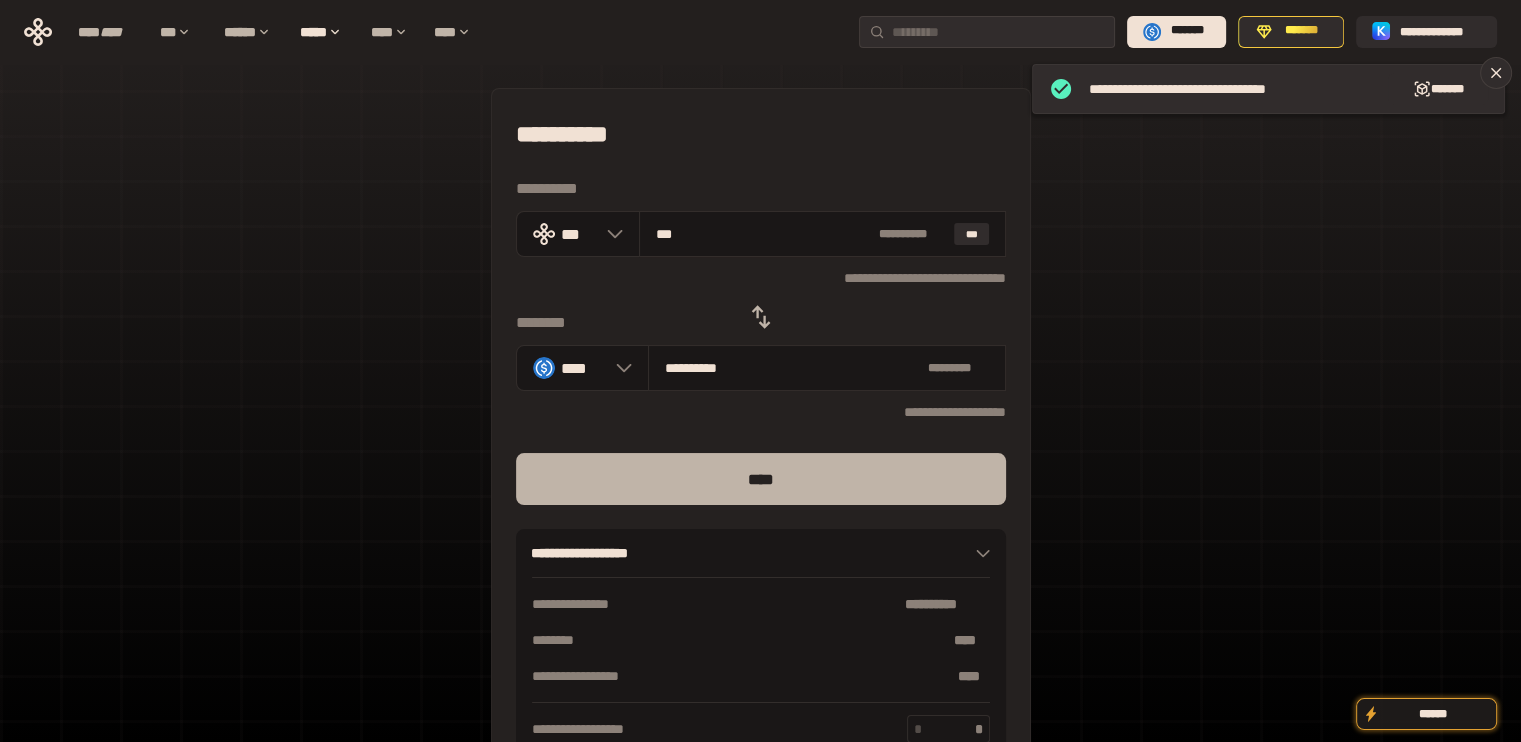 click on "****" at bounding box center [761, 479] 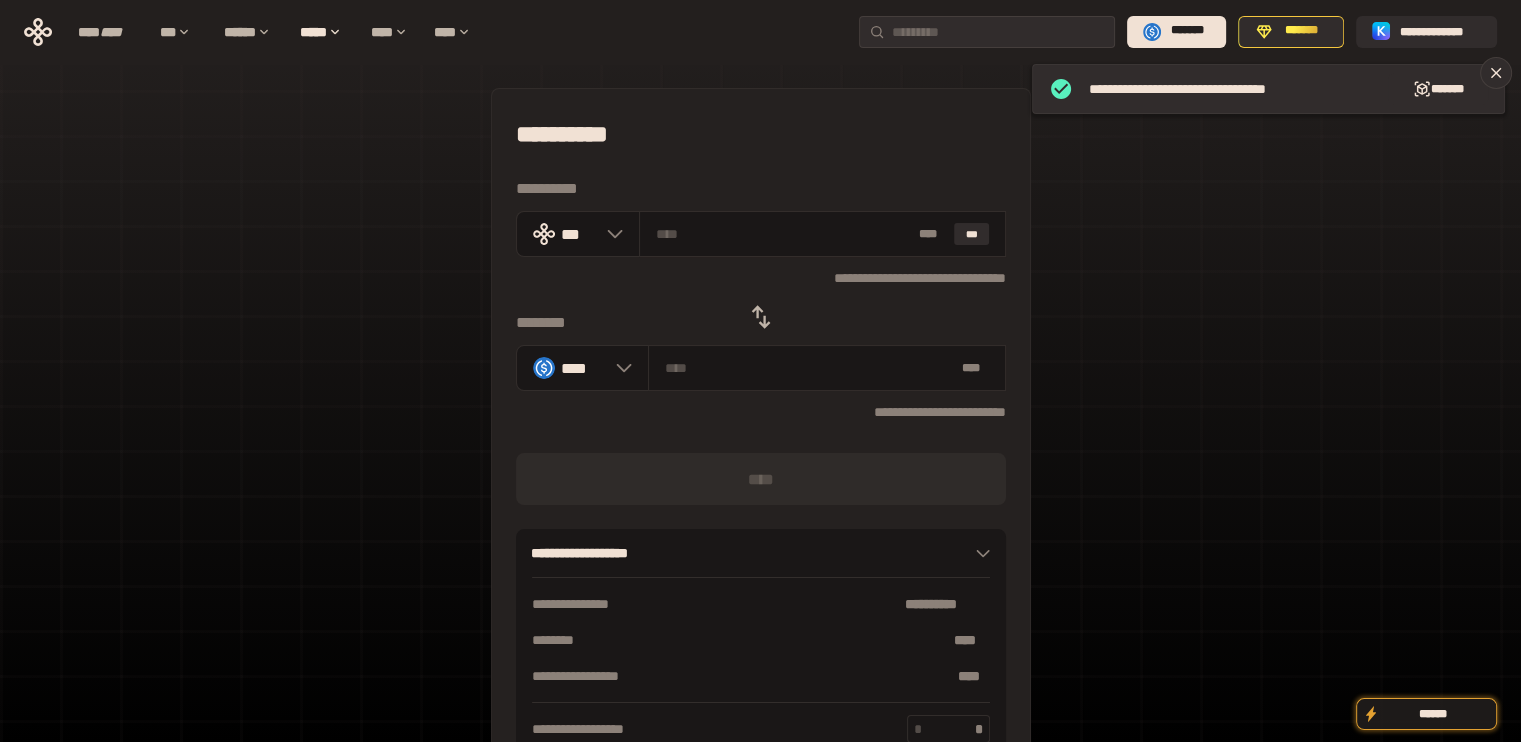 click at bounding box center [761, 317] 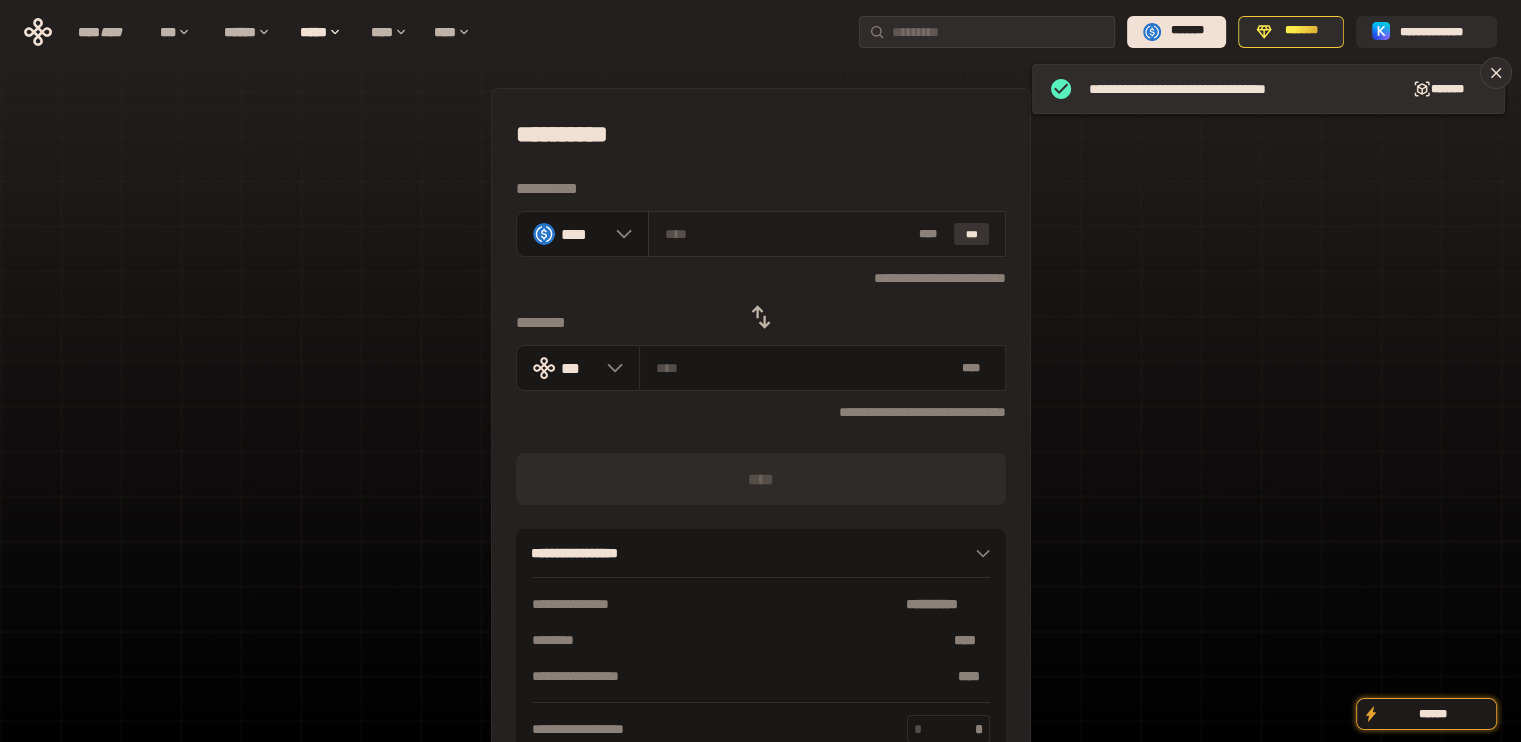click on "***" at bounding box center [972, 234] 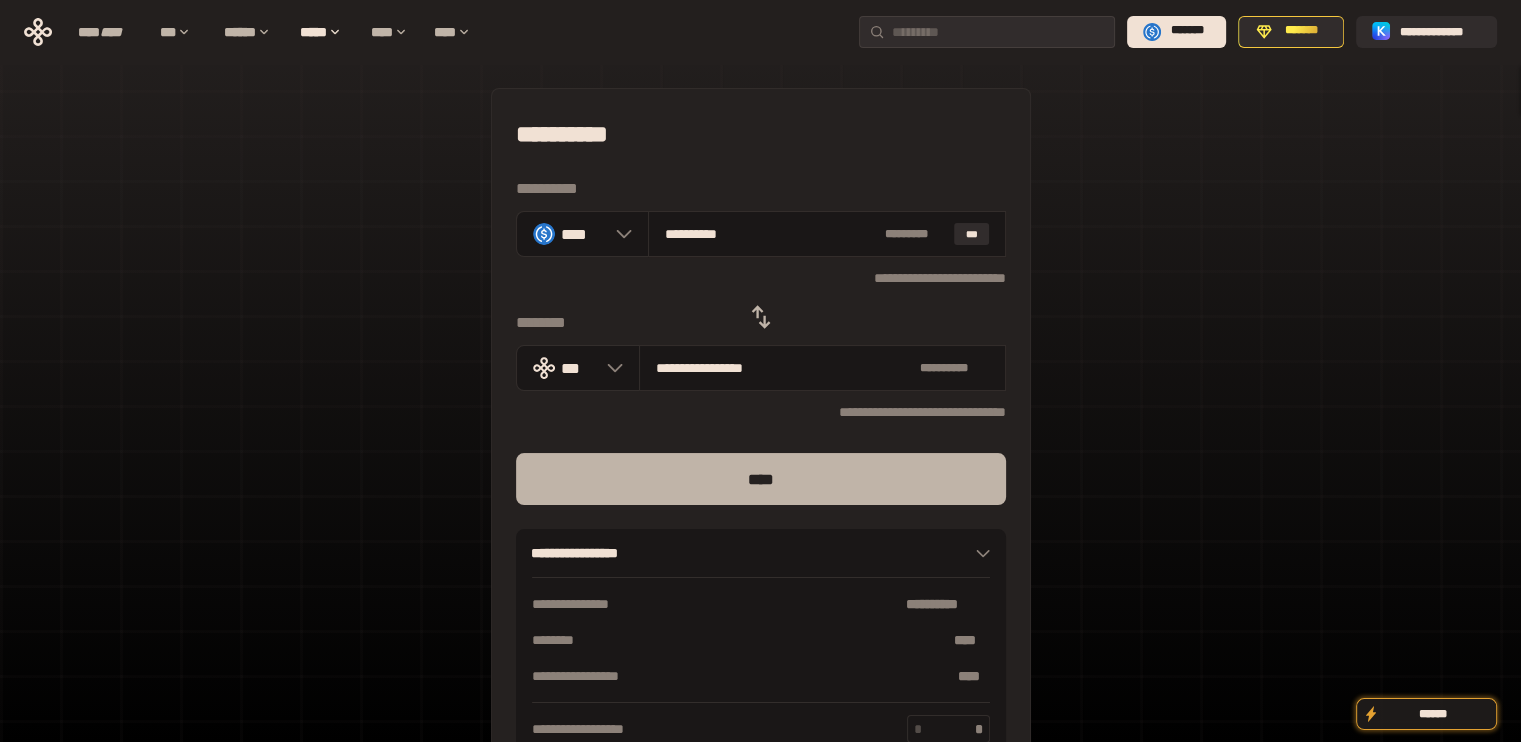 click on "****" at bounding box center [761, 479] 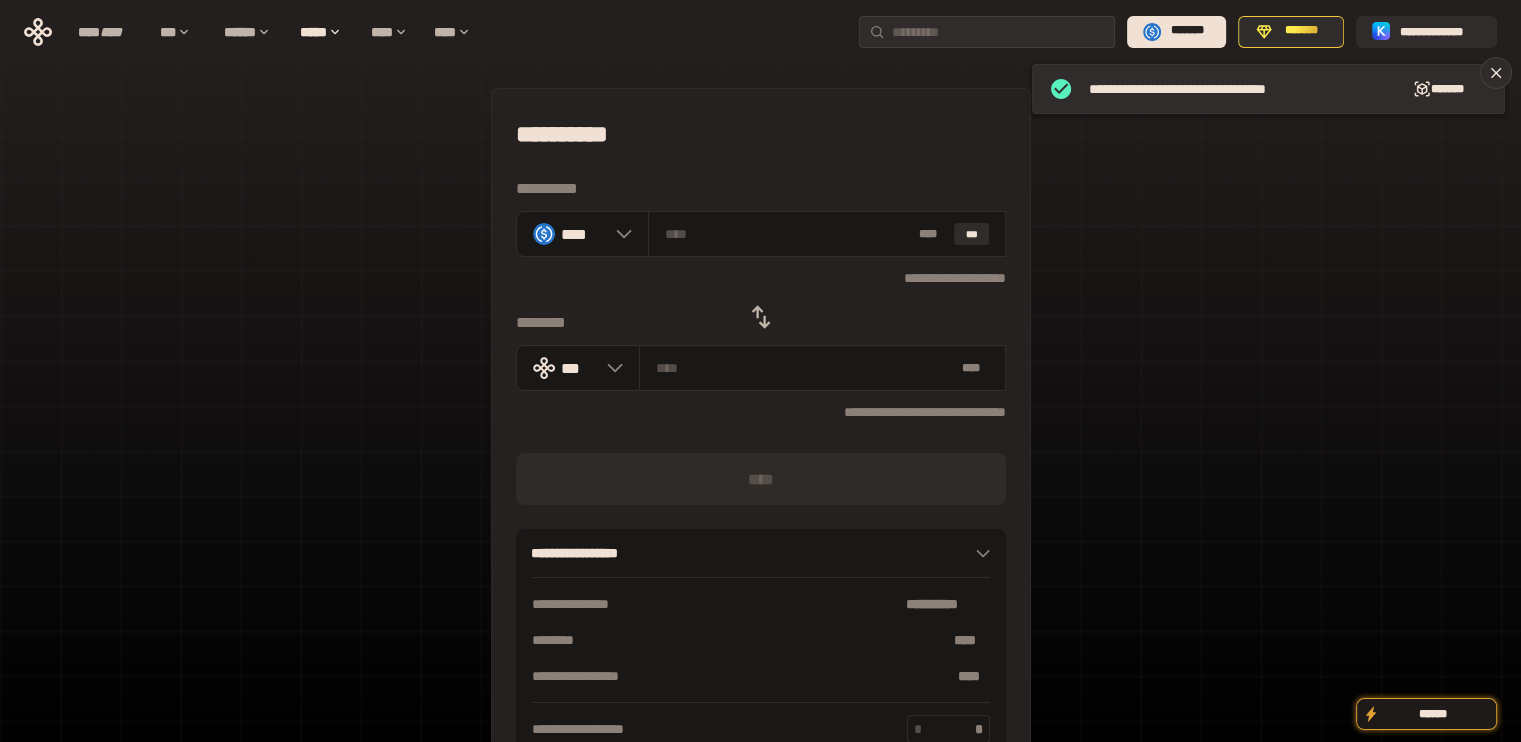click at bounding box center (761, 317) 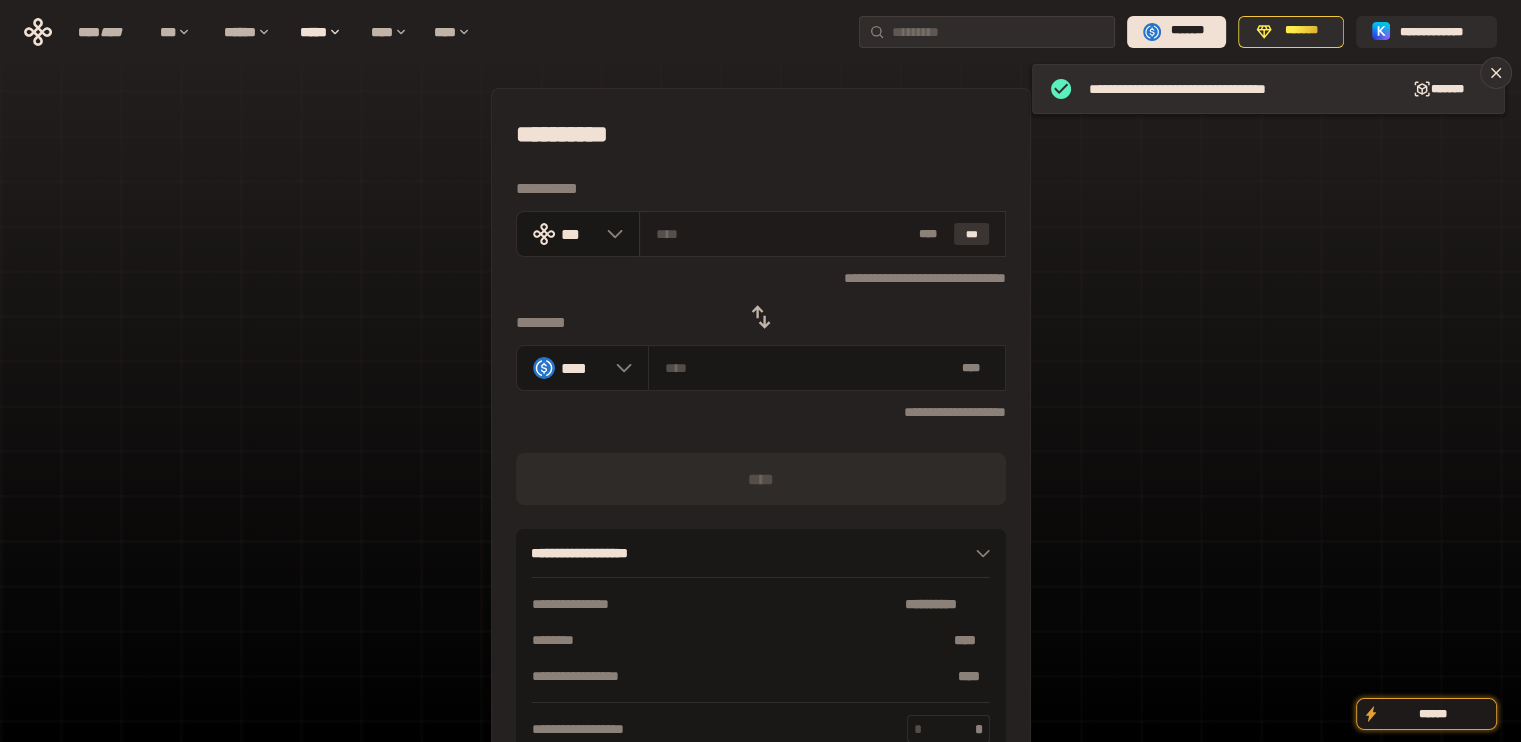 click on "***" at bounding box center (972, 234) 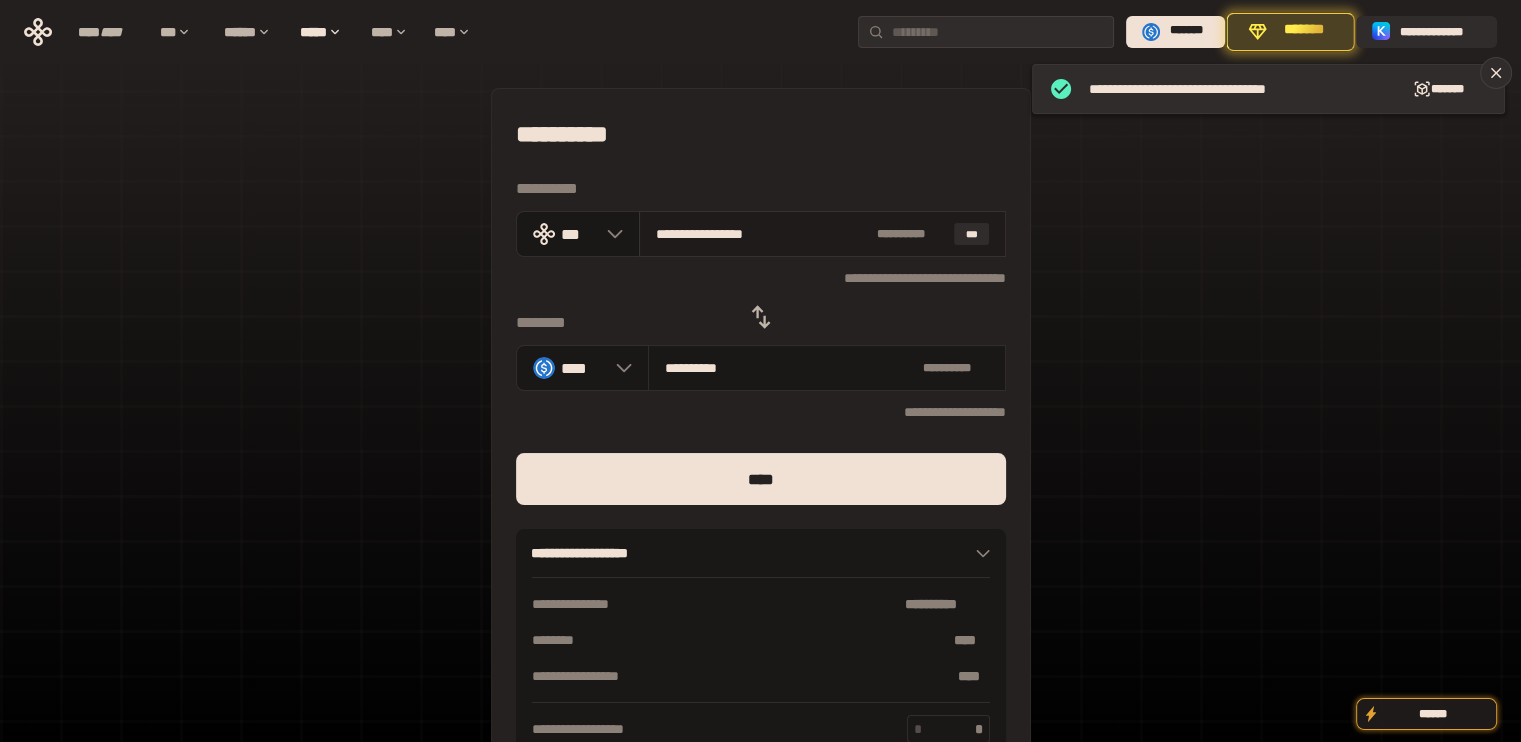 drag, startPoint x: 723, startPoint y: 231, endPoint x: 869, endPoint y: 242, distance: 146.4138 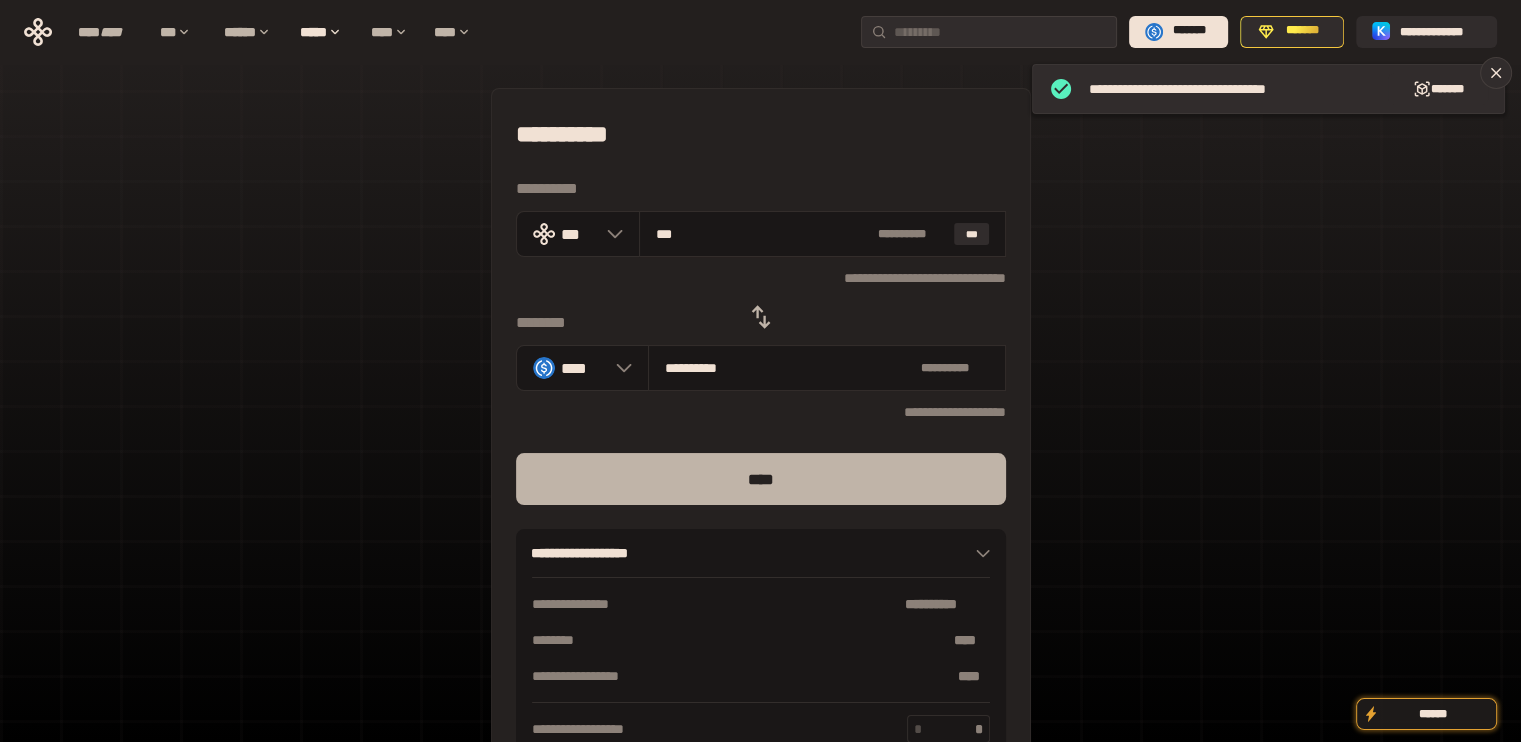 click on "****" at bounding box center (761, 479) 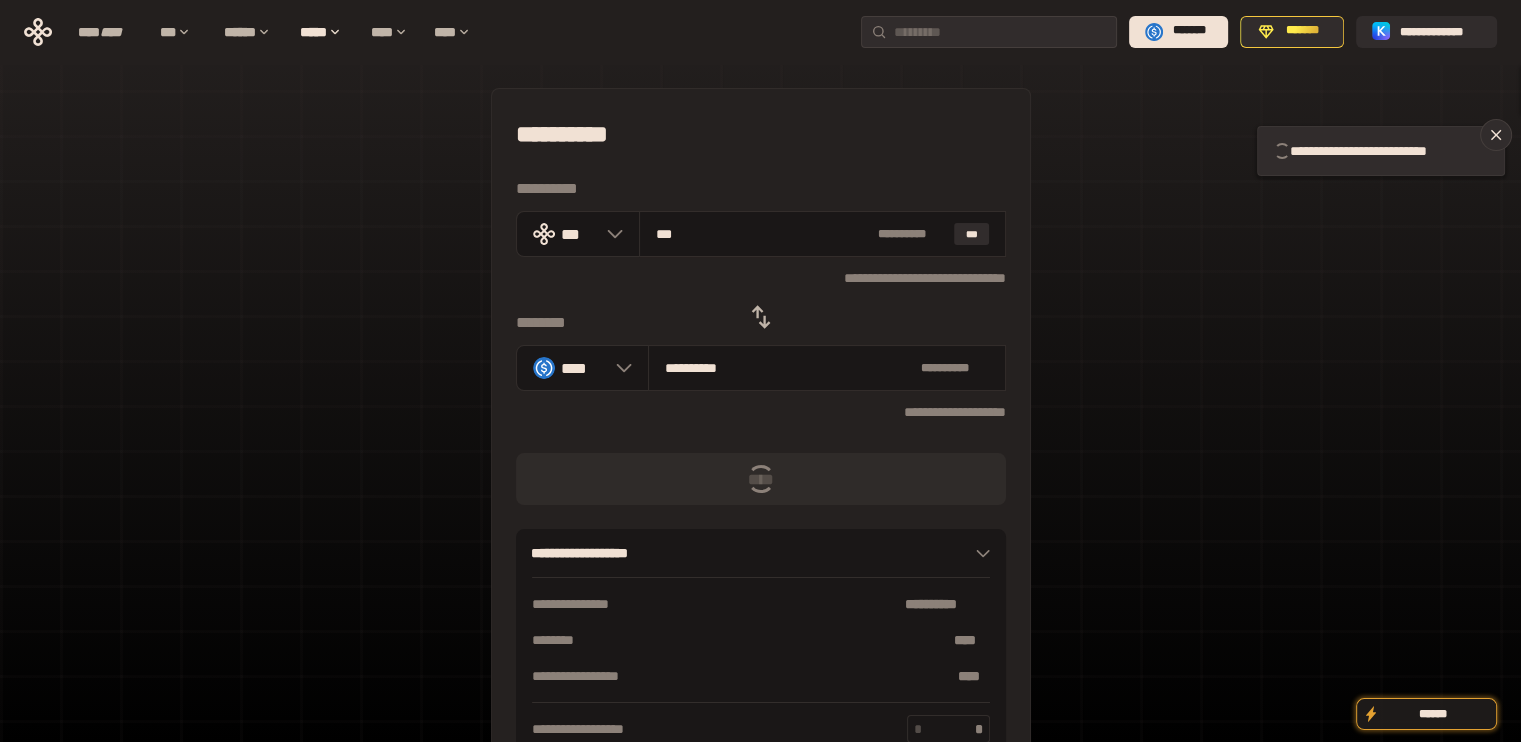 click 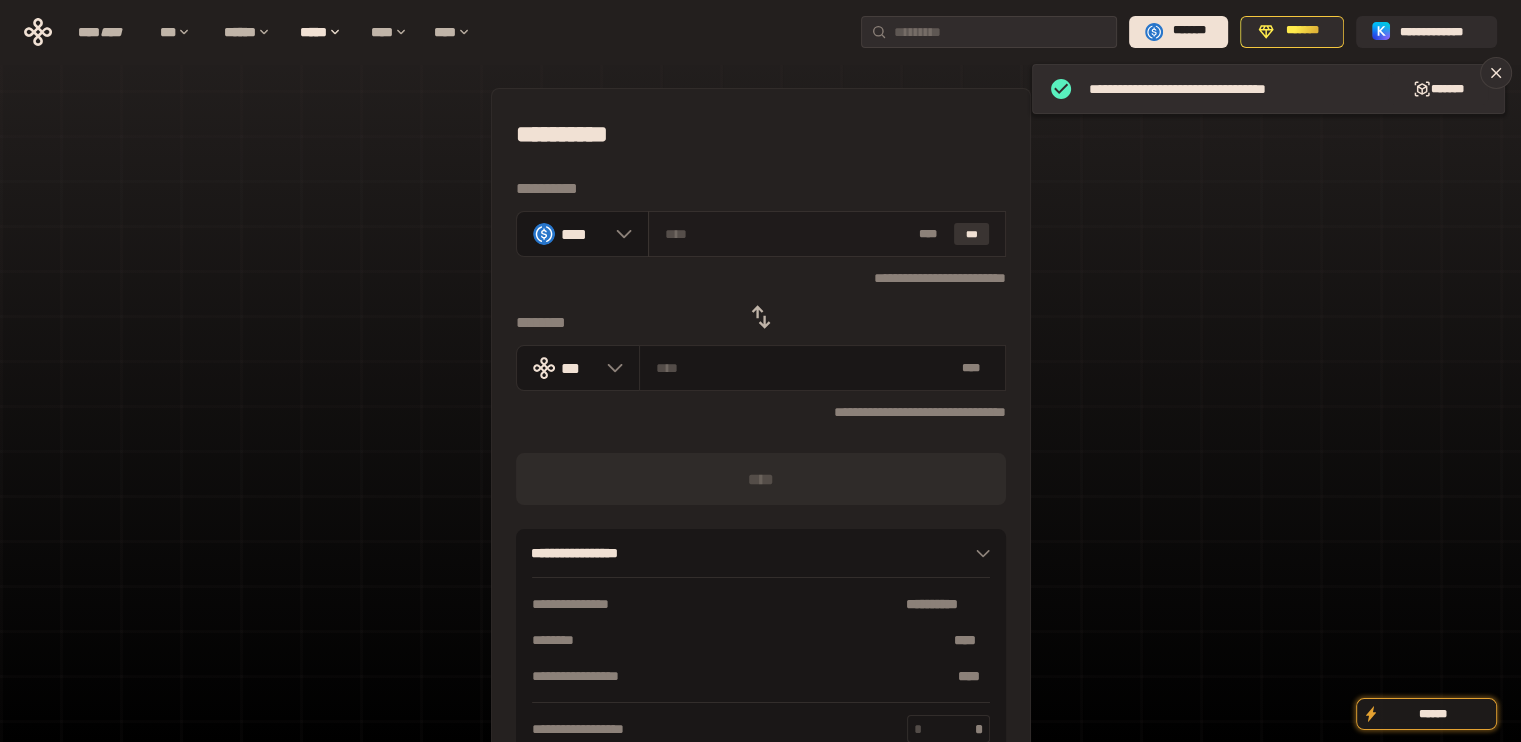 click on "***" at bounding box center [972, 234] 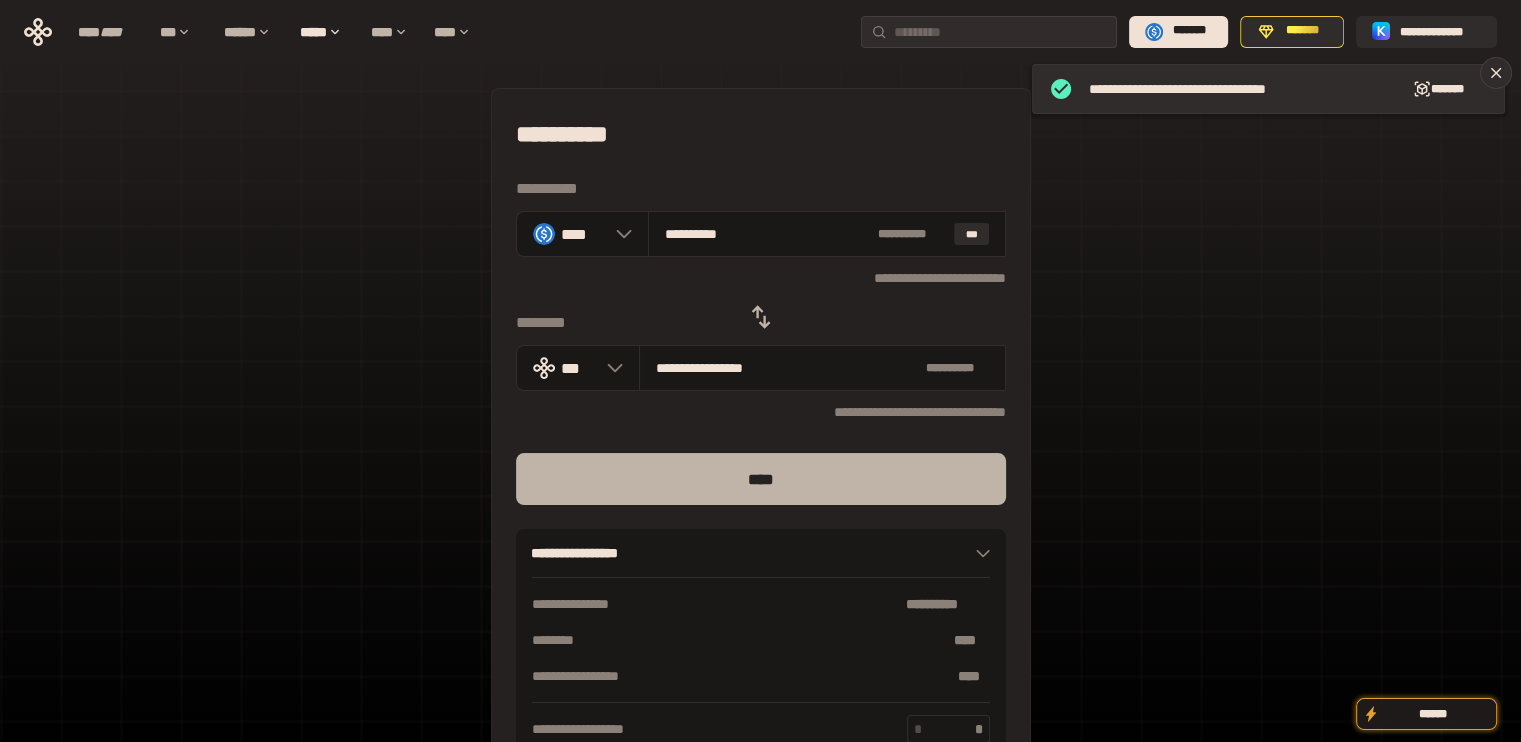 click on "****" at bounding box center [761, 479] 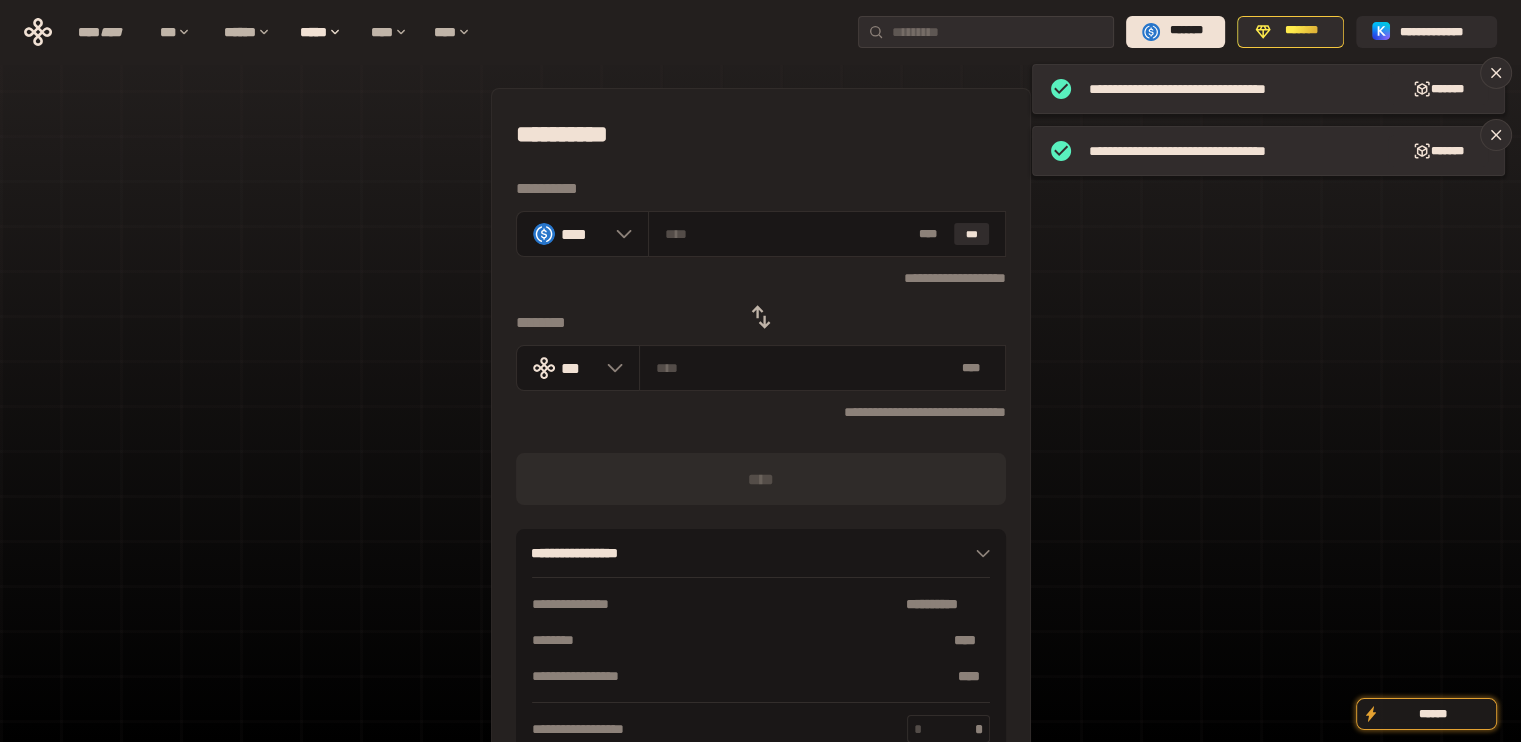 click at bounding box center [761, 317] 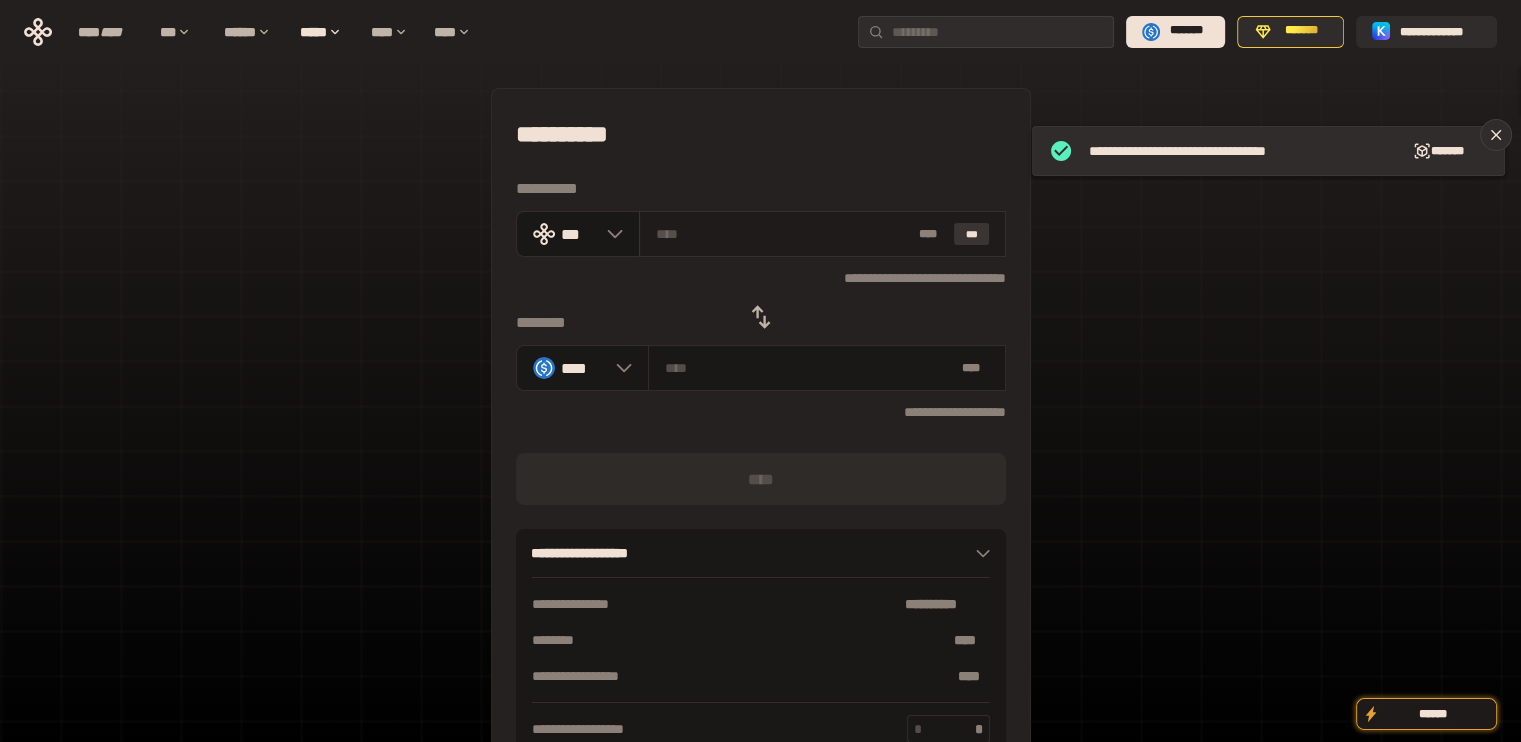 click on "***" at bounding box center [972, 234] 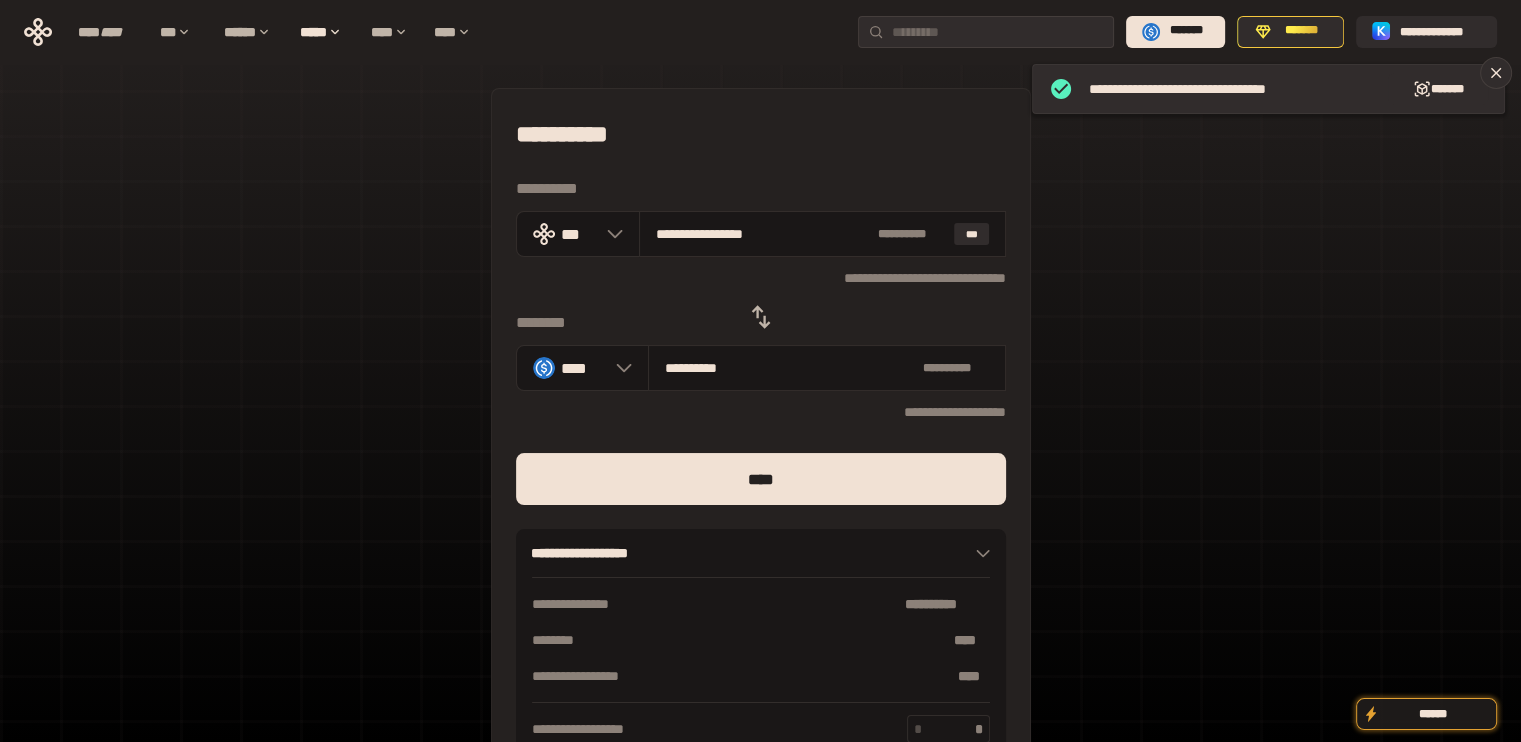 drag, startPoint x: 676, startPoint y: 231, endPoint x: 876, endPoint y: 269, distance: 203.57799 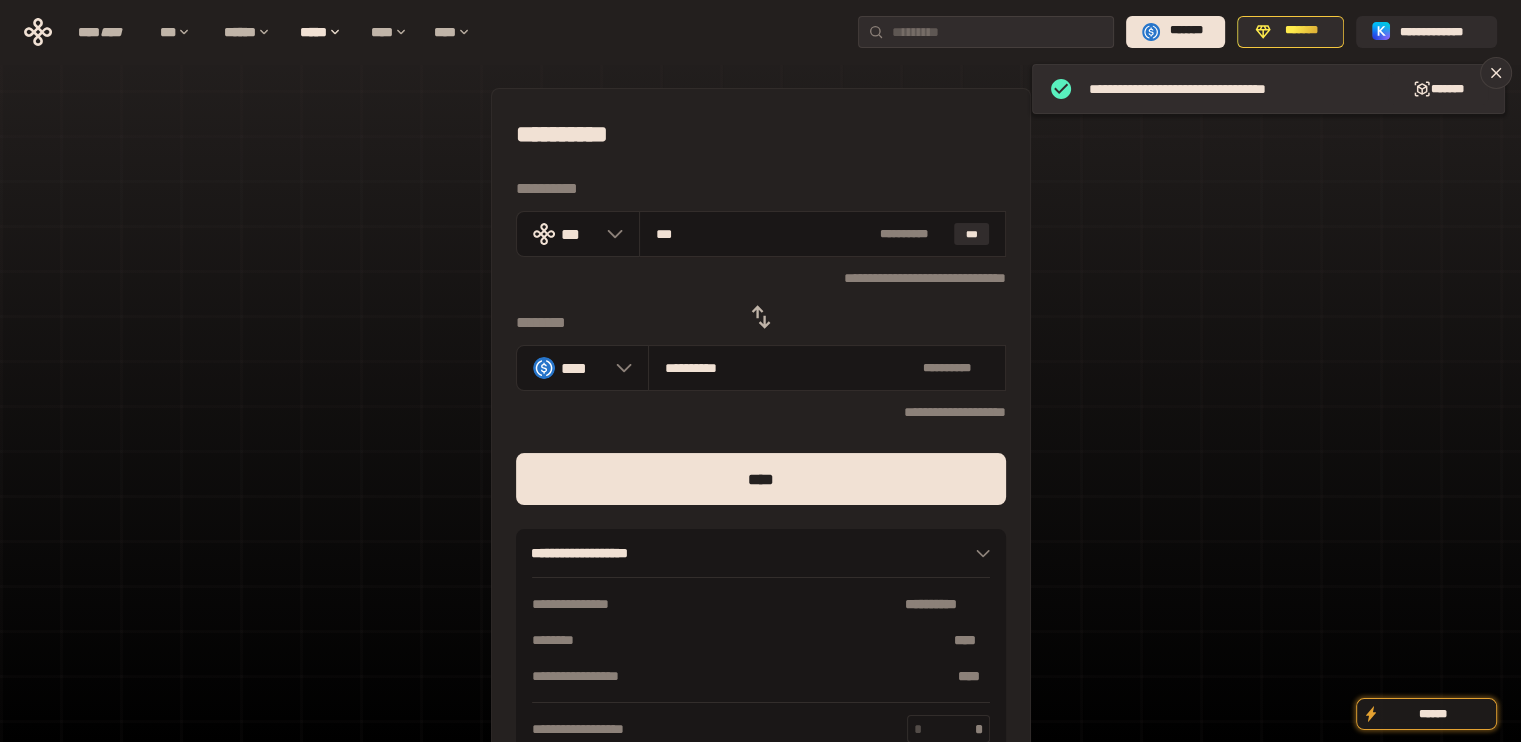click on "**********" at bounding box center [761, 437] 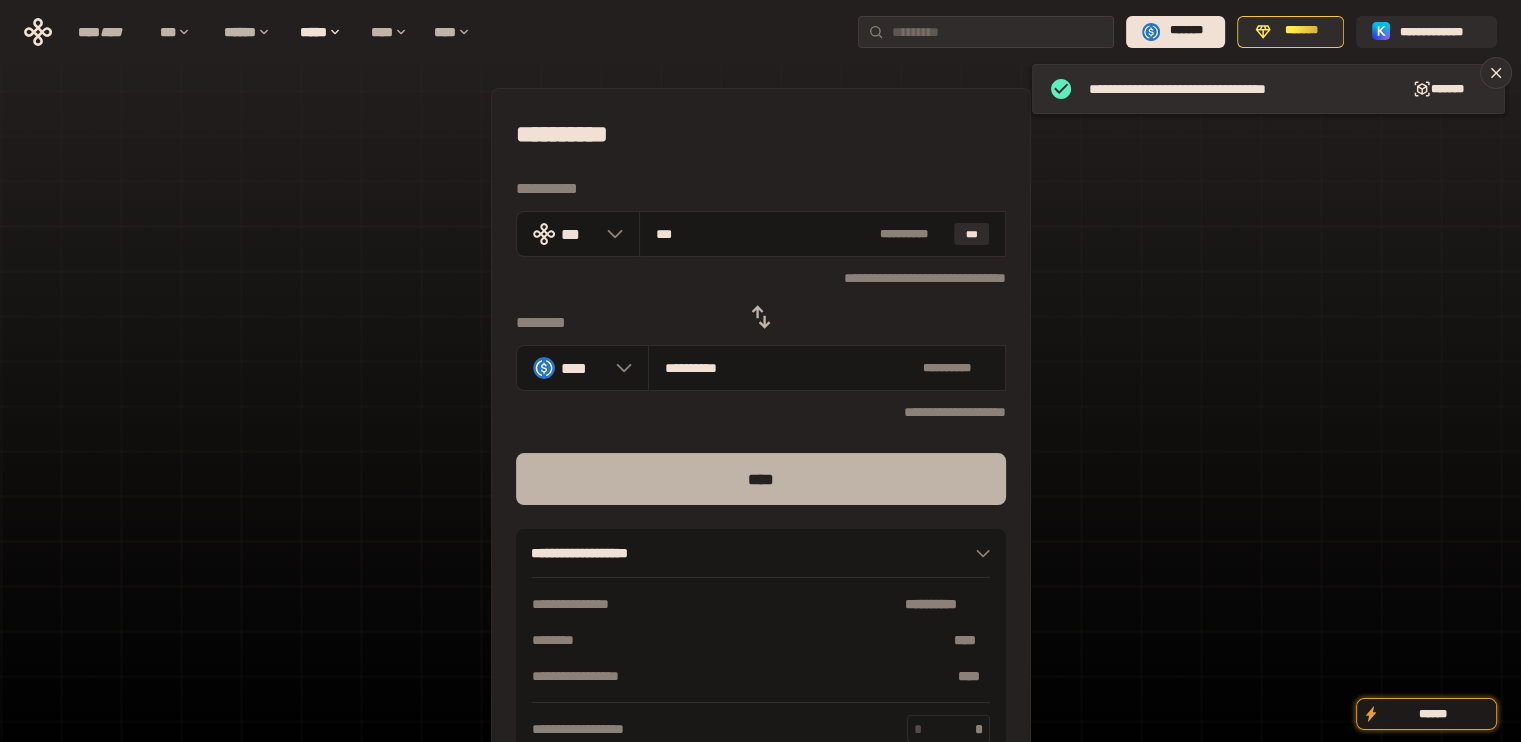 click on "****" at bounding box center [761, 479] 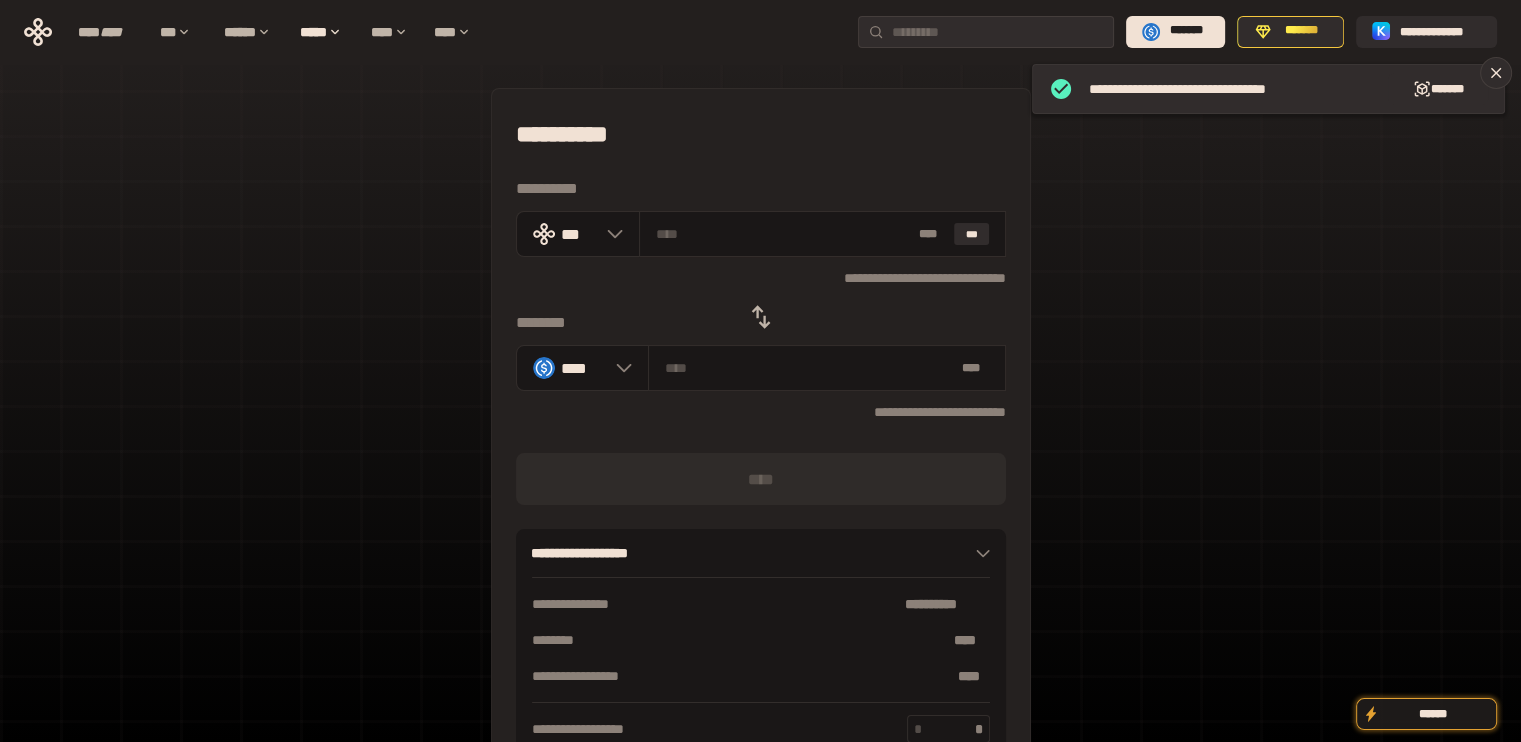 click at bounding box center (761, 317) 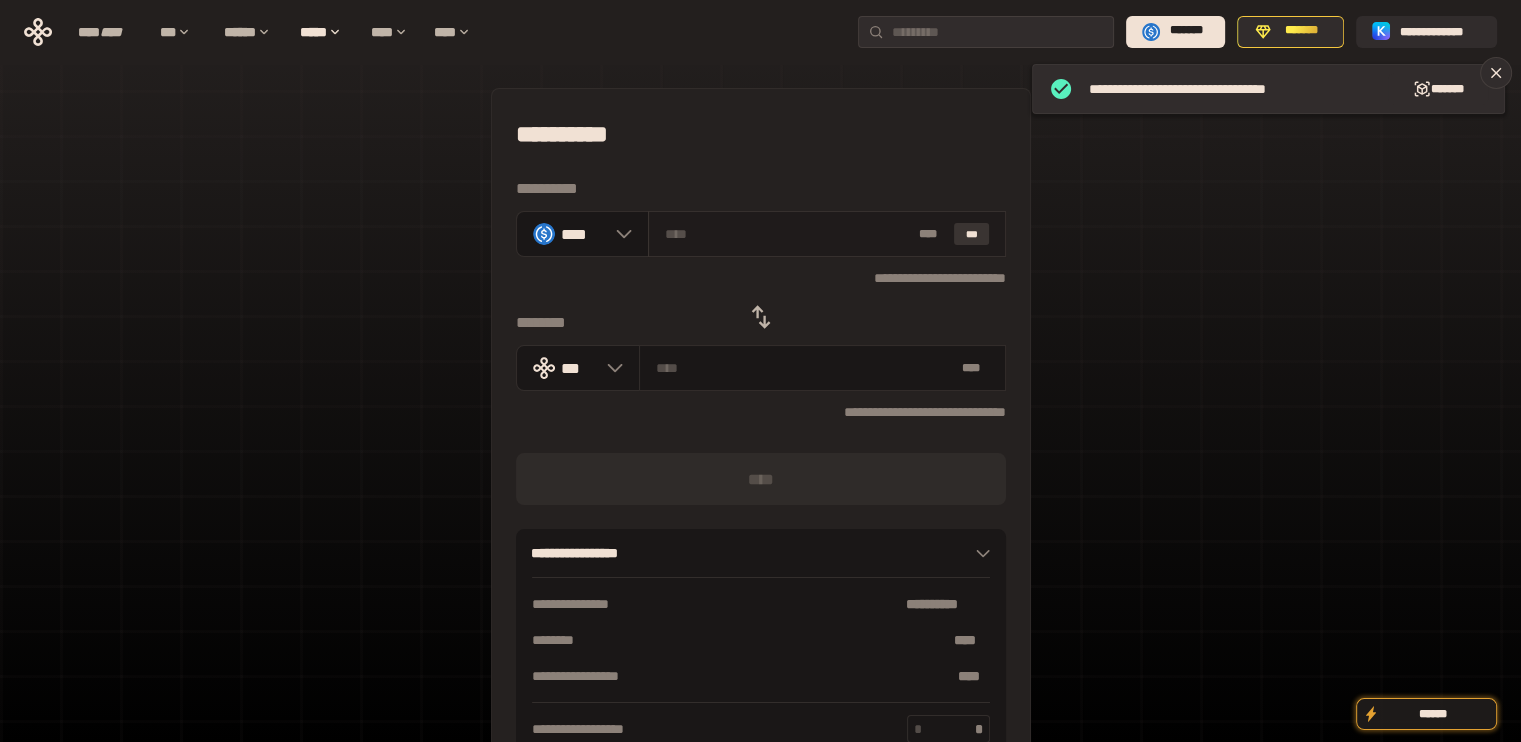 click on "***" at bounding box center (972, 234) 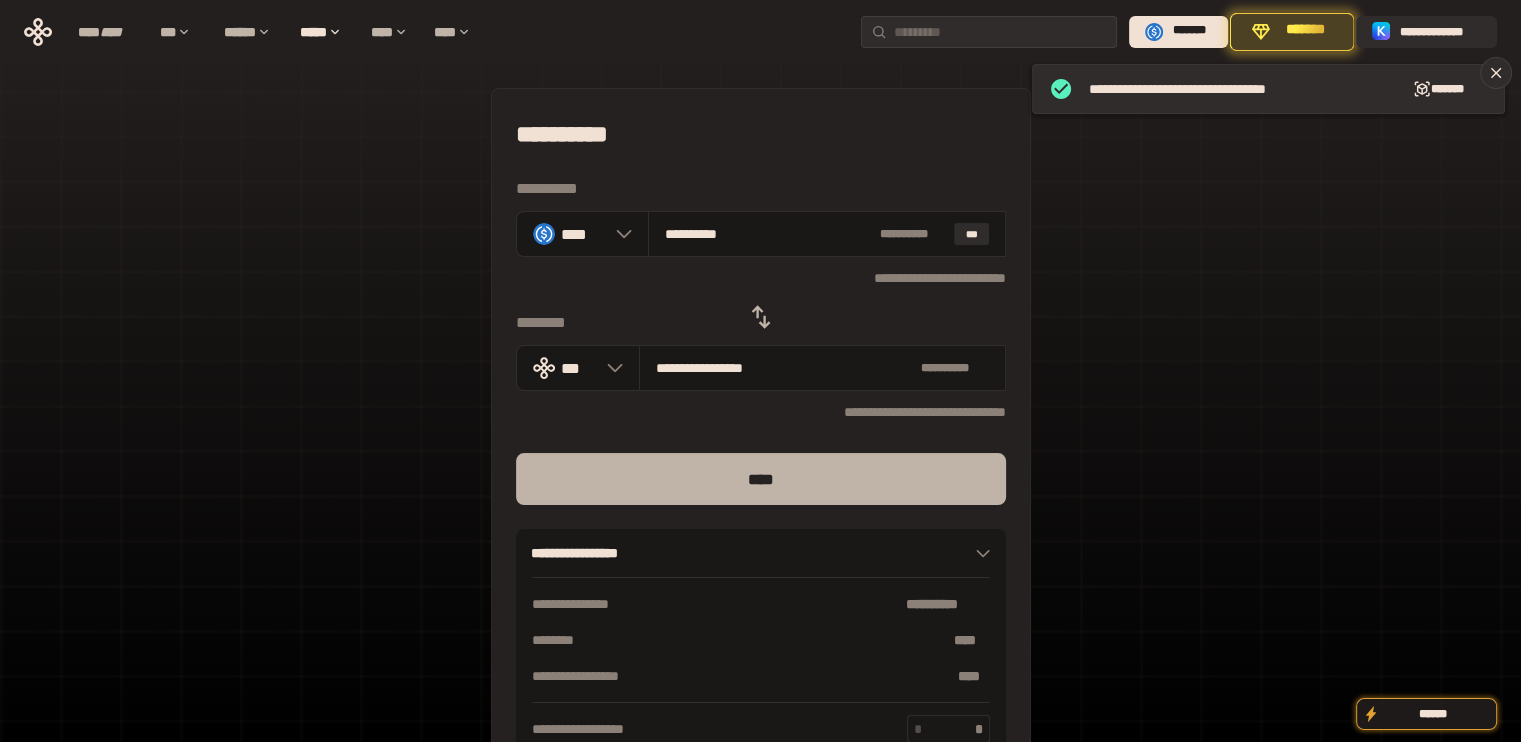 click on "****" at bounding box center [761, 479] 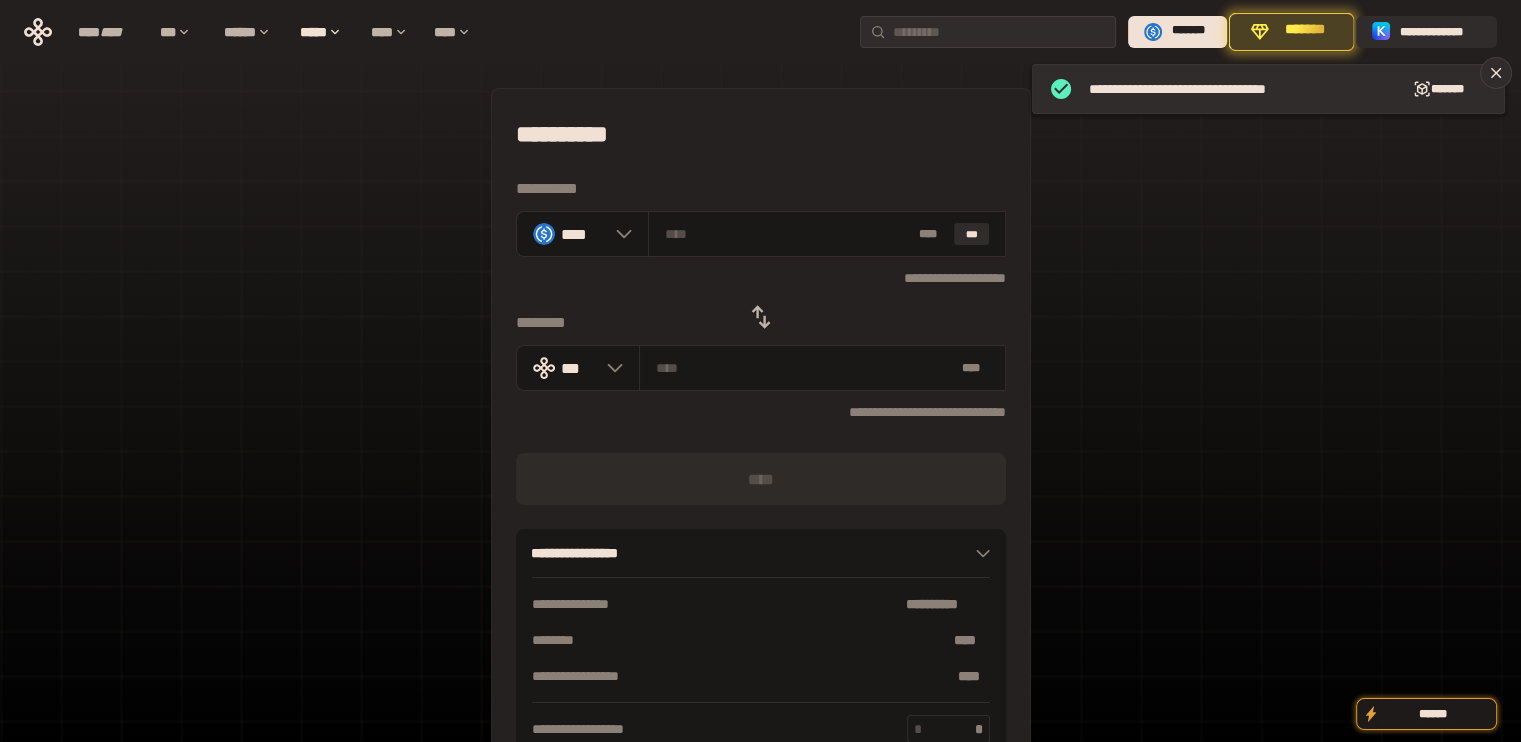 click 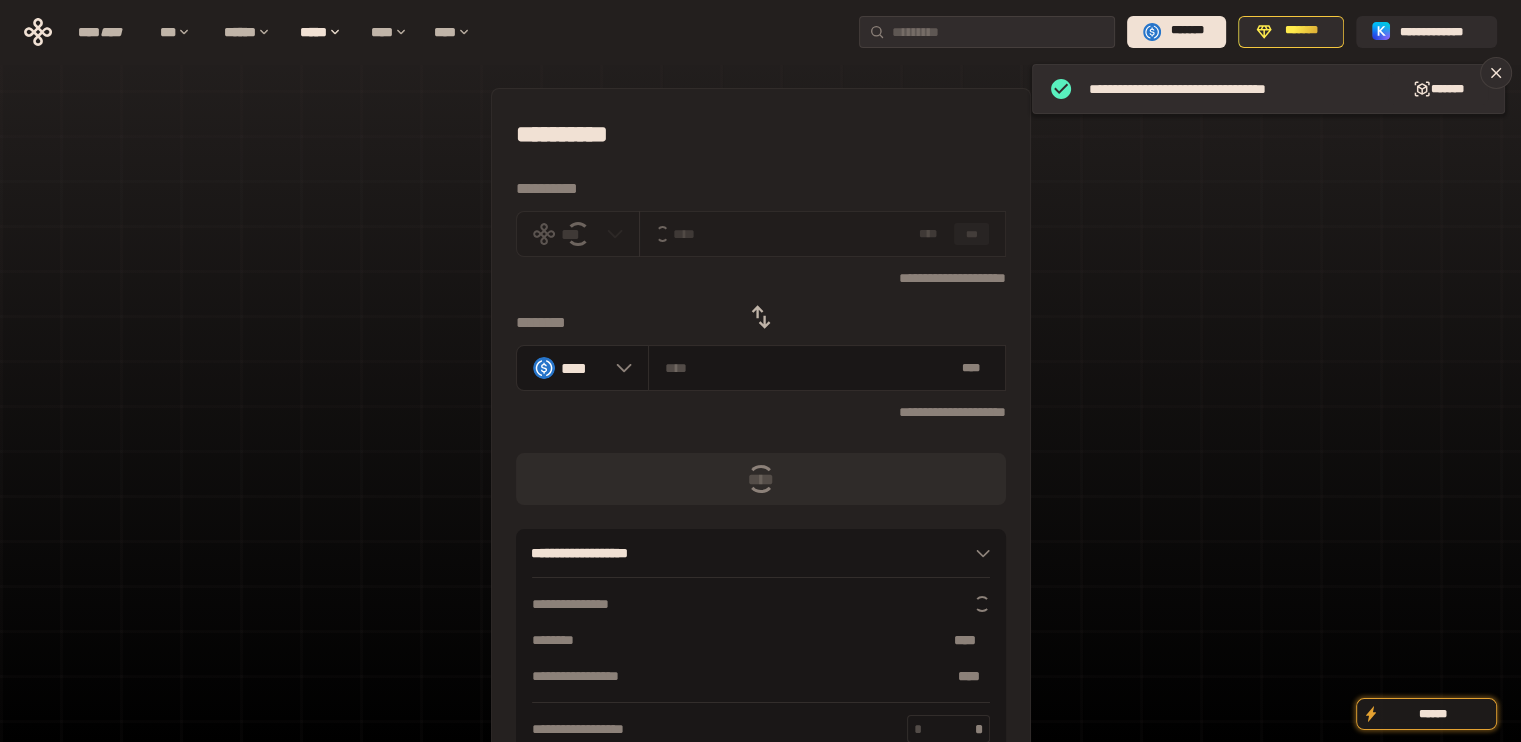drag, startPoint x: 1011, startPoint y: 247, endPoint x: 966, endPoint y: 227, distance: 49.24429 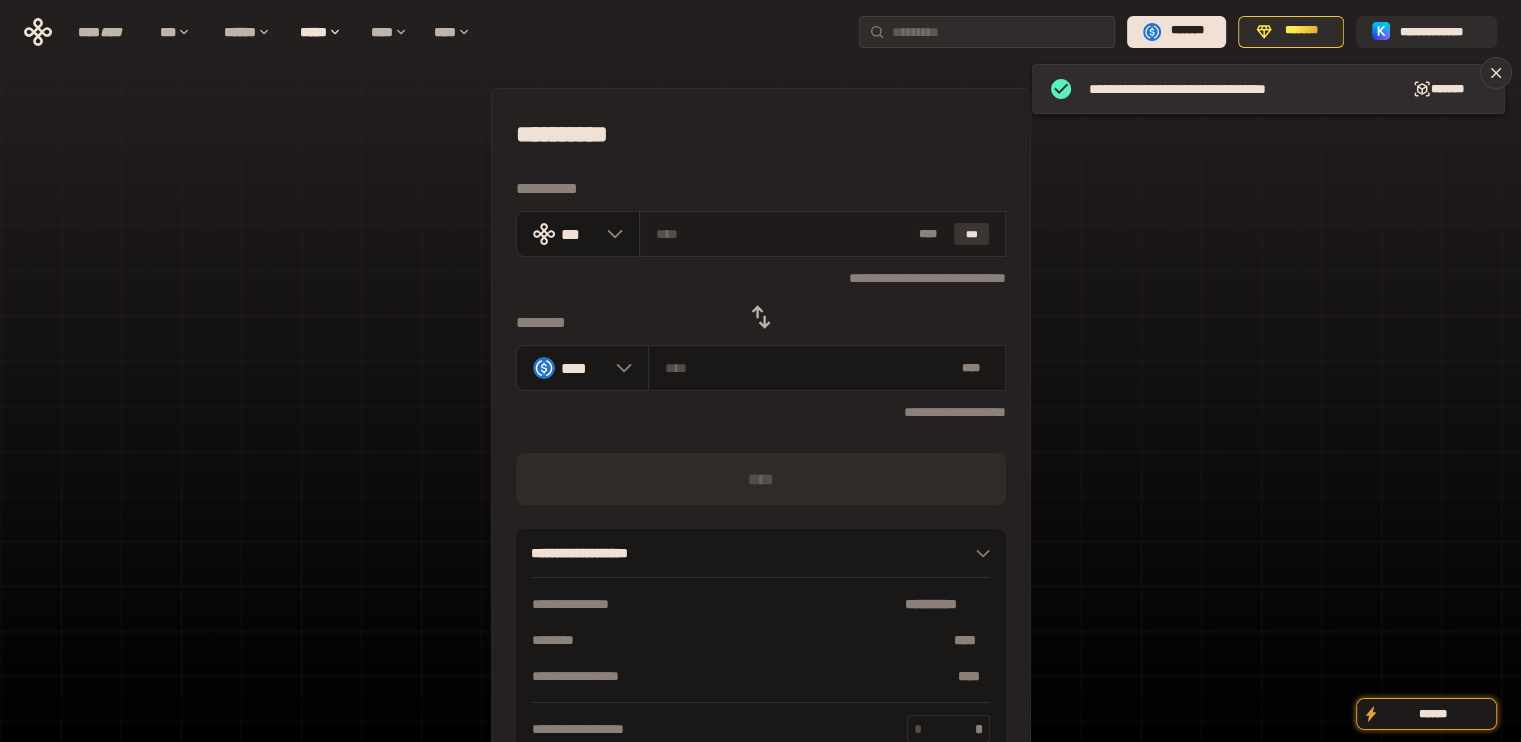 click on "***" at bounding box center (972, 234) 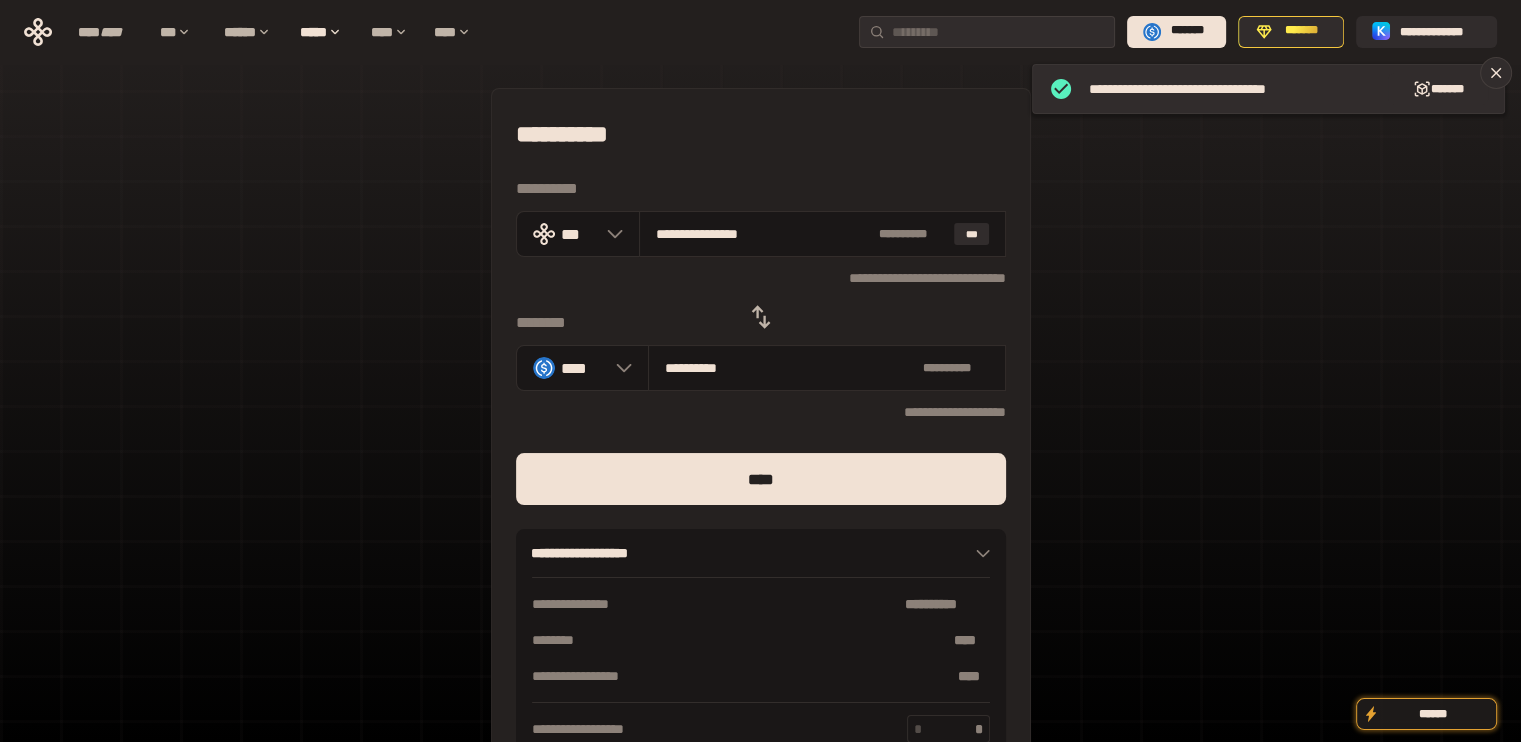 drag, startPoint x: 687, startPoint y: 236, endPoint x: 980, endPoint y: 261, distance: 294.0646 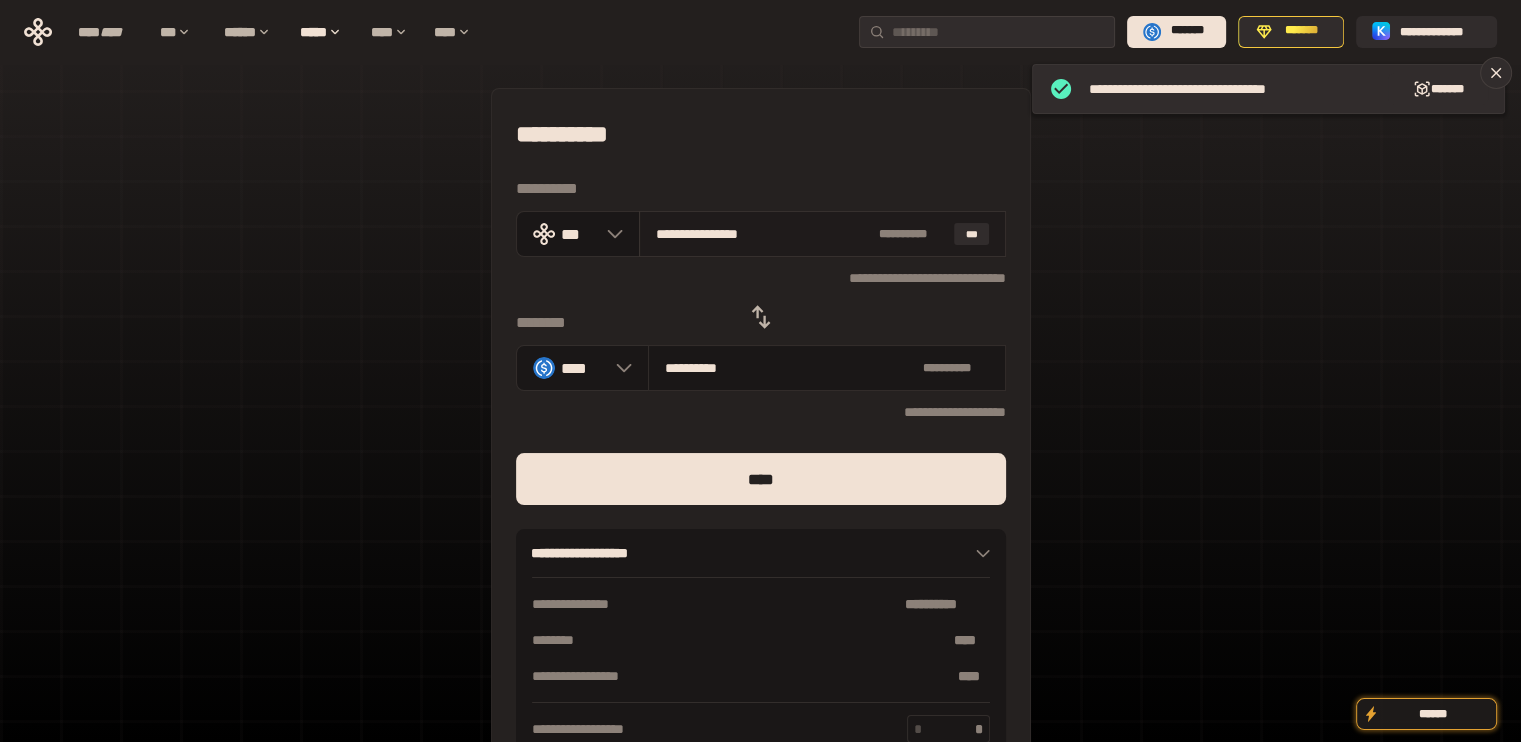 click on "[PHONE] ***" at bounding box center [822, 234] 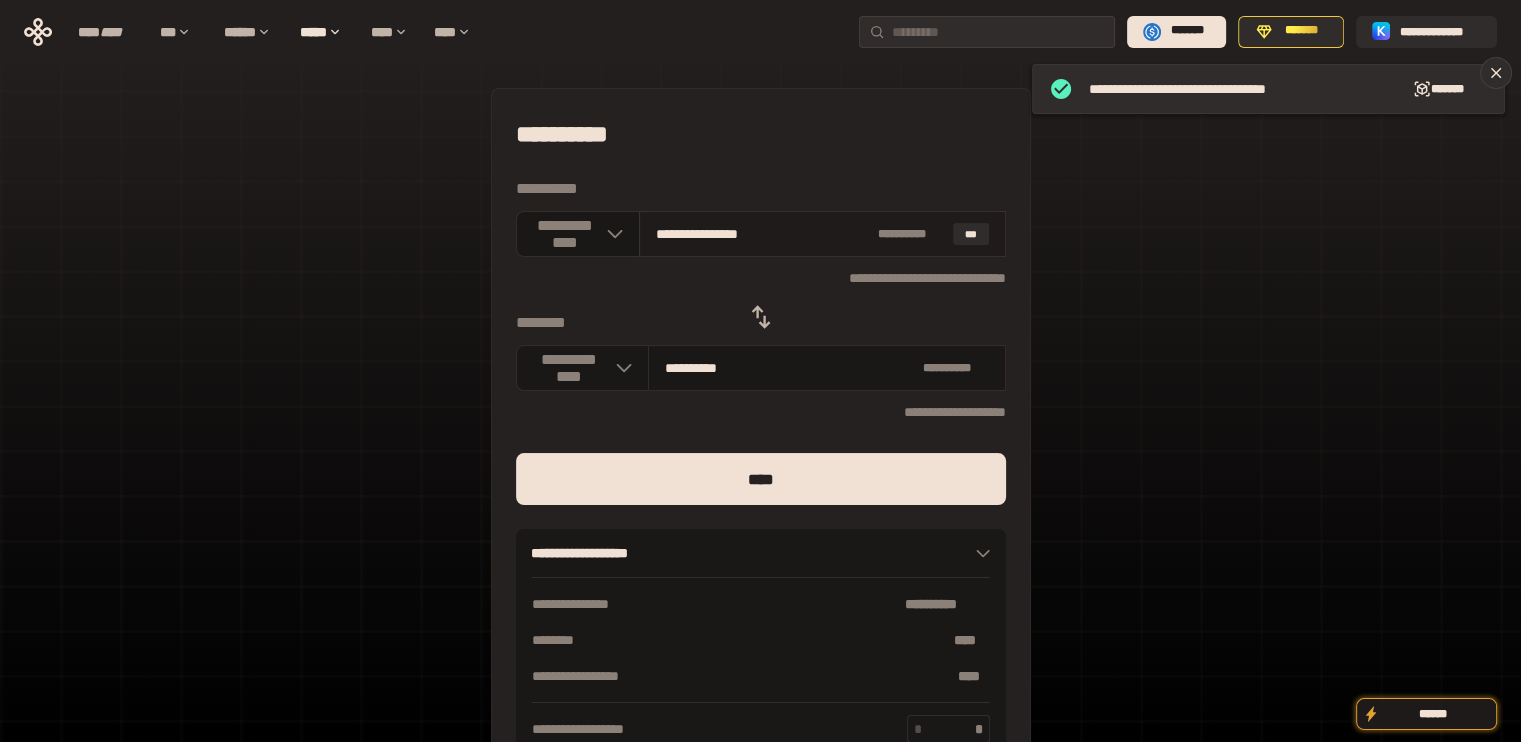 click on "**********" at bounding box center [763, 234] 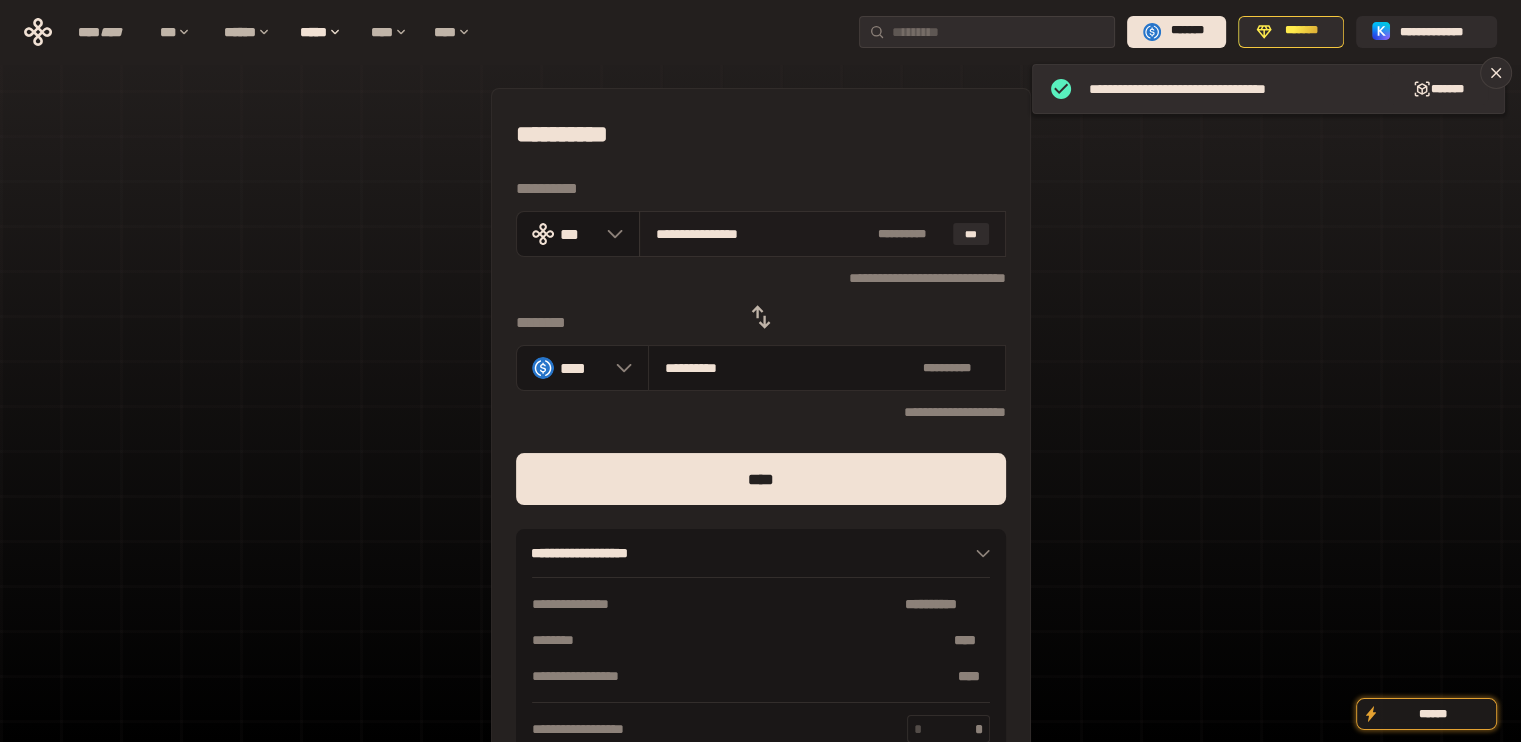 drag, startPoint x: 685, startPoint y: 234, endPoint x: 852, endPoint y: 255, distance: 168.31519 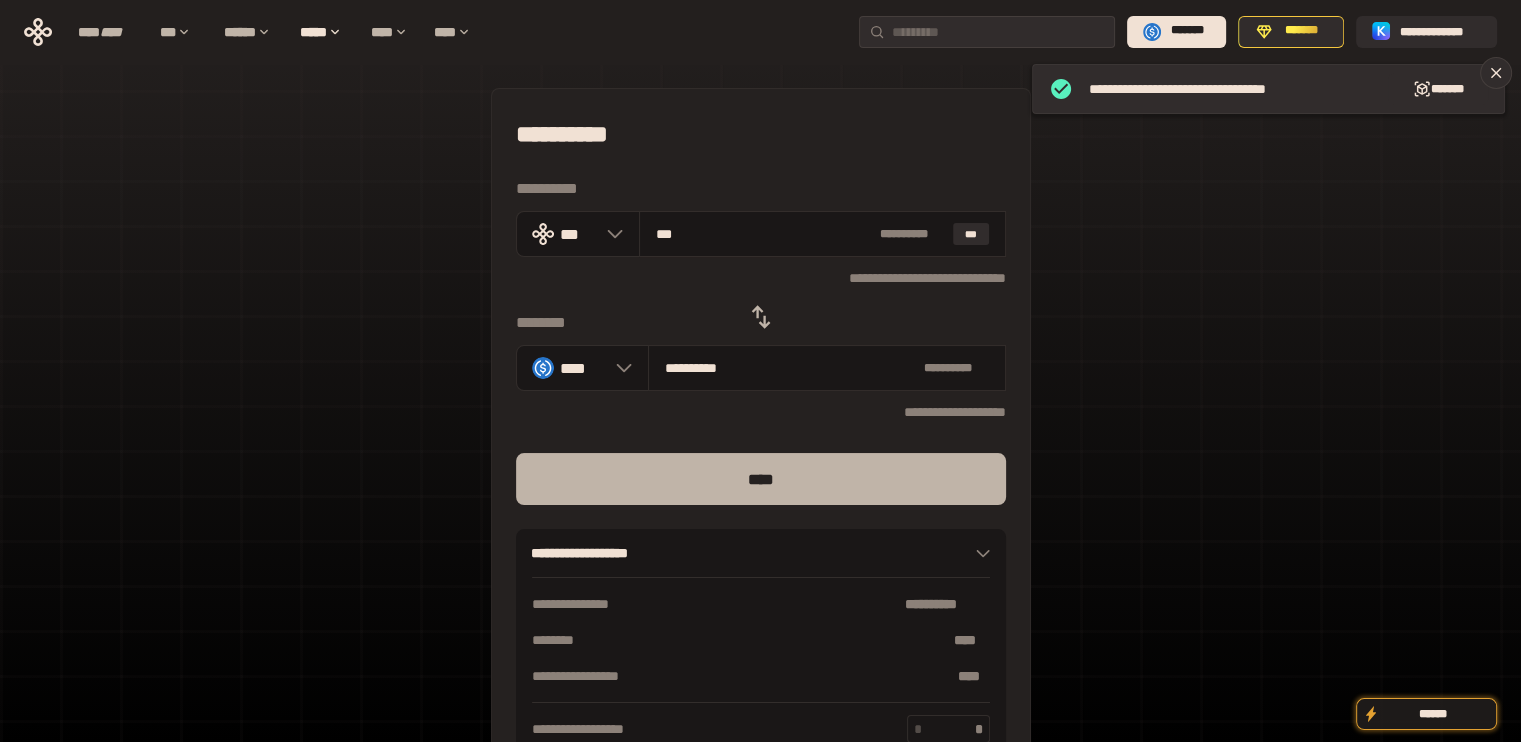 click on "****" at bounding box center (761, 479) 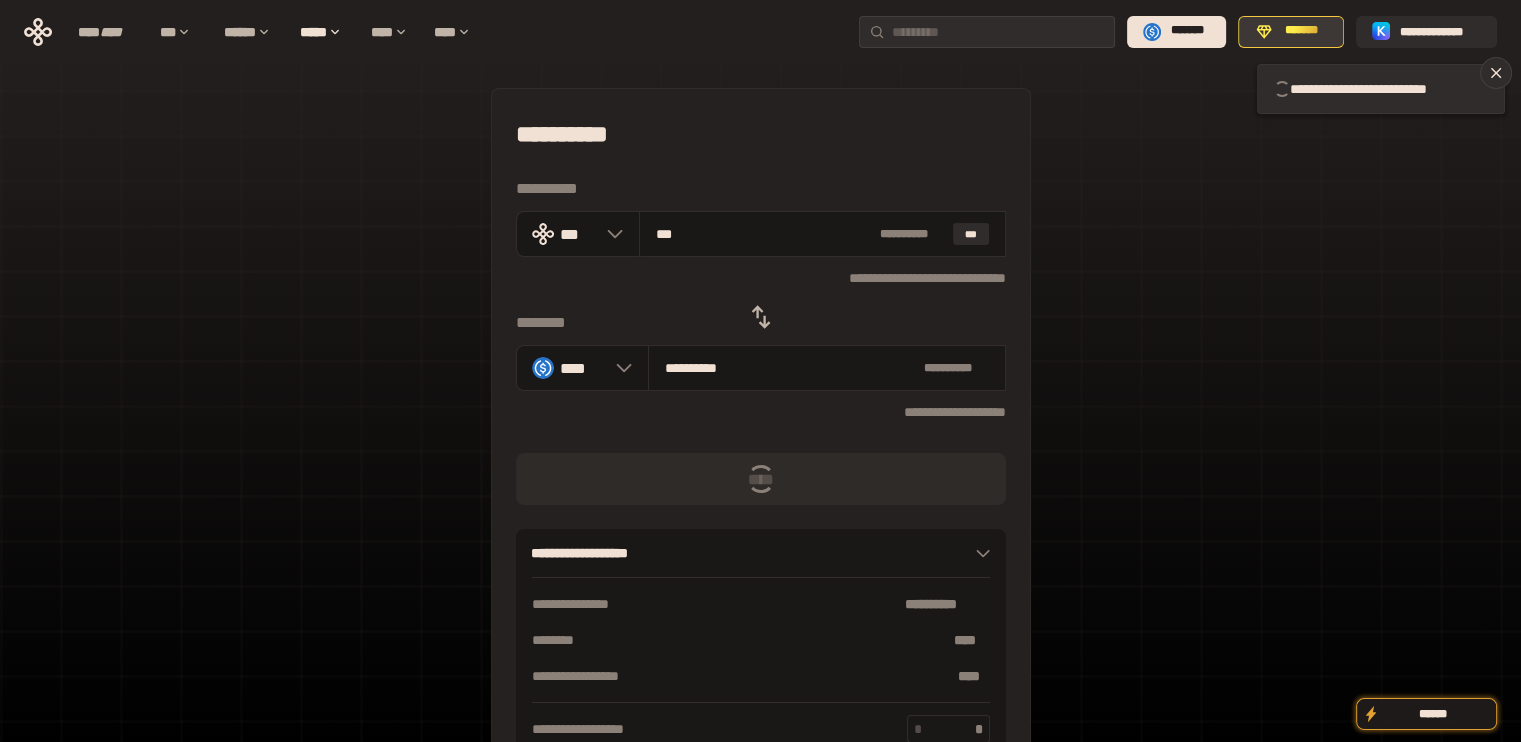 click on "*******" at bounding box center (1291, 32) 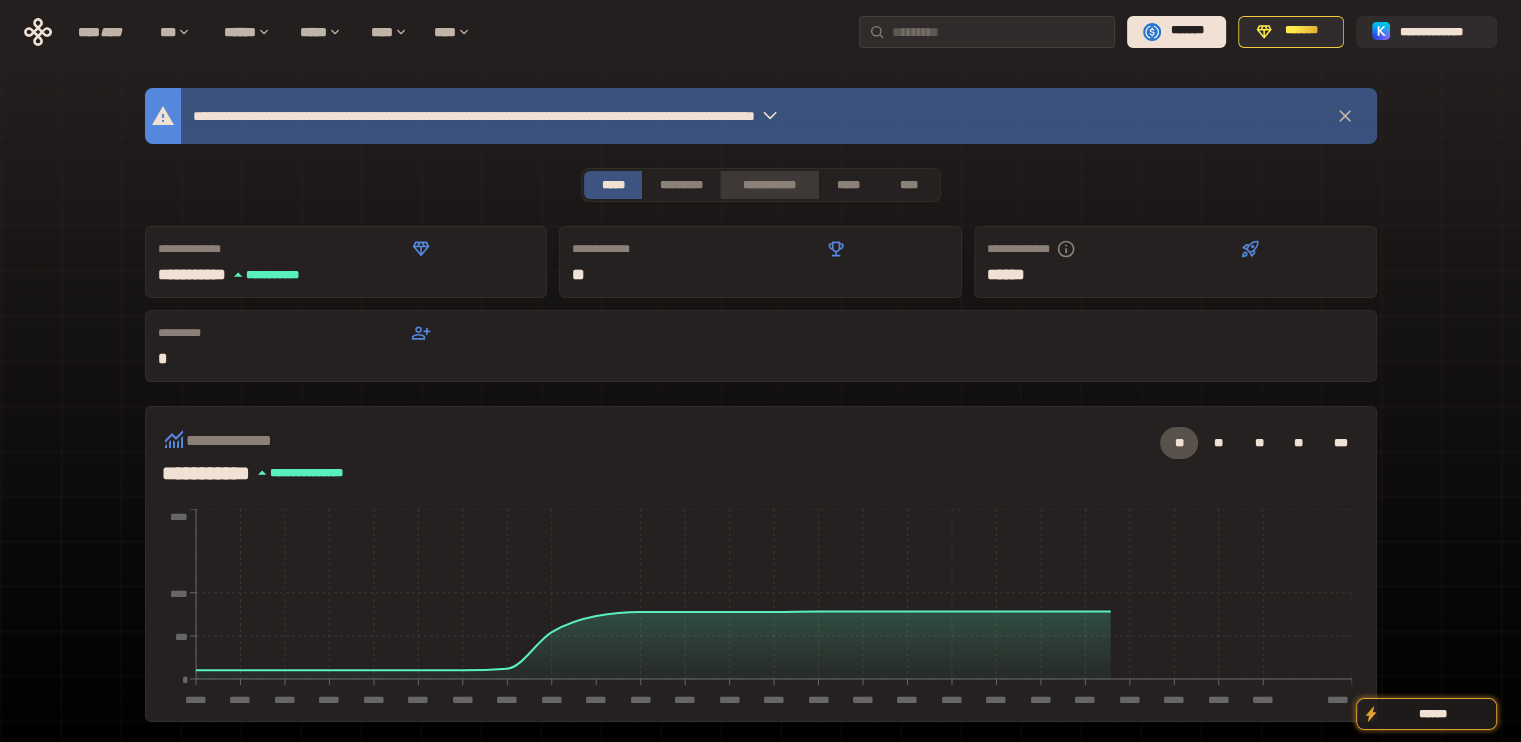 click on "**********" at bounding box center [769, 185] 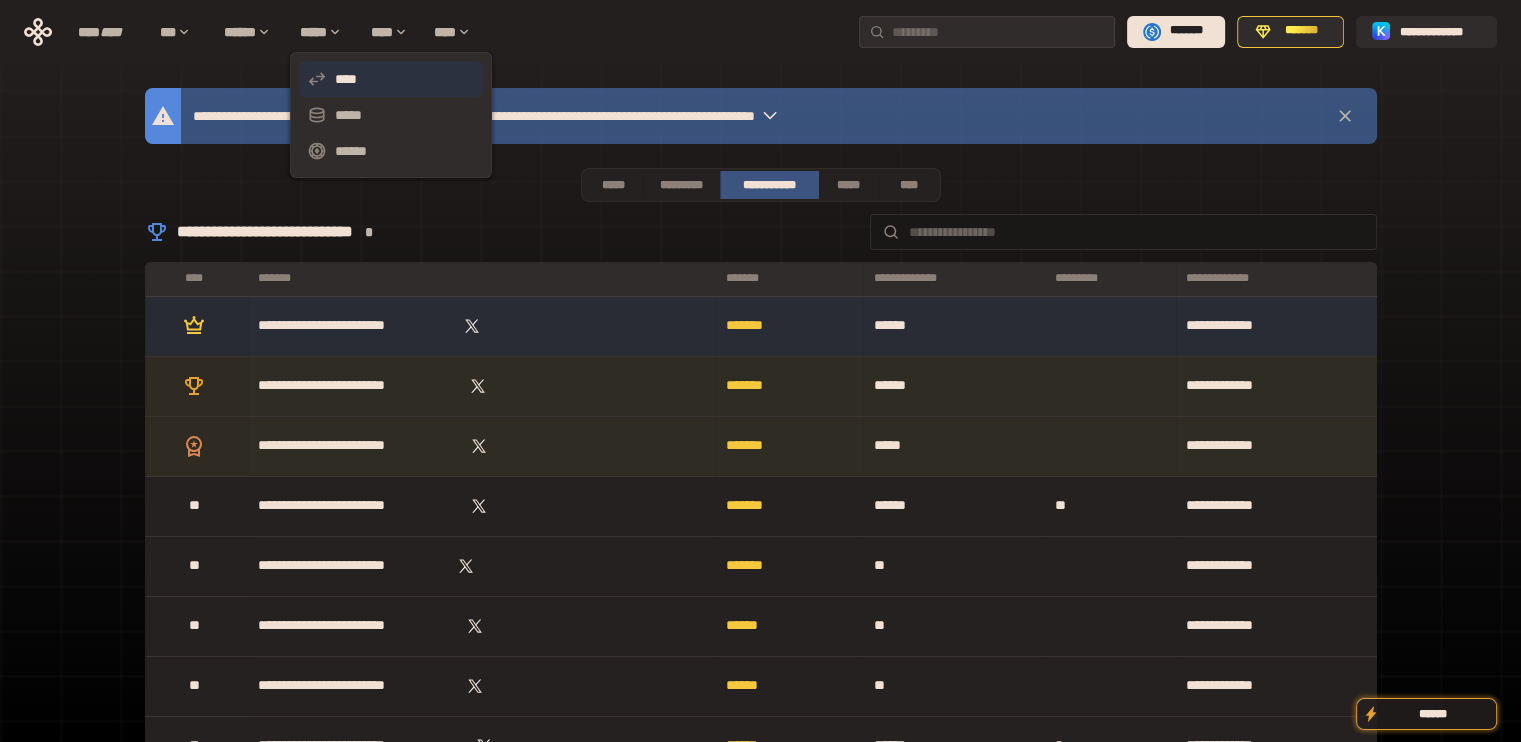 click on "****" at bounding box center (391, 79) 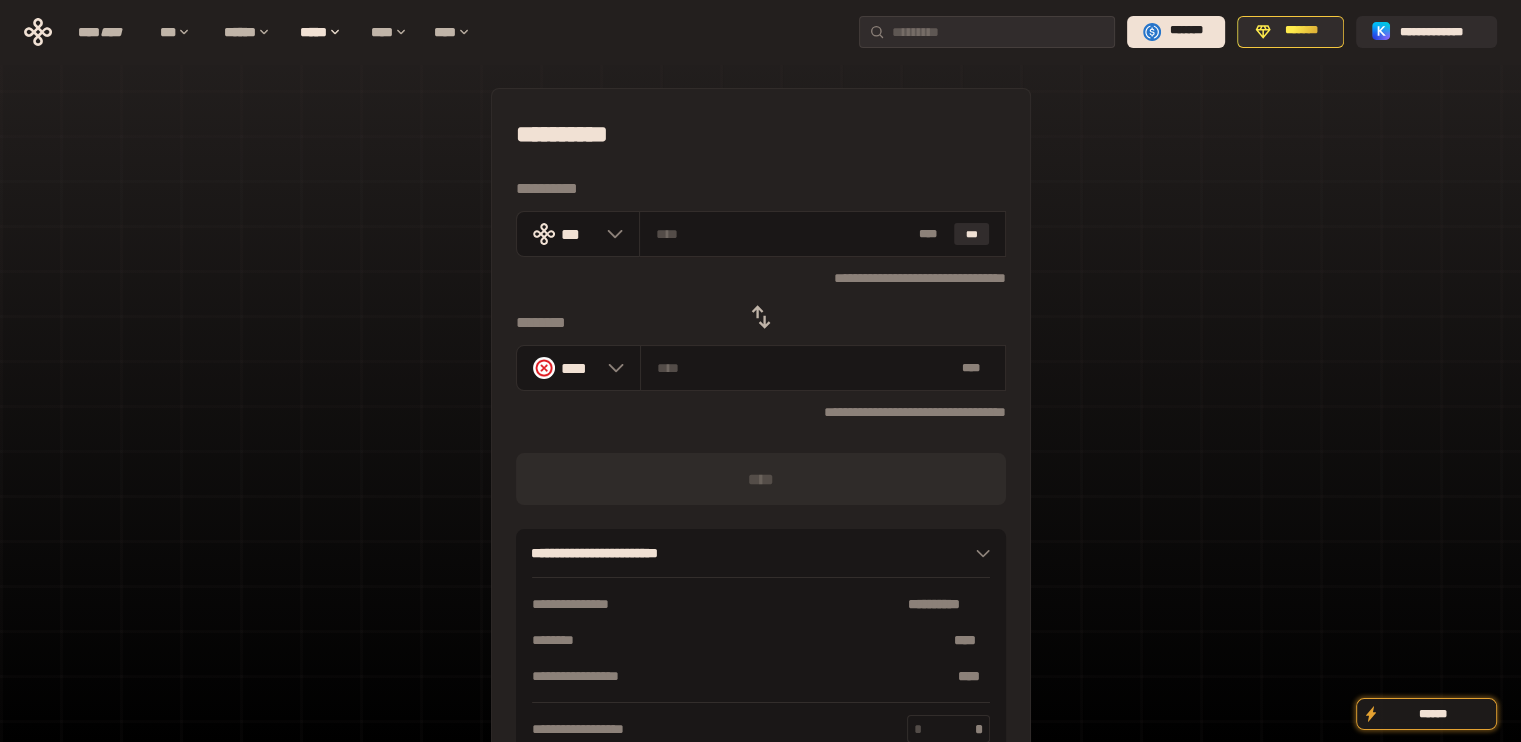 click 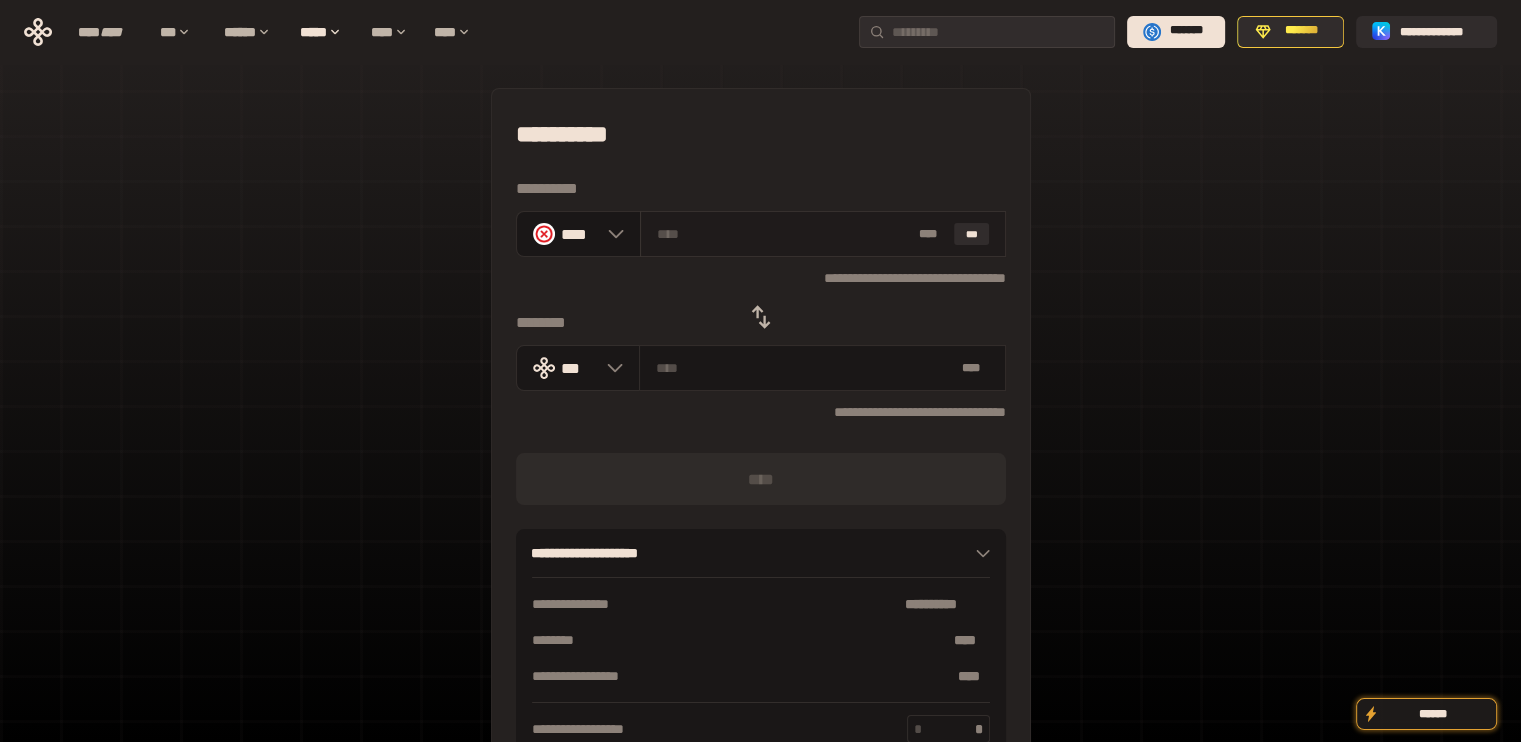 click on "* ** ***" at bounding box center [823, 234] 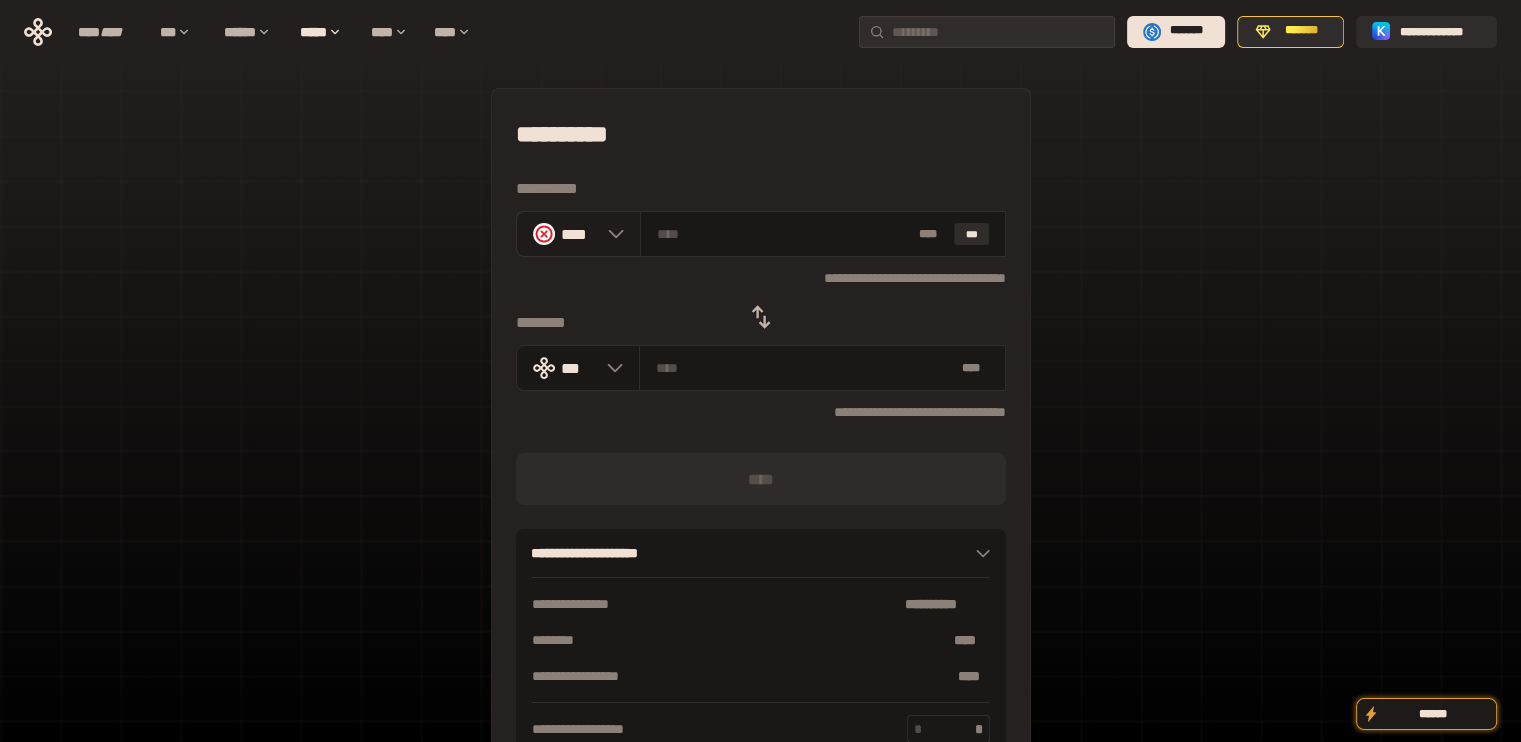 click on "****" at bounding box center (578, 234) 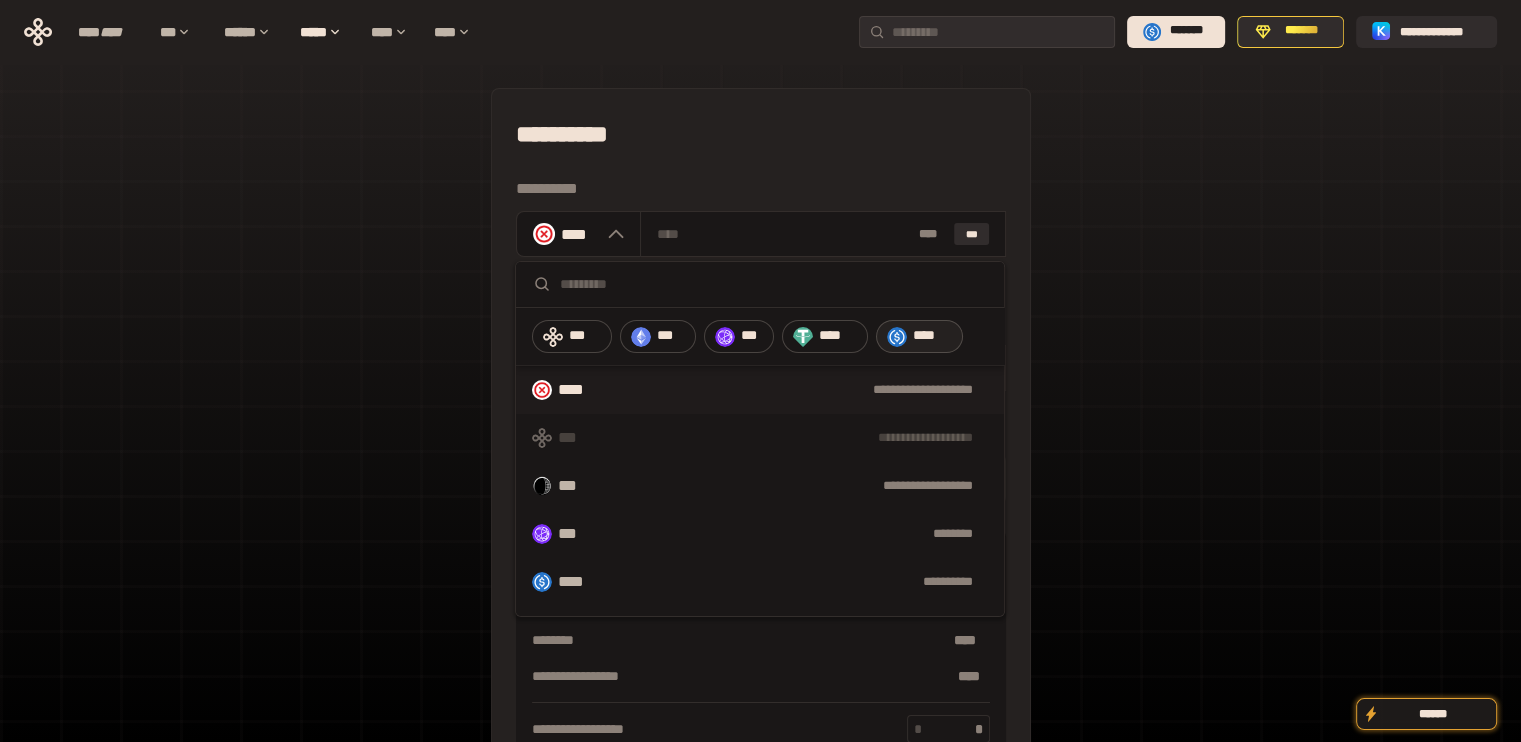 click on "****" at bounding box center [919, 337] 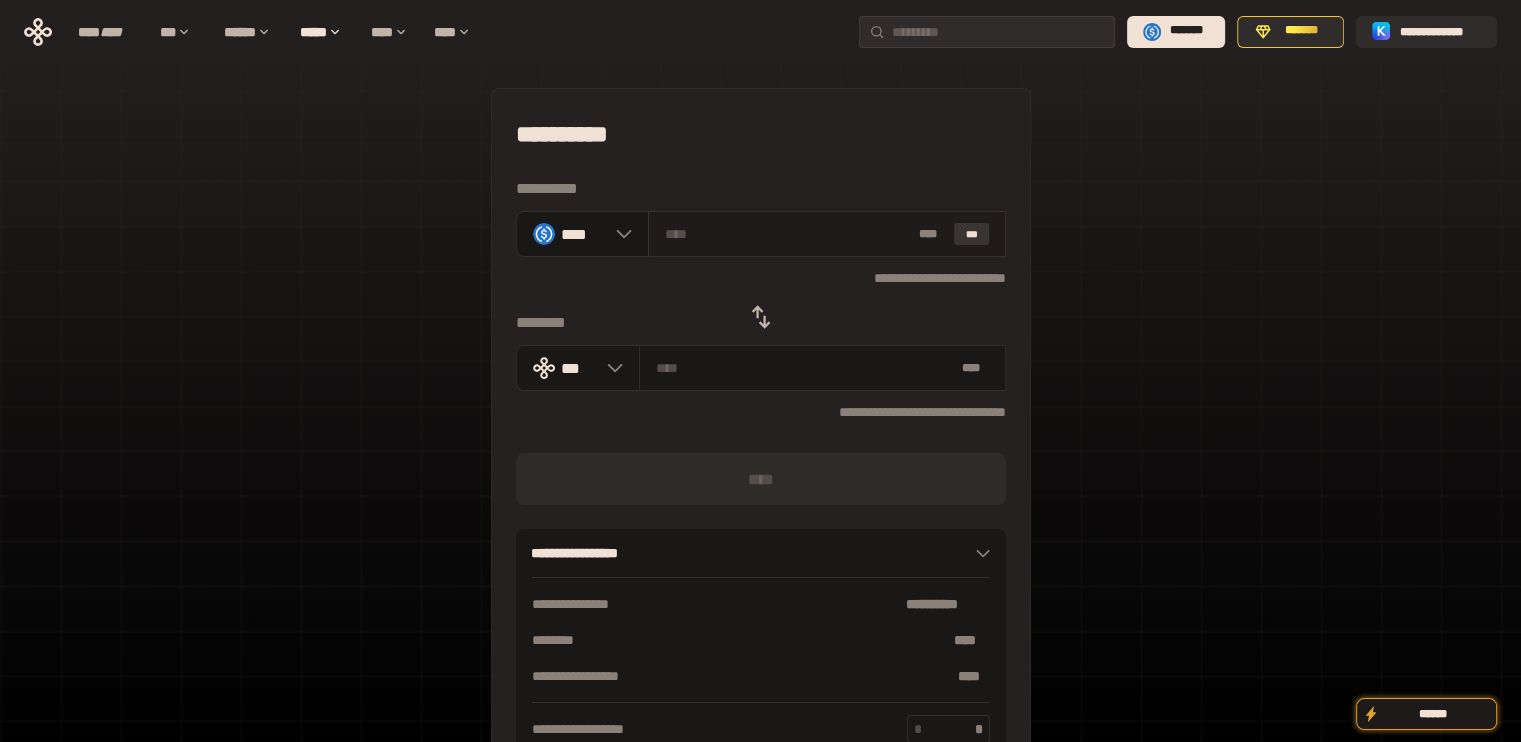 click on "***" at bounding box center (972, 234) 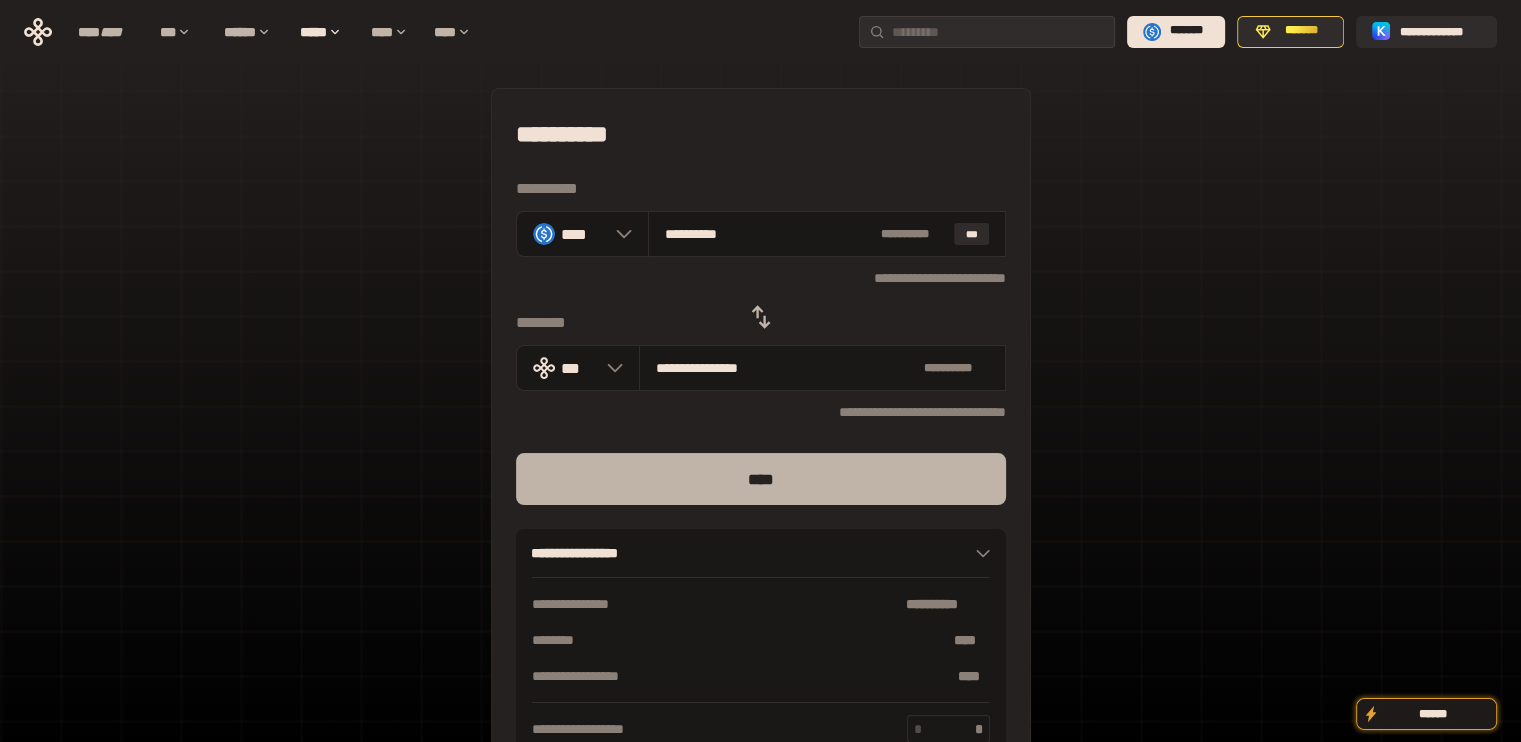 click on "****" at bounding box center [761, 479] 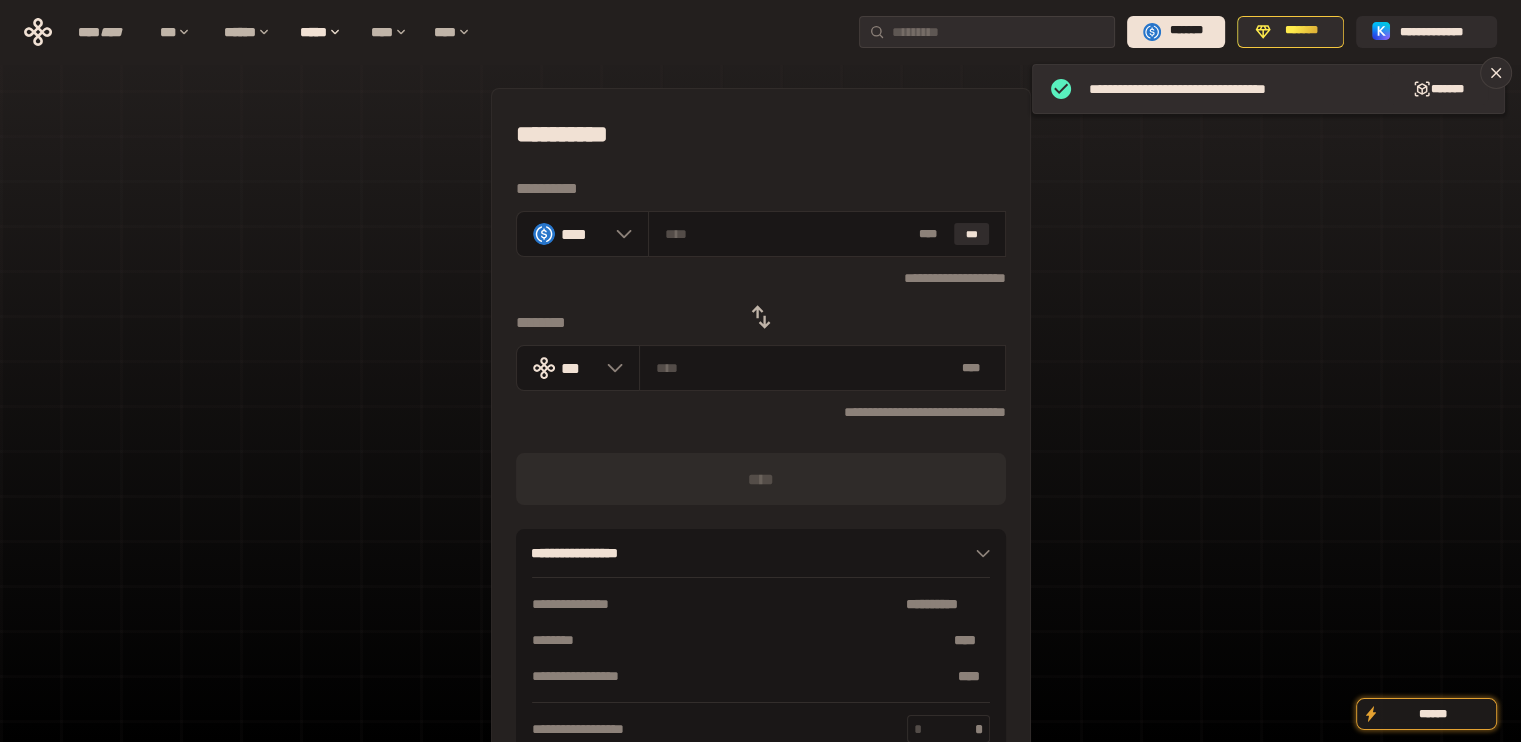 click 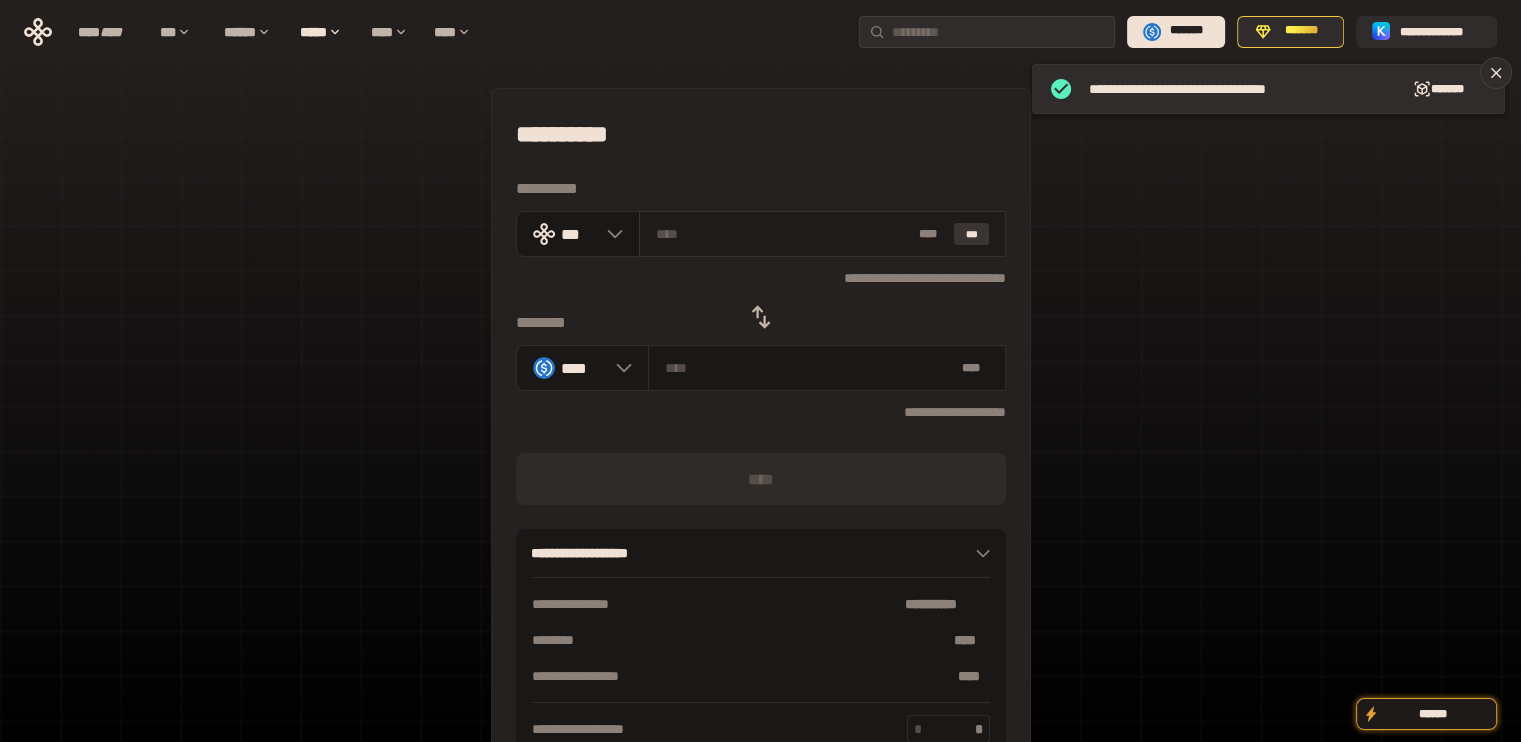 click on "***" at bounding box center (972, 234) 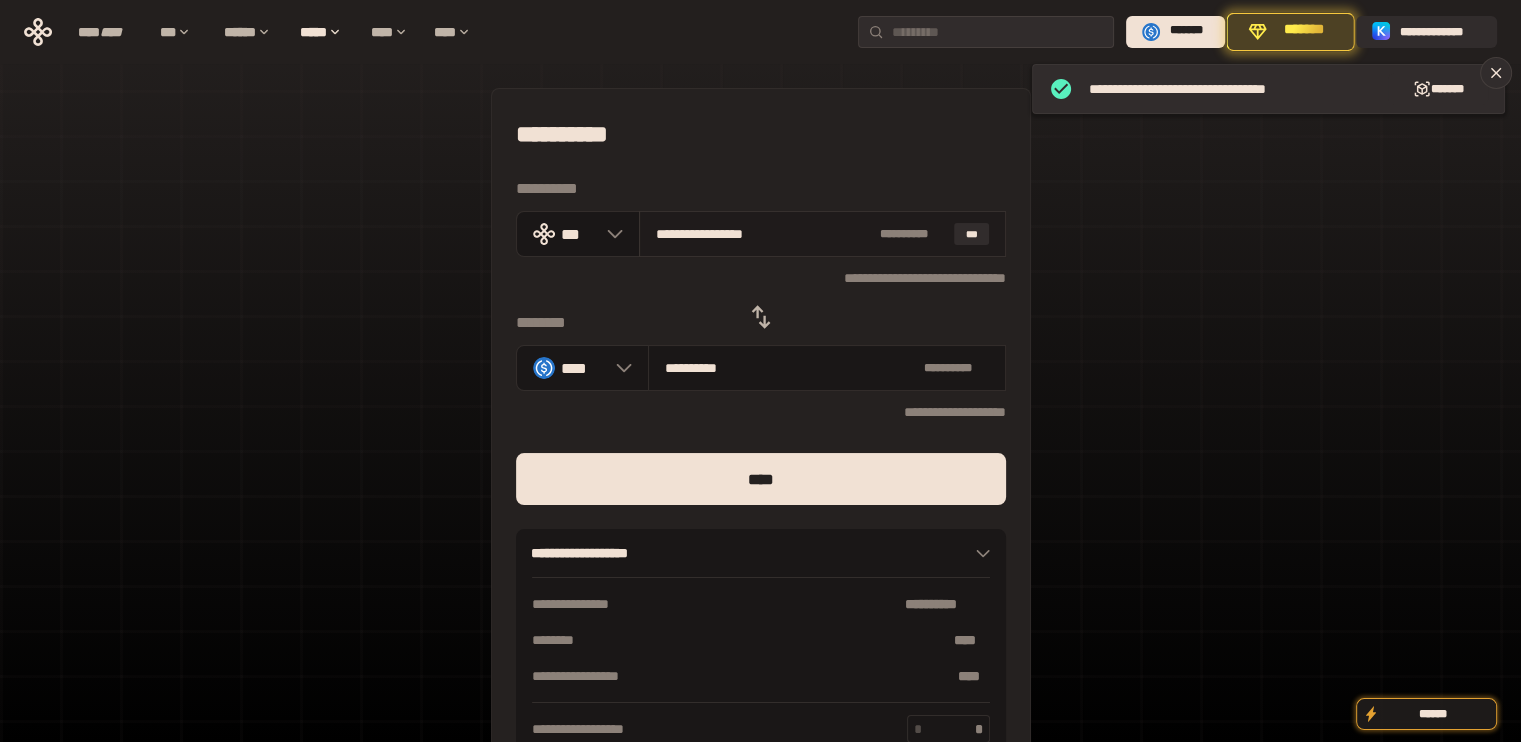 drag, startPoint x: 684, startPoint y: 232, endPoint x: 844, endPoint y: 231, distance: 160.00313 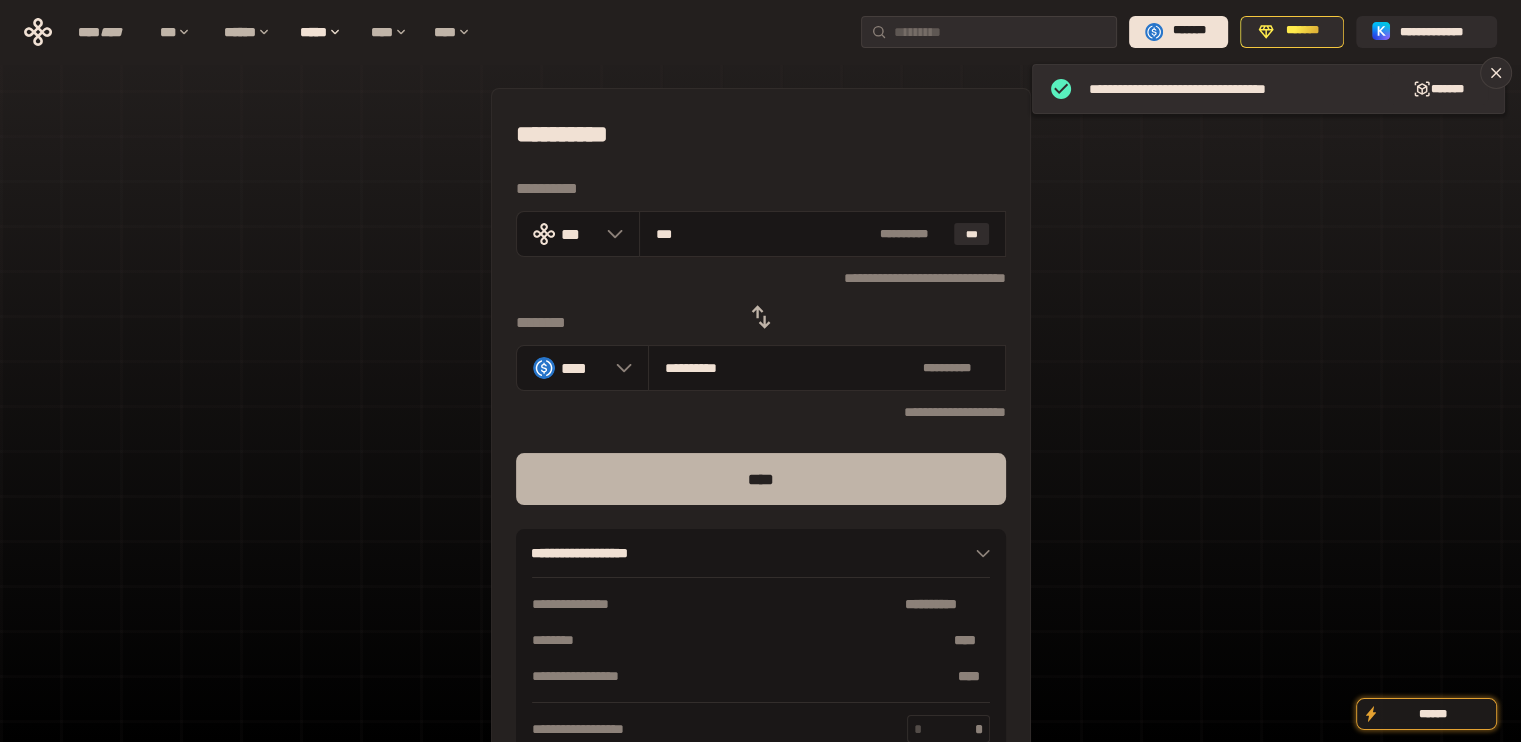 click on "****" at bounding box center (761, 479) 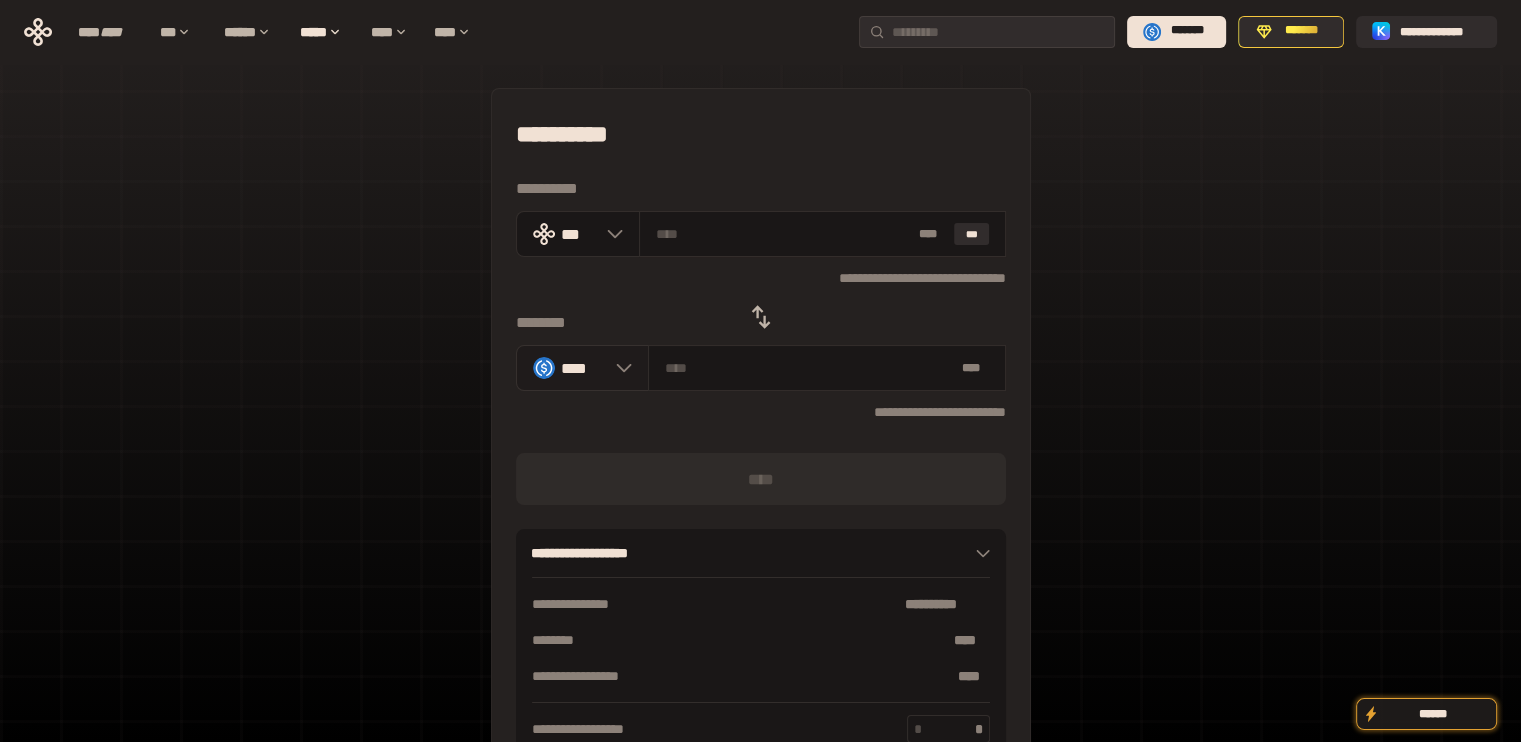 click on "****" at bounding box center [582, 368] 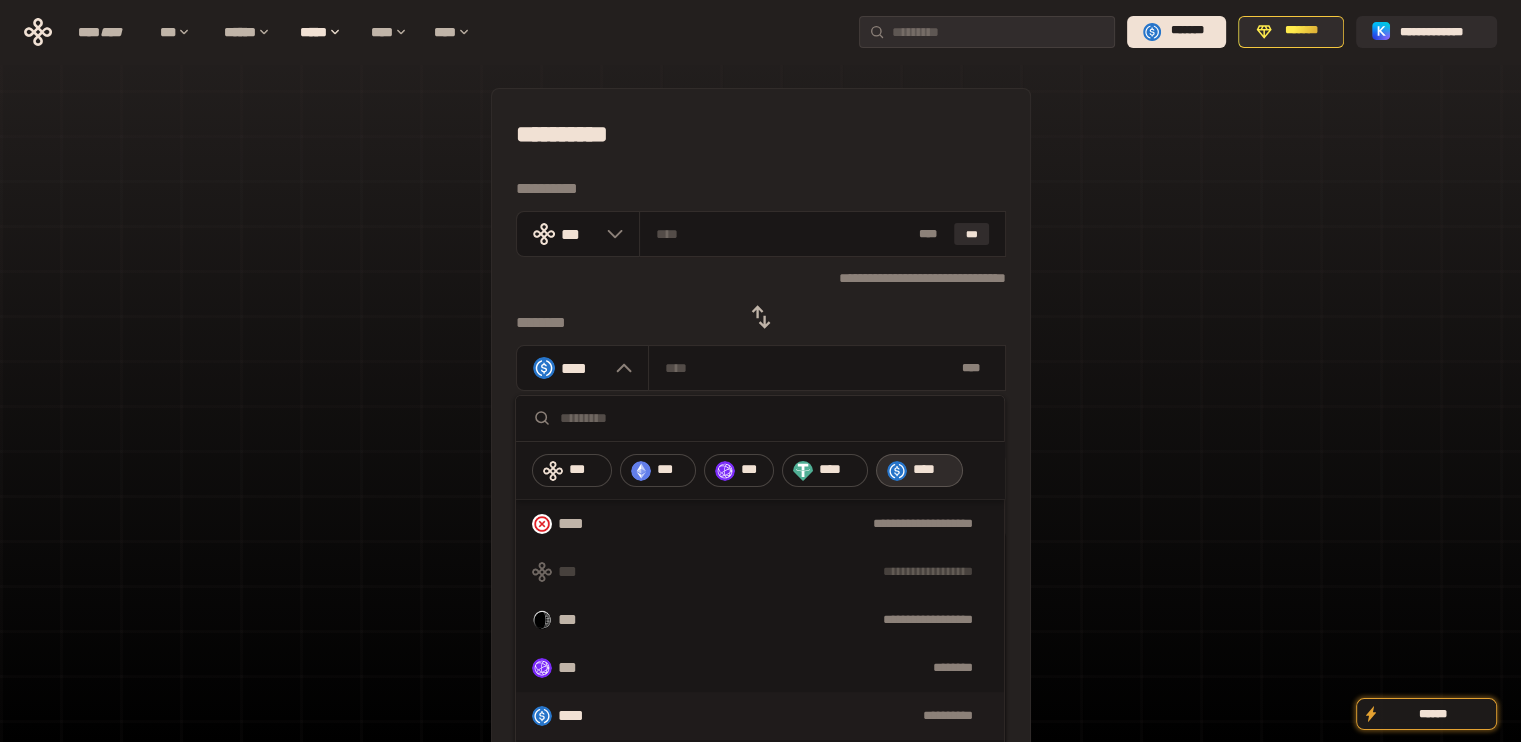 click on "**********" at bounding box center (761, 277) 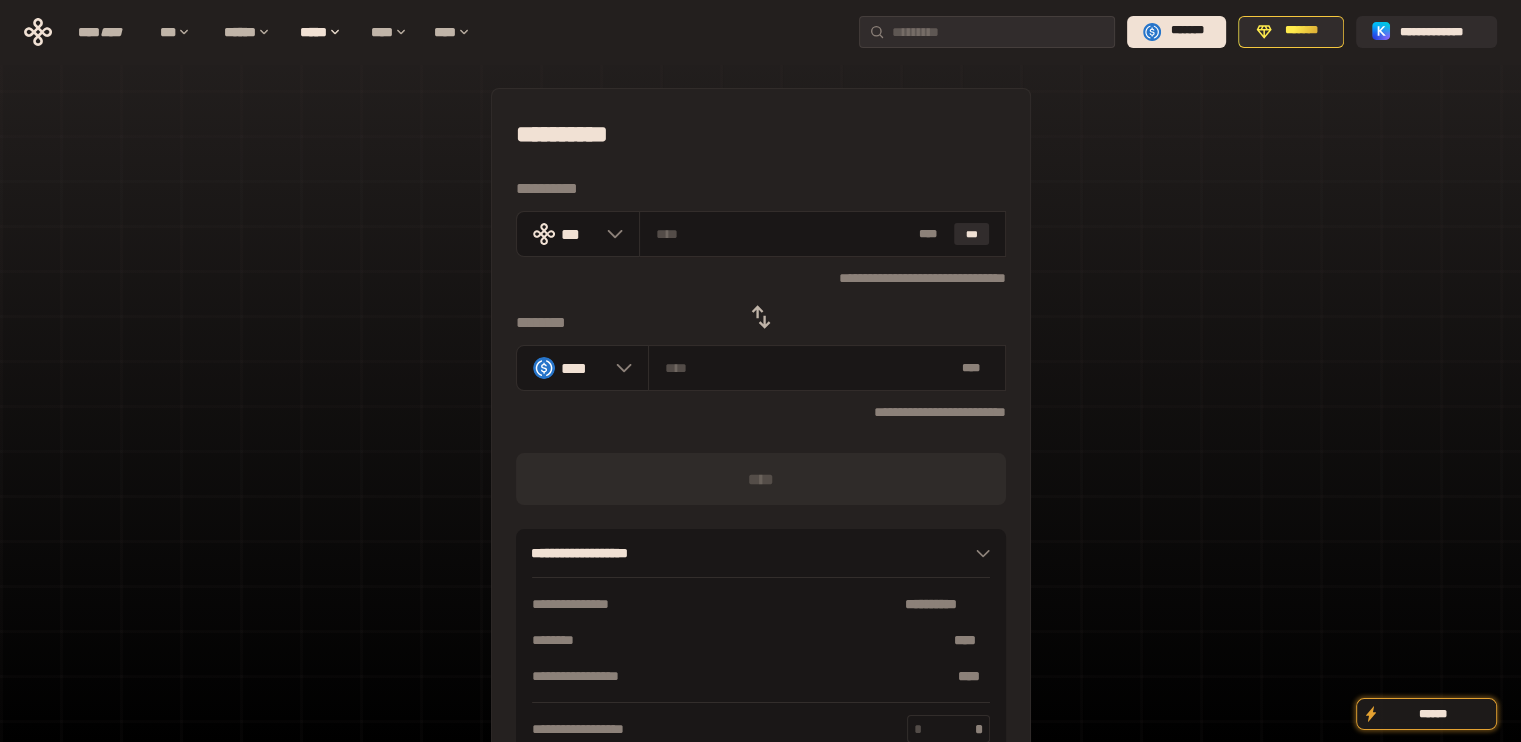 click at bounding box center [761, 317] 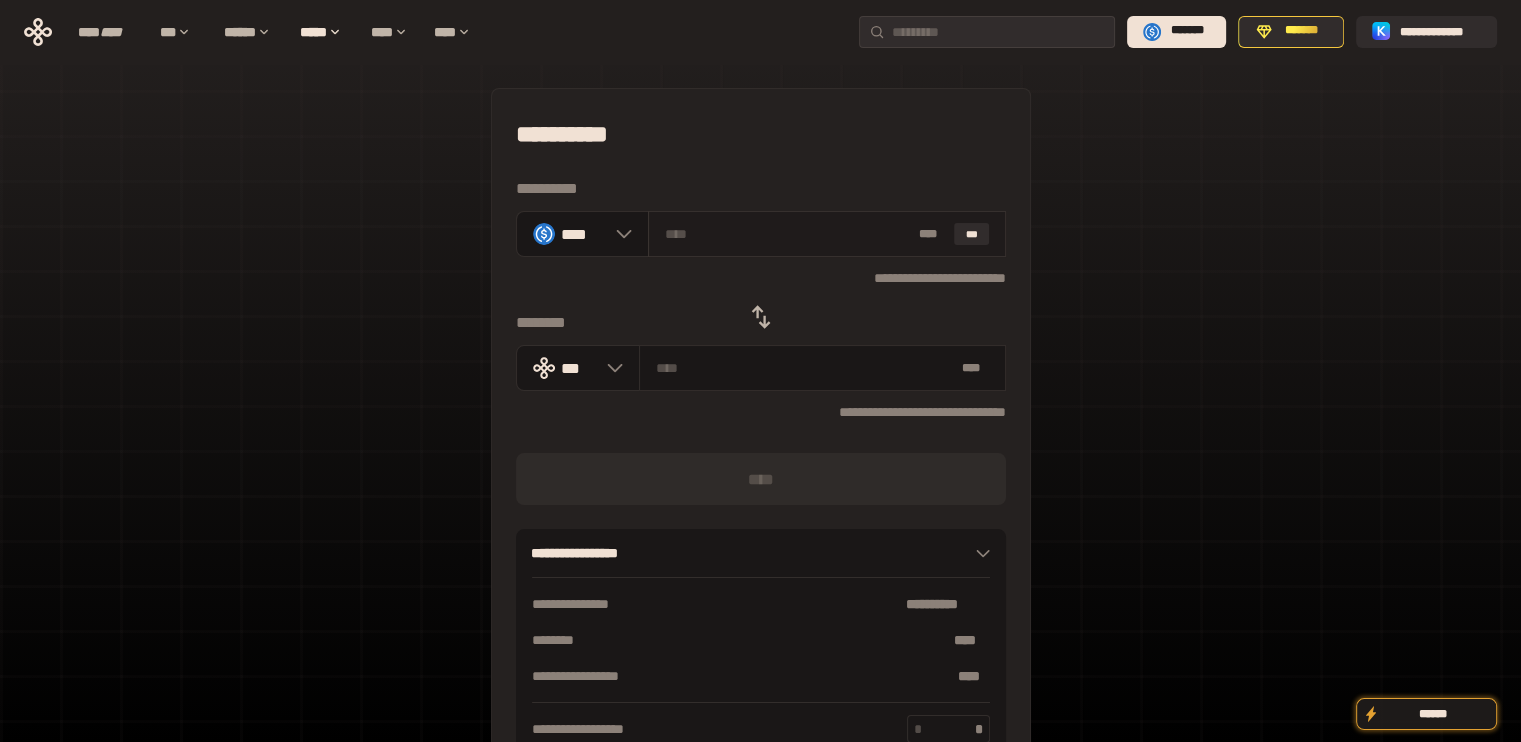 click on "* ** ***" at bounding box center (827, 234) 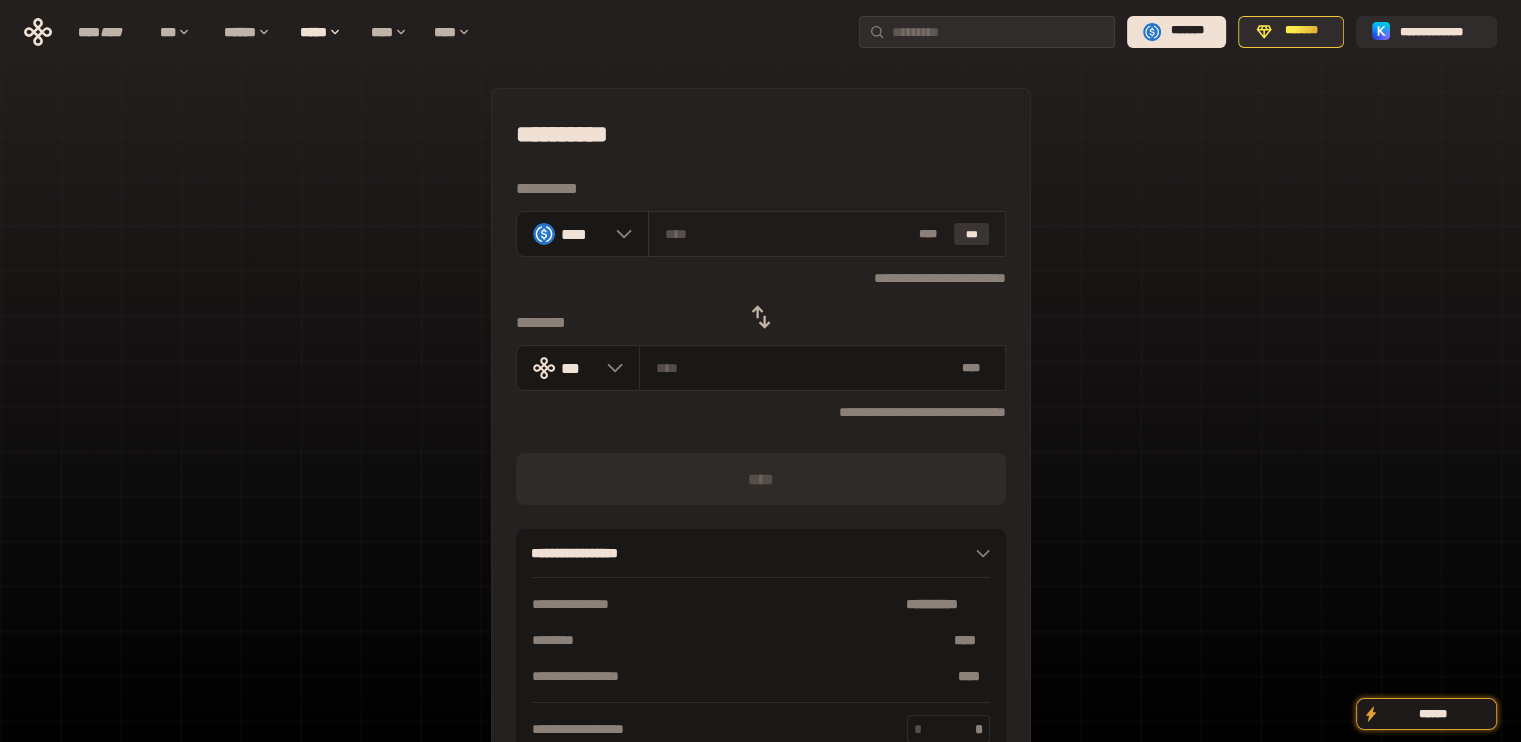 click on "***" at bounding box center (972, 234) 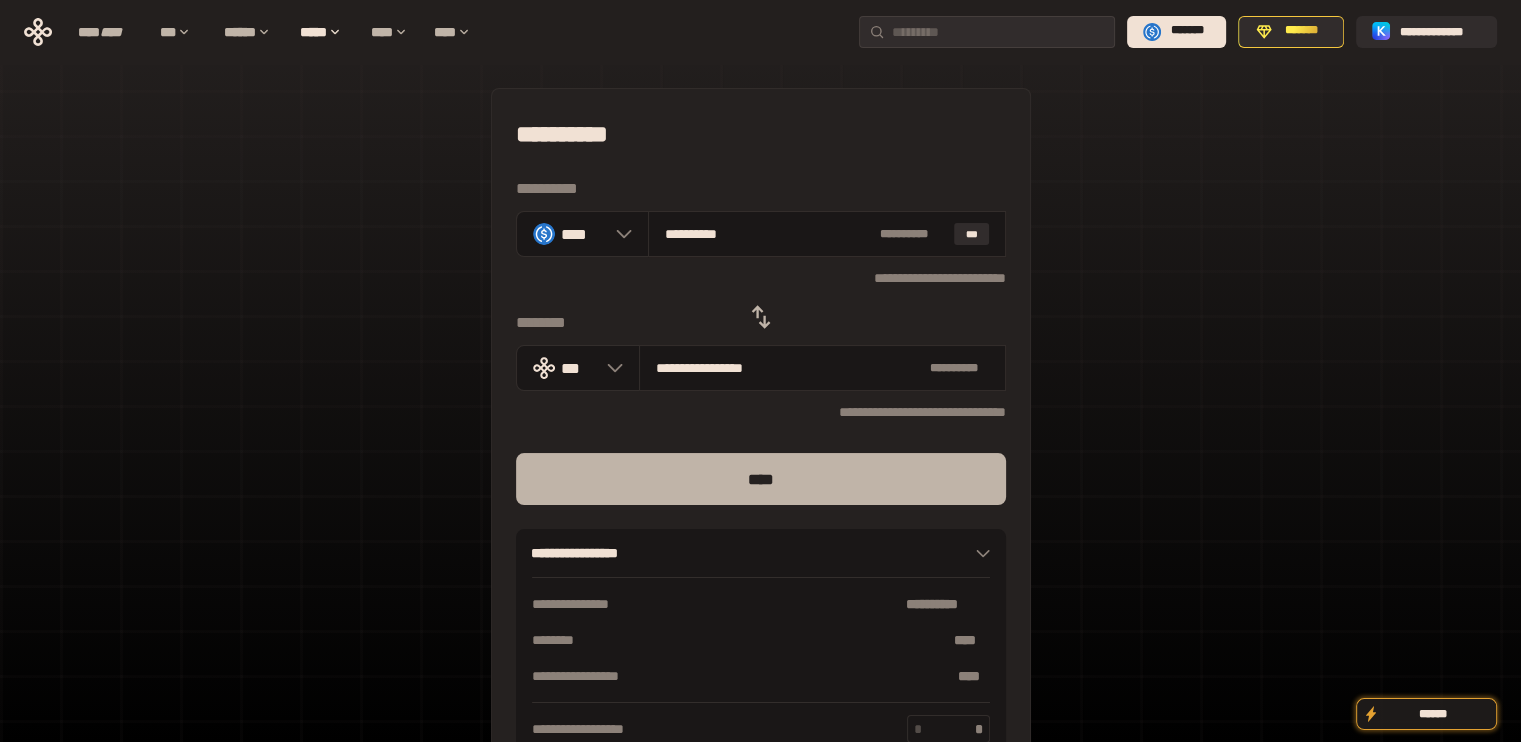 click on "****" at bounding box center [761, 479] 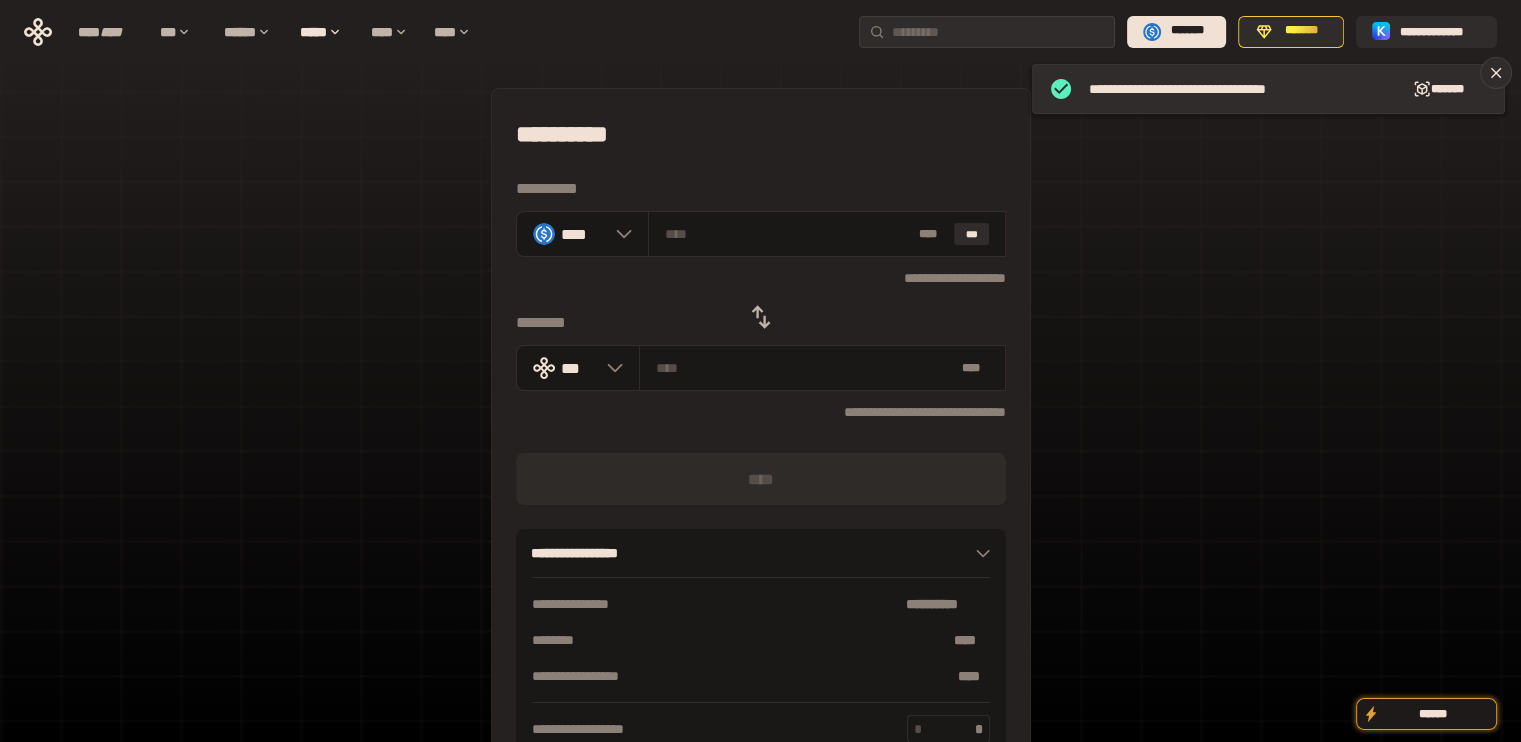 click 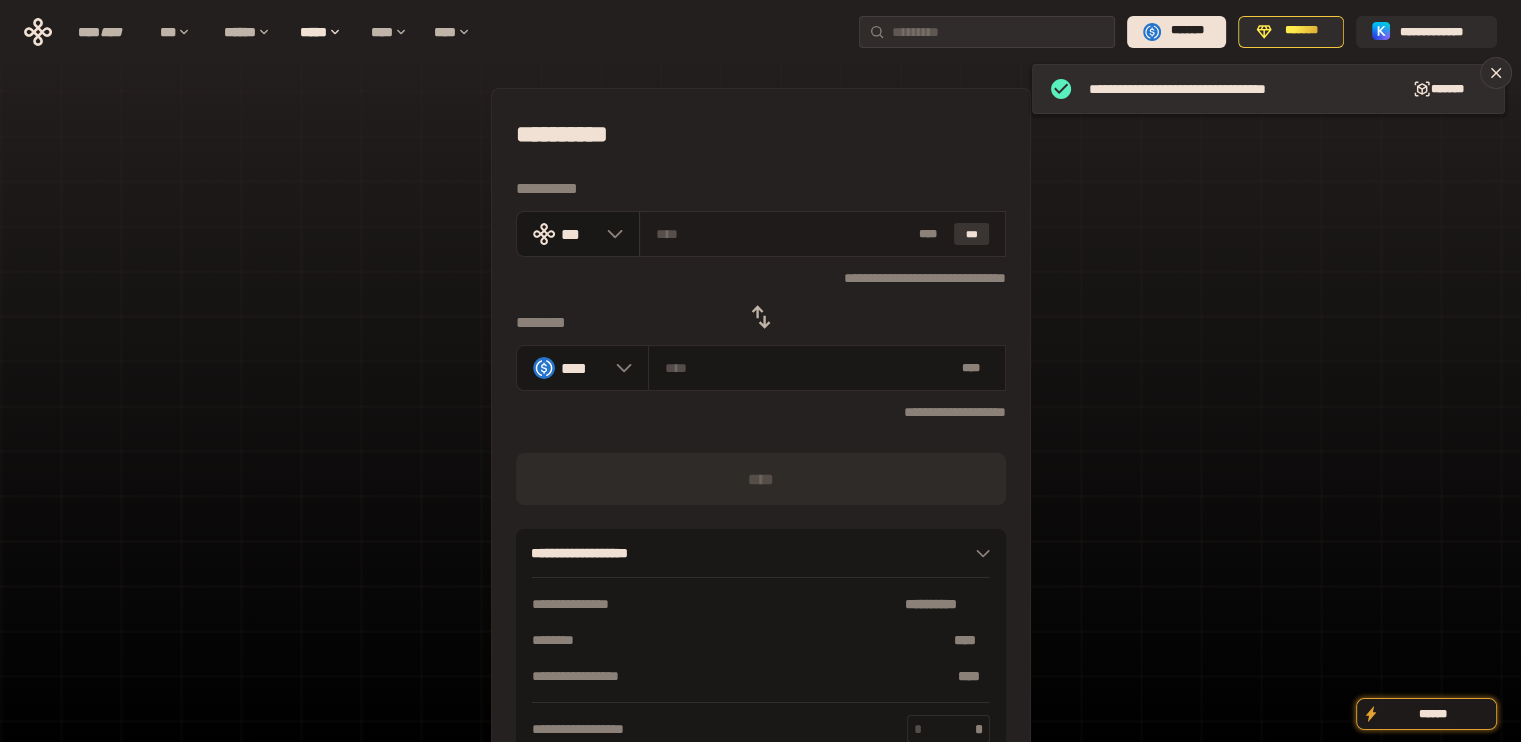 click on "***" at bounding box center [972, 234] 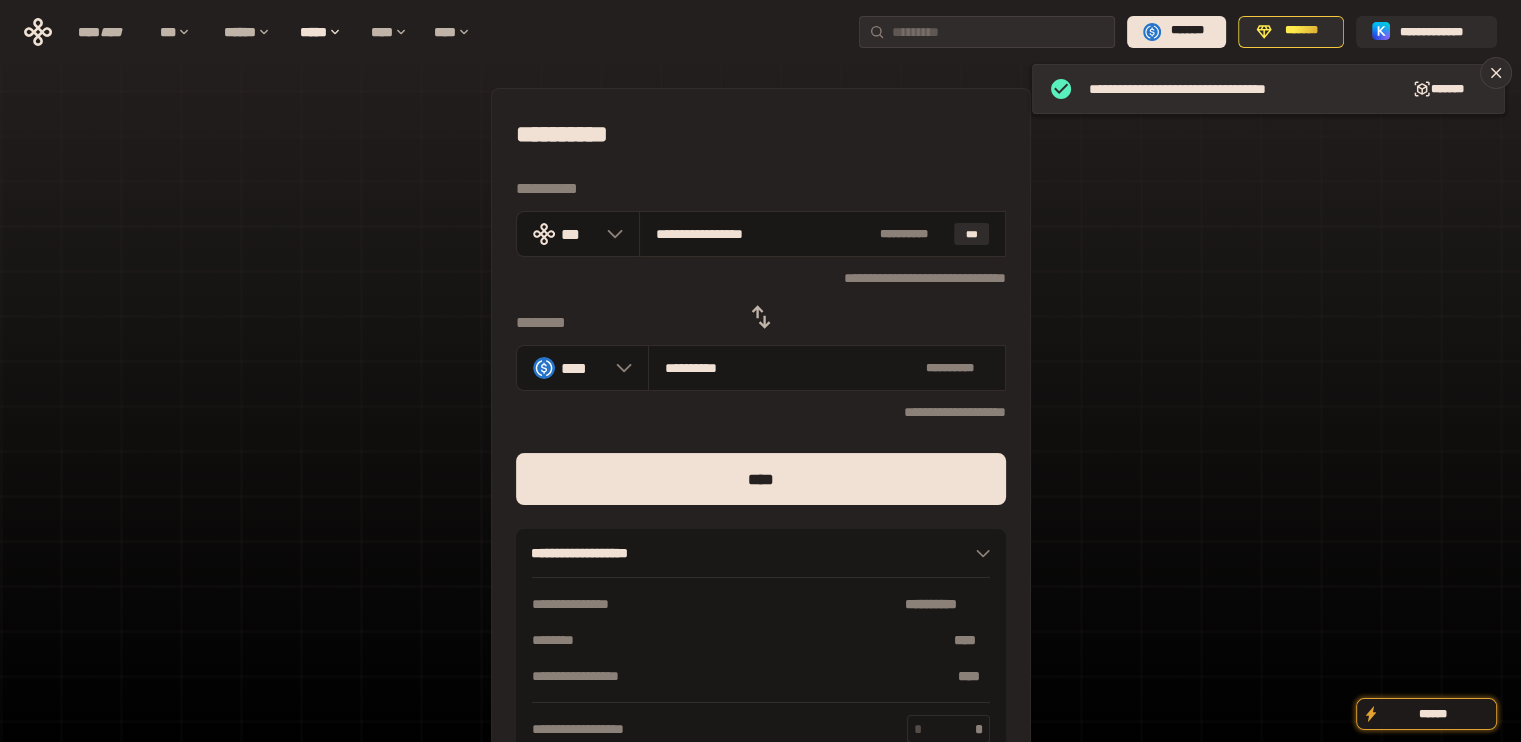 drag, startPoint x: 684, startPoint y: 235, endPoint x: 979, endPoint y: 262, distance: 296.233 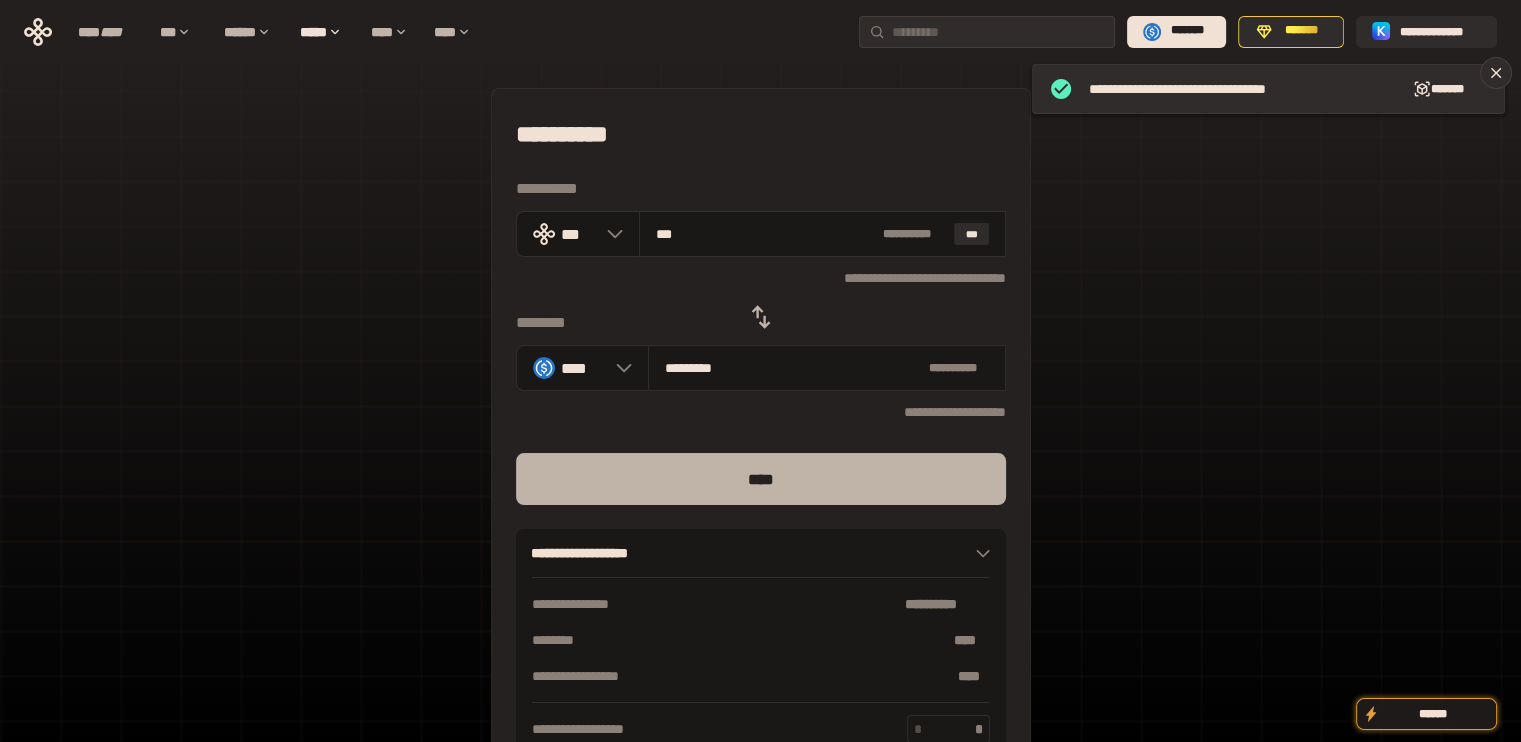 click on "****" at bounding box center [761, 479] 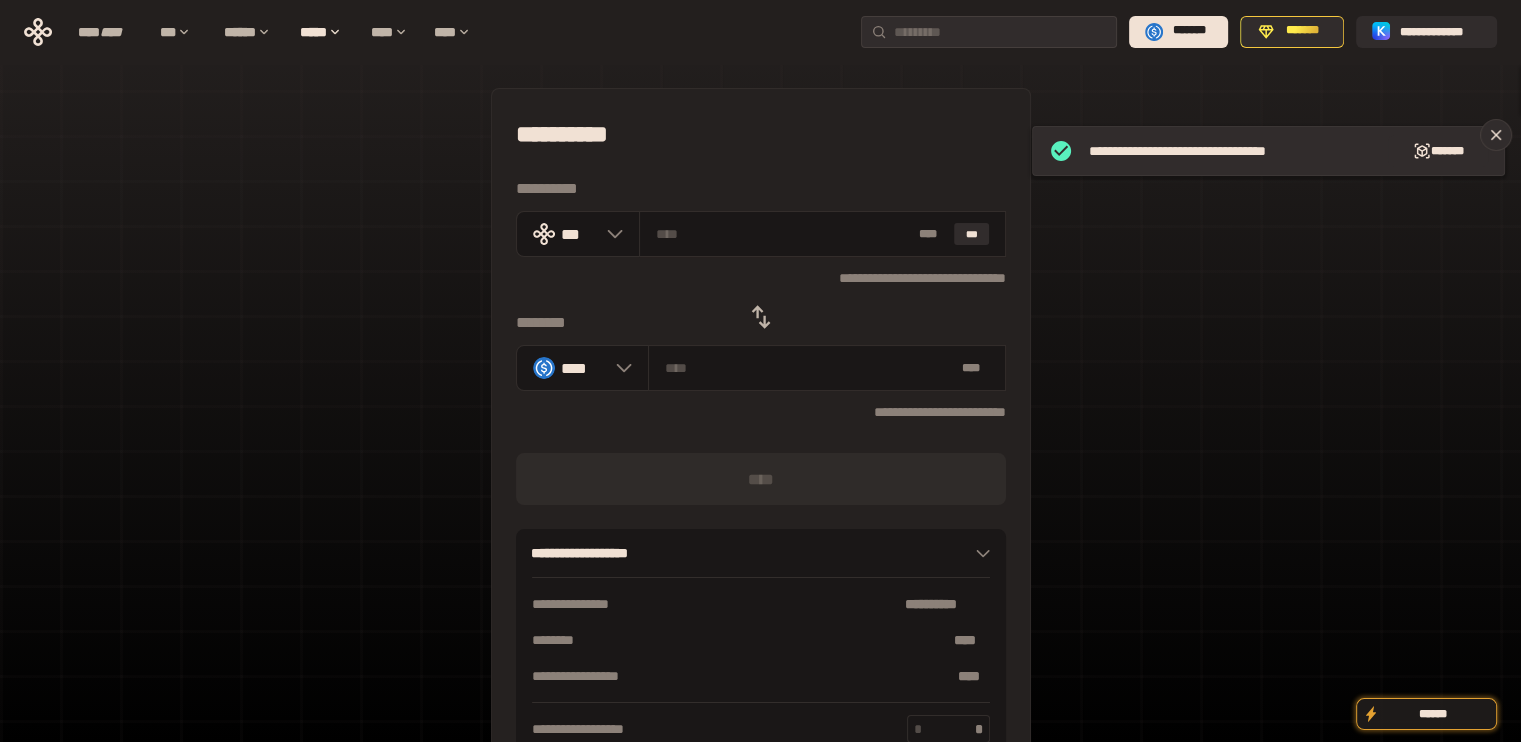 click 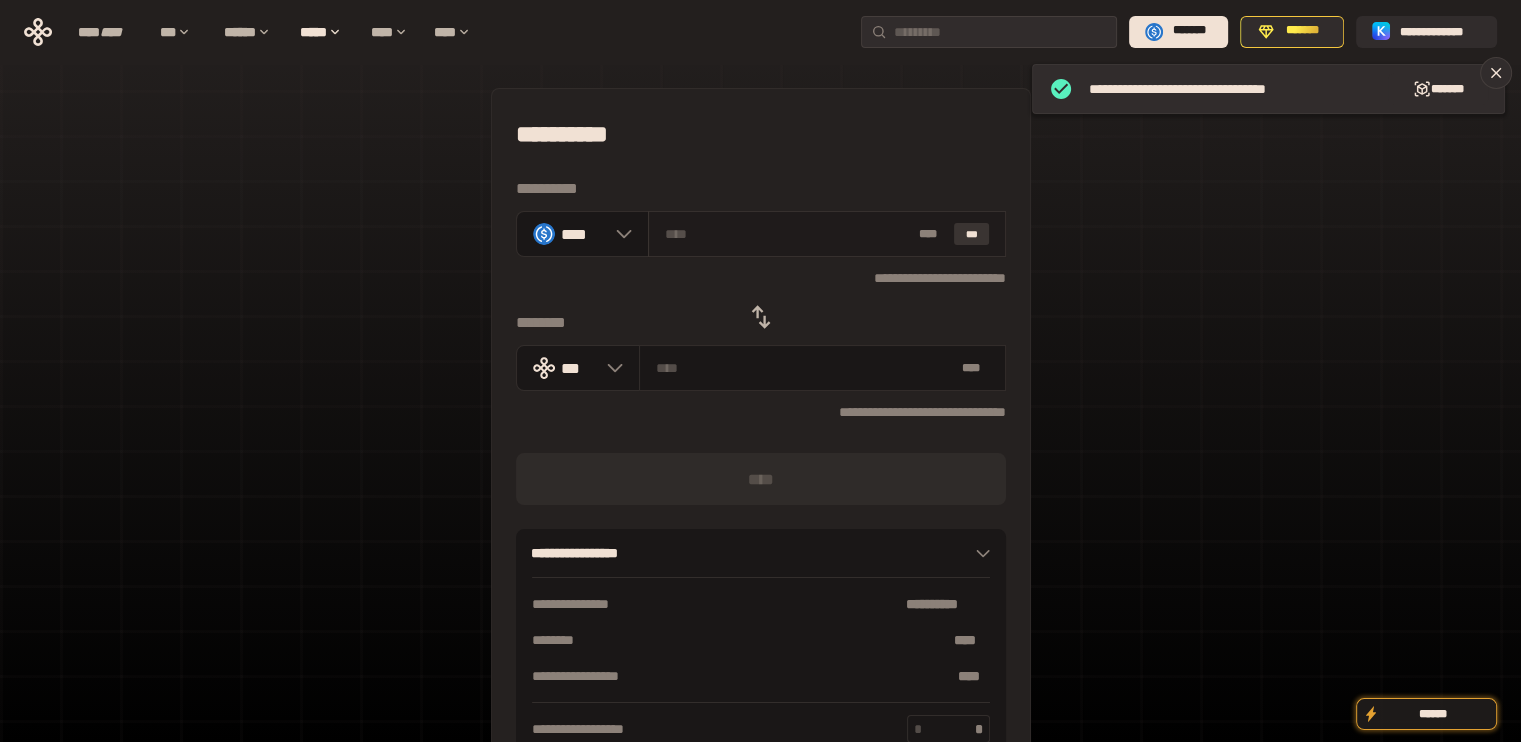 click on "***" at bounding box center [972, 234] 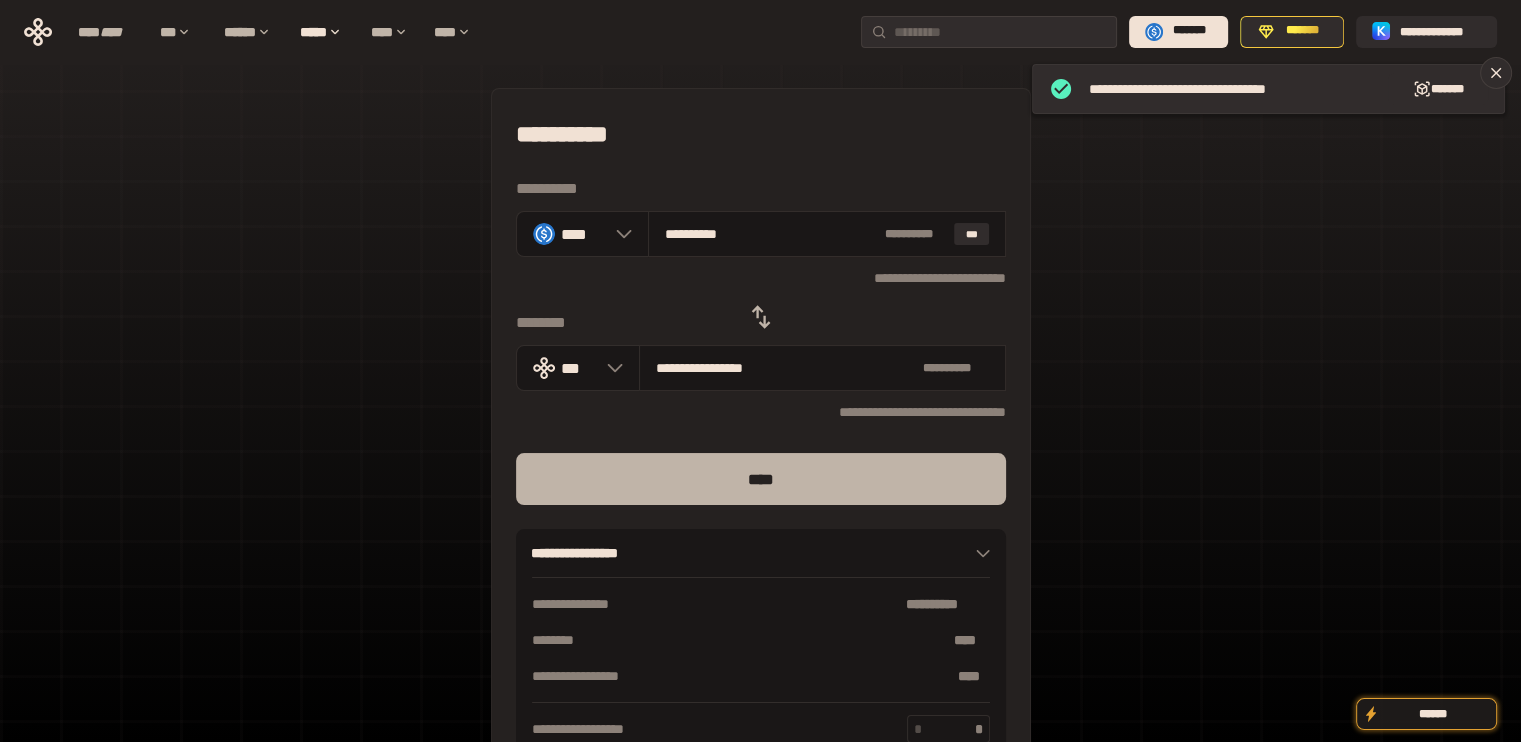 click on "****" at bounding box center [761, 479] 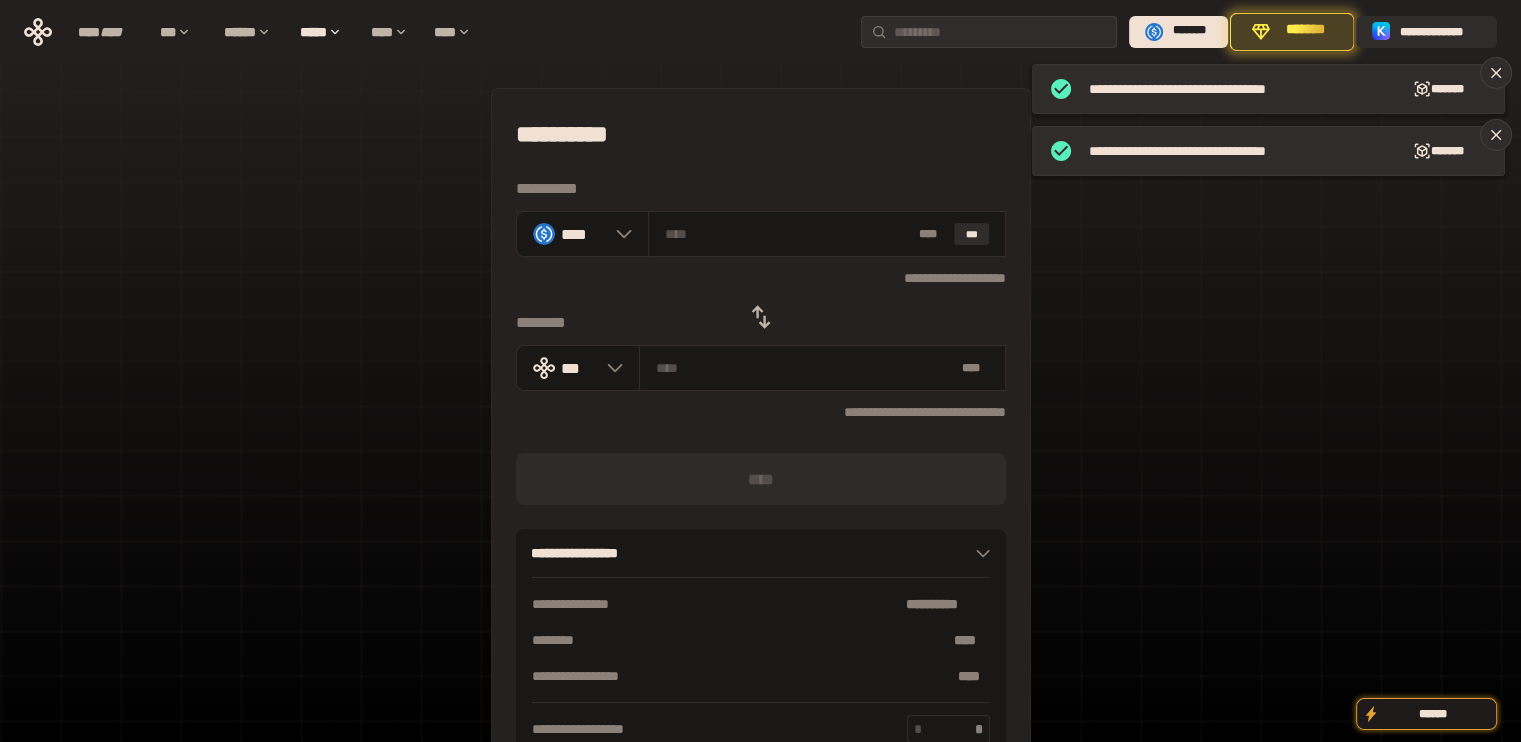 click at bounding box center [761, 317] 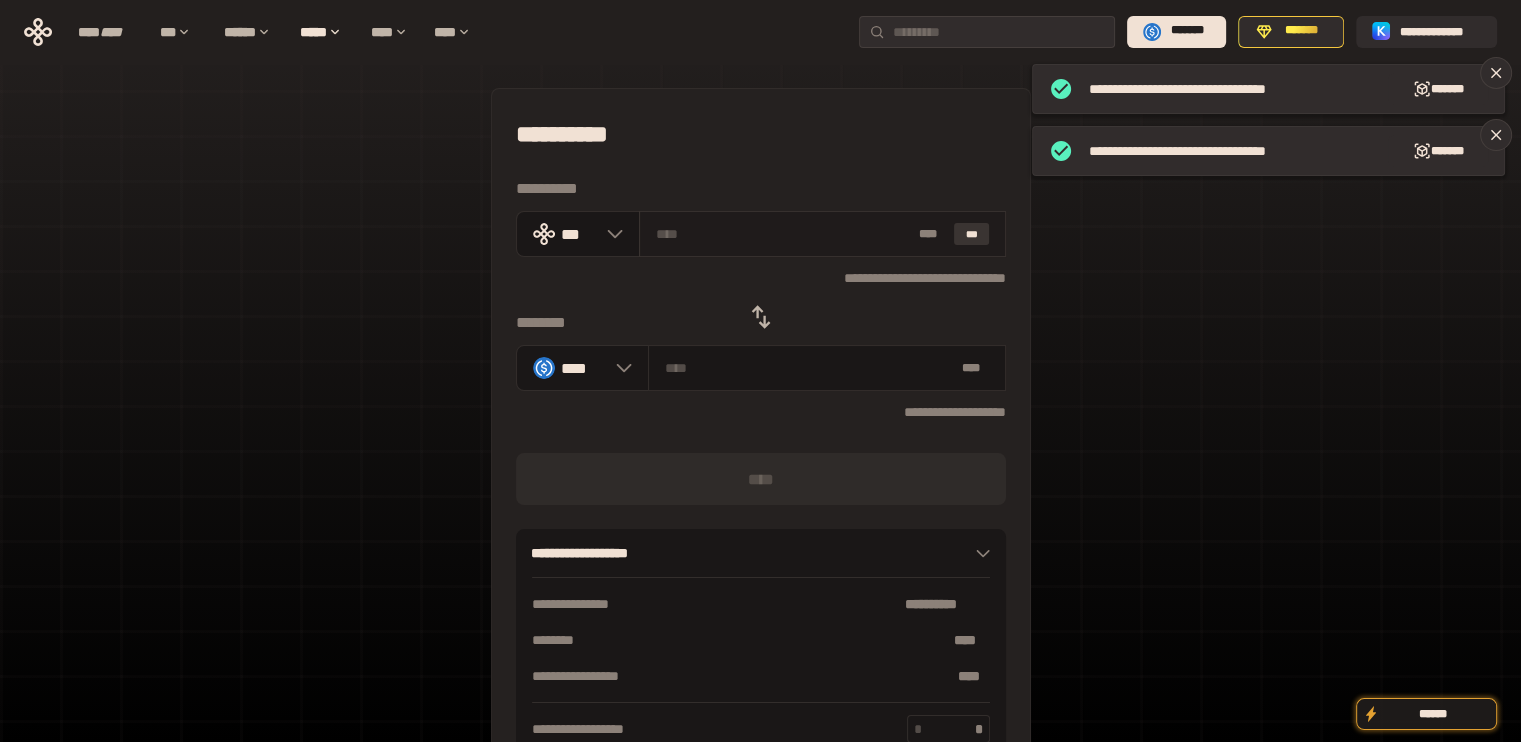 click on "***" at bounding box center [972, 234] 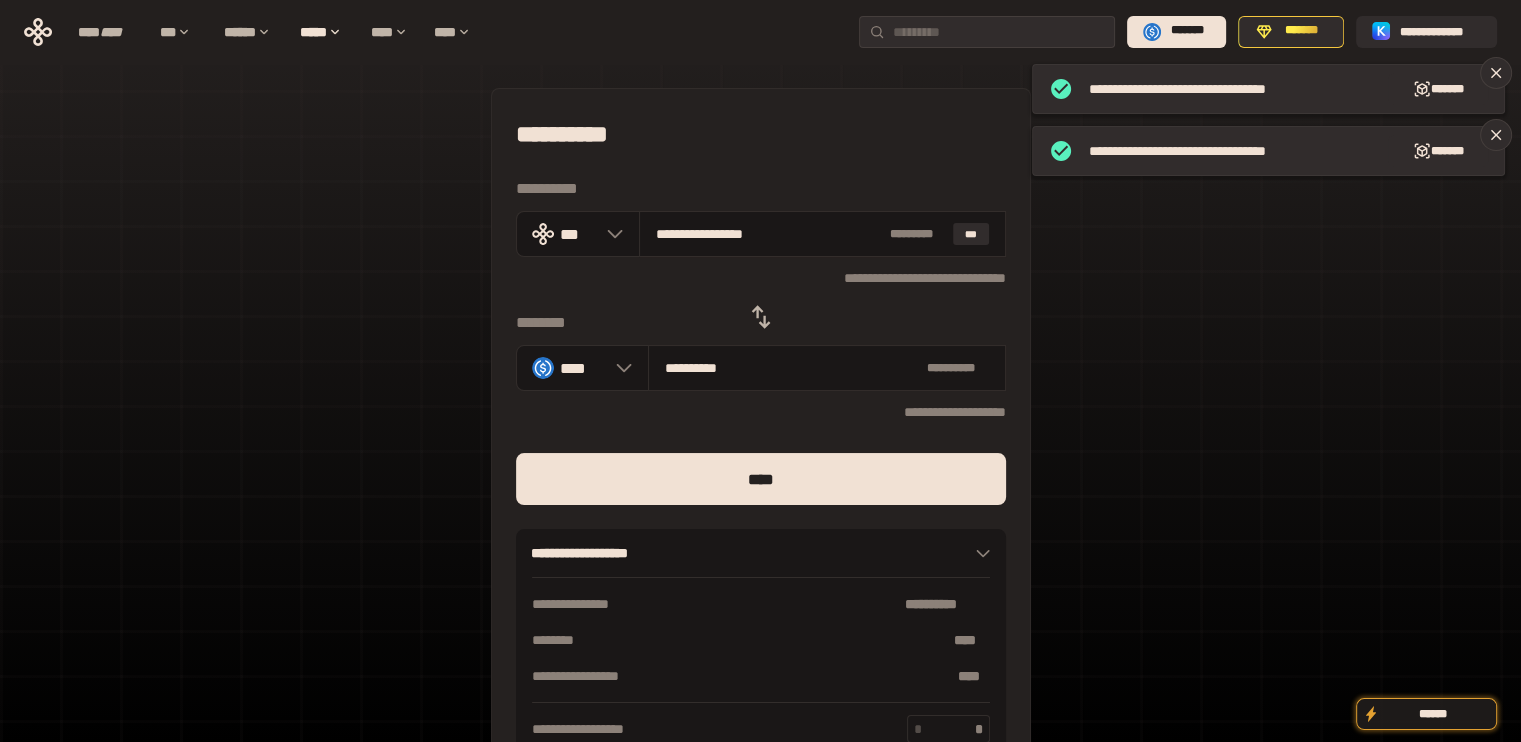 drag, startPoint x: 680, startPoint y: 234, endPoint x: 878, endPoint y: 259, distance: 199.57204 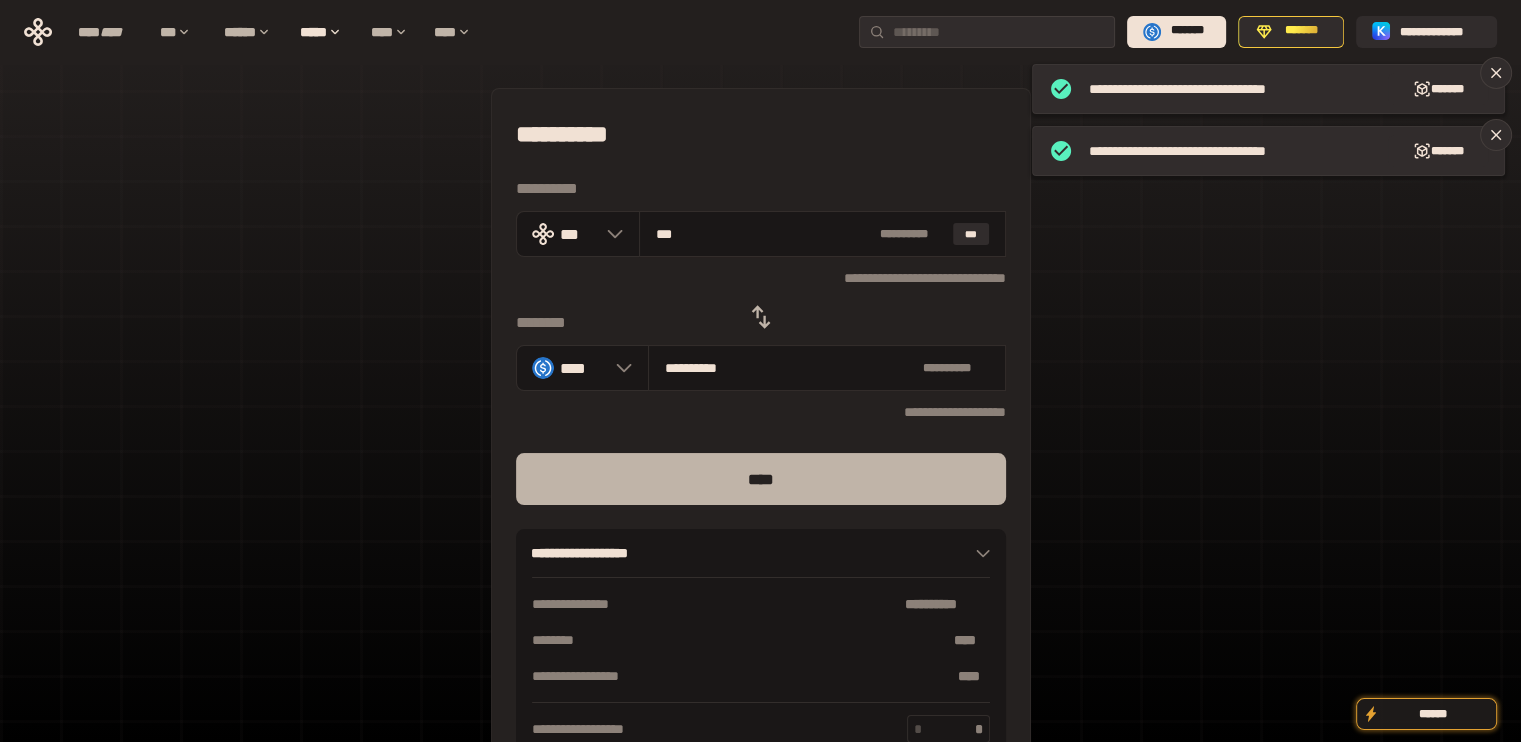 click on "****" at bounding box center (761, 479) 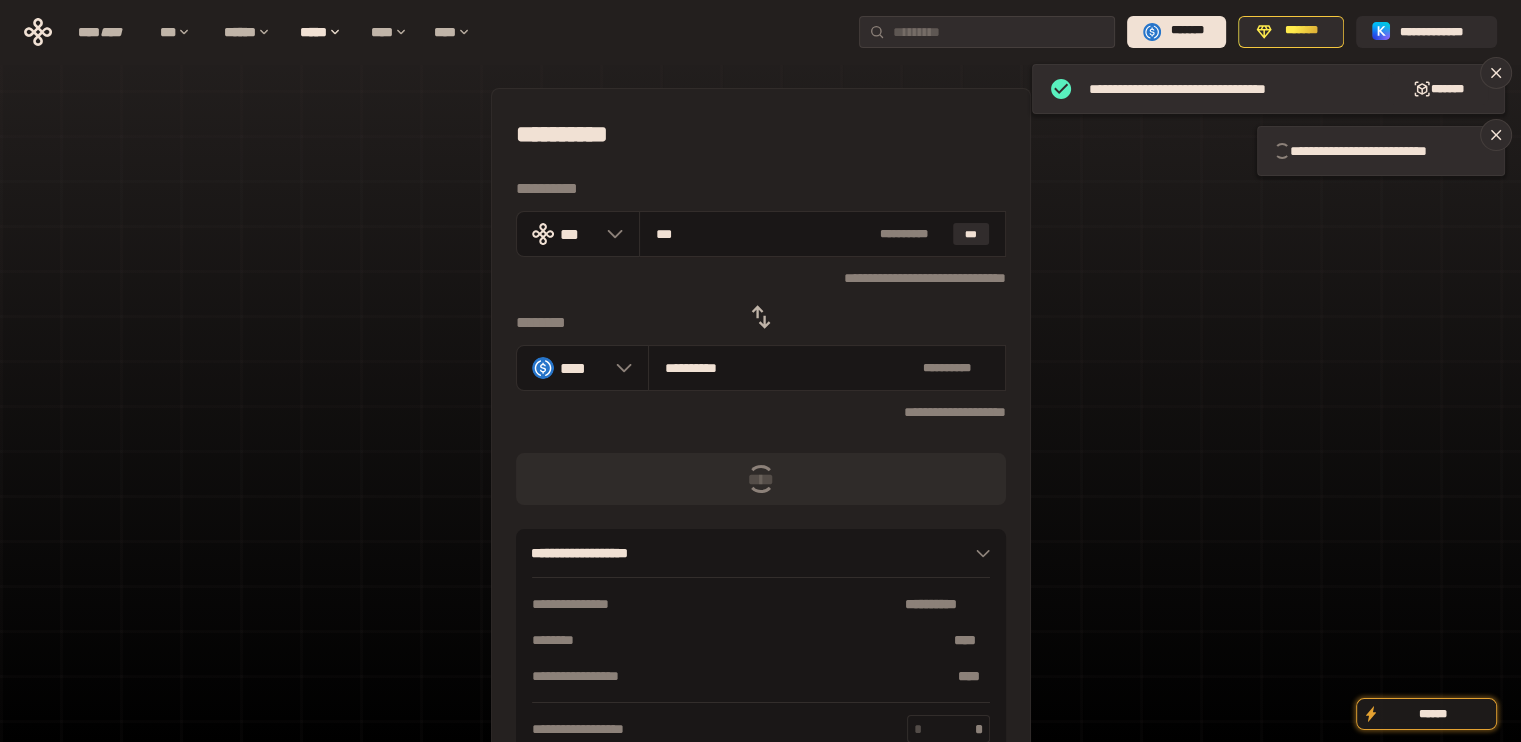 scroll, scrollTop: 0, scrollLeft: 0, axis: both 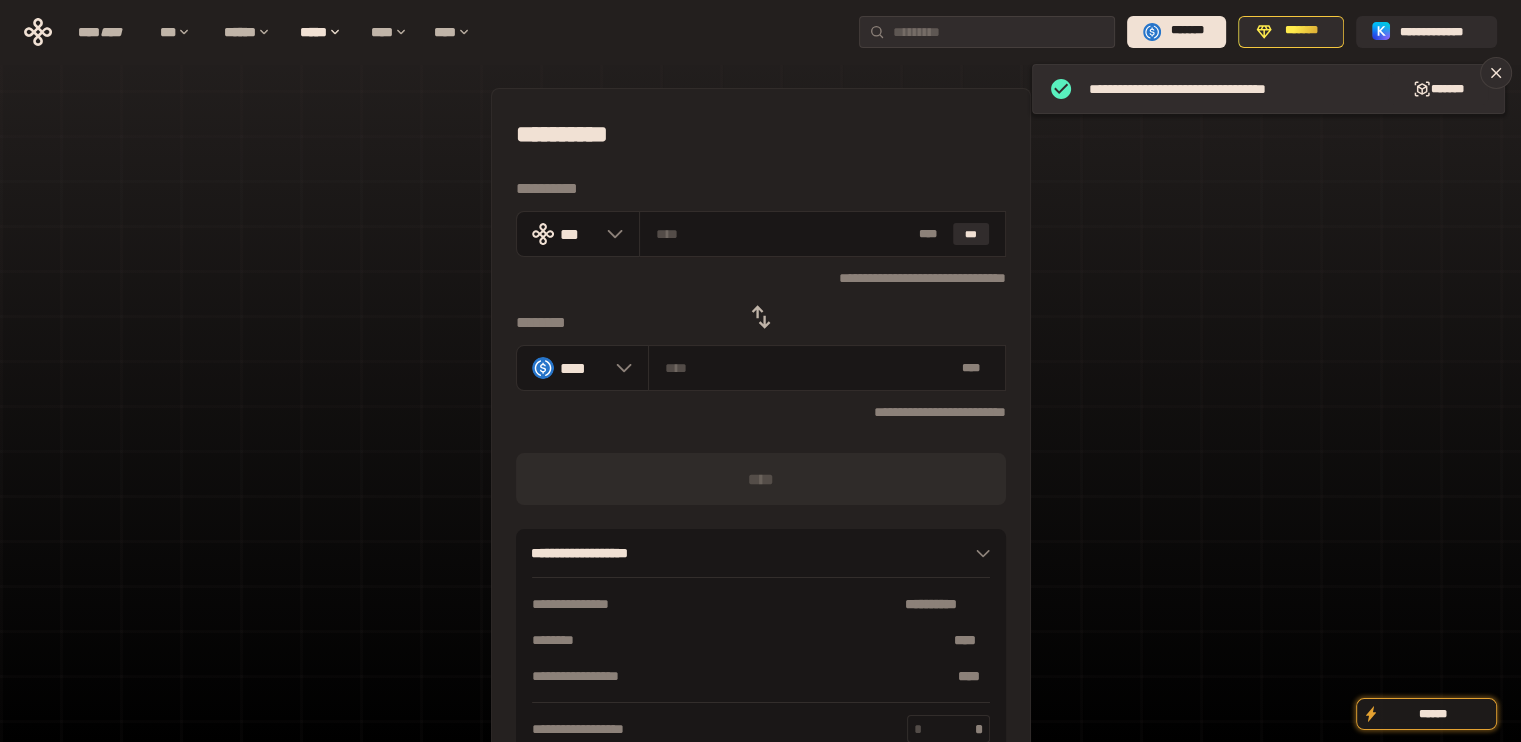 click 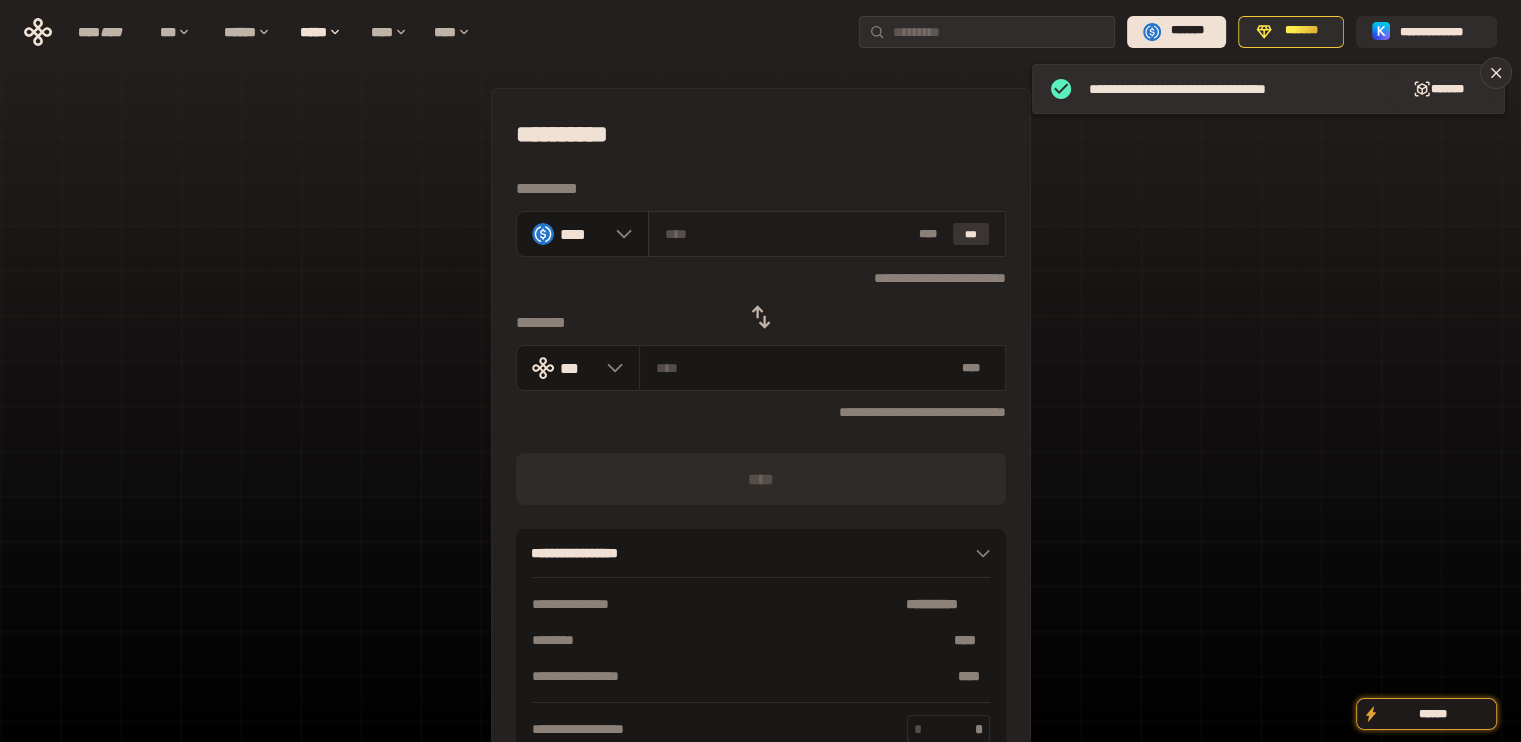 click on "***" at bounding box center (971, 234) 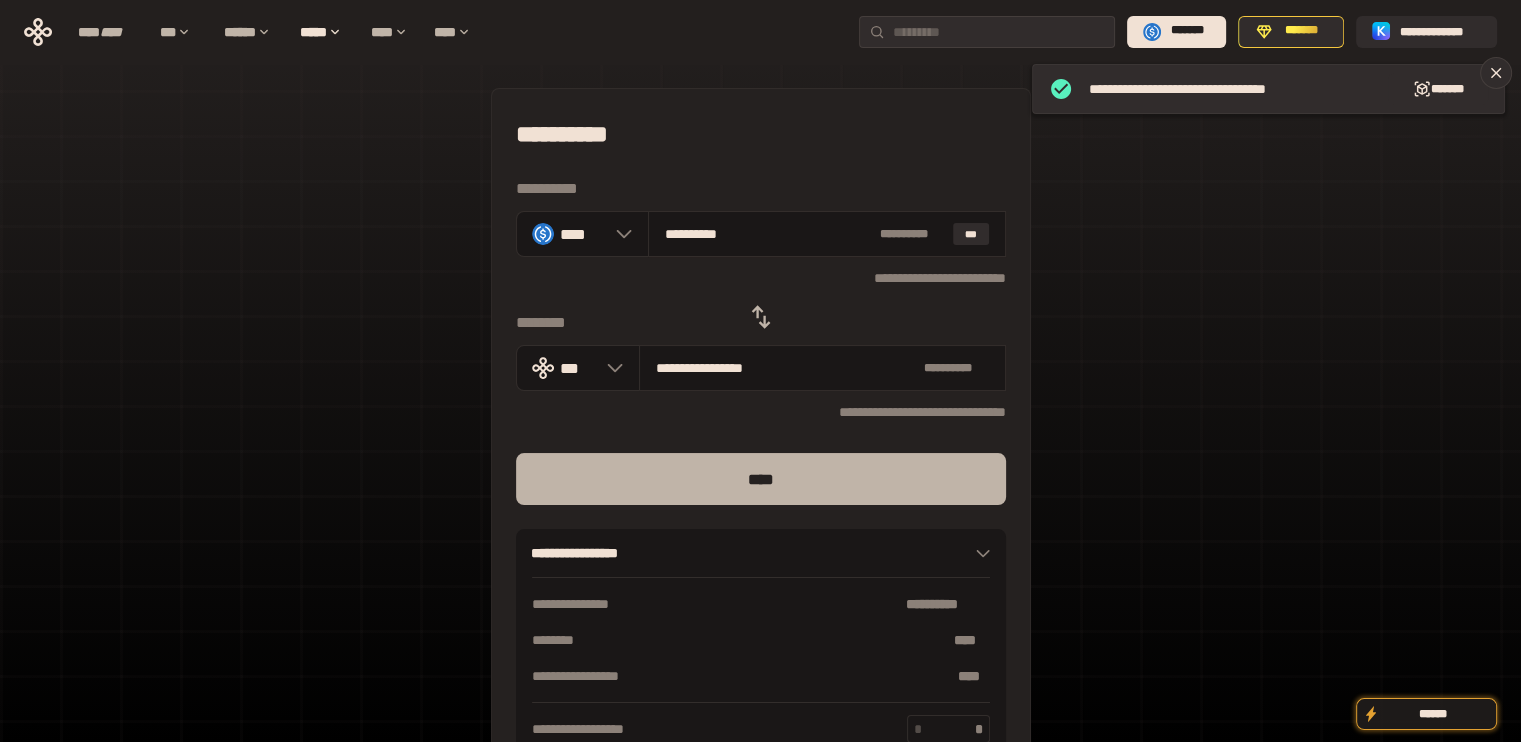 click on "****" at bounding box center (761, 479) 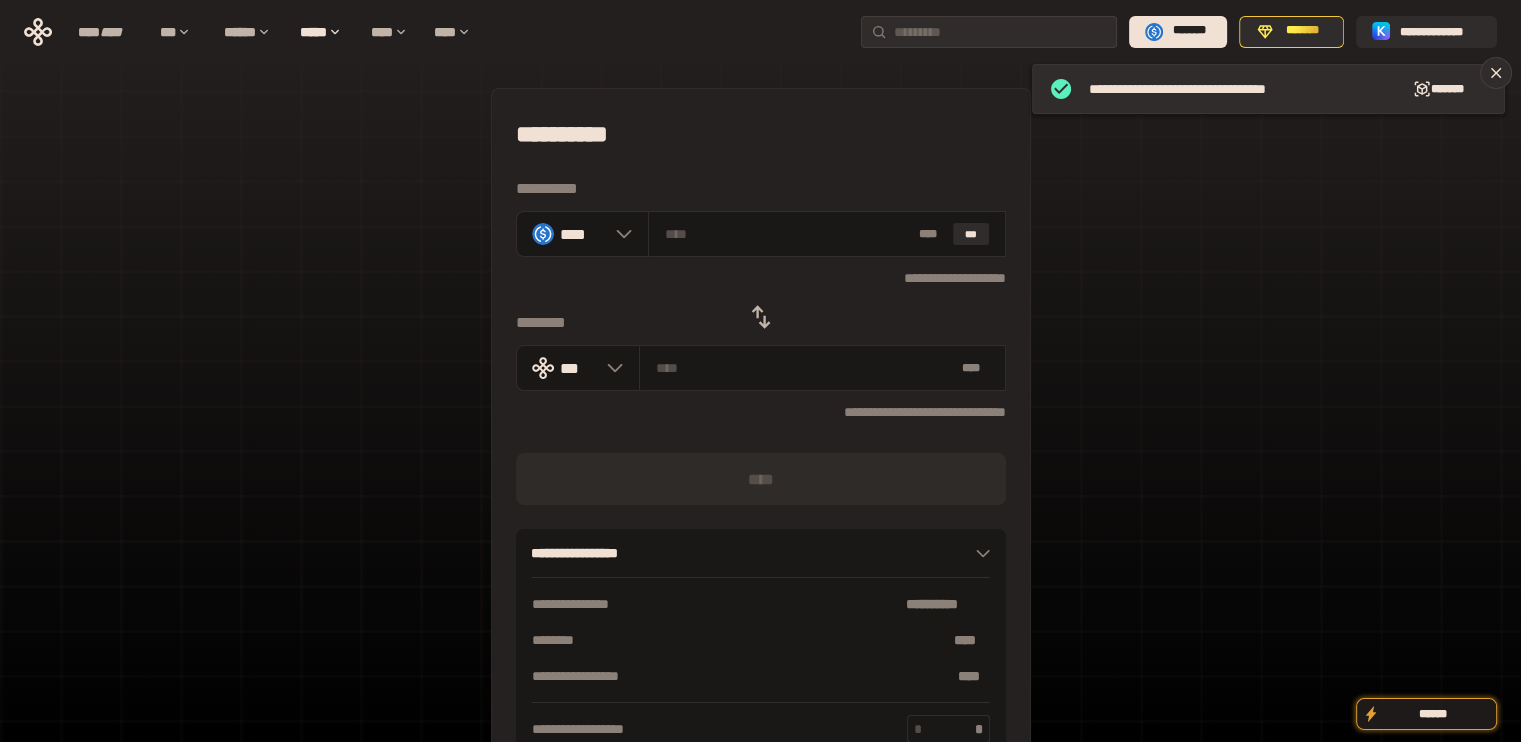 click 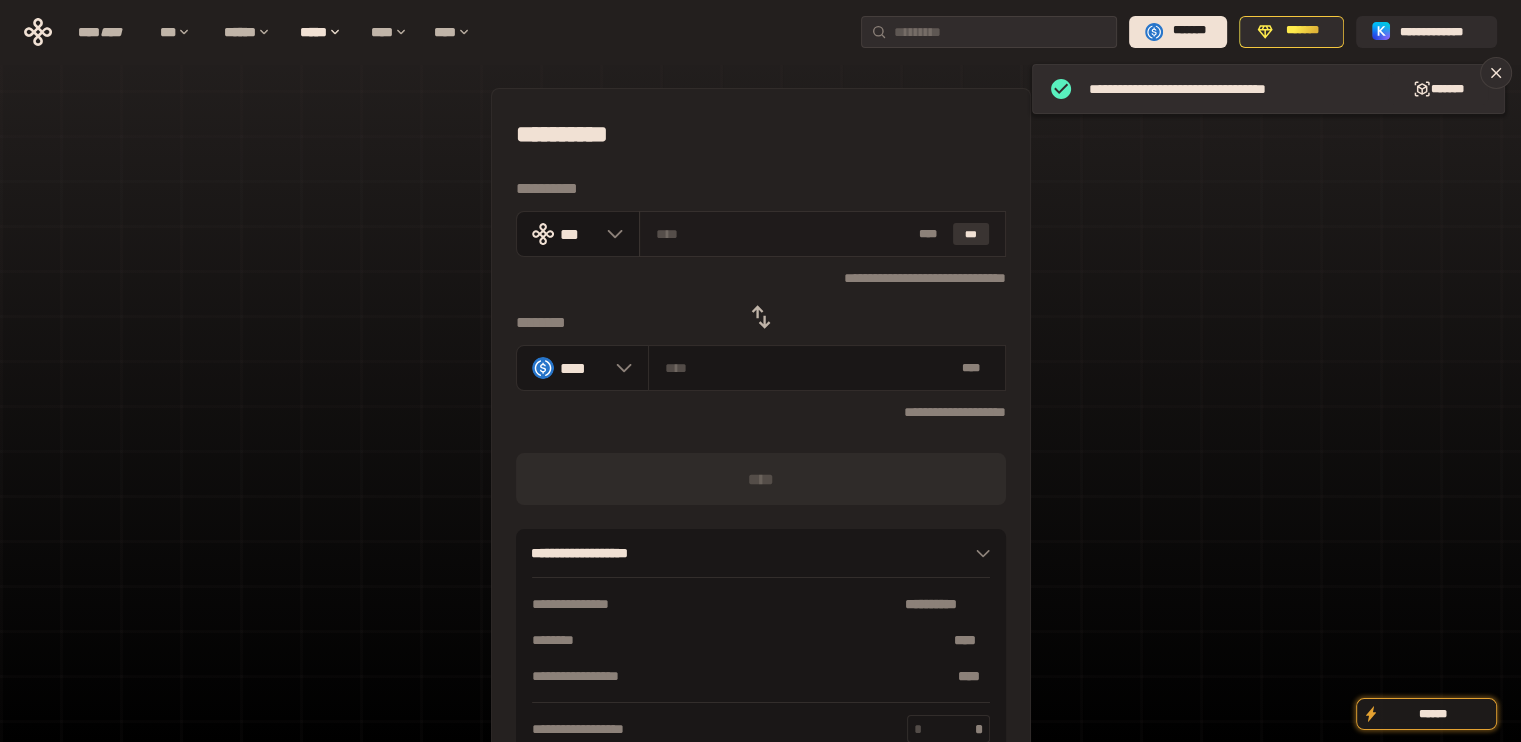 click on "***" at bounding box center (971, 234) 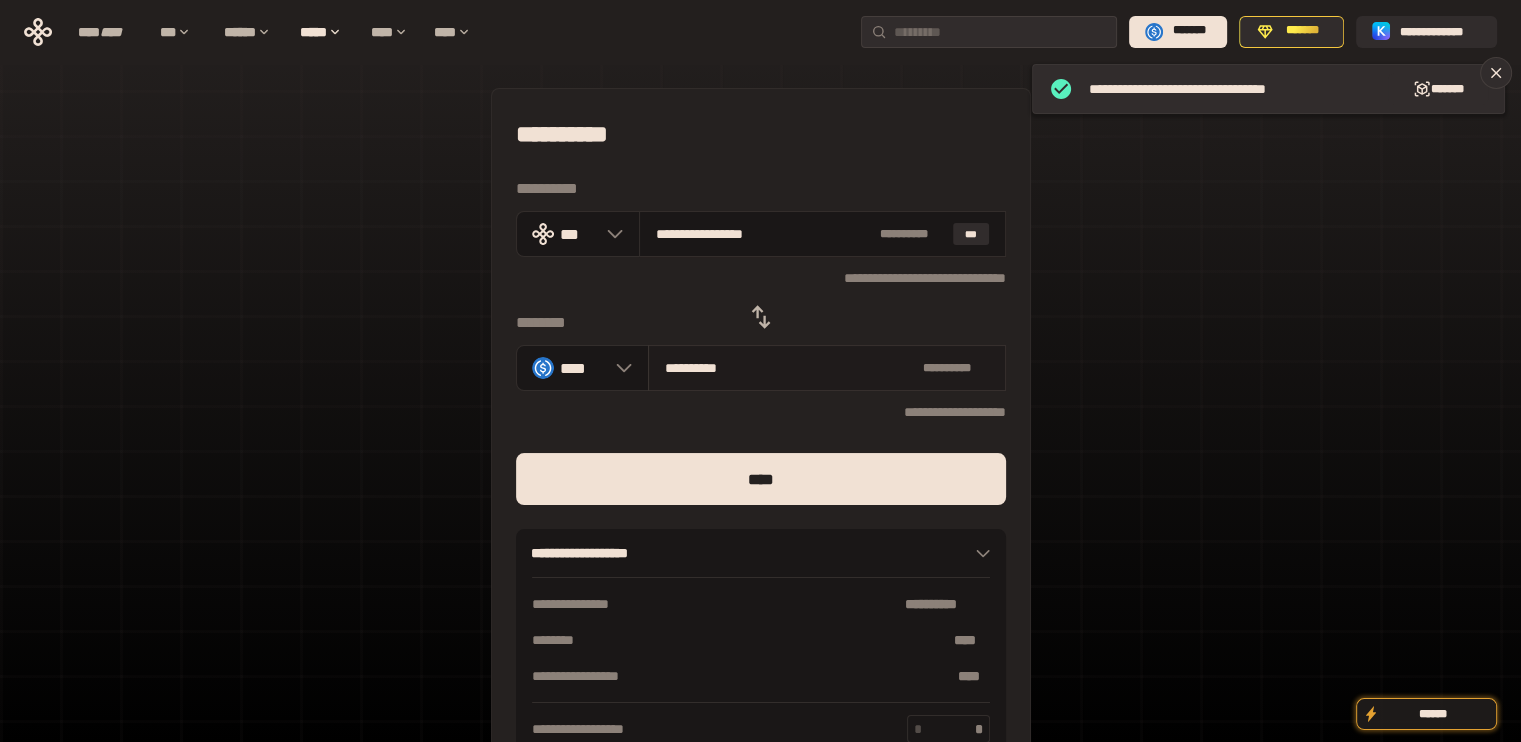 drag, startPoint x: 682, startPoint y: 229, endPoint x: 917, endPoint y: 349, distance: 263.8655 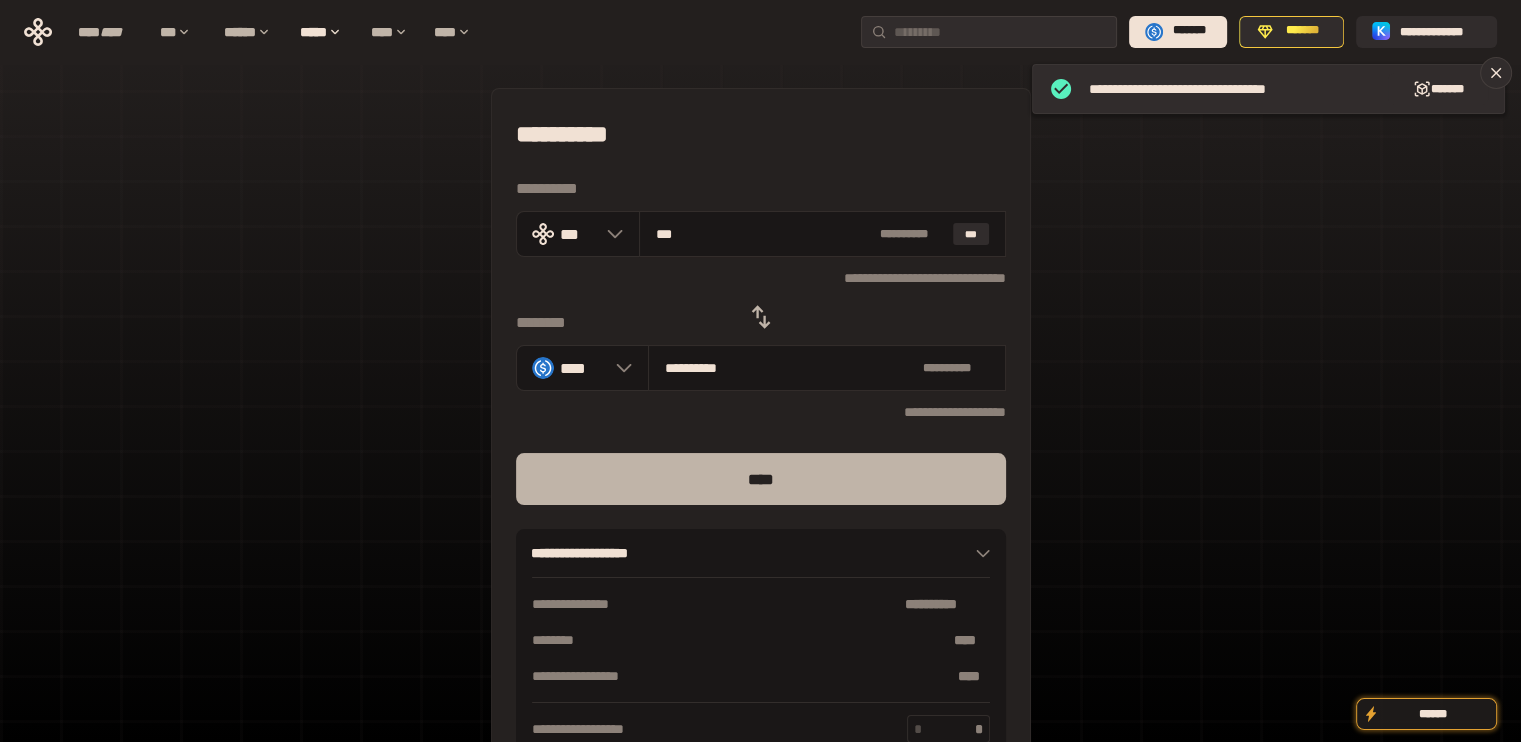 click on "****" at bounding box center (761, 479) 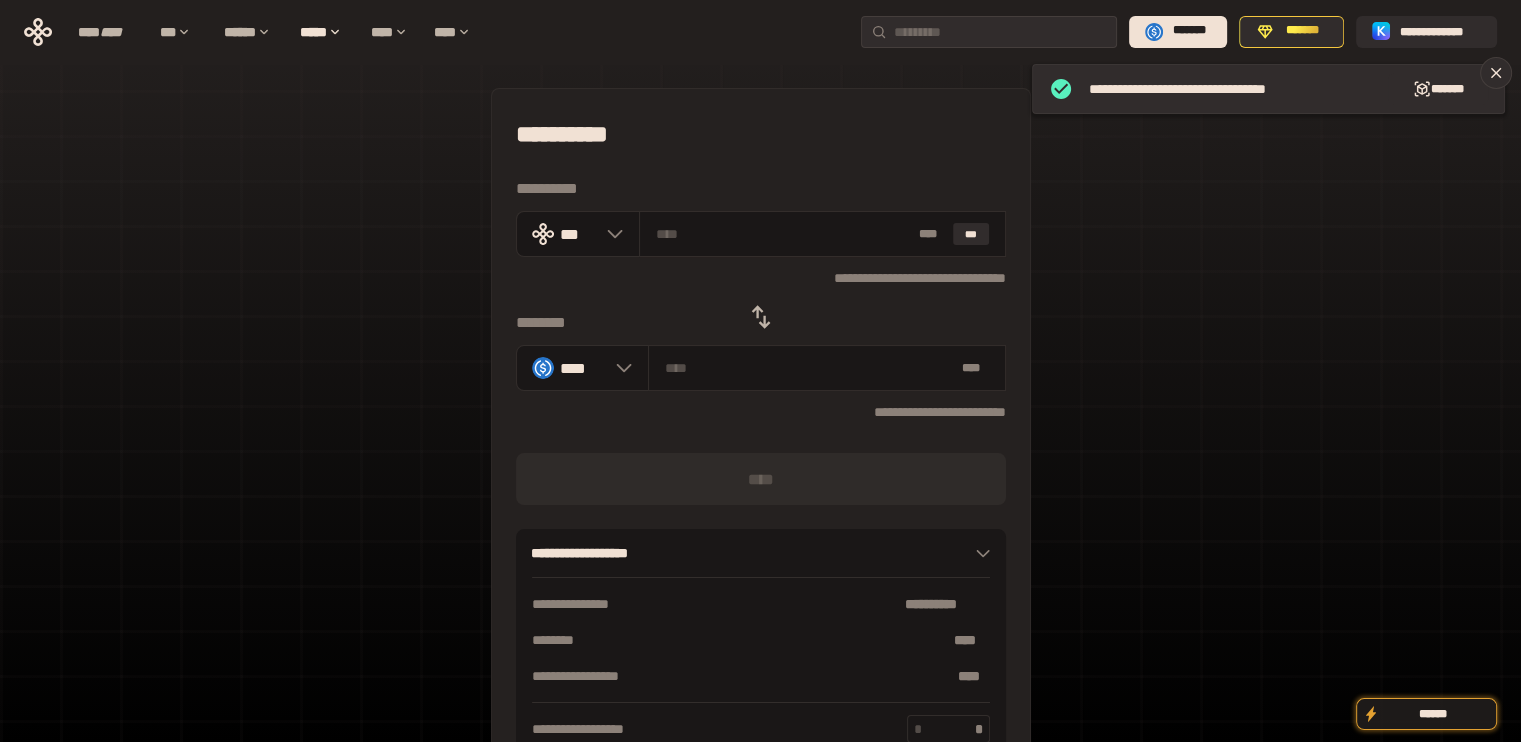 drag, startPoint x: 762, startPoint y: 326, endPoint x: 881, endPoint y: 286, distance: 125.54282 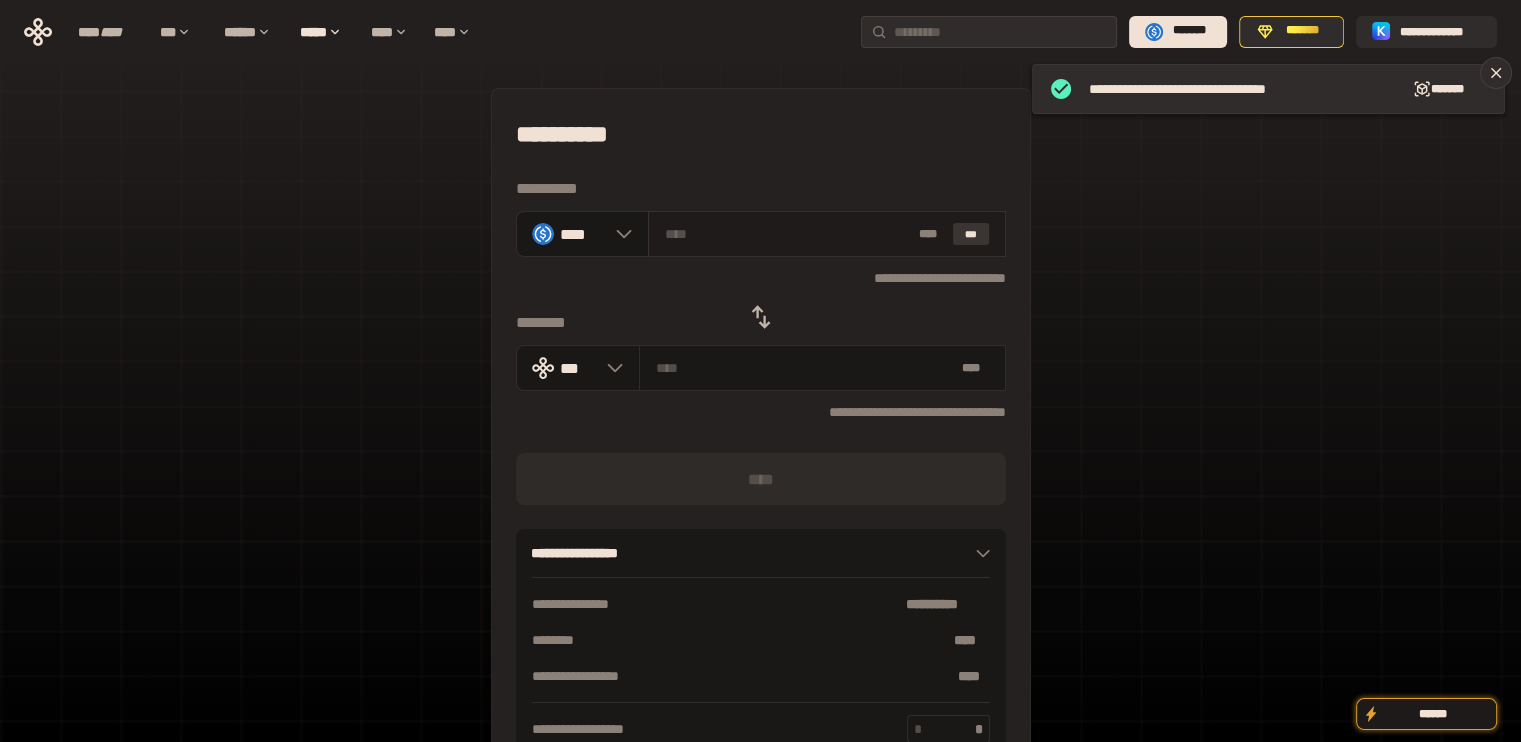click on "***" at bounding box center (971, 234) 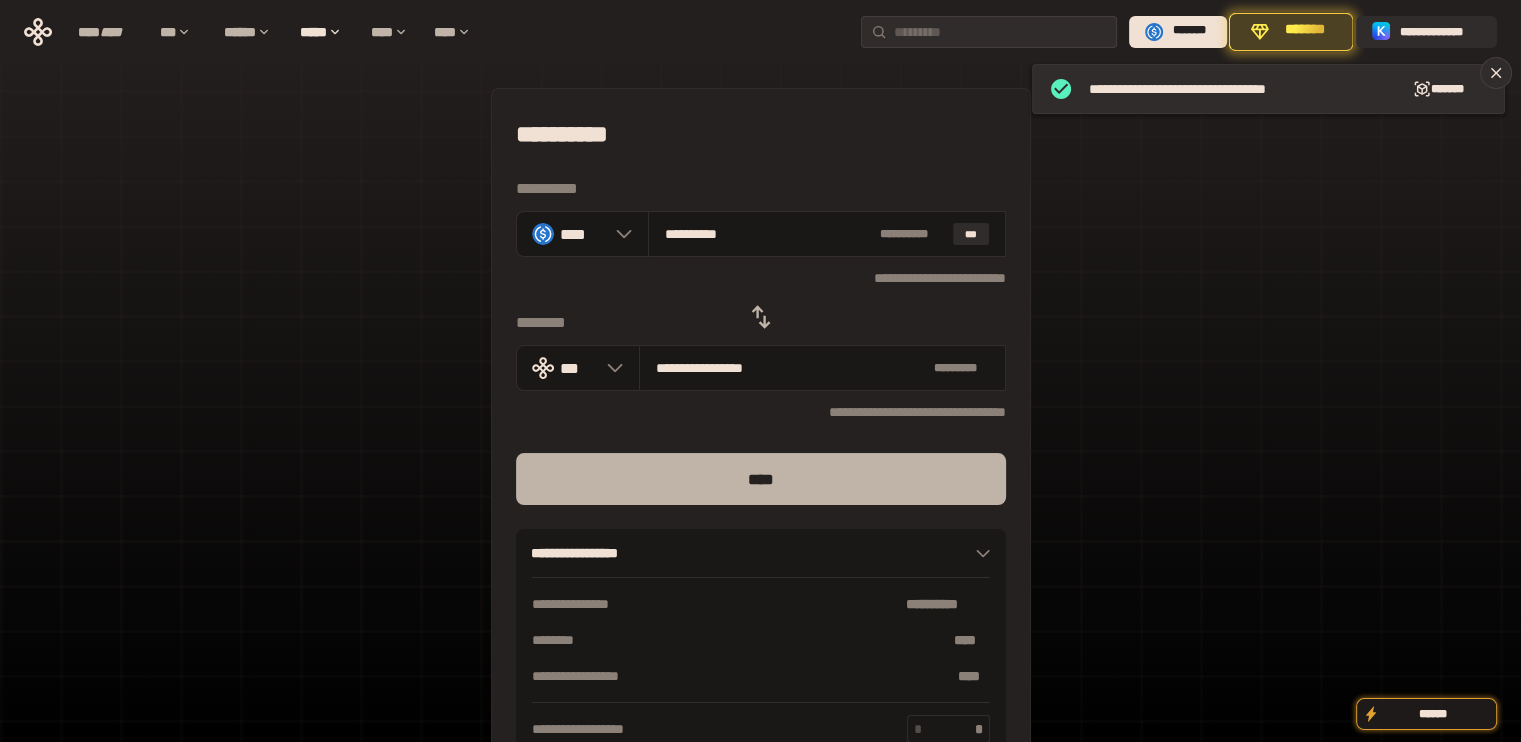 click on "****" at bounding box center (761, 479) 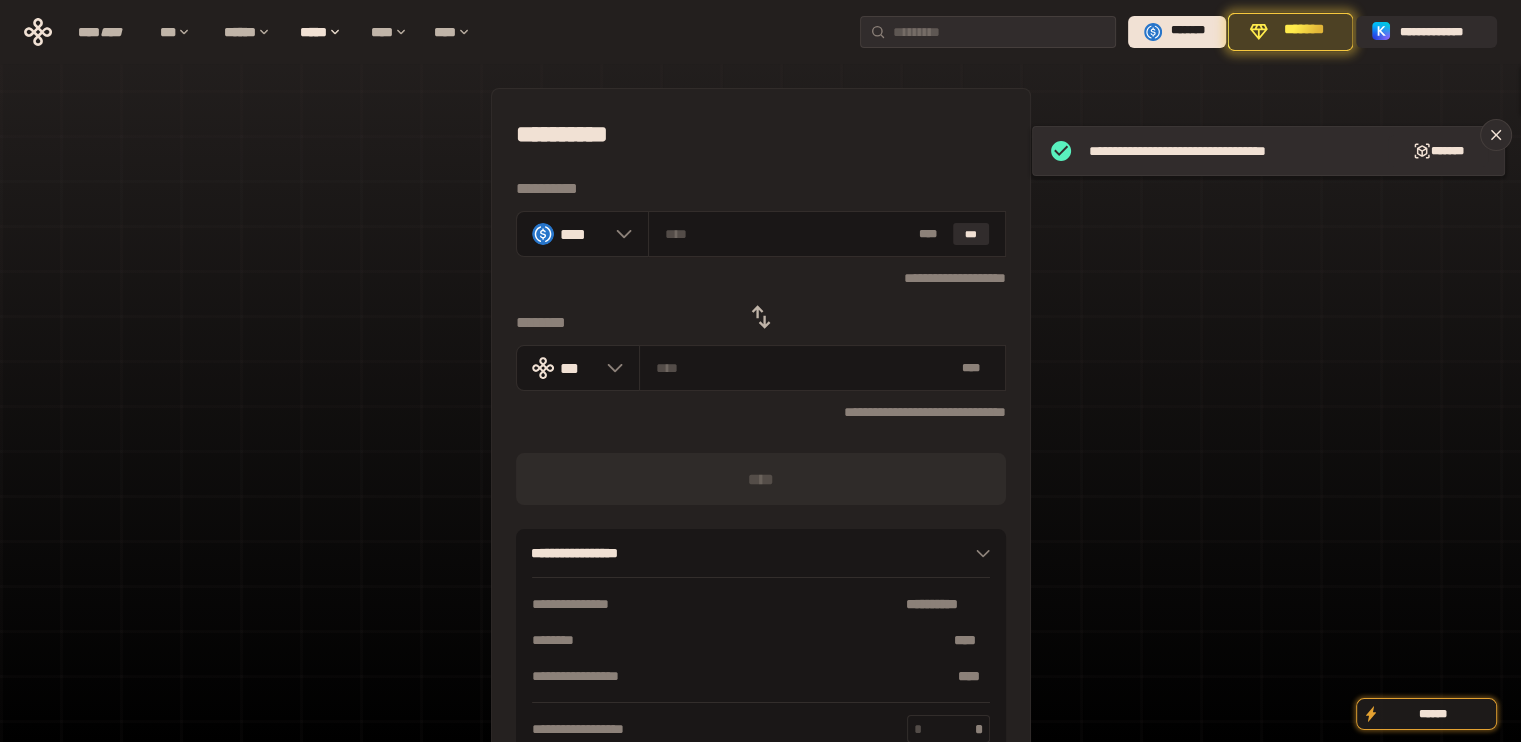 click 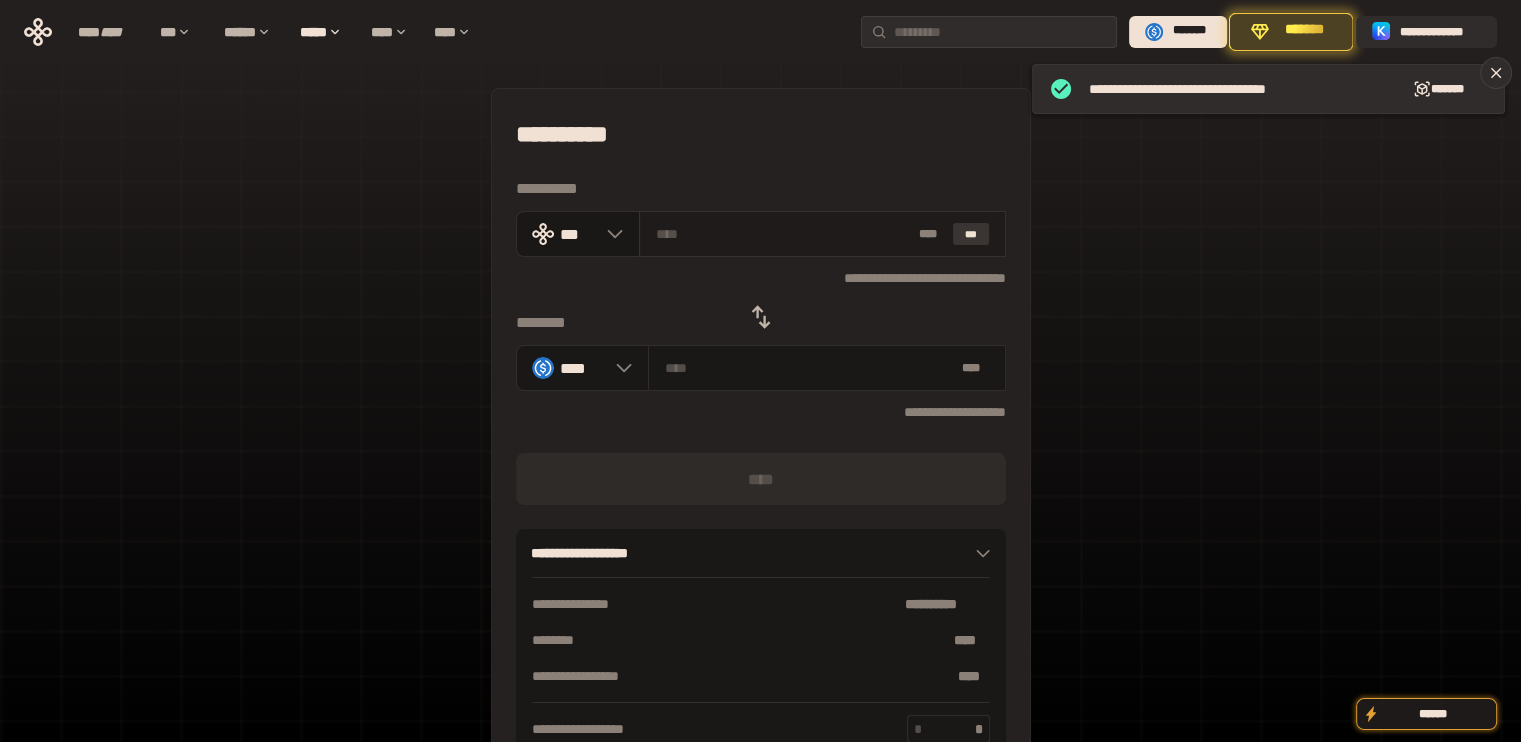 click on "***" at bounding box center (971, 234) 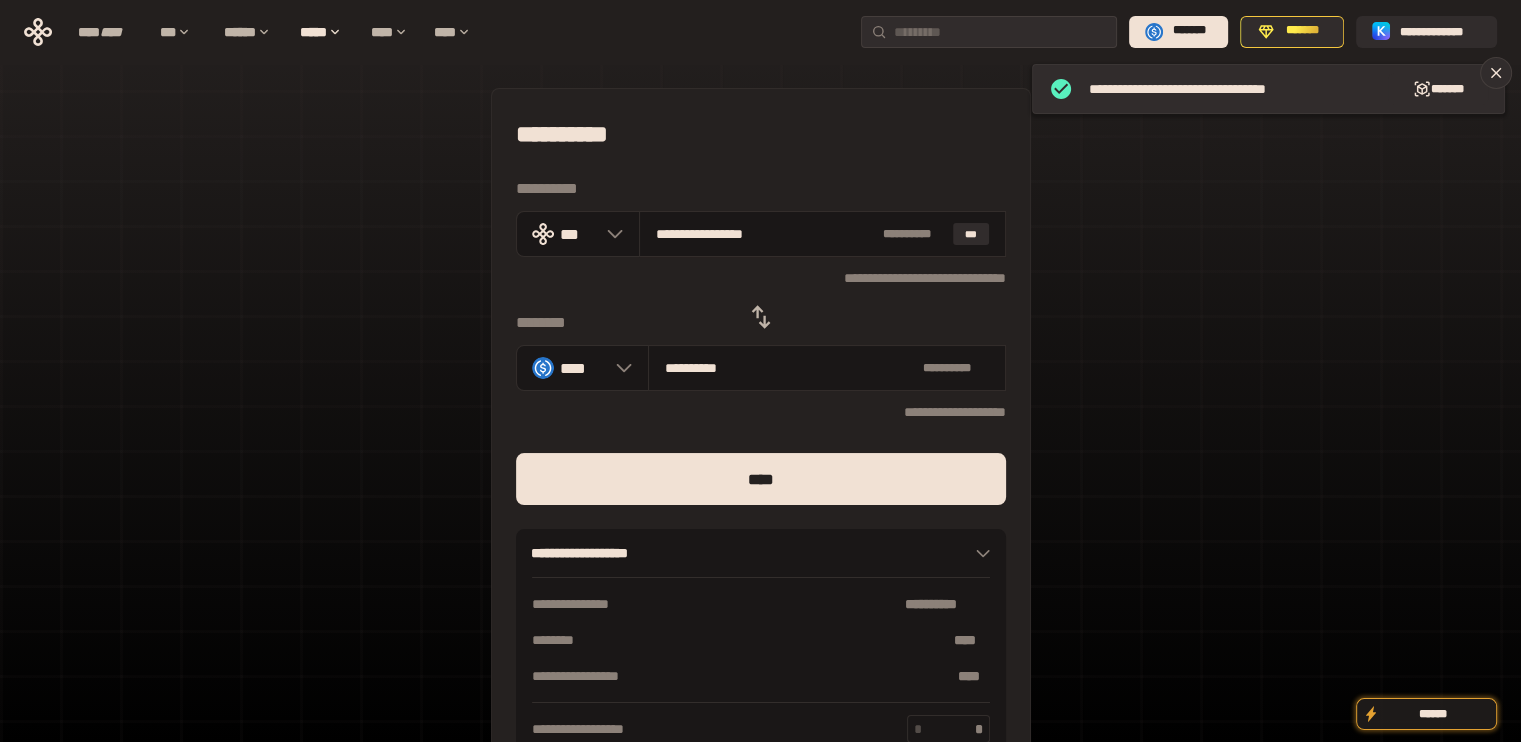 drag, startPoint x: 692, startPoint y: 238, endPoint x: 888, endPoint y: 335, distance: 218.68927 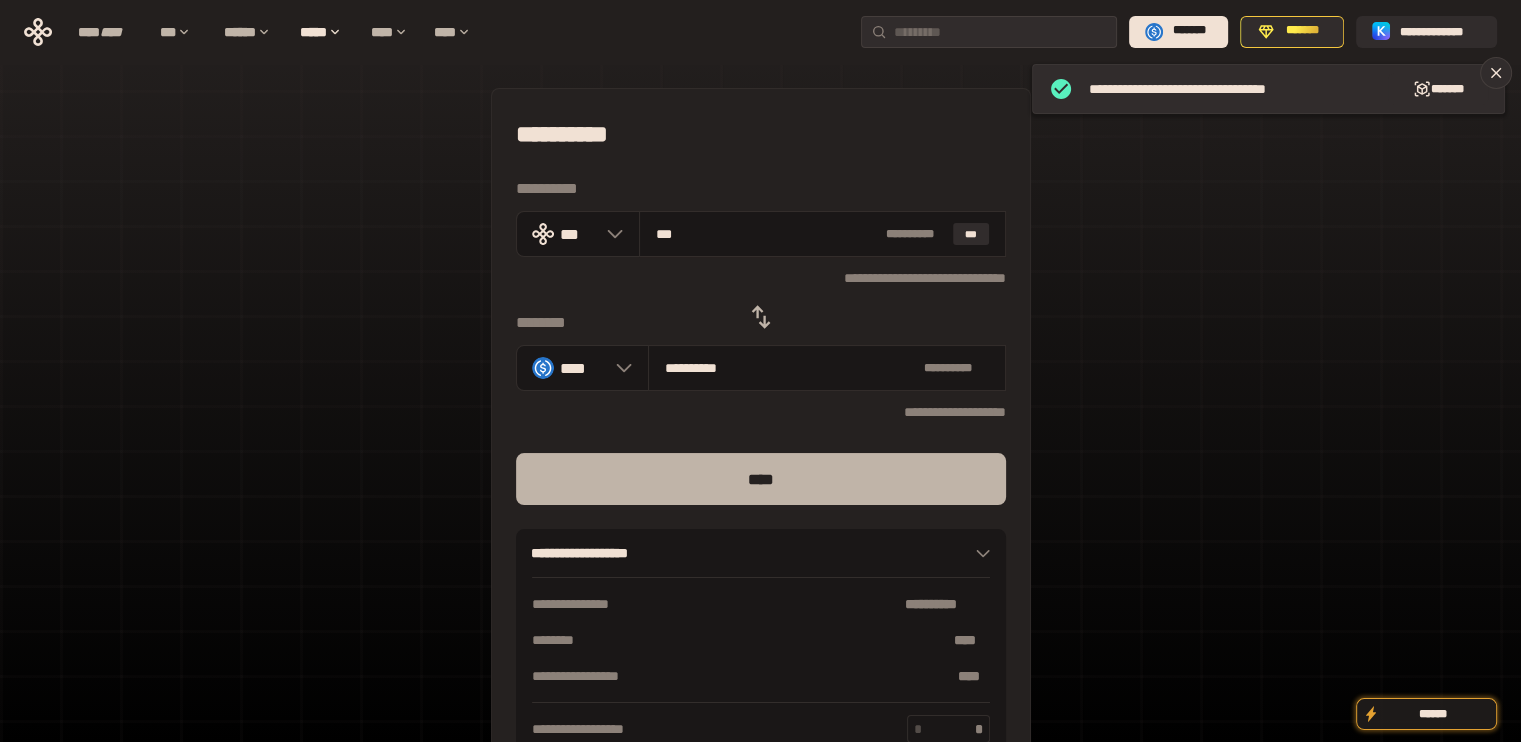 click on "****" at bounding box center (761, 479) 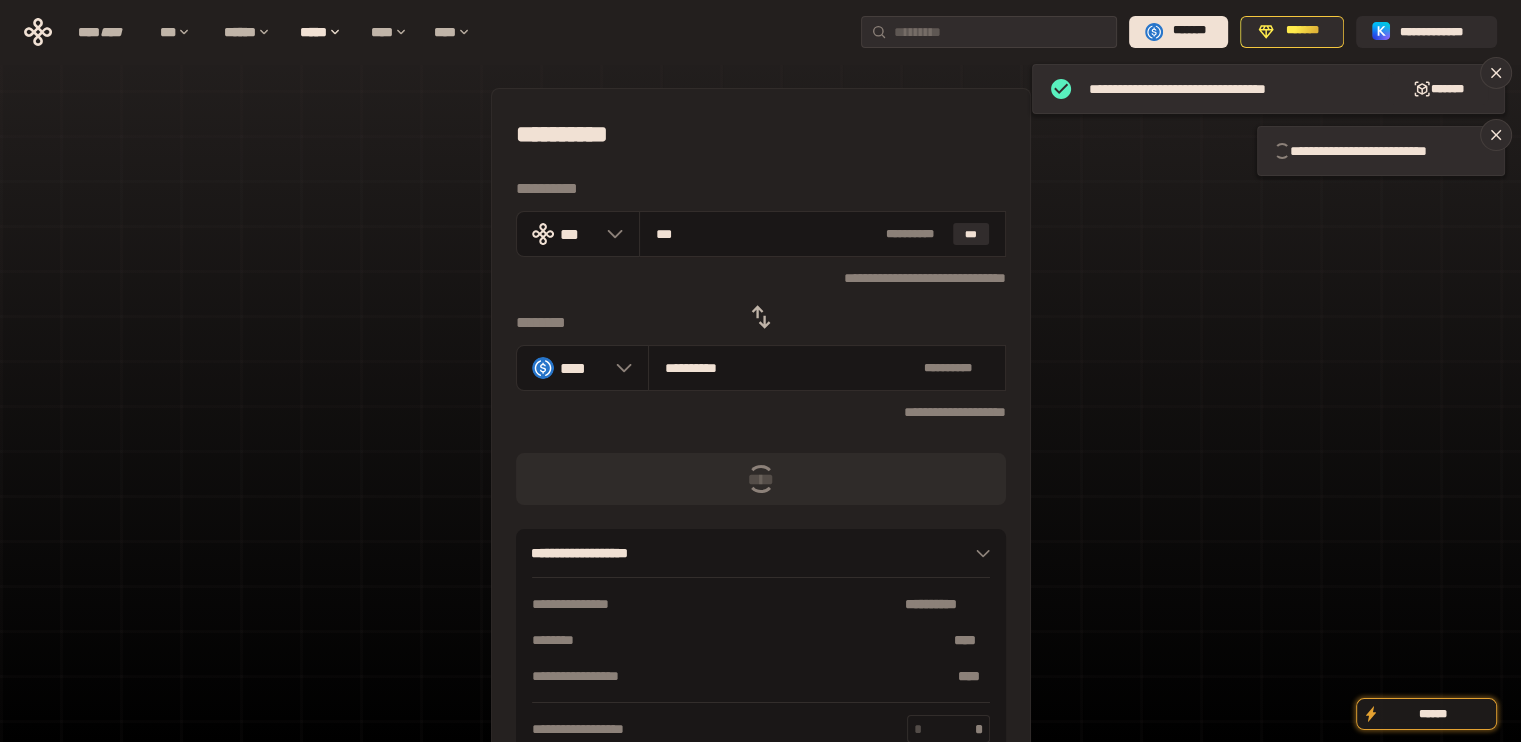 click on "**********" at bounding box center (947, 604) 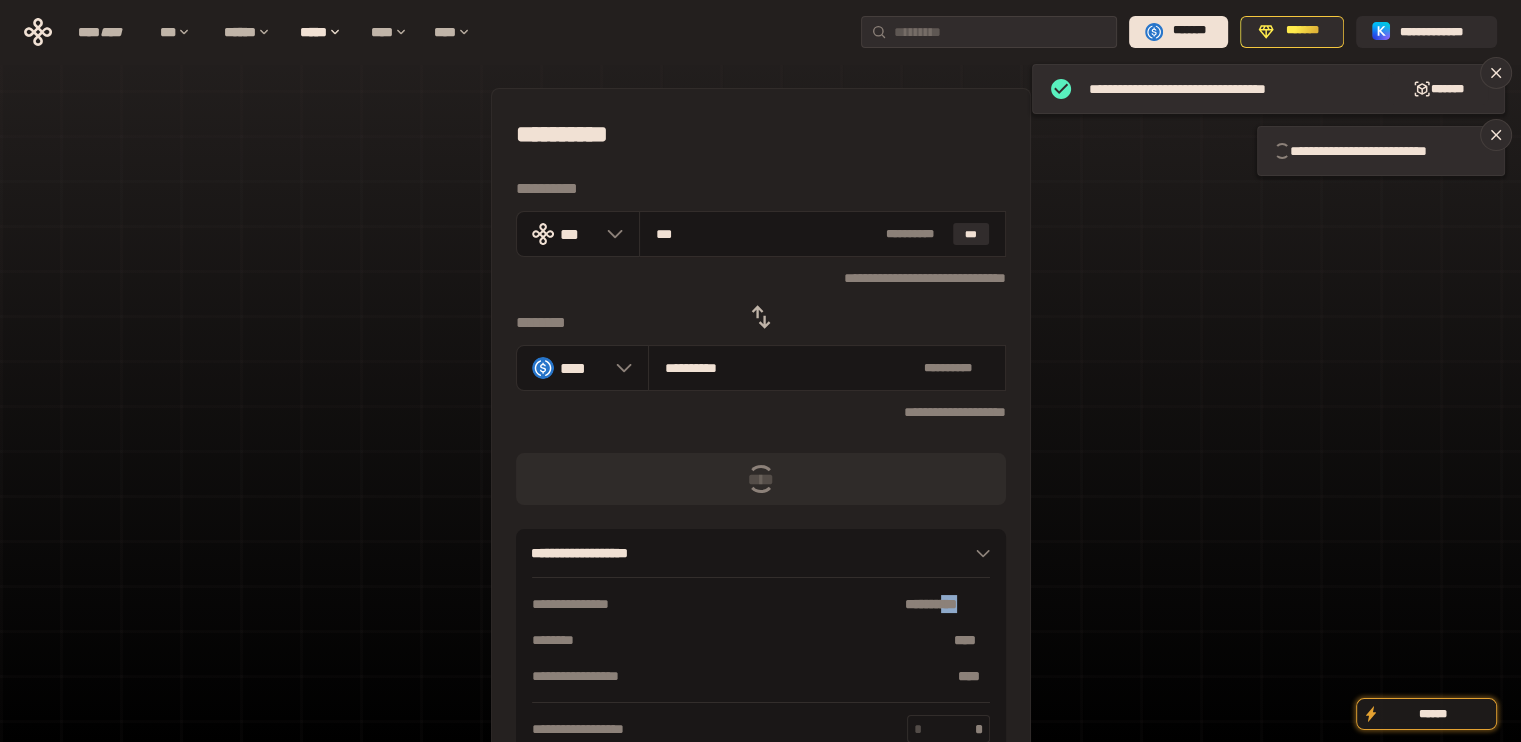 click on "**********" at bounding box center [947, 604] 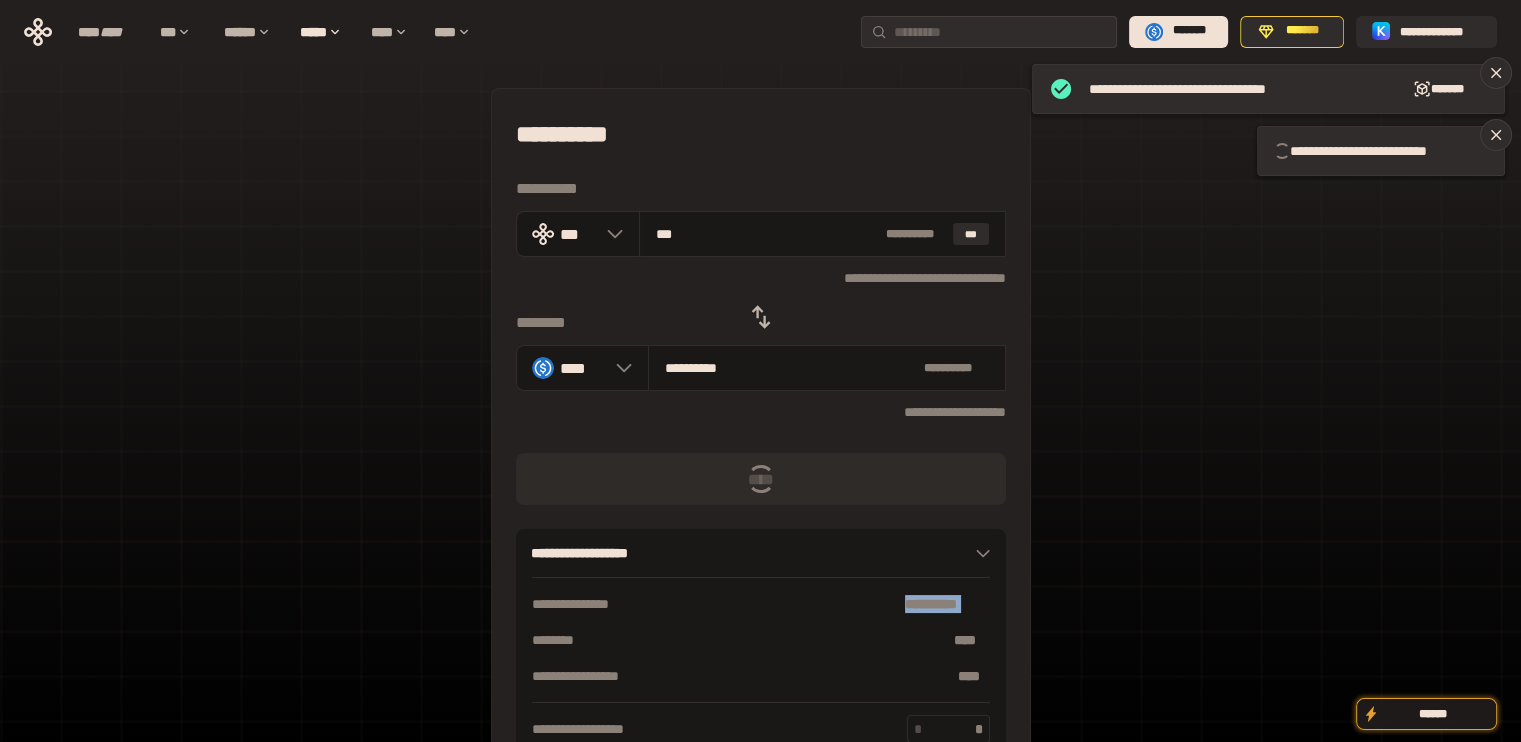 click on "**********" at bounding box center [947, 604] 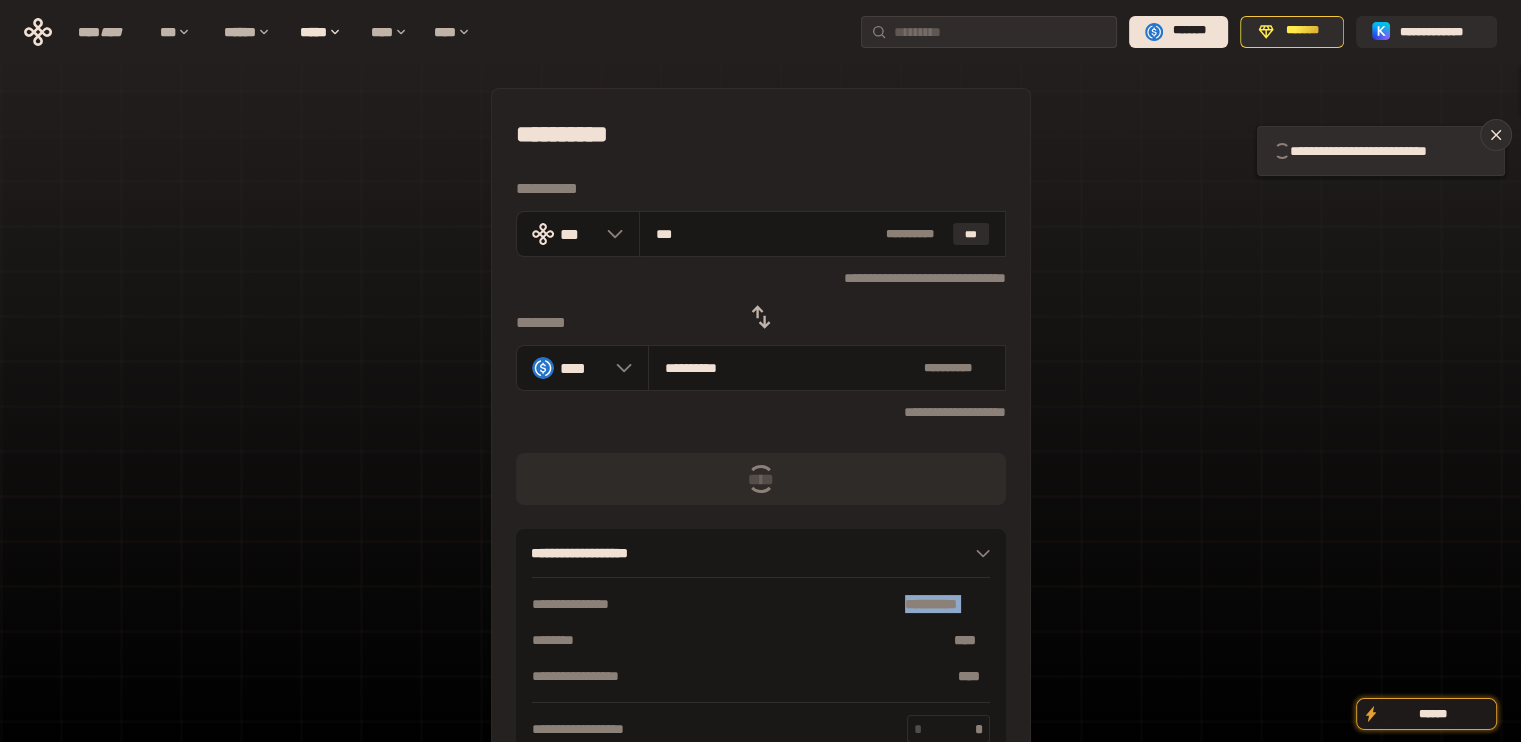 click on "**********" at bounding box center [947, 604] 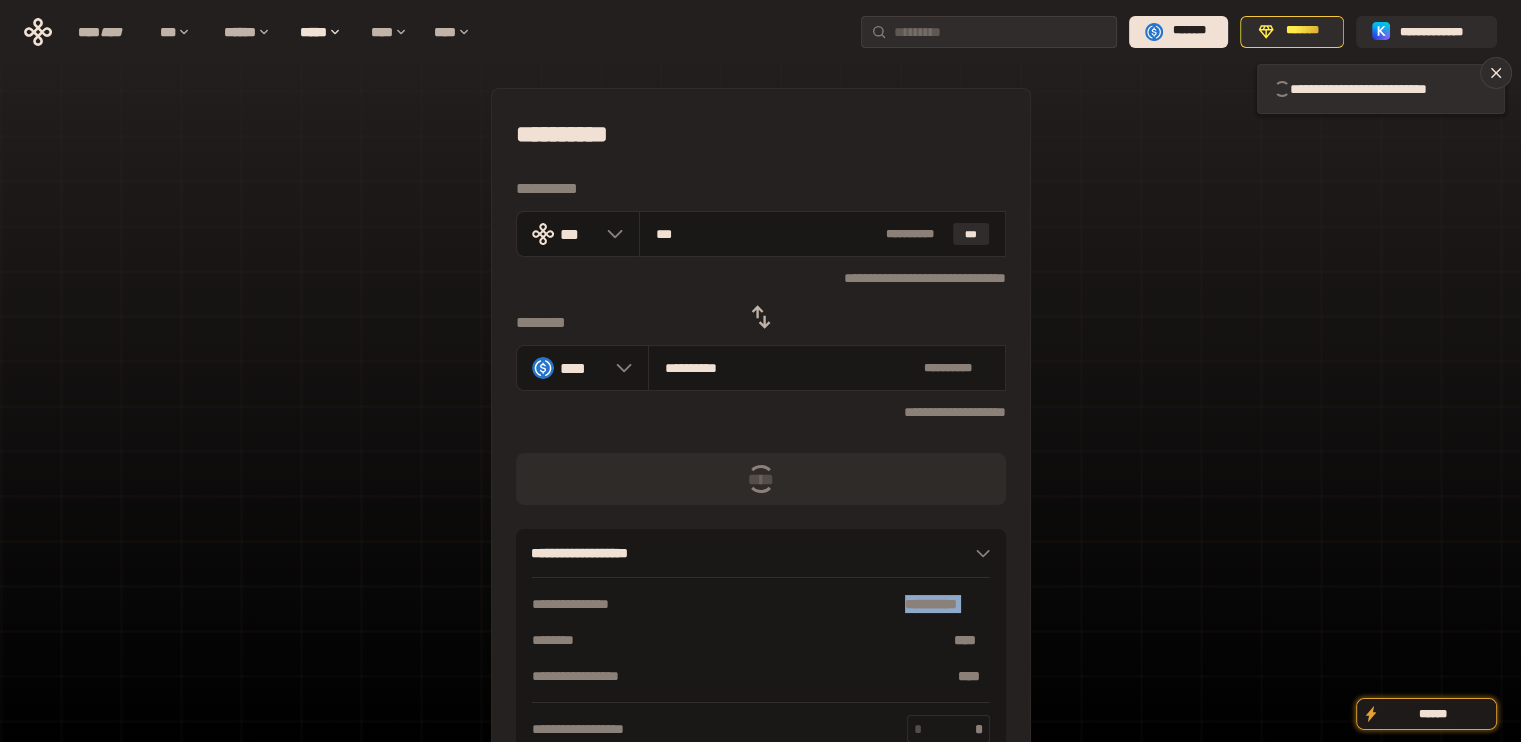 click on "[ADDRESS] [CITY] [STATE] [ZIP] [COUNTRY] [PHONE] [EMAIL]" at bounding box center (761, 642) 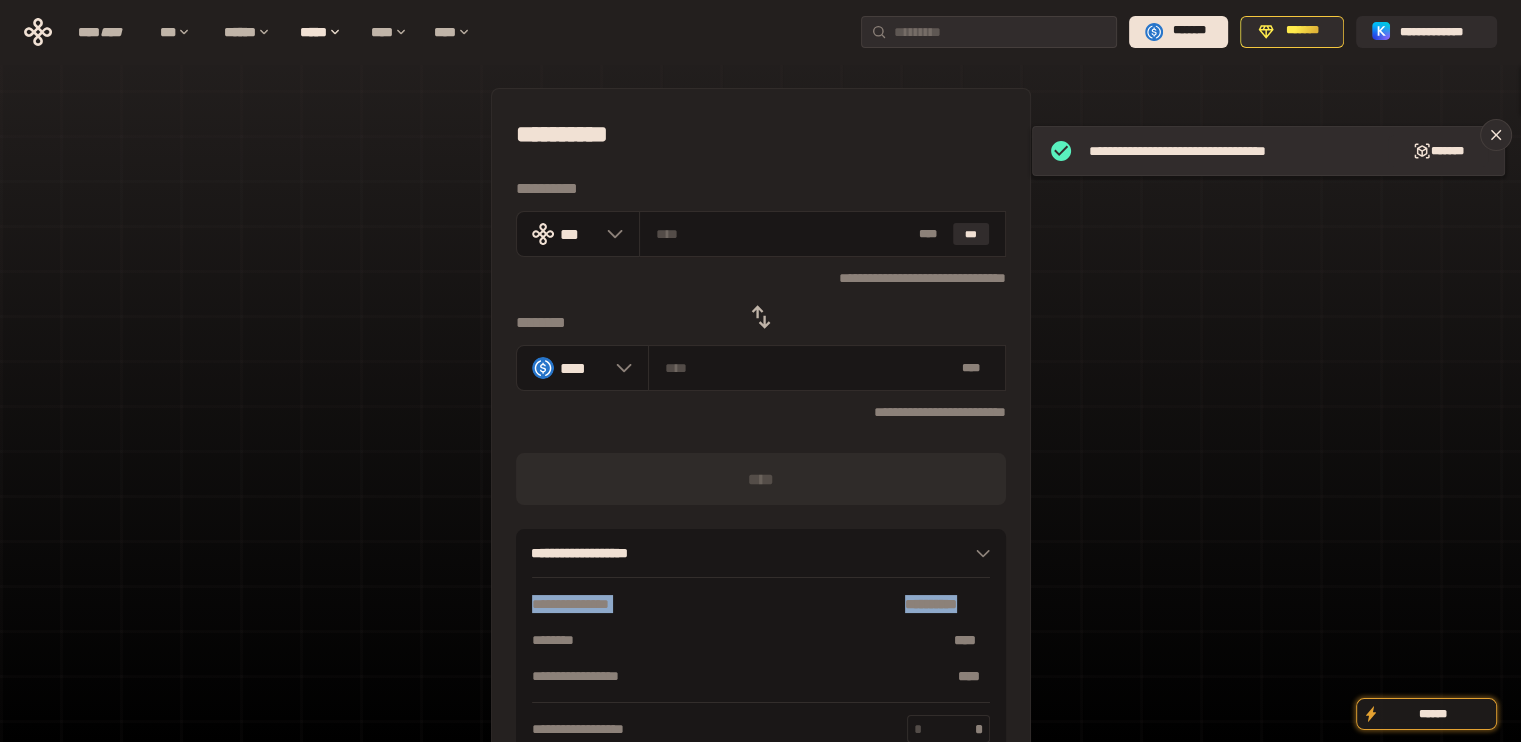drag, startPoint x: 992, startPoint y: 606, endPoint x: 510, endPoint y: 608, distance: 482.00415 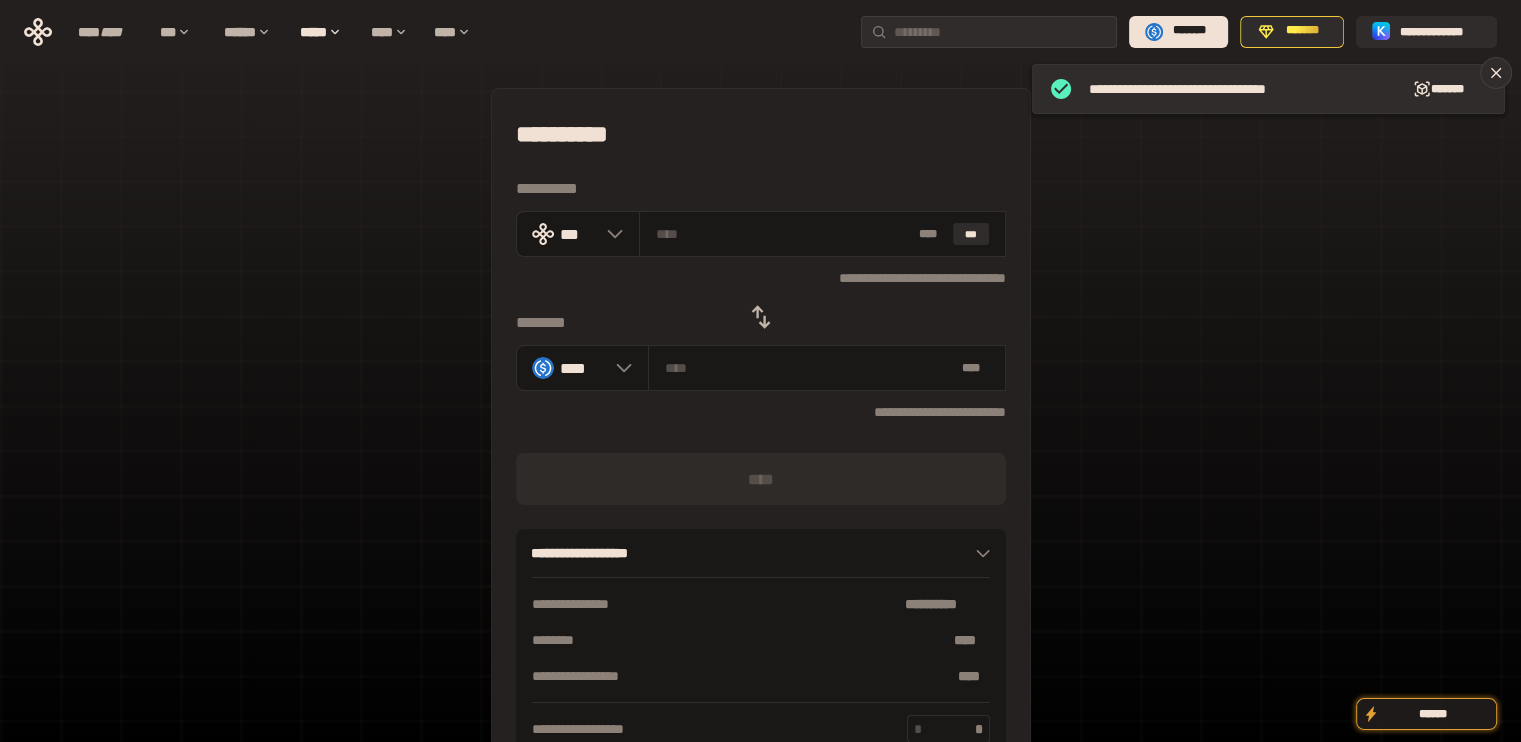 click on "**********" at bounding box center [761, 277] 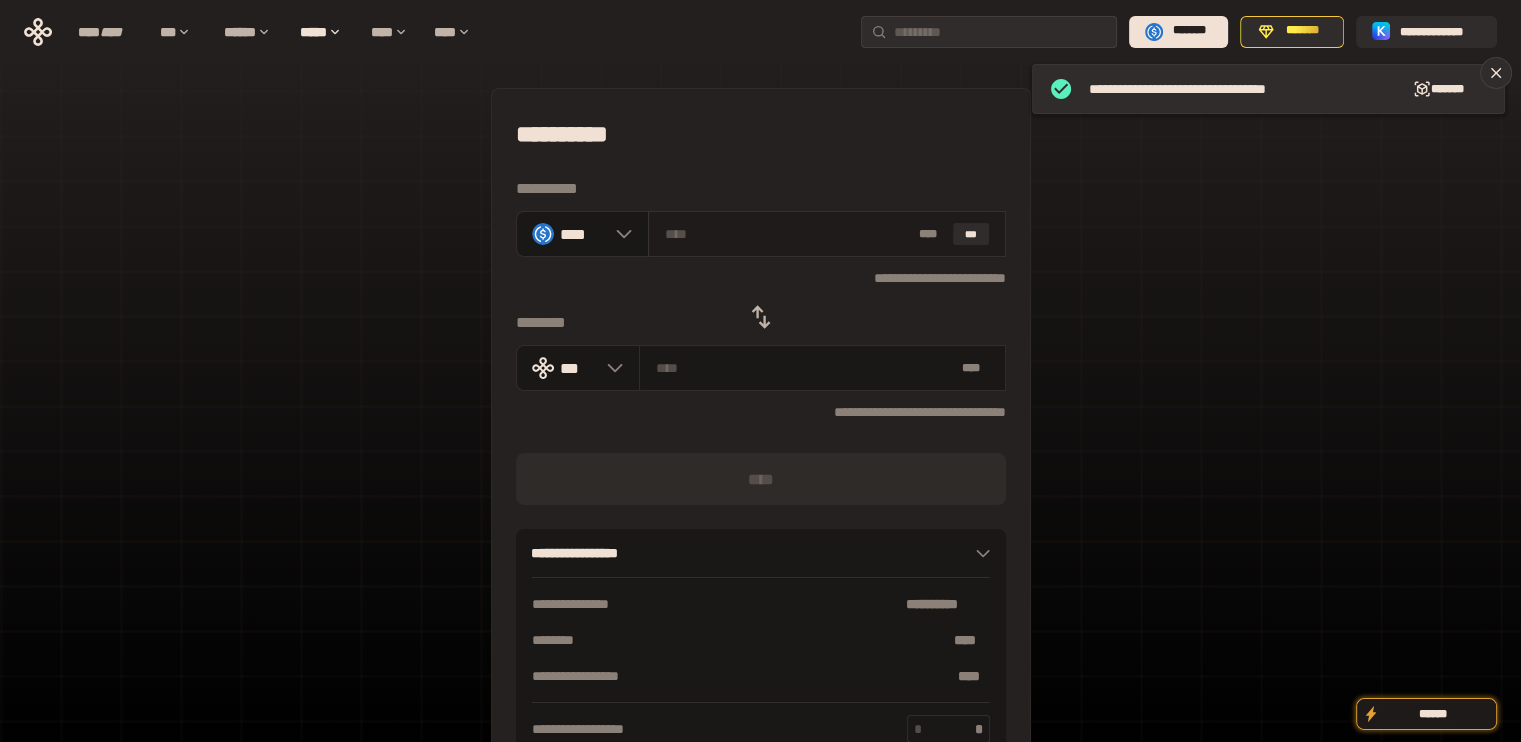 click on "* ** ***" at bounding box center (827, 234) 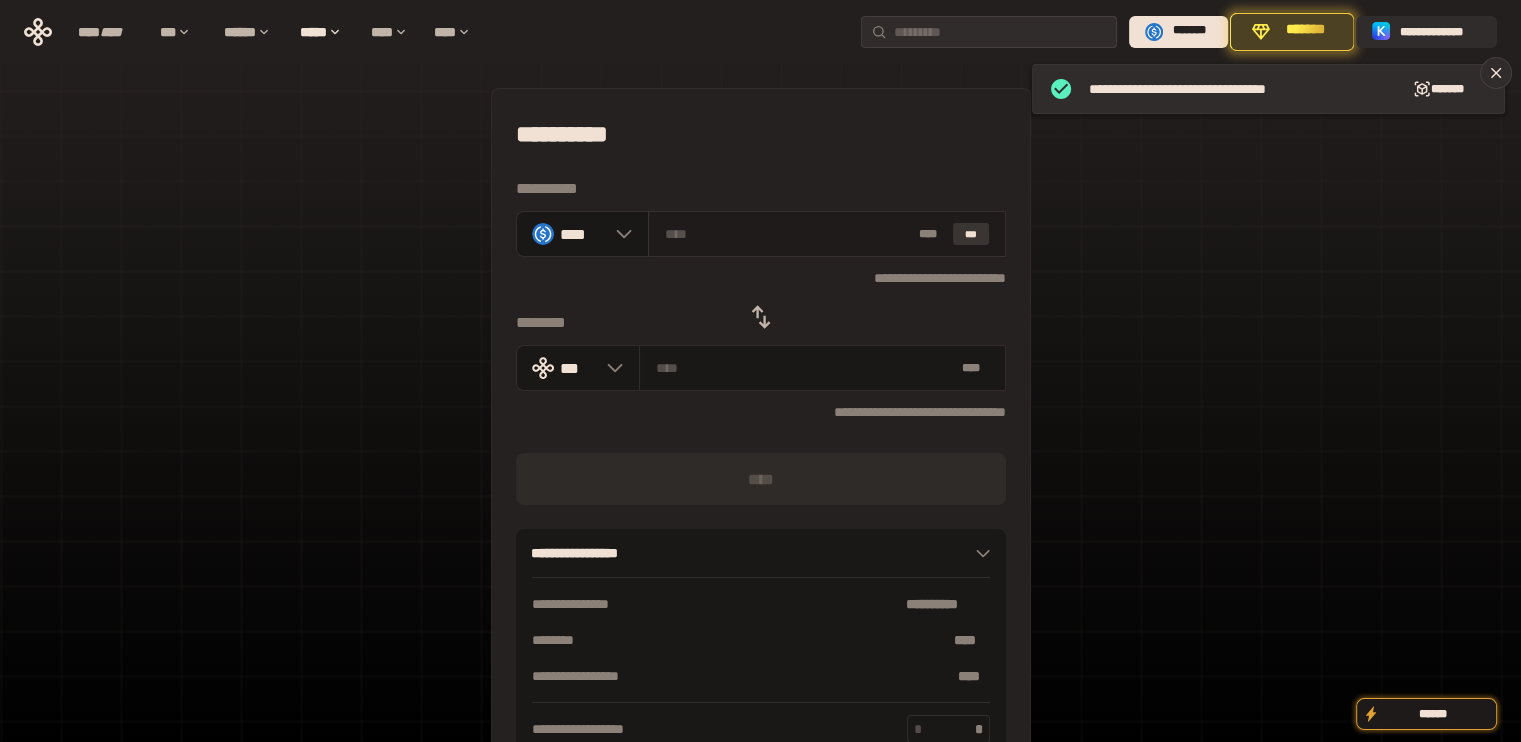 click on "***" at bounding box center [971, 234] 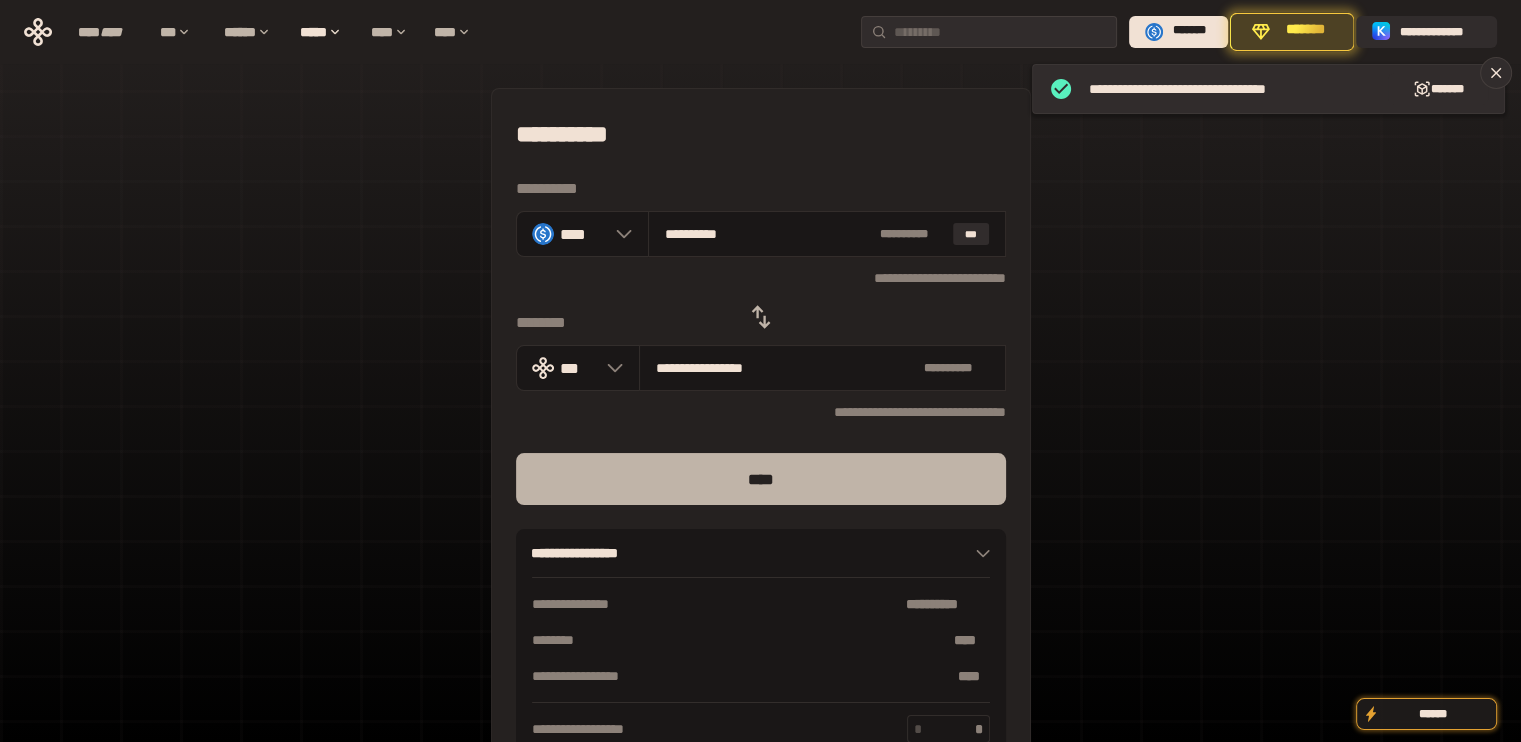 click on "****" at bounding box center [761, 479] 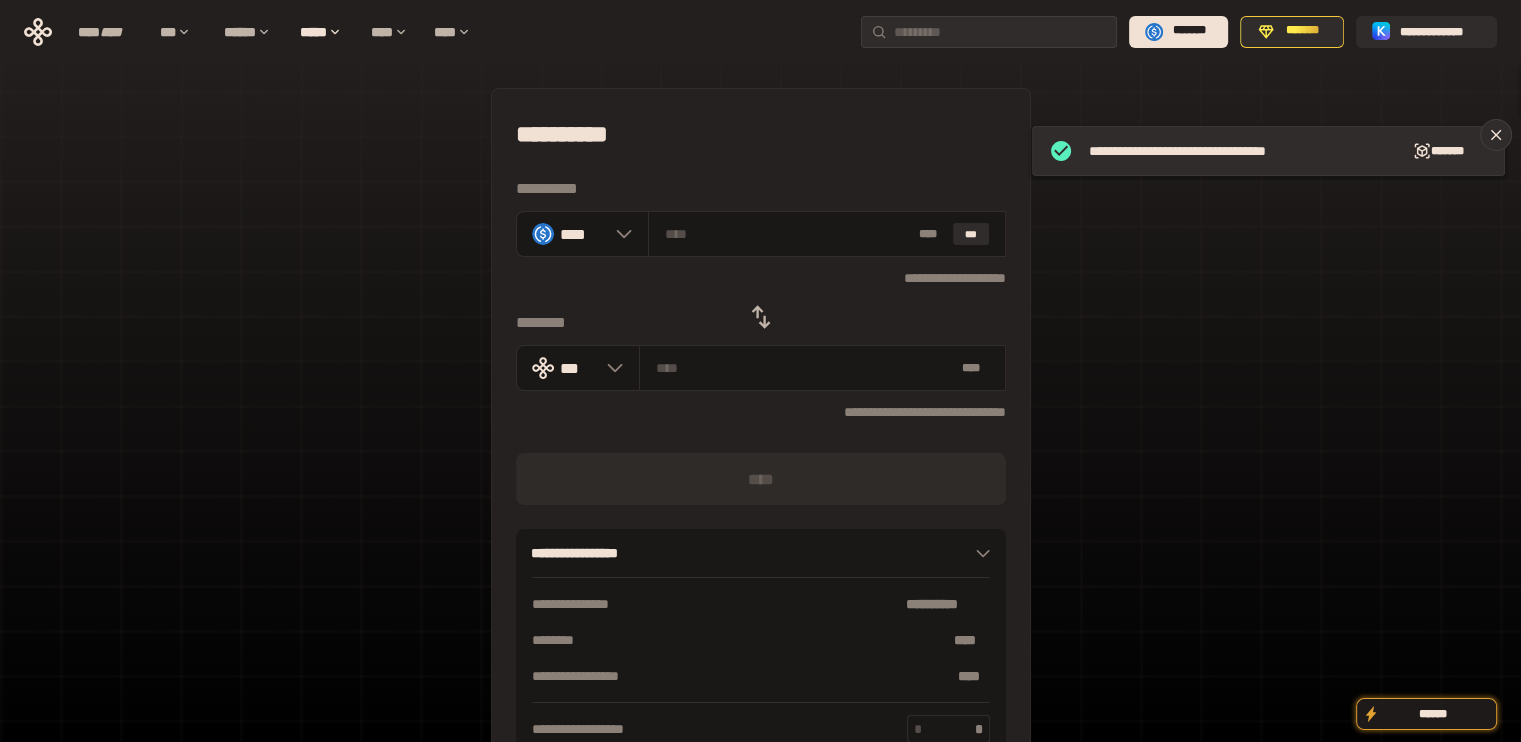 click 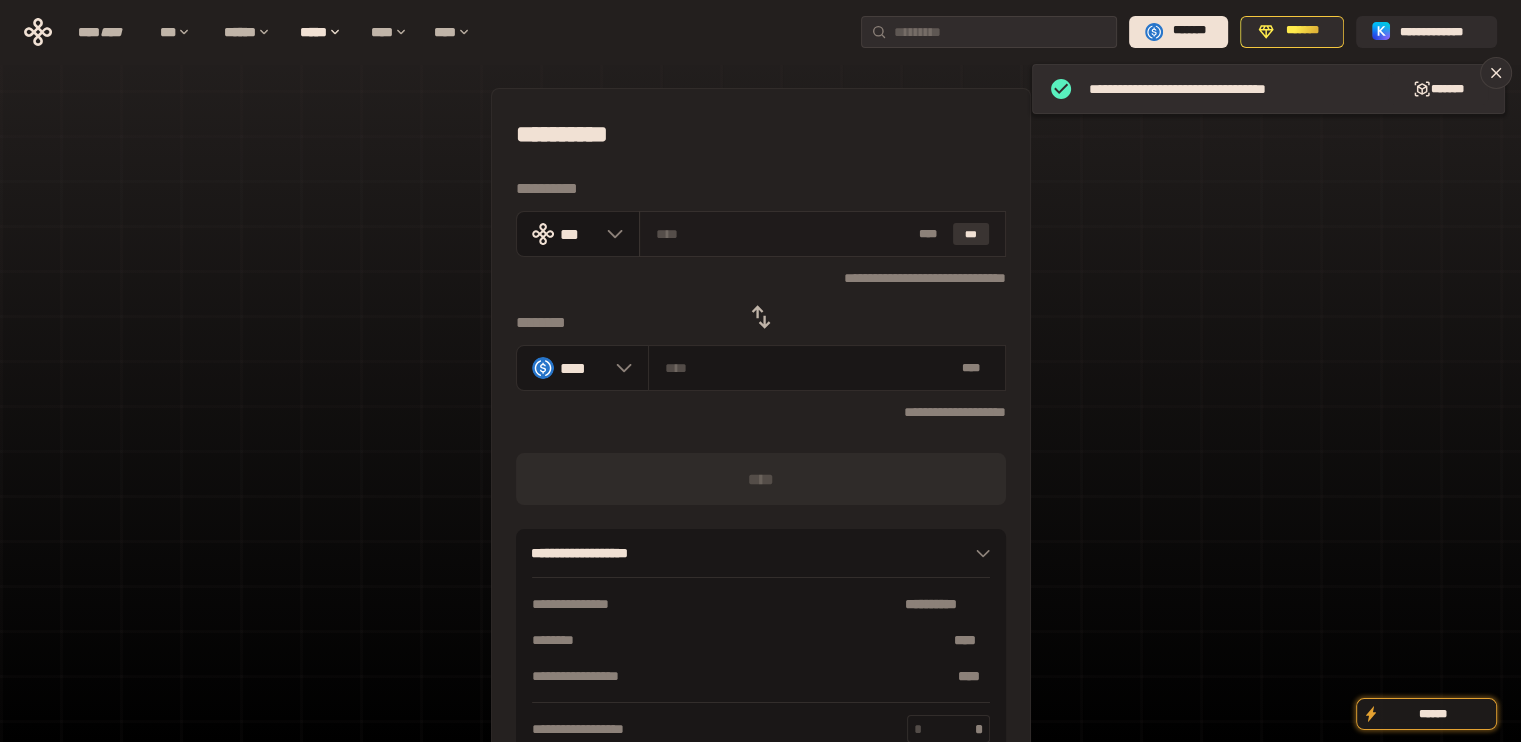 click on "***" at bounding box center [971, 234] 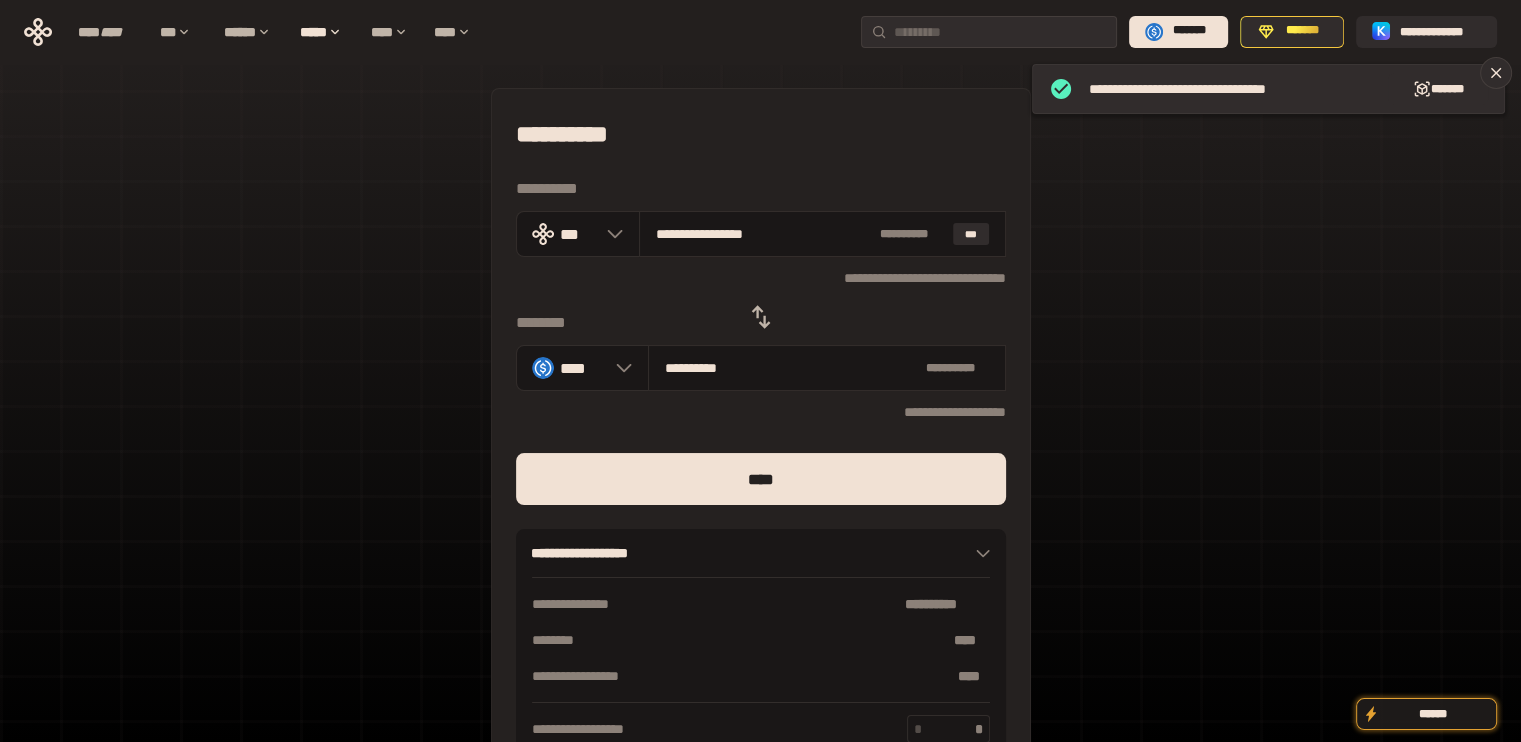 drag, startPoint x: 680, startPoint y: 235, endPoint x: 901, endPoint y: 329, distance: 240.16037 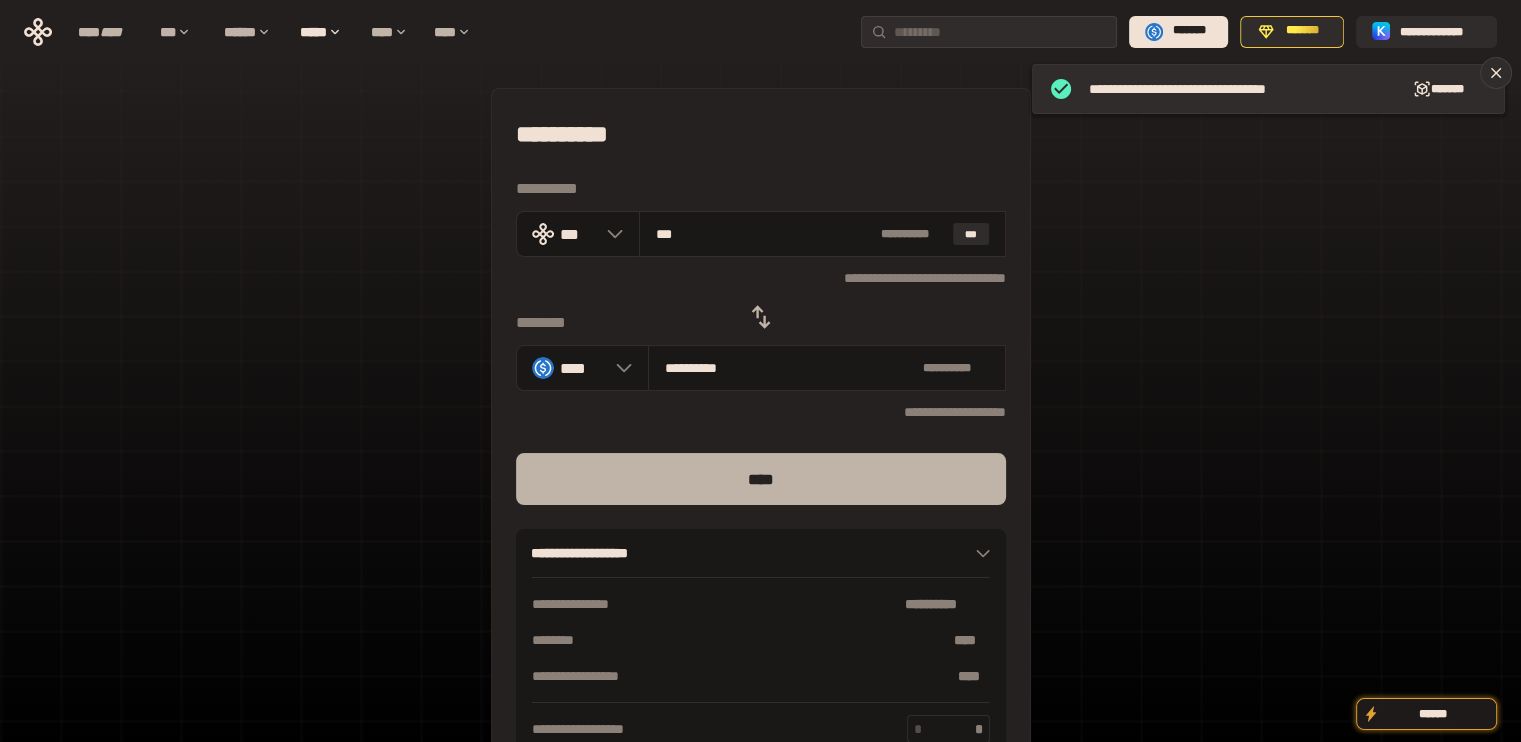 click on "****" at bounding box center (761, 479) 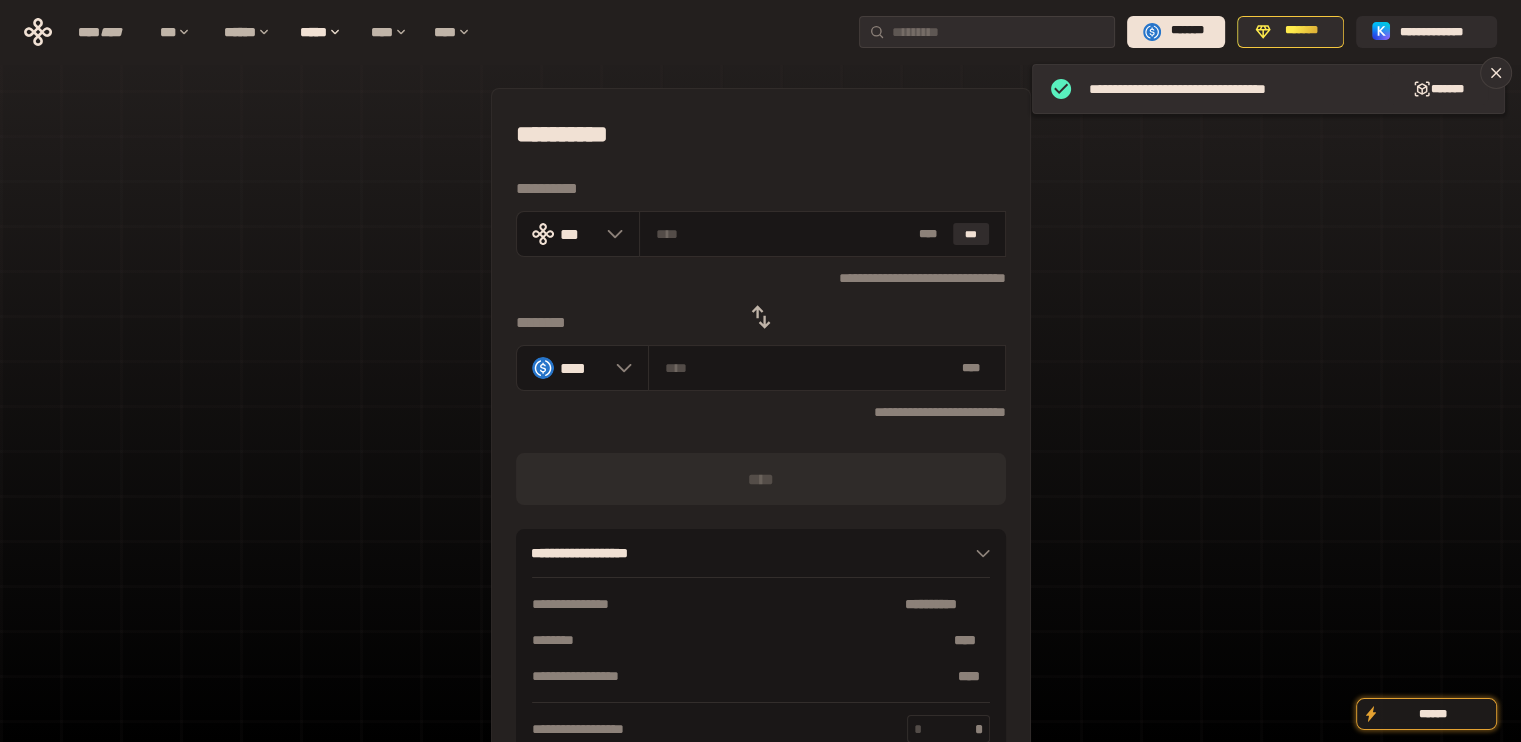 click 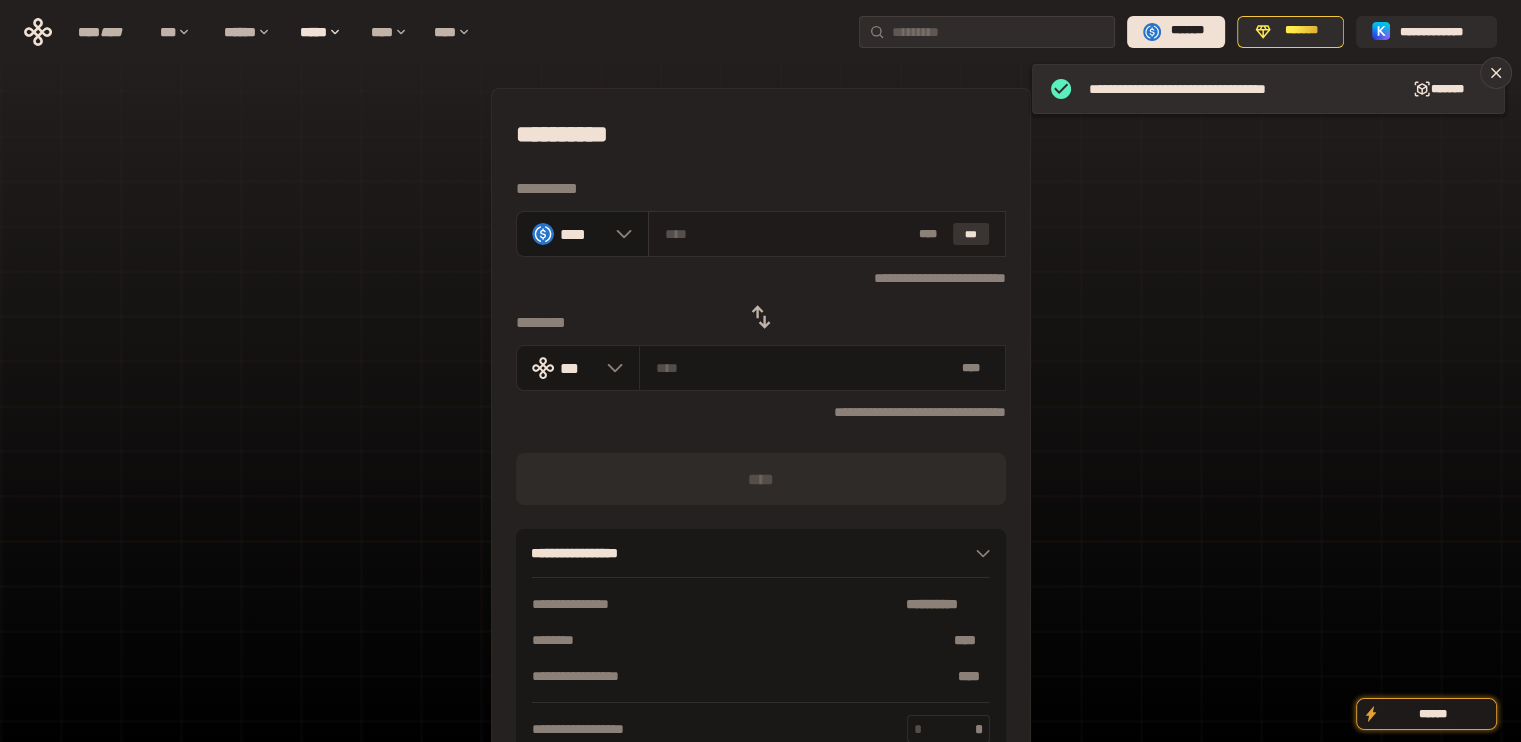 click on "***" at bounding box center (971, 234) 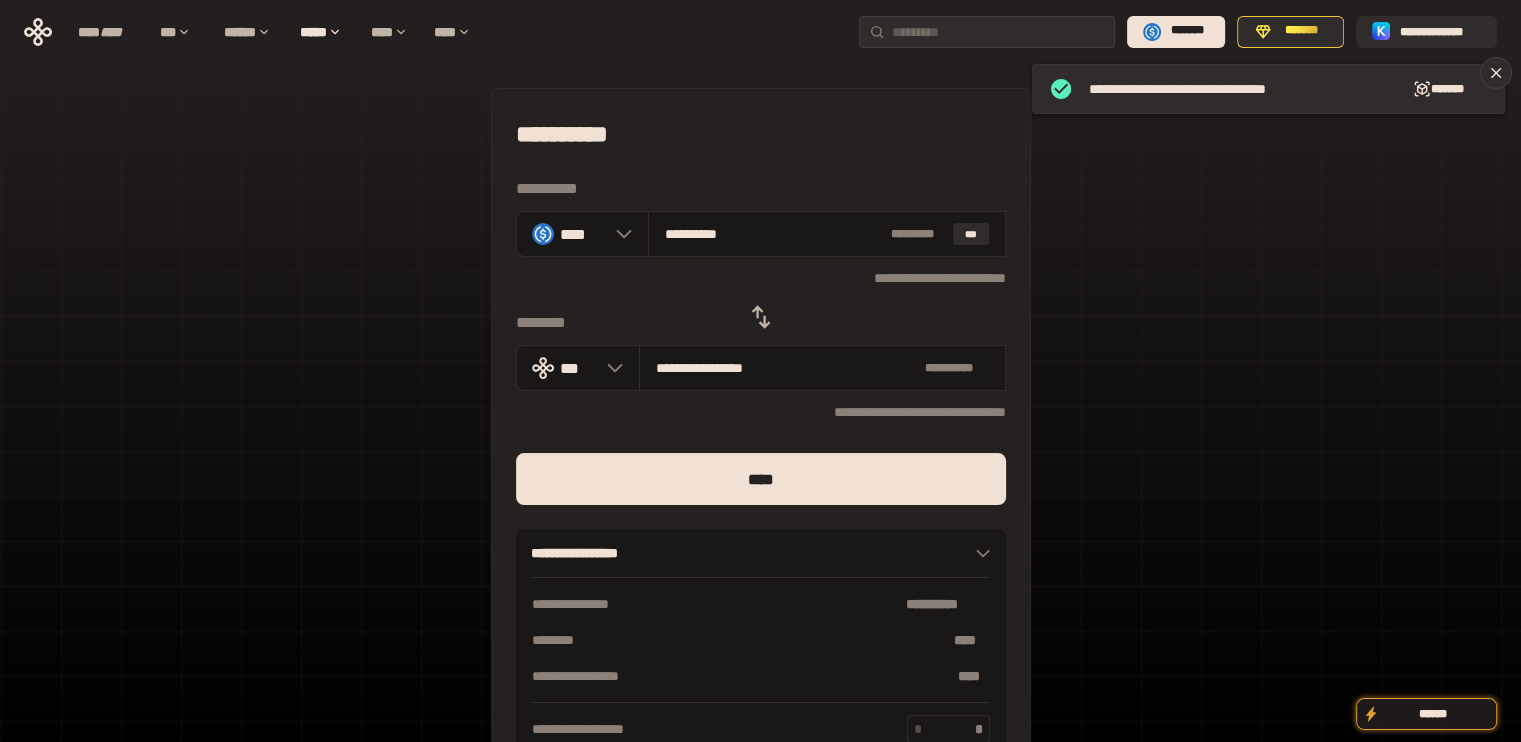 click on "*** [NAME] [LAST] ***" at bounding box center (761, 437) 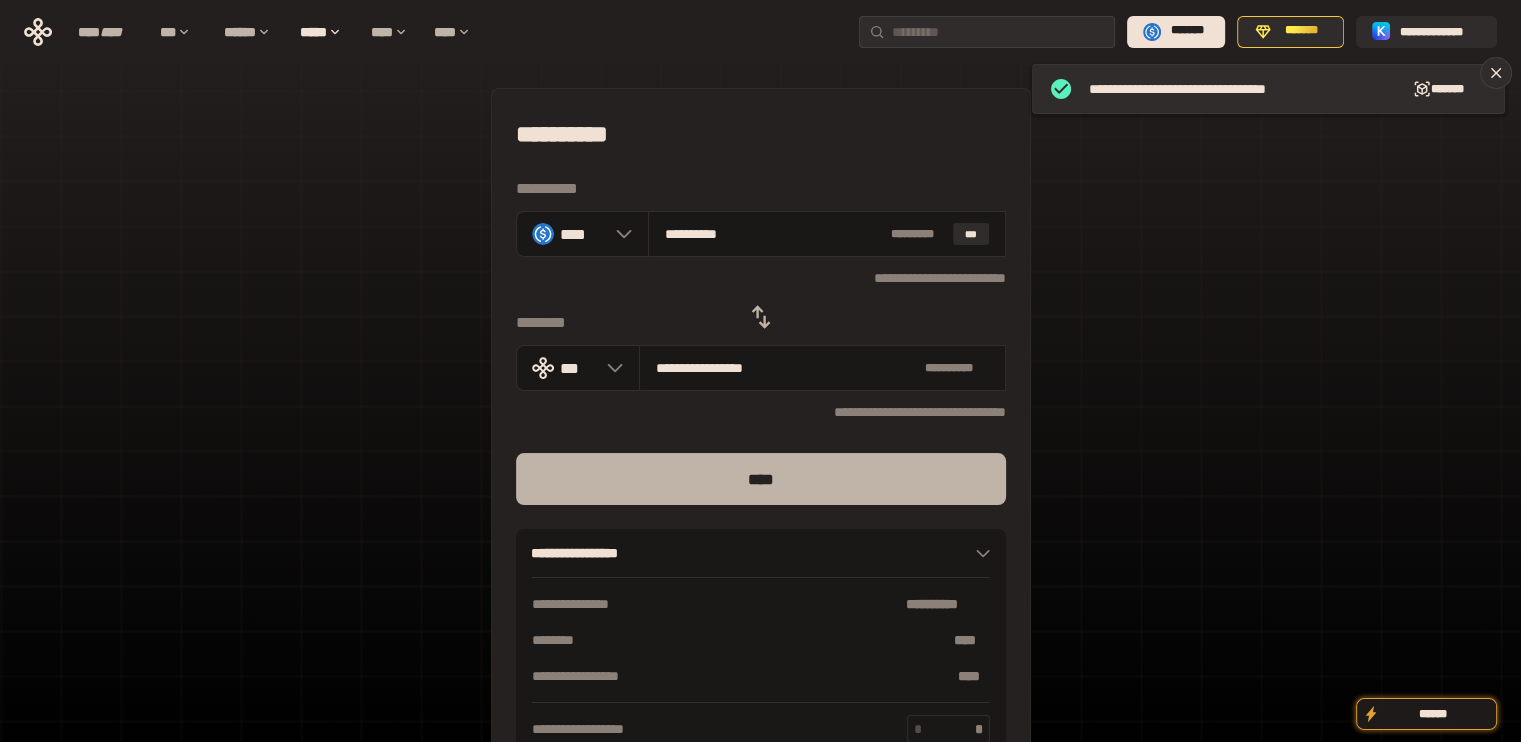 click on "****" at bounding box center (761, 479) 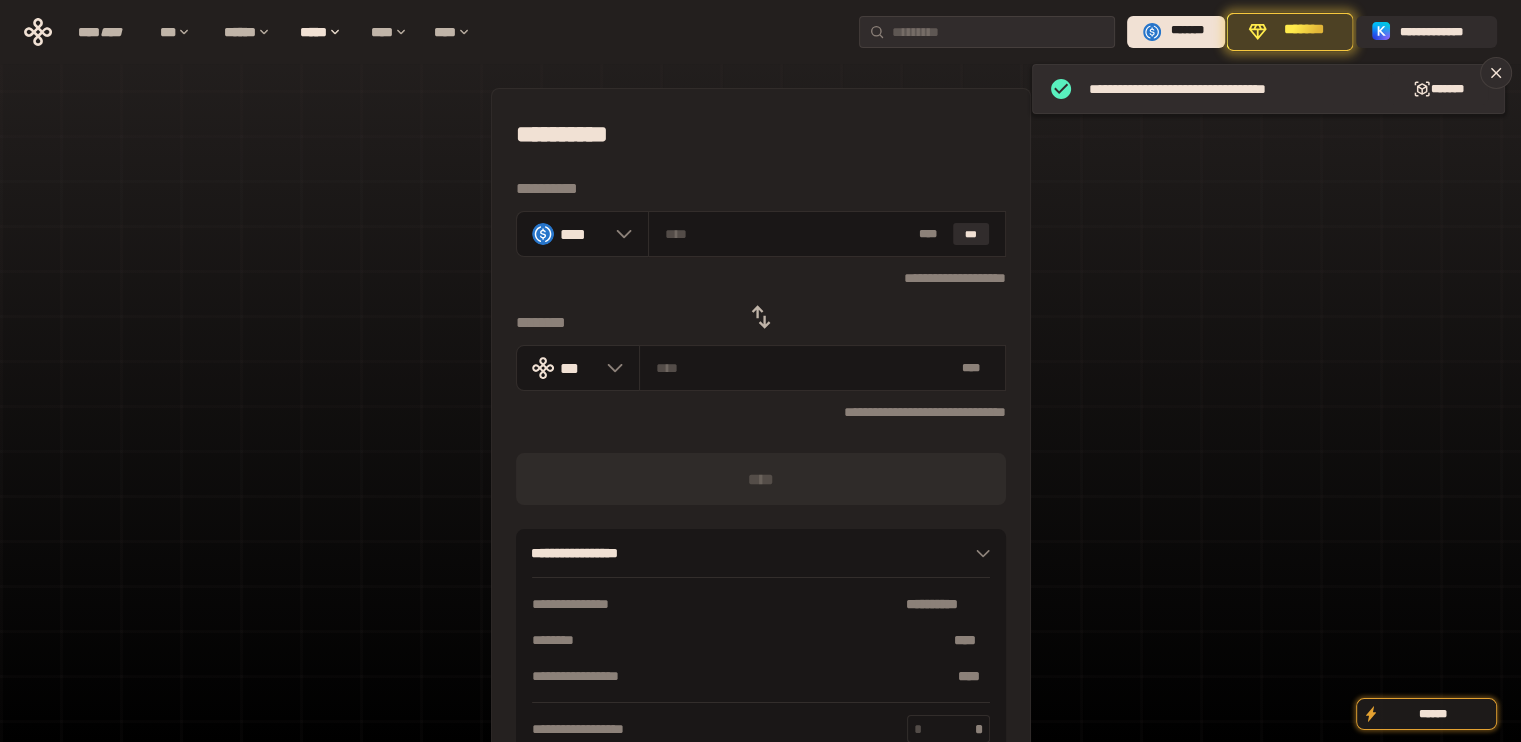 click 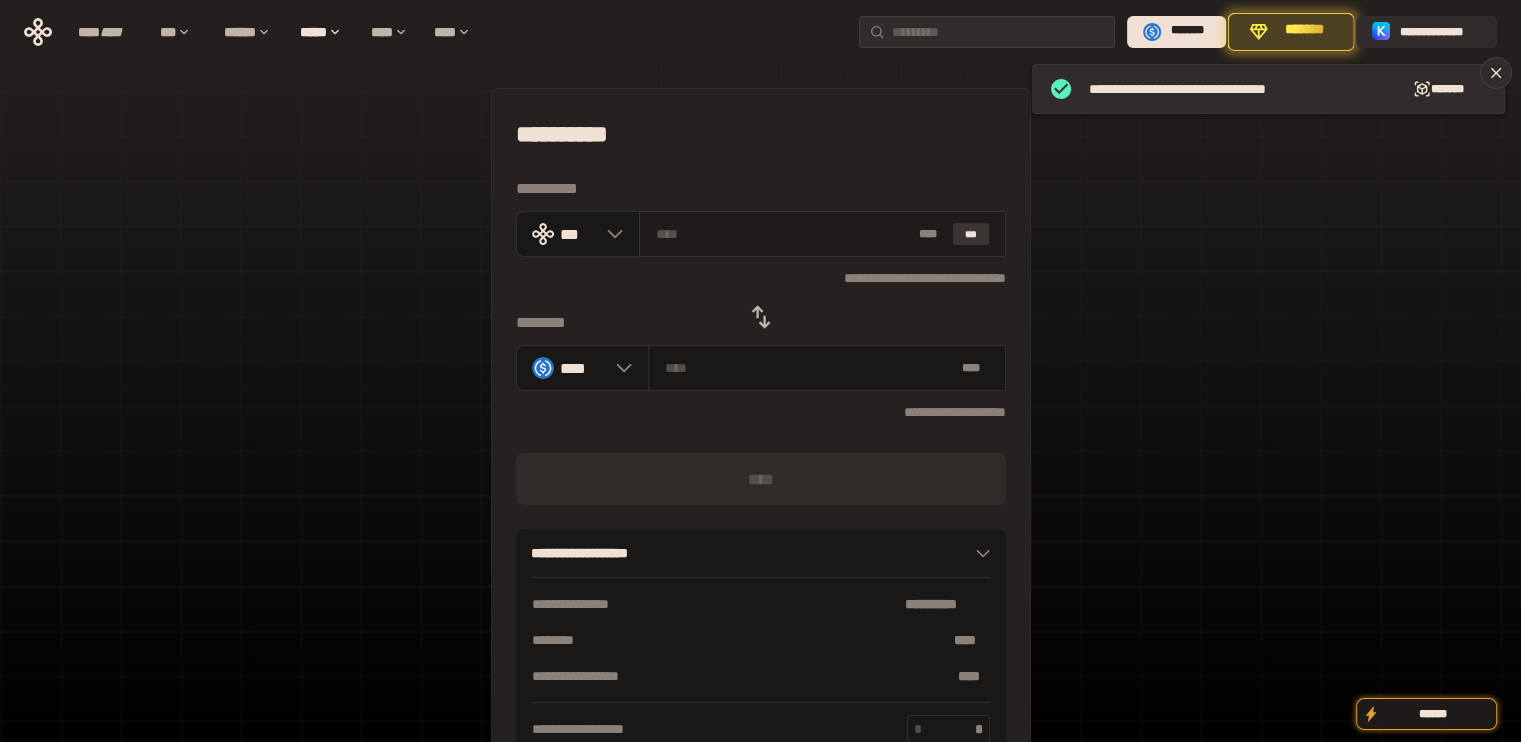 click on "***" at bounding box center [971, 234] 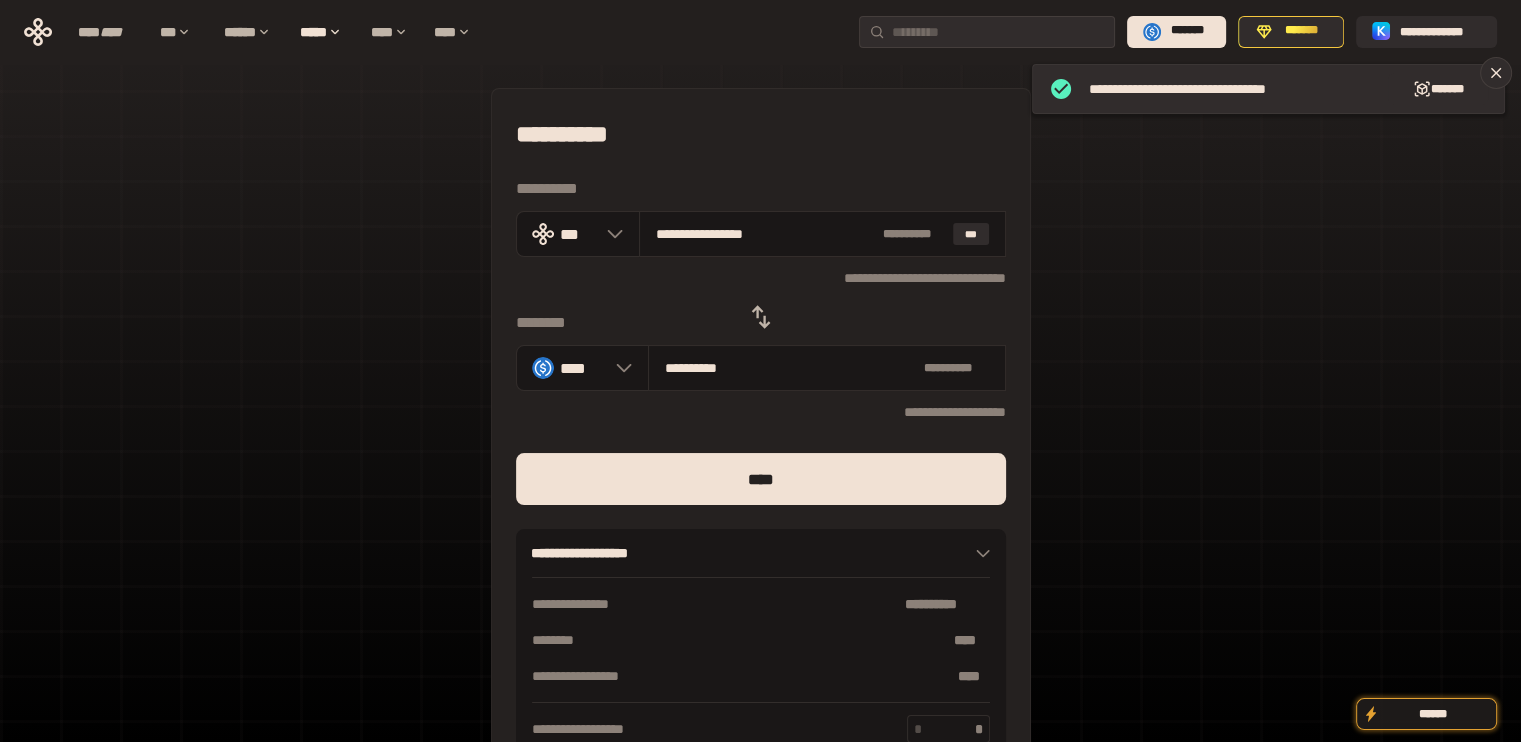 drag, startPoint x: 684, startPoint y: 235, endPoint x: 974, endPoint y: 304, distance: 298.0956 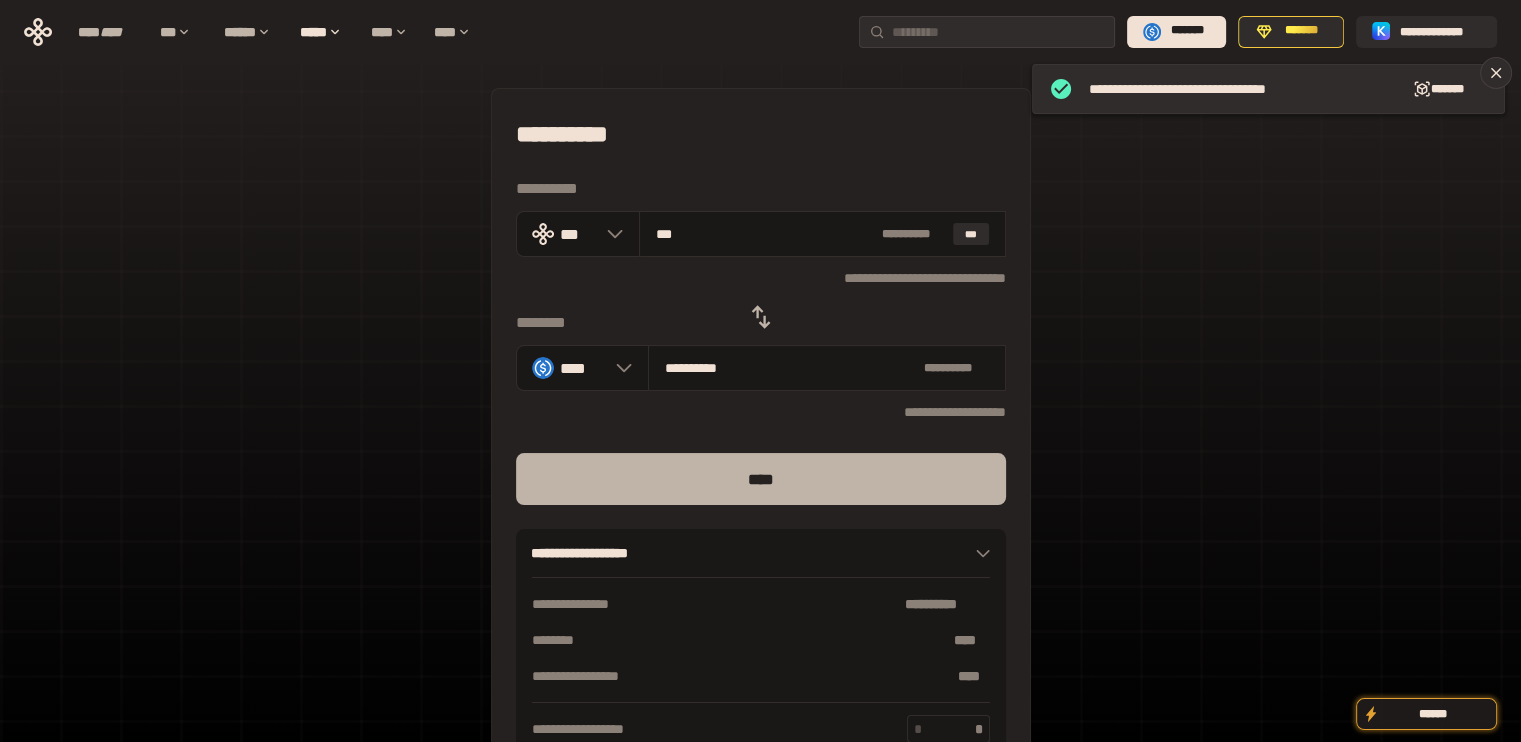 click on "****" at bounding box center (761, 479) 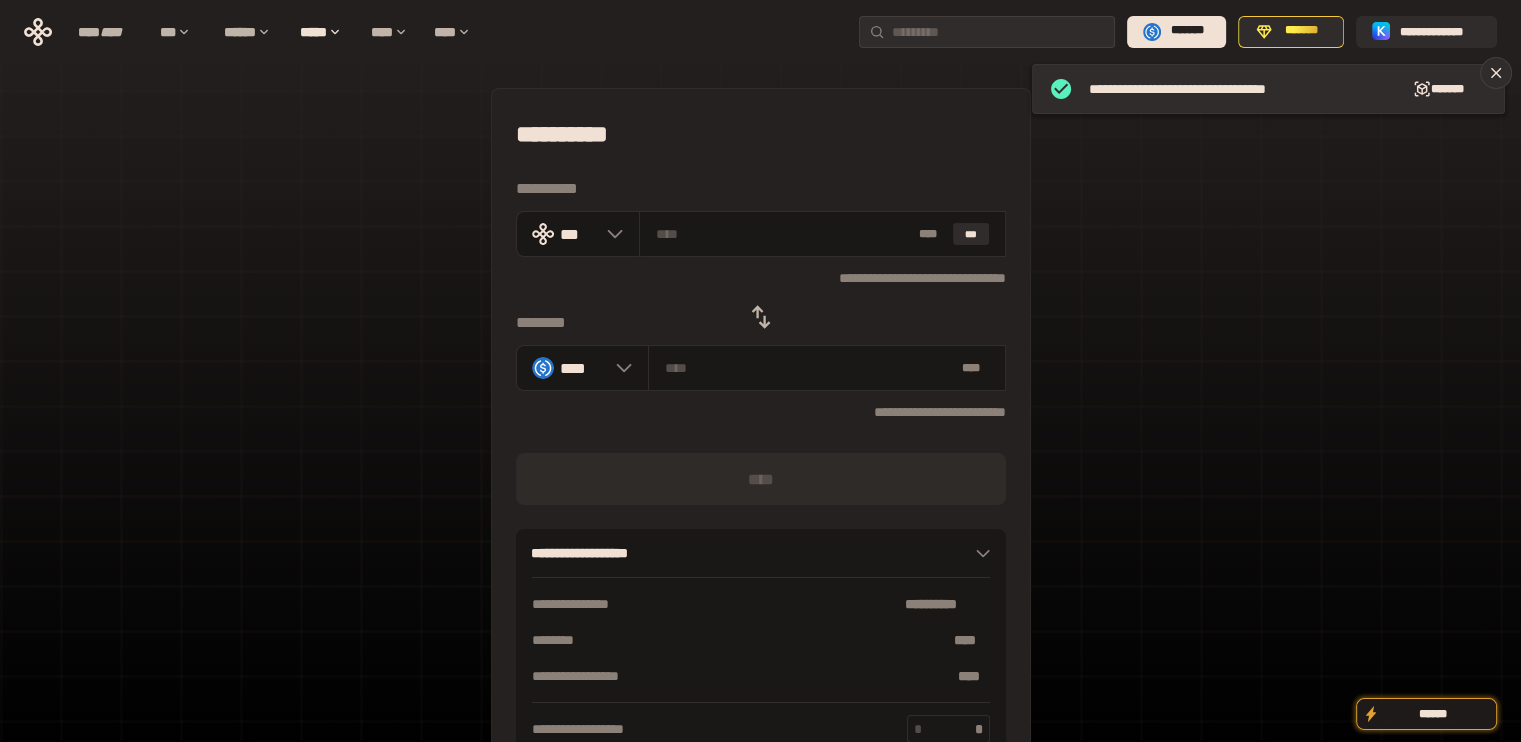 click 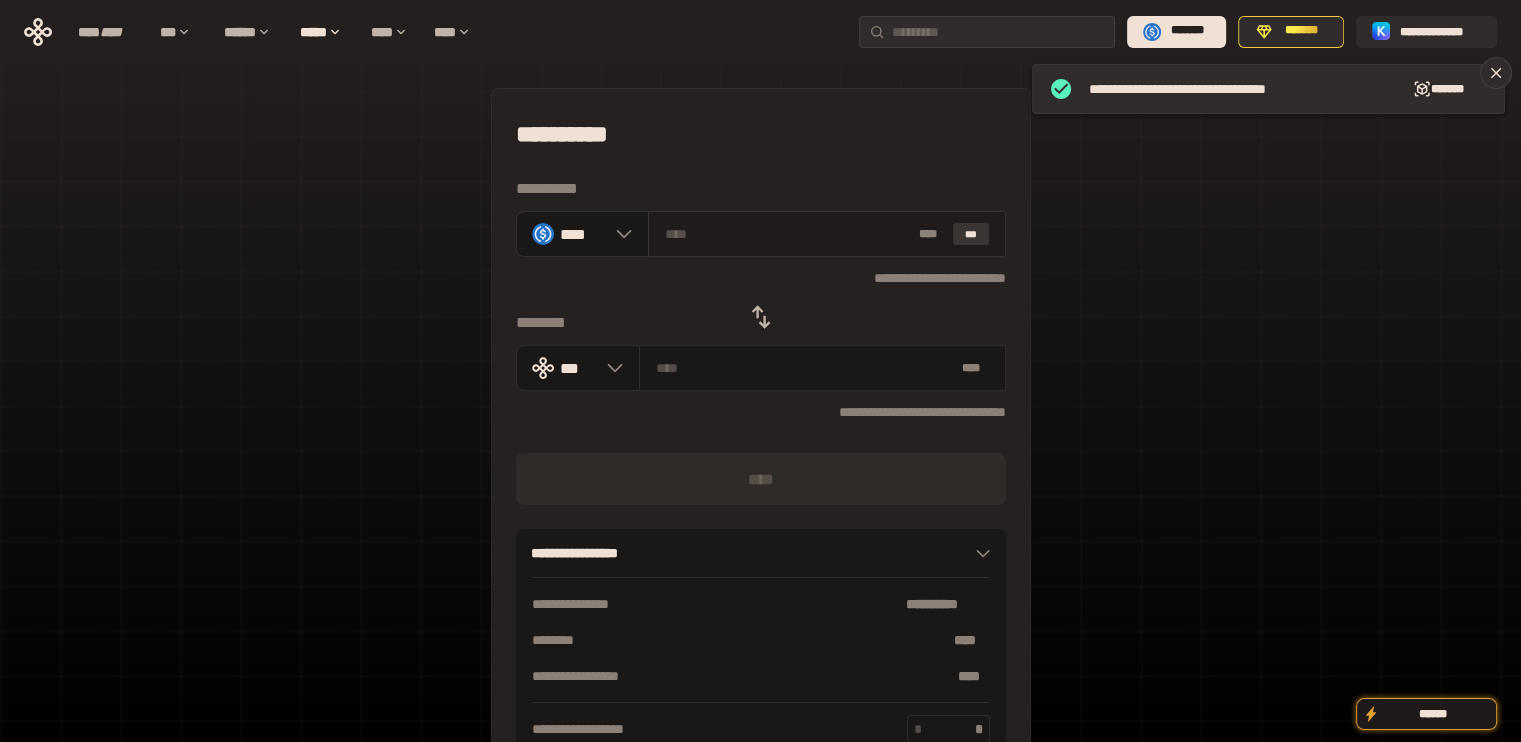 click on "***" at bounding box center [971, 234] 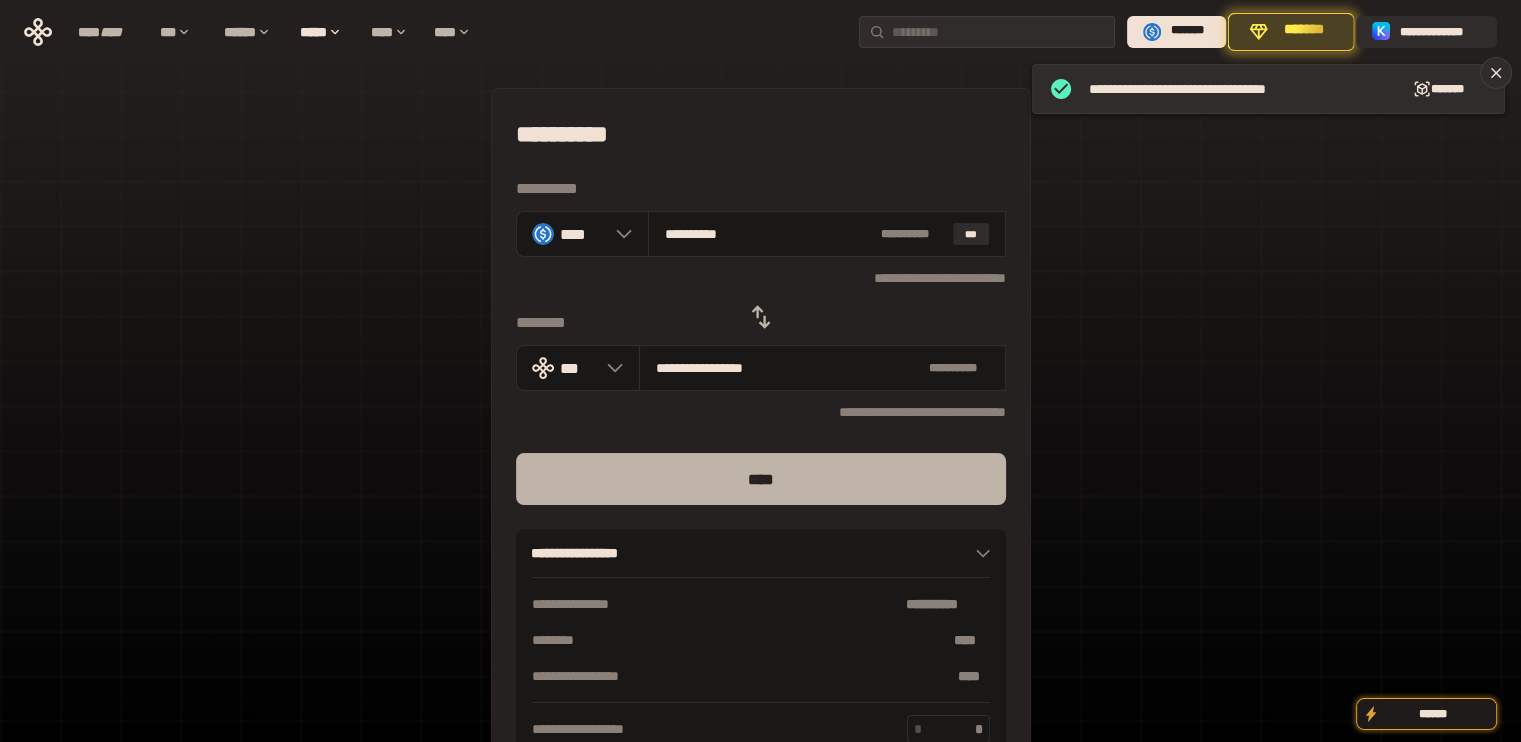click on "****" at bounding box center (761, 479) 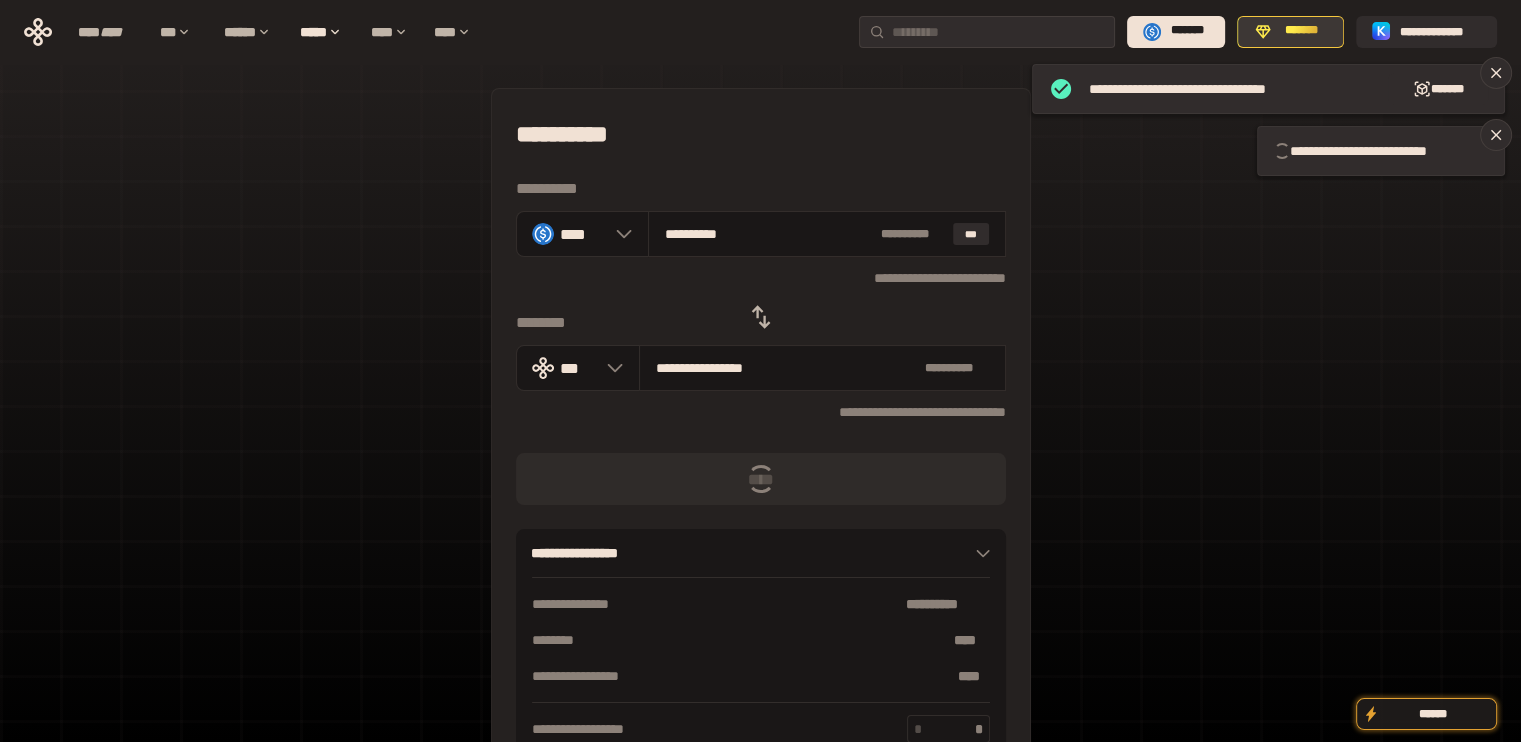 click on "*******" at bounding box center (1301, 31) 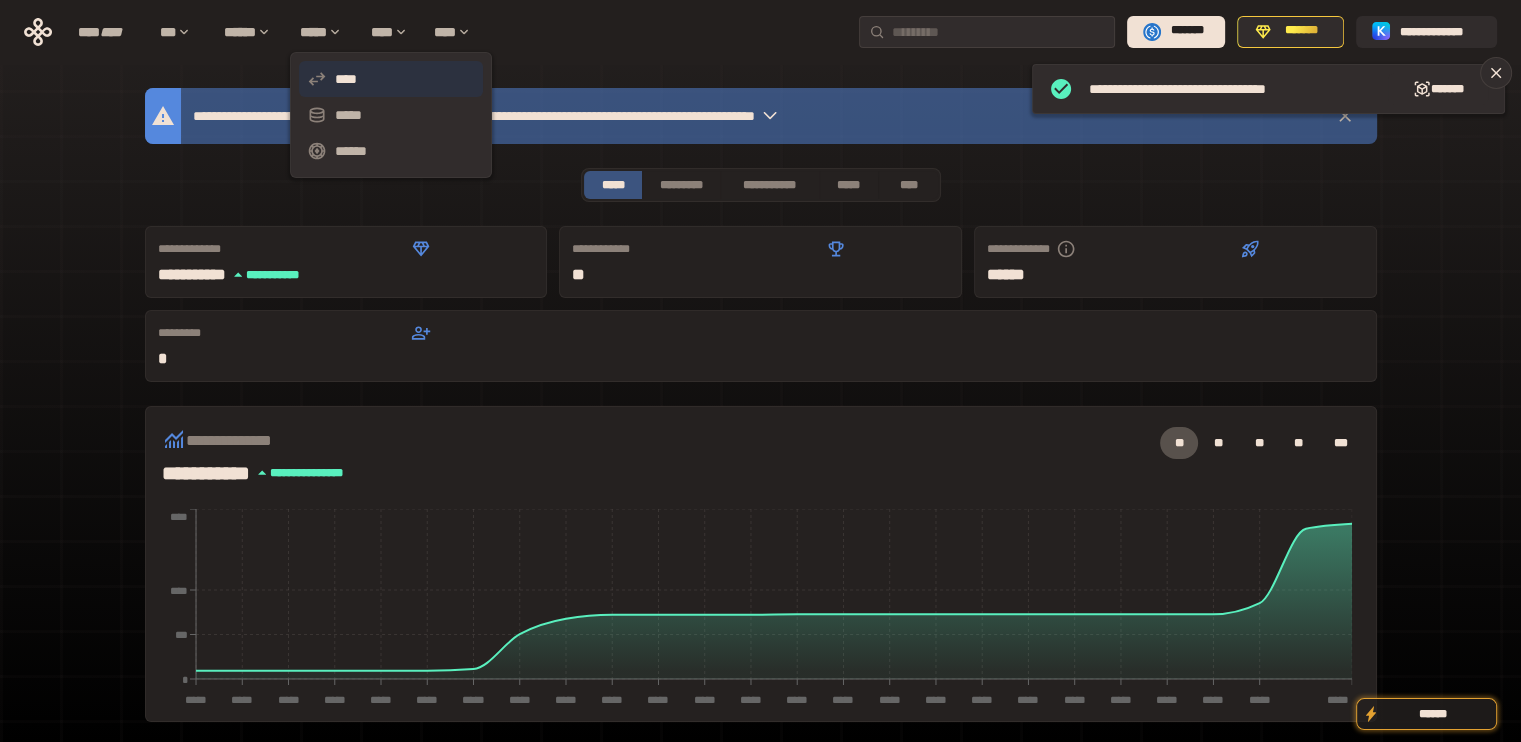 click on "****" at bounding box center (391, 79) 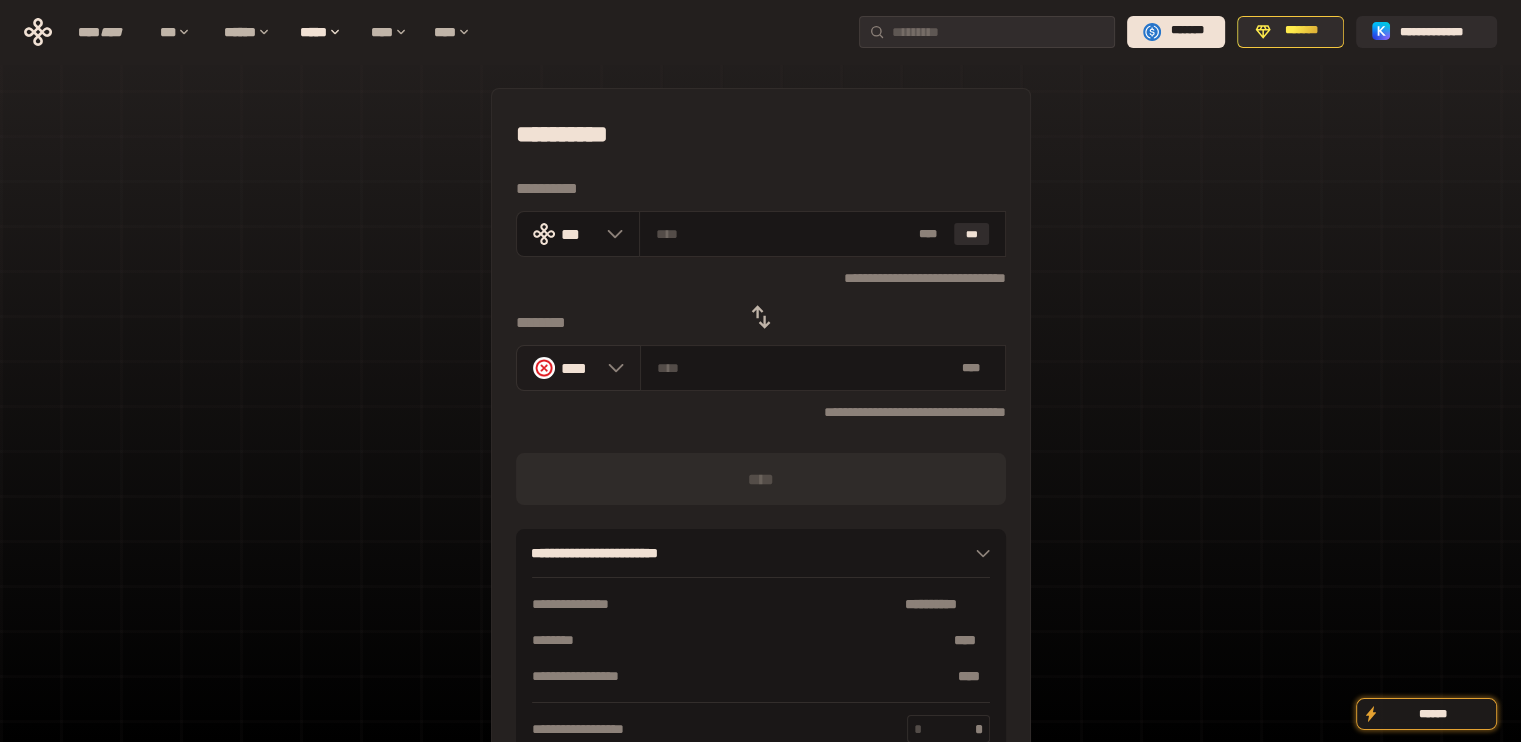 click on "****" at bounding box center (578, 368) 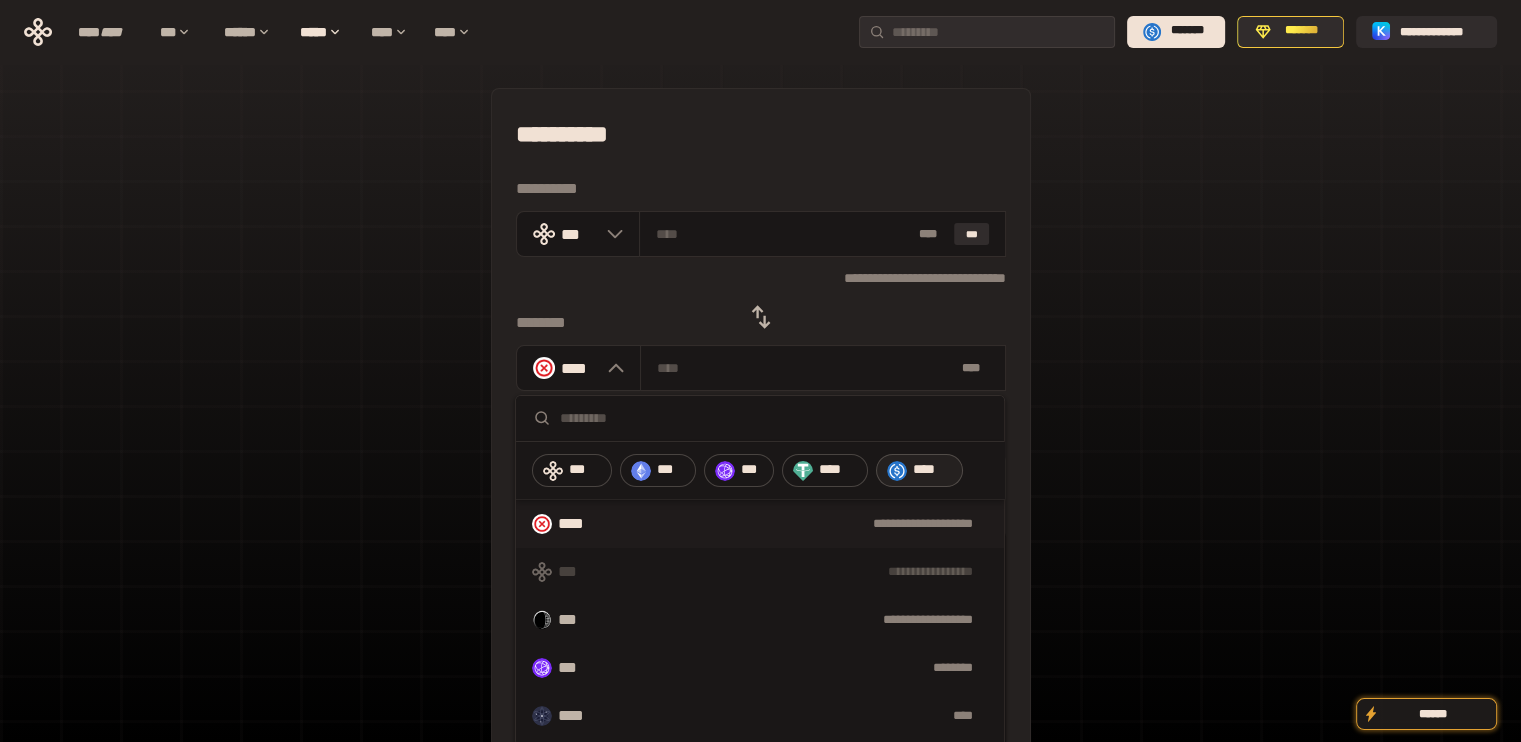 click on "****" at bounding box center [919, 471] 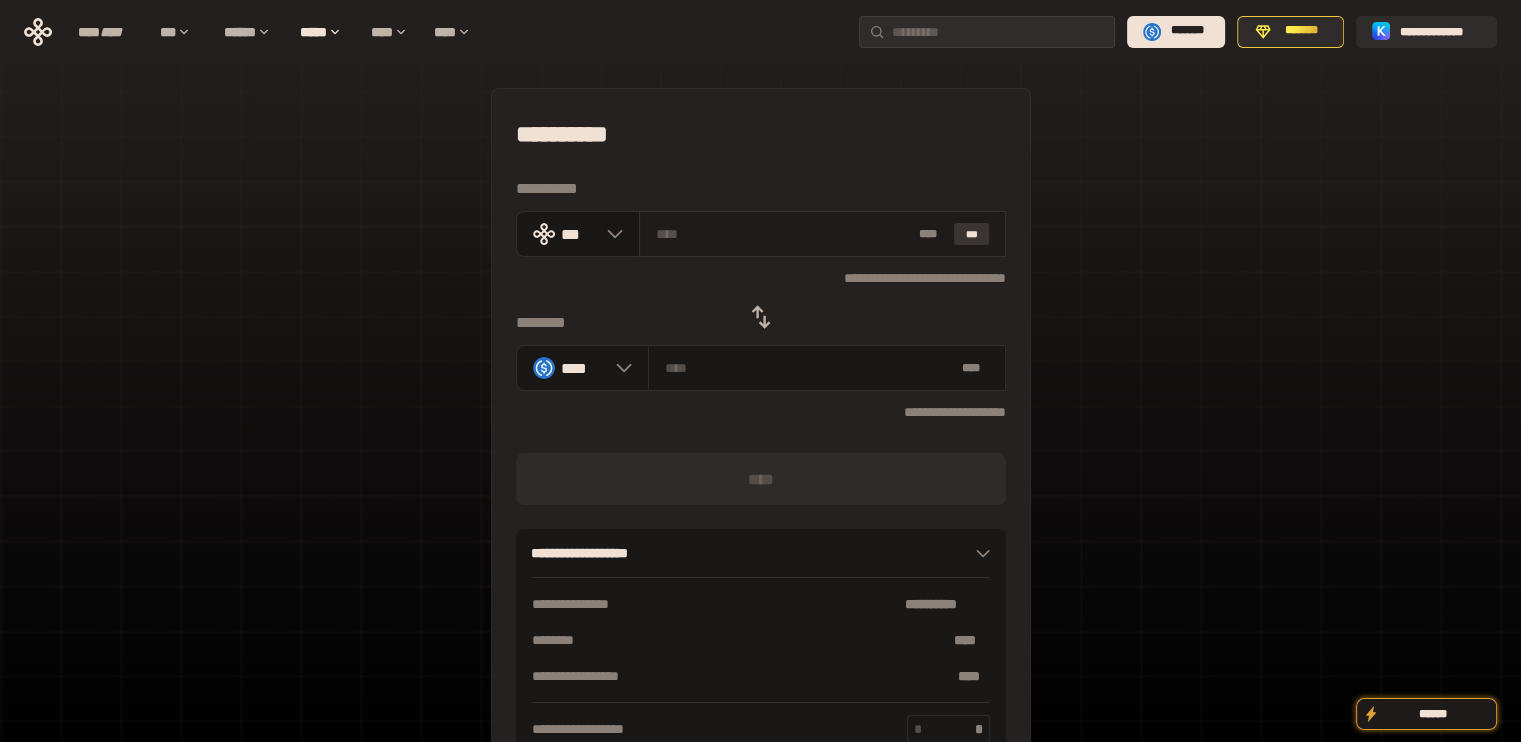 click on "***" at bounding box center [972, 234] 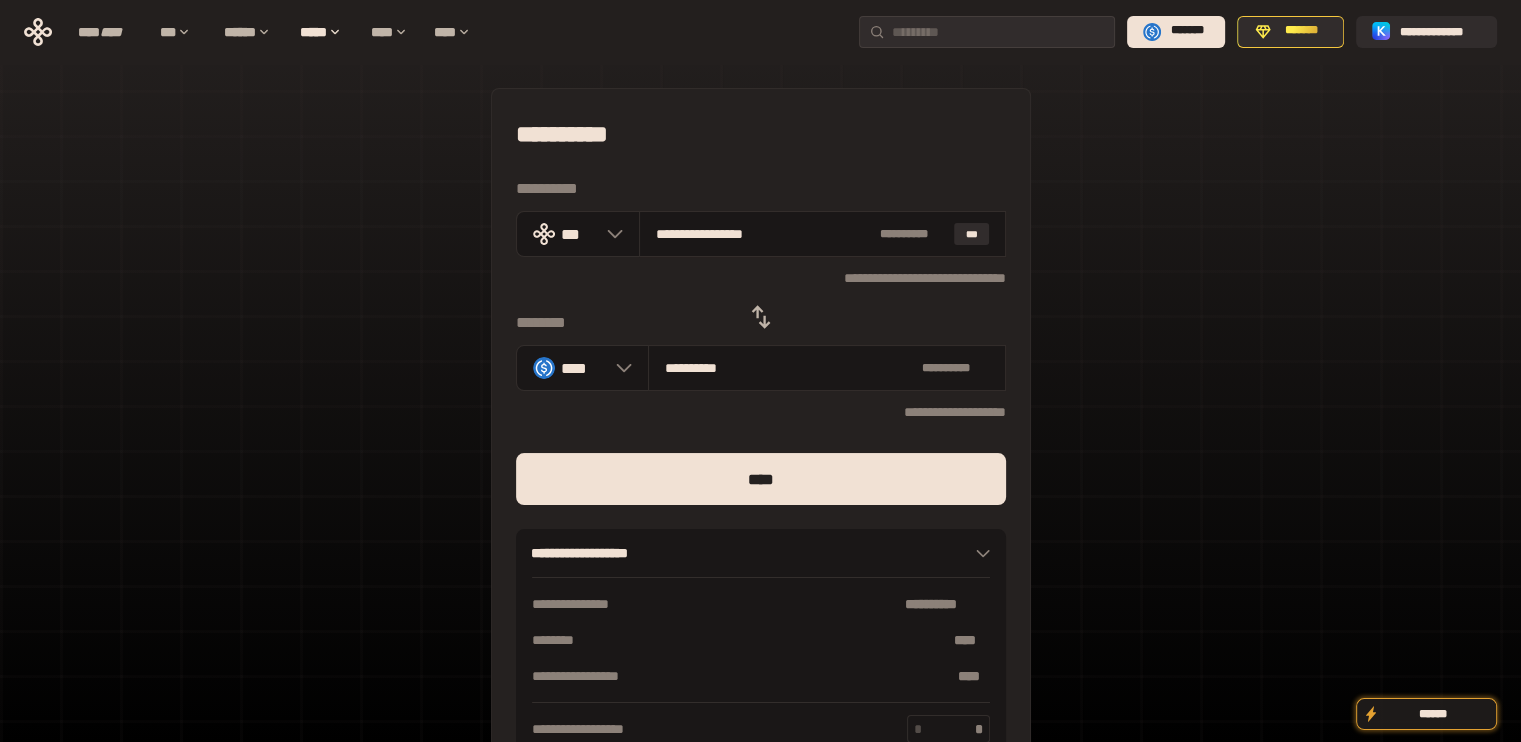 drag, startPoint x: 686, startPoint y: 238, endPoint x: 1049, endPoint y: 255, distance: 363.39786 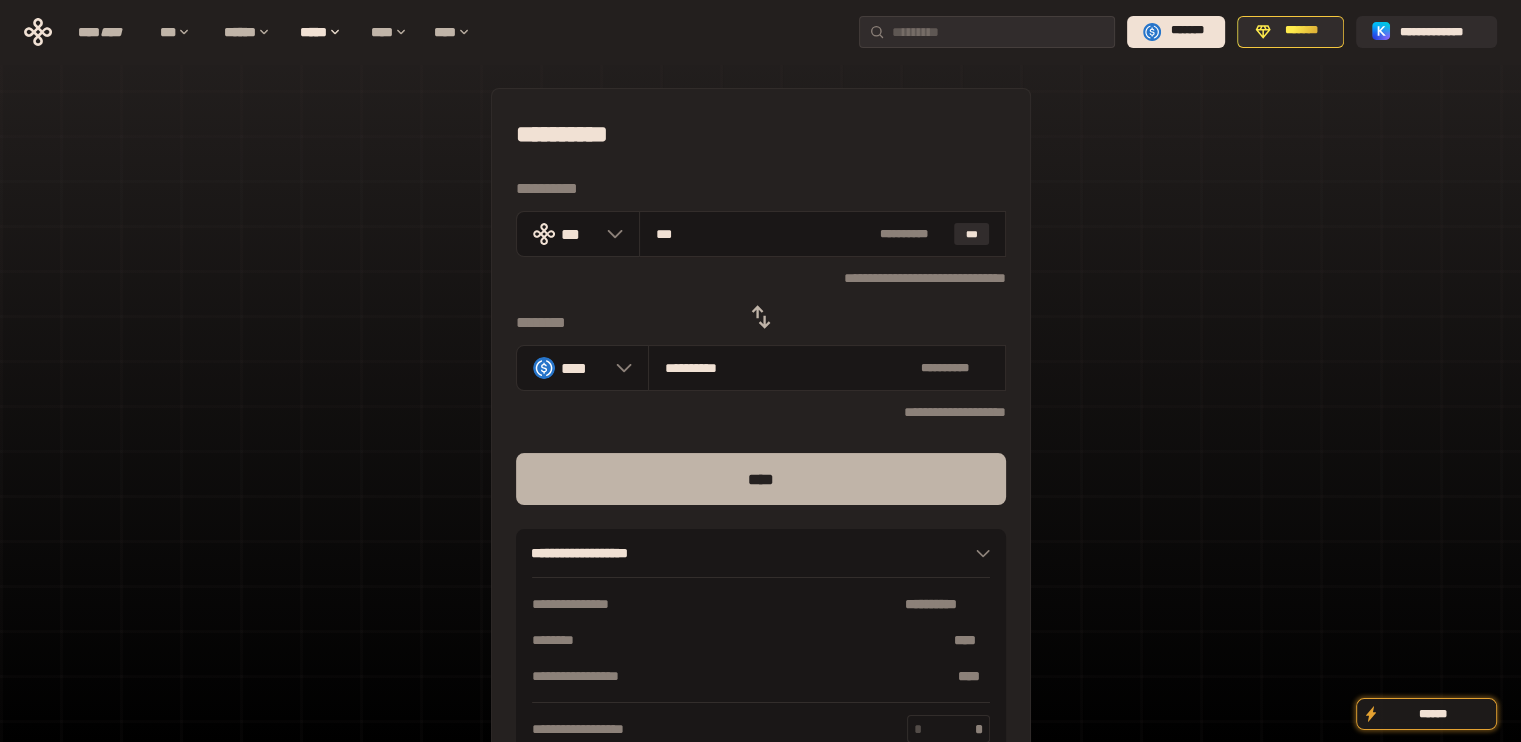 click on "****" at bounding box center [761, 479] 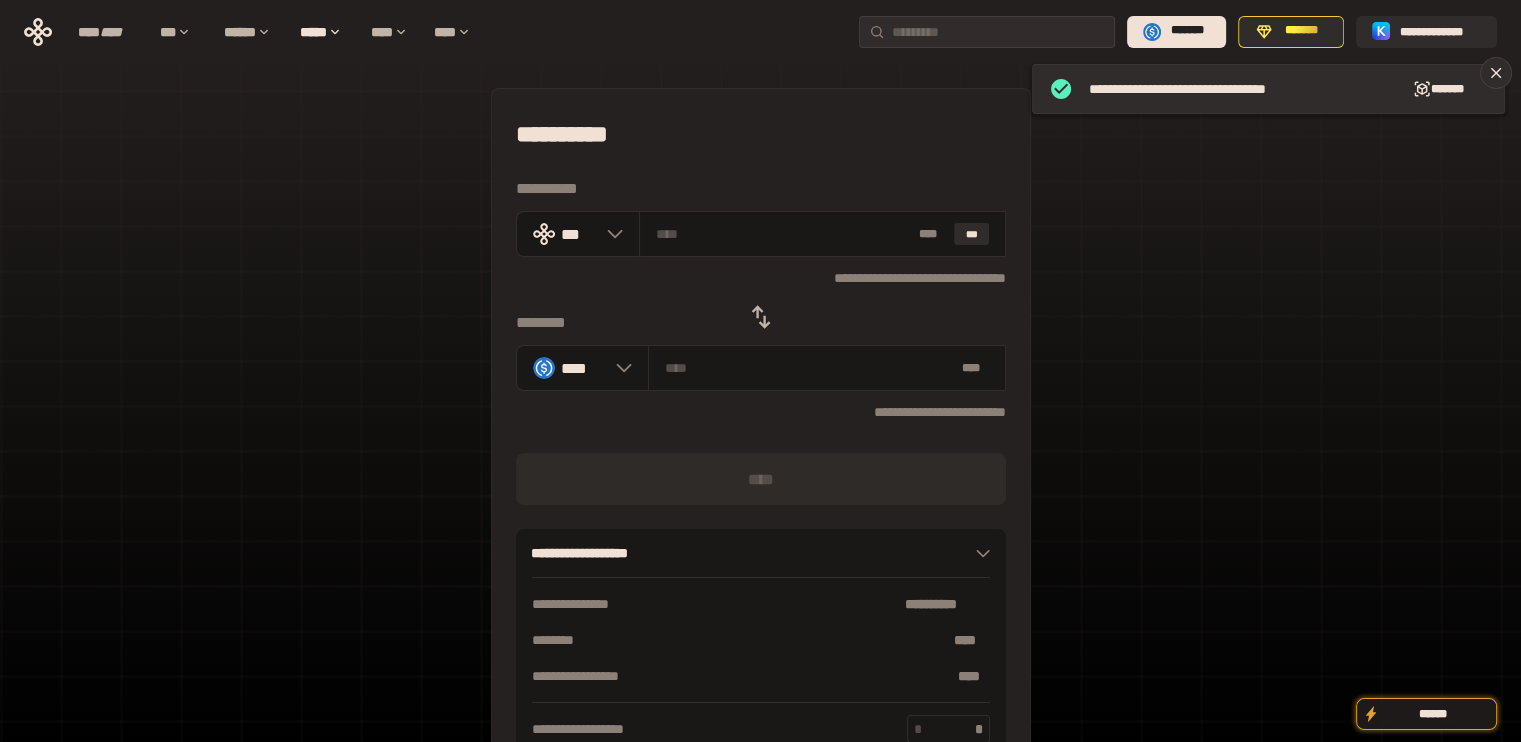 click 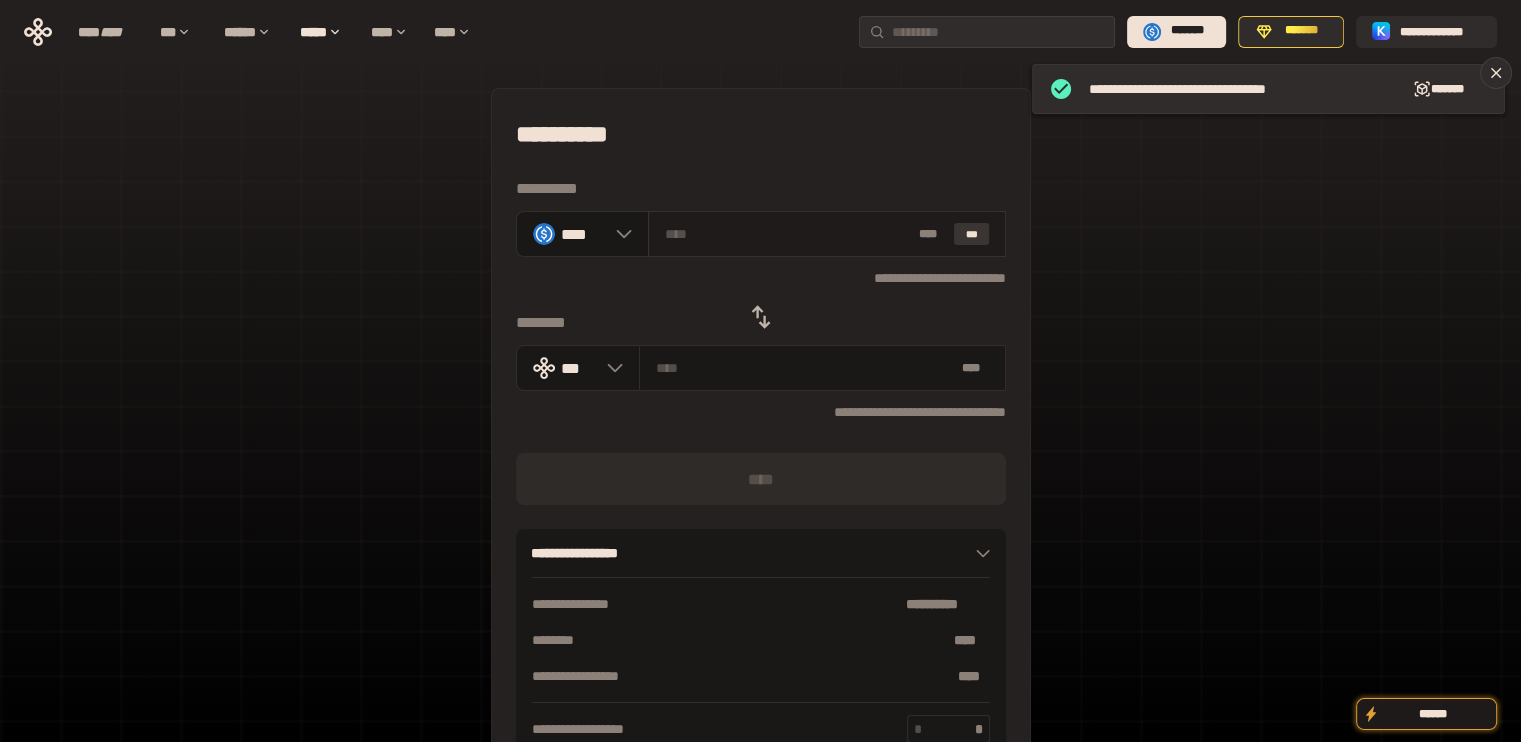 click on "***" at bounding box center (972, 234) 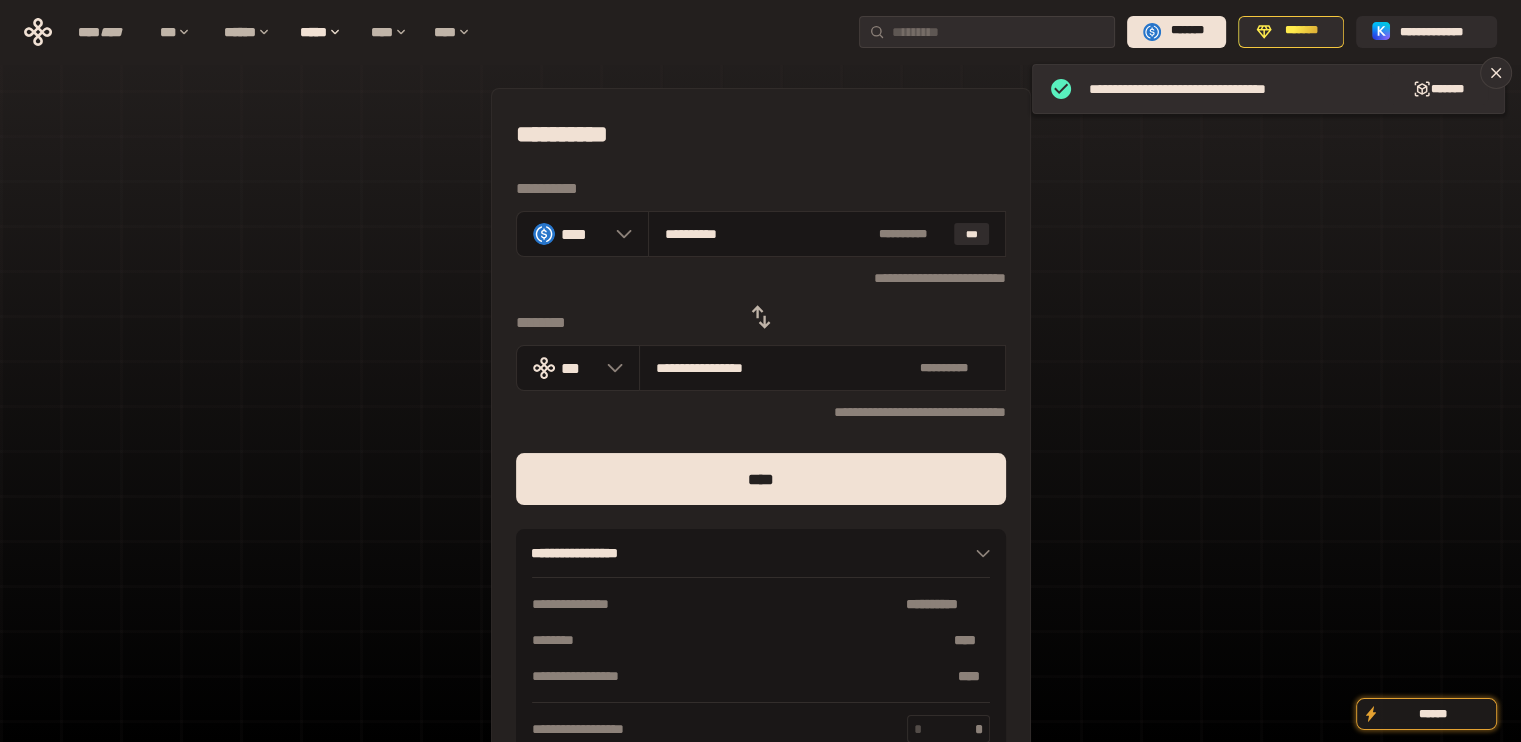 click on "*** [NAME] [LAST] ***" at bounding box center [761, 437] 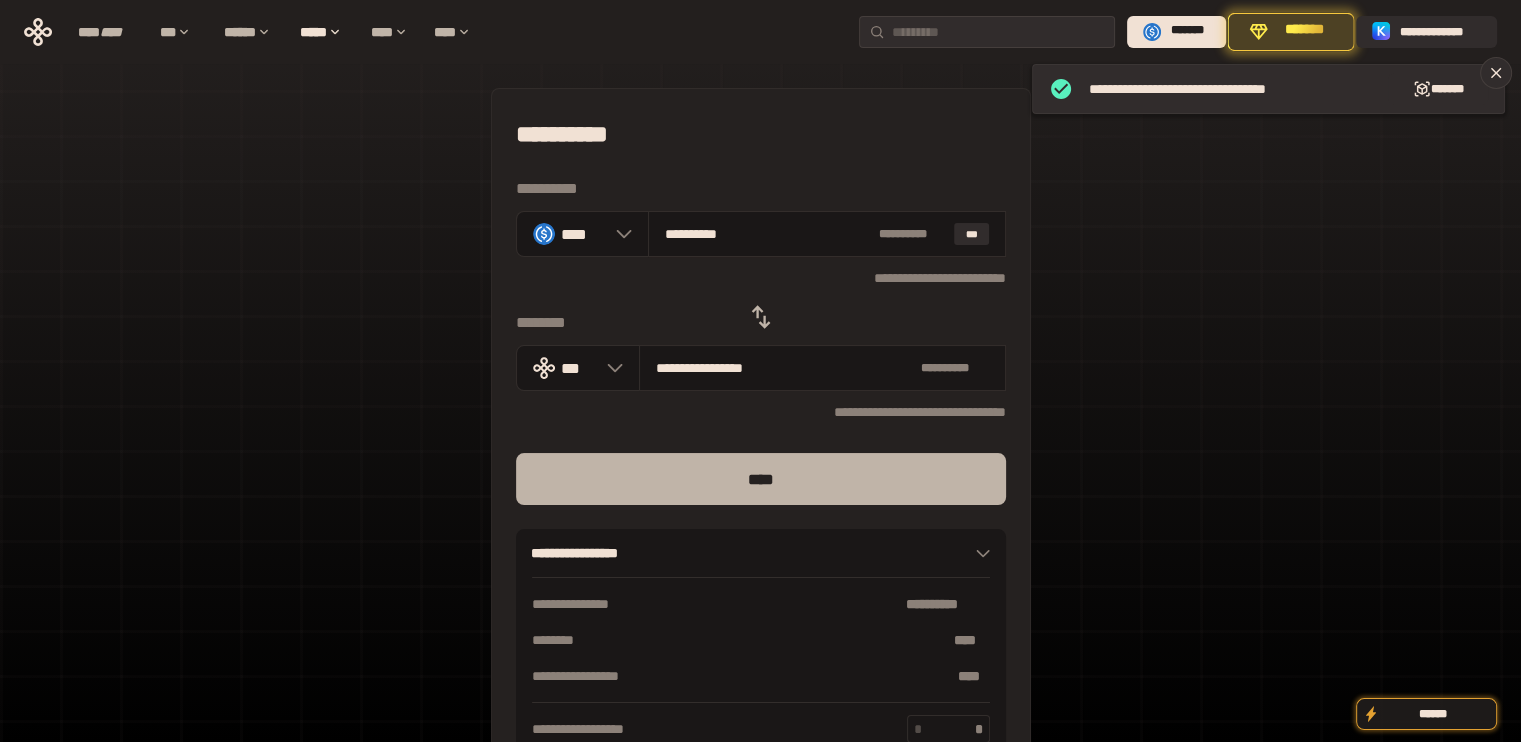click on "****" at bounding box center [761, 479] 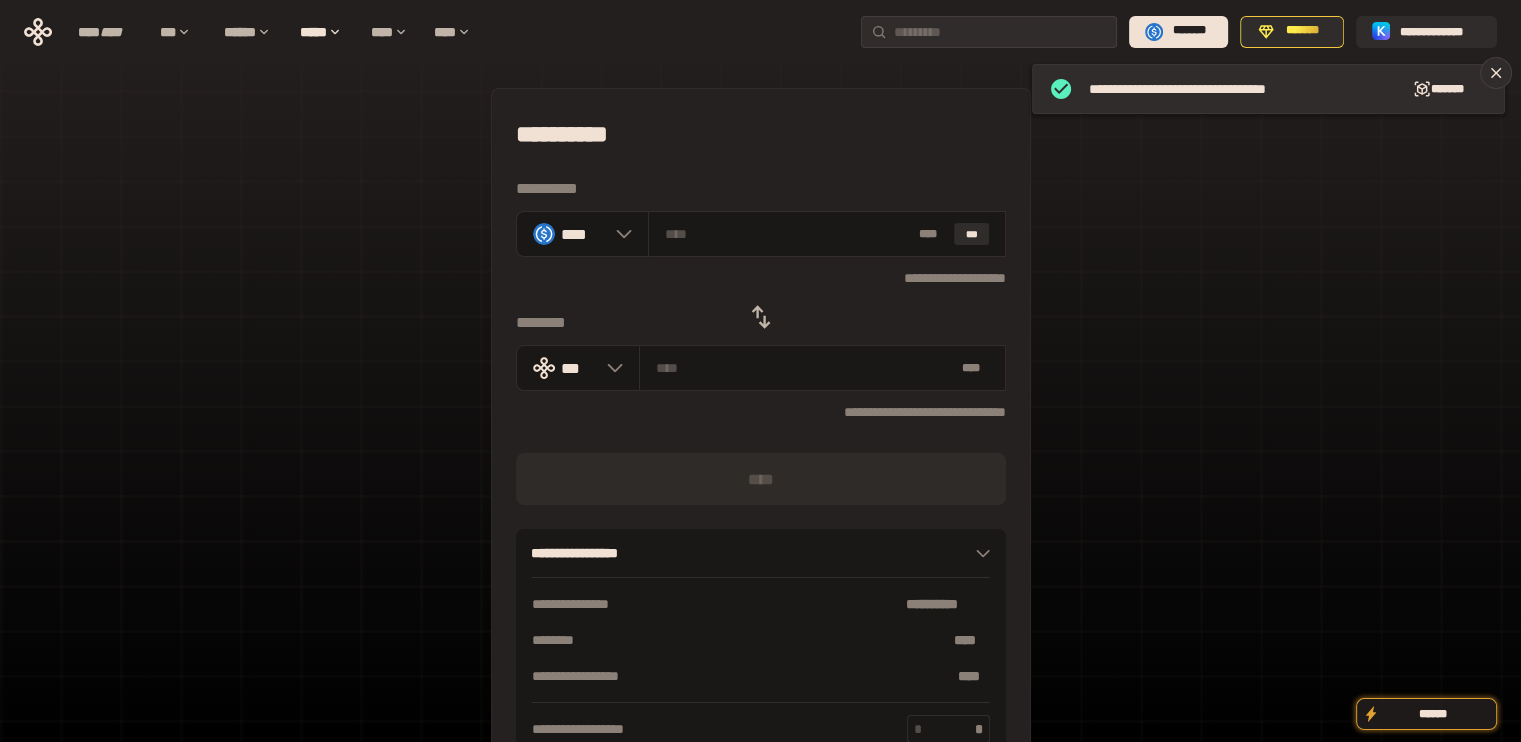click on "********" at bounding box center [761, 323] 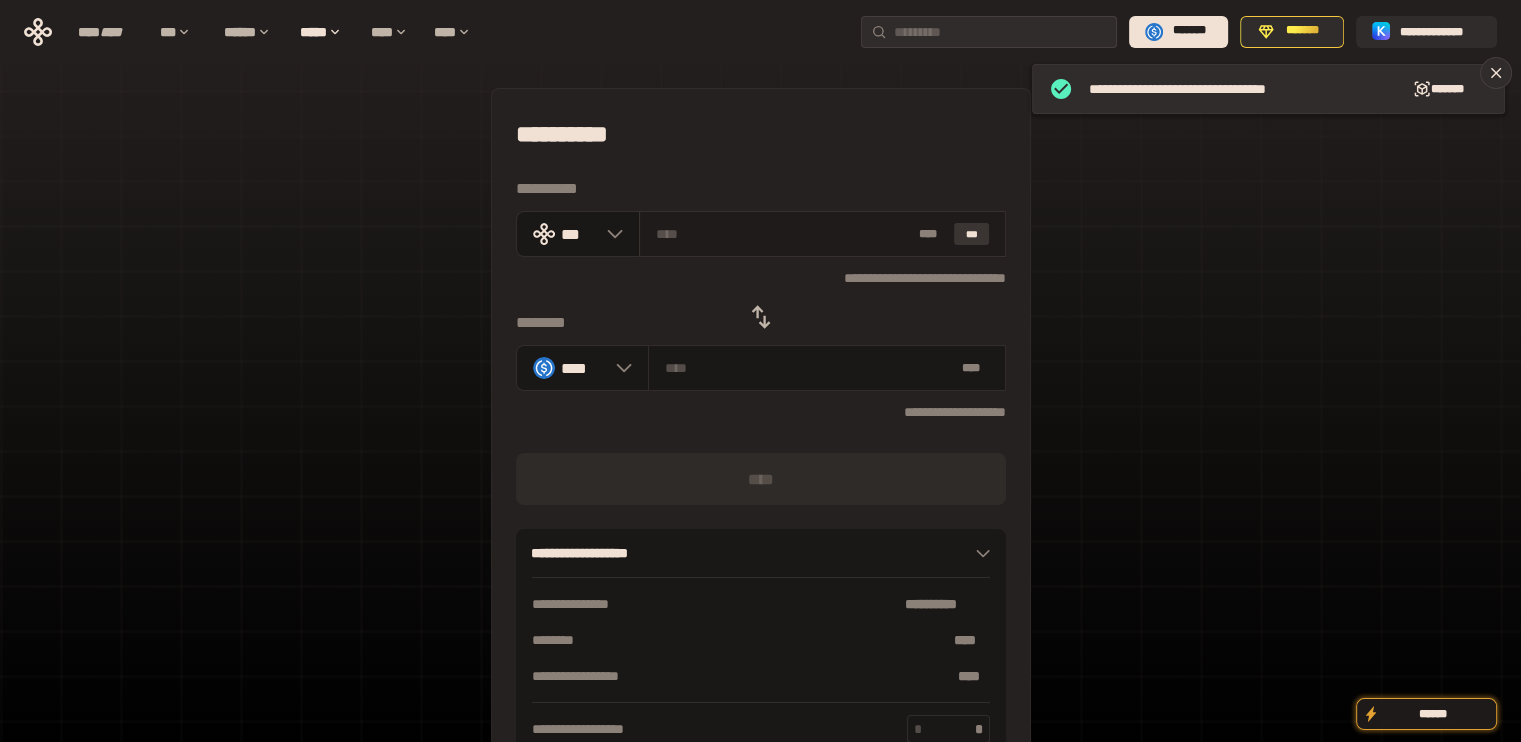 click on "***" at bounding box center (972, 234) 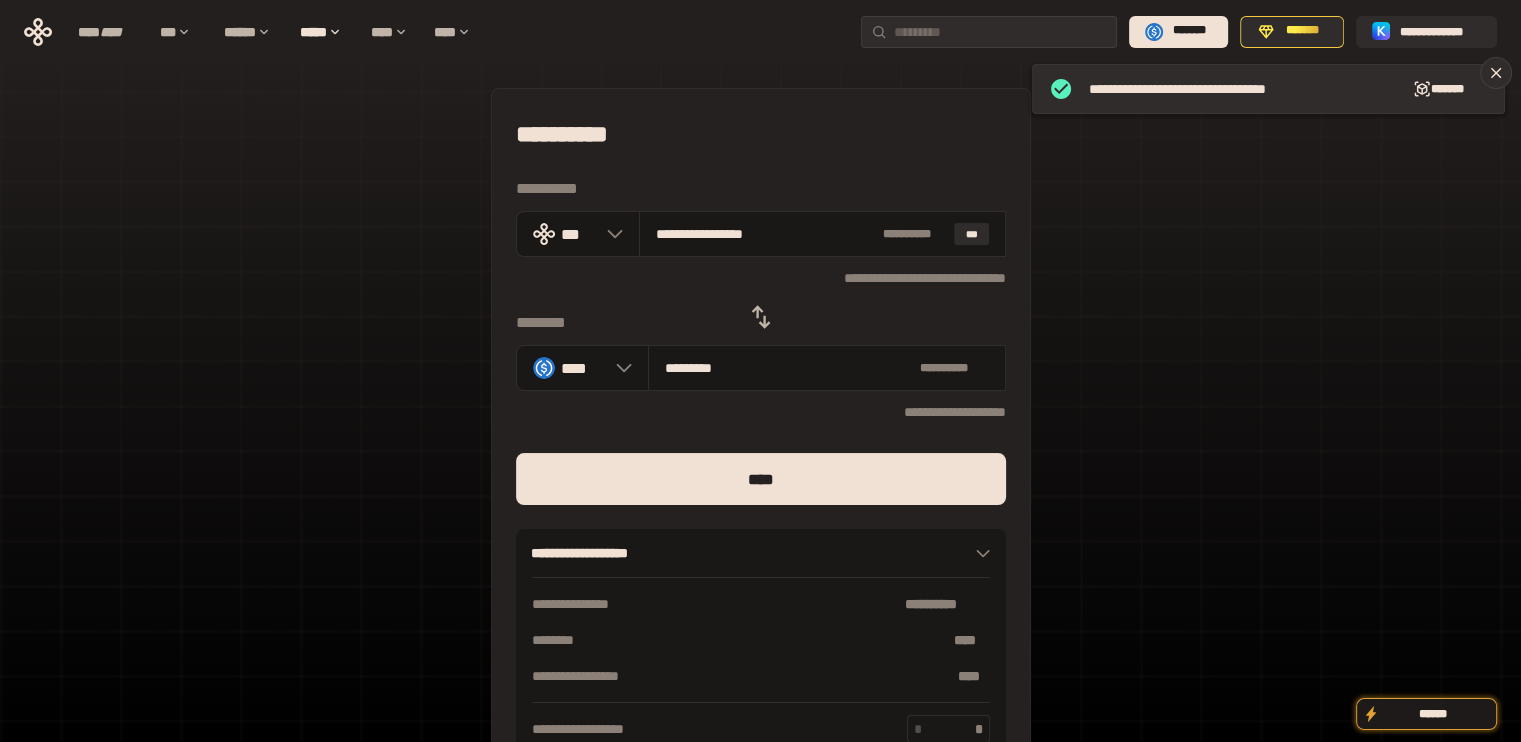 drag, startPoint x: 686, startPoint y: 235, endPoint x: 1048, endPoint y: 327, distance: 373.5077 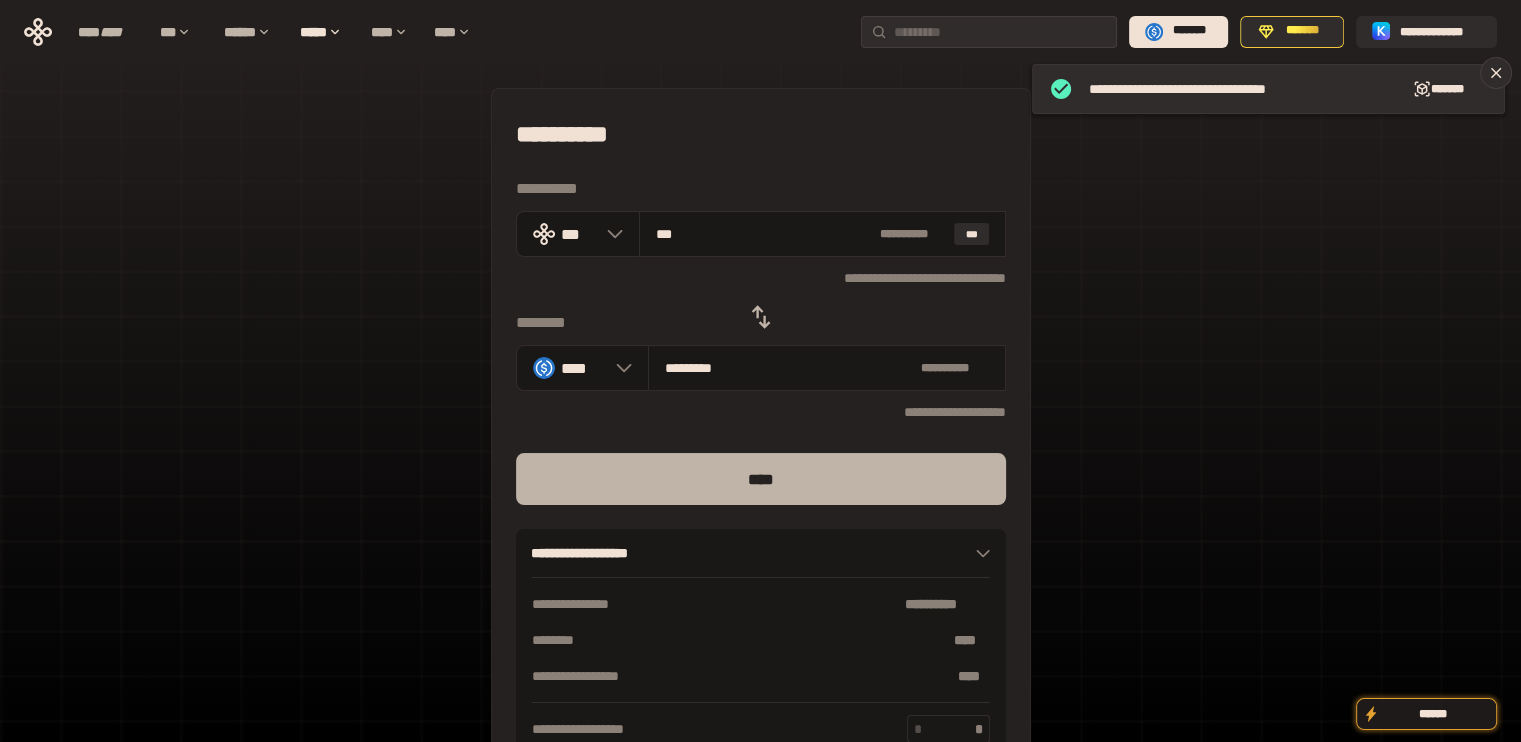 click on "****" at bounding box center [761, 479] 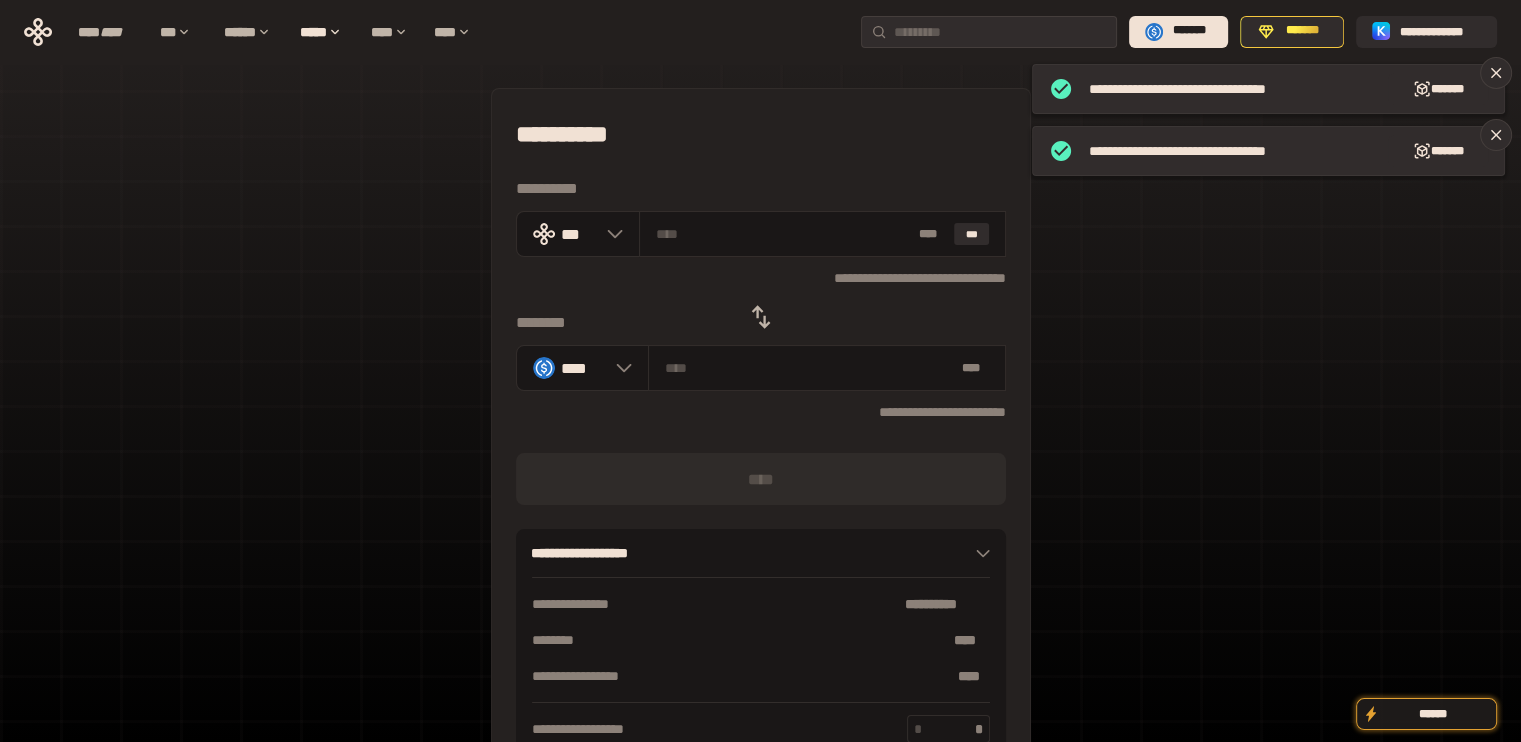 click 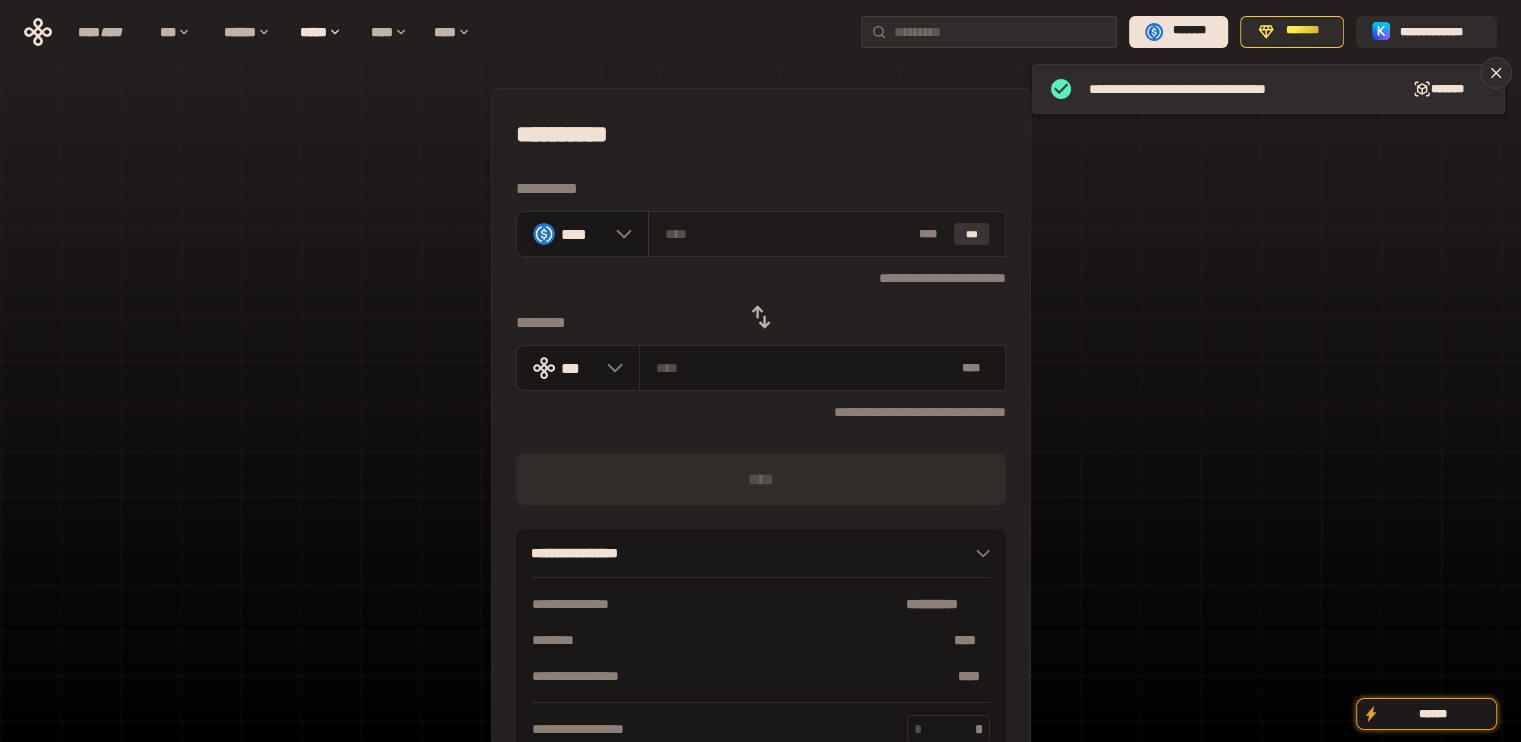 click on "***" at bounding box center (972, 234) 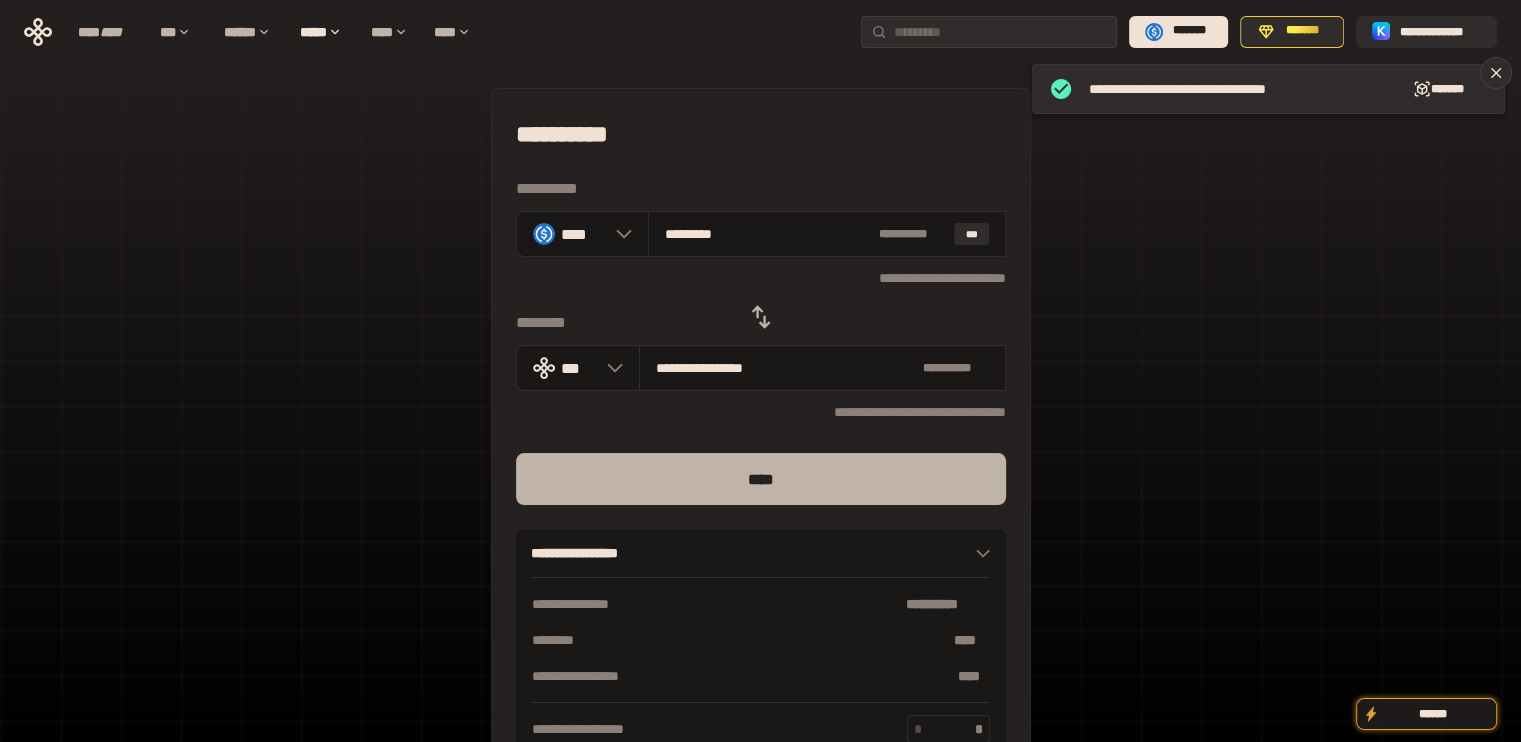 click on "****" at bounding box center [761, 479] 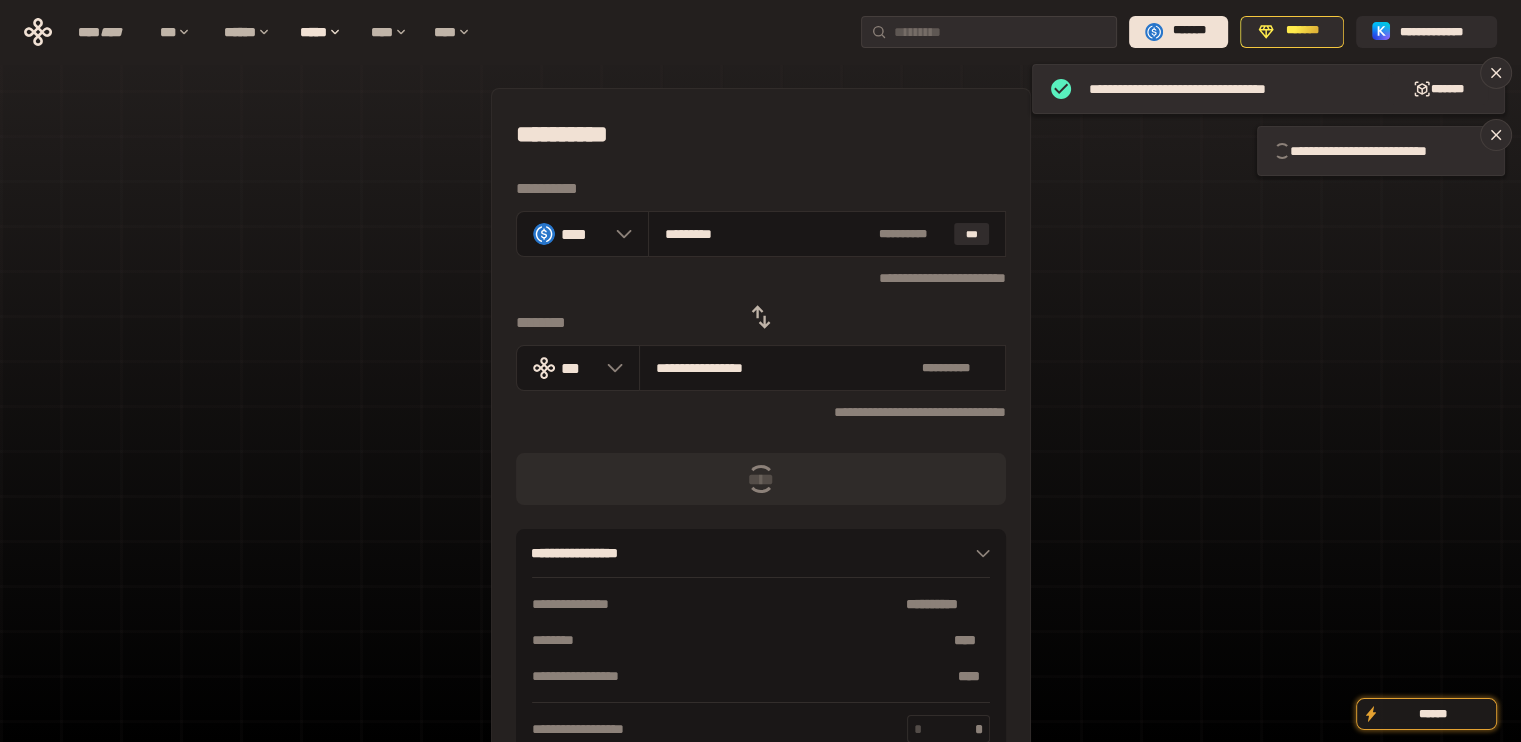 click 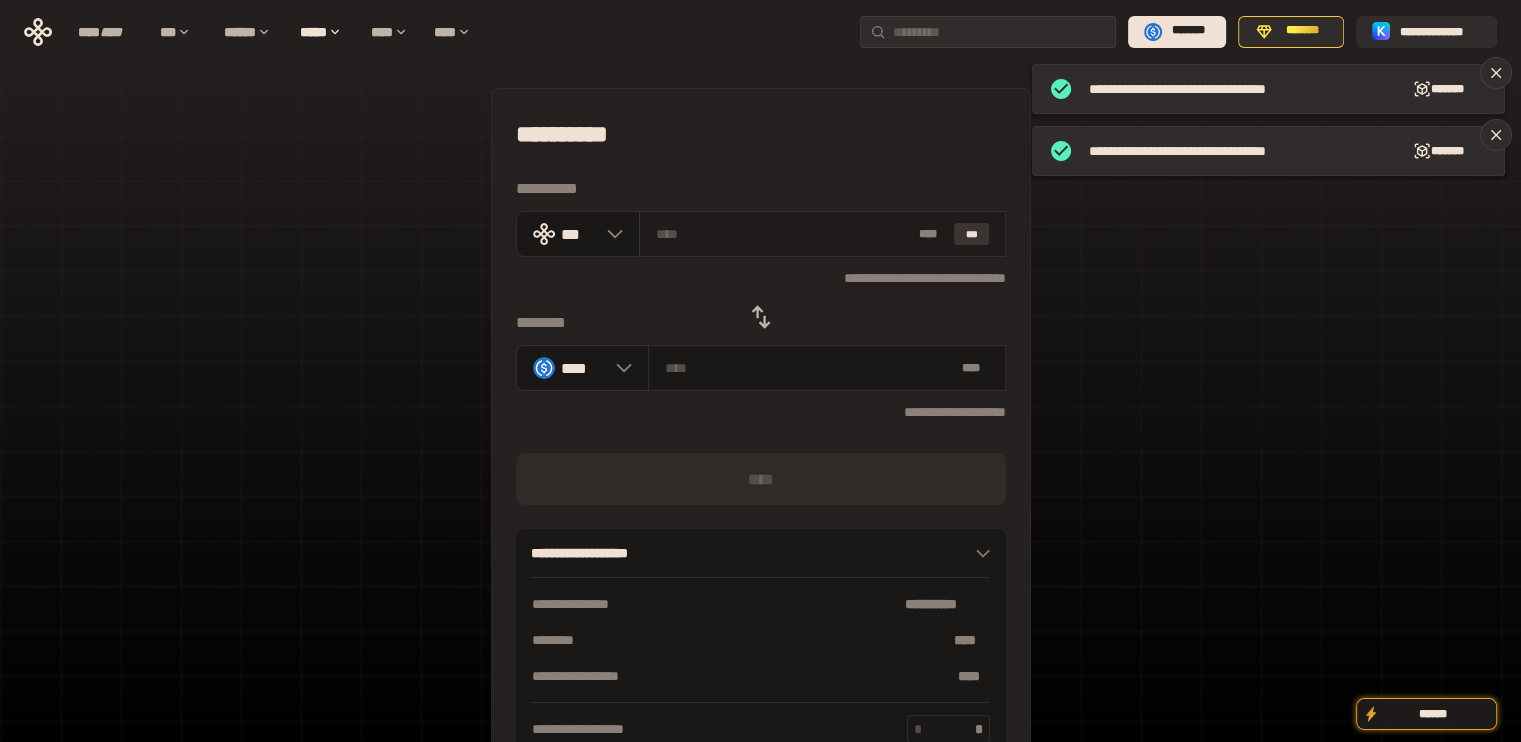 click on "***" at bounding box center [972, 234] 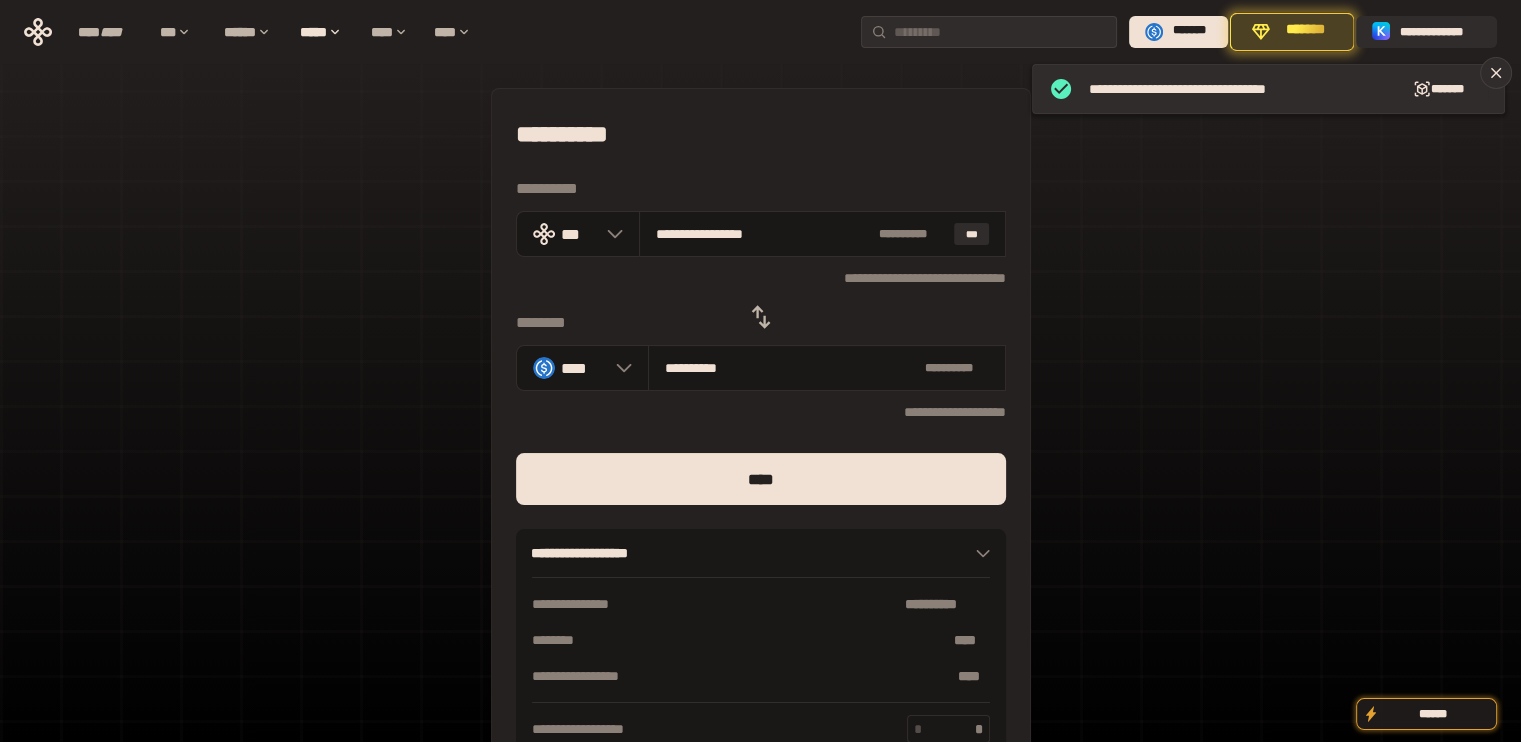 drag, startPoint x: 682, startPoint y: 231, endPoint x: 893, endPoint y: 378, distance: 257.15753 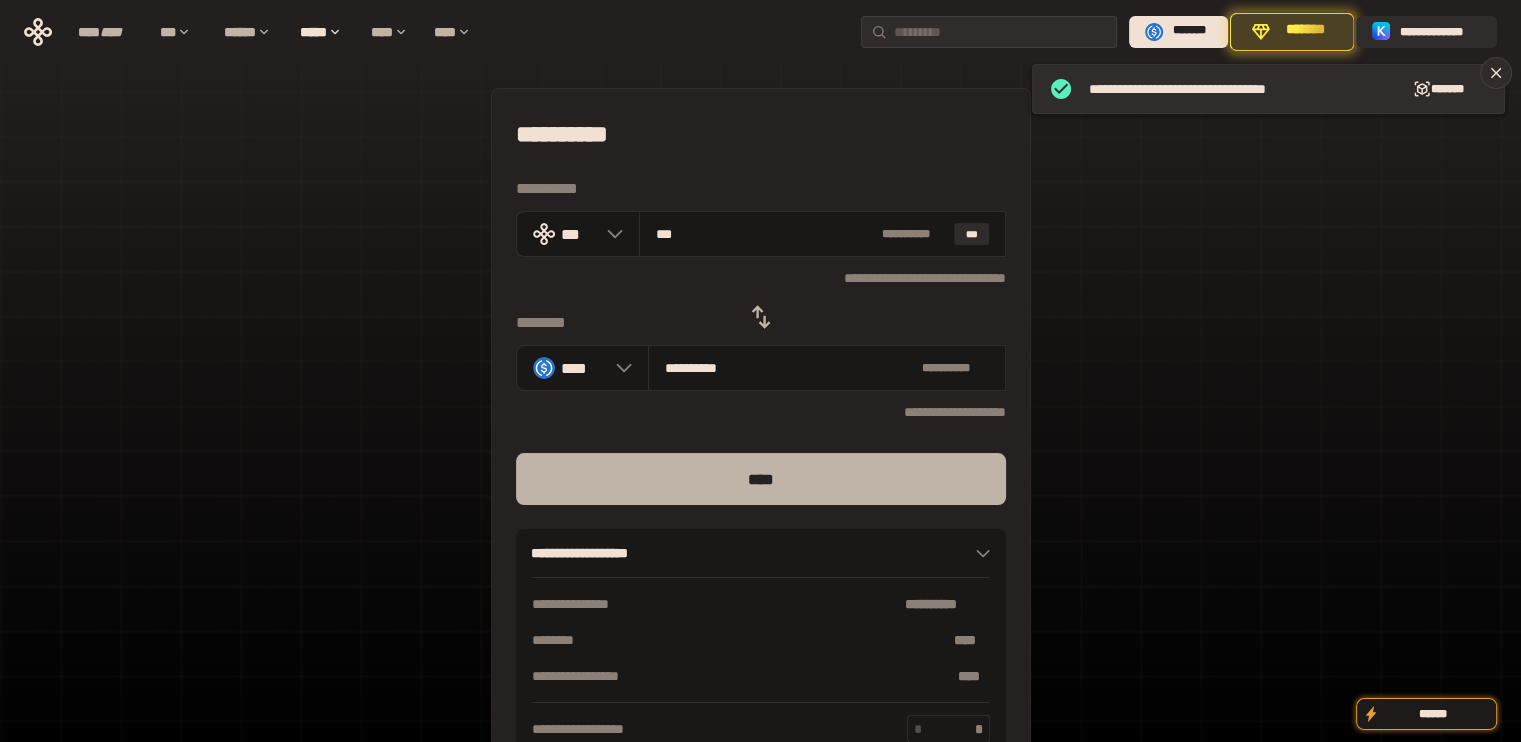 click on "****" at bounding box center (761, 479) 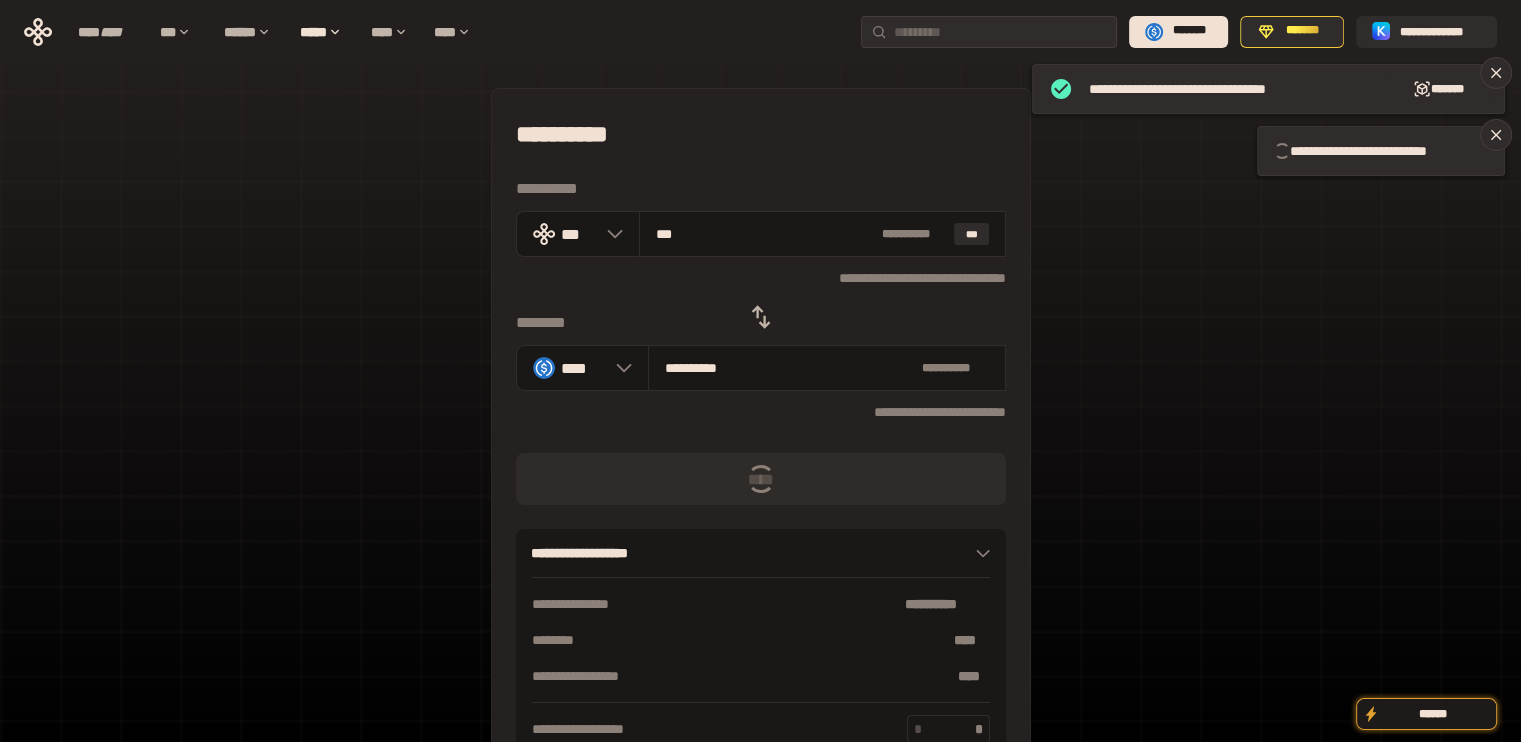 click 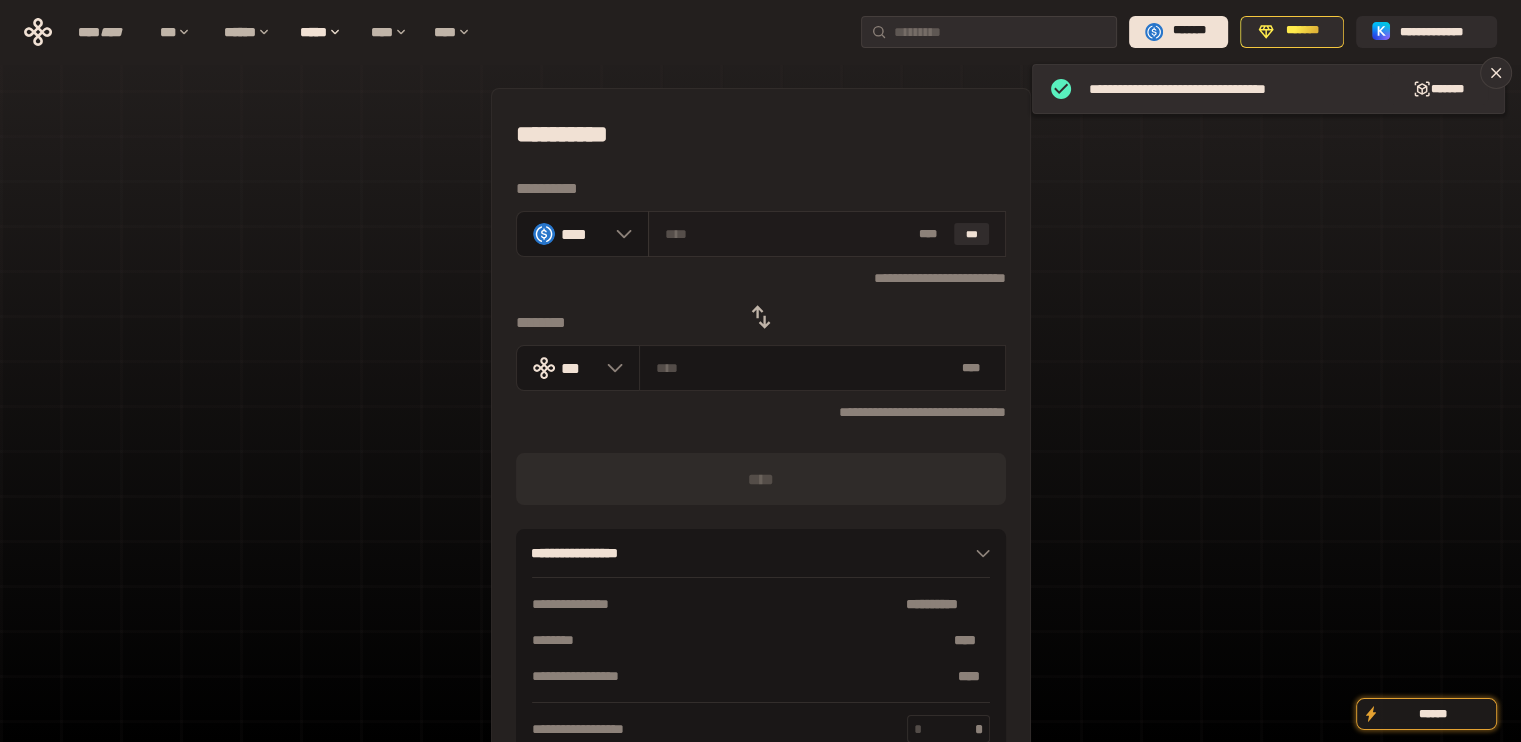 click on "* ** ***" at bounding box center (827, 234) 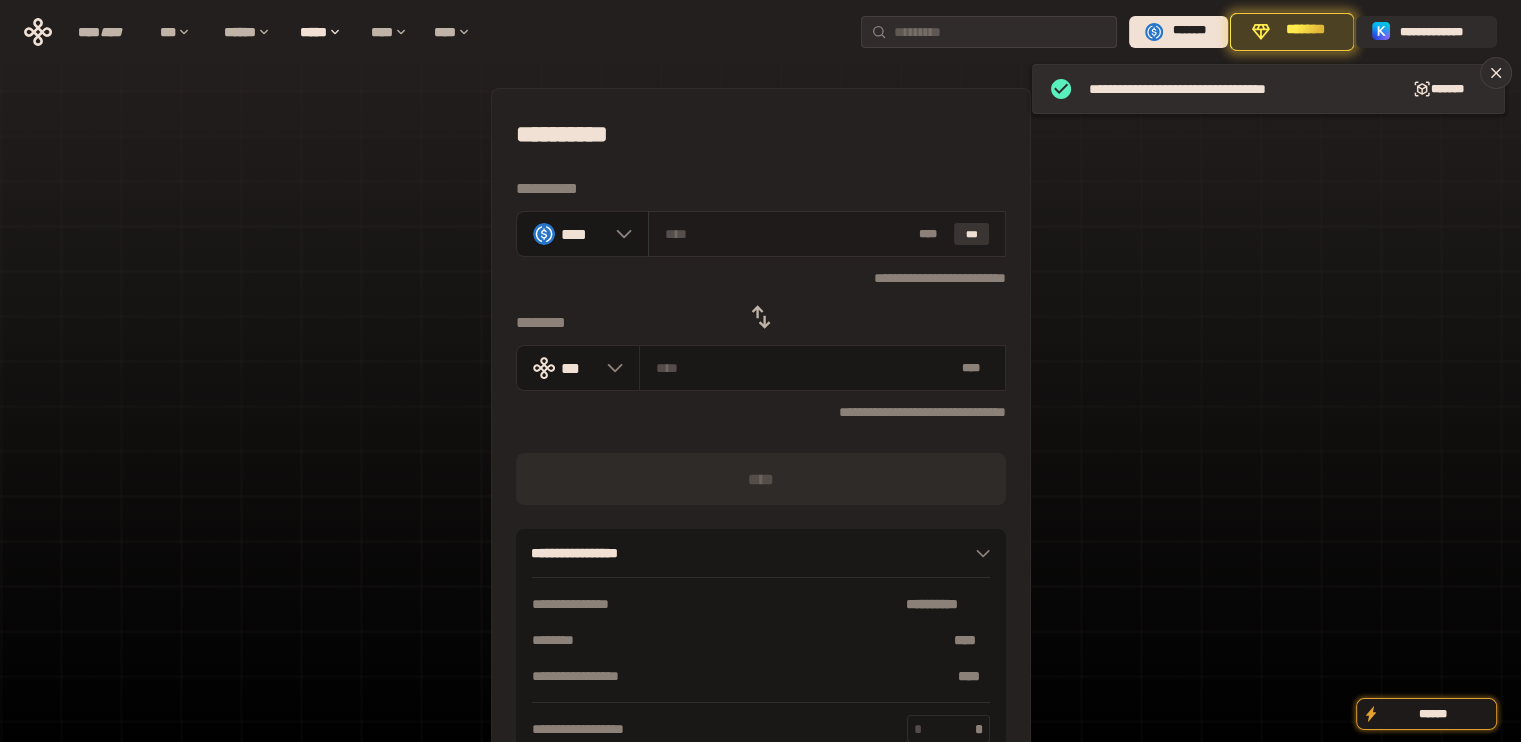 click on "***" at bounding box center (972, 234) 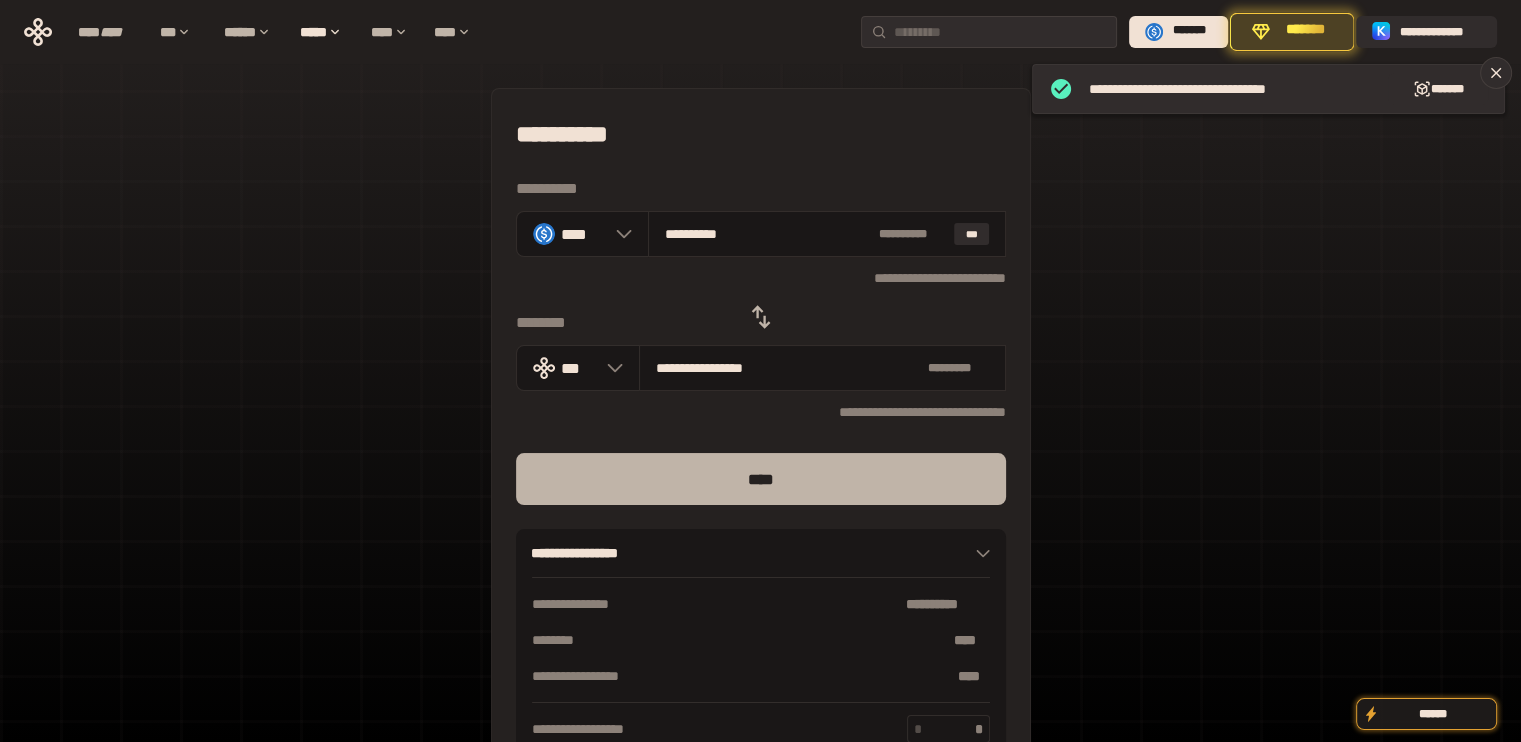 click on "****" at bounding box center [761, 479] 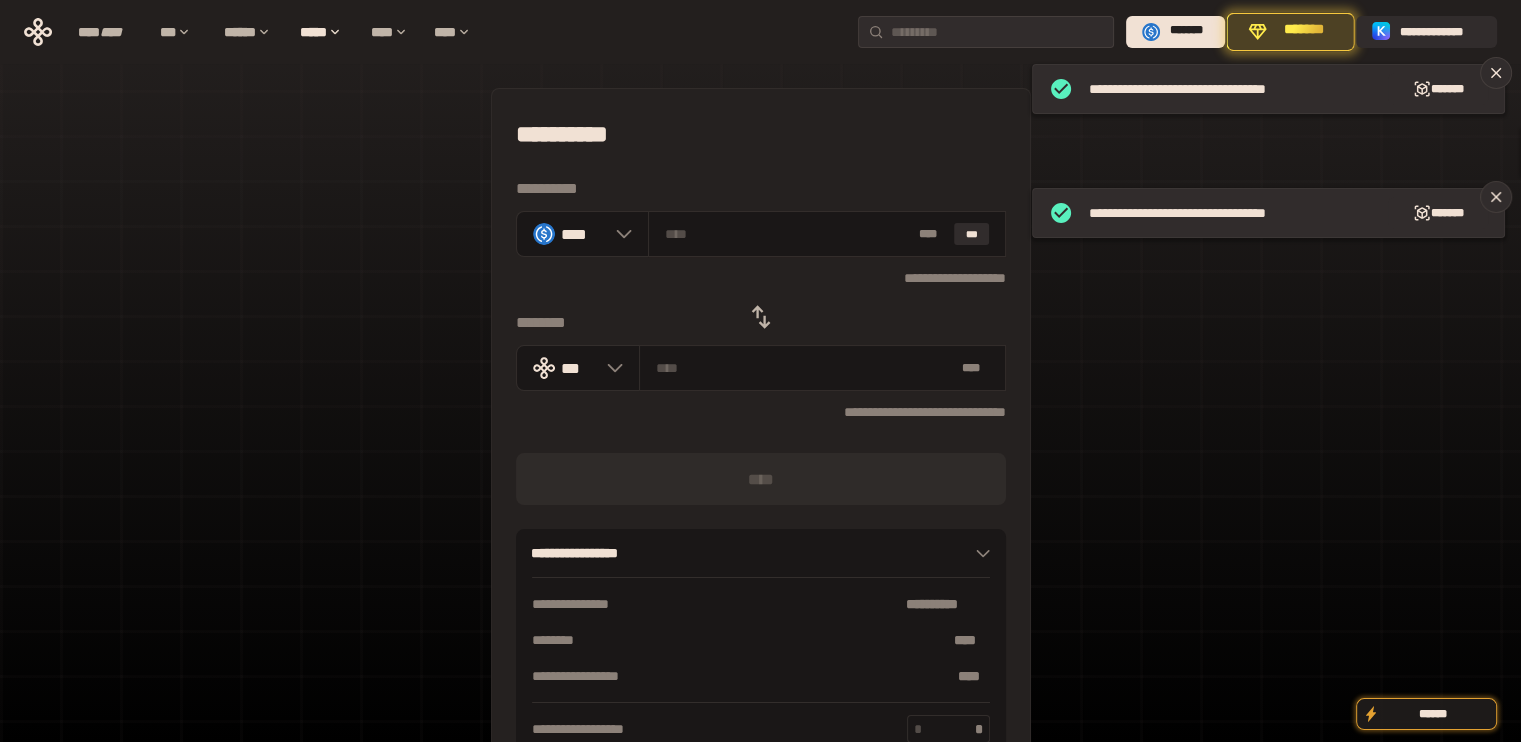 click 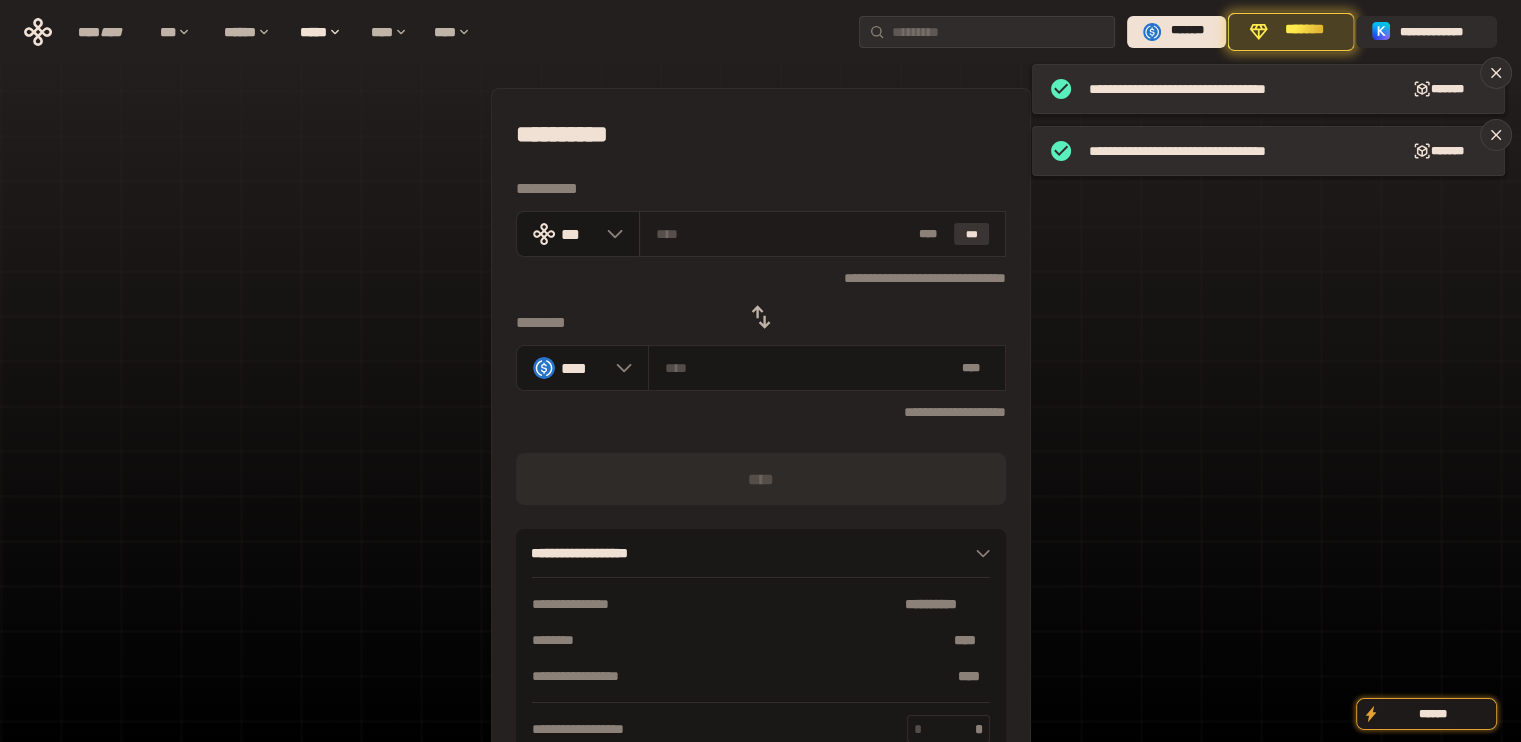 click on "***" at bounding box center (972, 234) 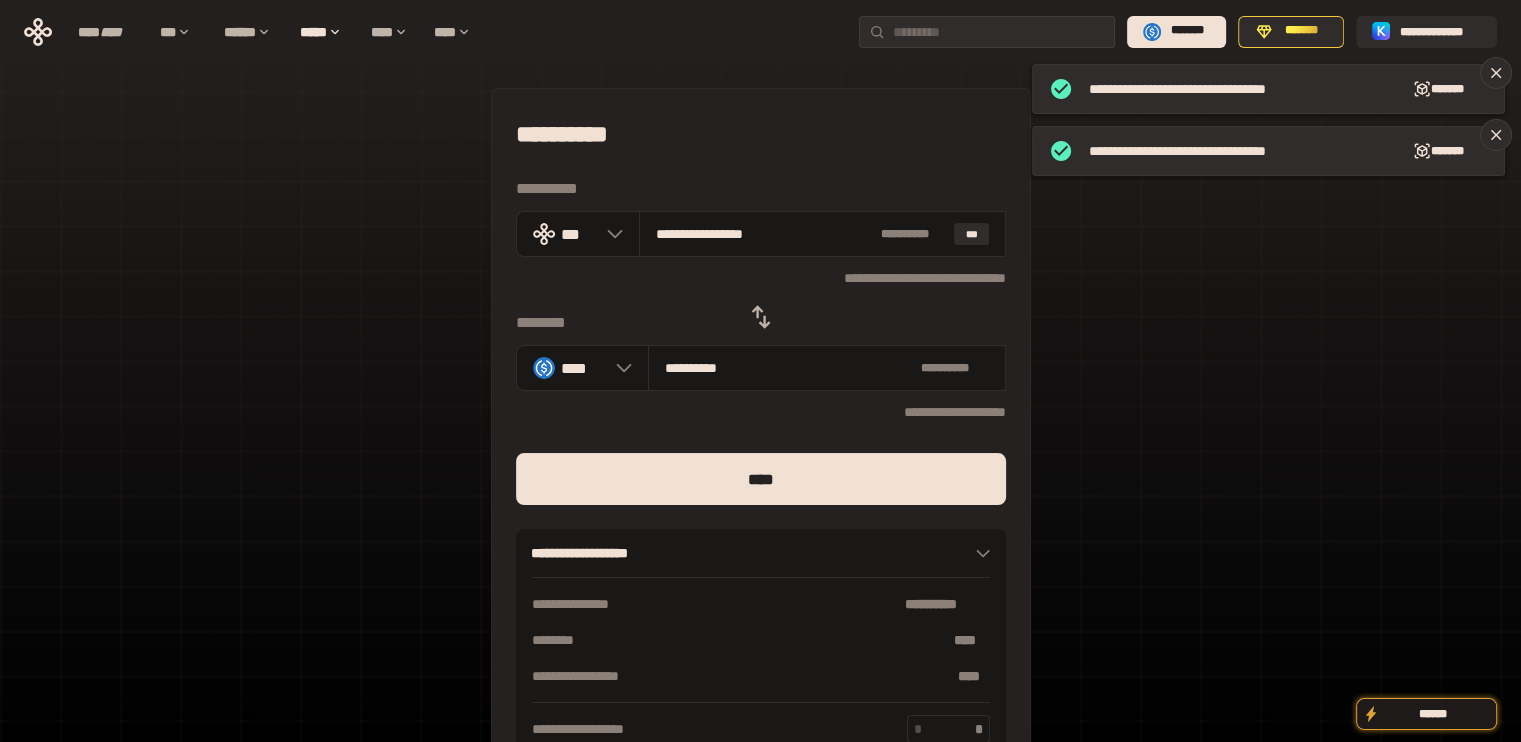 drag, startPoint x: 680, startPoint y: 232, endPoint x: 856, endPoint y: 268, distance: 179.64409 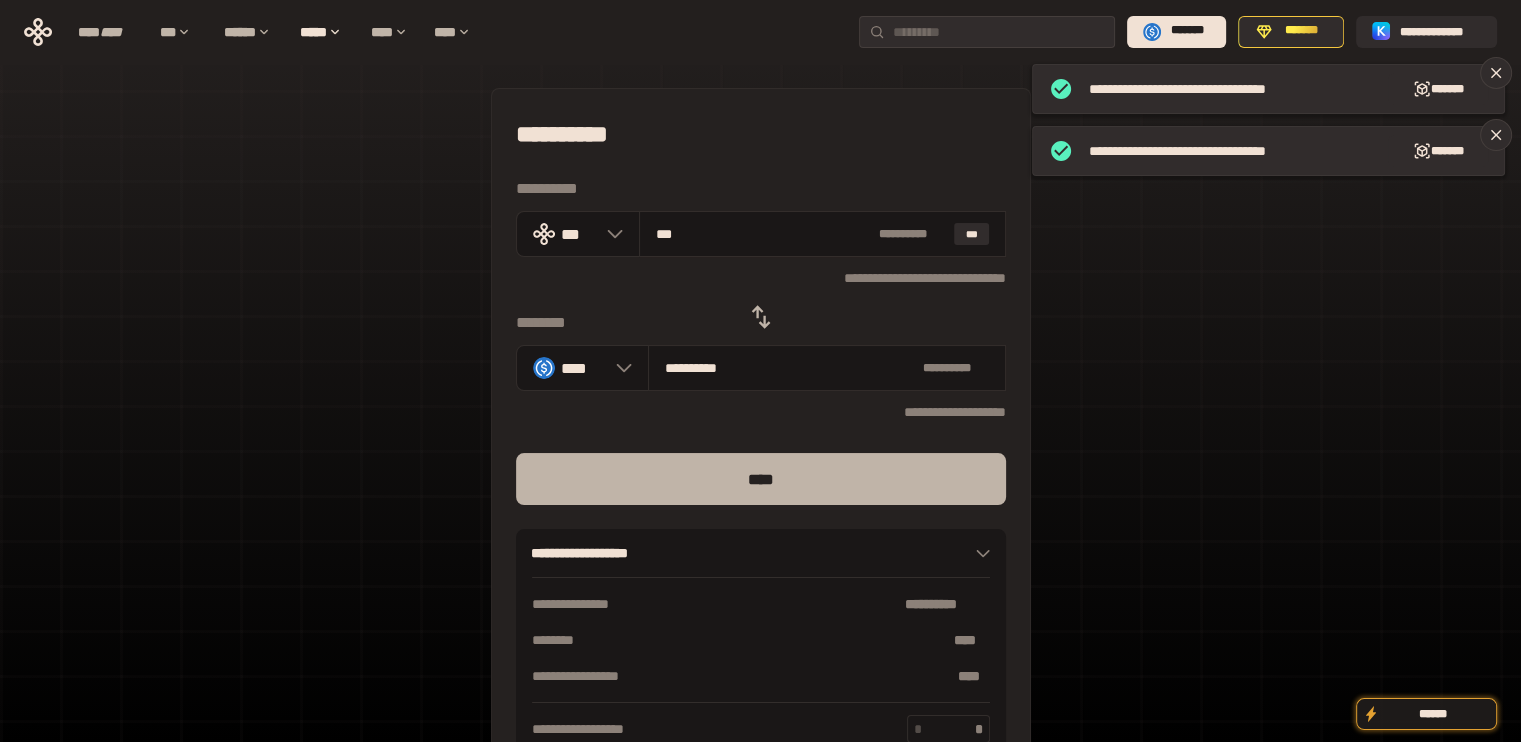 click on "****" at bounding box center (761, 479) 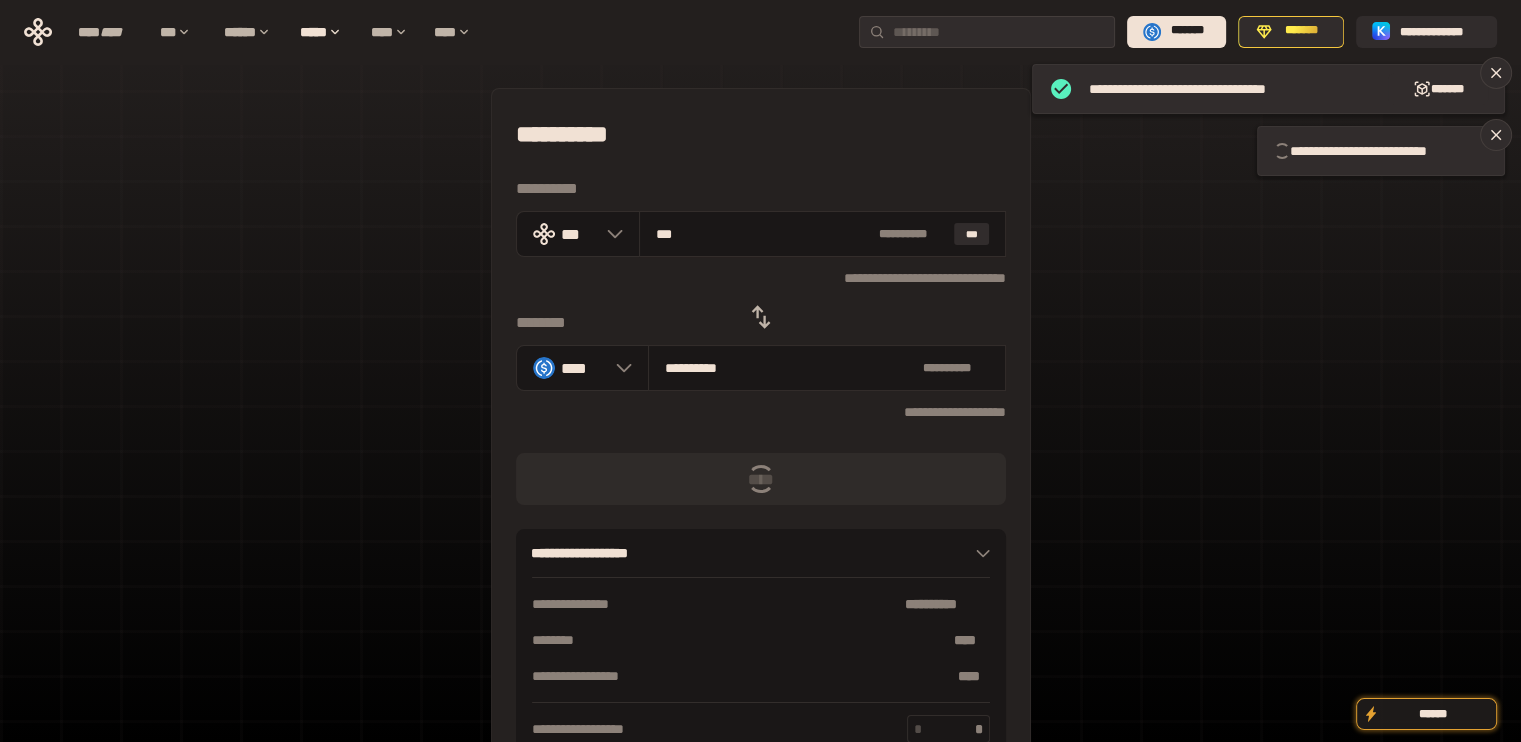 click 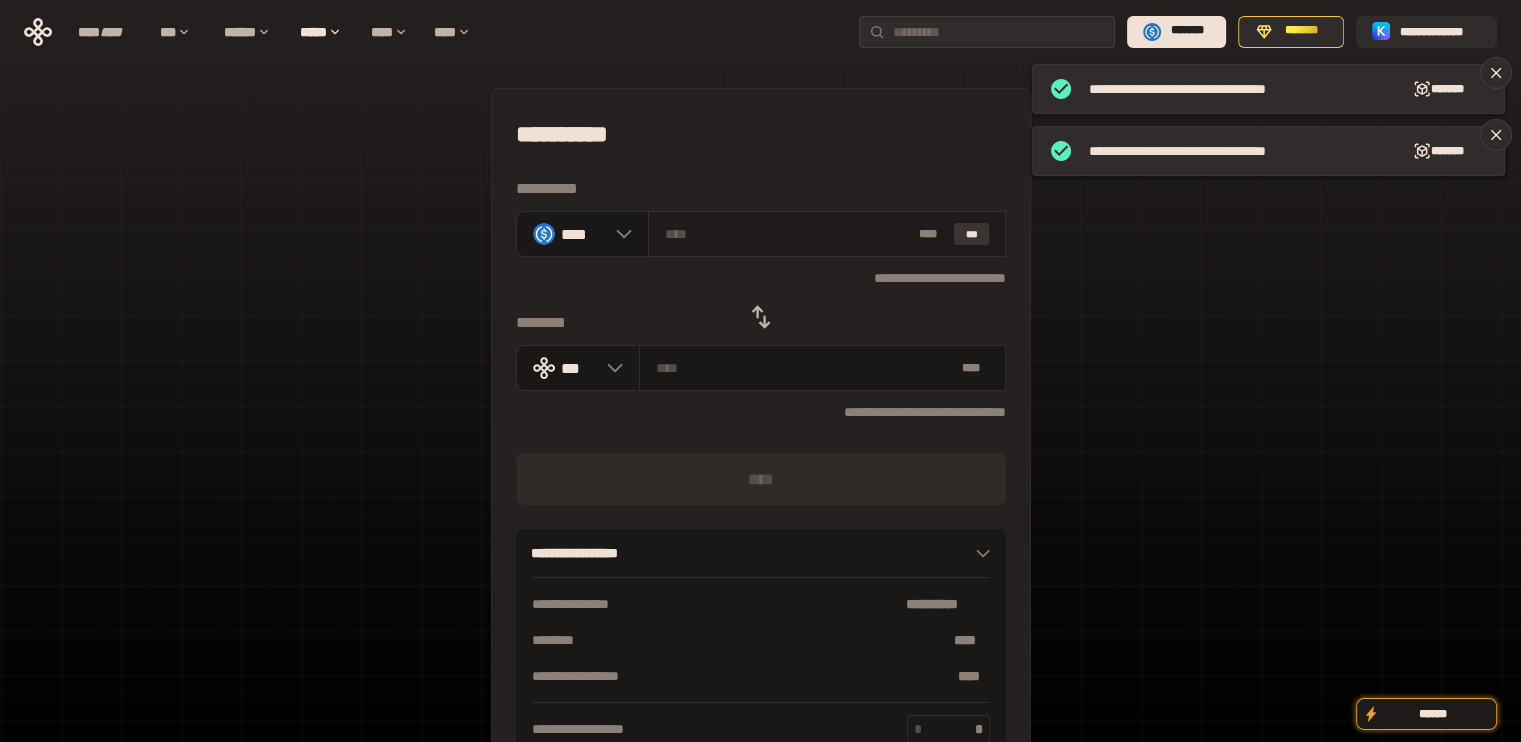 click on "***" at bounding box center [972, 234] 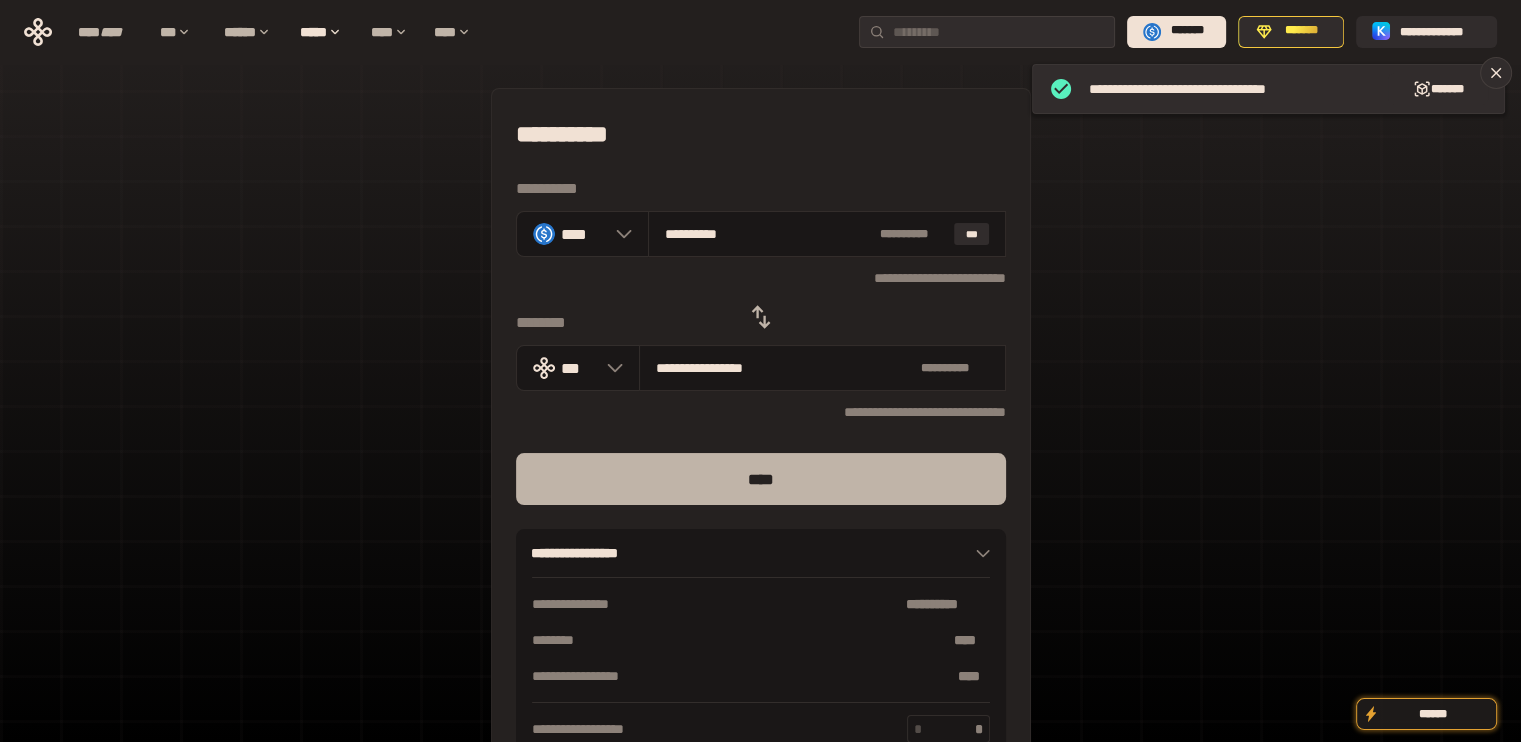 click on "****" at bounding box center (761, 479) 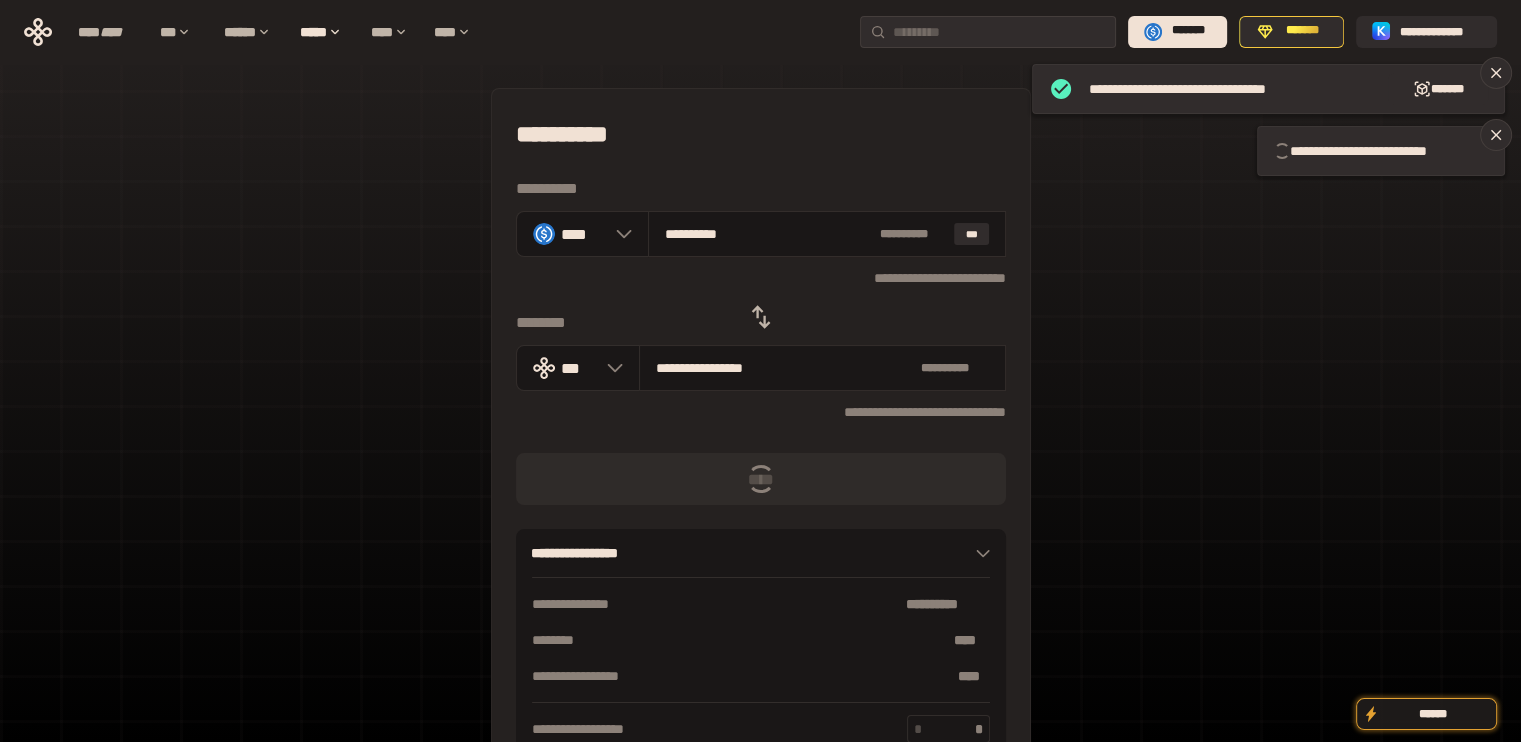 click 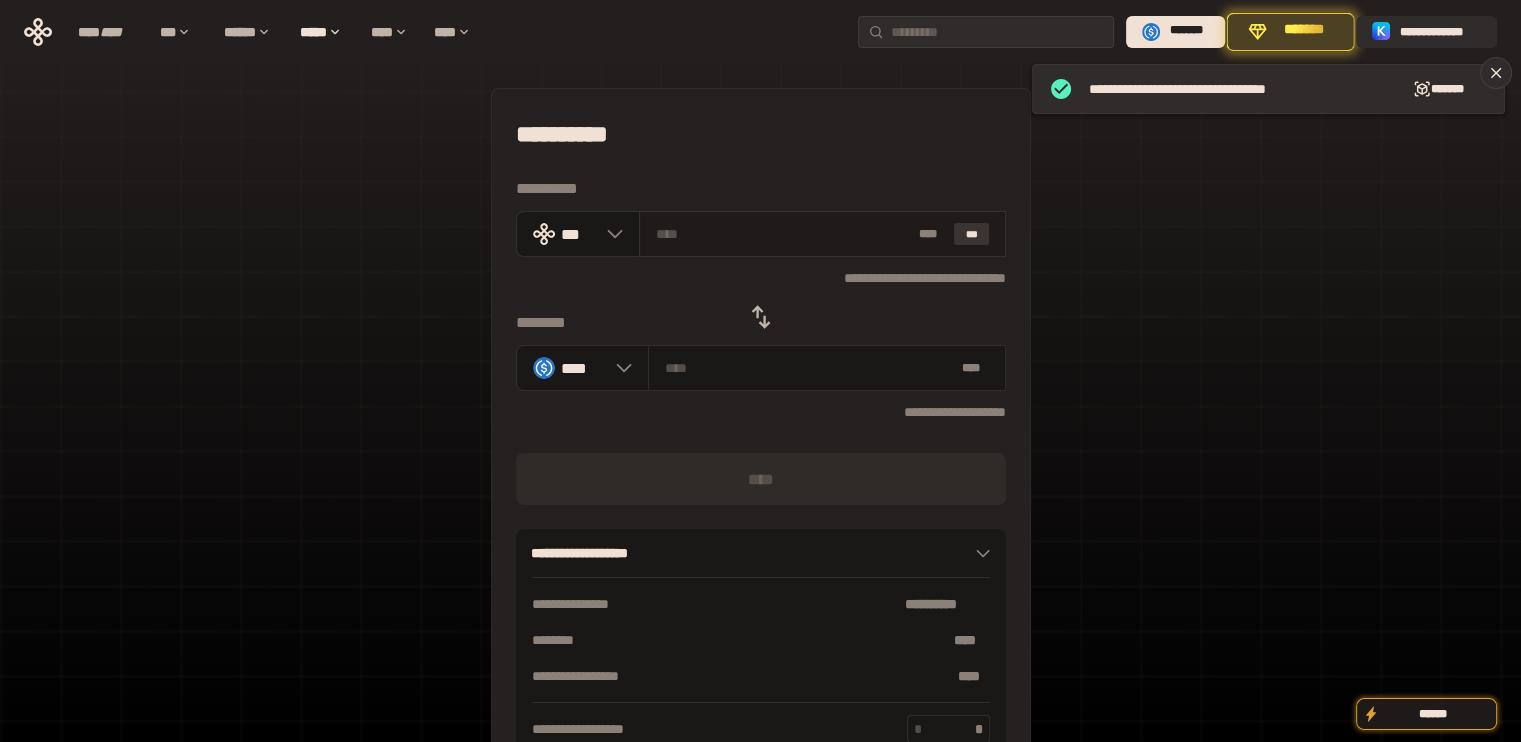click on "***" at bounding box center [972, 234] 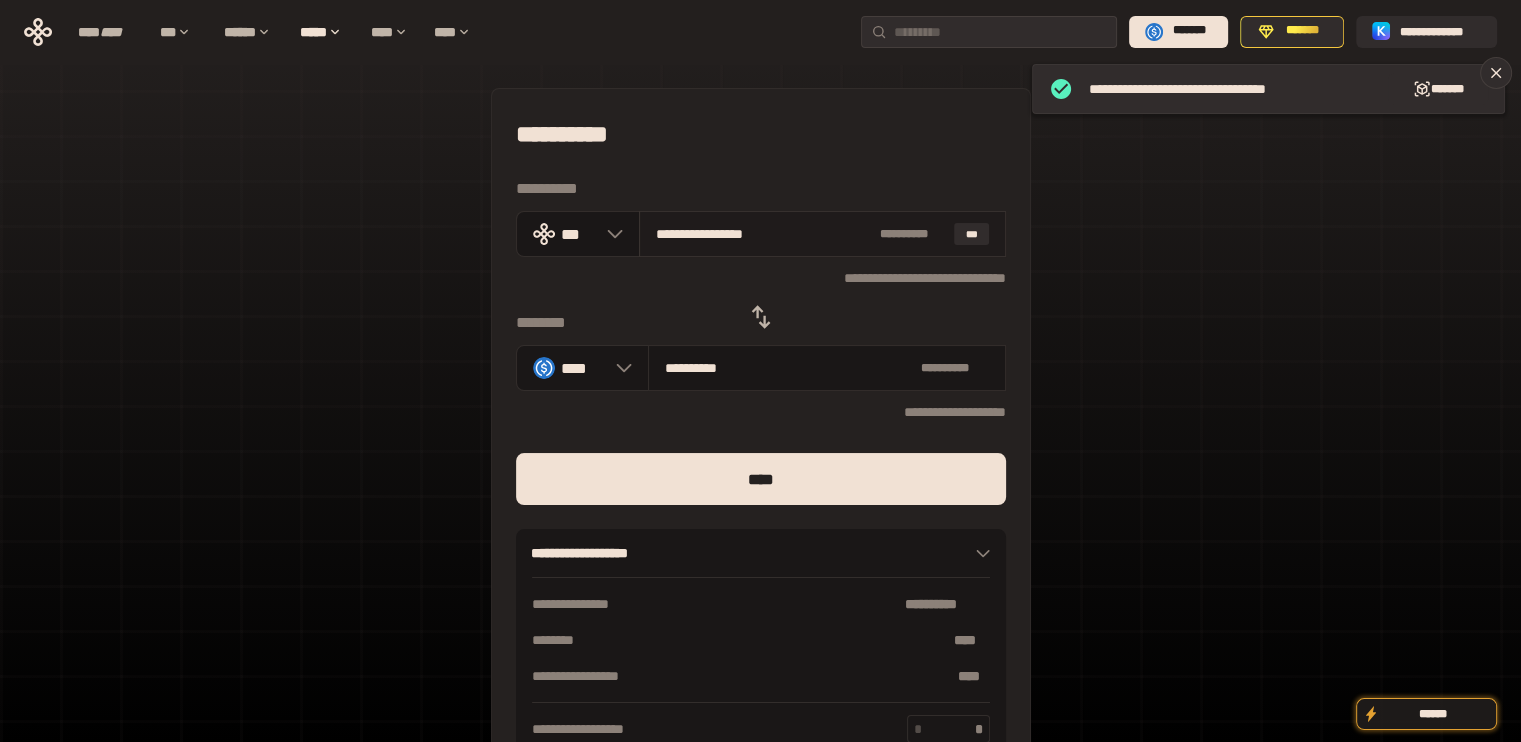 click on "**********" at bounding box center (764, 234) 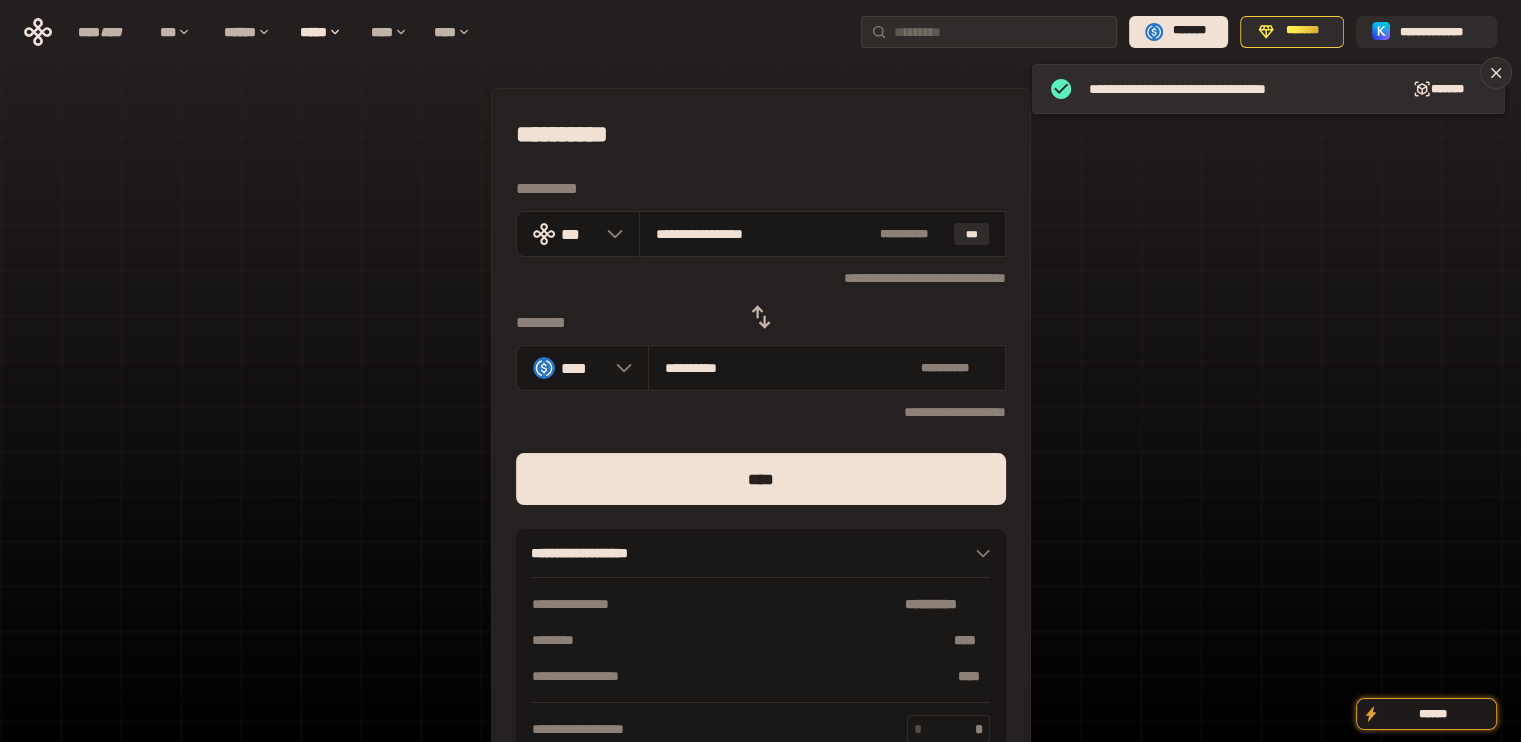 drag, startPoint x: 685, startPoint y: 238, endPoint x: 830, endPoint y: 259, distance: 146.5128 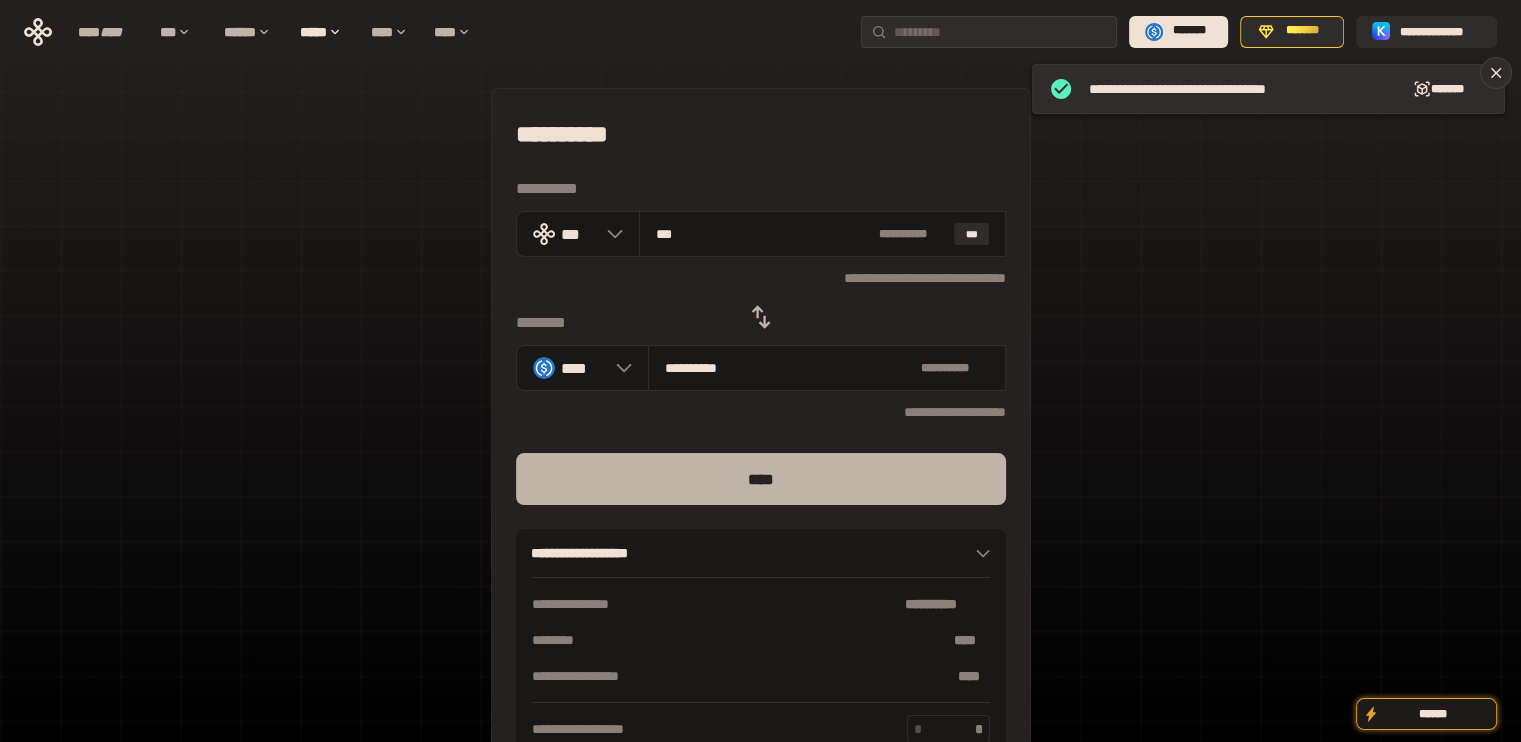 click on "****" at bounding box center [761, 479] 